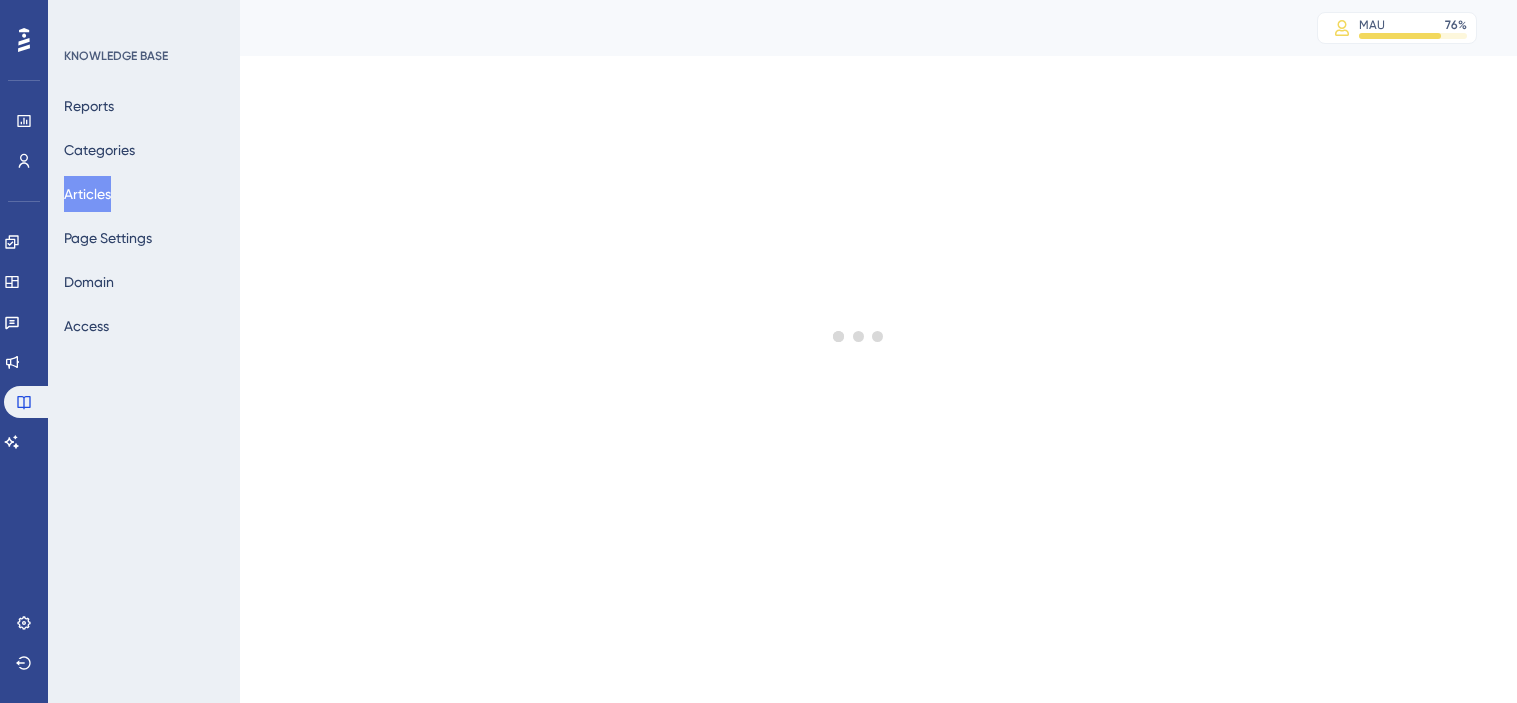 scroll, scrollTop: 0, scrollLeft: 0, axis: both 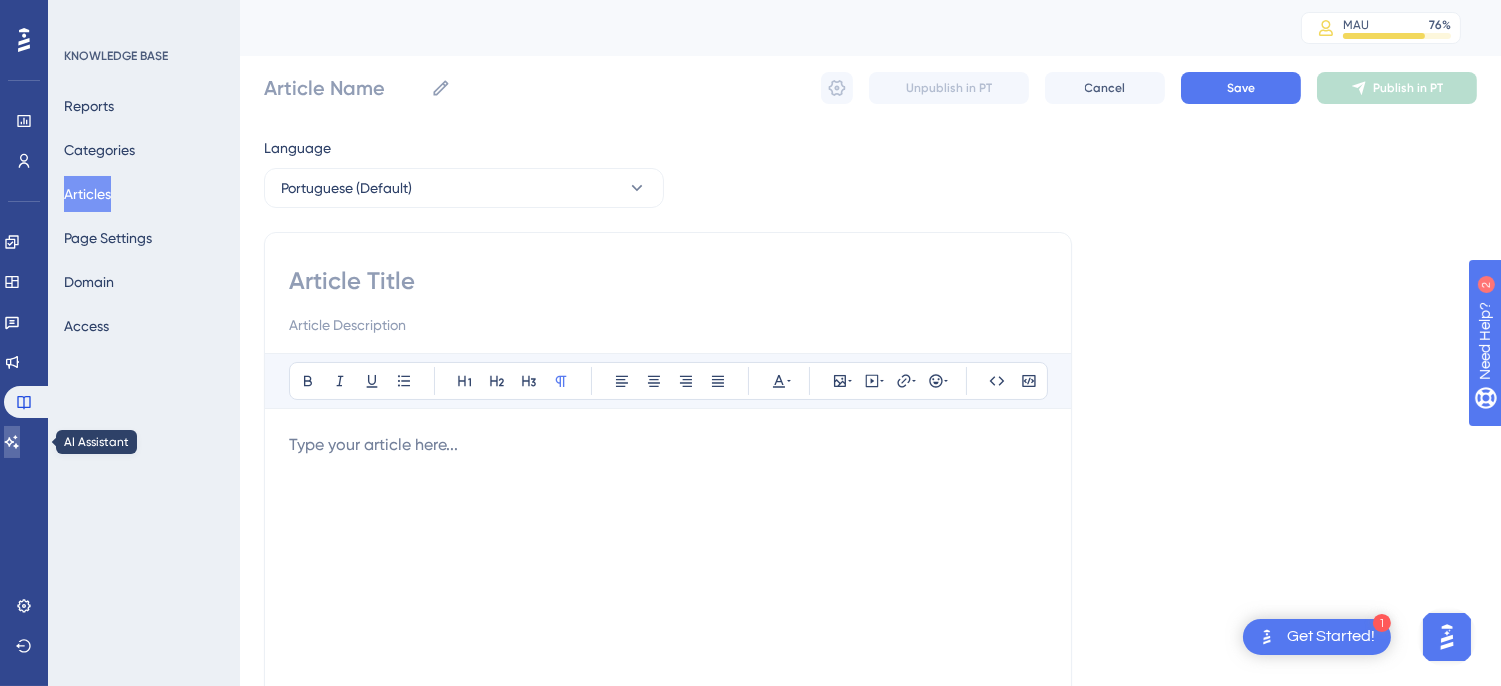 click 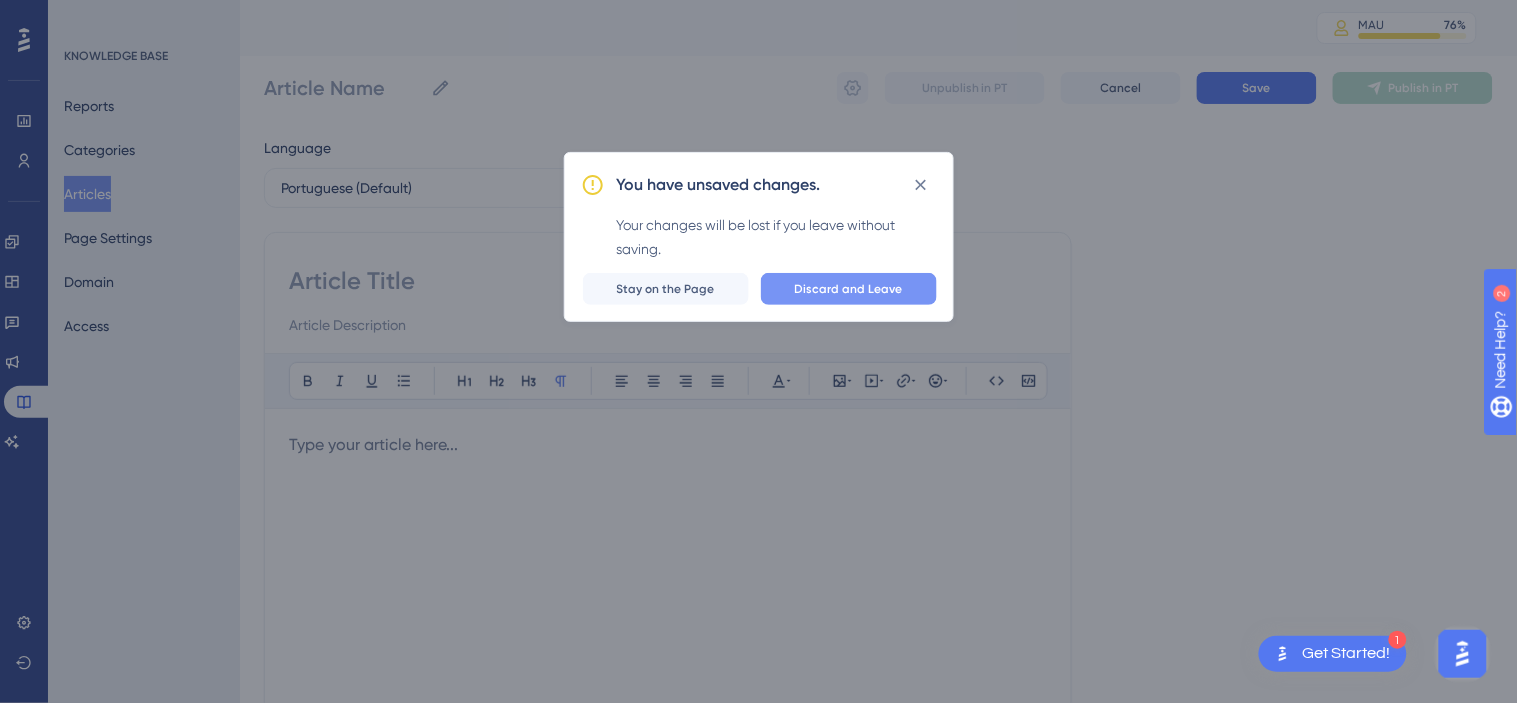 click on "Discard and Leave" at bounding box center (849, 289) 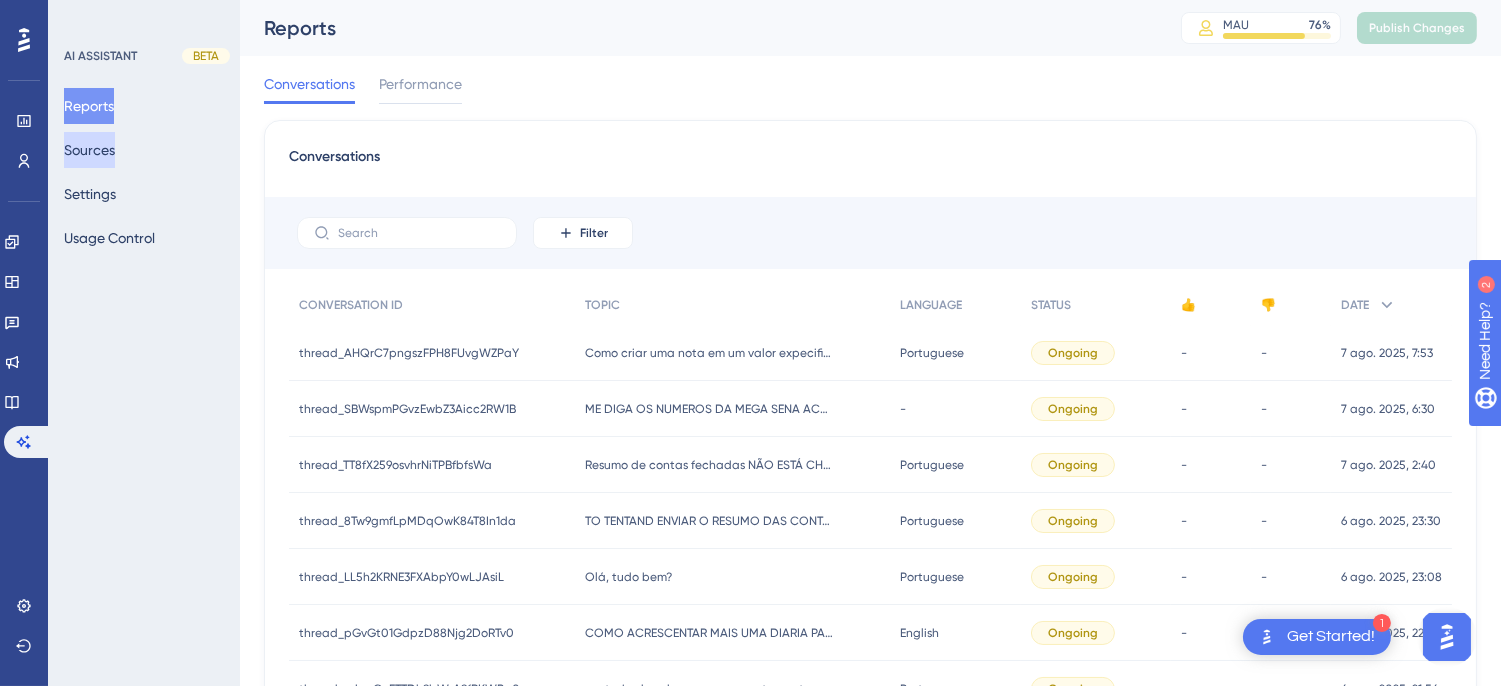 click on "Sources" at bounding box center [89, 150] 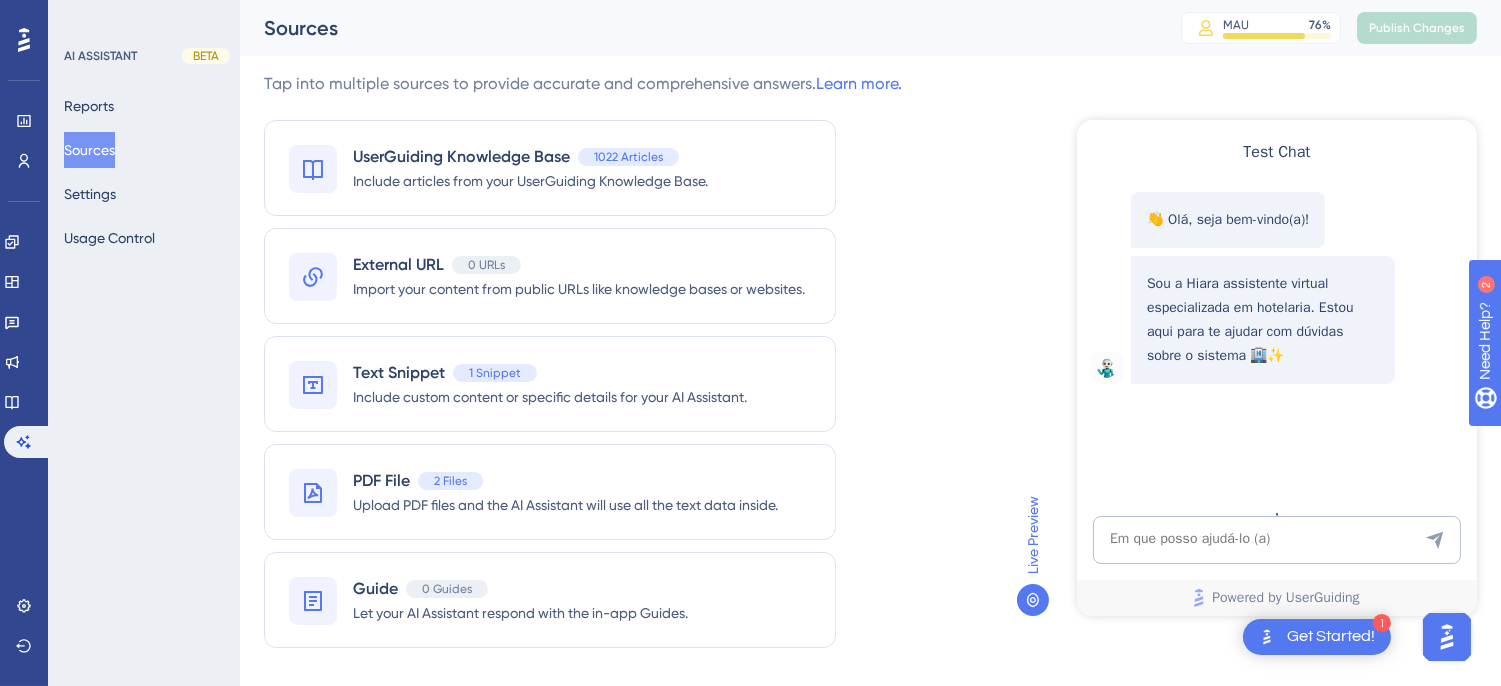 scroll, scrollTop: 0, scrollLeft: 0, axis: both 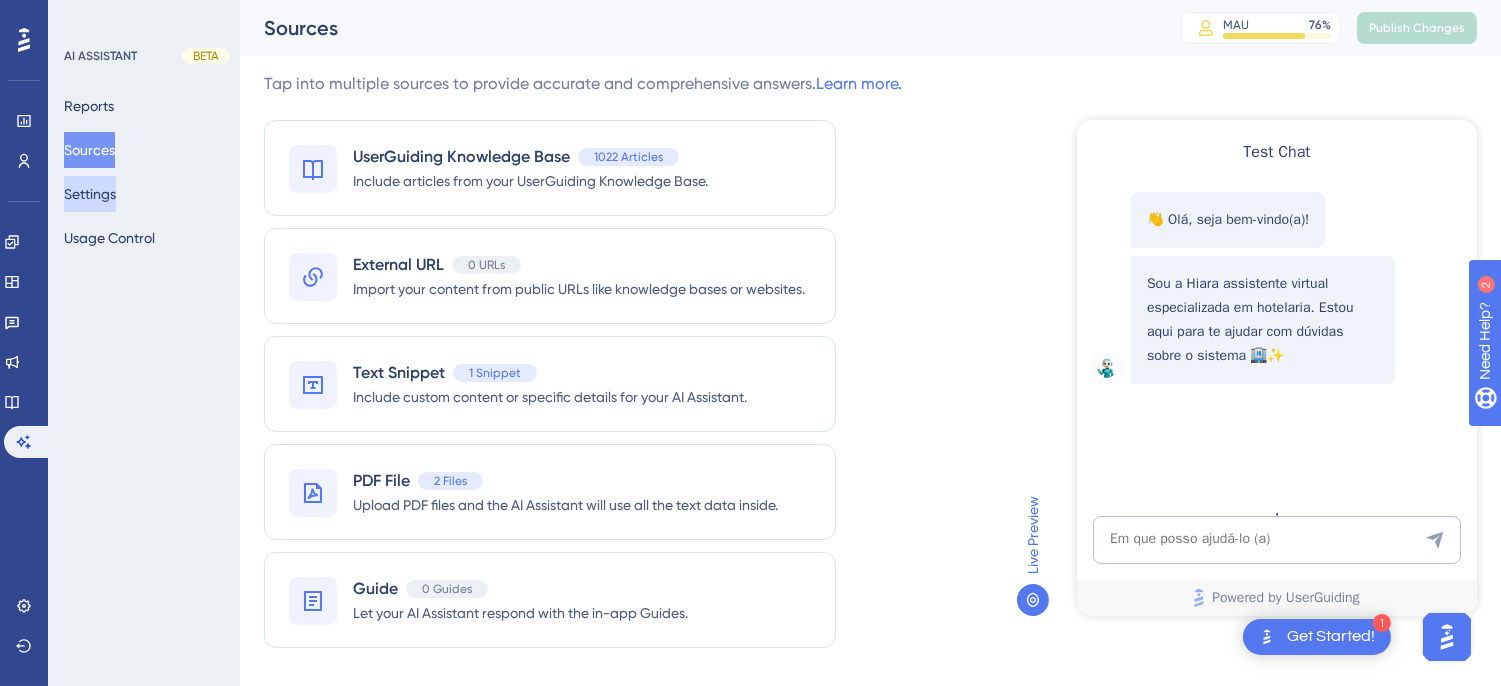 click on "Settings" at bounding box center [90, 194] 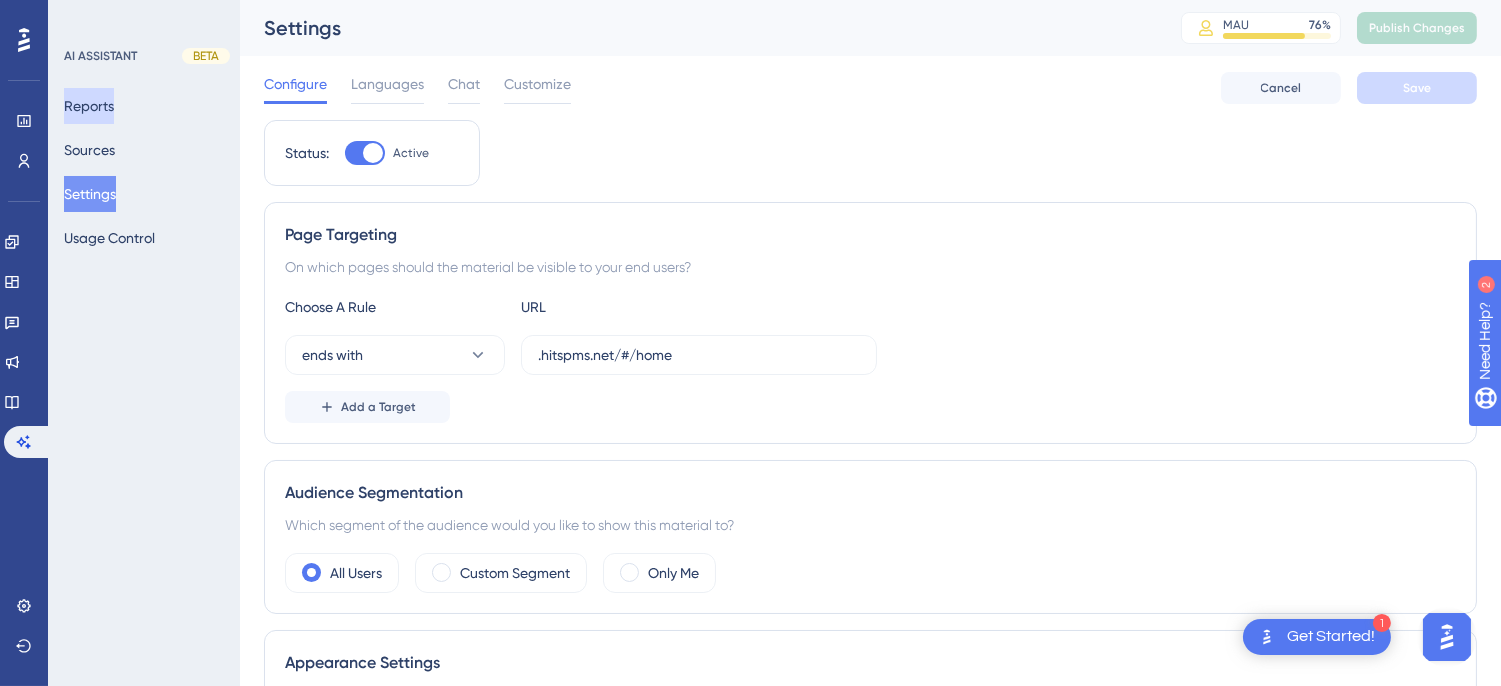 click on "Reports" at bounding box center [89, 106] 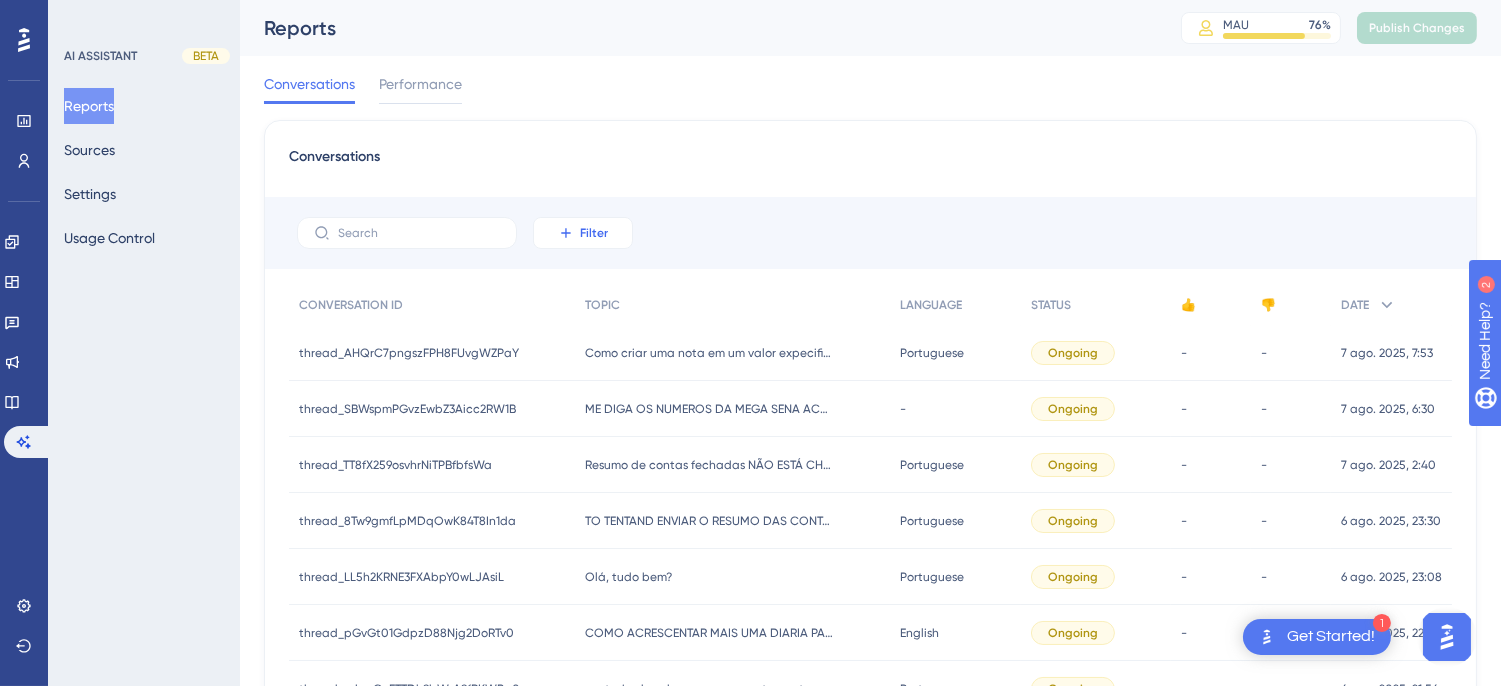 click on "Filter" at bounding box center (594, 233) 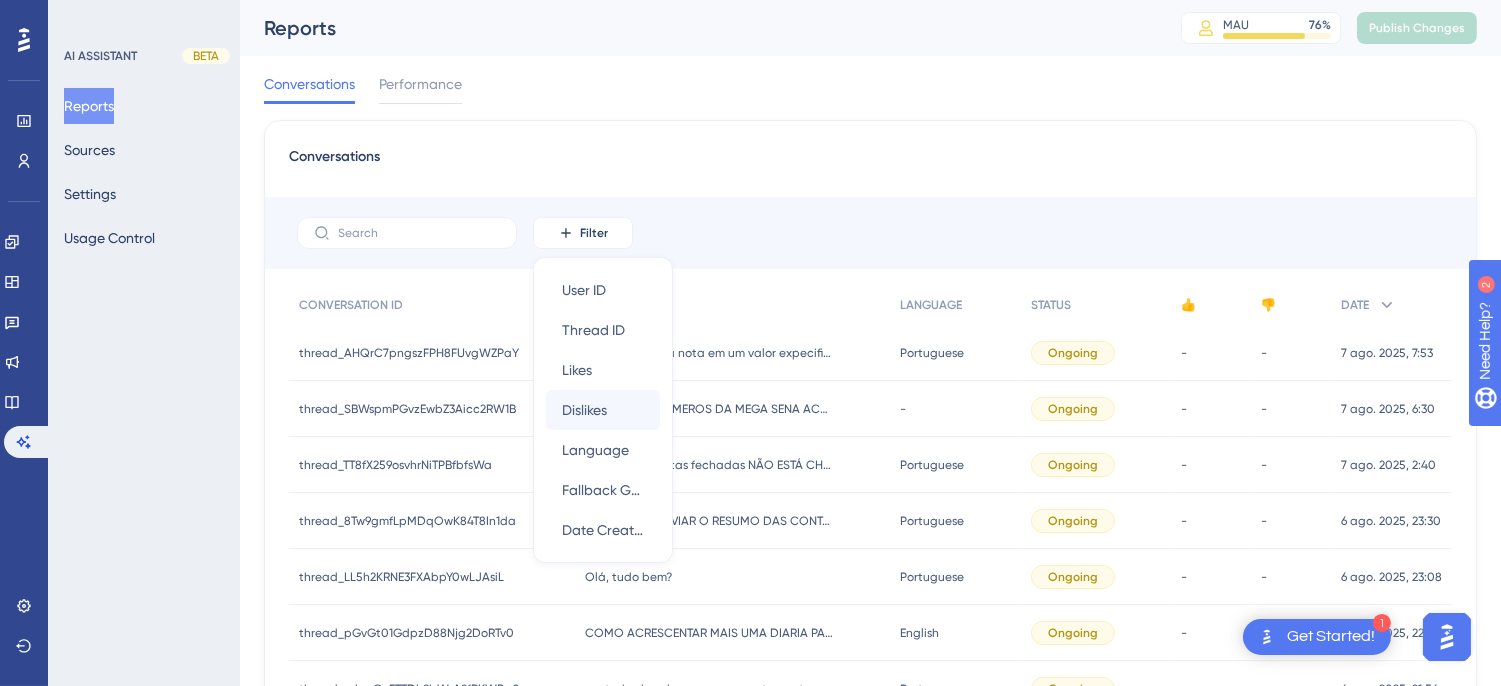 scroll, scrollTop: 66, scrollLeft: 0, axis: vertical 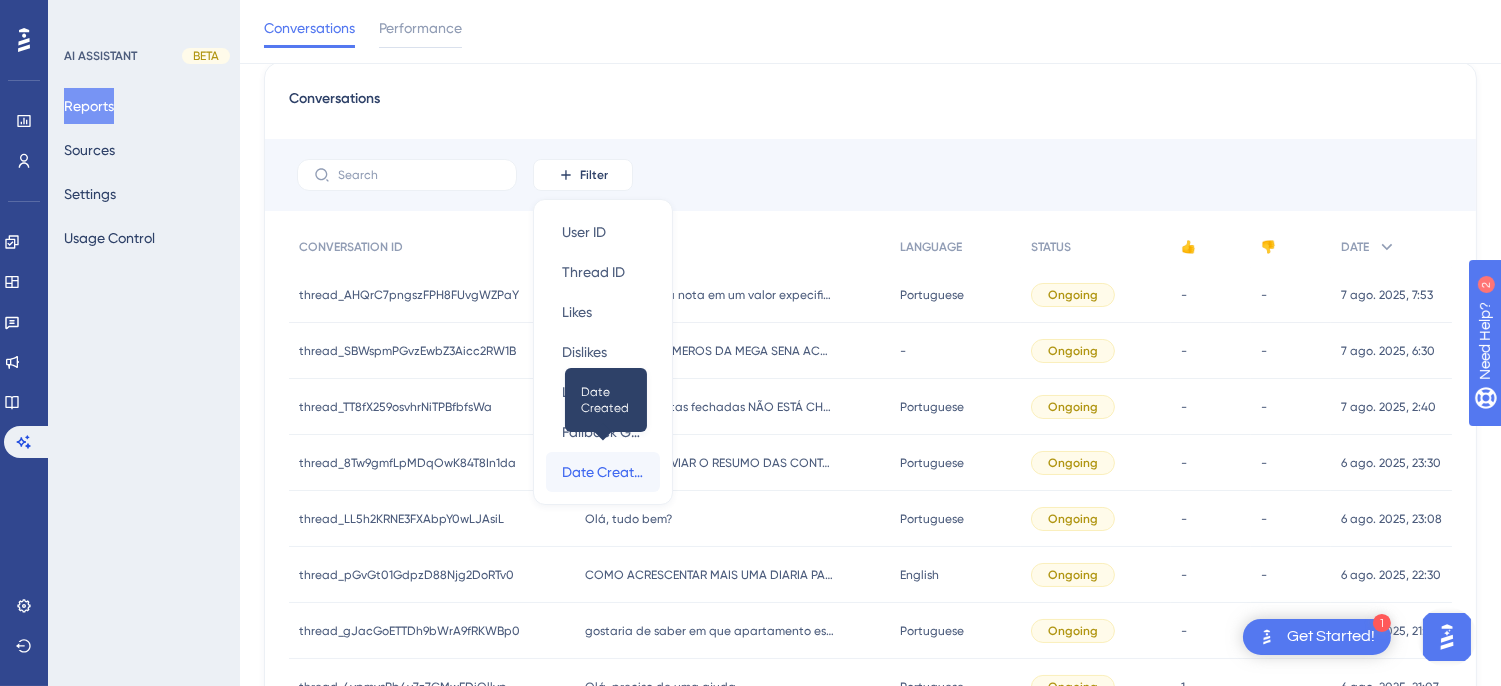 click on "Date Created" at bounding box center [603, 472] 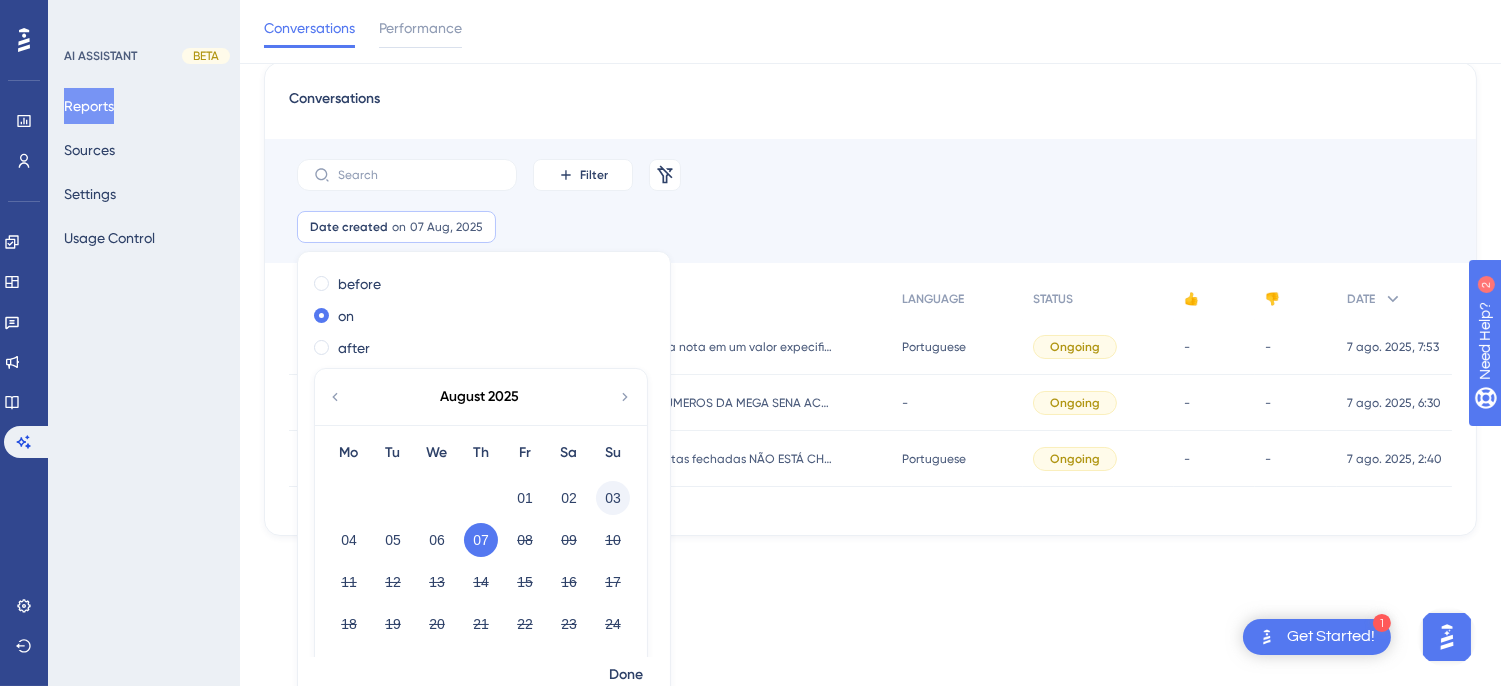 click on "03" at bounding box center (613, 498) 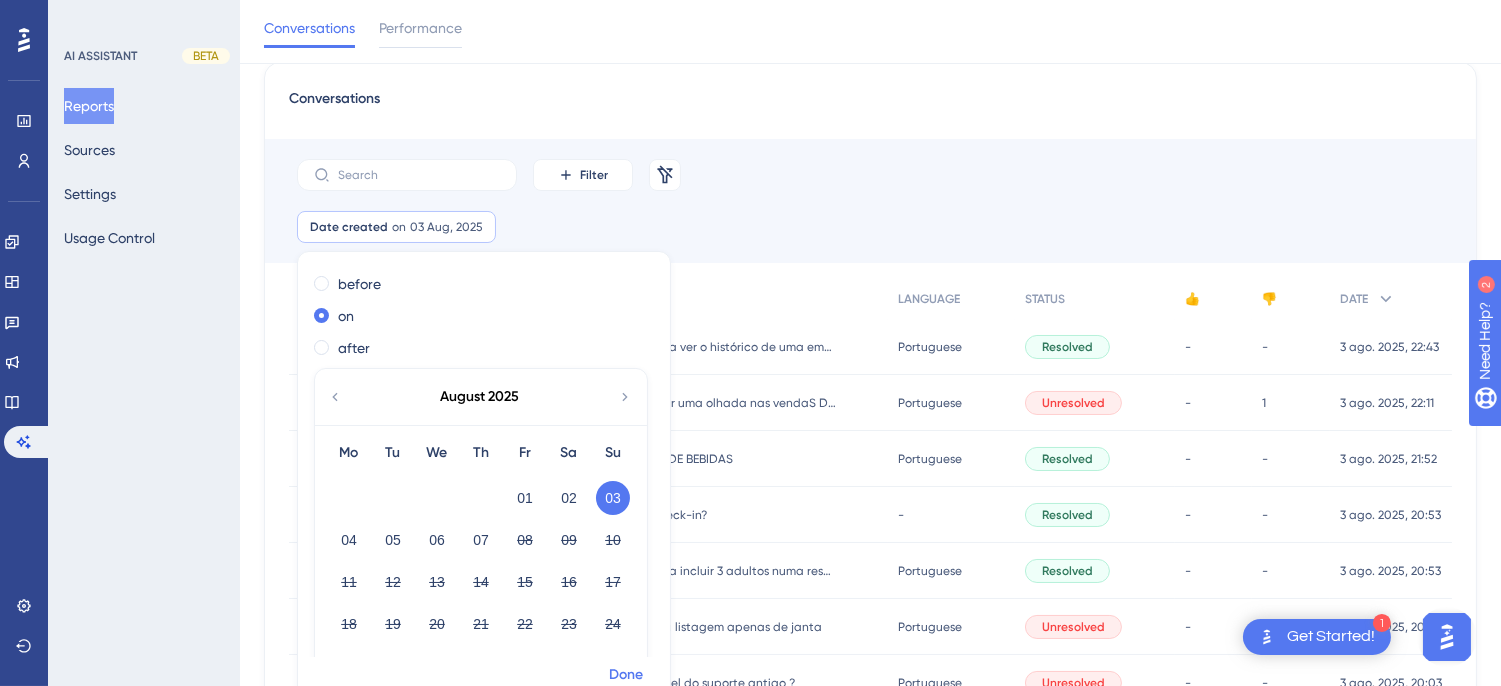 click on "Done" at bounding box center (626, 675) 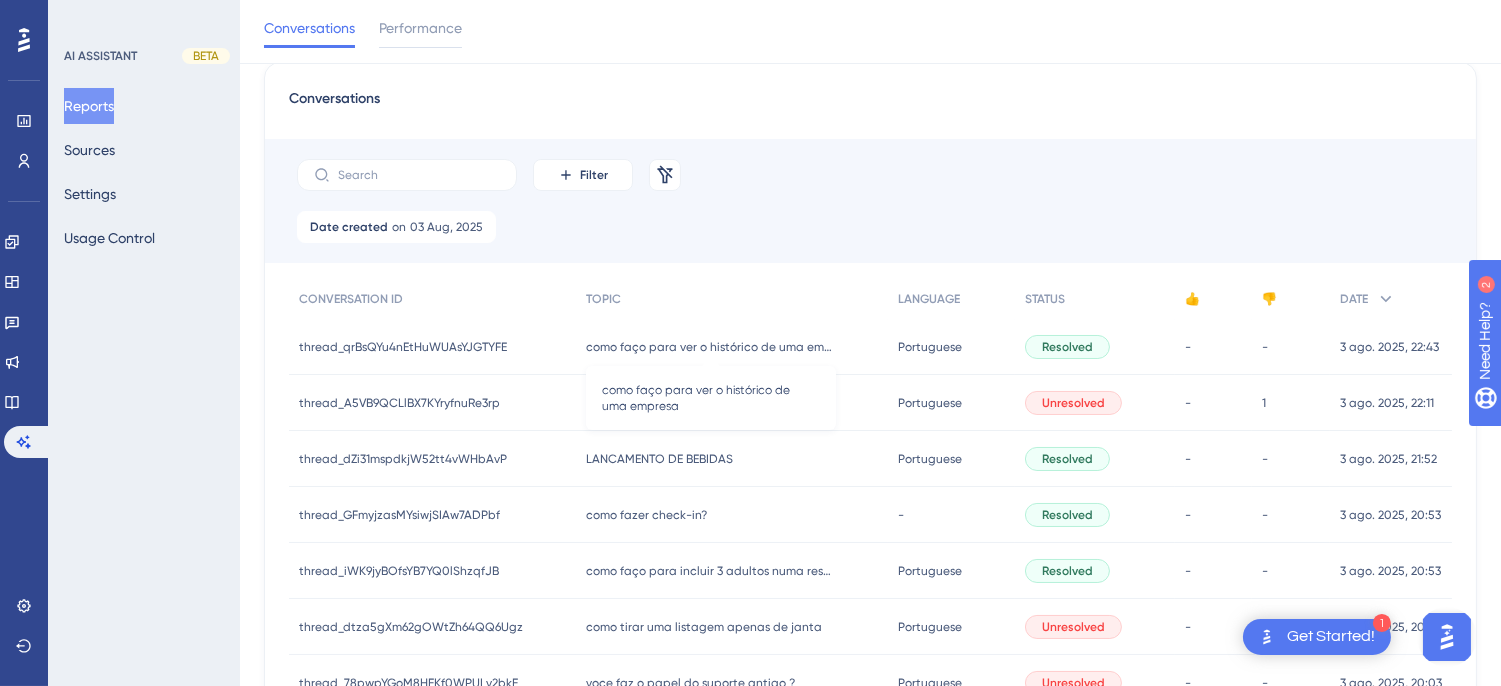 click on "como faço para ver o histórico de uma empresa" at bounding box center (710, 347) 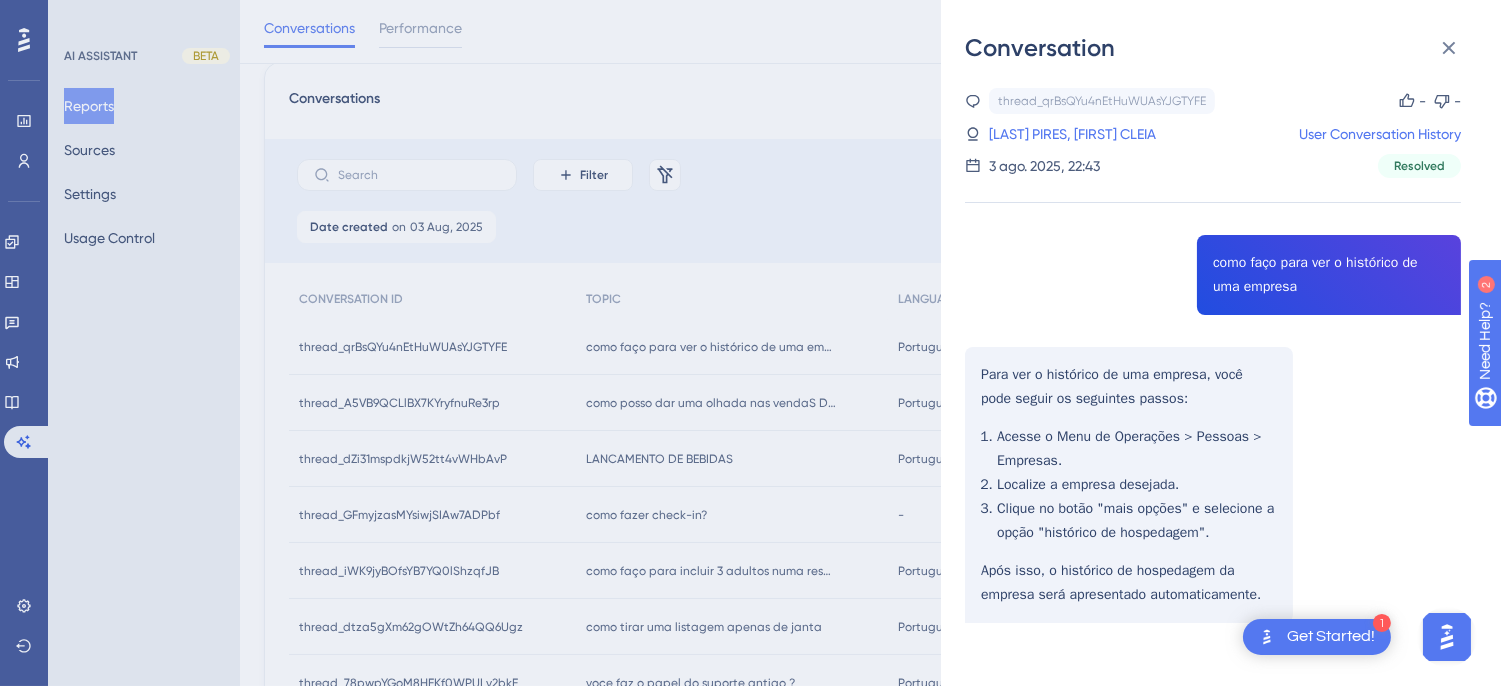 click on "thread_qrBsQYu4nEtHuWUAsYJGTYFE Copy - - 141_NASCIMENTO PIRES, ANA CLEIA User Conversation History 3 ago. 2025,
22:43 Resolved como faço para ver o histórico de uma empresa Para ver o histórico de uma empresa, você pode seguir os seguintes passos:
Acesse o Menu de Operações > Pessoas > Empresas.
Localize a empresa desejada.
Clique no botão "mais opções" e selecione a opção "histórico de hospedagem".
Após isso, o histórico de hospedagem da empresa será apresentado automaticamente." at bounding box center [1213, 406] 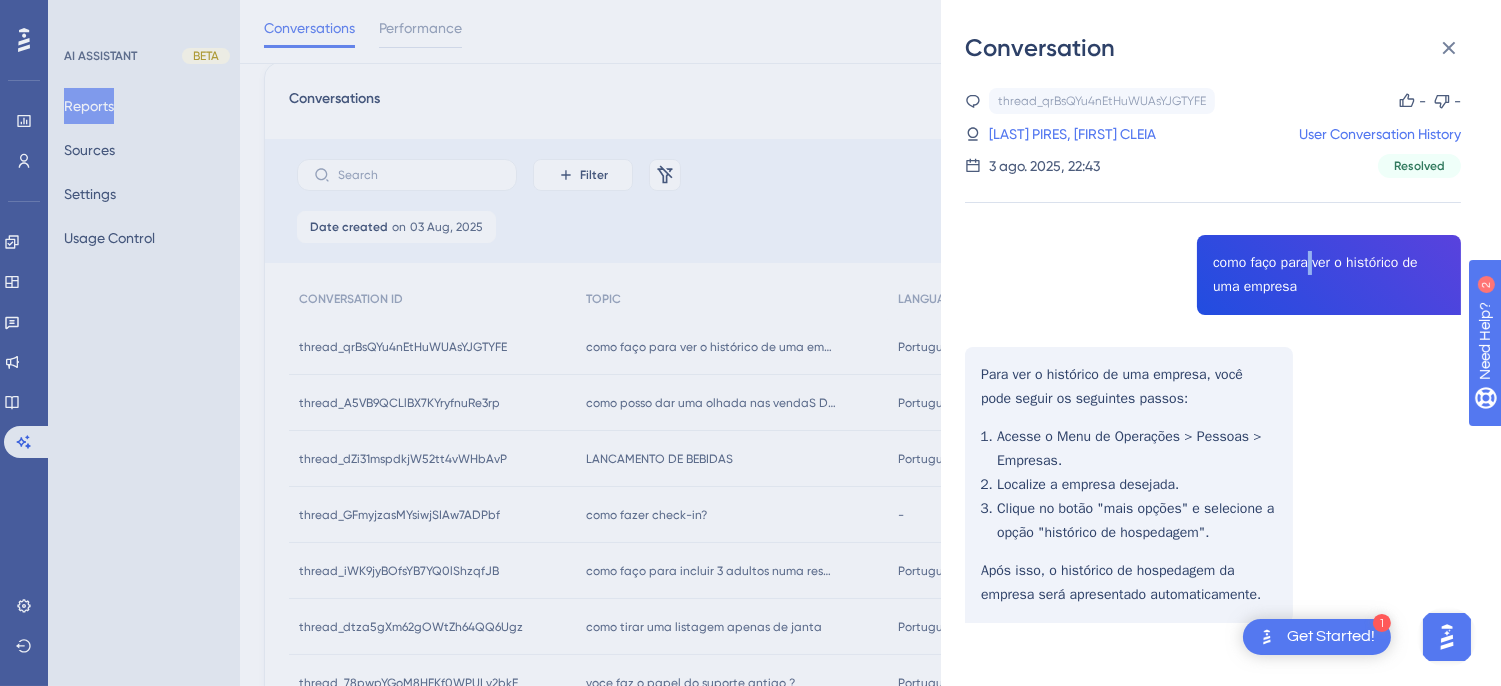 click on "thread_qrBsQYu4nEtHuWUAsYJGTYFE Copy - - 141_NASCIMENTO PIRES, ANA CLEIA User Conversation History 3 ago. 2025,
22:43 Resolved como faço para ver o histórico de uma empresa Para ver o histórico de uma empresa, você pode seguir os seguintes passos:
Acesse o Menu de Operações > Pessoas > Empresas.
Localize a empresa desejada.
Clique no botão "mais opções" e selecione a opção "histórico de hospedagem".
Após isso, o histórico de hospedagem da empresa será apresentado automaticamente." at bounding box center [1213, 406] 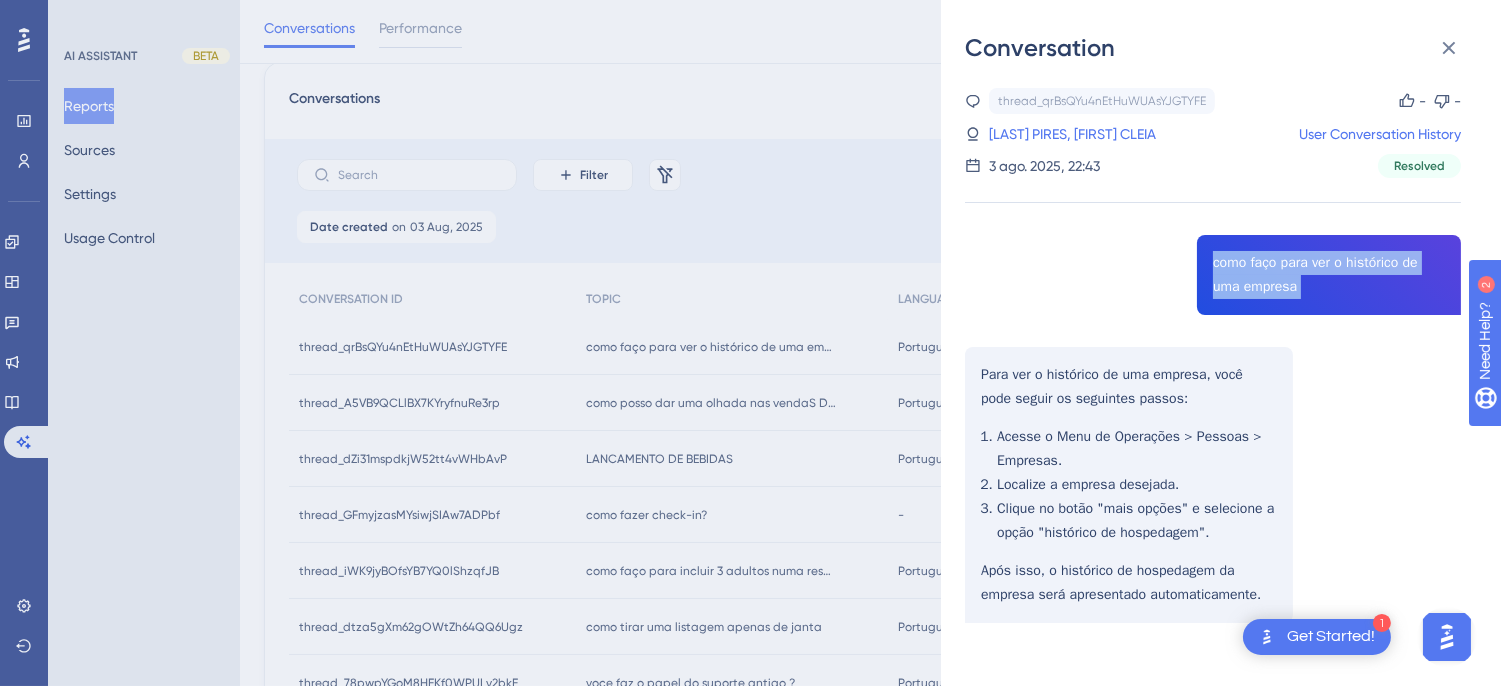 click on "thread_qrBsQYu4nEtHuWUAsYJGTYFE Copy - - 141_NASCIMENTO PIRES, ANA CLEIA User Conversation History 3 ago. 2025,
22:43 Resolved como faço para ver o histórico de uma empresa Para ver o histórico de uma empresa, você pode seguir os seguintes passos:
Acesse o Menu de Operações > Pessoas > Empresas.
Localize a empresa desejada.
Clique no botão "mais opções" e selecione a opção "histórico de hospedagem".
Após isso, o histórico de hospedagem da empresa será apresentado automaticamente." at bounding box center (1213, 406) 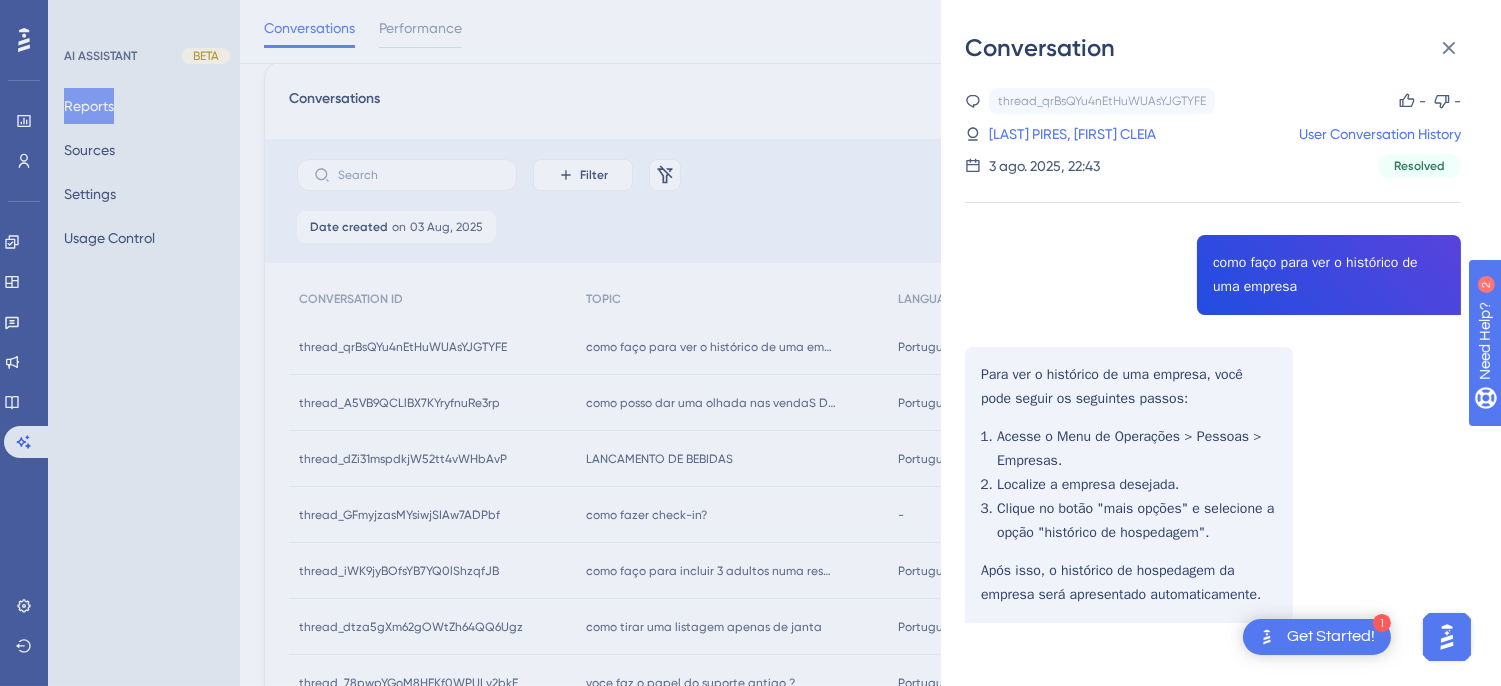 click on "thread_qrBsQYu4nEtHuWUAsYJGTYFE Copy - - 141_NASCIMENTO PIRES, ANA CLEIA User Conversation History 3 ago. 2025,
22:43 Resolved como faço para ver o histórico de uma empresa Para ver o histórico de uma empresa, você pode seguir os seguintes passos:
Acesse o Menu de Operações > Pessoas > Empresas.
Localize a empresa desejada.
Clique no botão "mais opções" e selecione a opção "histórico de hospedagem".
Após isso, o histórico de hospedagem da empresa será apresentado automaticamente." at bounding box center [1213, 406] 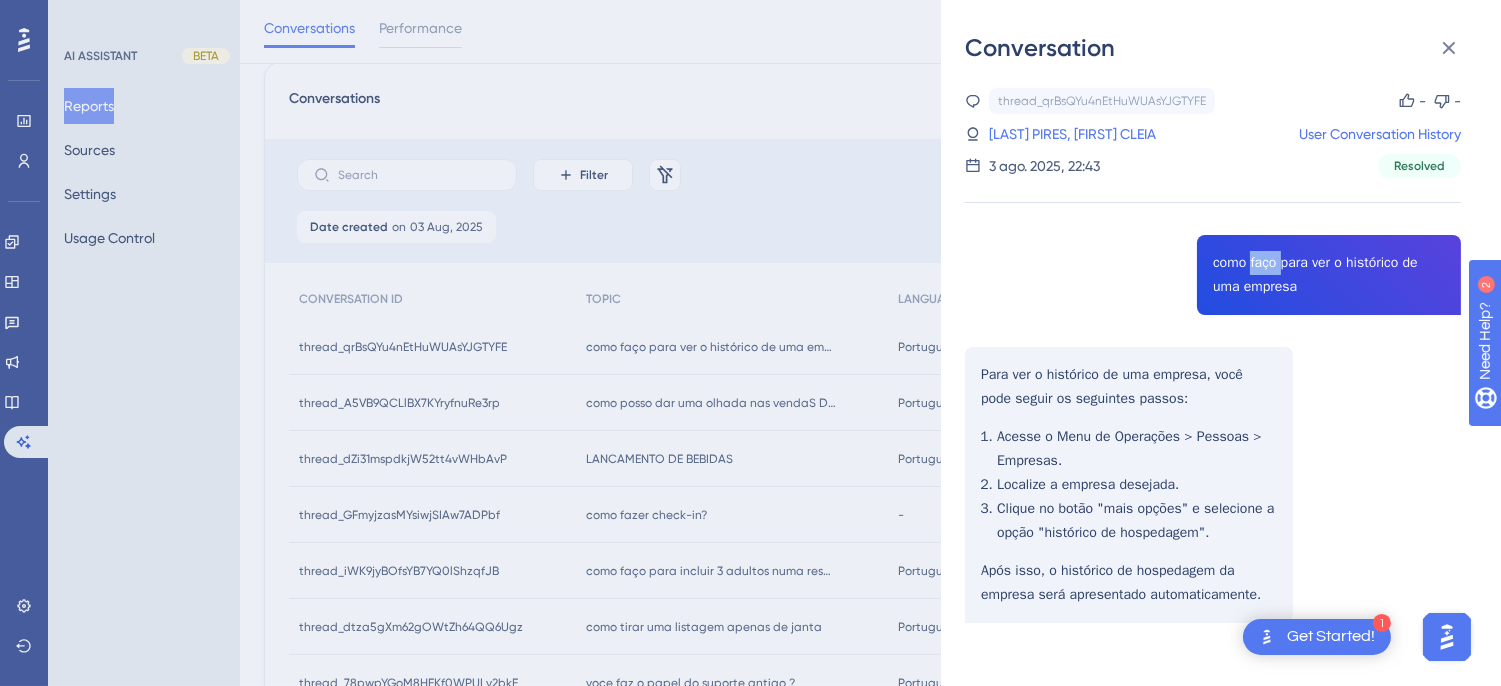 click on "thread_qrBsQYu4nEtHuWUAsYJGTYFE Copy - - 141_NASCIMENTO PIRES, ANA CLEIA User Conversation History 3 ago. 2025,
22:43 Resolved como faço para ver o histórico de uma empresa Para ver o histórico de uma empresa, você pode seguir os seguintes passos:
Acesse o Menu de Operações > Pessoas > Empresas.
Localize a empresa desejada.
Clique no botão "mais opções" e selecione a opção "histórico de hospedagem".
Após isso, o histórico de hospedagem da empresa será apresentado automaticamente." at bounding box center [1213, 406] 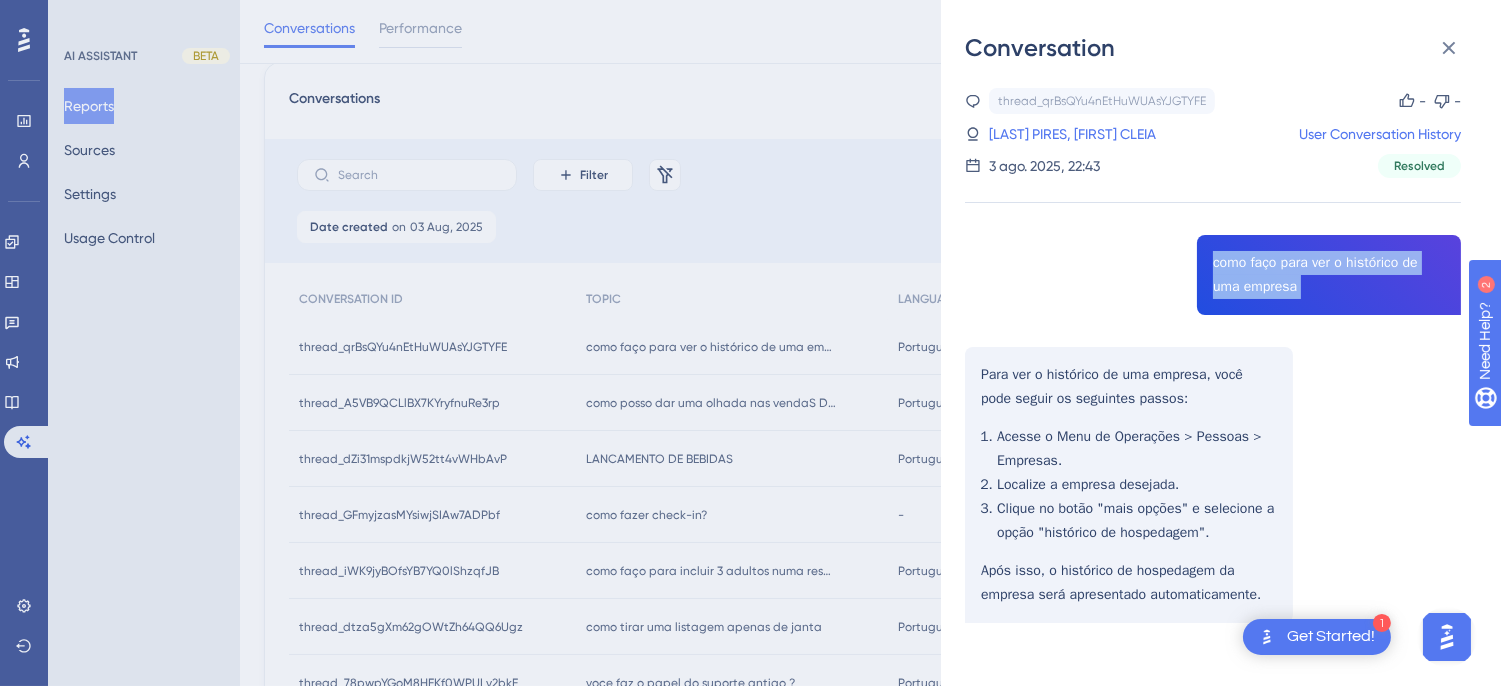 click on "thread_qrBsQYu4nEtHuWUAsYJGTYFE Copy - - 141_NASCIMENTO PIRES, ANA CLEIA User Conversation History 3 ago. 2025,
22:43 Resolved como faço para ver o histórico de uma empresa Para ver o histórico de uma empresa, você pode seguir os seguintes passos:
Acesse o Menu de Operações > Pessoas > Empresas.
Localize a empresa desejada.
Clique no botão "mais opções" e selecione a opção "histórico de hospedagem".
Após isso, o histórico de hospedagem da empresa será apresentado automaticamente." at bounding box center [1213, 406] 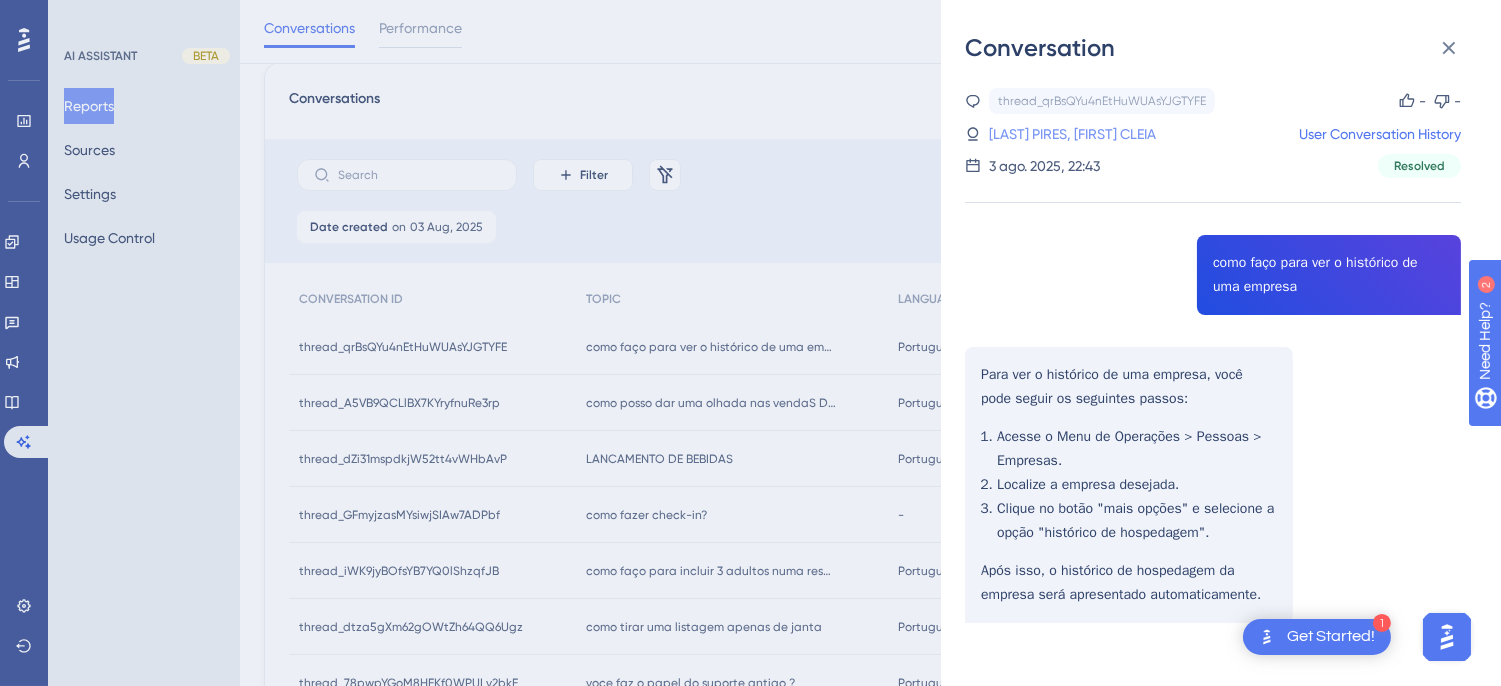 click on "141_NASCIMENTO PIRES, ANA CLEIA" at bounding box center [1088, 134] 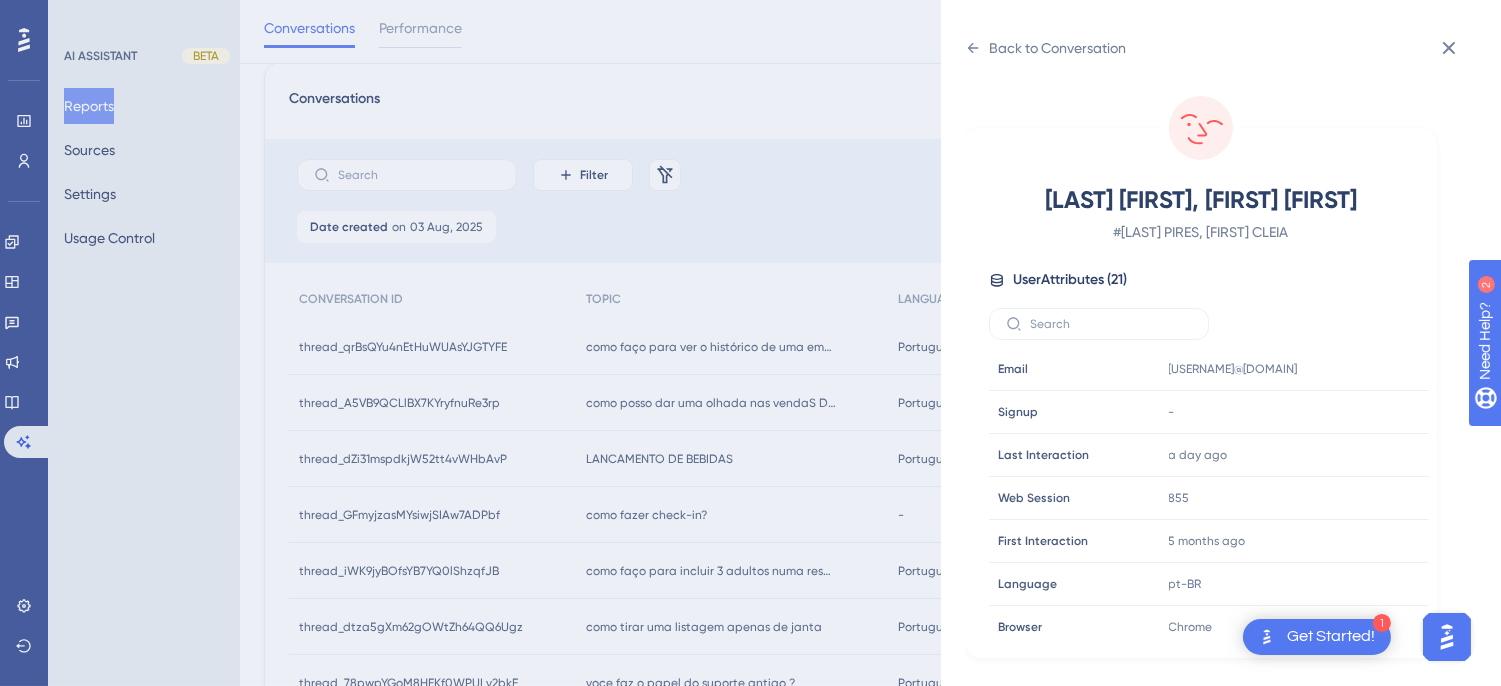 scroll, scrollTop: 733, scrollLeft: 0, axis: vertical 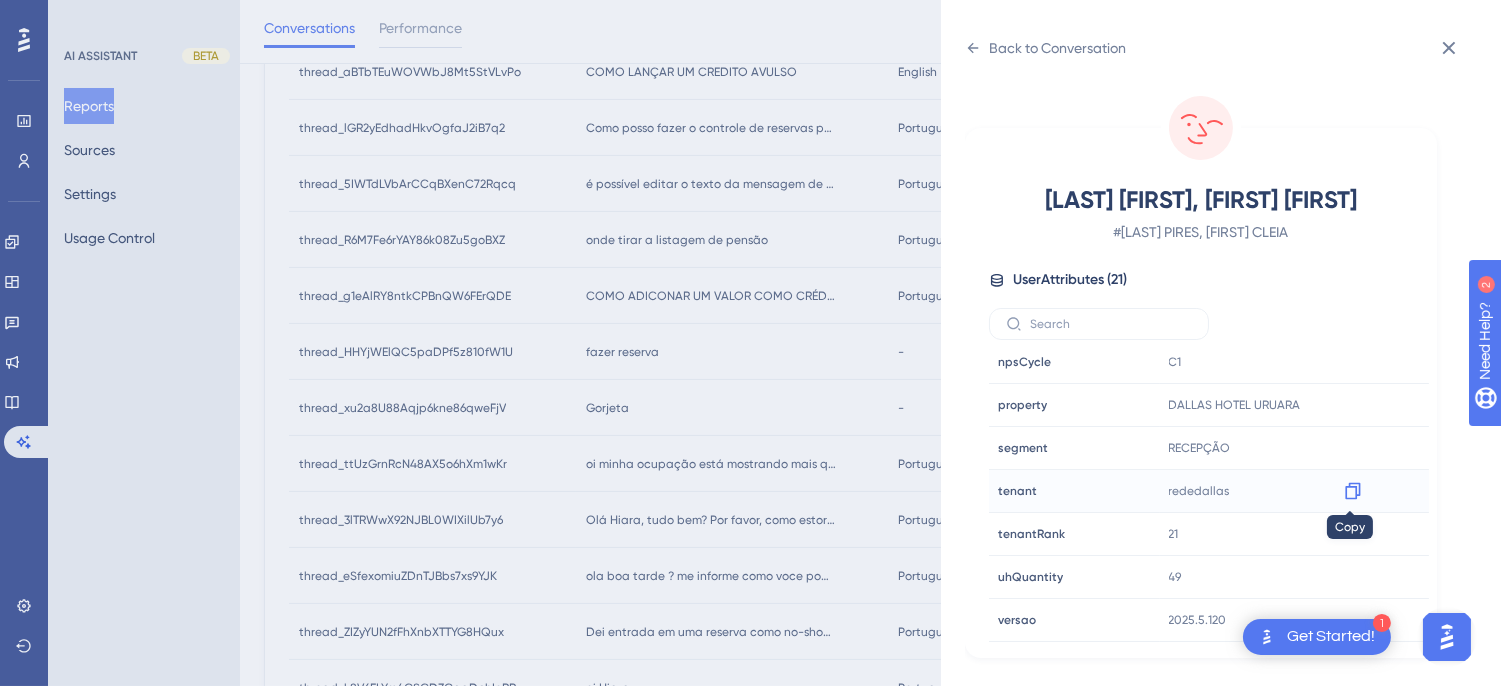 click 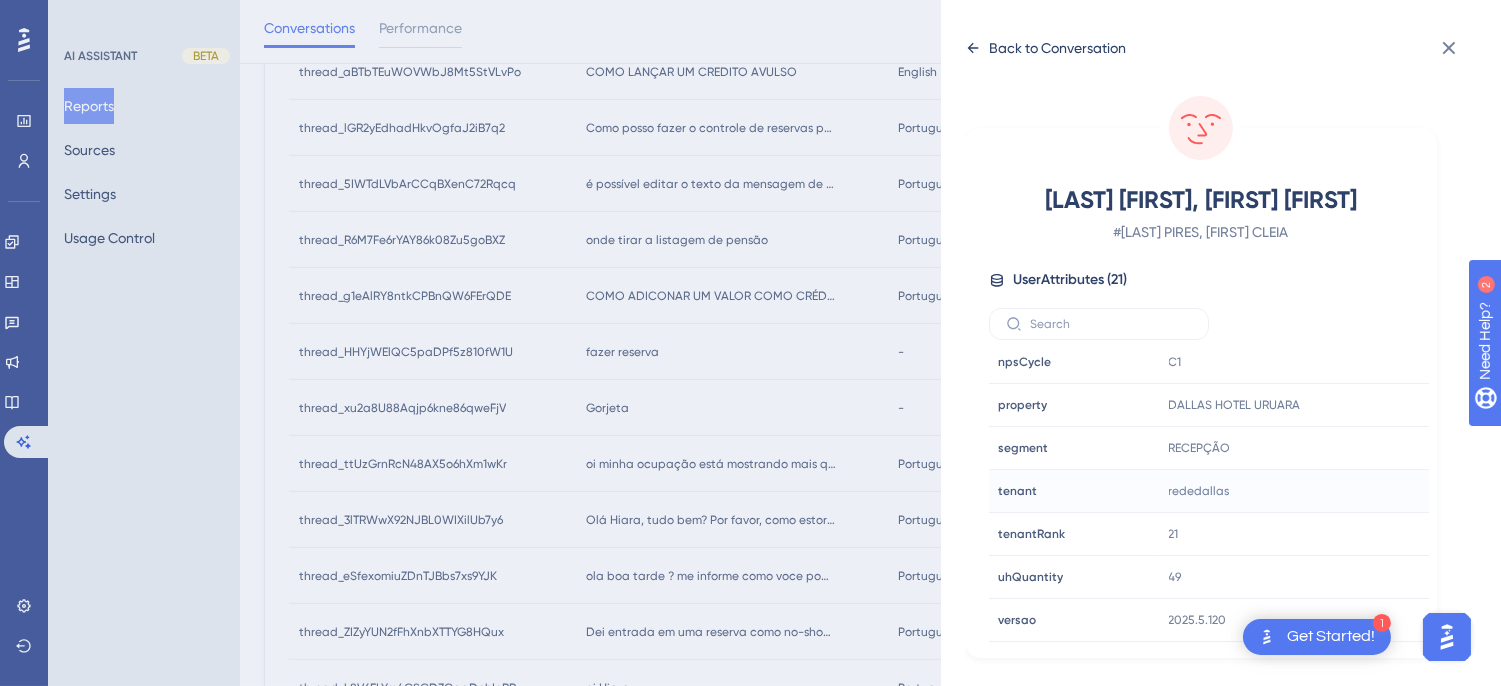 click 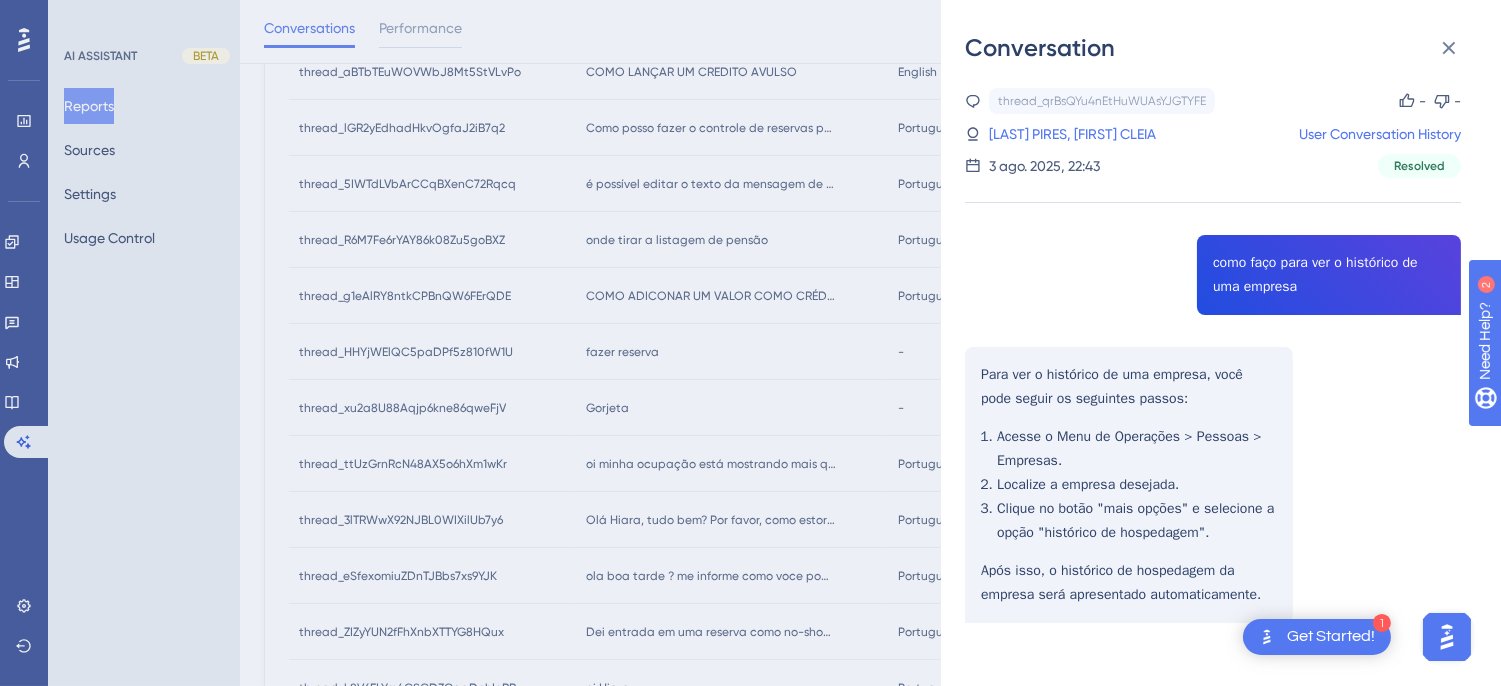 click on "thread_qrBsQYu4nEtHuWUAsYJGTYFE Copy - - 141_NASCIMENTO PIRES, ANA CLEIA User Conversation History 3 ago. 2025,
22:43 Resolved como faço para ver o histórico de uma empresa Para ver o histórico de uma empresa, você pode seguir os seguintes passos:
Acesse o Menu de Operações > Pessoas > Empresas.
Localize a empresa desejada.
Clique no botão "mais opções" e selecione a opção "histórico de hospedagem".
Após isso, o histórico de hospedagem da empresa será apresentado automaticamente." at bounding box center [1213, 406] 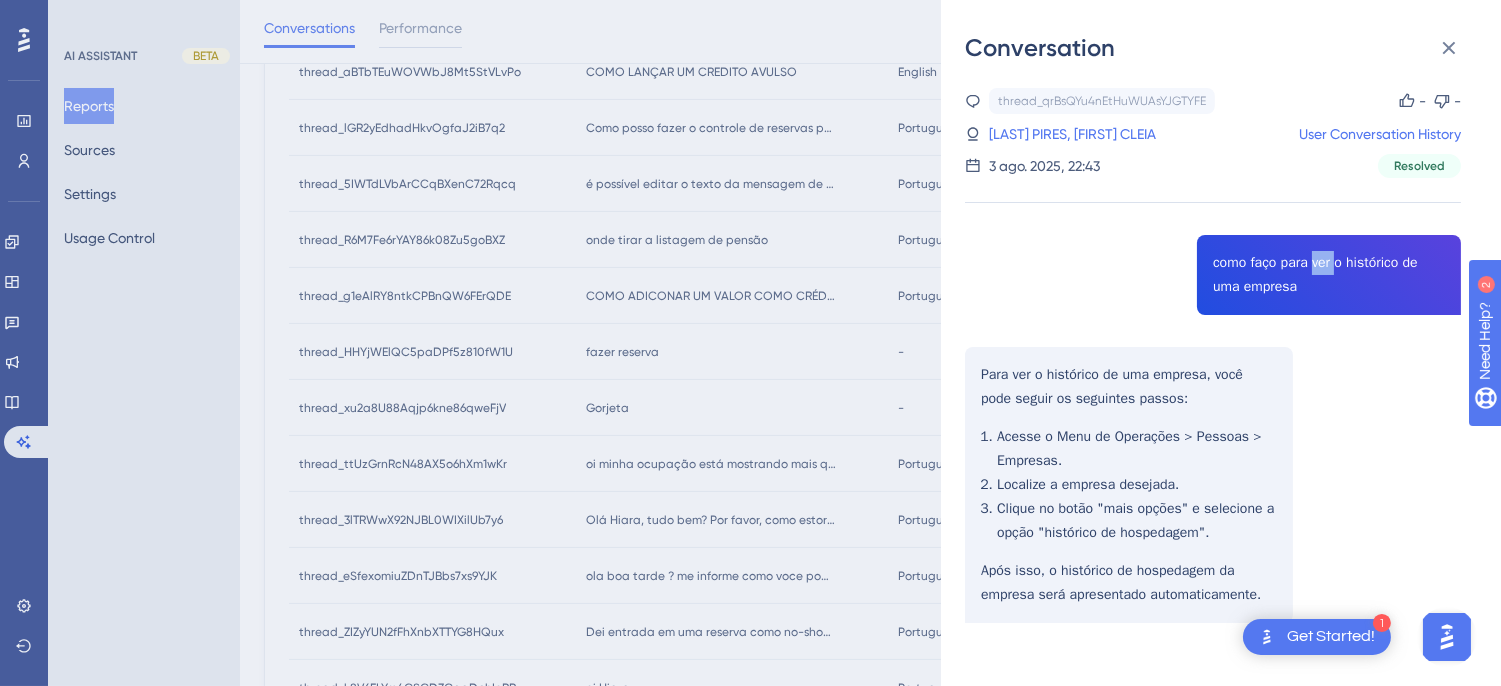 click on "thread_qrBsQYu4nEtHuWUAsYJGTYFE Copy - - 141_NASCIMENTO PIRES, ANA CLEIA User Conversation History 3 ago. 2025,
22:43 Resolved como faço para ver o histórico de uma empresa Para ver o histórico de uma empresa, você pode seguir os seguintes passos:
Acesse o Menu de Operações > Pessoas > Empresas.
Localize a empresa desejada.
Clique no botão "mais opções" e selecione a opção "histórico de hospedagem".
Após isso, o histórico de hospedagem da empresa será apresentado automaticamente." at bounding box center (1213, 406) 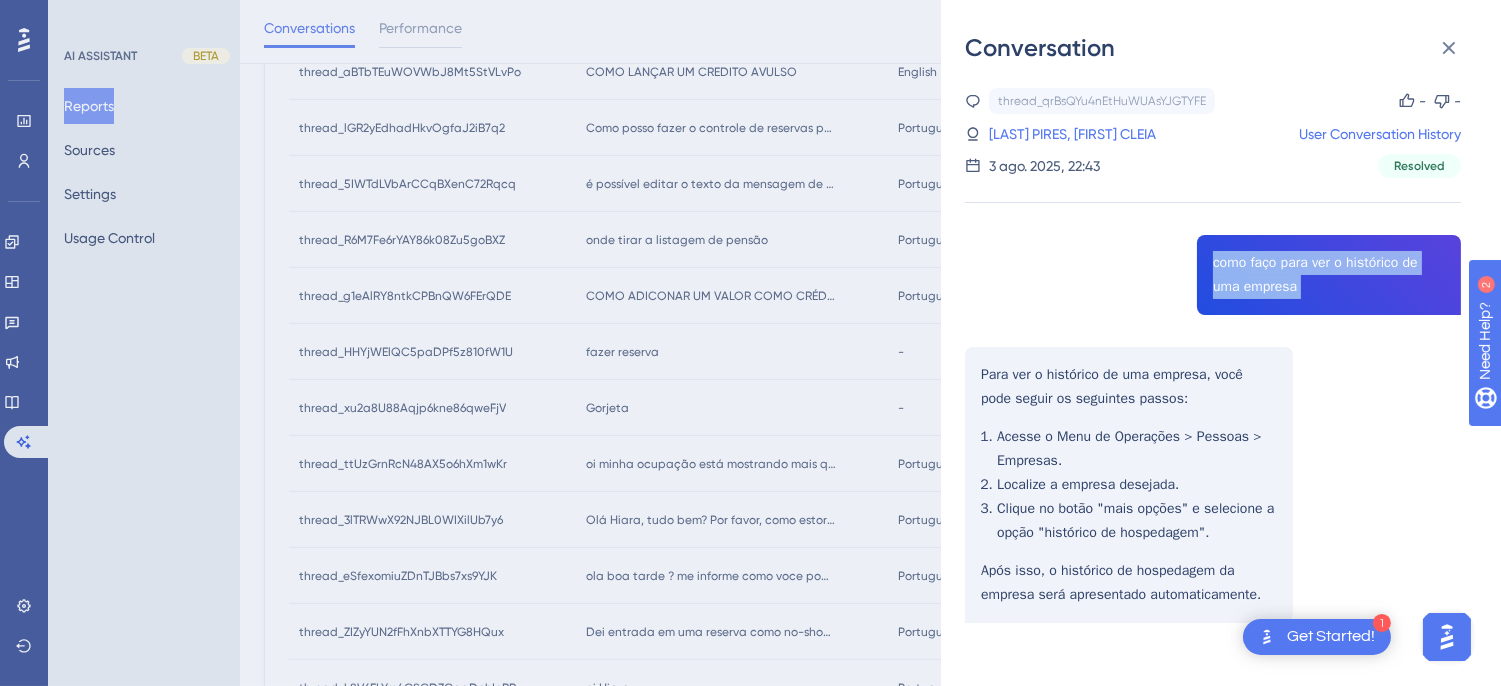click on "thread_qrBsQYu4nEtHuWUAsYJGTYFE Copy - - 141_NASCIMENTO PIRES, ANA CLEIA User Conversation History 3 ago. 2025,
22:43 Resolved como faço para ver o histórico de uma empresa Para ver o histórico de uma empresa, você pode seguir os seguintes passos:
Acesse o Menu de Operações > Pessoas > Empresas.
Localize a empresa desejada.
Clique no botão "mais opções" e selecione a opção "histórico de hospedagem".
Após isso, o histórico de hospedagem da empresa será apresentado automaticamente." at bounding box center (1213, 406) 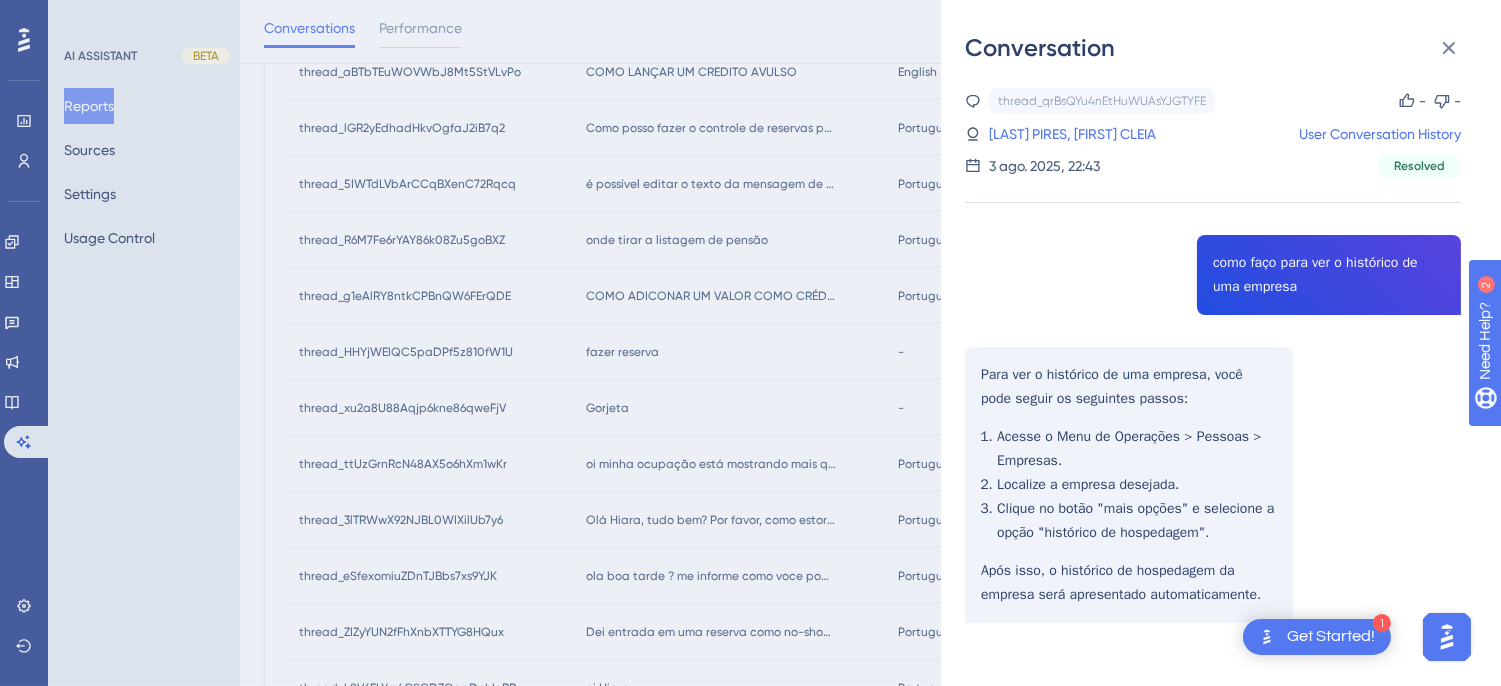 click on "thread_qrBsQYu4nEtHuWUAsYJGTYFE Copy - - 141_NASCIMENTO PIRES, ANA CLEIA User Conversation History 3 ago. 2025,
22:43 Resolved como faço para ver o histórico de uma empresa Para ver o histórico de uma empresa, você pode seguir os seguintes passos:
Acesse o Menu de Operações > Pessoas > Empresas.
Localize a empresa desejada.
Clique no botão "mais opções" e selecione a opção "histórico de hospedagem".
Após isso, o histórico de hospedagem da empresa será apresentado automaticamente." at bounding box center (1213, 406) 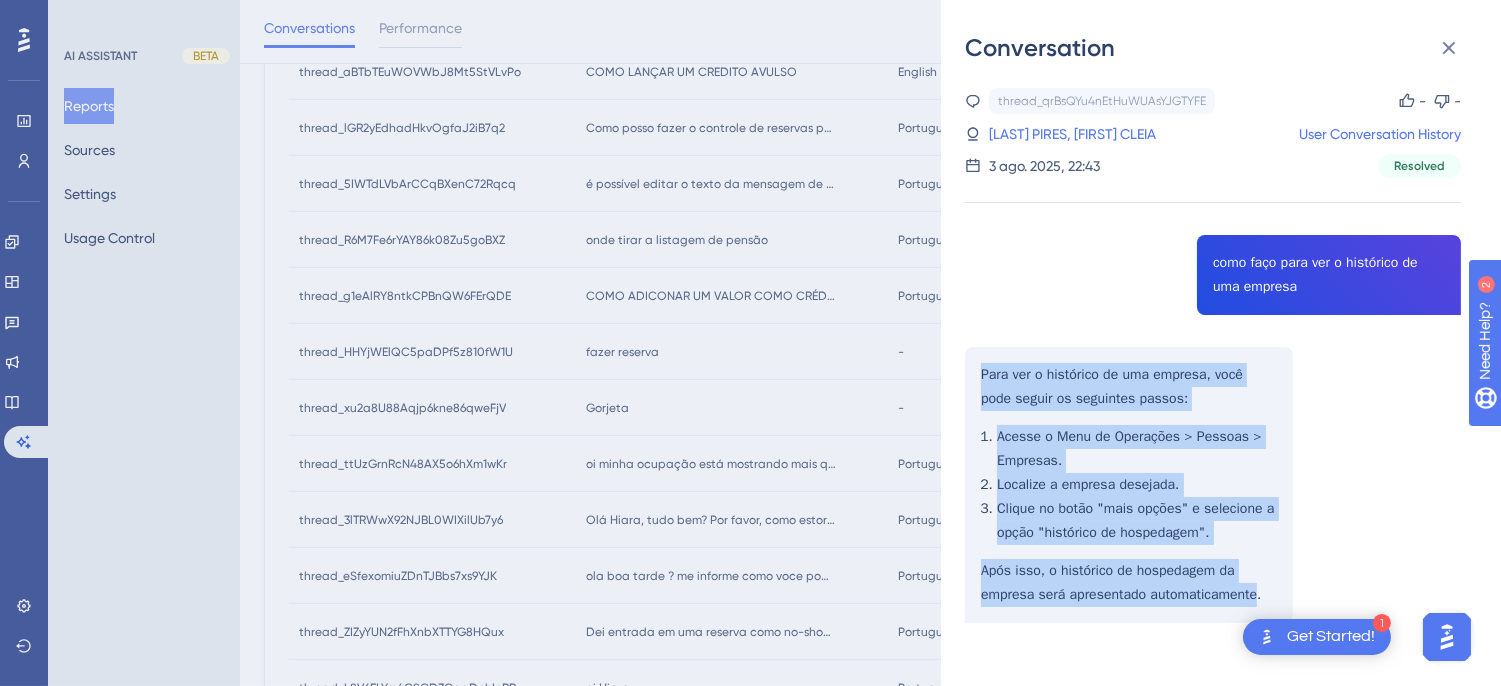 scroll, scrollTop: 22, scrollLeft: 0, axis: vertical 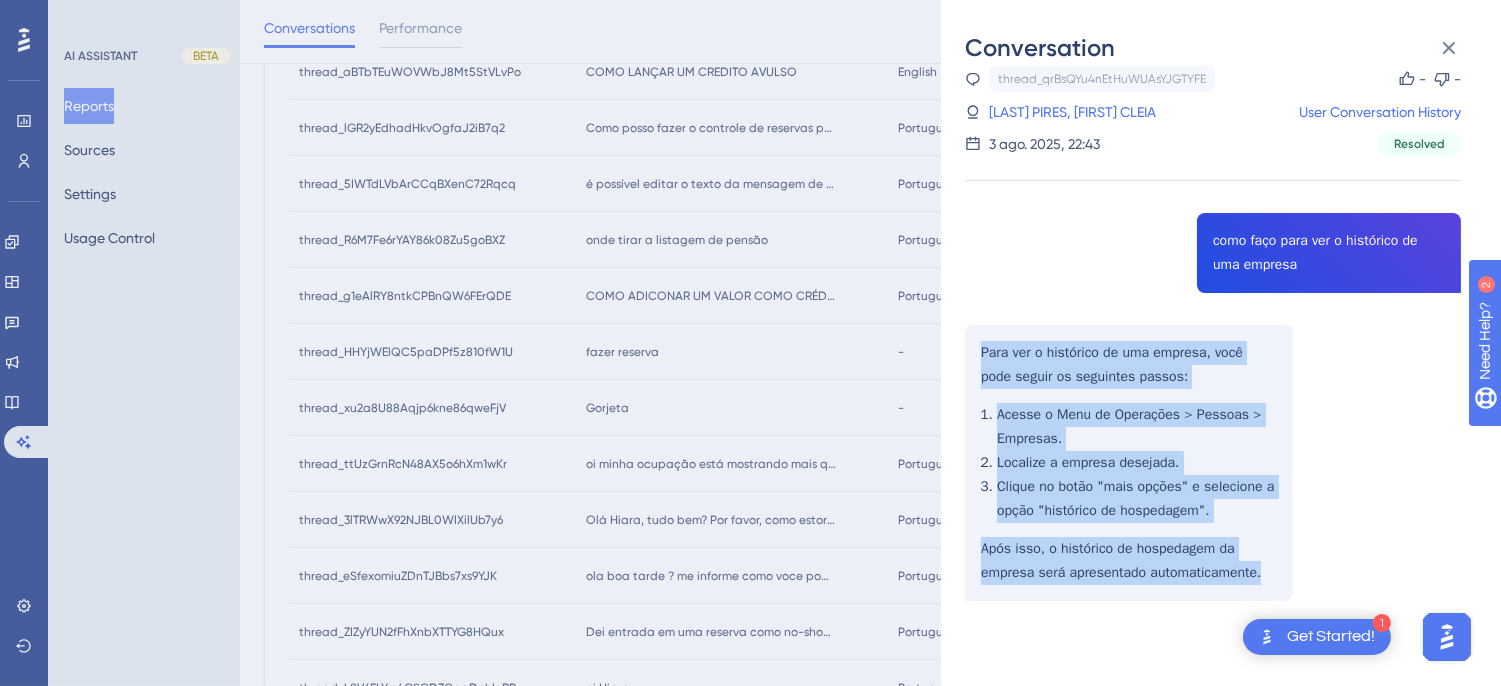 drag, startPoint x: 975, startPoint y: 371, endPoint x: 1257, endPoint y: 572, distance: 346.30188 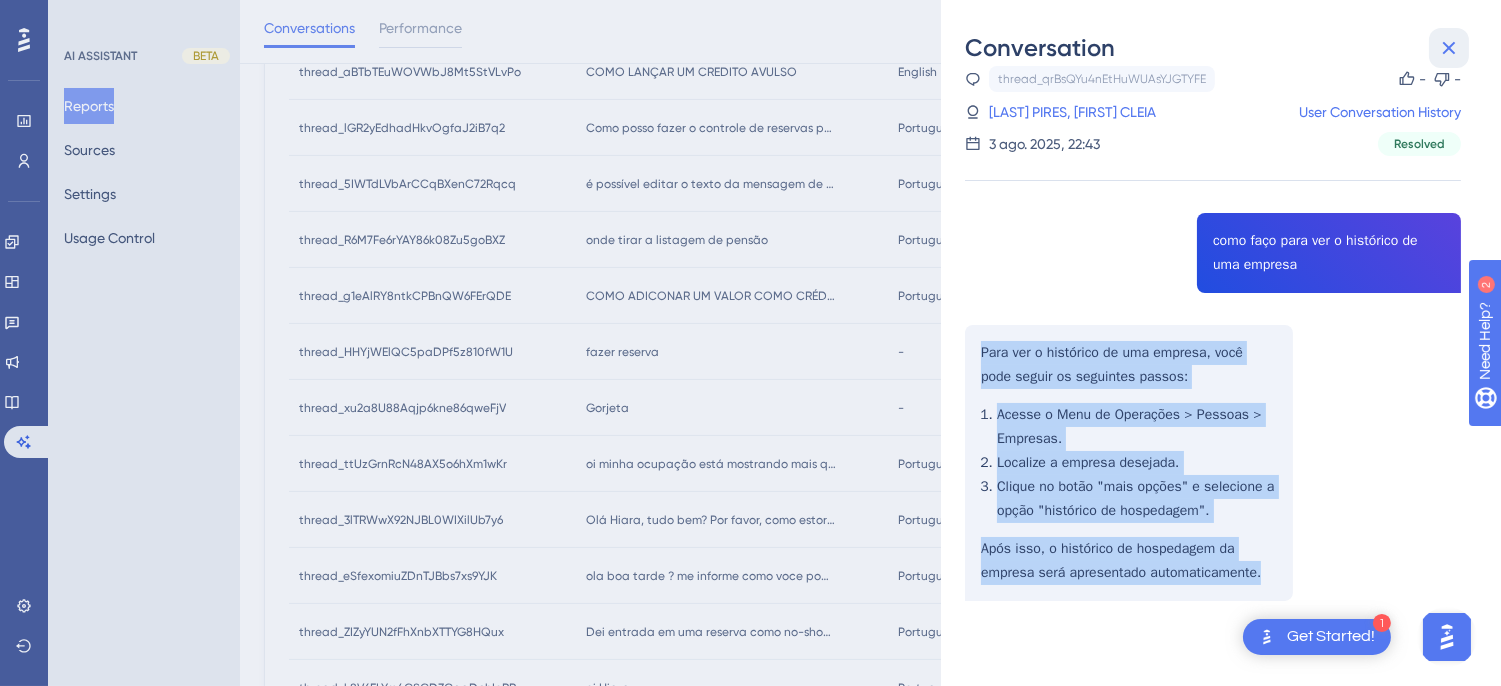drag, startPoint x: 1447, startPoint y: 48, endPoint x: 1497, endPoint y: 32, distance: 52.49762 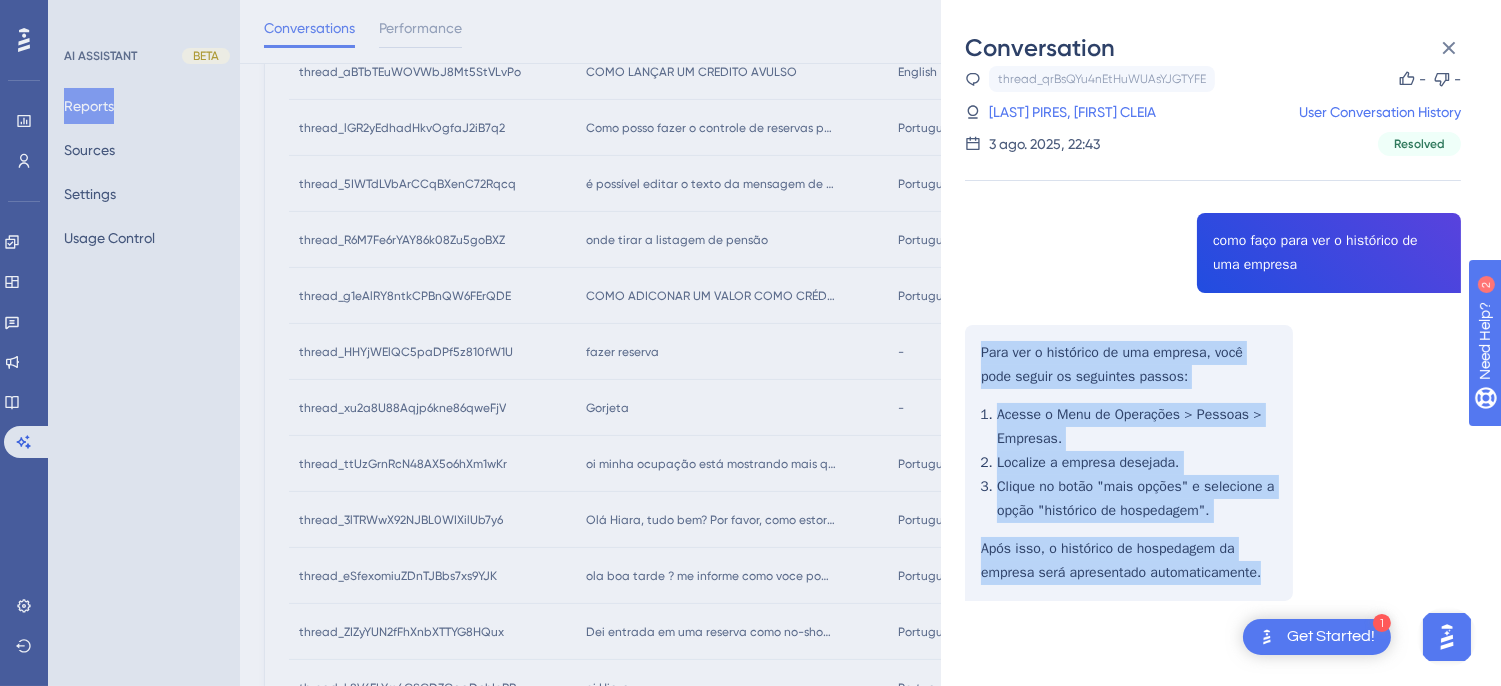 click 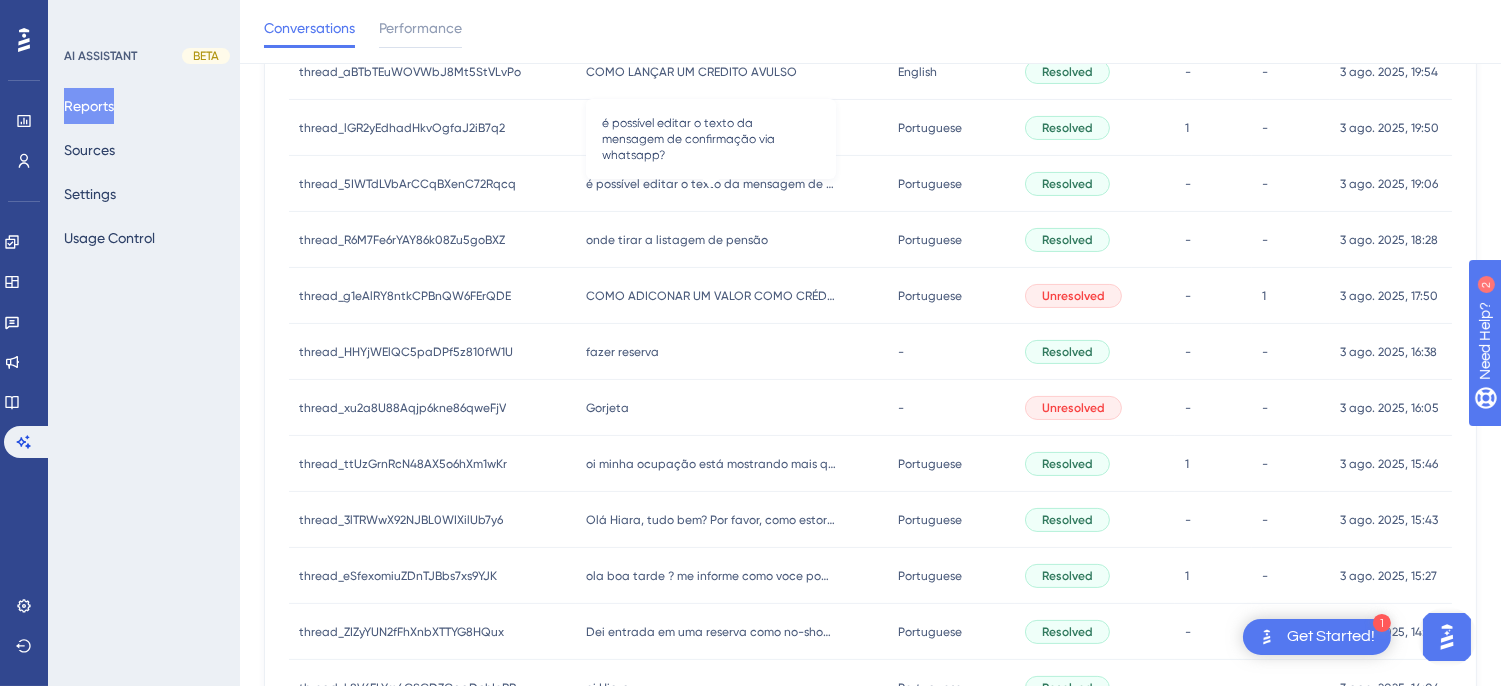 scroll, scrollTop: 0, scrollLeft: 0, axis: both 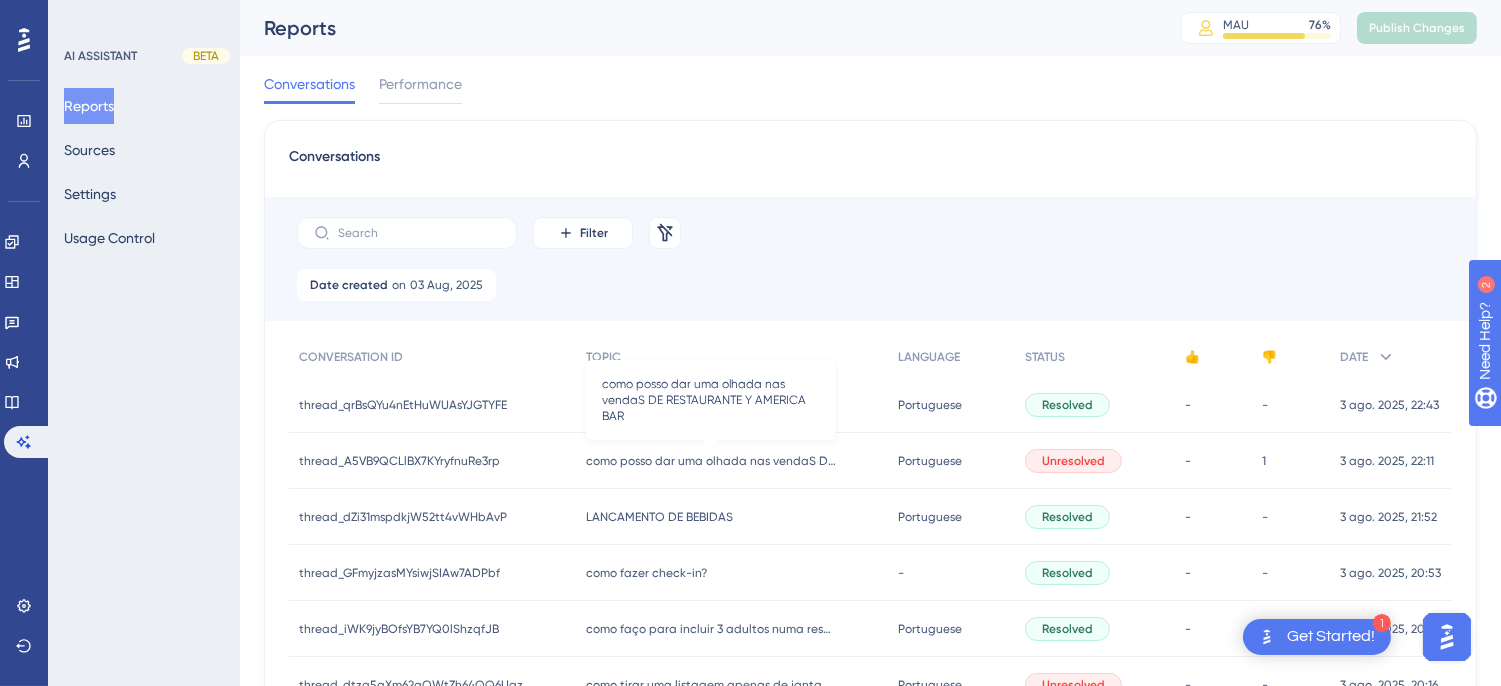 click on "como posso dar uma olhada nas vendaS DE RESTAURANTE Y AMERICA BAR" at bounding box center [710, 461] 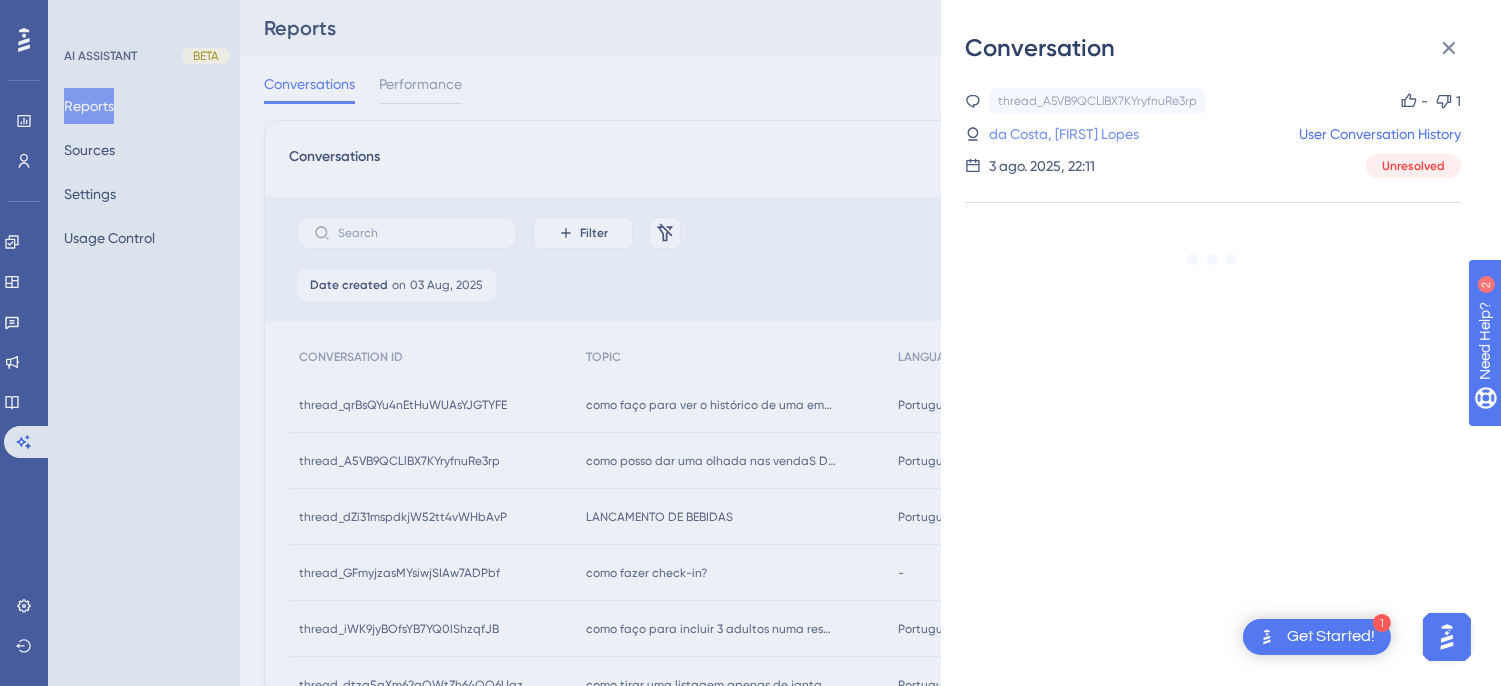 click on "116_da Costa, Jose Lopes" at bounding box center [1075, 134] 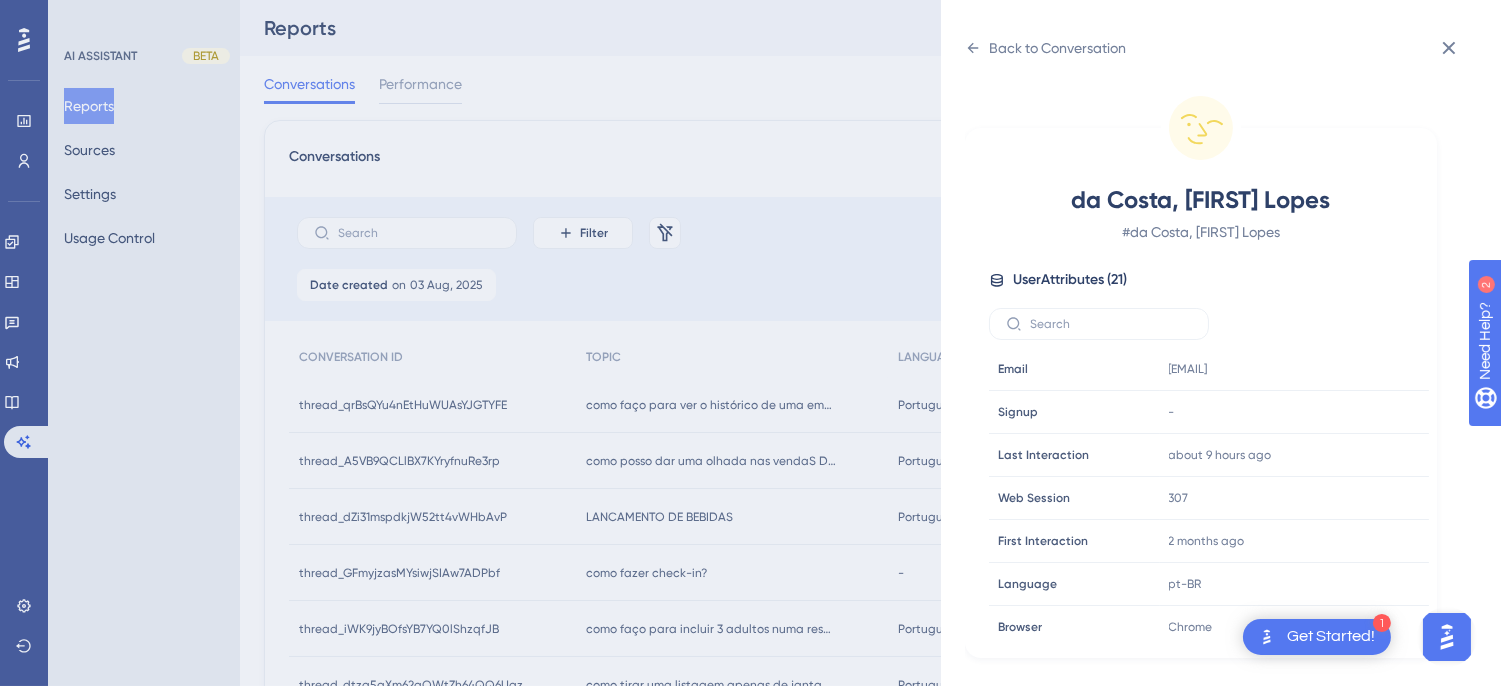 scroll, scrollTop: 610, scrollLeft: 0, axis: vertical 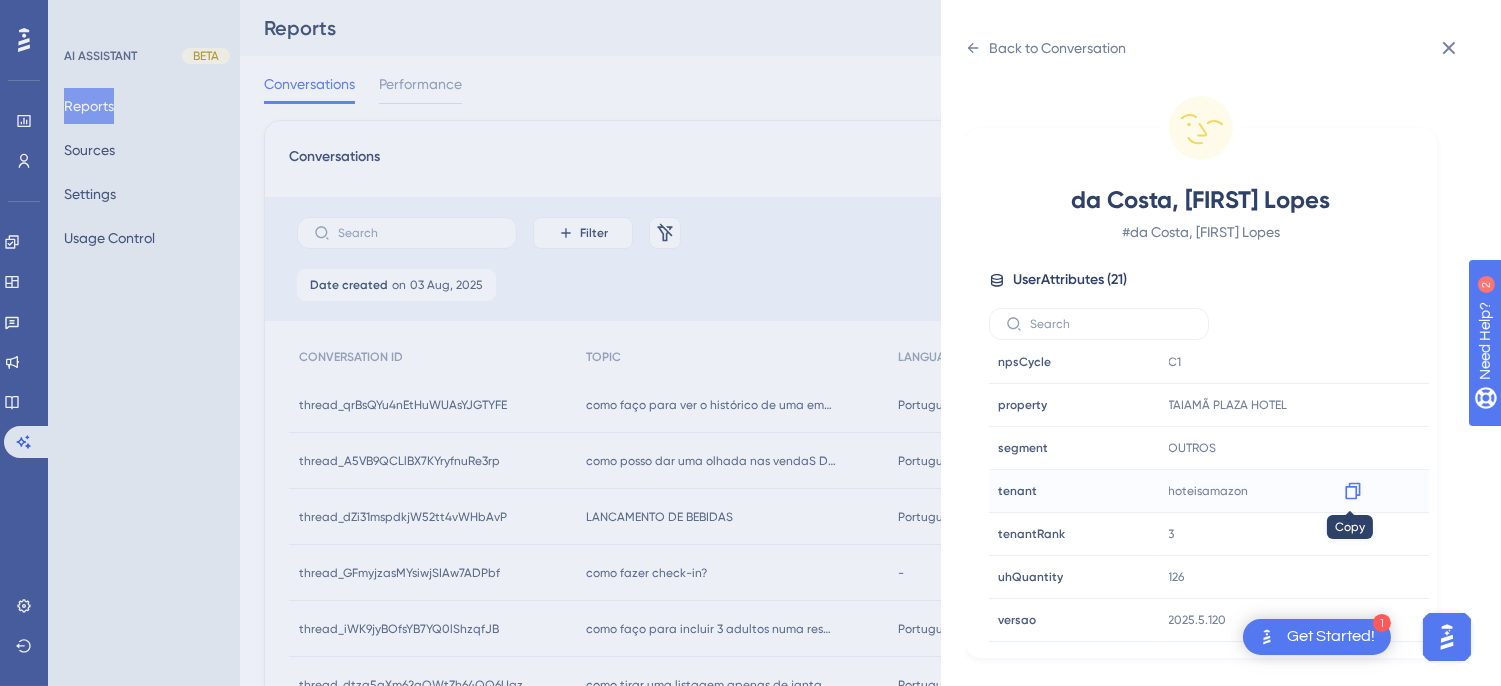 click 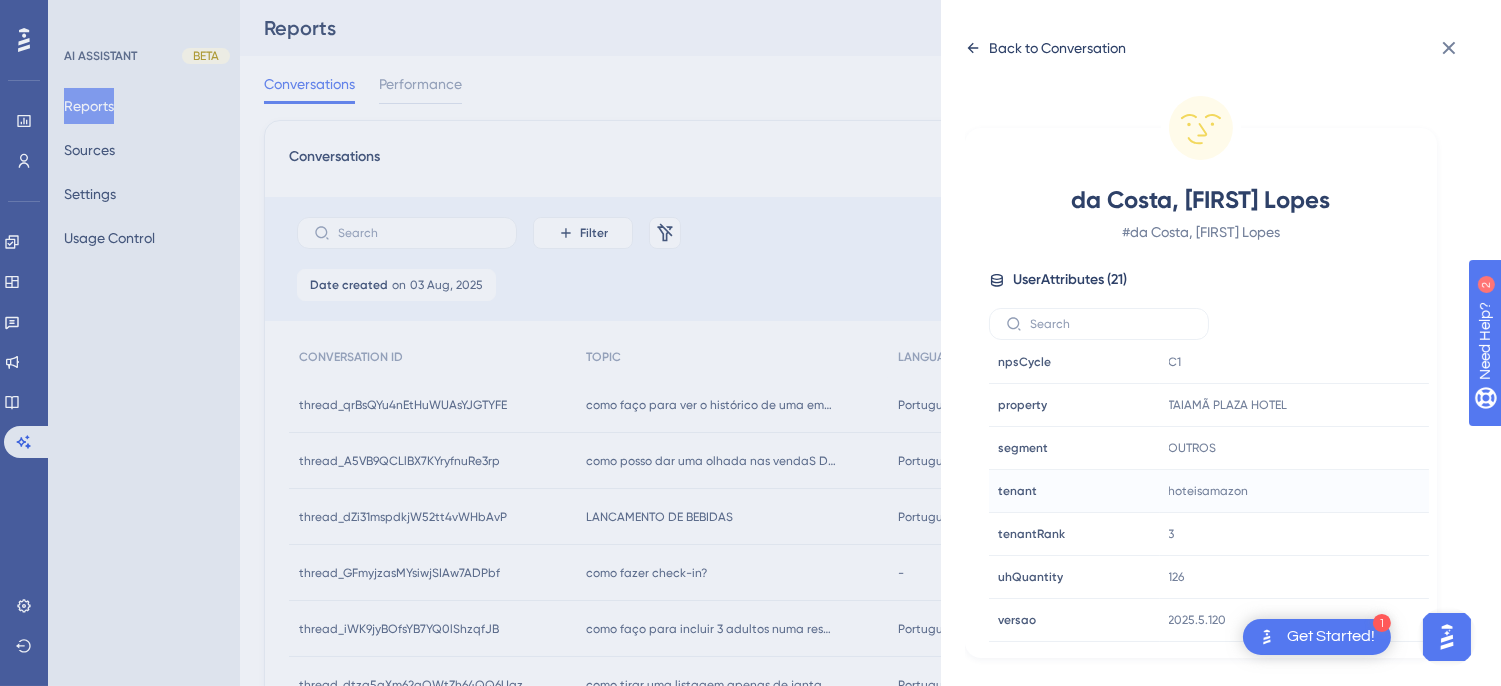click on "Back to Conversation" at bounding box center [1045, 48] 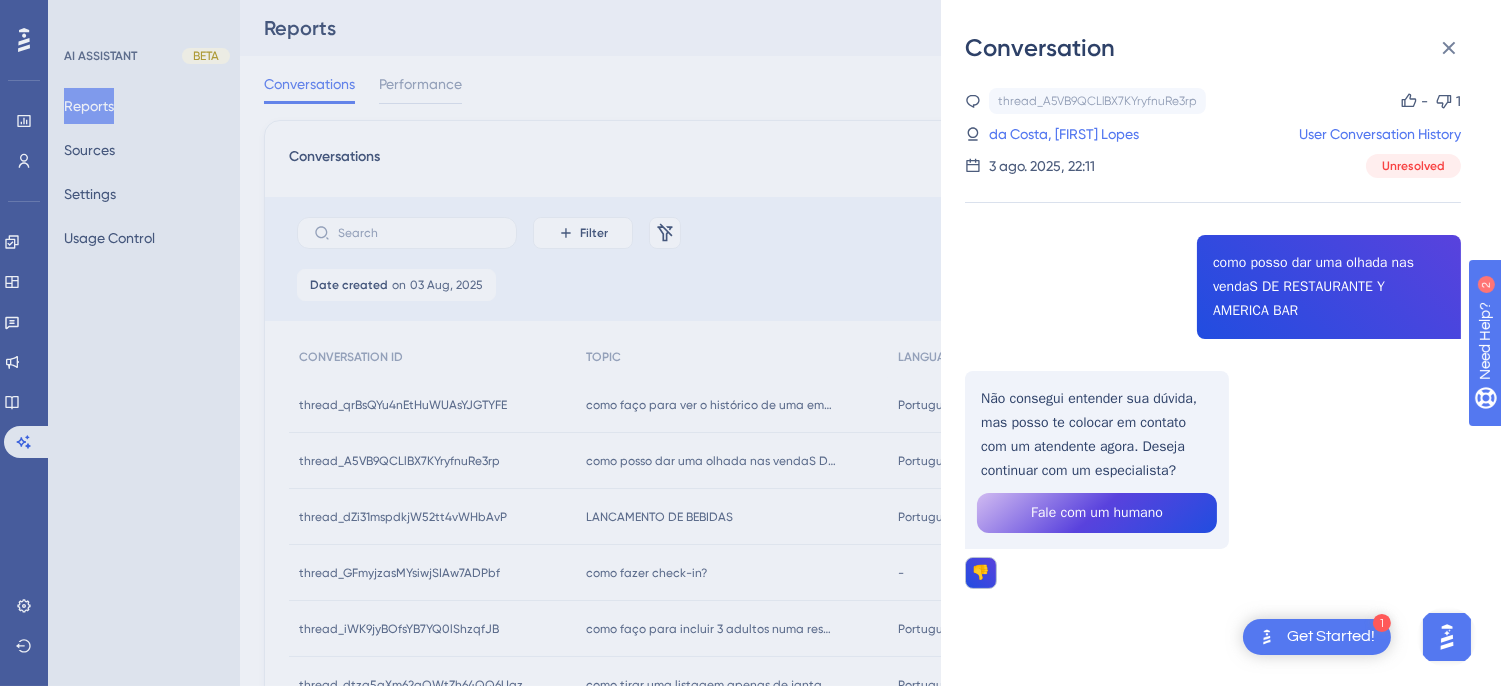 click on "thread_A5VB9QCLlBX7KYryfnuRe3rp Copy - 1 116_da Costa, Jose Lopes User Conversation History 3 ago. 2025,
22:11 Unresolved como posso dar uma olhada nas vendaS DE RESTAURANTE Y AMERICA BAR Não consegui entender sua dúvida, mas posso te colocar em contato com um atendente agora. Deseja continuar com um especialista? Fale com um humano 👎" at bounding box center [1213, 389] 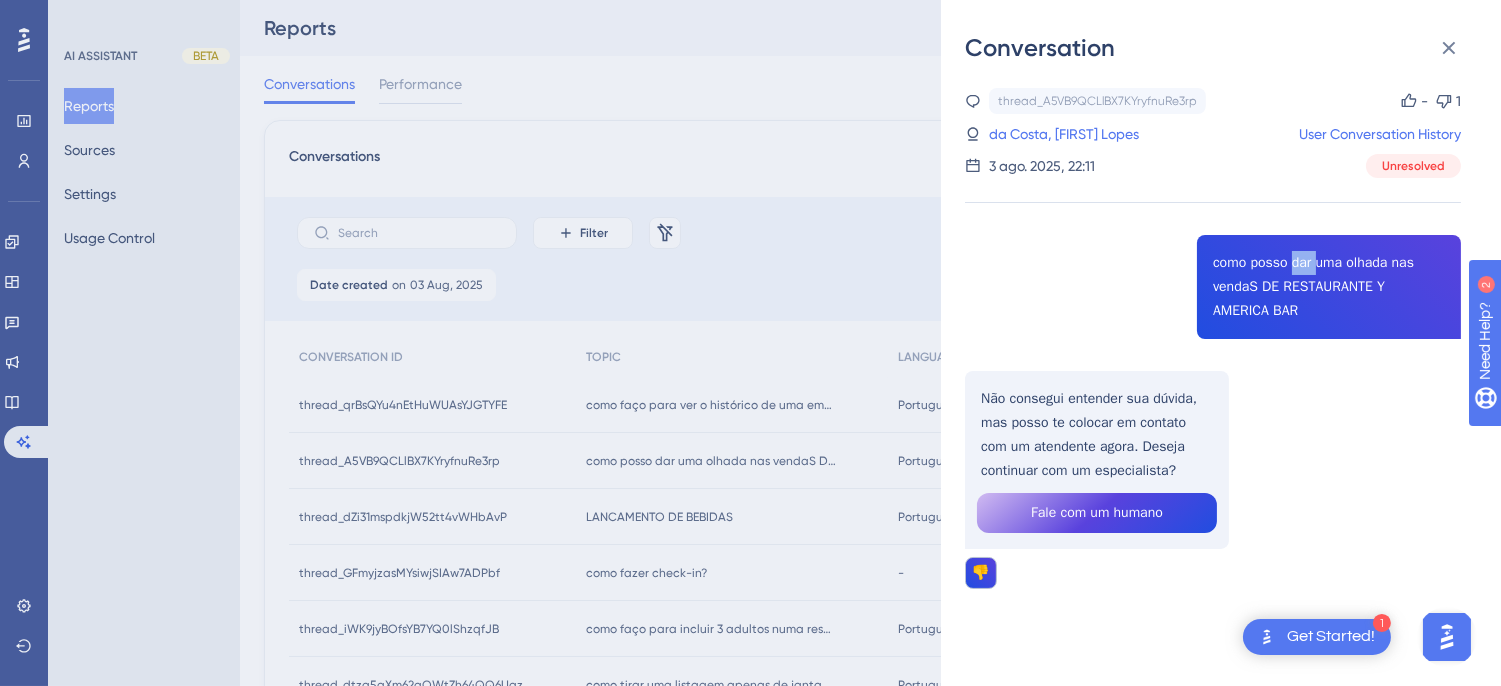 click on "thread_A5VB9QCLlBX7KYryfnuRe3rp Copy - 1 116_da Costa, Jose Lopes User Conversation History 3 ago. 2025,
22:11 Unresolved como posso dar uma olhada nas vendaS DE RESTAURANTE Y AMERICA BAR Não consegui entender sua dúvida, mas posso te colocar em contato com um atendente agora. Deseja continuar com um especialista? Fale com um humano 👎" at bounding box center (1213, 389) 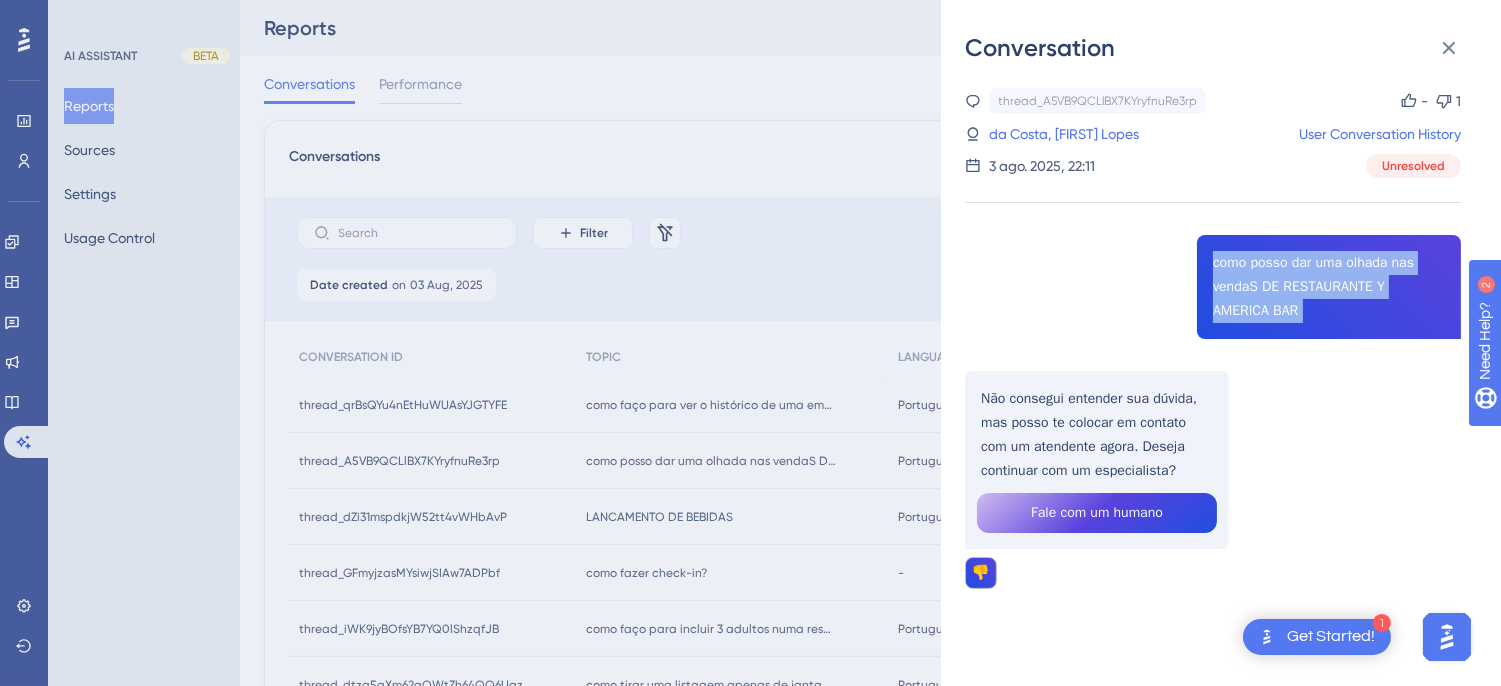click on "thread_A5VB9QCLlBX7KYryfnuRe3rp Copy - 1 116_da Costa, Jose Lopes User Conversation History 3 ago. 2025,
22:11 Unresolved como posso dar uma olhada nas vendaS DE RESTAURANTE Y AMERICA BAR Não consegui entender sua dúvida, mas posso te colocar em contato com um atendente agora. Deseja continuar com um especialista? Fale com um humano 👎" at bounding box center [1213, 389] 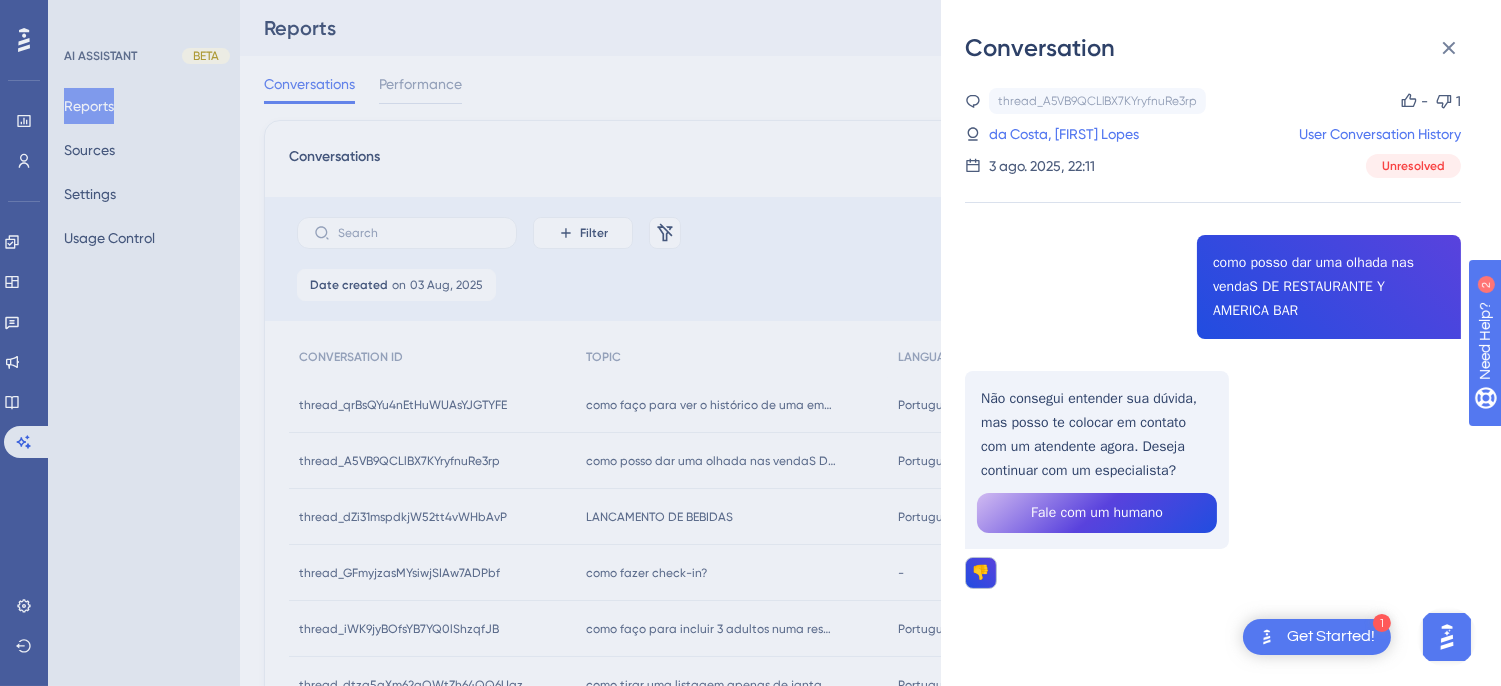 click on "thread_A5VB9QCLlBX7KYryfnuRe3rp Copy - 1 116_da Costa, Jose Lopes User Conversation History 3 ago. 2025,
22:11 Unresolved como posso dar uma olhada nas vendaS DE RESTAURANTE Y AMERICA BAR Não consegui entender sua dúvida, mas posso te colocar em contato com um atendente agora. Deseja continuar com um especialista? Fale com um humano 👎" at bounding box center (1213, 389) 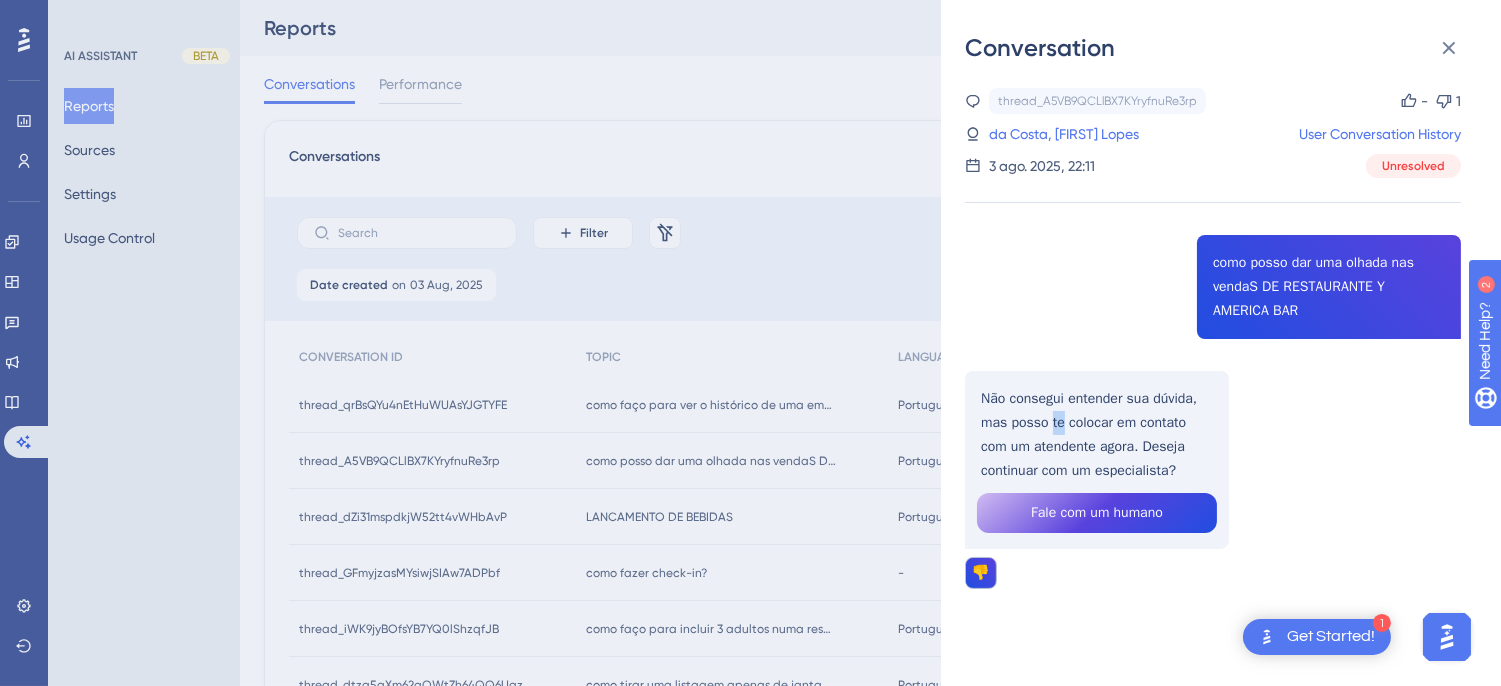 click on "thread_A5VB9QCLlBX7KYryfnuRe3rp Copy - 1 116_da Costa, Jose Lopes User Conversation History 3 ago. 2025,
22:11 Unresolved como posso dar uma olhada nas vendaS DE RESTAURANTE Y AMERICA BAR Não consegui entender sua dúvida, mas posso te colocar em contato com um atendente agora. Deseja continuar com um especialista? Fale com um humano 👎" at bounding box center [1213, 389] 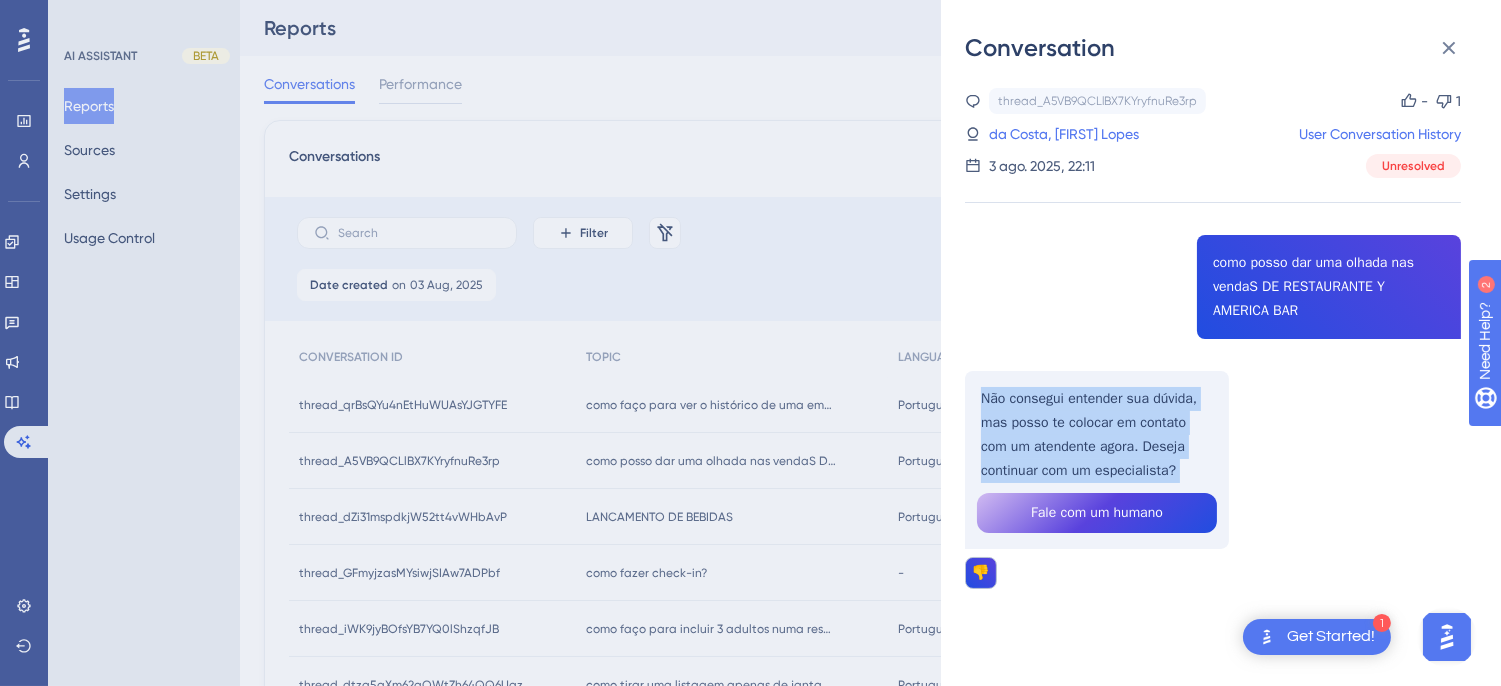 click on "thread_A5VB9QCLlBX7KYryfnuRe3rp Copy - 1 116_da Costa, Jose Lopes User Conversation History 3 ago. 2025,
22:11 Unresolved como posso dar uma olhada nas vendaS DE RESTAURANTE Y AMERICA BAR Não consegui entender sua dúvida, mas posso te colocar em contato com um atendente agora. Deseja continuar com um especialista? Fale com um humano 👎" at bounding box center (1213, 389) 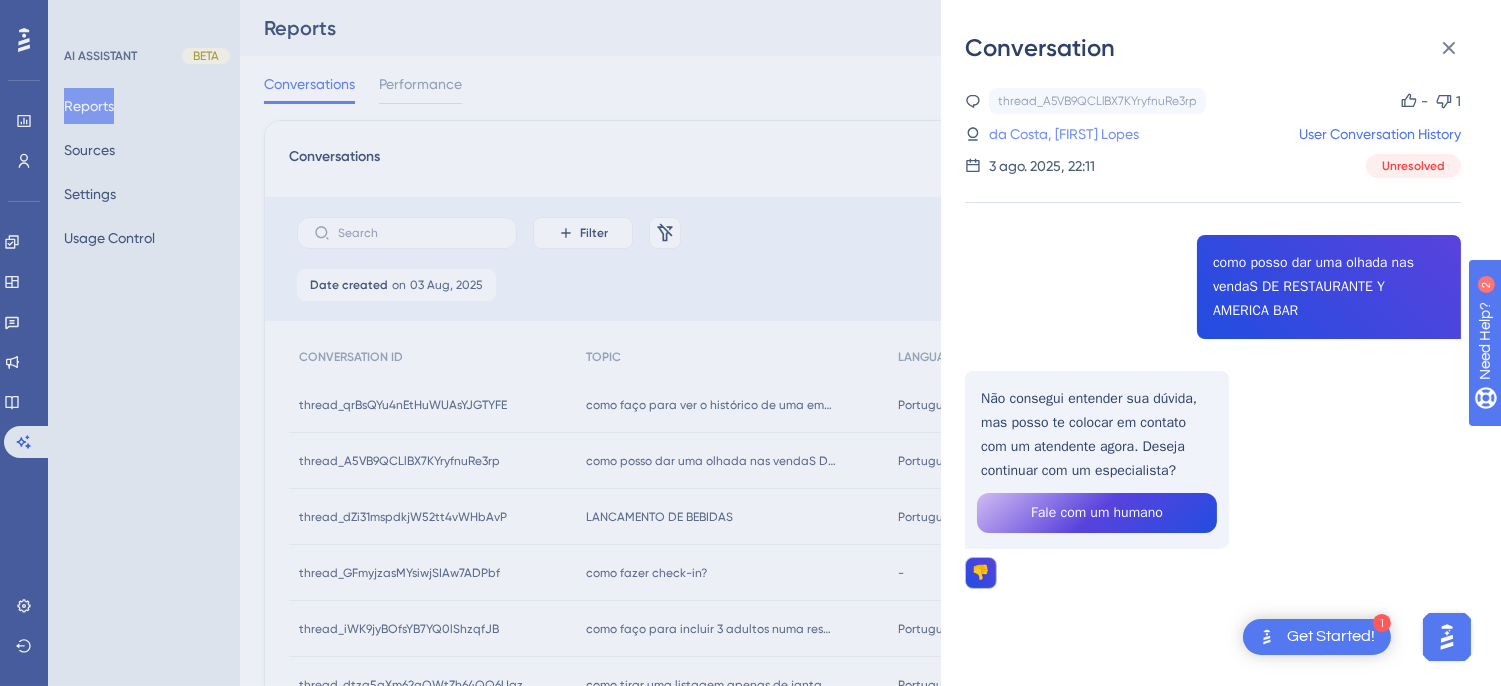 click on "116_da Costa, Jose Lopes" at bounding box center [1075, 134] 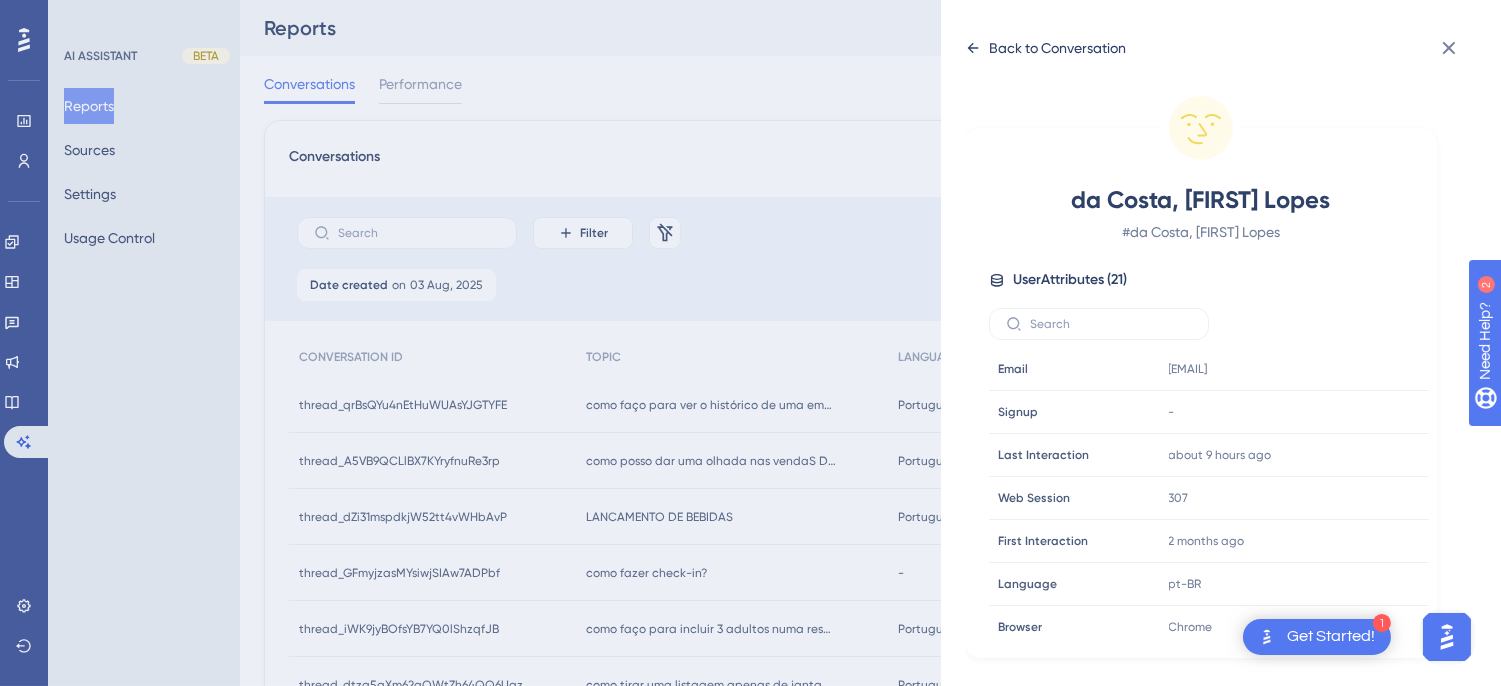 click 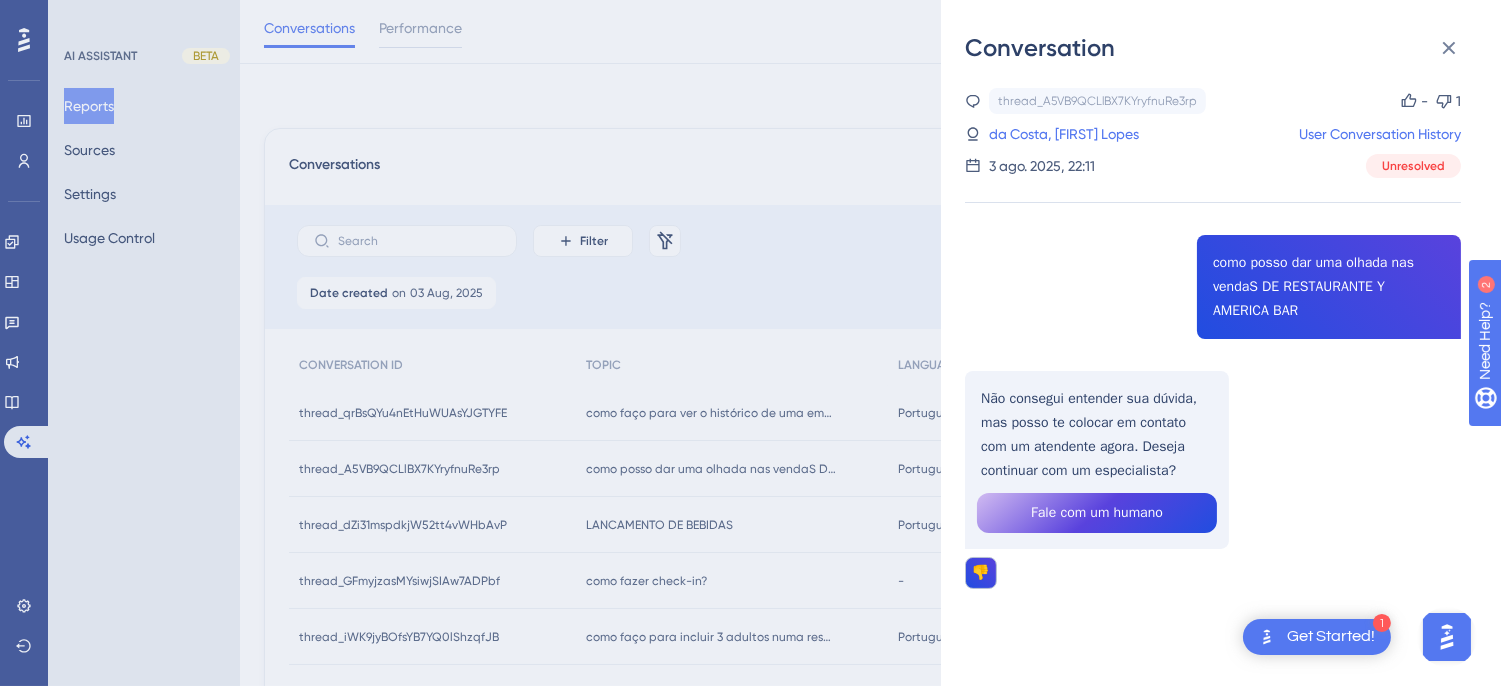 scroll, scrollTop: 666, scrollLeft: 0, axis: vertical 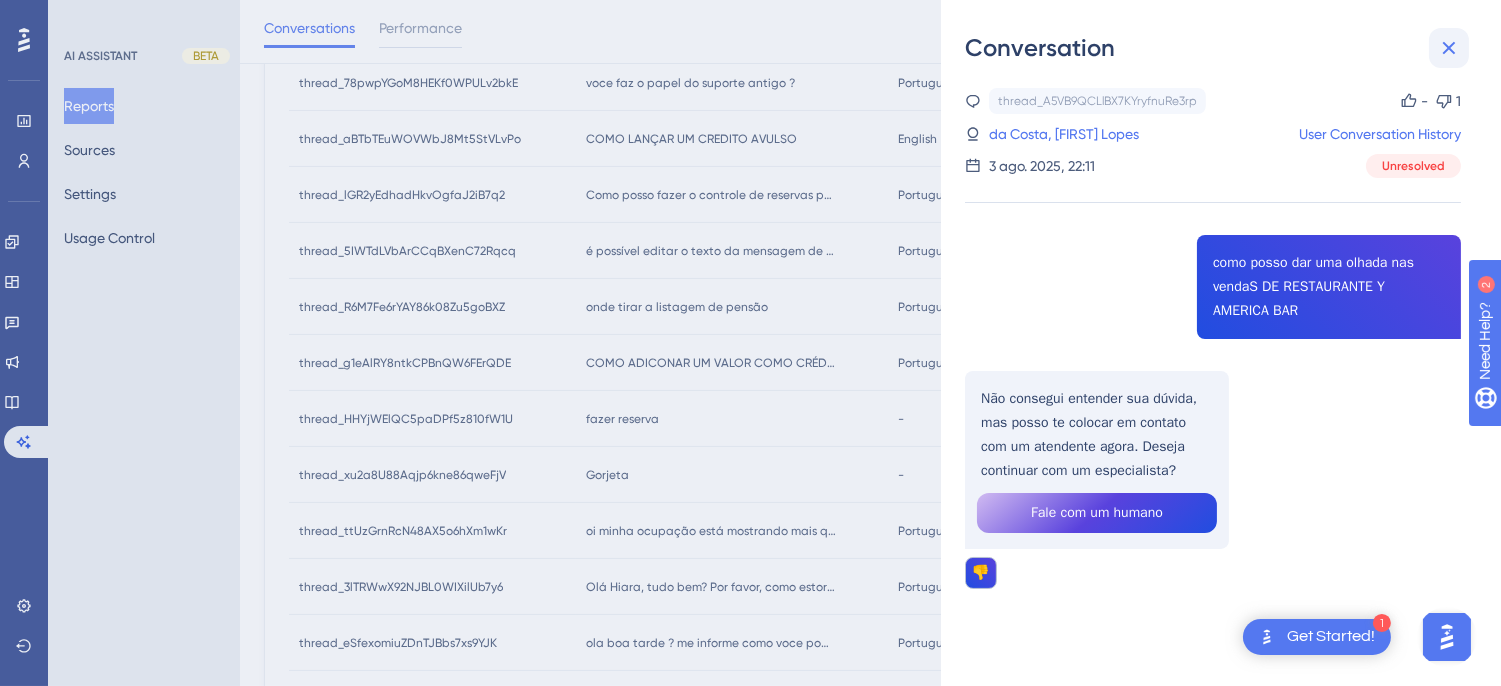 click 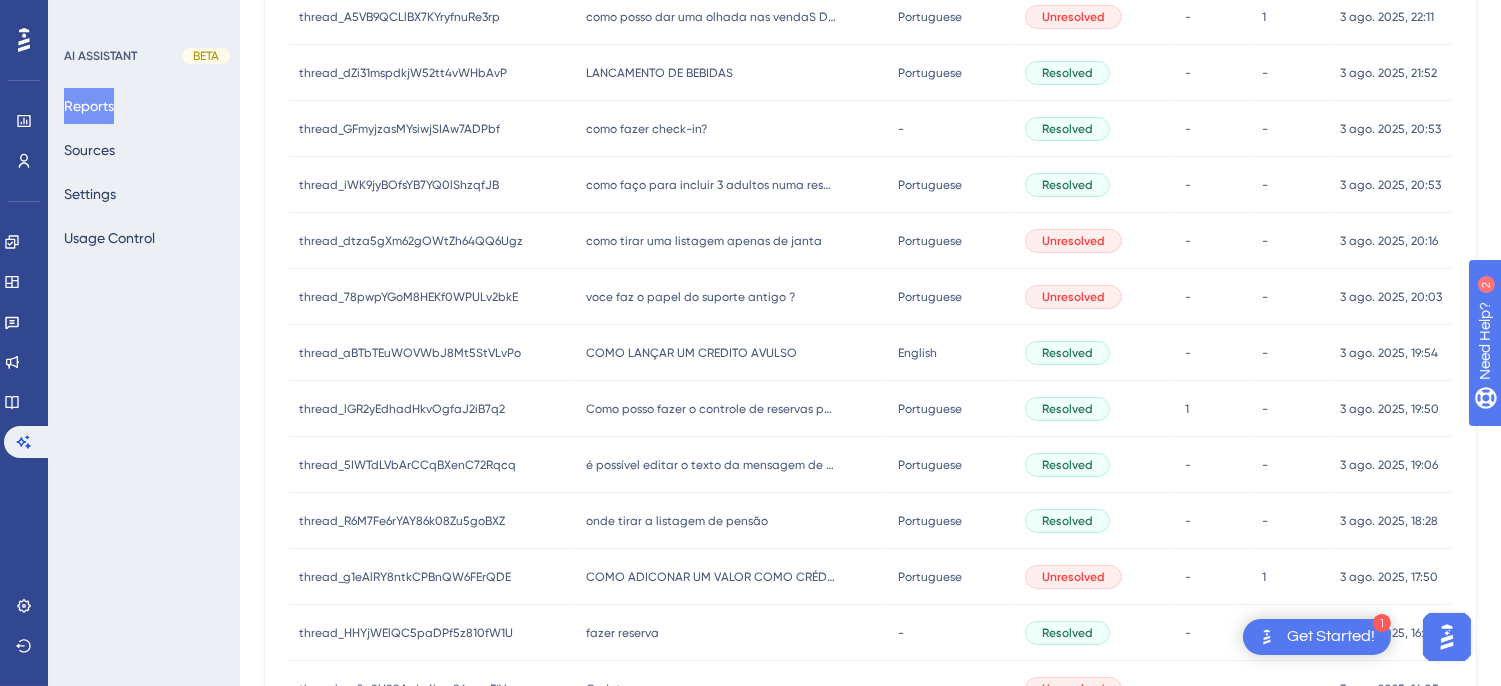 scroll, scrollTop: 0, scrollLeft: 0, axis: both 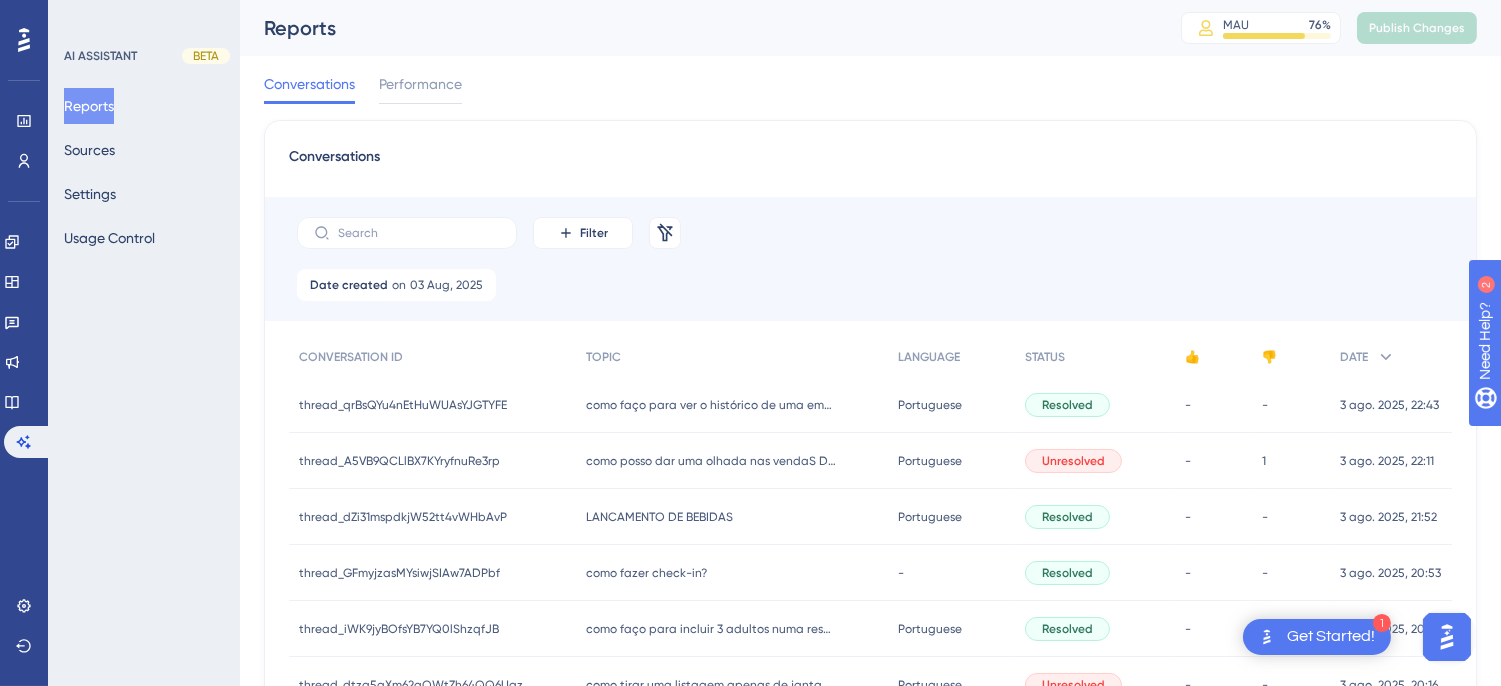 click on "LANCAMENTO DE BEBIDAS LANCAMENTO DE BEBIDAS" at bounding box center [731, 517] 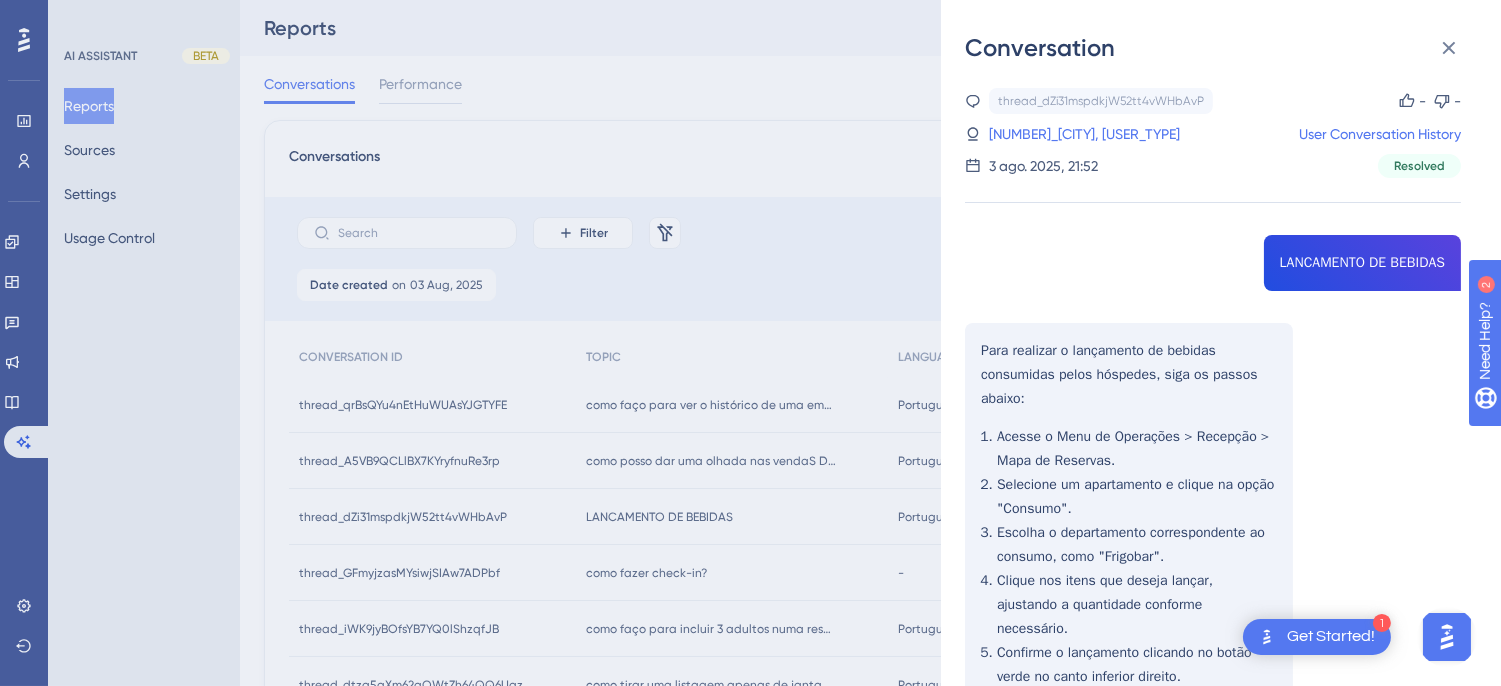 click on "thread_dZi31mspdkjW52tt4vWHbAvP Copy - - 2_Foz, Revenda User Conversation History 3 ago. 2025,
21:52 Resolved LANCAMENTO DE BEBIDAS Para realizar o lançamento de bebidas consumidas pelos hóspedes, siga os passos abaixo:
Acesse o Menu de Operações > Recepção > Mapa de Reservas.
Selecione um apartamento e clique na opção "Consumo".
Escolha o departamento correspondente ao consumo, como "Frigobar".
Clique nos itens que deseja lançar, ajustando a quantidade conforme necessário.
Confirme o lançamento clicando no botão verde no canto inferior direito.
Caso haja mais de um hóspede ou lançamentos para uma empresa, você pode selecionar a subconta correta antes de confirmar. COMO VERIFICAR O QUE FOI LANÇADO  Para verificar o que foi lançado, siga os passos abaixo:
Acesse o Menu de Relatórios, representado pela imagem da impressora.
Selecione a opção "Consumos Lançados".
Clique no filtro "Critério (Auditoria)" e altere para "data da operação".
Confirme a alteração." at bounding box center (1213, 724) 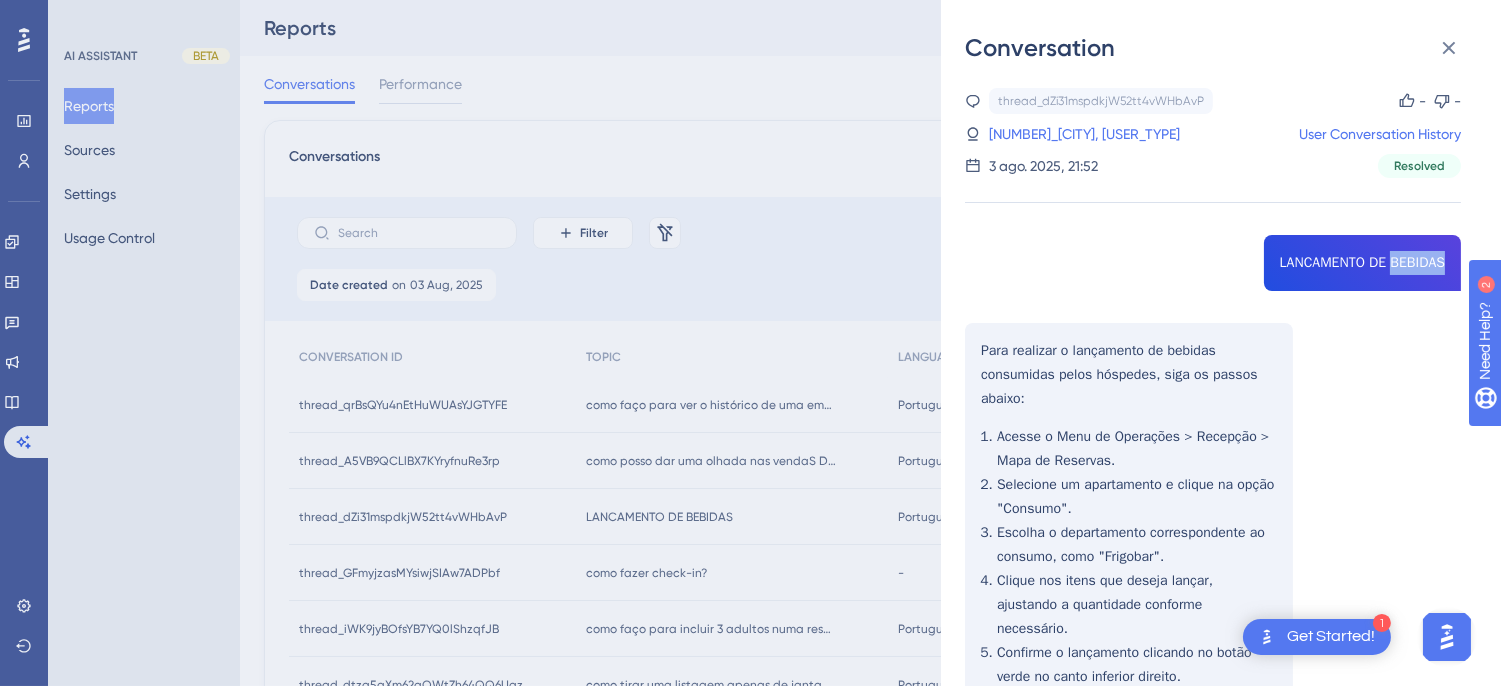 click on "thread_dZi31mspdkjW52tt4vWHbAvP Copy - - 2_Foz, Revenda User Conversation History 3 ago. 2025,
21:52 Resolved LANCAMENTO DE BEBIDAS Para realizar o lançamento de bebidas consumidas pelos hóspedes, siga os passos abaixo:
Acesse o Menu de Operações > Recepção > Mapa de Reservas.
Selecione um apartamento e clique na opção "Consumo".
Escolha o departamento correspondente ao consumo, como "Frigobar".
Clique nos itens que deseja lançar, ajustando a quantidade conforme necessário.
Confirme o lançamento clicando no botão verde no canto inferior direito.
Caso haja mais de um hóspede ou lançamentos para uma empresa, você pode selecionar a subconta correta antes de confirmar. COMO VERIFICAR O QUE FOI LANÇADO  Para verificar o que foi lançado, siga os passos abaixo:
Acesse o Menu de Relatórios, representado pela imagem da impressora.
Selecione a opção "Consumos Lançados".
Clique no filtro "Critério (Auditoria)" e altere para "data da operação".
Confirme a alteração." at bounding box center (1213, 724) 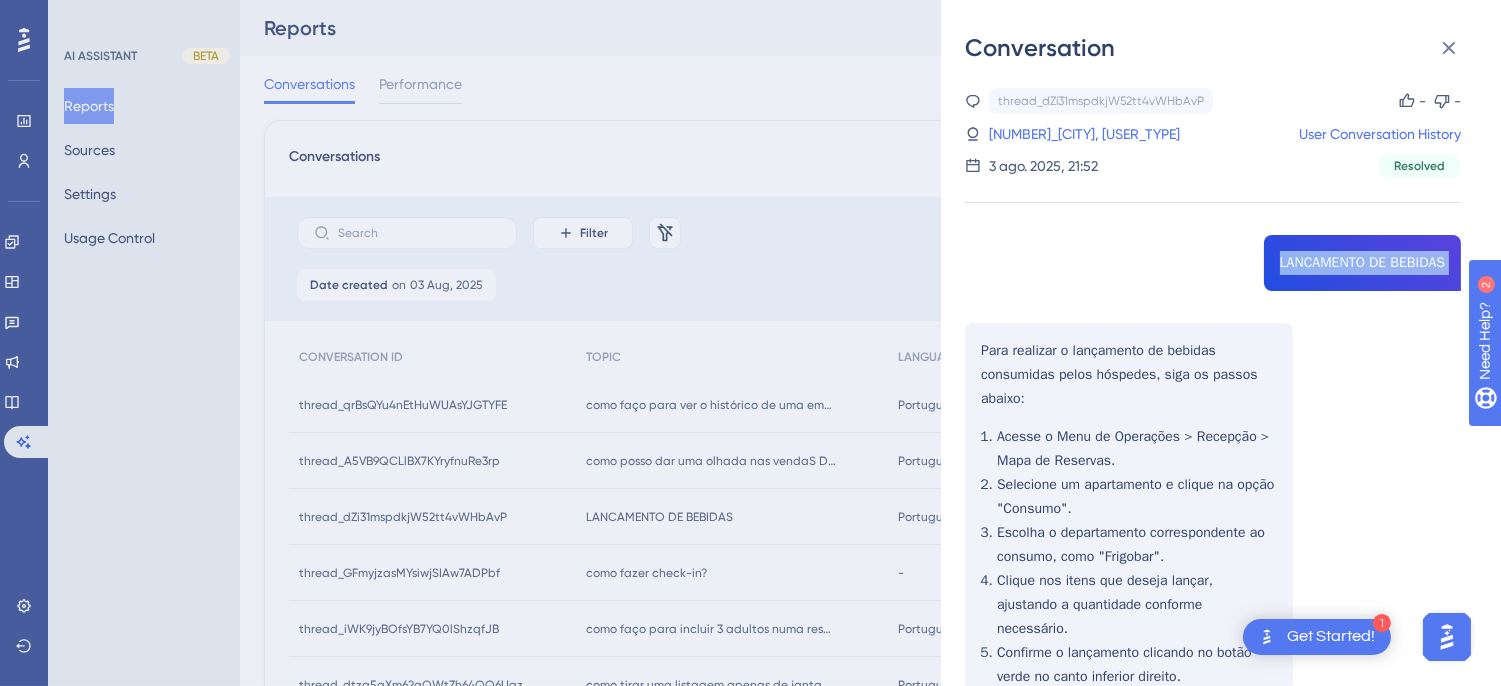 click on "thread_dZi31mspdkjW52tt4vWHbAvP Copy - - 2_Foz, Revenda User Conversation History 3 ago. 2025,
21:52 Resolved LANCAMENTO DE BEBIDAS Para realizar o lançamento de bebidas consumidas pelos hóspedes, siga os passos abaixo:
Acesse o Menu de Operações > Recepção > Mapa de Reservas.
Selecione um apartamento e clique na opção "Consumo".
Escolha o departamento correspondente ao consumo, como "Frigobar".
Clique nos itens que deseja lançar, ajustando a quantidade conforme necessário.
Confirme o lançamento clicando no botão verde no canto inferior direito.
Caso haja mais de um hóspede ou lançamentos para uma empresa, você pode selecionar a subconta correta antes de confirmar. COMO VERIFICAR O QUE FOI LANÇADO  Para verificar o que foi lançado, siga os passos abaixo:
Acesse o Menu de Relatórios, representado pela imagem da impressora.
Selecione a opção "Consumos Lançados".
Clique no filtro "Critério (Auditoria)" e altere para "data da operação".
Confirme a alteração." at bounding box center (1213, 724) 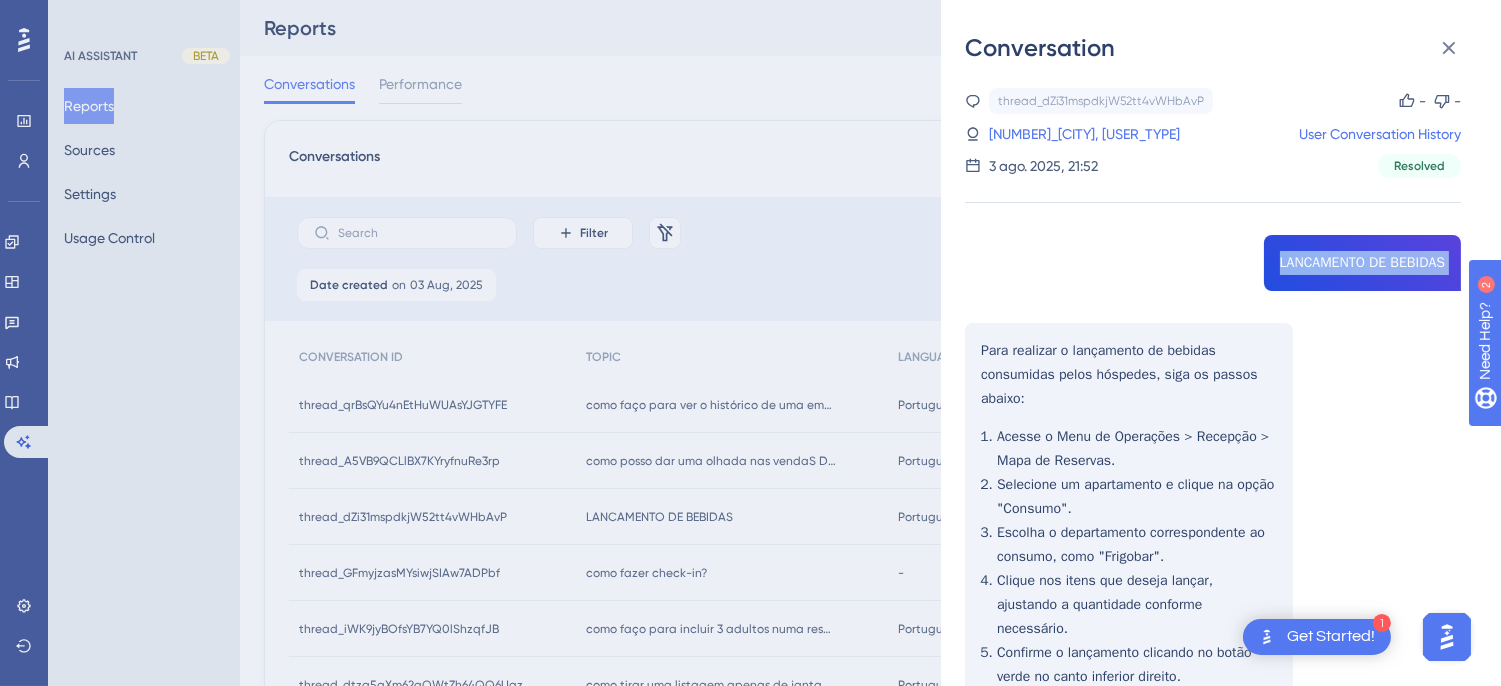 copy on "LANCAMENTO DE BEBIDAS" 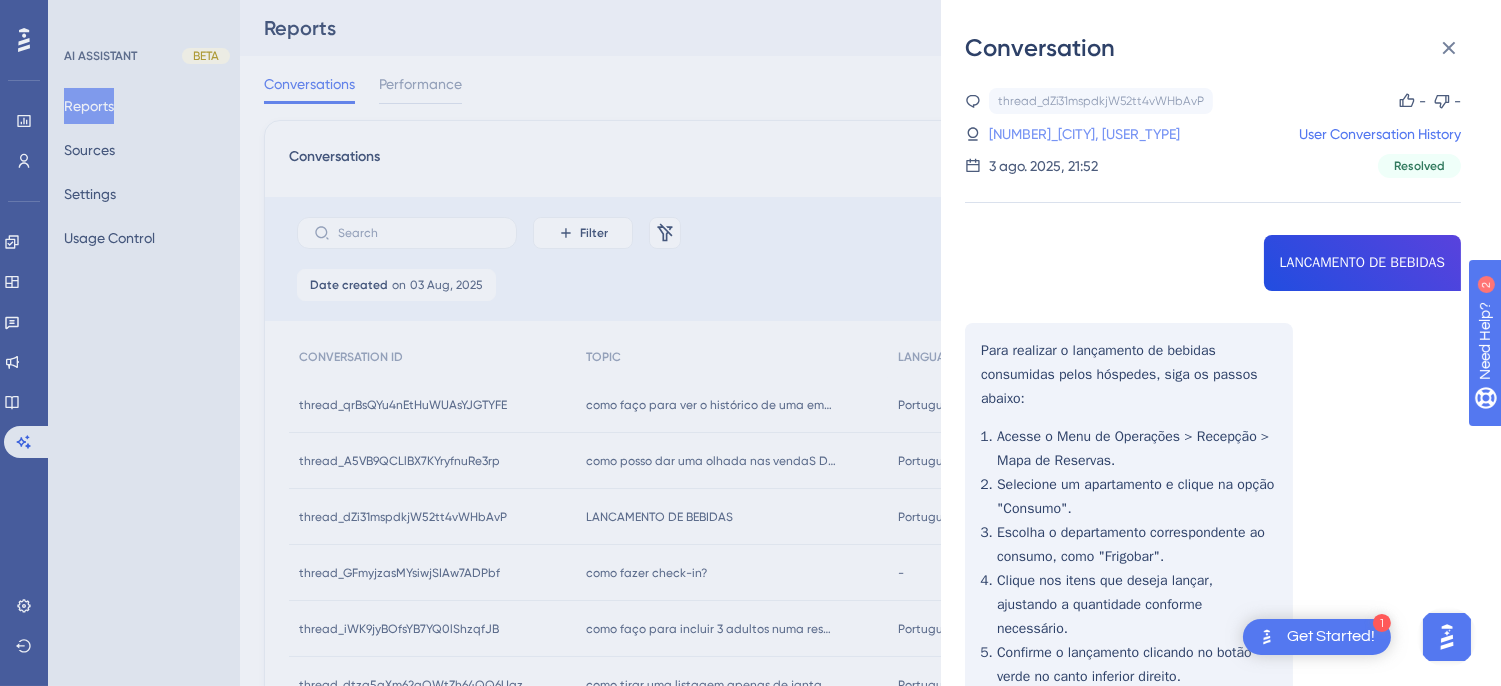 click on "2_Foz, Revenda" at bounding box center (1047, 134) 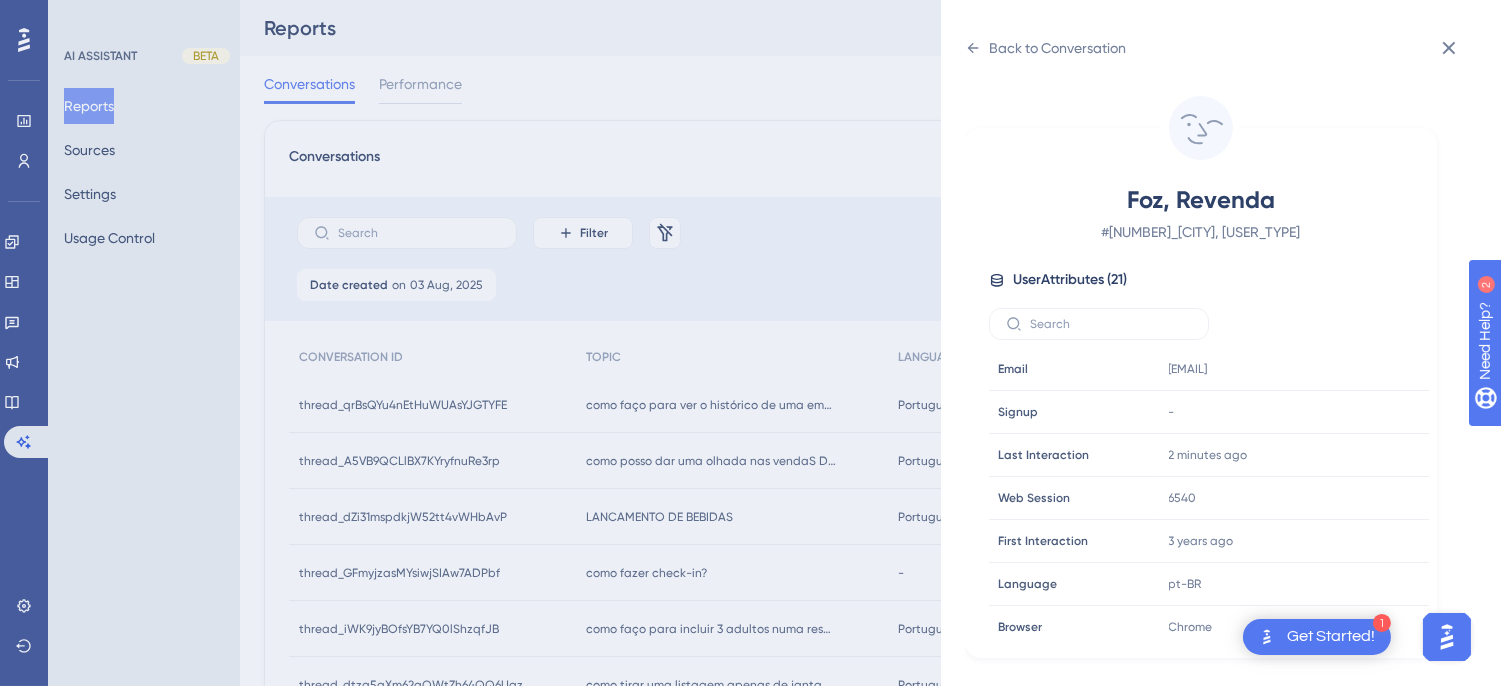 scroll, scrollTop: 610, scrollLeft: 0, axis: vertical 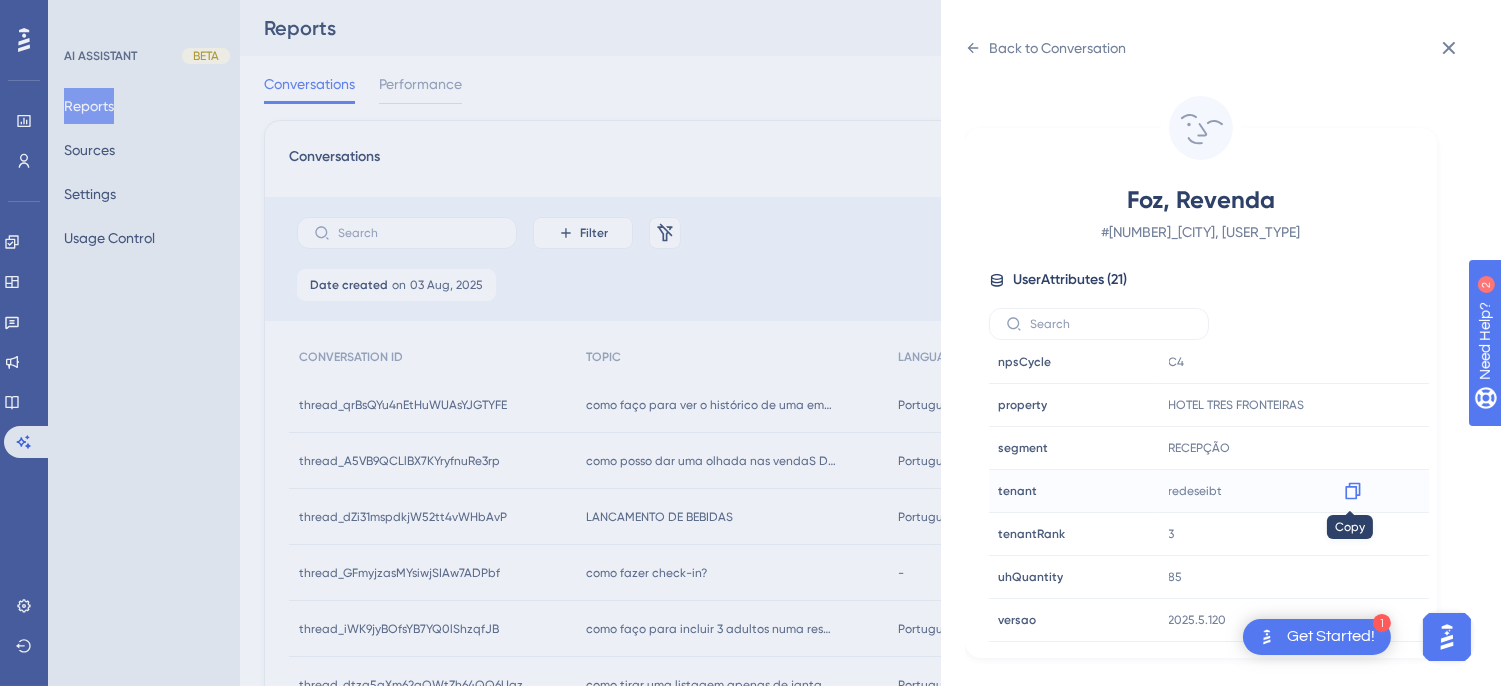 click 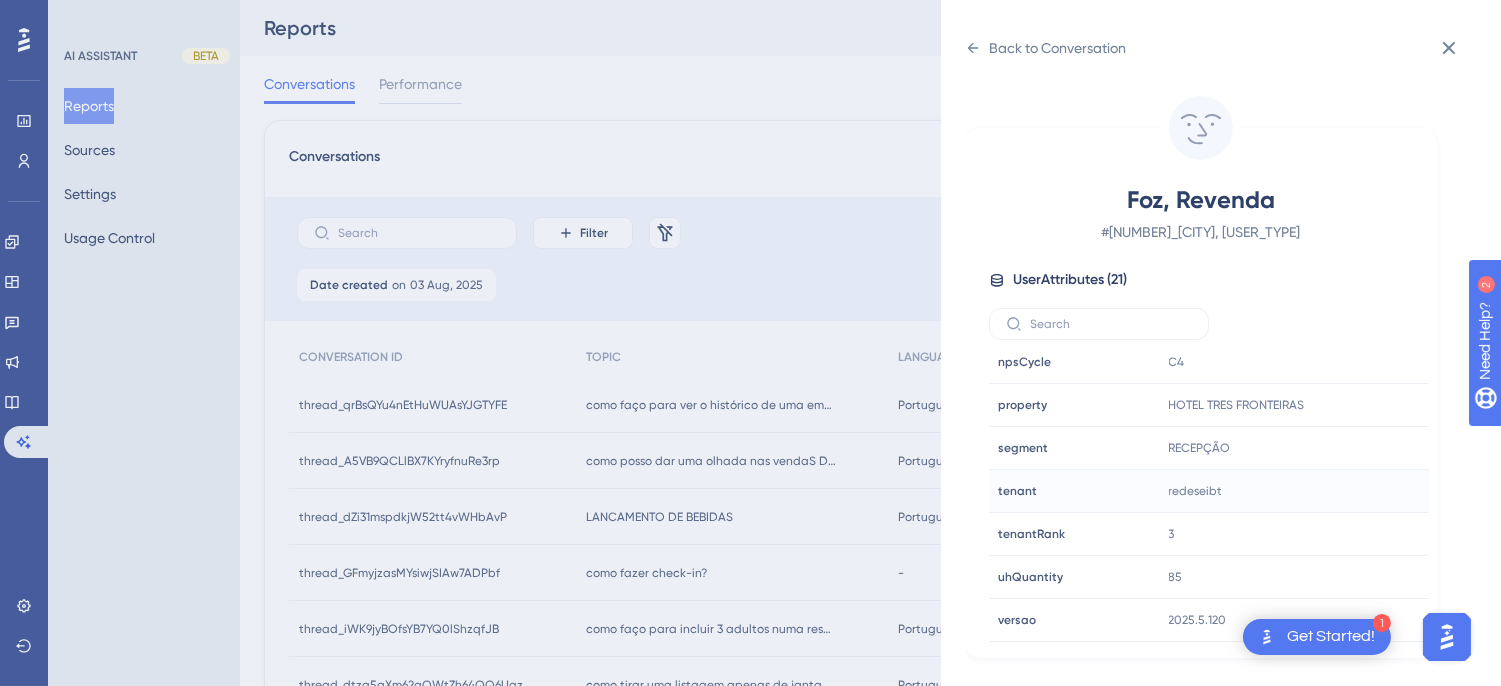 click on "Back to Conversation Foz, Revenda #  2_Foz, Revenda User  Attributes ( 21 ) Email Email suporteappfoz@gmail.com Signup Signup - Last Interaction Last Interaction 2 minutes ago 07 Aug 2025, 08:54 Web Session Web Session 6540 First Interaction First Interaction 3 years ago 03 Jan 2023, 09:33 Language Language pt-BR Browser Browser Chrome Device Device computer Operating System Operating System Windows cnpj cnpj 79553665000182 consultRegister consultRegister true customerRank customerRank PRATA event event false housekeeper housekeeper false npsCycle npsCycle C4 property property HOTEL TRES FRONTEIRAS segment segment RECEPÇÃO tenant tenant redeseibt tenantRank tenantRank 3 uhQuantity uhQuantity 85 versao versao 2025.5.120" at bounding box center [1221, 343] 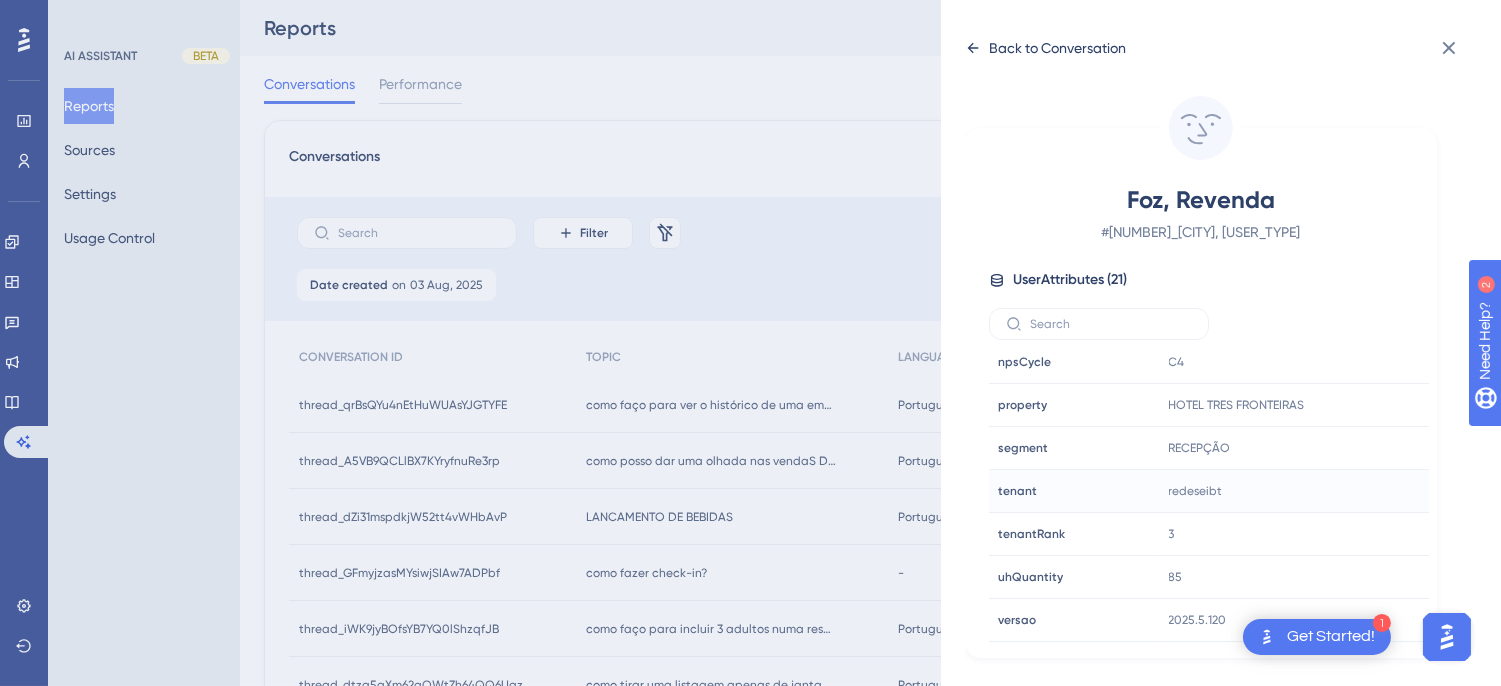 click 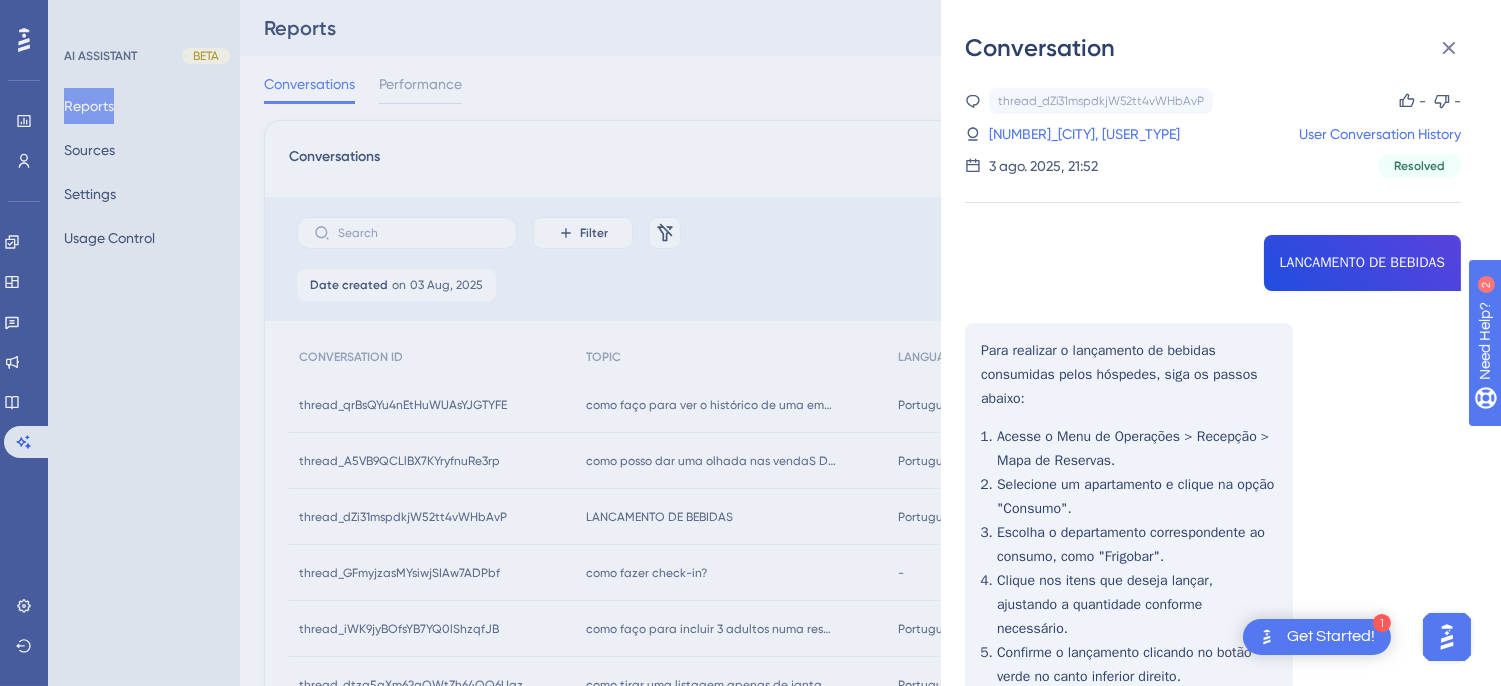 click on "thread_dZi31mspdkjW52tt4vWHbAvP Copy - - 2_Foz, Revenda User Conversation History 3 ago. 2025,
21:52 Resolved LANCAMENTO DE BEBIDAS Para realizar o lançamento de bebidas consumidas pelos hóspedes, siga os passos abaixo:
Acesse o Menu de Operações > Recepção > Mapa de Reservas.
Selecione um apartamento e clique na opção "Consumo".
Escolha o departamento correspondente ao consumo, como "Frigobar".
Clique nos itens que deseja lançar, ajustando a quantidade conforme necessário.
Confirme o lançamento clicando no botão verde no canto inferior direito.
Caso haja mais de um hóspede ou lançamentos para uma empresa, você pode selecionar a subconta correta antes de confirmar. COMO VERIFICAR O QUE FOI LANÇADO  Para verificar o que foi lançado, siga os passos abaixo:
Acesse o Menu de Relatórios, representado pela imagem da impressora.
Selecione a opção "Consumos Lançados".
Clique no filtro "Critério (Auditoria)" e altere para "data da operação".
Confirme a alteração." at bounding box center [1213, 724] 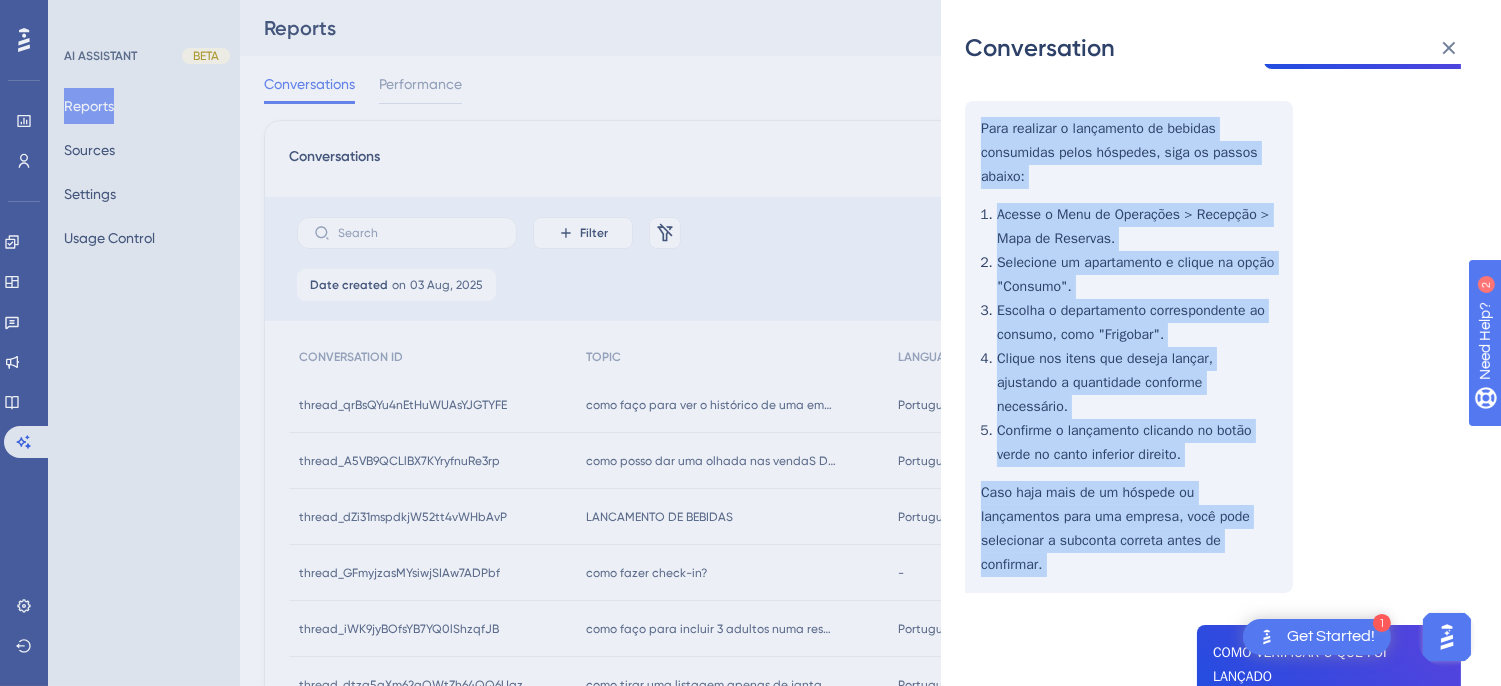 scroll, scrollTop: 444, scrollLeft: 0, axis: vertical 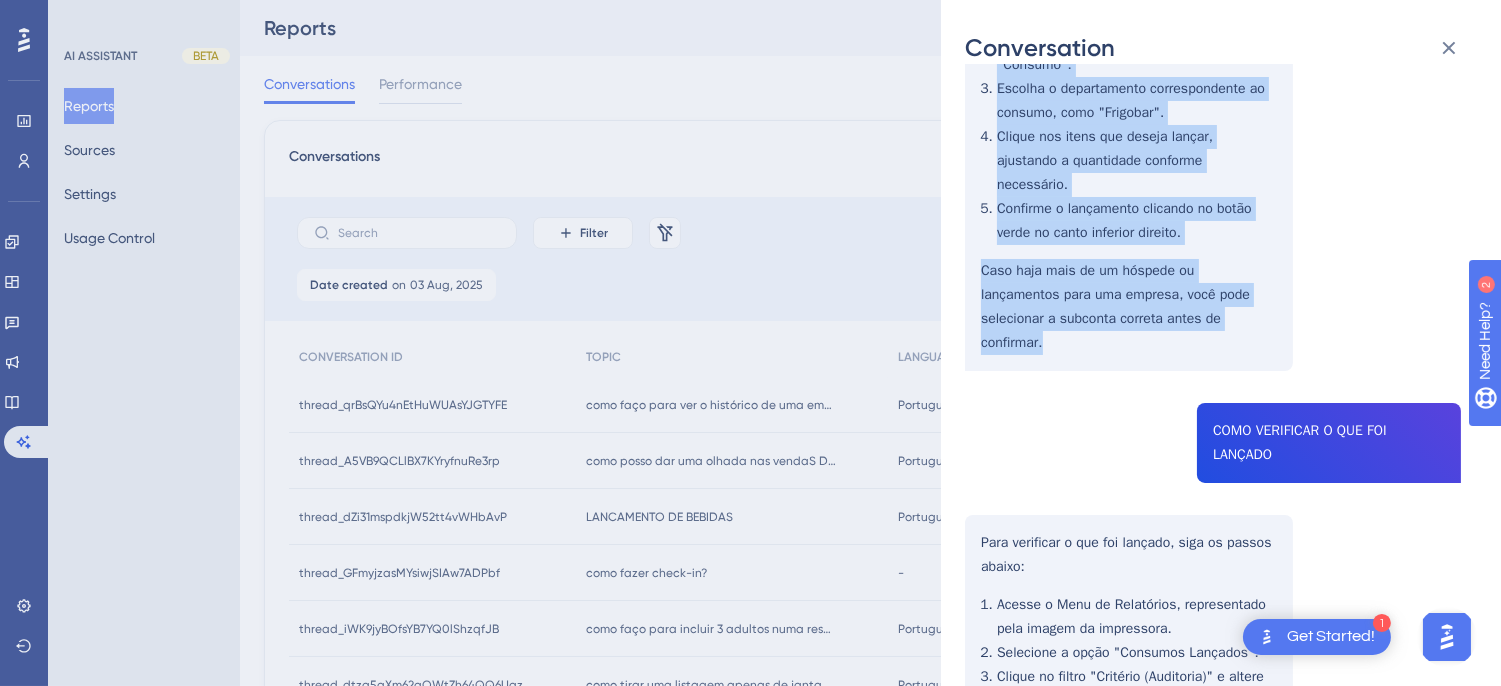 drag, startPoint x: 976, startPoint y: 346, endPoint x: 1224, endPoint y: 313, distance: 250.18593 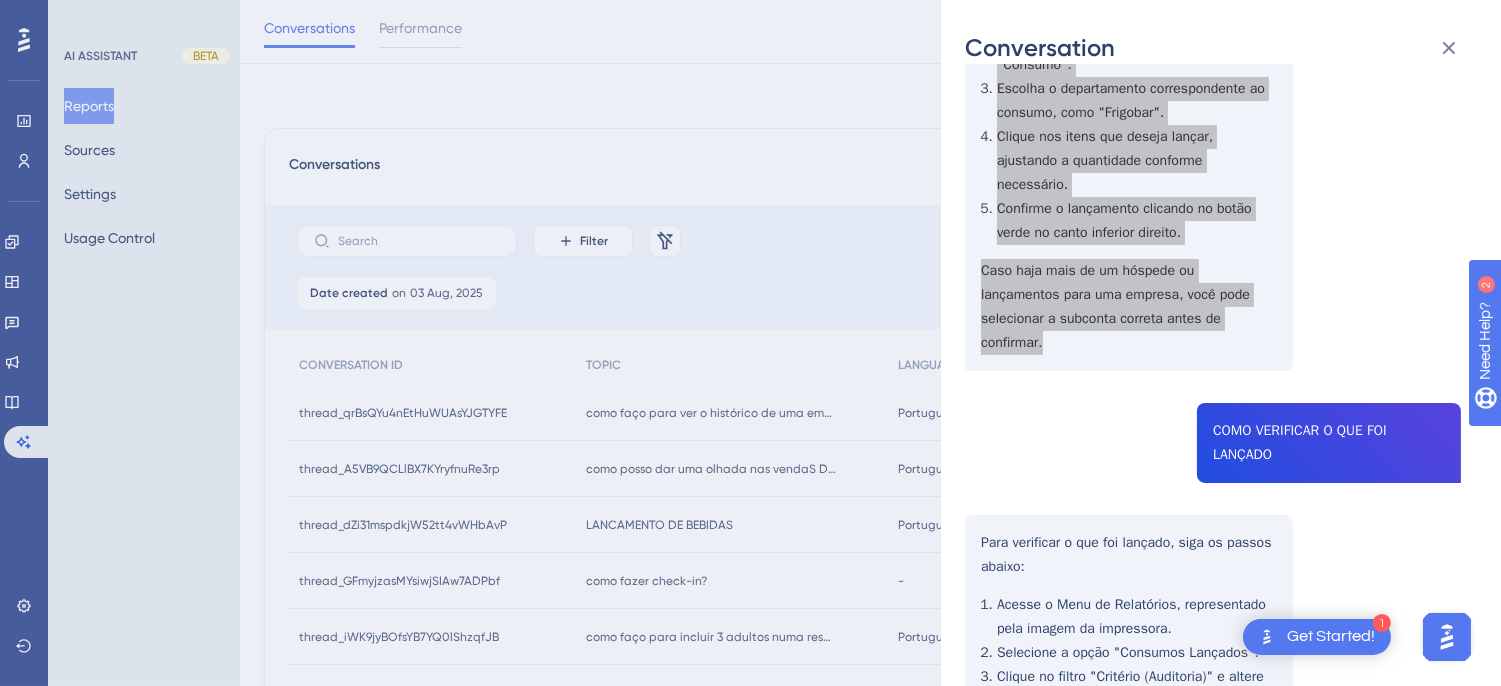 scroll, scrollTop: 971, scrollLeft: 0, axis: vertical 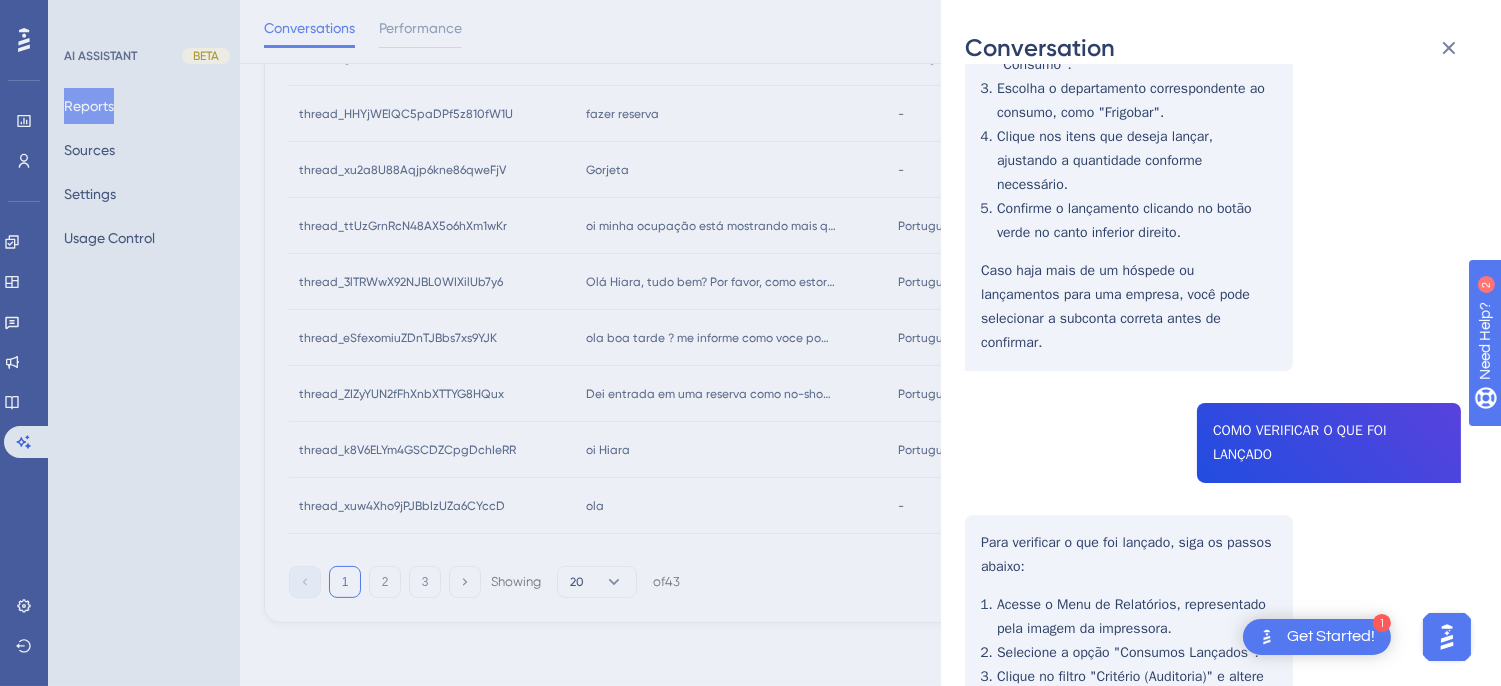 click on "thread_dZi31mspdkjW52tt4vWHbAvP Copy - - 2_Foz, Revenda User Conversation History 3 ago. 2025,
21:52 Resolved LANCAMENTO DE BEBIDAS Para realizar o lançamento de bebidas consumidas pelos hóspedes, siga os passos abaixo:
Acesse o Menu de Operações > Recepção > Mapa de Reservas.
Selecione um apartamento e clique na opção "Consumo".
Escolha o departamento correspondente ao consumo, como "Frigobar".
Clique nos itens que deseja lançar, ajustando a quantidade conforme necessário.
Confirme o lançamento clicando no botão verde no canto inferior direito.
Caso haja mais de um hóspede ou lançamentos para uma empresa, você pode selecionar a subconta correta antes de confirmar. COMO VERIFICAR O QUE FOI LANÇADO  Para verificar o que foi lançado, siga os passos abaixo:
Acesse o Menu de Relatórios, representado pela imagem da impressora.
Selecione a opção "Consumos Lançados".
Clique no filtro "Critério (Auditoria)" e altere para "data da operação".
Confirme a alteração." at bounding box center (1213, 280) 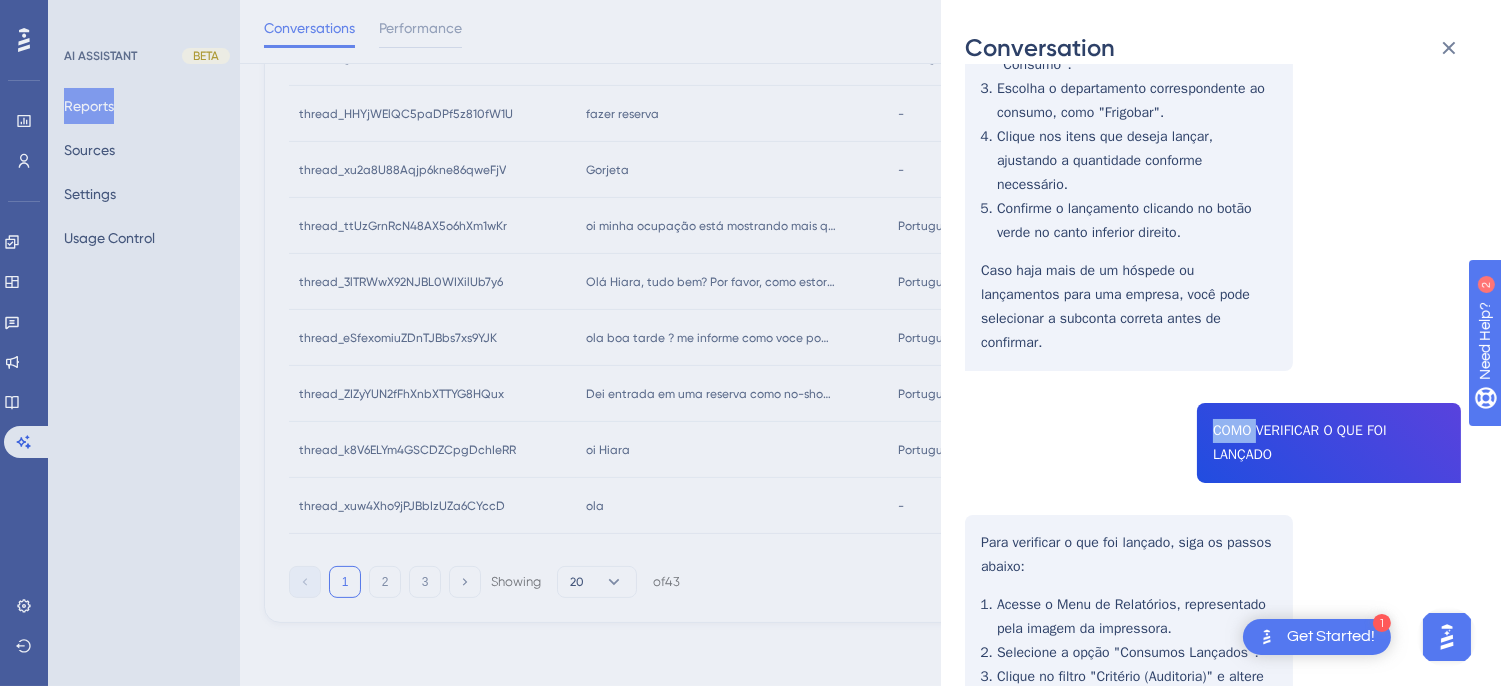 click on "thread_dZi31mspdkjW52tt4vWHbAvP Copy - - 2_Foz, Revenda User Conversation History 3 ago. 2025,
21:52 Resolved LANCAMENTO DE BEBIDAS Para realizar o lançamento de bebidas consumidas pelos hóspedes, siga os passos abaixo:
Acesse o Menu de Operações > Recepção > Mapa de Reservas.
Selecione um apartamento e clique na opção "Consumo".
Escolha o departamento correspondente ao consumo, como "Frigobar".
Clique nos itens que deseja lançar, ajustando a quantidade conforme necessário.
Confirme o lançamento clicando no botão verde no canto inferior direito.
Caso haja mais de um hóspede ou lançamentos para uma empresa, você pode selecionar a subconta correta antes de confirmar. COMO VERIFICAR O QUE FOI LANÇADO  Para verificar o que foi lançado, siga os passos abaixo:
Acesse o Menu de Relatórios, representado pela imagem da impressora.
Selecione a opção "Consumos Lançados".
Clique no filtro "Critério (Auditoria)" e altere para "data da operação".
Confirme a alteração." at bounding box center [1213, 280] 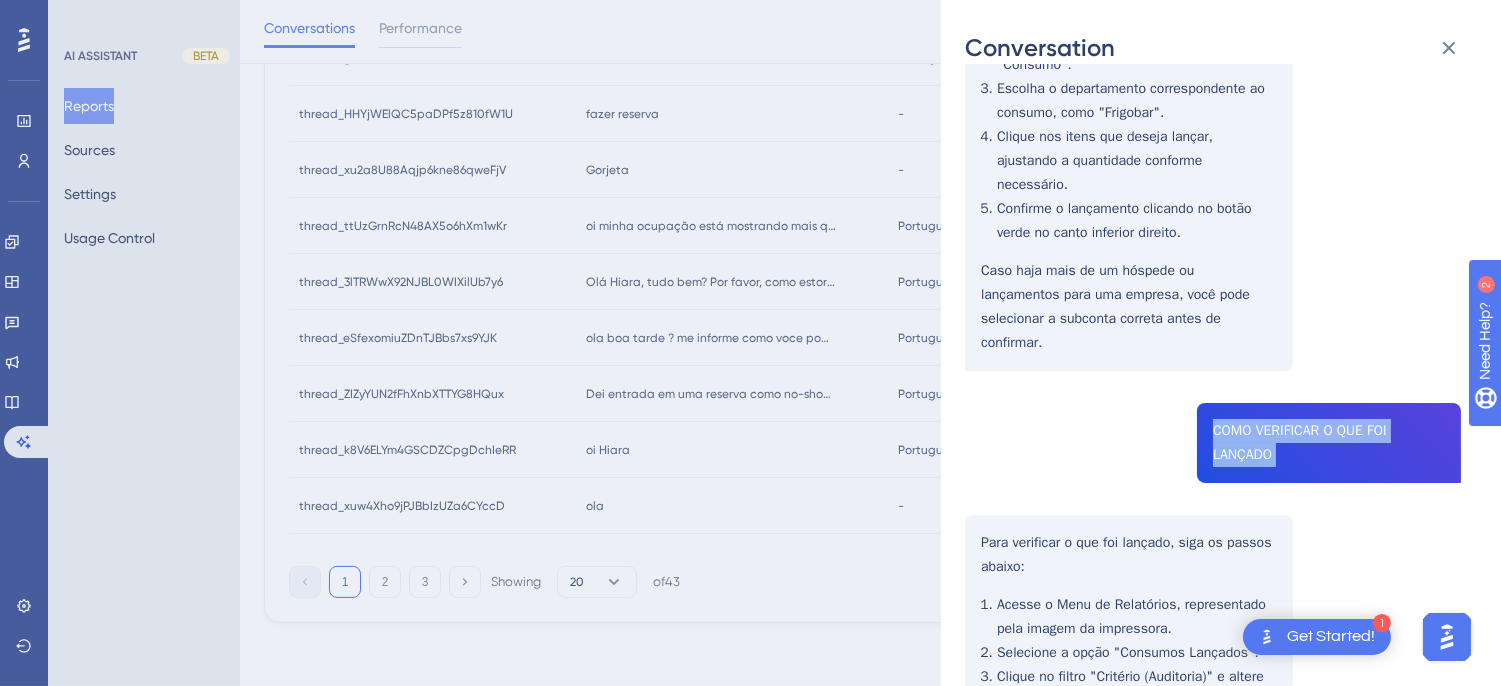 click on "thread_dZi31mspdkjW52tt4vWHbAvP Copy - - 2_Foz, Revenda User Conversation History 3 ago. 2025,
21:52 Resolved LANCAMENTO DE BEBIDAS Para realizar o lançamento de bebidas consumidas pelos hóspedes, siga os passos abaixo:
Acesse o Menu de Operações > Recepção > Mapa de Reservas.
Selecione um apartamento e clique na opção "Consumo".
Escolha o departamento correspondente ao consumo, como "Frigobar".
Clique nos itens que deseja lançar, ajustando a quantidade conforme necessário.
Confirme o lançamento clicando no botão verde no canto inferior direito.
Caso haja mais de um hóspede ou lançamentos para uma empresa, você pode selecionar a subconta correta antes de confirmar. COMO VERIFICAR O QUE FOI LANÇADO  Para verificar o que foi lançado, siga os passos abaixo:
Acesse o Menu de Relatórios, representado pela imagem da impressora.
Selecione a opção "Consumos Lançados".
Clique no filtro "Critério (Auditoria)" e altere para "data da operação".
Confirme a alteração." at bounding box center [1213, 280] 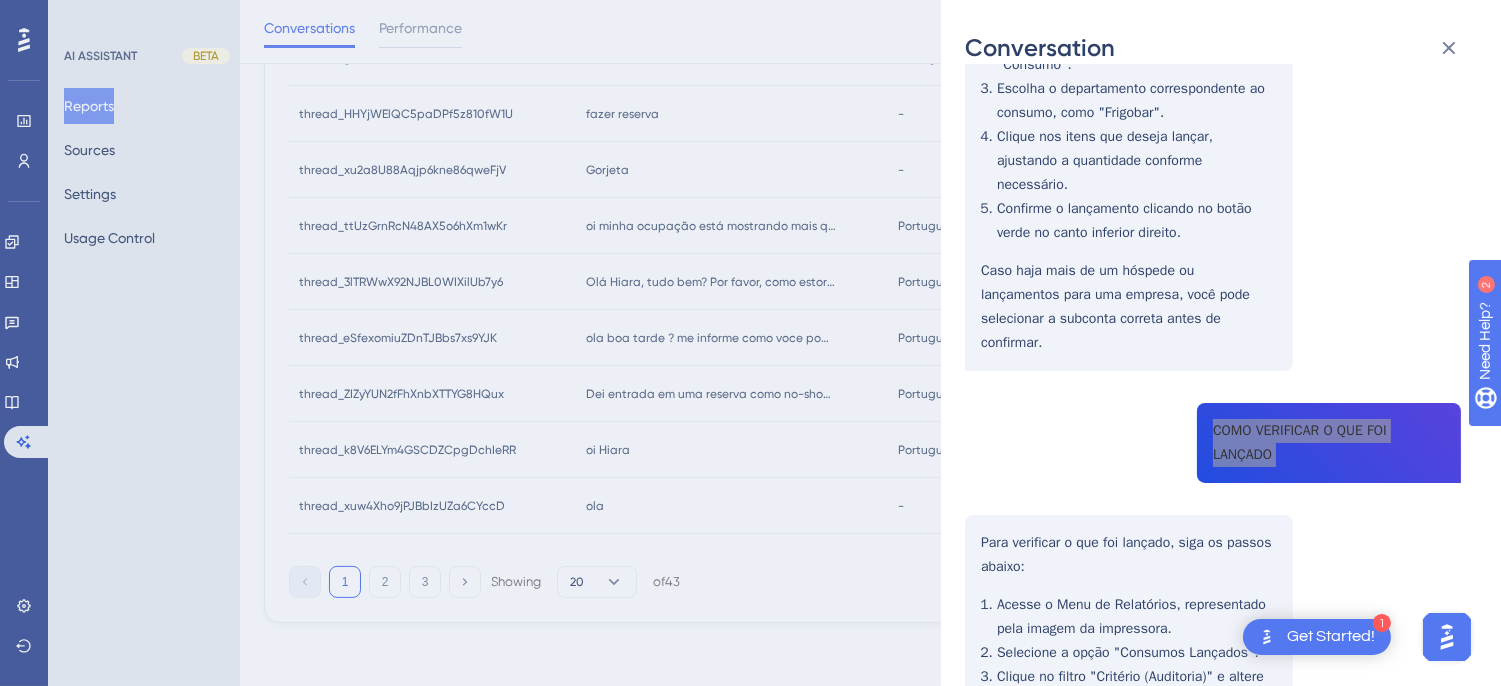 scroll, scrollTop: 0, scrollLeft: 0, axis: both 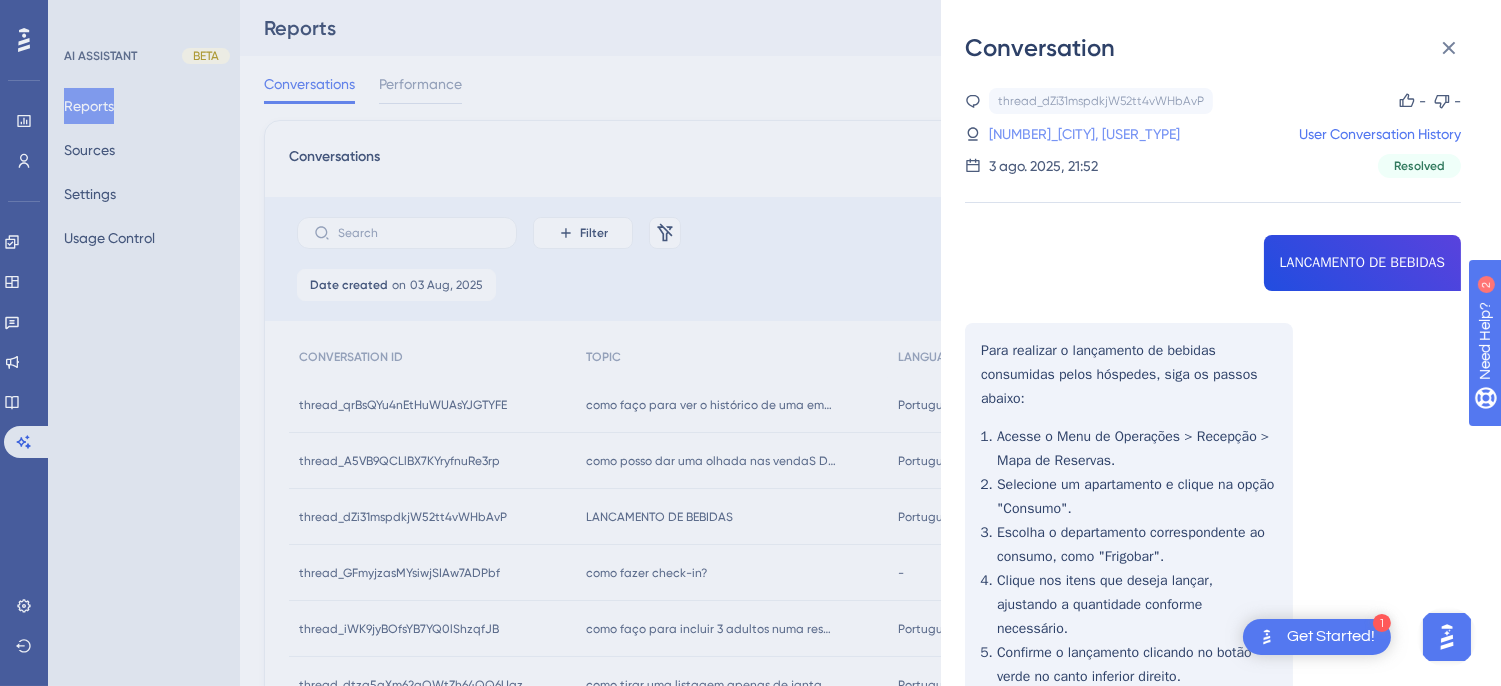 click on "2_Foz, Revenda" at bounding box center [1047, 134] 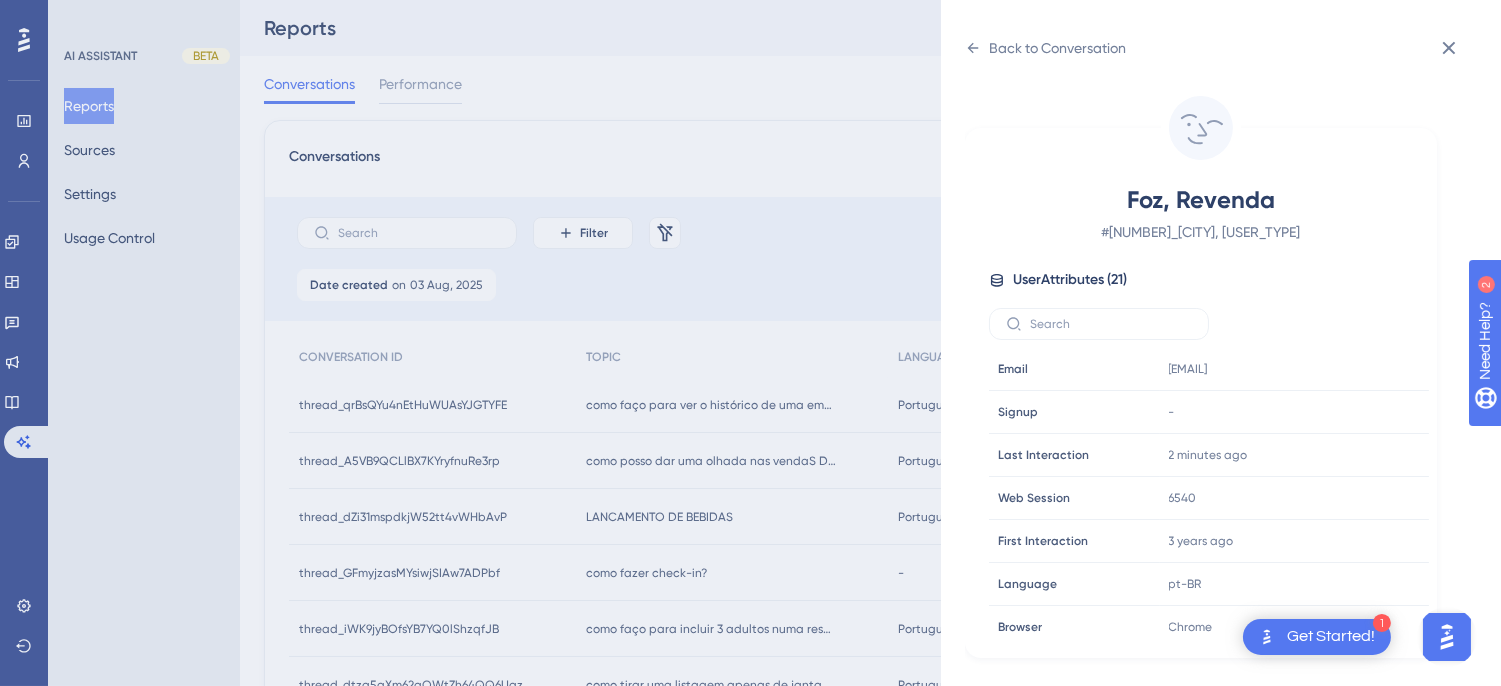 scroll, scrollTop: 222, scrollLeft: 0, axis: vertical 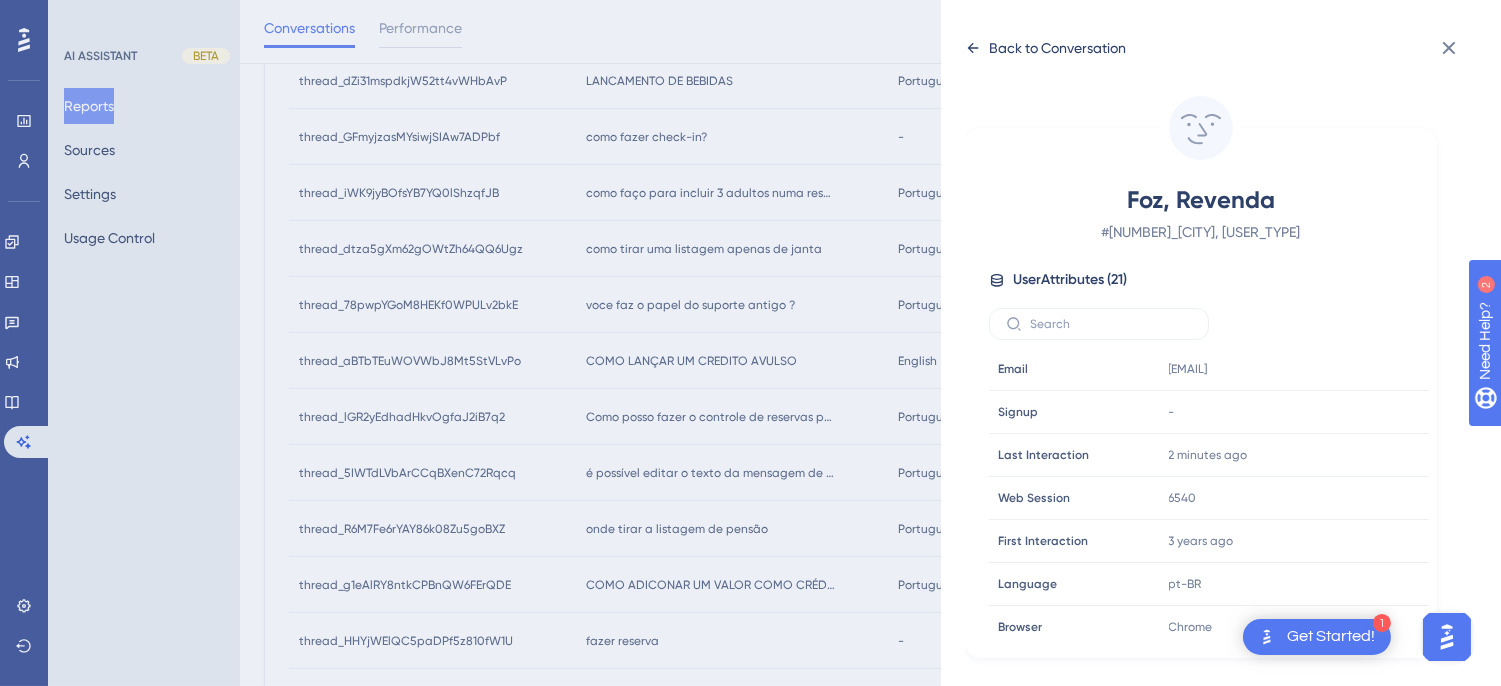 click 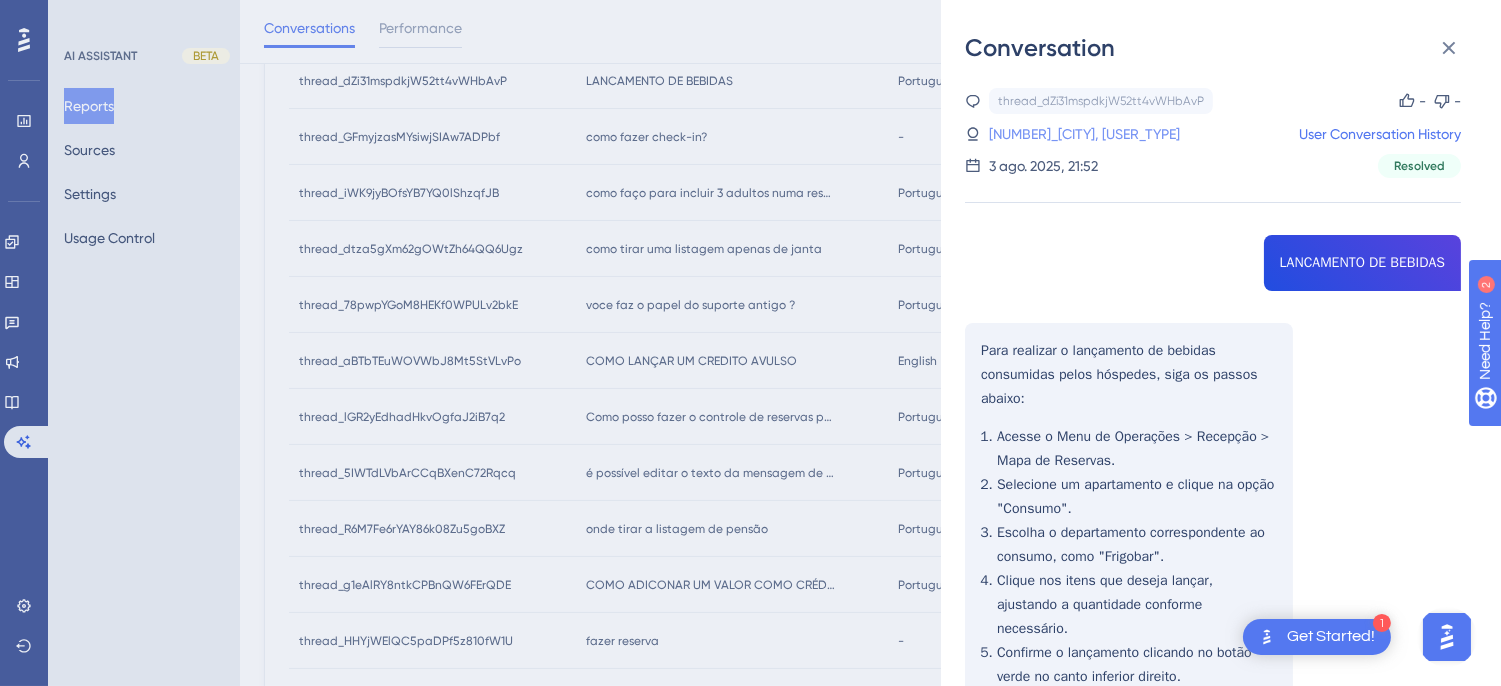 click on "2_Foz, Revenda" at bounding box center [1047, 134] 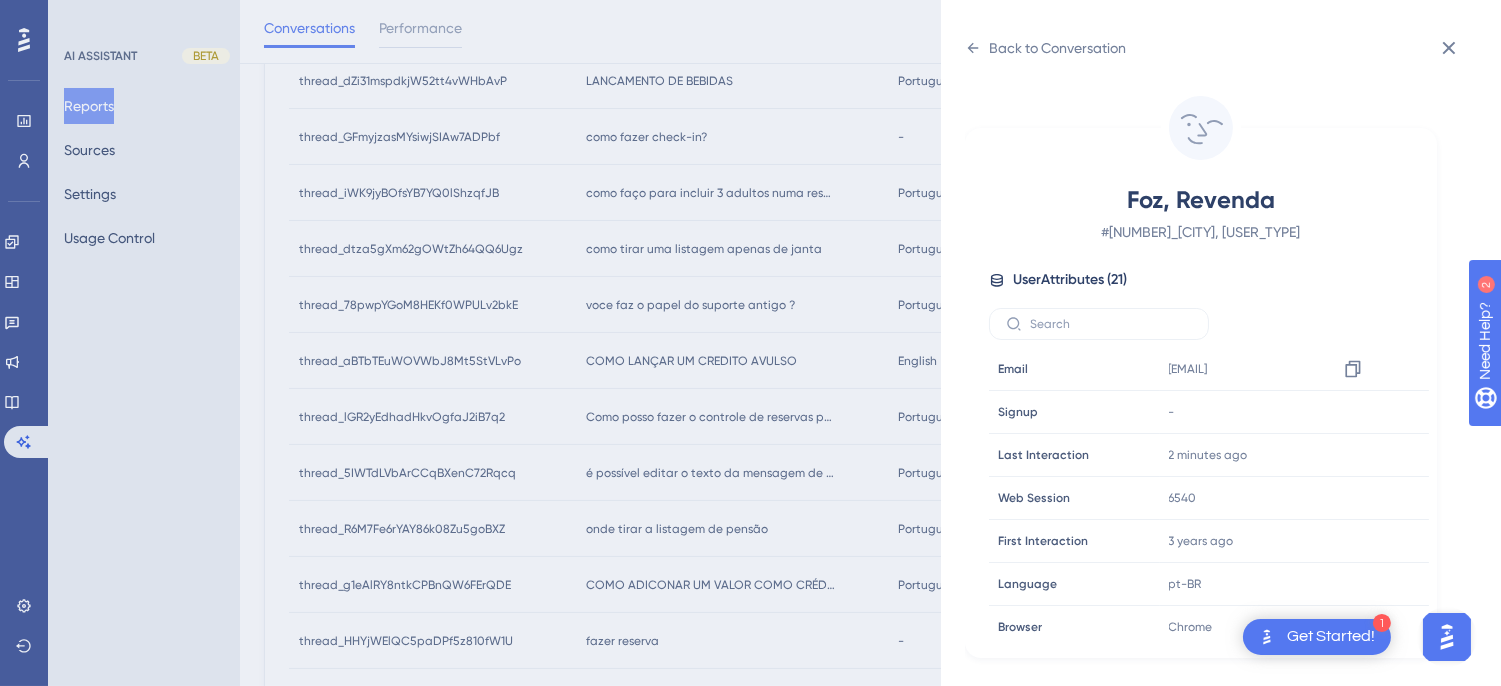 scroll, scrollTop: 610, scrollLeft: 0, axis: vertical 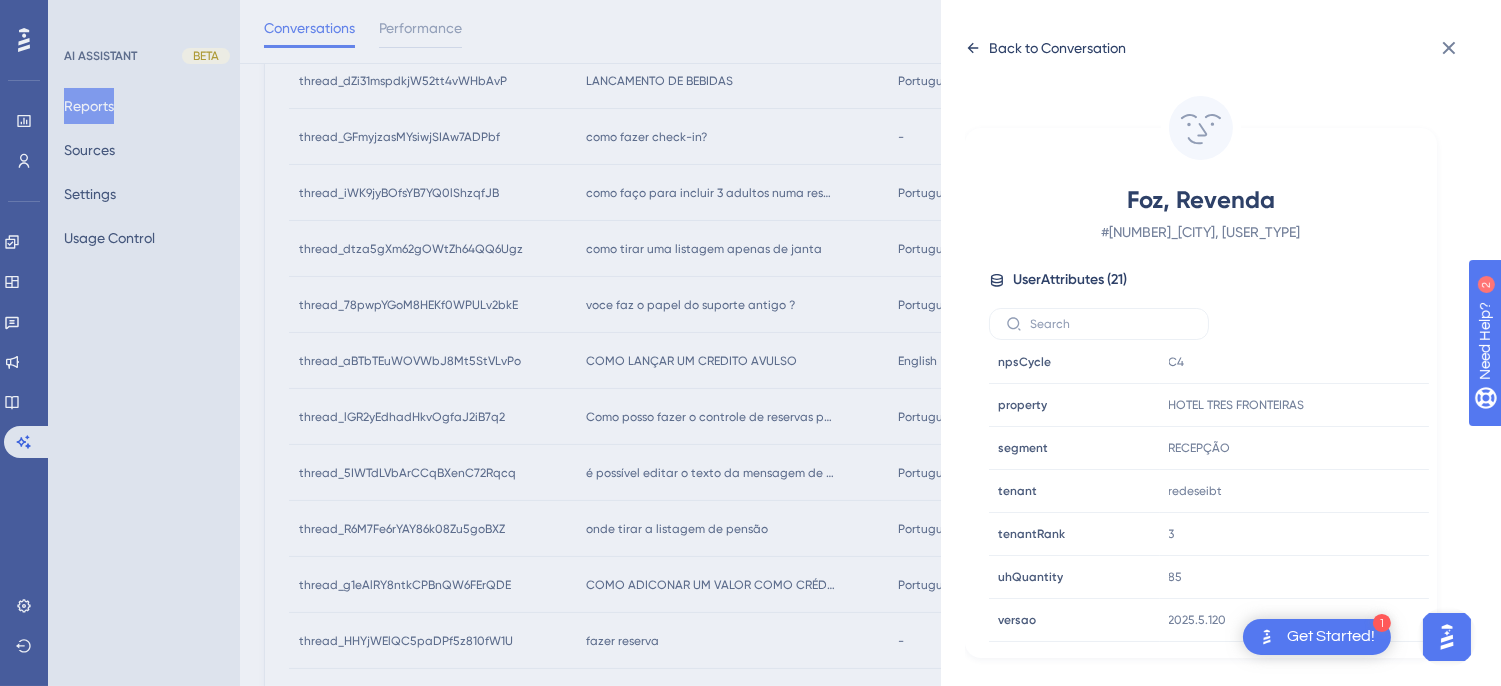 click 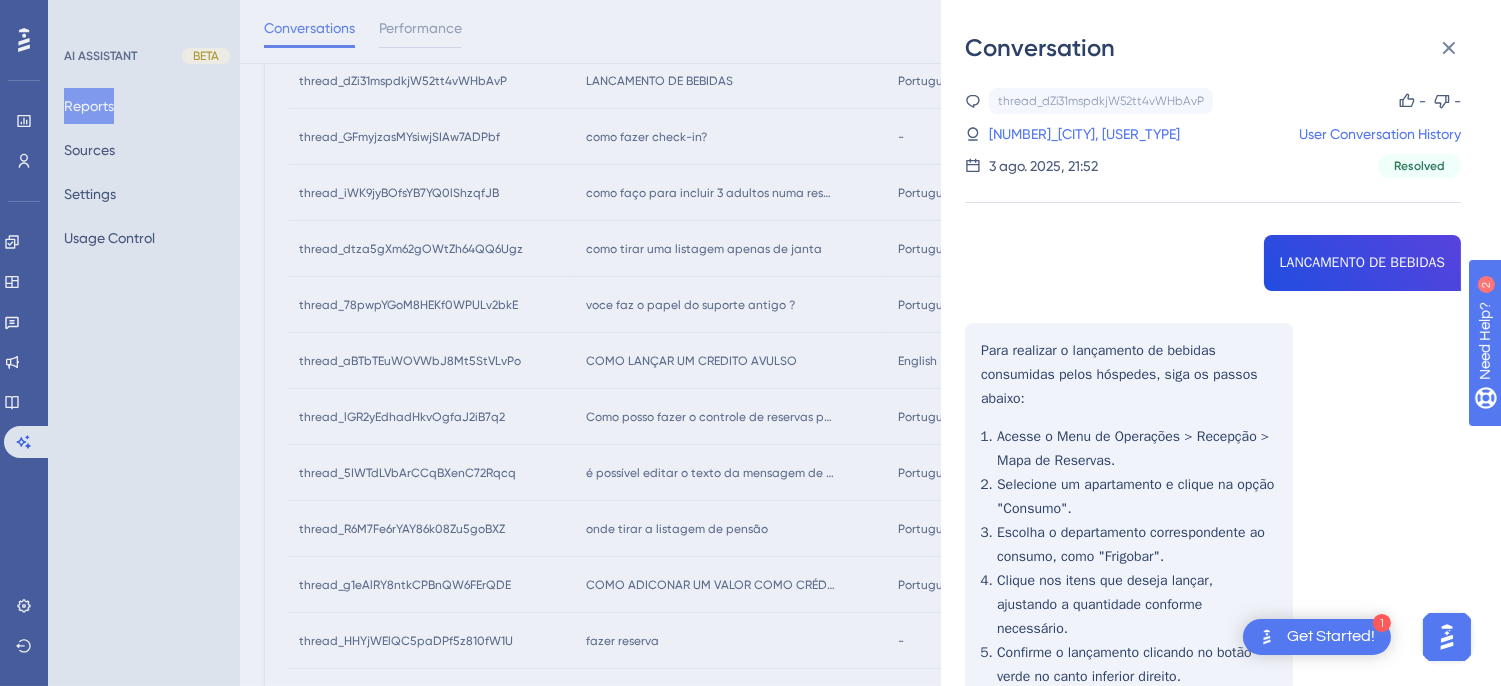 click on "thread_dZi31mspdkjW52tt4vWHbAvP Copy - - 2_Foz, Revenda User Conversation History 3 ago. 2025,
21:52 Resolved LANCAMENTO DE BEBIDAS Para realizar o lançamento de bebidas consumidas pelos hóspedes, siga os passos abaixo:
Acesse o Menu de Operações > Recepção > Mapa de Reservas.
Selecione um apartamento e clique na opção "Consumo".
Escolha o departamento correspondente ao consumo, como "Frigobar".
Clique nos itens que deseja lançar, ajustando a quantidade conforme necessário.
Confirme o lançamento clicando no botão verde no canto inferior direito.
Caso haja mais de um hóspede ou lançamentos para uma empresa, você pode selecionar a subconta correta antes de confirmar. COMO VERIFICAR O QUE FOI LANÇADO  Para verificar o que foi lançado, siga os passos abaixo:
Acesse o Menu de Relatórios, representado pela imagem da impressora.
Selecione a opção "Consumos Lançados".
Clique no filtro "Critério (Auditoria)" e altere para "data da operação".
Confirme a alteração." at bounding box center (1213, 724) 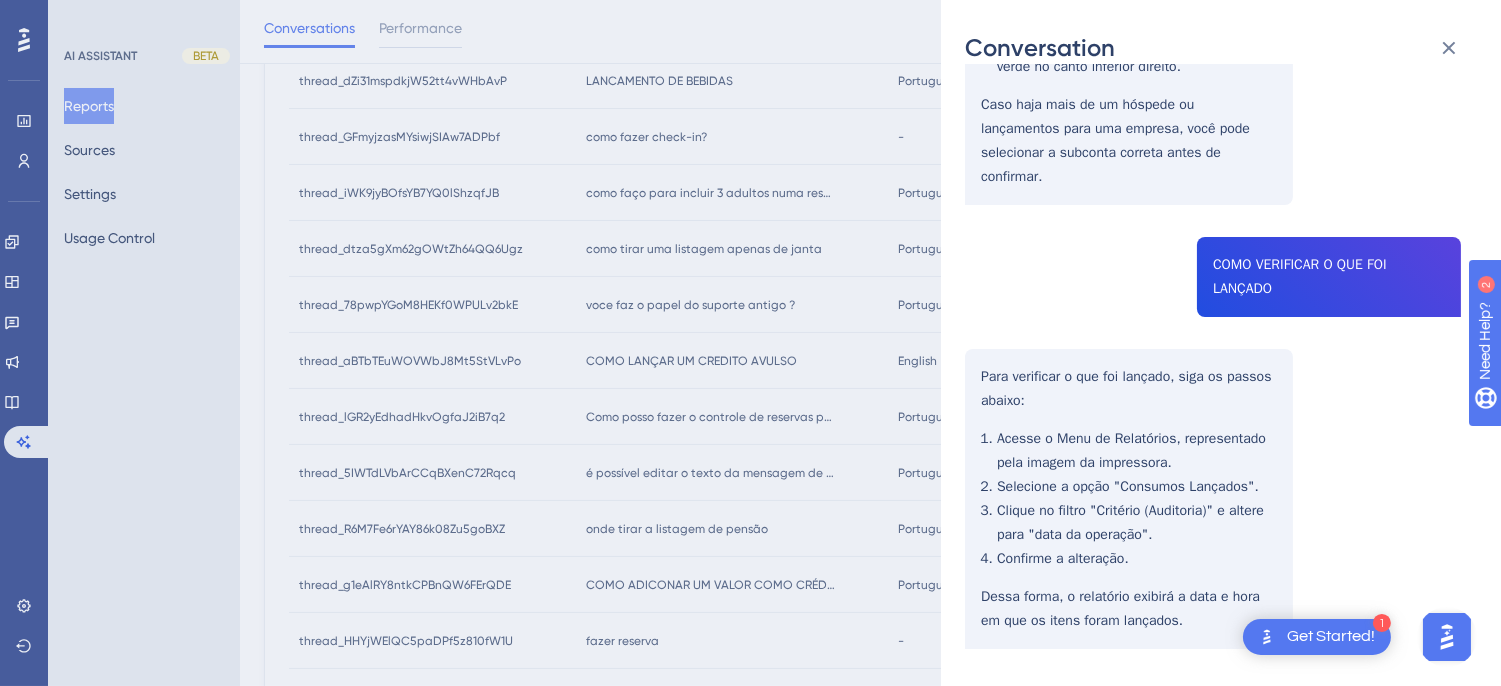 click on "thread_dZi31mspdkjW52tt4vWHbAvP Copy - - 2_Foz, Revenda User Conversation History 3 ago. 2025,
21:52 Resolved LANCAMENTO DE BEBIDAS Para realizar o lançamento de bebidas consumidas pelos hóspedes, siga os passos abaixo:
Acesse o Menu de Operações > Recepção > Mapa de Reservas.
Selecione um apartamento e clique na opção "Consumo".
Escolha o departamento correspondente ao consumo, como "Frigobar".
Clique nos itens que deseja lançar, ajustando a quantidade conforme necessário.
Confirme o lançamento clicando no botão verde no canto inferior direito.
Caso haja mais de um hóspede ou lançamentos para uma empresa, você pode selecionar a subconta correta antes de confirmar. COMO VERIFICAR O QUE FOI LANÇADO  Para verificar o que foi lançado, siga os passos abaixo:
Acesse o Menu de Relatórios, representado pela imagem da impressora.
Selecione a opção "Consumos Lançados".
Clique no filtro "Critério (Auditoria)" e altere para "data da operação".
Confirme a alteração." at bounding box center [1213, 114] 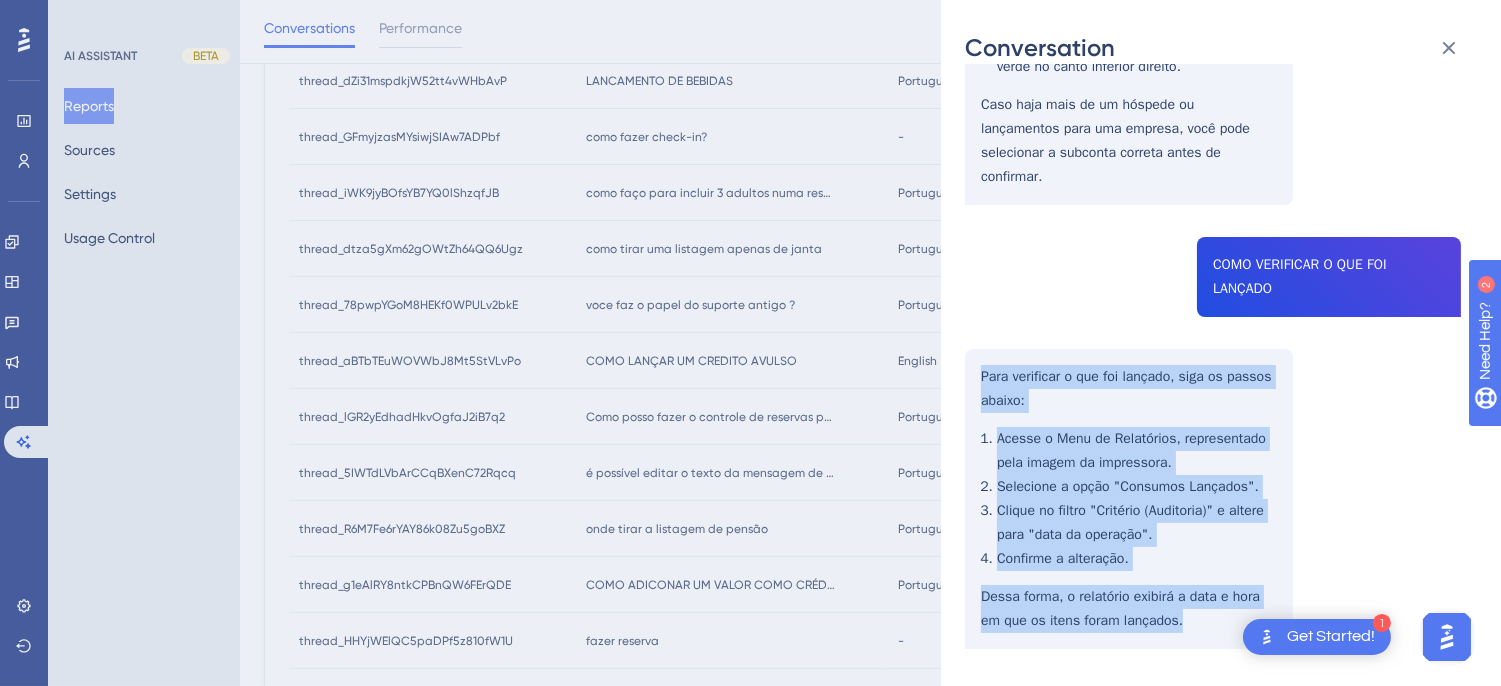 drag, startPoint x: 983, startPoint y: 327, endPoint x: 1218, endPoint y: 601, distance: 360.9723 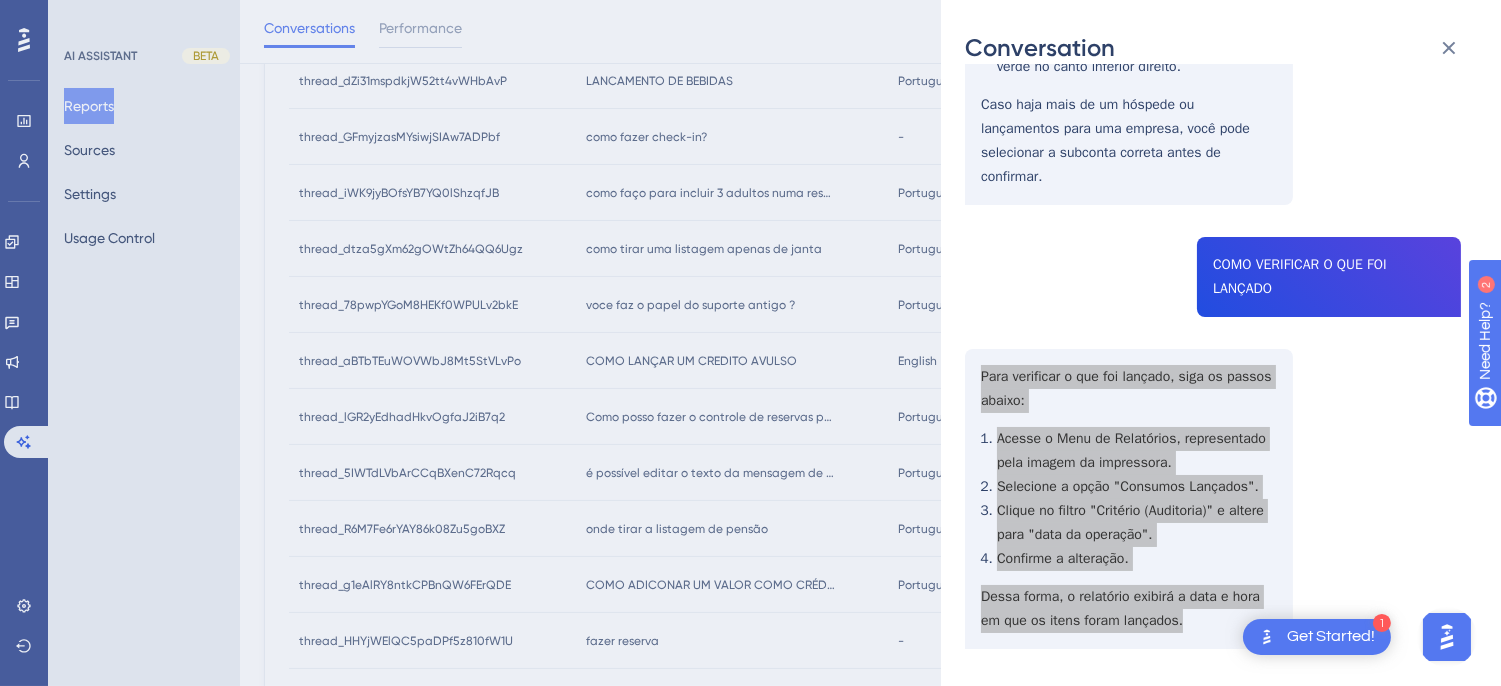 scroll, scrollTop: 0, scrollLeft: 0, axis: both 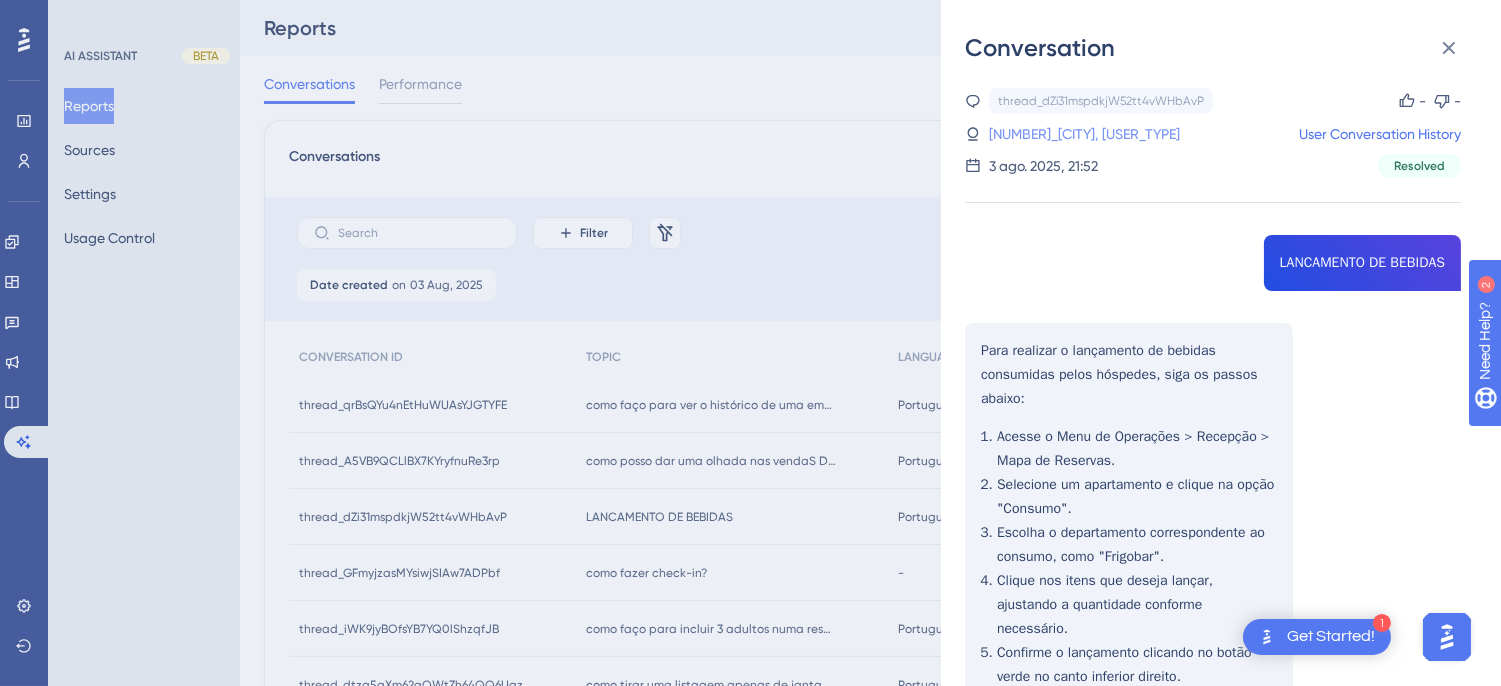 click on "2_Foz, Revenda" at bounding box center (1047, 134) 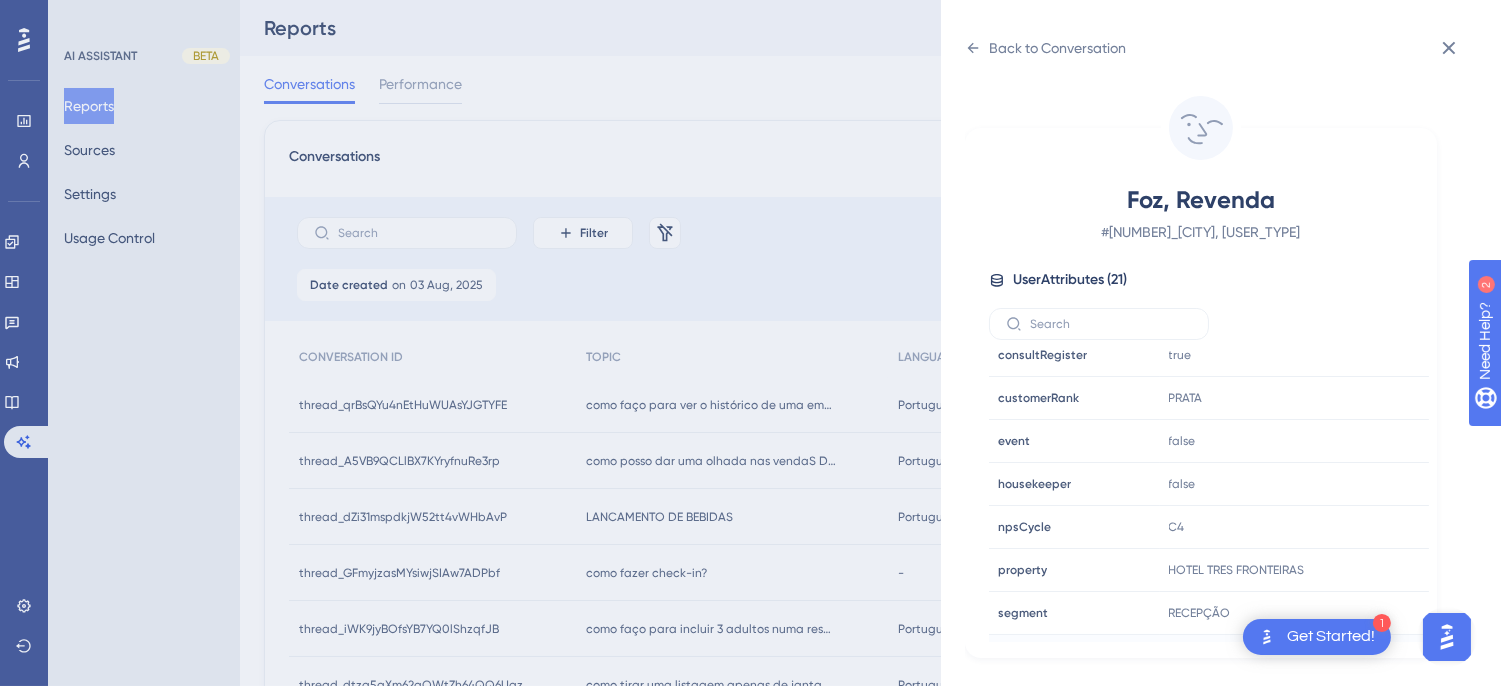 scroll, scrollTop: 610, scrollLeft: 0, axis: vertical 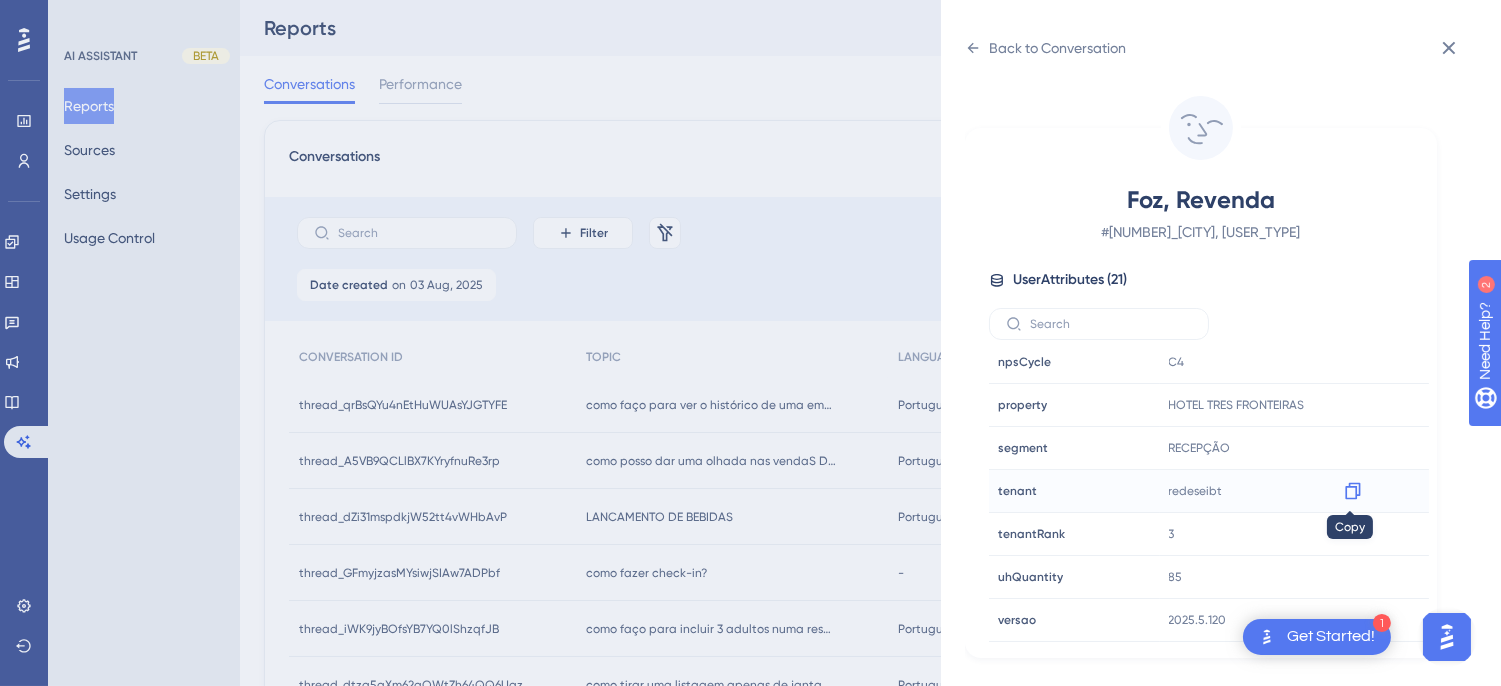 click at bounding box center [1353, 491] 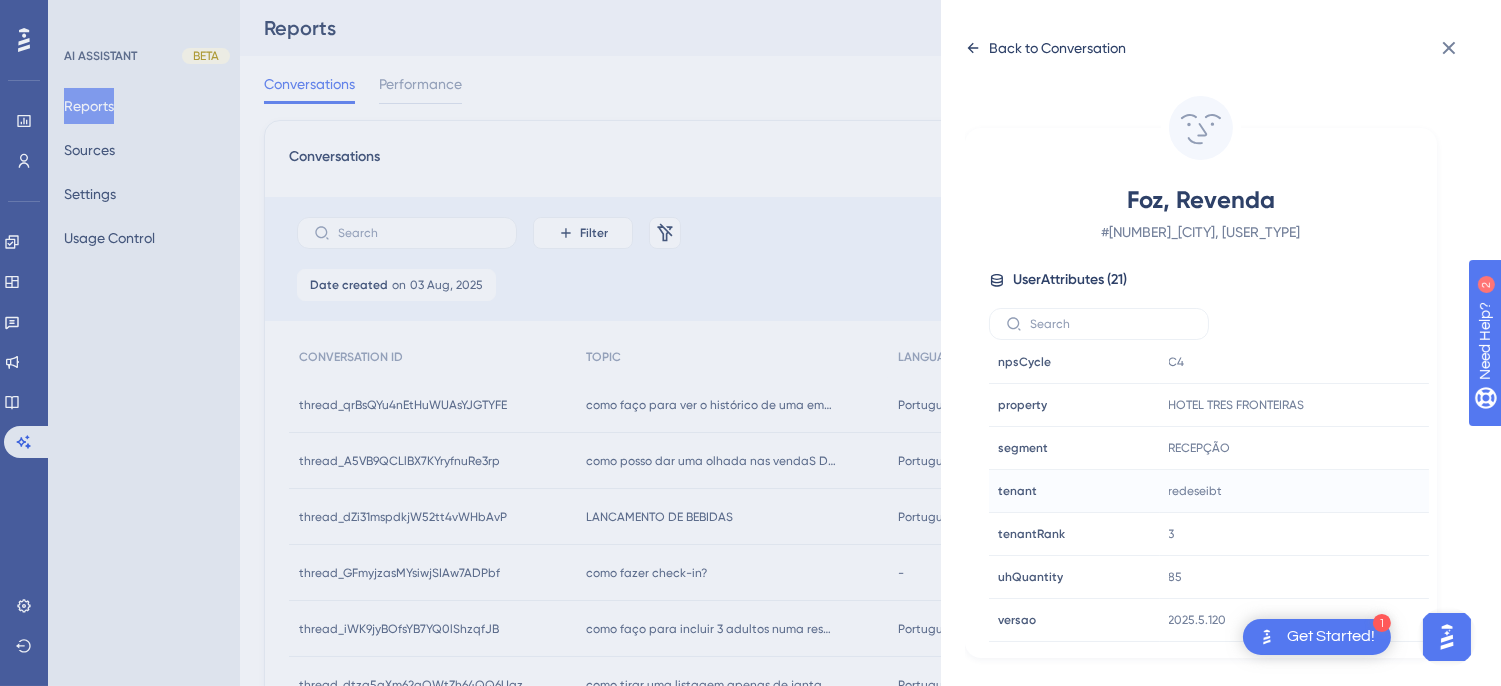 click on "Back to Conversation" at bounding box center (1045, 48) 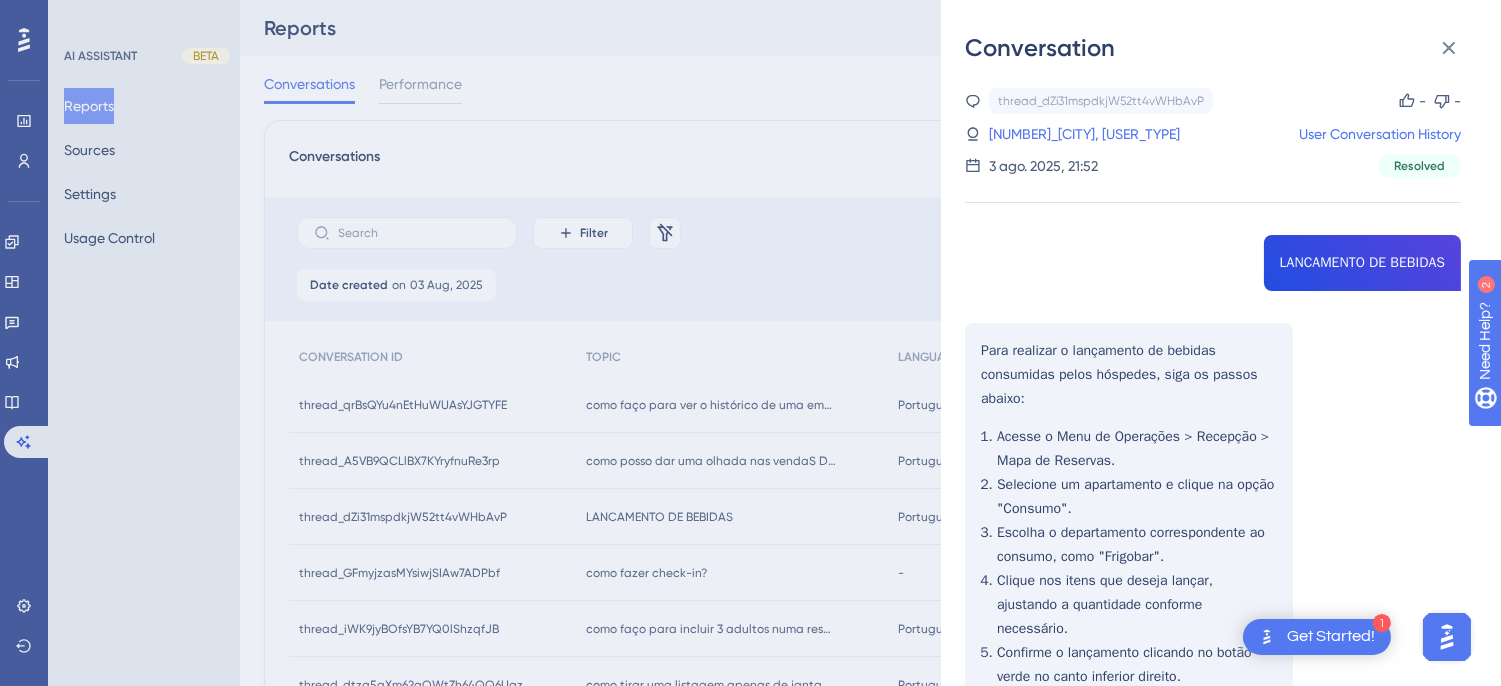 scroll, scrollTop: 610, scrollLeft: 0, axis: vertical 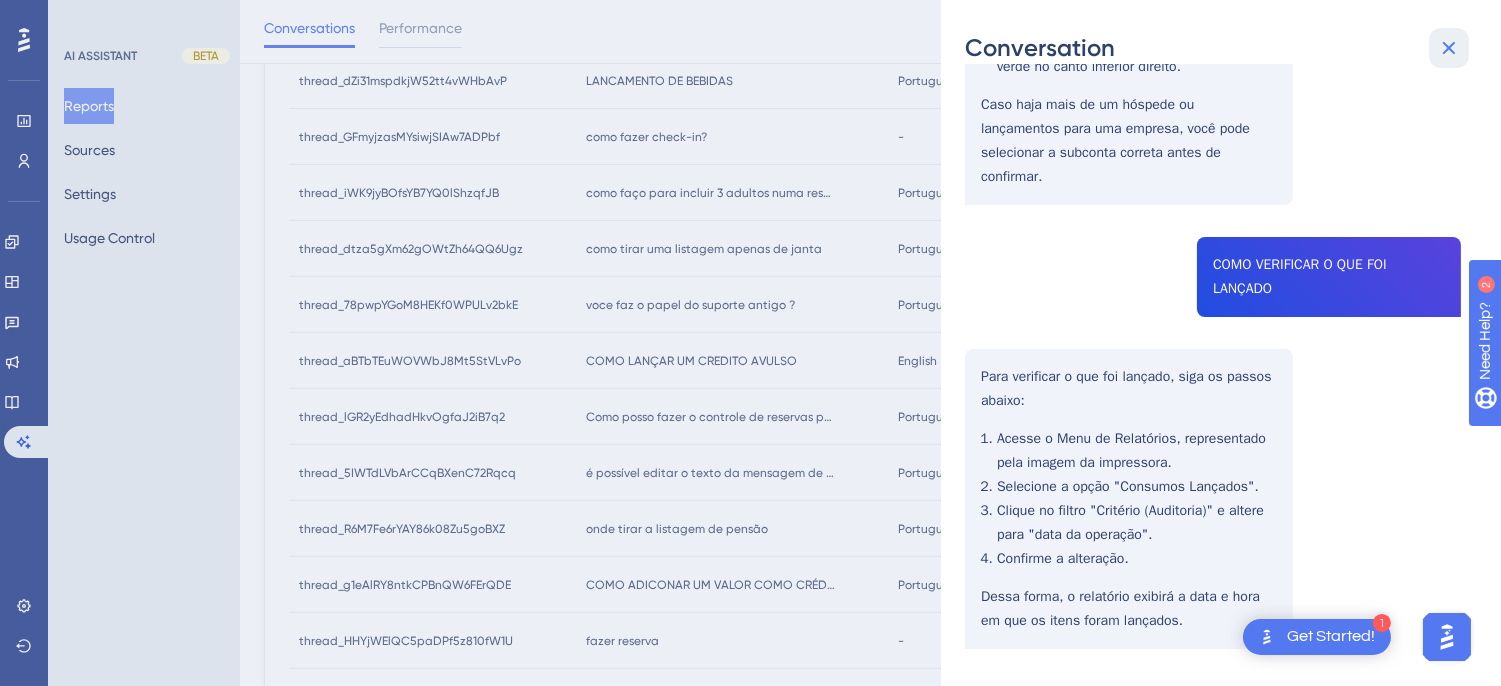 click 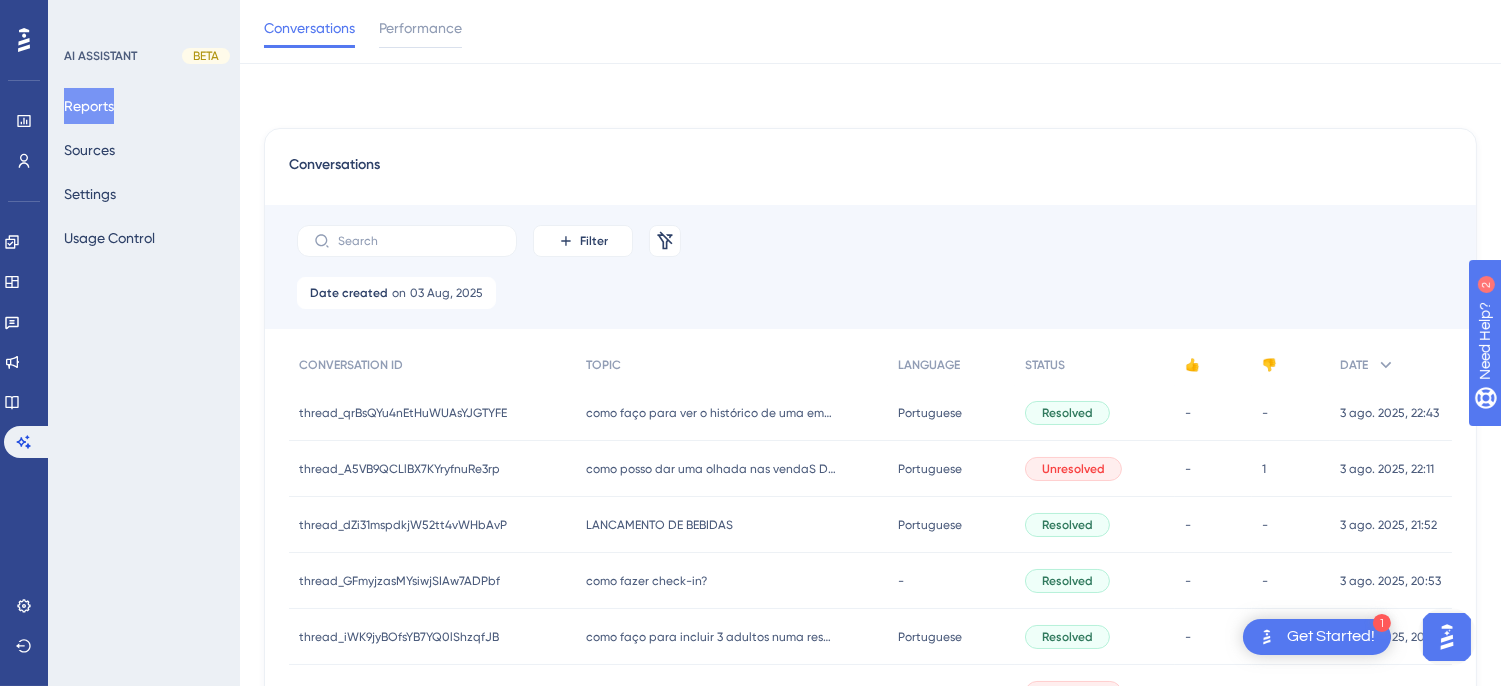 scroll, scrollTop: 222, scrollLeft: 0, axis: vertical 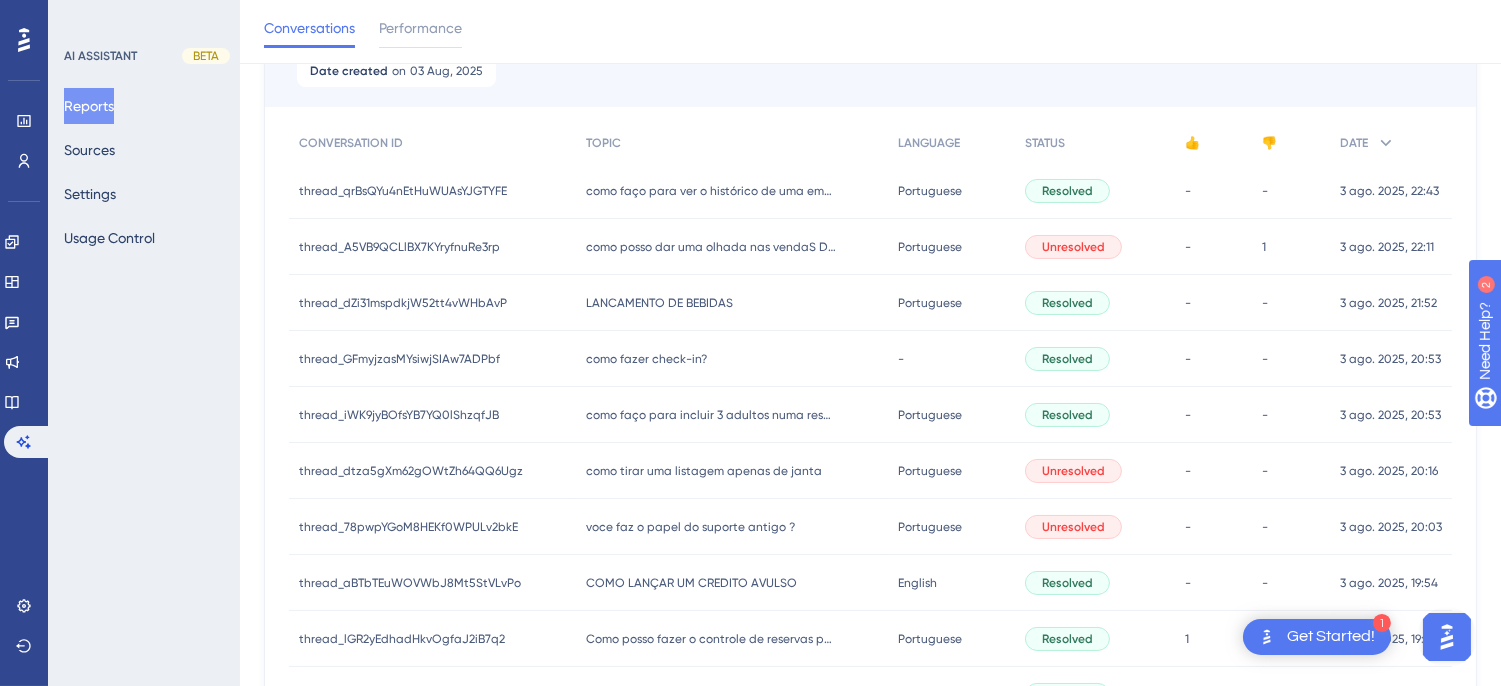 click on "como fazer check-in? como fazer check-in?" at bounding box center [731, 359] 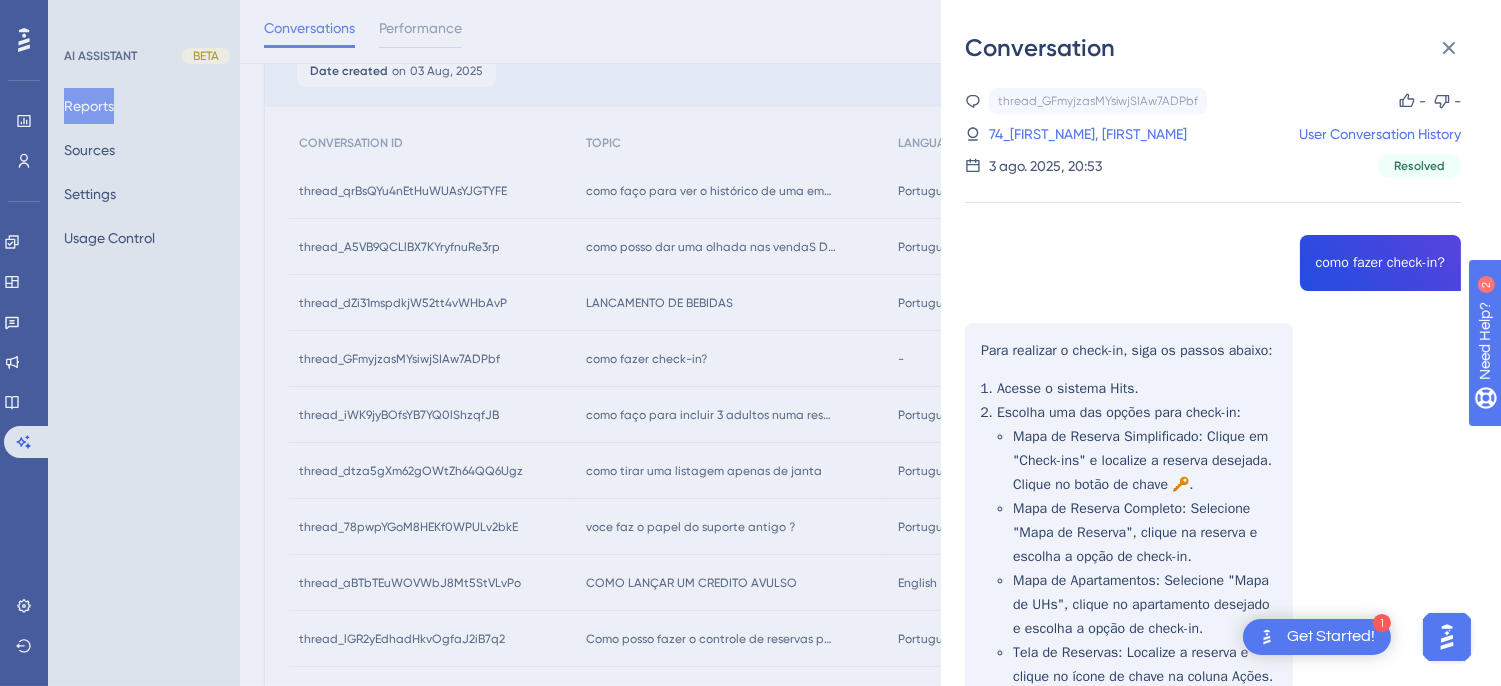 click on "thread_GFmyjzasMYsiwjSIAw7ADPbf Copy - - 74_Kaue, Bruno User Conversation History 3 ago. 2025,
20:53 Resolved como fazer check-in? Para realizar o check-in, siga os passos abaixo:
Acesse o sistema Hits .
Escolha uma das opções para check-in :
Mapa de Reserva Simplificado : Clique em "Check-ins" e localize a reserva desejada. Clique no botão de chave 🔑.
Mapa de Reserva Completo : Selecione "Mapa de Reserva", clique na reserva e escolha a opção de check-in.
Mapa de Apartamentos : Selecione "Mapa de UHs", clique no apartamento desejado e escolha a opção de check-in.
Tela de Reservas : Localize a reserva e clique no ícone de chave na coluna Ações.
Diretamente na Reserva : Acesse o card "Apartamentos Agrupados" e clique no ícone de chave para realizar o check-in.
Confirme as informações  (número de voucher, categoria de apartamento, quantidade de hóspedes, etc.) e faça as alterações necessárias.
Clique em confirmar  para finalizar o check-in." at bounding box center [1213, 550] 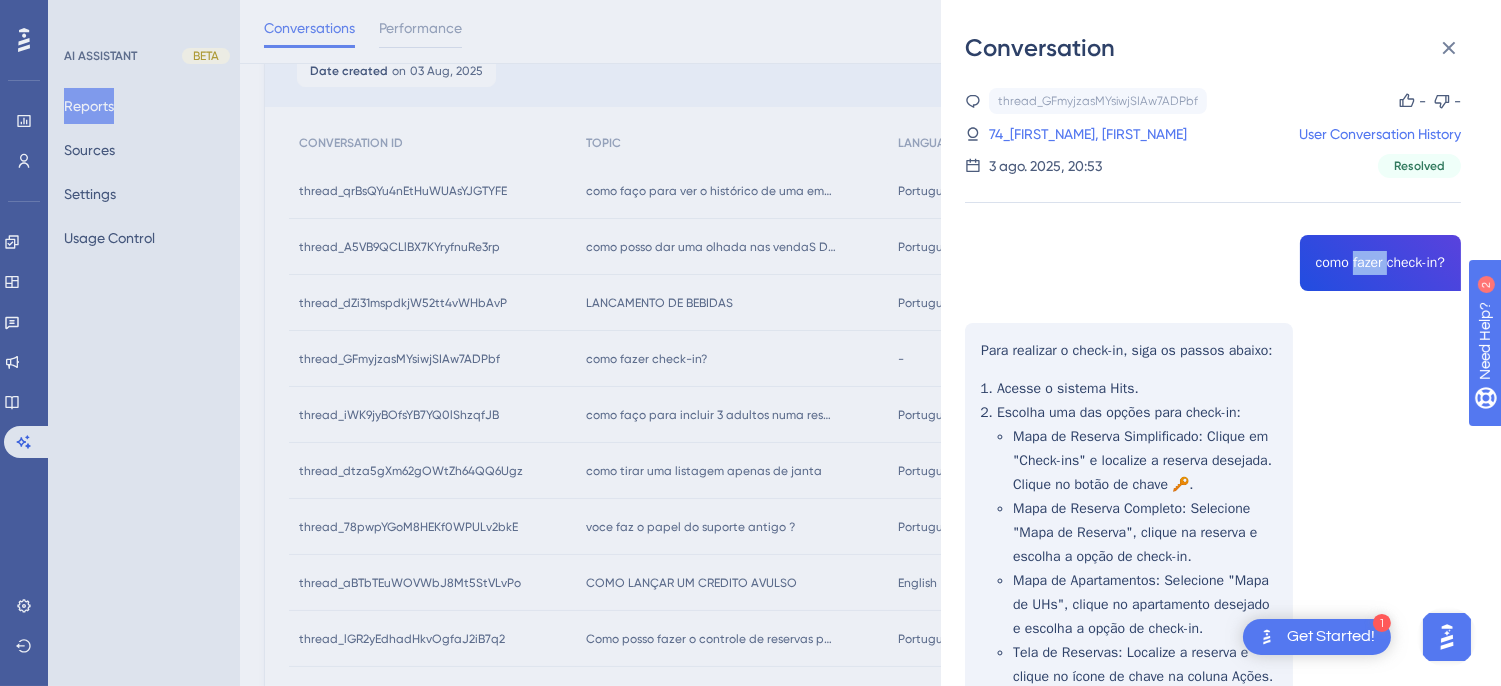 click on "thread_GFmyjzasMYsiwjSIAw7ADPbf Copy - - 74_Kaue, Bruno User Conversation History 3 ago. 2025,
20:53 Resolved como fazer check-in? Para realizar o check-in, siga os passos abaixo:
Acesse o sistema Hits .
Escolha uma das opções para check-in :
Mapa de Reserva Simplificado : Clique em "Check-ins" e localize a reserva desejada. Clique no botão de chave 🔑.
Mapa de Reserva Completo : Selecione "Mapa de Reserva", clique na reserva e escolha a opção de check-in.
Mapa de Apartamentos : Selecione "Mapa de UHs", clique no apartamento desejado e escolha a opção de check-in.
Tela de Reservas : Localize a reserva e clique no ícone de chave na coluna Ações.
Diretamente na Reserva : Acesse o card "Apartamentos Agrupados" e clique no ícone de chave para realizar o check-in.
Confirme as informações  (número de voucher, categoria de apartamento, quantidade de hóspedes, etc.) e faça as alterações necessárias.
Clique em confirmar  para finalizar o check-in." at bounding box center (1213, 550) 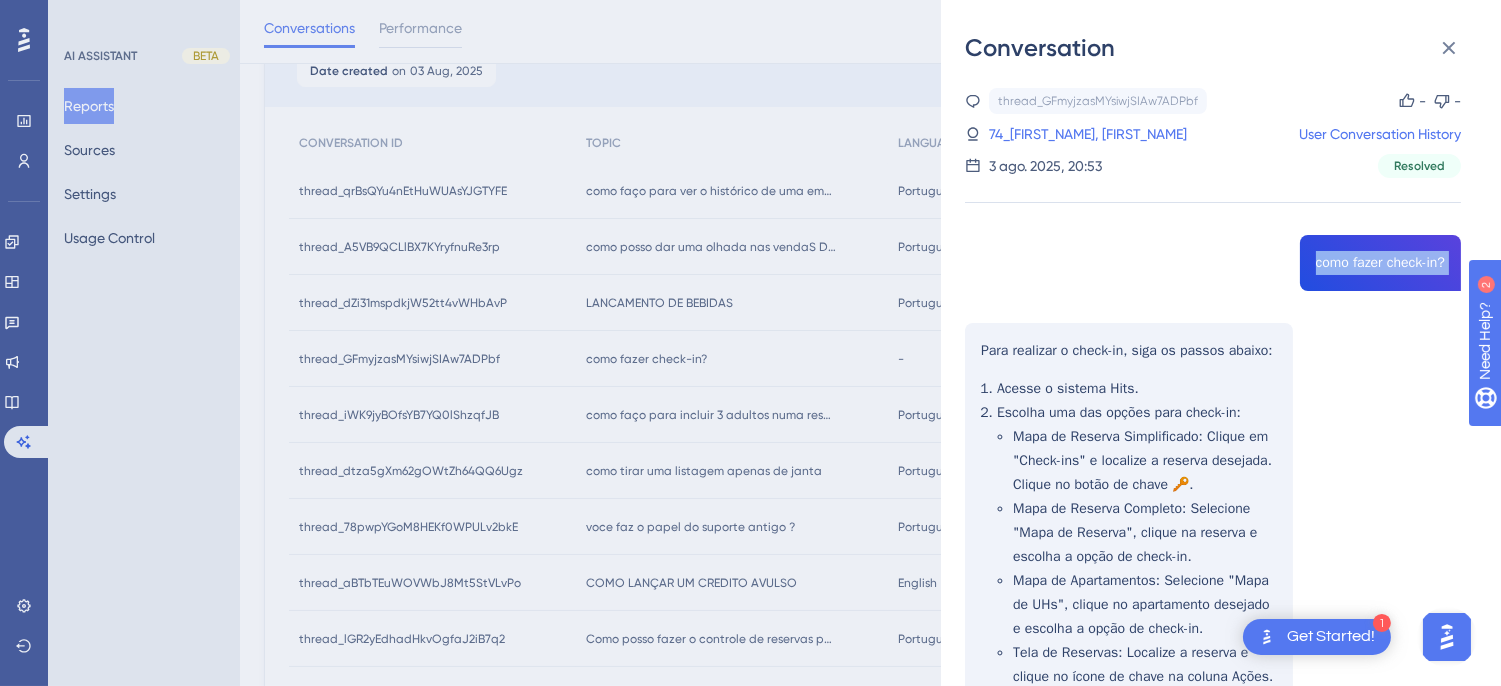 click on "thread_GFmyjzasMYsiwjSIAw7ADPbf Copy - - 74_Kaue, Bruno User Conversation History 3 ago. 2025,
20:53 Resolved como fazer check-in? Para realizar o check-in, siga os passos abaixo:
Acesse o sistema Hits .
Escolha uma das opções para check-in :
Mapa de Reserva Simplificado : Clique em "Check-ins" e localize a reserva desejada. Clique no botão de chave 🔑.
Mapa de Reserva Completo : Selecione "Mapa de Reserva", clique na reserva e escolha a opção de check-in.
Mapa de Apartamentos : Selecione "Mapa de UHs", clique no apartamento desejado e escolha a opção de check-in.
Tela de Reservas : Localize a reserva e clique no ícone de chave na coluna Ações.
Diretamente na Reserva : Acesse o card "Apartamentos Agrupados" e clique no ícone de chave para realizar o check-in.
Confirme as informações  (número de voucher, categoria de apartamento, quantidade de hóspedes, etc.) e faça as alterações necessárias.
Clique em confirmar  para finalizar o check-in." at bounding box center [1213, 550] 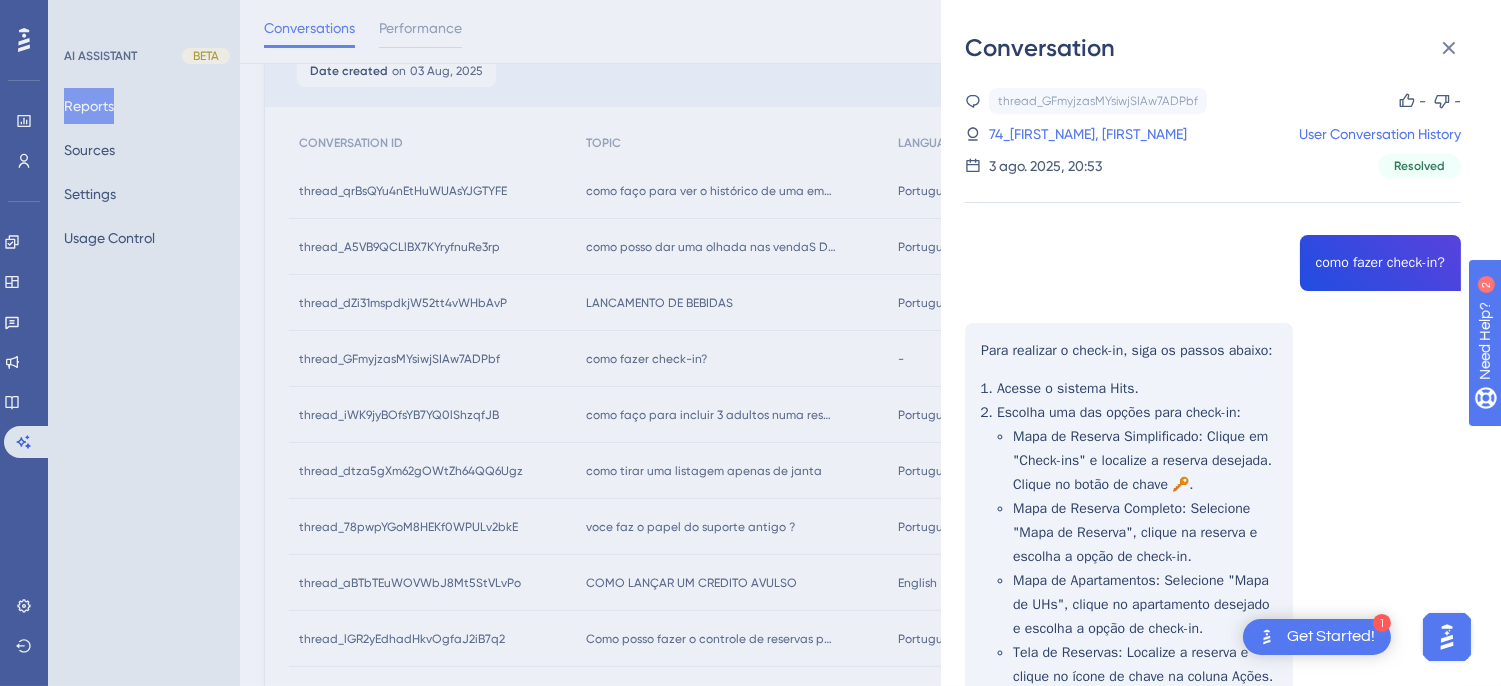 click on "thread_GFmyjzasMYsiwjSIAw7ADPbf Copy - - 74_Kaue, Bruno User Conversation History 3 ago. 2025,
20:53 Resolved como fazer check-in? Para realizar o check-in, siga os passos abaixo:
Acesse o sistema Hits .
Escolha uma das opções para check-in :
Mapa de Reserva Simplificado : Clique em "Check-ins" e localize a reserva desejada. Clique no botão de chave 🔑.
Mapa de Reserva Completo : Selecione "Mapa de Reserva", clique na reserva e escolha a opção de check-in.
Mapa de Apartamentos : Selecione "Mapa de UHs", clique no apartamento desejado e escolha a opção de check-in.
Tela de Reservas : Localize a reserva e clique no ícone de chave na coluna Ações.
Diretamente na Reserva : Acesse o card "Apartamentos Agrupados" e clique no ícone de chave para realizar o check-in.
Confirme as informações  (número de voucher, categoria de apartamento, quantidade de hóspedes, etc.) e faça as alterações necessárias.
Clique em confirmar  para finalizar o check-in." at bounding box center (1213, 550) 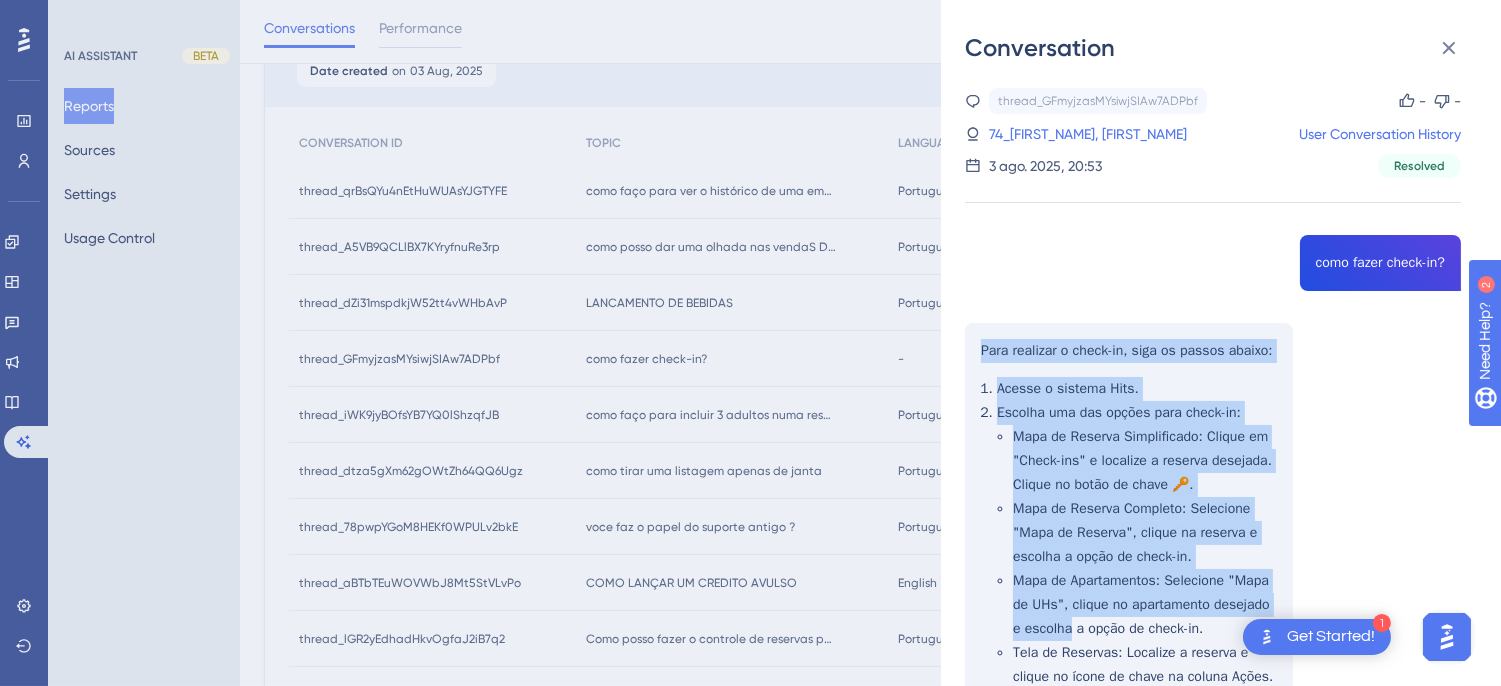 scroll, scrollTop: 333, scrollLeft: 0, axis: vertical 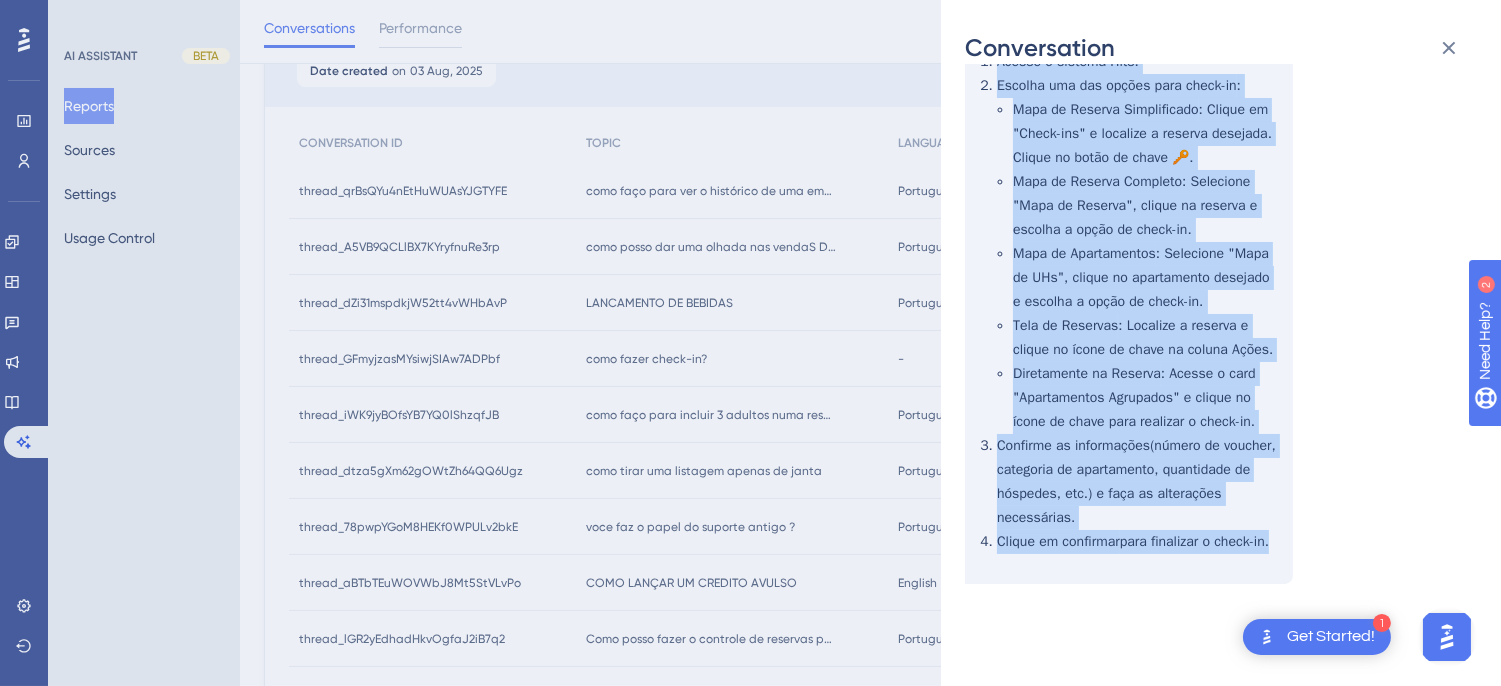 drag, startPoint x: 973, startPoint y: 345, endPoint x: 1245, endPoint y: 576, distance: 356.8543 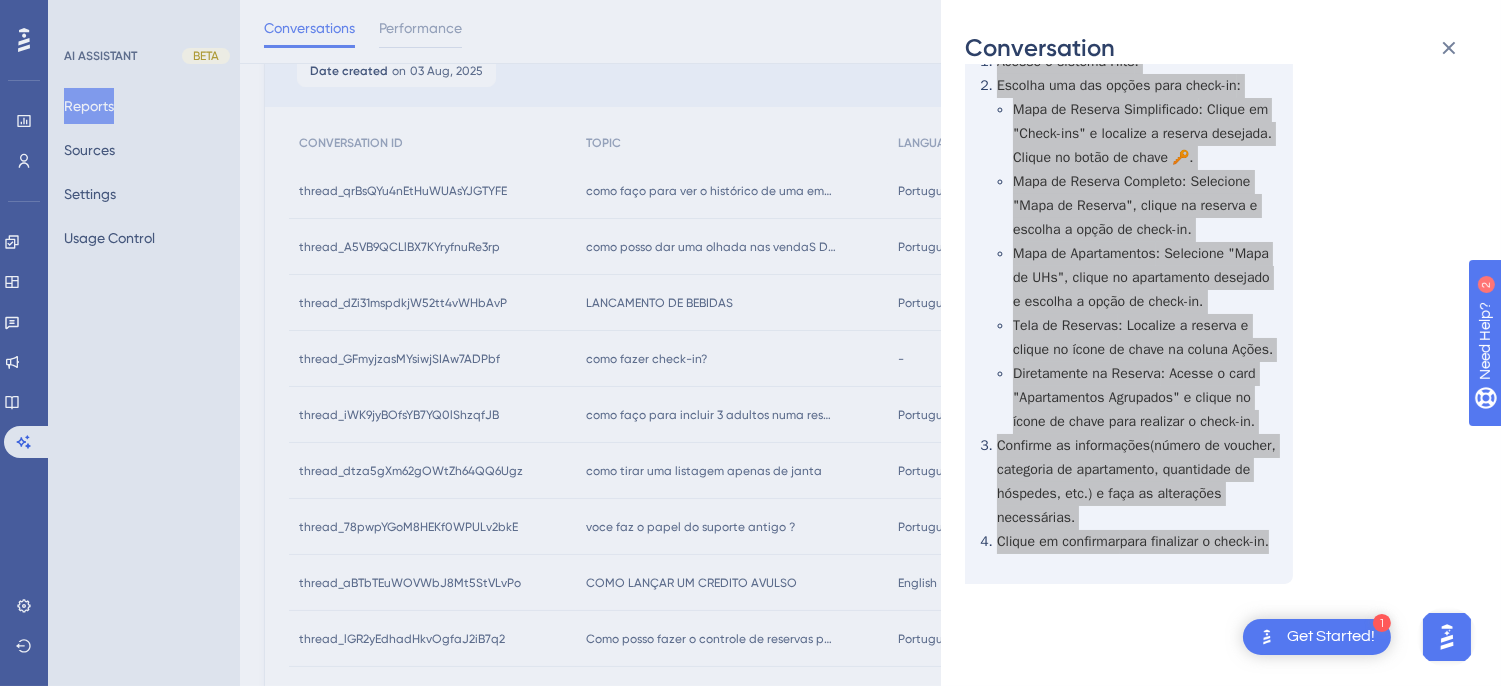 scroll, scrollTop: 0, scrollLeft: 0, axis: both 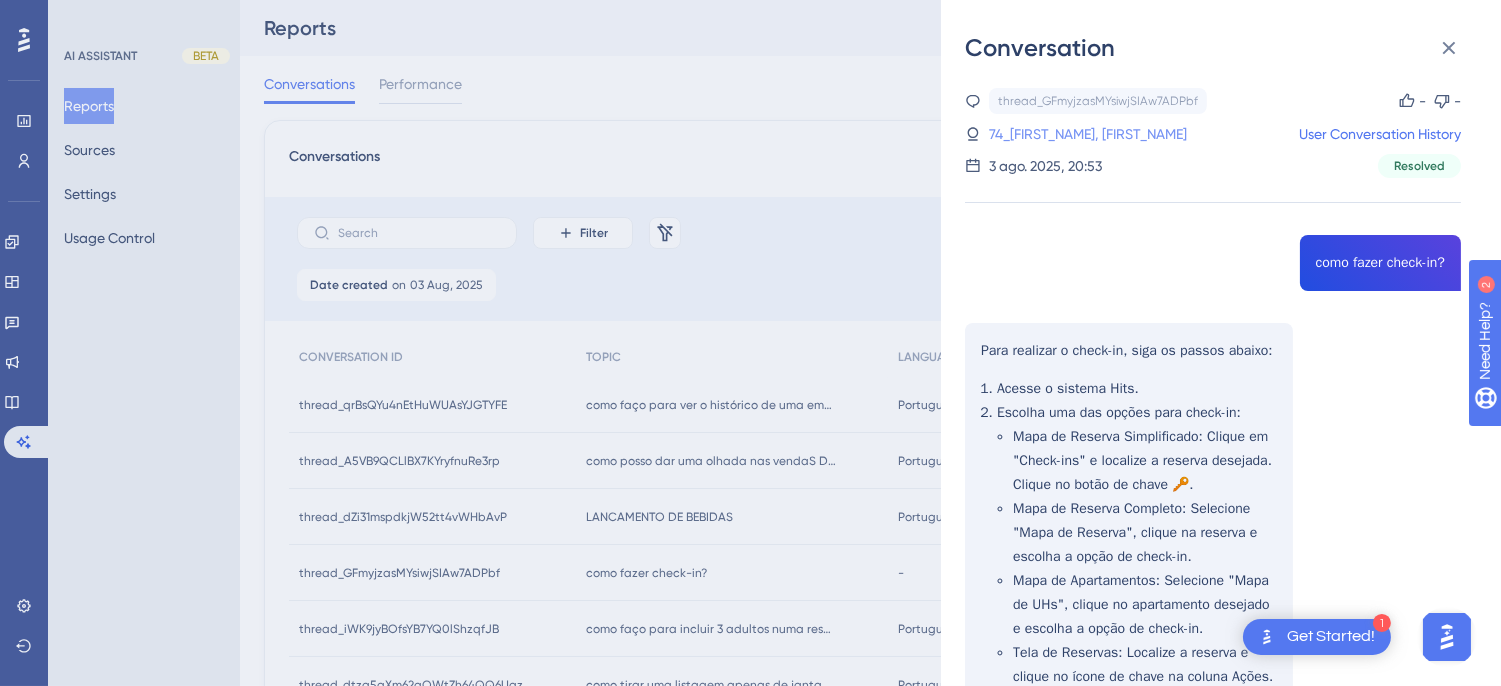 click on "74_Kaue, Bruno" at bounding box center (1043, 134) 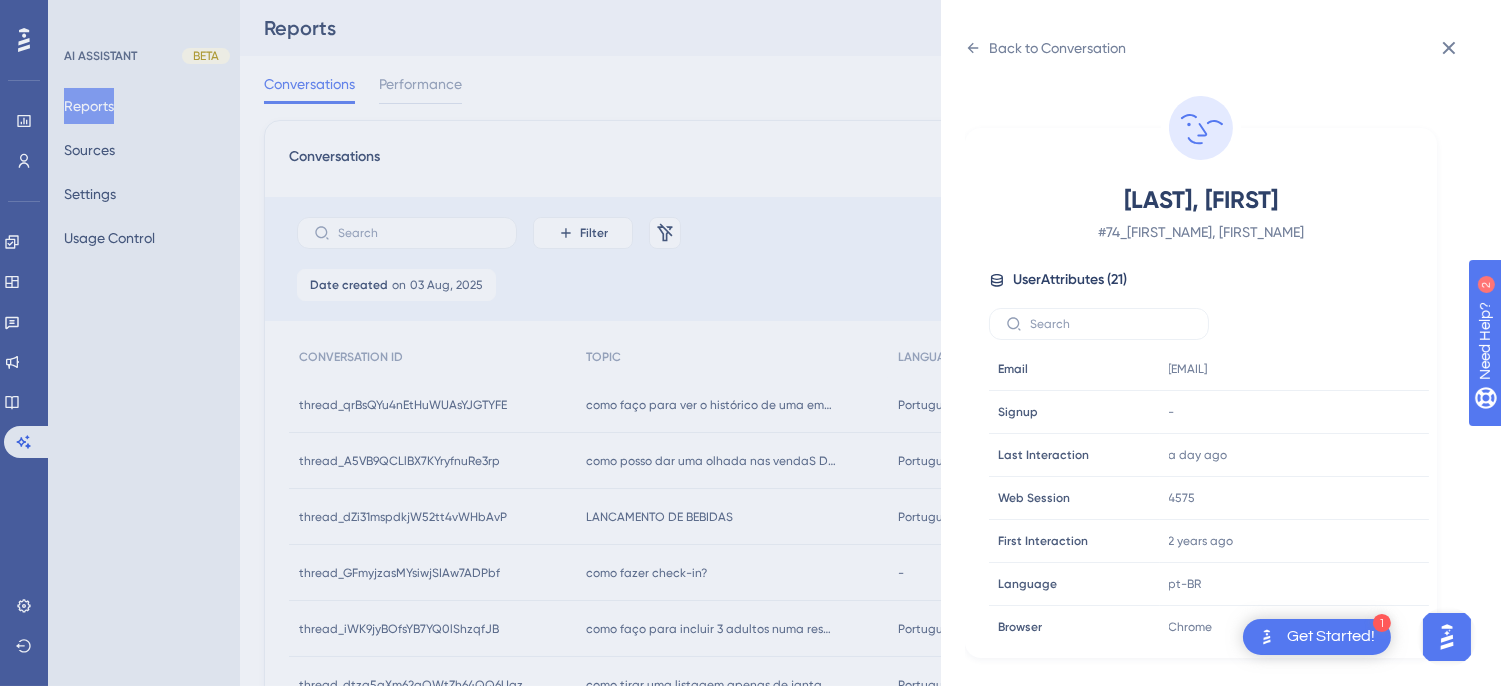 scroll, scrollTop: 610, scrollLeft: 0, axis: vertical 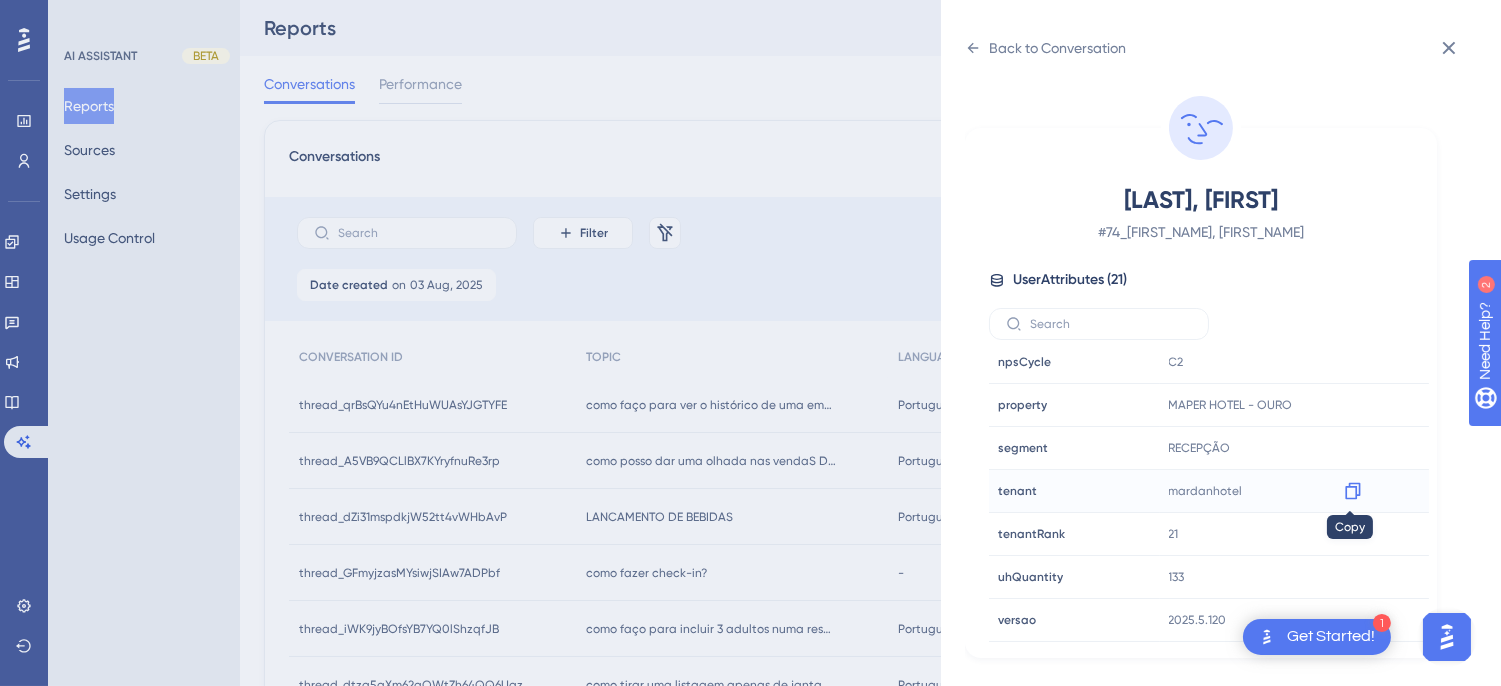 click 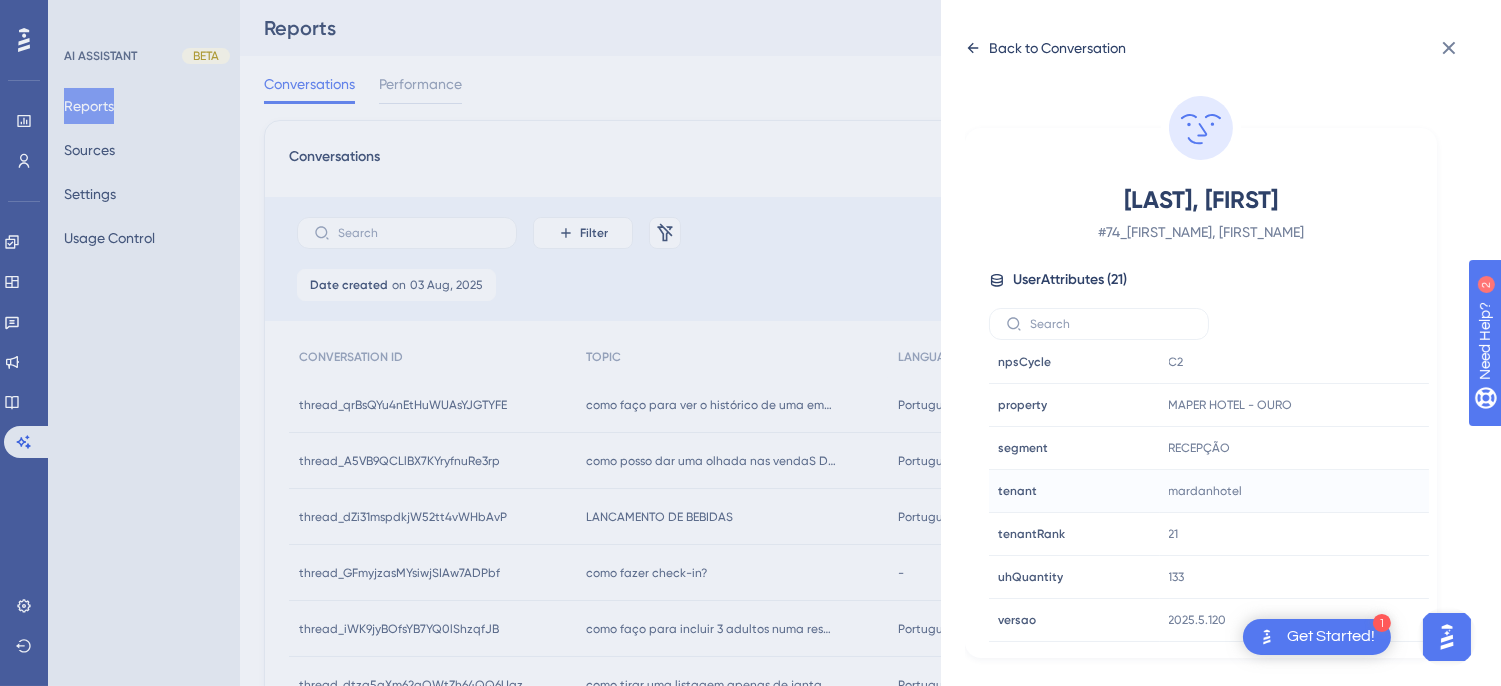 click 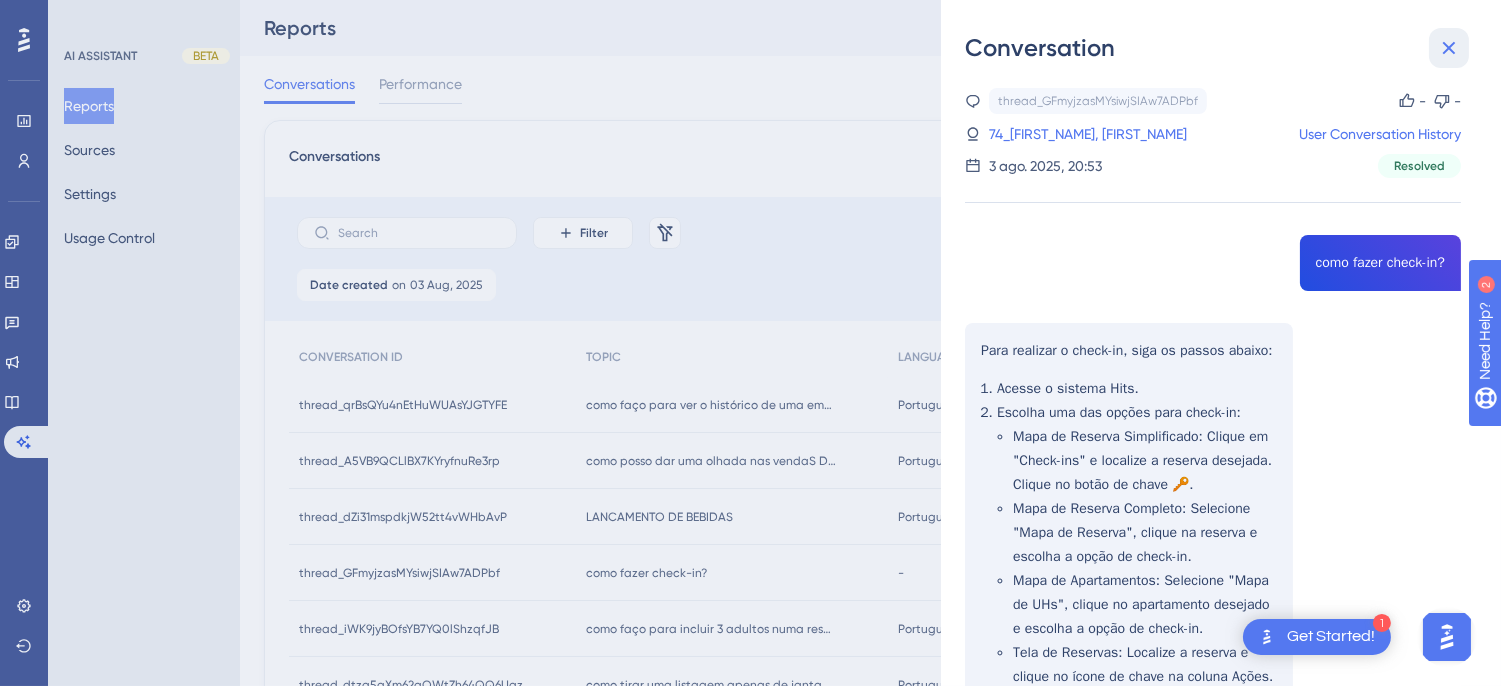 click at bounding box center [1449, 48] 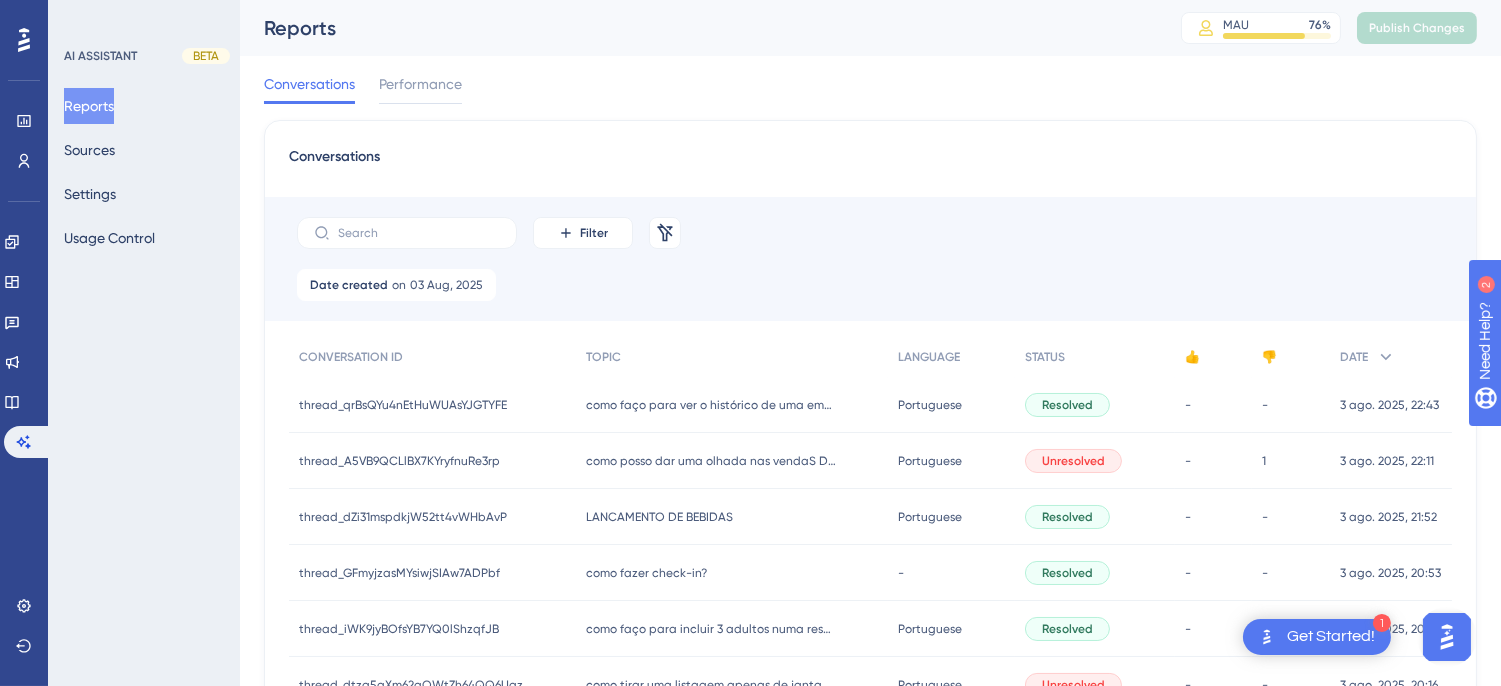 click on "como faço para incluir 3 adultos numa reserva onde esta uma criança de forma errada como faço para incluir 3 adultos numa reserva onde esta uma criança de forma errada" at bounding box center [731, 629] 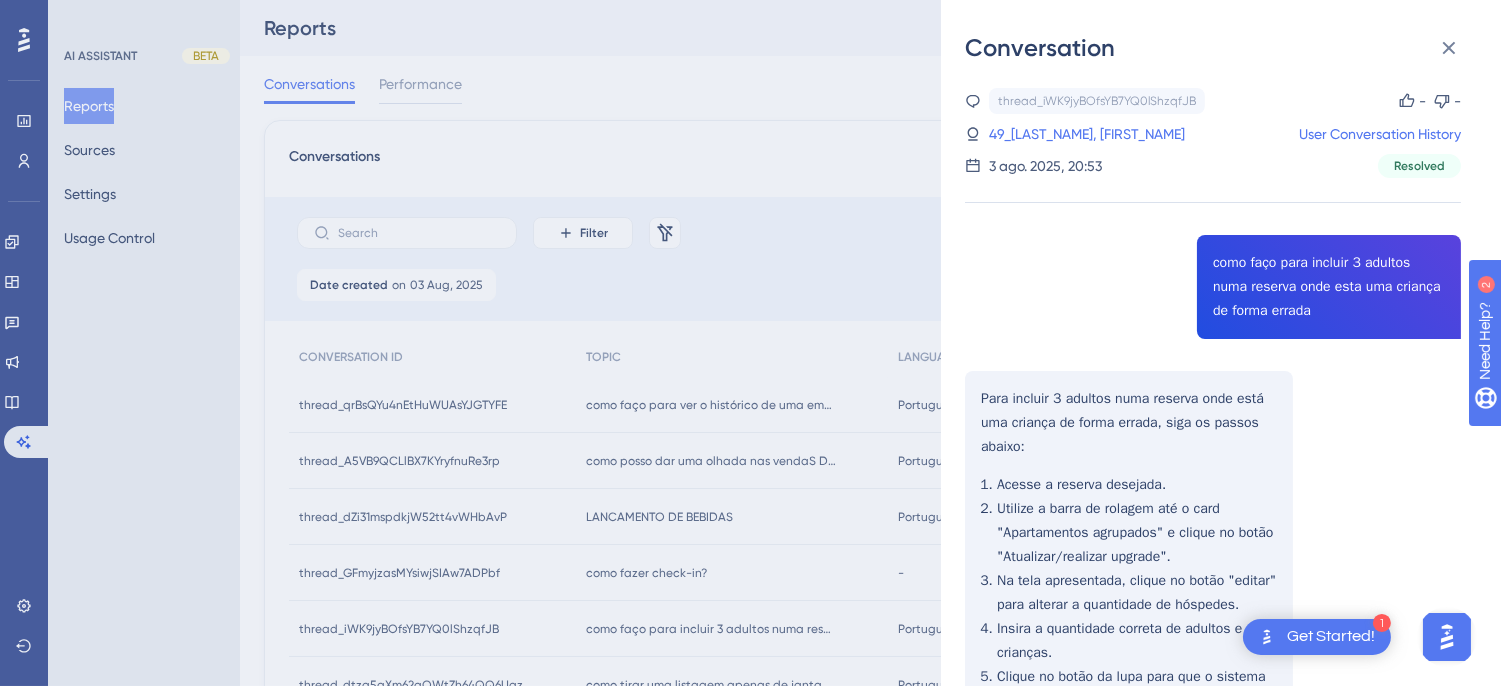 click on "thread_iWK9jyBOfsYB7YQ0lShzqfJB Copy - - 49_Sena, Francis User Conversation History 3 ago. 2025,
20:53 Resolved como faço para incluir 3 adultos numa reserva onde esta uma criança de forma errada Para incluir 3 adultos numa reserva onde está uma criança de forma errada, siga os passos abaixo:
Acesse a reserva desejada.
Utilize a barra de rolagem até o card "Apartamentos agrupados" e clique no botão "Atualizar/realizar upgrade".
Na tela apresentada, clique no botão "editar" para alterar a quantidade de hóspedes.
Insira a quantidade correta de adultos e crianças.
Clique no botão da lupa para que o sistema recalcule as diárias da reserva.
Se necessário, marque a opção para atualizar os valores das diárias e clique no botão verde para confirmar a alteração." at bounding box center [1213, 502] 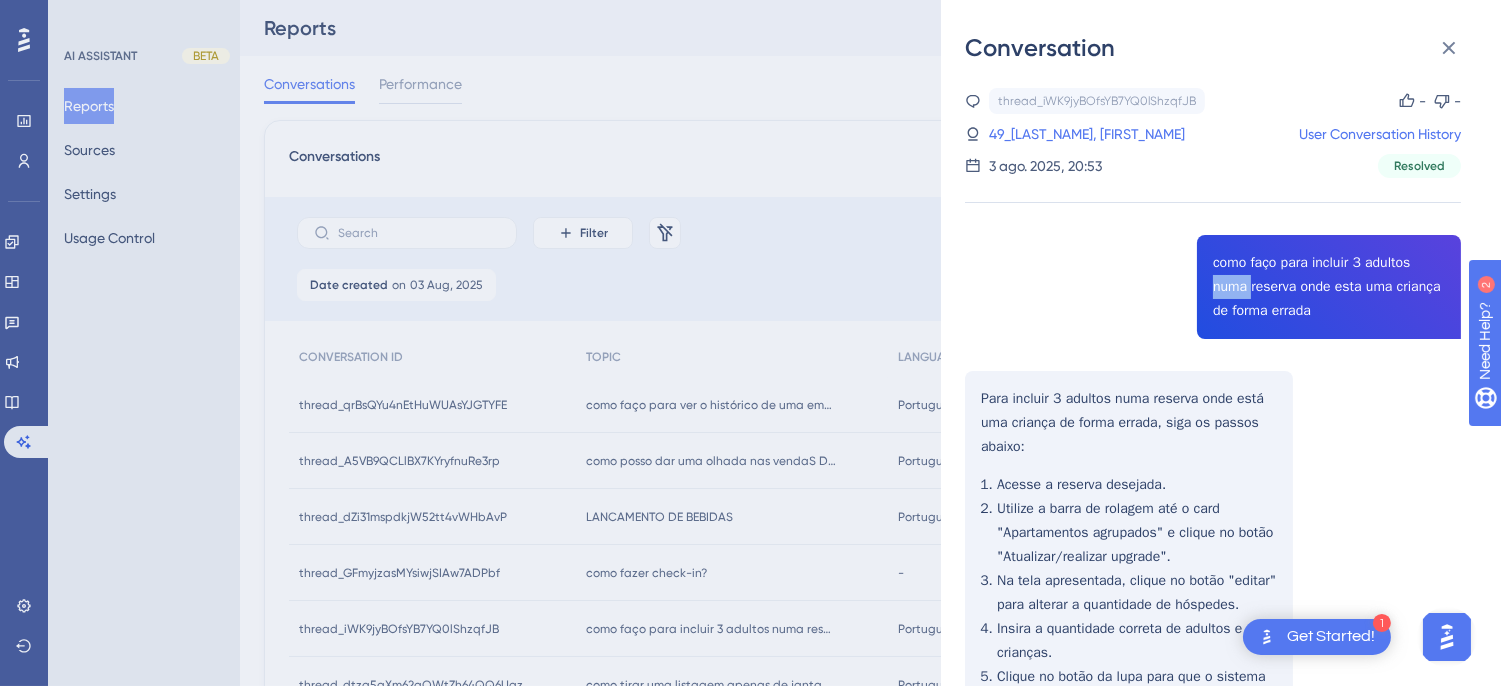 click on "thread_iWK9jyBOfsYB7YQ0lShzqfJB Copy - - 49_Sena, Francis User Conversation History 3 ago. 2025,
20:53 Resolved como faço para incluir 3 adultos numa reserva onde esta uma criança de forma errada Para incluir 3 adultos numa reserva onde está uma criança de forma errada, siga os passos abaixo:
Acesse a reserva desejada.
Utilize a barra de rolagem até o card "Apartamentos agrupados" e clique no botão "Atualizar/realizar upgrade".
Na tela apresentada, clique no botão "editar" para alterar a quantidade de hóspedes.
Insira a quantidade correta de adultos e crianças.
Clique no botão da lupa para que o sistema recalcule as diárias da reserva.
Se necessário, marque a opção para atualizar os valores das diárias e clique no botão verde para confirmar a alteração." at bounding box center [1213, 502] 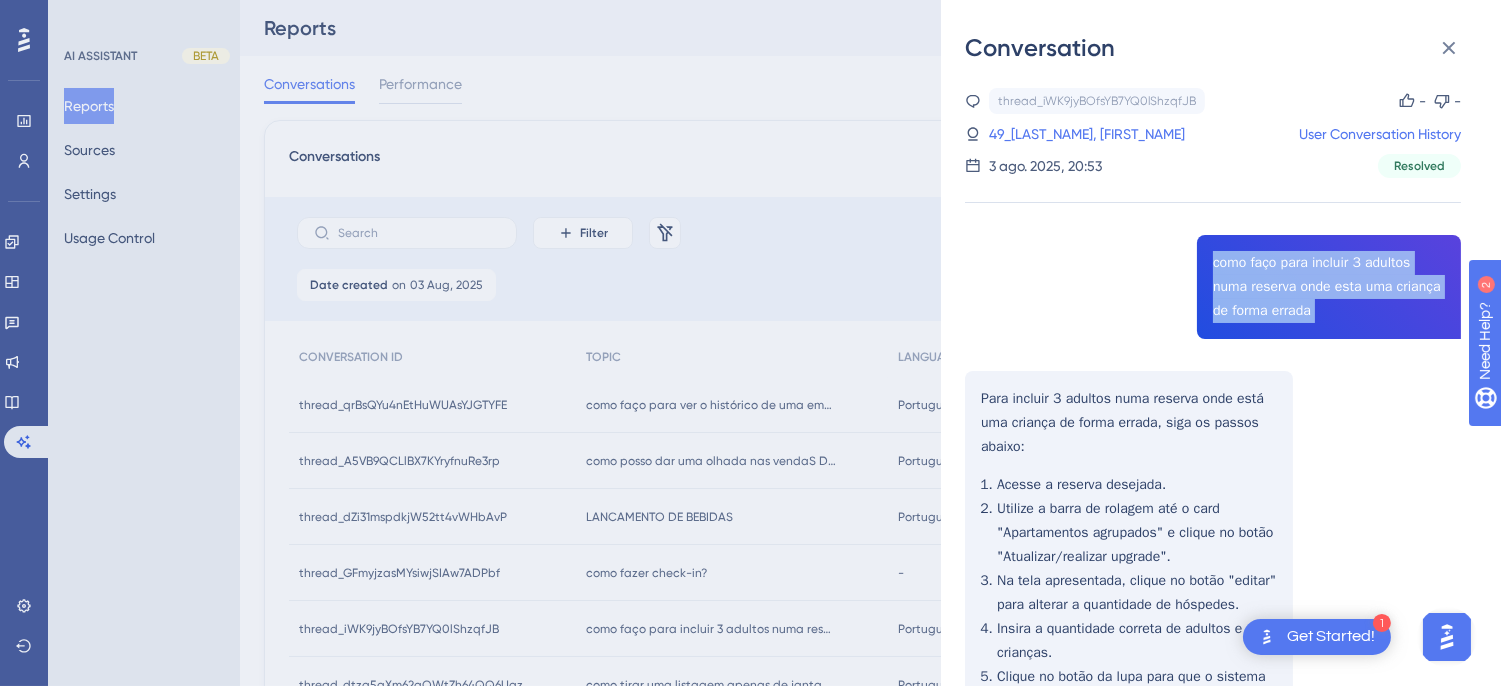 click on "thread_iWK9jyBOfsYB7YQ0lShzqfJB Copy - - 49_Sena, Francis User Conversation History 3 ago. 2025,
20:53 Resolved como faço para incluir 3 adultos numa reserva onde esta uma criança de forma errada Para incluir 3 adultos numa reserva onde está uma criança de forma errada, siga os passos abaixo:
Acesse a reserva desejada.
Utilize a barra de rolagem até o card "Apartamentos agrupados" e clique no botão "Atualizar/realizar upgrade".
Na tela apresentada, clique no botão "editar" para alterar a quantidade de hóspedes.
Insira a quantidade correta de adultos e crianças.
Clique no botão da lupa para que o sistema recalcule as diárias da reserva.
Se necessário, marque a opção para atualizar os valores das diárias e clique no botão verde para confirmar a alteração." at bounding box center [1213, 502] 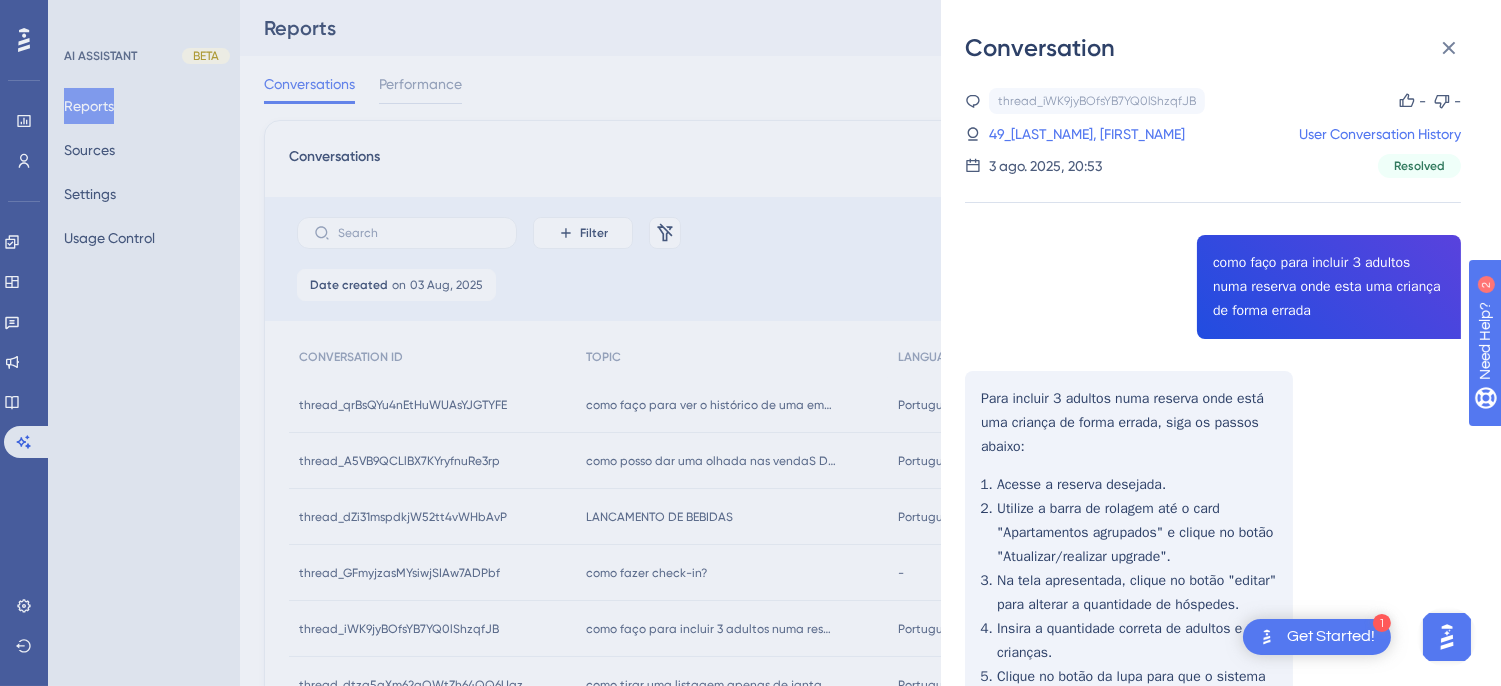 scroll, scrollTop: 213, scrollLeft: 0, axis: vertical 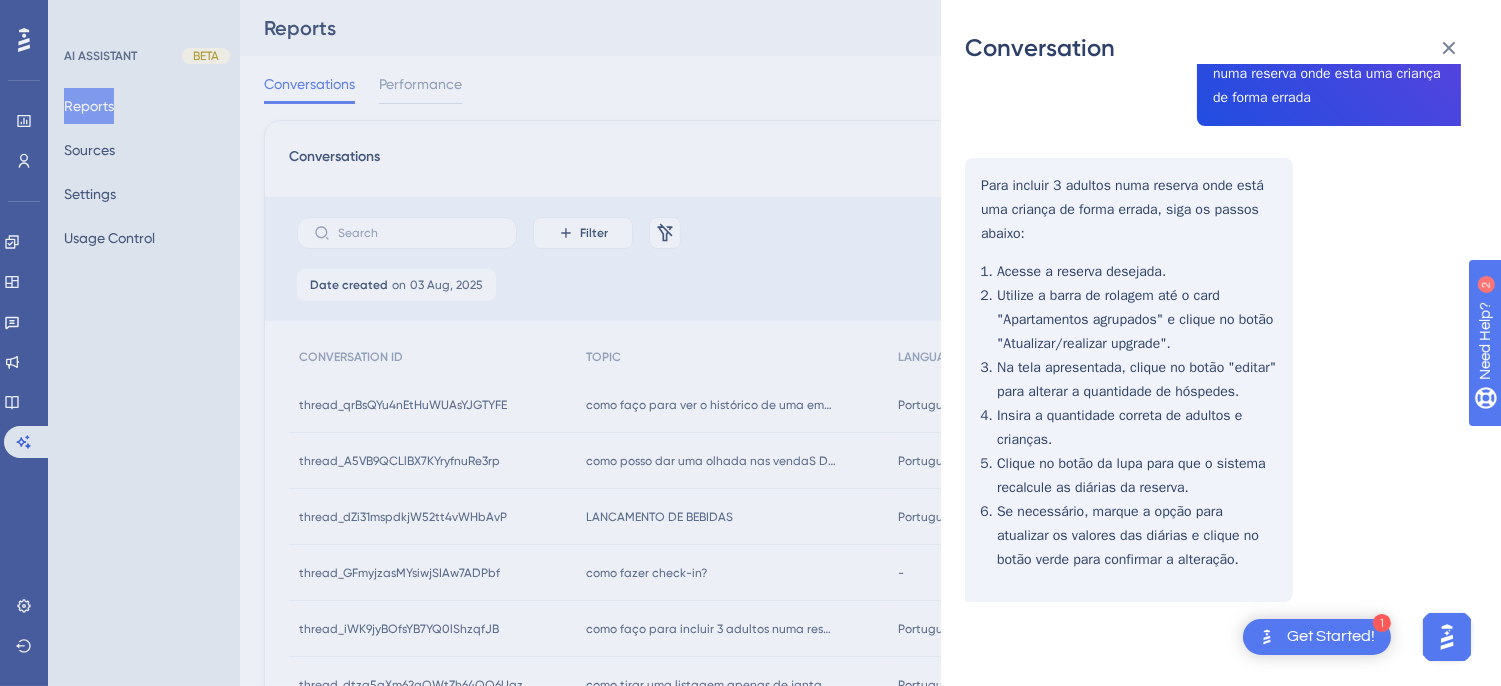 click on "thread_iWK9jyBOfsYB7YQ0lShzqfJB Copy - - 49_Sena, Francis User Conversation History 3 ago. 2025,
20:53 Resolved como faço para incluir 3 adultos numa reserva onde esta uma criança de forma errada Para incluir 3 adultos numa reserva onde está uma criança de forma errada, siga os passos abaixo:
Acesse a reserva desejada.
Utilize a barra de rolagem até o card "Apartamentos agrupados" e clique no botão "Atualizar/realizar upgrade".
Na tela apresentada, clique no botão "editar" para alterar a quantidade de hóspedes.
Insira a quantidade correta de adultos e crianças.
Clique no botão da lupa para que o sistema recalcule as diárias da reserva.
Se necessário, marque a opção para atualizar os valores das diárias e clique no botão verde para confirmar a alteração." at bounding box center (1213, 289) 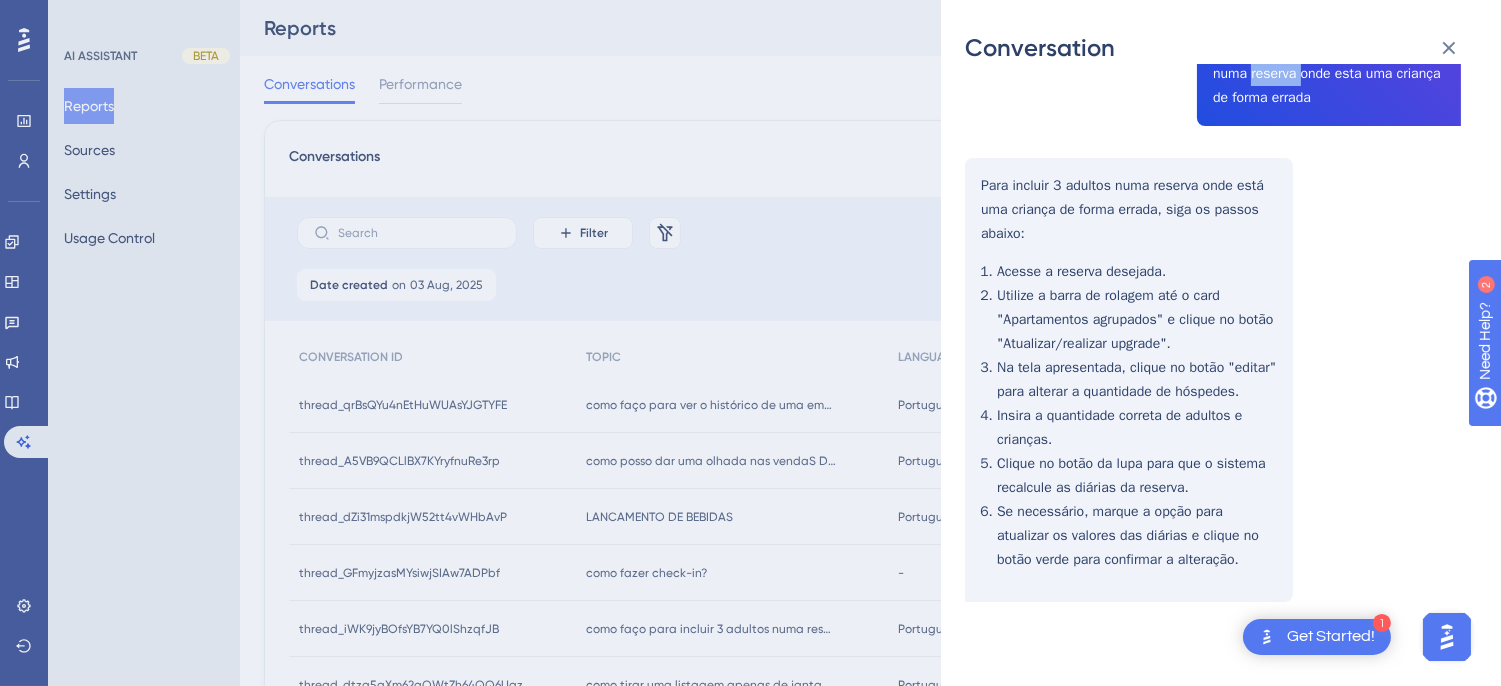 click on "thread_iWK9jyBOfsYB7YQ0lShzqfJB Copy - - 49_Sena, Francis User Conversation History 3 ago. 2025,
20:53 Resolved como faço para incluir 3 adultos numa reserva onde esta uma criança de forma errada Para incluir 3 adultos numa reserva onde está uma criança de forma errada, siga os passos abaixo:
Acesse a reserva desejada.
Utilize a barra de rolagem até o card "Apartamentos agrupados" e clique no botão "Atualizar/realizar upgrade".
Na tela apresentada, clique no botão "editar" para alterar a quantidade de hóspedes.
Insira a quantidade correta de adultos e crianças.
Clique no botão da lupa para que o sistema recalcule as diárias da reserva.
Se necessário, marque a opção para atualizar os valores das diárias e clique no botão verde para confirmar a alteração." at bounding box center [1213, 289] 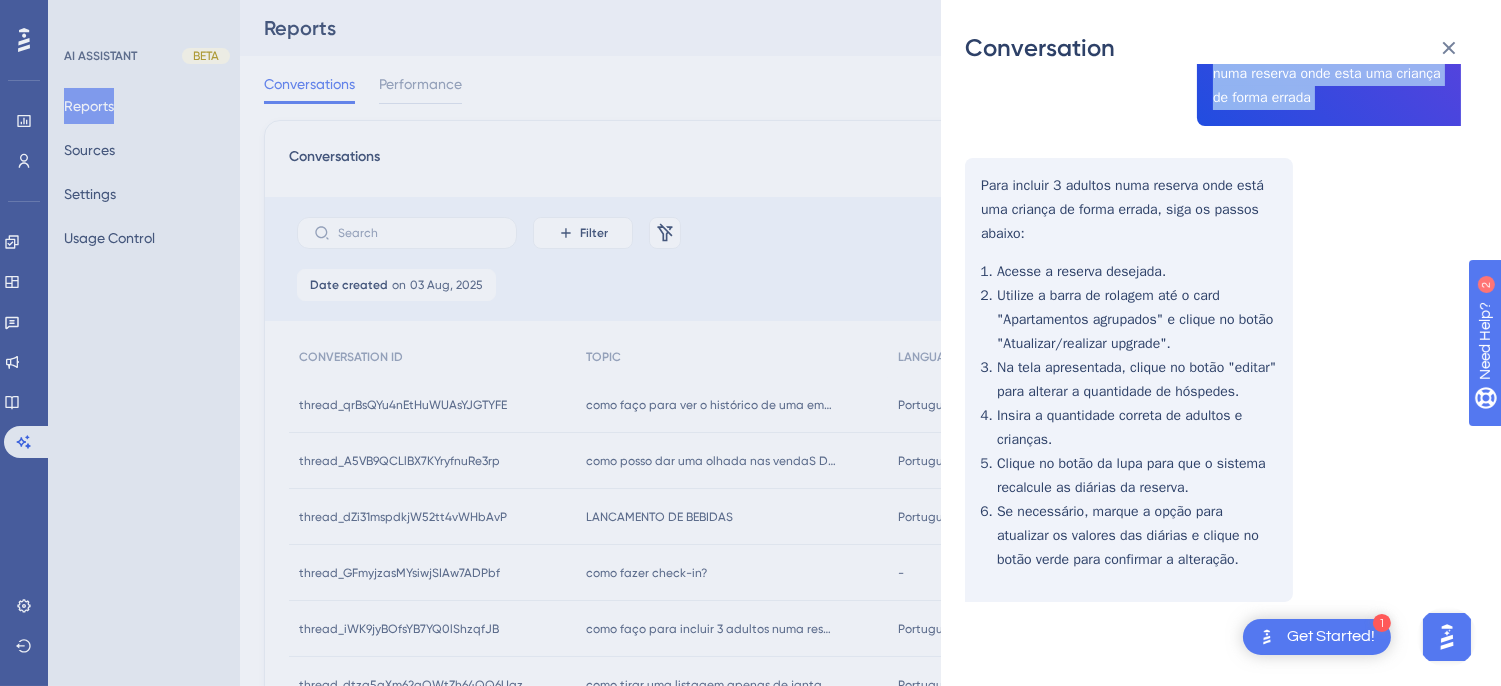 click on "thread_iWK9jyBOfsYB7YQ0lShzqfJB Copy - - 49_Sena, Francis User Conversation History 3 ago. 2025,
20:53 Resolved como faço para incluir 3 adultos numa reserva onde esta uma criança de forma errada Para incluir 3 adultos numa reserva onde está uma criança de forma errada, siga os passos abaixo:
Acesse a reserva desejada.
Utilize a barra de rolagem até o card "Apartamentos agrupados" e clique no botão "Atualizar/realizar upgrade".
Na tela apresentada, clique no botão "editar" para alterar a quantidade de hóspedes.
Insira a quantidade correta de adultos e crianças.
Clique no botão da lupa para que o sistema recalcule as diárias da reserva.
Se necessário, marque a opção para atualizar os valores das diárias e clique no botão verde para confirmar a alteração." at bounding box center (1213, 289) 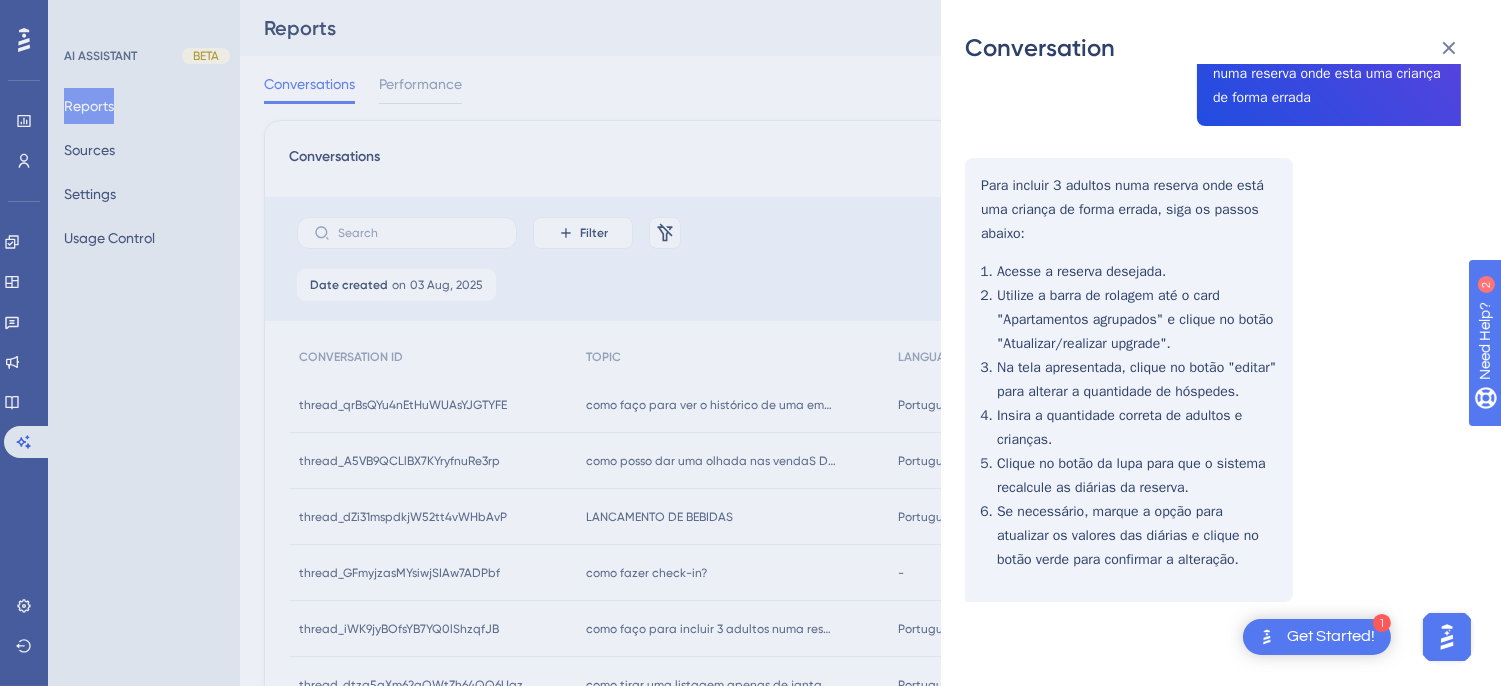 click on "thread_iWK9jyBOfsYB7YQ0lShzqfJB Copy - - 49_Sena, Francis User Conversation History 3 ago. 2025,
20:53 Resolved como faço para incluir 3 adultos numa reserva onde esta uma criança de forma errada Para incluir 3 adultos numa reserva onde está uma criança de forma errada, siga os passos abaixo:
Acesse a reserva desejada.
Utilize a barra de rolagem até o card "Apartamentos agrupados" e clique no botão "Atualizar/realizar upgrade".
Na tela apresentada, clique no botão "editar" para alterar a quantidade de hóspedes.
Insira a quantidade correta de adultos e crianças.
Clique no botão da lupa para que o sistema recalcule as diárias da reserva.
Se necessário, marque a opção para atualizar os valores das diárias e clique no botão verde para confirmar a alteração." at bounding box center (1213, 289) 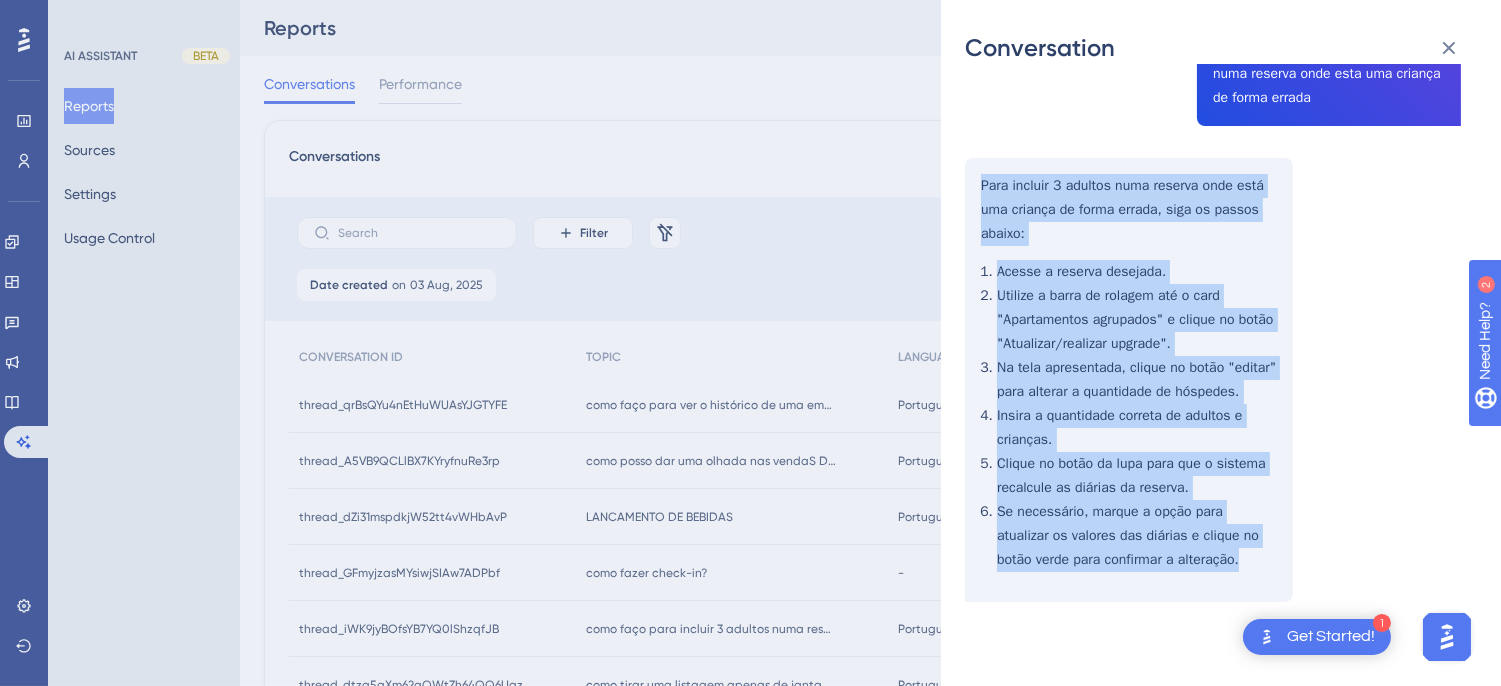 drag, startPoint x: 978, startPoint y: 174, endPoint x: 1230, endPoint y: 577, distance: 475.30307 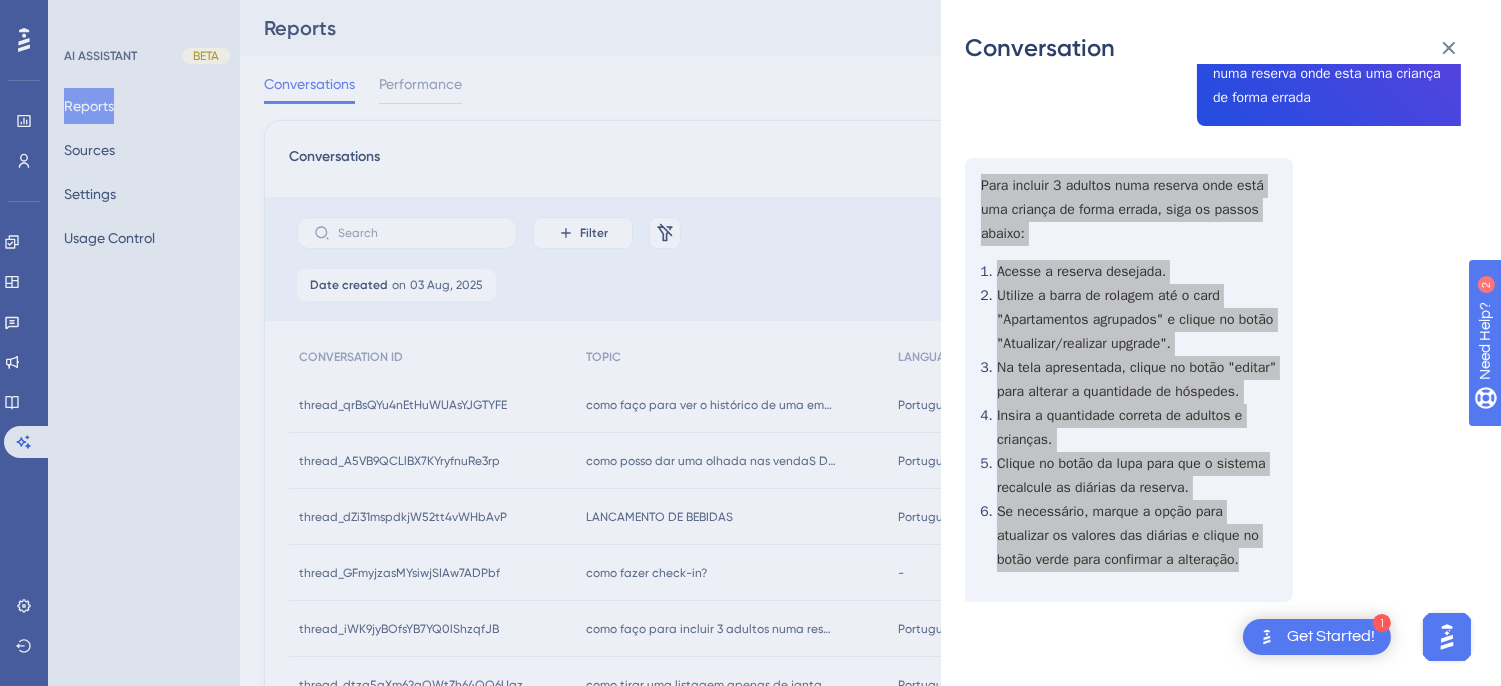 scroll, scrollTop: 0, scrollLeft: 0, axis: both 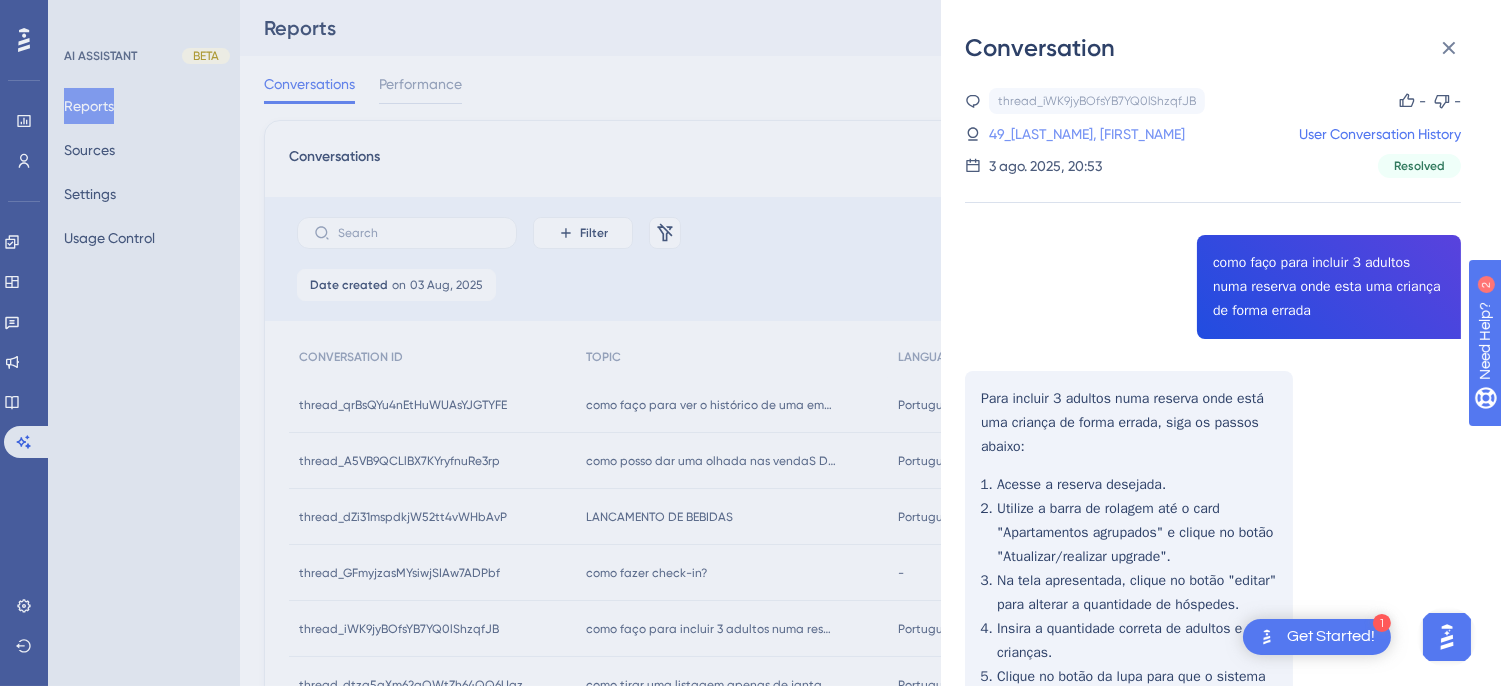 click on "49_Sena, Francis" at bounding box center [1043, 134] 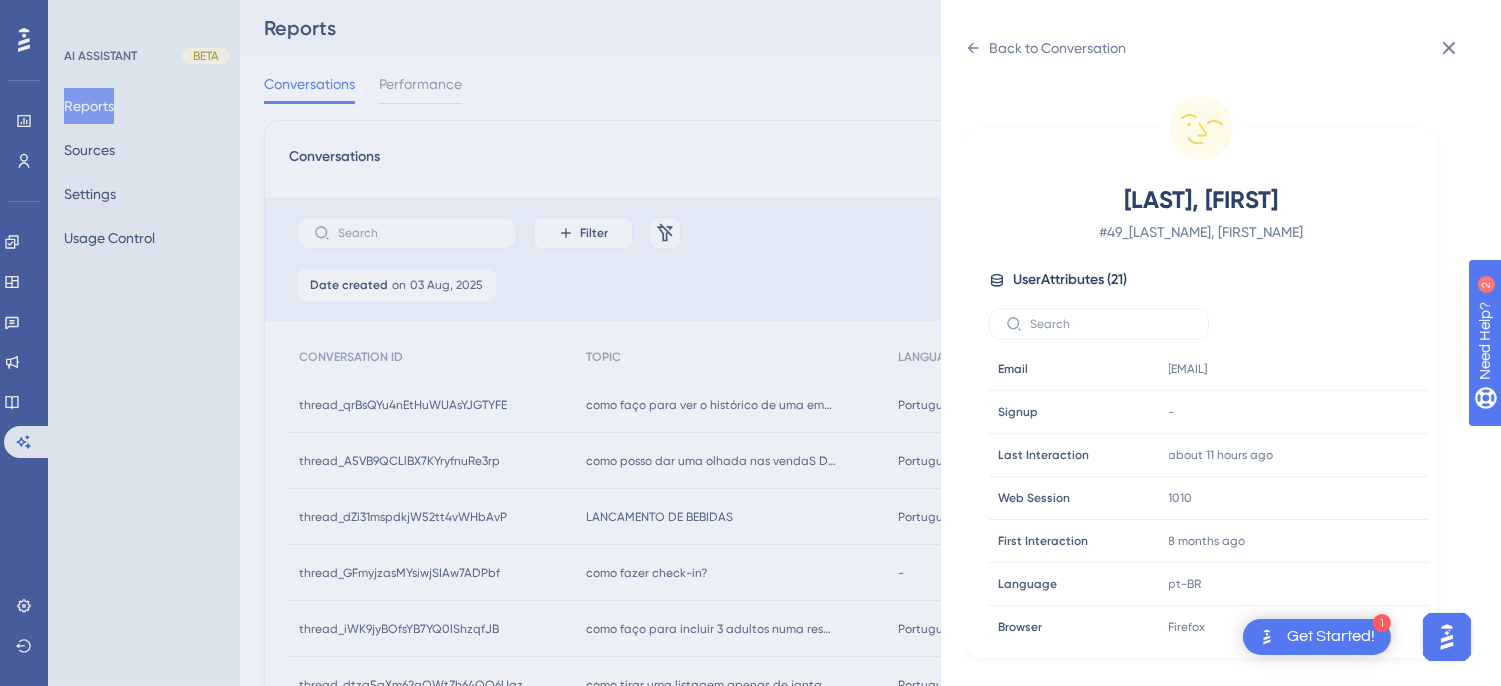 scroll, scrollTop: 610, scrollLeft: 0, axis: vertical 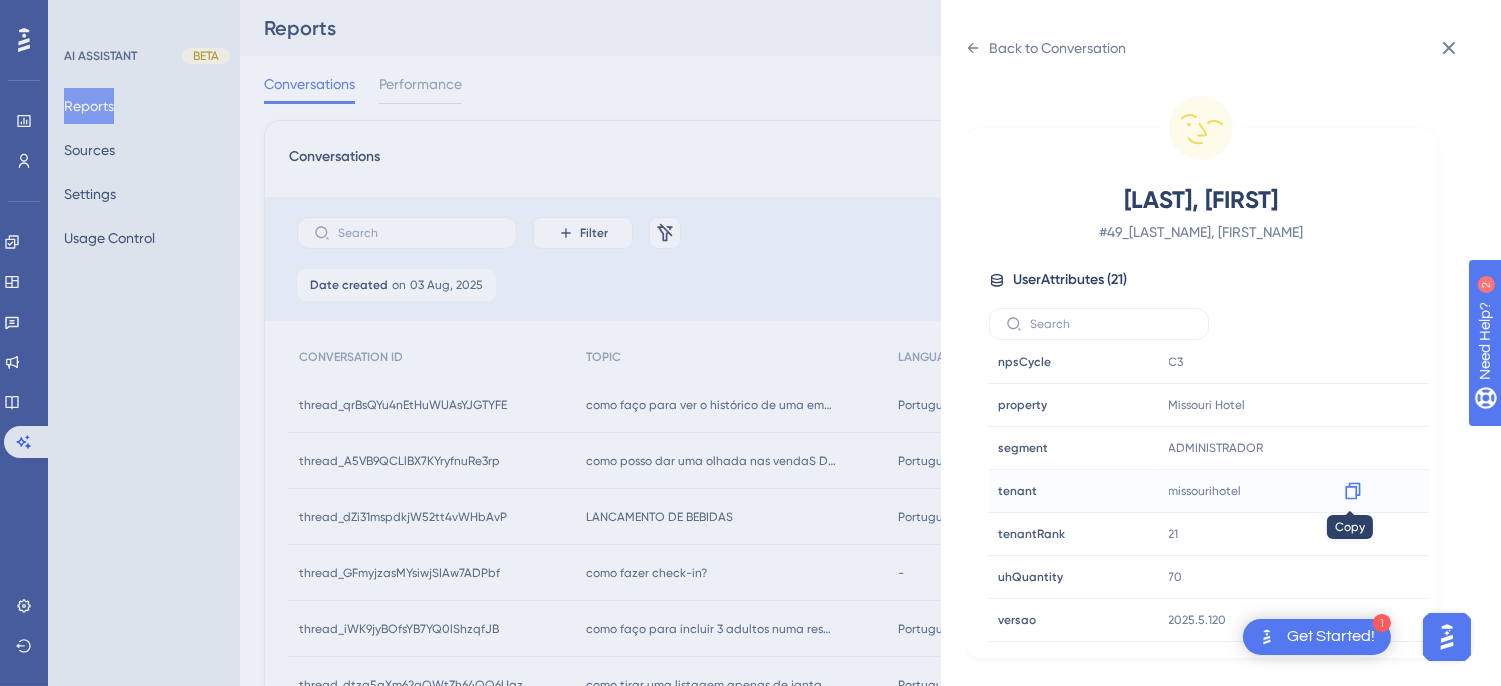 click 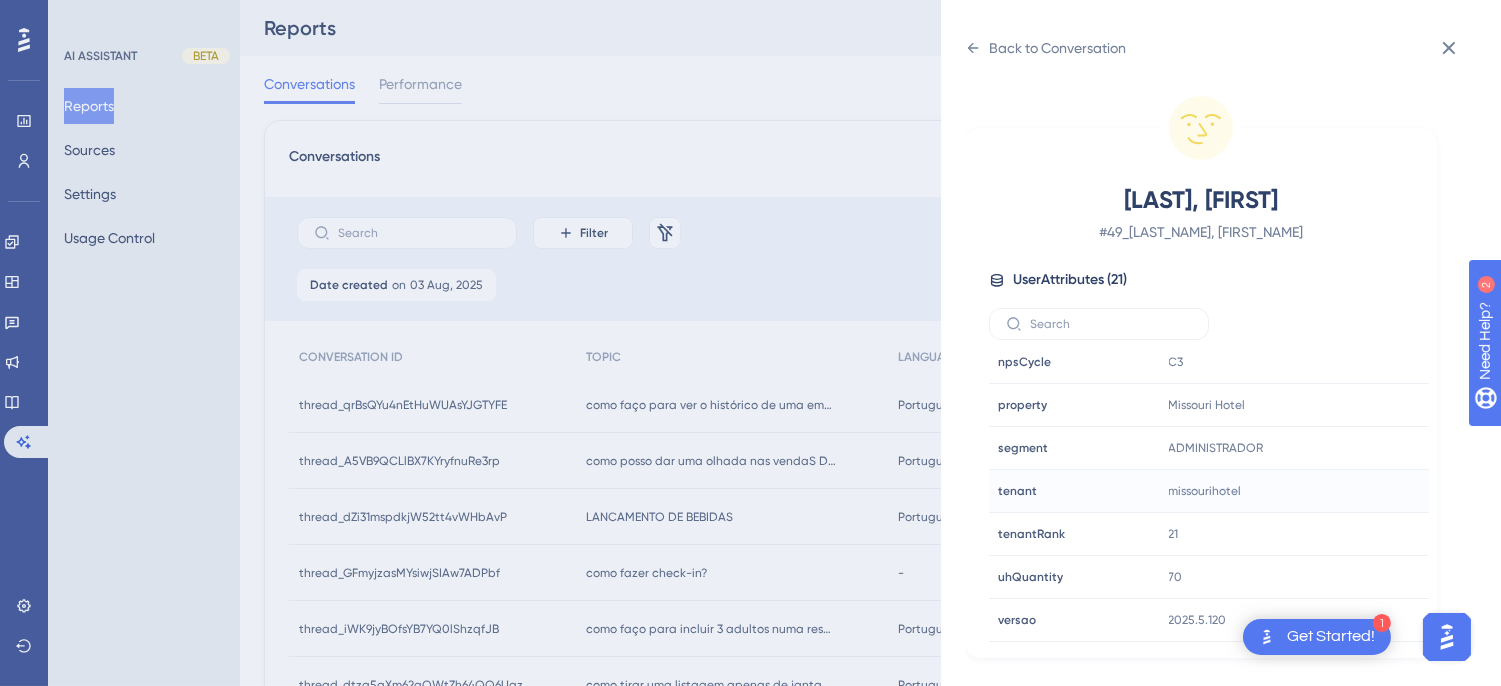 click on "Back to Conversation Sena, Francis #  49_Sena, Francis User  Attributes ( 21 ) Email Email Recepcao.05.MH@gmail.com Signup Signup - Last Interaction Last Interaction about 11 hours ago 06 Aug 2025, 21:52 Web Session Web Session 1010 First Interaction First Interaction 8 months ago 27 Nov 2024, 22:56 Language Language pt-BR Browser Browser Firefox Device Device computer Operating System Operating System Windows cnpj cnpj 56424872000131 consultRegister consultRegister true customerRank customerRank BRONZE event event false housekeeper housekeeper false npsCycle npsCycle C3 property property Missouri Hotel  segment segment ADMINISTRADOR tenant tenant missourihotel tenantRank tenantRank 21 uhQuantity uhQuantity 70 versao versao 2025.5.120" at bounding box center [1221, 343] 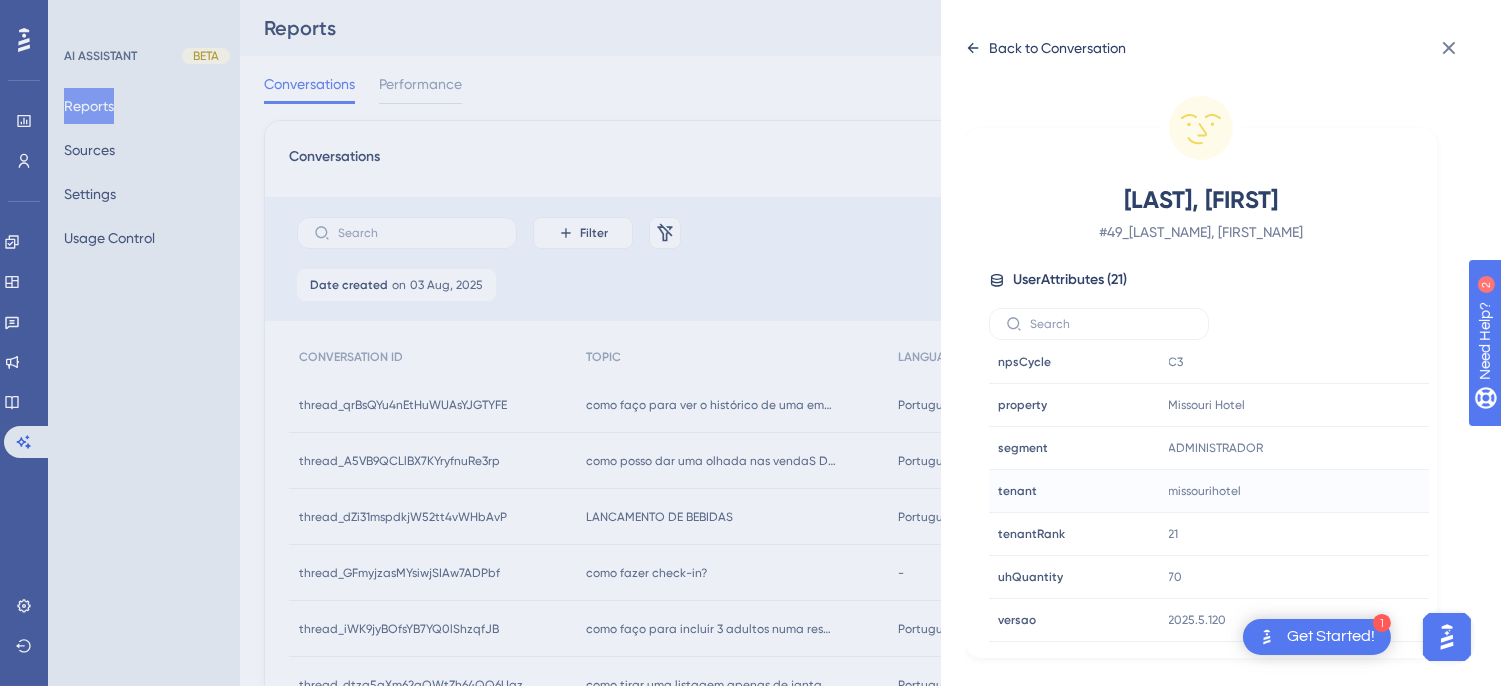 click on "Back to Conversation" at bounding box center (1045, 48) 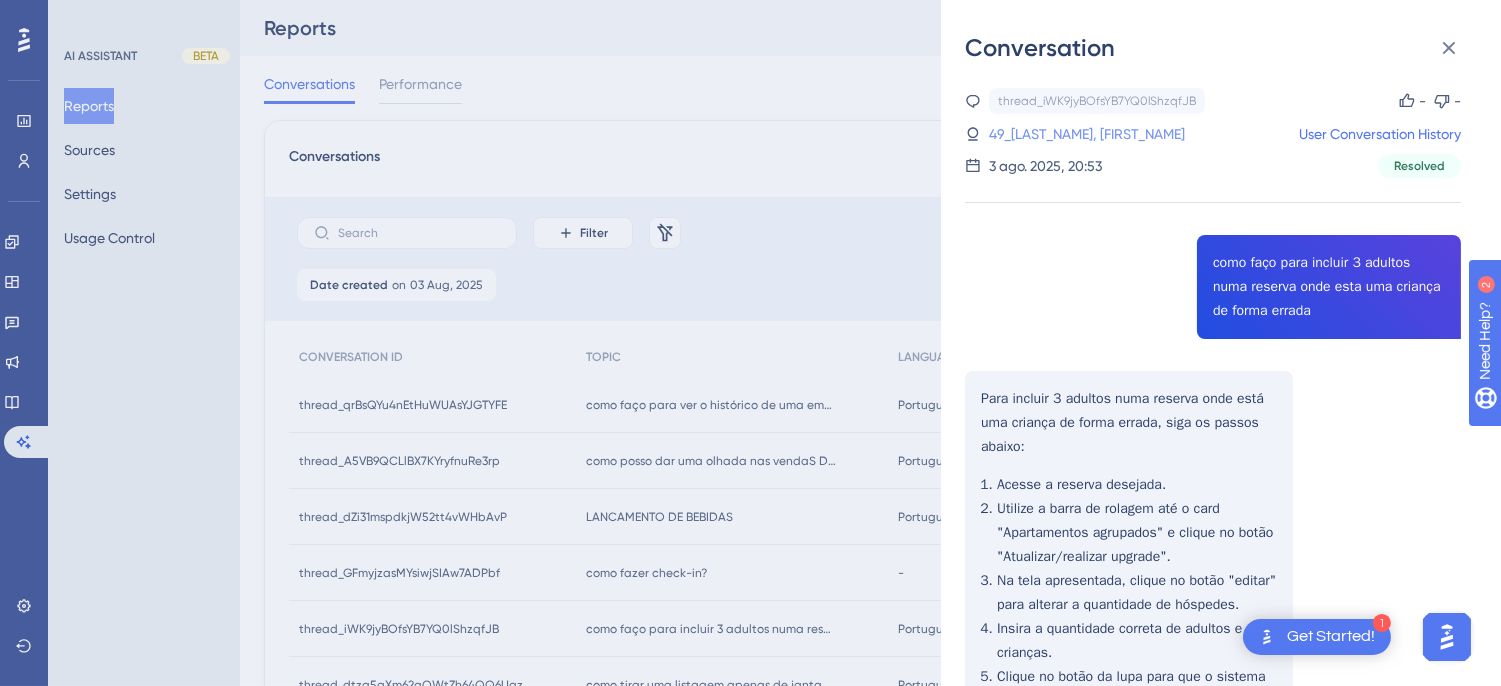 click on "49_Sena, Francis" at bounding box center [1043, 134] 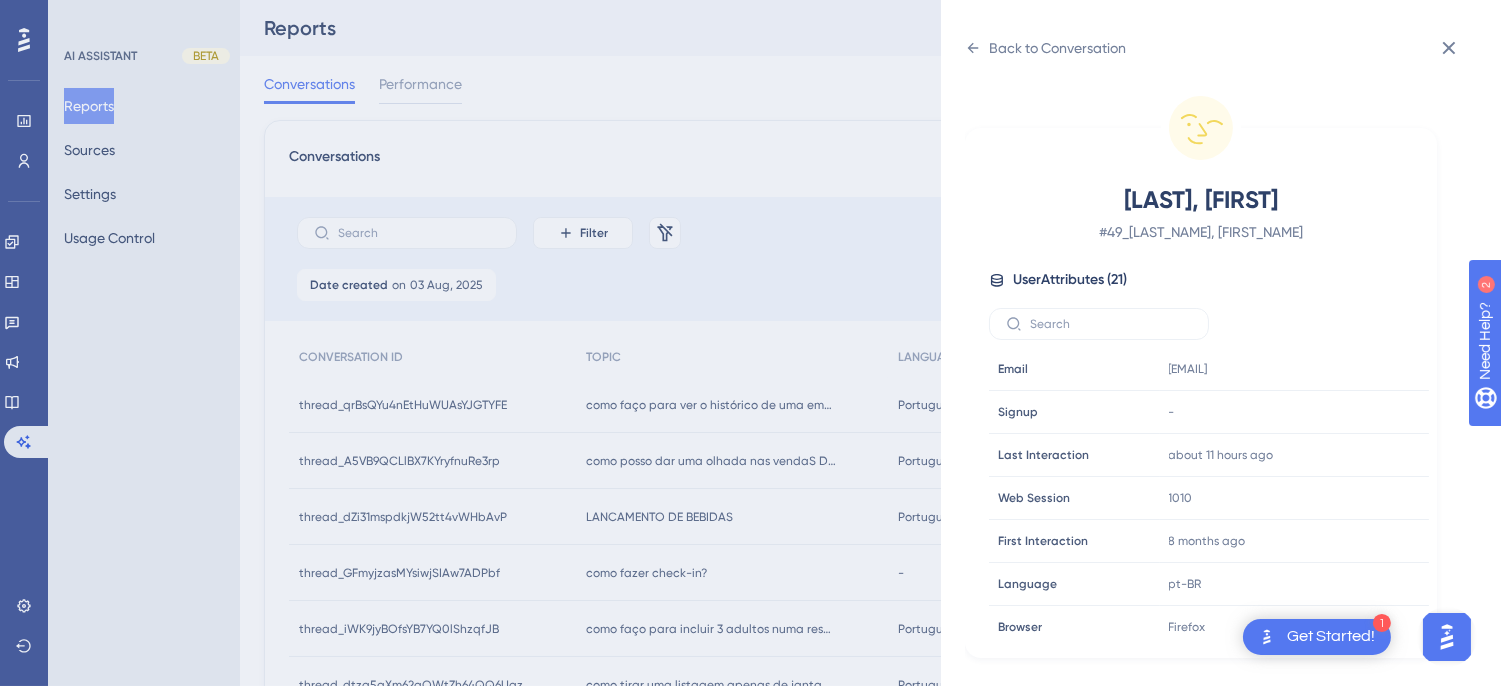 scroll, scrollTop: 222, scrollLeft: 0, axis: vertical 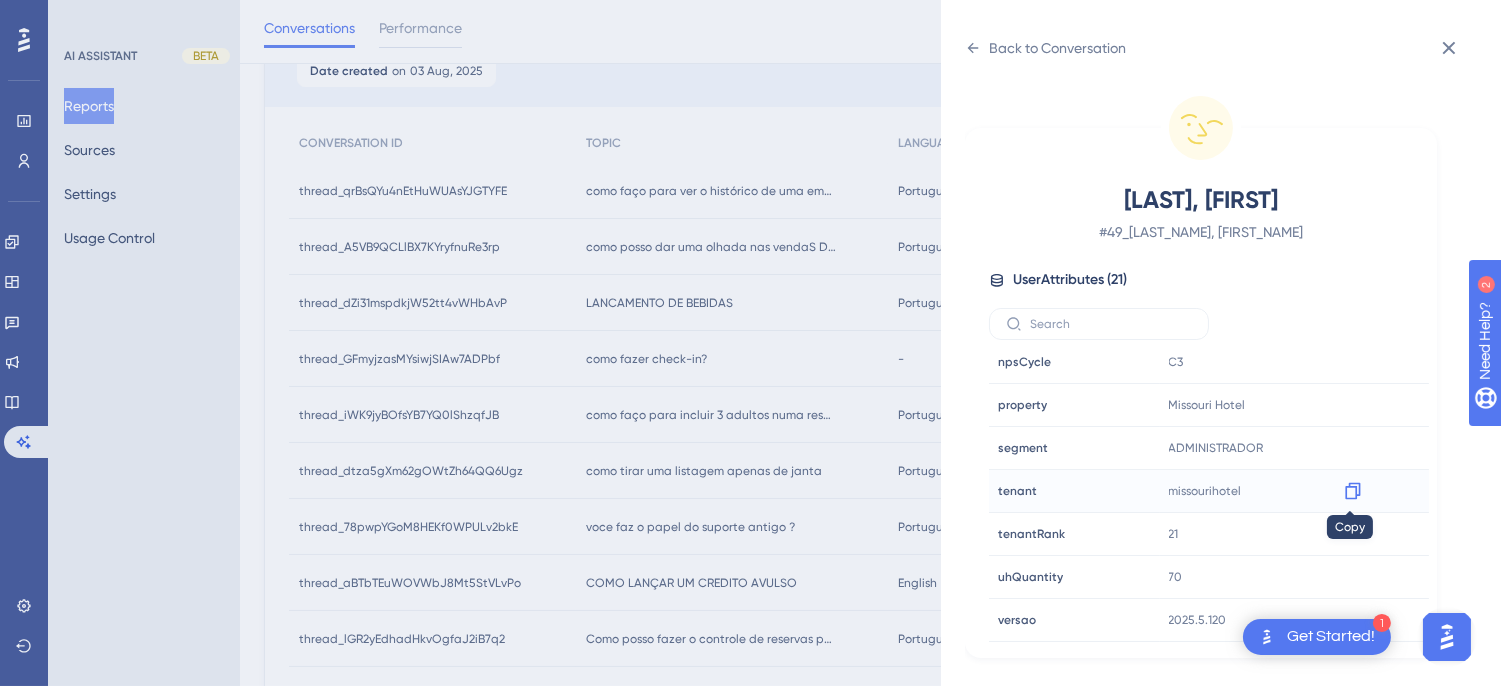 click 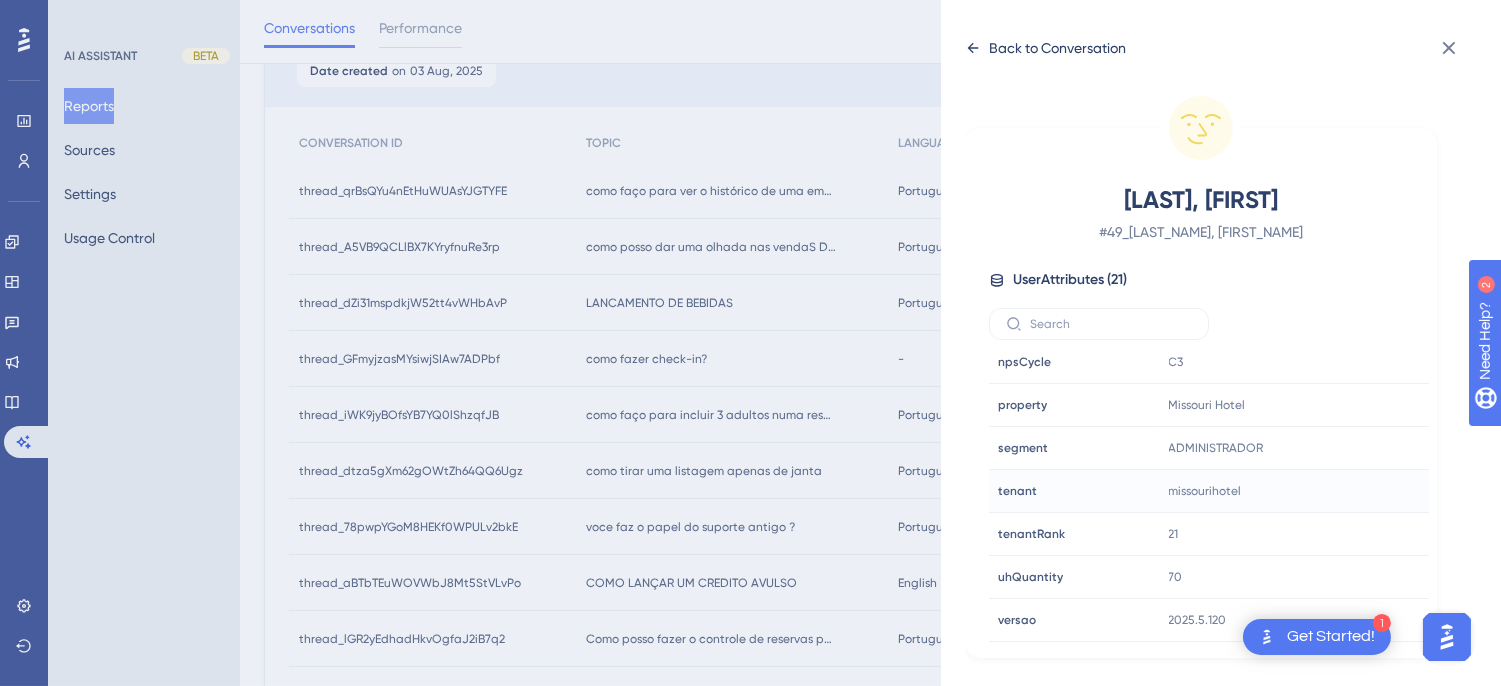 click on "Back to Conversation" at bounding box center (1045, 48) 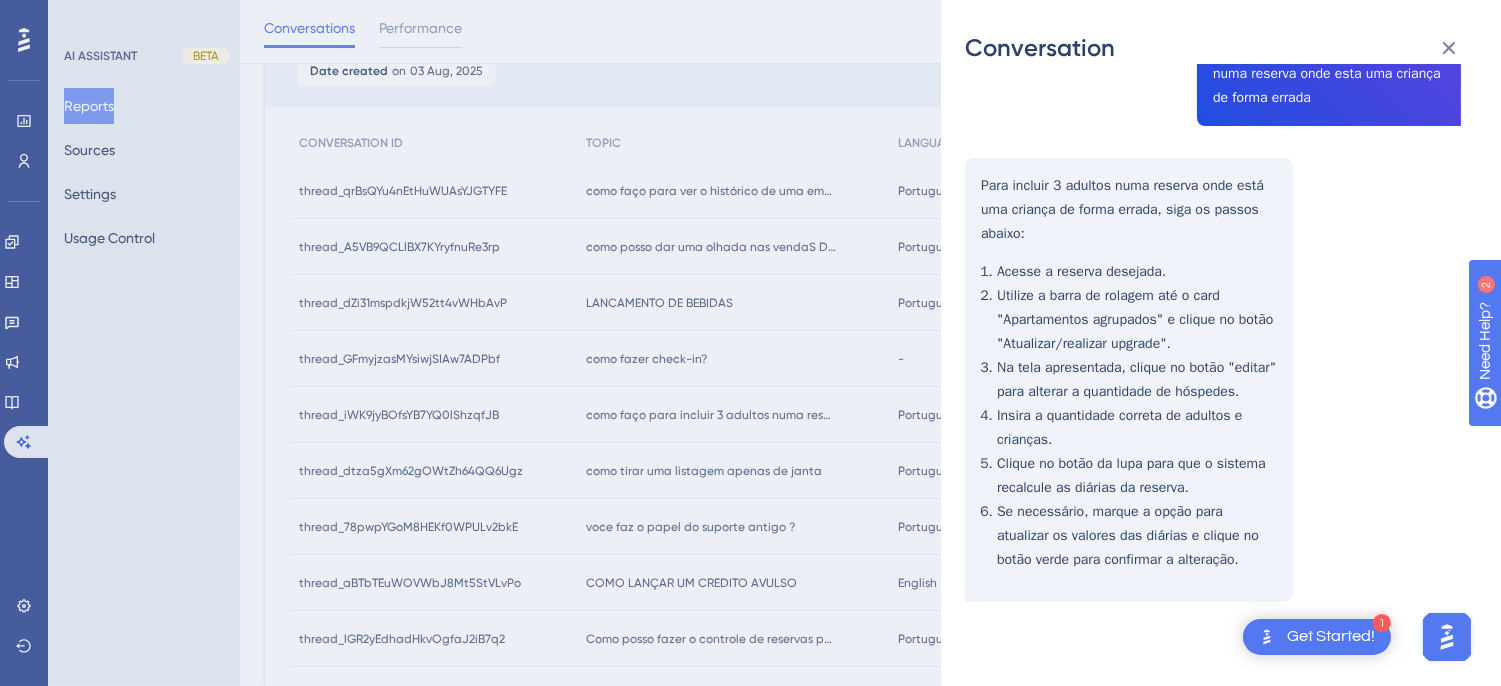 scroll, scrollTop: 0, scrollLeft: 0, axis: both 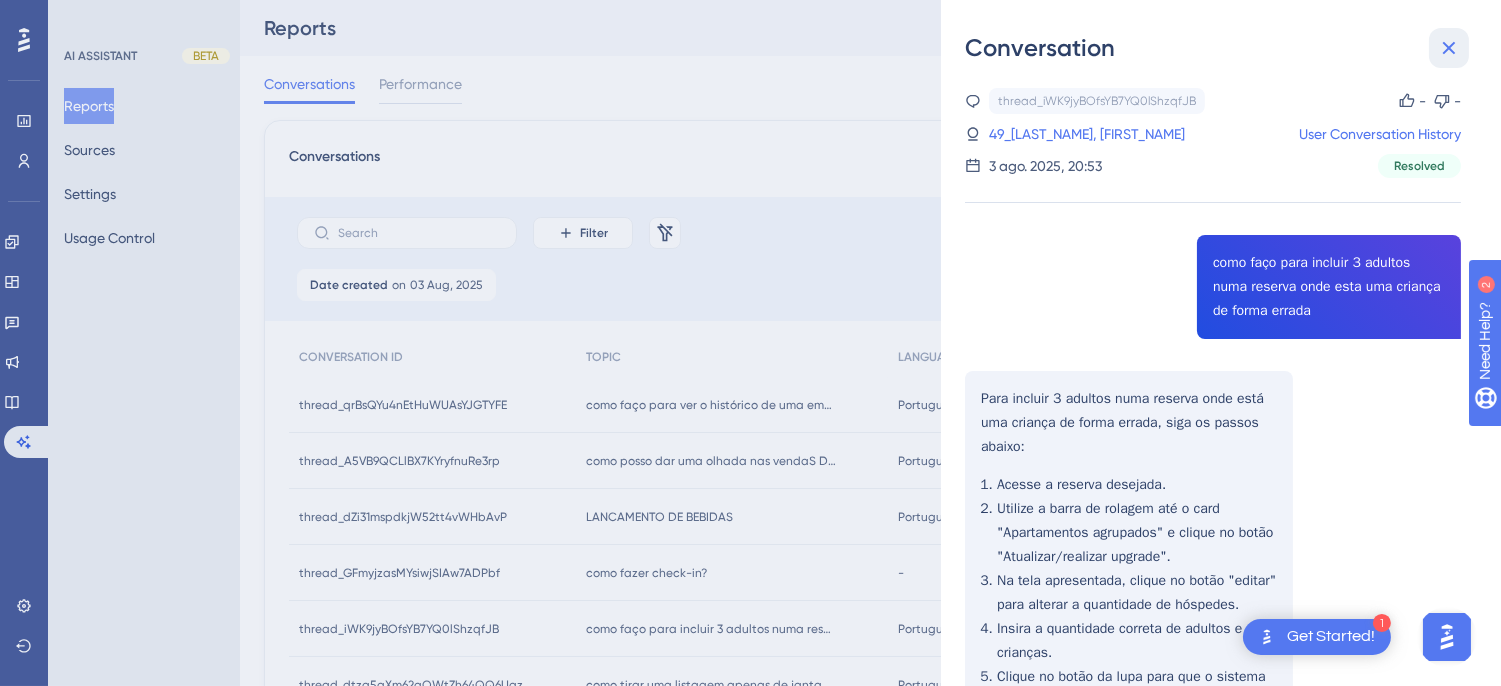 click at bounding box center (1449, 48) 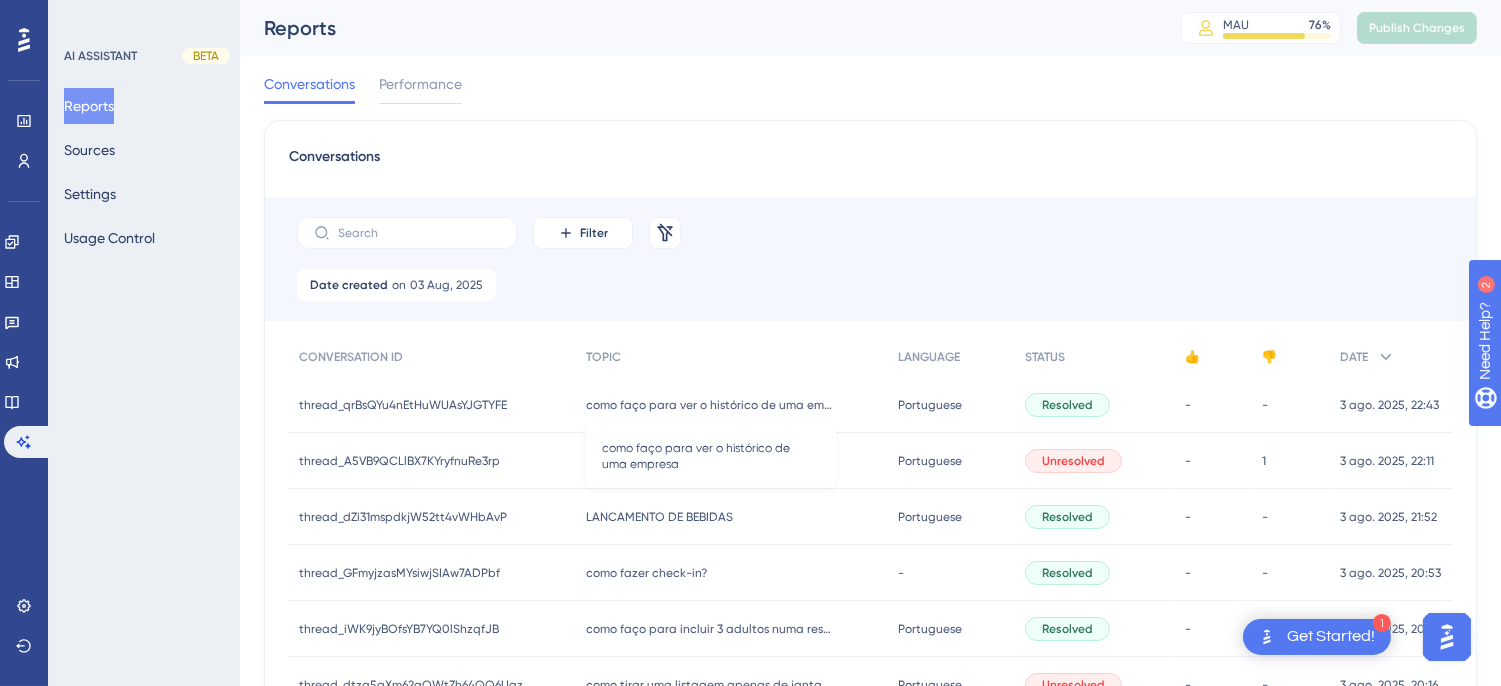click on "como faço para ver o histórico de uma empresa" at bounding box center (710, 405) 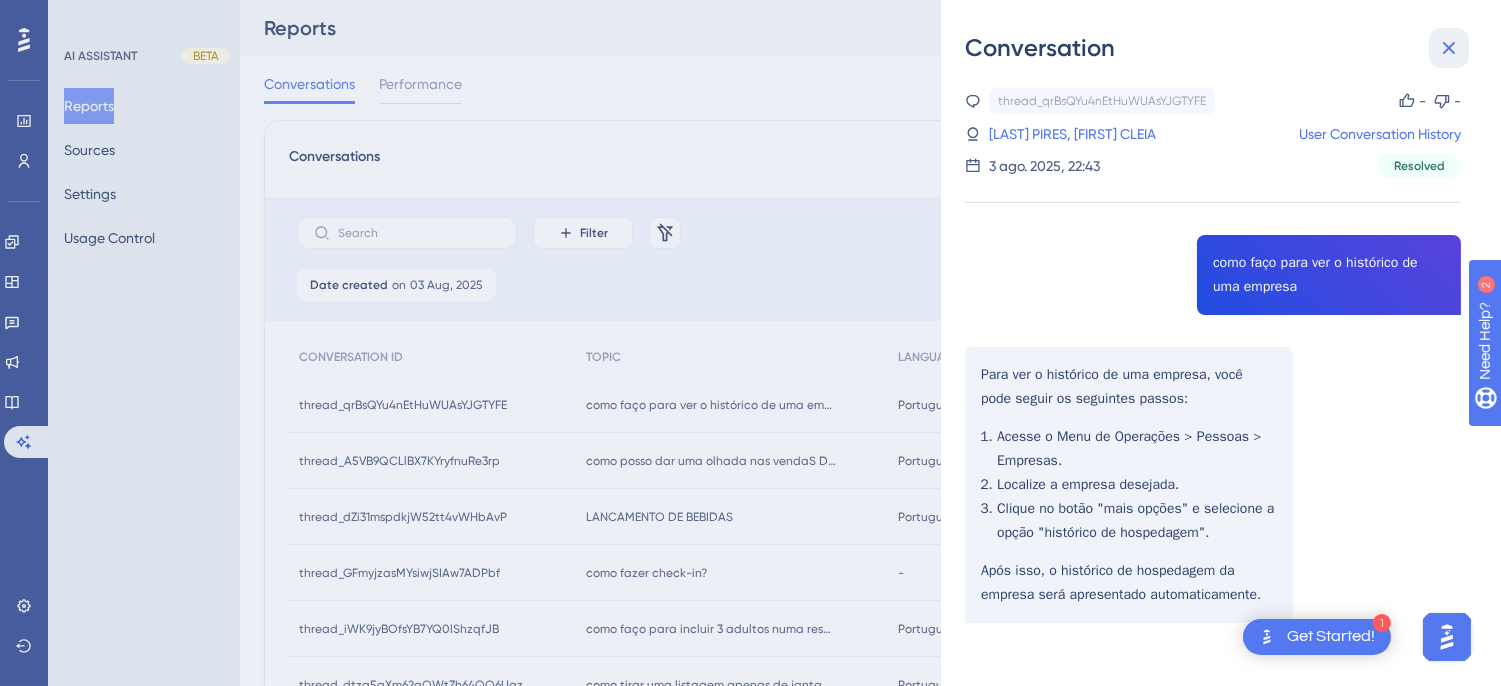 click 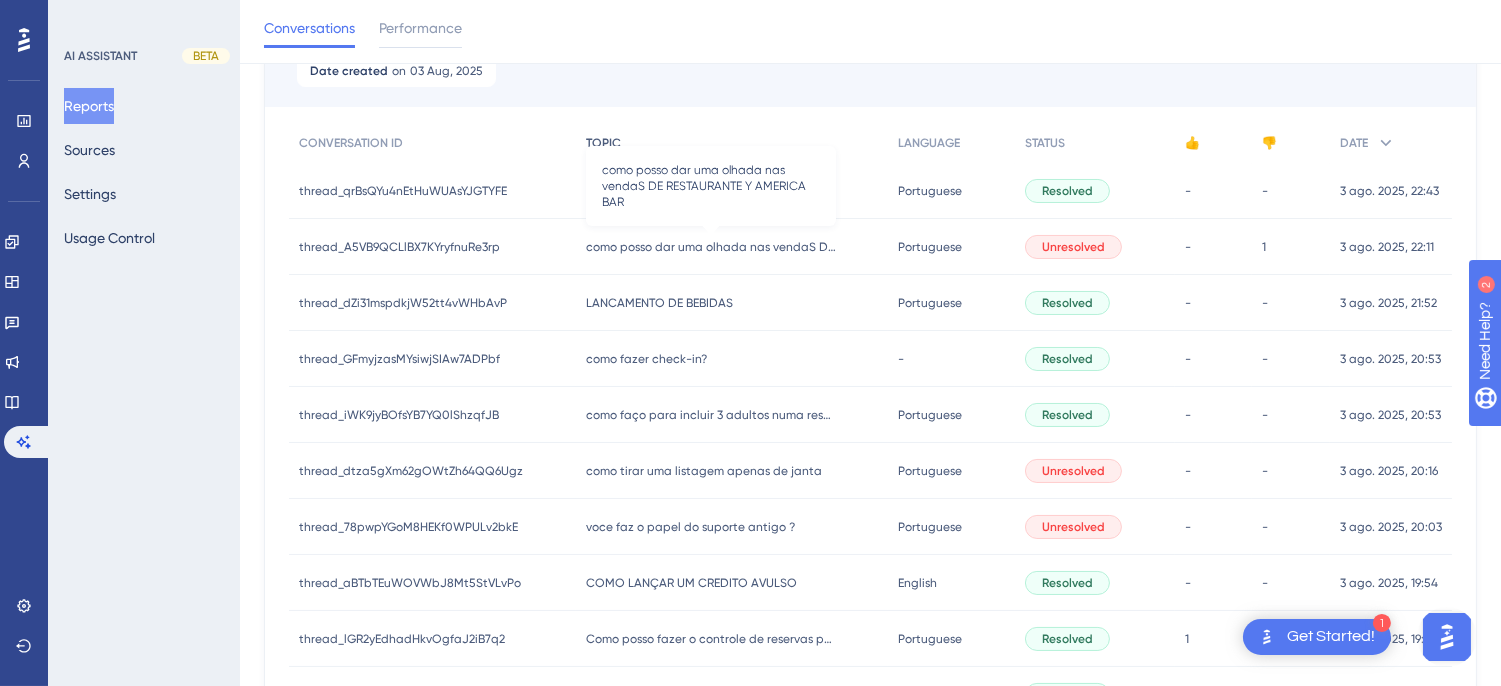 scroll, scrollTop: 0, scrollLeft: 0, axis: both 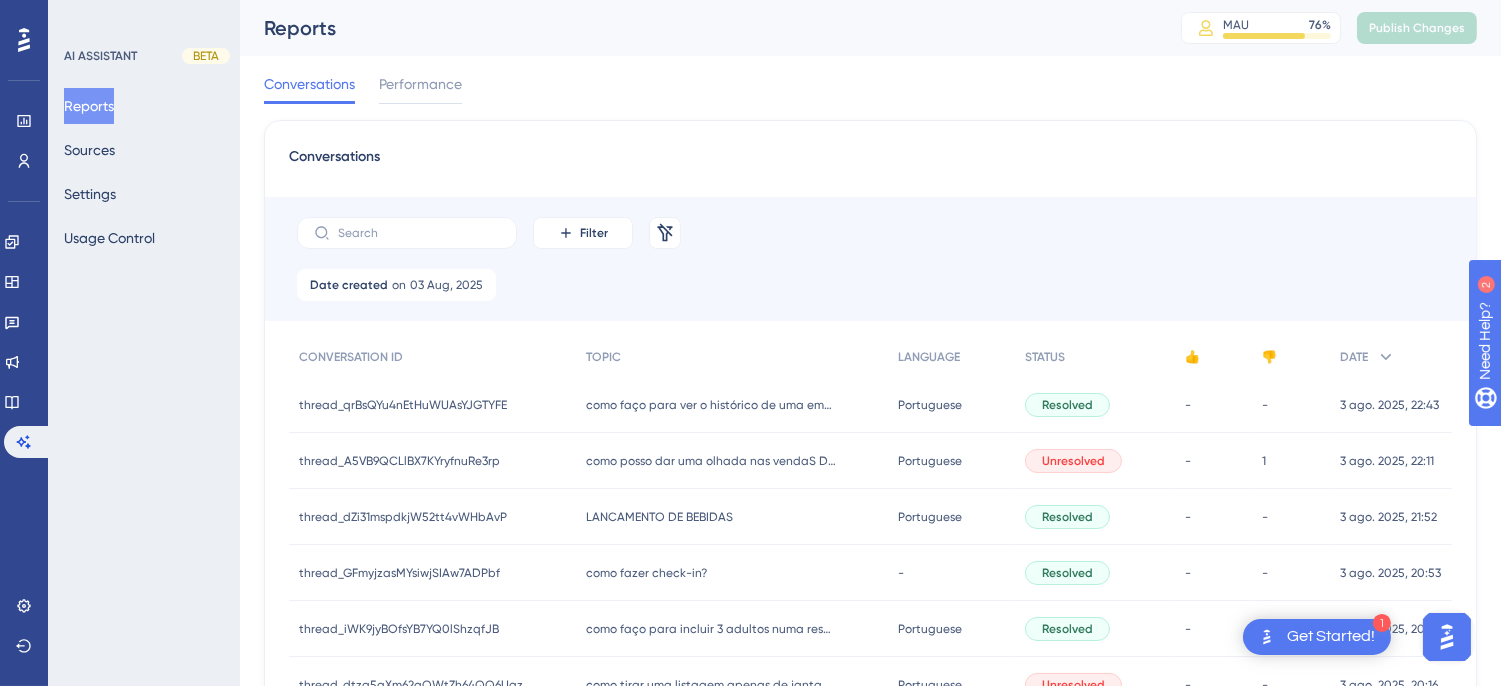 click on "como faço para incluir 3 adultos numa reserva onde esta uma criança de forma errada como faço para incluir 3 adultos numa reserva onde esta uma criança de forma errada" at bounding box center (731, 629) 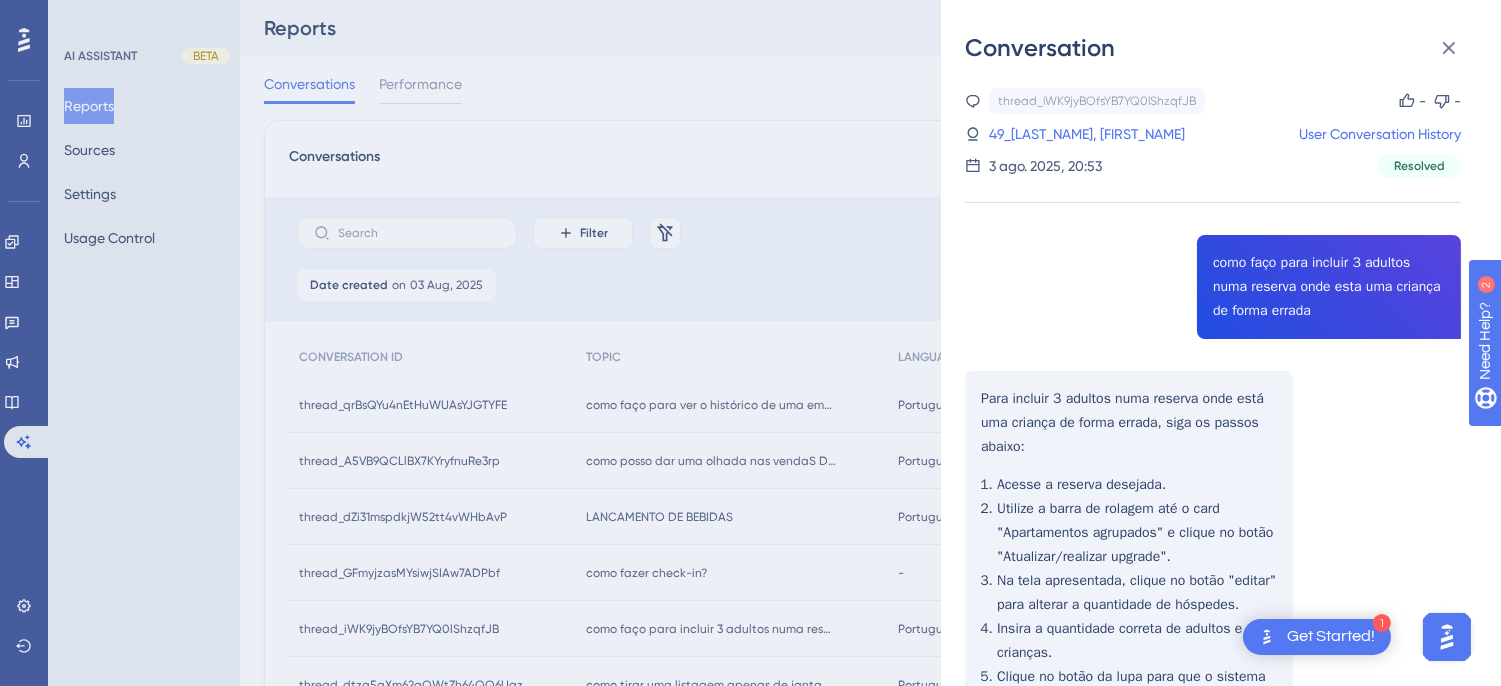 scroll, scrollTop: 213, scrollLeft: 0, axis: vertical 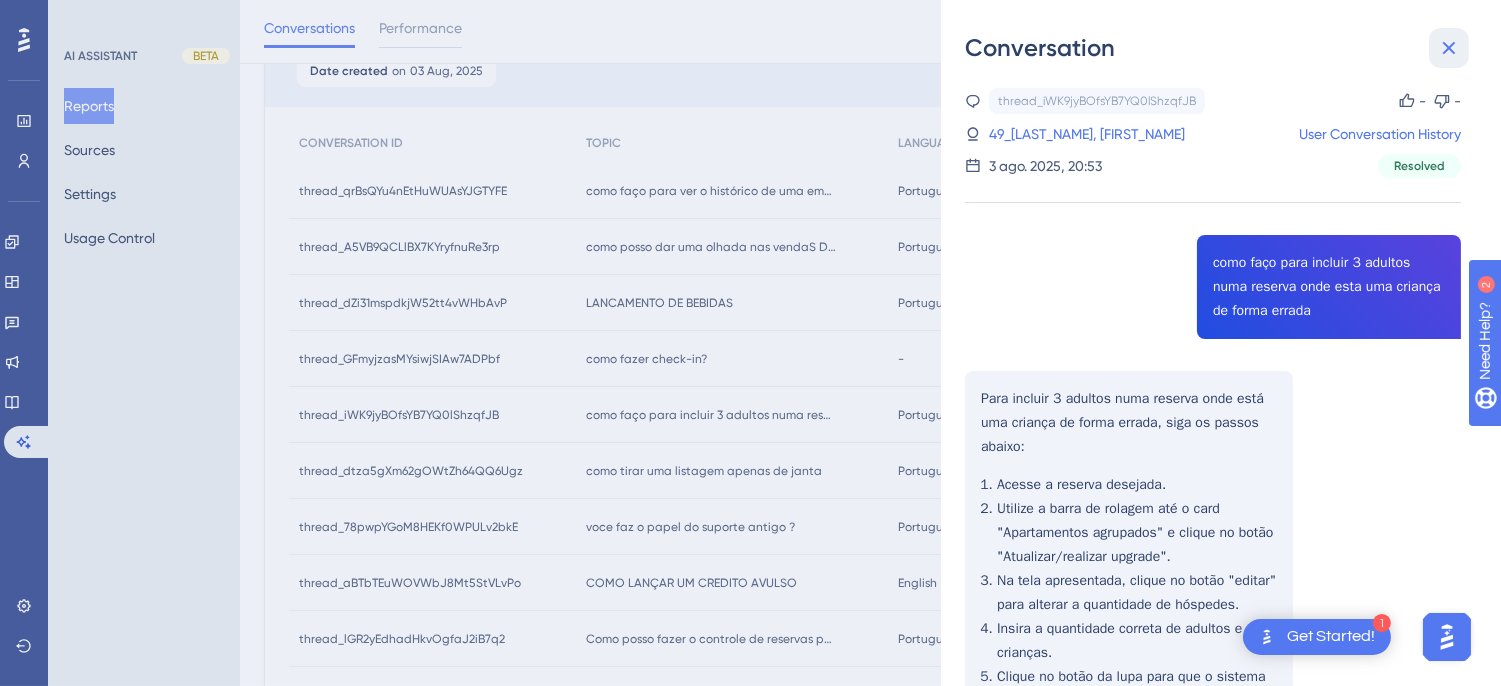 click 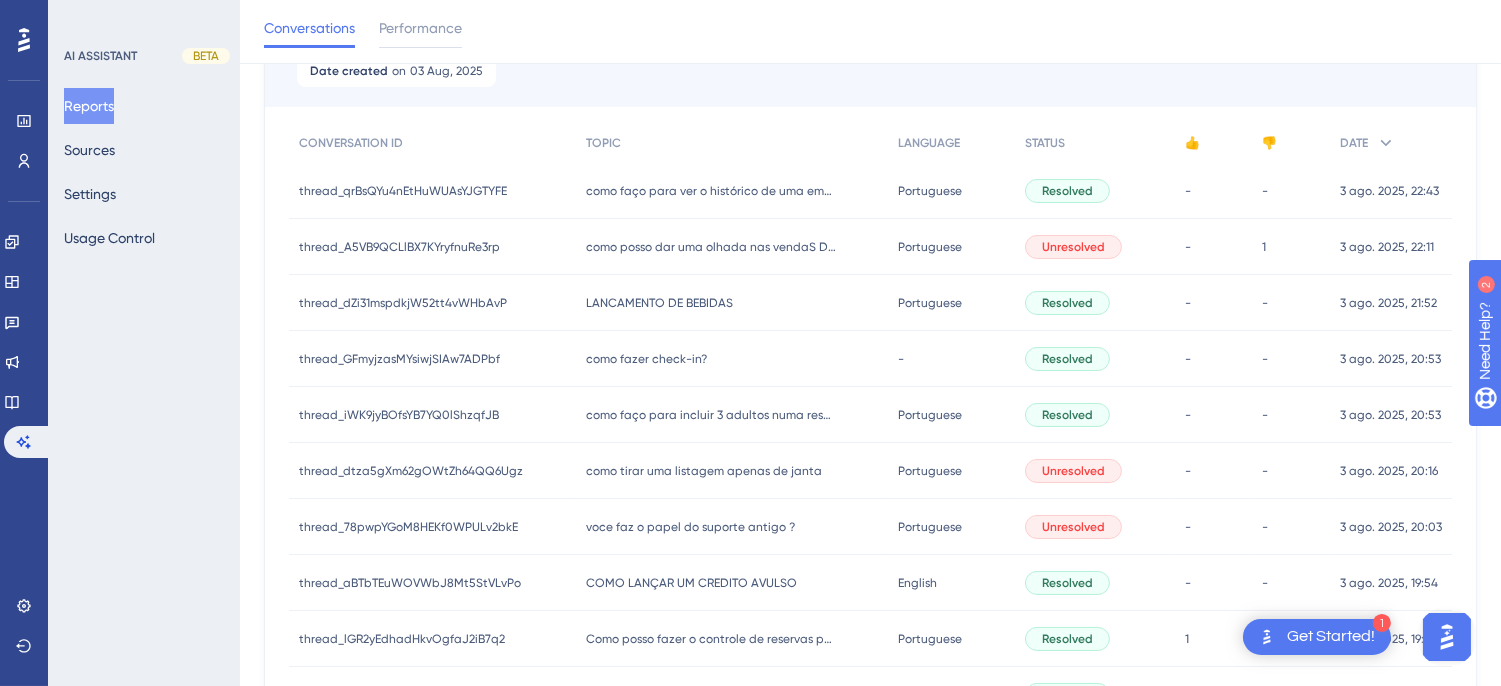 click on "como tirar uma listagem apenas de janta" at bounding box center (703, 471) 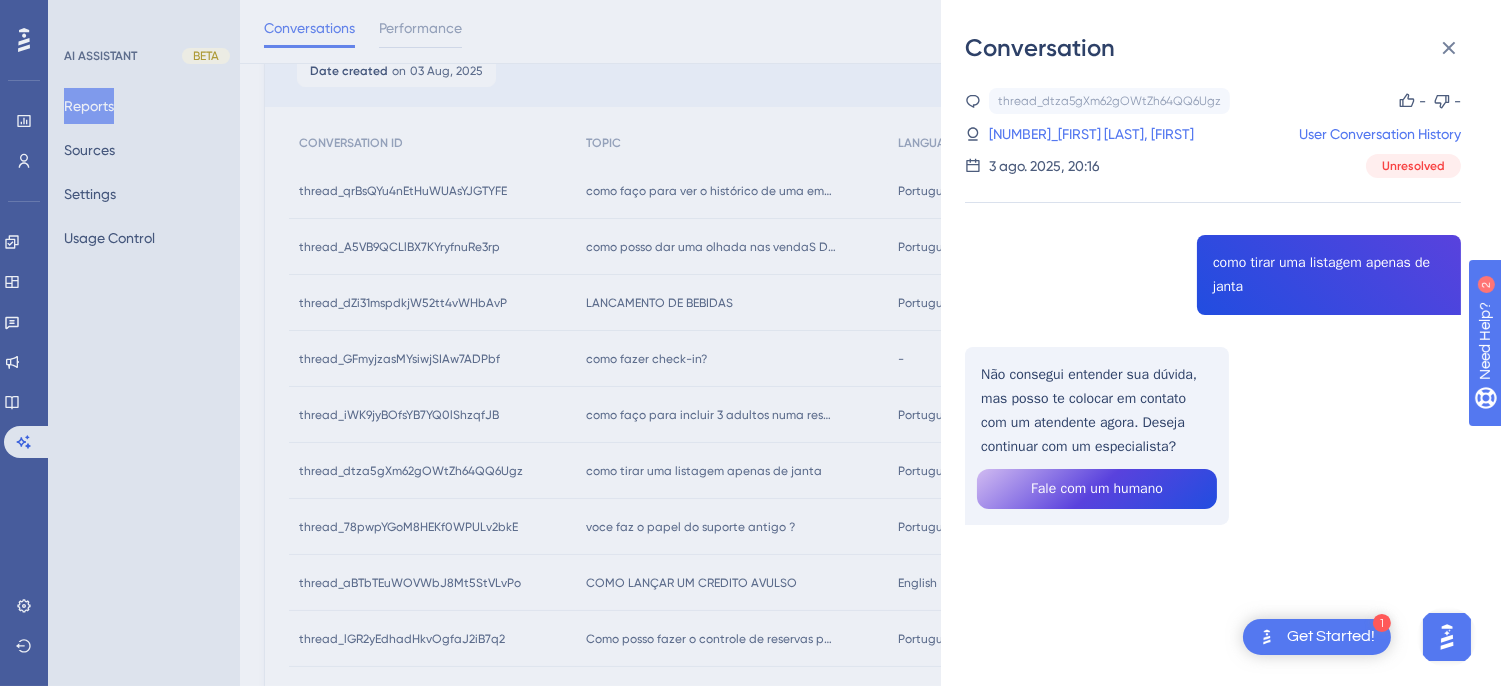 click on "thread_dtza5gXm62gOWtZh64QQ6Ugz Copy - - 60_Pedro Bomfim Neto, Edson User Conversation History 3 ago. 2025,
20:16 Unresolved como tirar uma listagem apenas de janta  Não consegui entender sua dúvida, mas posso te colocar em contato com um atendente agora. Deseja continuar com um especialista? Fale com um humano" at bounding box center [1213, 357] 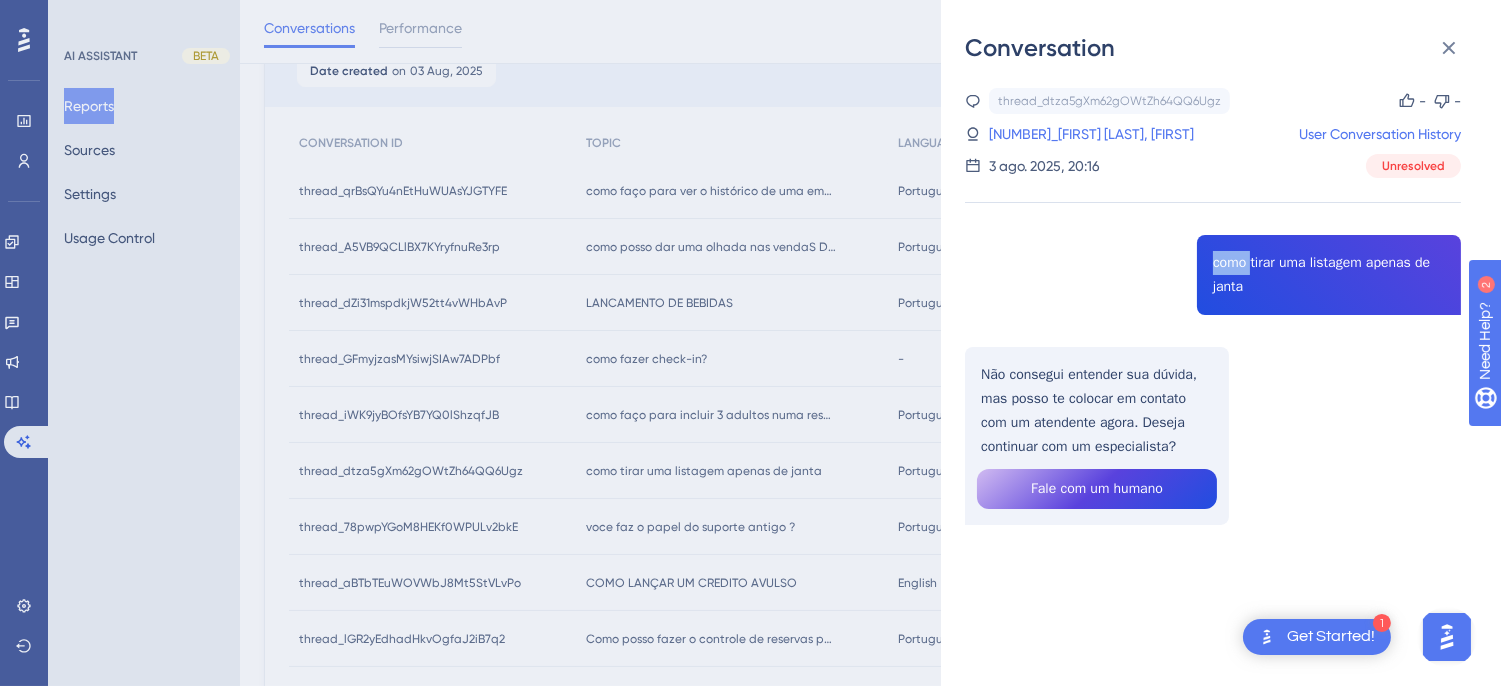 click on "thread_dtza5gXm62gOWtZh64QQ6Ugz Copy - - 60_Pedro Bomfim Neto, Edson User Conversation History 3 ago. 2025,
20:16 Unresolved como tirar uma listagem apenas de janta  Não consegui entender sua dúvida, mas posso te colocar em contato com um atendente agora. Deseja continuar com um especialista? Fale com um humano" at bounding box center [1213, 357] 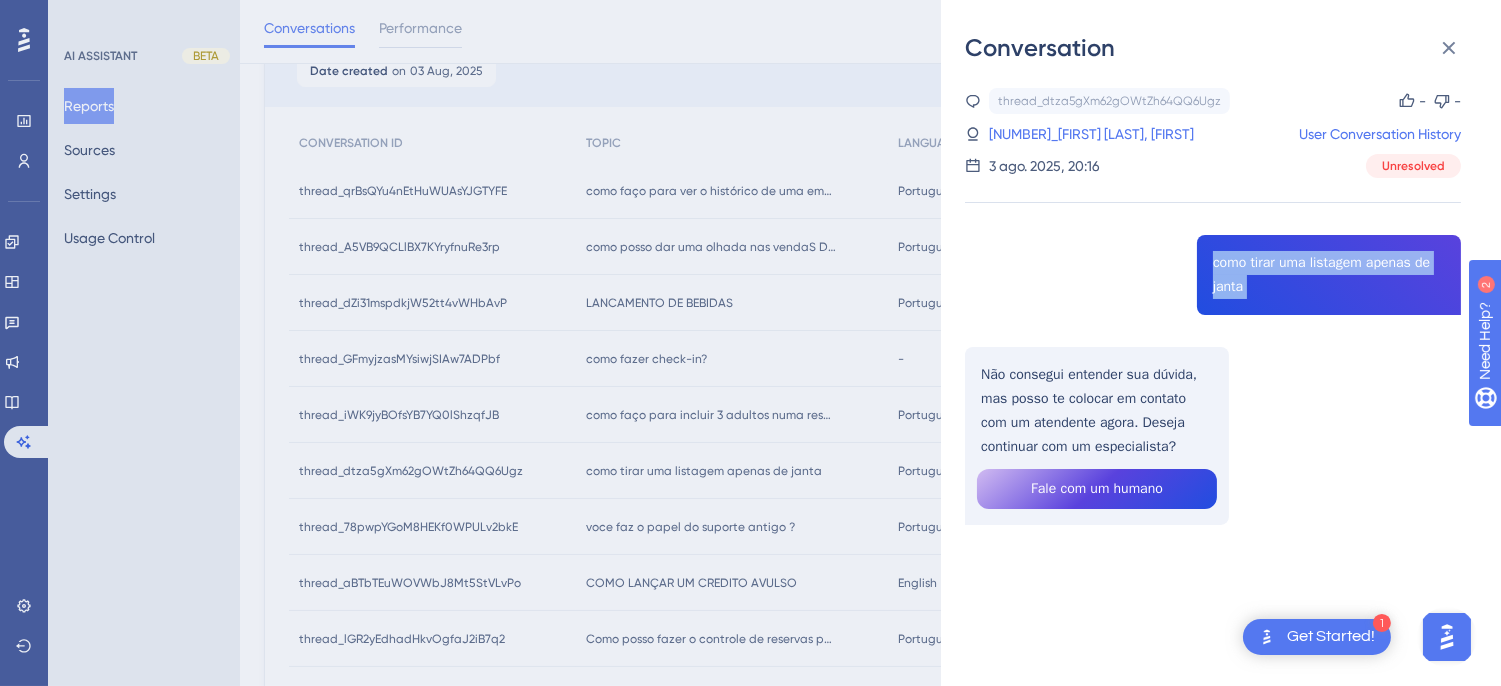 click on "thread_dtza5gXm62gOWtZh64QQ6Ugz Copy - - 60_Pedro Bomfim Neto, Edson User Conversation History 3 ago. 2025,
20:16 Unresolved como tirar uma listagem apenas de janta  Não consegui entender sua dúvida, mas posso te colocar em contato com um atendente agora. Deseja continuar com um especialista? Fale com um humano" at bounding box center (1213, 357) 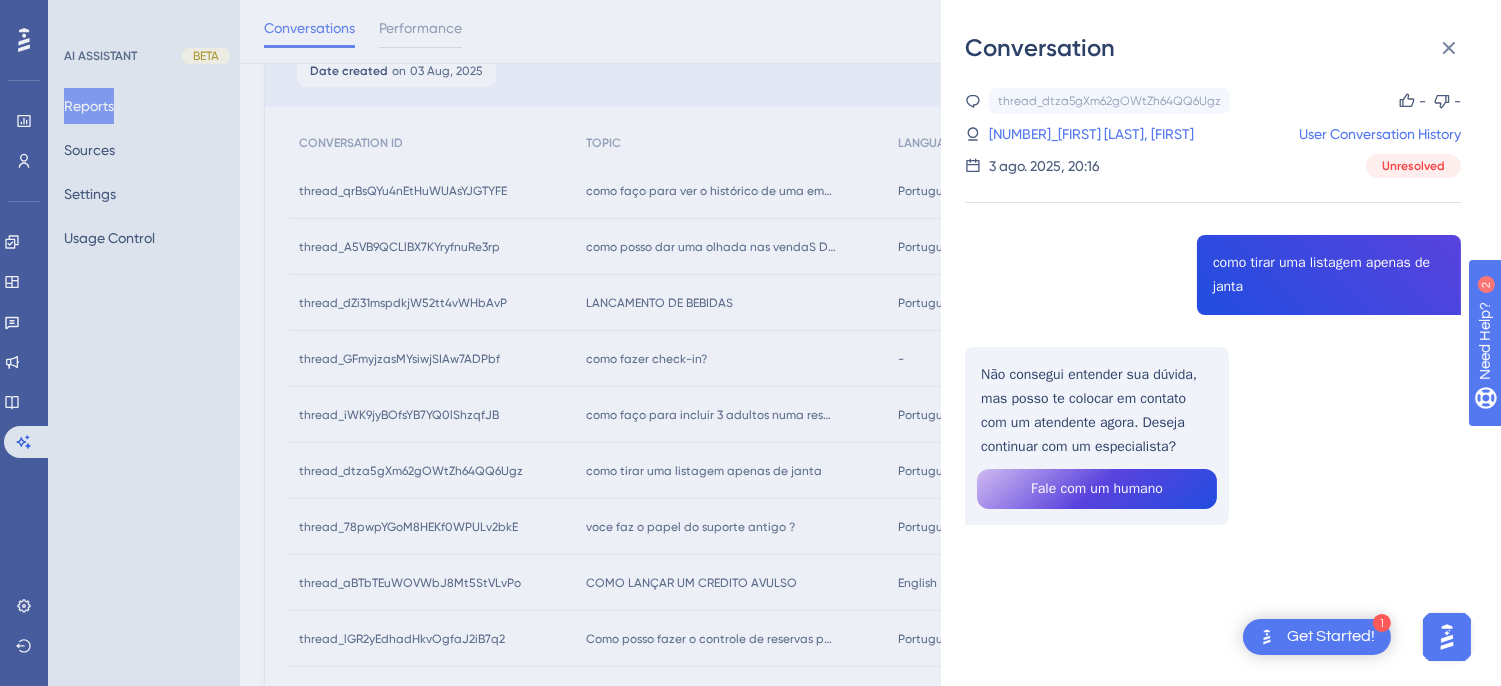click on "thread_dtza5gXm62gOWtZh64QQ6Ugz Copy - - 60_Pedro Bomfim Neto, Edson User Conversation History 3 ago. 2025,
20:16 Unresolved como tirar uma listagem apenas de janta  Não consegui entender sua dúvida, mas posso te colocar em contato com um atendente agora. Deseja continuar com um especialista? Fale com um humano" at bounding box center [1213, 357] 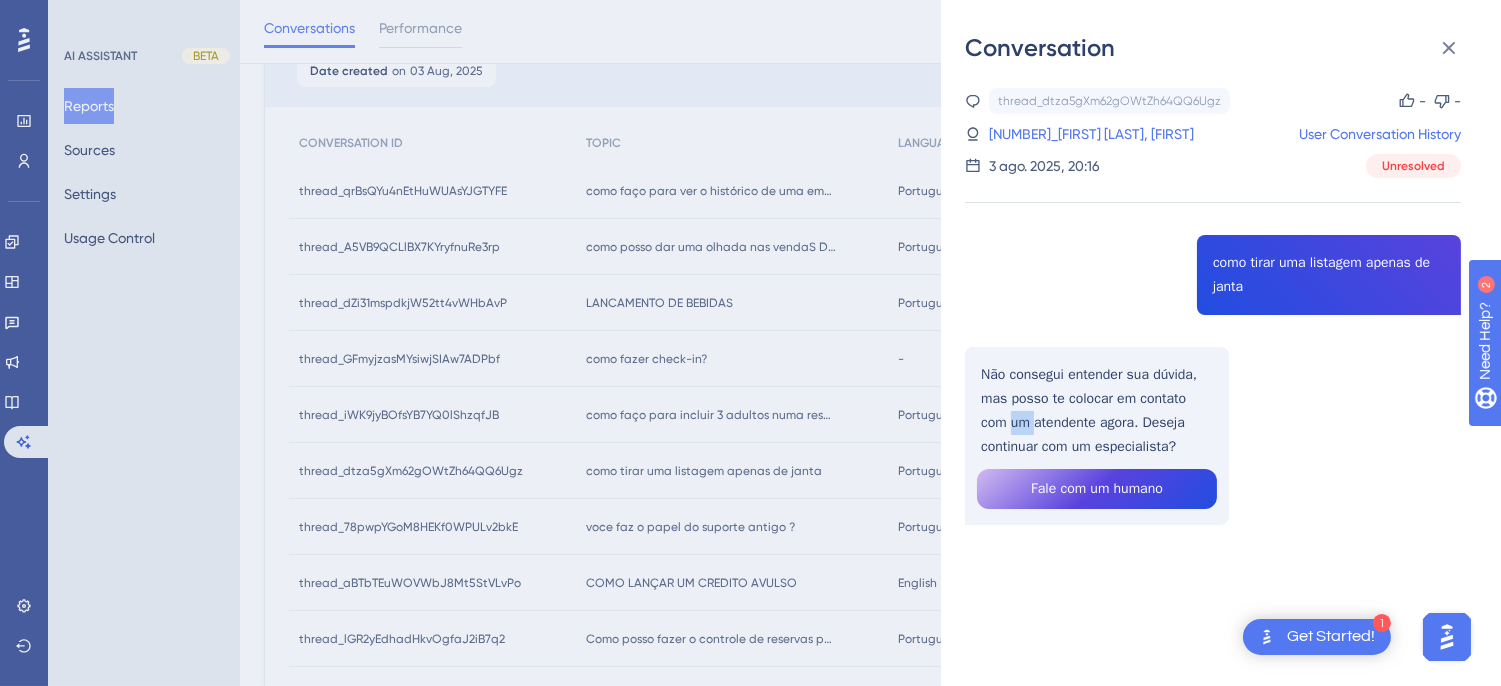 click on "thread_dtza5gXm62gOWtZh64QQ6Ugz Copy - - 60_Pedro Bomfim Neto, Edson User Conversation History 3 ago. 2025,
20:16 Unresolved como tirar uma listagem apenas de janta  Não consegui entender sua dúvida, mas posso te colocar em contato com um atendente agora. Deseja continuar com um especialista? Fale com um humano" at bounding box center [1213, 357] 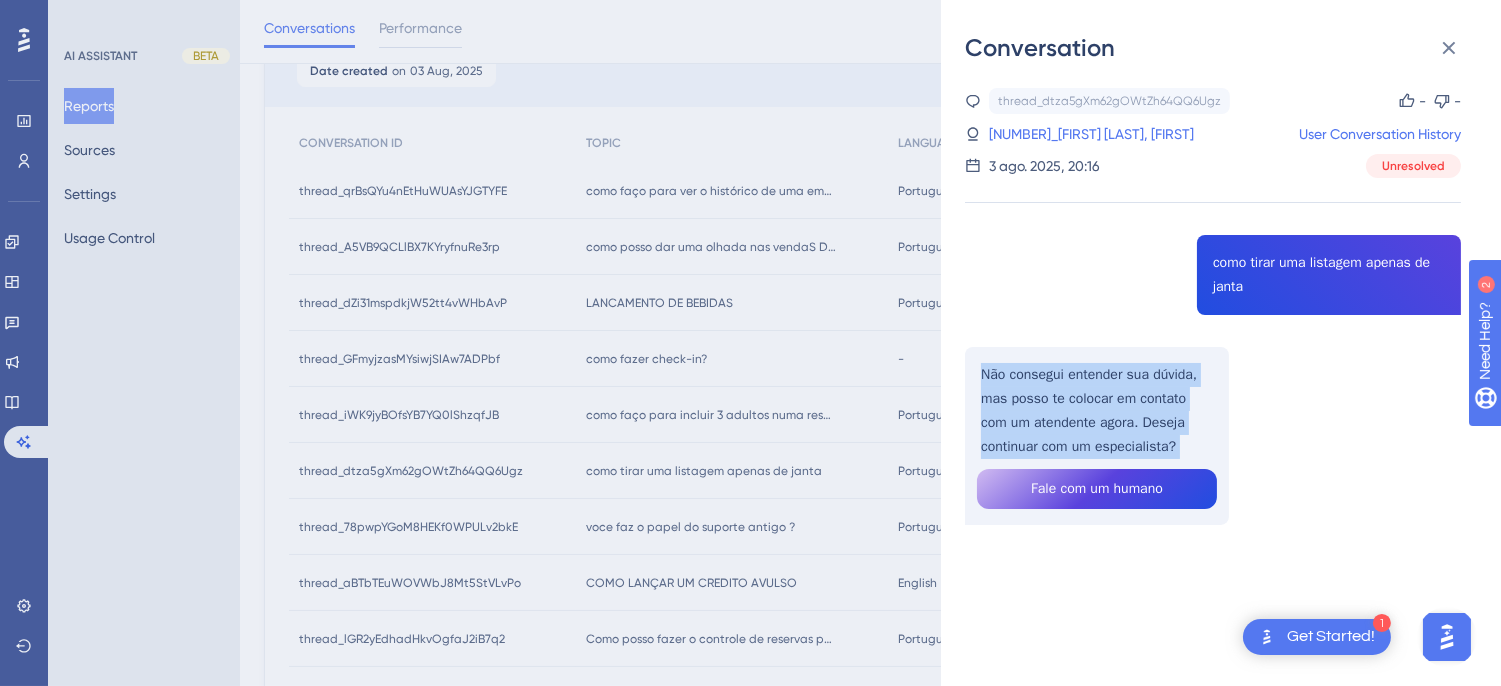 click on "thread_dtza5gXm62gOWtZh64QQ6Ugz Copy - - 60_Pedro Bomfim Neto, Edson User Conversation History 3 ago. 2025,
20:16 Unresolved como tirar uma listagem apenas de janta  Não consegui entender sua dúvida, mas posso te colocar em contato com um atendente agora. Deseja continuar com um especialista? Fale com um humano" at bounding box center [1213, 357] 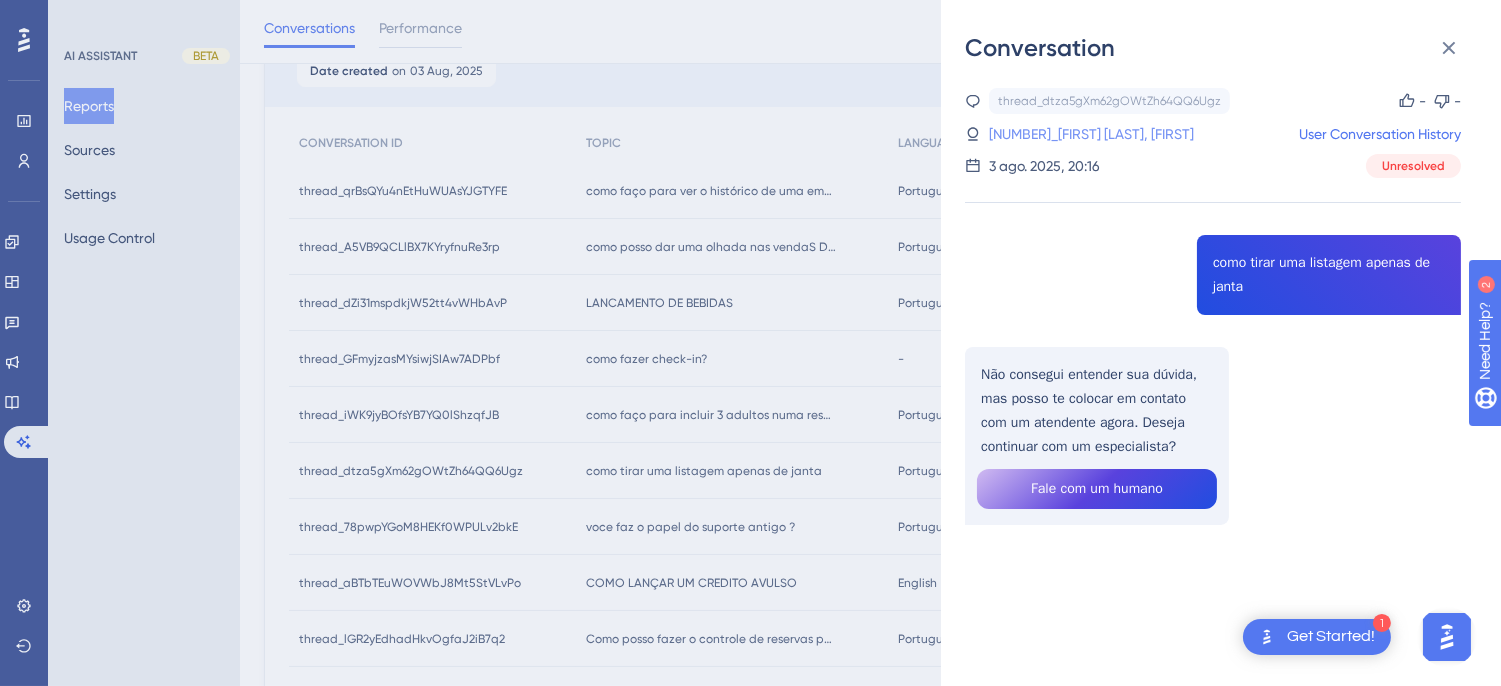 click on "60_Pedro Bomfim Neto, Edson" at bounding box center (1065, 134) 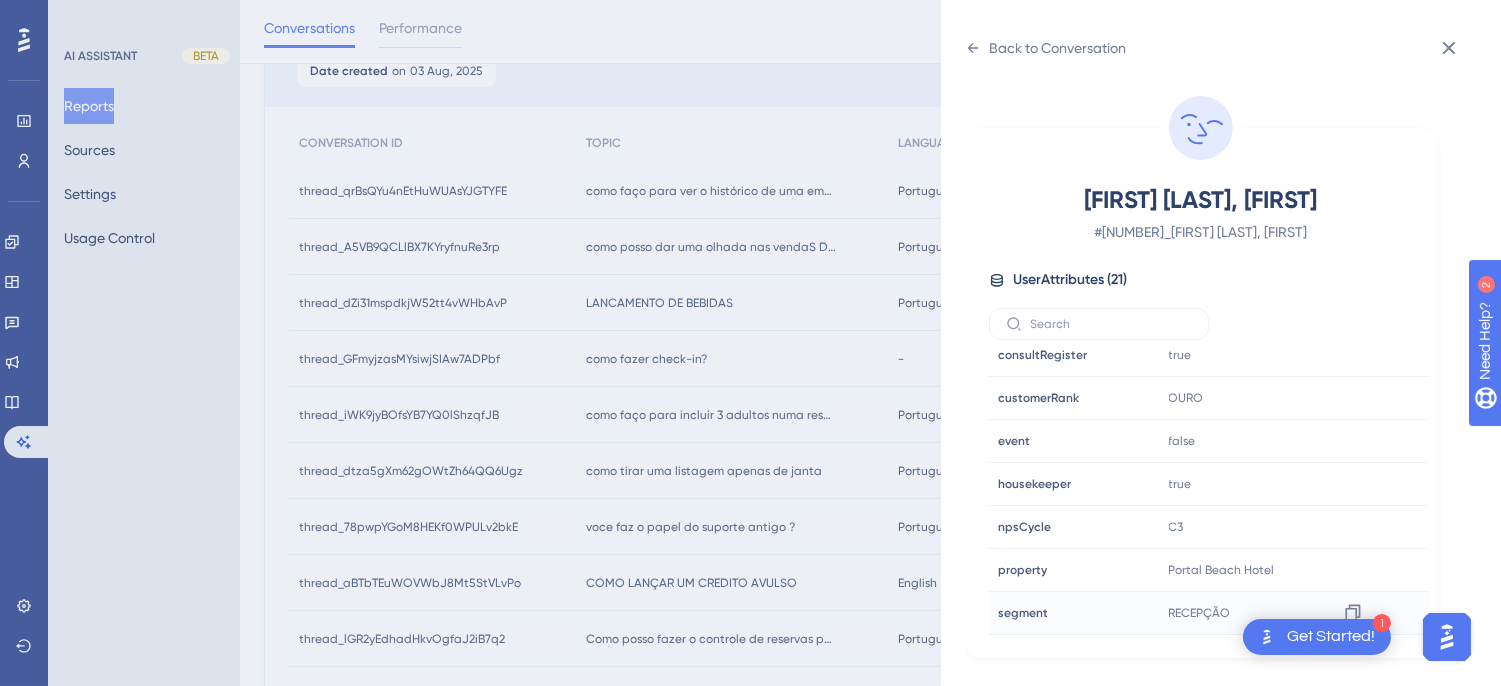 scroll, scrollTop: 610, scrollLeft: 0, axis: vertical 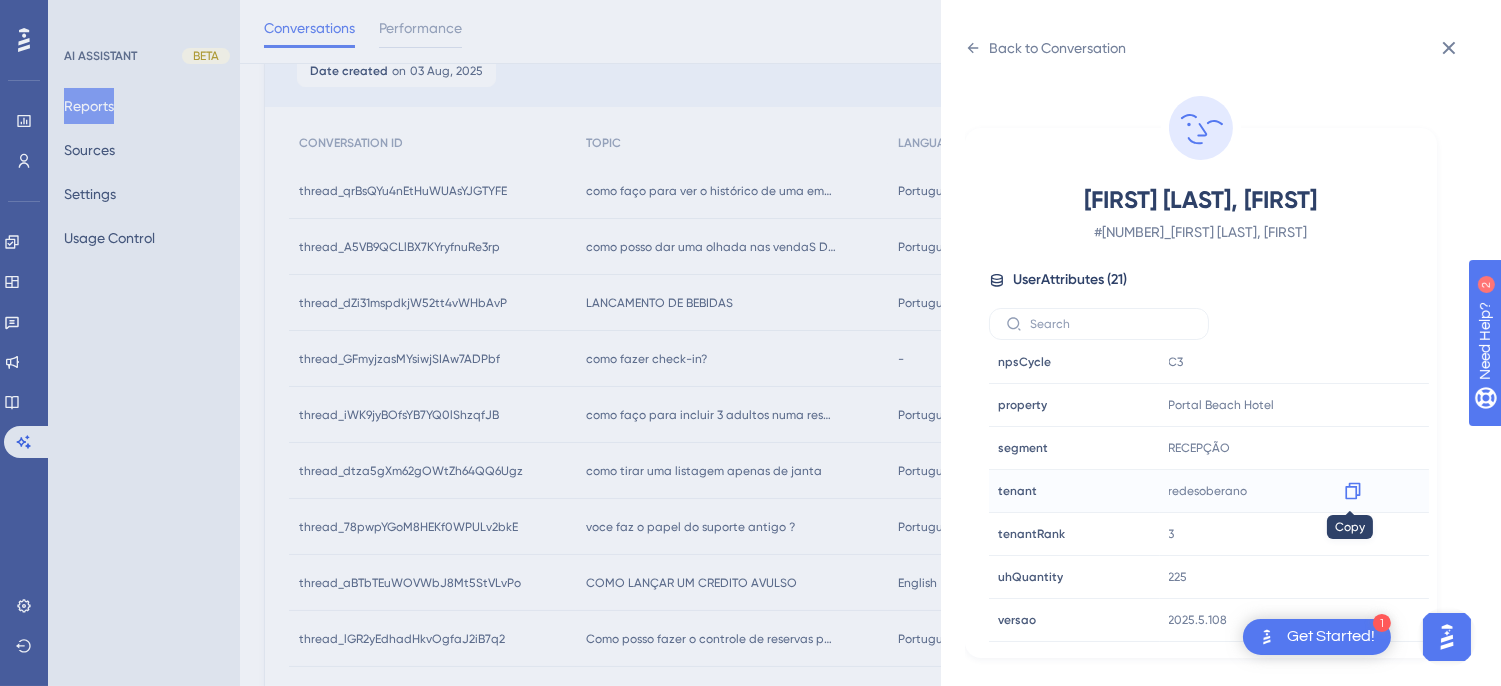 click 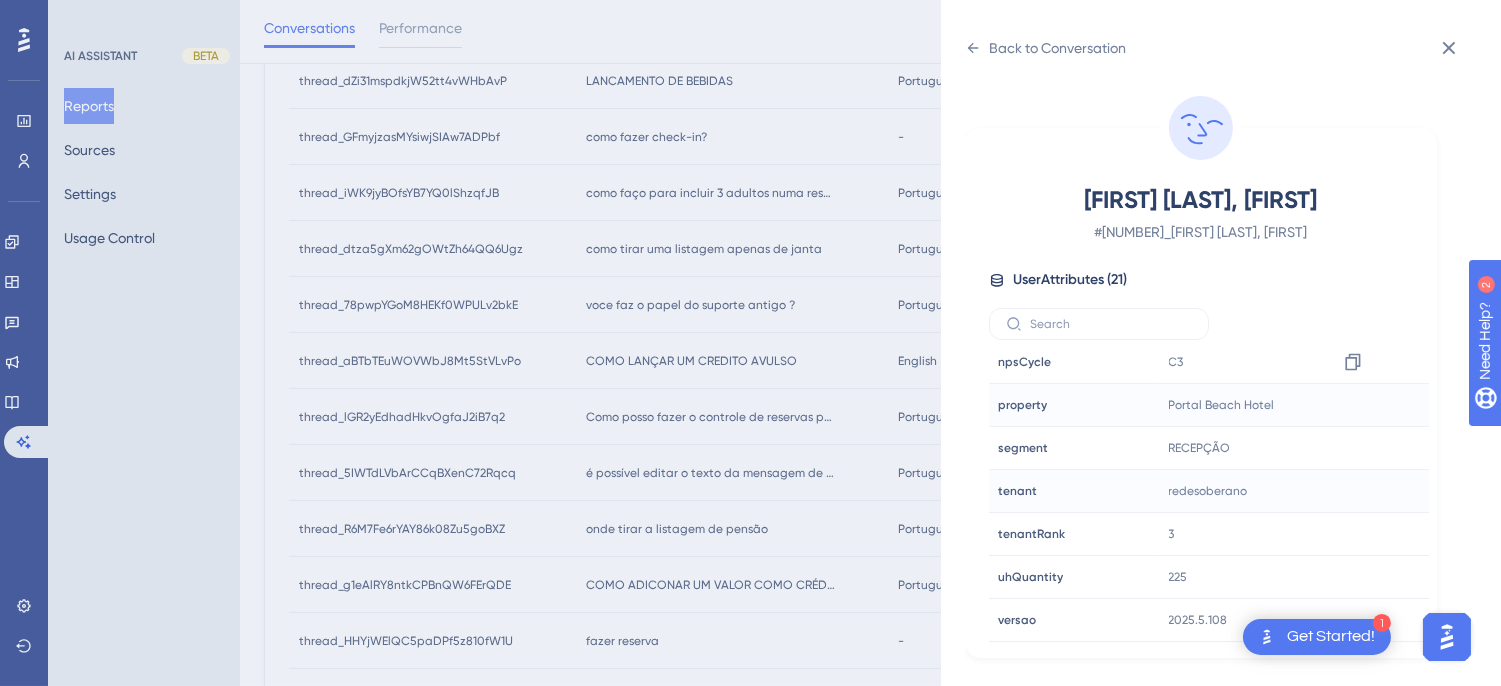 scroll, scrollTop: 666, scrollLeft: 0, axis: vertical 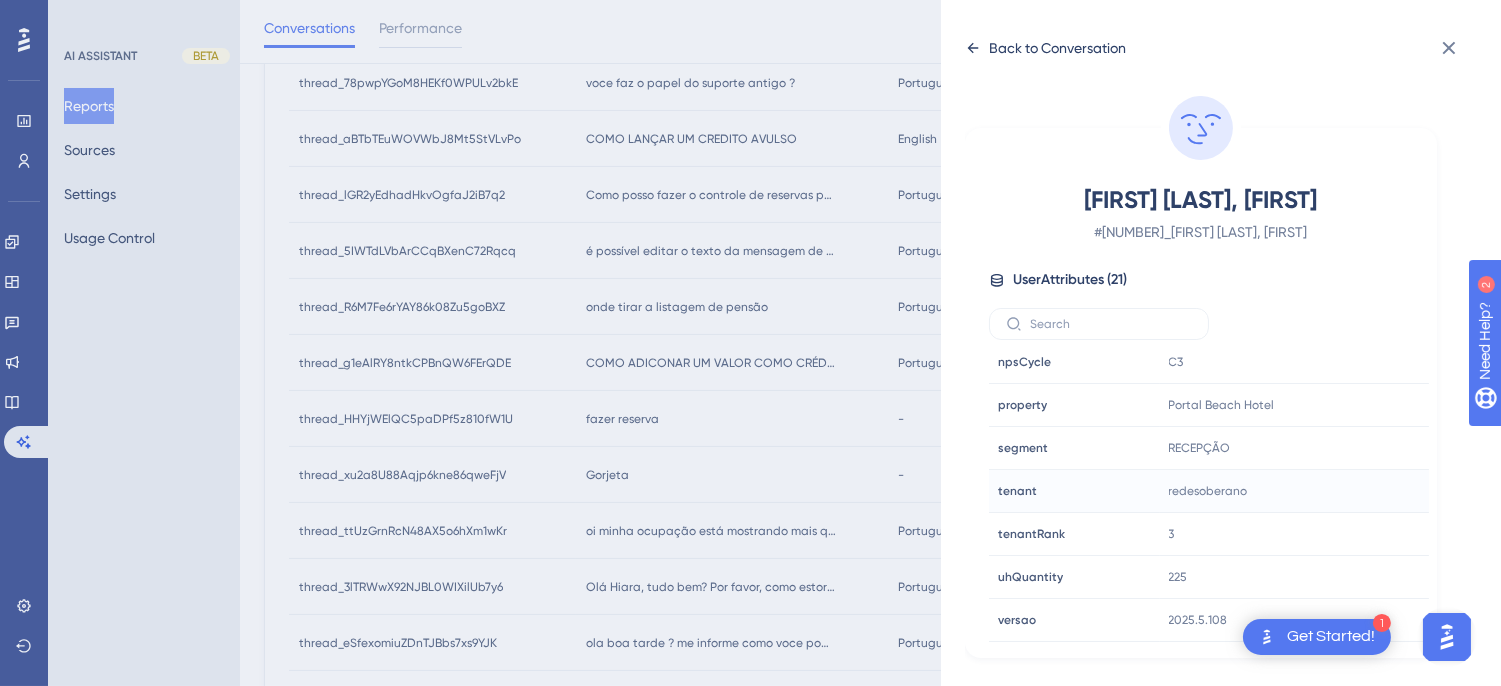 click on "Back to Conversation" at bounding box center (1045, 48) 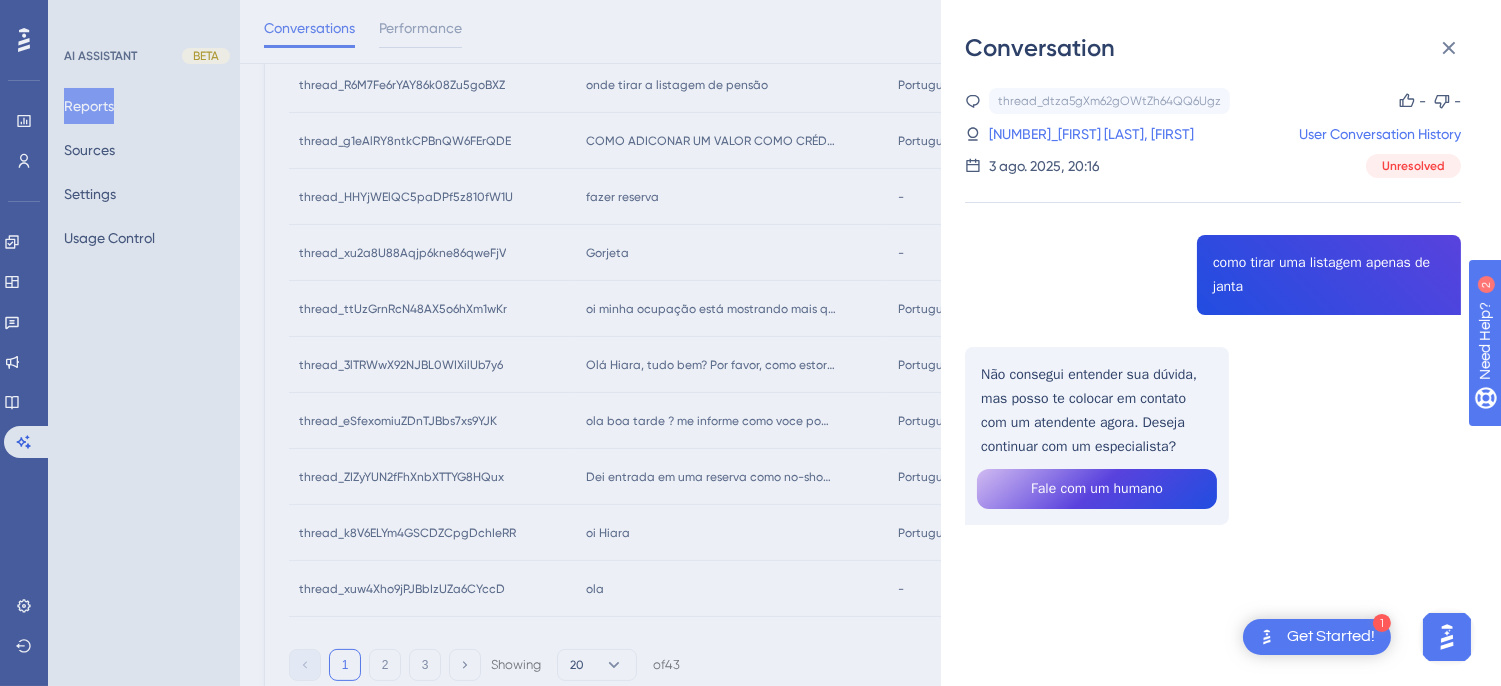 scroll, scrollTop: 971, scrollLeft: 0, axis: vertical 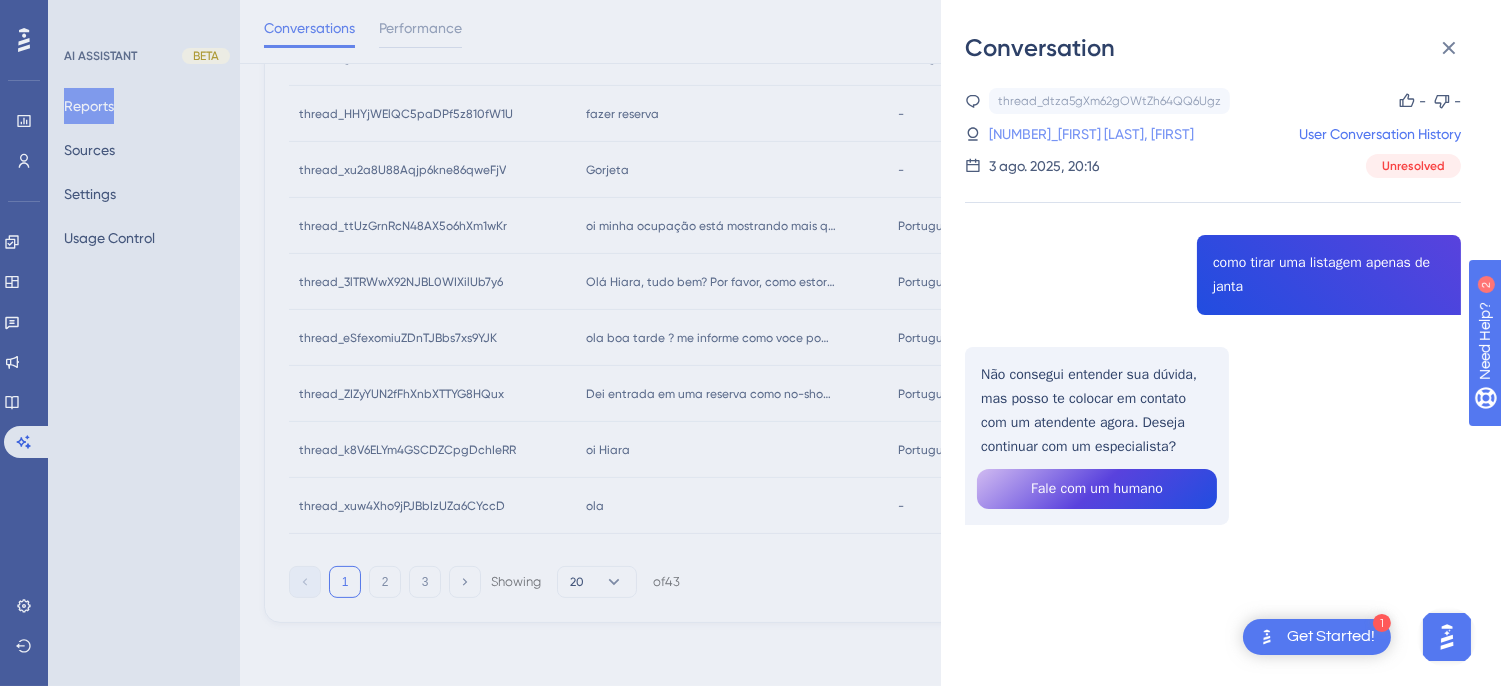 click on "60_Pedro Bomfim Neto, Edson" at bounding box center [1065, 134] 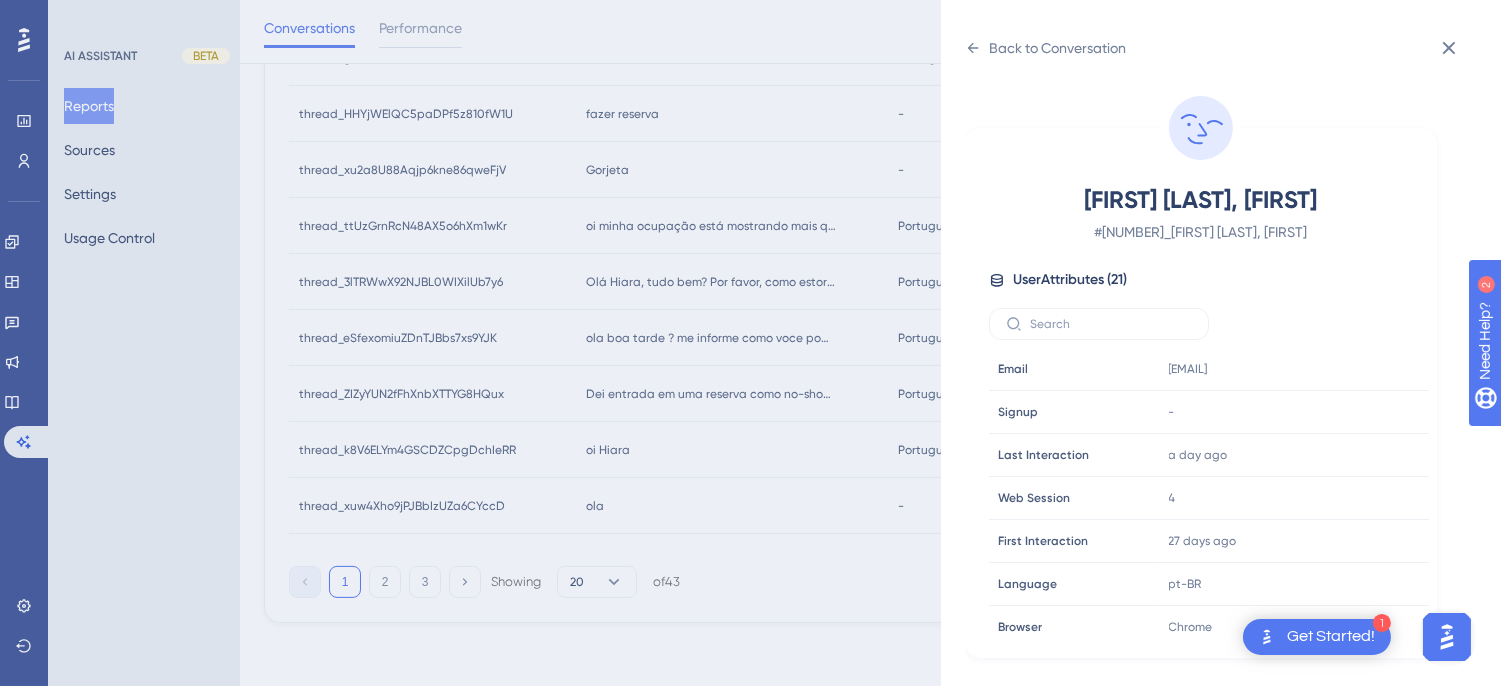 scroll, scrollTop: 610, scrollLeft: 0, axis: vertical 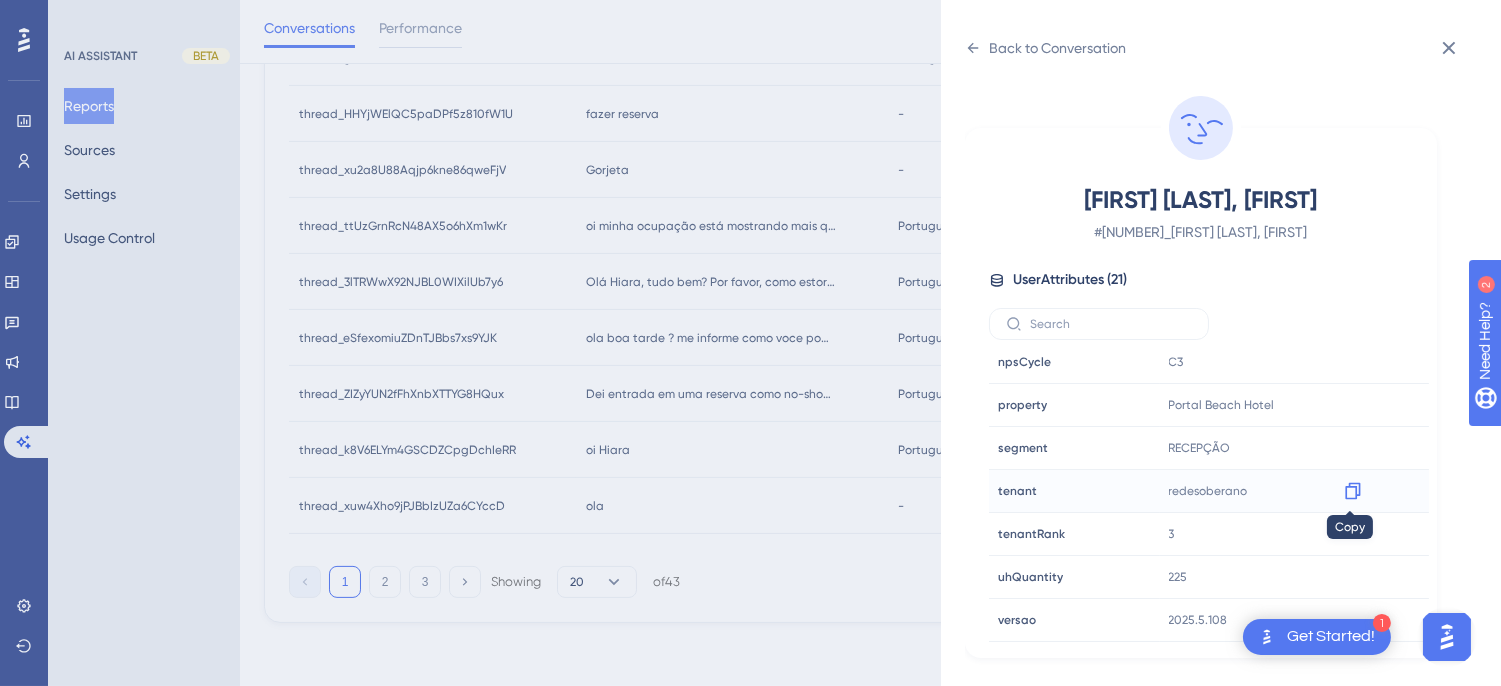 click 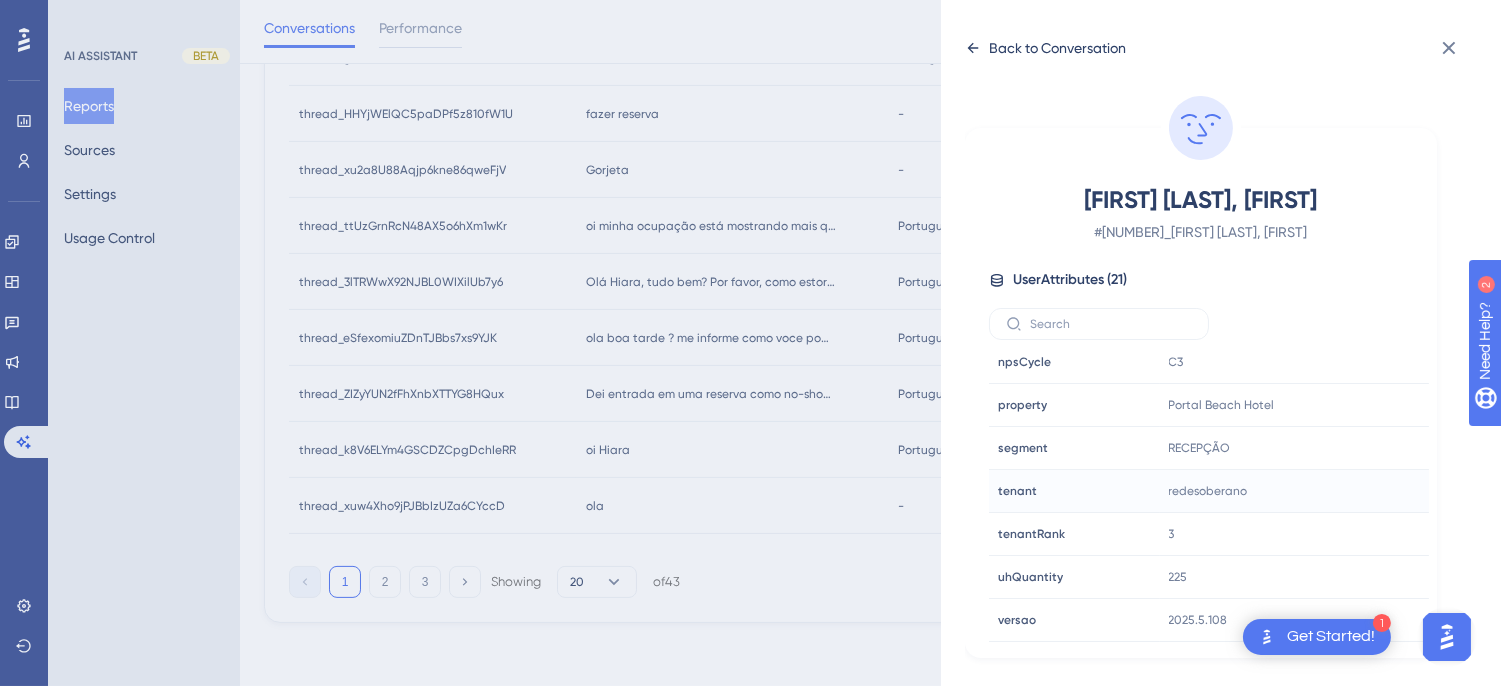 click 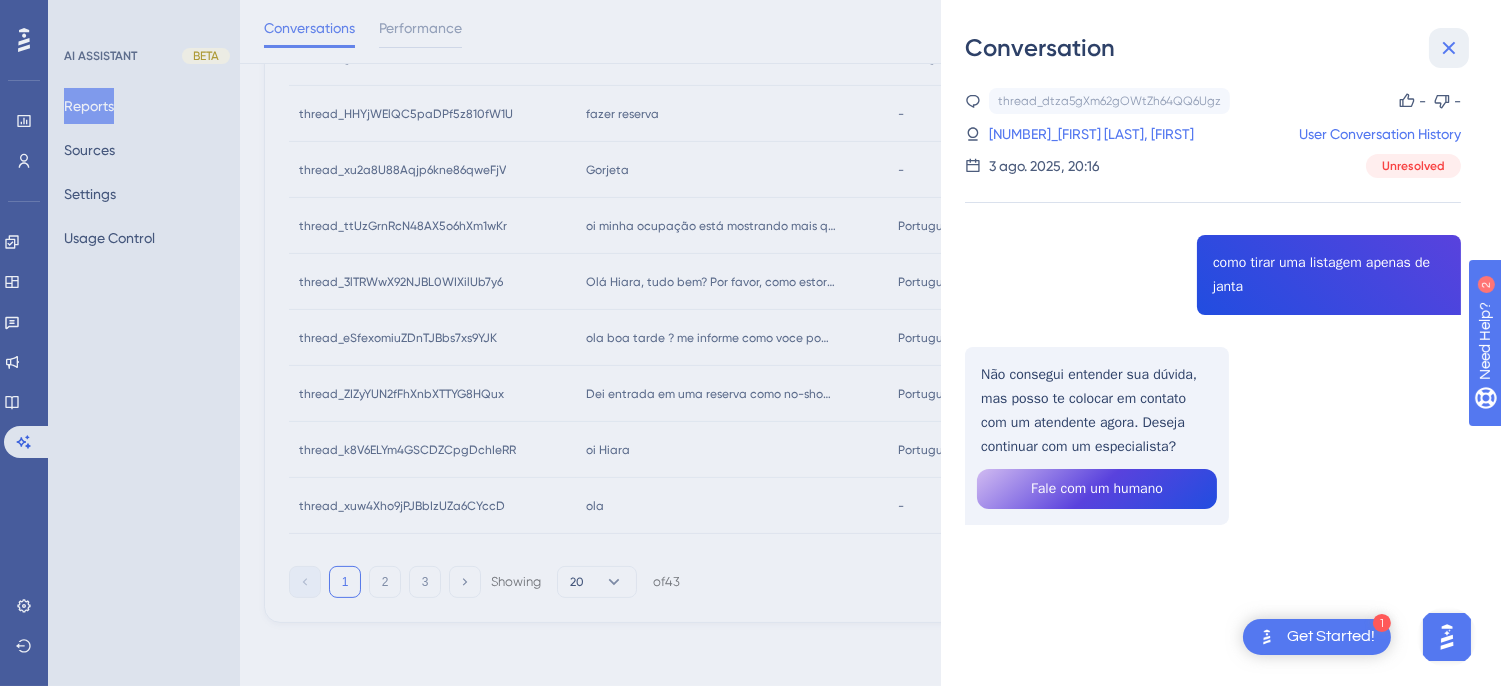 click 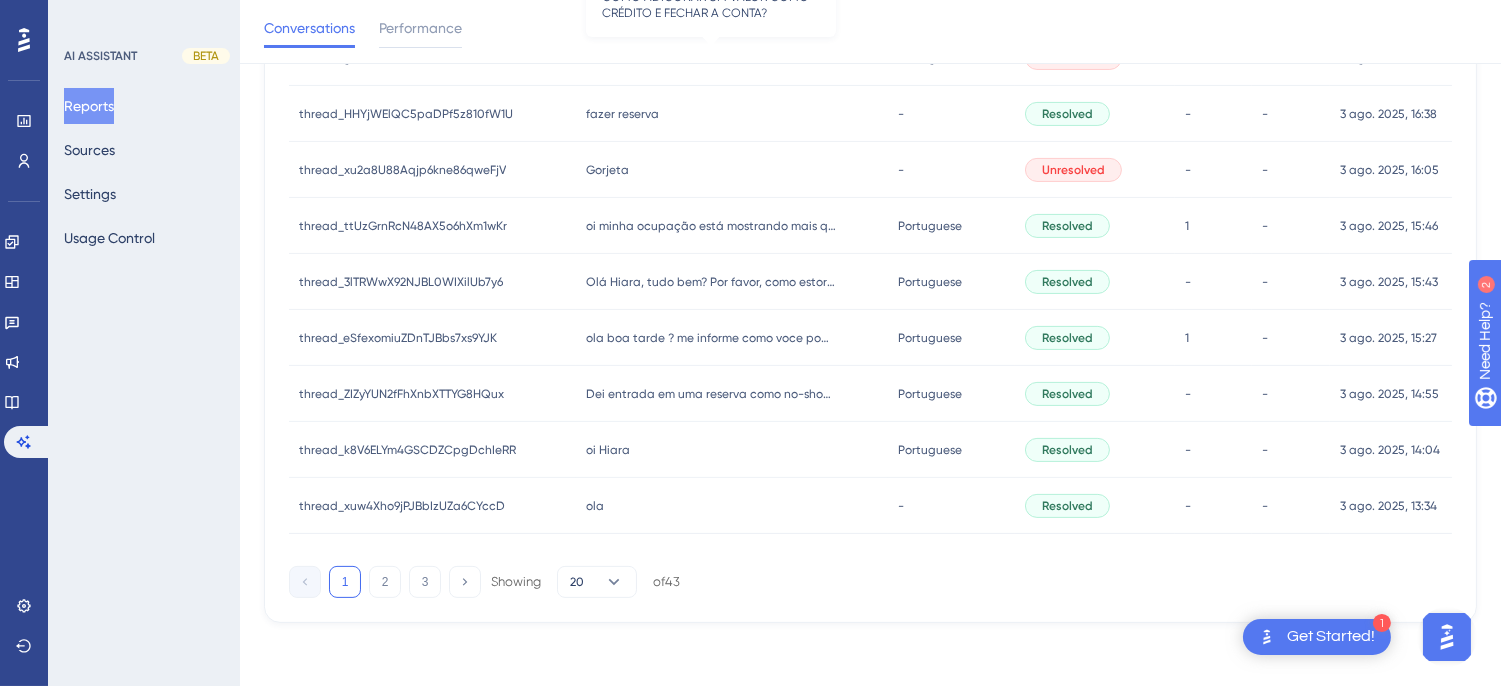 scroll, scrollTop: 526, scrollLeft: 0, axis: vertical 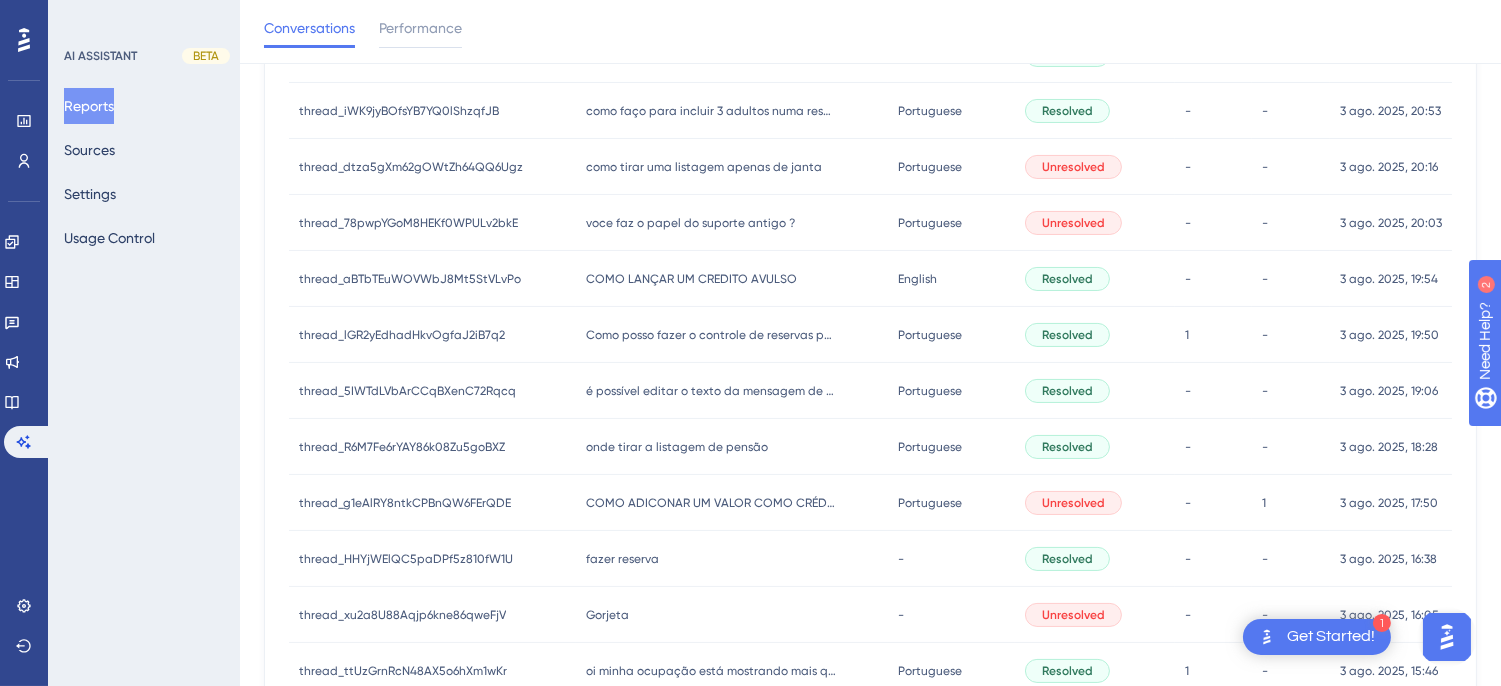 click on "voce faz o papel do suporte antigo ?  voce faz o papel do suporte antigo ?" at bounding box center [731, 223] 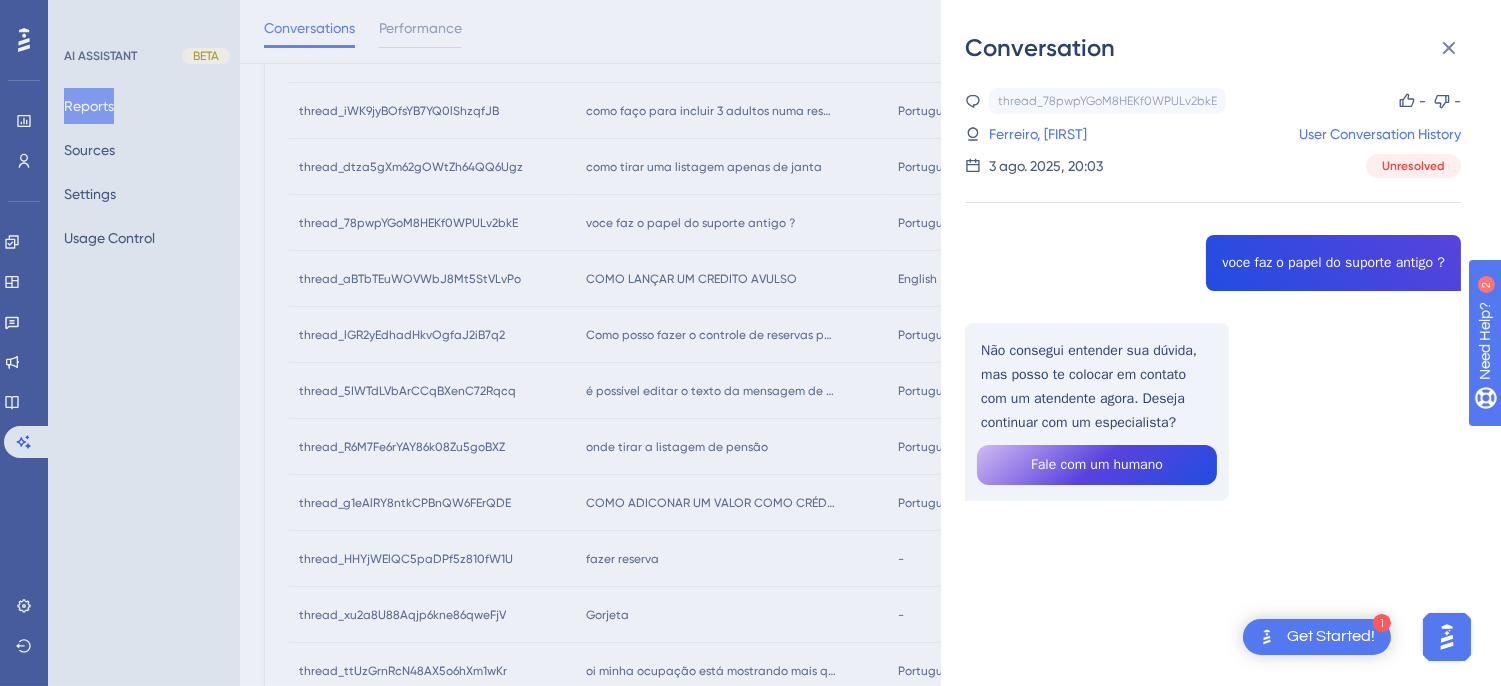 click on "thread_78pwpYGoM8HEKf0WPULv2bkE Copy - - 6_Ferreiro, Therius User Conversation History 3 ago. 2025,
20:03 Unresolved voce faz o papel do suporte antigo ?  Não consegui entender sua dúvida, mas posso te colocar em contato com um atendente agora. Deseja continuar com um especialista? Fale com um humano" at bounding box center (1213, 345) 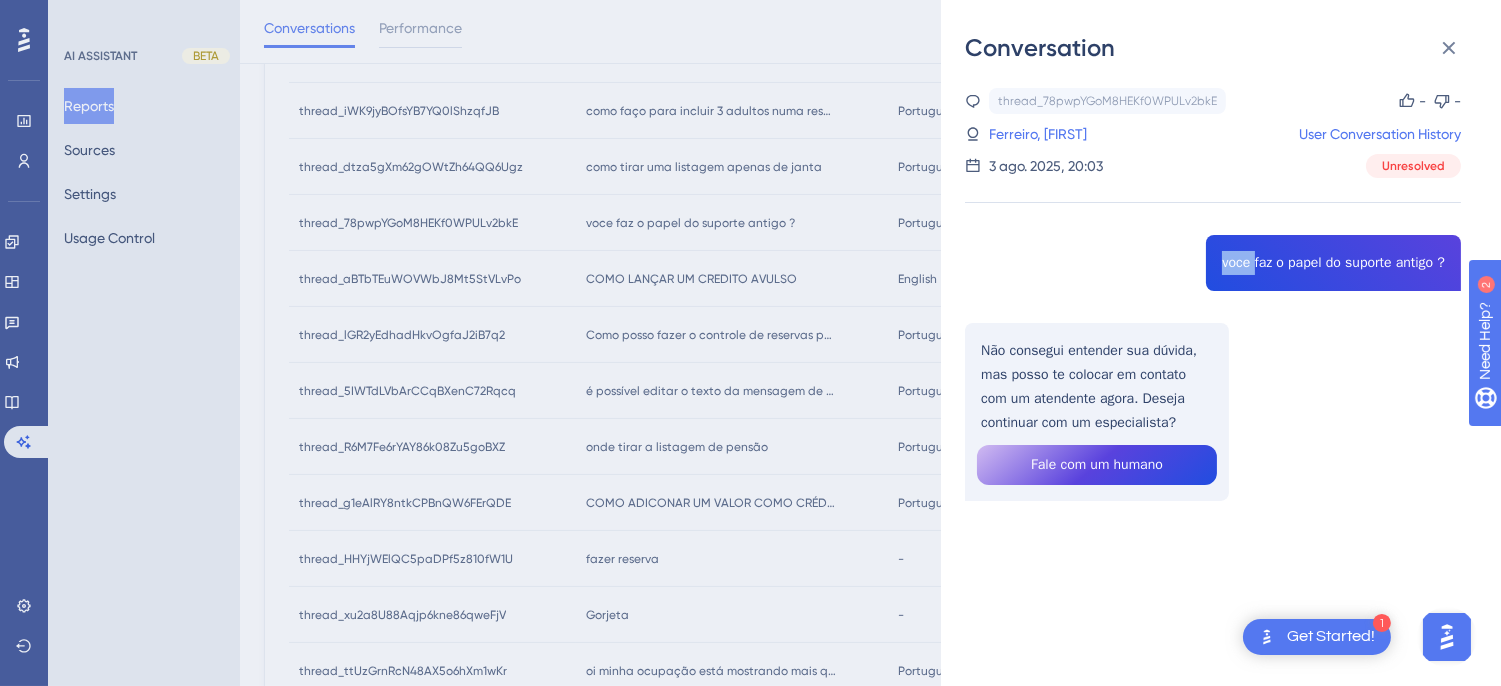 click on "thread_78pwpYGoM8HEKf0WPULv2bkE Copy - - 6_Ferreiro, Therius User Conversation History 3 ago. 2025,
20:03 Unresolved voce faz o papel do suporte antigo ?  Não consegui entender sua dúvida, mas posso te colocar em contato com um atendente agora. Deseja continuar com um especialista? Fale com um humano" at bounding box center (1213, 345) 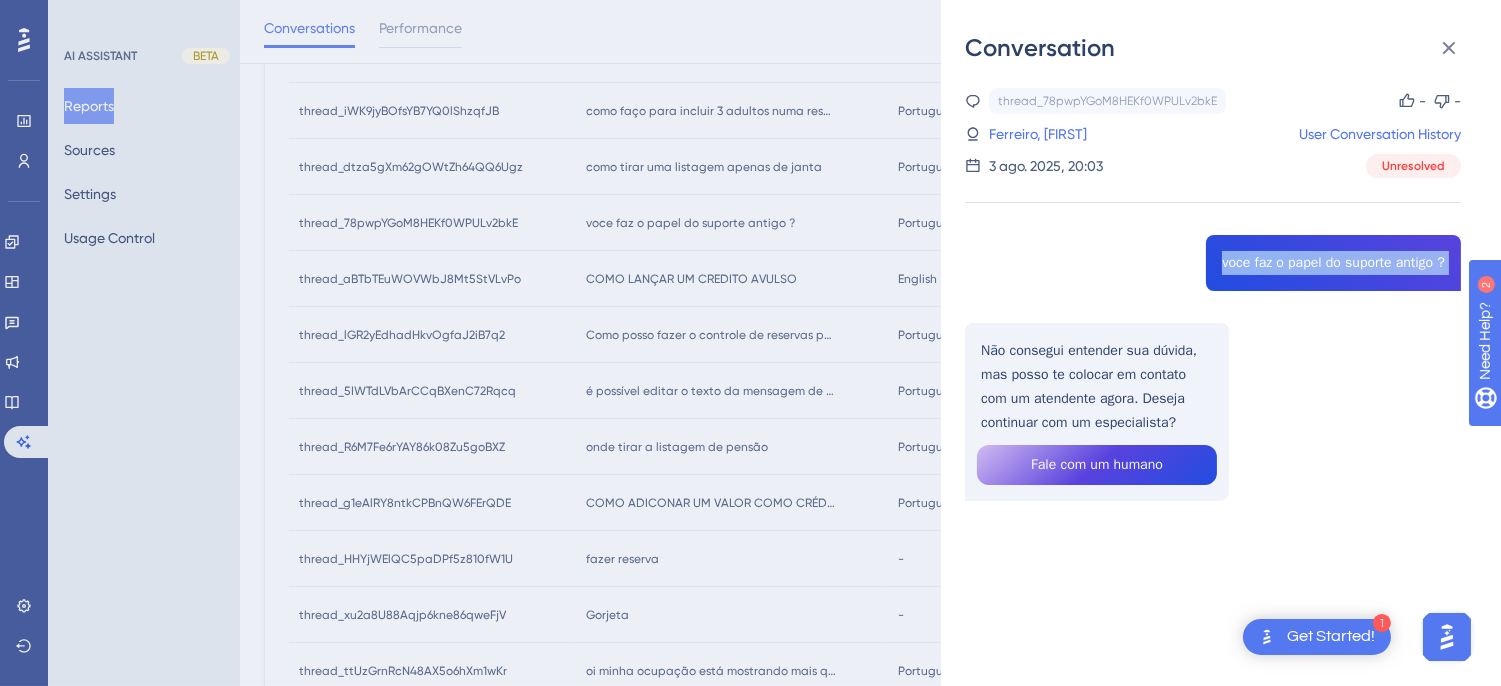 click on "thread_78pwpYGoM8HEKf0WPULv2bkE Copy - - 6_Ferreiro, Therius User Conversation History 3 ago. 2025,
20:03 Unresolved voce faz o papel do suporte antigo ?  Não consegui entender sua dúvida, mas posso te colocar em contato com um atendente agora. Deseja continuar com um especialista? Fale com um humano" at bounding box center (1213, 345) 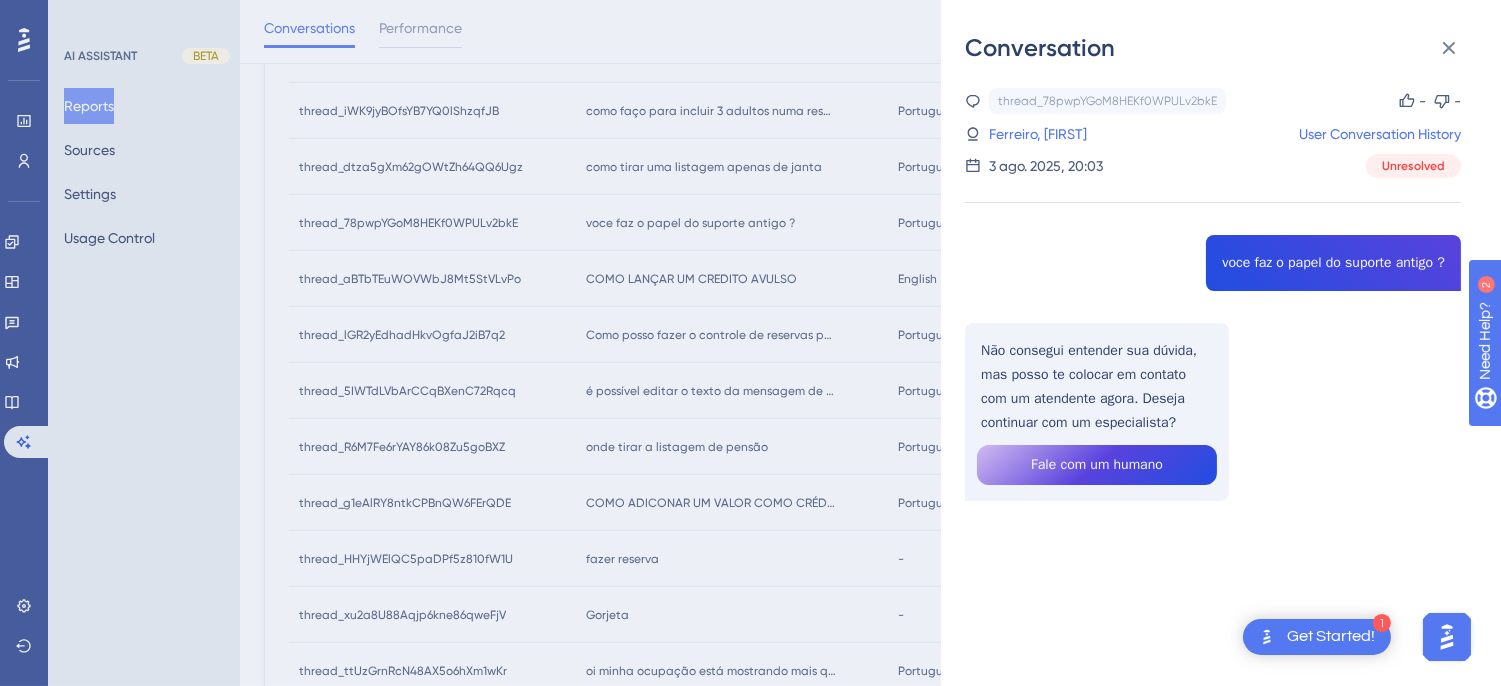 click on "thread_78pwpYGoM8HEKf0WPULv2bkE Copy - - 6_Ferreiro, Therius User Conversation History 3 ago. 2025,
20:03 Unresolved voce faz o papel do suporte antigo ?  Não consegui entender sua dúvida, mas posso te colocar em contato com um atendente agora. Deseja continuar com um especialista? Fale com um humano" at bounding box center [1213, 345] 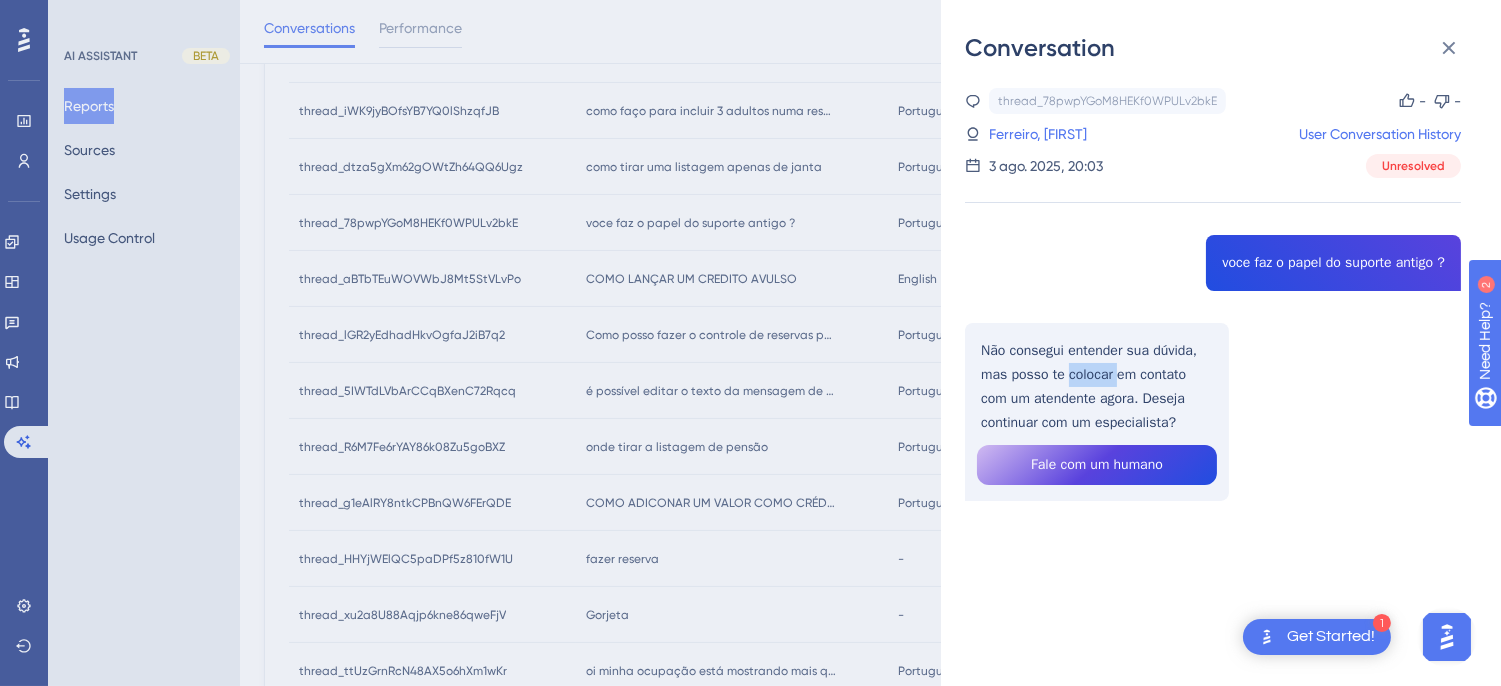 click on "thread_78pwpYGoM8HEKf0WPULv2bkE Copy - - 6_Ferreiro, Therius User Conversation History 3 ago. 2025,
20:03 Unresolved voce faz o papel do suporte antigo ?  Não consegui entender sua dúvida, mas posso te colocar em contato com um atendente agora. Deseja continuar com um especialista? Fale com um humano" at bounding box center (1213, 345) 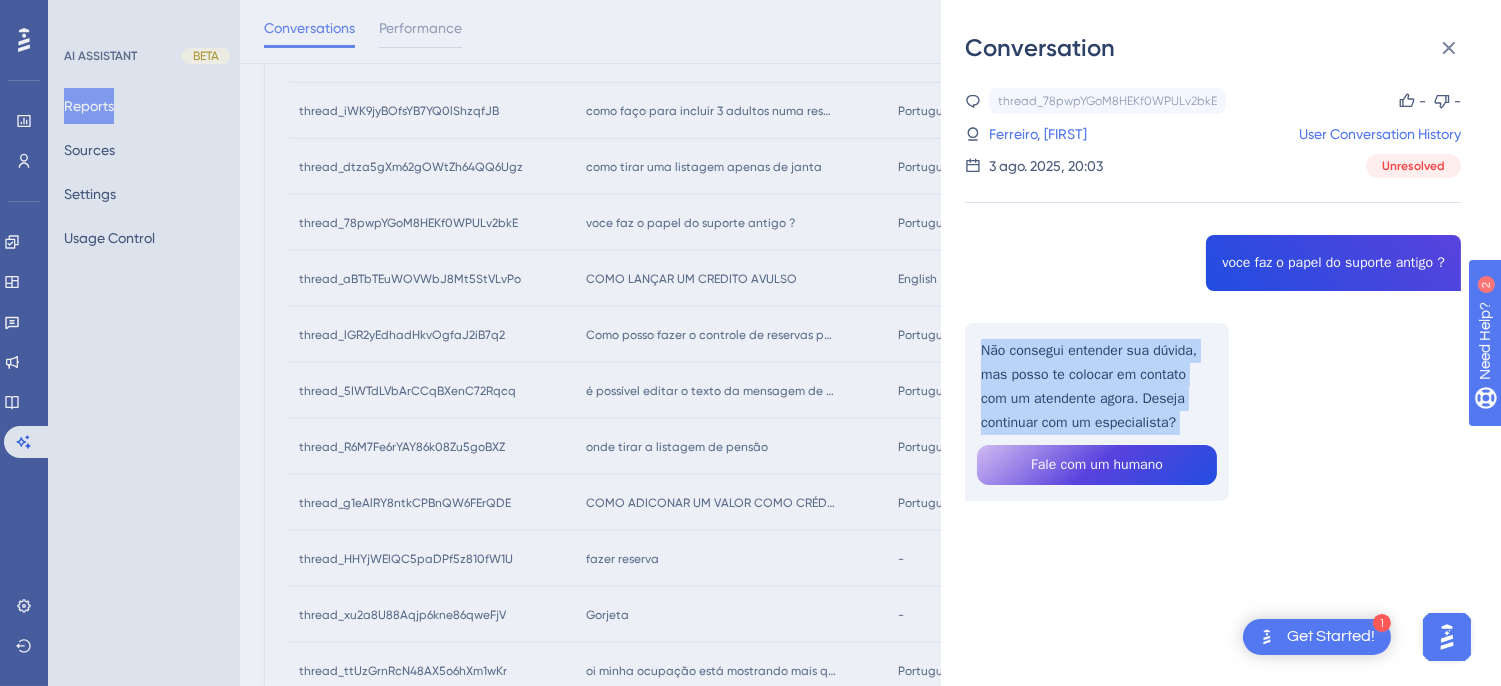 click on "thread_78pwpYGoM8HEKf0WPULv2bkE Copy - - 6_Ferreiro, Therius User Conversation History 3 ago. 2025,
20:03 Unresolved voce faz o papel do suporte antigo ?  Não consegui entender sua dúvida, mas posso te colocar em contato com um atendente agora. Deseja continuar com um especialista? Fale com um humano" at bounding box center [1213, 345] 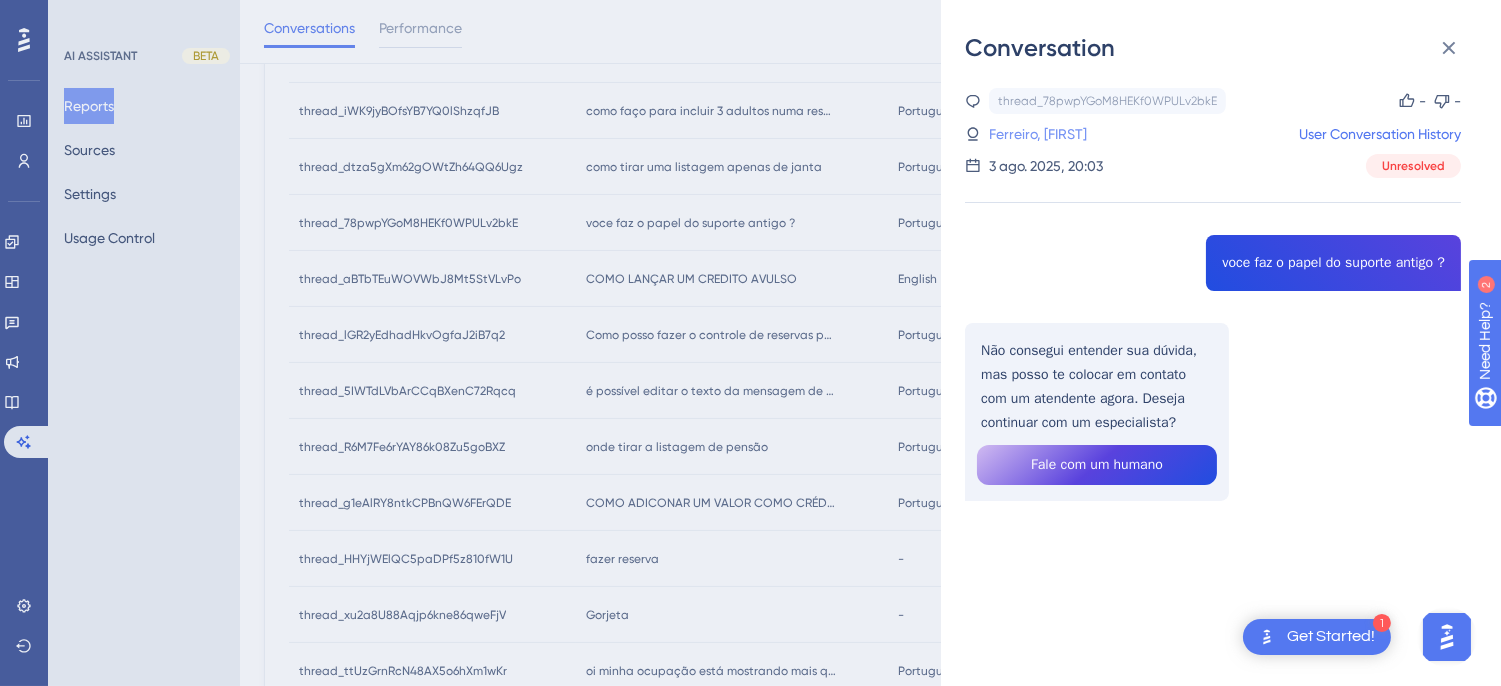click on "6_Ferreiro, Therius" at bounding box center (1034, 134) 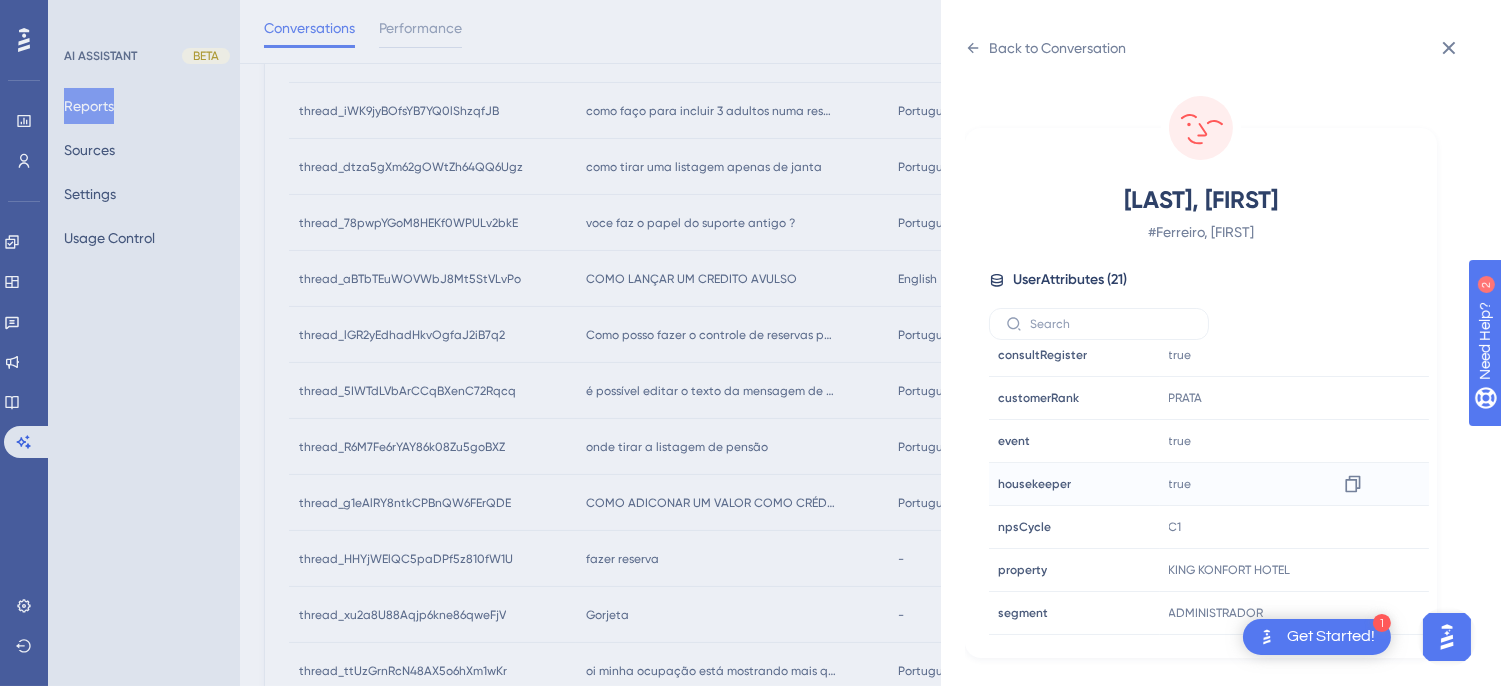 scroll, scrollTop: 610, scrollLeft: 0, axis: vertical 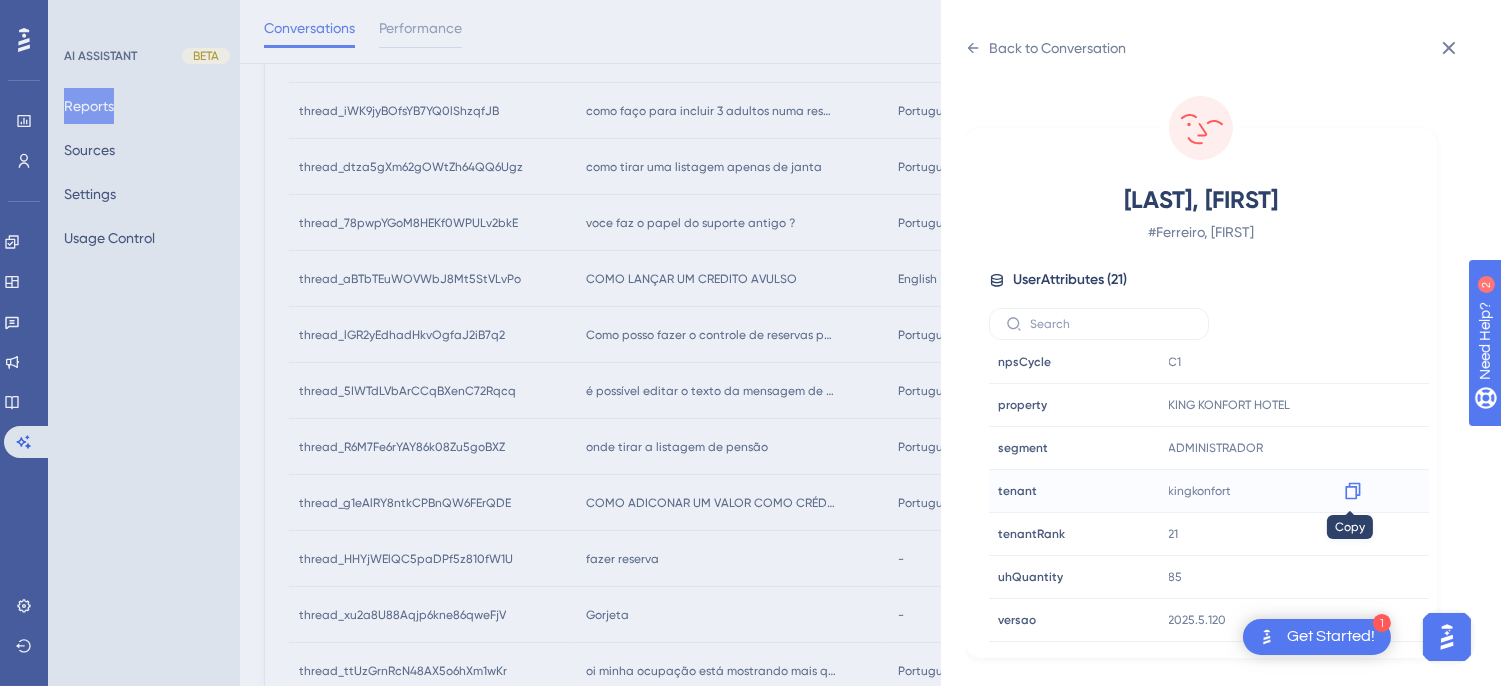click 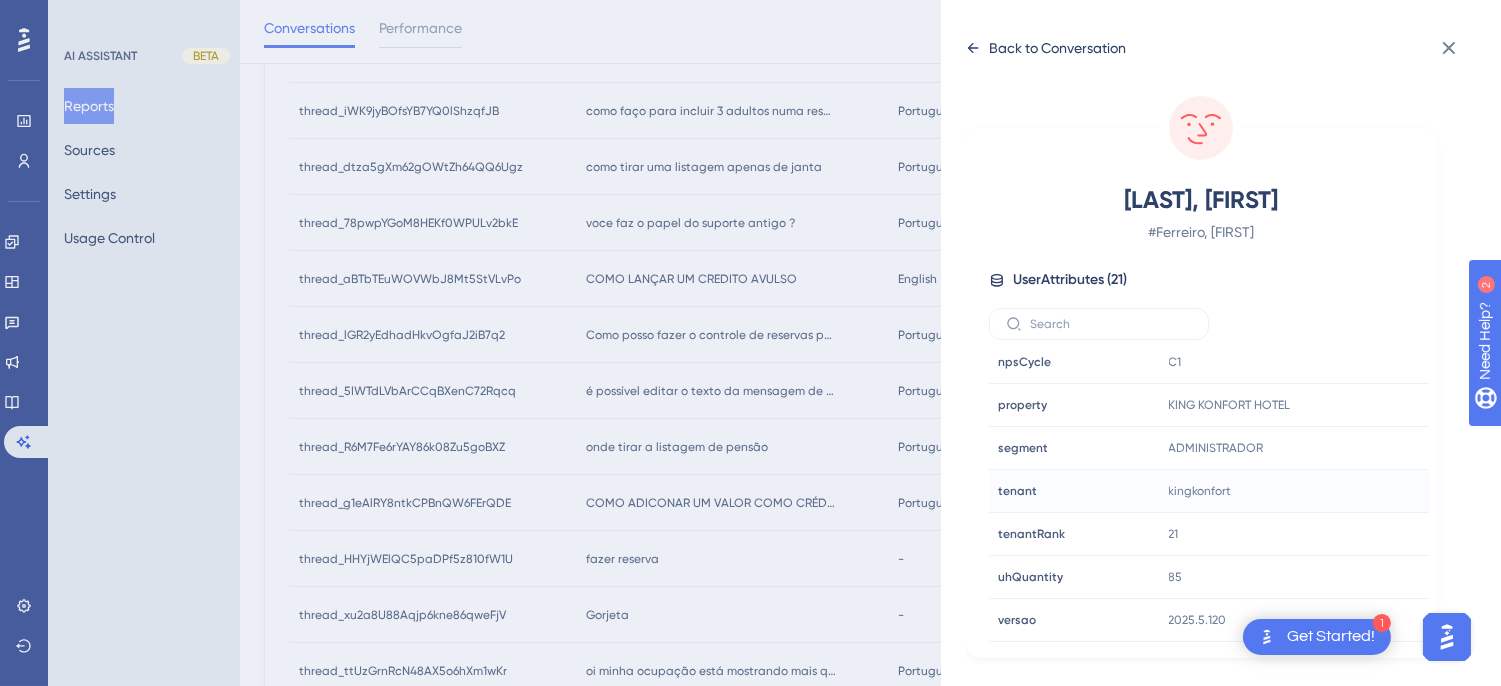 click 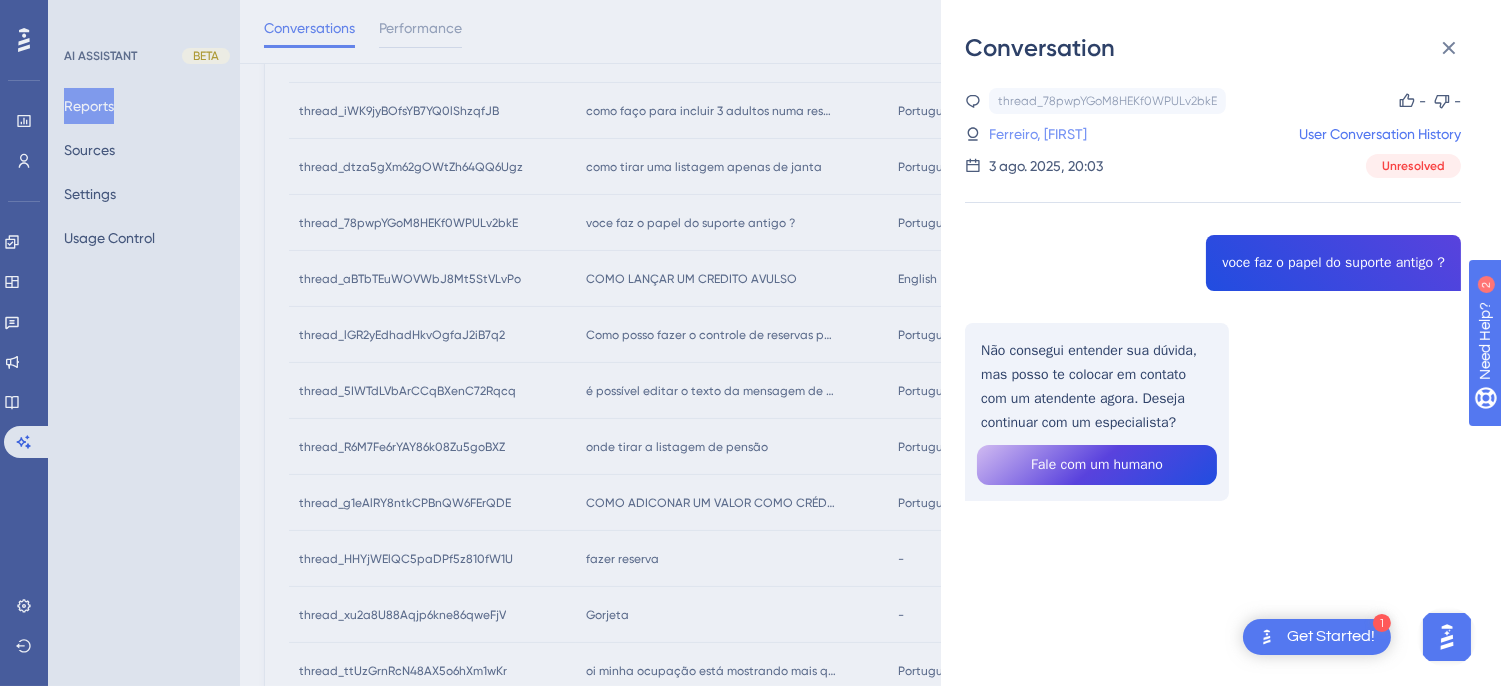 click on "6_Ferreiro, Therius" at bounding box center [1034, 134] 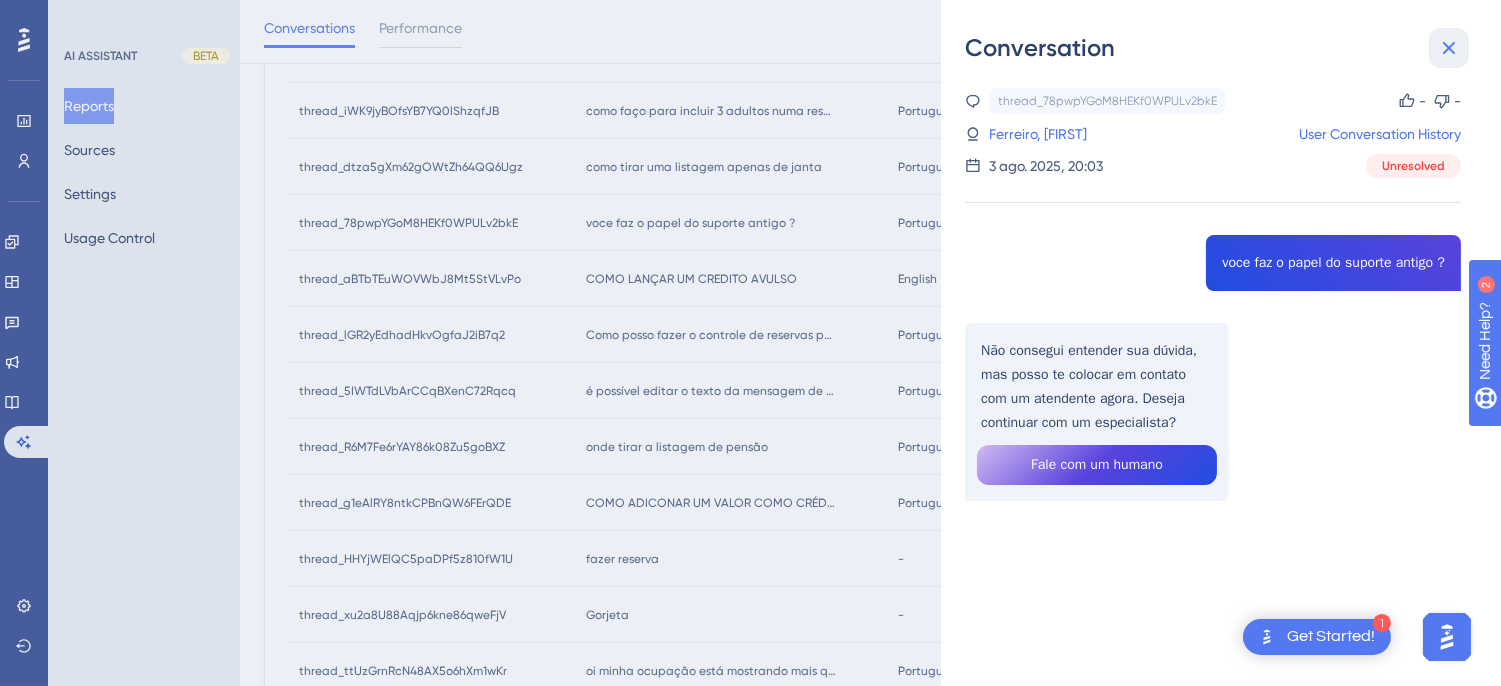 click 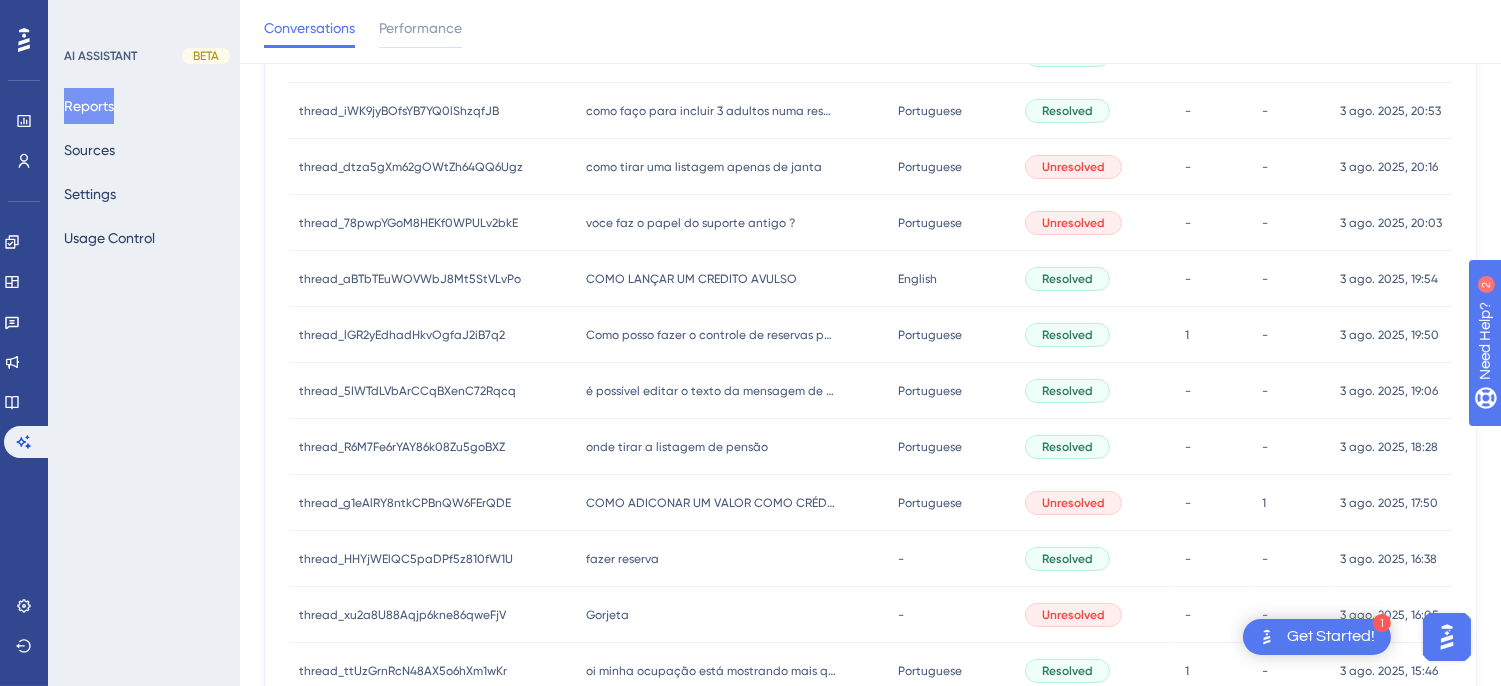 click on "COMO LANÇAR UM CREDITO  AVULSO" at bounding box center [690, 279] 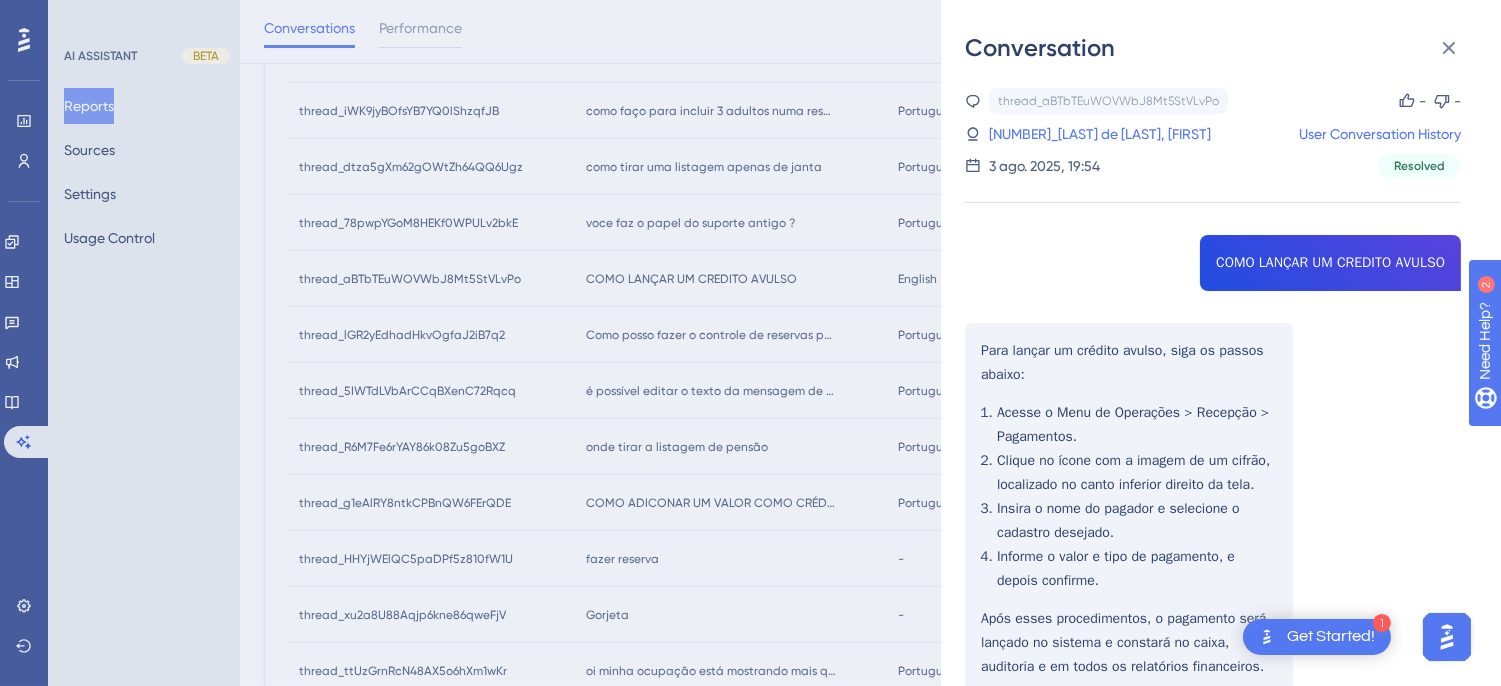 click on "thread_aBTbTEuWOVWbJ8Mt5StVLvPo Copy - - 63_Santos de Souza, William User Conversation History 3 ago. 2025,
19:54 Resolved COMO LANÇAR UM CREDITO  AVULSO Para lançar um crédito avulso, siga os passos abaixo:
Acesse o Menu de Operações > Recepção > Pagamentos.
Clique no ícone com a imagem de um cifrão, localizado no canto inferior direito da tela.
Insira o nome do pagador e selecione o cadastro desejado.
Informe o valor e tipo de pagamento, e depois confirme.
Após esses procedimentos, o pagamento será lançado no sistema e constará no caixa, auditoria e em todos os relatórios financeiros." at bounding box center (1213, 442) 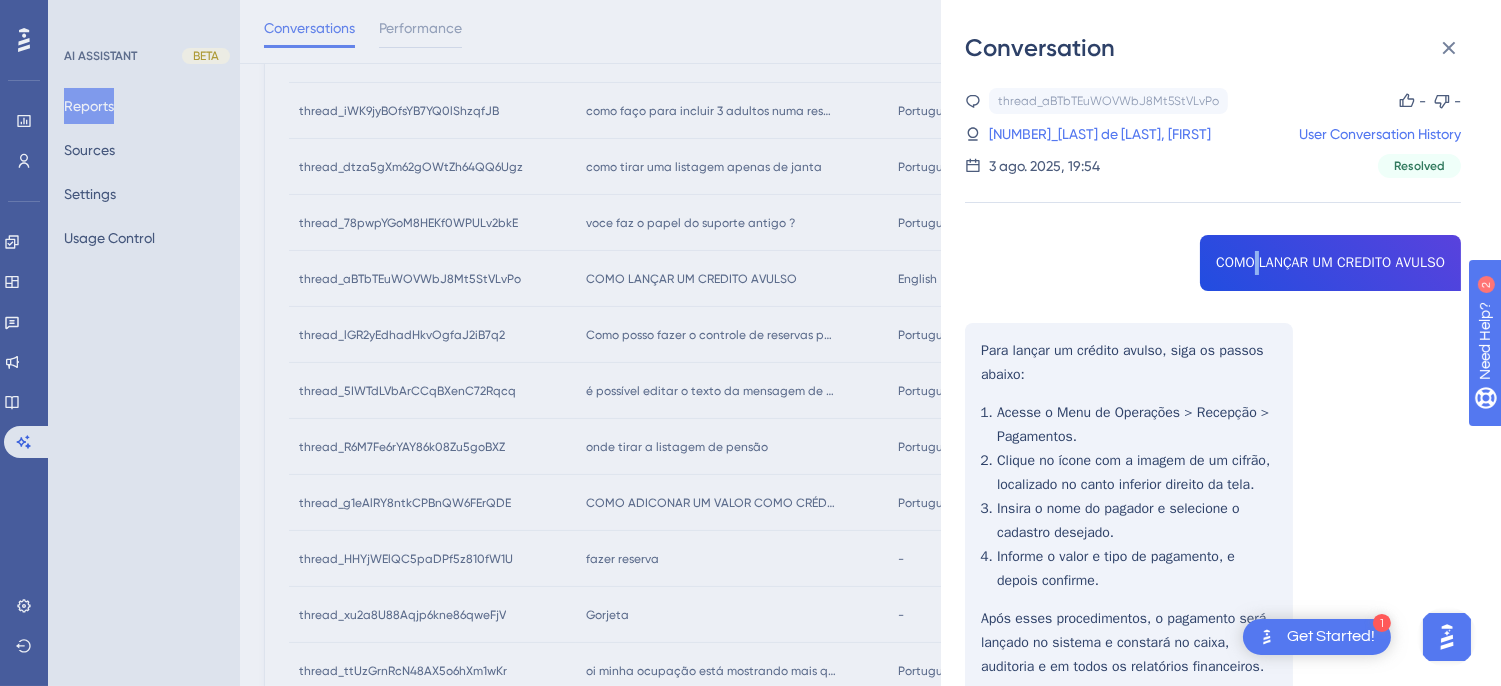 click on "thread_aBTbTEuWOVWbJ8Mt5StVLvPo Copy - - 63_Santos de Souza, William User Conversation History 3 ago. 2025,
19:54 Resolved COMO LANÇAR UM CREDITO  AVULSO Para lançar um crédito avulso, siga os passos abaixo:
Acesse o Menu de Operações > Recepção > Pagamentos.
Clique no ícone com a imagem de um cifrão, localizado no canto inferior direito da tela.
Insira o nome do pagador e selecione o cadastro desejado.
Informe o valor e tipo de pagamento, e depois confirme.
Após esses procedimentos, o pagamento será lançado no sistema e constará no caixa, auditoria e em todos os relatórios financeiros." at bounding box center (1213, 442) 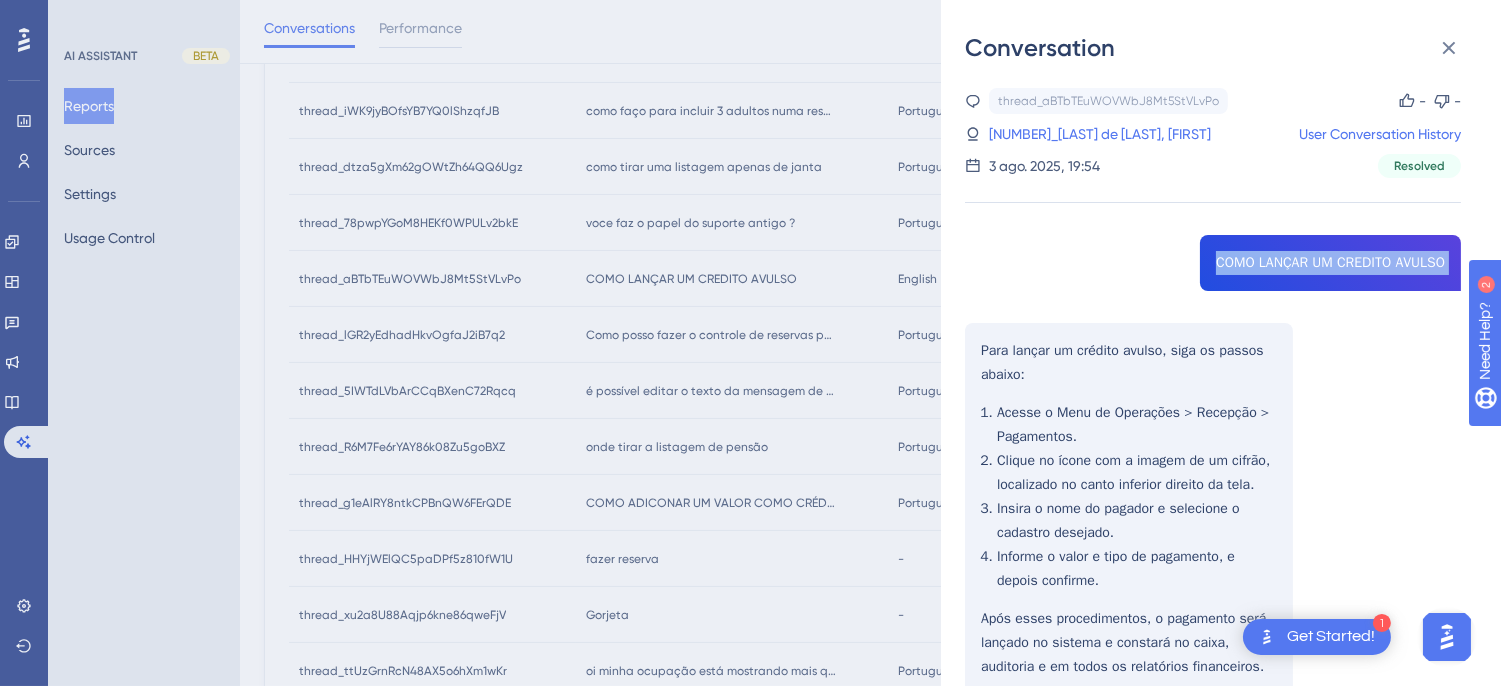 click on "thread_aBTbTEuWOVWbJ8Mt5StVLvPo Copy - - 63_Santos de Souza, William User Conversation History 3 ago. 2025,
19:54 Resolved COMO LANÇAR UM CREDITO  AVULSO Para lançar um crédito avulso, siga os passos abaixo:
Acesse o Menu de Operações > Recepção > Pagamentos.
Clique no ícone com a imagem de um cifrão, localizado no canto inferior direito da tela.
Insira o nome do pagador e selecione o cadastro desejado.
Informe o valor e tipo de pagamento, e depois confirme.
Após esses procedimentos, o pagamento será lançado no sistema e constará no caixa, auditoria e em todos os relatórios financeiros." at bounding box center [1213, 442] 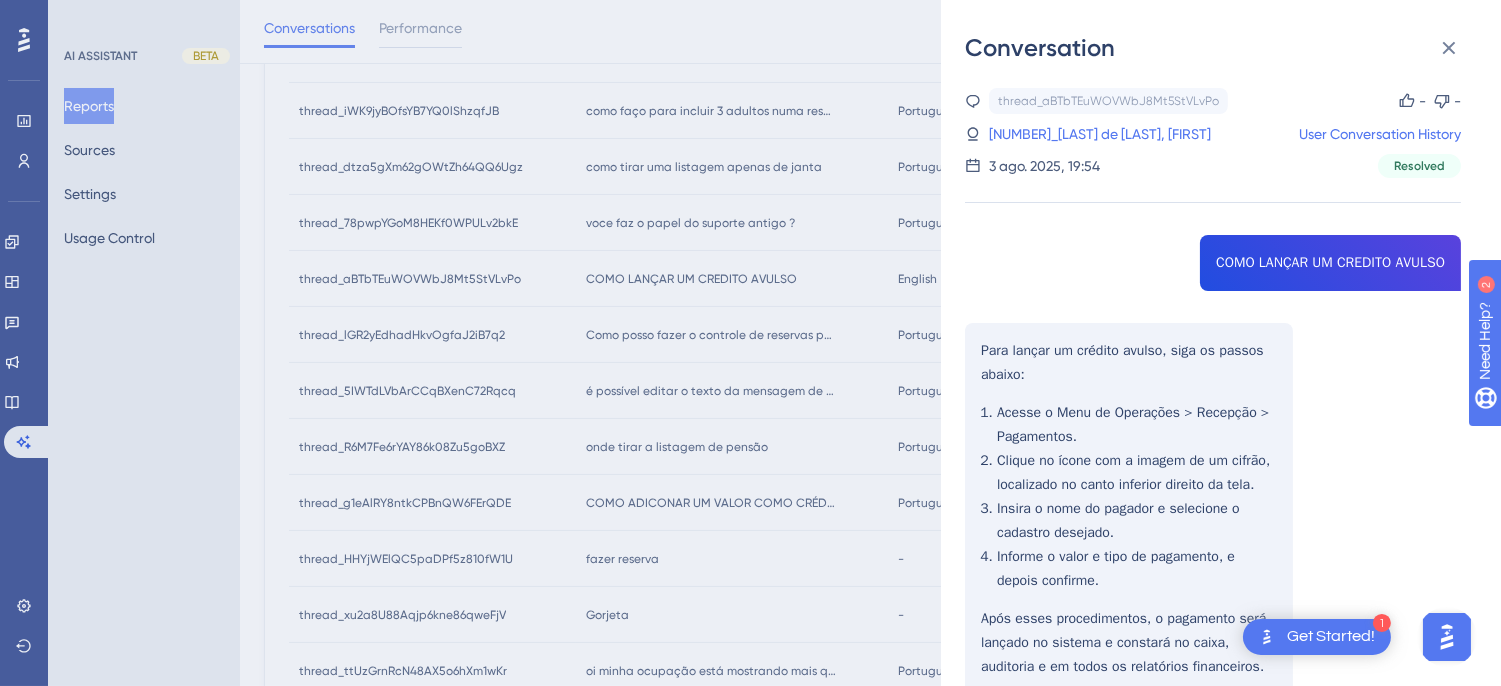 click on "thread_aBTbTEuWOVWbJ8Mt5StVLvPo Copy - - 63_Santos de Souza, William User Conversation History 3 ago. 2025,
19:54 Resolved COMO LANÇAR UM CREDITO  AVULSO Para lançar um crédito avulso, siga os passos abaixo:
Acesse o Menu de Operações > Recepção > Pagamentos.
Clique no ícone com a imagem de um cifrão, localizado no canto inferior direito da tela.
Insira o nome do pagador e selecione o cadastro desejado.
Informe o valor e tipo de pagamento, e depois confirme.
Após esses procedimentos, o pagamento será lançado no sistema e constará no caixa, auditoria e em todos os relatórios financeiros." at bounding box center [1213, 442] 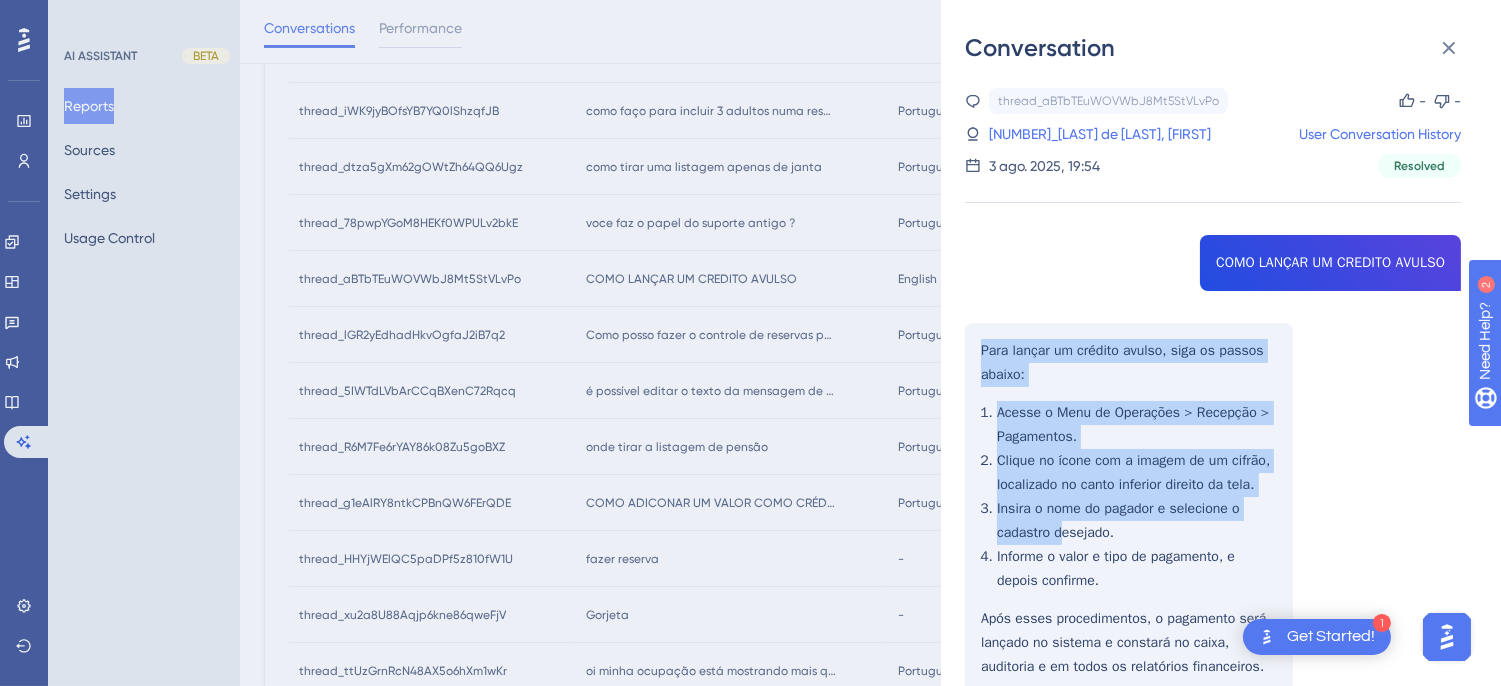 scroll, scrollTop: 117, scrollLeft: 0, axis: vertical 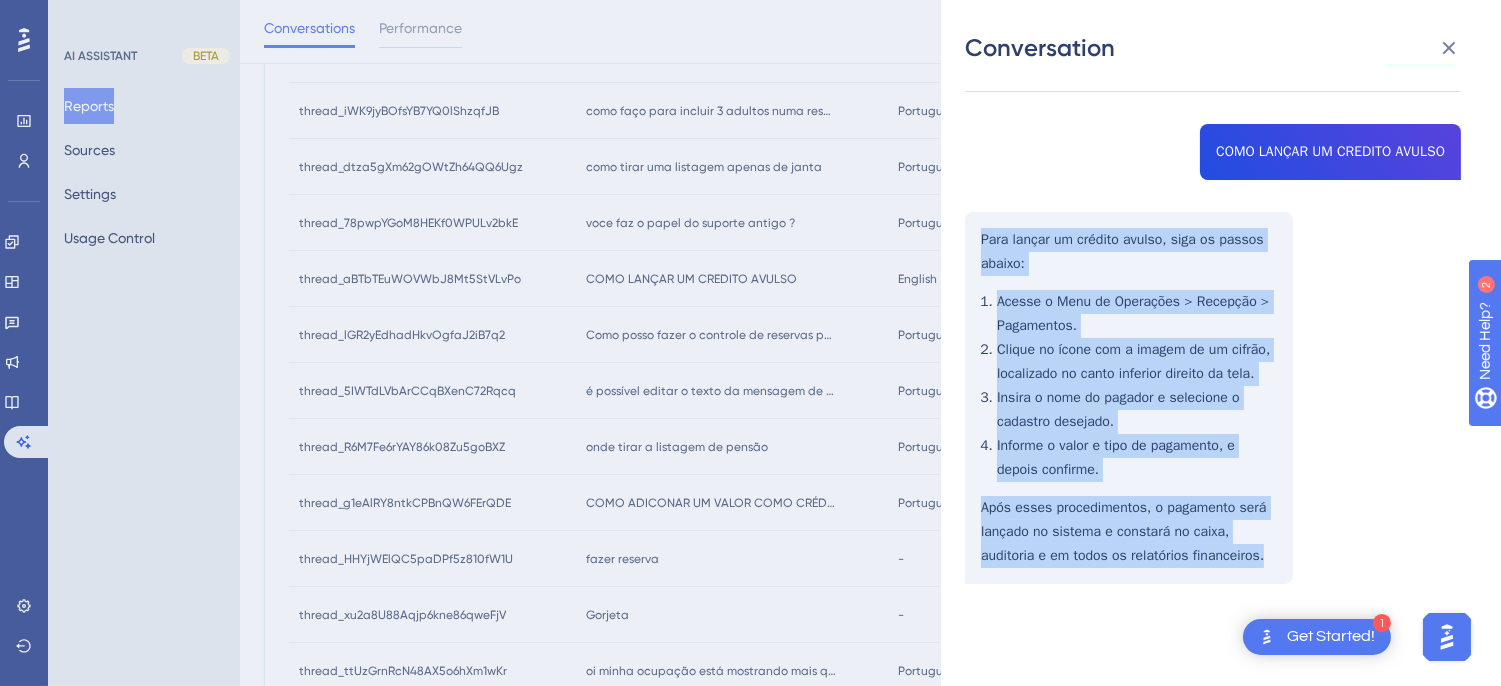 drag, startPoint x: 978, startPoint y: 368, endPoint x: 1208, endPoint y: 500, distance: 265.18674 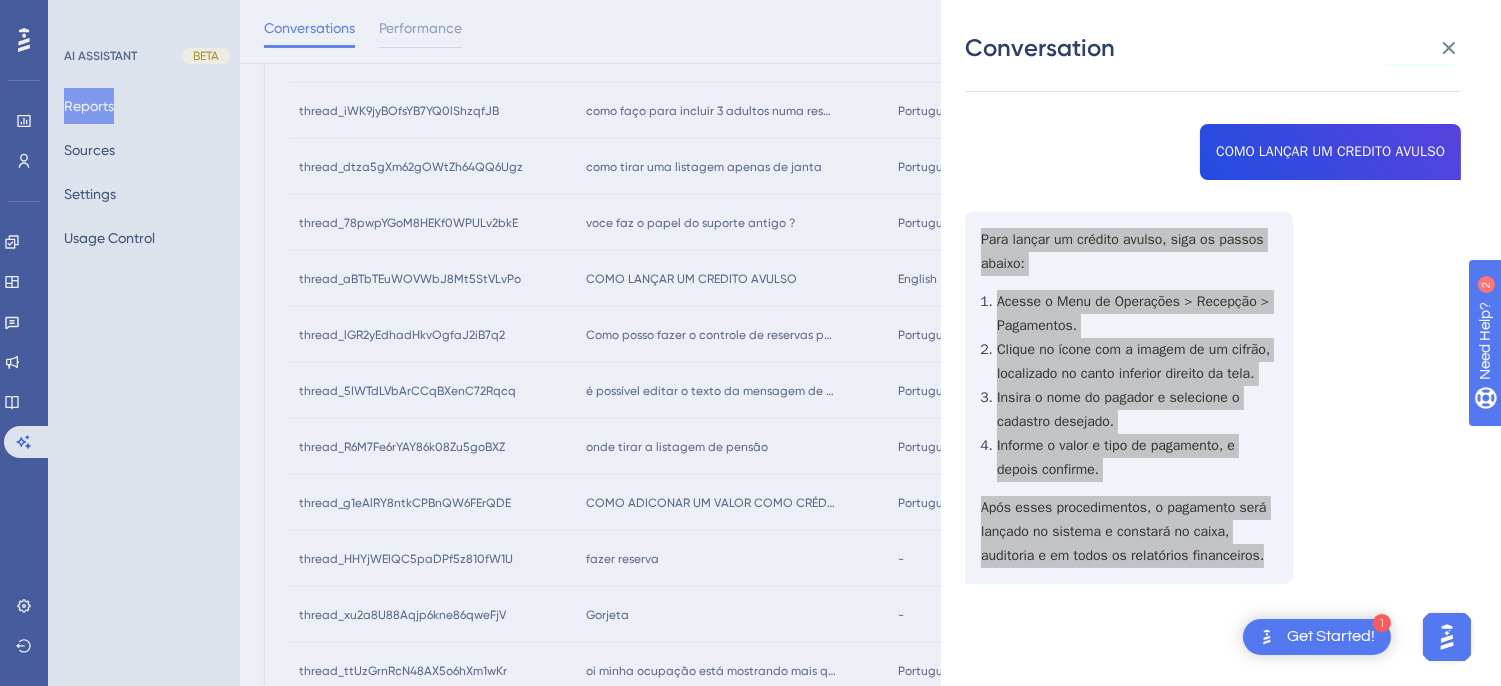 scroll, scrollTop: 0, scrollLeft: 0, axis: both 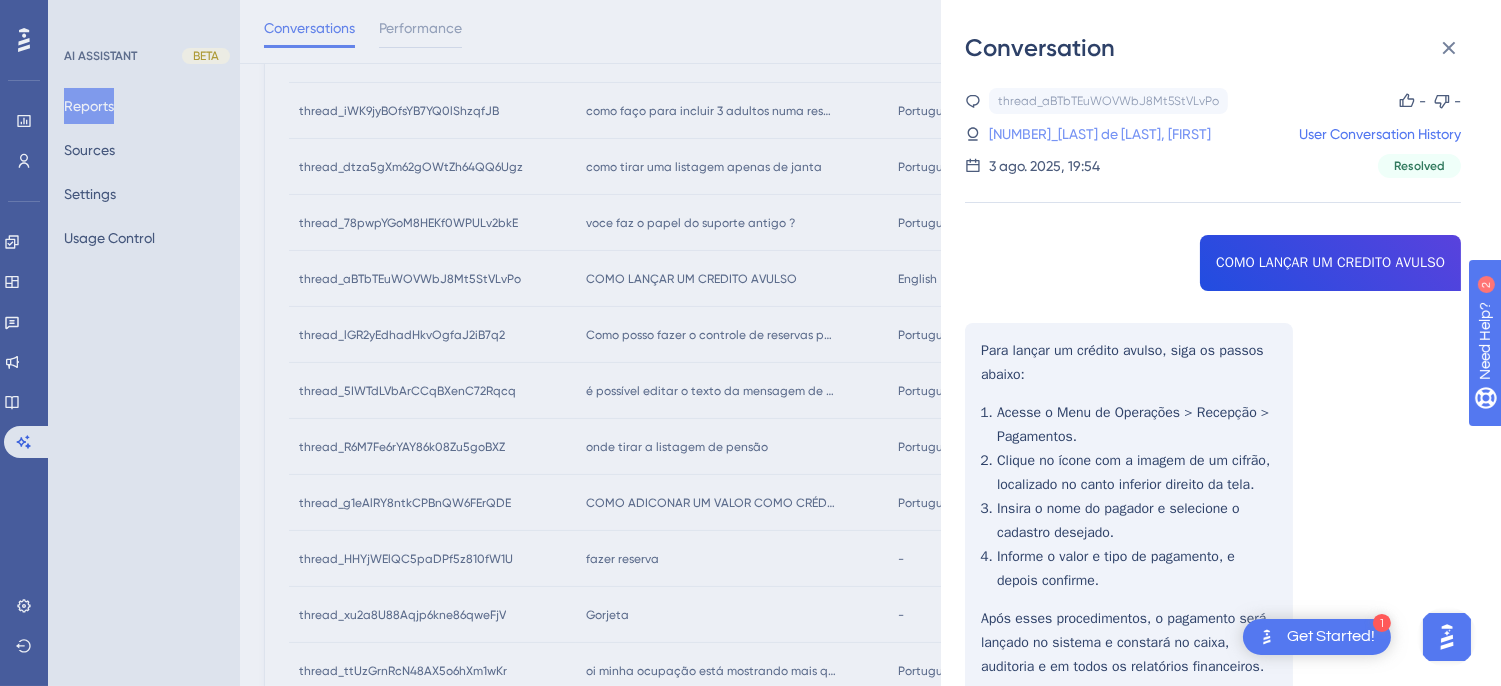click on "63_Santos de Souza, William" at bounding box center (1074, 134) 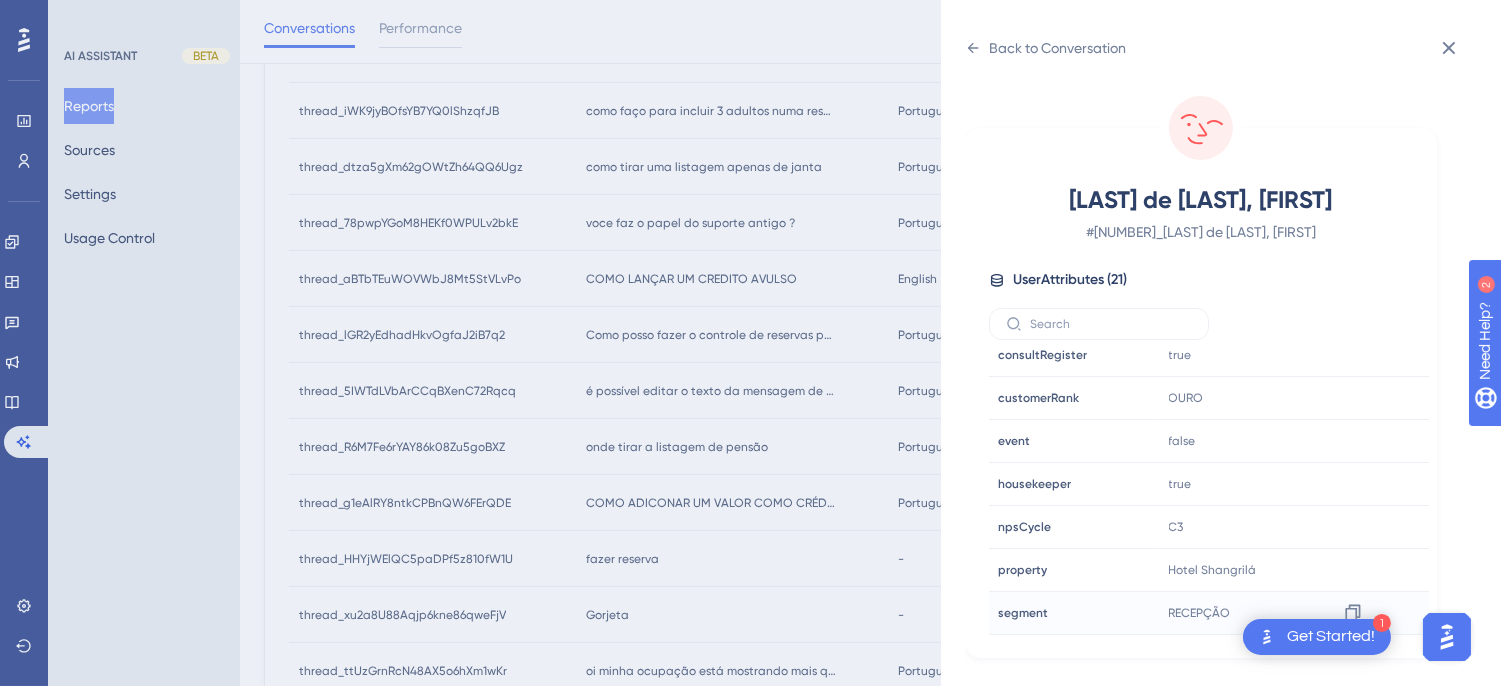 scroll, scrollTop: 610, scrollLeft: 0, axis: vertical 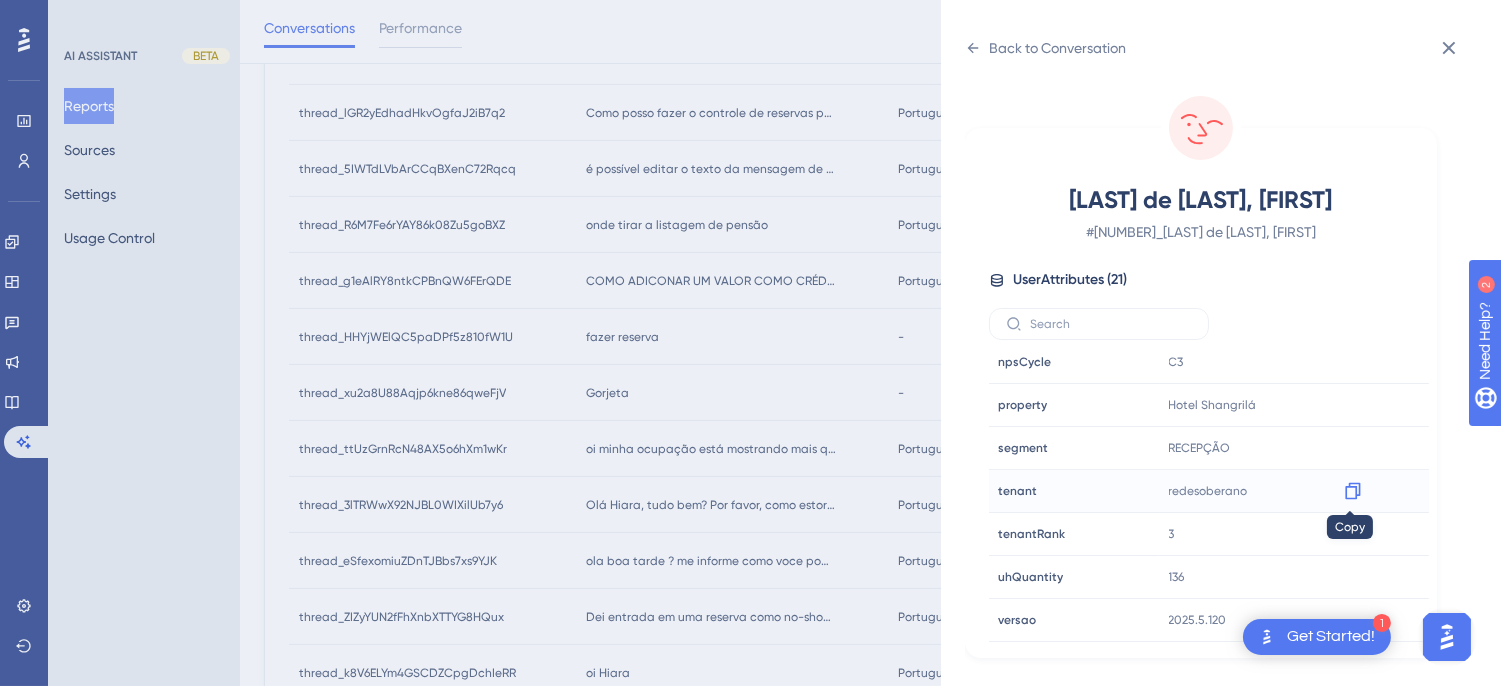 click 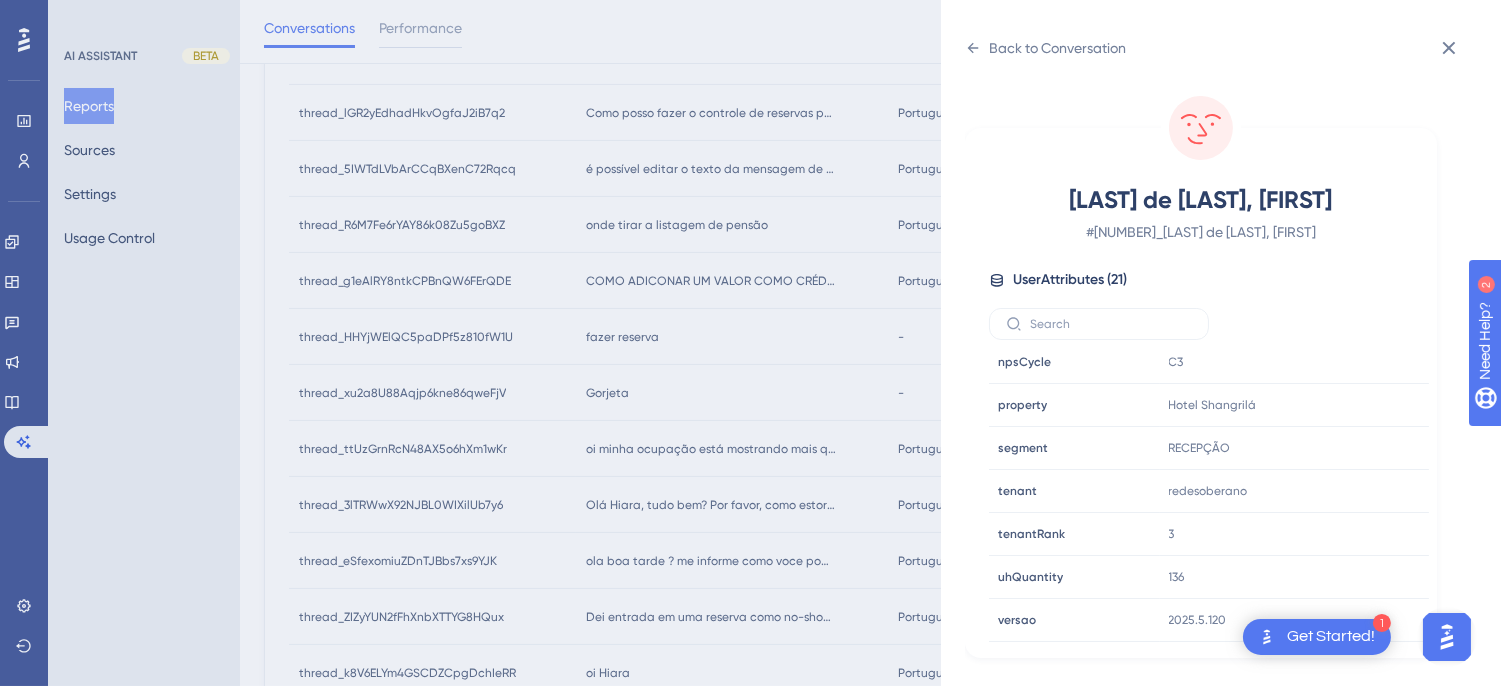 drag, startPoint x: 977, startPoint y: 44, endPoint x: 1011, endPoint y: 75, distance: 46.010868 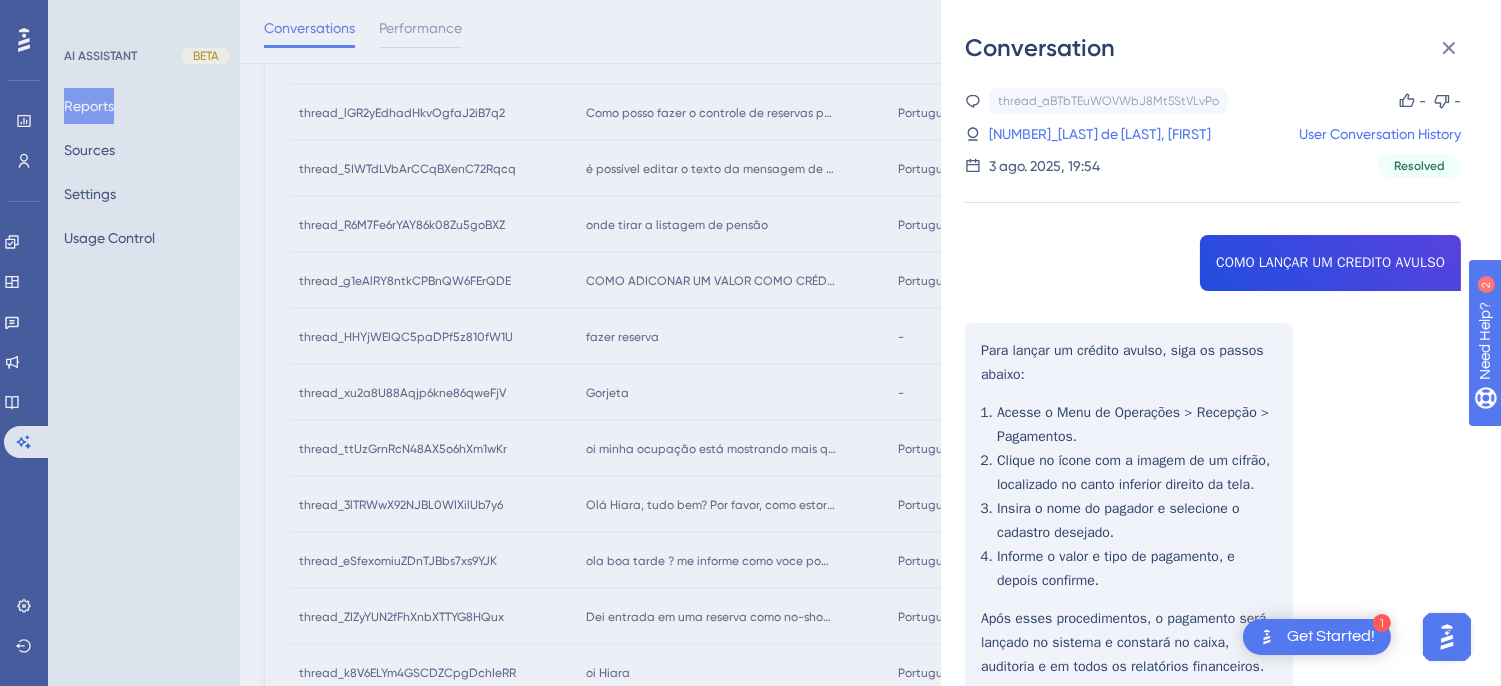 scroll, scrollTop: 971, scrollLeft: 0, axis: vertical 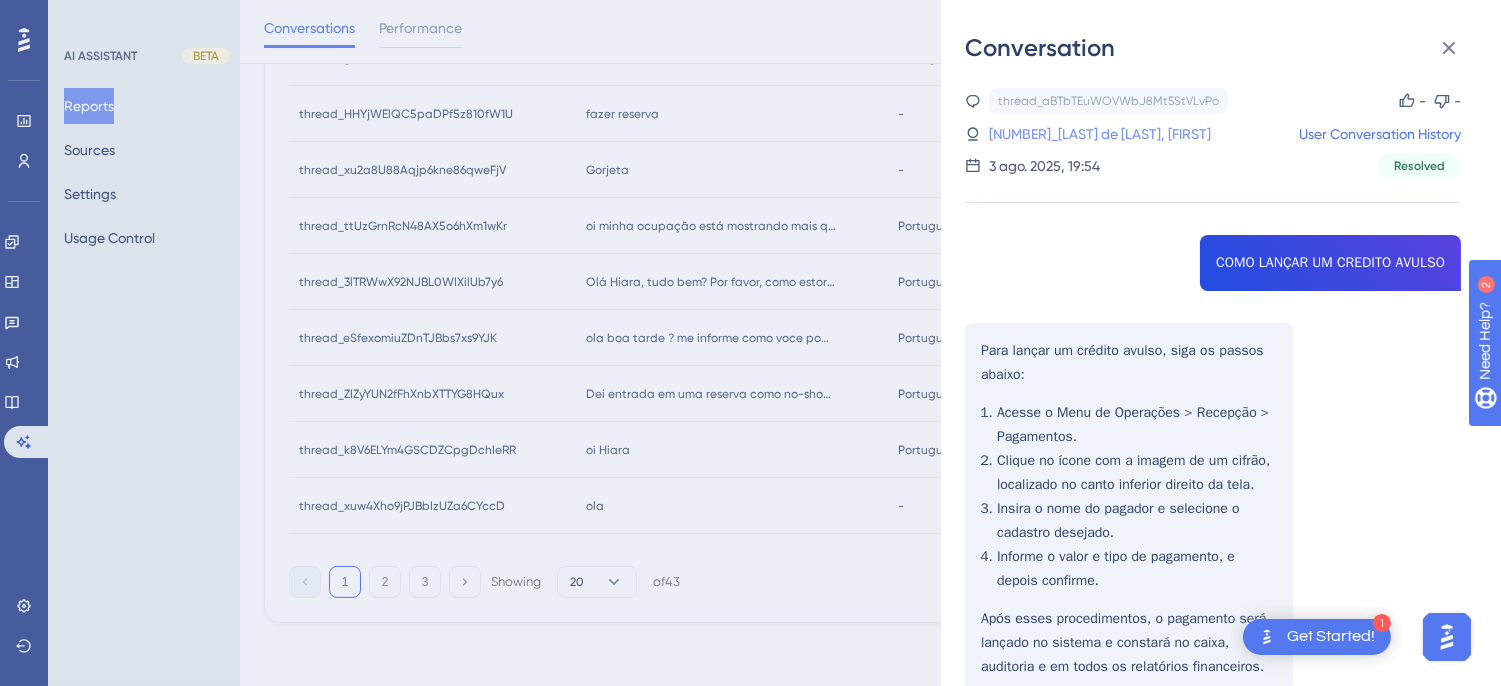 click on "63_Santos de Souza, William" at bounding box center [1074, 134] 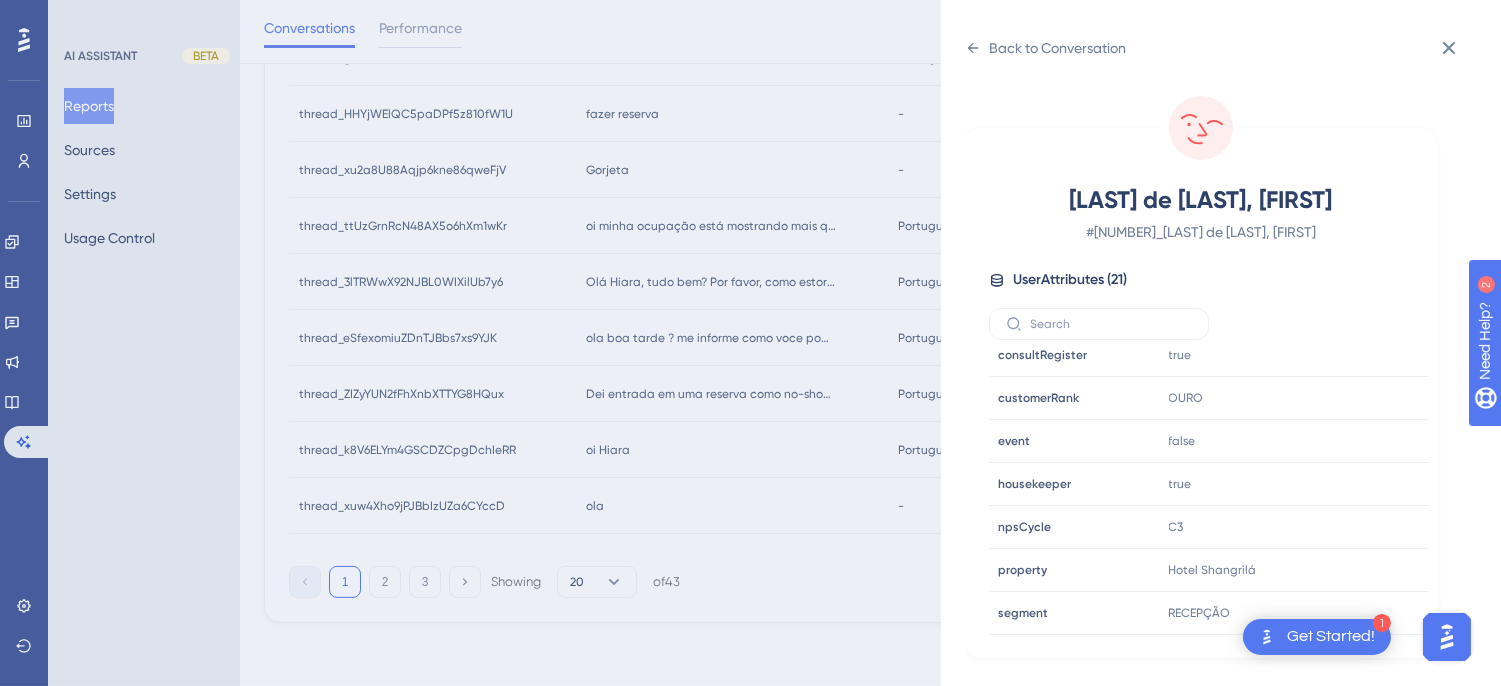 scroll, scrollTop: 610, scrollLeft: 0, axis: vertical 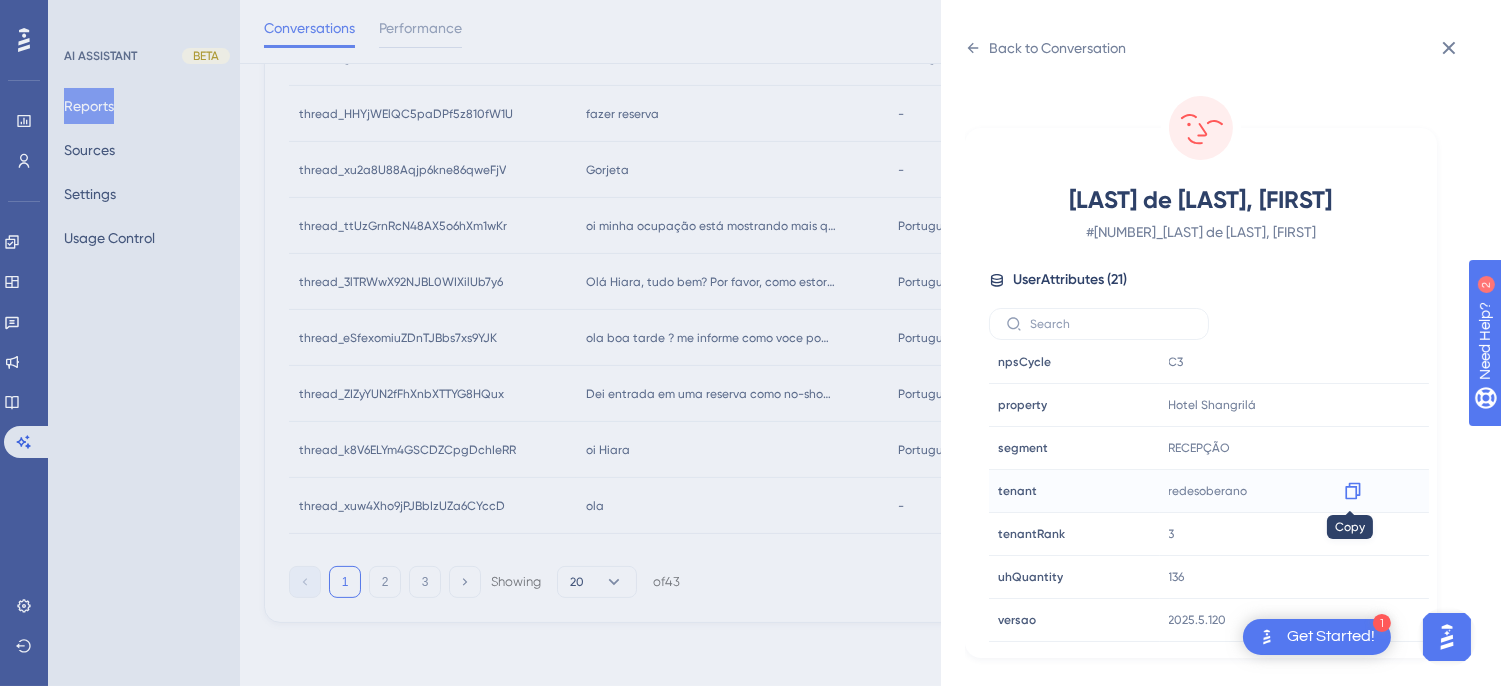 click 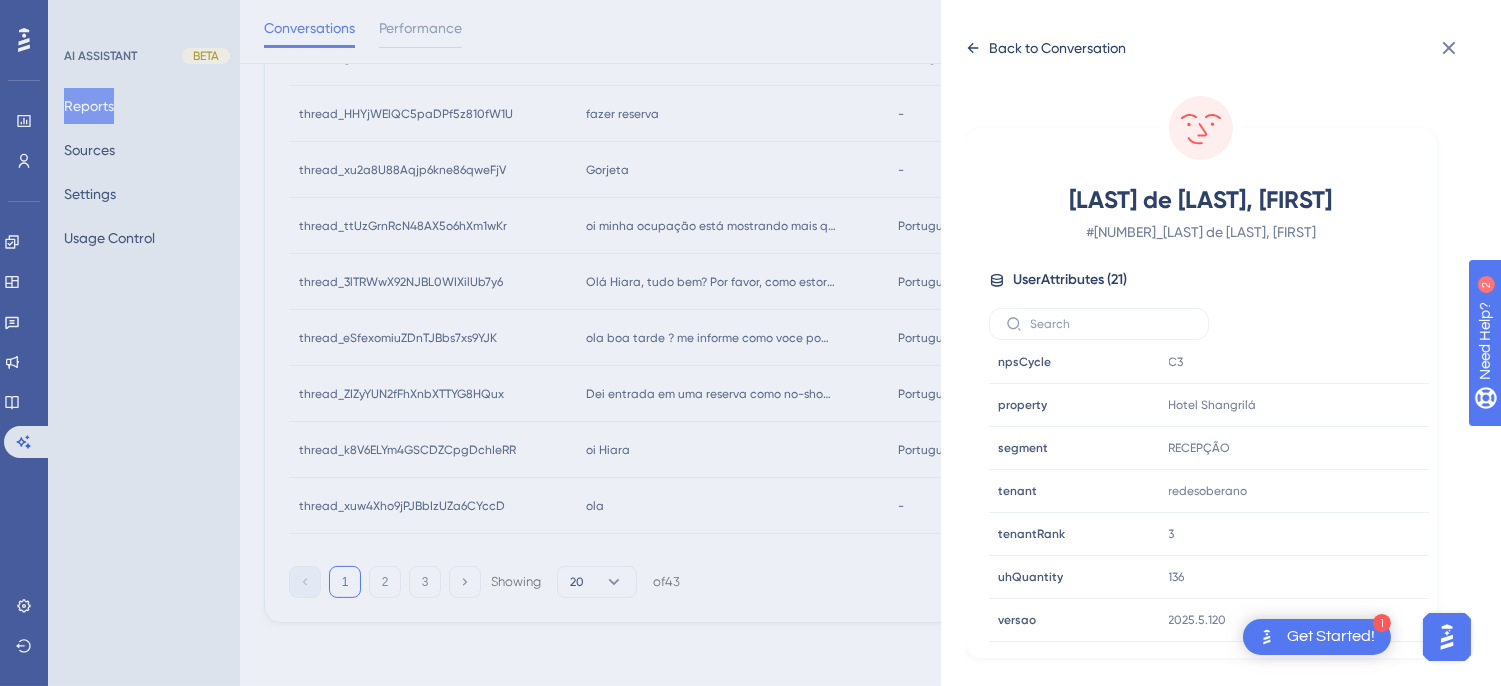 click on "Back to Conversation" at bounding box center [1045, 48] 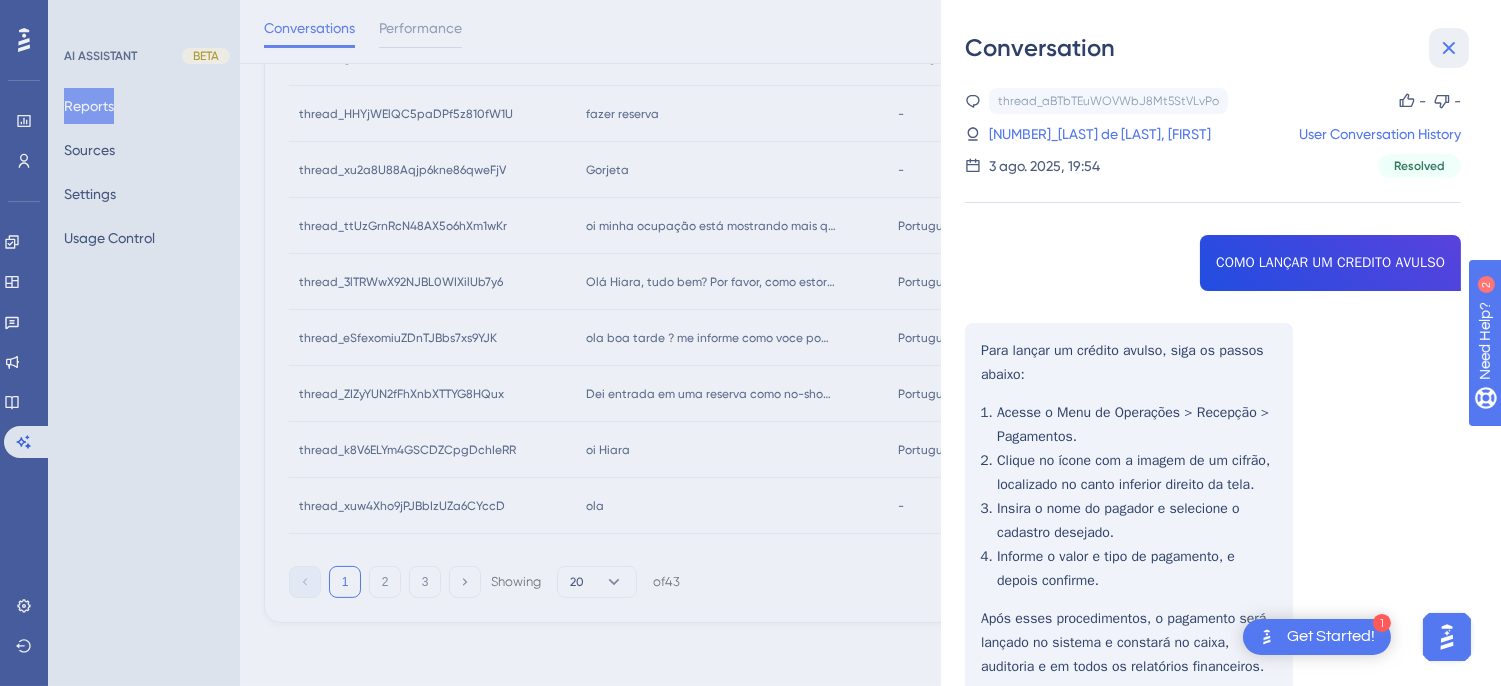 click 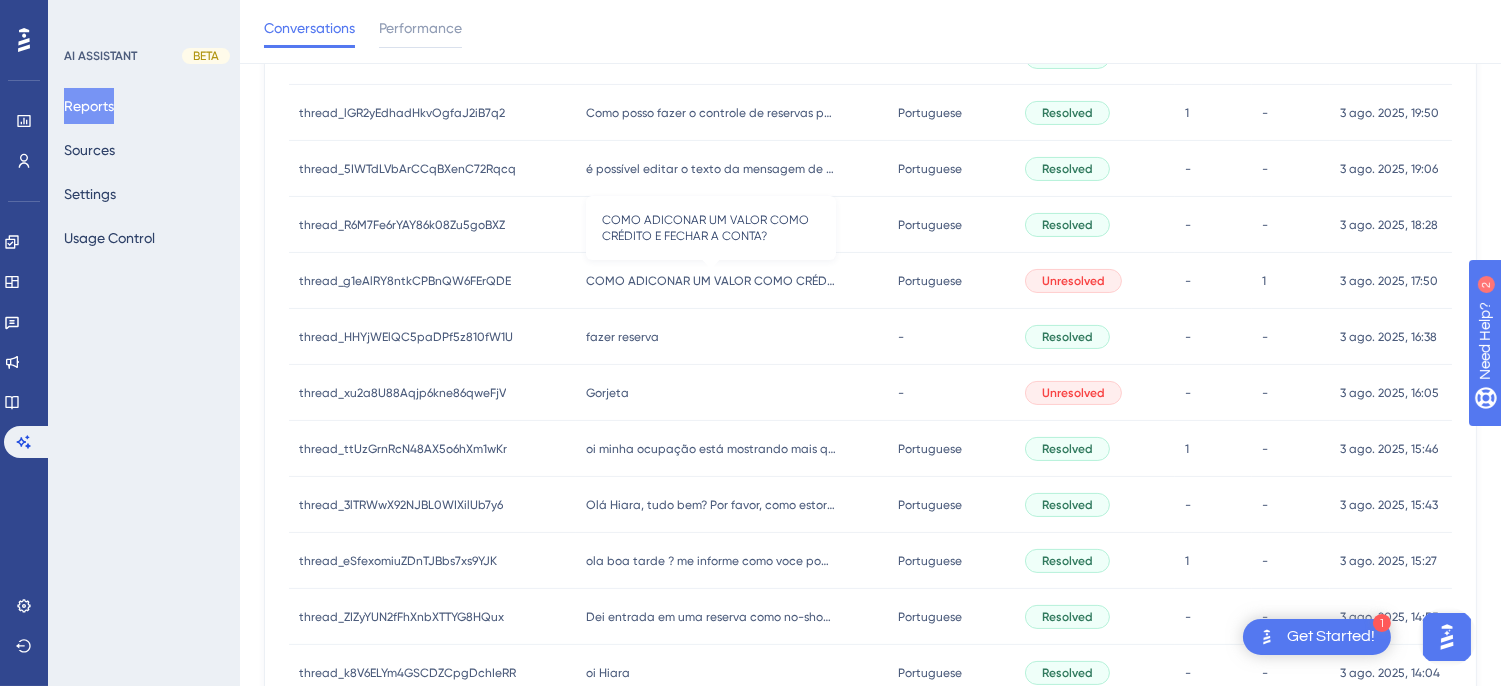 scroll, scrollTop: 526, scrollLeft: 0, axis: vertical 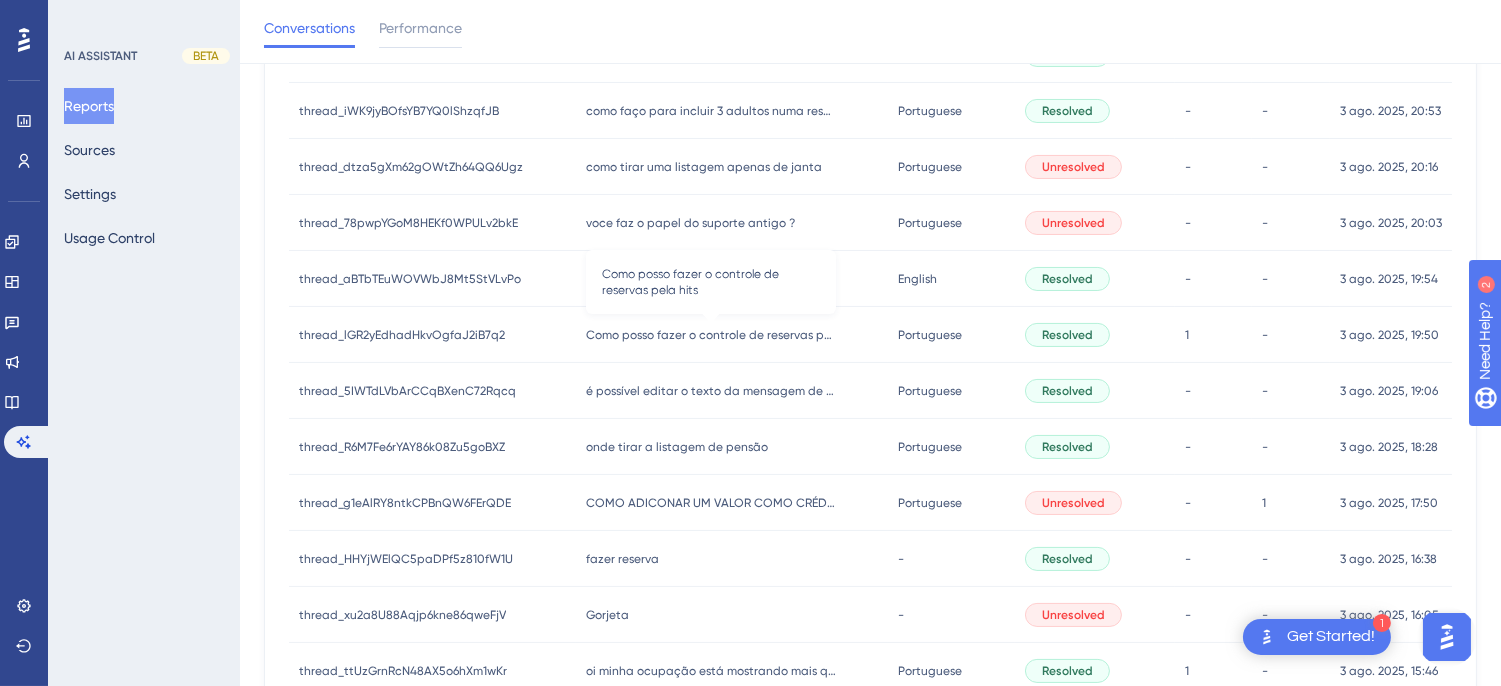 click on "Como posso fazer o controle de reservas pela hits" at bounding box center [710, 335] 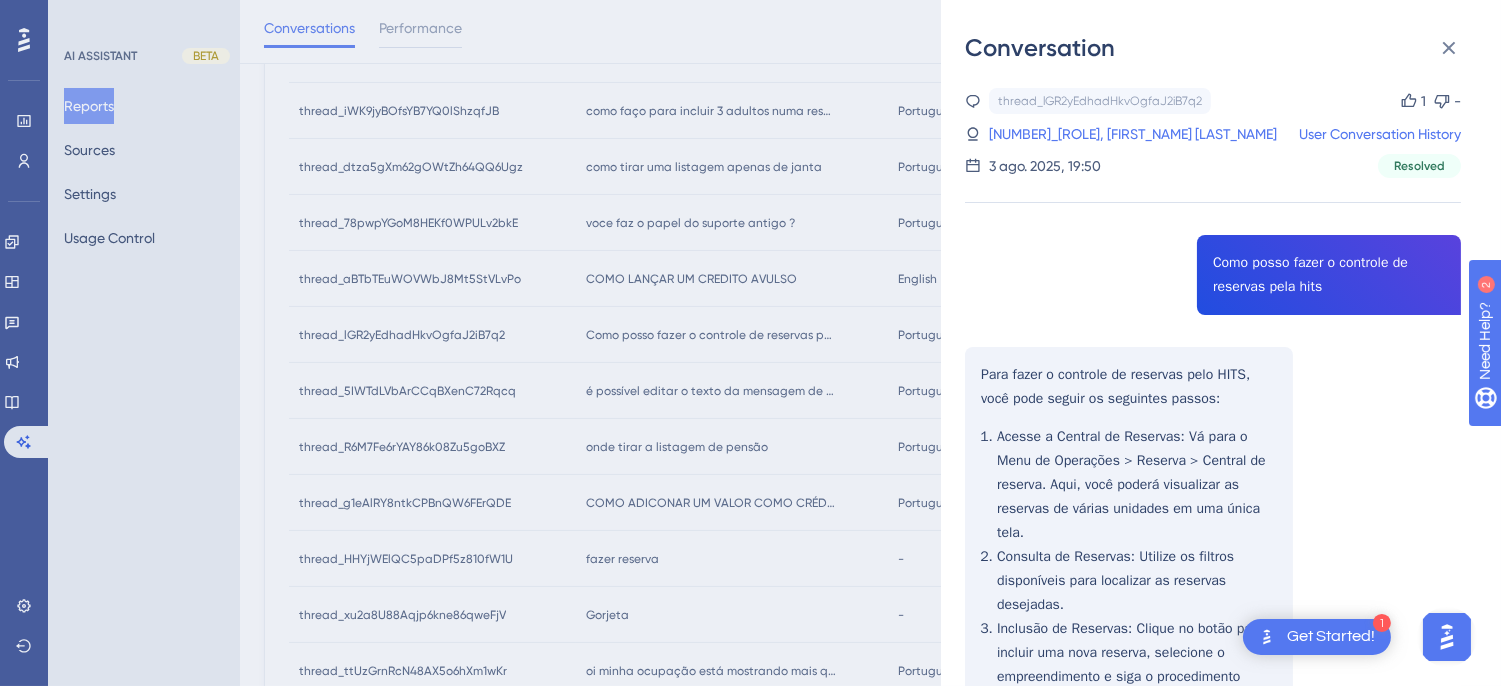 click on "thread_lGR2yEdhadHkvOgfaJ2iB7q2 Copy 1 - 29_Recepcionista, João Victor User Conversation History 3 ago. 2025,
19:50 Resolved Como posso fazer o controle de reservas pela hits Para fazer o controle de reservas pelo HITS, você pode seguir os seguintes passos:
Acesse a Central de Reservas : Vá para o Menu de Operações > Reserva > Central de reserva. Aqui, você poderá visualizar as reservas de várias unidades em uma única tela.
Consulta de Reservas : Utilize os filtros disponíveis para localizar as reservas desejadas.
Inclusão de Reservas : Clique no botão para incluir uma nova reserva, selecione o empreendimento e siga o procedimento padrão de inclusão.
Edição de Reservas : Na coluna de ações, você encontrará um botão para editar reservas existentes.
Integração com Gestores de Canal : Se você estiver integrando com parceiros como Omnibees ou HSystem, configure o envio da disponibilidade e as taxas conforme necessário.
👍" at bounding box center [1213, 630] 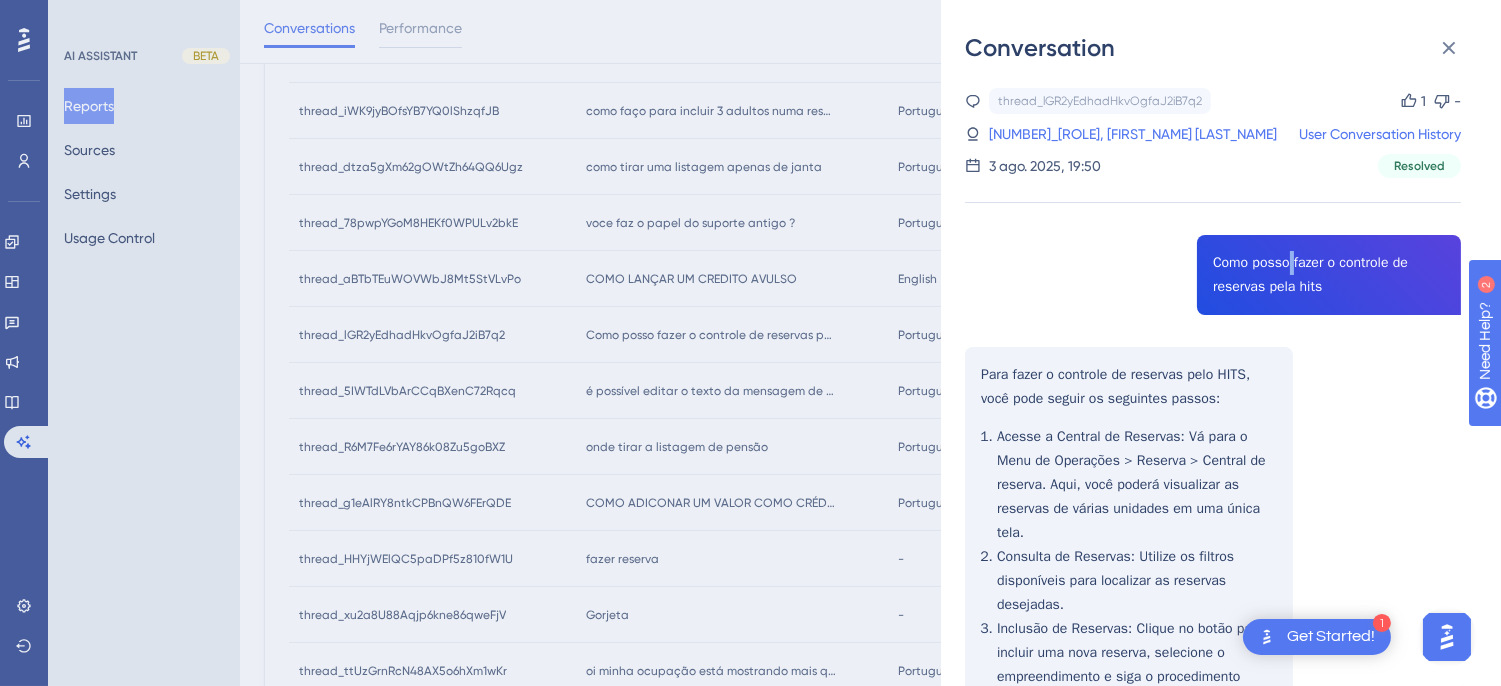 click on "thread_lGR2yEdhadHkvOgfaJ2iB7q2 Copy 1 - 29_Recepcionista, João Victor User Conversation History 3 ago. 2025,
19:50 Resolved Como posso fazer o controle de reservas pela hits Para fazer o controle de reservas pelo HITS, você pode seguir os seguintes passos:
Acesse a Central de Reservas : Vá para o Menu de Operações > Reserva > Central de reserva. Aqui, você poderá visualizar as reservas de várias unidades em uma única tela.
Consulta de Reservas : Utilize os filtros disponíveis para localizar as reservas desejadas.
Inclusão de Reservas : Clique no botão para incluir uma nova reserva, selecione o empreendimento e siga o procedimento padrão de inclusão.
Edição de Reservas : Na coluna de ações, você encontrará um botão para editar reservas existentes.
Integração com Gestores de Canal : Se você estiver integrando com parceiros como Omnibees ou HSystem, configure o envio da disponibilidade e as taxas conforme necessário.
👍" at bounding box center [1213, 630] 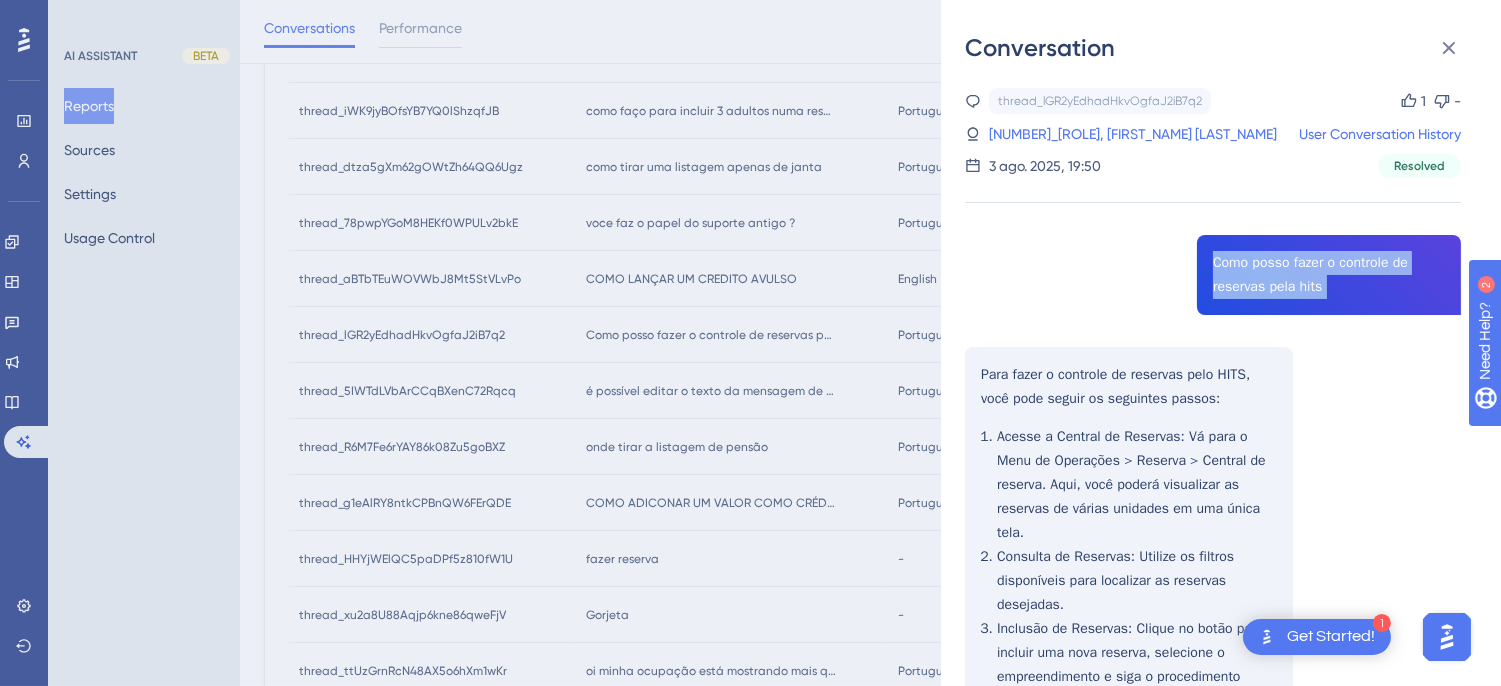 click on "thread_lGR2yEdhadHkvOgfaJ2iB7q2 Copy 1 - 29_Recepcionista, João Victor User Conversation History 3 ago. 2025,
19:50 Resolved Como posso fazer o controle de reservas pela hits Para fazer o controle de reservas pelo HITS, você pode seguir os seguintes passos:
Acesse a Central de Reservas : Vá para o Menu de Operações > Reserva > Central de reserva. Aqui, você poderá visualizar as reservas de várias unidades em uma única tela.
Consulta de Reservas : Utilize os filtros disponíveis para localizar as reservas desejadas.
Inclusão de Reservas : Clique no botão para incluir uma nova reserva, selecione o empreendimento e siga o procedimento padrão de inclusão.
Edição de Reservas : Na coluna de ações, você encontrará um botão para editar reservas existentes.
Integração com Gestores de Canal : Se você estiver integrando com parceiros como Omnibees ou HSystem, configure o envio da disponibilidade e as taxas conforme necessário.
👍" at bounding box center [1213, 630] 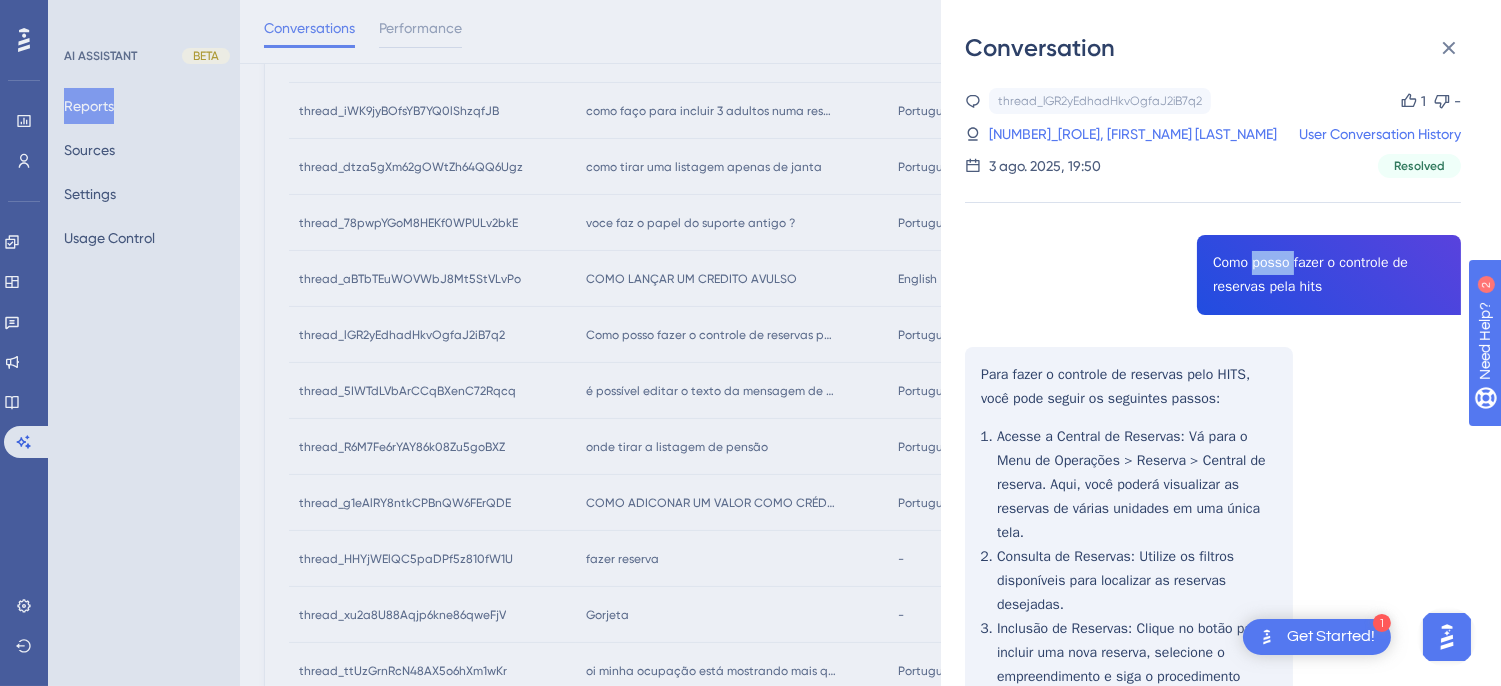 click on "thread_lGR2yEdhadHkvOgfaJ2iB7q2 Copy 1 - 29_Recepcionista, João Victor User Conversation History 3 ago. 2025,
19:50 Resolved Como posso fazer o controle de reservas pela hits Para fazer o controle de reservas pelo HITS, você pode seguir os seguintes passos:
Acesse a Central de Reservas : Vá para o Menu de Operações > Reserva > Central de reserva. Aqui, você poderá visualizar as reservas de várias unidades em uma única tela.
Consulta de Reservas : Utilize os filtros disponíveis para localizar as reservas desejadas.
Inclusão de Reservas : Clique no botão para incluir uma nova reserva, selecione o empreendimento e siga o procedimento padrão de inclusão.
Edição de Reservas : Na coluna de ações, você encontrará um botão para editar reservas existentes.
Integração com Gestores de Canal : Se você estiver integrando com parceiros como Omnibees ou HSystem, configure o envio da disponibilidade e as taxas conforme necessário.
👍" at bounding box center (1213, 630) 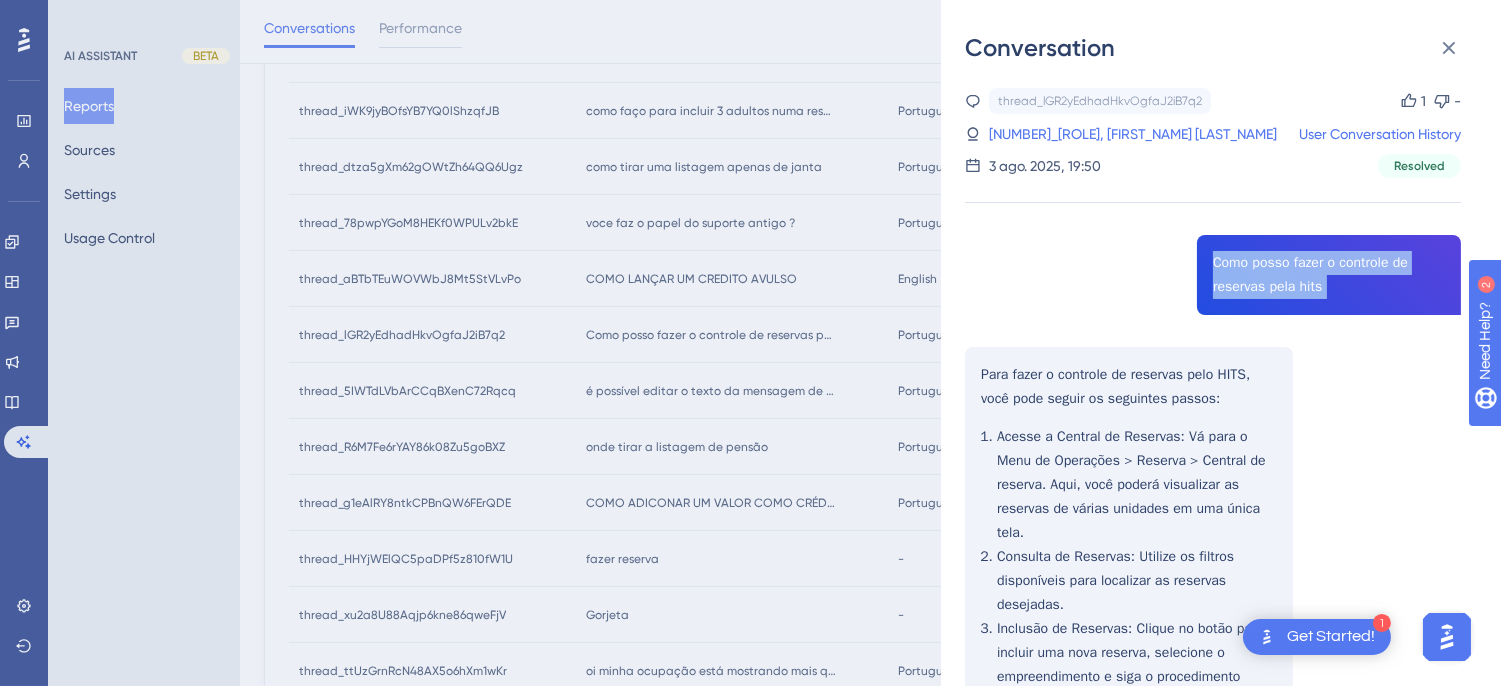 click on "thread_lGR2yEdhadHkvOgfaJ2iB7q2 Copy 1 - 29_Recepcionista, João Victor User Conversation History 3 ago. 2025,
19:50 Resolved Como posso fazer o controle de reservas pela hits Para fazer o controle de reservas pelo HITS, você pode seguir os seguintes passos:
Acesse a Central de Reservas : Vá para o Menu de Operações > Reserva > Central de reserva. Aqui, você poderá visualizar as reservas de várias unidades em uma única tela.
Consulta de Reservas : Utilize os filtros disponíveis para localizar as reservas desejadas.
Inclusão de Reservas : Clique no botão para incluir uma nova reserva, selecione o empreendimento e siga o procedimento padrão de inclusão.
Edição de Reservas : Na coluna de ações, você encontrará um botão para editar reservas existentes.
Integração com Gestores de Canal : Se você estiver integrando com parceiros como Omnibees ou HSystem, configure o envio da disponibilidade e as taxas conforme necessário.
👍" at bounding box center (1213, 630) 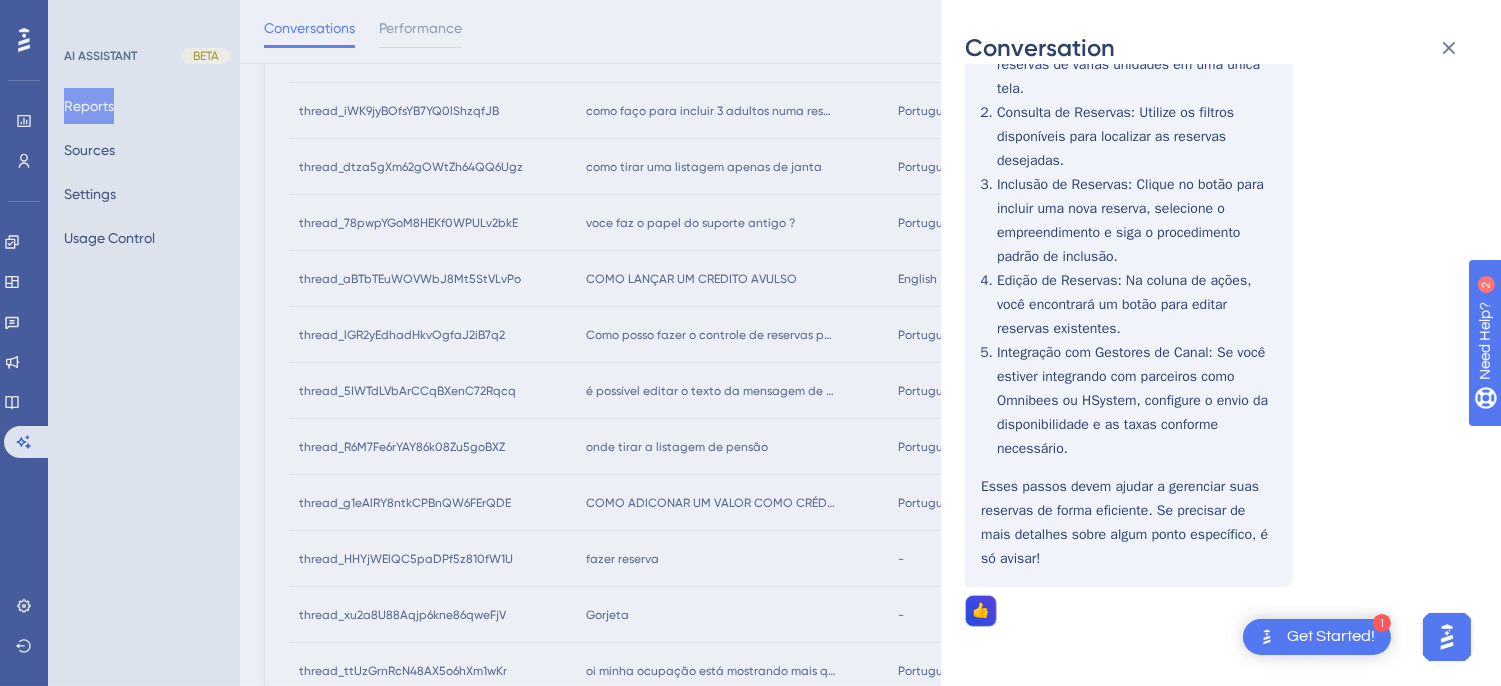 scroll, scrollTop: 0, scrollLeft: 0, axis: both 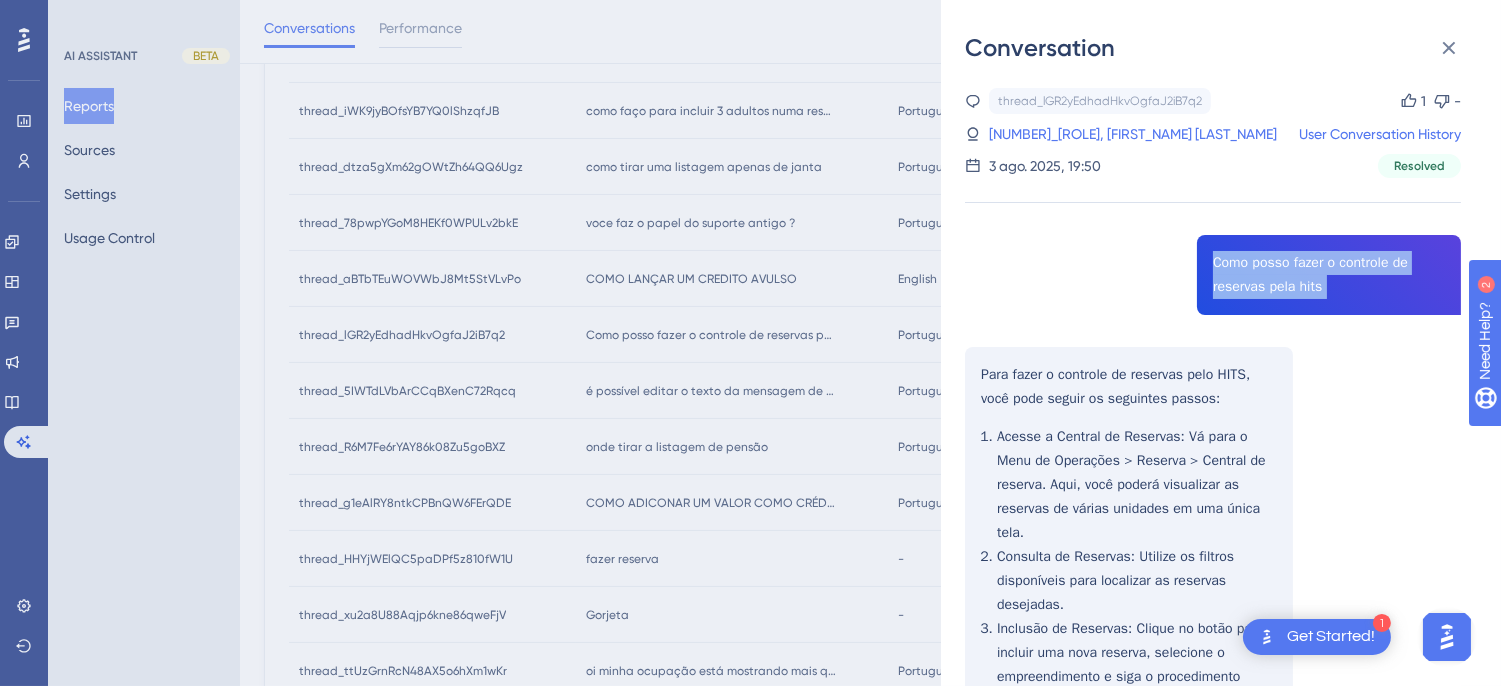 click on "thread_lGR2yEdhadHkvOgfaJ2iB7q2 Copy 1 - 29_Recepcionista, João Victor User Conversation History 3 ago. 2025,
19:50 Resolved Como posso fazer o controle de reservas pela hits Para fazer o controle de reservas pelo HITS, você pode seguir os seguintes passos:
Acesse a Central de Reservas : Vá para o Menu de Operações > Reserva > Central de reserva. Aqui, você poderá visualizar as reservas de várias unidades em uma única tela.
Consulta de Reservas : Utilize os filtros disponíveis para localizar as reservas desejadas.
Inclusão de Reservas : Clique no botão para incluir uma nova reserva, selecione o empreendimento e siga o procedimento padrão de inclusão.
Edição de Reservas : Na coluna de ações, você encontrará um botão para editar reservas existentes.
Integração com Gestores de Canal : Se você estiver integrando com parceiros como Omnibees ou HSystem, configure o envio da disponibilidade e as taxas conforme necessário.
👍" at bounding box center (1213, 630) 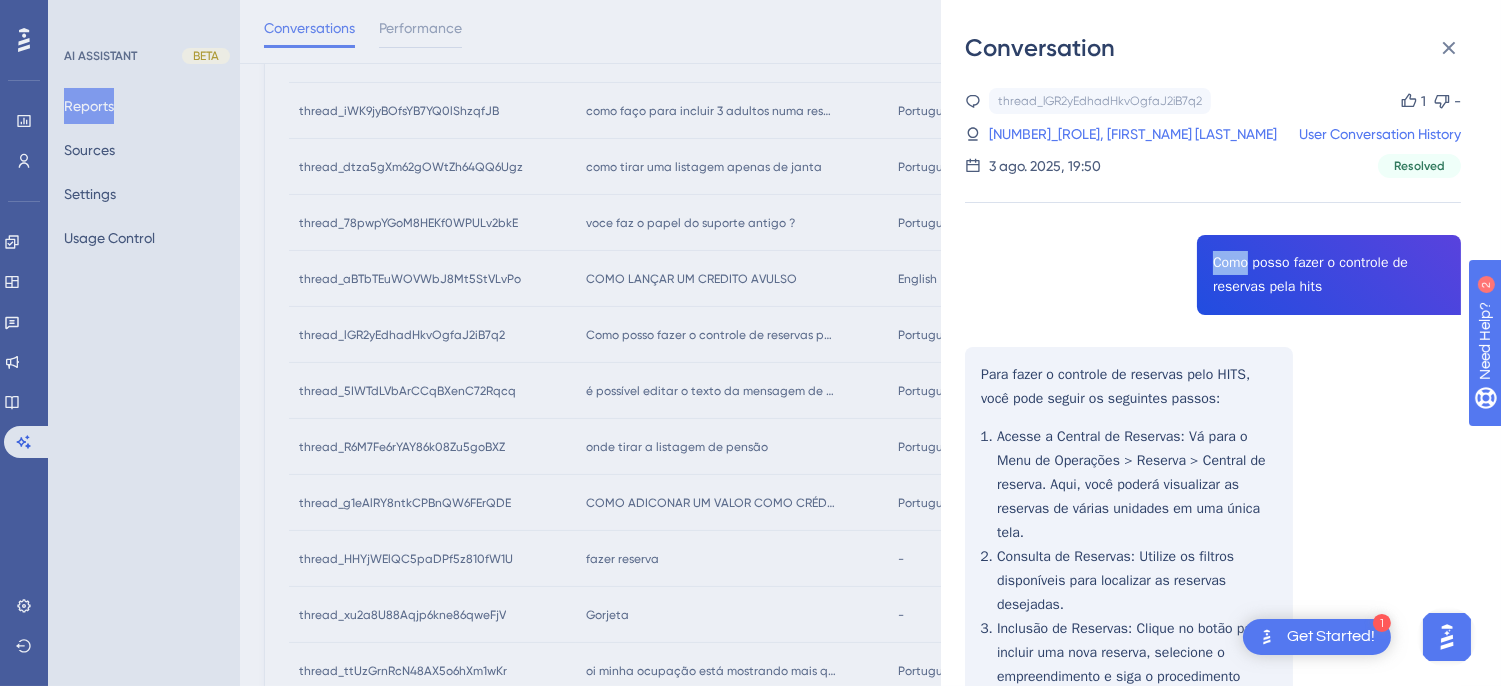 click on "thread_lGR2yEdhadHkvOgfaJ2iB7q2 Copy 1 - 29_Recepcionista, João Victor User Conversation History 3 ago. 2025,
19:50 Resolved Como posso fazer o controle de reservas pela hits Para fazer o controle de reservas pelo HITS, você pode seguir os seguintes passos:
Acesse a Central de Reservas : Vá para o Menu de Operações > Reserva > Central de reserva. Aqui, você poderá visualizar as reservas de várias unidades em uma única tela.
Consulta de Reservas : Utilize os filtros disponíveis para localizar as reservas desejadas.
Inclusão de Reservas : Clique no botão para incluir uma nova reserva, selecione o empreendimento e siga o procedimento padrão de inclusão.
Edição de Reservas : Na coluna de ações, você encontrará um botão para editar reservas existentes.
Integração com Gestores de Canal : Se você estiver integrando com parceiros como Omnibees ou HSystem, configure o envio da disponibilidade e as taxas conforme necessário.
👍" at bounding box center (1213, 630) 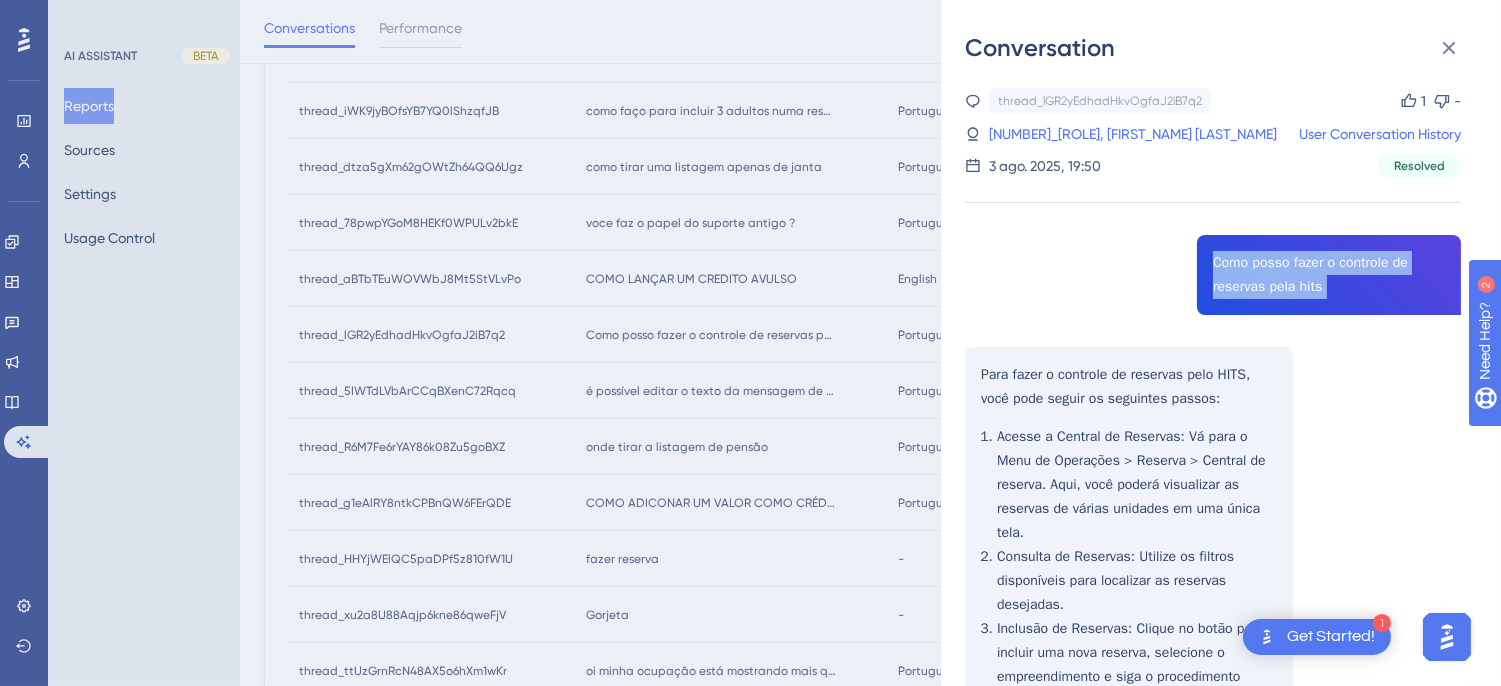 click on "thread_lGR2yEdhadHkvOgfaJ2iB7q2 Copy 1 - 29_Recepcionista, João Victor User Conversation History 3 ago. 2025,
19:50 Resolved Como posso fazer o controle de reservas pela hits Para fazer o controle de reservas pelo HITS, você pode seguir os seguintes passos:
Acesse a Central de Reservas : Vá para o Menu de Operações > Reserva > Central de reserva. Aqui, você poderá visualizar as reservas de várias unidades em uma única tela.
Consulta de Reservas : Utilize os filtros disponíveis para localizar as reservas desejadas.
Inclusão de Reservas : Clique no botão para incluir uma nova reserva, selecione o empreendimento e siga o procedimento padrão de inclusão.
Edição de Reservas : Na coluna de ações, você encontrará um botão para editar reservas existentes.
Integração com Gestores de Canal : Se você estiver integrando com parceiros como Omnibees ou HSystem, configure o envio da disponibilidade e as taxas conforme necessário.
👍" at bounding box center [1213, 630] 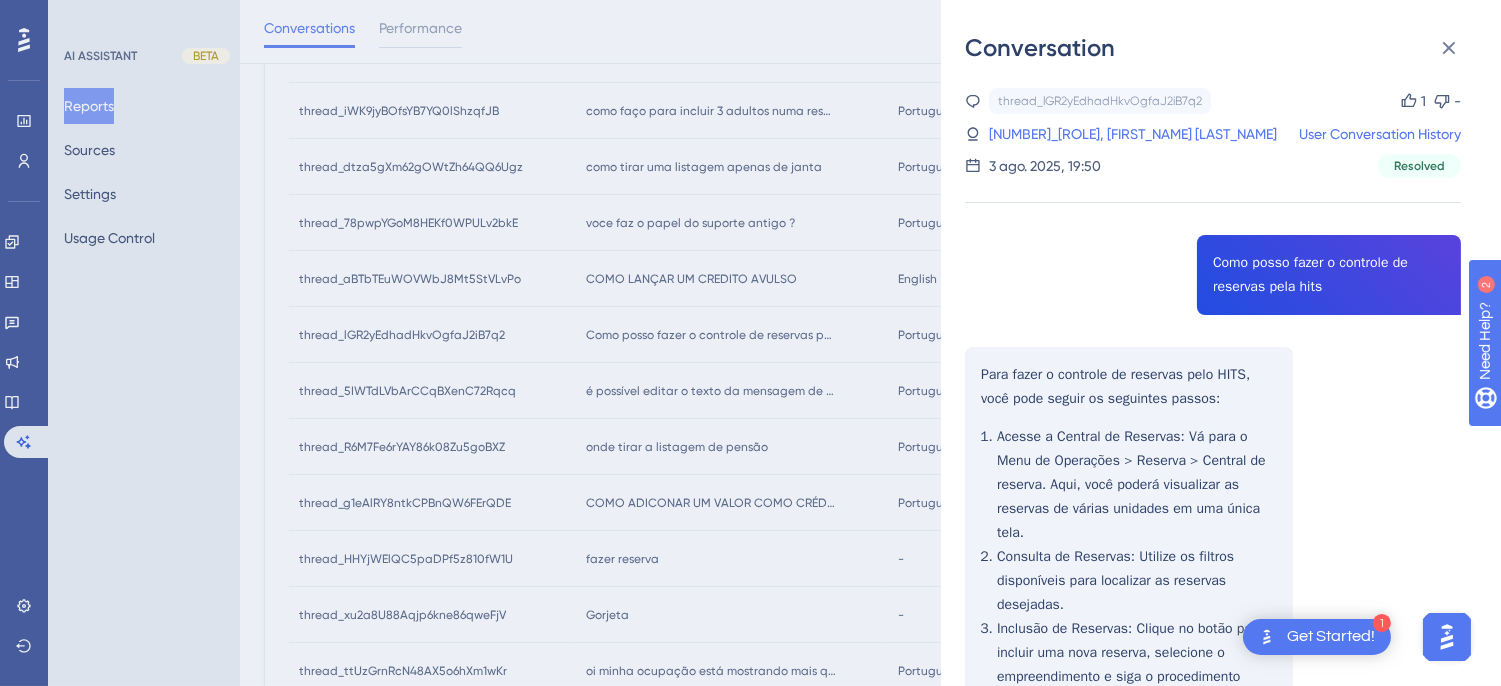 drag, startPoint x: 977, startPoint y: 437, endPoint x: 977, endPoint y: 387, distance: 50 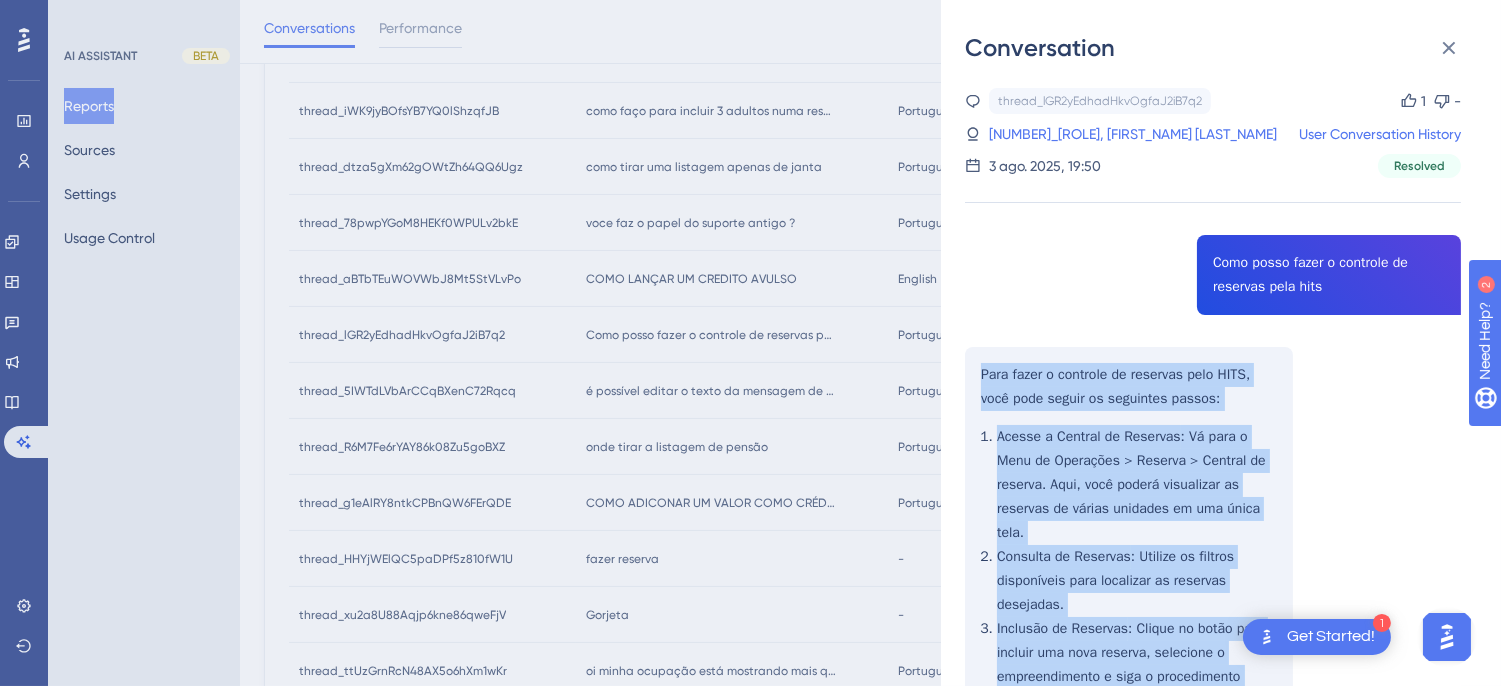 scroll, scrollTop: 444, scrollLeft: 0, axis: vertical 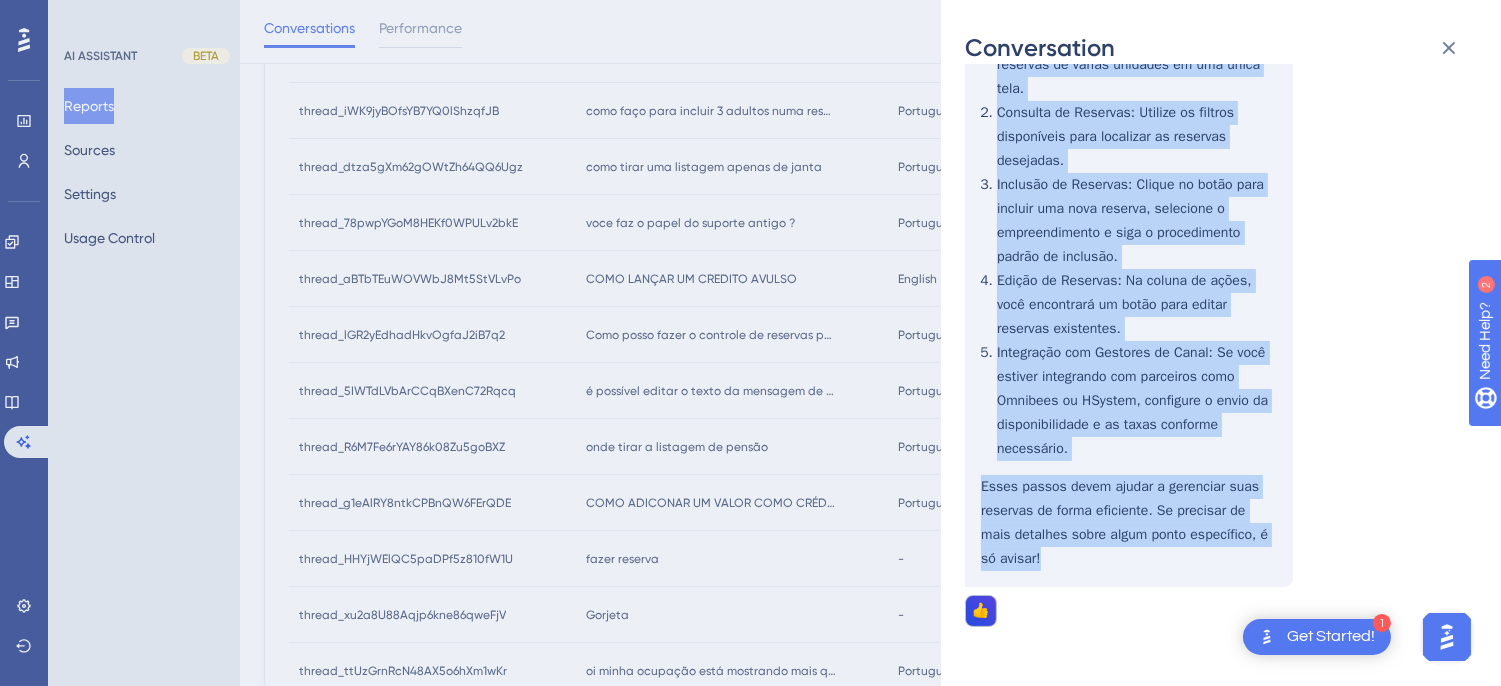 drag, startPoint x: 982, startPoint y: 373, endPoint x: 1087, endPoint y: 584, distance: 235.68199 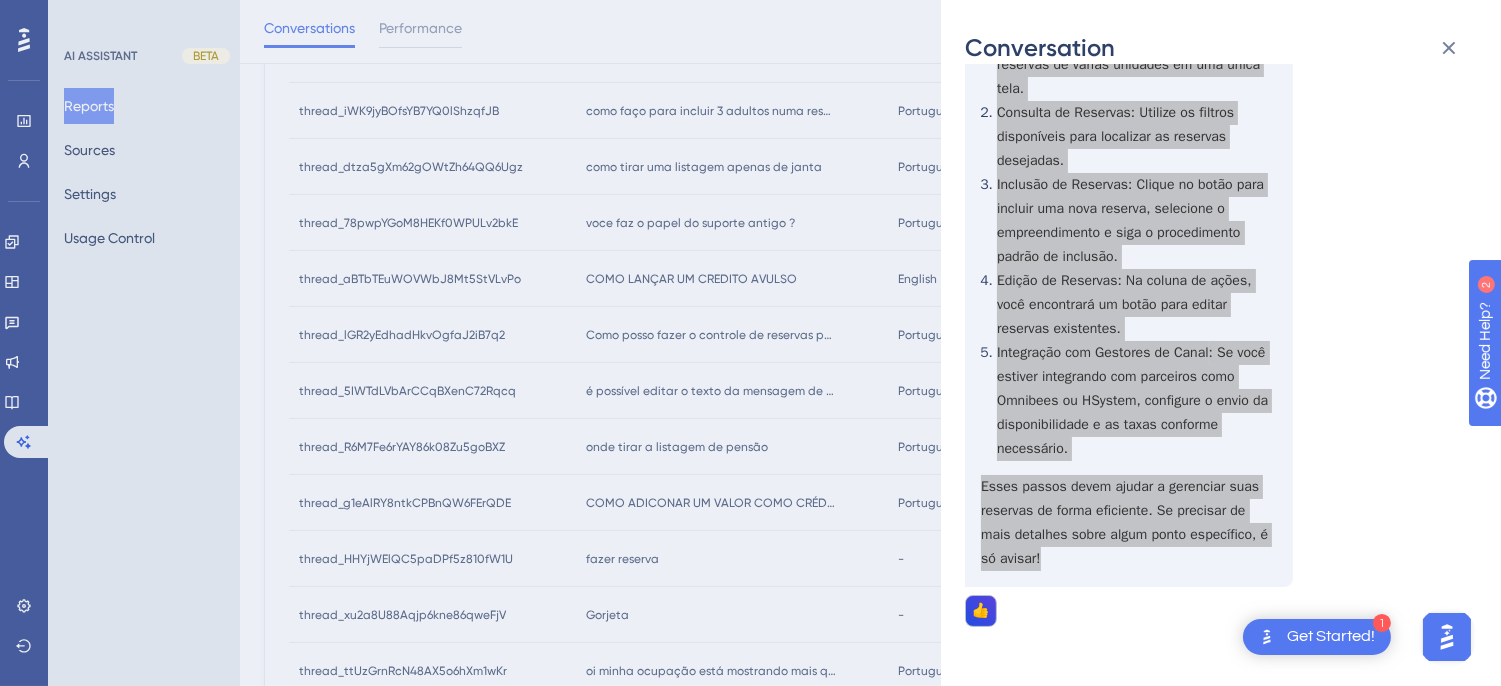 scroll, scrollTop: 0, scrollLeft: 0, axis: both 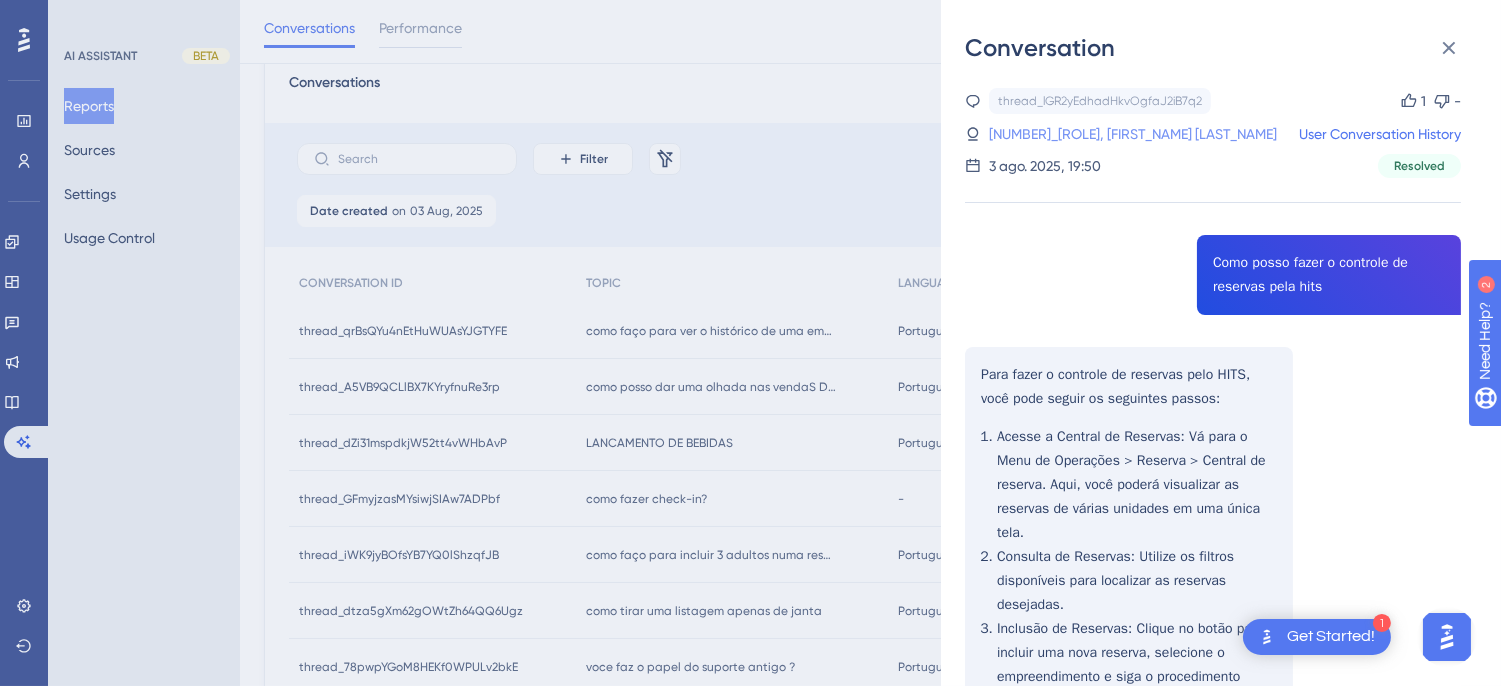 click on "29_Recepcionista, João Victor" at bounding box center [1034, 134] 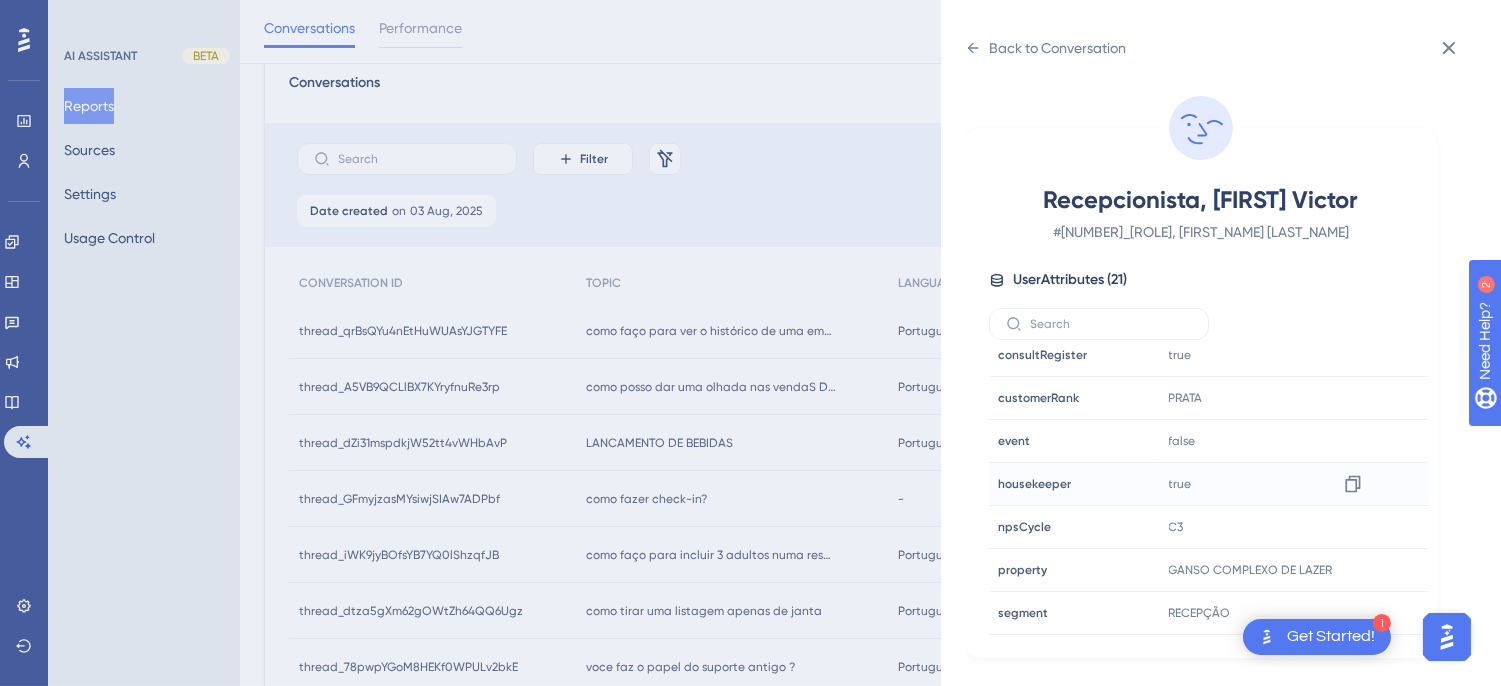 scroll, scrollTop: 610, scrollLeft: 0, axis: vertical 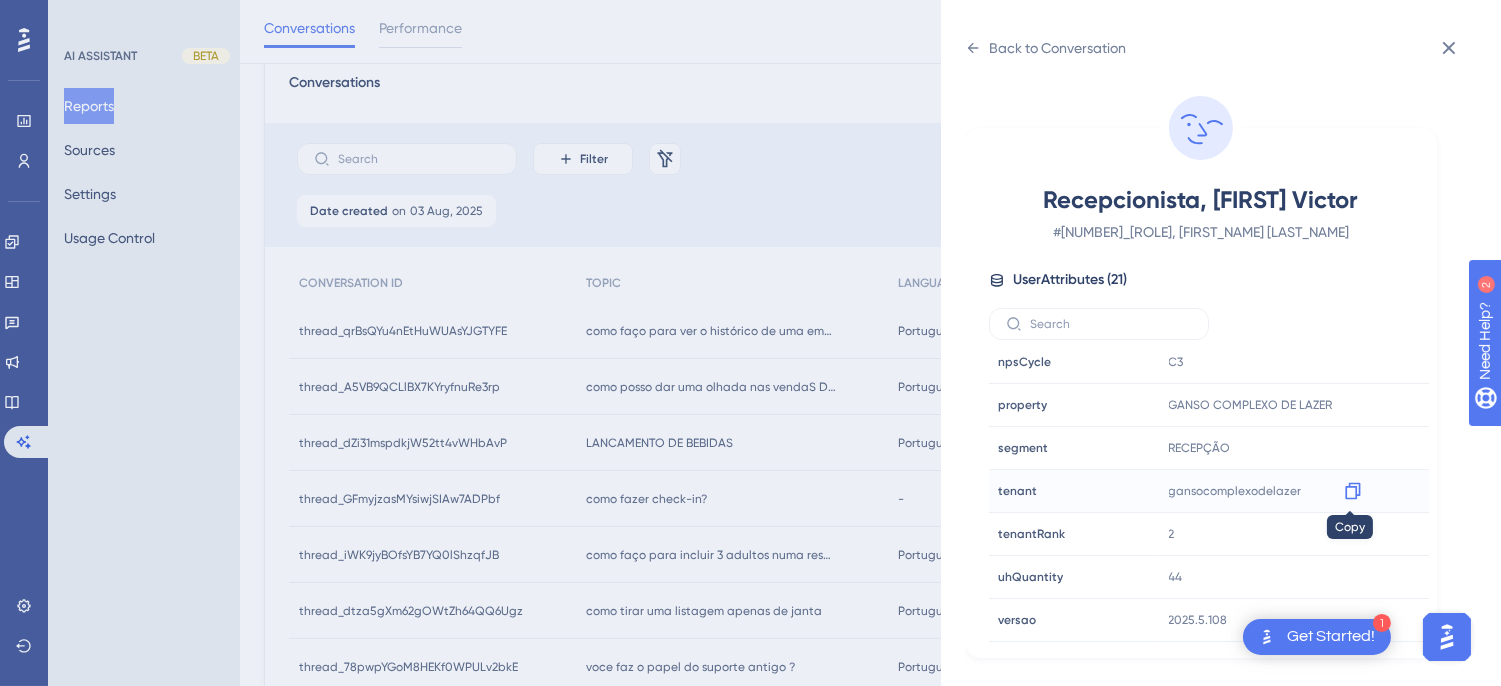 click 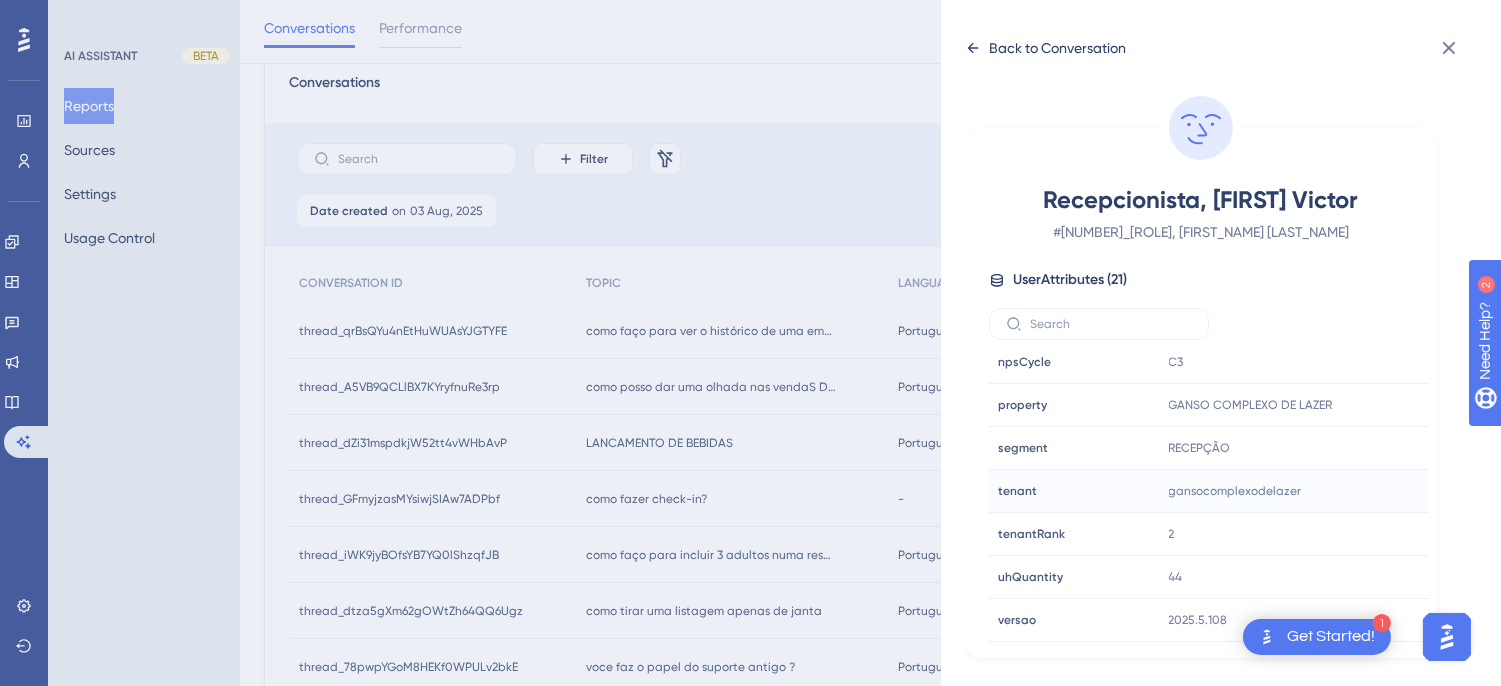 click on "Back to Conversation" at bounding box center (1045, 48) 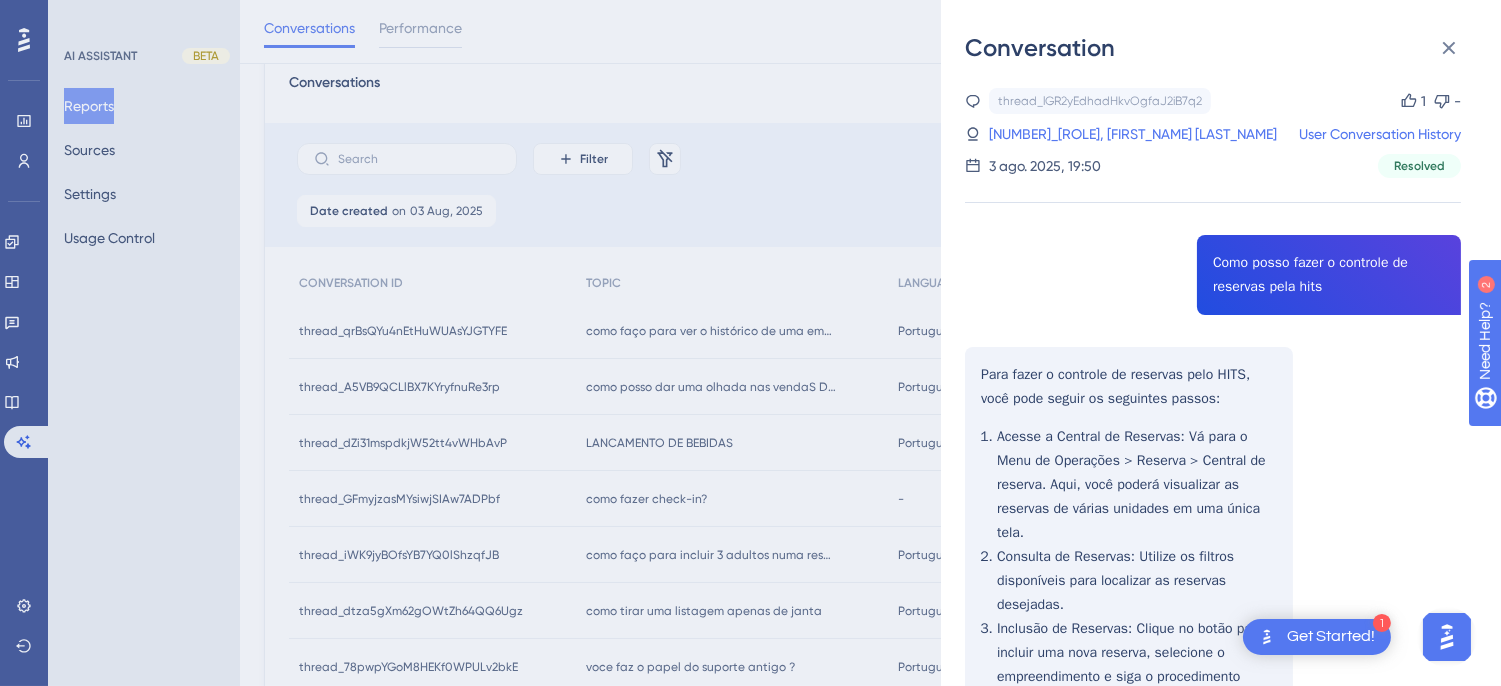 scroll, scrollTop: 470, scrollLeft: 0, axis: vertical 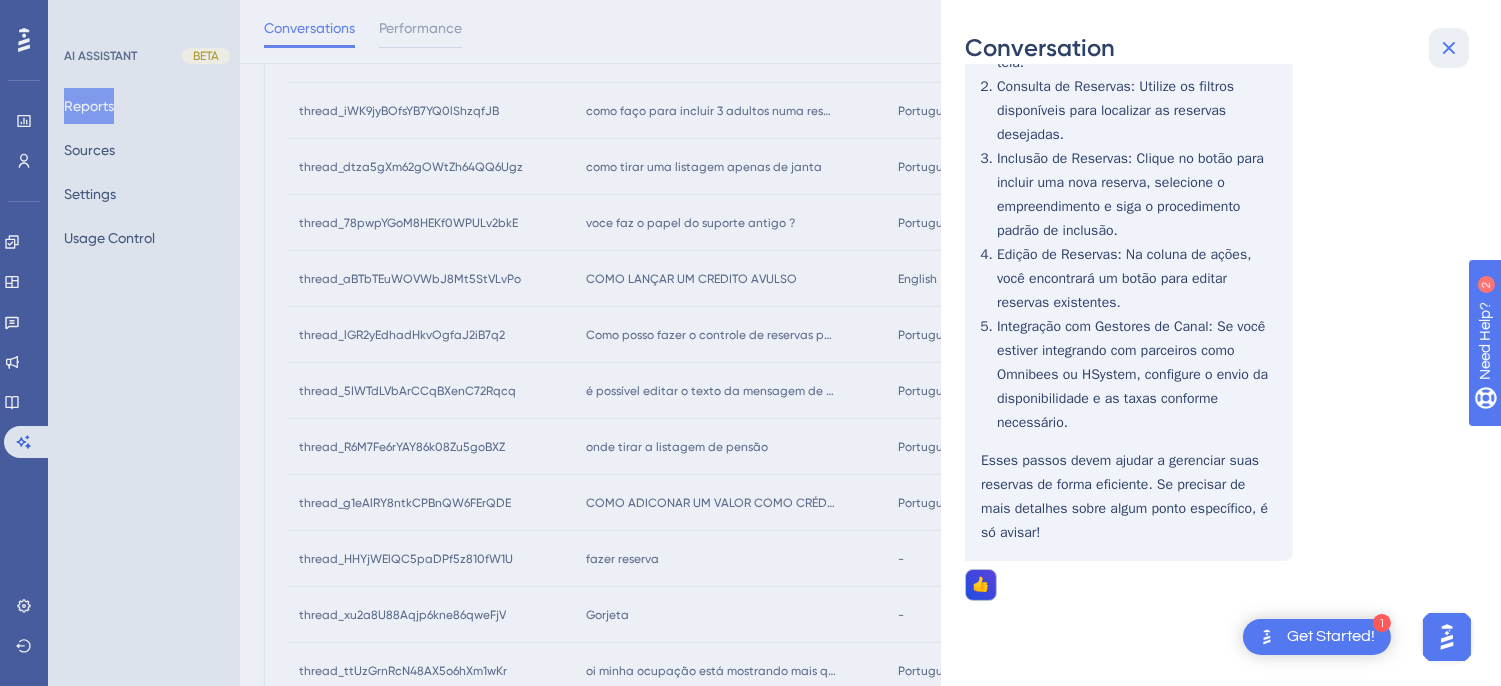 click 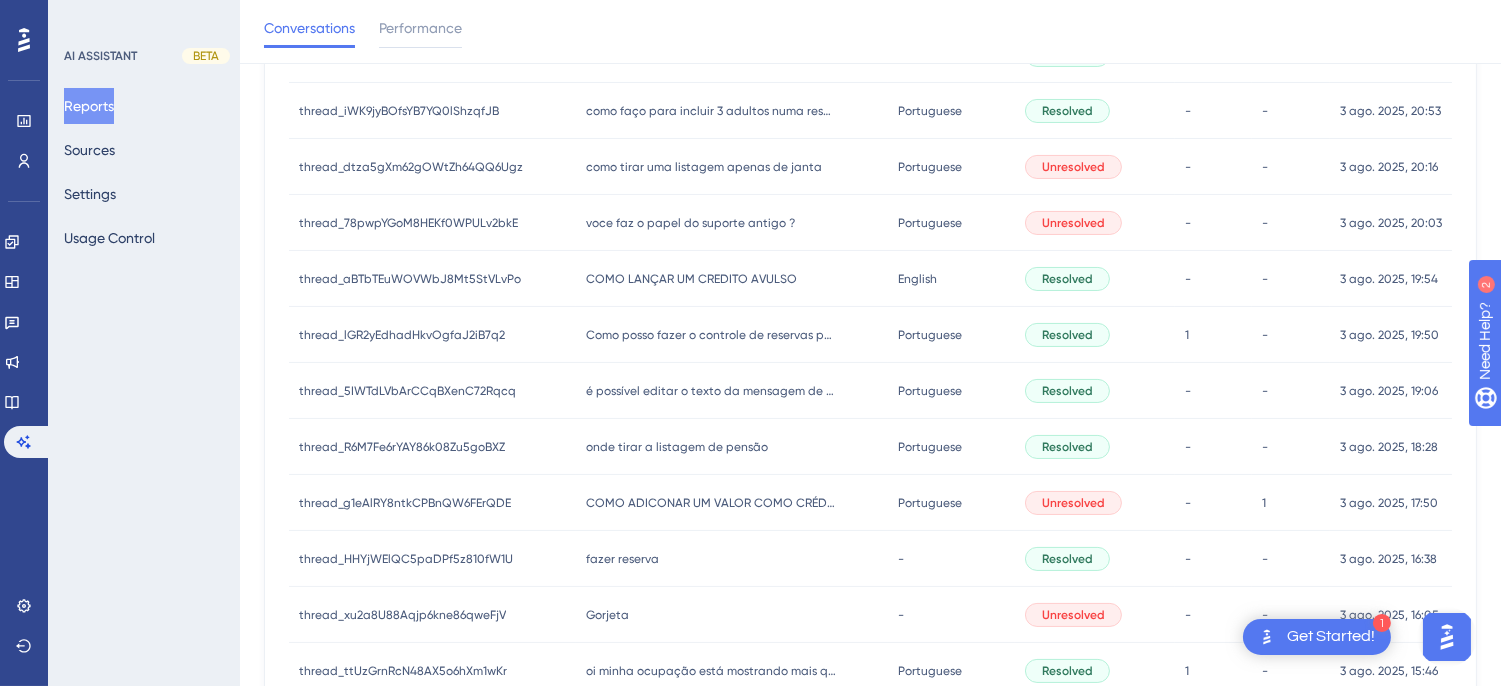 click on "é possível editar o texto da mensagem de confirmação via whatsapp? é possível editar o texto da mensagem de confirmação via whatsapp?" at bounding box center (731, 391) 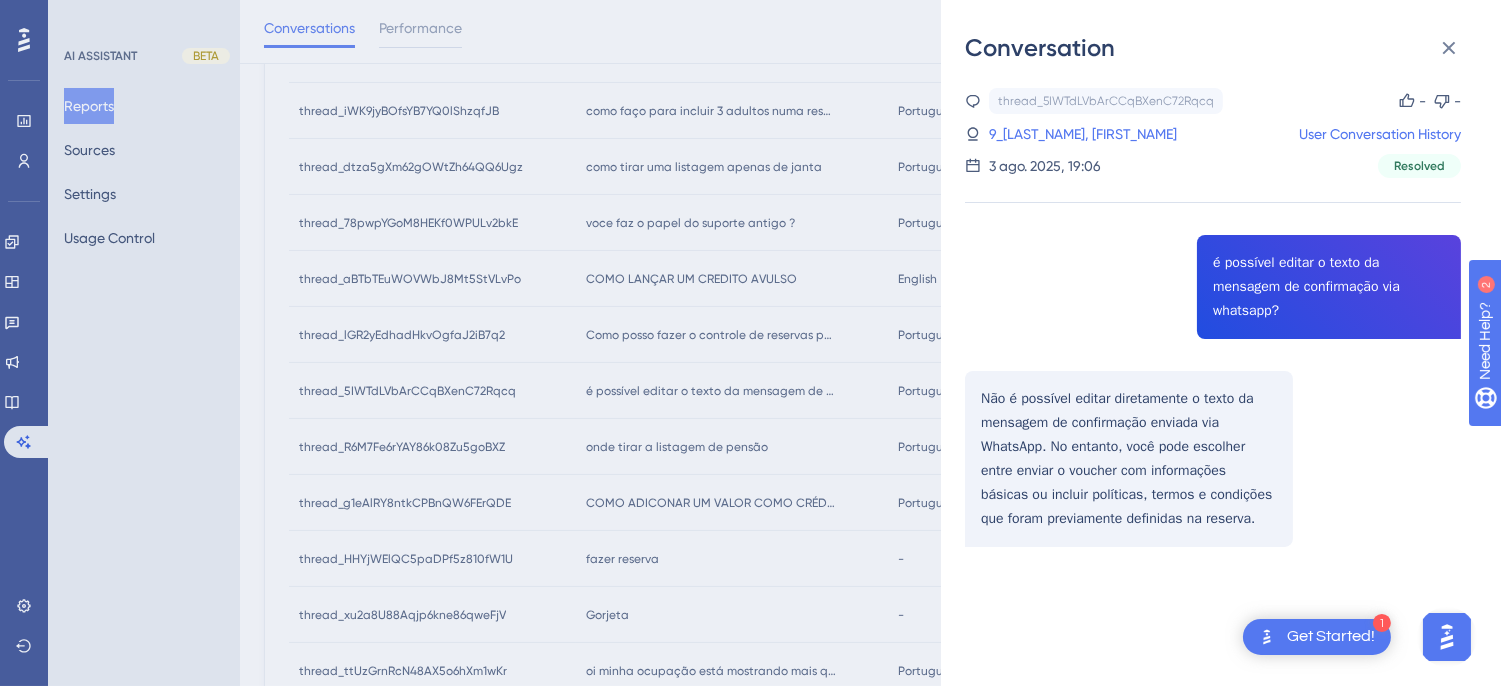 click on "thread_5IWTdLVbArCCqBXenC72Rqcq Copy - - 9_Greghi, Gabriel User Conversation History 3 ago. 2025,
19:06 Resolved é possível editar o texto da mensagem de confirmação via whatsapp? Não é possível editar diretamente o texto da mensagem de confirmação enviada via WhatsApp. No entanto, você pode escolher entre enviar o voucher com informações básicas ou incluir políticas, termos e condições que foram previamente definidas na reserva." at bounding box center (1213, 368) 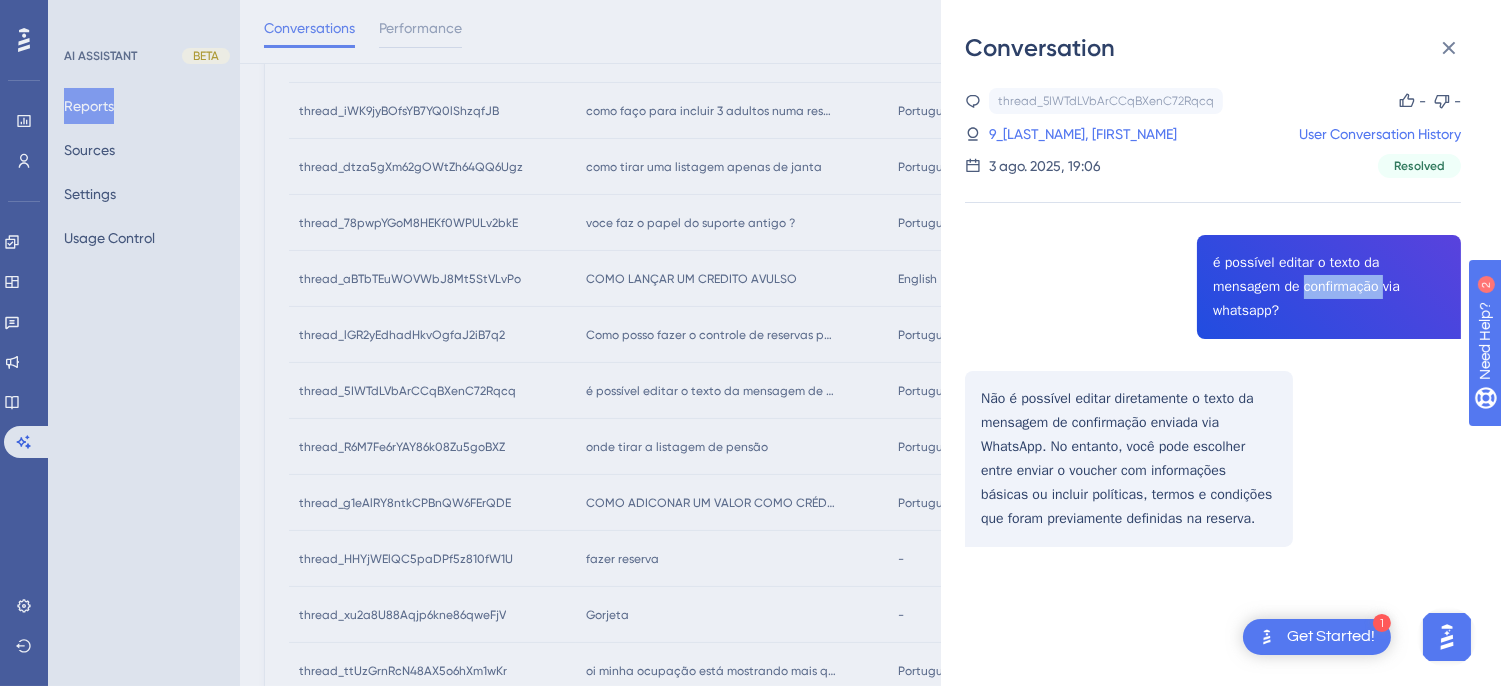 click on "thread_5IWTdLVbArCCqBXenC72Rqcq Copy - - 9_Greghi, Gabriel User Conversation History 3 ago. 2025,
19:06 Resolved é possível editar o texto da mensagem de confirmação via whatsapp? Não é possível editar diretamente o texto da mensagem de confirmação enviada via WhatsApp. No entanto, você pode escolher entre enviar o voucher com informações básicas ou incluir políticas, termos e condições que foram previamente definidas na reserva." at bounding box center (1213, 368) 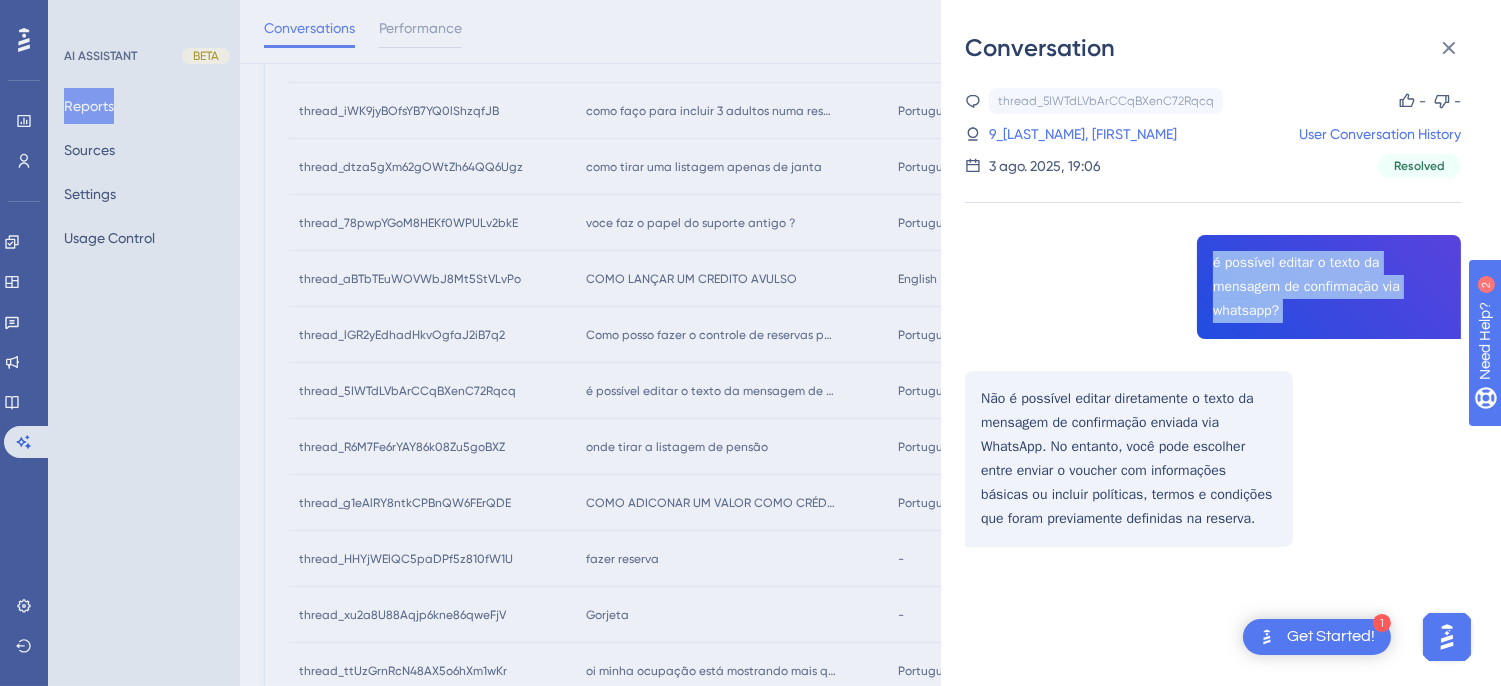 click on "thread_5IWTdLVbArCCqBXenC72Rqcq Copy - - 9_Greghi, Gabriel User Conversation History 3 ago. 2025,
19:06 Resolved é possível editar o texto da mensagem de confirmação via whatsapp? Não é possível editar diretamente o texto da mensagem de confirmação enviada via WhatsApp. No entanto, você pode escolher entre enviar o voucher com informações básicas ou incluir políticas, termos e condições que foram previamente definidas na reserva." at bounding box center [1213, 368] 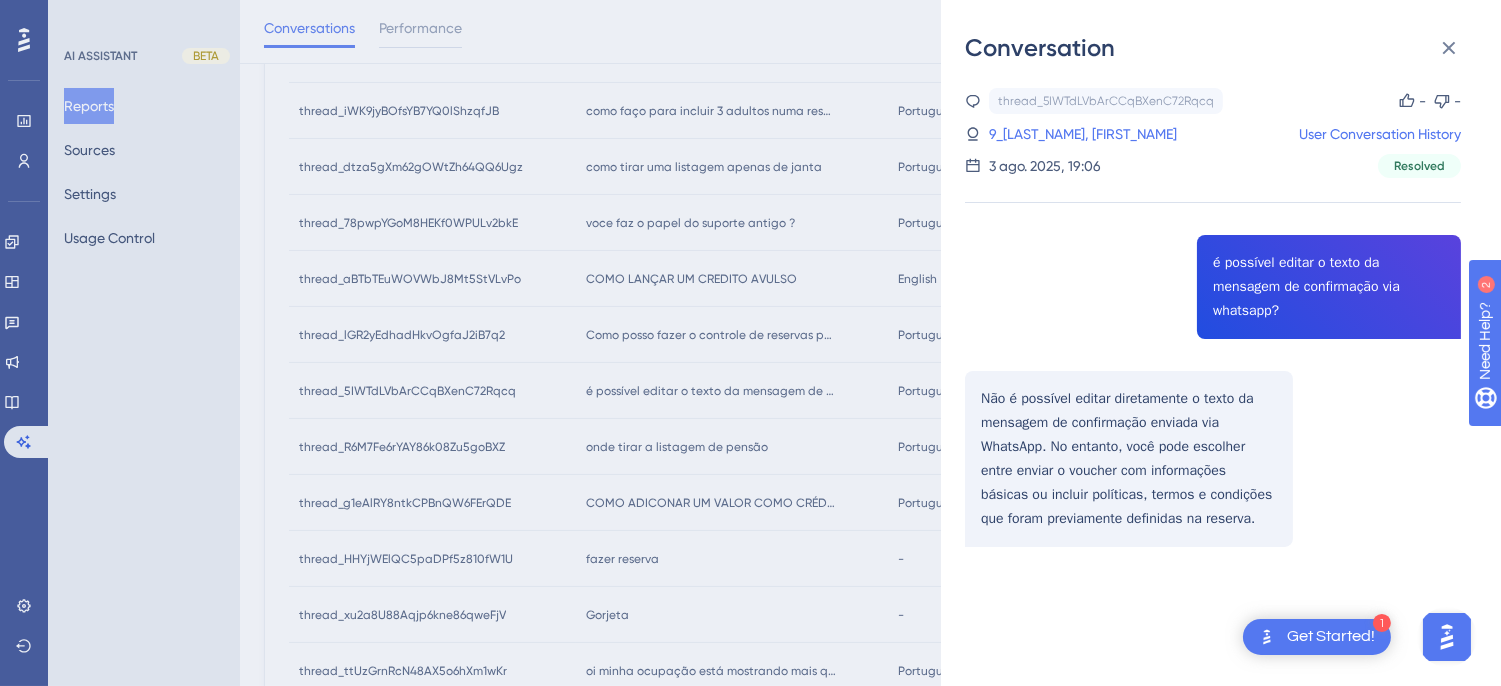 click on "thread_5IWTdLVbArCCqBXenC72Rqcq Copy - - 9_Greghi, Gabriel User Conversation History 3 ago. 2025,
19:06 Resolved é possível editar o texto da mensagem de confirmação via whatsapp? Não é possível editar diretamente o texto da mensagem de confirmação enviada via WhatsApp. No entanto, você pode escolher entre enviar o voucher com informações básicas ou incluir políticas, termos e condições que foram previamente definidas na reserva." at bounding box center [1213, 368] 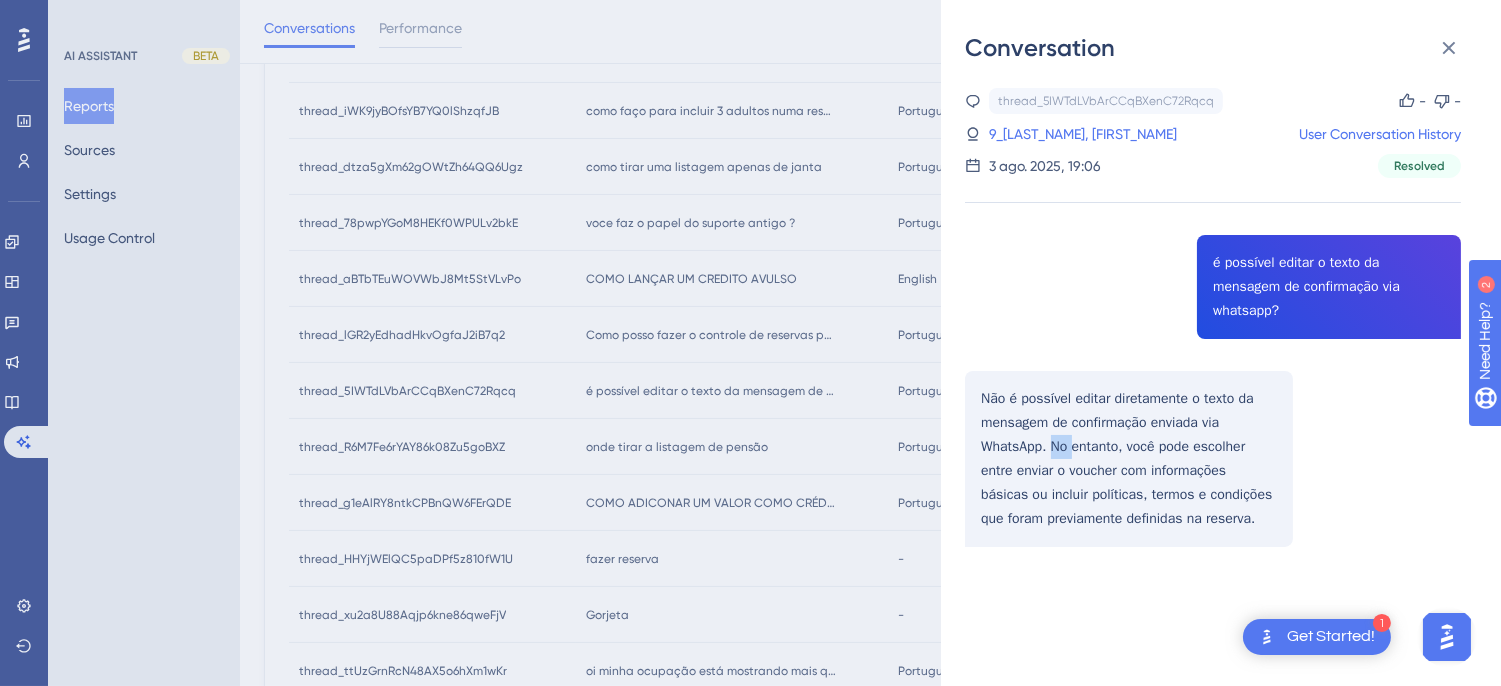 click on "thread_5IWTdLVbArCCqBXenC72Rqcq Copy - - 9_Greghi, Gabriel User Conversation History 3 ago. 2025,
19:06 Resolved é possível editar o texto da mensagem de confirmação via whatsapp? Não é possível editar diretamente o texto da mensagem de confirmação enviada via WhatsApp. No entanto, você pode escolher entre enviar o voucher com informações básicas ou incluir políticas, termos e condições que foram previamente definidas na reserva." at bounding box center (1213, 368) 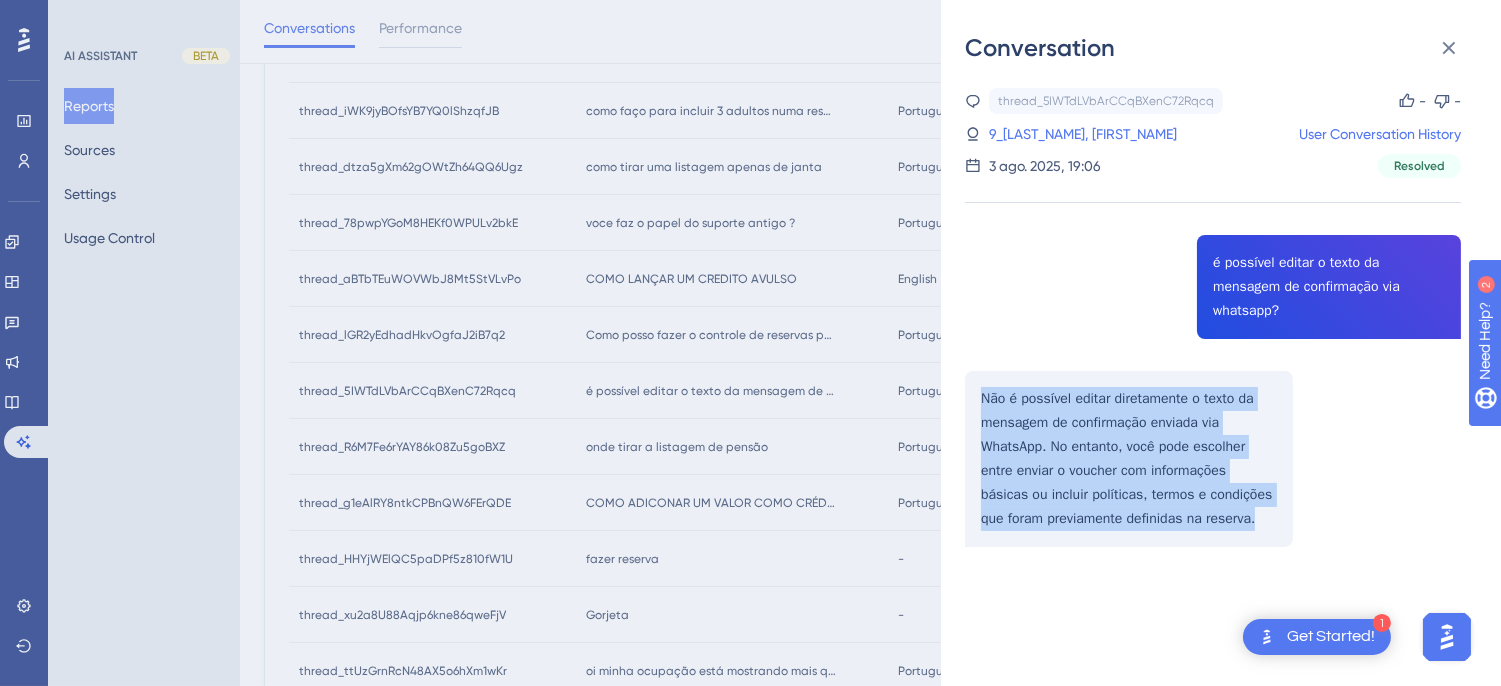 click on "thread_5IWTdLVbArCCqBXenC72Rqcq Copy - - 9_Greghi, Gabriel User Conversation History 3 ago. 2025,
19:06 Resolved é possível editar o texto da mensagem de confirmação via whatsapp? Não é possível editar diretamente o texto da mensagem de confirmação enviada via WhatsApp. No entanto, você pode escolher entre enviar o voucher com informações básicas ou incluir políticas, termos e condições que foram previamente definidas na reserva." at bounding box center (1213, 368) 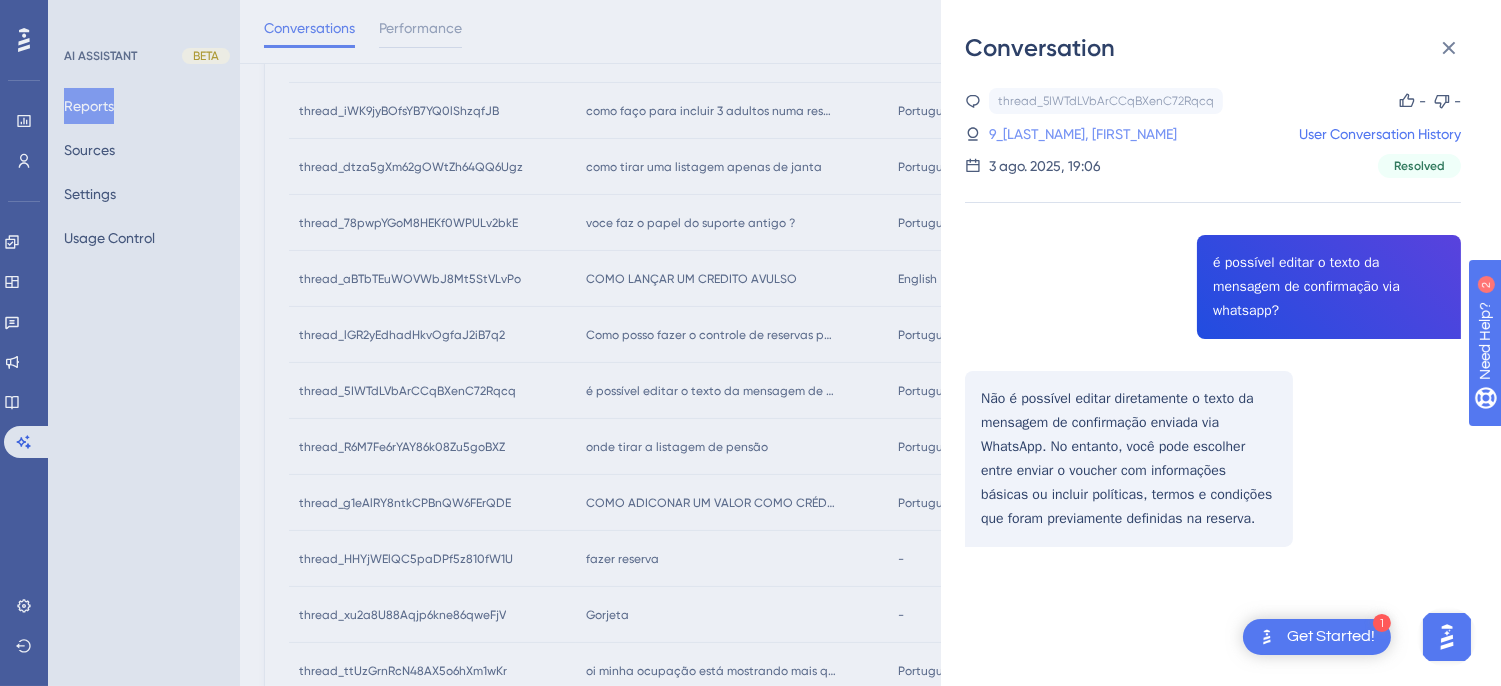 click on "9_Greghi, Gabriel" at bounding box center (1041, 134) 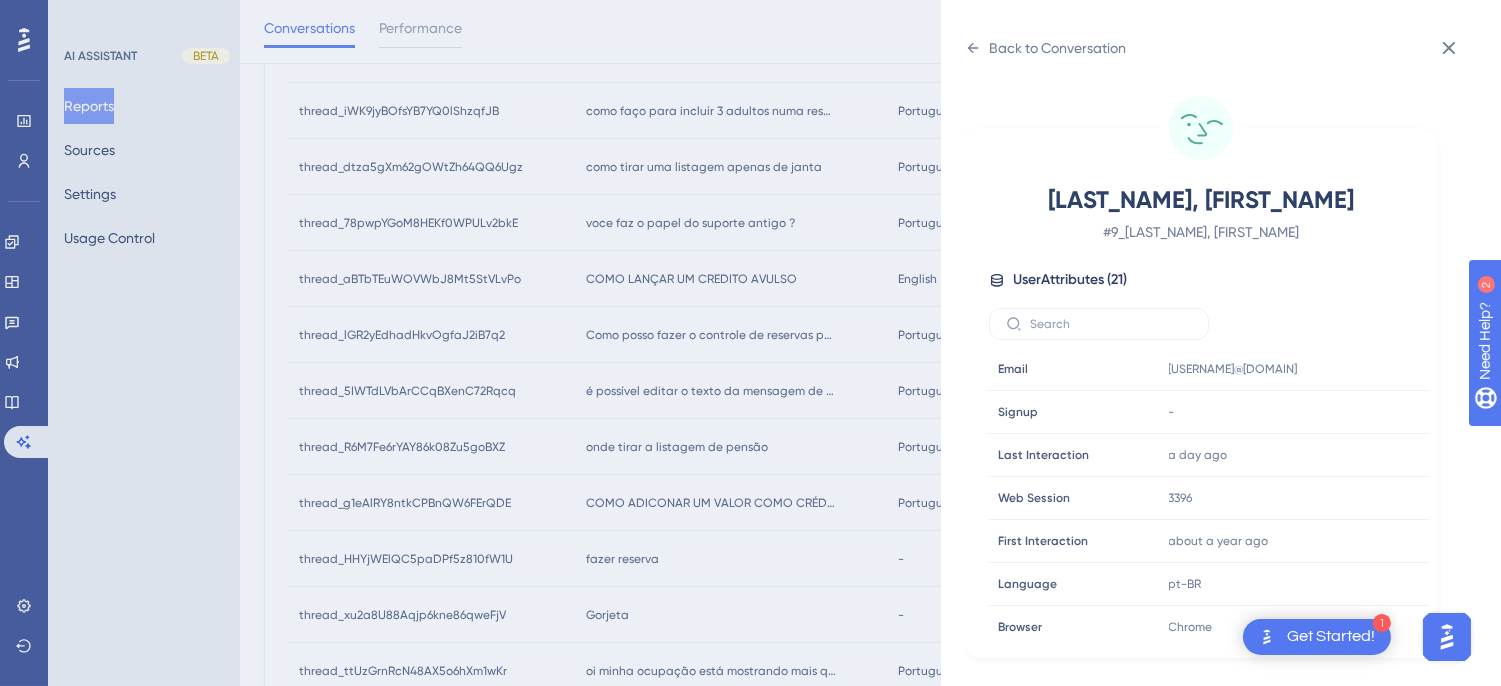 scroll, scrollTop: 610, scrollLeft: 0, axis: vertical 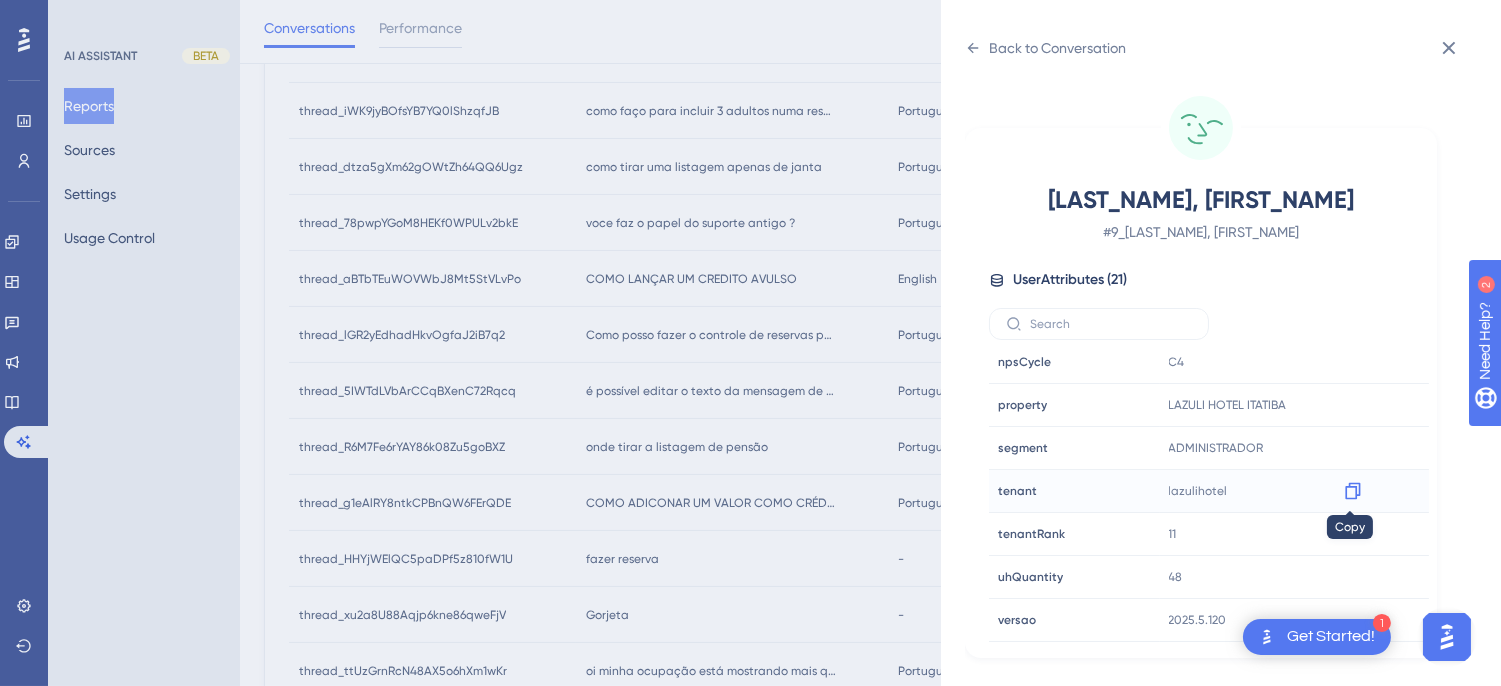 click 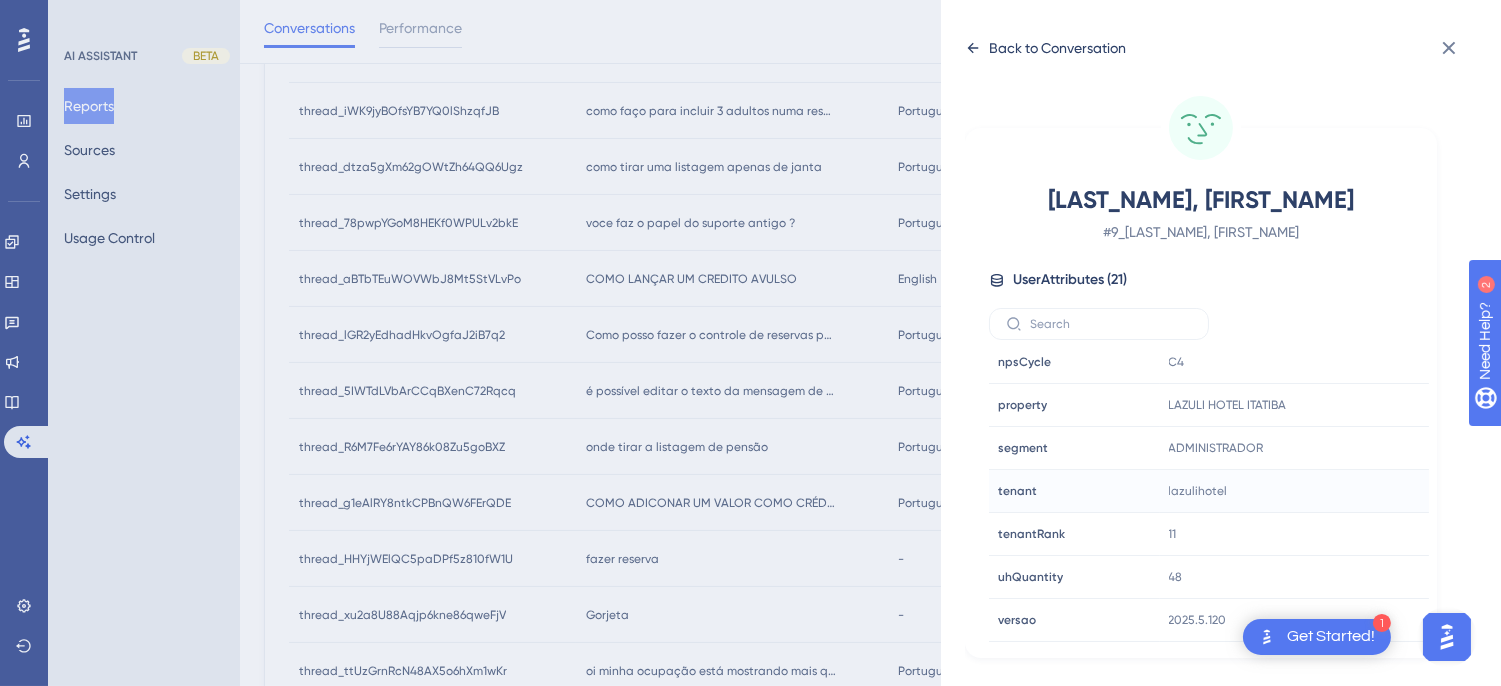 click 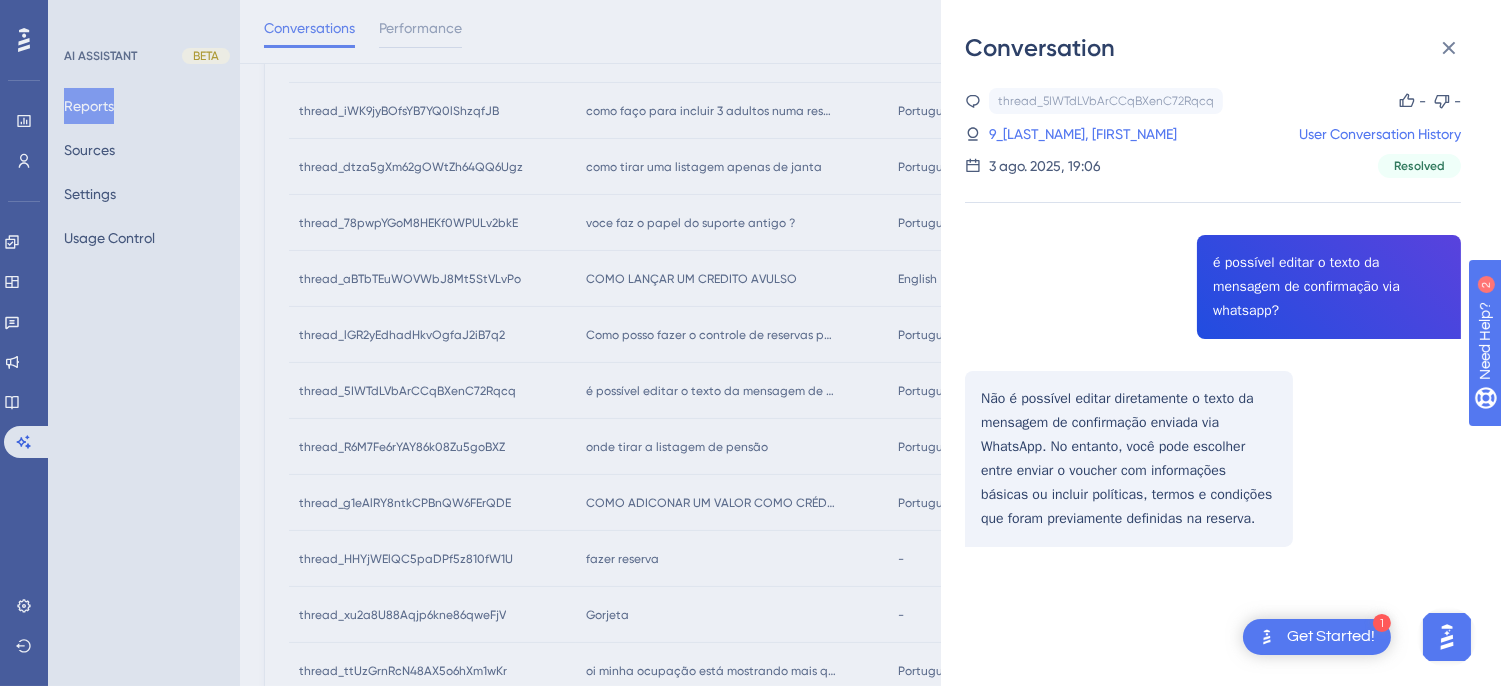 scroll, scrollTop: 971, scrollLeft: 0, axis: vertical 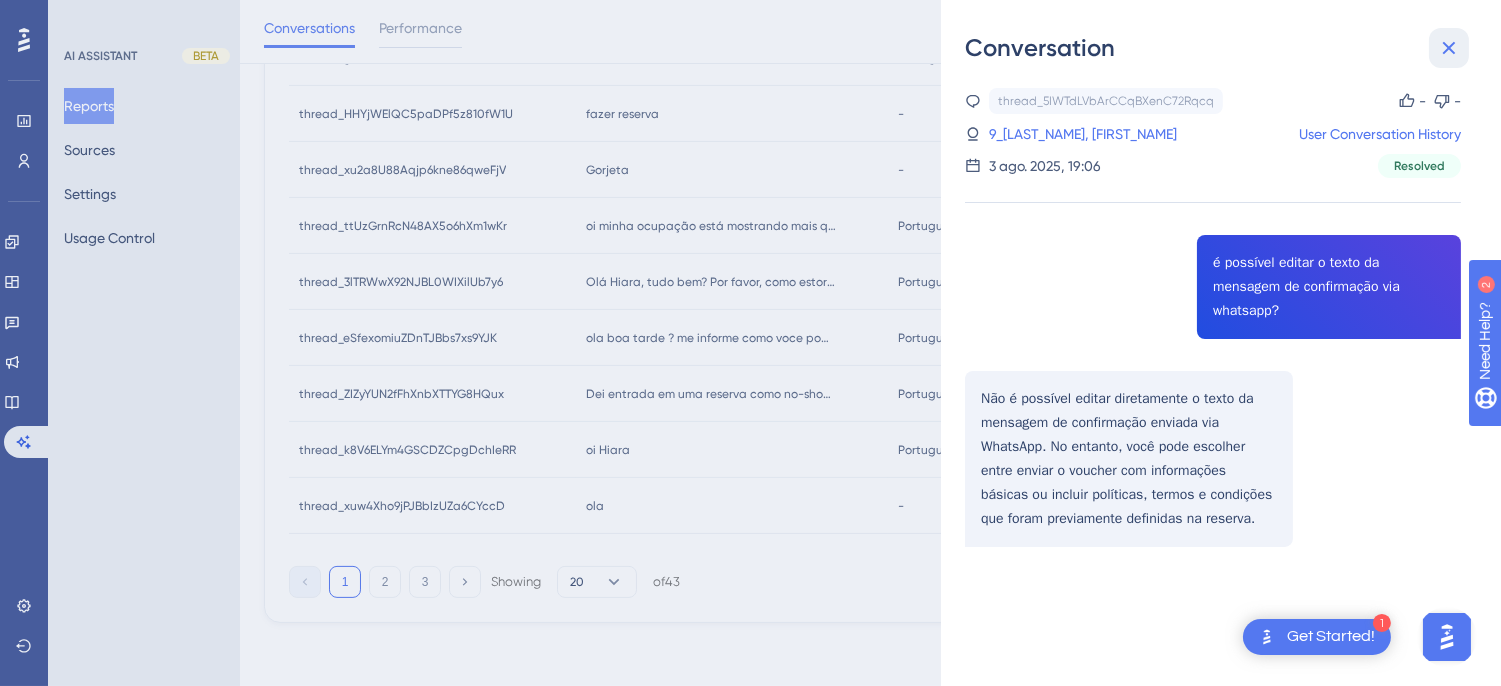 drag, startPoint x: 1444, startPoint y: 53, endPoint x: 811, endPoint y: 353, distance: 700.49194 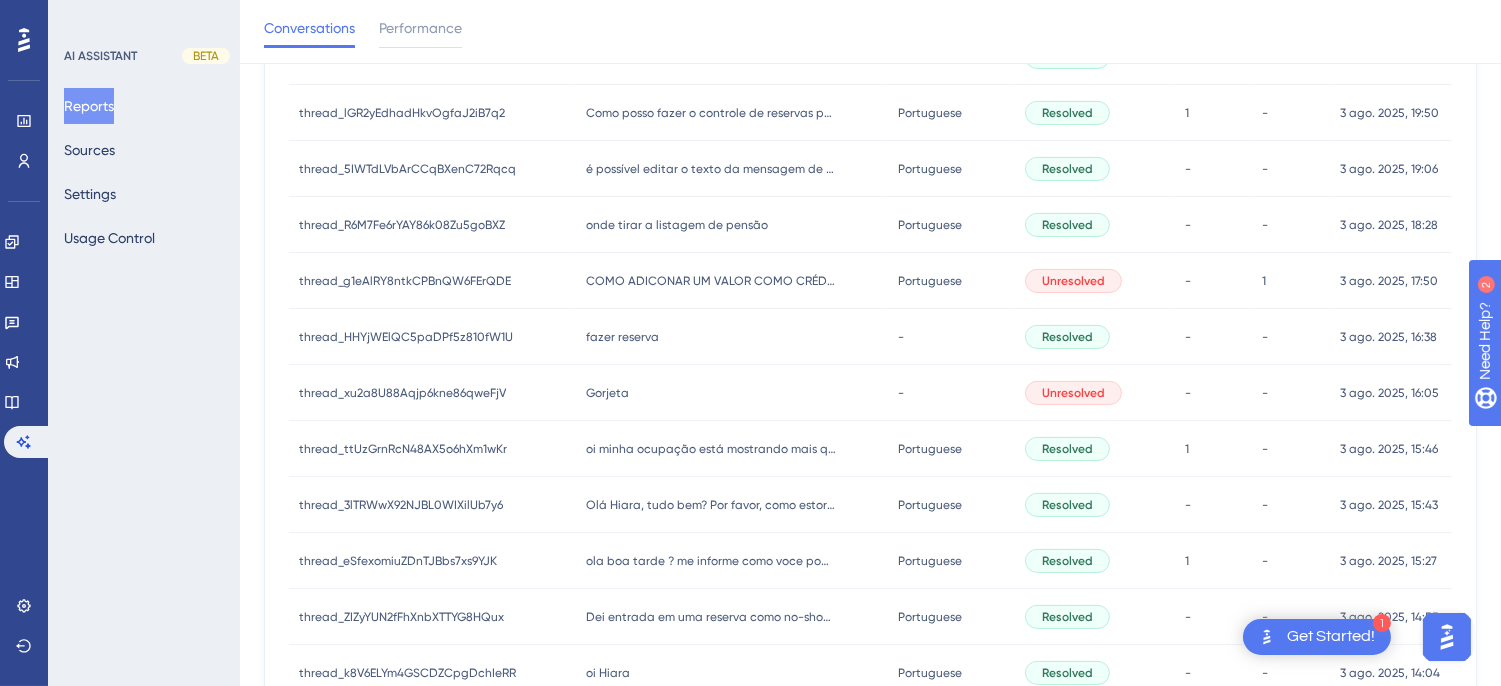 scroll, scrollTop: 526, scrollLeft: 0, axis: vertical 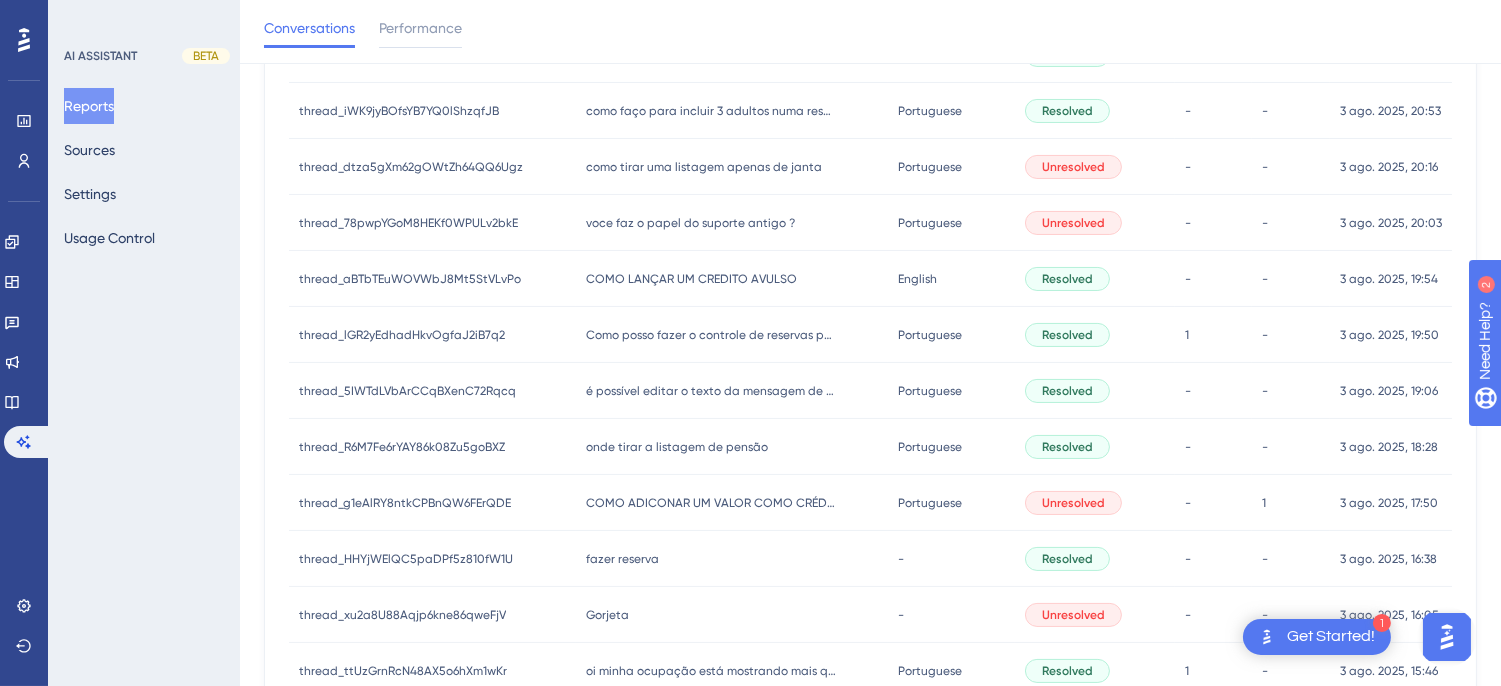 click on "onde tirar a listagem de pensão" at bounding box center (676, 447) 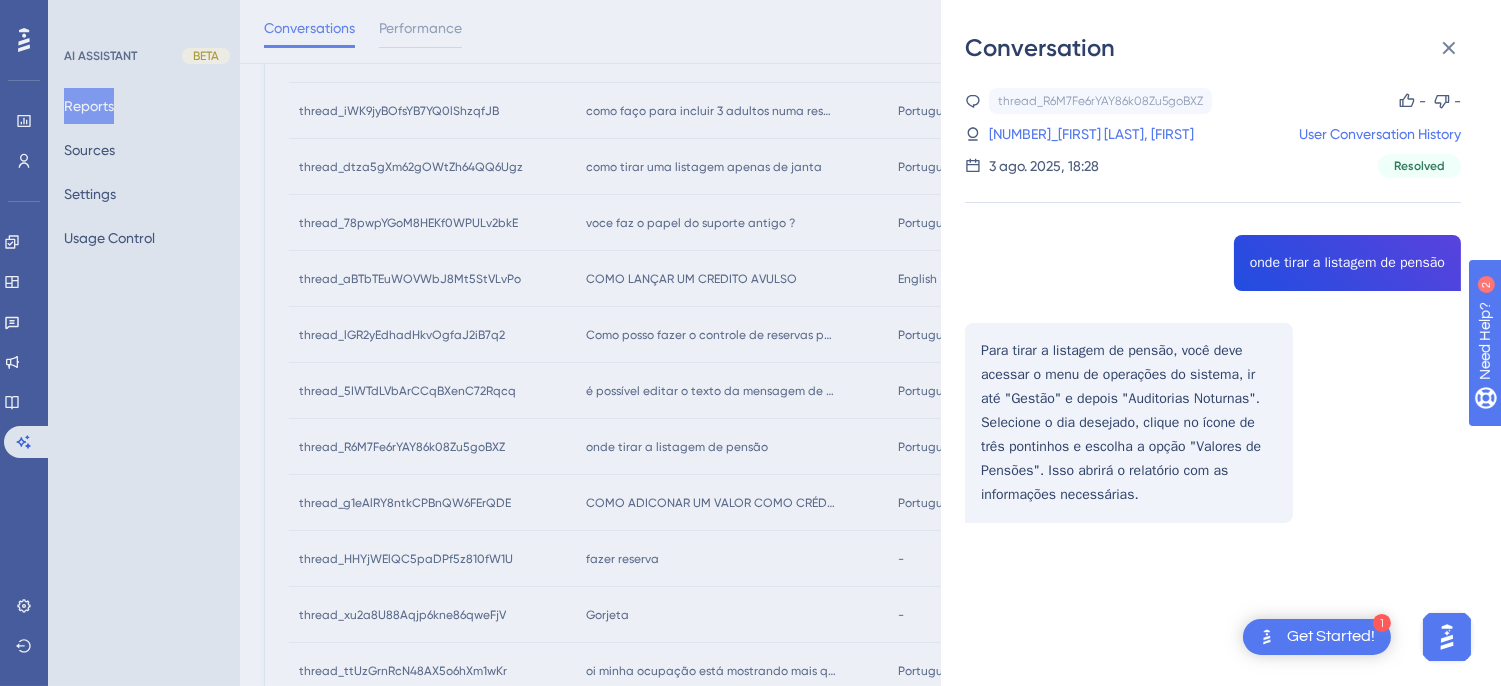 click on "thread_R6M7Fe6rYAY86k08Zu5goBXZ Copy - - 60_Pedro Bomfim Neto, Edson User Conversation History 3 ago. 2025,
18:28 Resolved onde tirar a listagem de pensão Para tirar a listagem de pensão, você deve acessar o menu de operações do sistema, ir até "Gestão" e depois "Auditorias Noturnas". Selecione o dia desejado, clique no ícone de três pontinhos e escolha a opção "Valores de Pensões". Isso abrirá o relatório com as informações necessárias." at bounding box center [1213, 356] 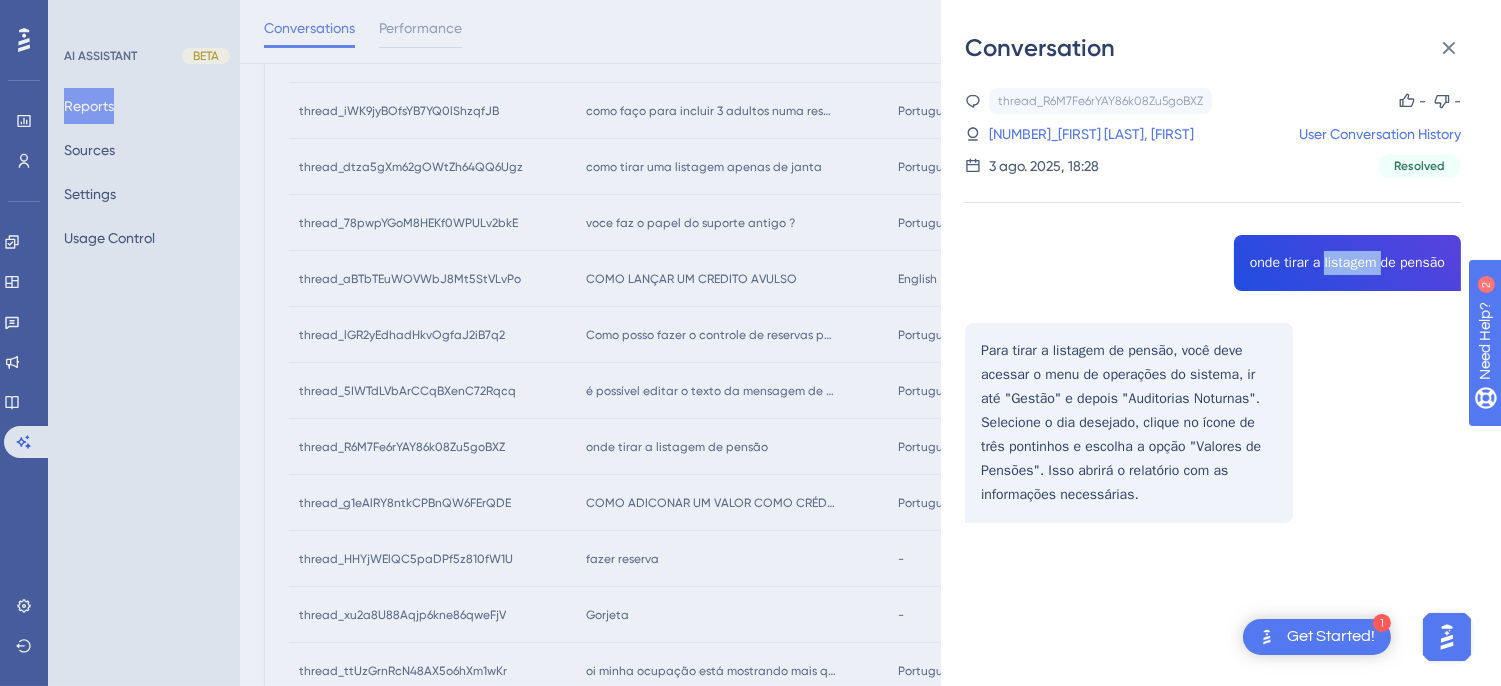 click on "thread_R6M7Fe6rYAY86k08Zu5goBXZ Copy - - 60_Pedro Bomfim Neto, Edson User Conversation History 3 ago. 2025,
18:28 Resolved onde tirar a listagem de pensão Para tirar a listagem de pensão, você deve acessar o menu de operações do sistema, ir até "Gestão" e depois "Auditorias Noturnas". Selecione o dia desejado, clique no ícone de três pontinhos e escolha a opção "Valores de Pensões". Isso abrirá o relatório com as informações necessárias." at bounding box center (1213, 356) 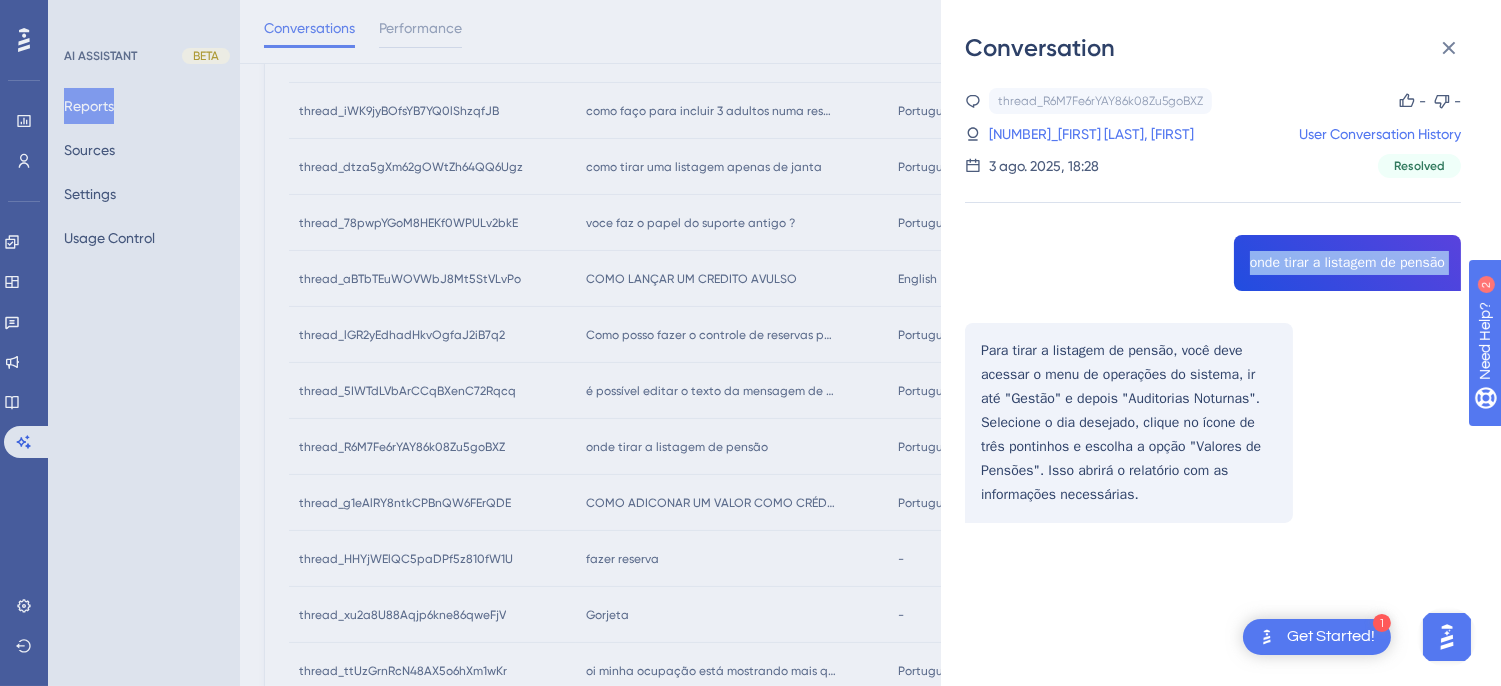 click on "thread_R6M7Fe6rYAY86k08Zu5goBXZ Copy - - 60_Pedro Bomfim Neto, Edson User Conversation History 3 ago. 2025,
18:28 Resolved onde tirar a listagem de pensão Para tirar a listagem de pensão, você deve acessar o menu de operações do sistema, ir até "Gestão" e depois "Auditorias Noturnas". Selecione o dia desejado, clique no ícone de três pontinhos e escolha a opção "Valores de Pensões". Isso abrirá o relatório com as informações necessárias." at bounding box center (1213, 356) 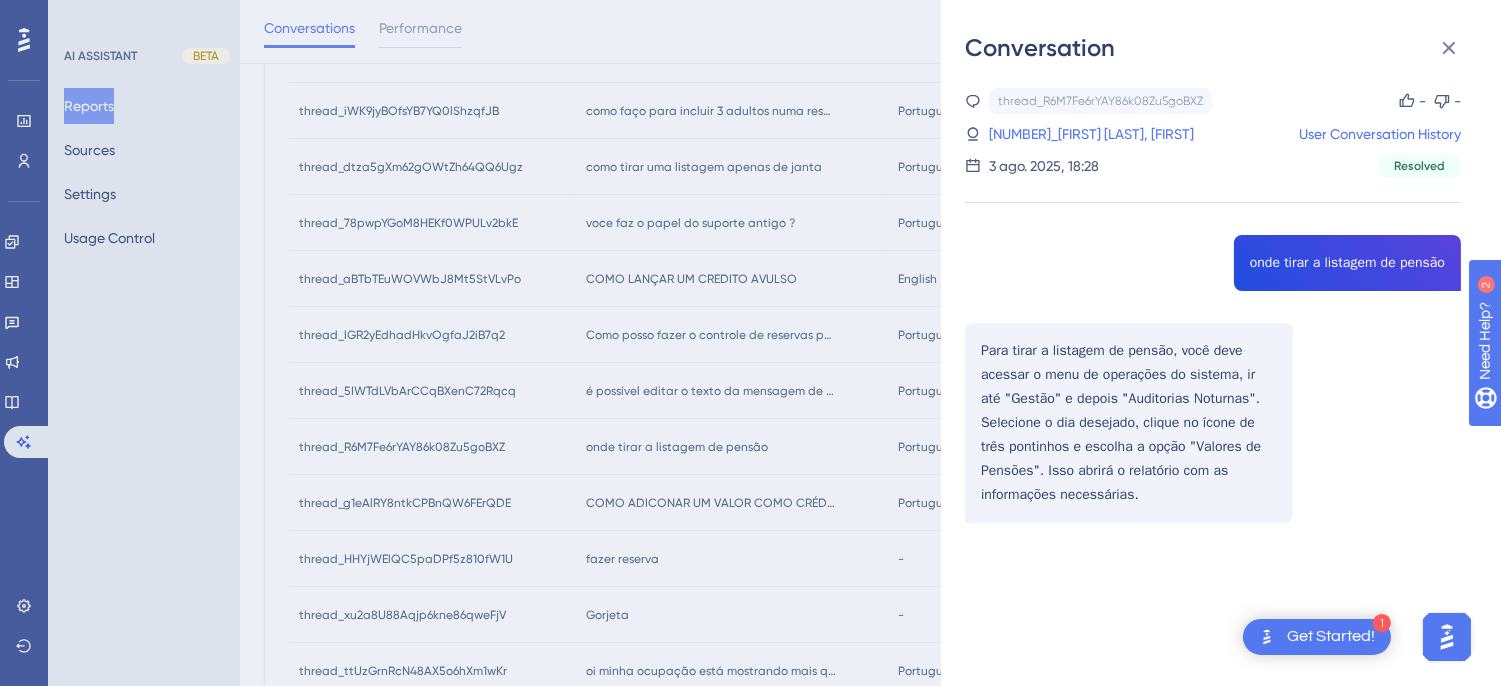 click on "thread_R6M7Fe6rYAY86k08Zu5goBXZ Copy - - 60_Pedro Bomfim Neto, Edson User Conversation History 3 ago. 2025,
18:28 Resolved onde tirar a listagem de pensão Para tirar a listagem de pensão, você deve acessar o menu de operações do sistema, ir até "Gestão" e depois "Auditorias Noturnas". Selecione o dia desejado, clique no ícone de três pontinhos e escolha a opção "Valores de Pensões". Isso abrirá o relatório com as informações necessárias." at bounding box center (1213, 356) 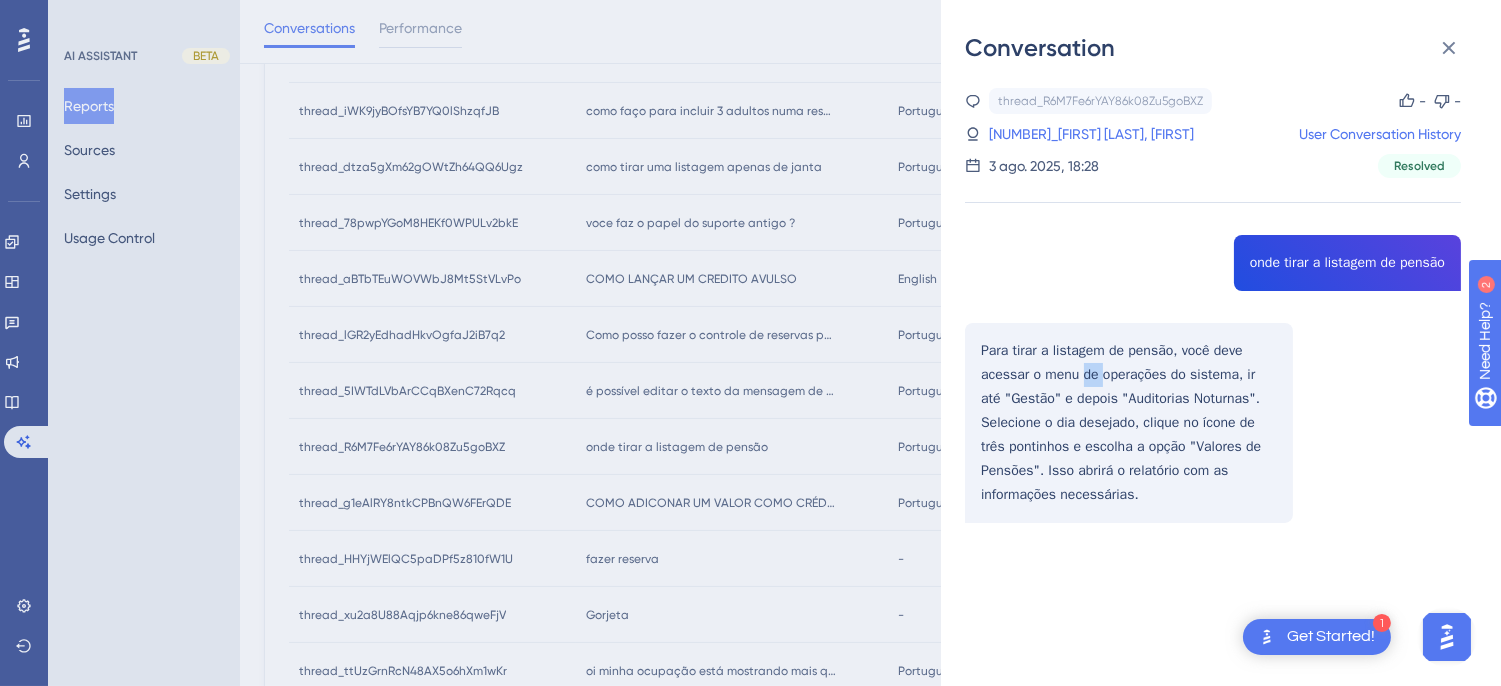 click on "thread_R6M7Fe6rYAY86k08Zu5goBXZ Copy - - 60_Pedro Bomfim Neto, Edson User Conversation History 3 ago. 2025,
18:28 Resolved onde tirar a listagem de pensão Para tirar a listagem de pensão, você deve acessar o menu de operações do sistema, ir até "Gestão" e depois "Auditorias Noturnas". Selecione o dia desejado, clique no ícone de três pontinhos e escolha a opção "Valores de Pensões". Isso abrirá o relatório com as informações necessárias." at bounding box center [1213, 356] 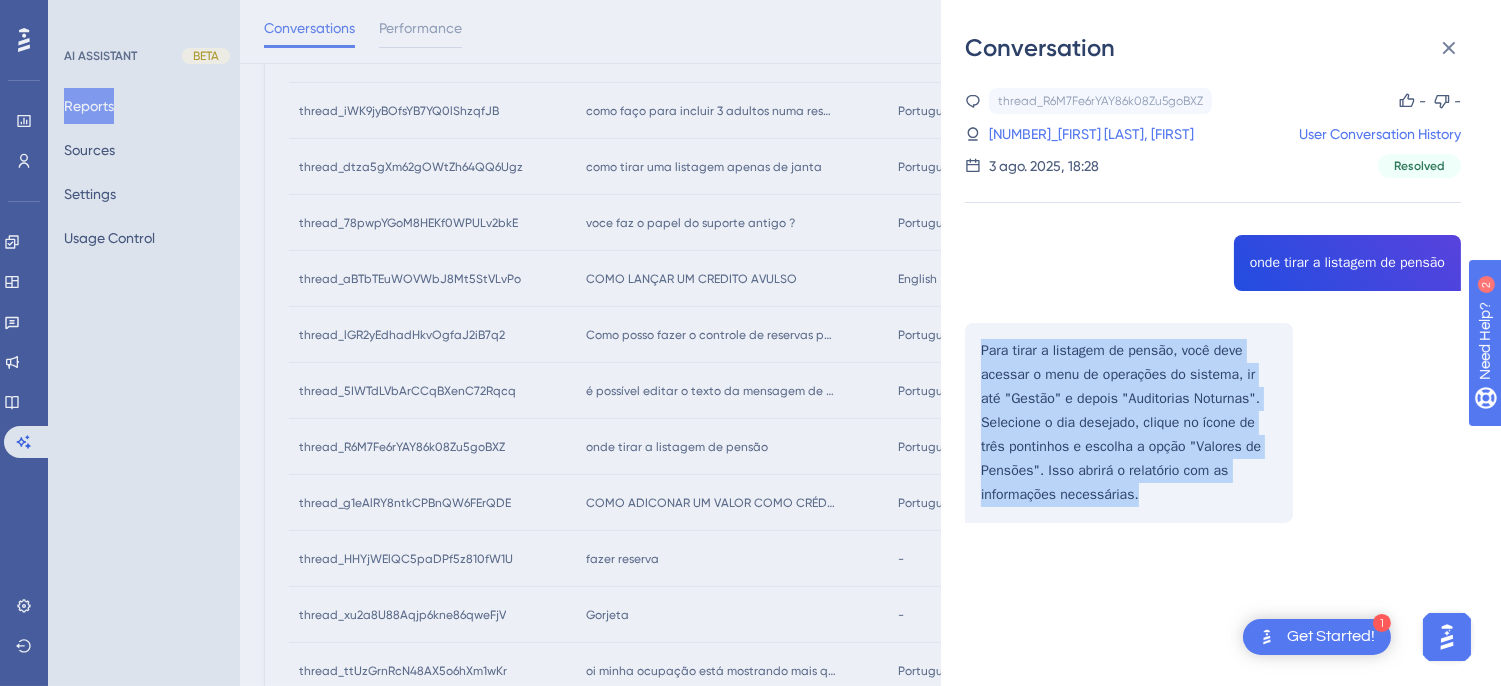 click on "thread_R6M7Fe6rYAY86k08Zu5goBXZ Copy - - 60_Pedro Bomfim Neto, Edson User Conversation History 3 ago. 2025,
18:28 Resolved onde tirar a listagem de pensão Para tirar a listagem de pensão, você deve acessar o menu de operações do sistema, ir até "Gestão" e depois "Auditorias Noturnas". Selecione o dia desejado, clique no ícone de três pontinhos e escolha a opção "Valores de Pensões". Isso abrirá o relatório com as informações necessárias." at bounding box center [1213, 356] 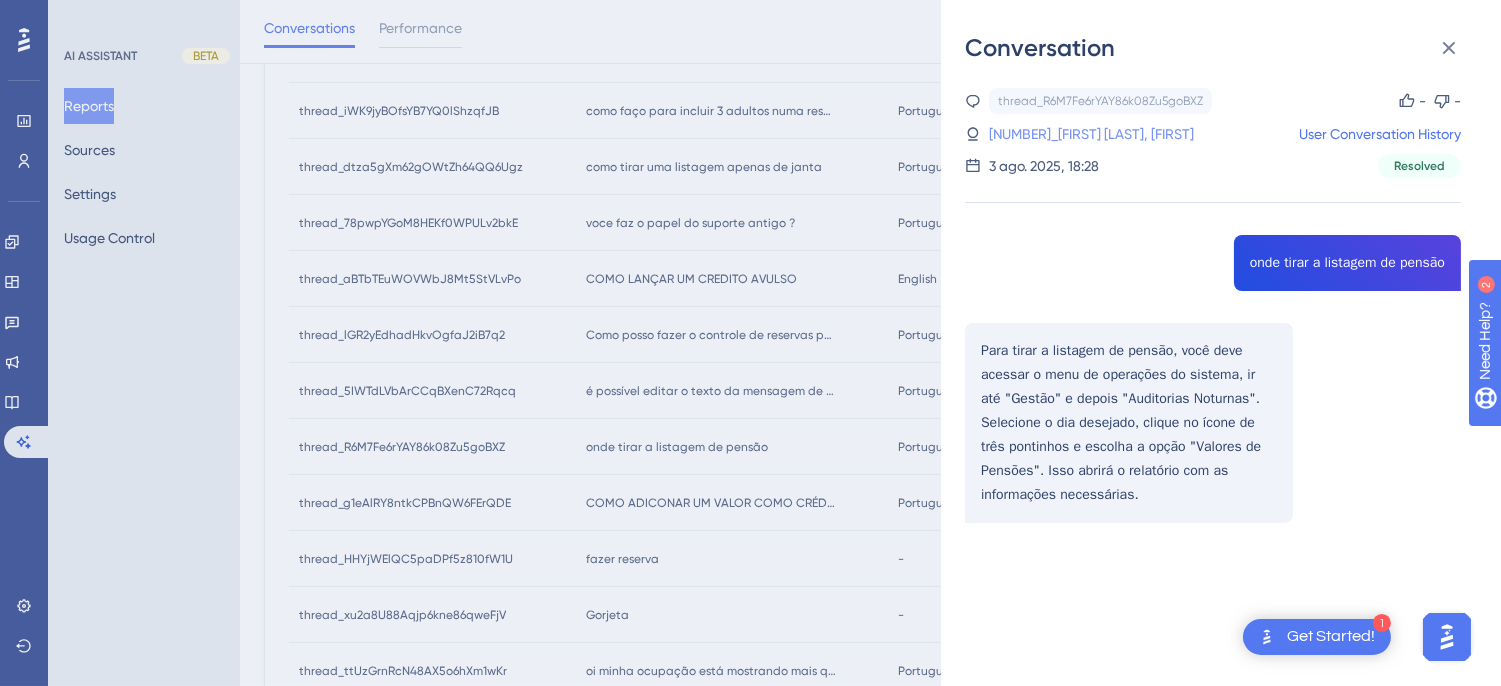 drag, startPoint x: 1142, startPoint y: 114, endPoint x: 1127, endPoint y: 133, distance: 24.207438 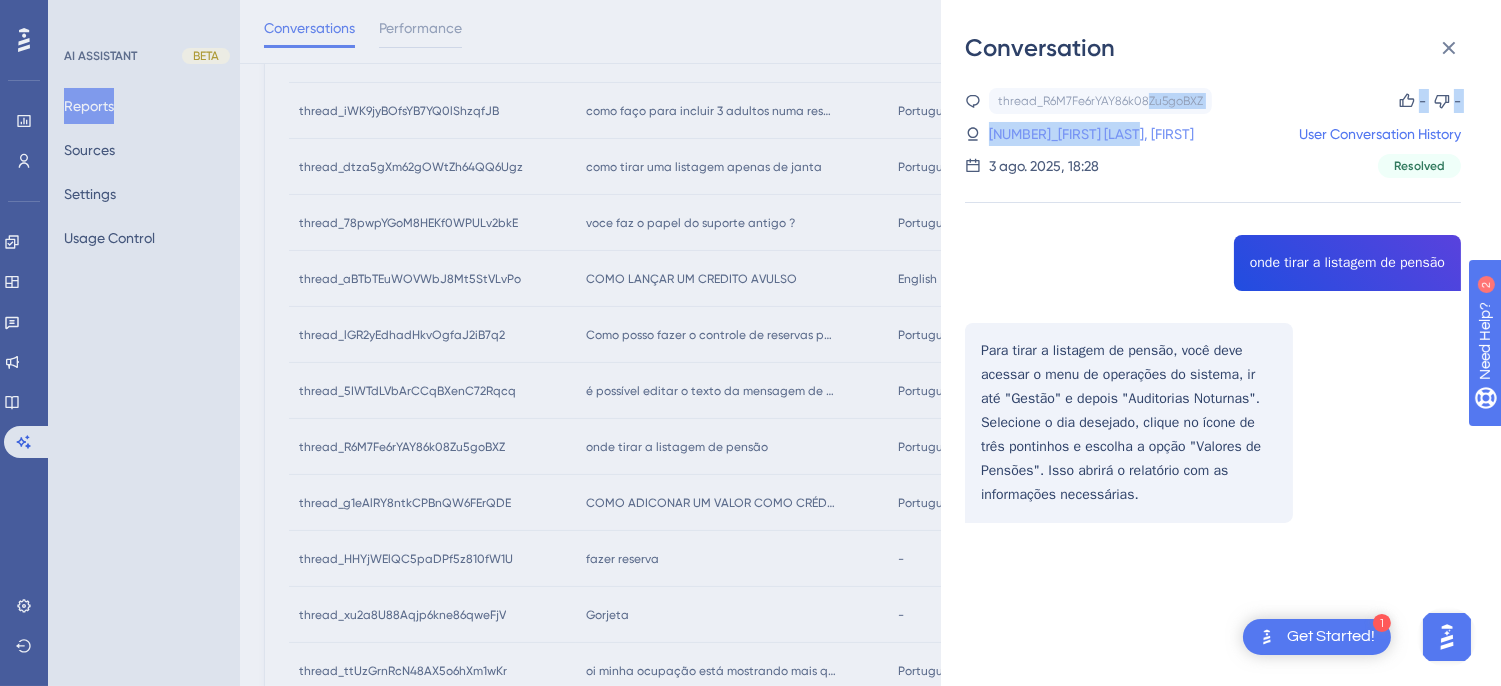 click on "60_Pedro Bomfim Neto, Edson" at bounding box center [1065, 134] 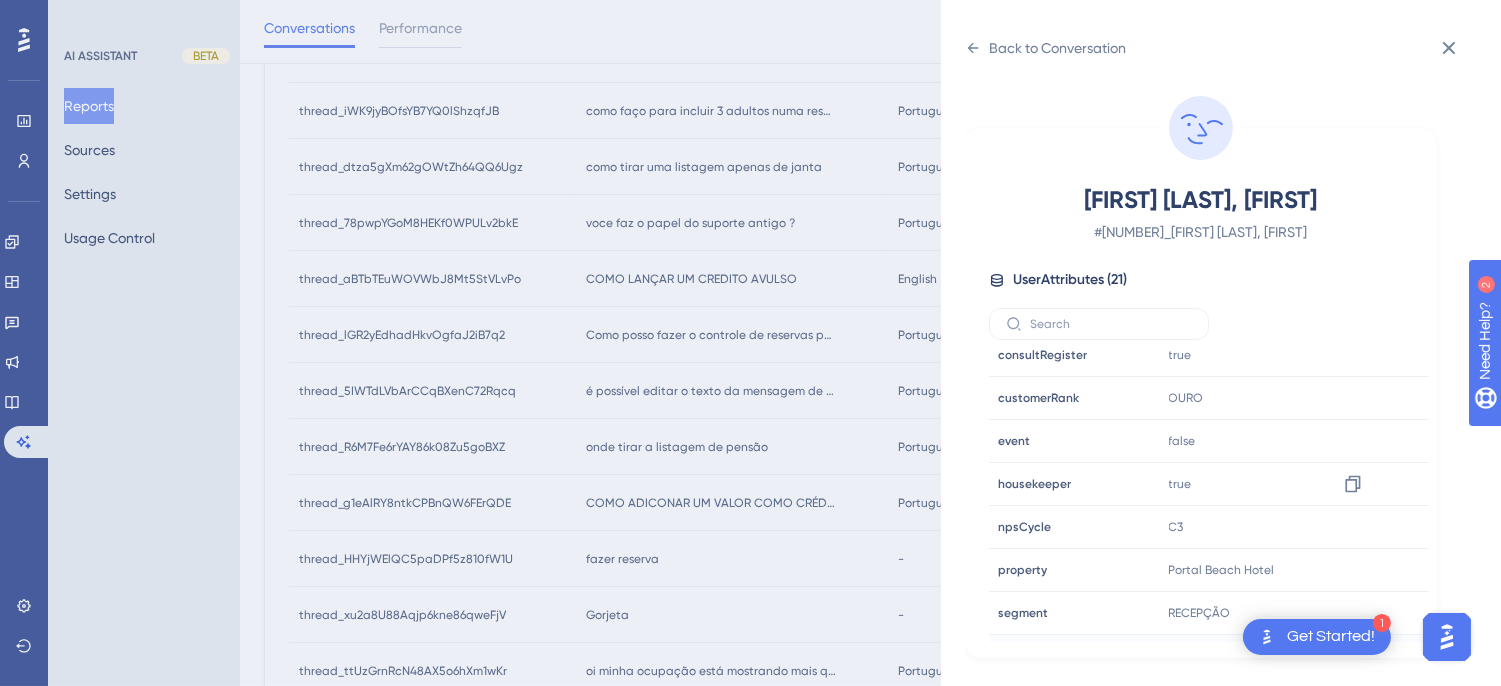scroll, scrollTop: 610, scrollLeft: 0, axis: vertical 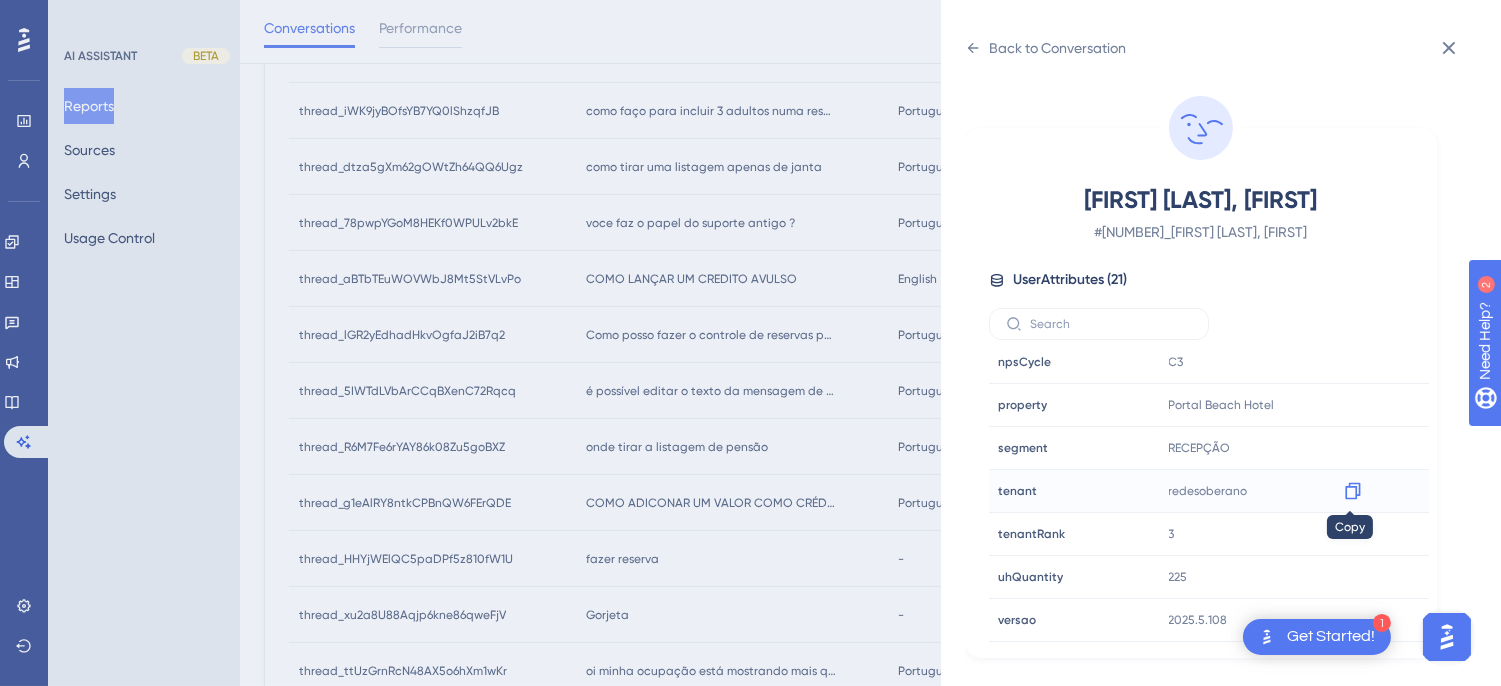 click 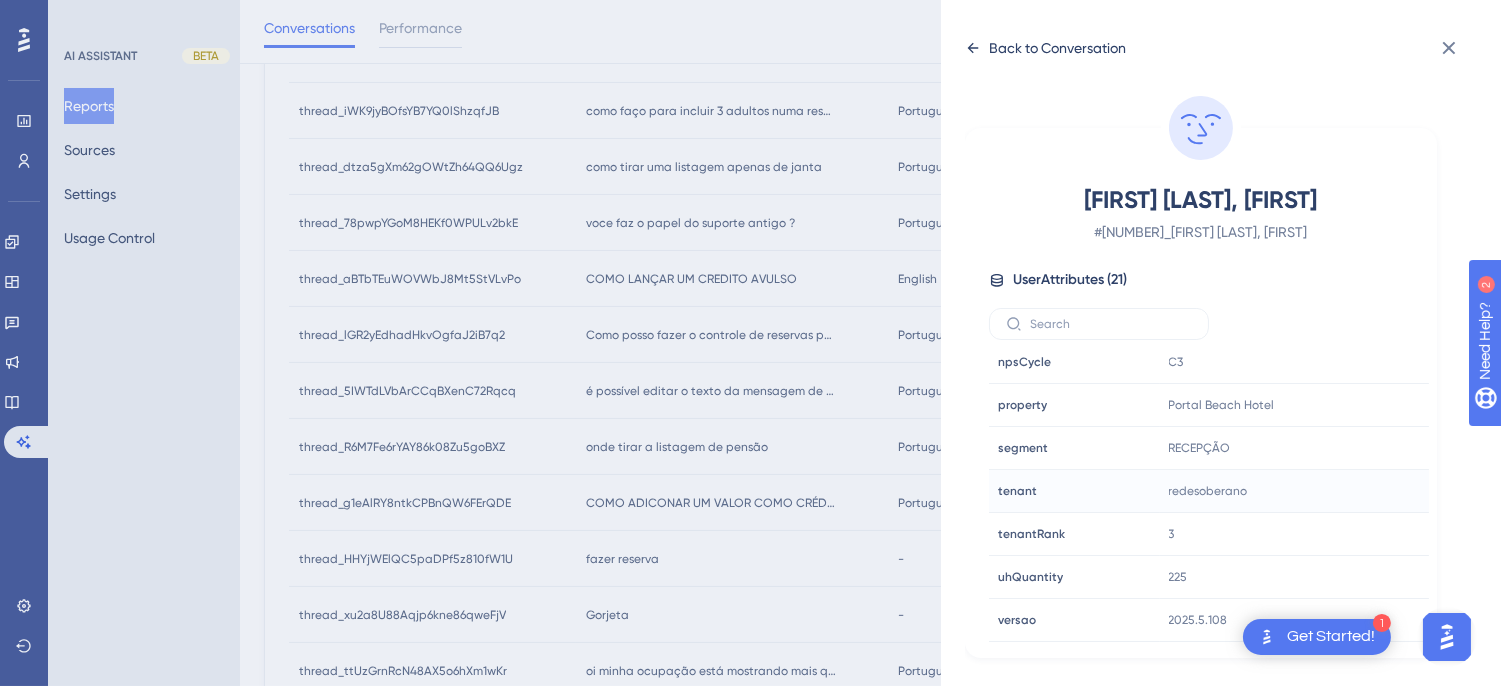 click on "Back to Conversation" at bounding box center [1045, 48] 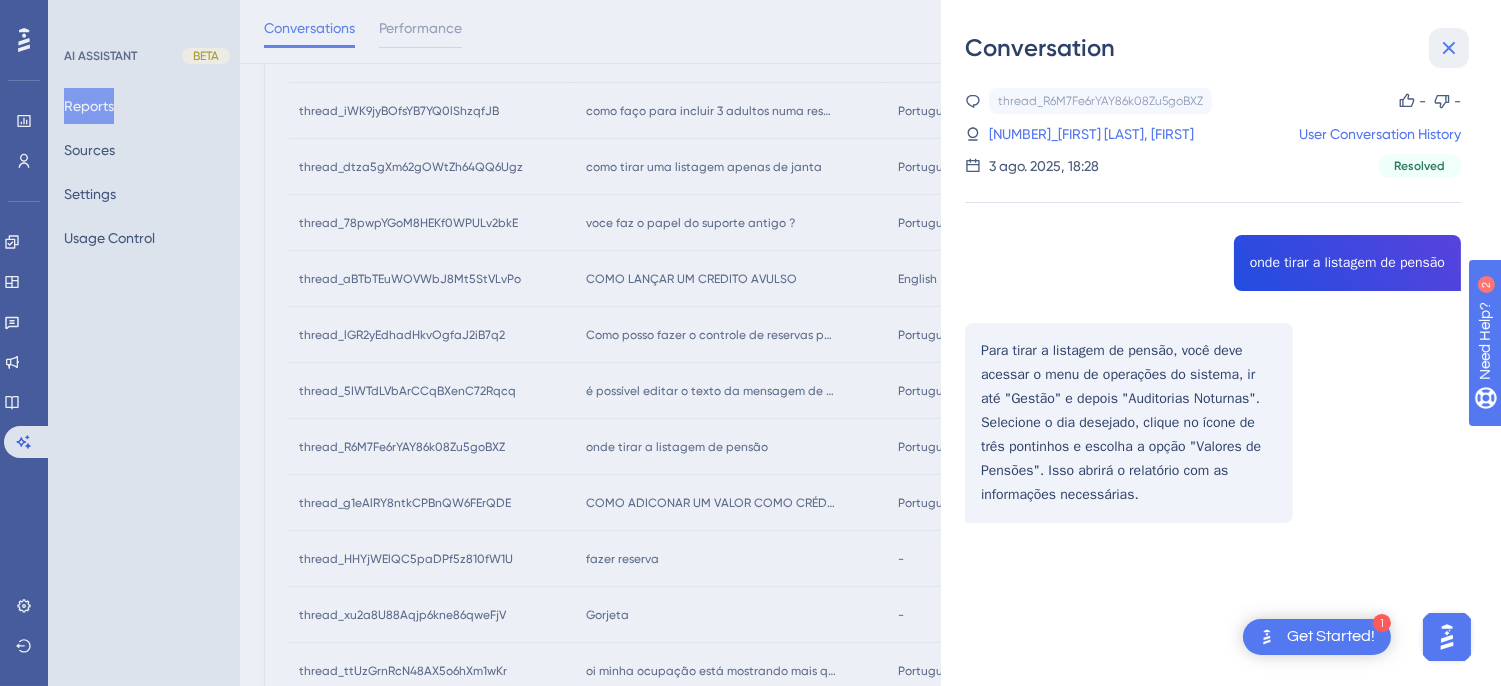 drag, startPoint x: 1452, startPoint y: 52, endPoint x: 711, endPoint y: 218, distance: 759.3662 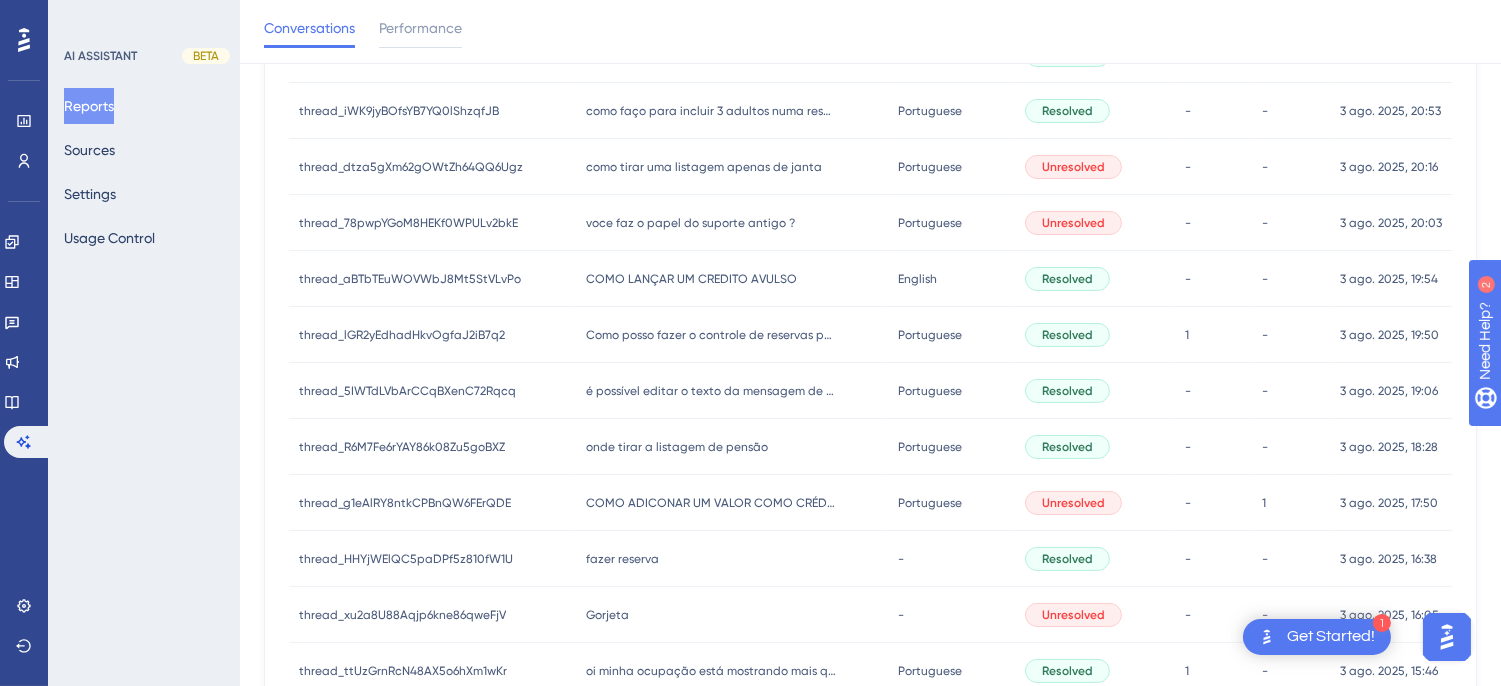 click on "voce faz o papel do suporte antigo ?" at bounding box center [689, 223] 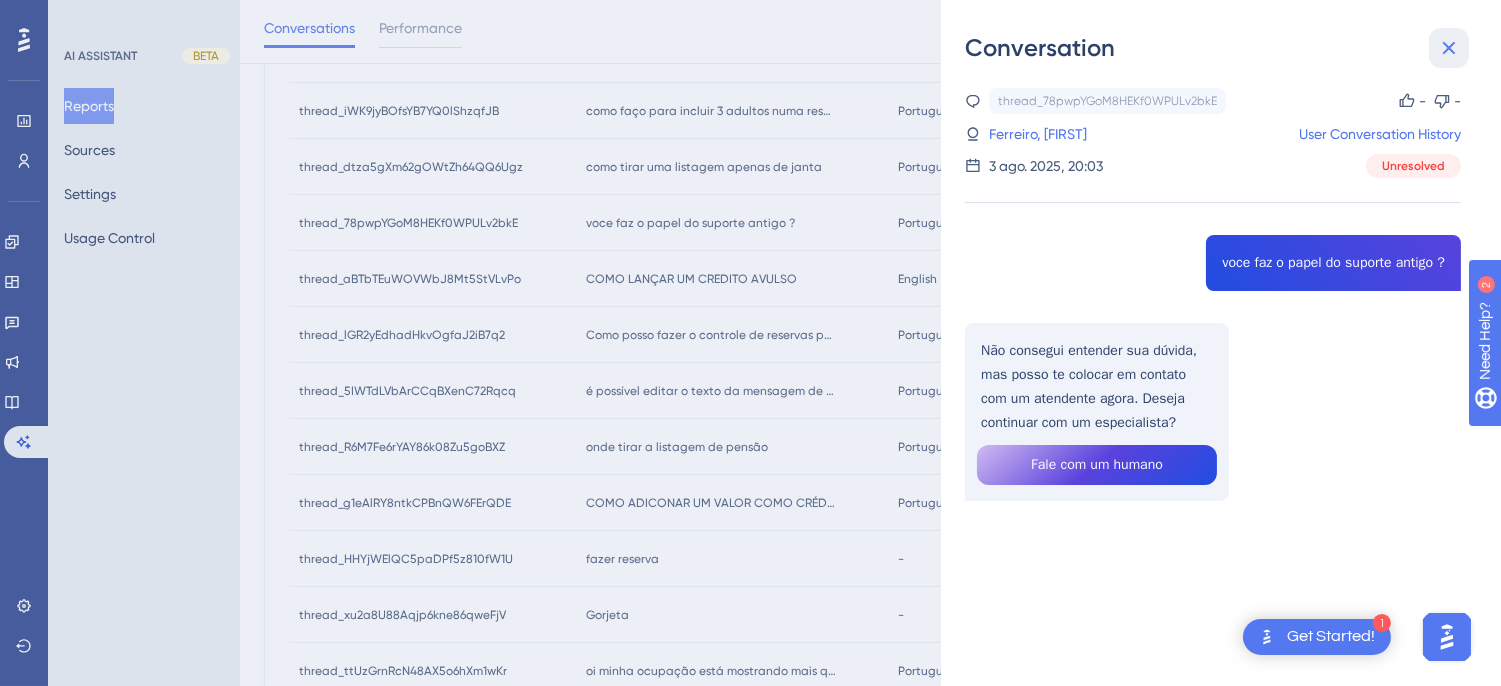 click 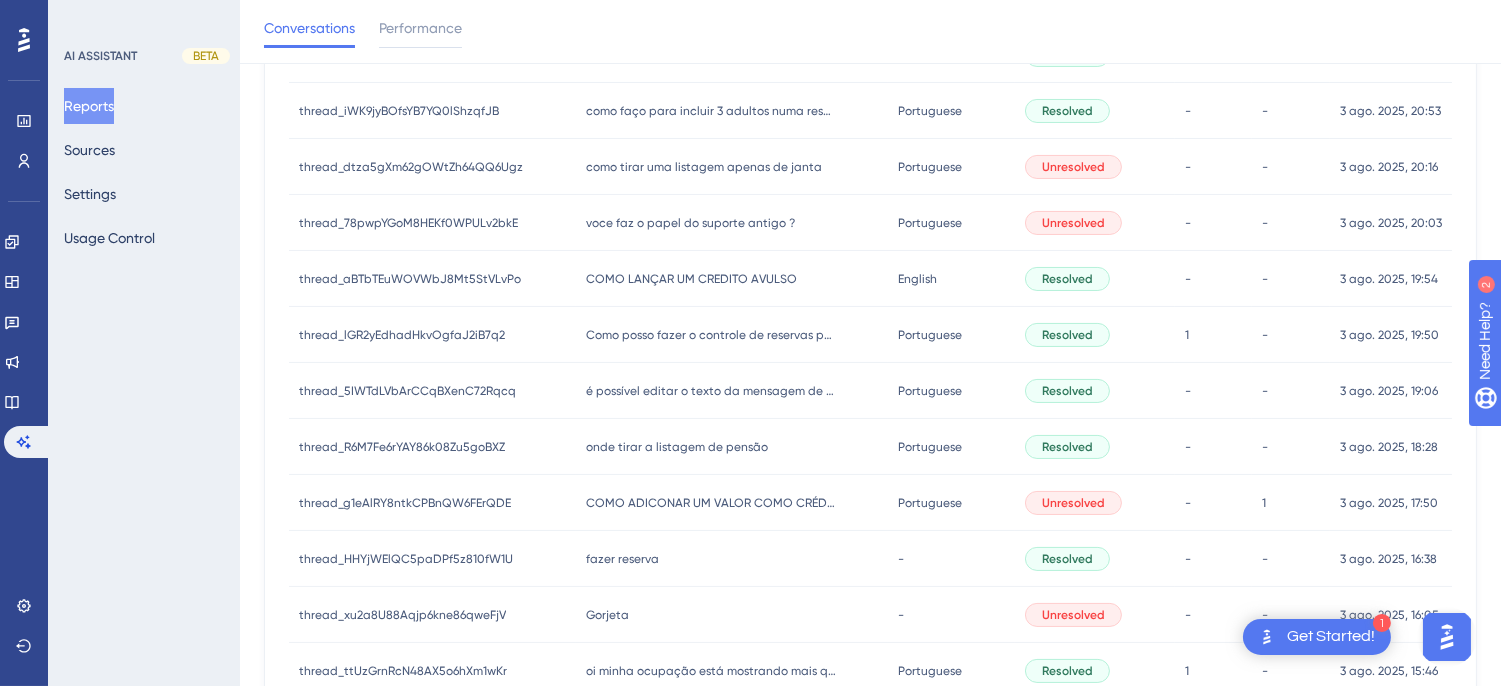 click on "COMO ADICONAR UM VALOR COMO CRÉDITO E FECHAR A CONTA? COMO ADICONAR UM VALOR COMO CRÉDITO E FECHAR A CONTA?" at bounding box center [731, 503] 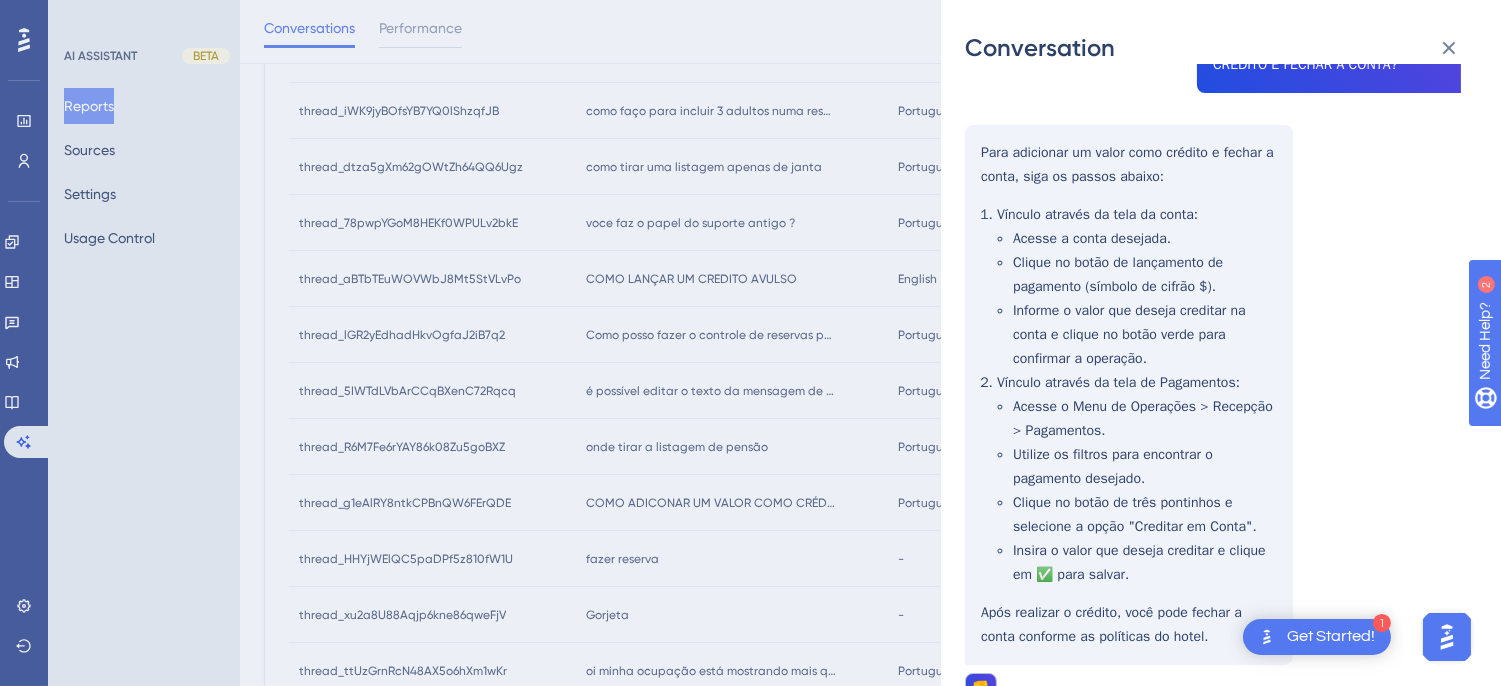 scroll, scrollTop: 0, scrollLeft: 0, axis: both 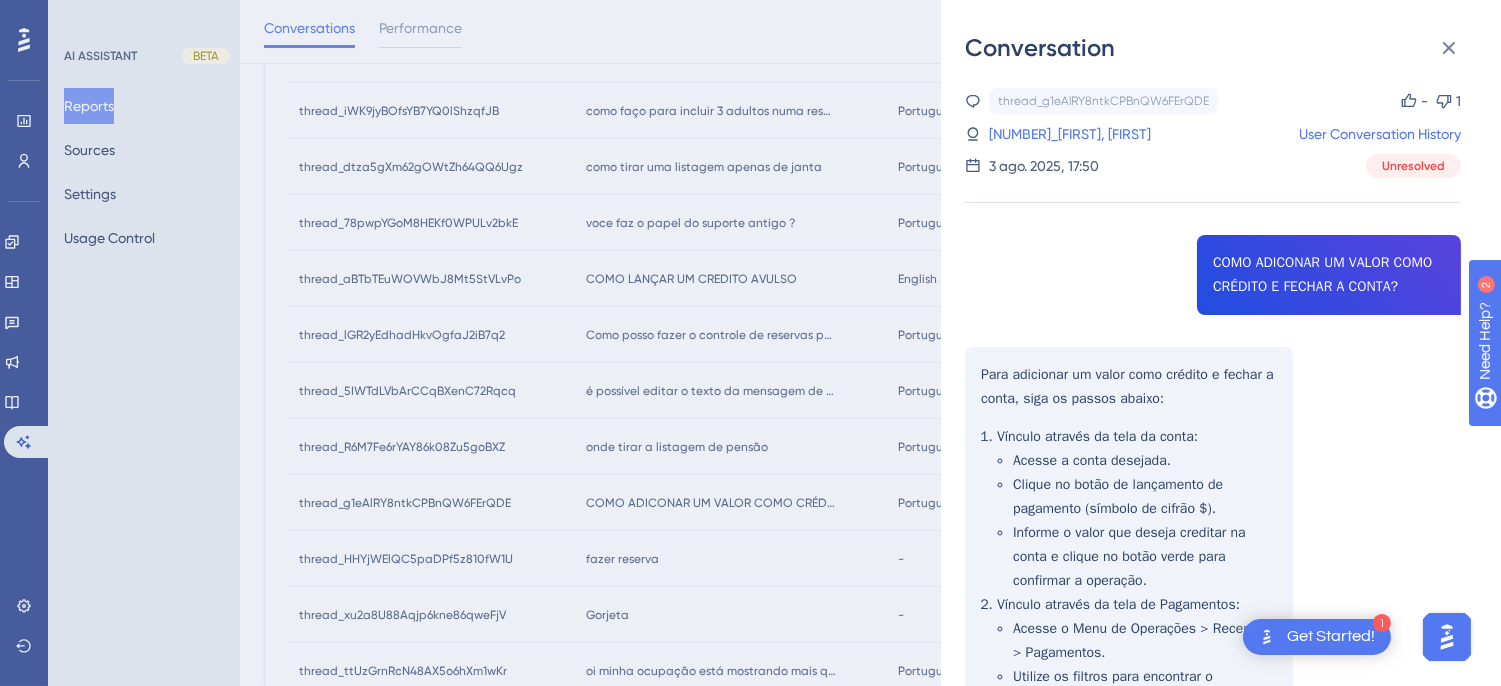 click on "thread_g1eAlRY8ntkCPBnQW6FErQDE Copy - 1 55_Vinicius, Luccas User Conversation History 3 ago. 2025,
17:50 Unresolved COMO ADICONAR UM VALOR COMO CRÉDITO E FECHAR A CONTA? Para adicionar um valor como crédito e fechar a conta, siga os passos abaixo:
Vínculo através da tela da conta :
Acesse a conta desejada.
Clique no botão de lançamento de pagamento (símbolo de cifrão $).
Informe o valor que deseja creditar na conta e clique no botão verde para confirmar a operação.
Vínculo através da tela de Pagamentos :
Acesse o Menu de Operações > Recepção > Pagamentos.
Utilize os filtros para encontrar o pagamento desejado.
Clique no botão de três pontinhos e selecione a opção "Creditar em Conta".
Insira o valor que deseja creditar e clique em ✅ para salvar.
Após realizar o crédito, você pode fechar a conta conforme as políticas do hotel. 👎" at bounding box center (1213, 558) 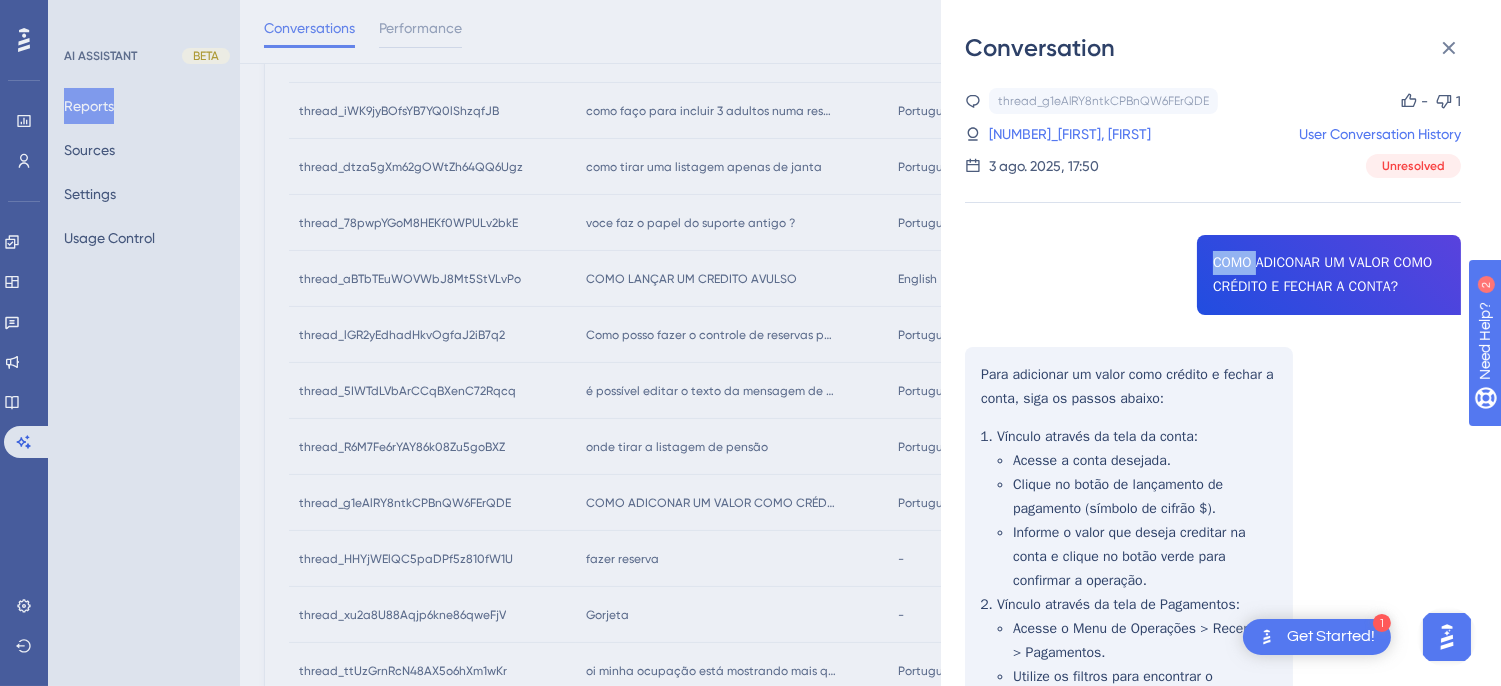 click on "thread_g1eAlRY8ntkCPBnQW6FErQDE Copy - 1 55_Vinicius, Luccas User Conversation History 3 ago. 2025,
17:50 Unresolved COMO ADICONAR UM VALOR COMO CRÉDITO E FECHAR A CONTA? Para adicionar um valor como crédito e fechar a conta, siga os passos abaixo:
Vínculo através da tela da conta :
Acesse a conta desejada.
Clique no botão de lançamento de pagamento (símbolo de cifrão $).
Informe o valor que deseja creditar na conta e clique no botão verde para confirmar a operação.
Vínculo através da tela de Pagamentos :
Acesse o Menu de Operações > Recepção > Pagamentos.
Utilize os filtros para encontrar o pagamento desejado.
Clique no botão de três pontinhos e selecione a opção "Creditar em Conta".
Insira o valor que deseja creditar e clique em ✅ para salvar.
Após realizar o crédito, você pode fechar a conta conforme as políticas do hotel. 👎" at bounding box center [1213, 558] 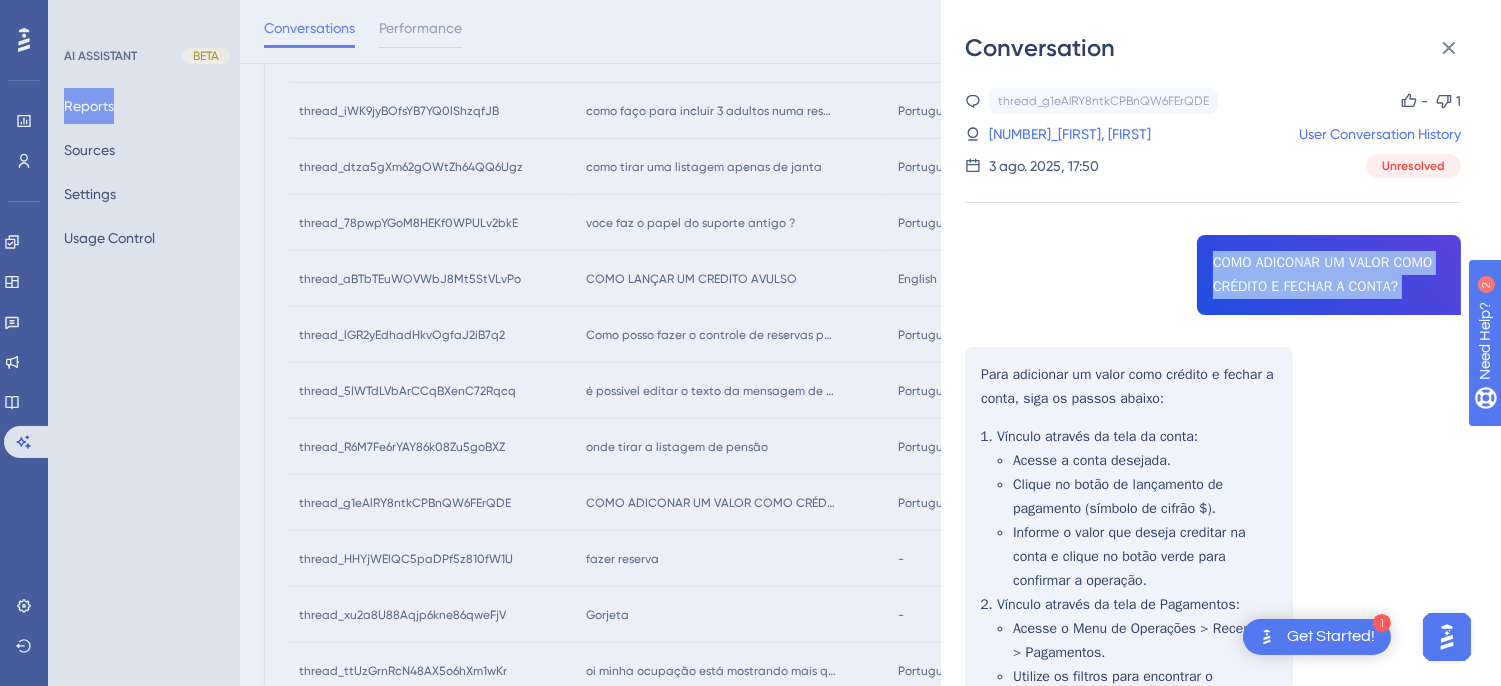 click on "thread_g1eAlRY8ntkCPBnQW6FErQDE Copy - 1 55_Vinicius, Luccas User Conversation History 3 ago. 2025,
17:50 Unresolved COMO ADICONAR UM VALOR COMO CRÉDITO E FECHAR A CONTA? Para adicionar um valor como crédito e fechar a conta, siga os passos abaixo:
Vínculo através da tela da conta :
Acesse a conta desejada.
Clique no botão de lançamento de pagamento (símbolo de cifrão $).
Informe o valor que deseja creditar na conta e clique no botão verde para confirmar a operação.
Vínculo através da tela de Pagamentos :
Acesse o Menu de Operações > Recepção > Pagamentos.
Utilize os filtros para encontrar o pagamento desejado.
Clique no botão de três pontinhos e selecione a opção "Creditar em Conta".
Insira o valor que deseja creditar e clique em ✅ para salvar.
Após realizar o crédito, você pode fechar a conta conforme as políticas do hotel. 👎" at bounding box center (1213, 558) 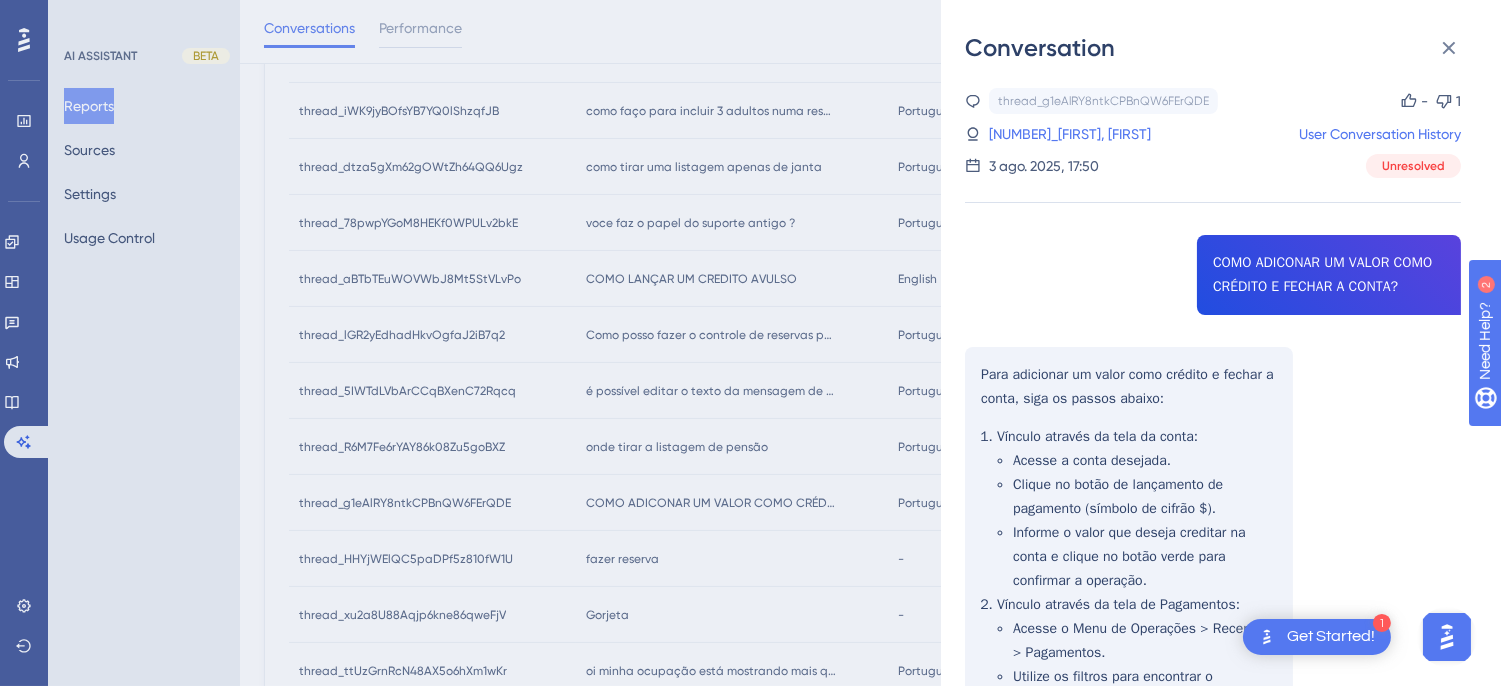 click on "thread_g1eAlRY8ntkCPBnQW6FErQDE Copy - 1 55_Vinicius, Luccas User Conversation History 3 ago. 2025,
17:50 Unresolved COMO ADICONAR UM VALOR COMO CRÉDITO E FECHAR A CONTA? Para adicionar um valor como crédito e fechar a conta, siga os passos abaixo:
Vínculo através da tela da conta :
Acesse a conta desejada.
Clique no botão de lançamento de pagamento (símbolo de cifrão $).
Informe o valor que deseja creditar na conta e clique no botão verde para confirmar a operação.
Vínculo através da tela de Pagamentos :
Acesse o Menu de Operações > Recepção > Pagamentos.
Utilize os filtros para encontrar o pagamento desejado.
Clique no botão de três pontinhos e selecione a opção "Creditar em Conta".
Insira o valor que deseja creditar e clique em ✅ para salvar.
Após realizar o crédito, você pode fechar a conta conforme as políticas do hotel. 👎" at bounding box center [1213, 558] 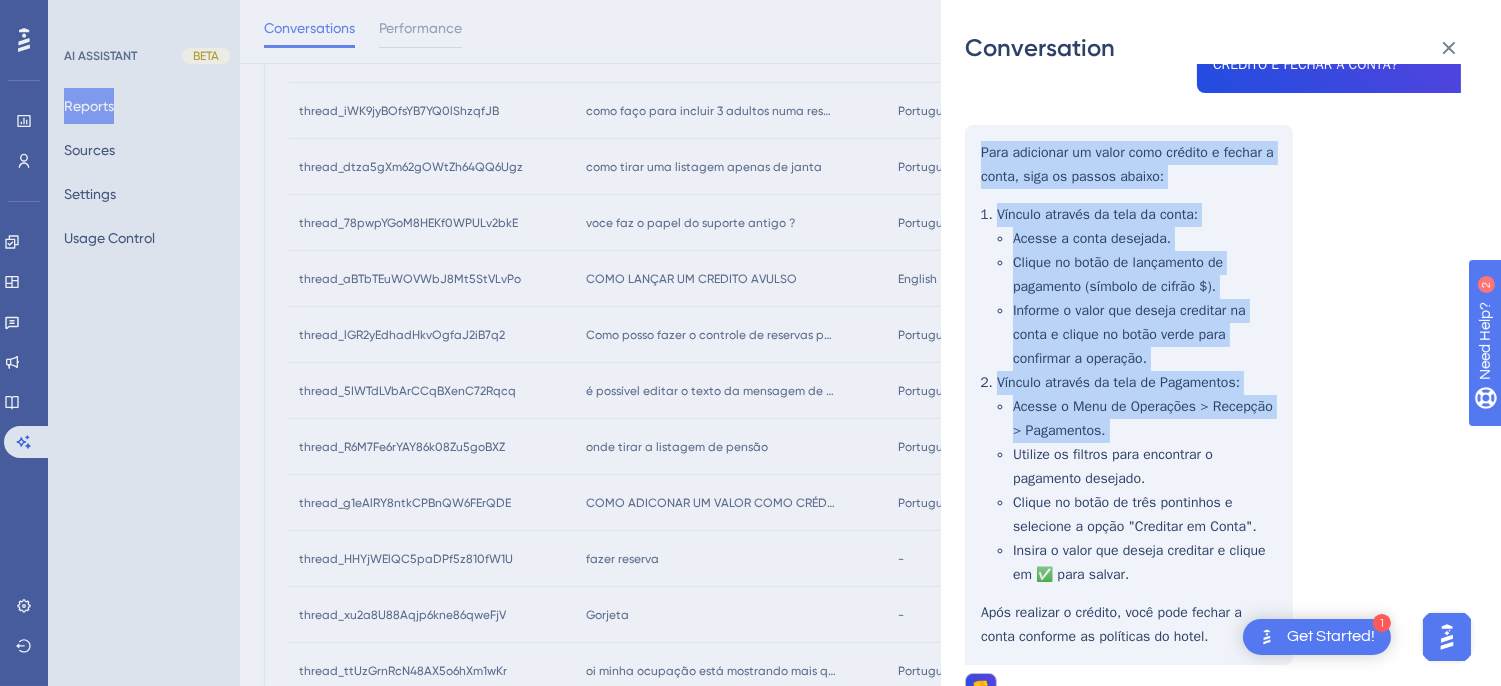 scroll, scrollTop: 350, scrollLeft: 0, axis: vertical 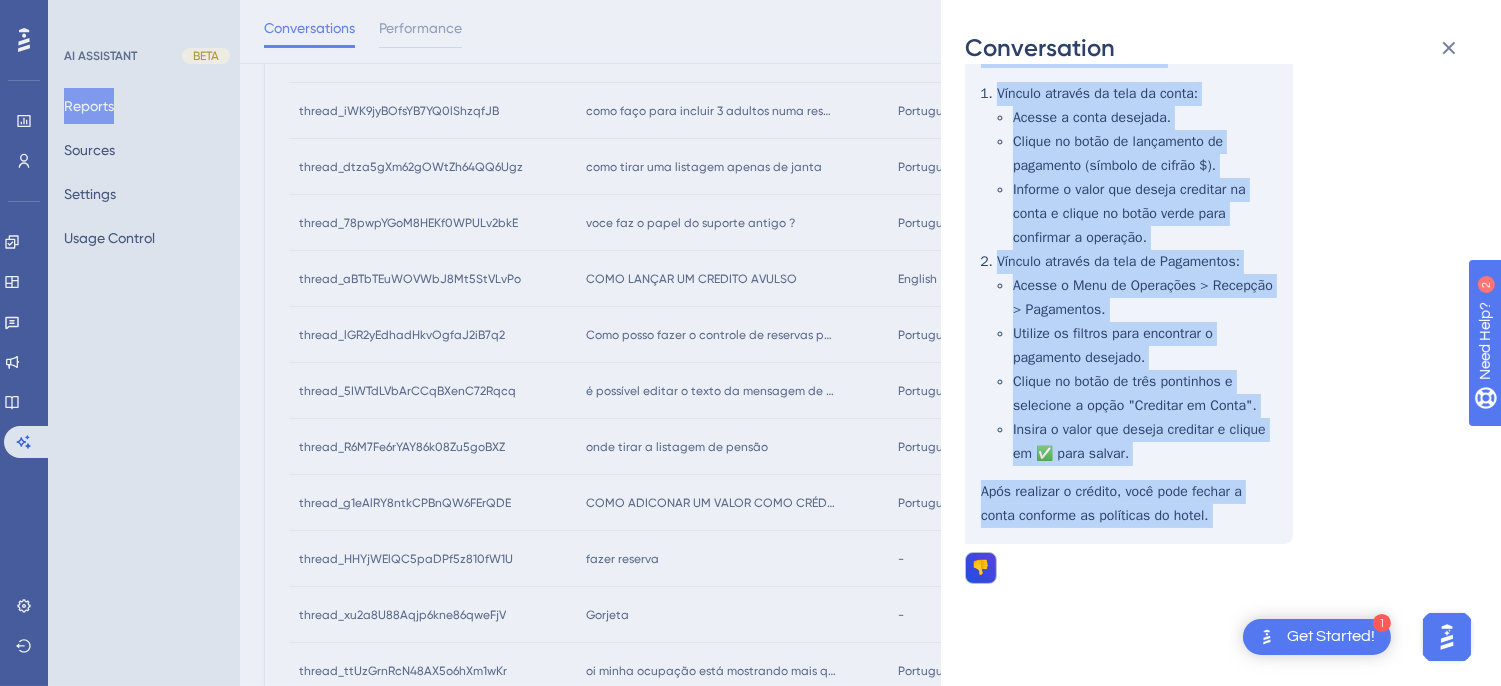 drag, startPoint x: 985, startPoint y: 394, endPoint x: 1231, endPoint y: 532, distance: 282.0638 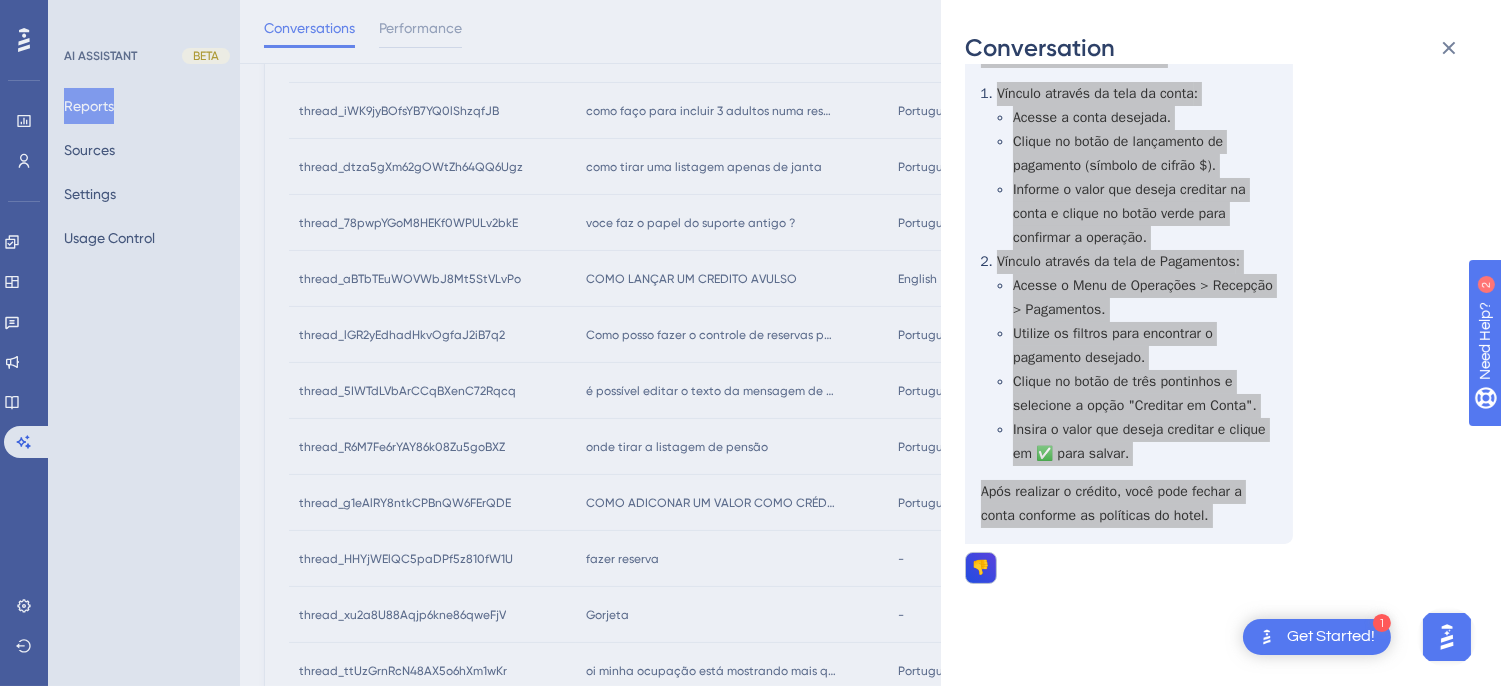 scroll, scrollTop: 0, scrollLeft: 0, axis: both 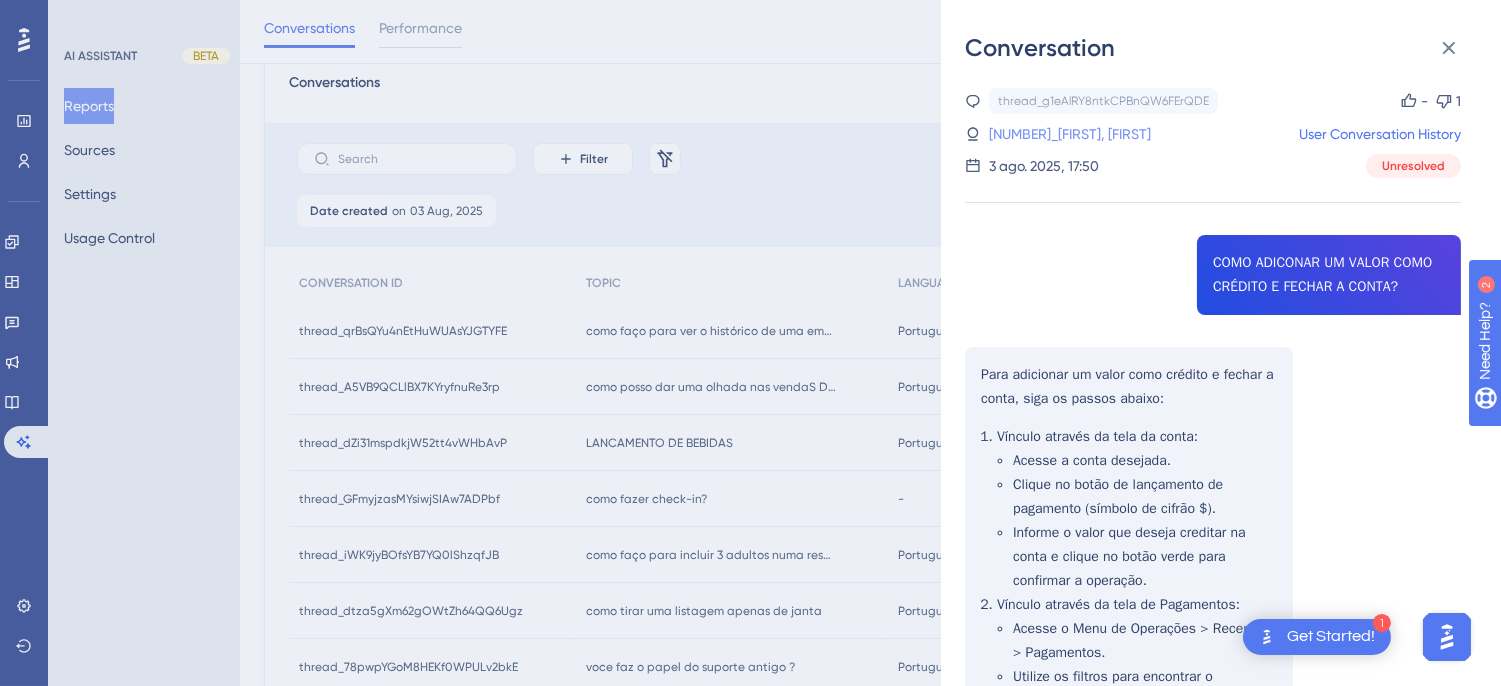 click on "55_Vinicius, Luccas" at bounding box center (1043, 134) 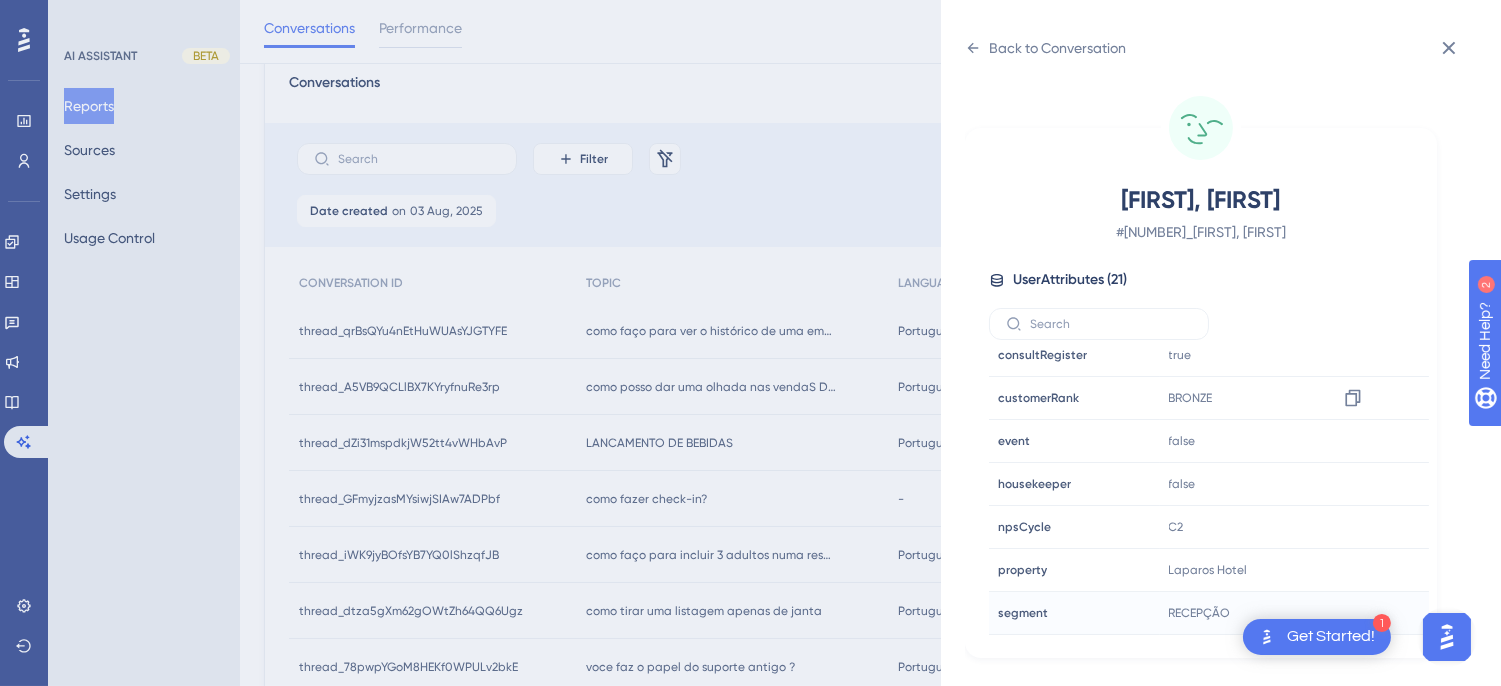 scroll, scrollTop: 610, scrollLeft: 0, axis: vertical 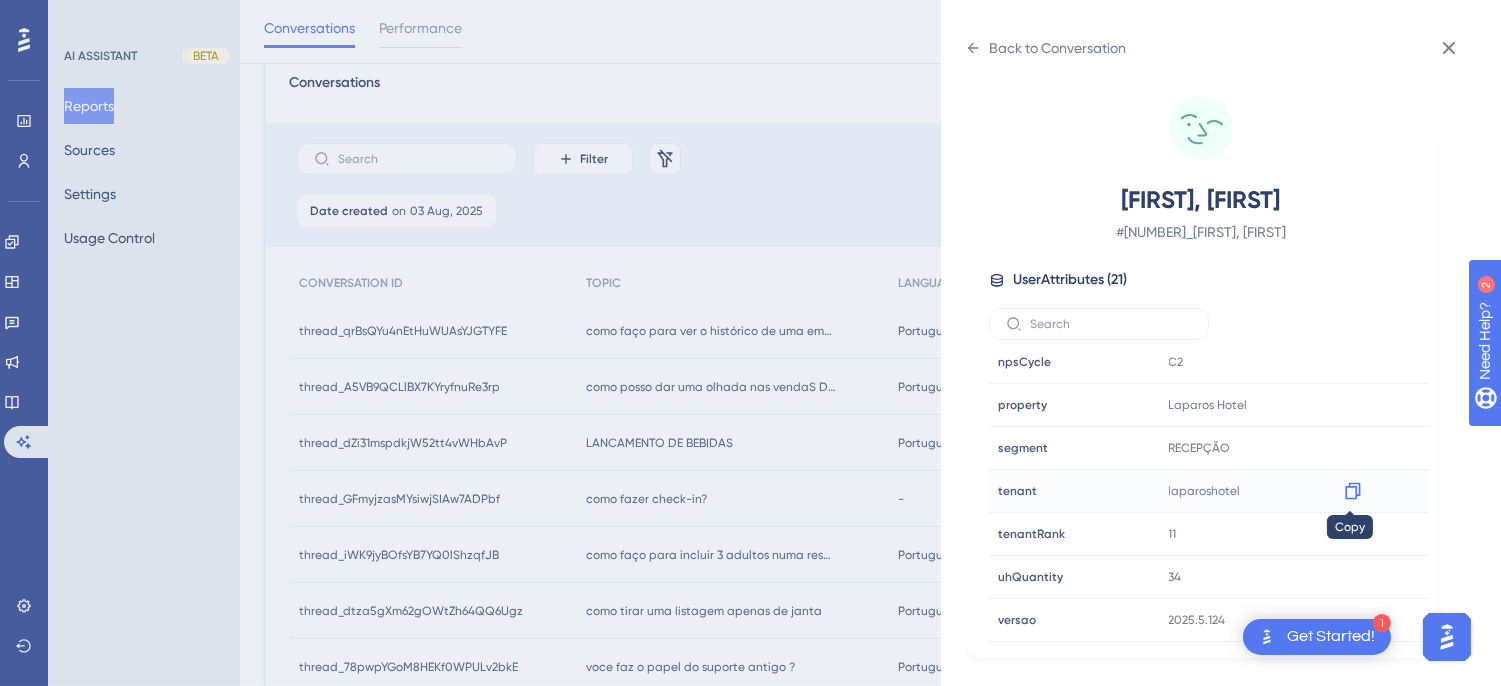 click 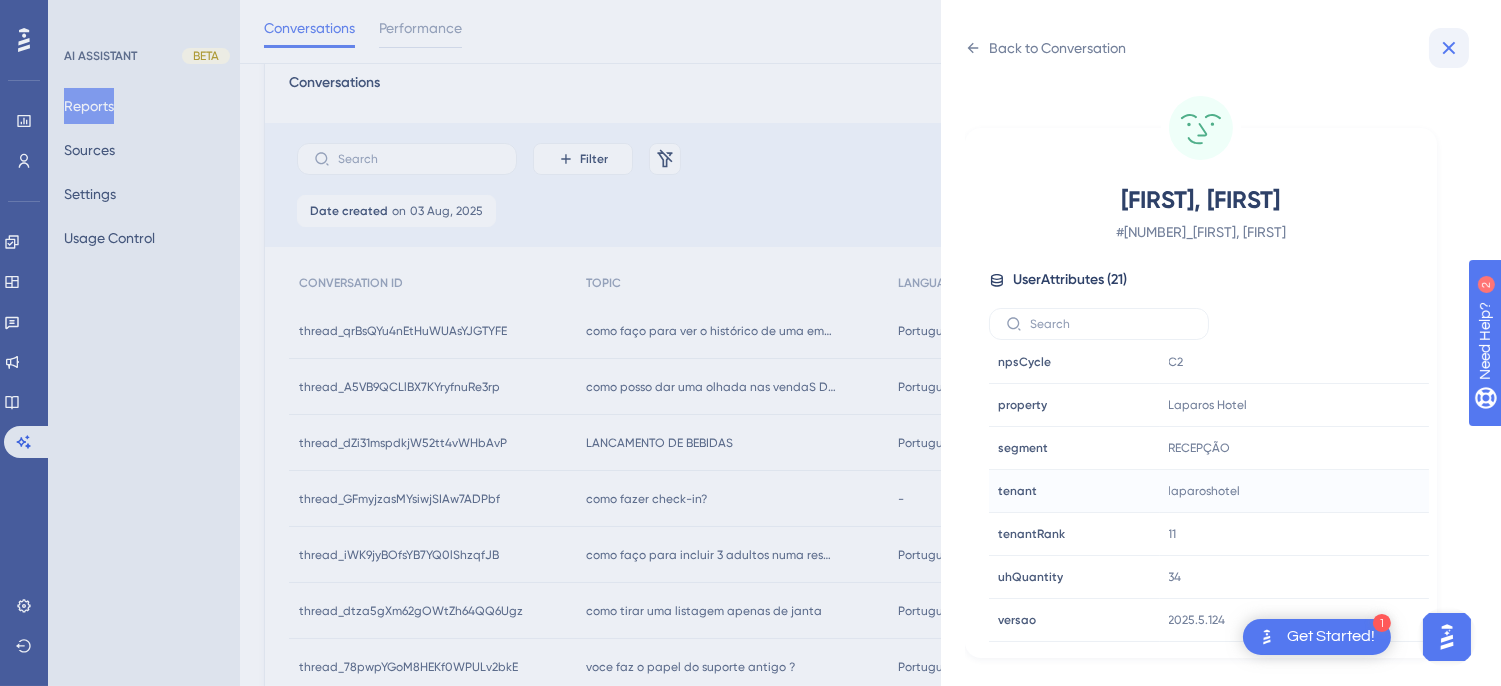 click 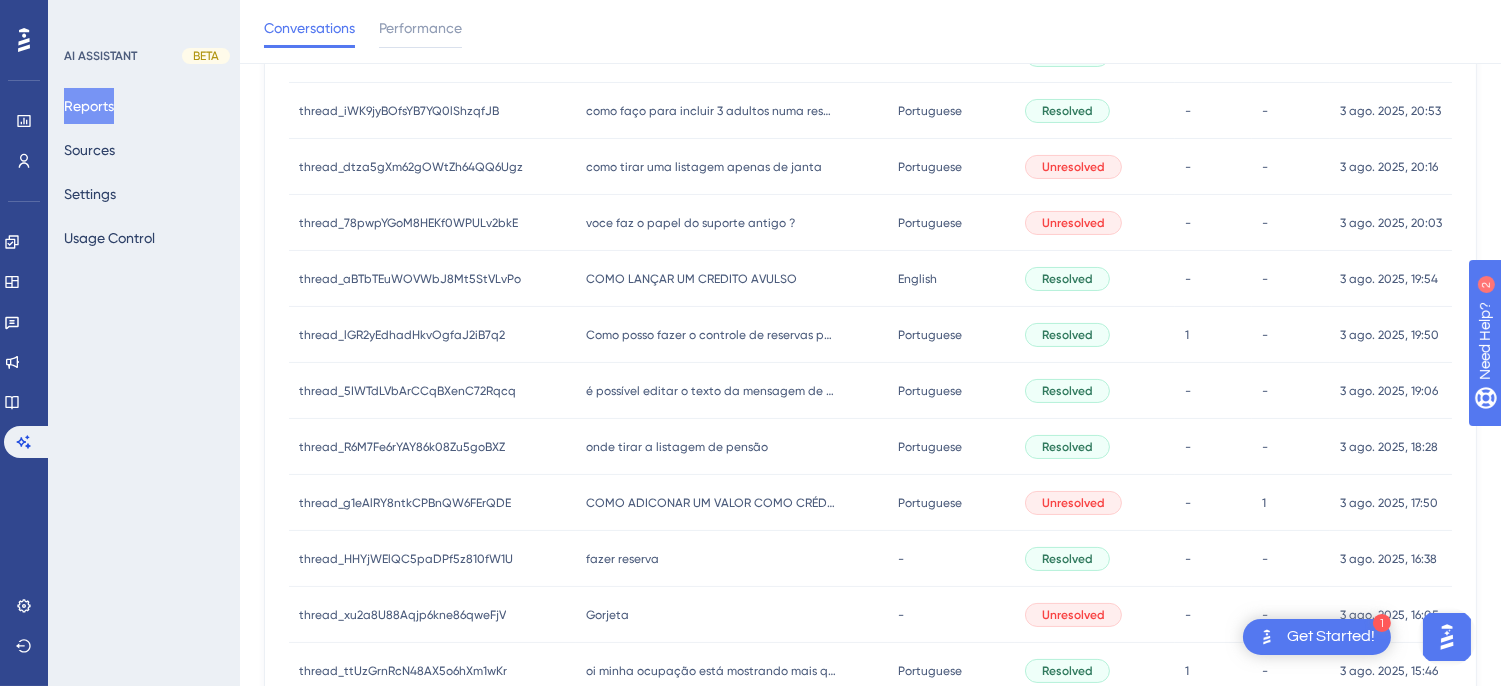 scroll, scrollTop: 748, scrollLeft: 0, axis: vertical 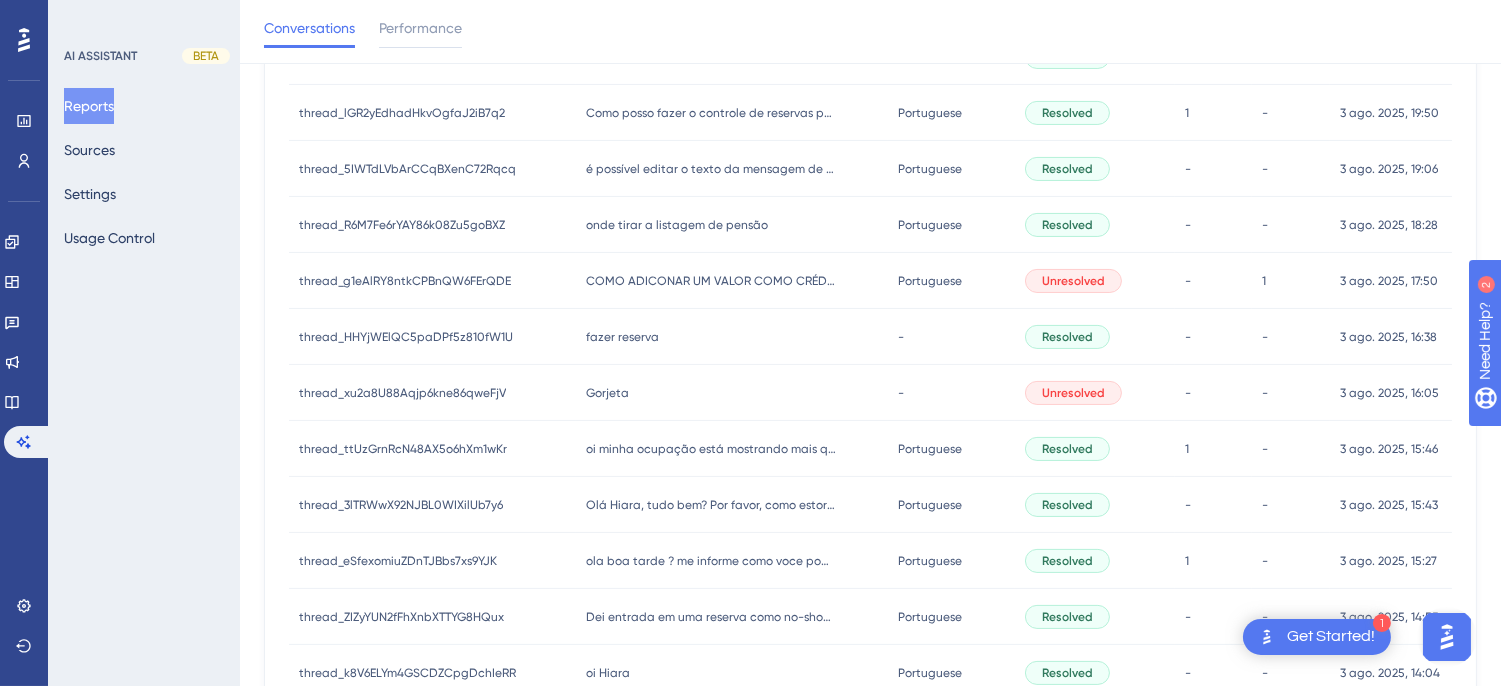 click on "fazer reserva" at bounding box center (621, 337) 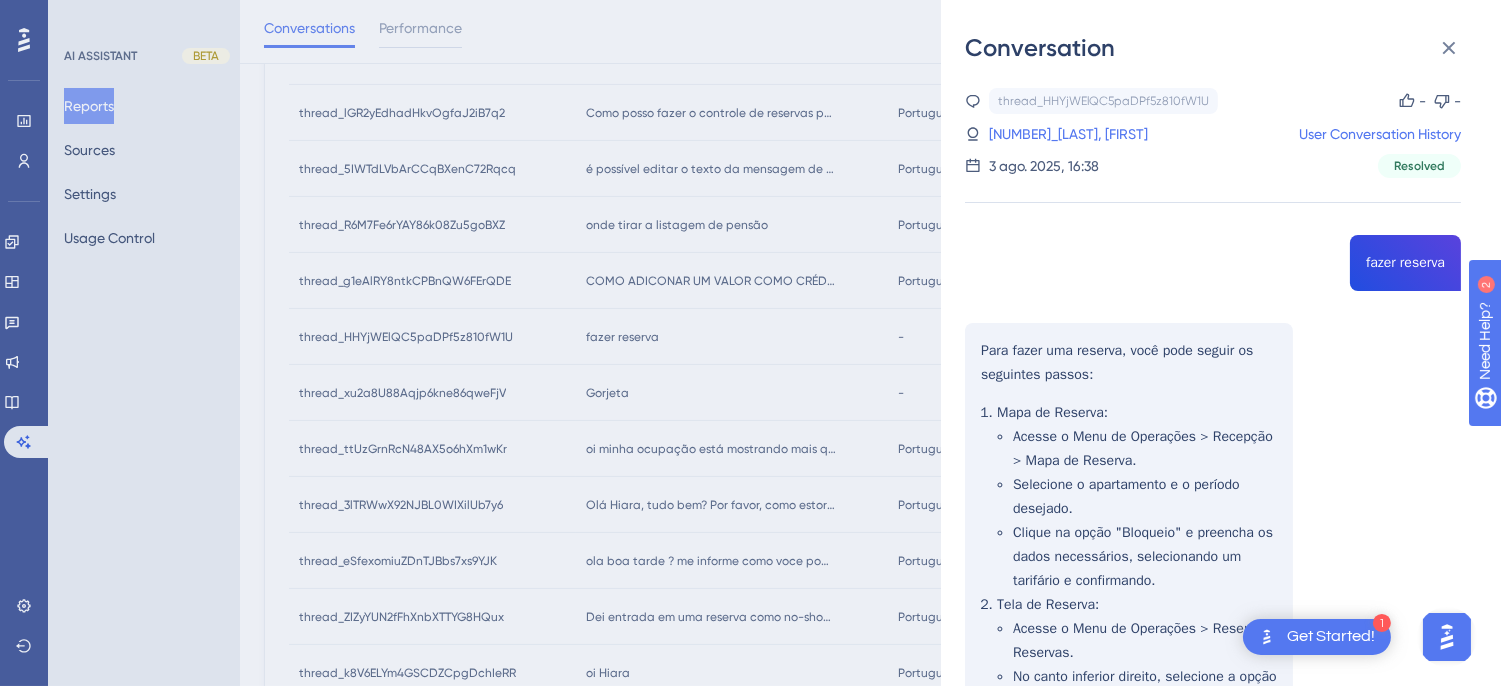 click on "thread_HHYjWElQC5paDPf5z810fW1U Copy - - 80_PESSOA, VANESSA User Conversation History 3 ago. 2025,
16:38 Resolved fazer reserva Para fazer uma reserva, você pode seguir os seguintes passos:
Mapa de Reserva :
Acesse o Menu de Operações > Recepção > Mapa de Reserva.
Selecione o apartamento e o período desejado.
Clique na opção "Bloqueio" e preencha os dados necessários, selecionando um tarifário e confirmando.
Tela de Reserva :
Acesse o Menu de Operações > Reserva > Reservas.
No canto inferior direito, selecione a opção "Bloqueio".
Preencha as informações e selecione a categoria e tarifário que deseja bloquear, então clique para confirmar.
Após a inclusão, utilize o filtro "Status (Bloqueado)" para buscar a reserva criada." at bounding box center [1213, 526] 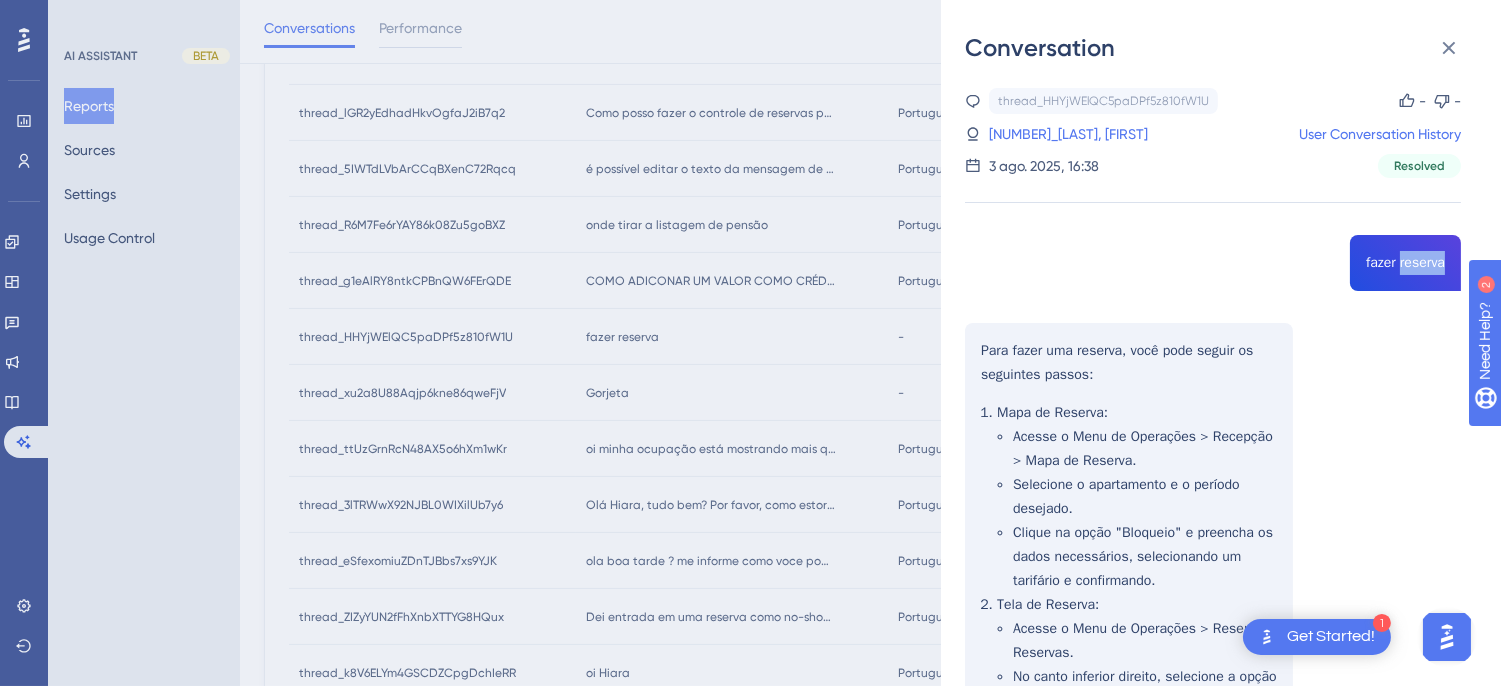 click on "thread_HHYjWElQC5paDPf5z810fW1U Copy - - 80_PESSOA, VANESSA User Conversation History 3 ago. 2025,
16:38 Resolved fazer reserva Para fazer uma reserva, você pode seguir os seguintes passos:
Mapa de Reserva :
Acesse o Menu de Operações > Recepção > Mapa de Reserva.
Selecione o apartamento e o período desejado.
Clique na opção "Bloqueio" e preencha os dados necessários, selecionando um tarifário e confirmando.
Tela de Reserva :
Acesse o Menu de Operações > Reserva > Reservas.
No canto inferior direito, selecione a opção "Bloqueio".
Preencha as informações e selecione a categoria e tarifário que deseja bloquear, então clique para confirmar.
Após a inclusão, utilize o filtro "Status (Bloqueado)" para buscar a reserva criada." at bounding box center [1213, 526] 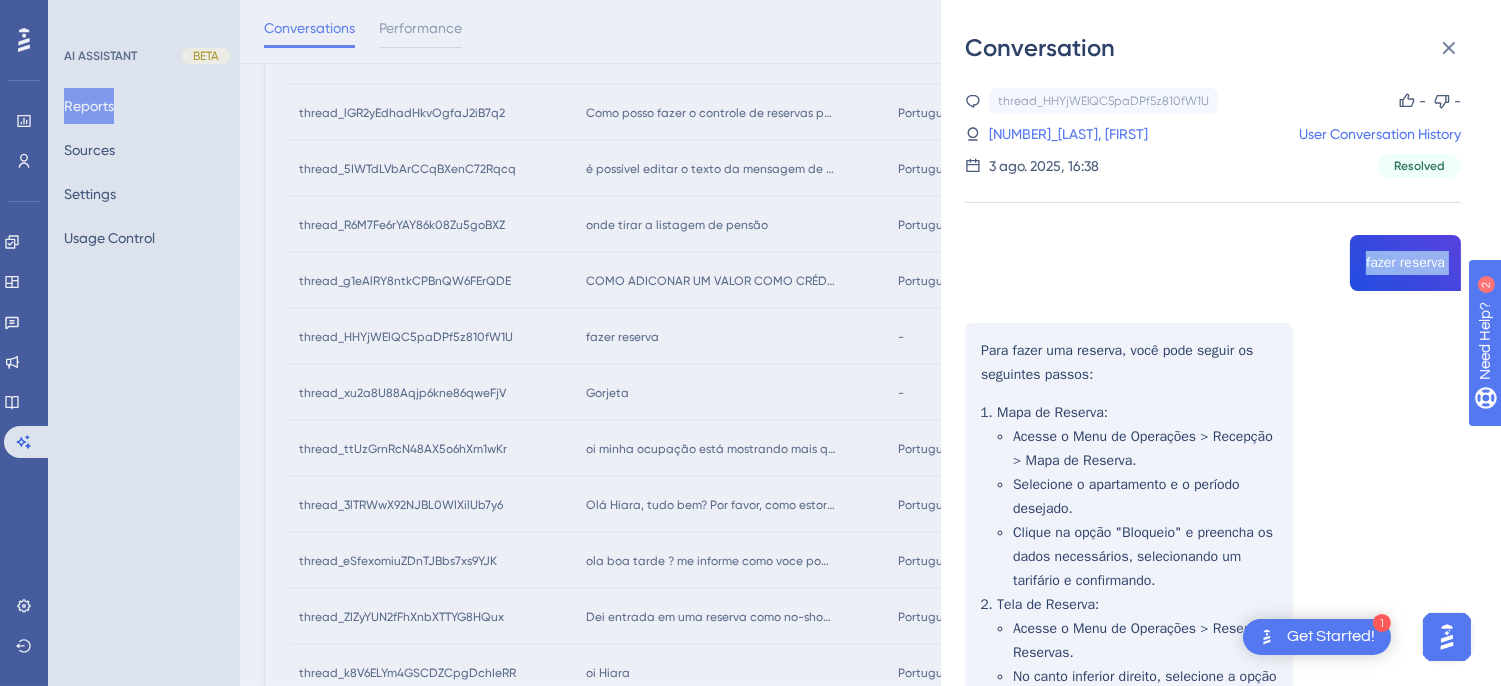 click on "thread_HHYjWElQC5paDPf5z810fW1U Copy - - 80_PESSOA, VANESSA User Conversation History 3 ago. 2025,
16:38 Resolved fazer reserva Para fazer uma reserva, você pode seguir os seguintes passos:
Mapa de Reserva :
Acesse o Menu de Operações > Recepção > Mapa de Reserva.
Selecione o apartamento e o período desejado.
Clique na opção "Bloqueio" e preencha os dados necessários, selecionando um tarifário e confirmando.
Tela de Reserva :
Acesse o Menu de Operações > Reserva > Reservas.
No canto inferior direito, selecione a opção "Bloqueio".
Preencha as informações e selecione a categoria e tarifário que deseja bloquear, então clique para confirmar.
Após a inclusão, utilize o filtro "Status (Bloqueado)" para buscar a reserva criada." at bounding box center [1213, 526] 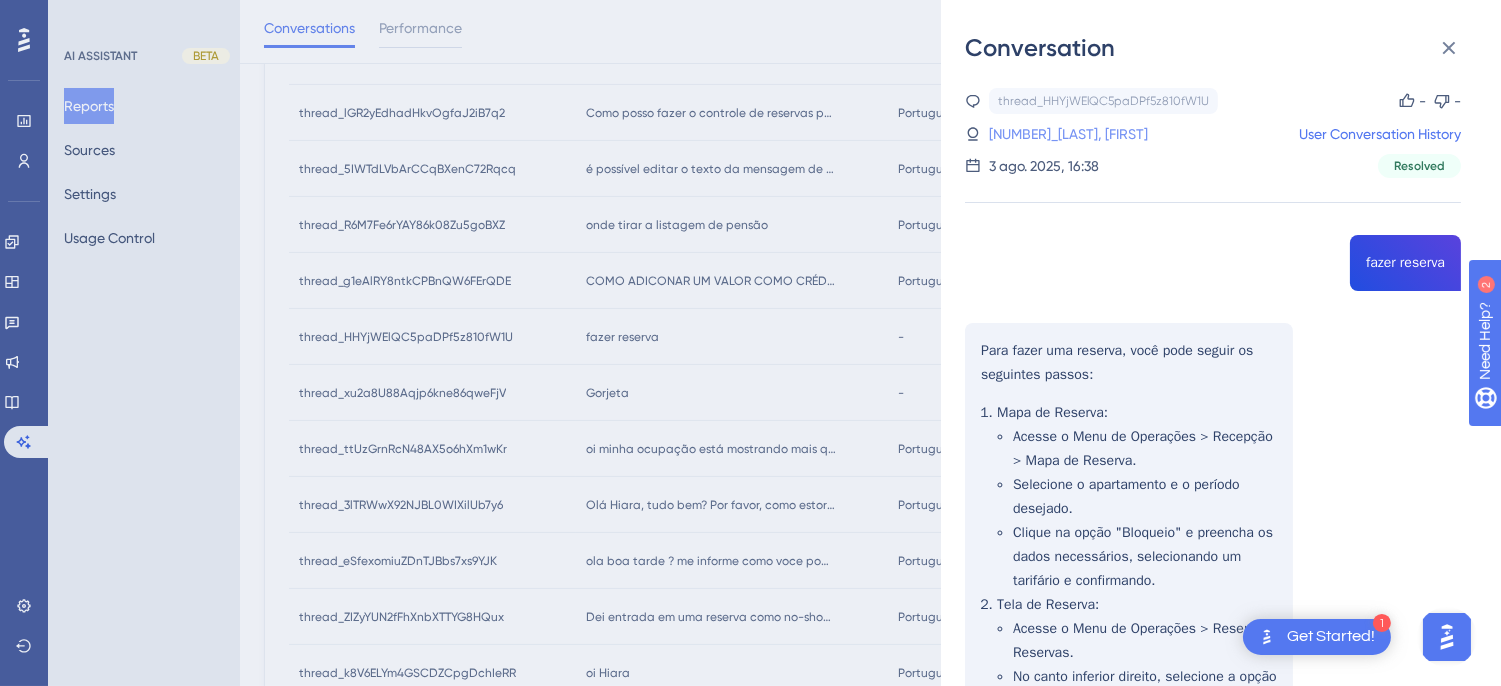 click on "80_PESSOA, VANESSA" at bounding box center (1044, 134) 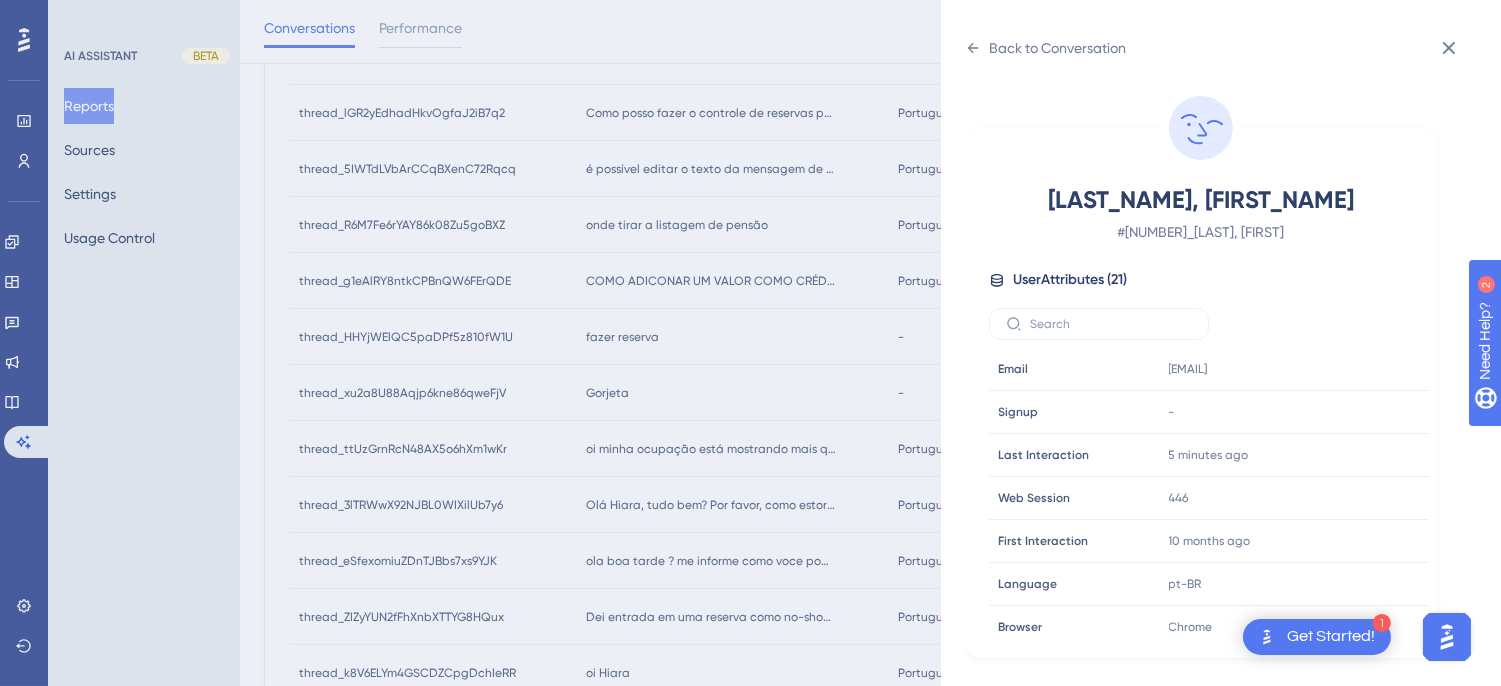 scroll, scrollTop: 971, scrollLeft: 0, axis: vertical 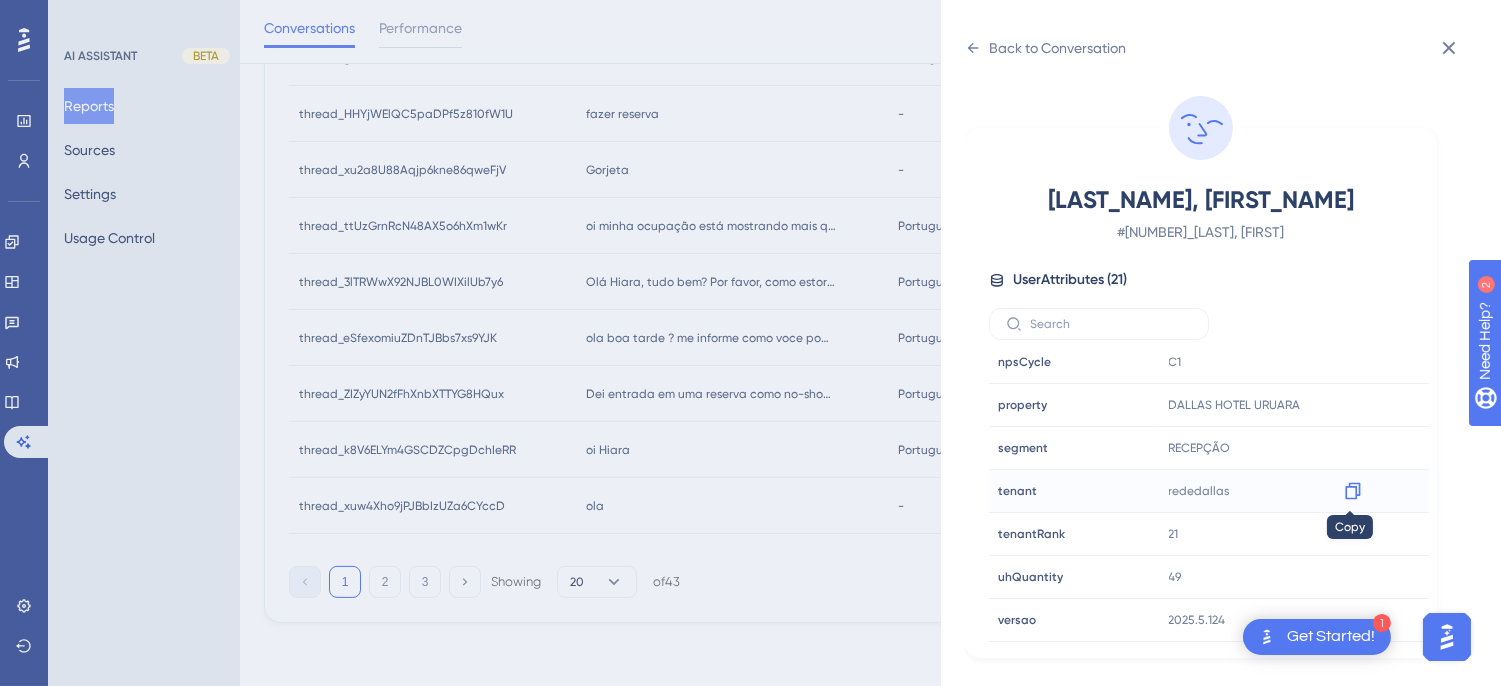 click 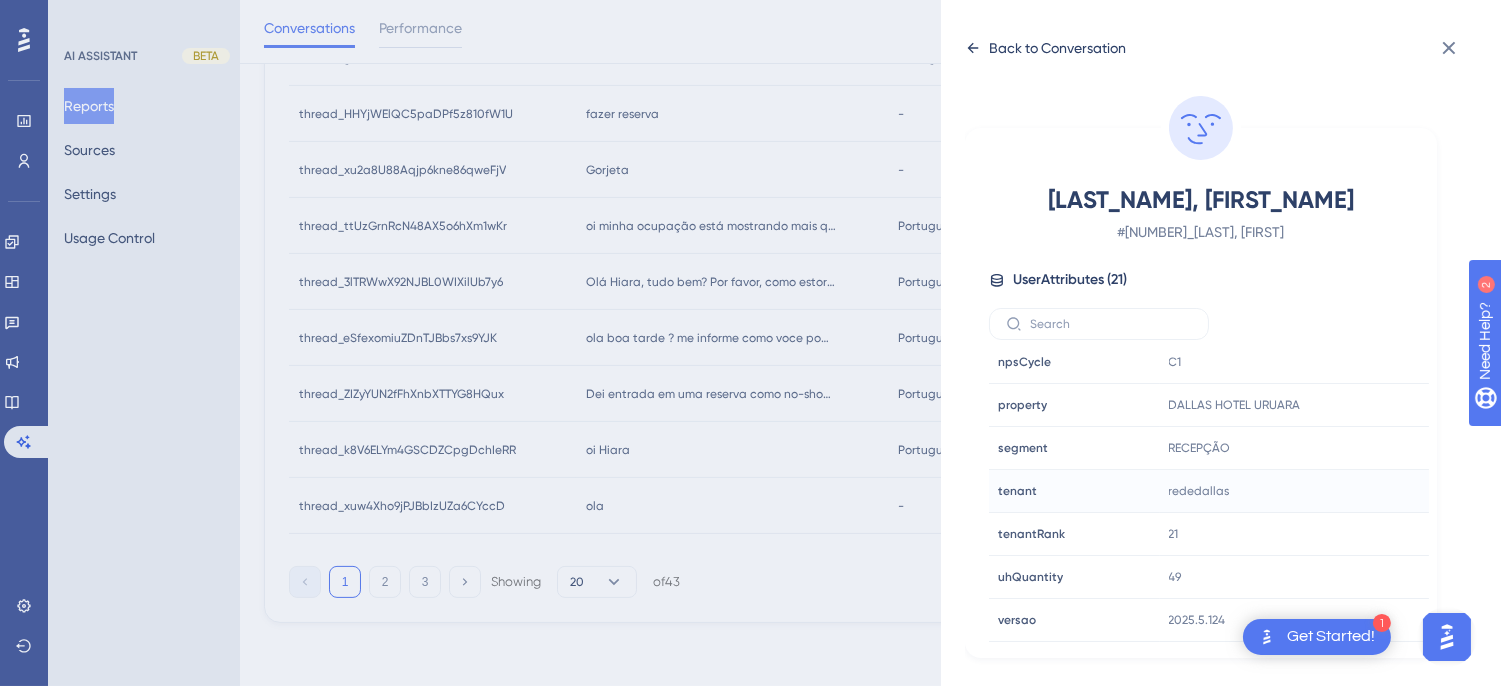 click 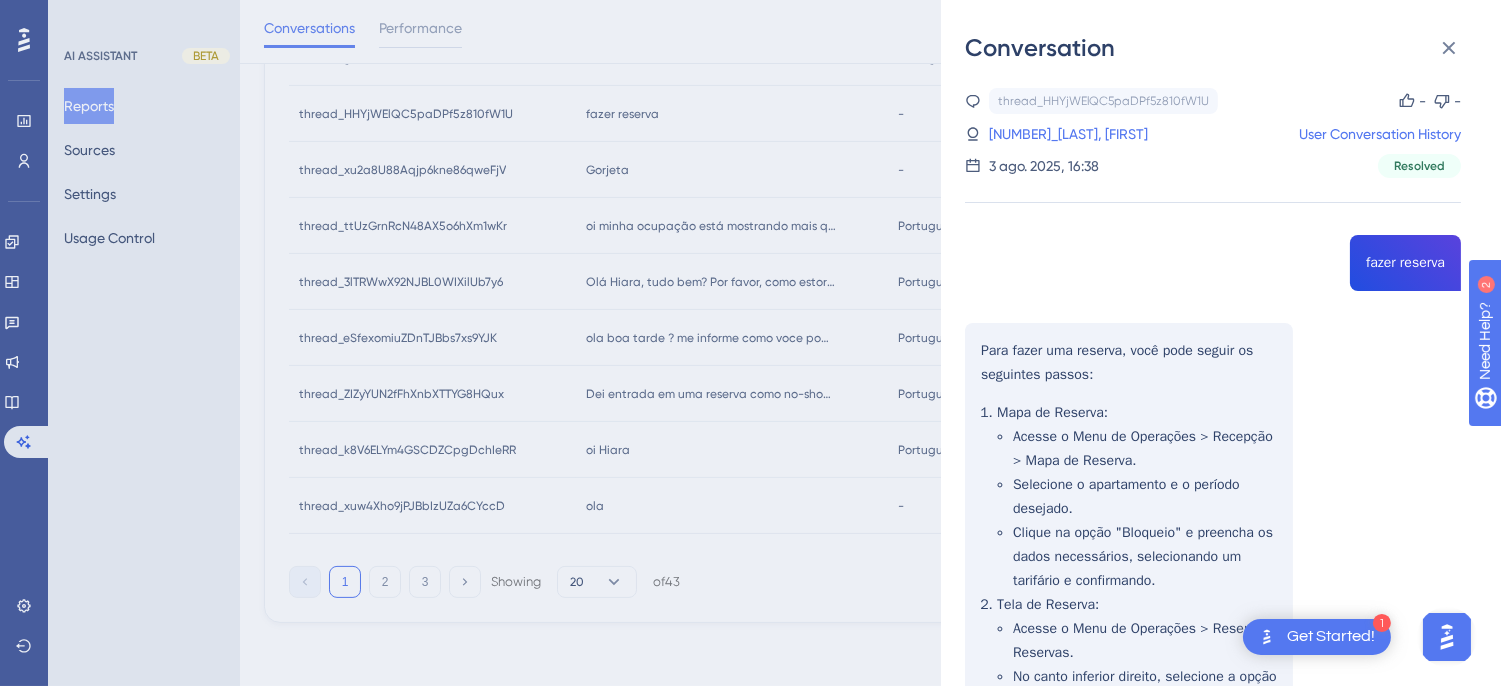 click on "thread_HHYjWElQC5paDPf5z810fW1U Copy - - 80_PESSOA, VANESSA User Conversation History 3 ago. 2025,
16:38 Resolved fazer reserva Para fazer uma reserva, você pode seguir os seguintes passos:
Mapa de Reserva :
Acesse o Menu de Operações > Recepção > Mapa de Reserva.
Selecione o apartamento e o período desejado.
Clique na opção "Bloqueio" e preencha os dados necessários, selecionando um tarifário e confirmando.
Tela de Reserva :
Acesse o Menu de Operações > Reserva > Reservas.
No canto inferior direito, selecione a opção "Bloqueio".
Preencha as informações e selecione a categoria e tarifário que deseja bloquear, então clique para confirmar.
Após a inclusão, utilize o filtro "Status (Bloqueado)" para buscar a reserva criada." at bounding box center (1213, 526) 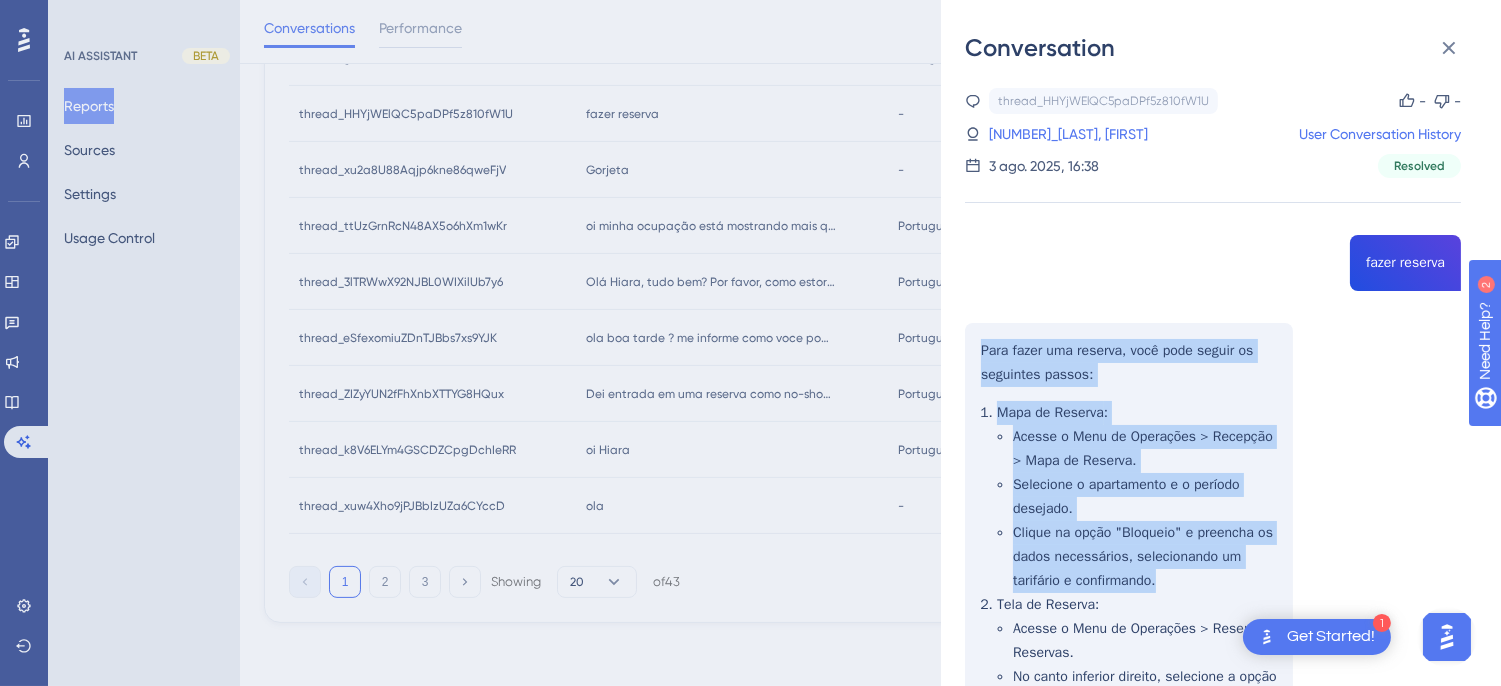 scroll, scrollTop: 261, scrollLeft: 0, axis: vertical 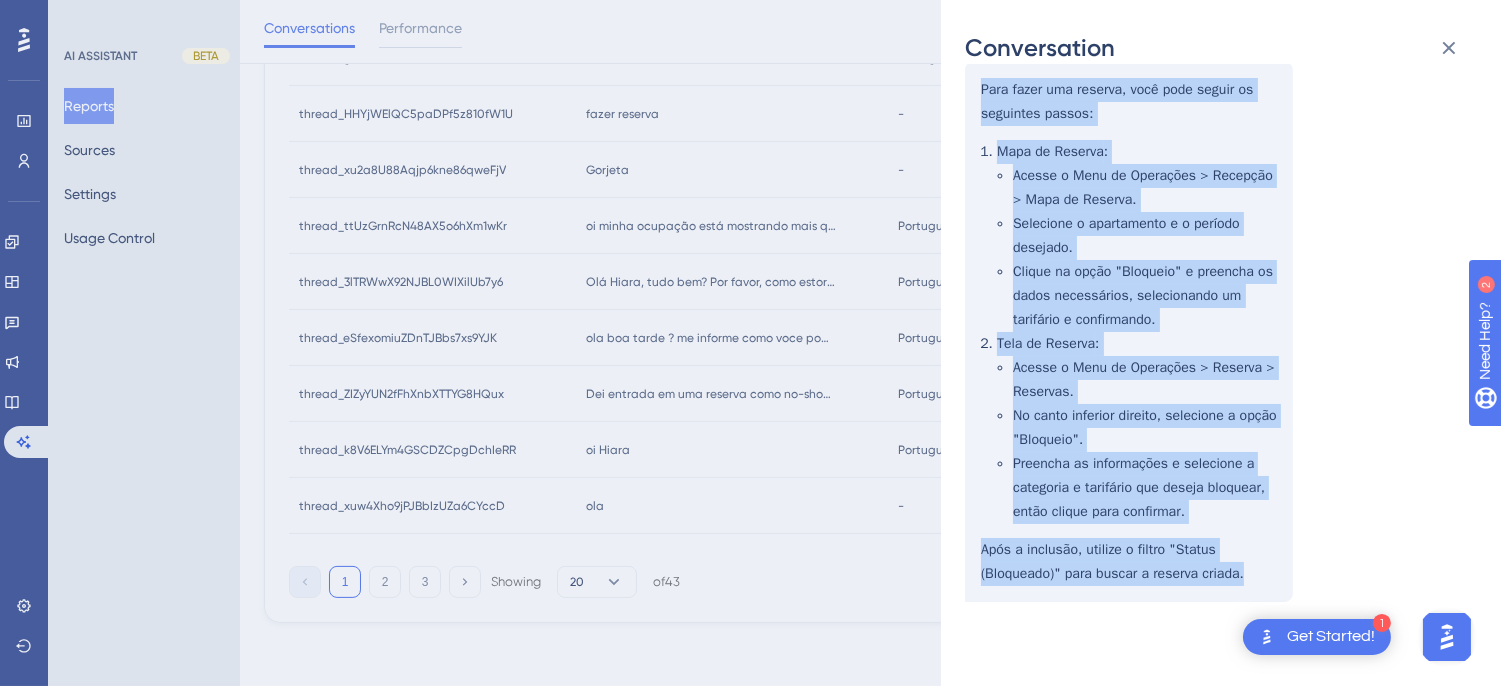 drag, startPoint x: 976, startPoint y: 347, endPoint x: 1144, endPoint y: 386, distance: 172.46739 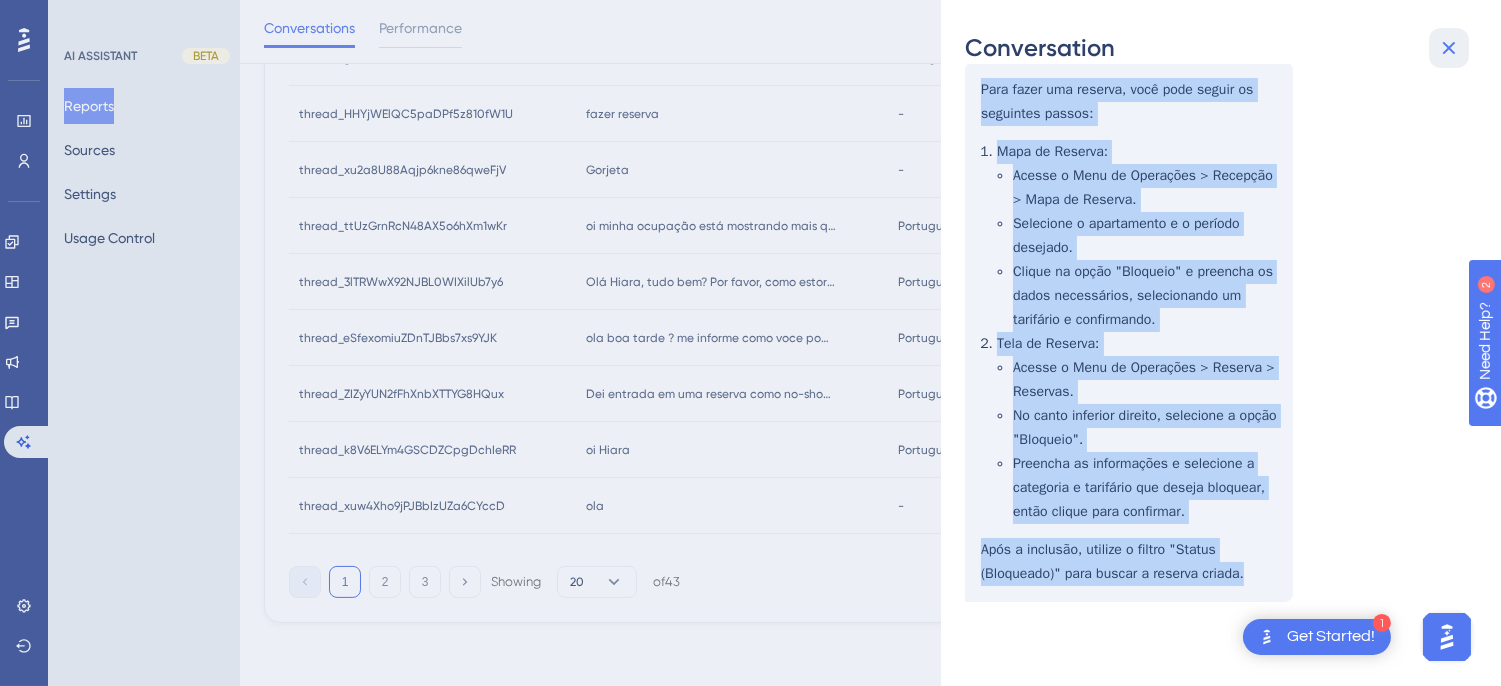 click at bounding box center [1449, 48] 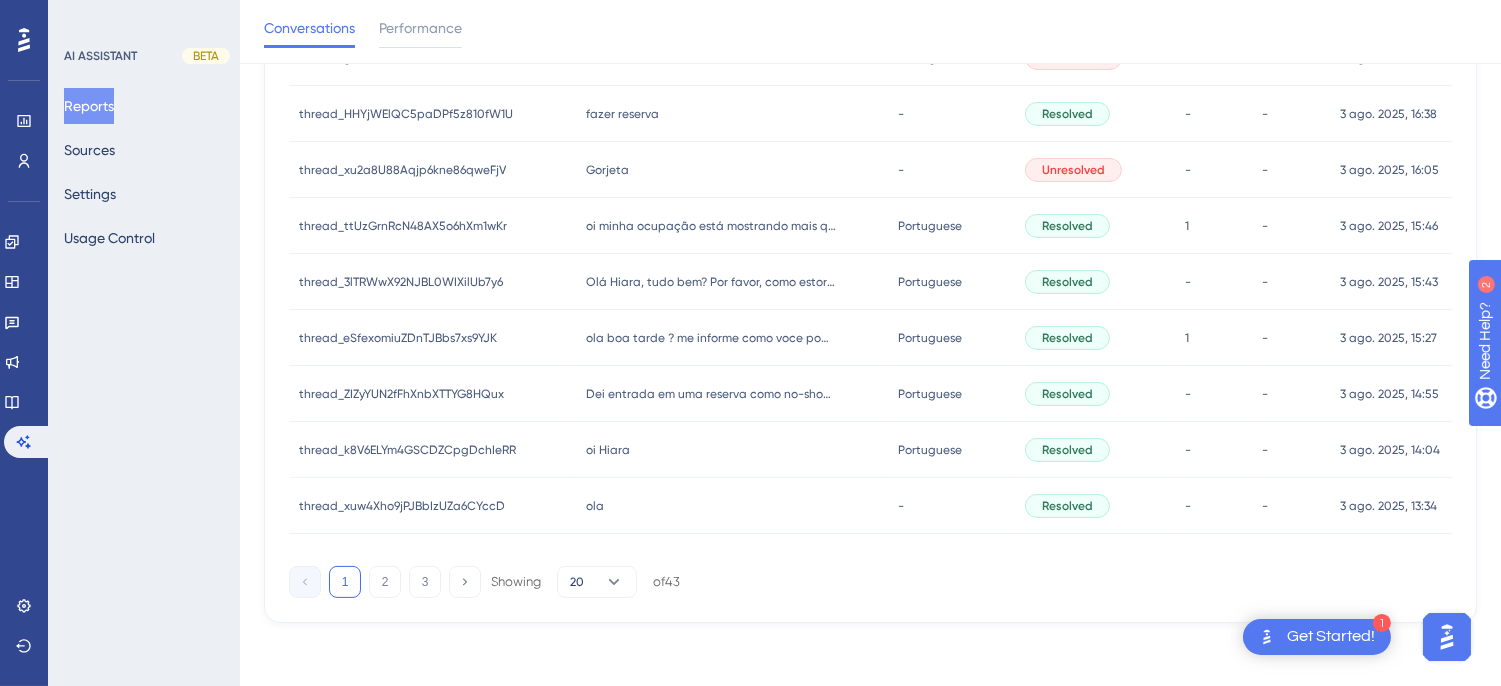 click on "Gorjeta" at bounding box center (606, 170) 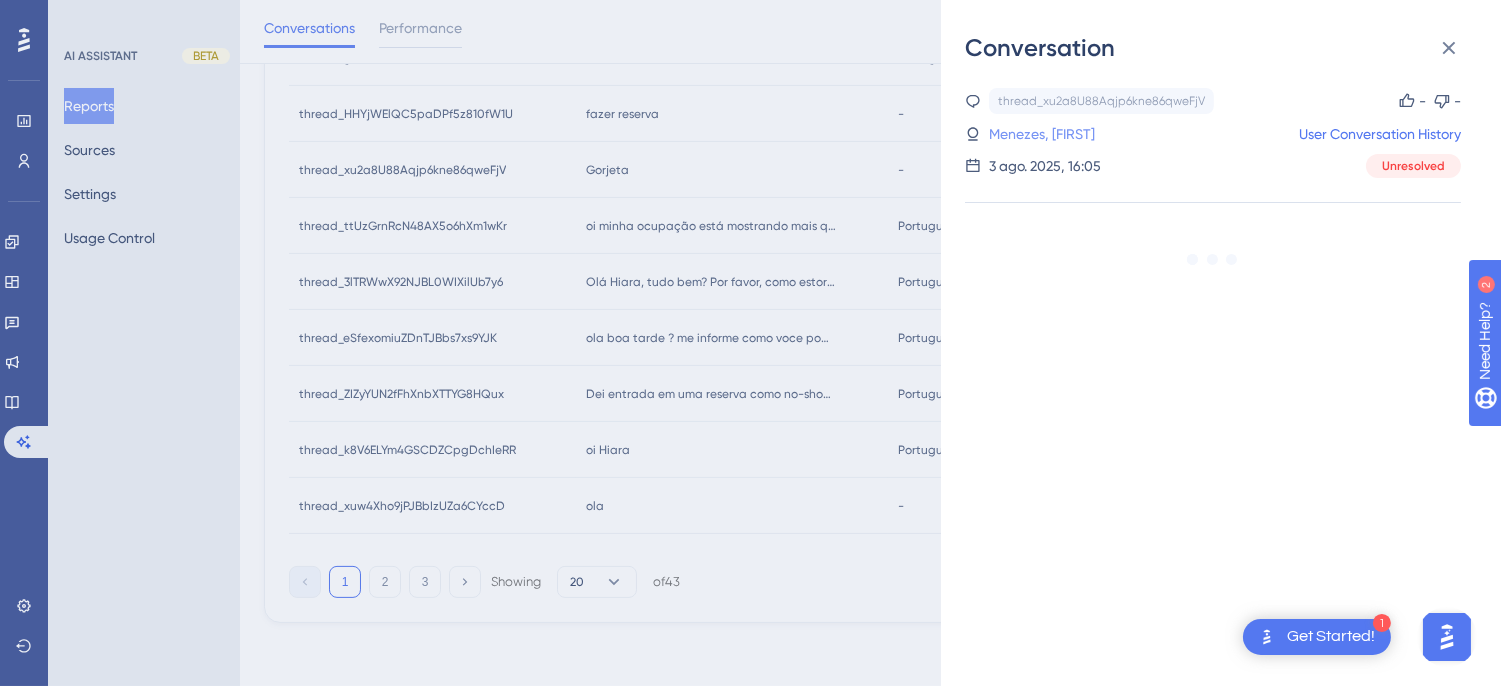 click on "21_Menezes, Carolina" at bounding box center (1034, 134) 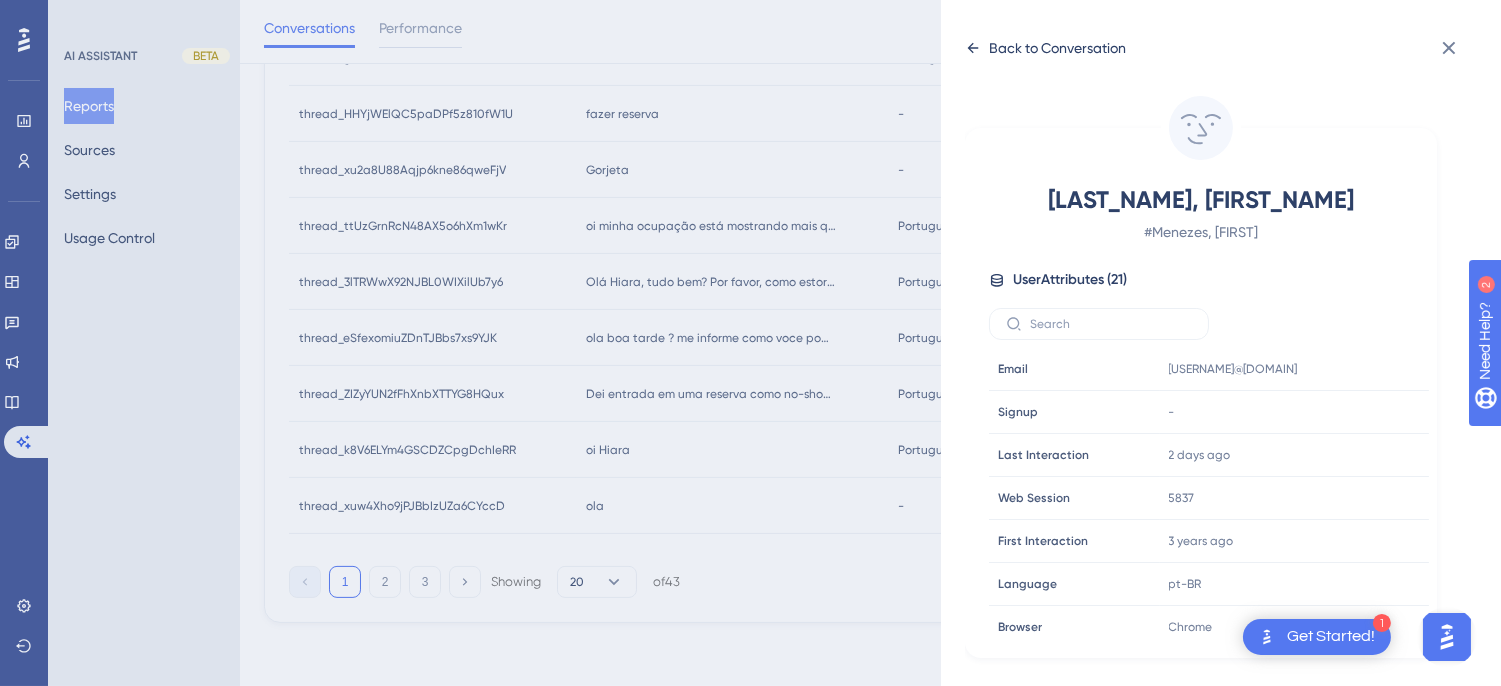 click 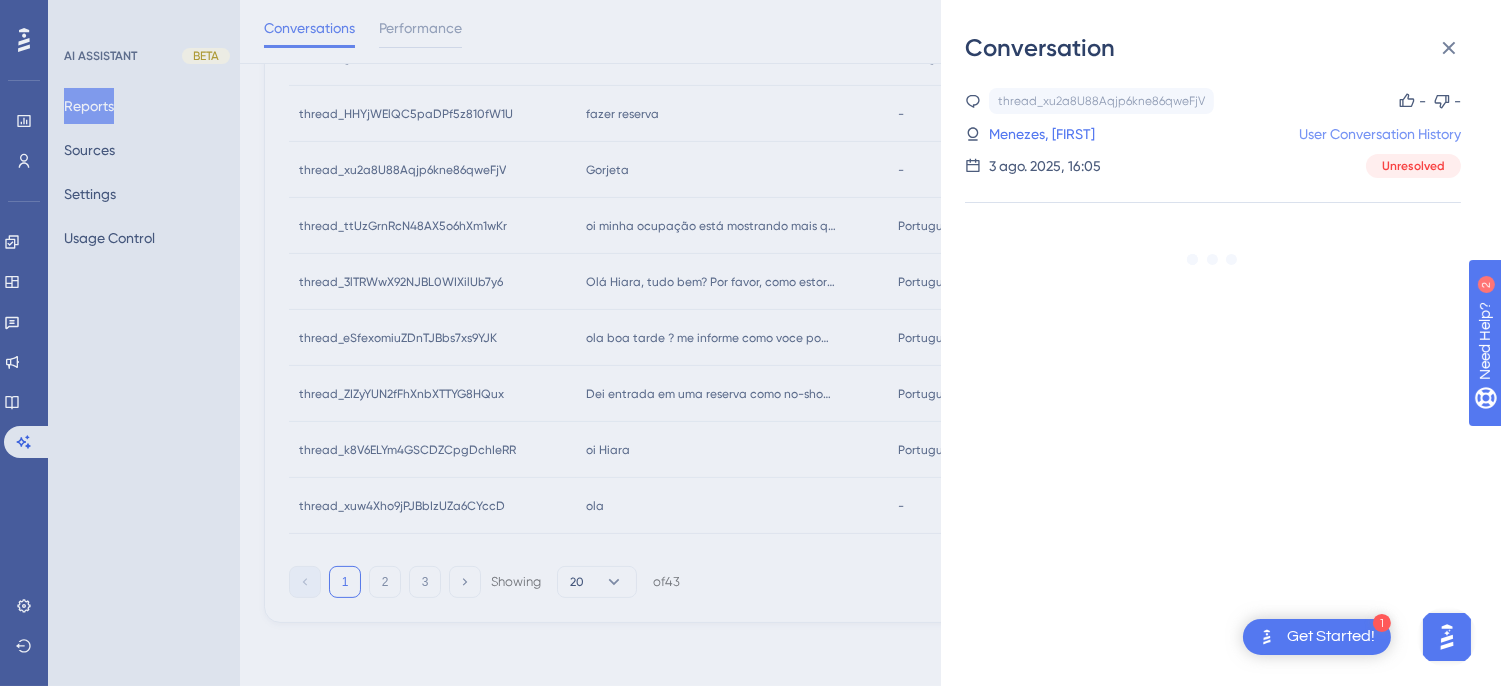 click on "User Conversation History" at bounding box center [1380, 134] 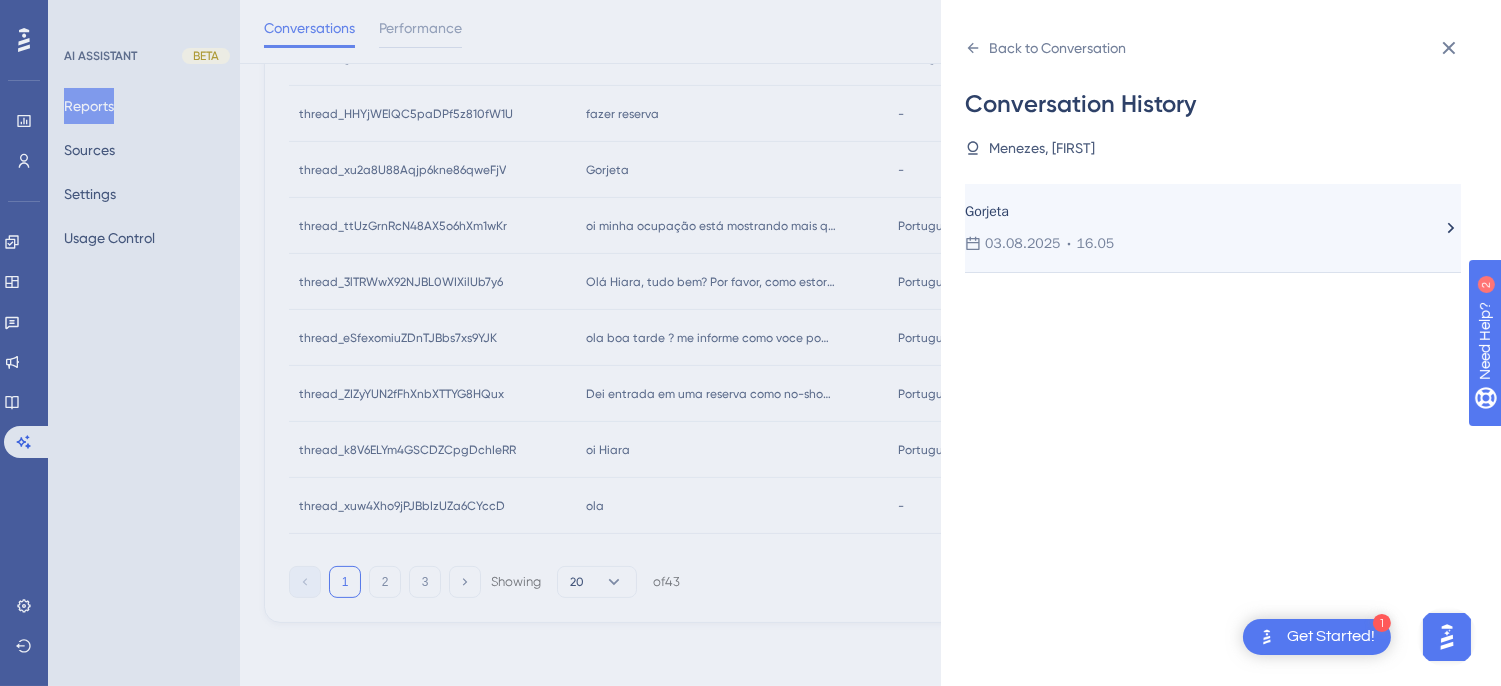 click on "Gorjeta 03.08.2025 16.05" at bounding box center [1203, 228] 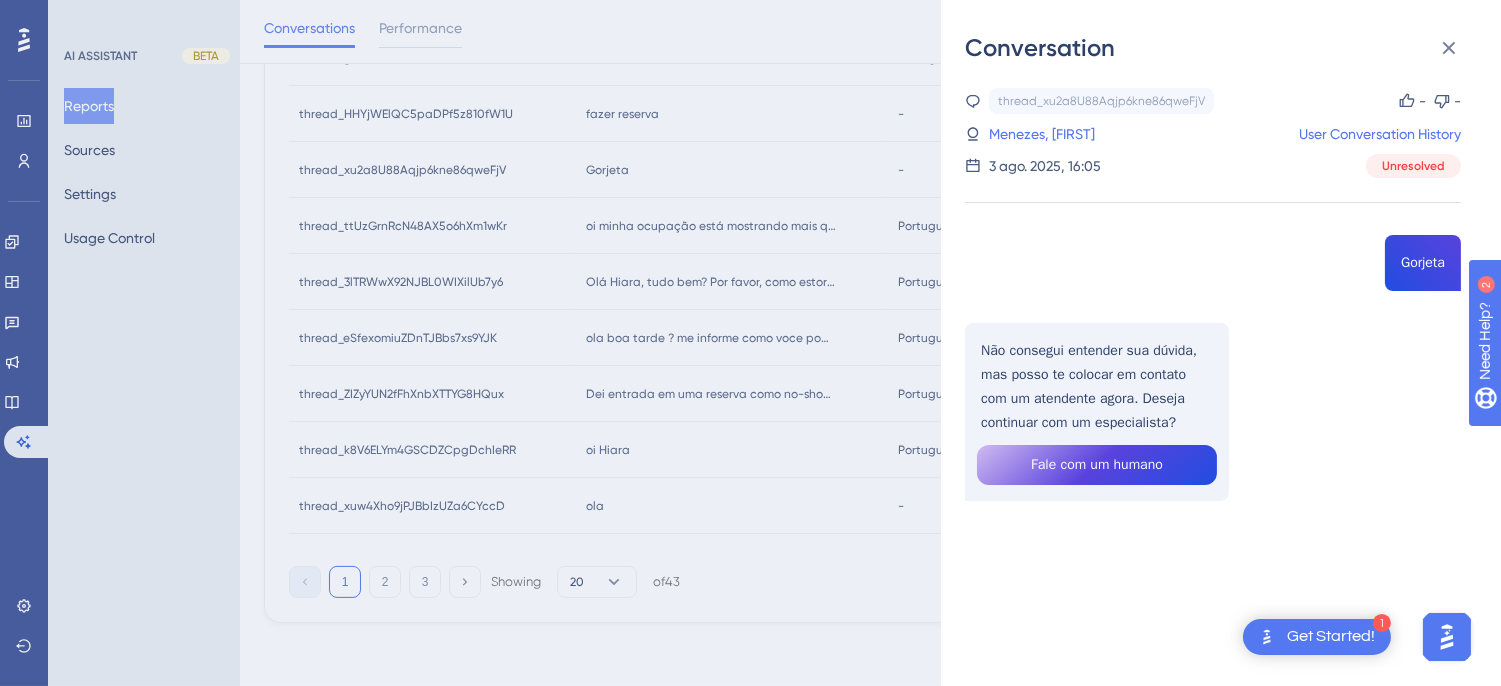 click on "thread_xu2a8U88Aqjp6kne86qweFjV Copy - - 21_Menezes, Carolina User Conversation History 3 ago. 2025,
16:05 Unresolved Gorjeta Não consegui entender sua dúvida, mas posso te colocar em contato com um atendente agora. Deseja continuar com um especialista? Fale com um humano" at bounding box center [1213, 345] 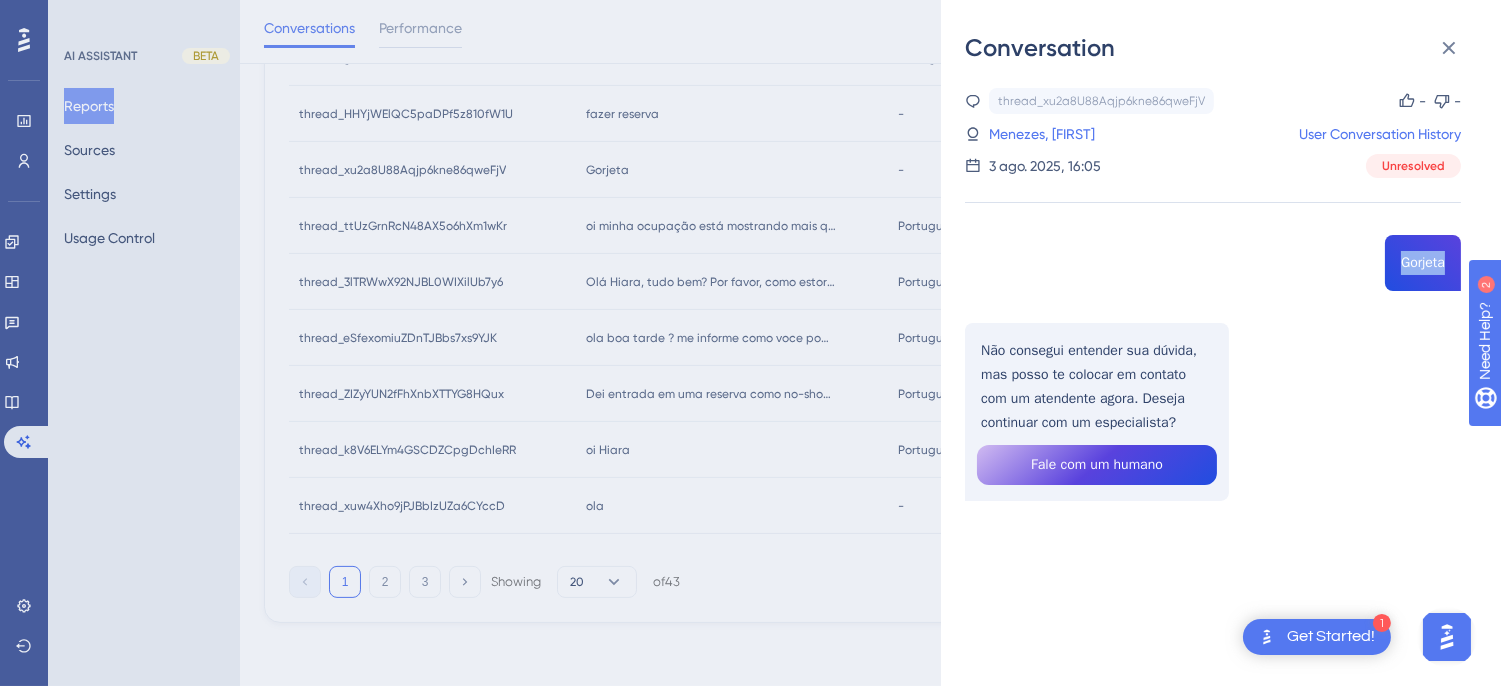 click on "thread_xu2a8U88Aqjp6kne86qweFjV Copy - - 21_Menezes, Carolina User Conversation History 3 ago. 2025,
16:05 Unresolved Gorjeta Não consegui entender sua dúvida, mas posso te colocar em contato com um atendente agora. Deseja continuar com um especialista? Fale com um humano" at bounding box center (1213, 345) 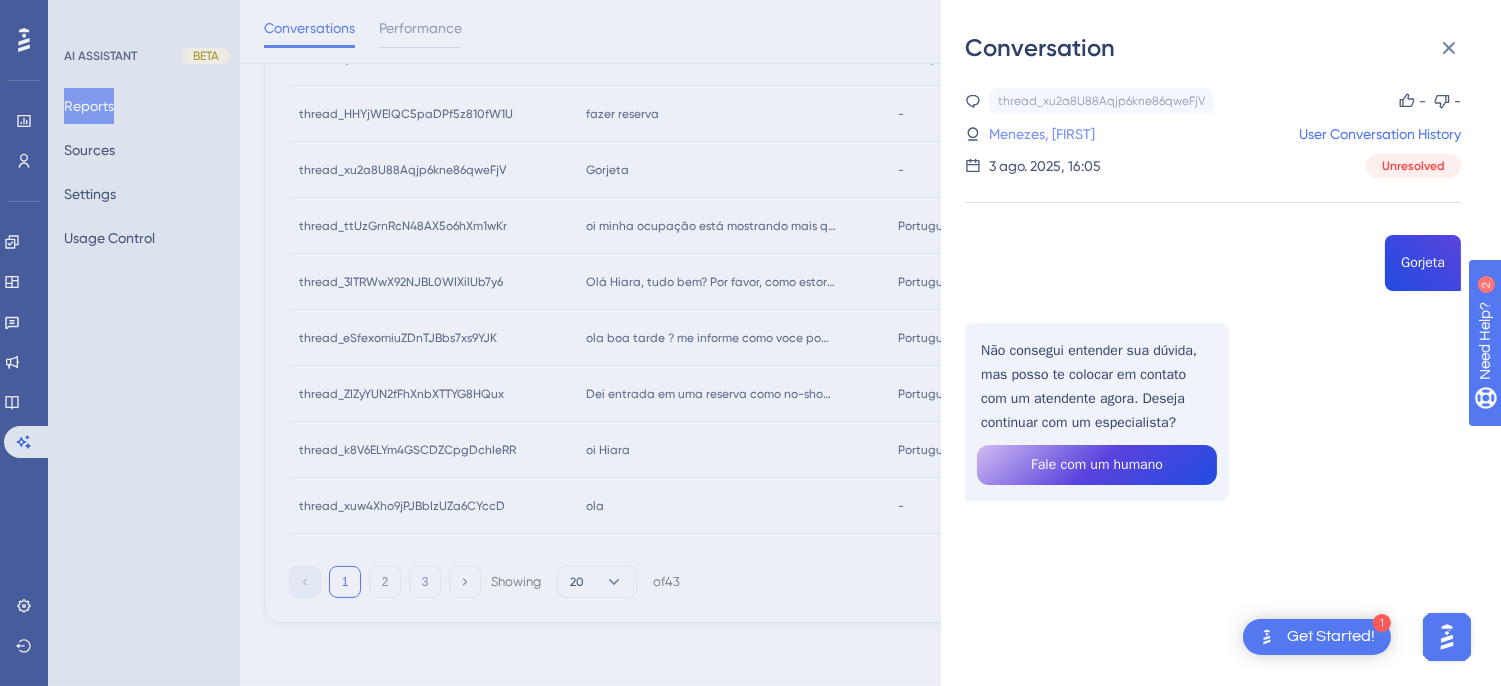 click on "21_Menezes, Carolina" at bounding box center (1034, 134) 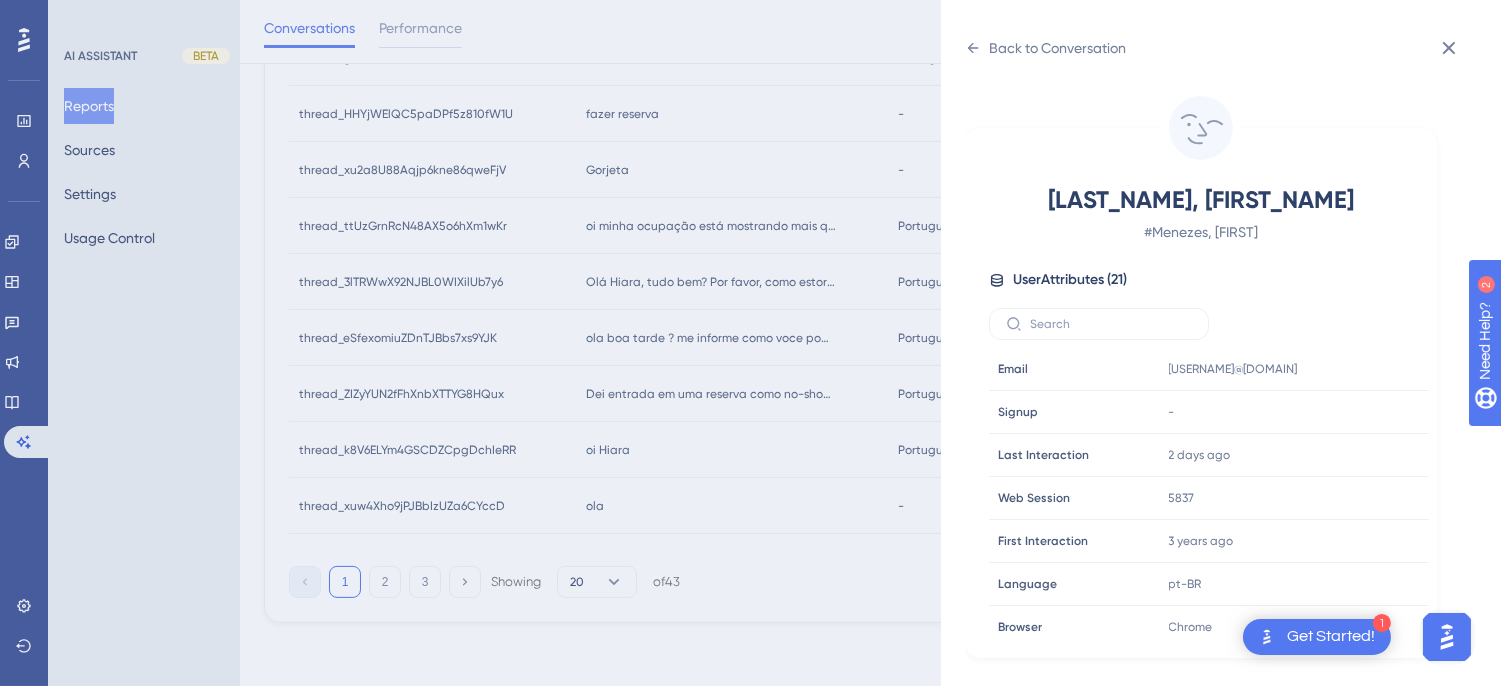 scroll, scrollTop: 610, scrollLeft: 0, axis: vertical 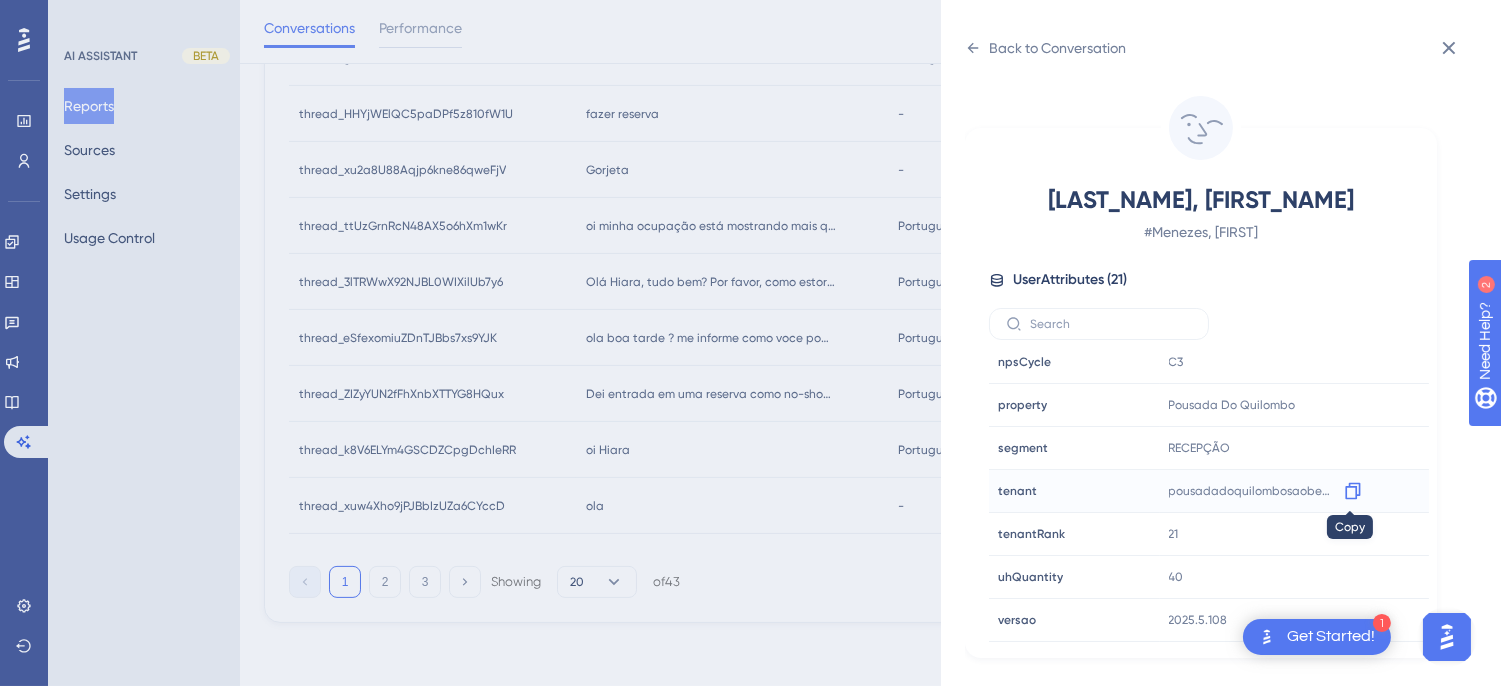 click 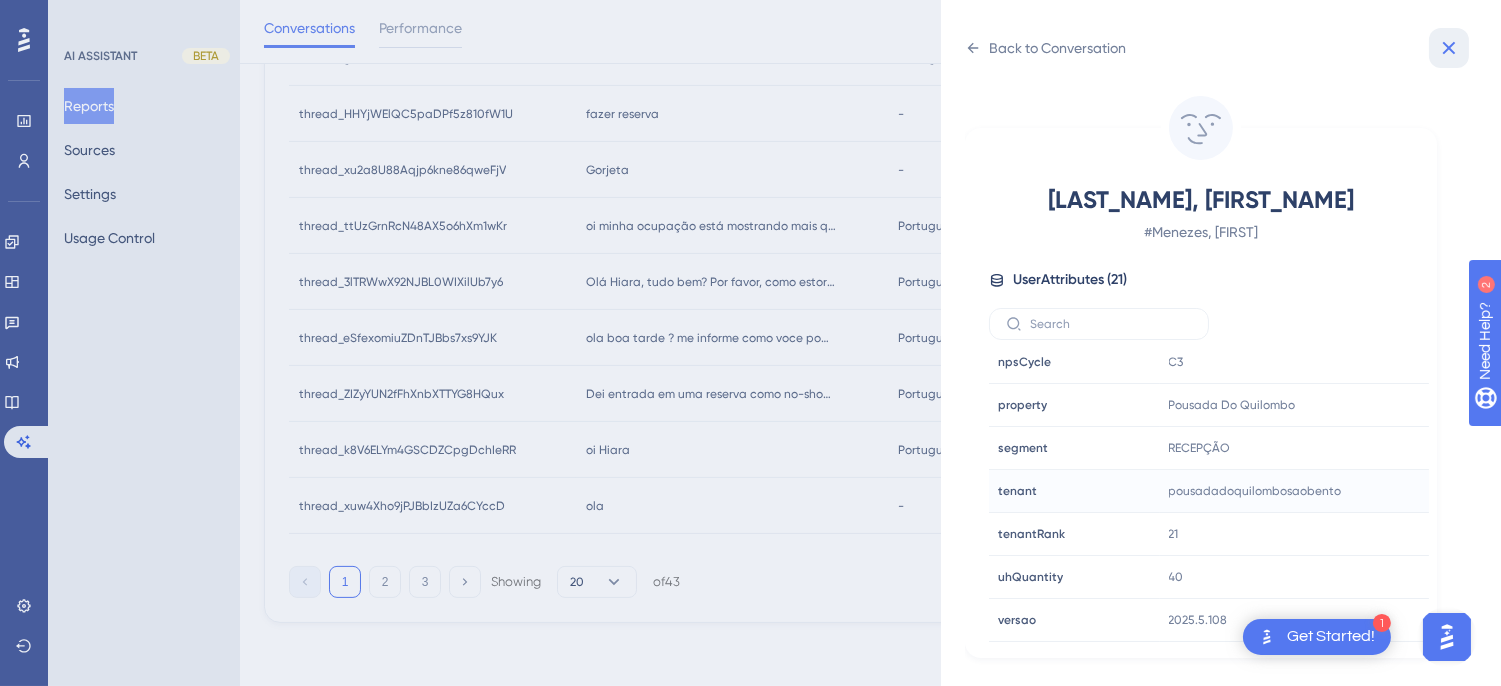 click 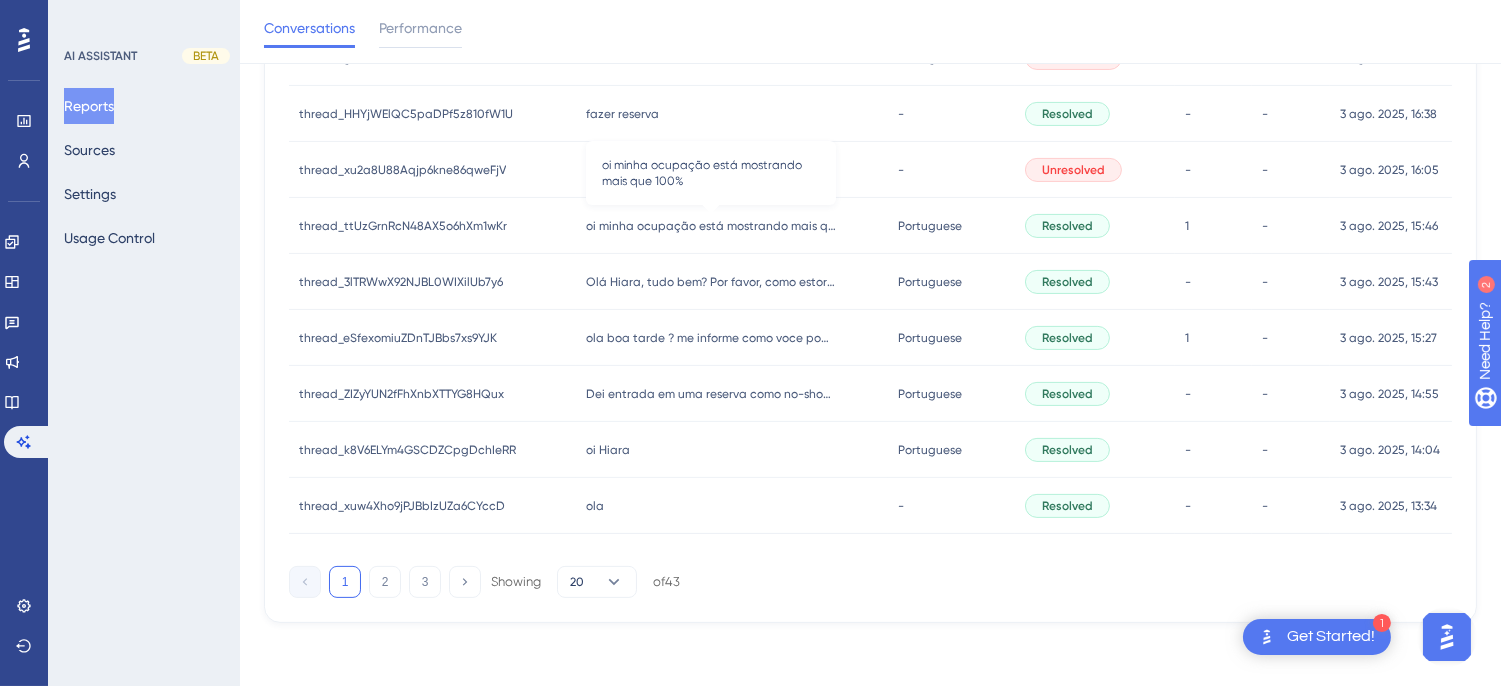 click on "oi minha ocupação está mostrando mais que 100%" at bounding box center (710, 226) 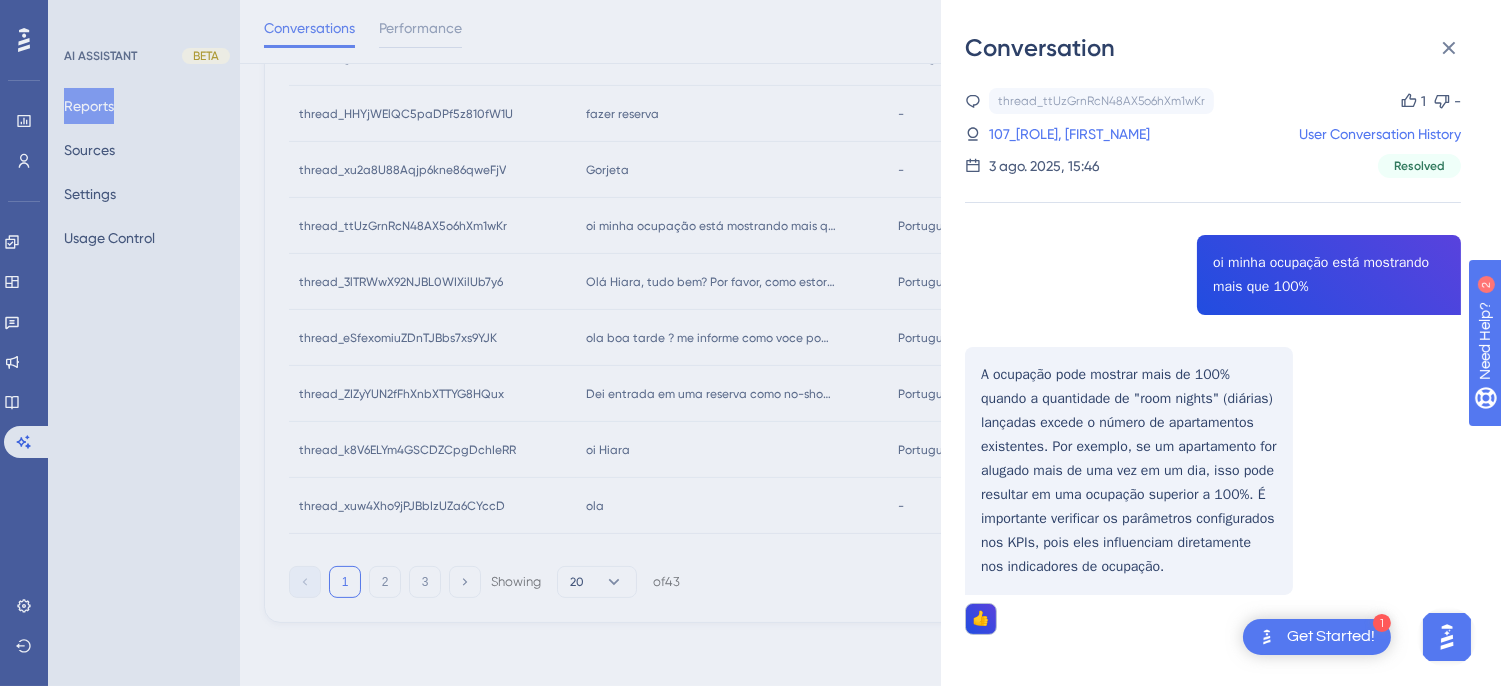 click on "thread_ttUzGrnRcN48AX5o6hXm1wKr Copy 1 - 107_Gerente, Brian User Conversation History 3 ago. 2025,
15:46 Resolved oi minha ocupação está mostrando mais que 100% A ocupação pode mostrar mais de 100% quando a quantidade de "room nights" (diárias) lançadas excede o número de apartamentos existentes. Por exemplo, se um apartamento for alugado mais de uma vez em um dia, isso pode resultar em uma ocupação superior a 100%. É importante verificar os parâmetros configurados nos KPIs, pois eles influenciam diretamente nos indicadores de ocupação. 👍" at bounding box center (1213, 412) 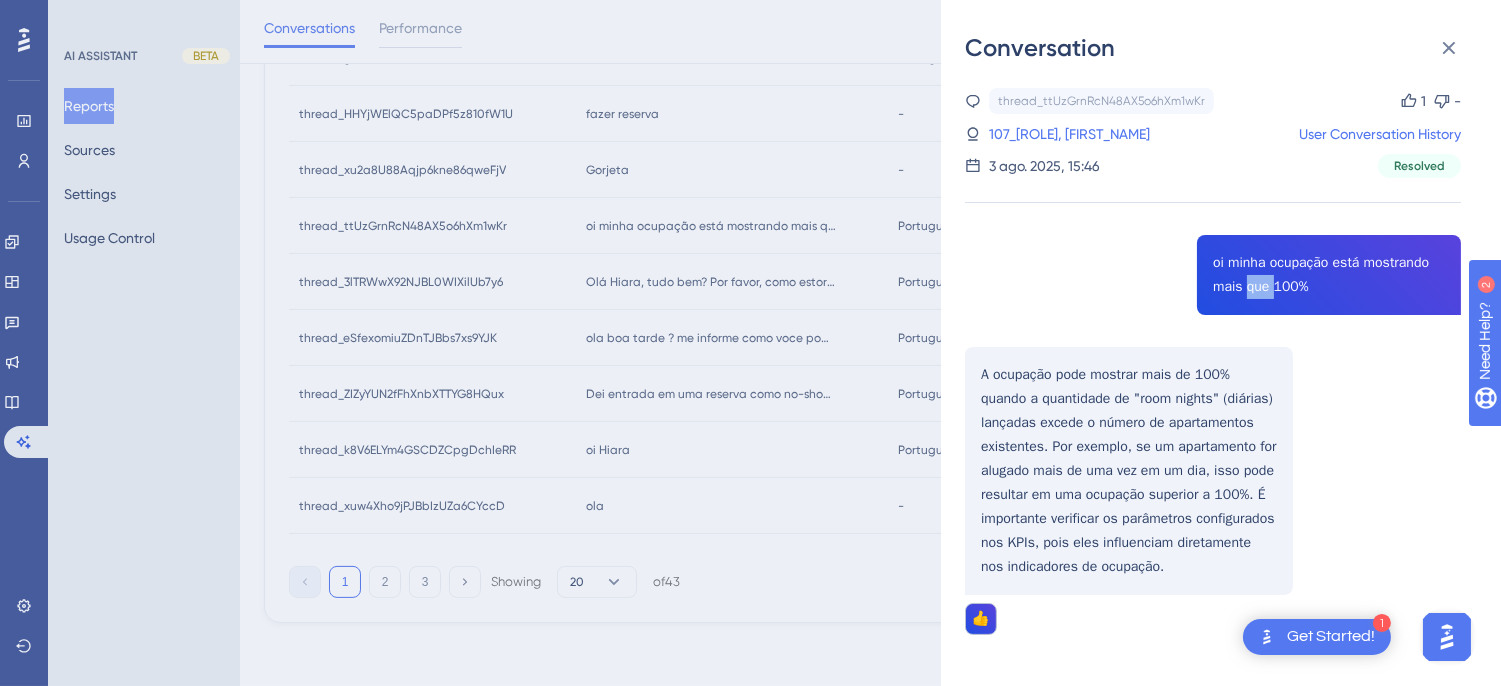 click on "thread_ttUzGrnRcN48AX5o6hXm1wKr Copy 1 - 107_Gerente, Brian User Conversation History 3 ago. 2025,
15:46 Resolved oi minha ocupação está mostrando mais que 100% A ocupação pode mostrar mais de 100% quando a quantidade de "room nights" (diárias) lançadas excede o número de apartamentos existentes. Por exemplo, se um apartamento for alugado mais de uma vez em um dia, isso pode resultar em uma ocupação superior a 100%. É importante verificar os parâmetros configurados nos KPIs, pois eles influenciam diretamente nos indicadores de ocupação. 👍" at bounding box center (1213, 412) 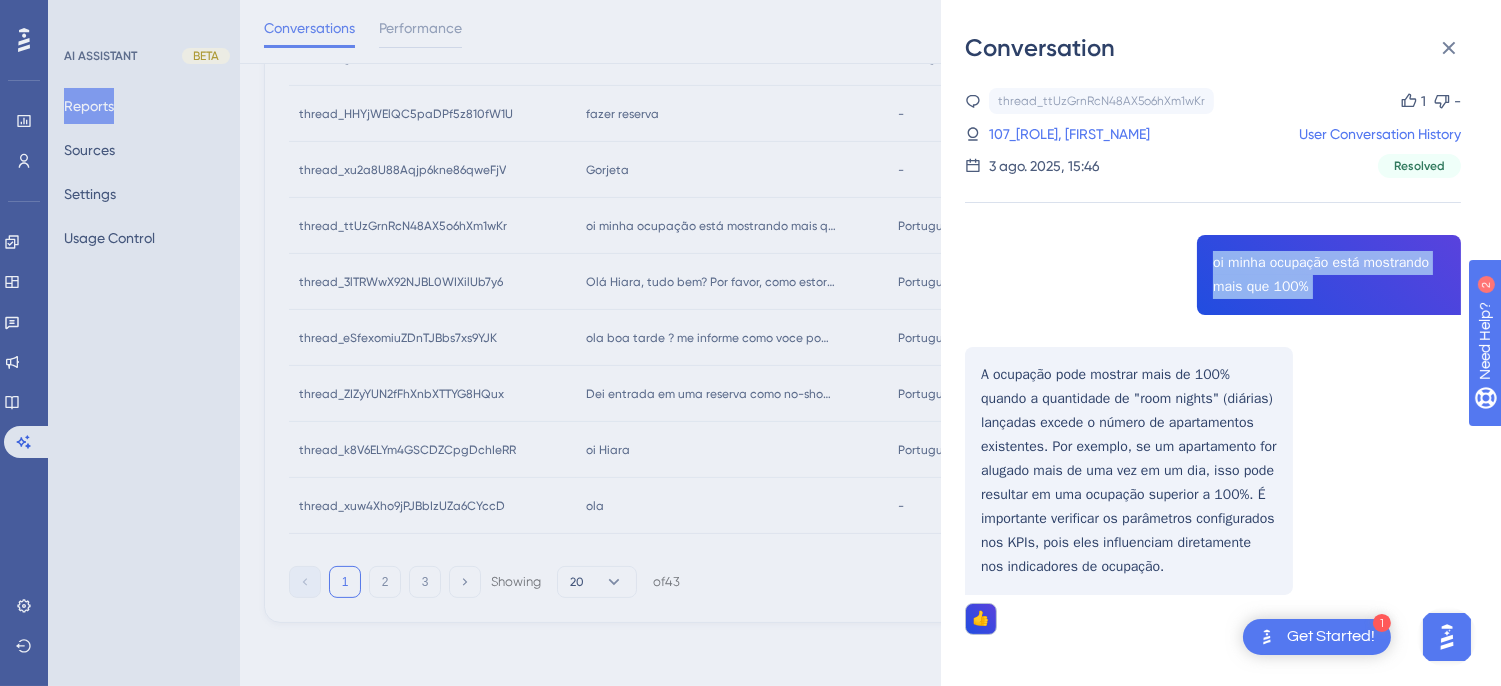 click on "thread_ttUzGrnRcN48AX5o6hXm1wKr Copy 1 - 107_Gerente, Brian User Conversation History 3 ago. 2025,
15:46 Resolved oi minha ocupação está mostrando mais que 100% A ocupação pode mostrar mais de 100% quando a quantidade de "room nights" (diárias) lançadas excede o número de apartamentos existentes. Por exemplo, se um apartamento for alugado mais de uma vez em um dia, isso pode resultar em uma ocupação superior a 100%. É importante verificar os parâmetros configurados nos KPIs, pois eles influenciam diretamente nos indicadores de ocupação. 👍" at bounding box center (1213, 412) 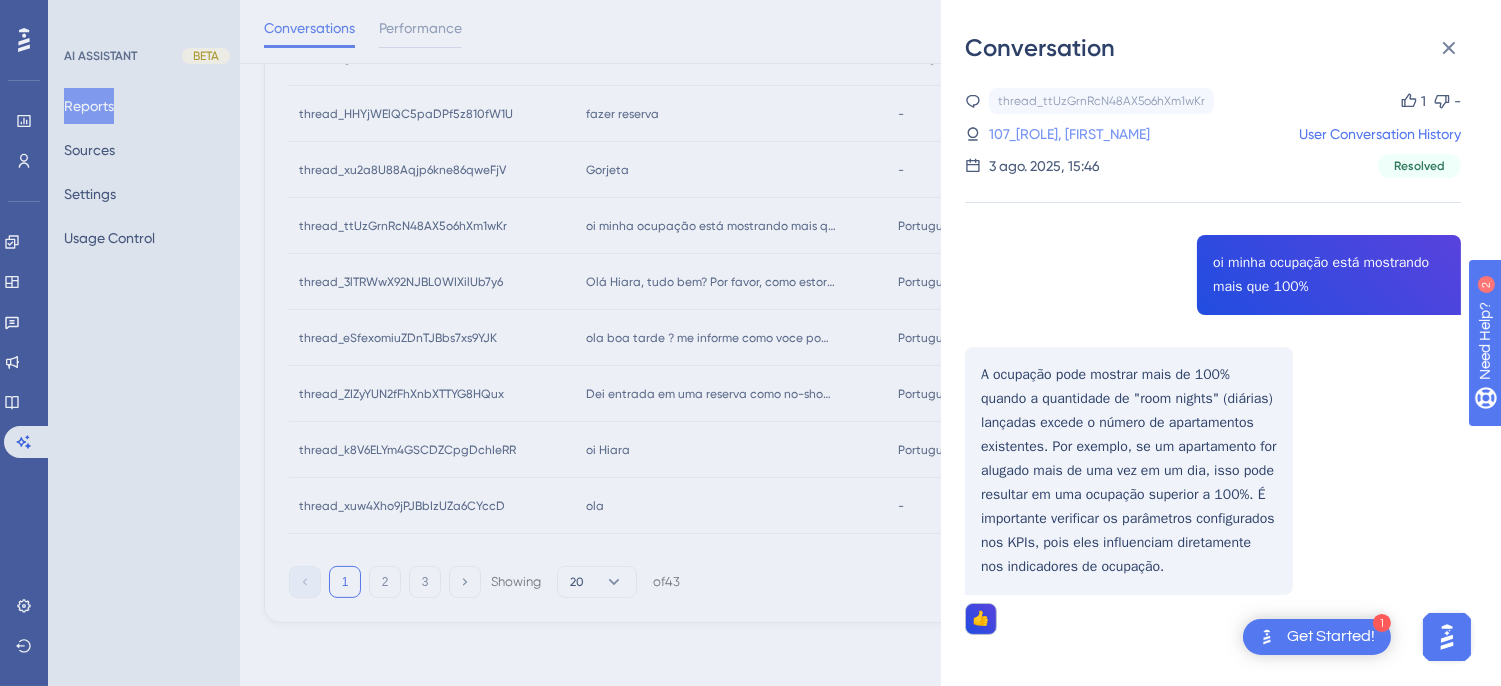 click on "107_Gerente, Brian" at bounding box center [1034, 134] 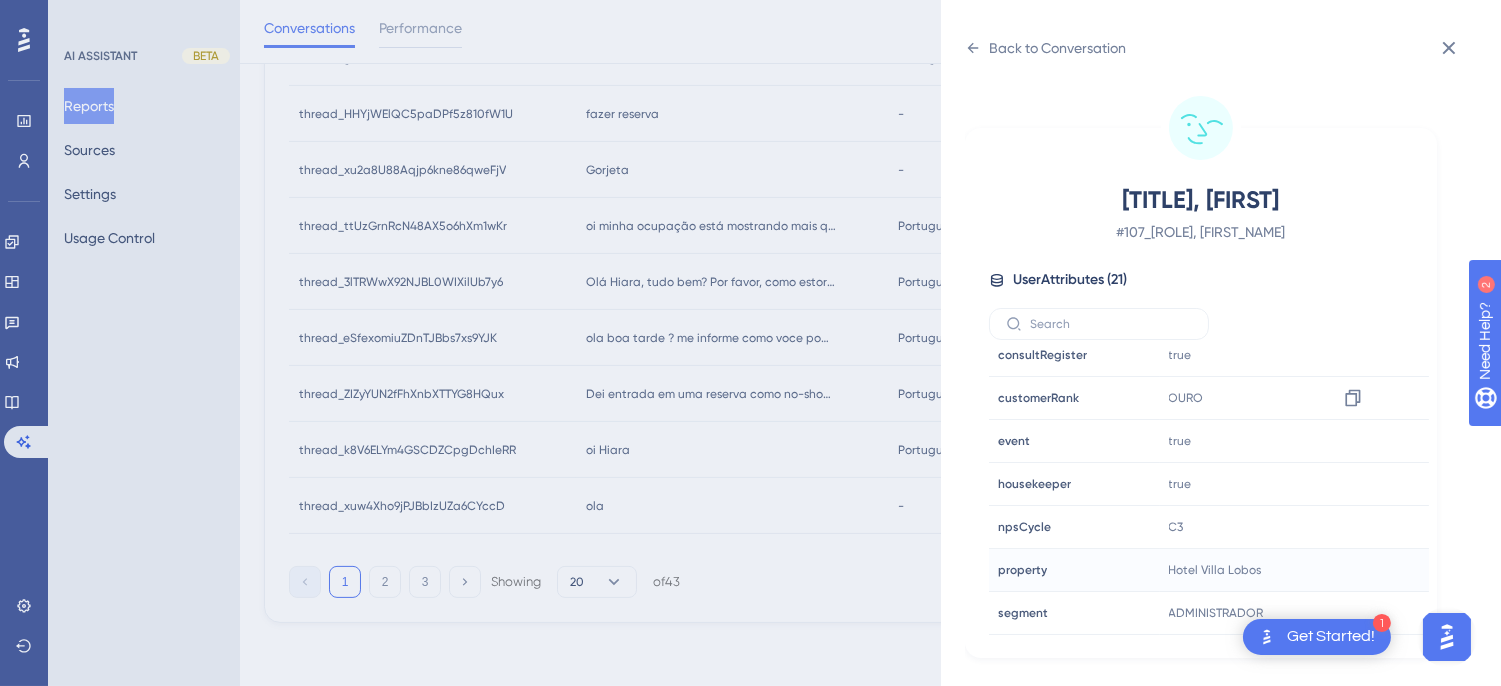 scroll, scrollTop: 610, scrollLeft: 0, axis: vertical 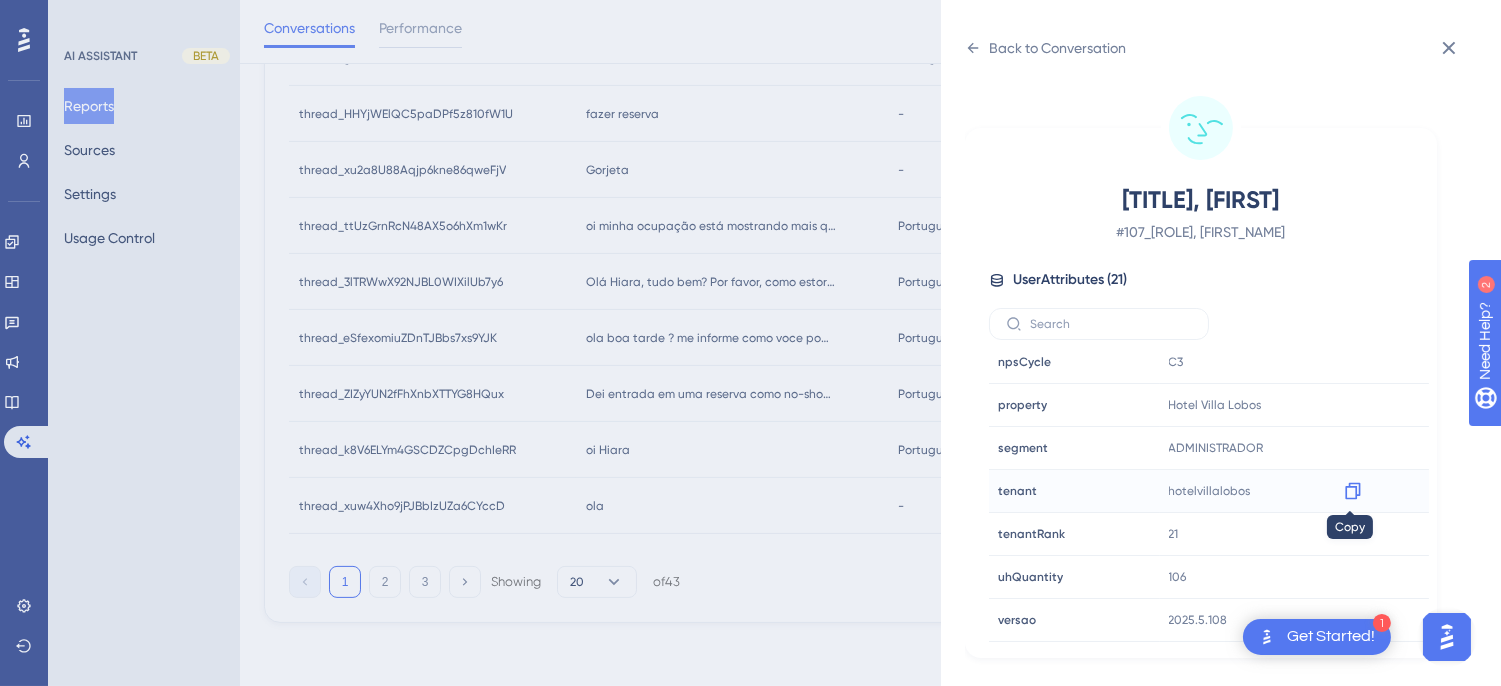 click 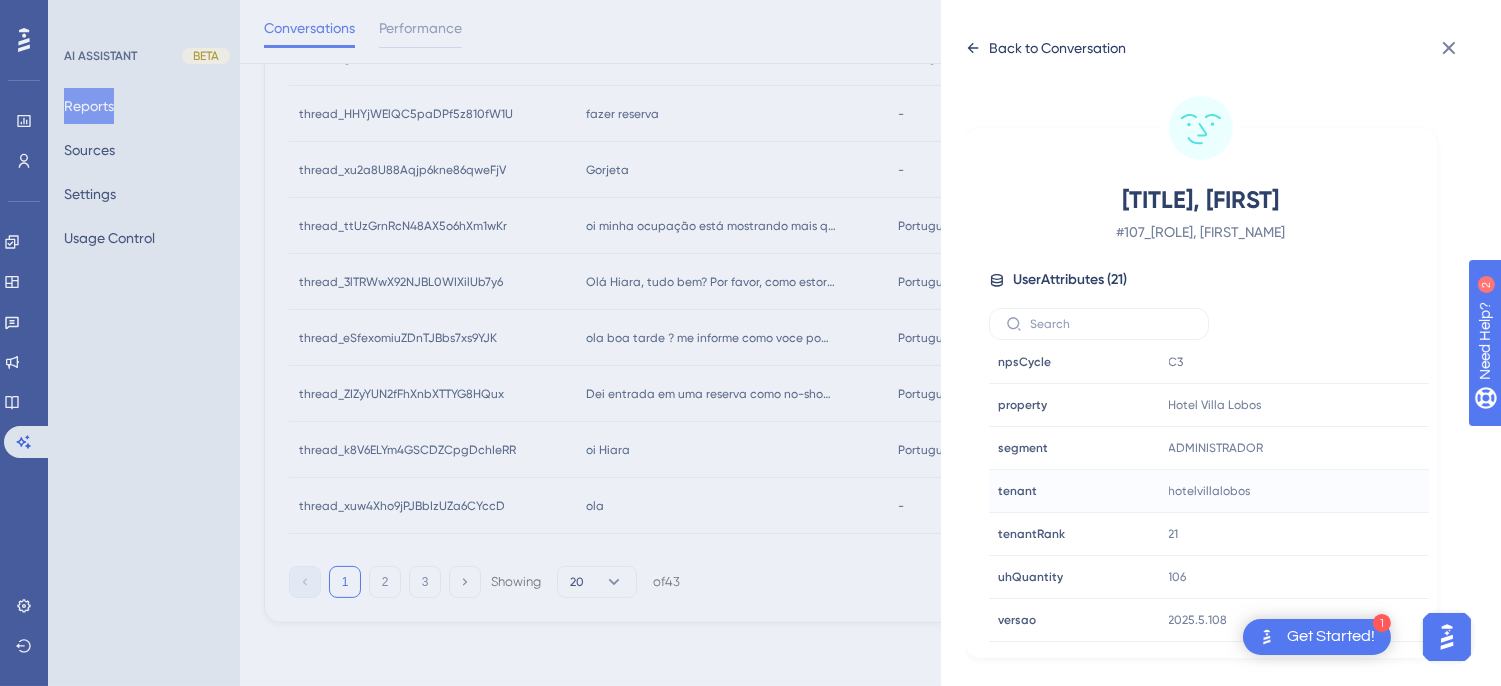 click 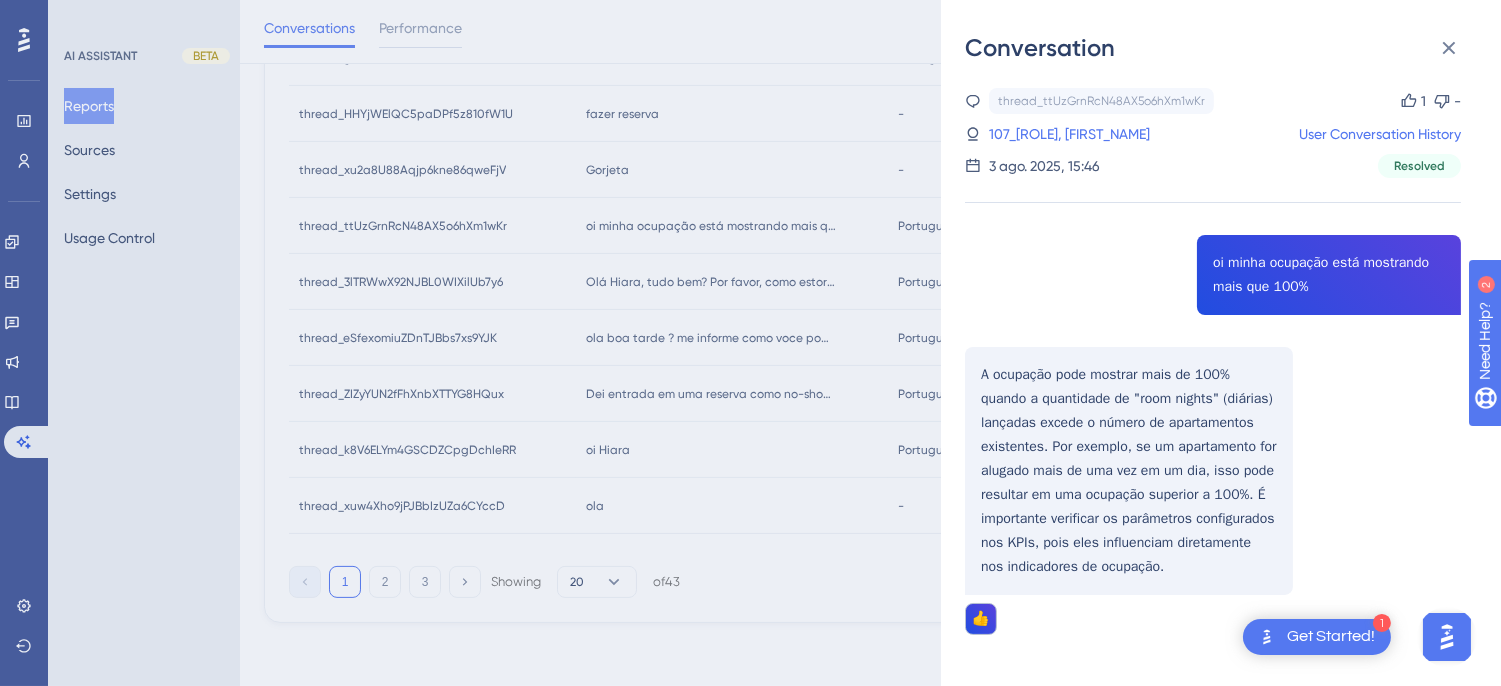 click on "thread_ttUzGrnRcN48AX5o6hXm1wKr Copy 1 - 107_Gerente, Brian User Conversation History 3 ago. 2025,
15:46 Resolved oi minha ocupação está mostrando mais que 100% A ocupação pode mostrar mais de 100% quando a quantidade de "room nights" (diárias) lançadas excede o número de apartamentos existentes. Por exemplo, se um apartamento for alugado mais de uma vez em um dia, isso pode resultar em uma ocupação superior a 100%. É importante verificar os parâmetros configurados nos KPIs, pois eles influenciam diretamente nos indicadores de ocupação. 👍" at bounding box center [1213, 412] 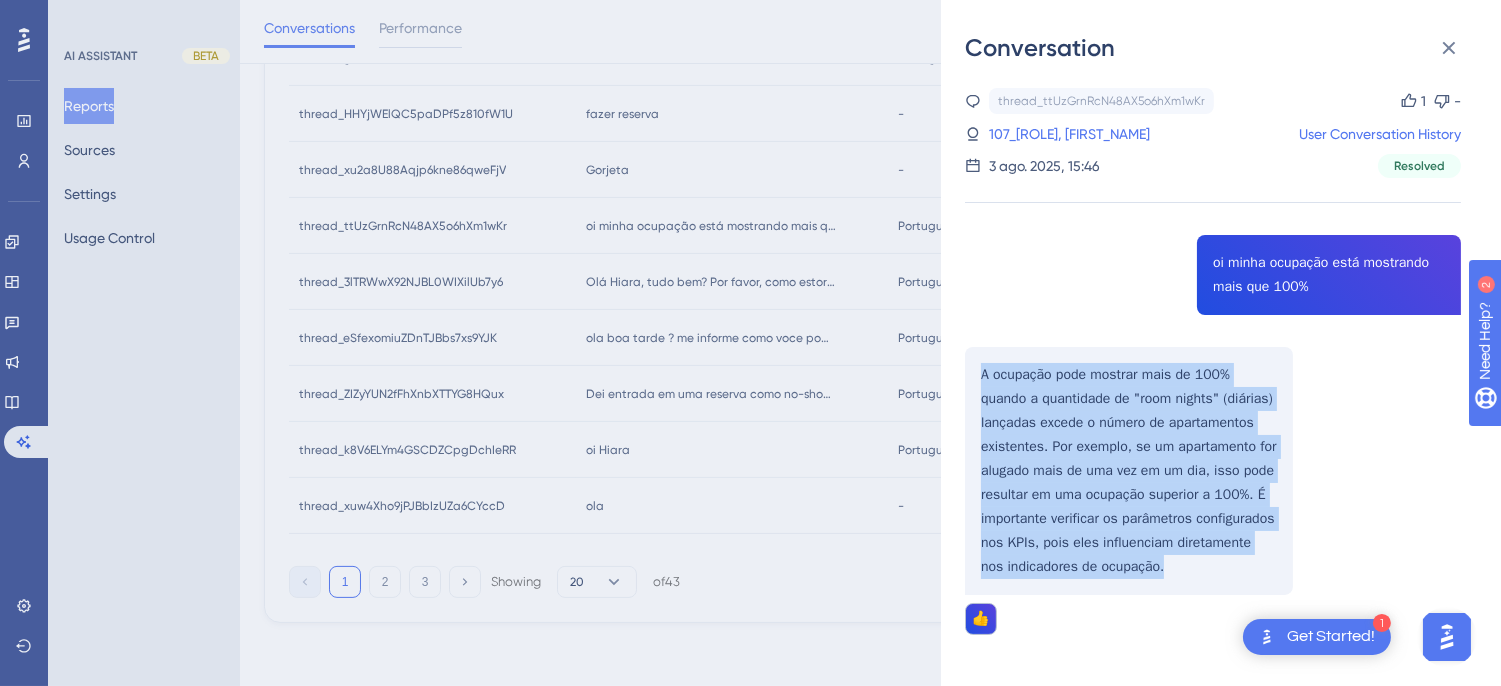 drag, startPoint x: 983, startPoint y: 371, endPoint x: 1067, endPoint y: 431, distance: 103.227905 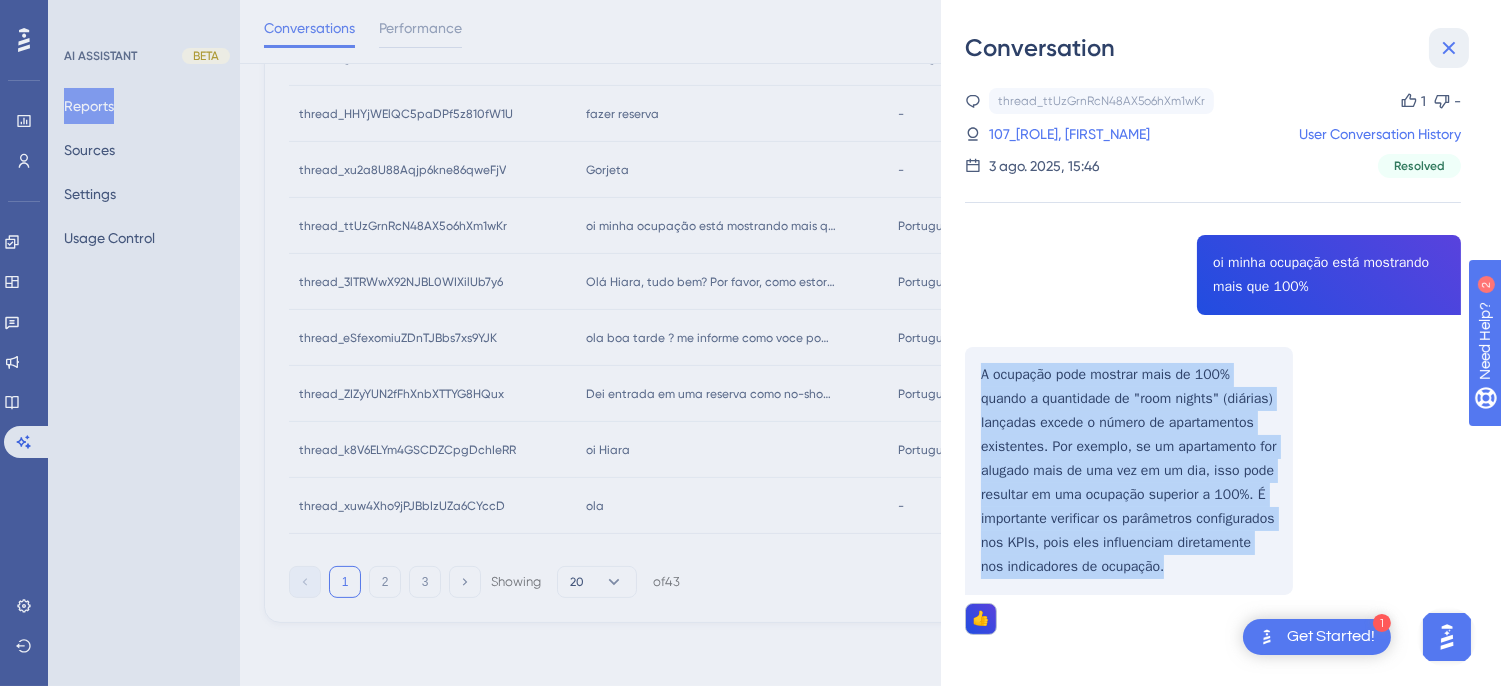 drag, startPoint x: 1444, startPoint y: 45, endPoint x: 990, endPoint y: 37, distance: 454.07047 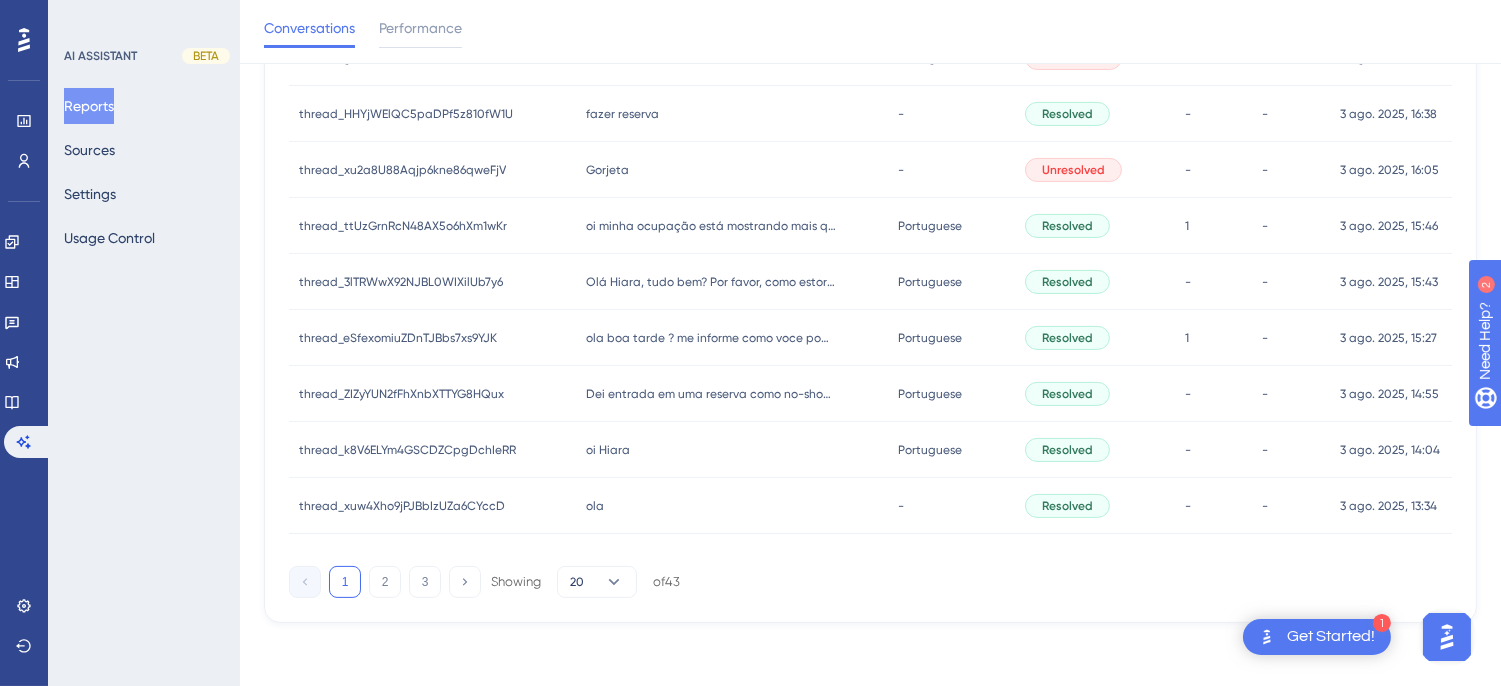 click on "Olá Hiara, tudo bem?
Por favor, como estornar uma cerveja na conta do hospede Olá Hiara, tudo bem?
Por favor, como estornar uma cerveja na conta do hospede" at bounding box center [731, 282] 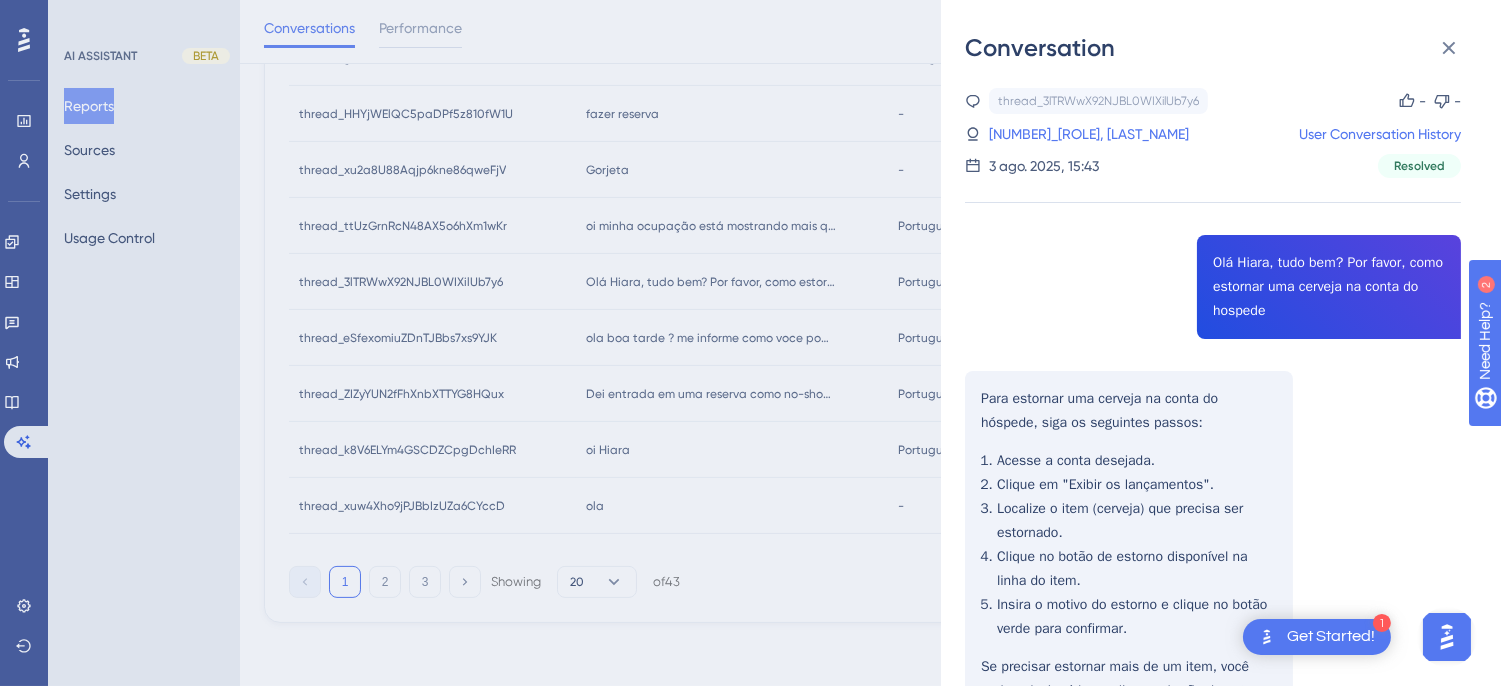 click on "thread_3lTRWwX92NJBL0WIXilUb7y6 Copy - - 237_ADM - PORTAL DAS AGUAS, Fatima User Conversation History 3 ago. 2025,
15:43 Resolved Olá Hiara, tudo bem?
Por favor, como estornar uma cerveja na conta do hospede Para estornar uma cerveja na conta do hóspede, siga os seguintes passos:
Acesse a conta desejada.
Clique em "Exibir os lançamentos".
Localize o item (cerveja) que precisa ser estornado.
Clique no botão de estorno disponível na linha do item.
Insira o motivo do estorno e clique no botão verde para confirmar.
Se precisar estornar mais de um item, você pode selecioná-los e clicar no botão de estorno em lote, inserindo um motivo para cada estorno." at bounding box center [1213, 478] 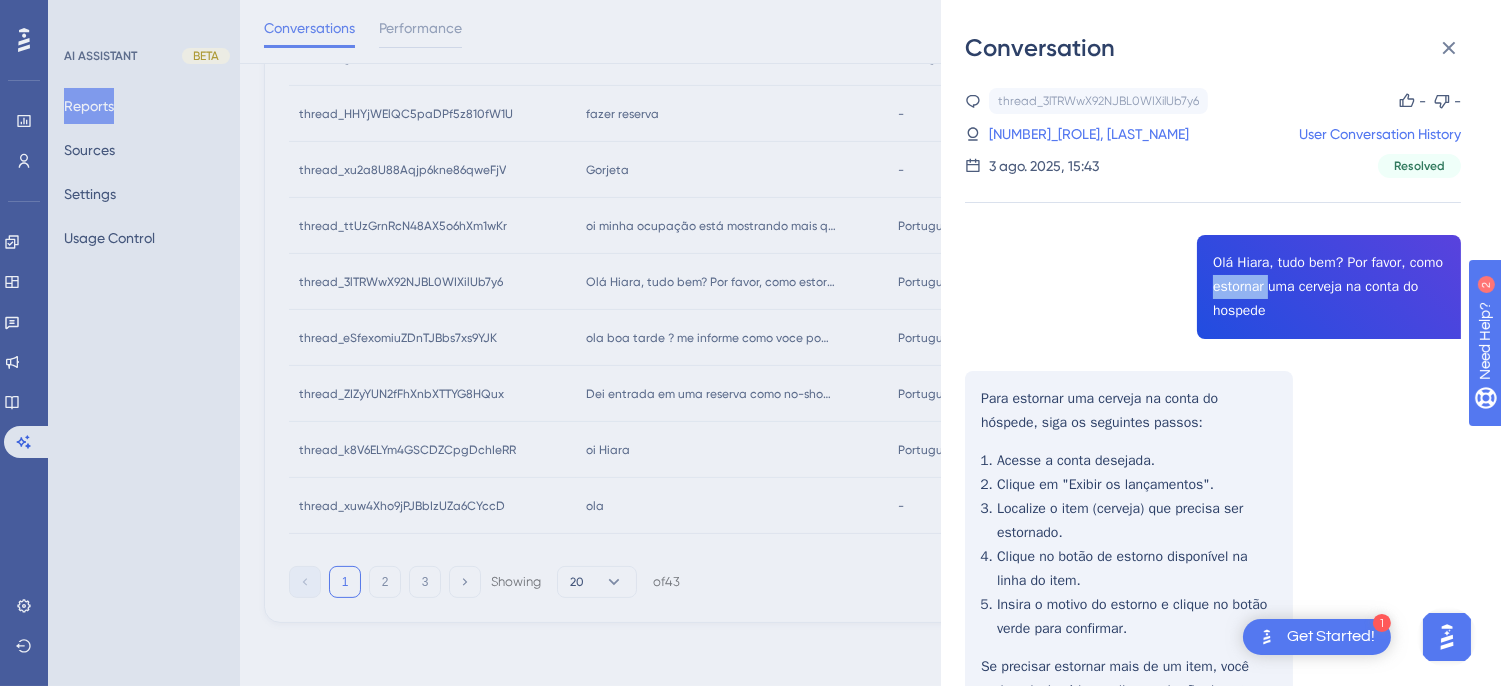 click on "thread_3lTRWwX92NJBL0WIXilUb7y6 Copy - - 237_ADM - PORTAL DAS AGUAS, Fatima User Conversation History 3 ago. 2025,
15:43 Resolved Olá Hiara, tudo bem?
Por favor, como estornar uma cerveja na conta do hospede Para estornar uma cerveja na conta do hóspede, siga os seguintes passos:
Acesse a conta desejada.
Clique em "Exibir os lançamentos".
Localize o item (cerveja) que precisa ser estornado.
Clique no botão de estorno disponível na linha do item.
Insira o motivo do estorno e clique no botão verde para confirmar.
Se precisar estornar mais de um item, você pode selecioná-los e clicar no botão de estorno em lote, inserindo um motivo para cada estorno." at bounding box center (1213, 478) 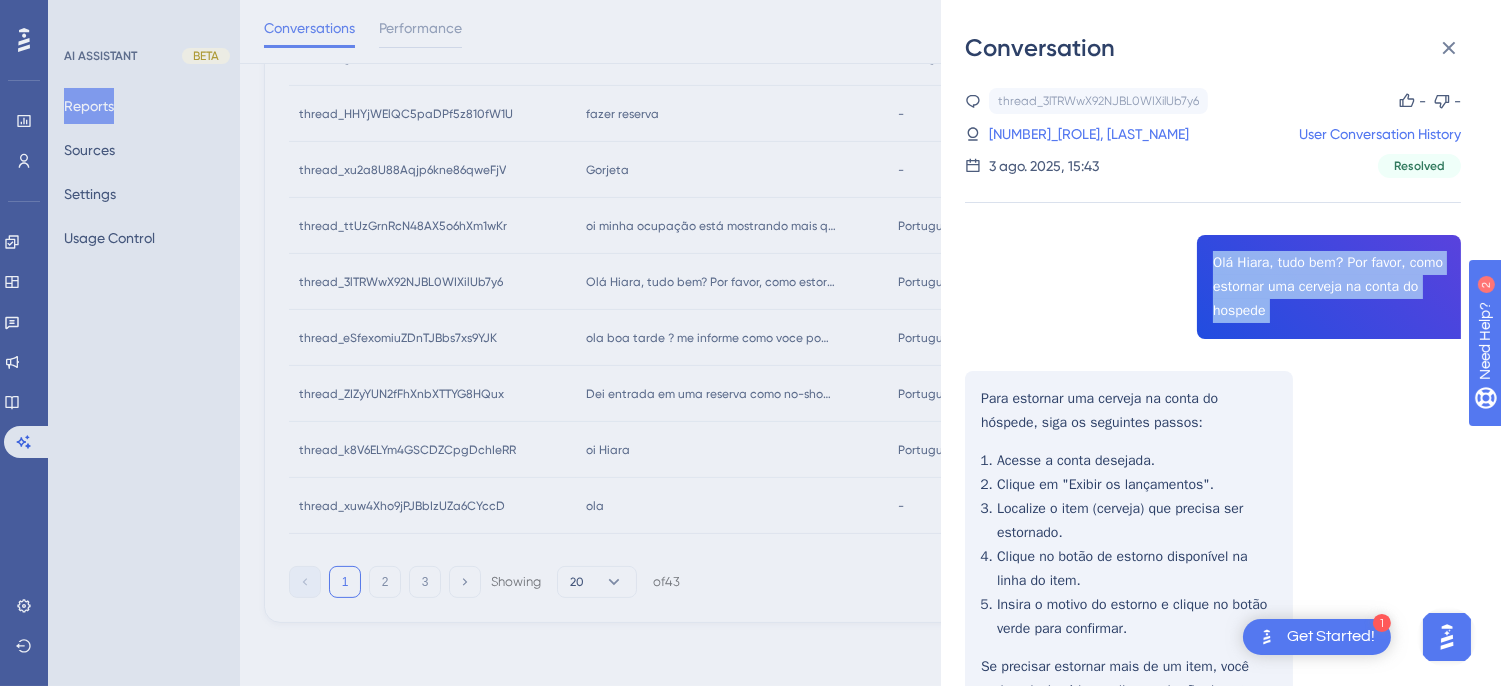 click on "thread_3lTRWwX92NJBL0WIXilUb7y6 Copy - - 237_ADM - PORTAL DAS AGUAS, Fatima User Conversation History 3 ago. 2025,
15:43 Resolved Olá Hiara, tudo bem?
Por favor, como estornar uma cerveja na conta do hospede Para estornar uma cerveja na conta do hóspede, siga os seguintes passos:
Acesse a conta desejada.
Clique em "Exibir os lançamentos".
Localize o item (cerveja) que precisa ser estornado.
Clique no botão de estorno disponível na linha do item.
Insira o motivo do estorno e clique no botão verde para confirmar.
Se precisar estornar mais de um item, você pode selecioná-los e clicar no botão de estorno em lote, inserindo um motivo para cada estorno." at bounding box center [1213, 478] 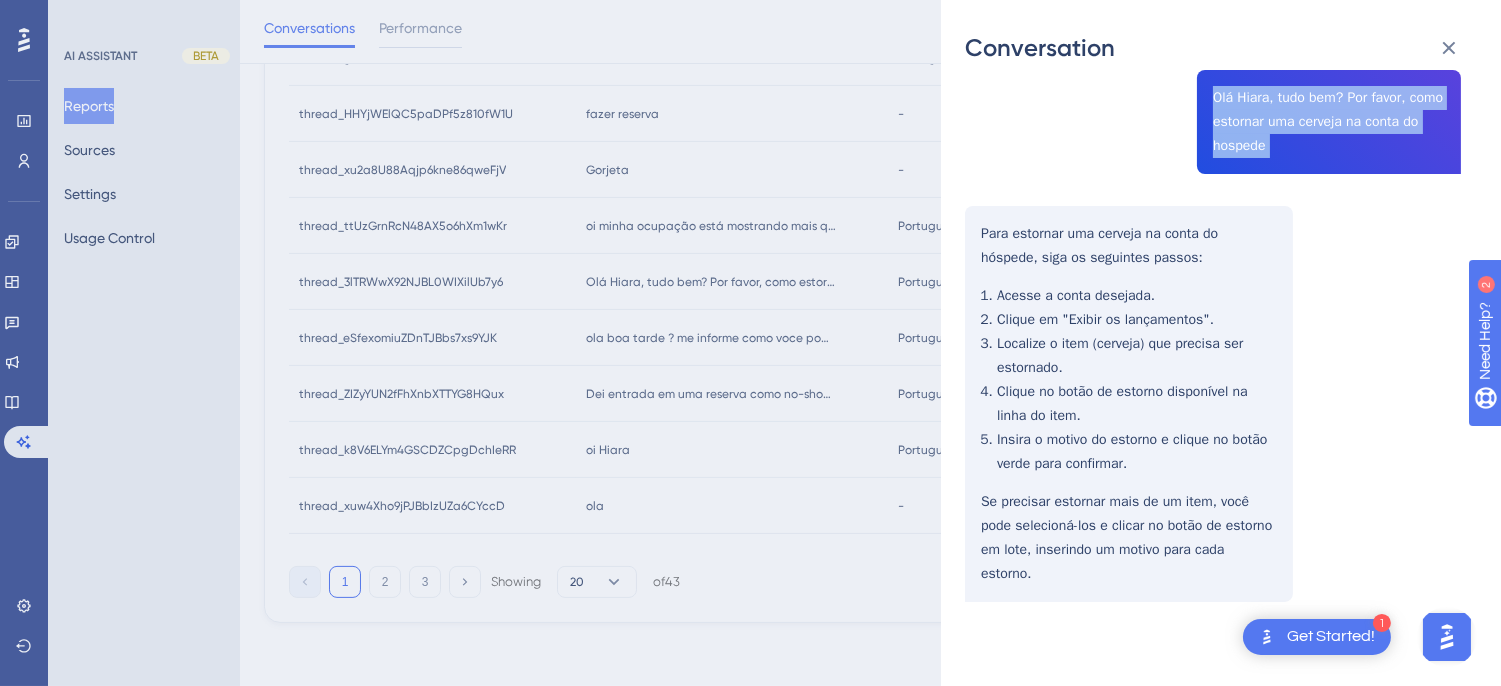 click on "thread_3lTRWwX92NJBL0WIXilUb7y6 Copy - - 237_ADM - PORTAL DAS AGUAS, Fatima User Conversation History 3 ago. 2025,
15:43 Resolved Olá Hiara, tudo bem?
Por favor, como estornar uma cerveja na conta do hospede Para estornar uma cerveja na conta do hóspede, siga os seguintes passos:
Acesse a conta desejada.
Clique em "Exibir os lançamentos".
Localize o item (cerveja) que precisa ser estornado.
Clique no botão de estorno disponível na linha do item.
Insira o motivo do estorno e clique no botão verde para confirmar.
Se precisar estornar mais de um item, você pode selecioná-los e clicar no botão de estorno em lote, inserindo um motivo para cada estorno." at bounding box center (1213, 313) 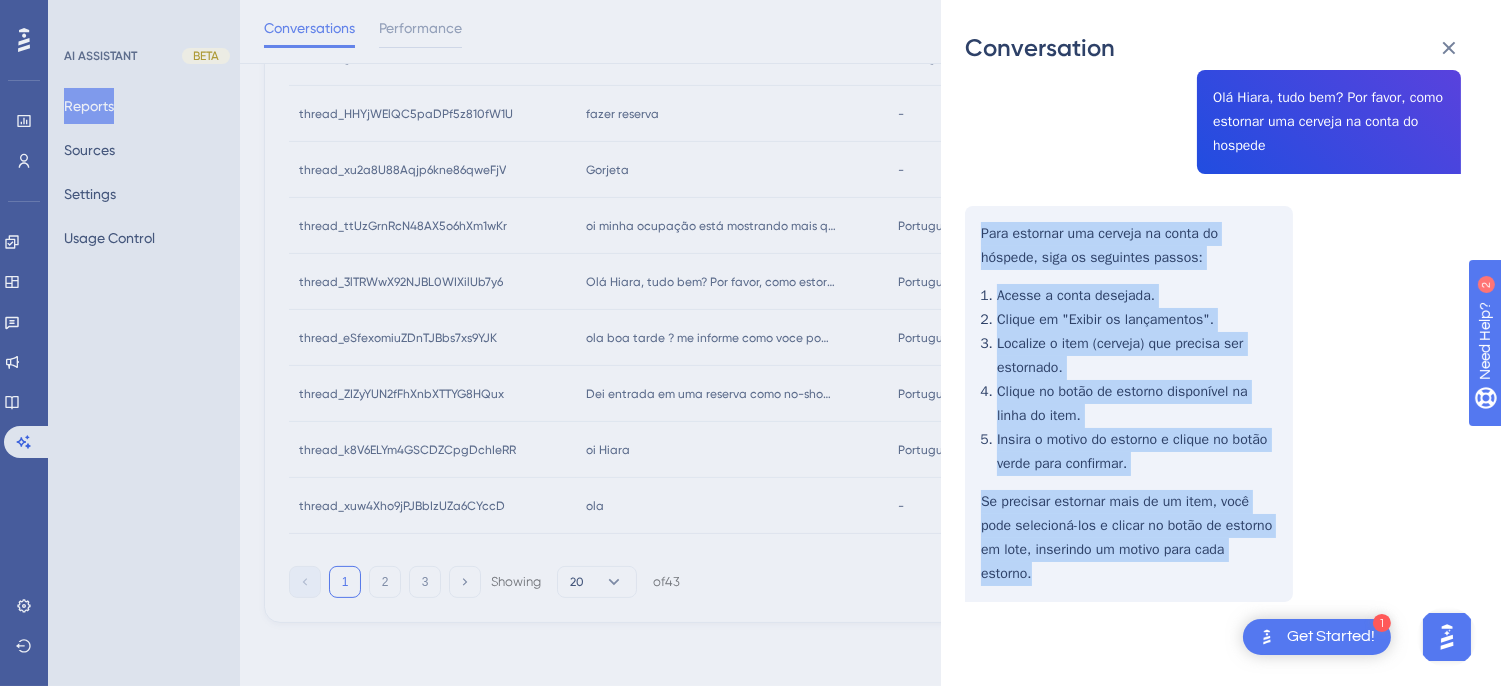 drag, startPoint x: 977, startPoint y: 227, endPoint x: 1095, endPoint y: 326, distance: 154.02922 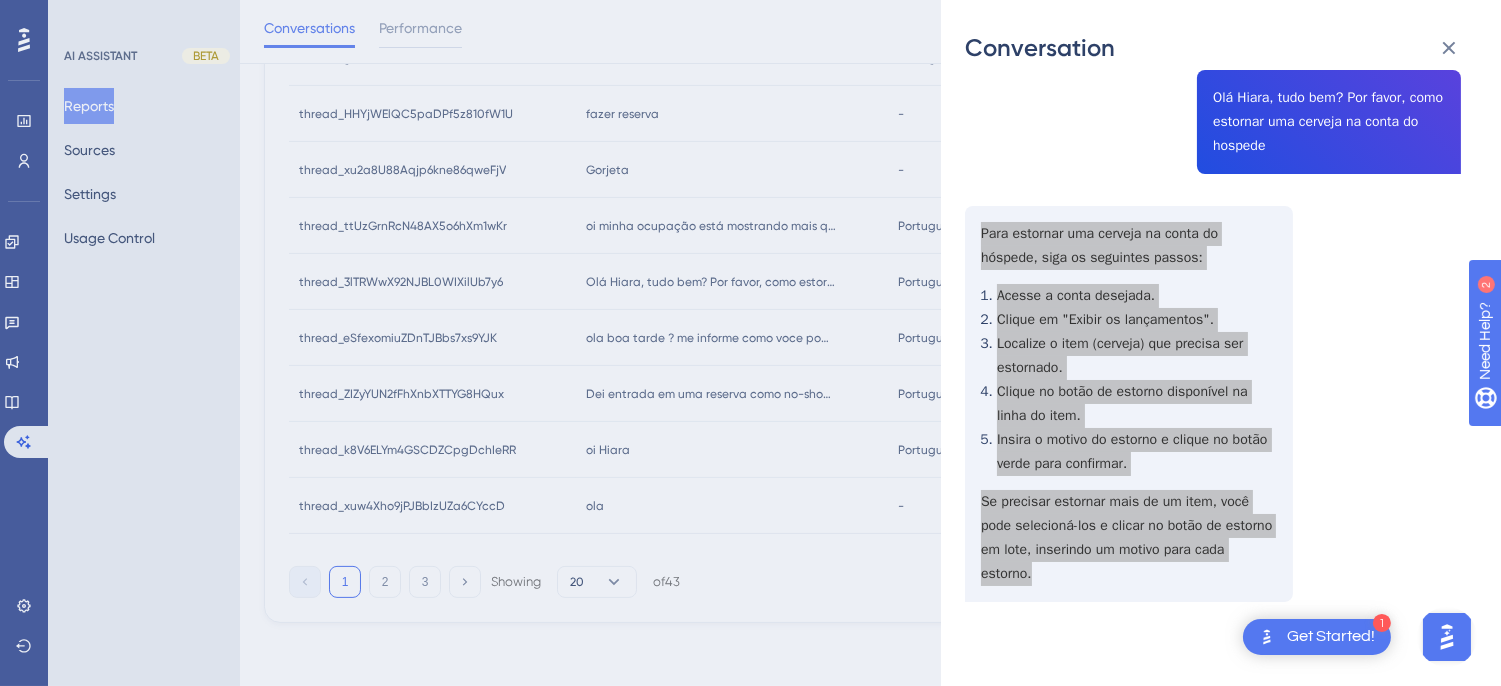 scroll, scrollTop: 0, scrollLeft: 0, axis: both 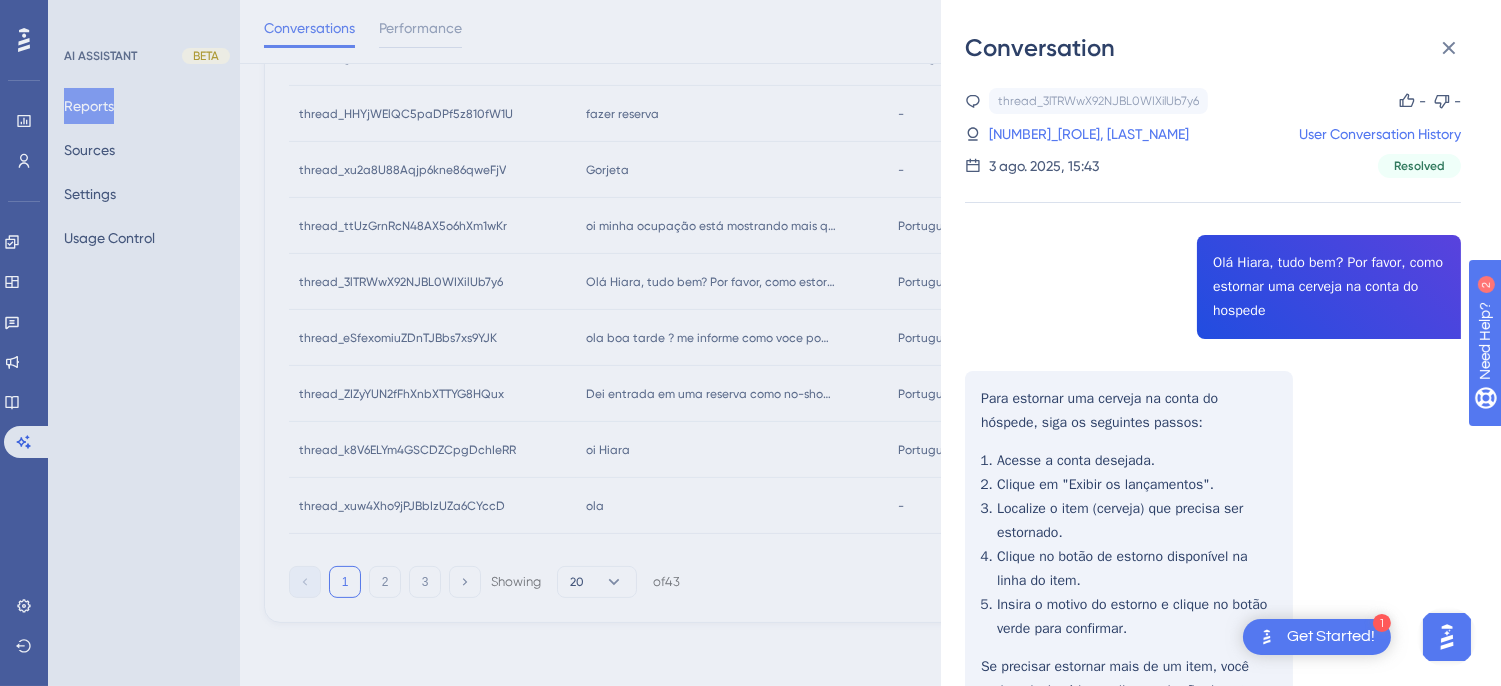 drag, startPoint x: 1048, startPoint y: 136, endPoint x: 1156, endPoint y: 164, distance: 111.5706 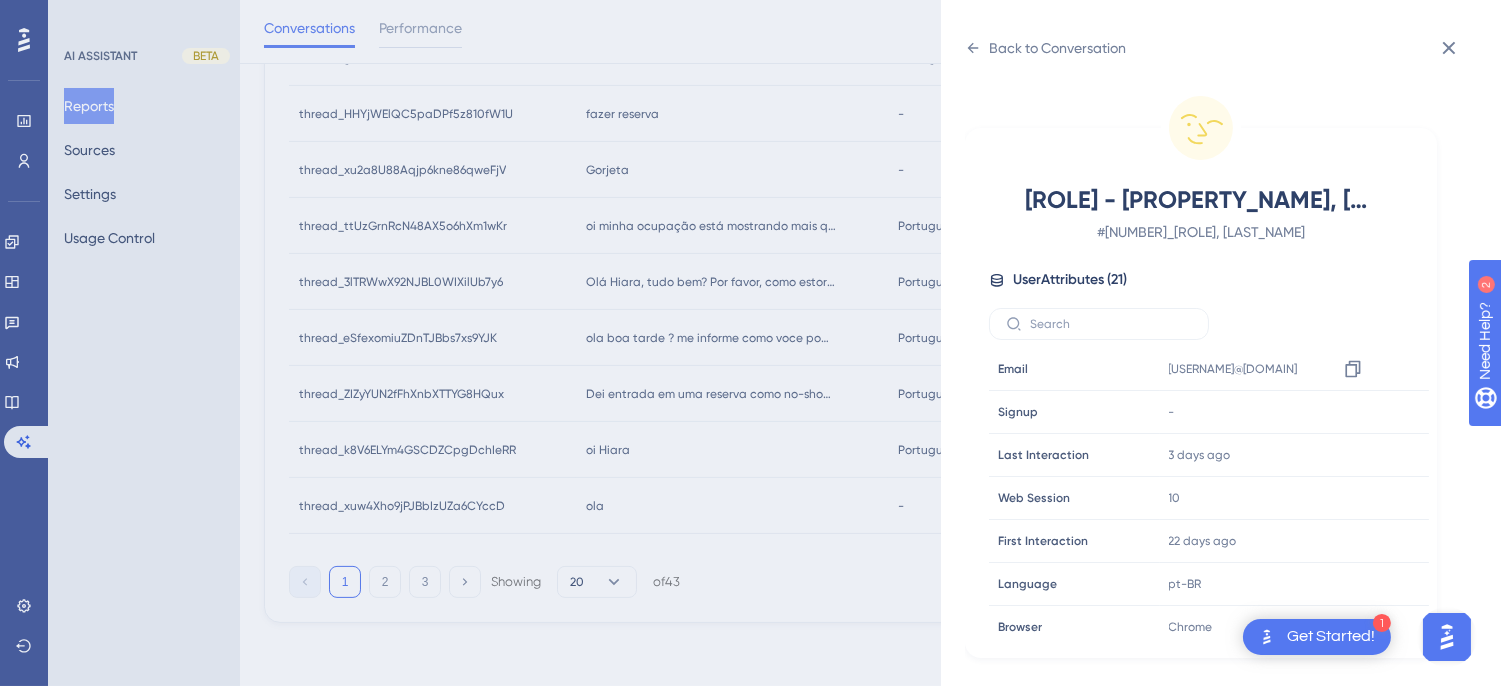scroll, scrollTop: 610, scrollLeft: 0, axis: vertical 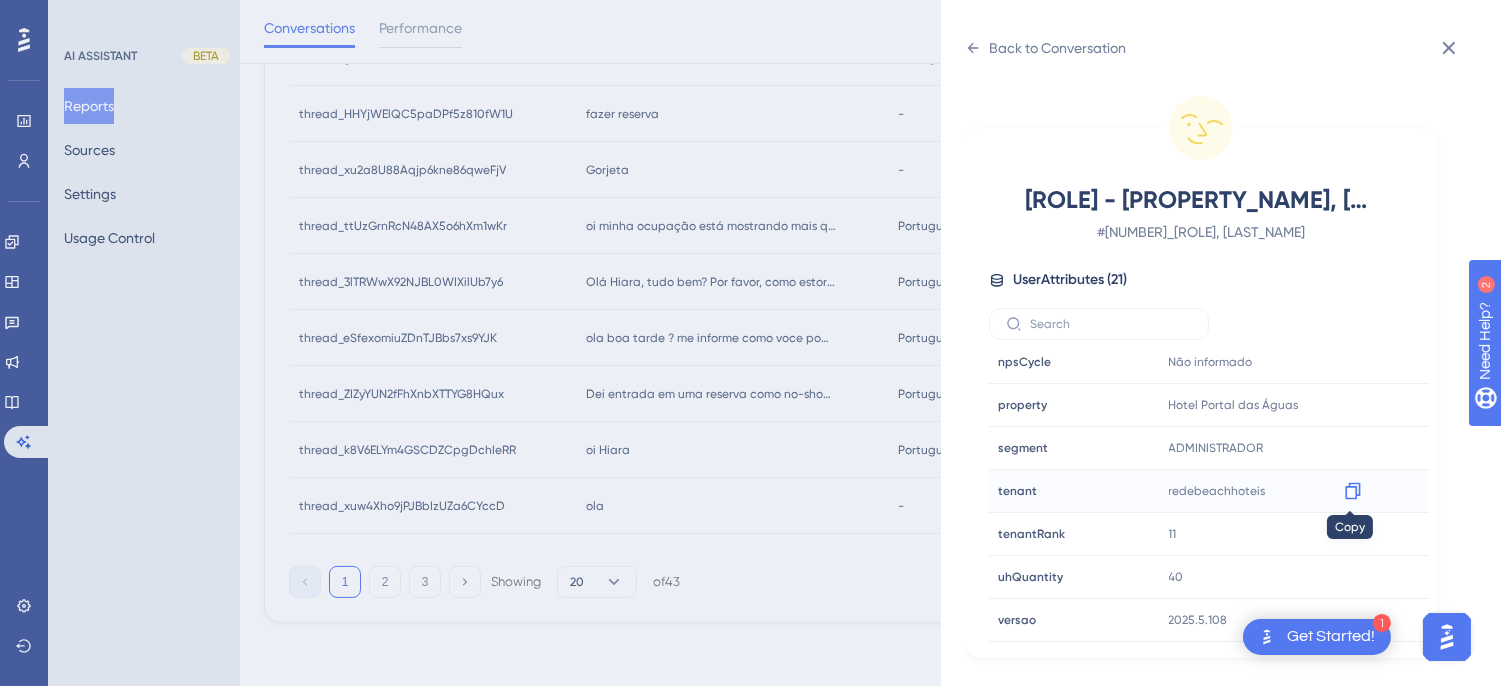 click 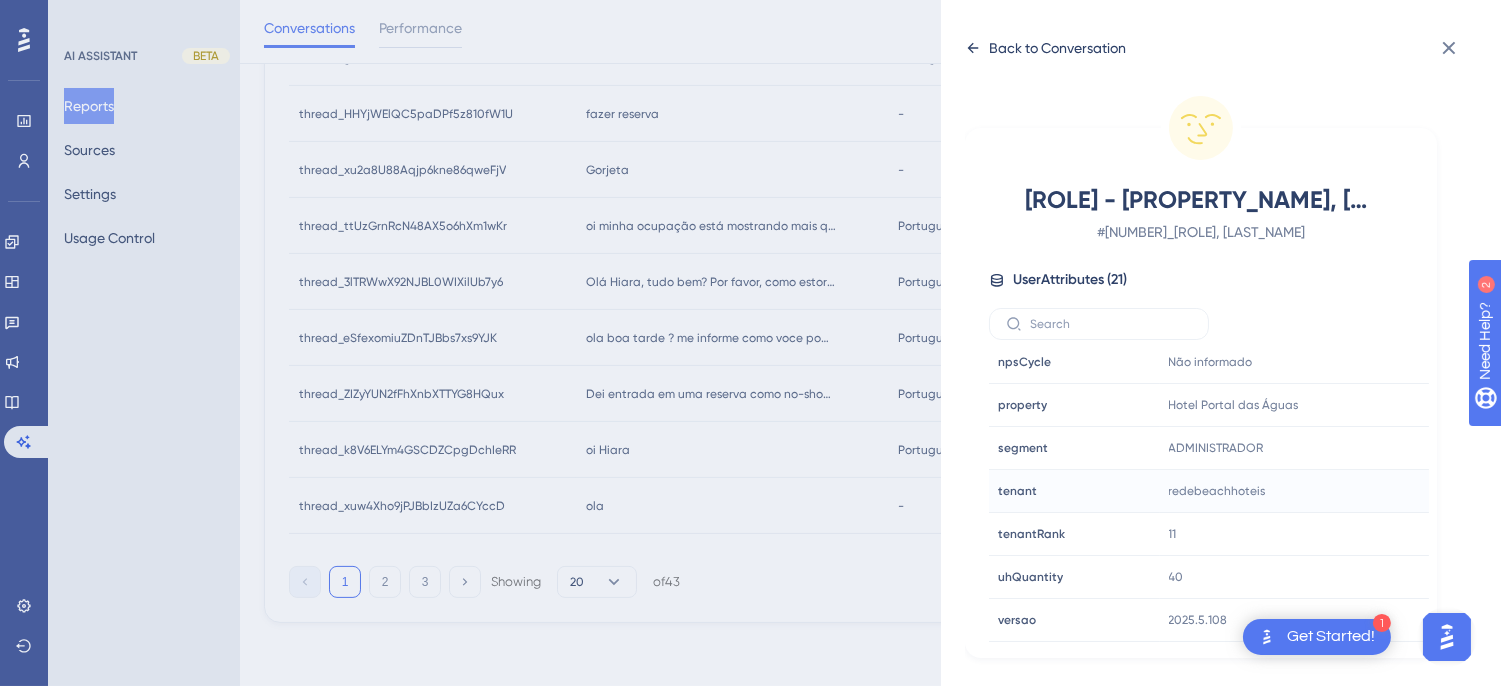 click 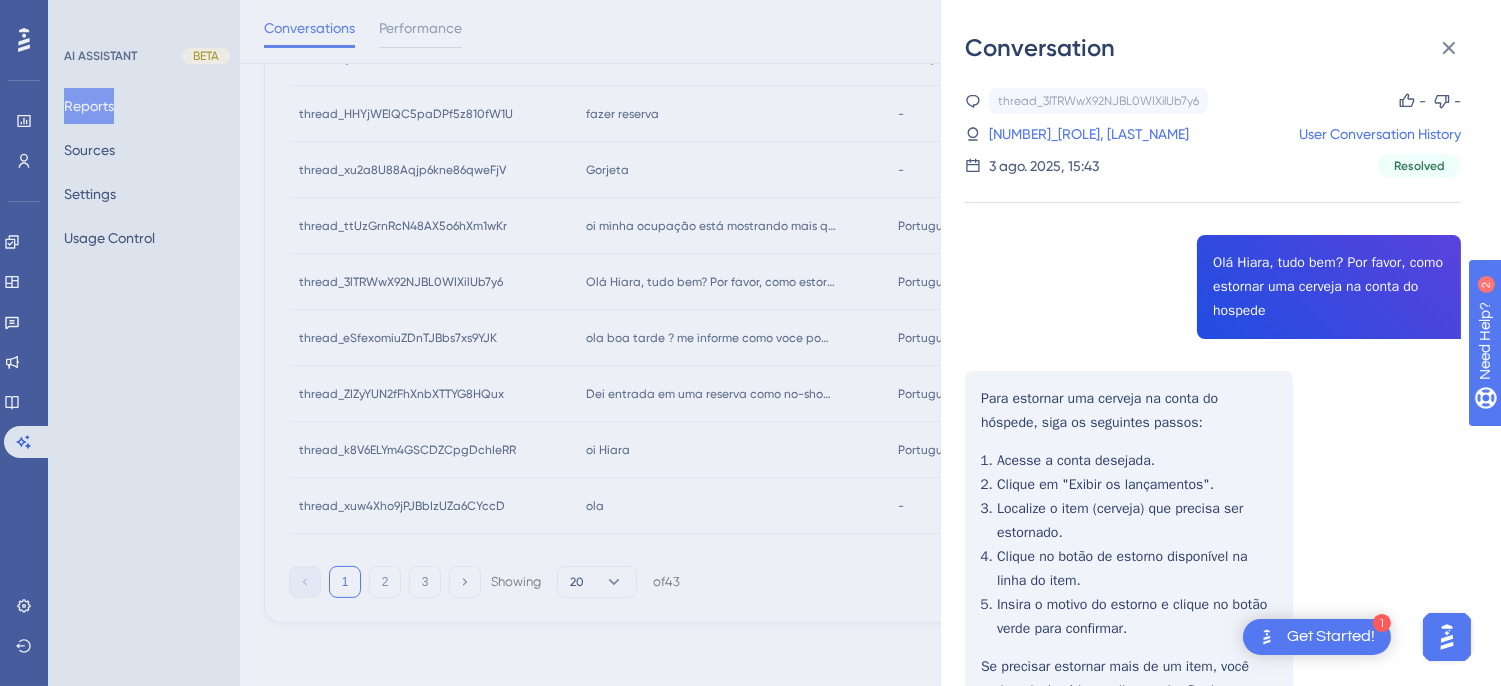 scroll, scrollTop: 165, scrollLeft: 0, axis: vertical 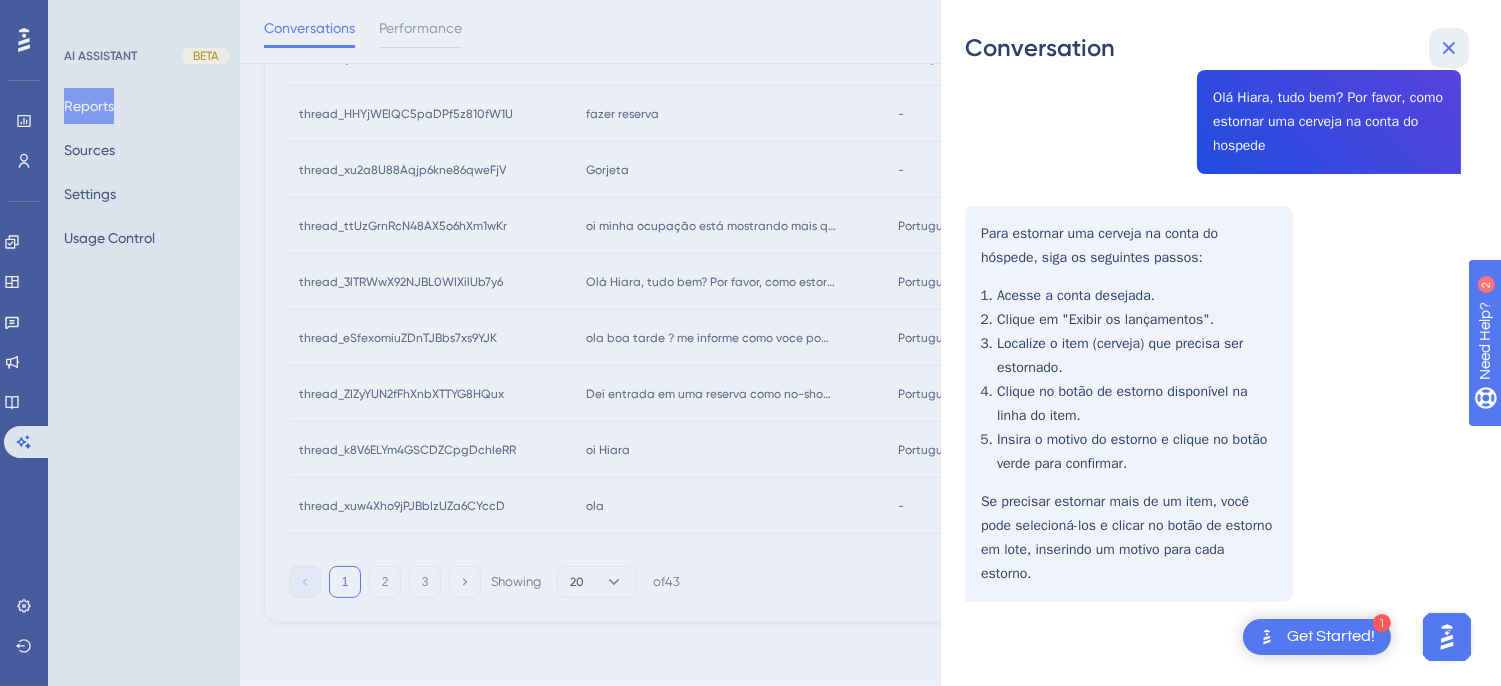 click 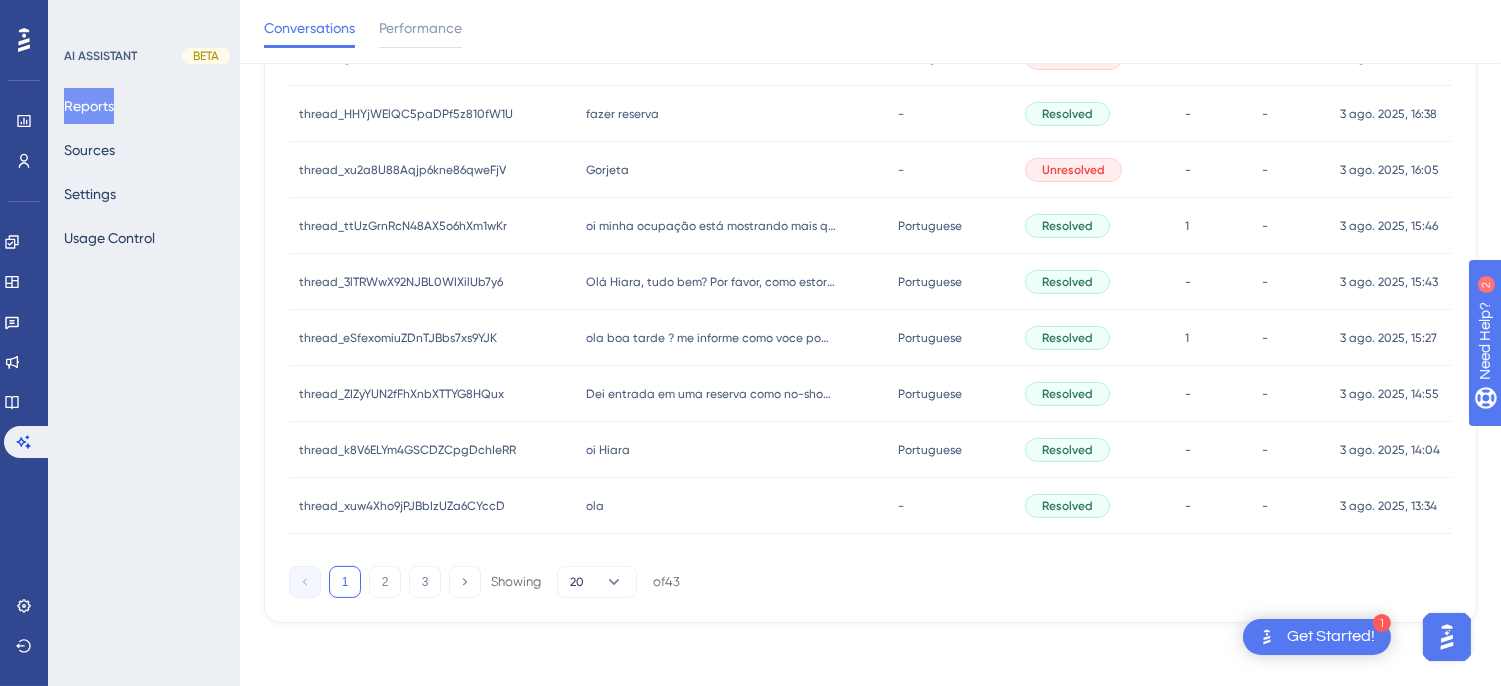 click on "ola boa tarde ?
me informe como voce pode me ajudae ola boa tarde ?
me informe como voce pode me ajudae" at bounding box center [731, 338] 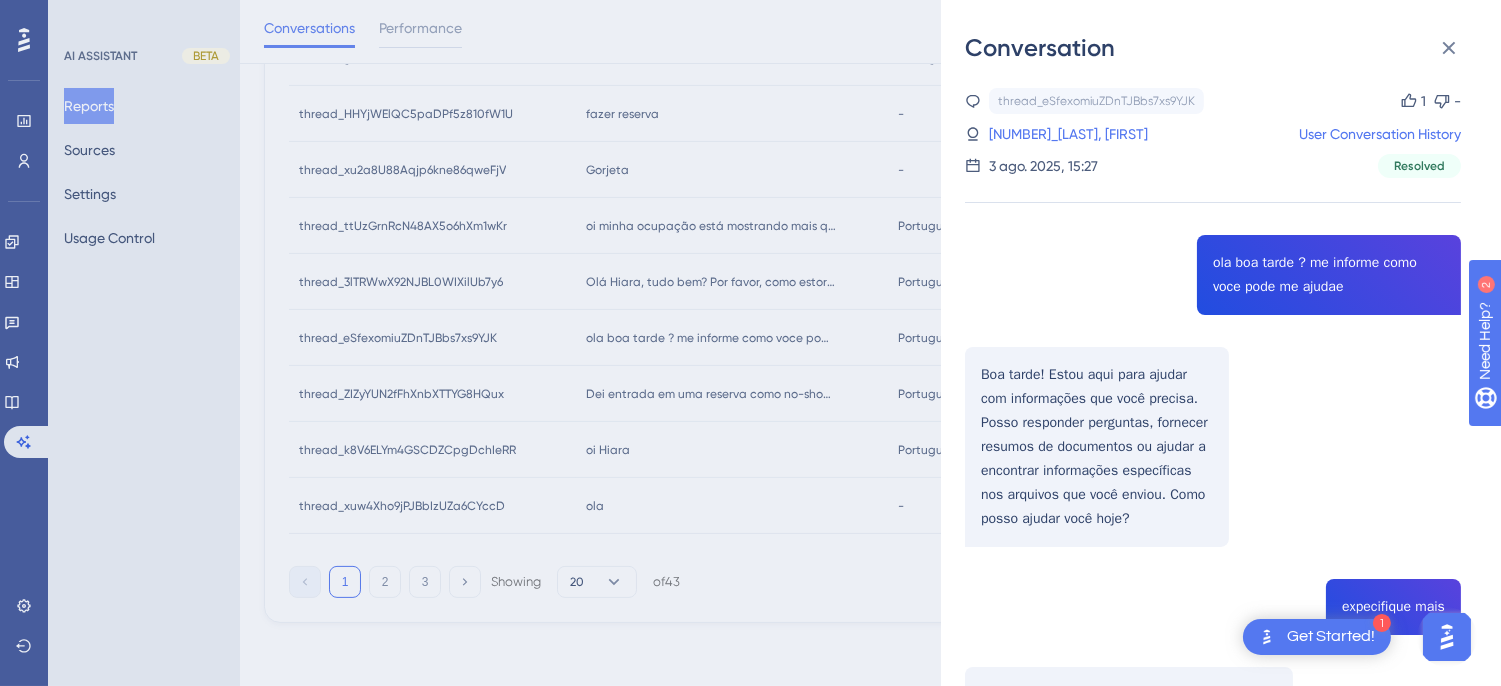 click on "thread_eSfexomiuZDnTJBbs7xs9YJK Copy 1 - 6_FURTUNATO, WEMERSON User Conversation History 3 ago. 2025,
15:27 Resolved ola boa tarde ?
me informe como voce pode me ajudae Boa tarde! Estou aqui para ajudar com informações que você precisa. Posso responder perguntas, fornecer resumos de documentos ou ajudar a encontrar informações específicas nos arquivos que você enviou. Como posso ajudar você hoje? expecifique mais  Claro! Aqui estão algumas maneiras que posso ajudar:
Responder Perguntas : Se você tiver dúvidas sobre um tema específico, posso fornecer respostas baseadas nos documentos que você enviou.
Resumos : Posso resumir informações de documentos longos para facilitar a compreensão.
Busca de Informações : Se você precisar de dados ou detalhes específicos, posso procurar nos arquivos que você carregou.
Análise de Conteúdo : Posso ajudar a analisar ou interpretar informações contidas nos documentos.
Dados e Estatísticas
Conceitos e Definições" at bounding box center [1213, 1273] 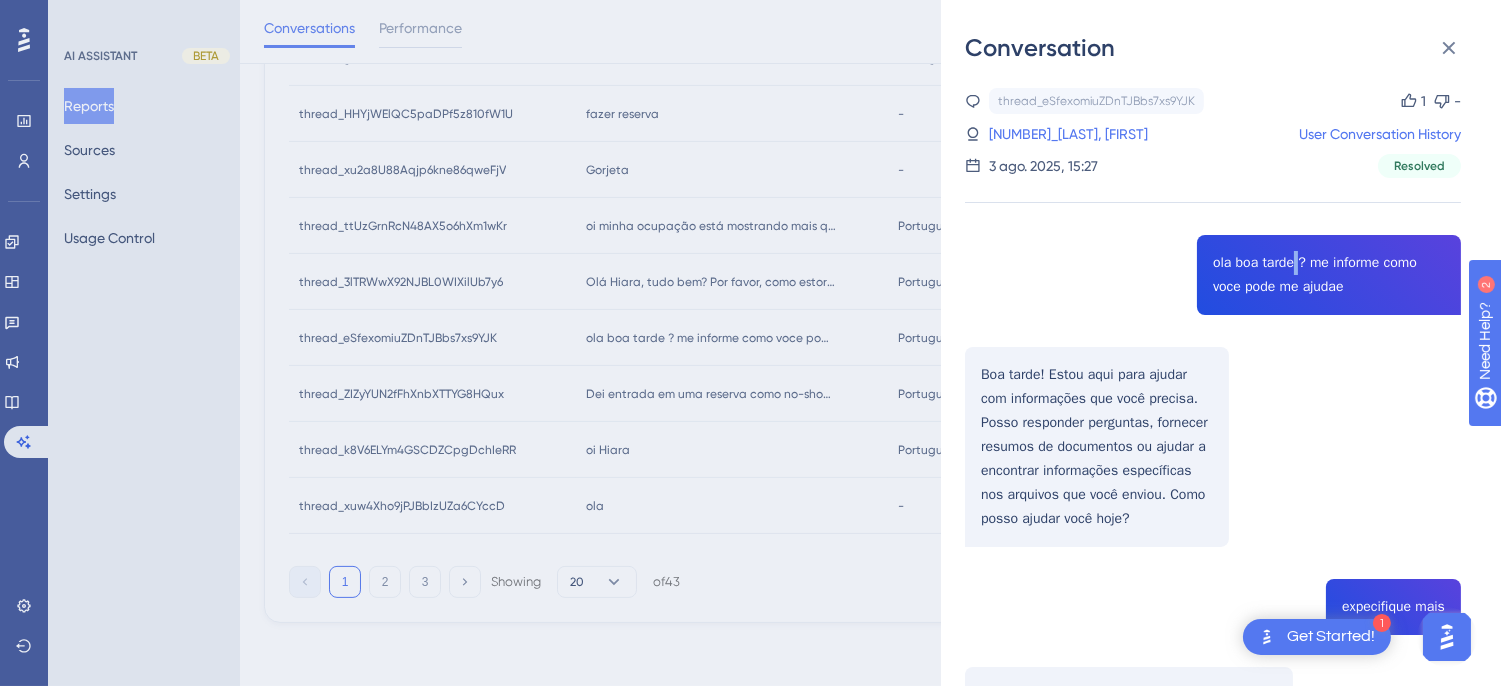 click on "thread_eSfexomiuZDnTJBbs7xs9YJK Copy 1 - 6_FURTUNATO, WEMERSON User Conversation History 3 ago. 2025,
15:27 Resolved ola boa tarde ?
me informe como voce pode me ajudae Boa tarde! Estou aqui para ajudar com informações que você precisa. Posso responder perguntas, fornecer resumos de documentos ou ajudar a encontrar informações específicas nos arquivos que você enviou. Como posso ajudar você hoje? expecifique mais  Claro! Aqui estão algumas maneiras que posso ajudar:
Responder Perguntas : Se você tiver dúvidas sobre um tema específico, posso fornecer respostas baseadas nos documentos que você enviou.
Resumos : Posso resumir informações de documentos longos para facilitar a compreensão.
Busca de Informações : Se você precisar de dados ou detalhes específicos, posso procurar nos arquivos que você carregou.
Análise de Conteúdo : Posso ajudar a analisar ou interpretar informações contidas nos documentos.
Dados e Estatísticas
Conceitos e Definições" at bounding box center [1213, 1273] 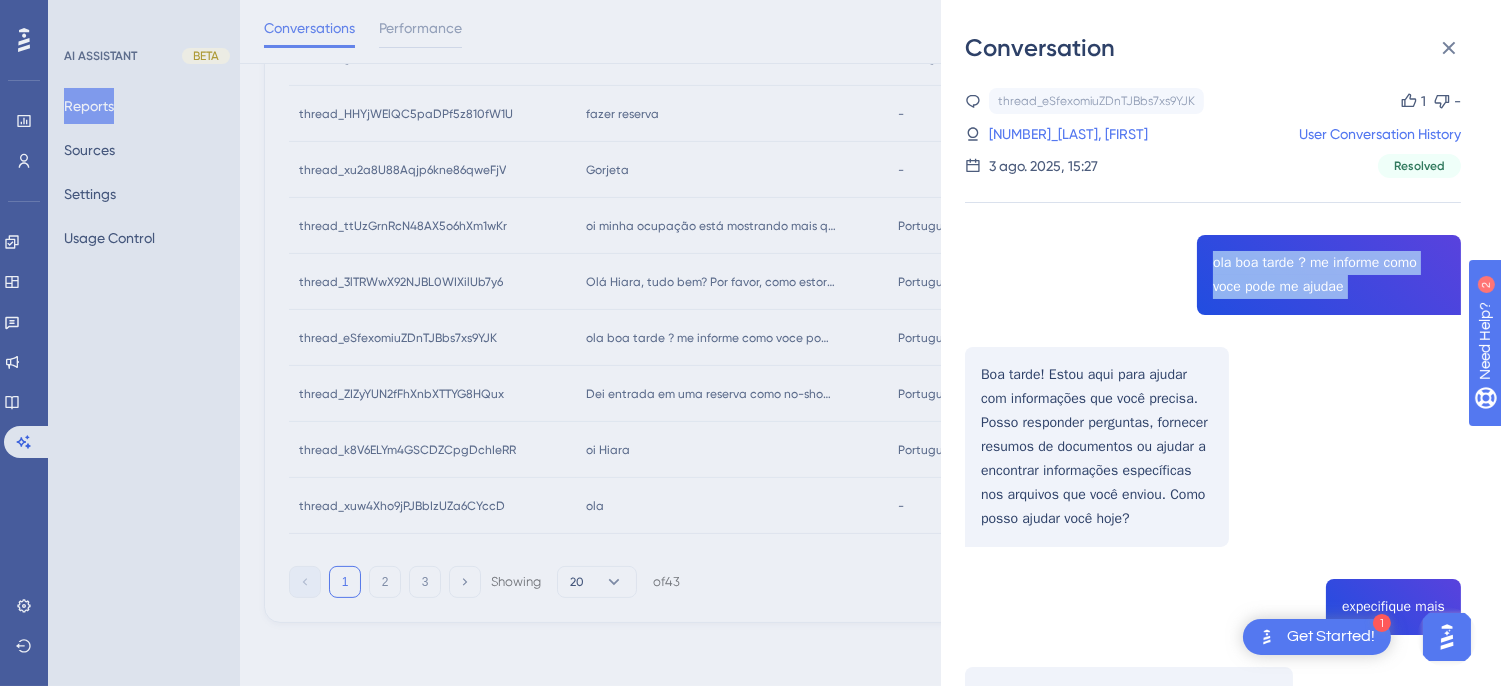 click on "thread_eSfexomiuZDnTJBbs7xs9YJK Copy 1 - 6_FURTUNATO, WEMERSON User Conversation History 3 ago. 2025,
15:27 Resolved ola boa tarde ?
me informe como voce pode me ajudae Boa tarde! Estou aqui para ajudar com informações que você precisa. Posso responder perguntas, fornecer resumos de documentos ou ajudar a encontrar informações específicas nos arquivos que você enviou. Como posso ajudar você hoje? expecifique mais  Claro! Aqui estão algumas maneiras que posso ajudar:
Responder Perguntas : Se você tiver dúvidas sobre um tema específico, posso fornecer respostas baseadas nos documentos que você enviou.
Resumos : Posso resumir informações de documentos longos para facilitar a compreensão.
Busca de Informações : Se você precisar de dados ou detalhes específicos, posso procurar nos arquivos que você carregou.
Análise de Conteúdo : Posso ajudar a analisar ou interpretar informações contidas nos documentos.
Dados e Estatísticas
Conceitos e Definições" at bounding box center (1213, 1273) 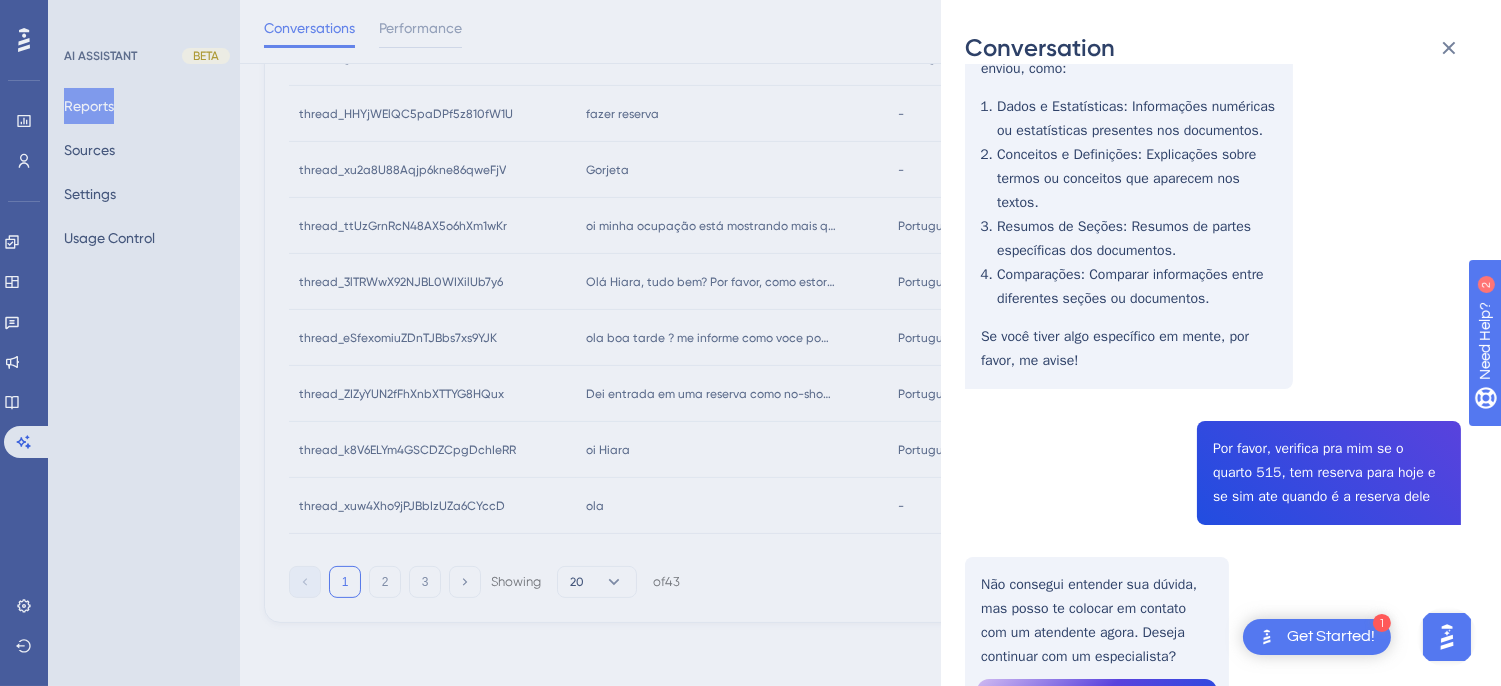 scroll, scrollTop: 1532, scrollLeft: 0, axis: vertical 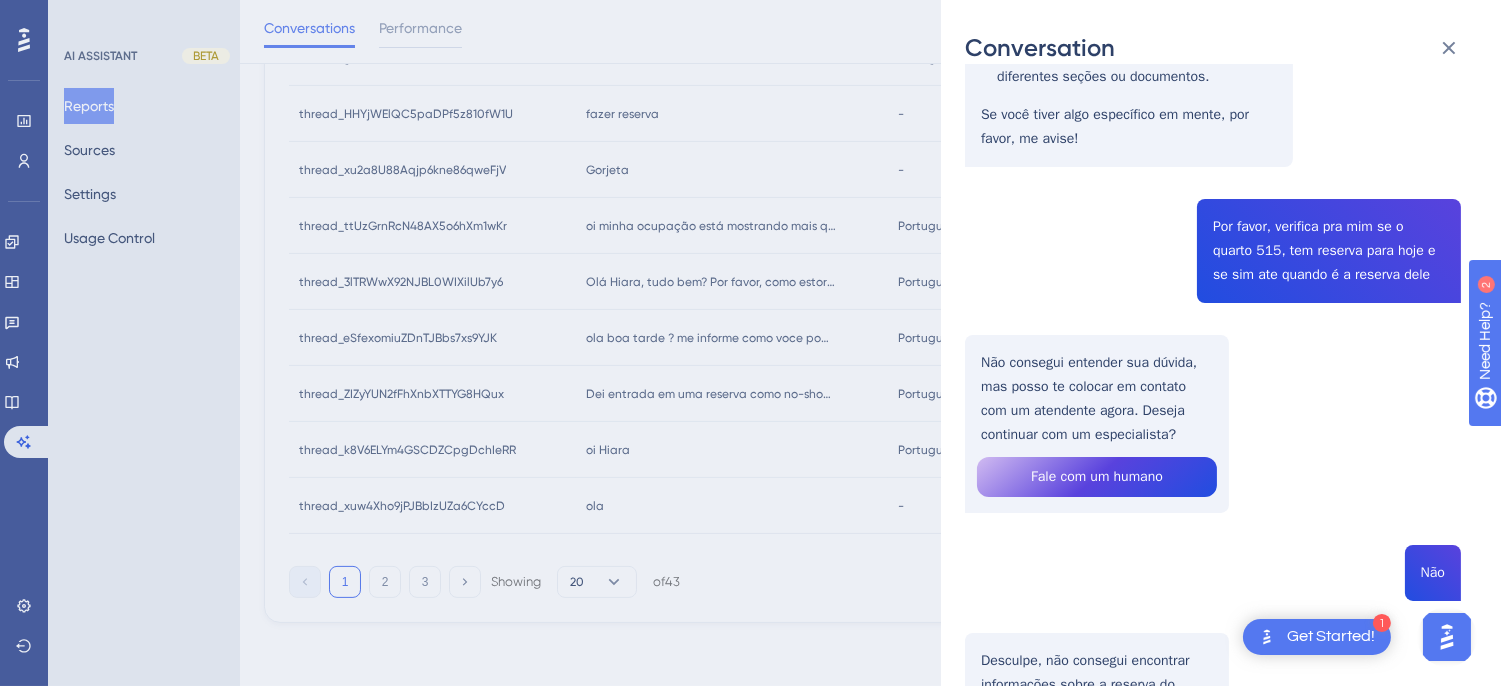 click on "thread_eSfexomiuZDnTJBbs7xs9YJK Copy 1 - 6_FURTUNATO, WEMERSON User Conversation History 3 ago. 2025,
15:27 Resolved ola boa tarde ?
me informe como voce pode me ajudae Boa tarde! Estou aqui para ajudar com informações que você precisa. Posso responder perguntas, fornecer resumos de documentos ou ajudar a encontrar informações específicas nos arquivos que você enviou. Como posso ajudar você hoje? expecifique mais  Claro! Aqui estão algumas maneiras que posso ajudar:
Responder Perguntas : Se você tiver dúvidas sobre um tema específico, posso fornecer respostas baseadas nos documentos que você enviou.
Resumos : Posso resumir informações de documentos longos para facilitar a compreensão.
Busca de Informações : Se você precisar de dados ou detalhes específicos, posso procurar nos arquivos que você carregou.
Análise de Conteúdo : Posso ajudar a analisar ou interpretar informações contidas nos documentos.
Dados e Estatísticas
Conceitos e Definições" at bounding box center [1213, -259] 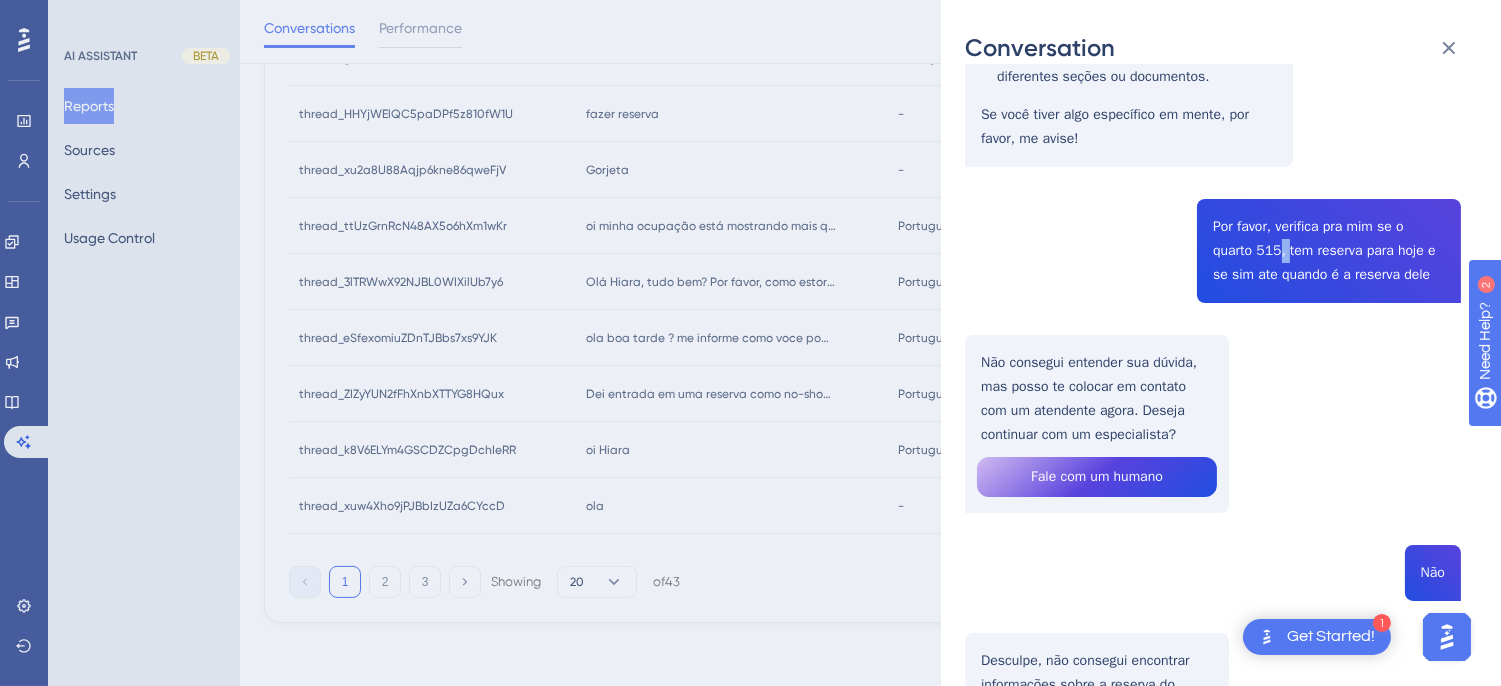 click on "thread_eSfexomiuZDnTJBbs7xs9YJK Copy 1 - 6_FURTUNATO, WEMERSON User Conversation History 3 ago. 2025,
15:27 Resolved ola boa tarde ?
me informe como voce pode me ajudae Boa tarde! Estou aqui para ajudar com informações que você precisa. Posso responder perguntas, fornecer resumos de documentos ou ajudar a encontrar informações específicas nos arquivos que você enviou. Como posso ajudar você hoje? expecifique mais  Claro! Aqui estão algumas maneiras que posso ajudar:
Responder Perguntas : Se você tiver dúvidas sobre um tema específico, posso fornecer respostas baseadas nos documentos que você enviou.
Resumos : Posso resumir informações de documentos longos para facilitar a compreensão.
Busca de Informações : Se você precisar de dados ou detalhes específicos, posso procurar nos arquivos que você carregou.
Análise de Conteúdo : Posso ajudar a analisar ou interpretar informações contidas nos documentos.
Dados e Estatísticas
Conceitos e Definições" at bounding box center [1213, -259] 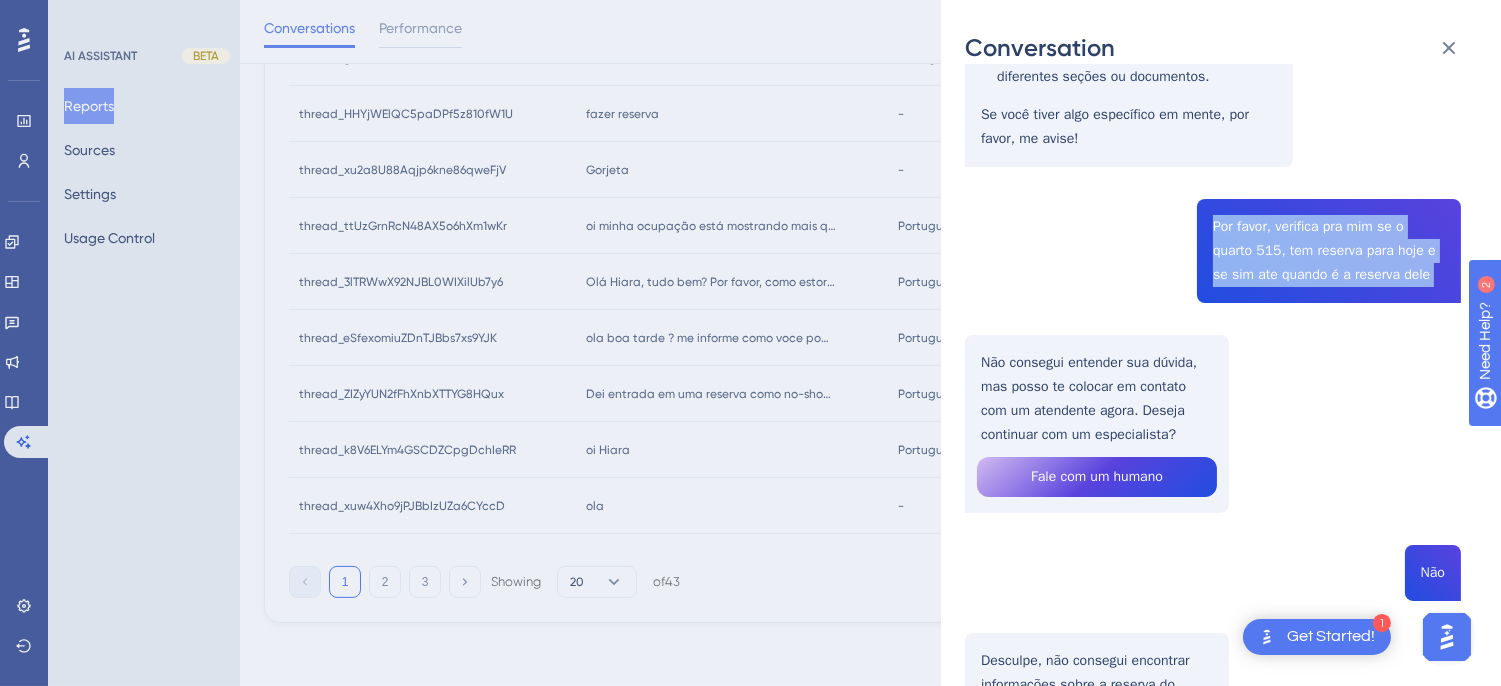 click on "thread_eSfexomiuZDnTJBbs7xs9YJK Copy 1 - 6_FURTUNATO, WEMERSON User Conversation History 3 ago. 2025,
15:27 Resolved ola boa tarde ?
me informe como voce pode me ajudae Boa tarde! Estou aqui para ajudar com informações que você precisa. Posso responder perguntas, fornecer resumos de documentos ou ajudar a encontrar informações específicas nos arquivos que você enviou. Como posso ajudar você hoje? expecifique mais  Claro! Aqui estão algumas maneiras que posso ajudar:
Responder Perguntas : Se você tiver dúvidas sobre um tema específico, posso fornecer respostas baseadas nos documentos que você enviou.
Resumos : Posso resumir informações de documentos longos para facilitar a compreensão.
Busca de Informações : Se você precisar de dados ou detalhes específicos, posso procurar nos arquivos que você carregou.
Análise de Conteúdo : Posso ajudar a analisar ou interpretar informações contidas nos documentos.
Dados e Estatísticas
Conceitos e Definições" at bounding box center [1213, -259] 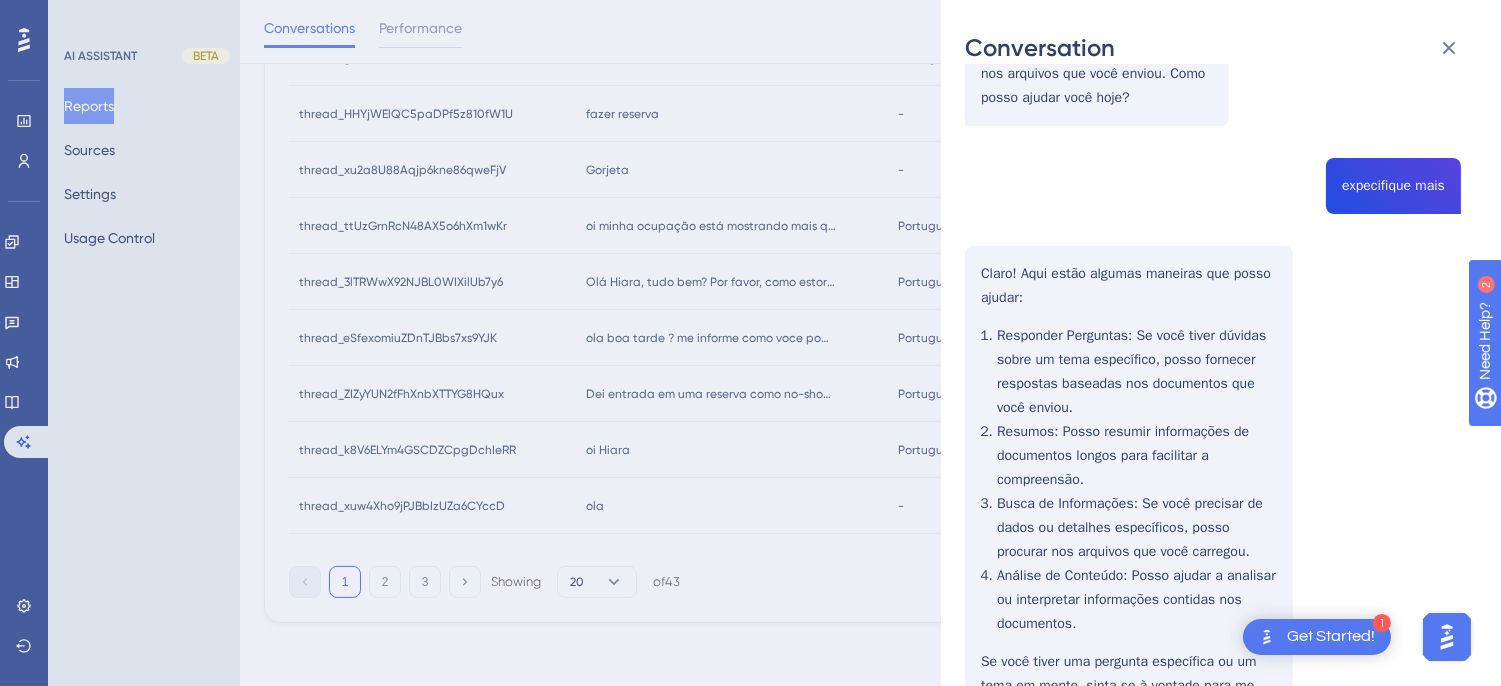 scroll, scrollTop: 0, scrollLeft: 0, axis: both 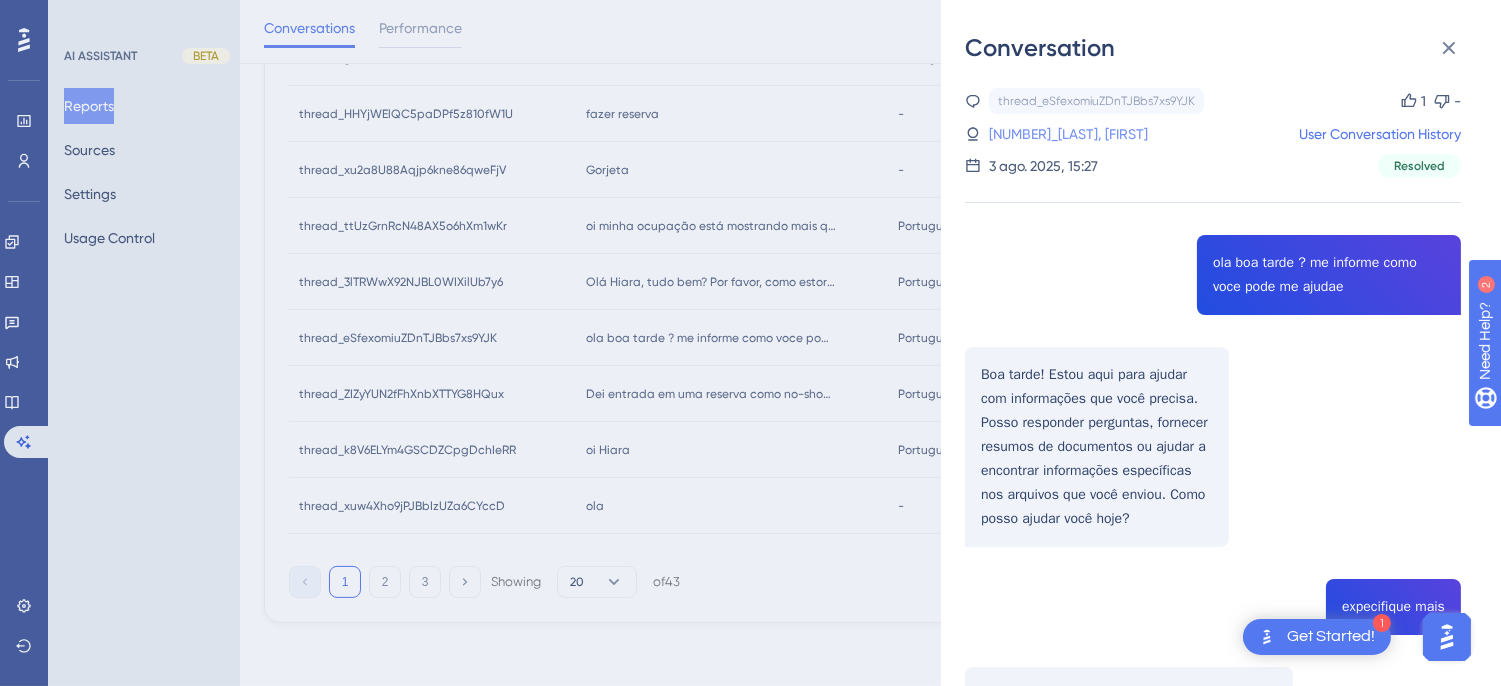 click on "6_FURTUNATO, WEMERSON" at bounding box center [1041, 134] 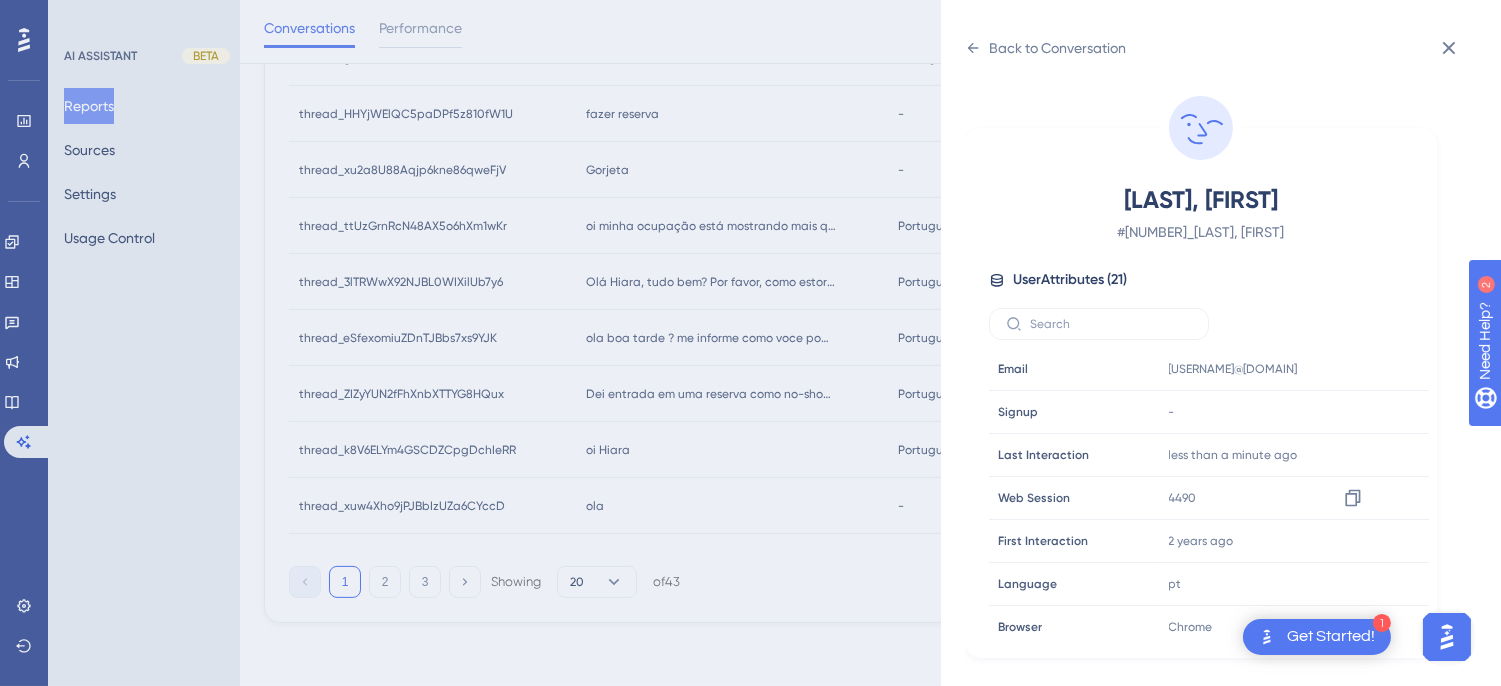 scroll, scrollTop: 610, scrollLeft: 0, axis: vertical 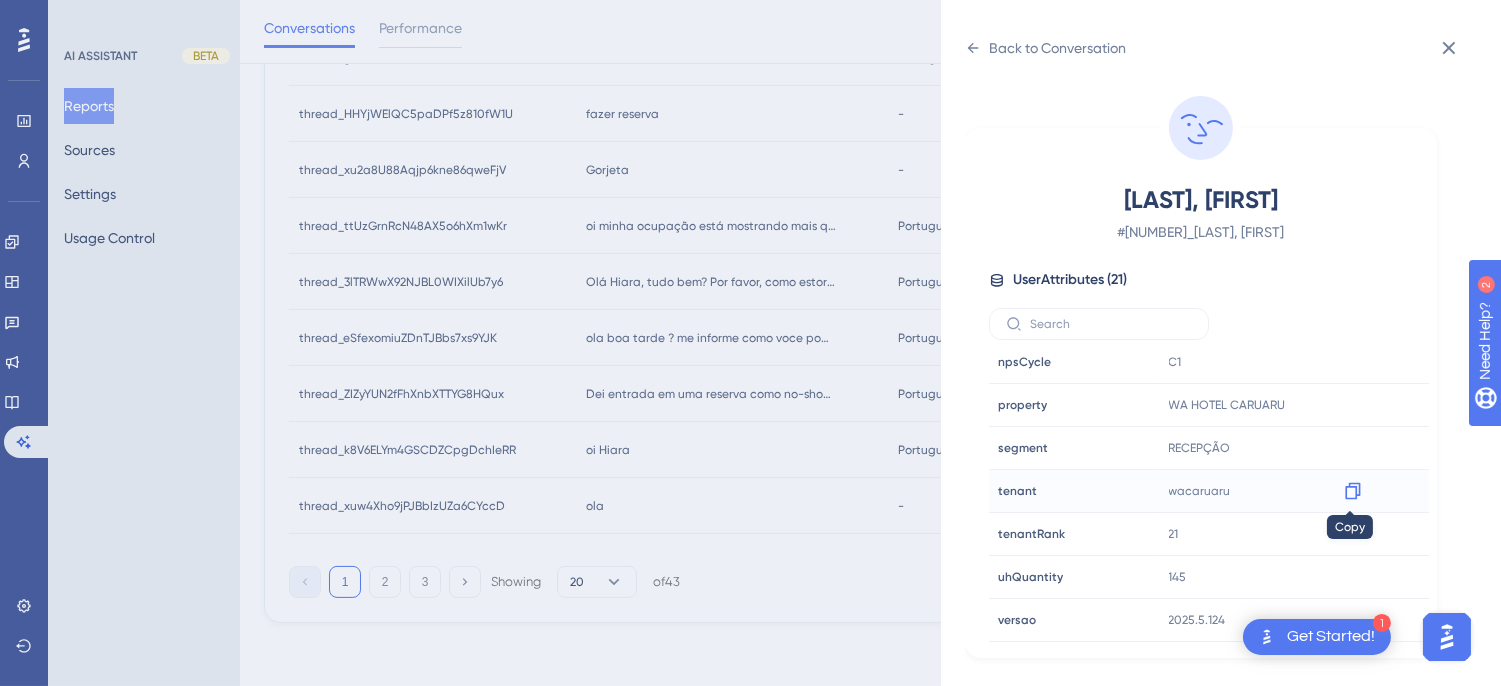 click 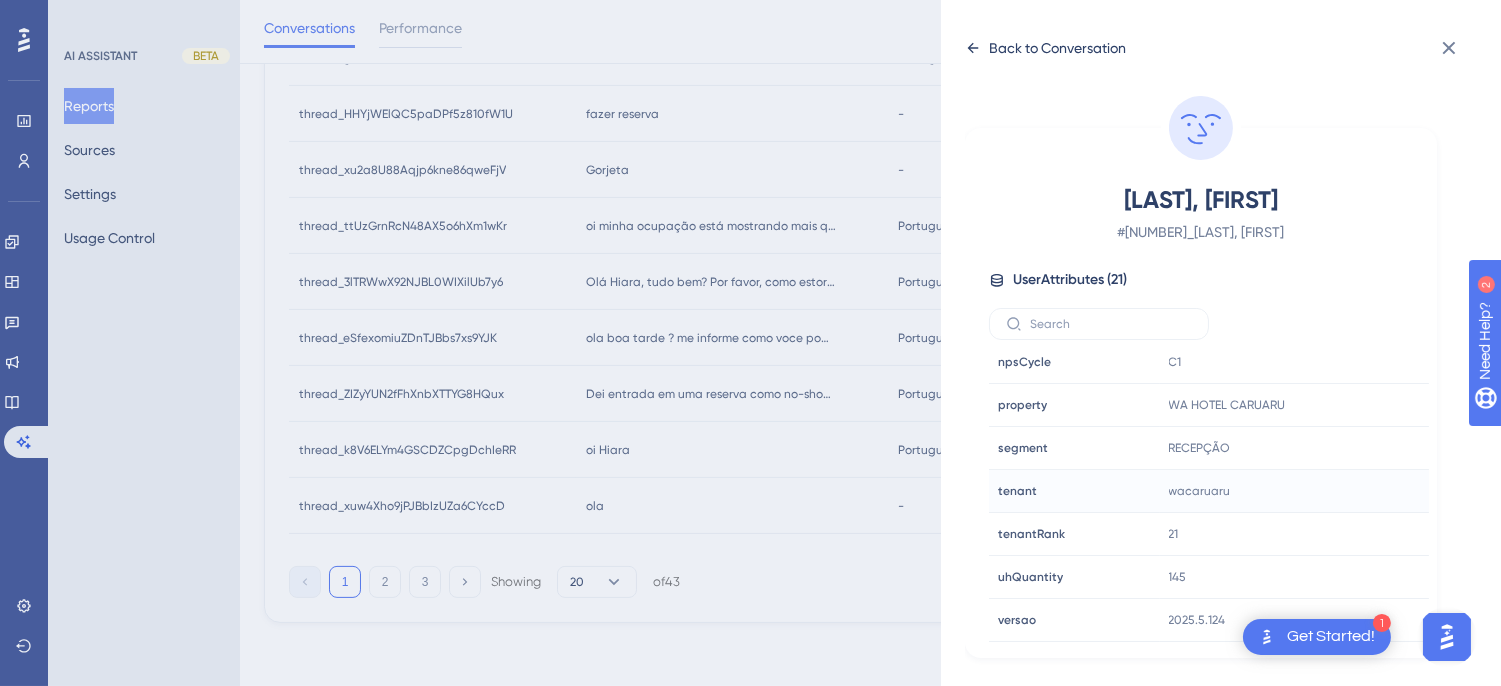 click on "Back to Conversation" at bounding box center [1045, 48] 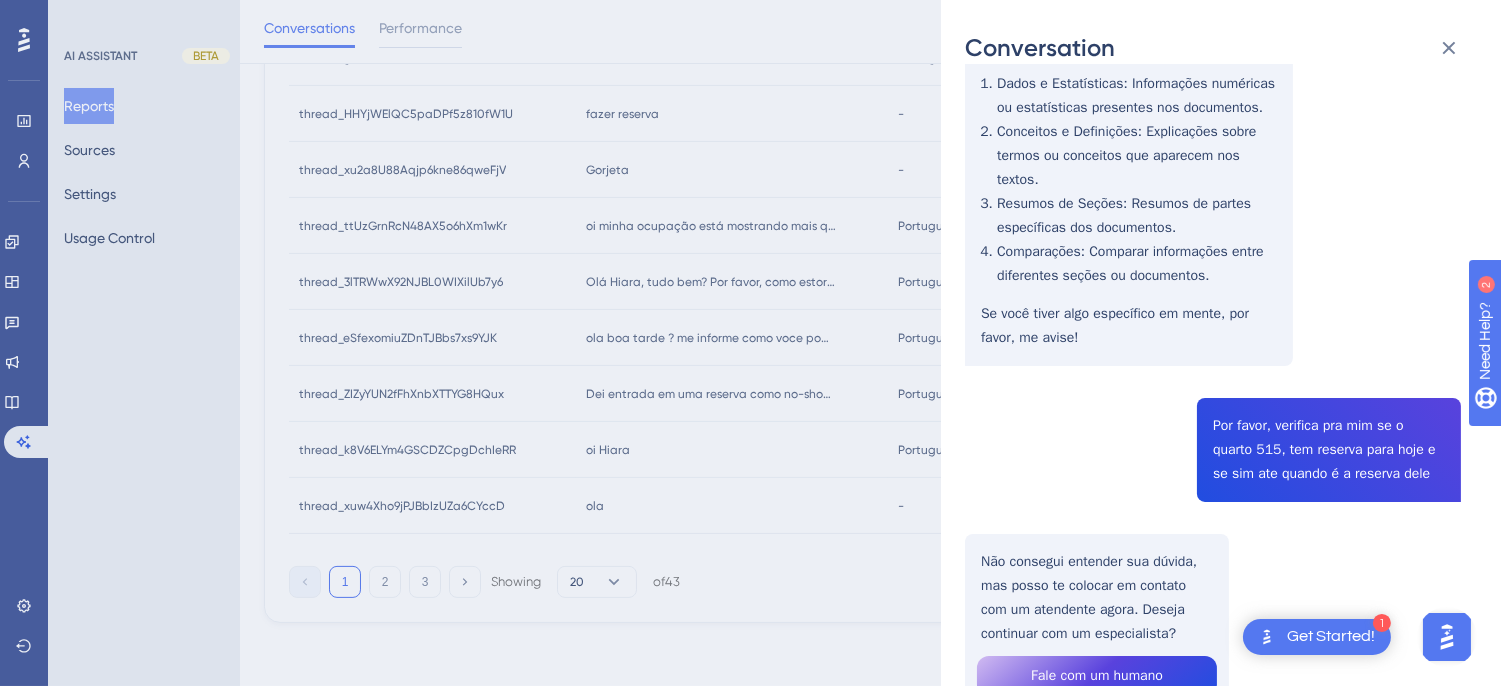 scroll, scrollTop: 1754, scrollLeft: 0, axis: vertical 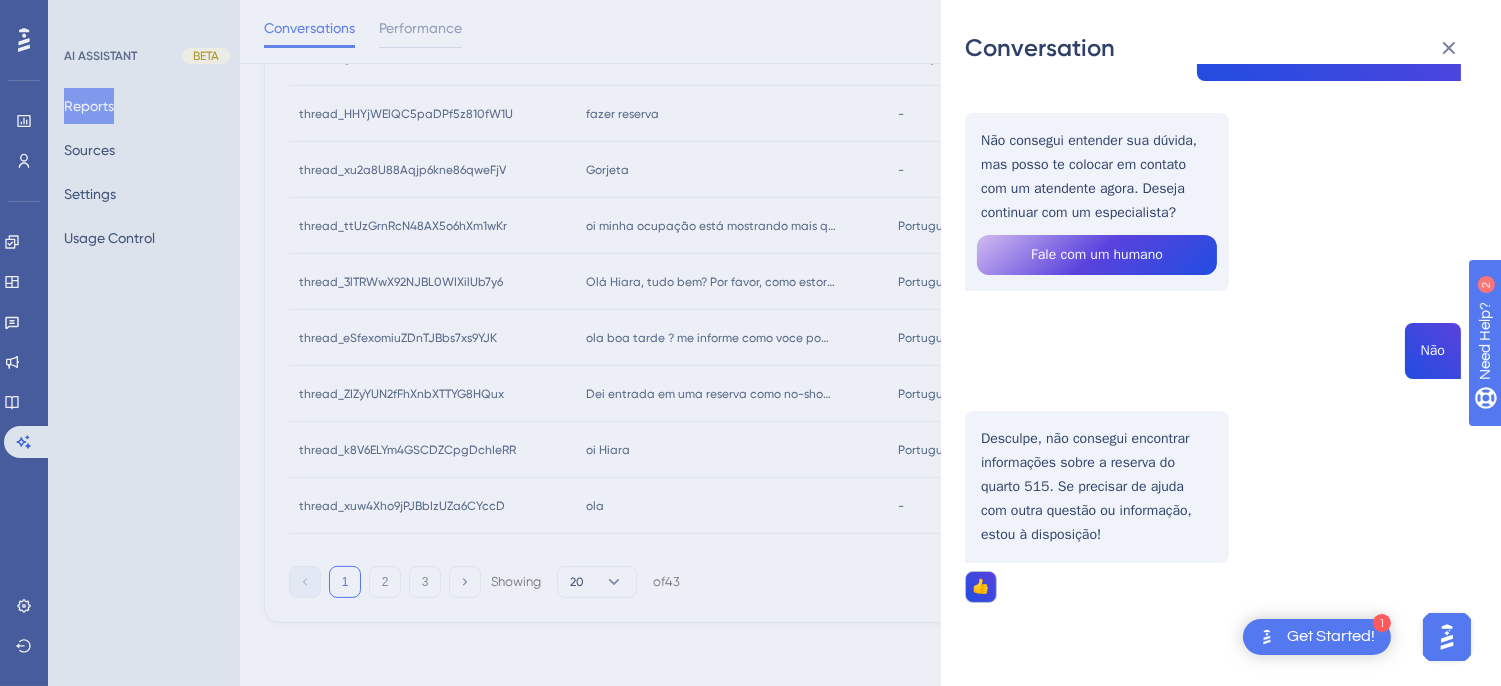 click on "thread_eSfexomiuZDnTJBbs7xs9YJK Copy 1 - 6_FURTUNATO, WEMERSON User Conversation History 3 ago. 2025,
15:27 Resolved ola boa tarde ?
me informe como voce pode me ajudae Boa tarde! Estou aqui para ajudar com informações que você precisa. Posso responder perguntas, fornecer resumos de documentos ou ajudar a encontrar informações específicas nos arquivos que você enviou. Como posso ajudar você hoje? expecifique mais  Claro! Aqui estão algumas maneiras que posso ajudar:
Responder Perguntas : Se você tiver dúvidas sobre um tema específico, posso fornecer respostas baseadas nos documentos que você enviou.
Resumos : Posso resumir informações de documentos longos para facilitar a compreensão.
Busca de Informações : Se você precisar de dados ou detalhes específicos, posso procurar nos arquivos que você carregou.
Análise de Conteúdo : Posso ajudar a analisar ou interpretar informações contidas nos documentos.
Dados e Estatísticas
Conceitos e Definições" at bounding box center (1213, -481) 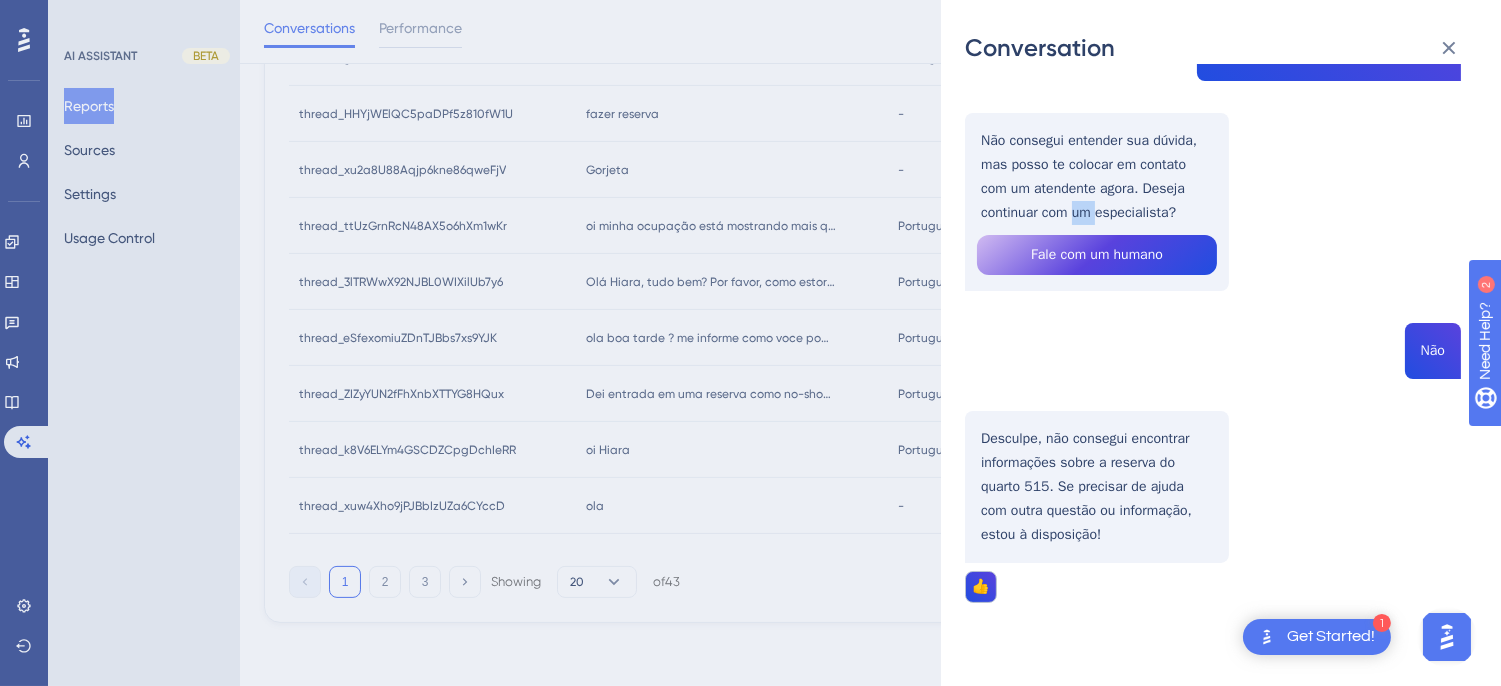 click on "thread_eSfexomiuZDnTJBbs7xs9YJK Copy 1 - 6_FURTUNATO, WEMERSON User Conversation History 3 ago. 2025,
15:27 Resolved ola boa tarde ?
me informe como voce pode me ajudae Boa tarde! Estou aqui para ajudar com informações que você precisa. Posso responder perguntas, fornecer resumos de documentos ou ajudar a encontrar informações específicas nos arquivos que você enviou. Como posso ajudar você hoje? expecifique mais  Claro! Aqui estão algumas maneiras que posso ajudar:
Responder Perguntas : Se você tiver dúvidas sobre um tema específico, posso fornecer respostas baseadas nos documentos que você enviou.
Resumos : Posso resumir informações de documentos longos para facilitar a compreensão.
Busca de Informações : Se você precisar de dados ou detalhes específicos, posso procurar nos arquivos que você carregou.
Análise de Conteúdo : Posso ajudar a analisar ou interpretar informações contidas nos documentos.
Dados e Estatísticas
Conceitos e Definições" at bounding box center [1213, -481] 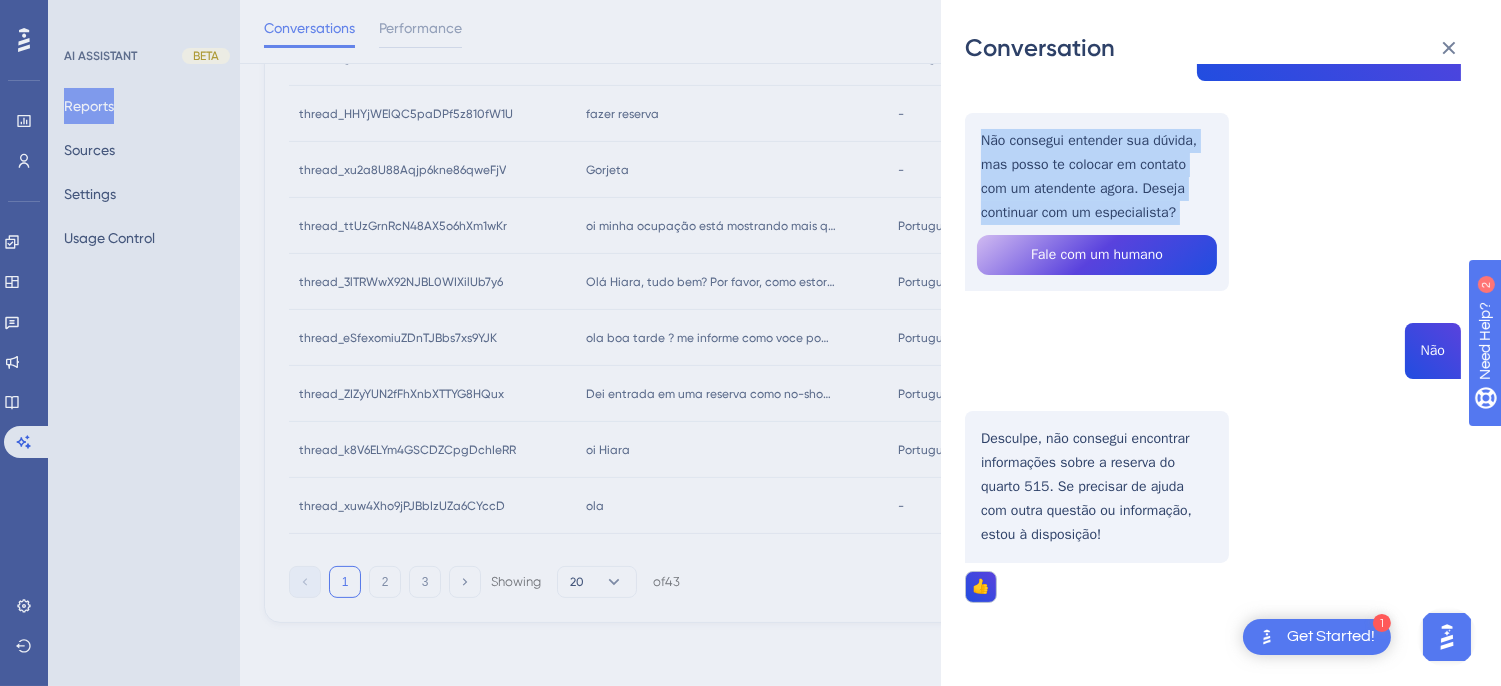 click on "thread_eSfexomiuZDnTJBbs7xs9YJK Copy 1 - 6_FURTUNATO, WEMERSON User Conversation History 3 ago. 2025,
15:27 Resolved ola boa tarde ?
me informe como voce pode me ajudae Boa tarde! Estou aqui para ajudar com informações que você precisa. Posso responder perguntas, fornecer resumos de documentos ou ajudar a encontrar informações específicas nos arquivos que você enviou. Como posso ajudar você hoje? expecifique mais  Claro! Aqui estão algumas maneiras que posso ajudar:
Responder Perguntas : Se você tiver dúvidas sobre um tema específico, posso fornecer respostas baseadas nos documentos que você enviou.
Resumos : Posso resumir informações de documentos longos para facilitar a compreensão.
Busca de Informações : Se você precisar de dados ou detalhes específicos, posso procurar nos arquivos que você carregou.
Análise de Conteúdo : Posso ajudar a analisar ou interpretar informações contidas nos documentos.
Dados e Estatísticas
Conceitos e Definições" at bounding box center [1213, -481] 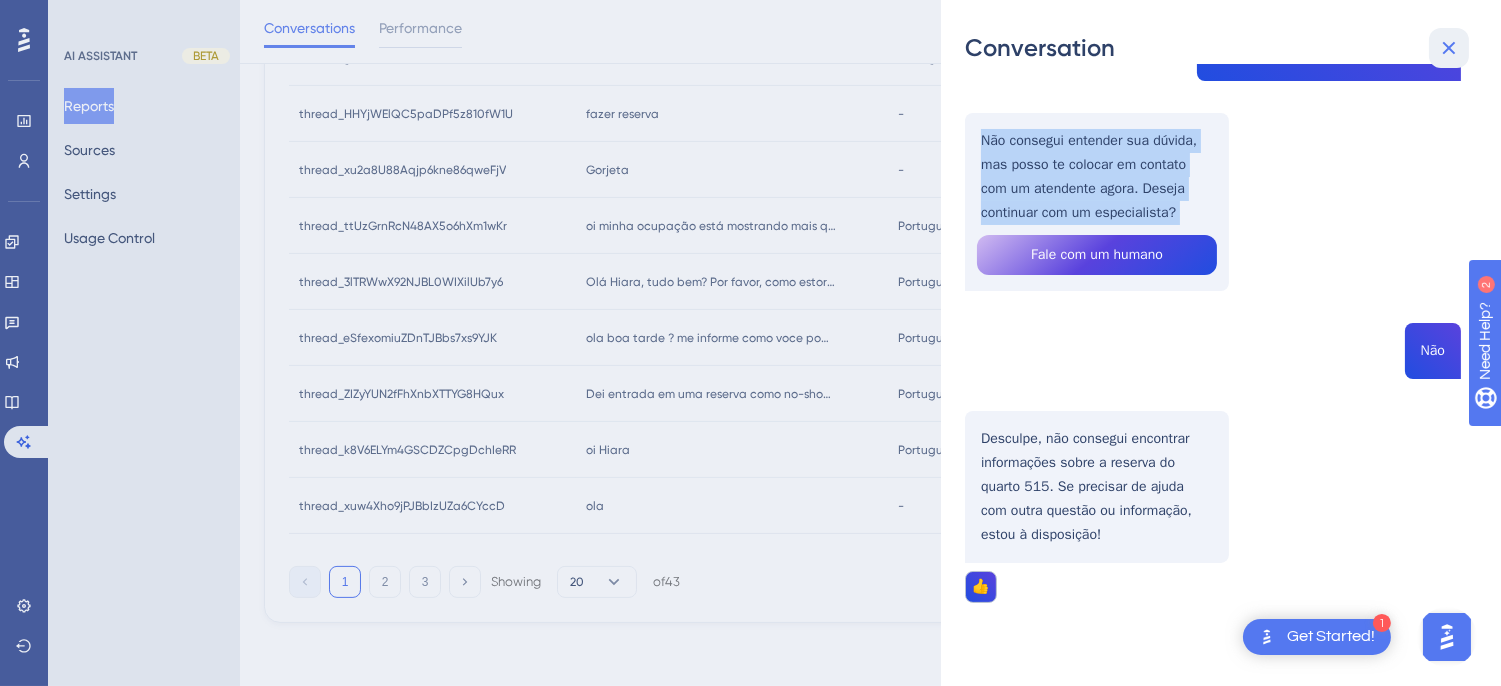 drag, startPoint x: 1447, startPoint y: 46, endPoint x: 816, endPoint y: 197, distance: 648.81586 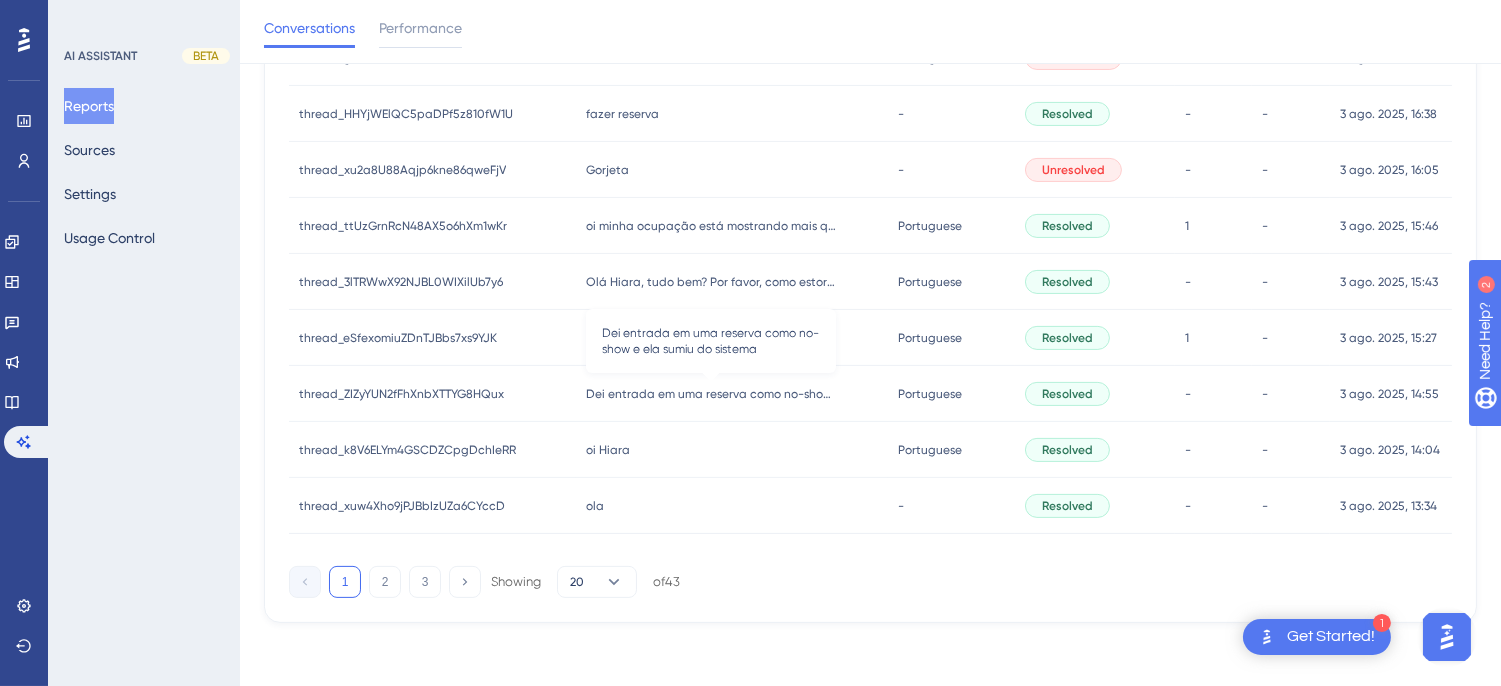 click on "Dei entrada em uma reserva como no-show e ela sumiu do sistema" at bounding box center [710, 394] 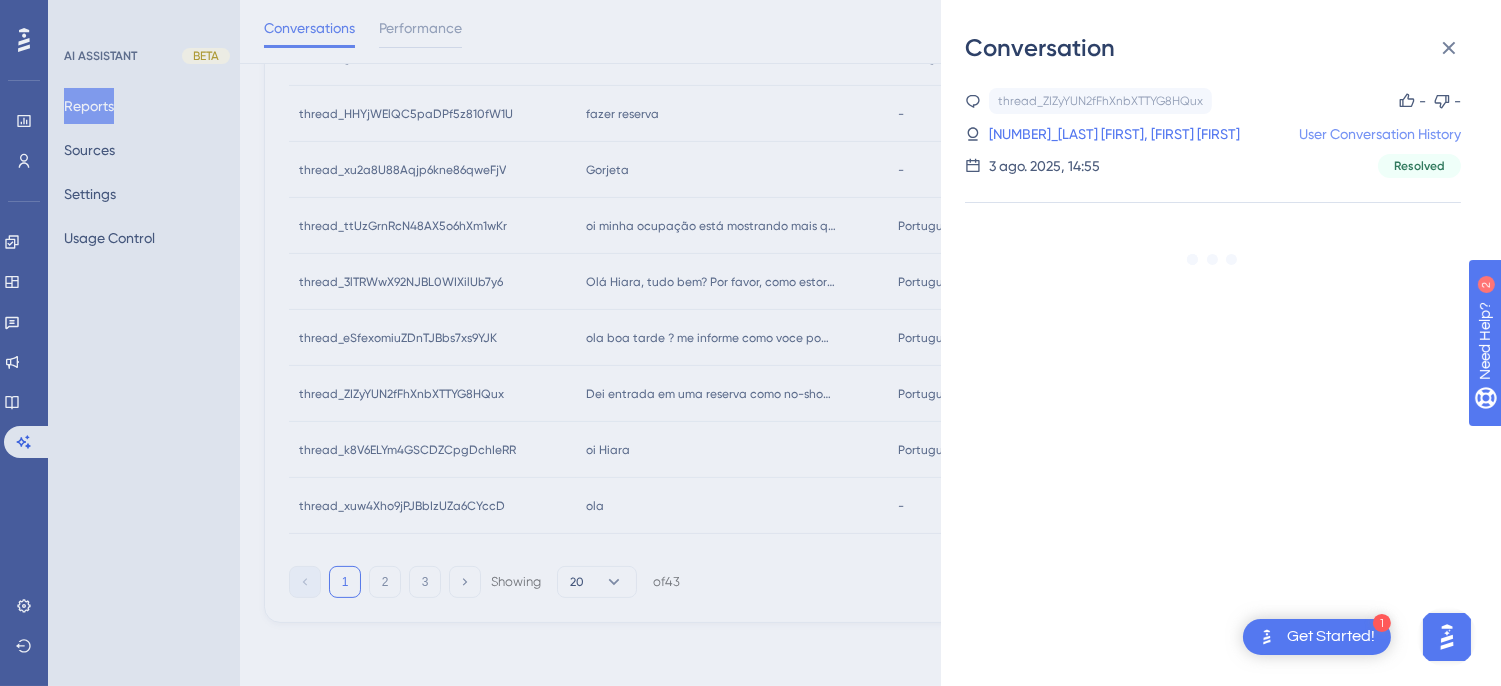 click on "User Conversation History" at bounding box center [1380, 134] 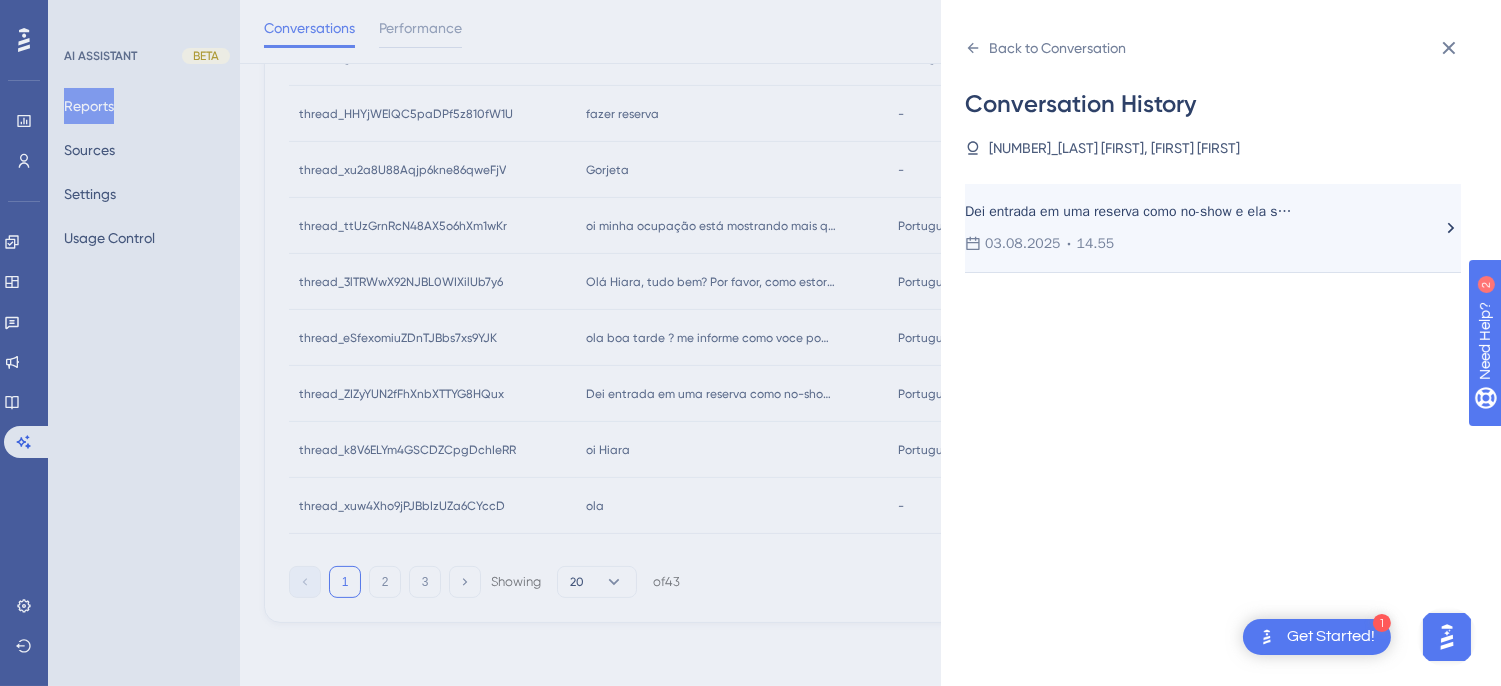 click on "03.08.2025" at bounding box center (1023, 244) 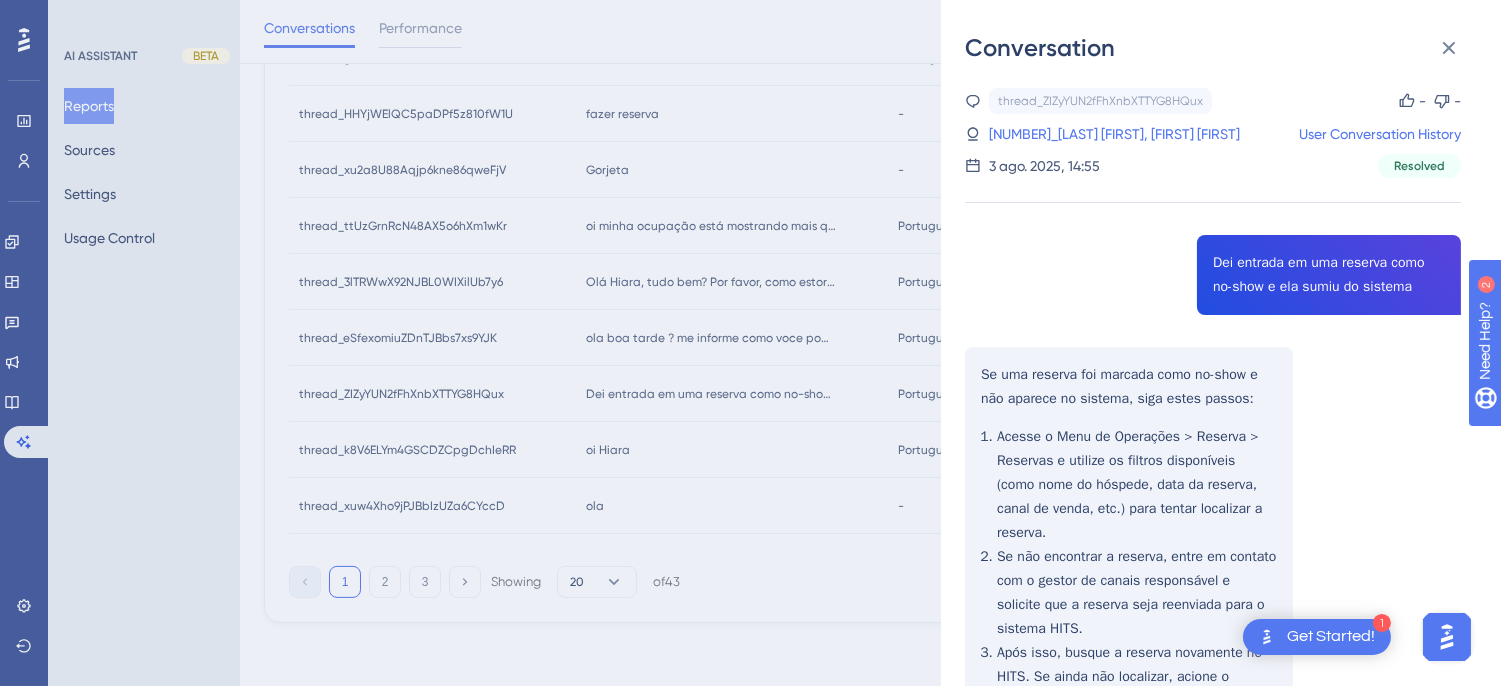 scroll, scrollTop: 526, scrollLeft: 0, axis: vertical 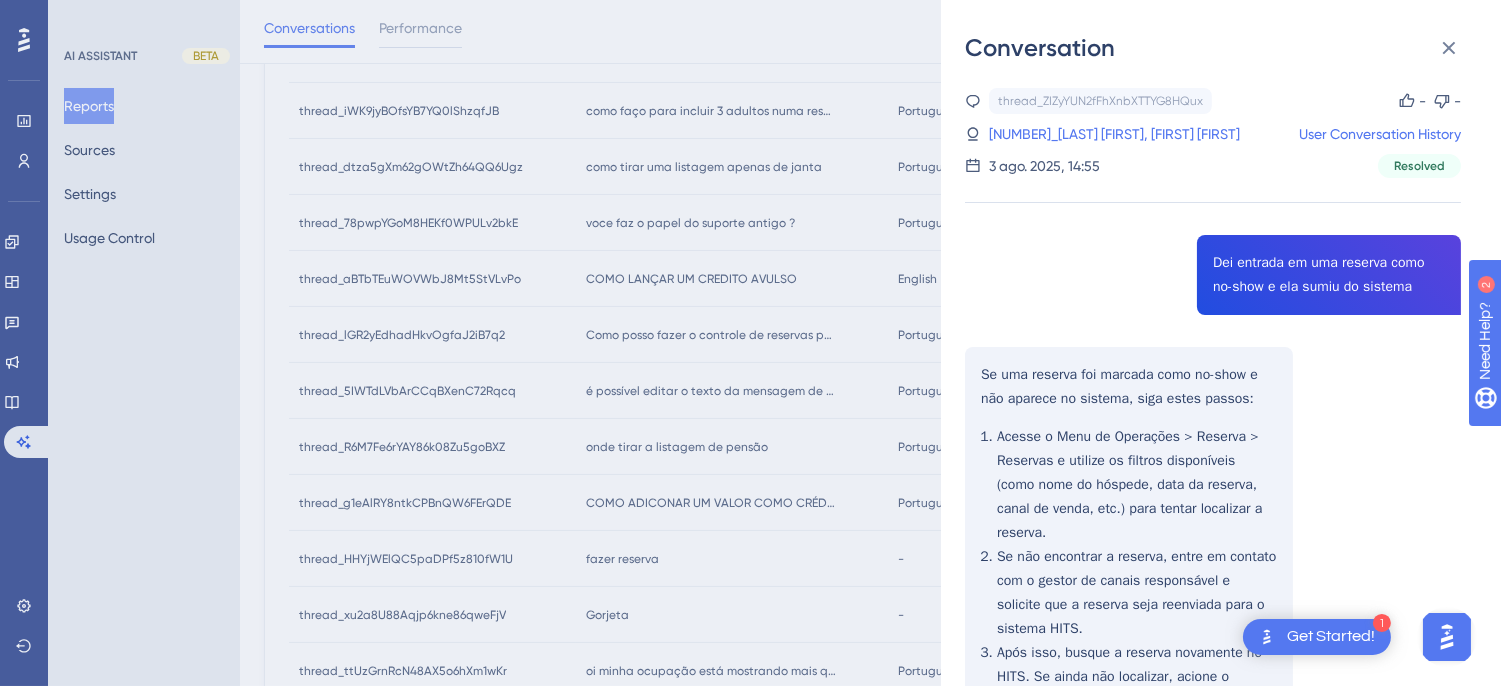 click on "thread_ZIZyYUN2fFhXnbXTTYG8HQux Copy - - 48_Nunes Lisboa, Iago Guilhermes User Conversation History 3 ago. 2025,
14:55 Resolved Dei entrada em uma reserva como no-show e ela sumiu do sistema Se uma reserva foi marcada como no-show e não aparece no sistema, siga estes passos:
Acesse o Menu de Operações > Reserva > Reservas e utilize os filtros disponíveis (como nome do hóspede, data da reserva, canal de venda, etc.) para tentar localizar a reserva.
Se não encontrar a reserva, entre em contato com o gestor de canais responsável e solicite que a reserva seja reenviada para o sistema HITS.
Após isso, busque a reserva novamente no HITS. Se ainda não localizar, acione o suporte da App Sistemas com as informações da reserva para verificar a integração." at bounding box center [1213, 490] 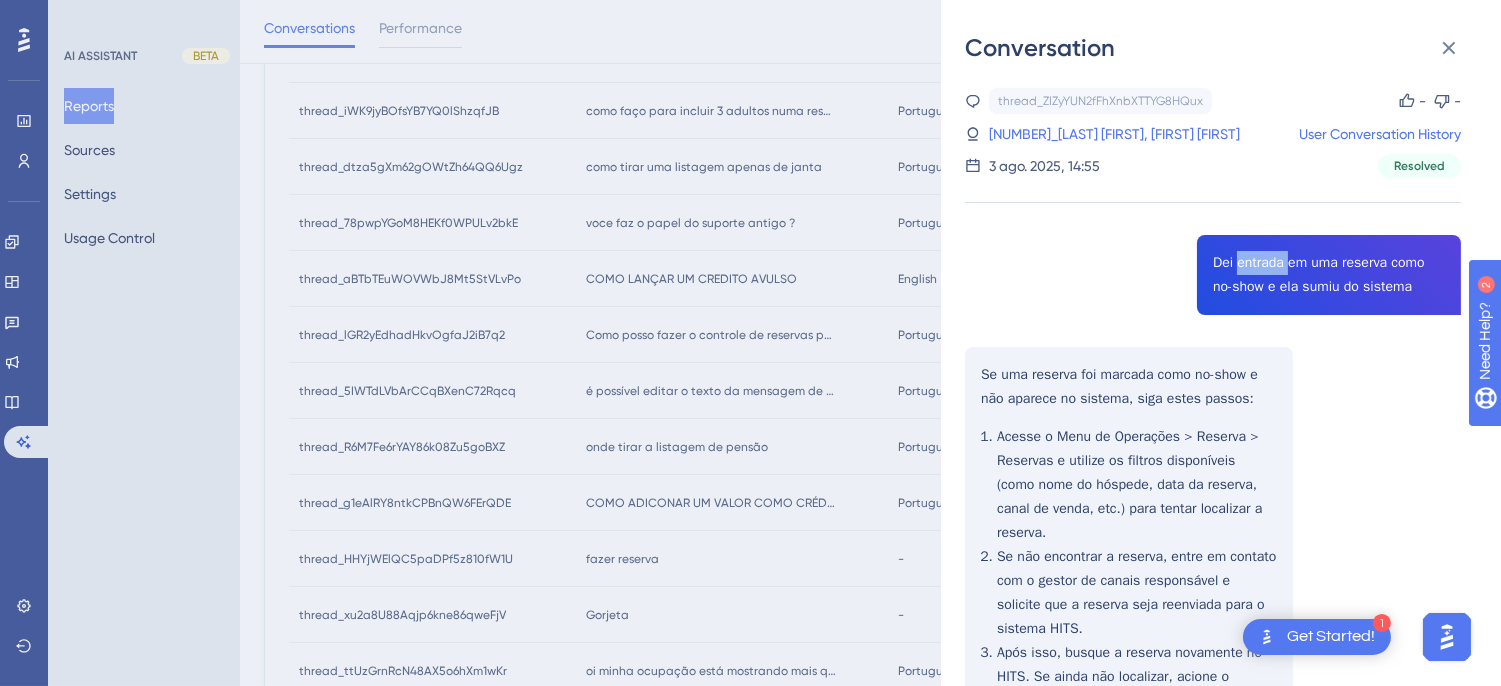 click on "thread_ZIZyYUN2fFhXnbXTTYG8HQux Copy - - 48_Nunes Lisboa, Iago Guilhermes User Conversation History 3 ago. 2025,
14:55 Resolved Dei entrada em uma reserva como no-show e ela sumiu do sistema Se uma reserva foi marcada como no-show e não aparece no sistema, siga estes passos:
Acesse o Menu de Operações > Reserva > Reservas e utilize os filtros disponíveis (como nome do hóspede, data da reserva, canal de venda, etc.) para tentar localizar a reserva.
Se não encontrar a reserva, entre em contato com o gestor de canais responsável e solicite que a reserva seja reenviada para o sistema HITS.
Após isso, busque a reserva novamente no HITS. Se ainda não localizar, acione o suporte da App Sistemas com as informações da reserva para verificar a integração." at bounding box center (1213, 490) 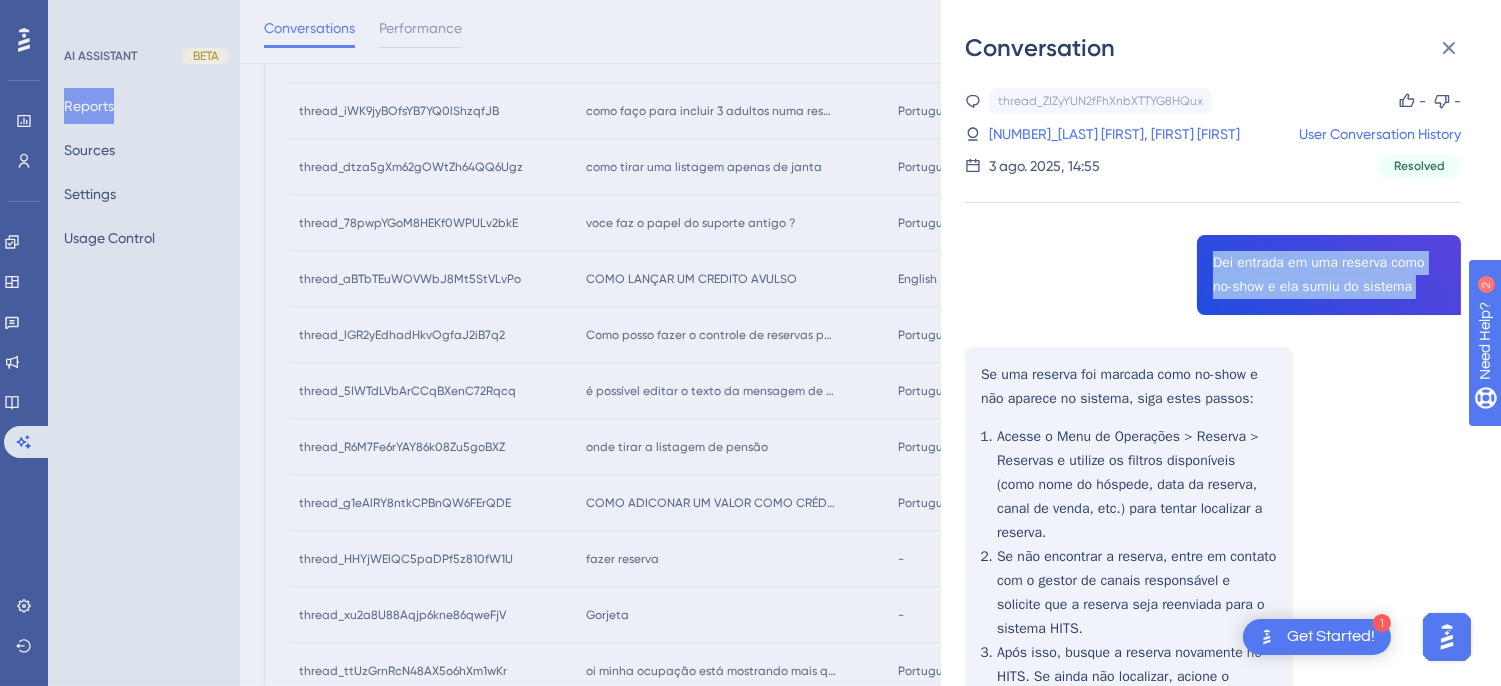 click on "thread_ZIZyYUN2fFhXnbXTTYG8HQux Copy - - 48_Nunes Lisboa, Iago Guilhermes User Conversation History 3 ago. 2025,
14:55 Resolved Dei entrada em uma reserva como no-show e ela sumiu do sistema Se uma reserva foi marcada como no-show e não aparece no sistema, siga estes passos:
Acesse o Menu de Operações > Reserva > Reservas e utilize os filtros disponíveis (como nome do hóspede, data da reserva, canal de venda, etc.) para tentar localizar a reserva.
Se não encontrar a reserva, entre em contato com o gestor de canais responsável e solicite que a reserva seja reenviada para o sistema HITS.
Após isso, busque a reserva novamente no HITS. Se ainda não localizar, acione o suporte da App Sistemas com as informações da reserva para verificar a integração." at bounding box center (1213, 490) 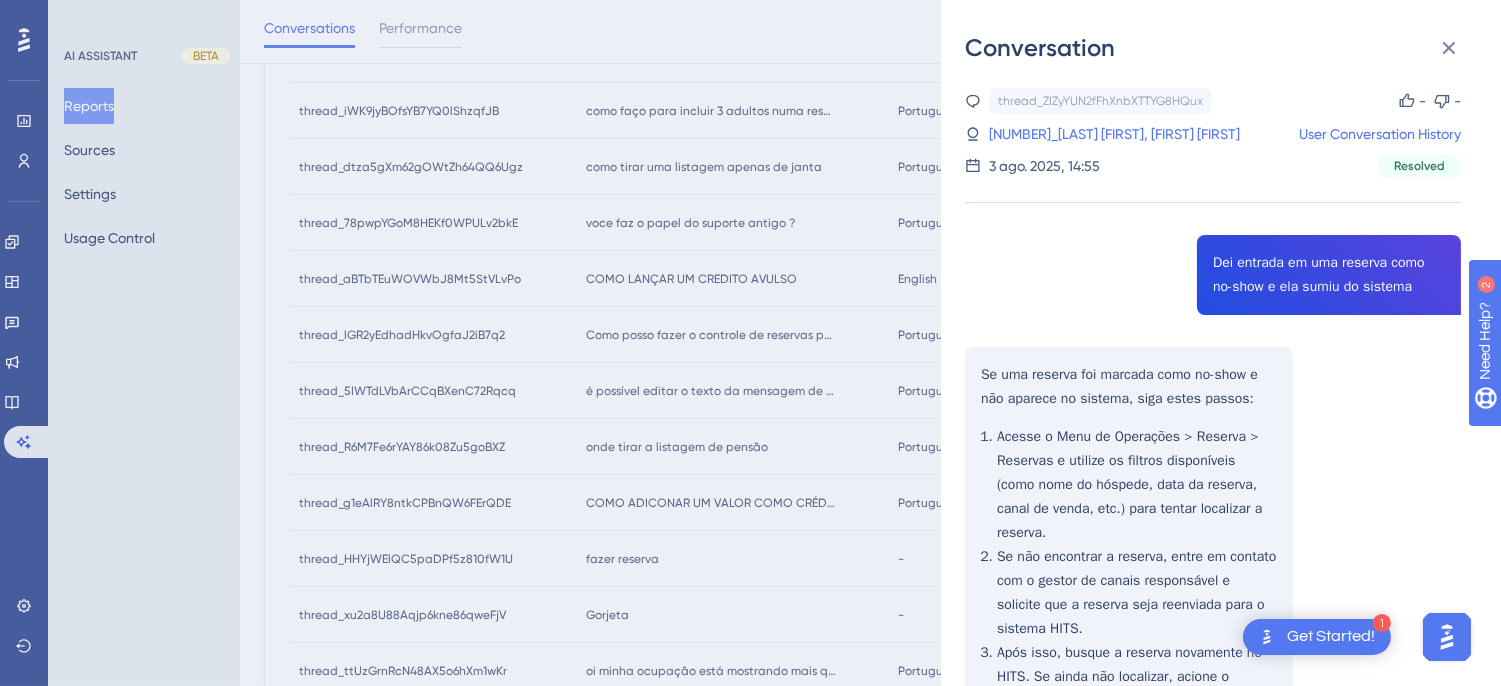 click on "thread_ZIZyYUN2fFhXnbXTTYG8HQux Copy - - 48_Nunes Lisboa, Iago Guilhermes User Conversation History 3 ago. 2025,
14:55 Resolved Dei entrada em uma reserva como no-show e ela sumiu do sistema Se uma reserva foi marcada como no-show e não aparece no sistema, siga estes passos:
Acesse o Menu de Operações > Reserva > Reservas e utilize os filtros disponíveis (como nome do hóspede, data da reserva, canal de venda, etc.) para tentar localizar a reserva.
Se não encontrar a reserva, entre em contato com o gestor de canais responsável e solicite que a reserva seja reenviada para o sistema HITS.
Após isso, busque a reserva novamente no HITS. Se ainda não localizar, acione o suporte da App Sistemas com as informações da reserva para verificar a integração." at bounding box center (1213, 490) 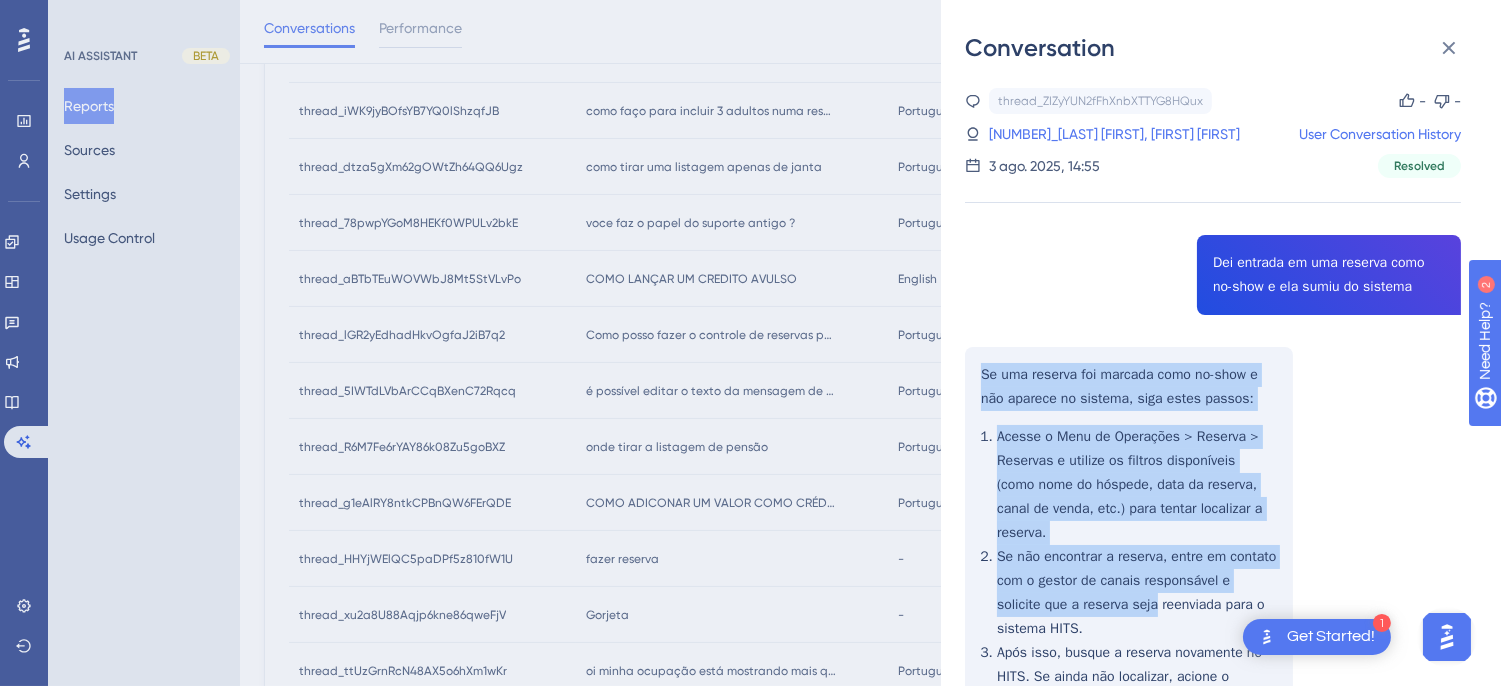 scroll, scrollTop: 142, scrollLeft: 0, axis: vertical 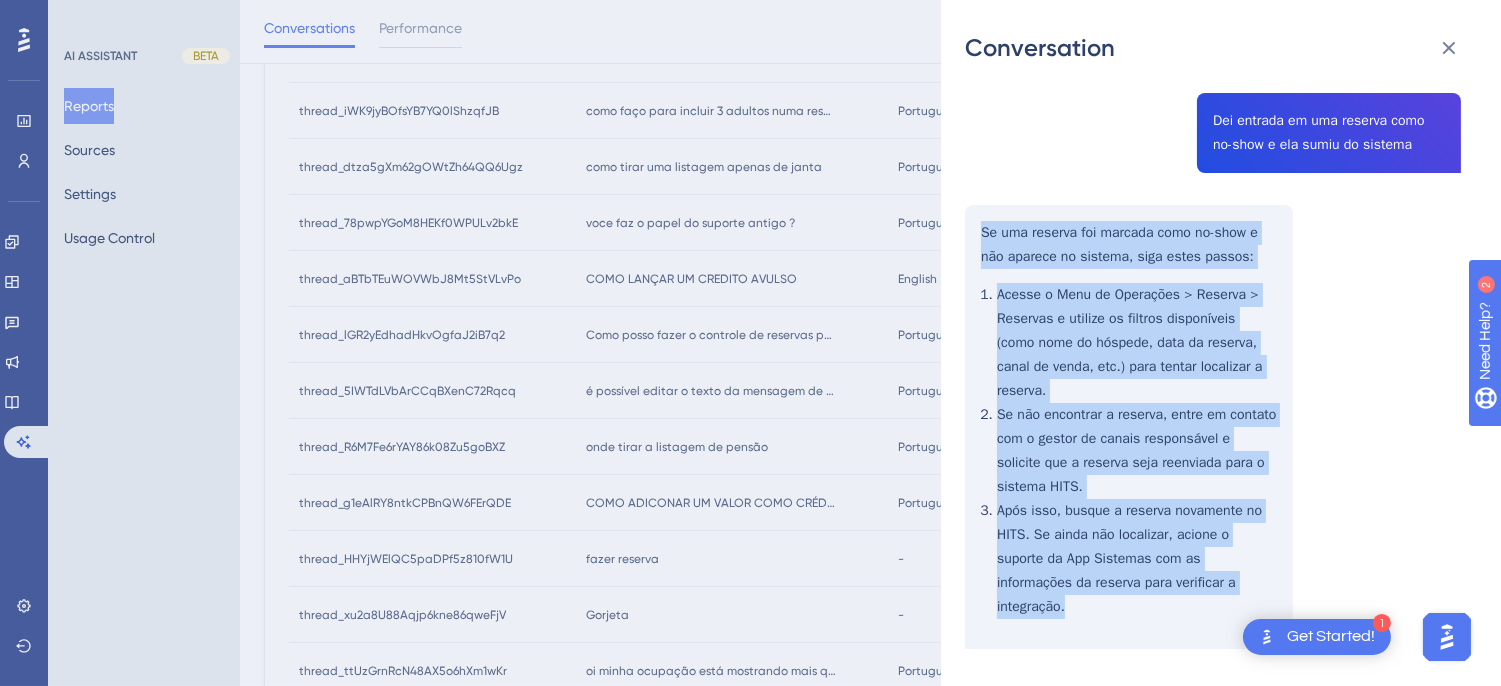 drag, startPoint x: 980, startPoint y: 371, endPoint x: 1210, endPoint y: 565, distance: 300.892 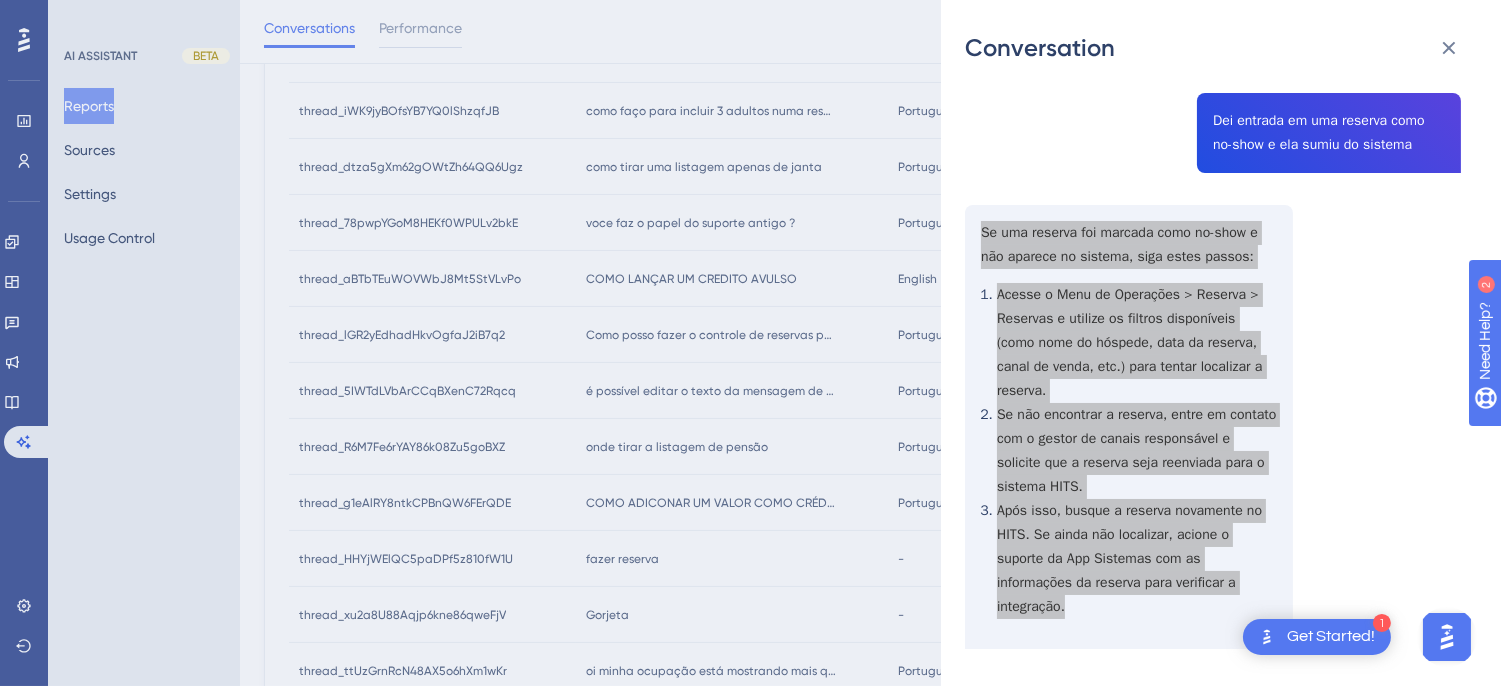 scroll, scrollTop: 0, scrollLeft: 0, axis: both 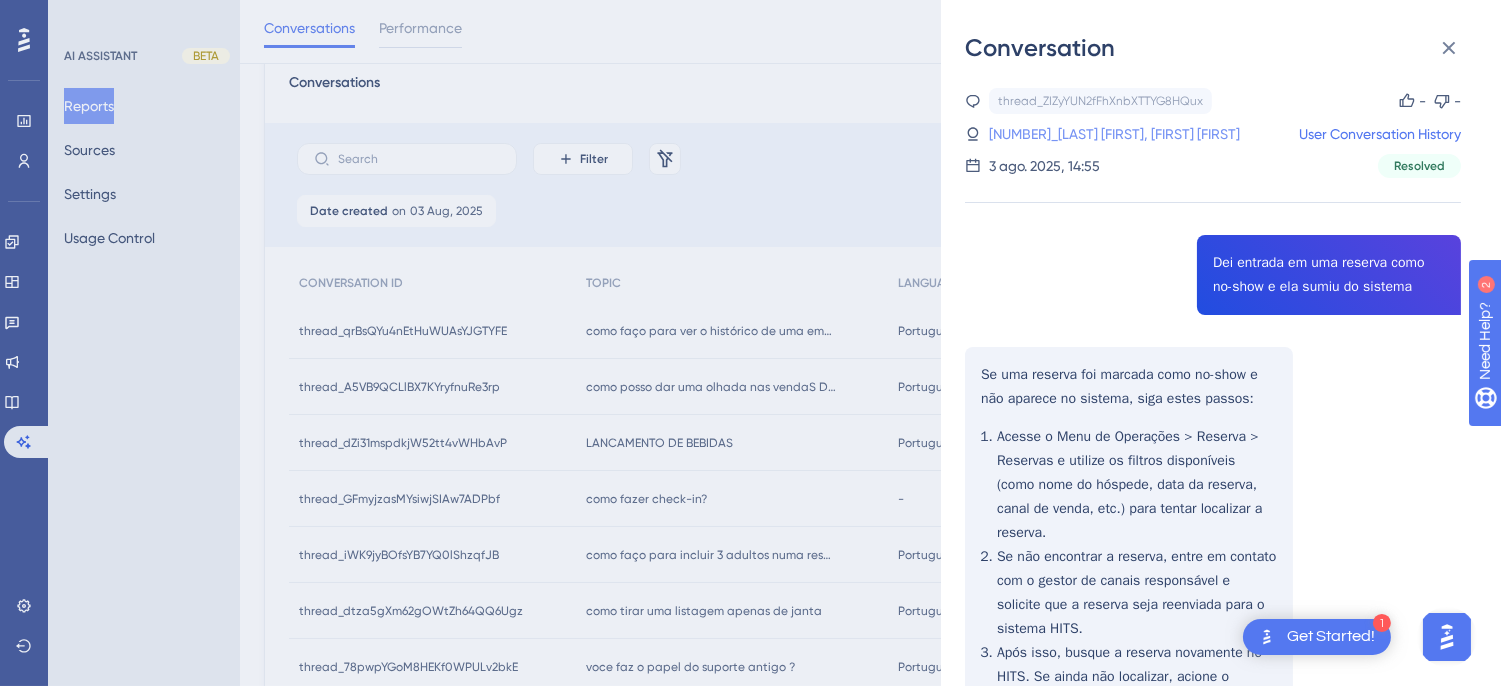 click on "48_Nunes Lisboa, Iago Guilhermes" at bounding box center (1068, 134) 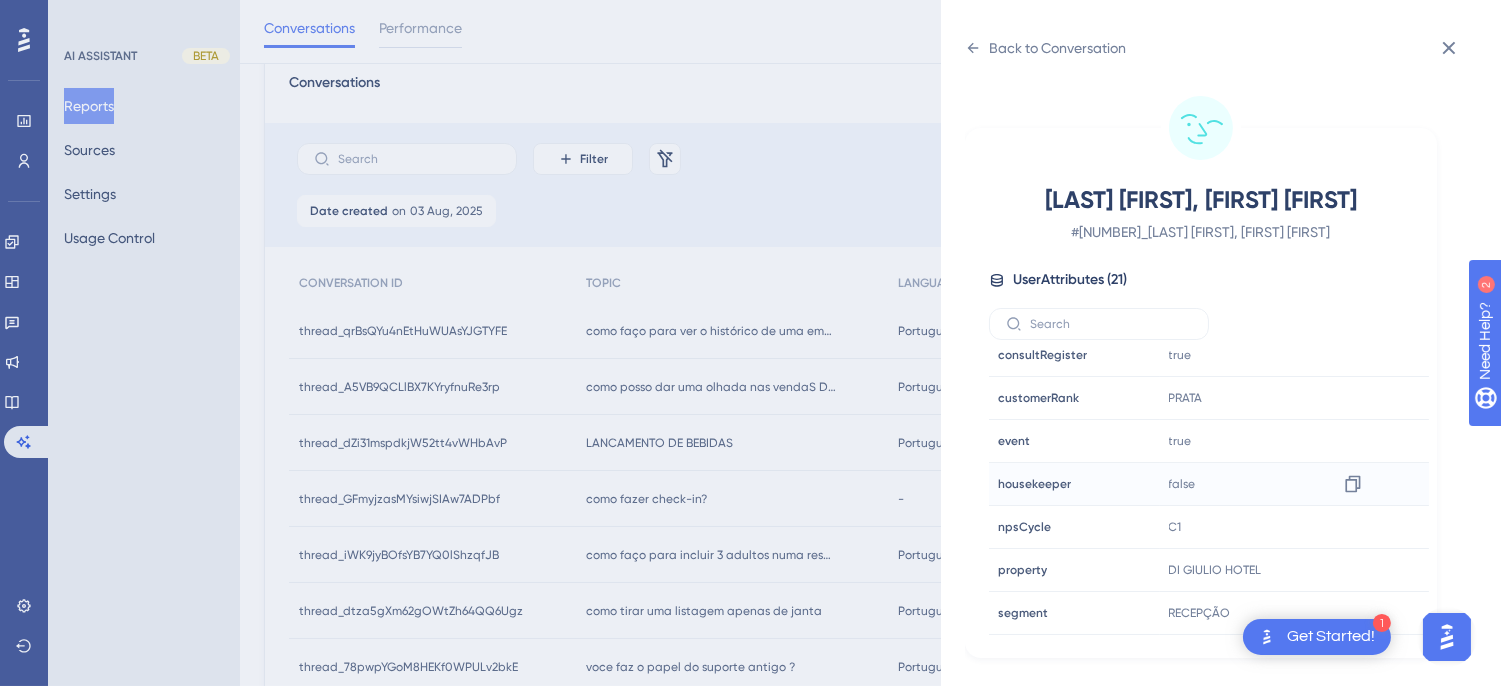 scroll, scrollTop: 610, scrollLeft: 0, axis: vertical 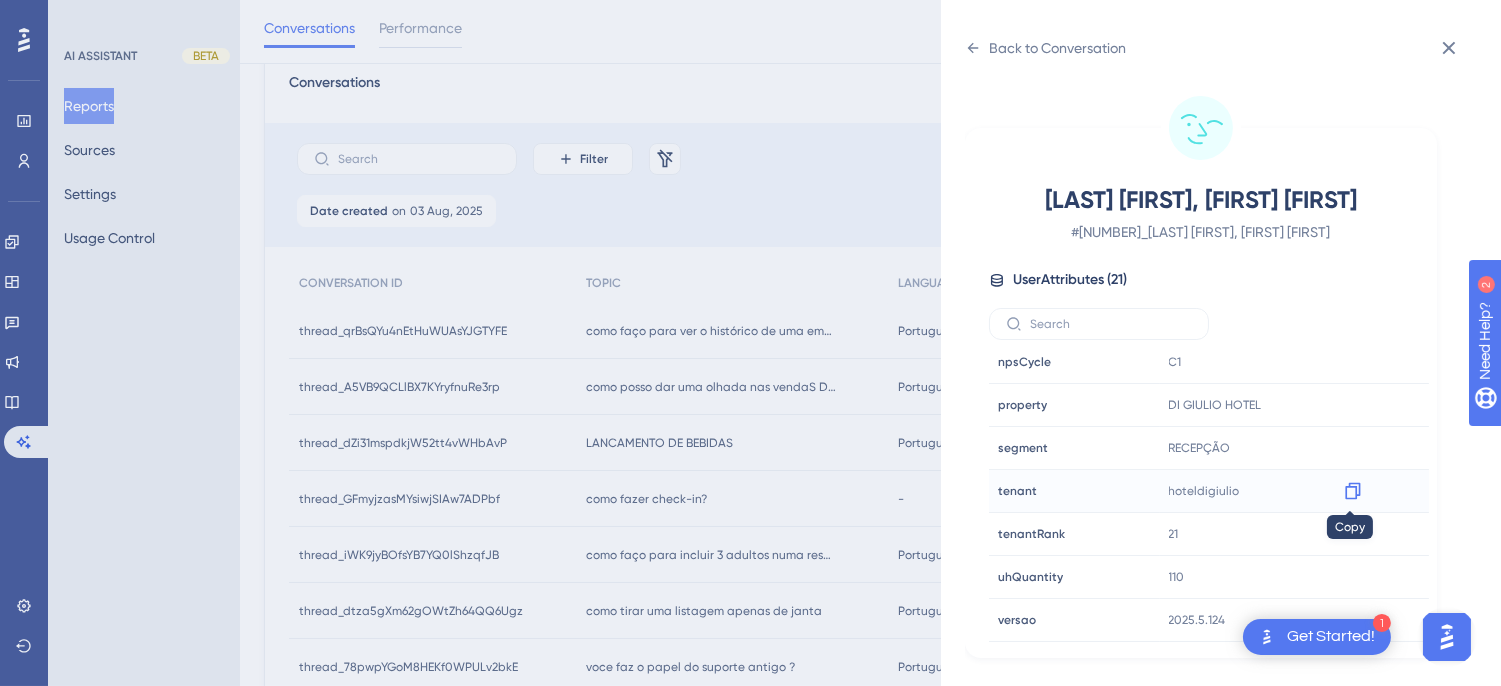 click 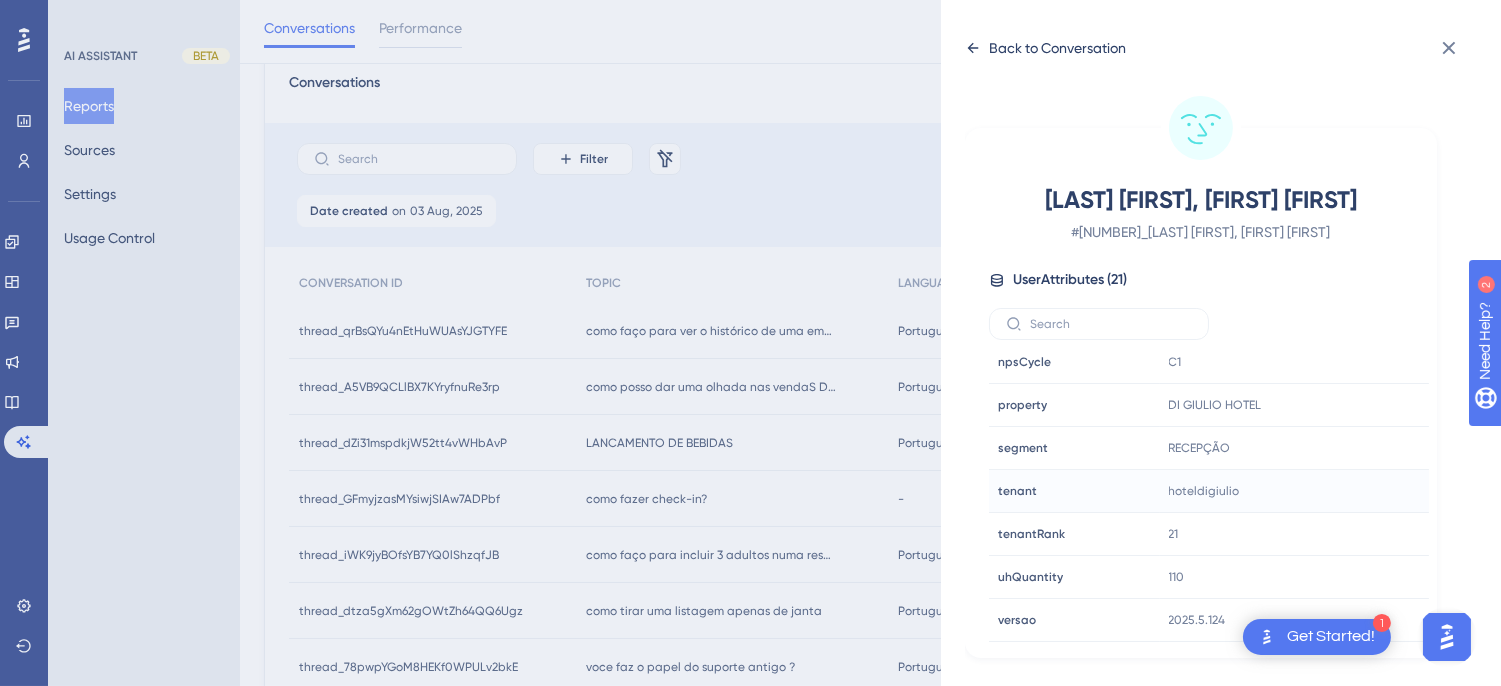 click 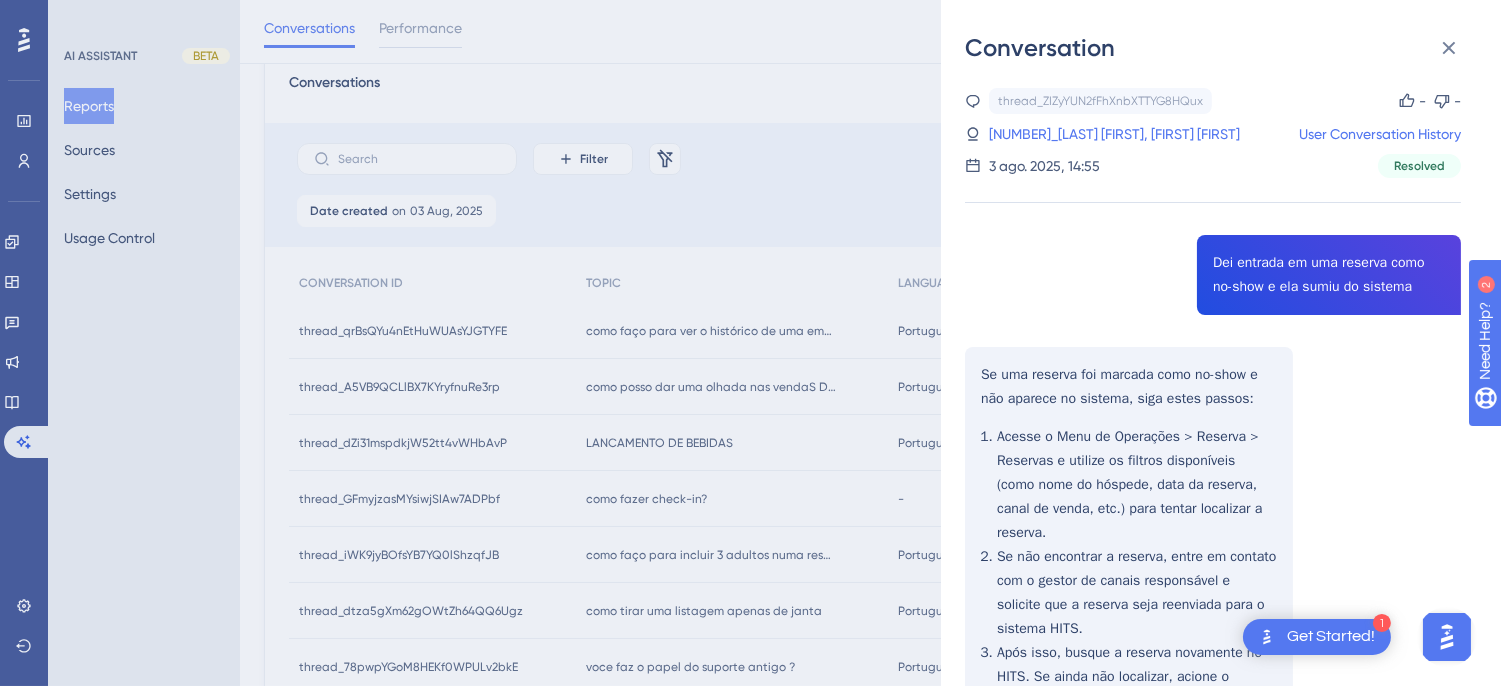 scroll, scrollTop: 142, scrollLeft: 0, axis: vertical 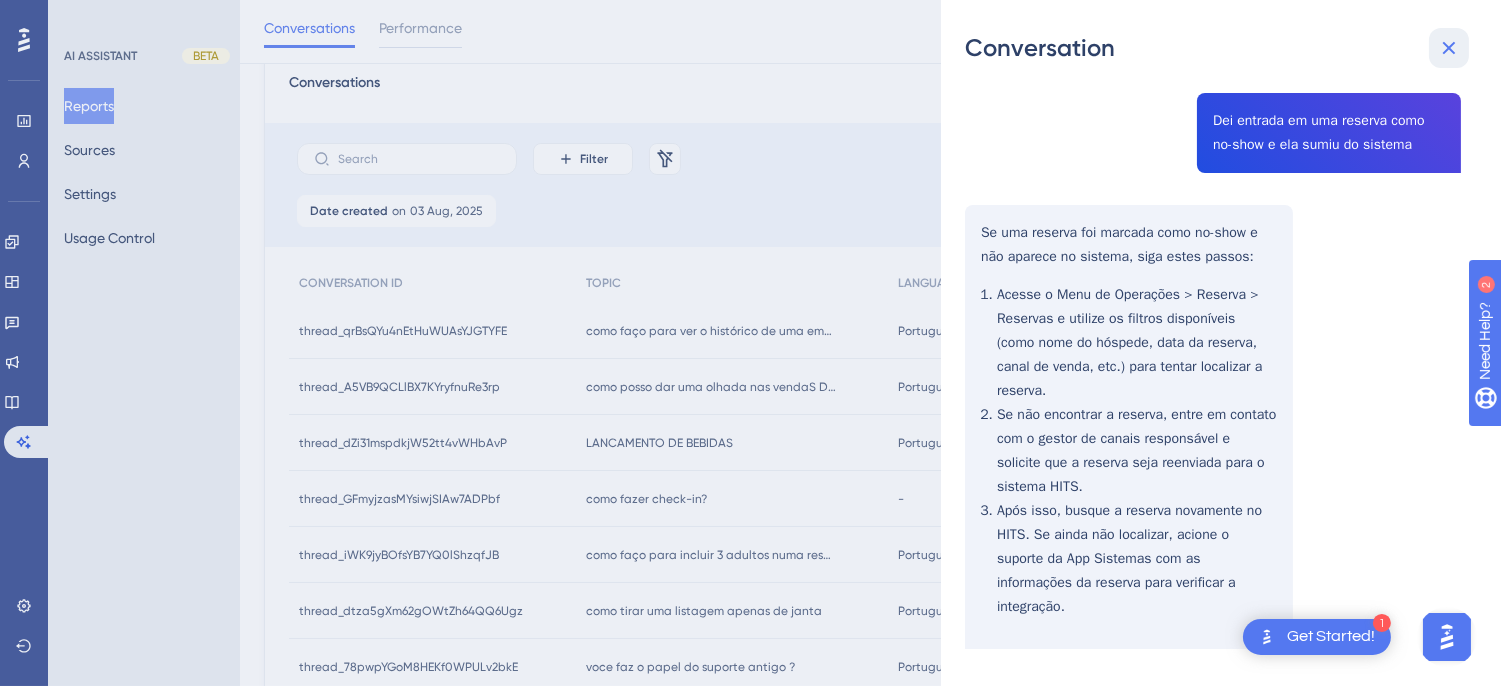 click 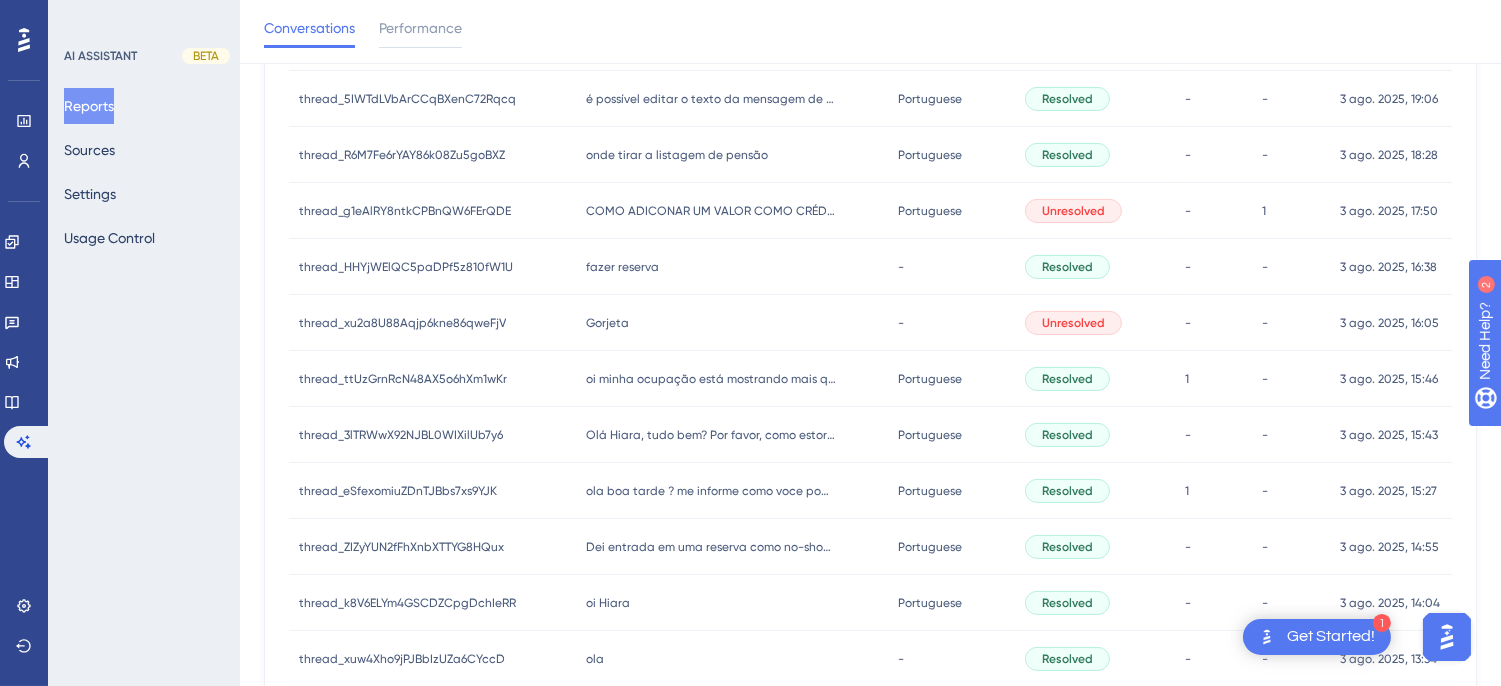 scroll, scrollTop: 971, scrollLeft: 0, axis: vertical 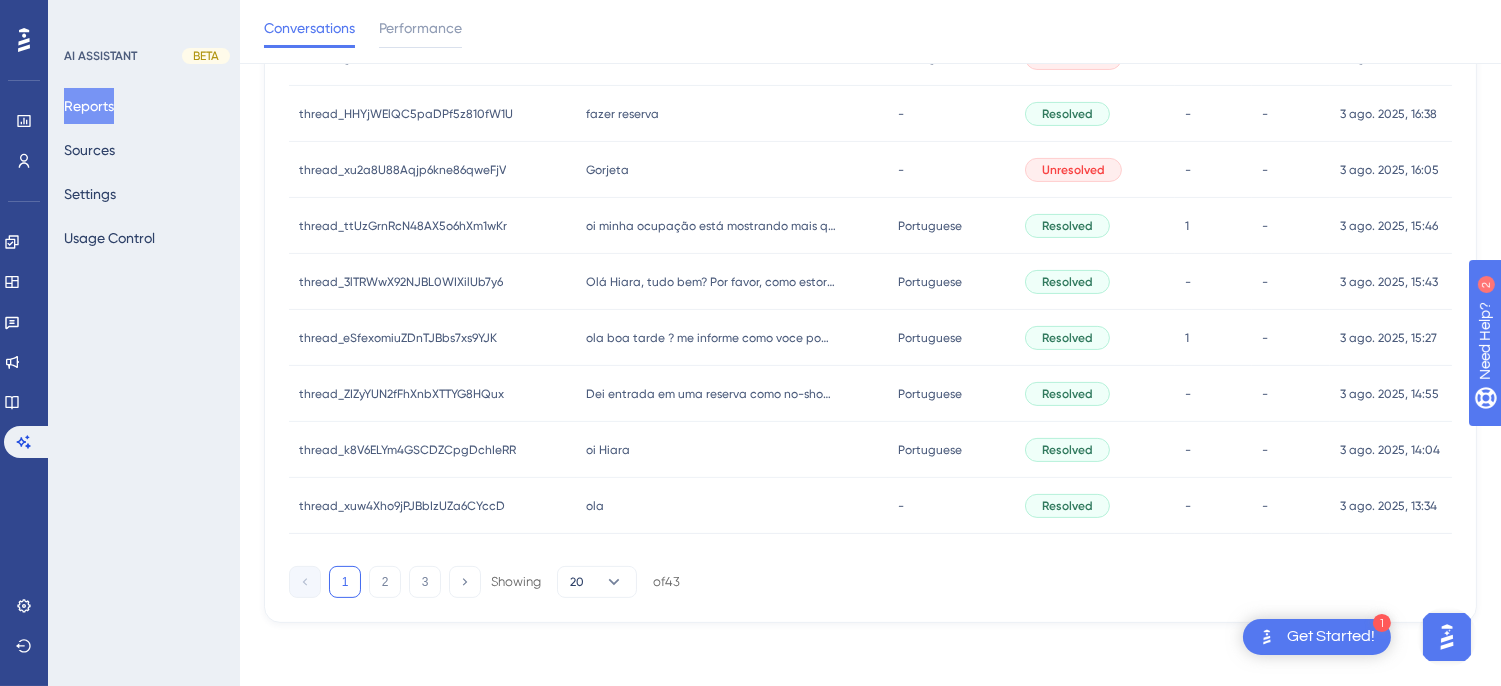 click on "oi Hiara" at bounding box center (607, 450) 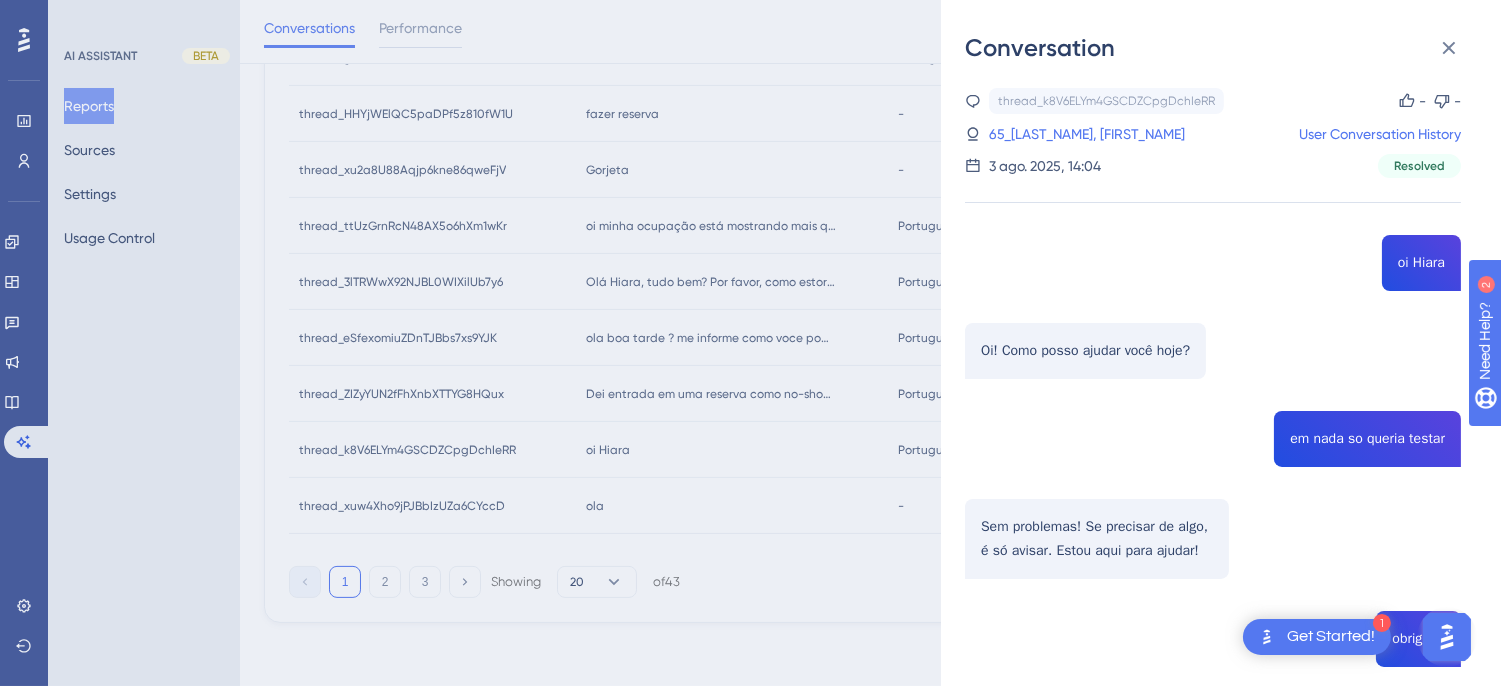 scroll, scrollTop: 177, scrollLeft: 0, axis: vertical 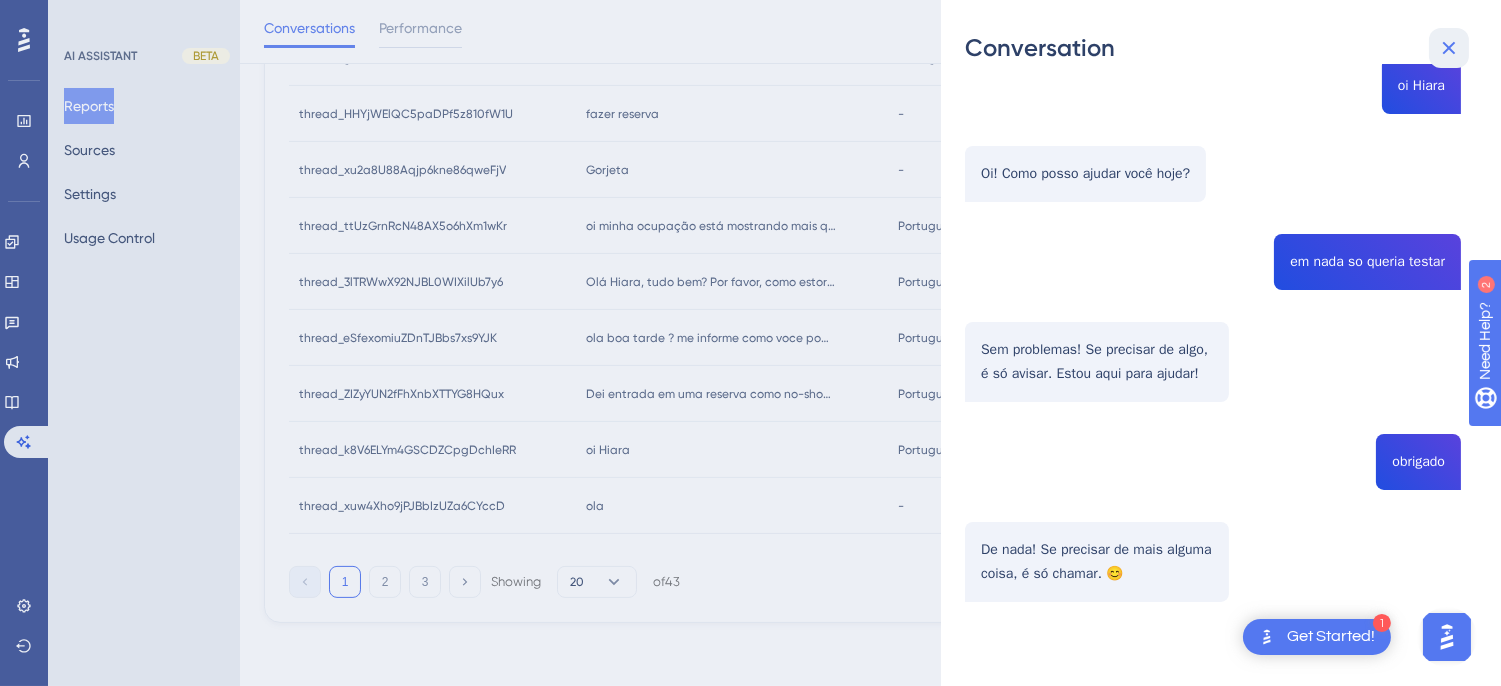 click 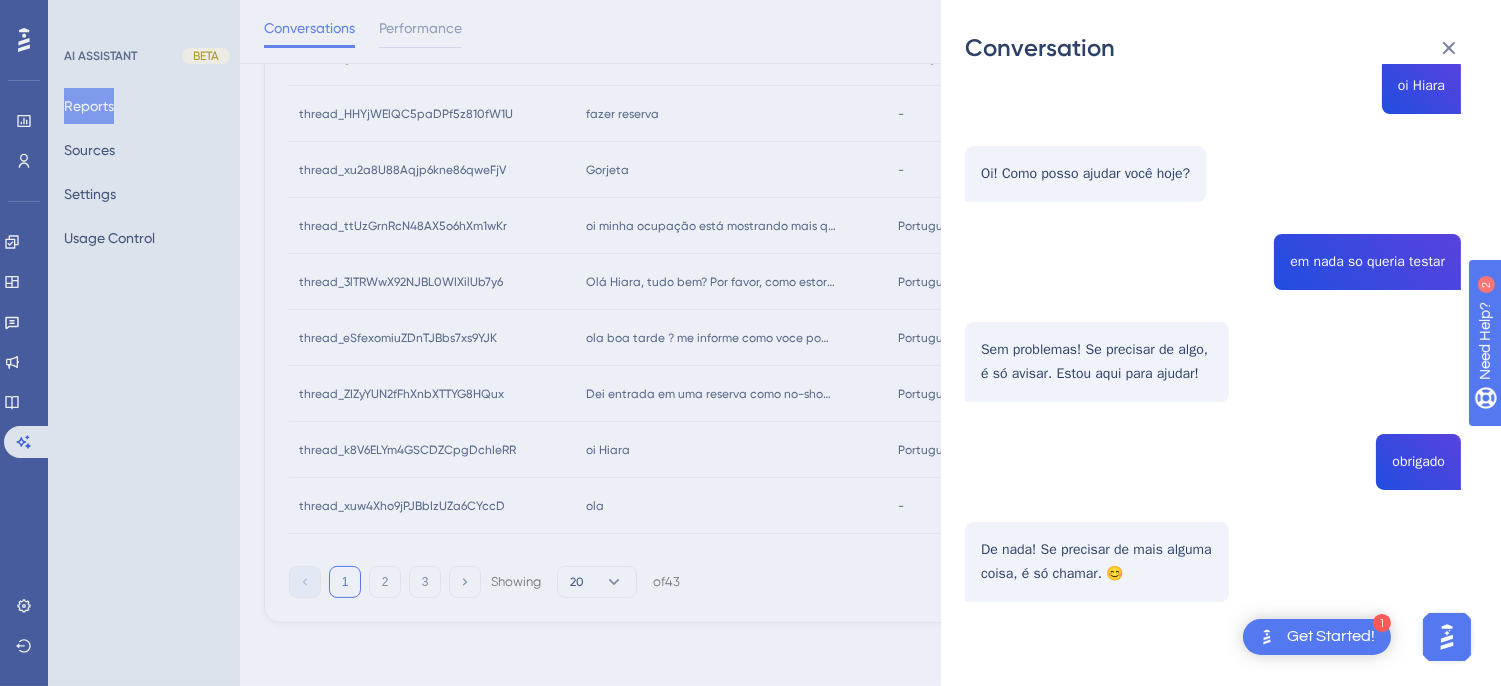 scroll, scrollTop: 0, scrollLeft: 0, axis: both 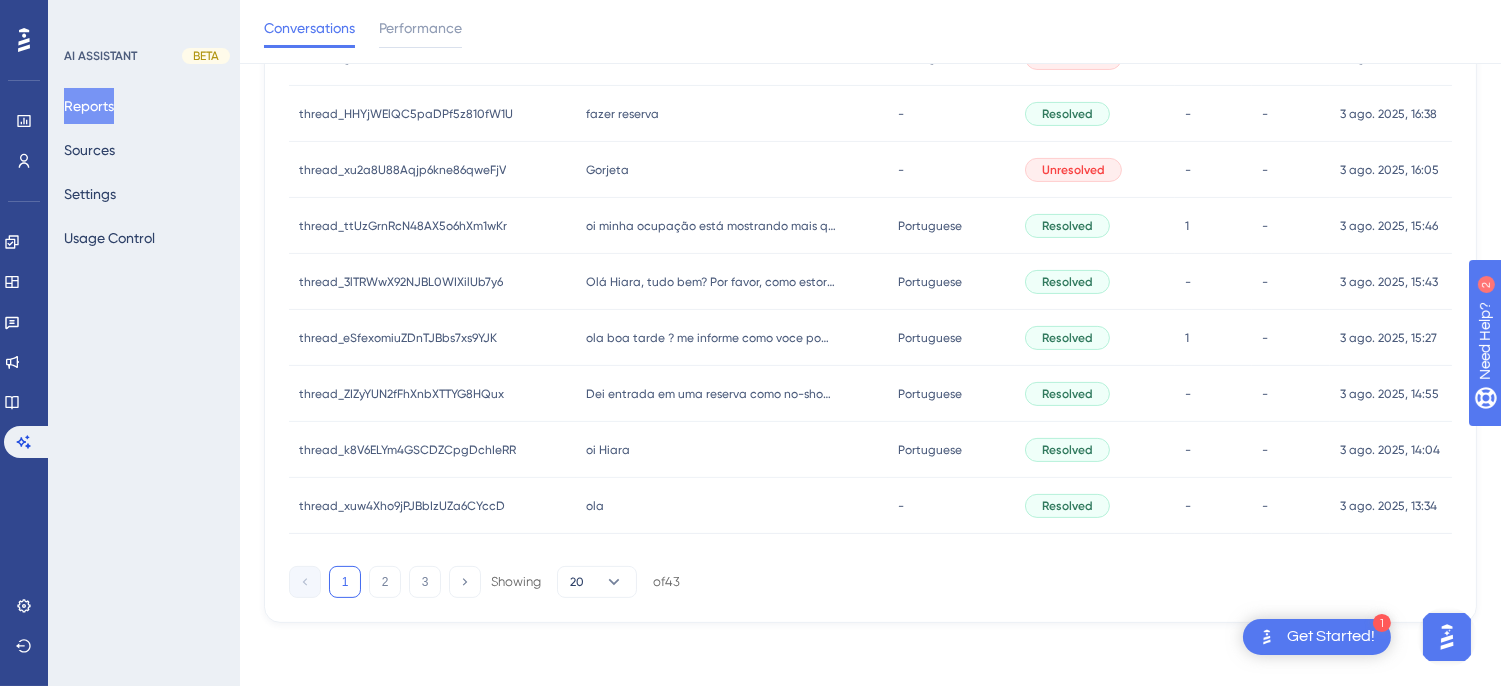 click on "ola ola" at bounding box center (731, 506) 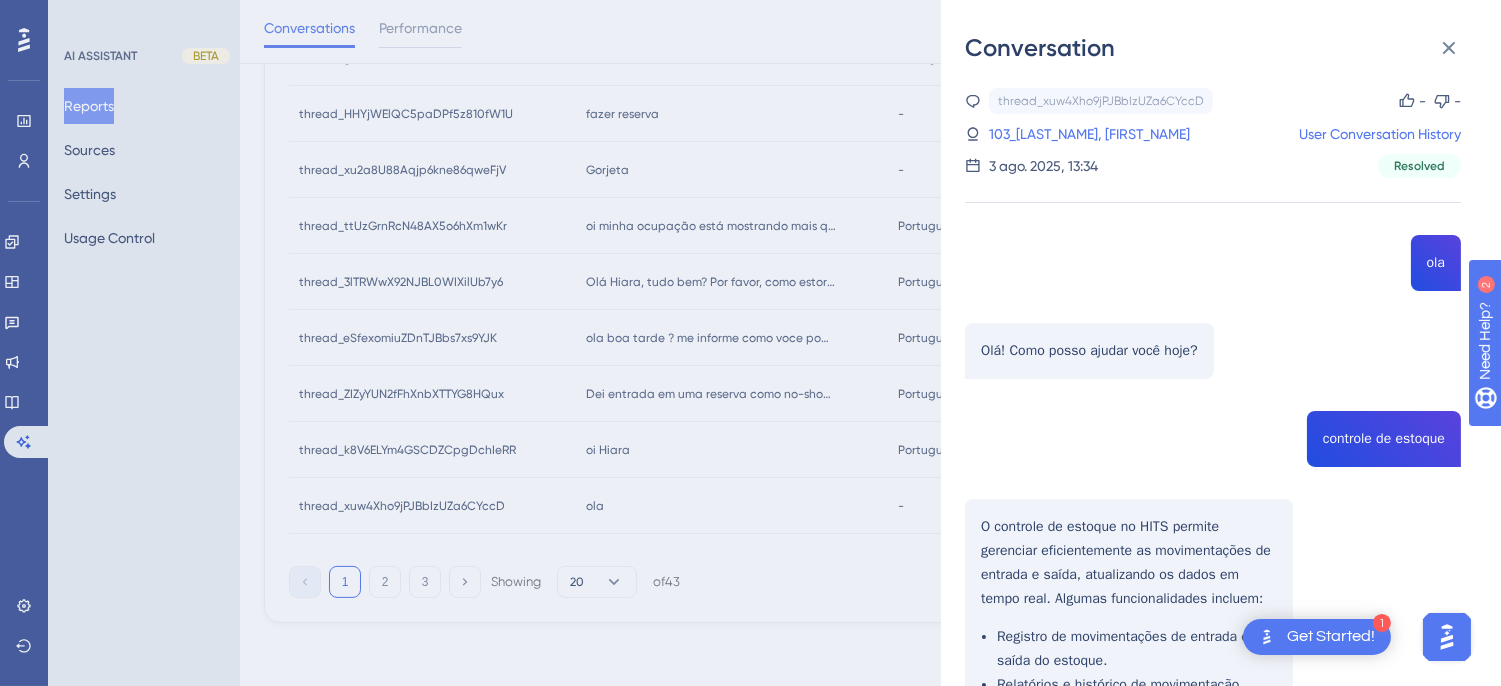 scroll, scrollTop: 222, scrollLeft: 0, axis: vertical 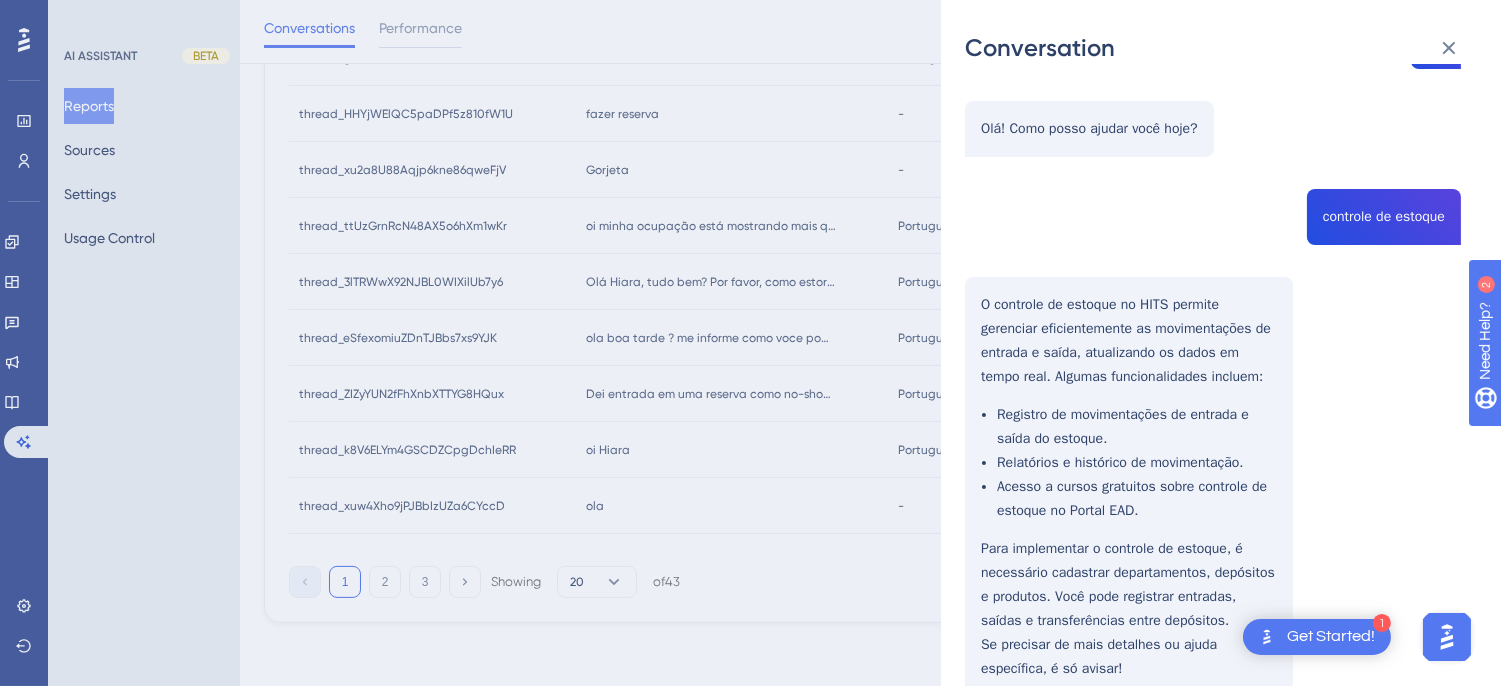 click on "thread_xuw4Xho9jPJBbIzUZa6CYccD Copy - - 103_Sabino, Flavio User Conversation History 3 ago. 2025,
13:34 Resolved ola Olá! Como posso ajudar você hoje? controle de estoque O controle de estoque no HITS permite gerenciar eficientemente as movimentações de entrada e saída, atualizando os dados em tempo real. Algumas funcionalidades incluem:
Registro de movimentações de entrada e saída do estoque.
Relatórios e histórico de movimentação.
Acesso a cursos gratuitos sobre controle de estoque no Portal EAD.
Para implementar o controle de estoque, é necessário cadastrar departamentos, depósitos e produtos. Você pode registrar entradas, saídas e transferências entre depósitos.
Se precisar de mais detalhes ou ajuda específica, é só avisar!" at bounding box center (1213, 332) 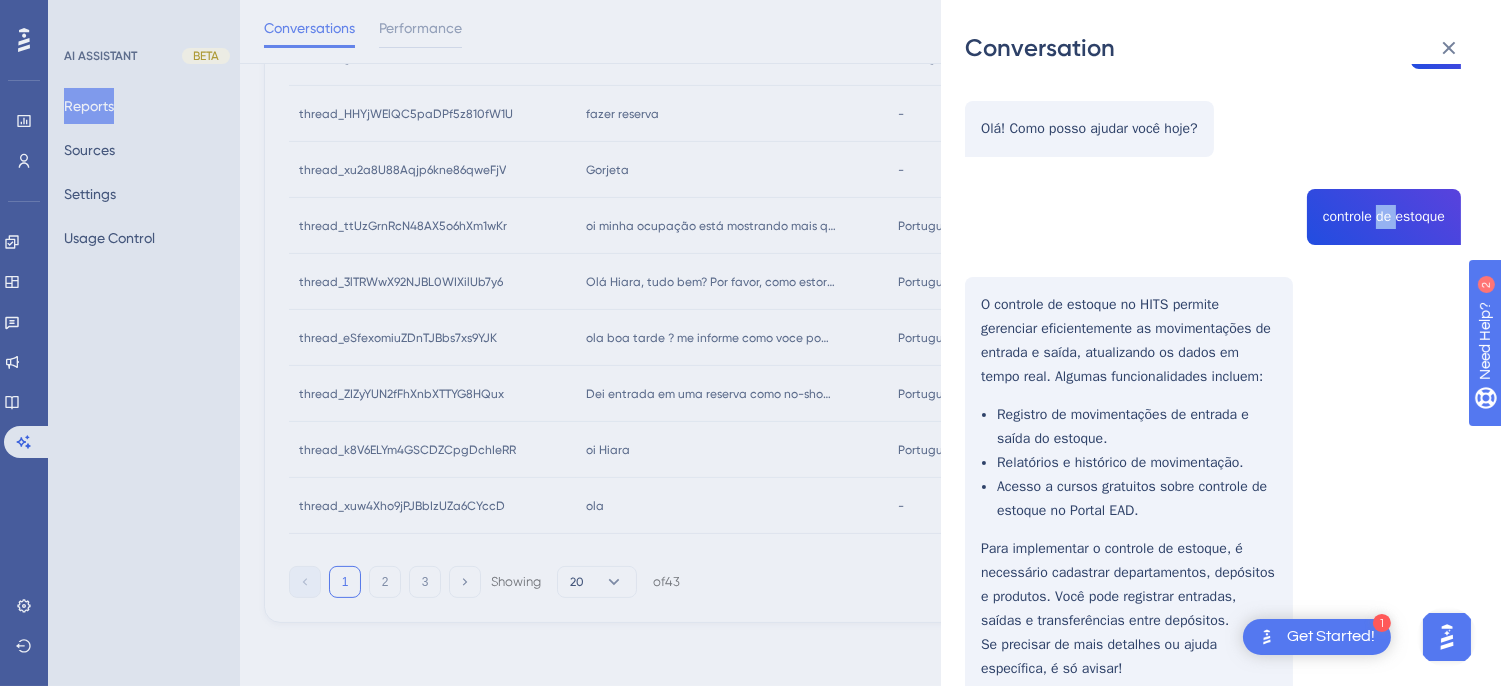 click on "thread_xuw4Xho9jPJBbIzUZa6CYccD Copy - - 103_Sabino, Flavio User Conversation History 3 ago. 2025,
13:34 Resolved ola Olá! Como posso ajudar você hoje? controle de estoque O controle de estoque no HITS permite gerenciar eficientemente as movimentações de entrada e saída, atualizando os dados em tempo real. Algumas funcionalidades incluem:
Registro de movimentações de entrada e saída do estoque.
Relatórios e histórico de movimentação.
Acesso a cursos gratuitos sobre controle de estoque no Portal EAD.
Para implementar o controle de estoque, é necessário cadastrar departamentos, depósitos e produtos. Você pode registrar entradas, saídas e transferências entre depósitos.
Se precisar de mais detalhes ou ajuda específica, é só avisar!" at bounding box center (1213, 332) 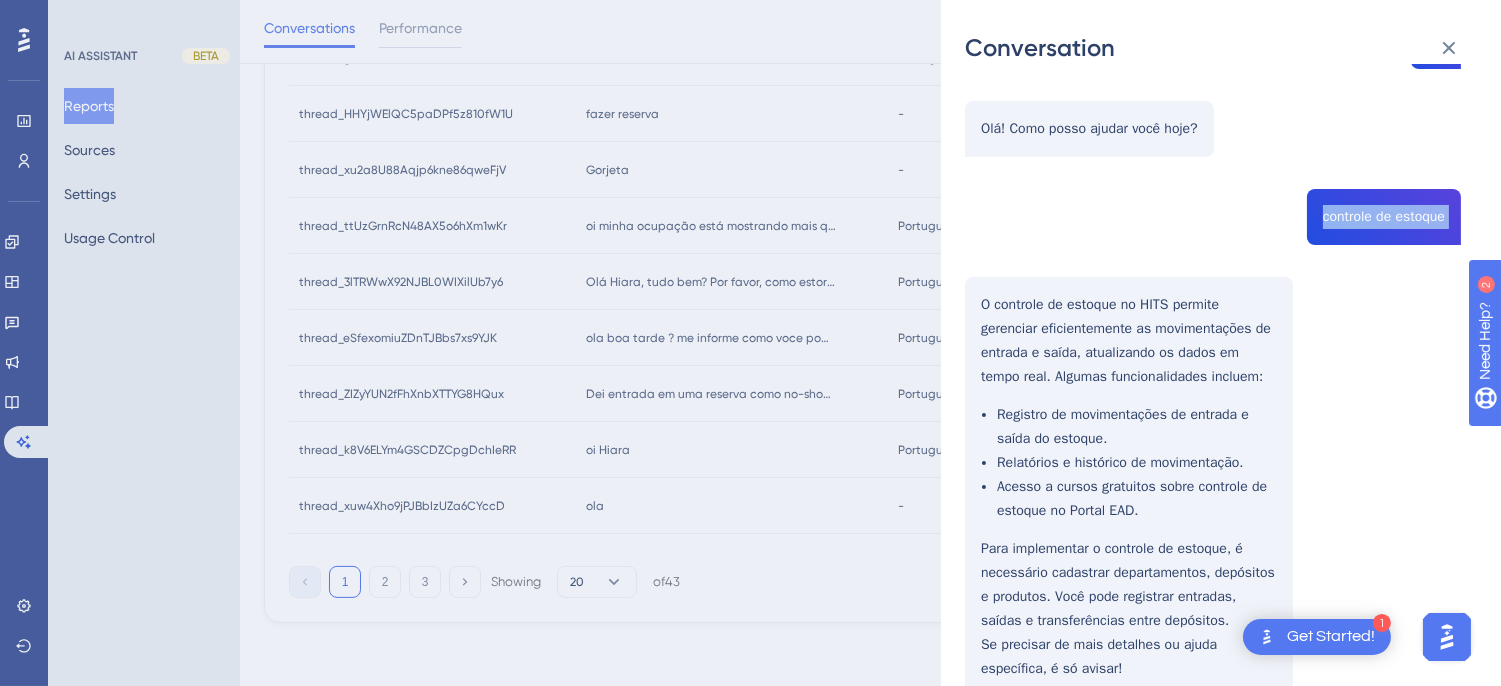 click on "thread_xuw4Xho9jPJBbIzUZa6CYccD Copy - - 103_Sabino, Flavio User Conversation History 3 ago. 2025,
13:34 Resolved ola Olá! Como posso ajudar você hoje? controle de estoque O controle de estoque no HITS permite gerenciar eficientemente as movimentações de entrada e saída, atualizando os dados em tempo real. Algumas funcionalidades incluem:
Registro de movimentações de entrada e saída do estoque.
Relatórios e histórico de movimentação.
Acesso a cursos gratuitos sobre controle de estoque no Portal EAD.
Para implementar o controle de estoque, é necessário cadastrar departamentos, depósitos e produtos. Você pode registrar entradas, saídas e transferências entre depósitos.
Se precisar de mais detalhes ou ajuda específica, é só avisar!" at bounding box center [1213, 332] 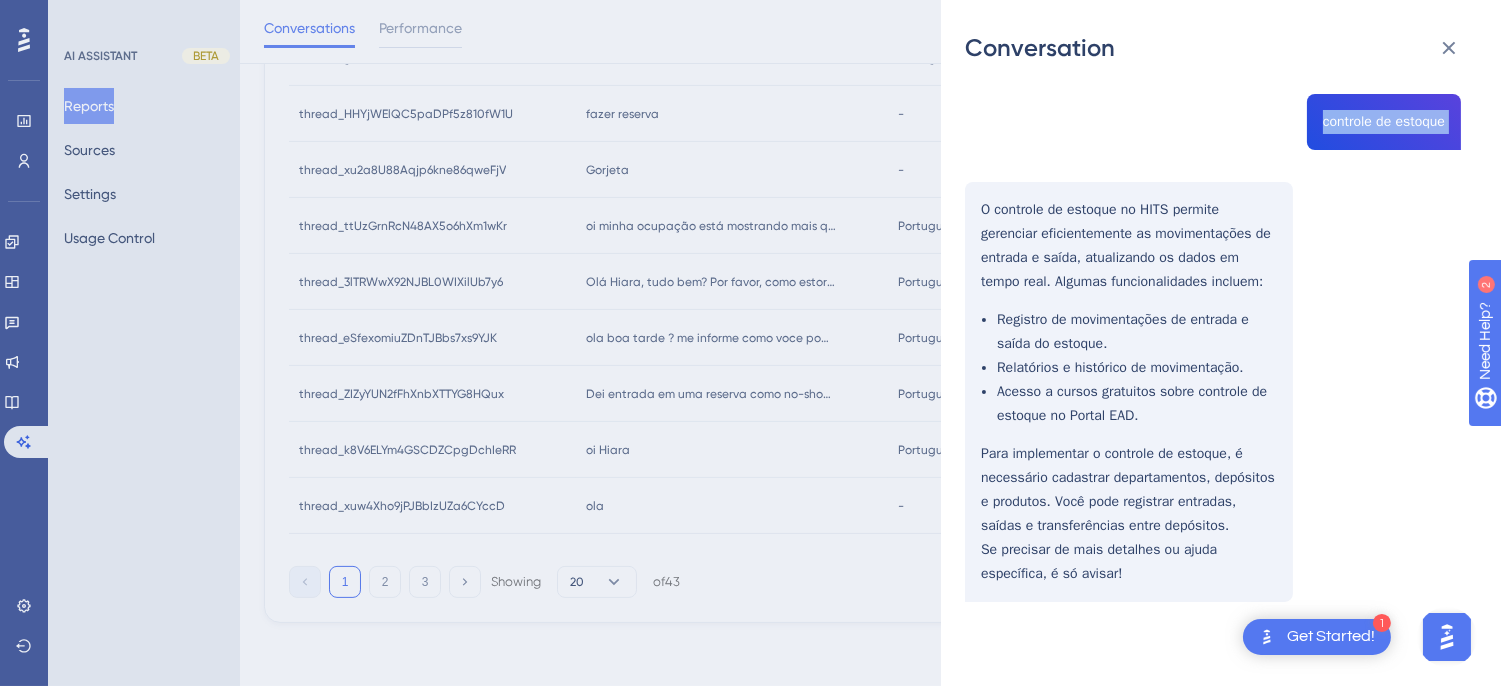 click on "Conversation thread_xuw4Xho9jPJBbIzUZa6CYccD Copy - - 103_Sabino, Flavio User Conversation History 3 ago. 2025,
13:34 Resolved ola Olá! Como posso ajudar você hoje? controle de estoque O controle de estoque no HITS permite gerenciar eficientemente as movimentações de entrada e saída, atualizando os dados em tempo real. Algumas funcionalidades incluem:
Registro de movimentações de entrada e saída do estoque.
Relatórios e histórico de movimentação.
Acesso a cursos gratuitos sobre controle de estoque no Portal EAD.
Para implementar o controle de estoque, é necessário cadastrar departamentos, depósitos e produtos. Você pode registrar entradas, saídas e transferências entre depósitos.
Se precisar de mais detalhes ou ajuda específica, é só avisar!" at bounding box center [1221, 343] 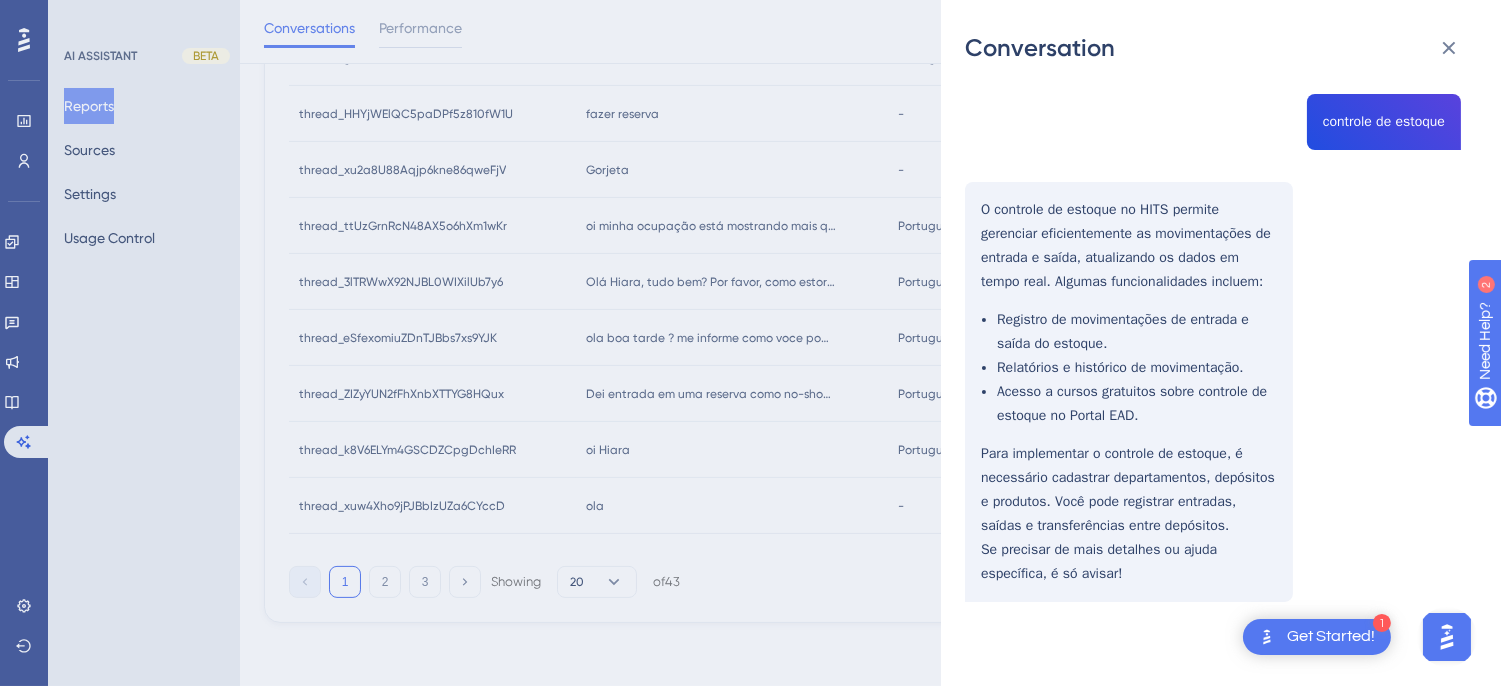 click on "thread_xuw4Xho9jPJBbIzUZa6CYccD Copy - - 103_Sabino, Flavio User Conversation History 3 ago. 2025,
13:34 Resolved ola Olá! Como posso ajudar você hoje? controle de estoque O controle de estoque no HITS permite gerenciar eficientemente as movimentações de entrada e saída, atualizando os dados em tempo real. Algumas funcionalidades incluem:
Registro de movimentações de entrada e saída do estoque.
Relatórios e histórico de movimentação.
Acesso a cursos gratuitos sobre controle de estoque no Portal EAD.
Para implementar o controle de estoque, é necessário cadastrar departamentos, depósitos e produtos. Você pode registrar entradas, saídas e transferências entre depósitos.
Se precisar de mais detalhes ou ajuda específica, é só avisar!" at bounding box center [1213, 237] 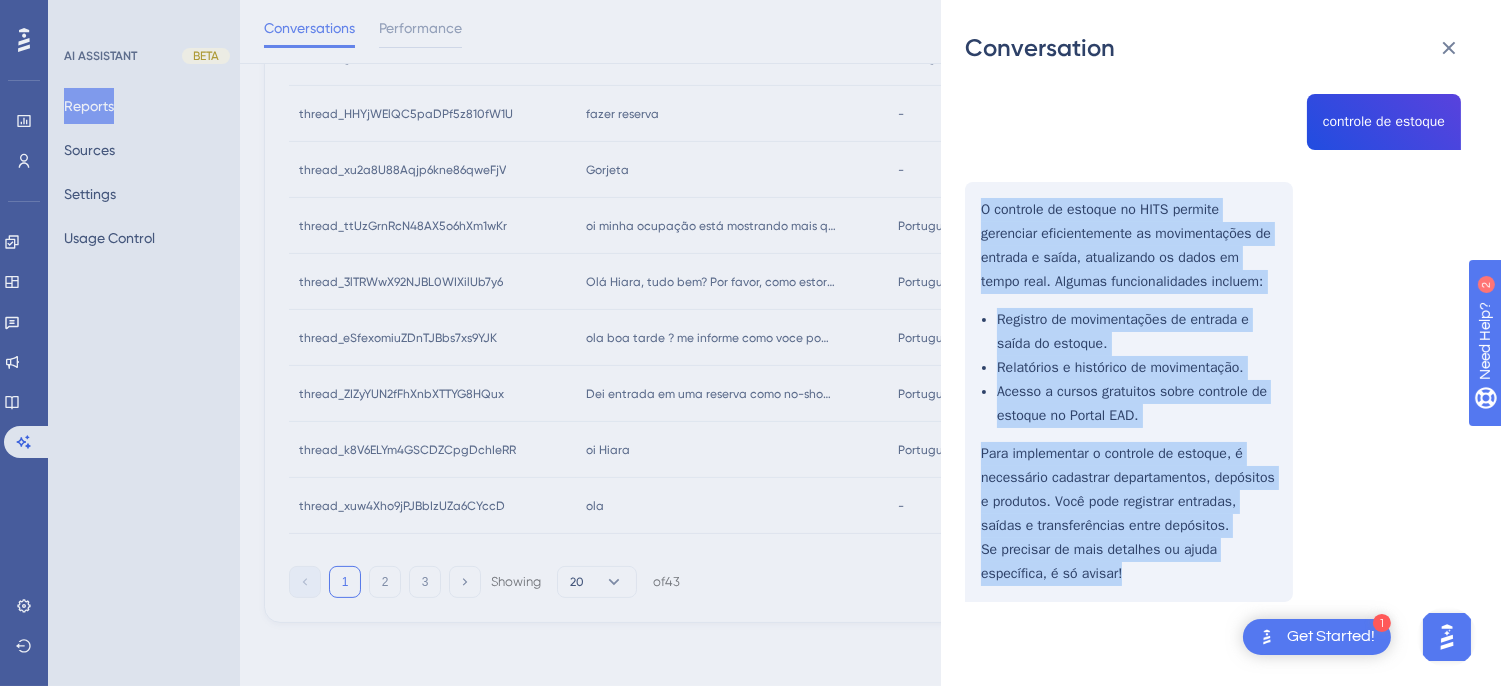 drag, startPoint x: 977, startPoint y: 200, endPoint x: 1187, endPoint y: 595, distance: 447.35333 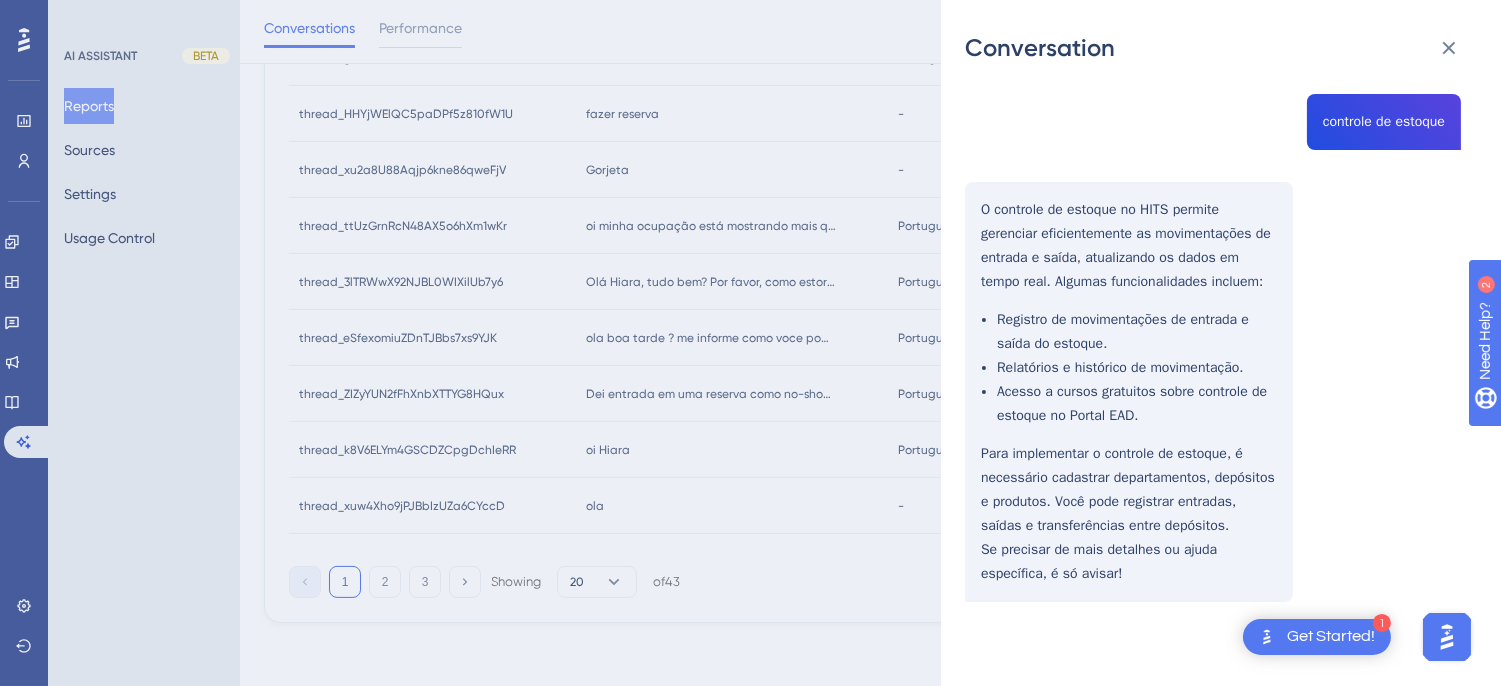 drag, startPoint x: 976, startPoint y: 124, endPoint x: 997, endPoint y: 103, distance: 29.698484 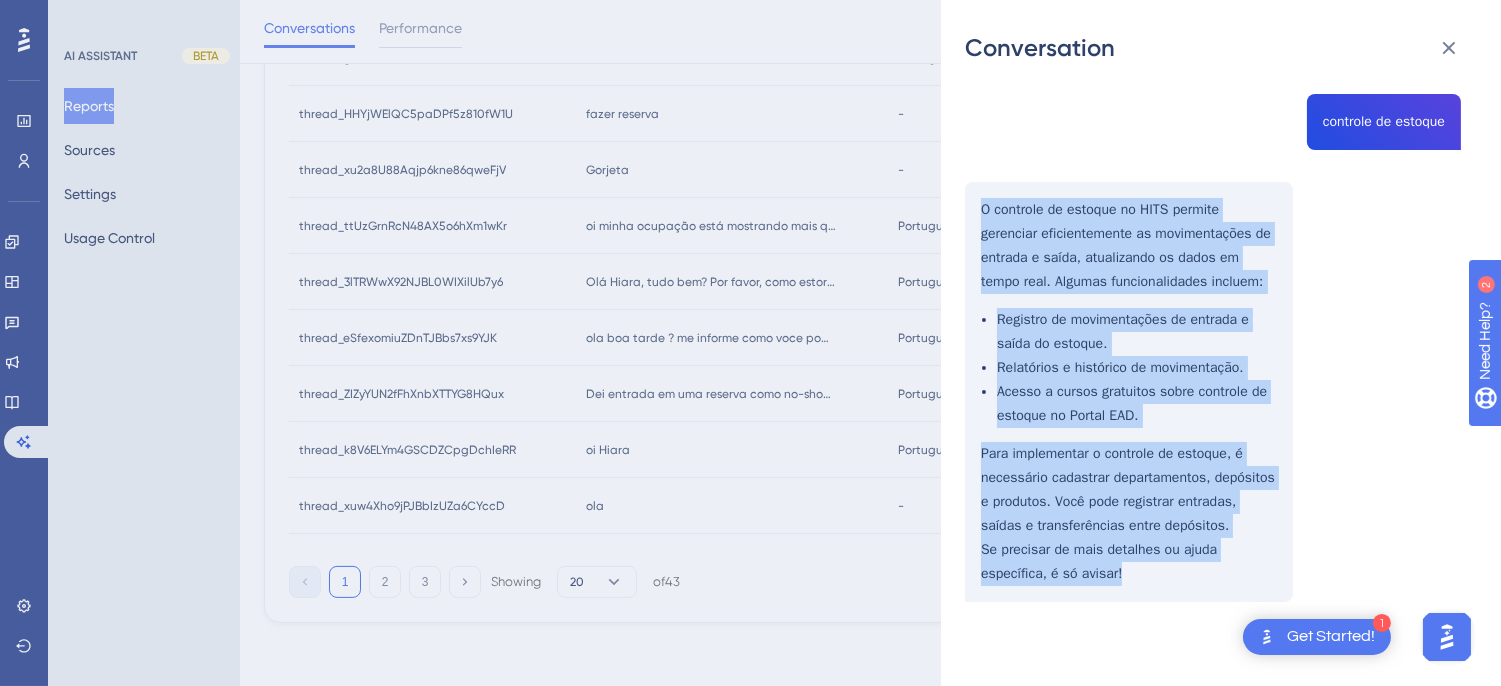 drag, startPoint x: 980, startPoint y: 206, endPoint x: 1173, endPoint y: 583, distance: 423.5304 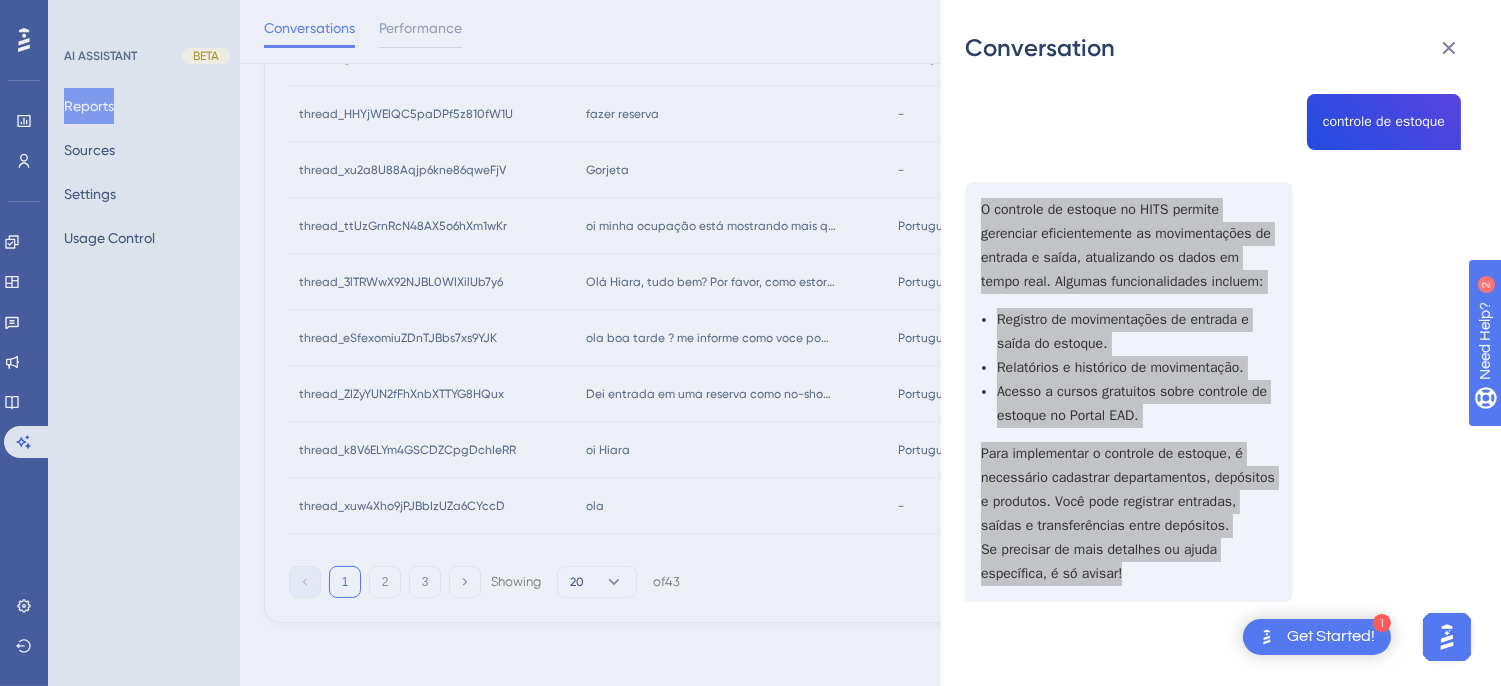 scroll, scrollTop: 0, scrollLeft: 0, axis: both 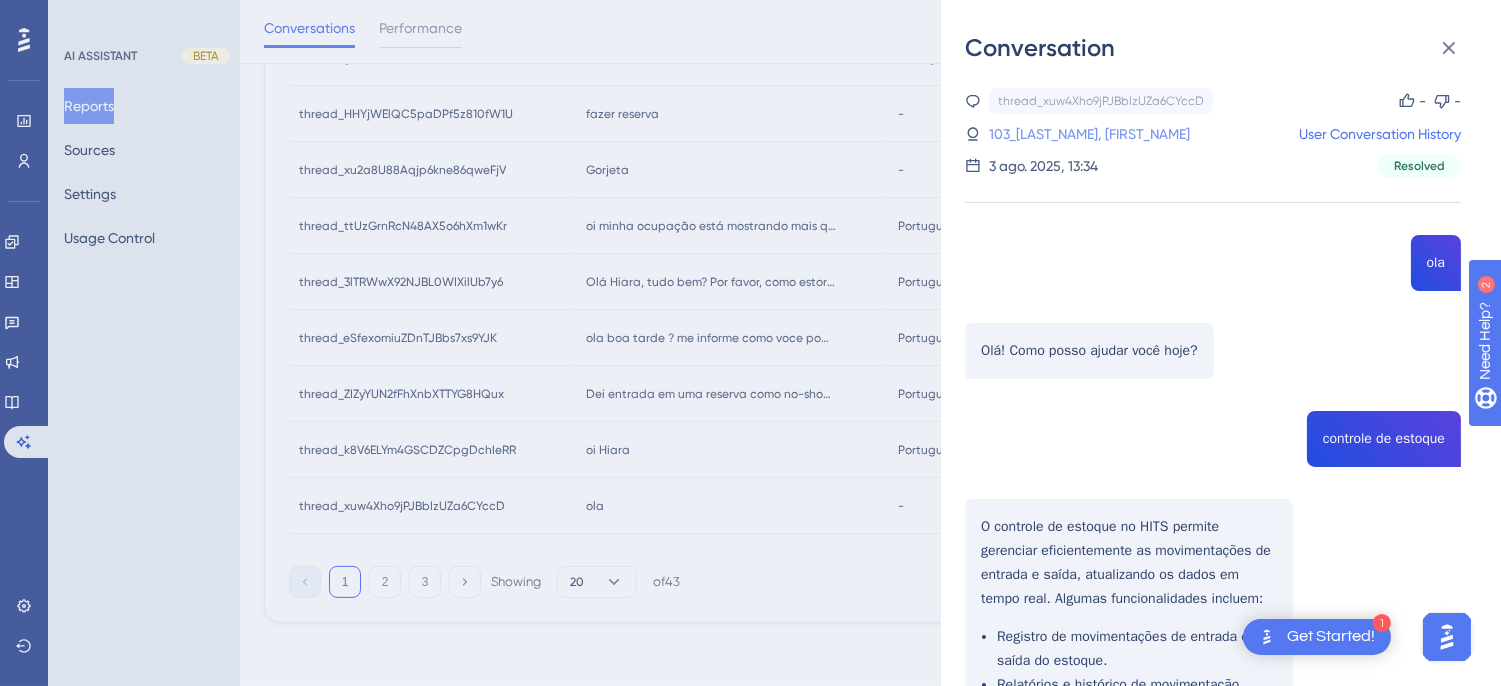 click on "103_Sabino, Flavio" at bounding box center [1047, 134] 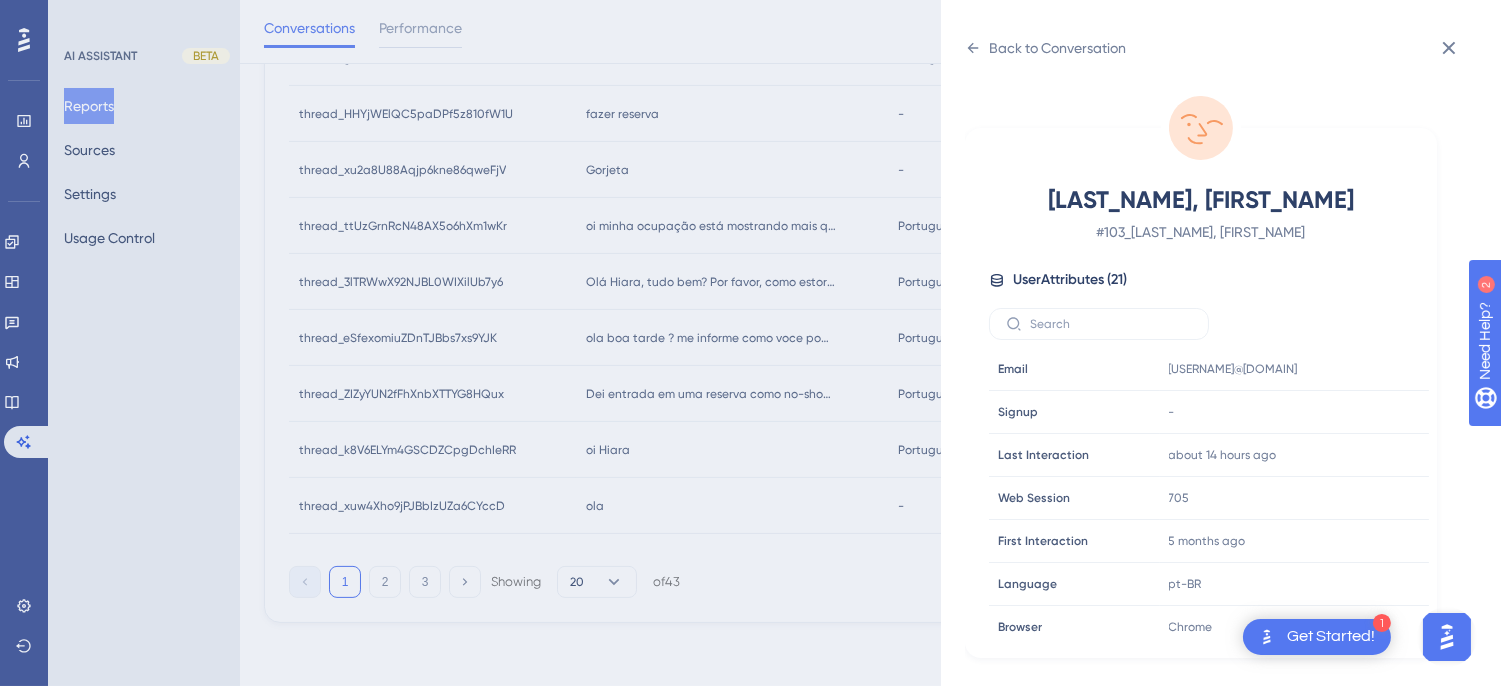 scroll, scrollTop: 610, scrollLeft: 0, axis: vertical 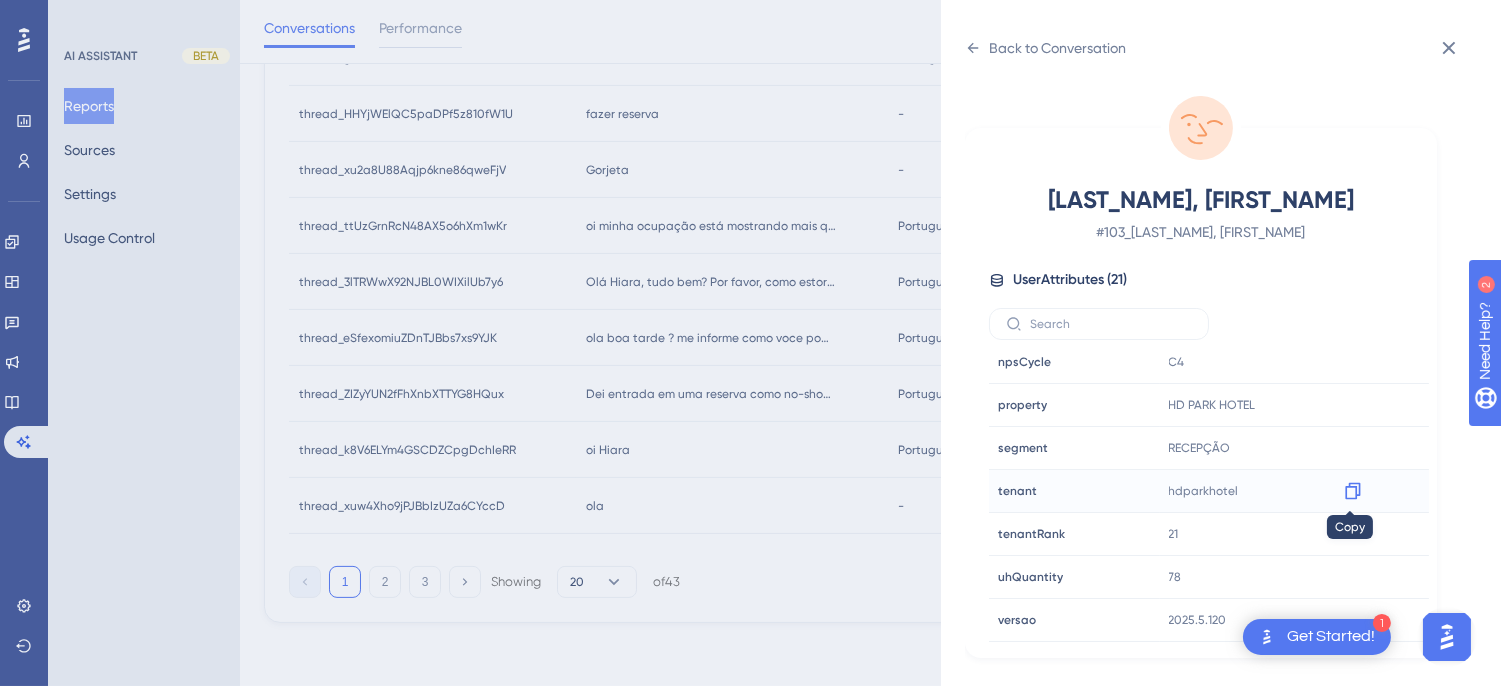 click 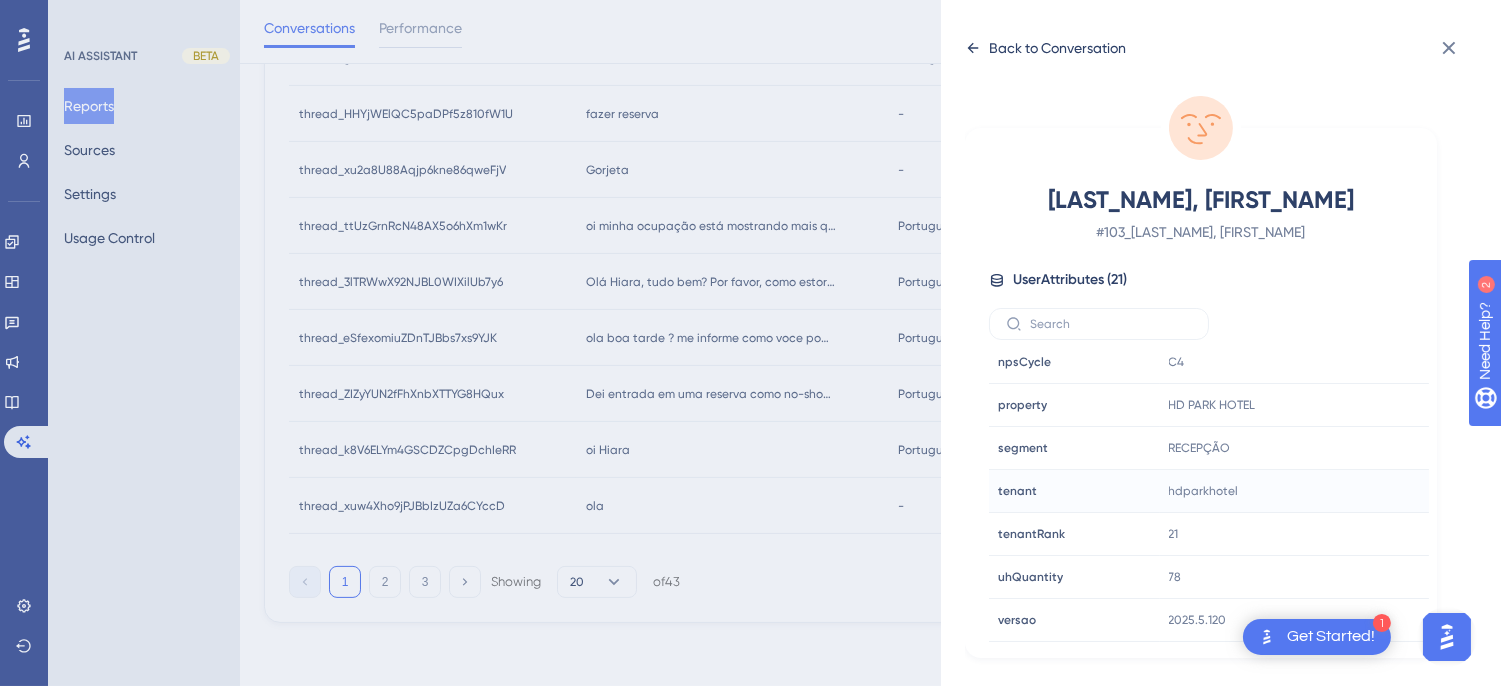 click 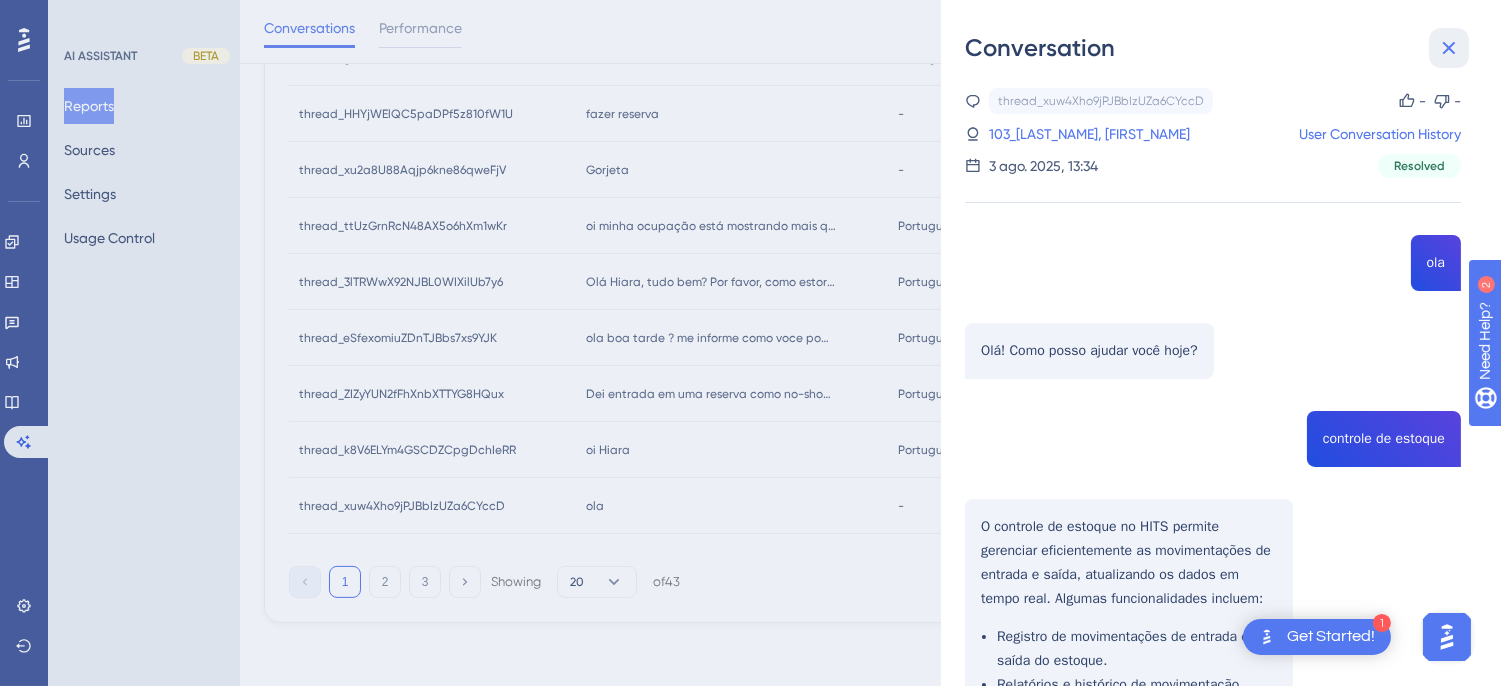click at bounding box center [1449, 48] 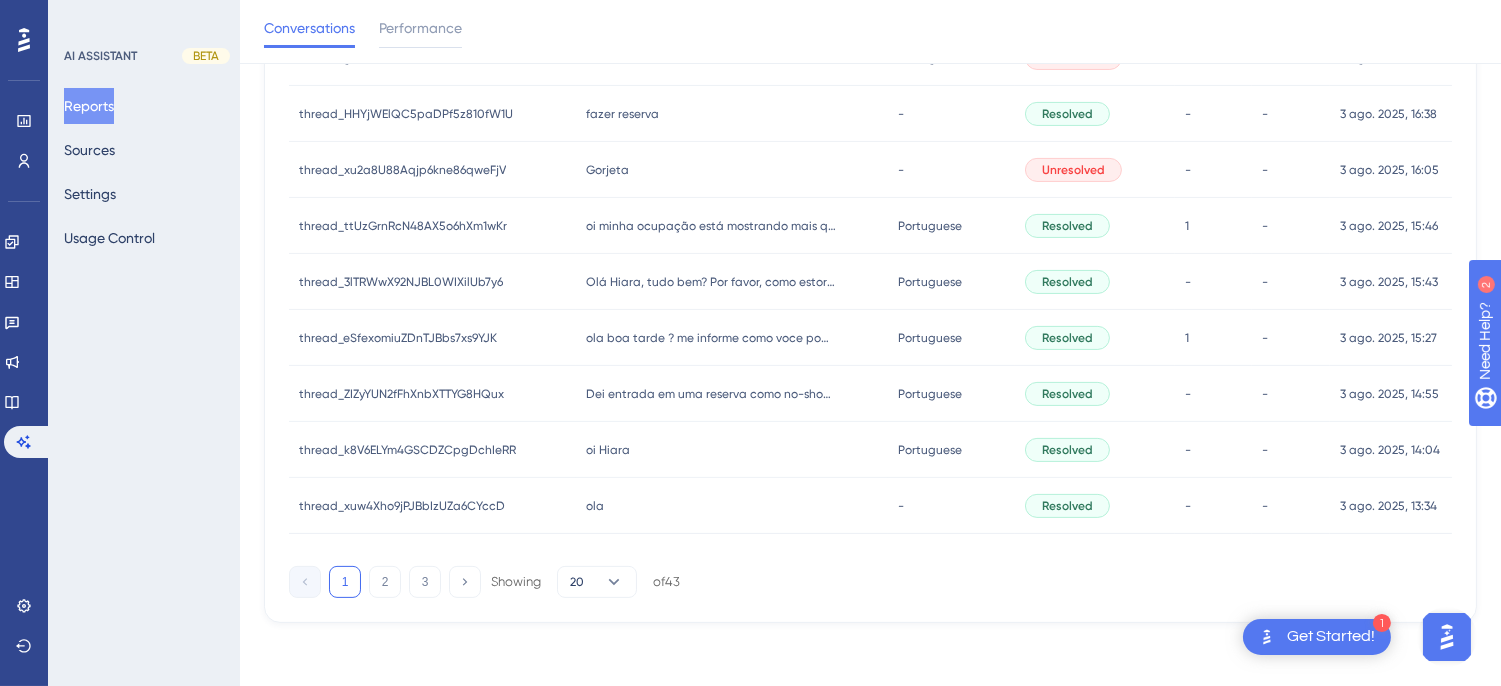 click on "ola ola" at bounding box center (731, 506) 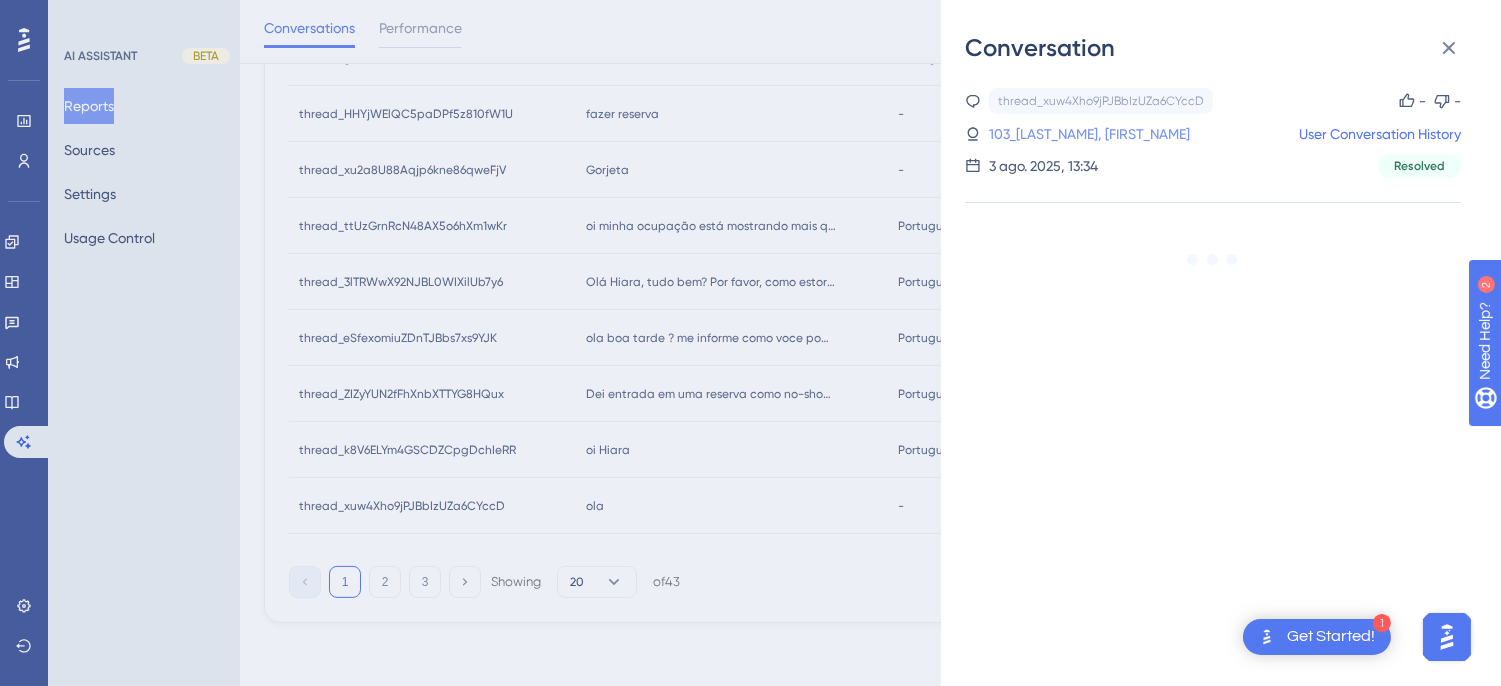 click on "103_Sabino, Flavio" at bounding box center (1047, 134) 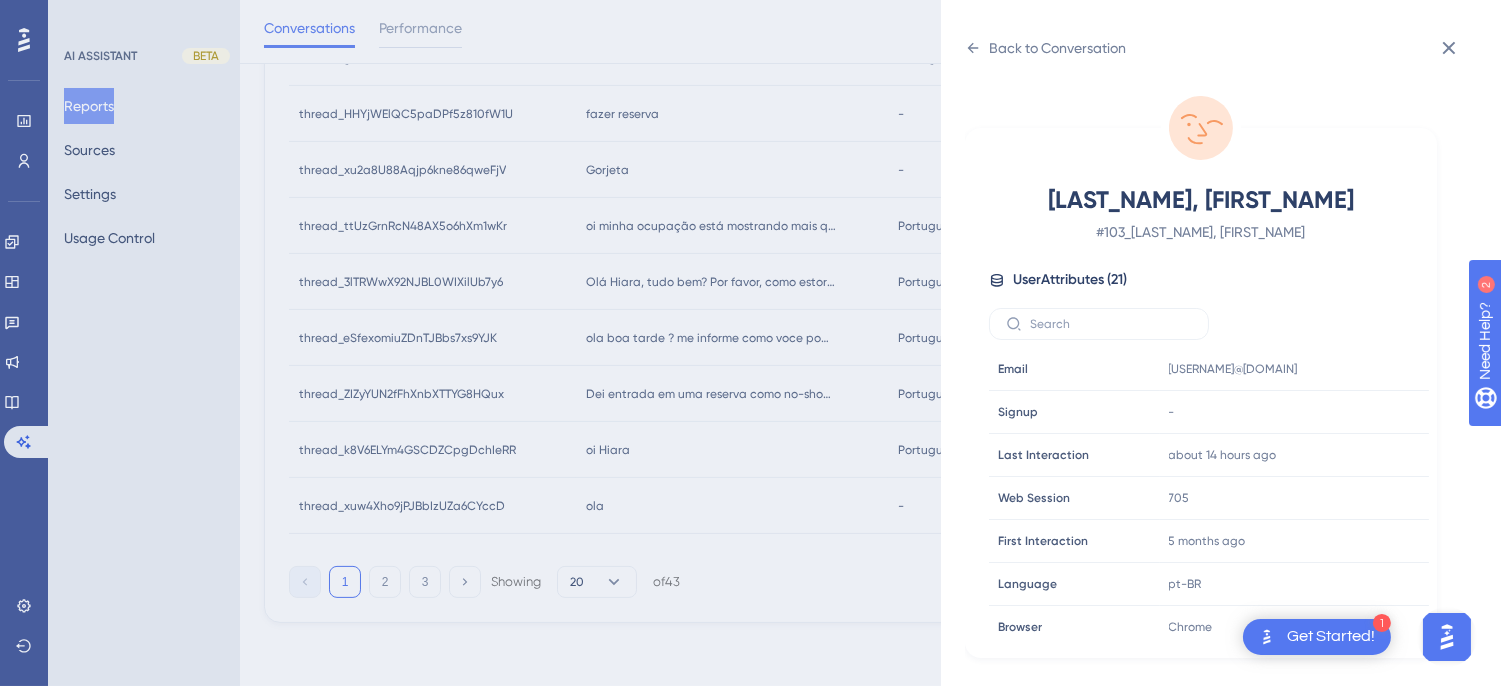 scroll, scrollTop: 610, scrollLeft: 0, axis: vertical 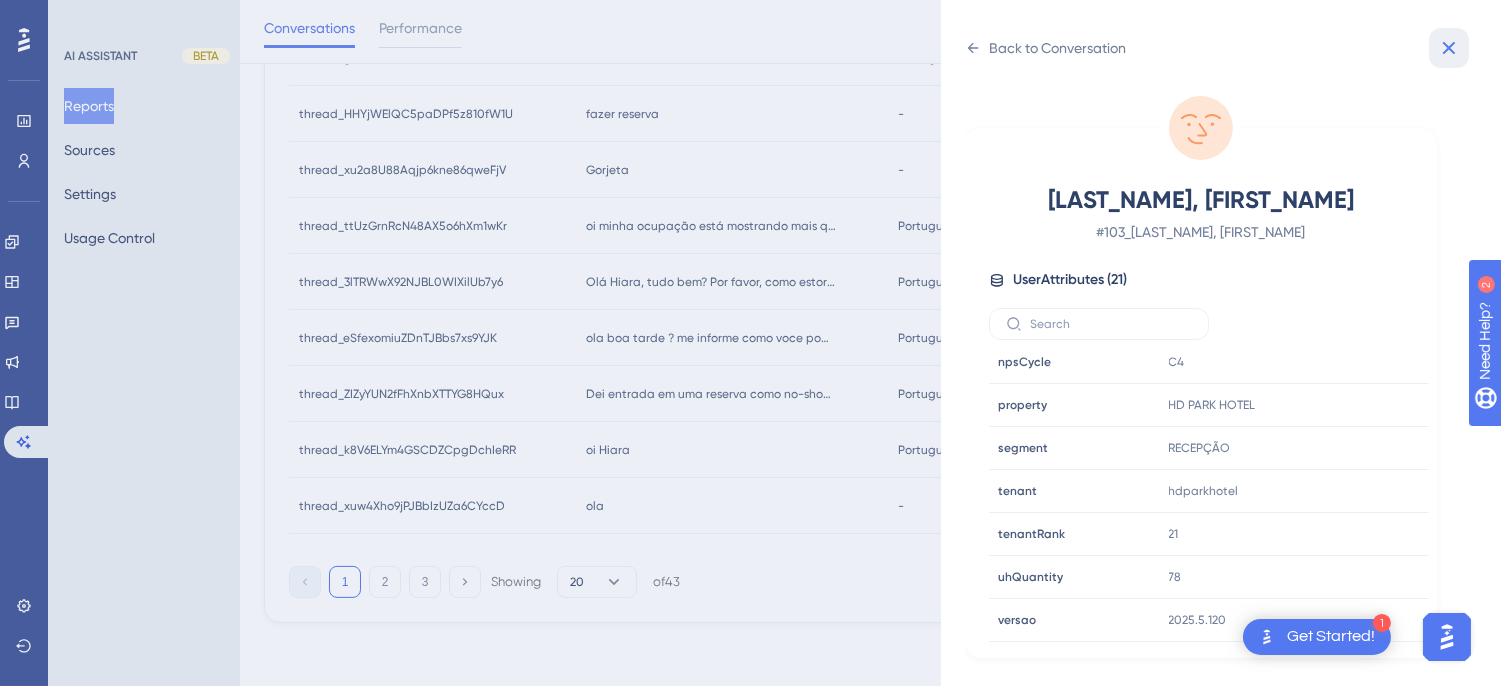 drag, startPoint x: 1446, startPoint y: 48, endPoint x: 1127, endPoint y: 61, distance: 319.26477 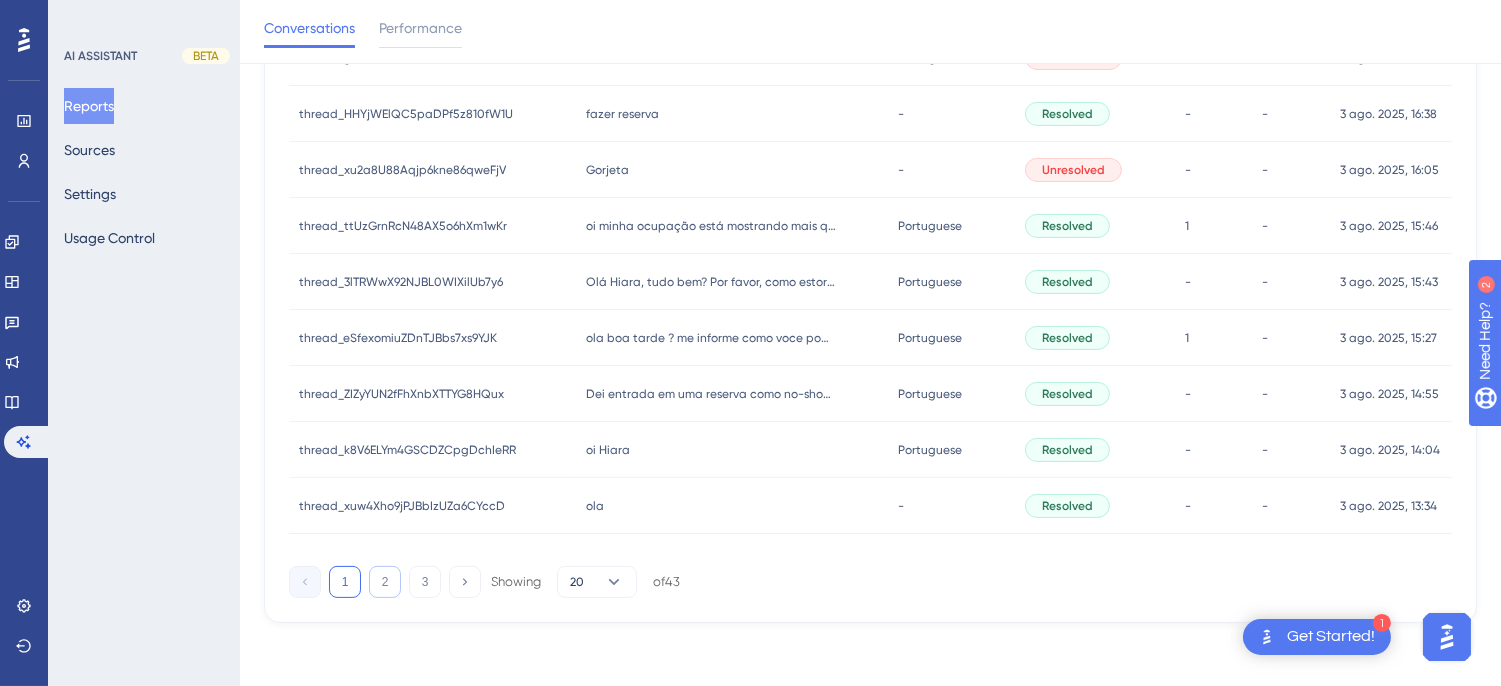 click on "2" at bounding box center [385, 582] 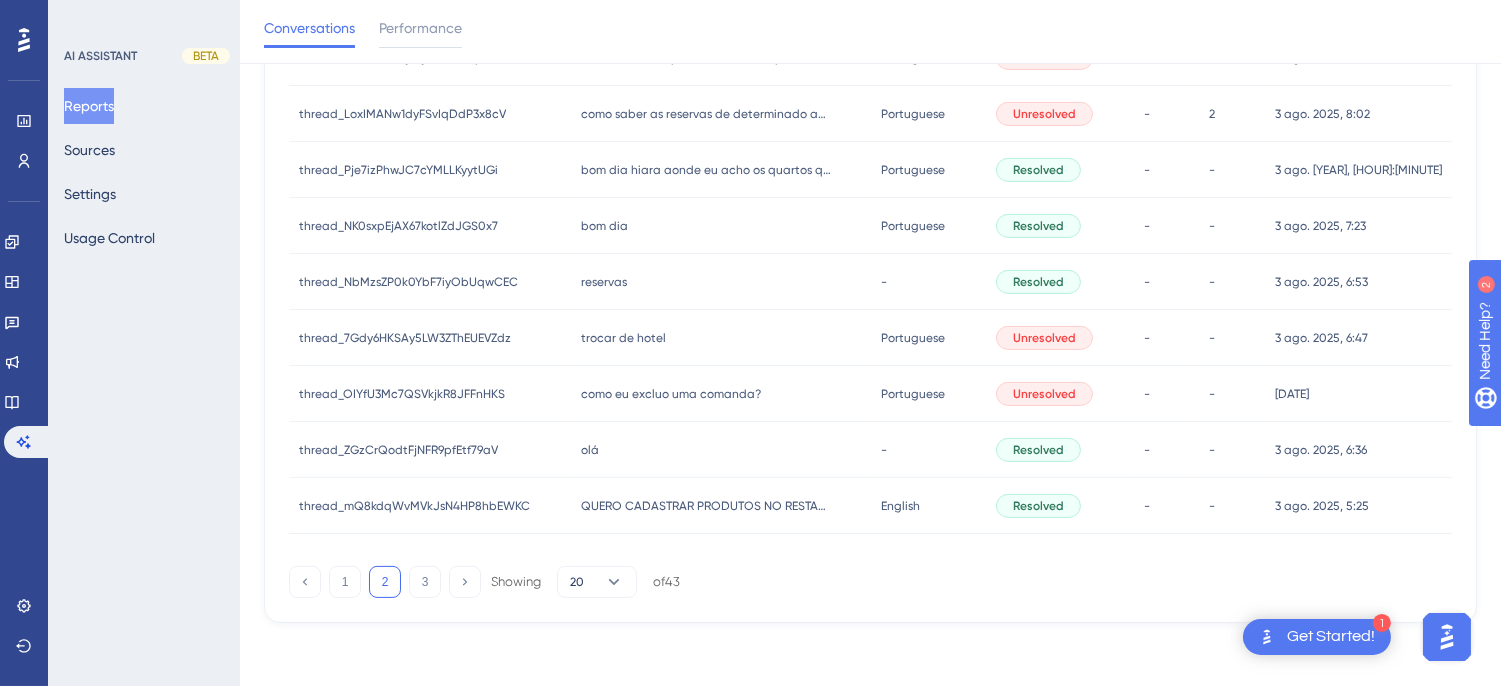 scroll, scrollTop: 0, scrollLeft: 0, axis: both 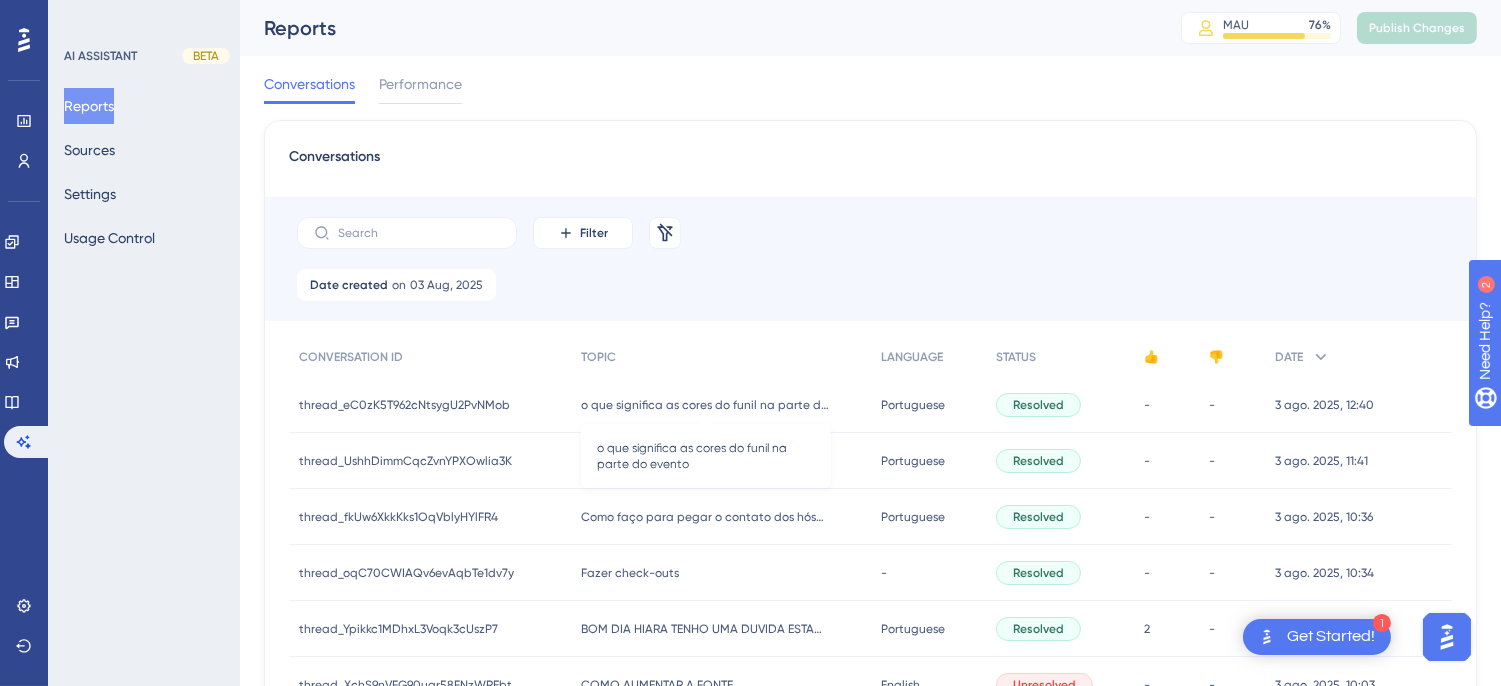 click on "o que significa as cores do funil na parte do evento" at bounding box center (711, 405) 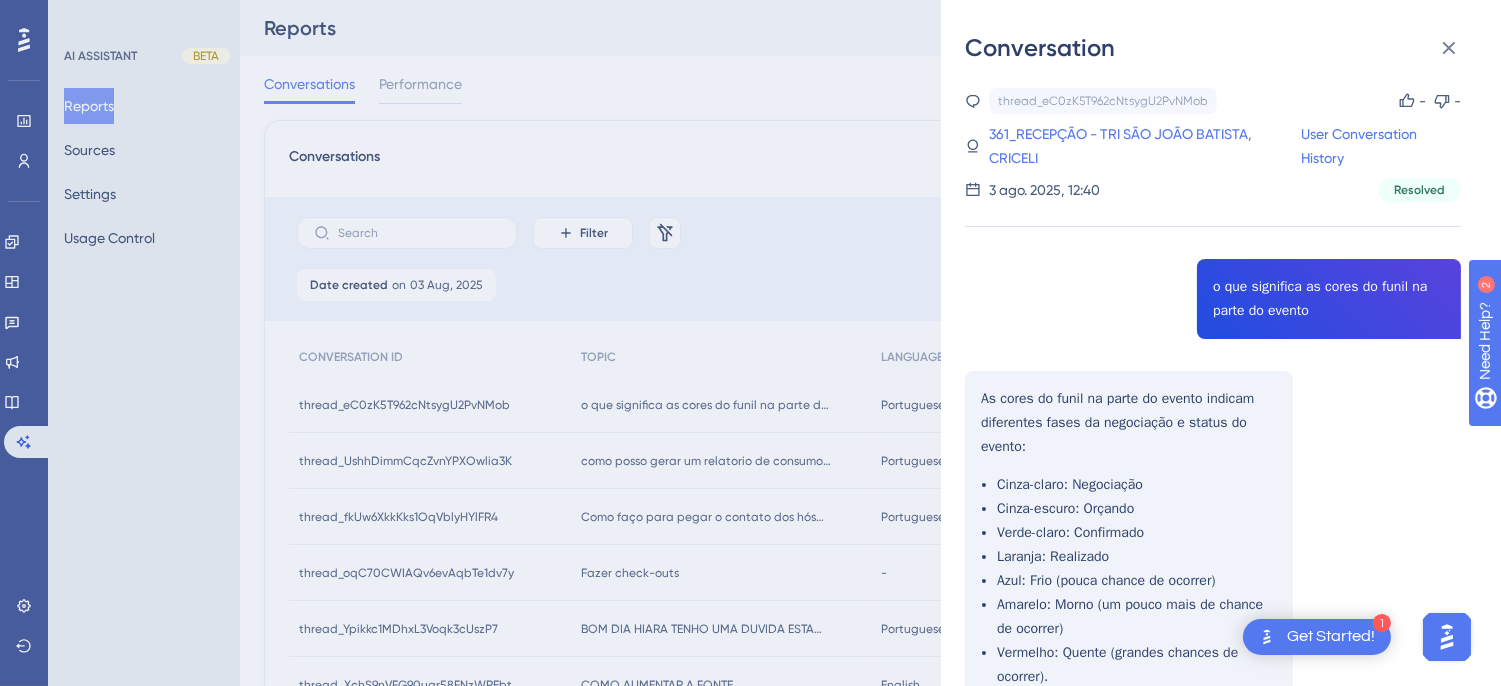 click on "thread_eC0zK5T962cNtsygU2PvNMob Copy - - 361_RECEPÇÃO - TRI SÃO JOÃO BATISTA, CRICELI User Conversation History 3 ago. 2025,
12:40 Resolved o que significa as cores do funil na parte do evento  As cores do funil na parte do evento indicam diferentes fases da negociação e status do evento:
Cinza-claro : Negociação
Cinza-escuro : Orçando
Verde-claro : Confirmado
Laranja : Realizado
Azul : Frio (pouca chance de ocorrer)
Amarelo : Morno (um pouco mais de chance de ocorrer)
Vermelho : Quente (grandes chances de ocorrer)." at bounding box center (1213, 454) 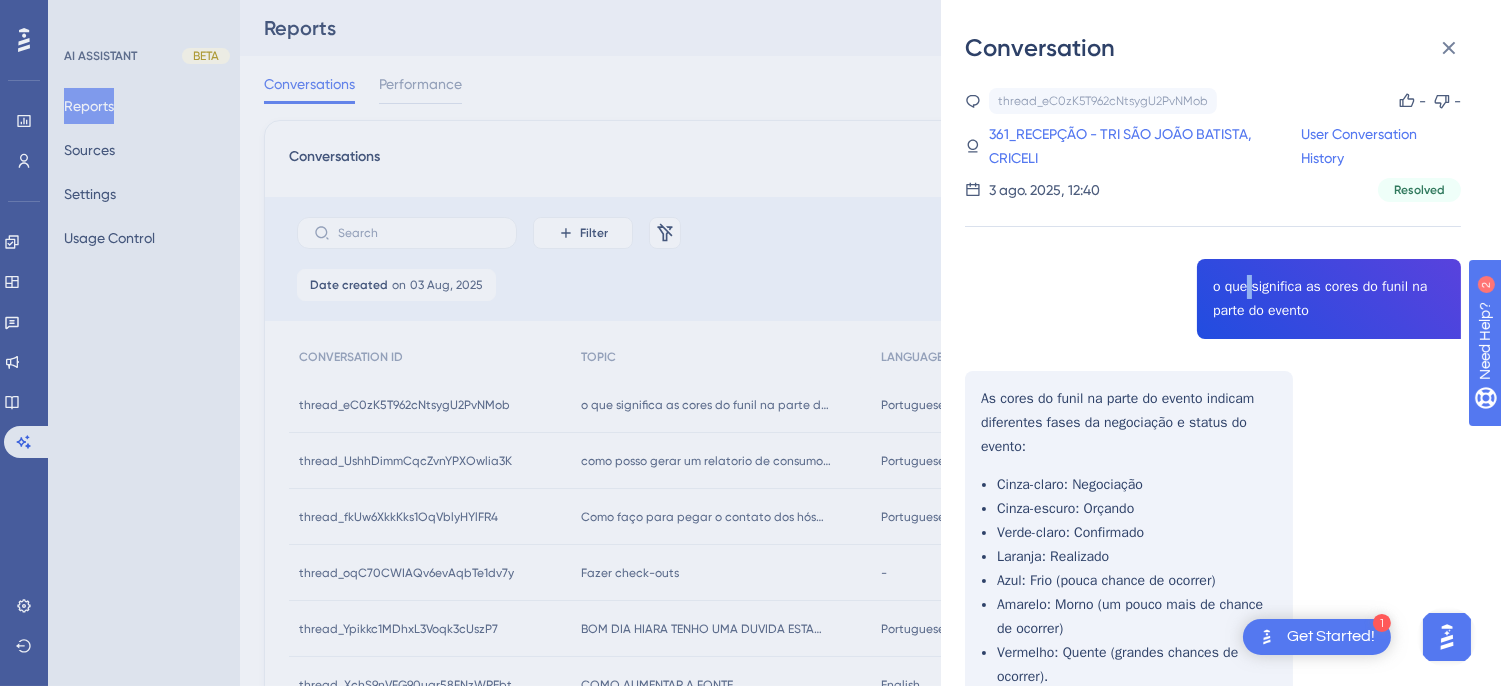 click on "thread_eC0zK5T962cNtsygU2PvNMob Copy - - 361_RECEPÇÃO - TRI SÃO JOÃO BATISTA, CRICELI User Conversation History 3 ago. 2025,
12:40 Resolved o que significa as cores do funil na parte do evento  As cores do funil na parte do evento indicam diferentes fases da negociação e status do evento:
Cinza-claro : Negociação
Cinza-escuro : Orçando
Verde-claro : Confirmado
Laranja : Realizado
Azul : Frio (pouca chance de ocorrer)
Amarelo : Morno (um pouco mais de chance de ocorrer)
Vermelho : Quente (grandes chances de ocorrer)." at bounding box center [1213, 454] 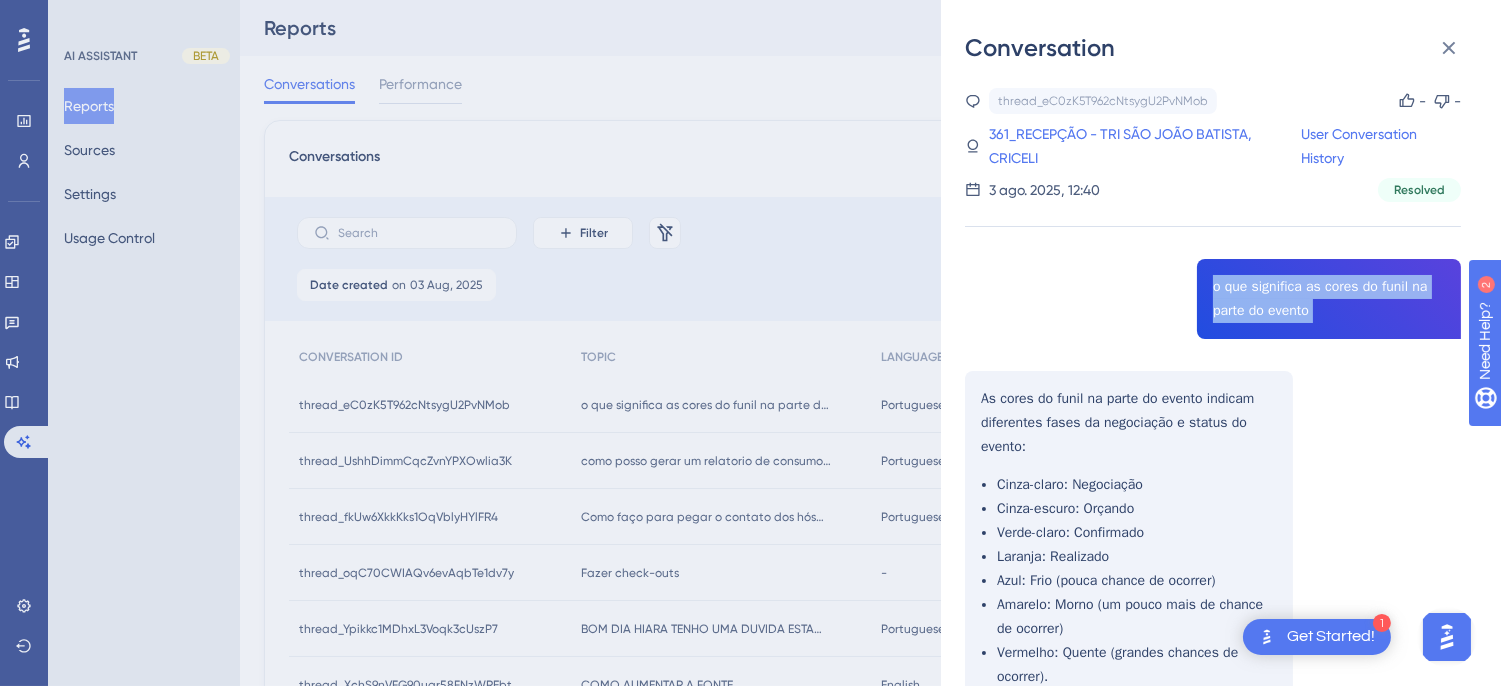 click on "thread_eC0zK5T962cNtsygU2PvNMob Copy - - 361_RECEPÇÃO - TRI SÃO JOÃO BATISTA, CRICELI User Conversation History 3 ago. 2025,
12:40 Resolved o que significa as cores do funil na parte do evento  As cores do funil na parte do evento indicam diferentes fases da negociação e status do evento:
Cinza-claro : Negociação
Cinza-escuro : Orçando
Verde-claro : Confirmado
Laranja : Realizado
Azul : Frio (pouca chance de ocorrer)
Amarelo : Morno (um pouco mais de chance de ocorrer)
Vermelho : Quente (grandes chances de ocorrer)." at bounding box center (1213, 454) 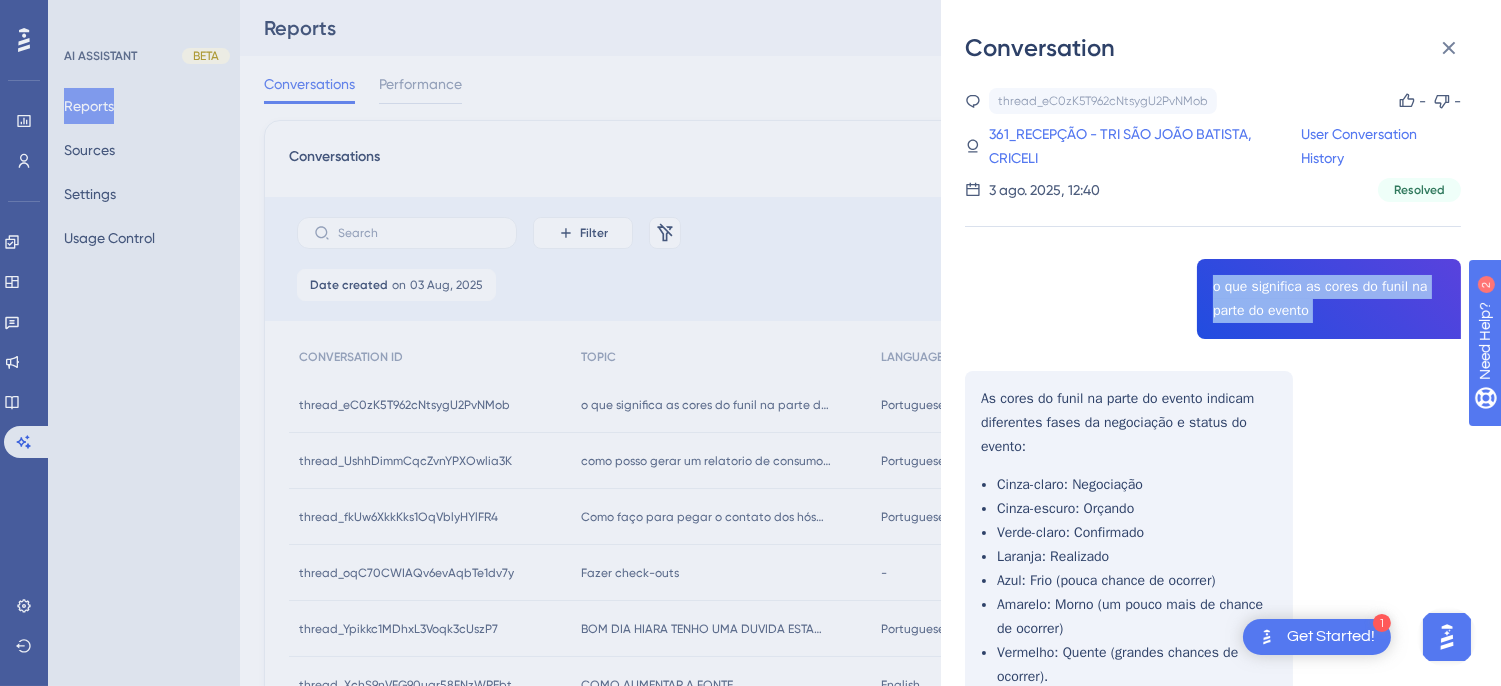 scroll, scrollTop: 117, scrollLeft: 0, axis: vertical 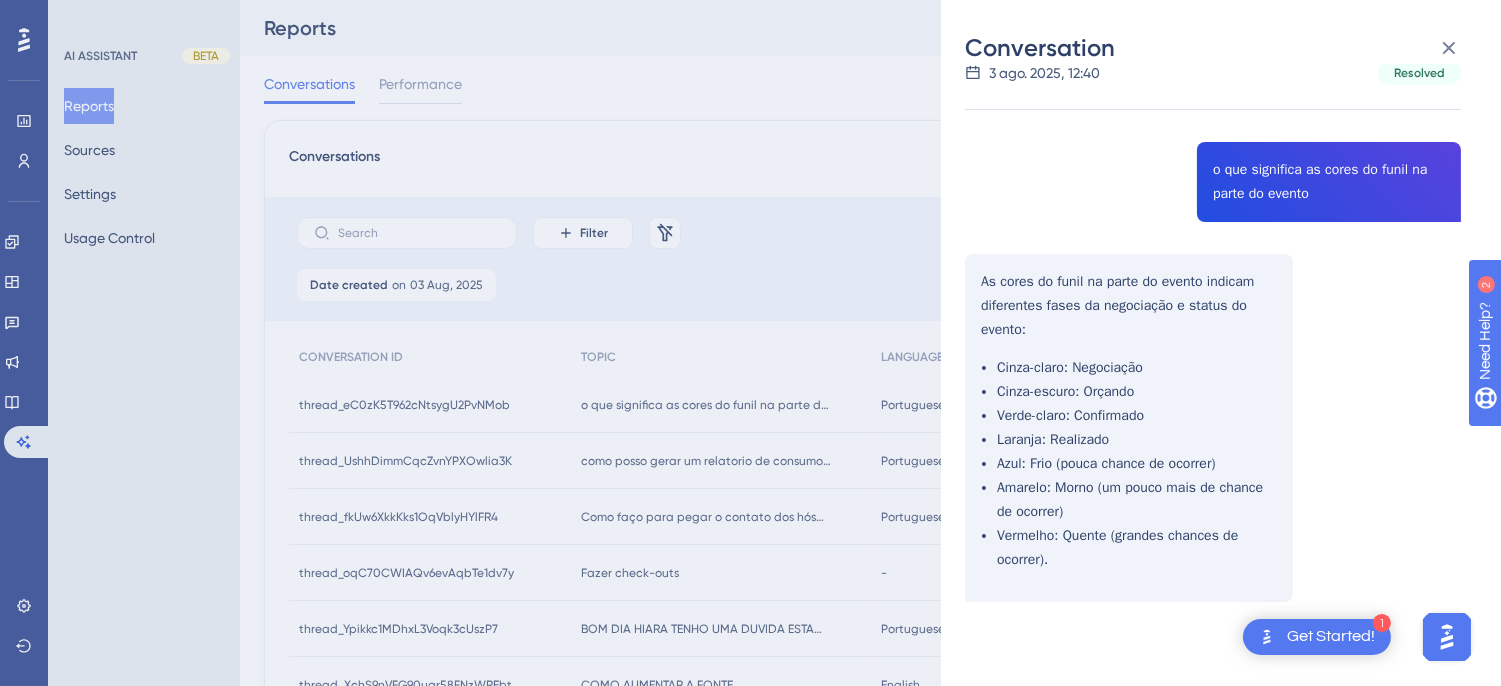 drag, startPoint x: 1028, startPoint y: 304, endPoint x: 1011, endPoint y: 287, distance: 24.04163 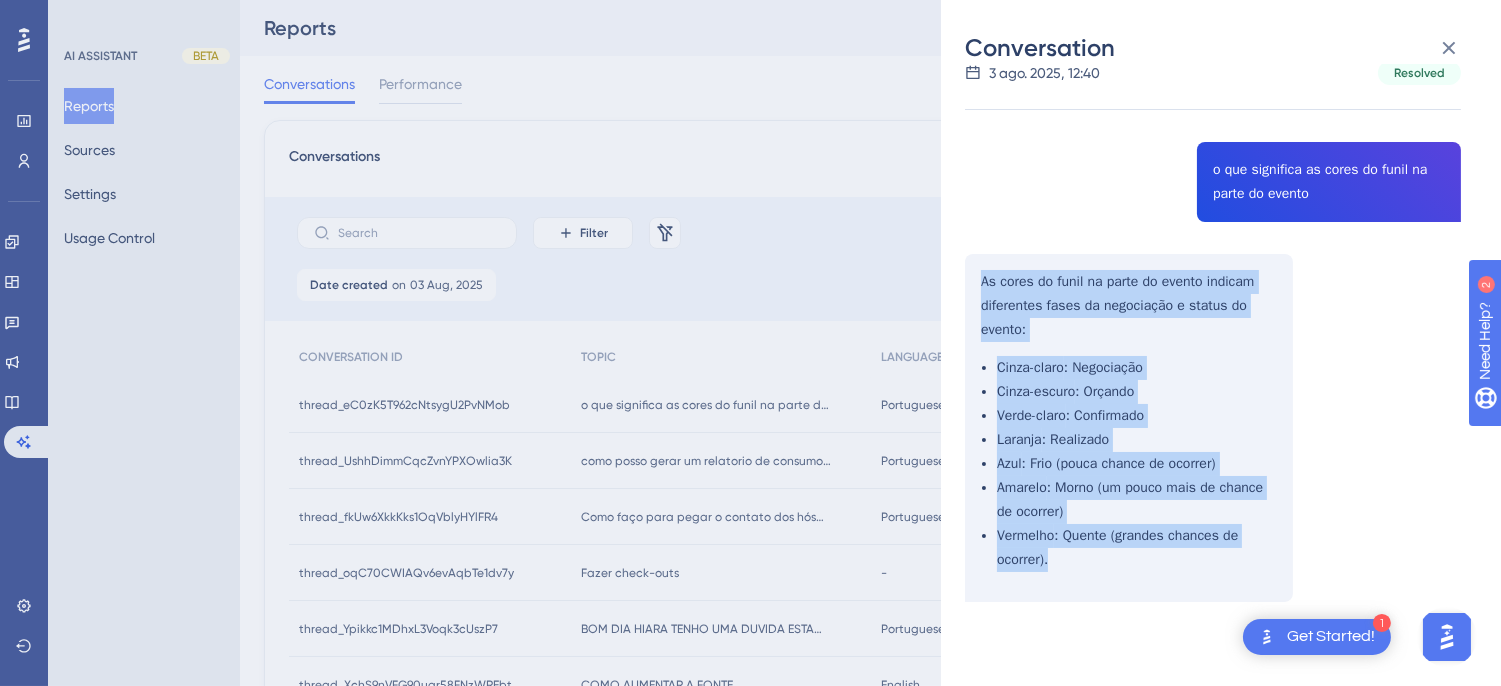 drag, startPoint x: 982, startPoint y: 266, endPoint x: 1086, endPoint y: 572, distance: 323.19034 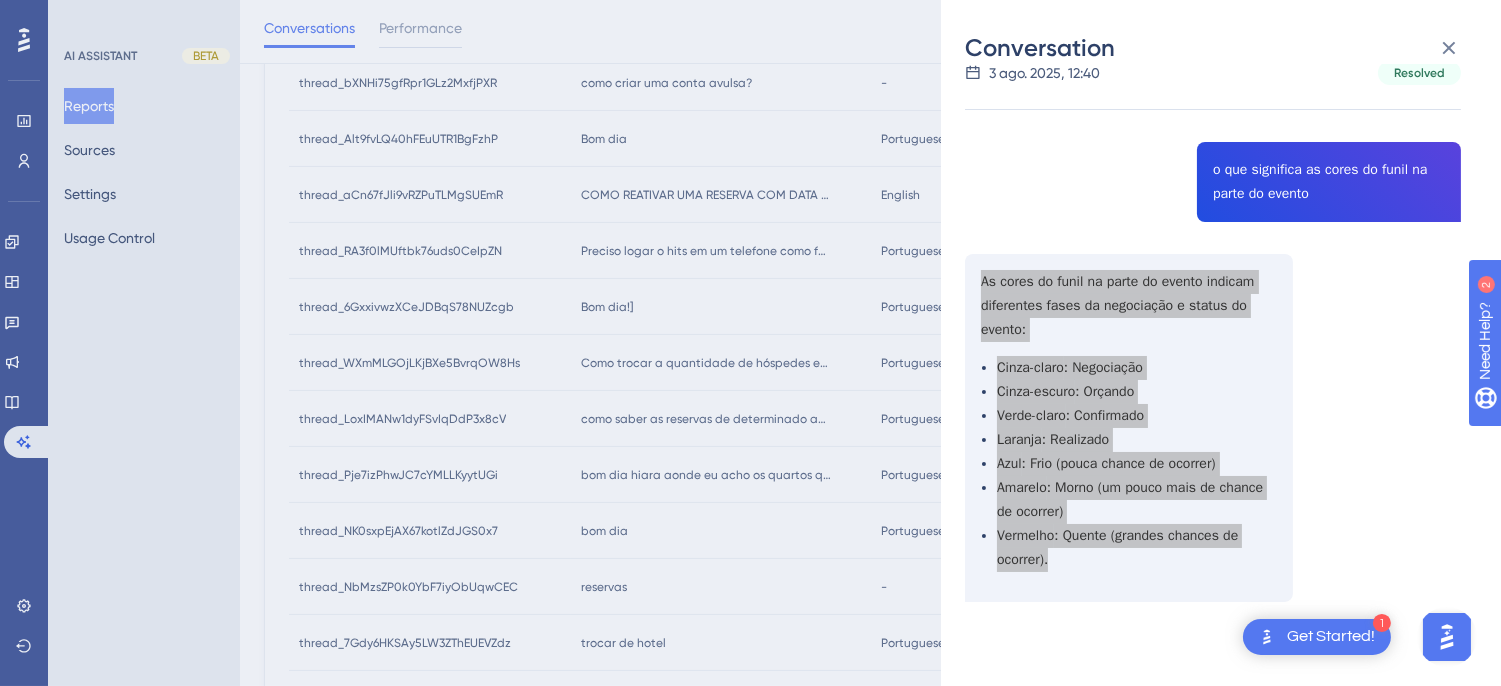 scroll, scrollTop: 222, scrollLeft: 0, axis: vertical 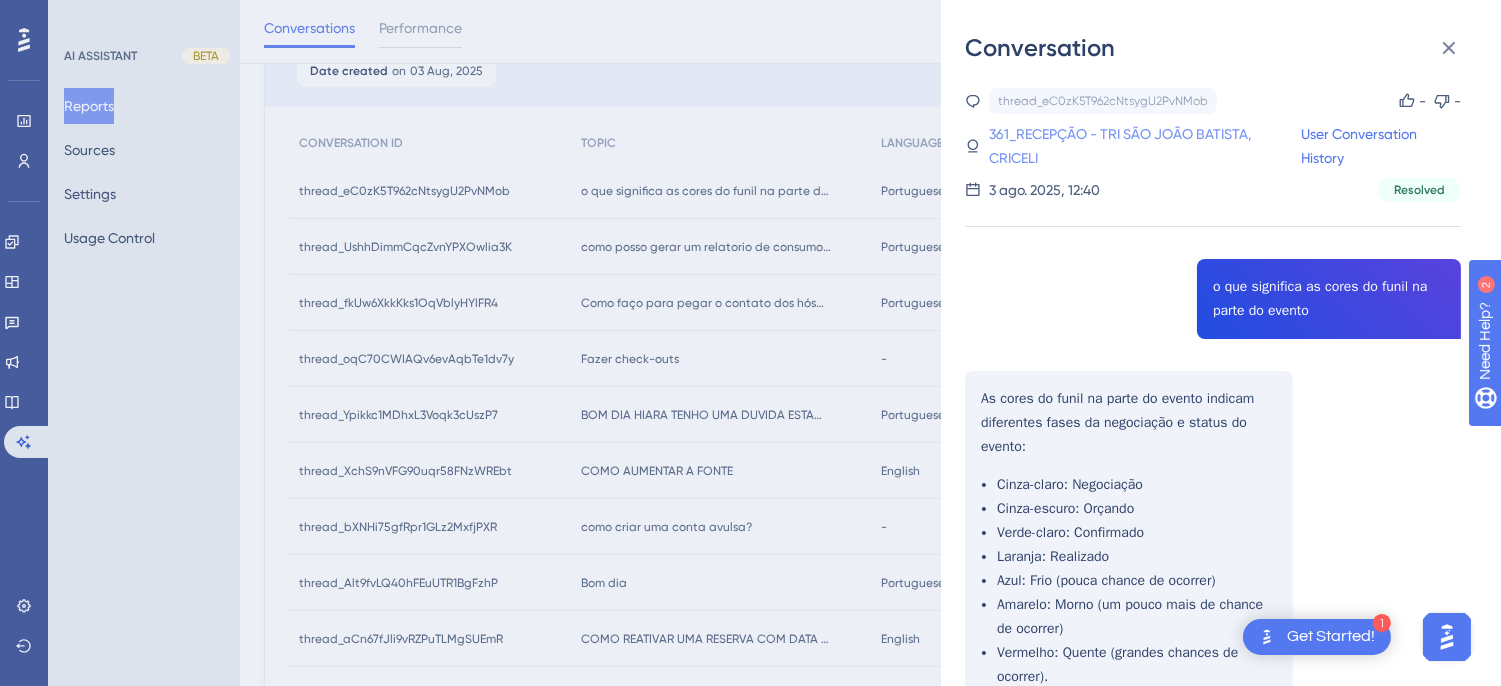click on "361_RECEPÇÃO - TRI SÃO JOÃO BATISTA, CRICELI" at bounding box center (1145, 146) 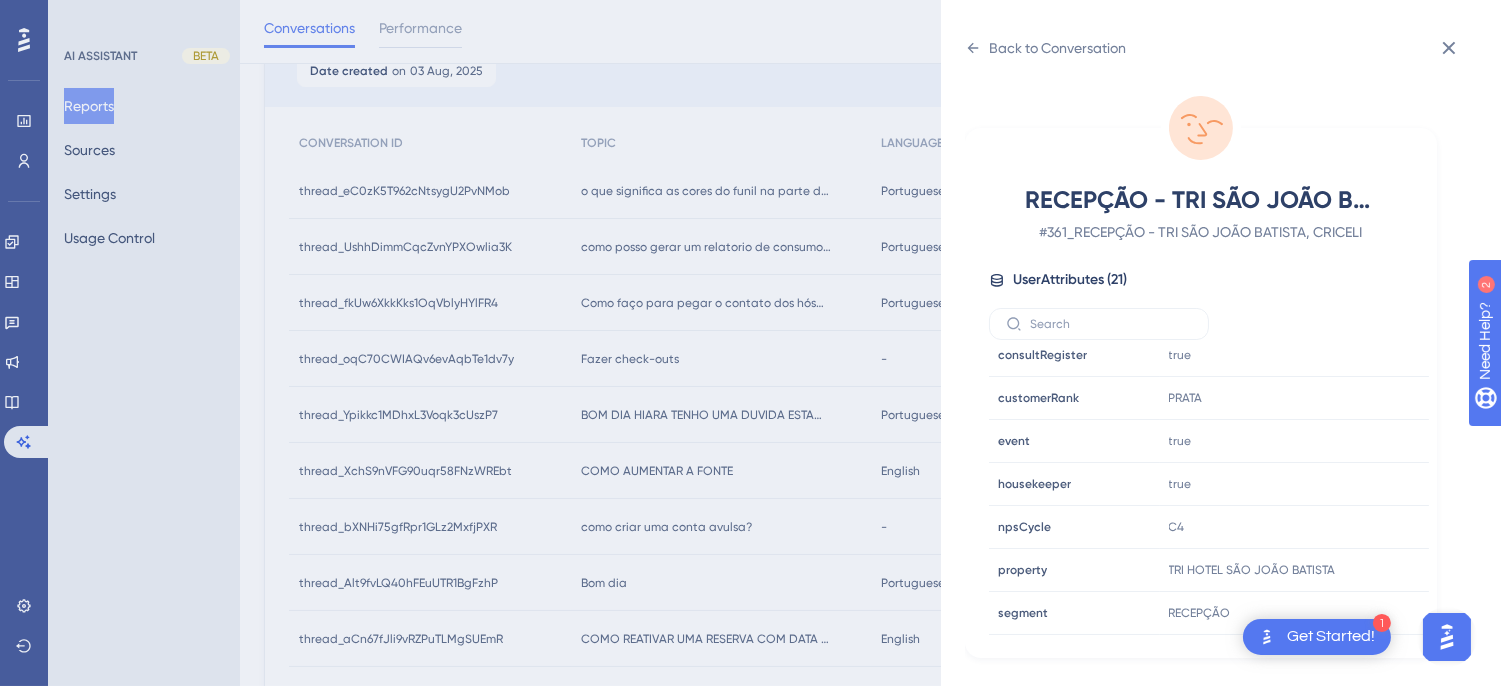 scroll, scrollTop: 610, scrollLeft: 0, axis: vertical 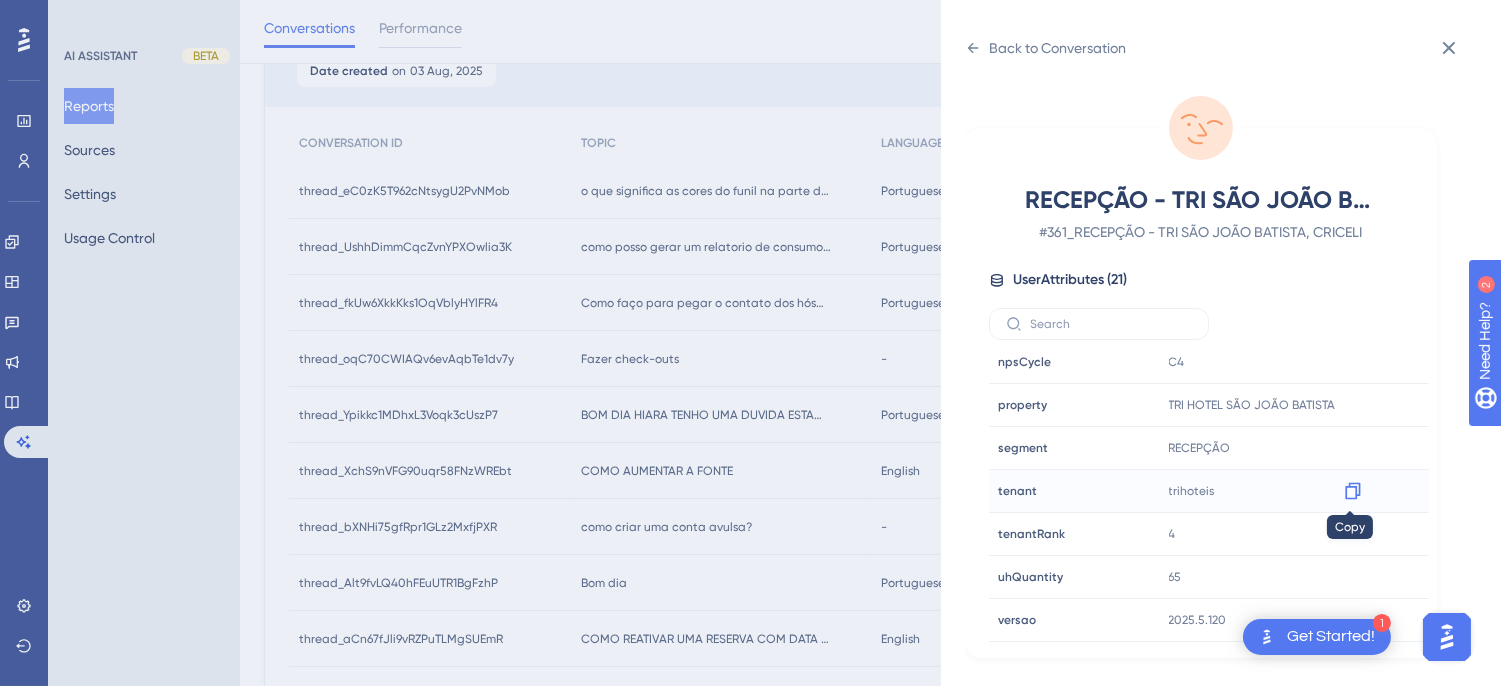 click at bounding box center (1353, 491) 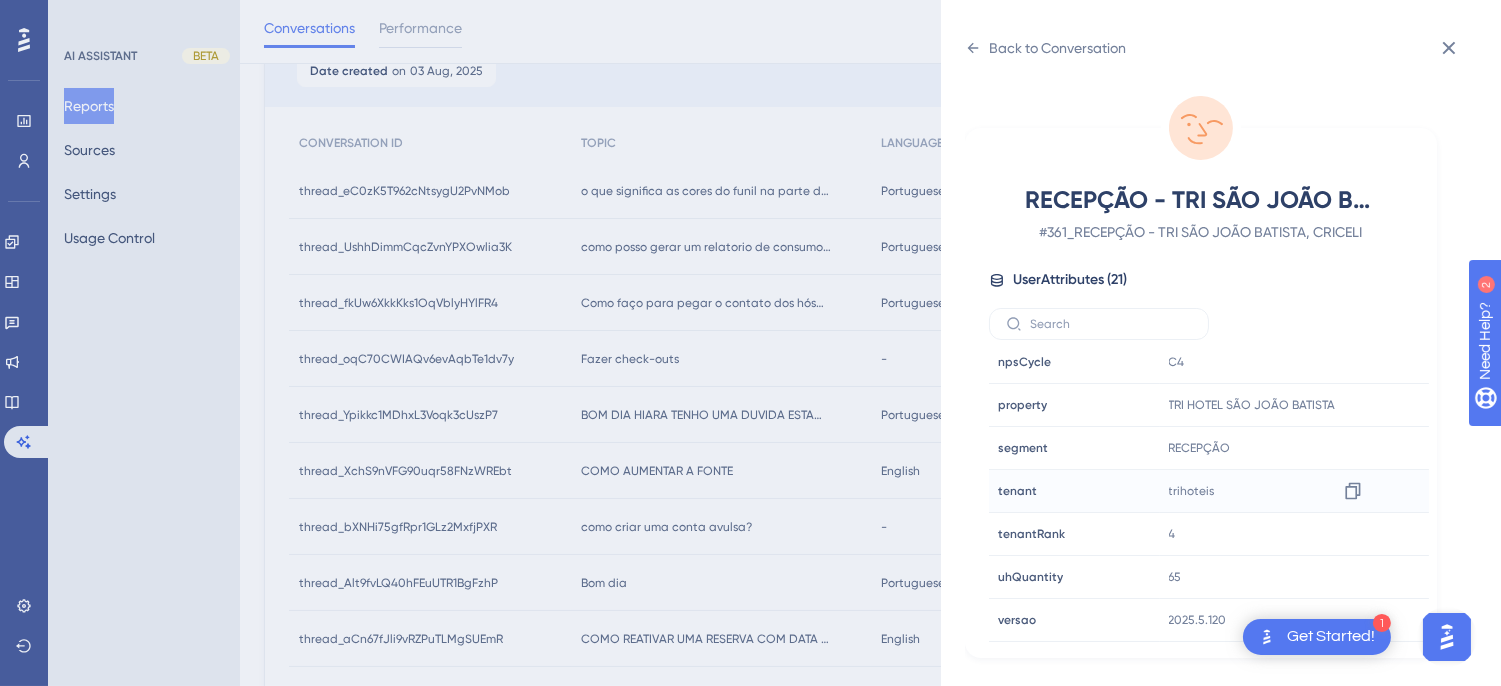 scroll, scrollTop: 444, scrollLeft: 0, axis: vertical 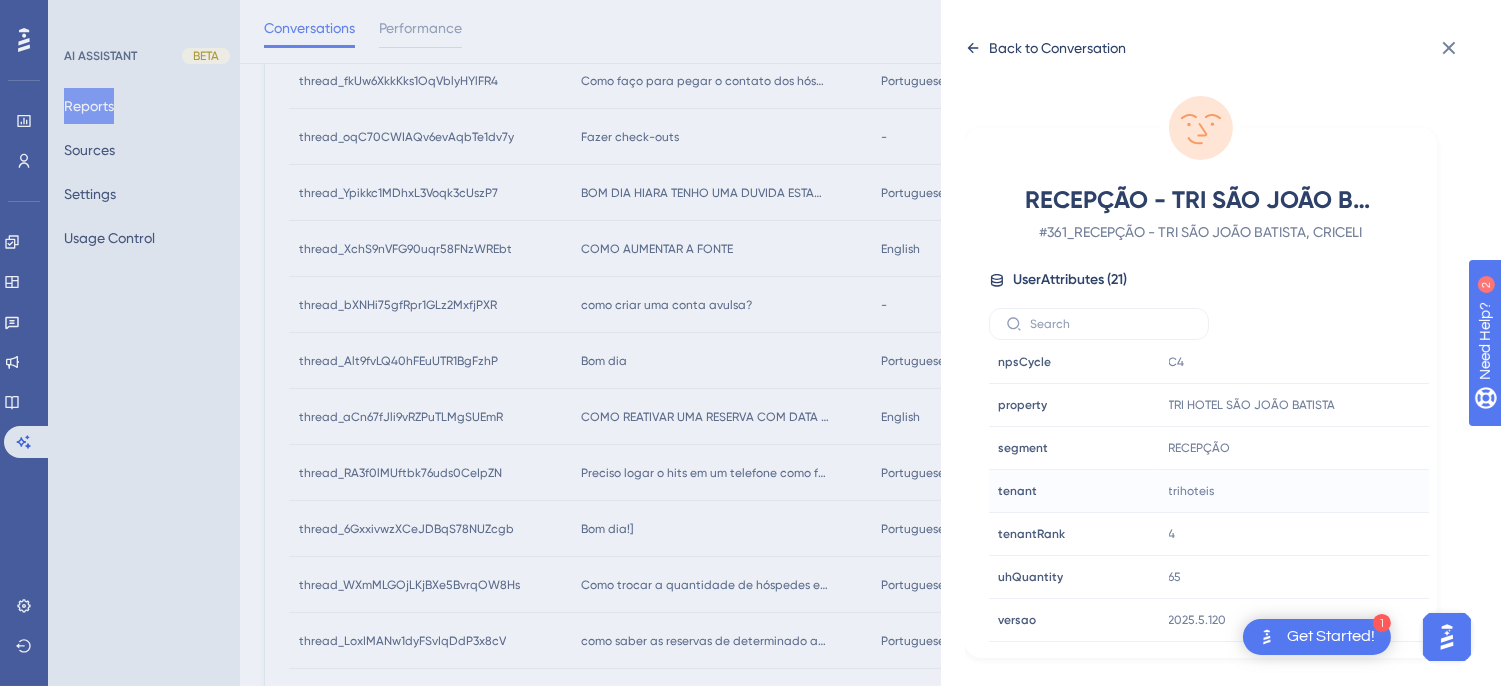 click on "Back to Conversation" at bounding box center [1045, 48] 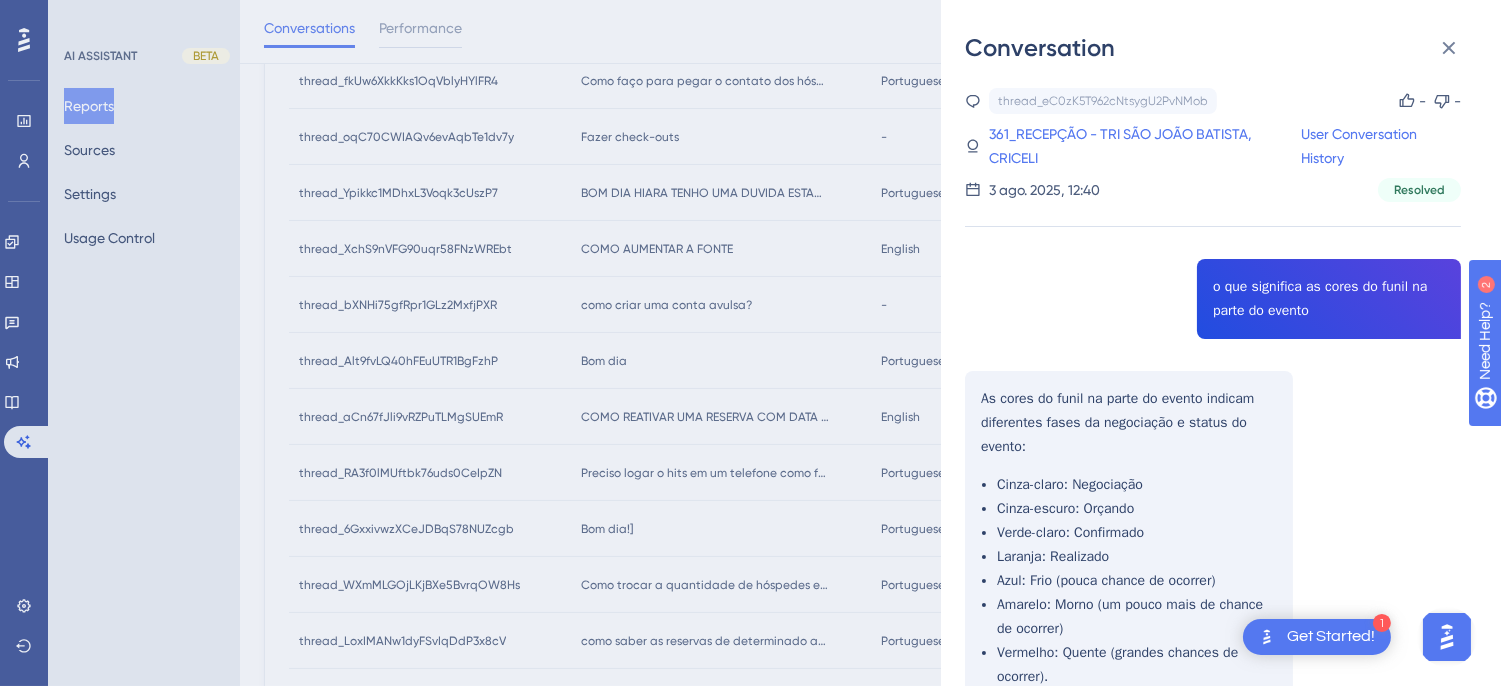 click on "thread_eC0zK5T962cNtsygU2PvNMob Copy - - 361_RECEPÇÃO - TRI SÃO JOÃO BATISTA, CRICELI User Conversation History 3 ago. 2025,
12:40 Resolved o que significa as cores do funil na parte do evento  As cores do funil na parte do evento indicam diferentes fases da negociação e status do evento:
Cinza-claro : Negociação
Cinza-escuro : Orçando
Verde-claro : Confirmado
Laranja : Realizado
Azul : Frio (pouca chance de ocorrer)
Amarelo : Morno (um pouco mais de chance de ocorrer)
Vermelho : Quente (grandes chances de ocorrer)." at bounding box center [1213, 454] 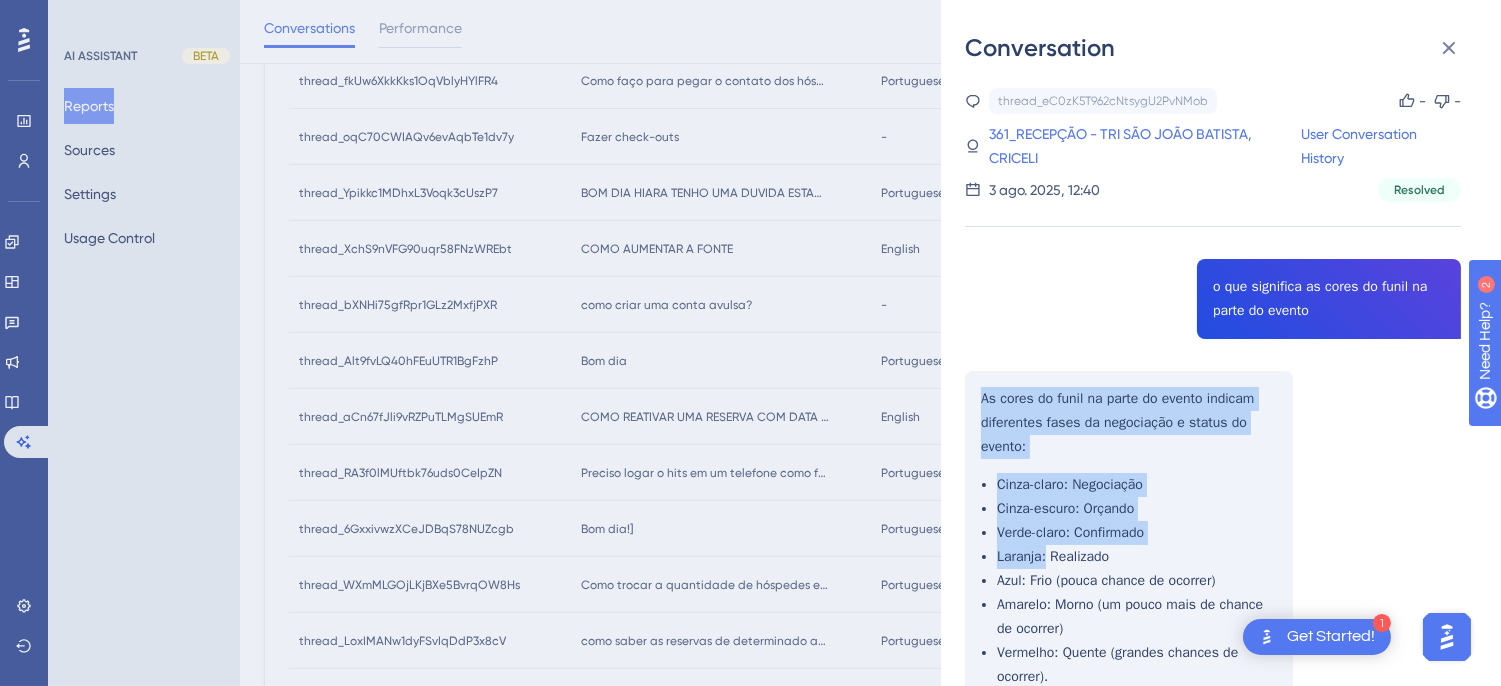 scroll, scrollTop: 117, scrollLeft: 0, axis: vertical 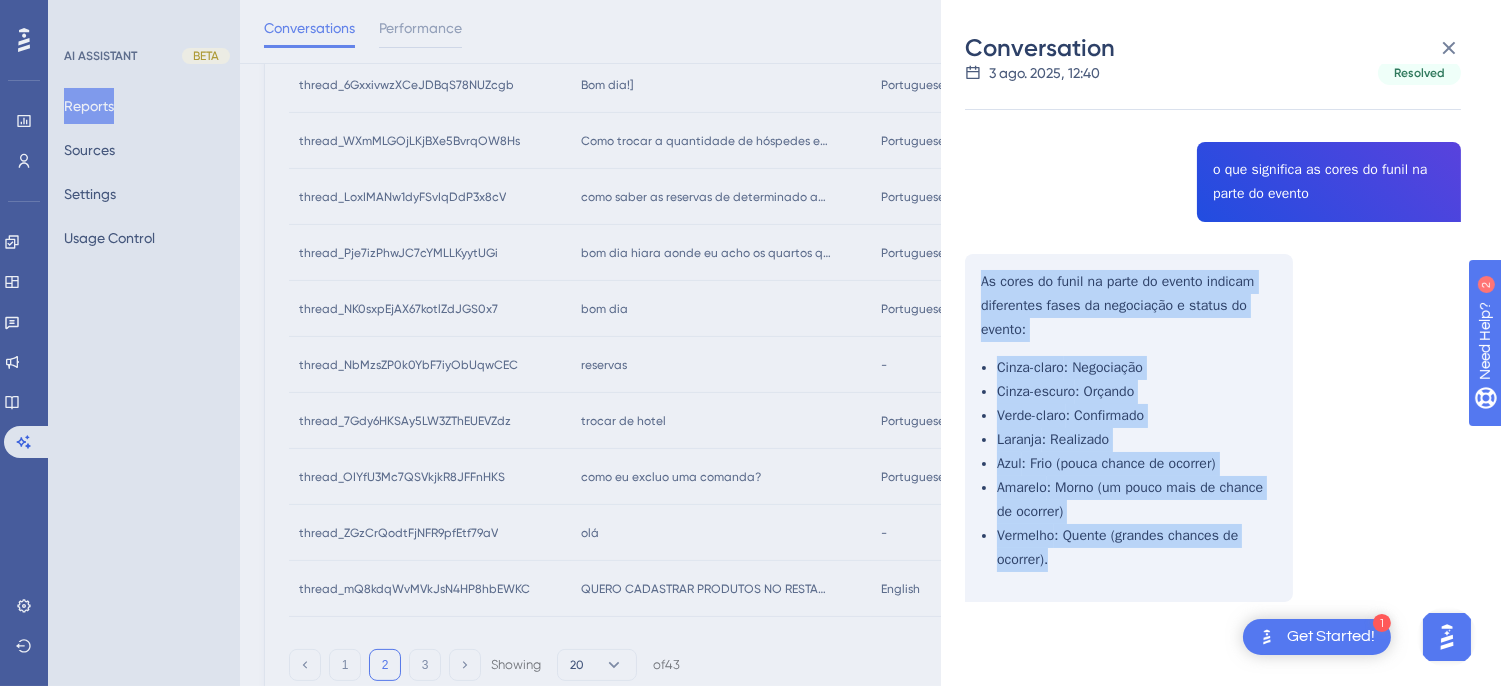 drag, startPoint x: 983, startPoint y: 397, endPoint x: 1118, endPoint y: 573, distance: 221.81299 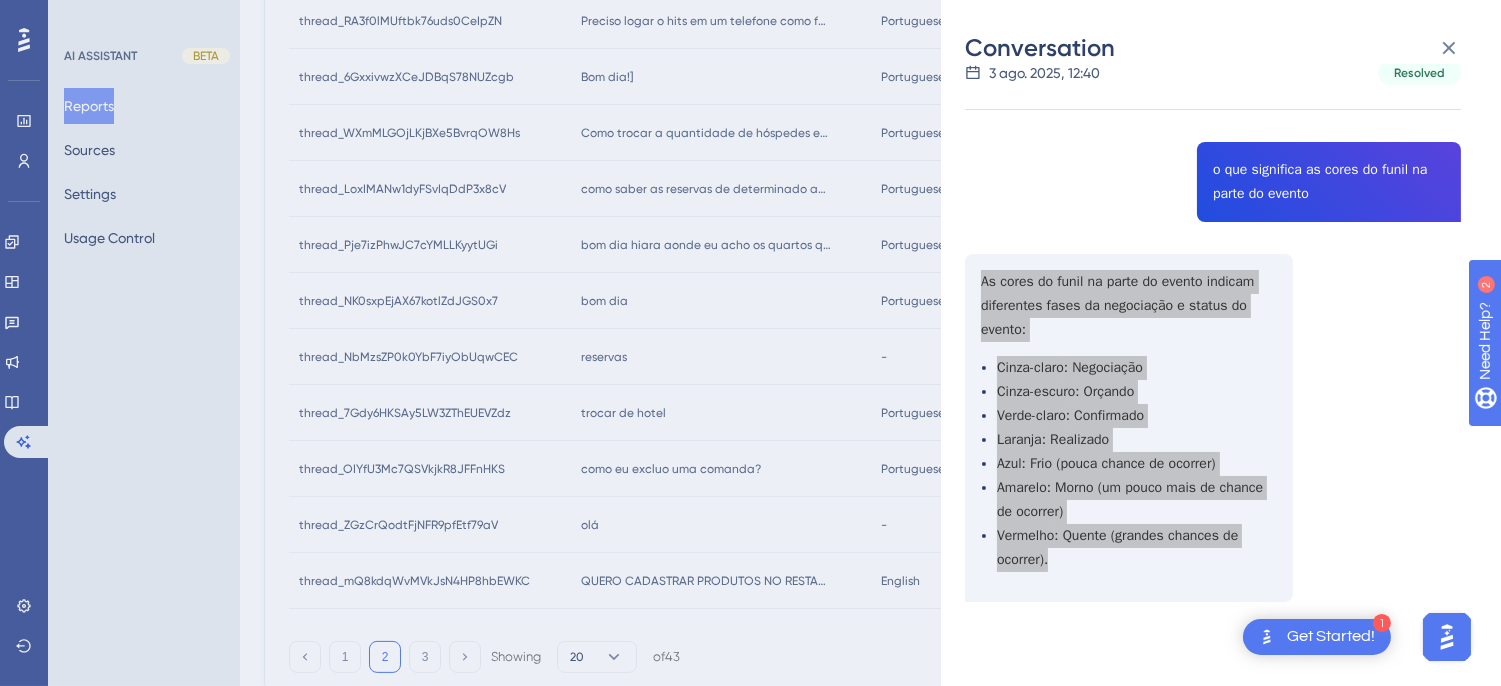 scroll, scrollTop: 0, scrollLeft: 0, axis: both 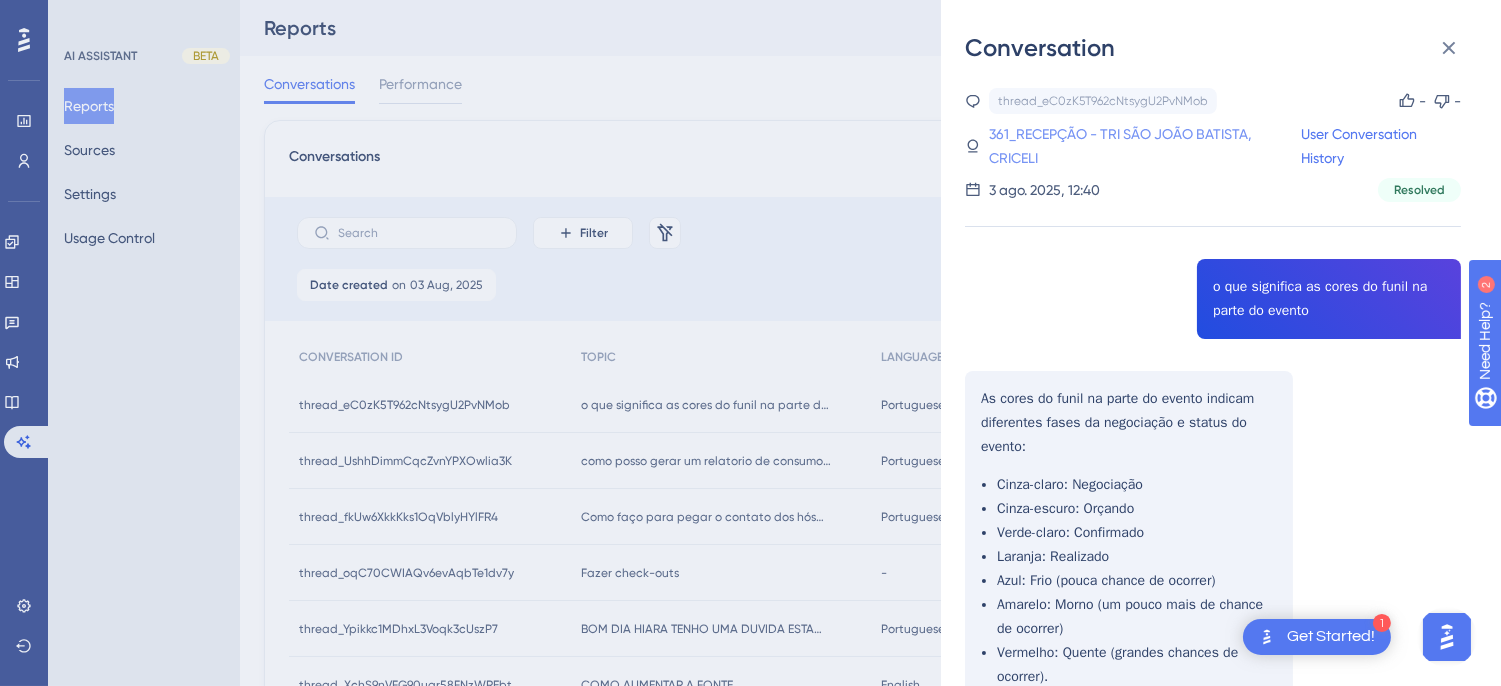 click on "361_RECEPÇÃO - TRI SÃO JOÃO BATISTA, CRICELI" at bounding box center [1145, 146] 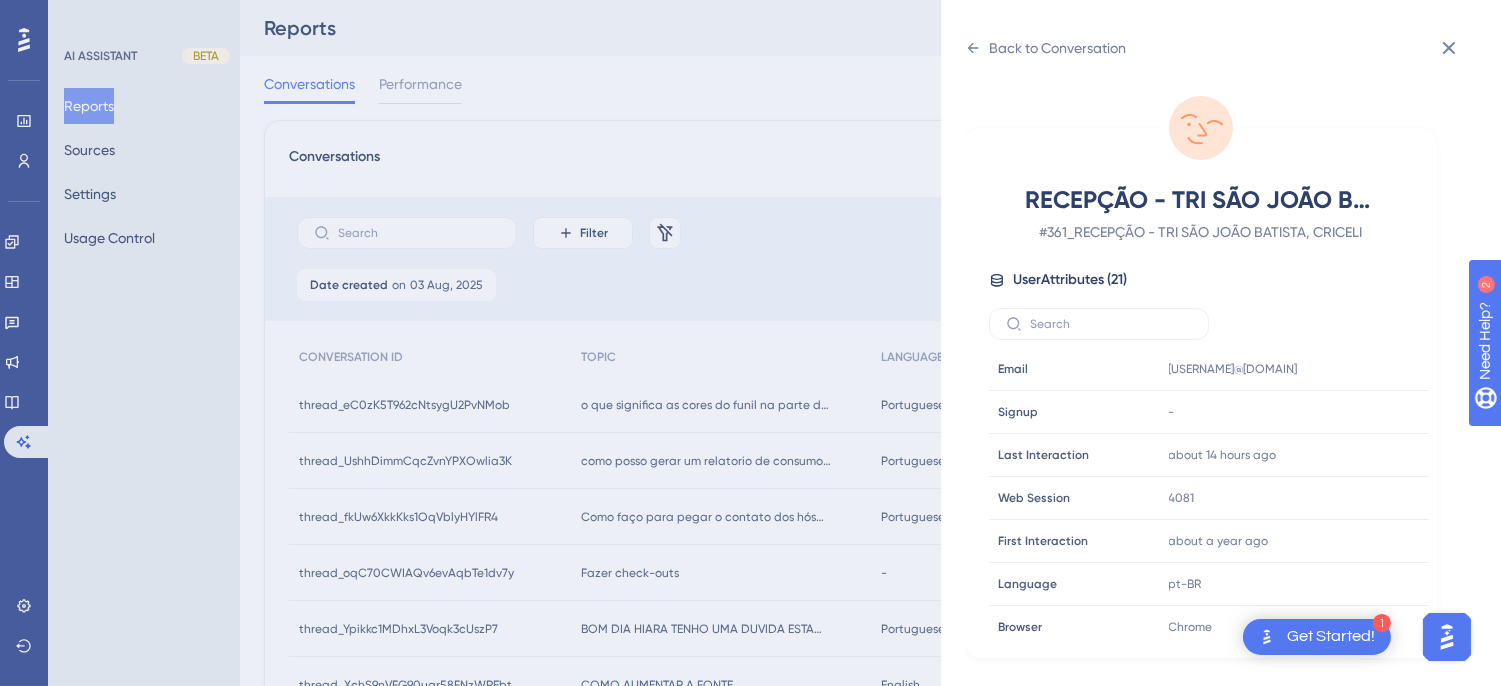 scroll, scrollTop: 610, scrollLeft: 0, axis: vertical 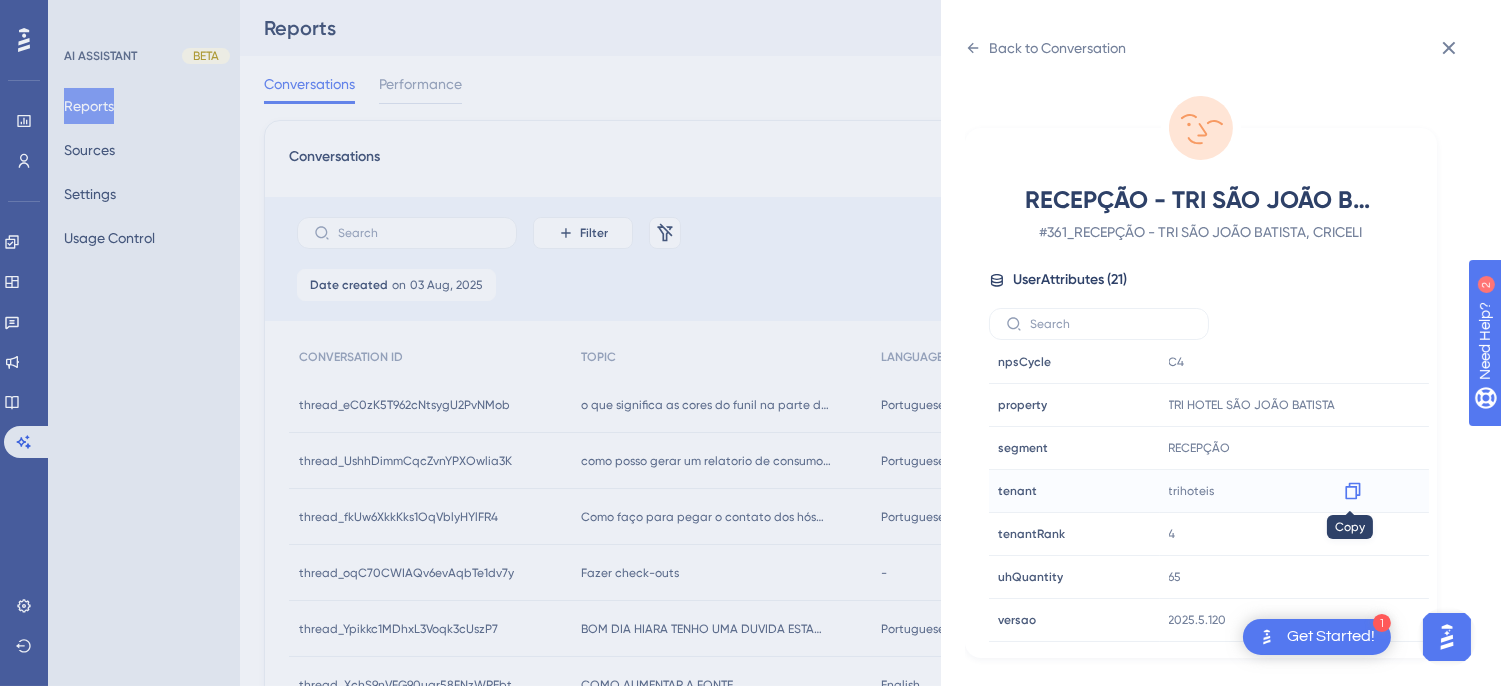 click 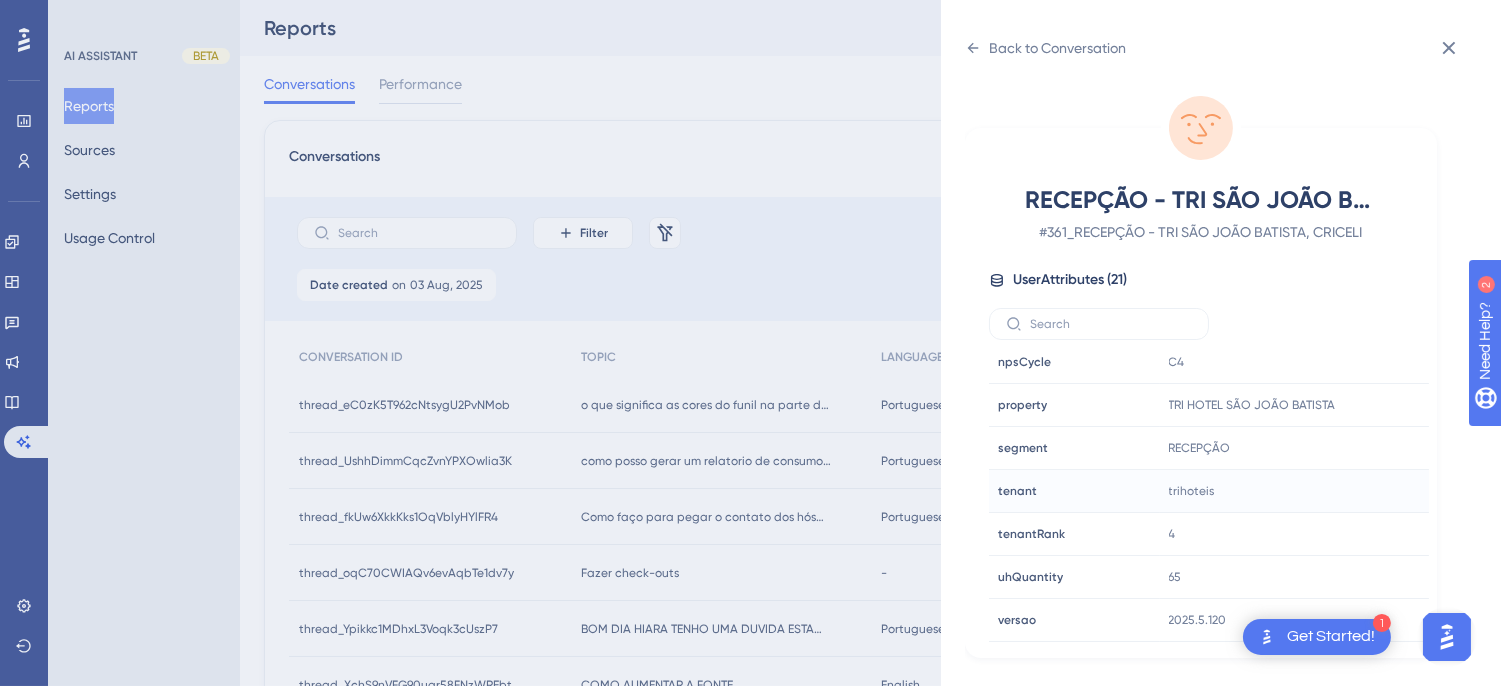 click on "RECEPÇÃO - TRI SÃO JOÃO BATISTA, CRICELI #  361_RECEPÇÃO - TRI SÃO JOÃO BATISTA, CRICELI User  Attributes ( 21 ) Email Email criceli.souza.sjb.sc@gmail.com Signup Signup - Last Interaction Last Interaction about 14 hours ago 06 Aug 2025, 20:21 Web Session Web Session 4081 First Interaction First Interaction about a year ago 04 Apr 2024, 14:59 Language Language pt-BR Browser Browser Chrome Device Device computer Operating System Operating System Windows cnpj cnpj 20947458000593 consultRegister consultRegister true customerRank customerRank PRATA event event true housekeeper housekeeper true npsCycle npsCycle C4 property property TRI HOTEL SÃO JOÃO BATISTA segment segment RECEPÇÃO tenant tenant trihoteis tenantRank tenantRank 4 uhQuantity uhQuantity 65 versao versao 2025.5.120" at bounding box center [1201, 373] 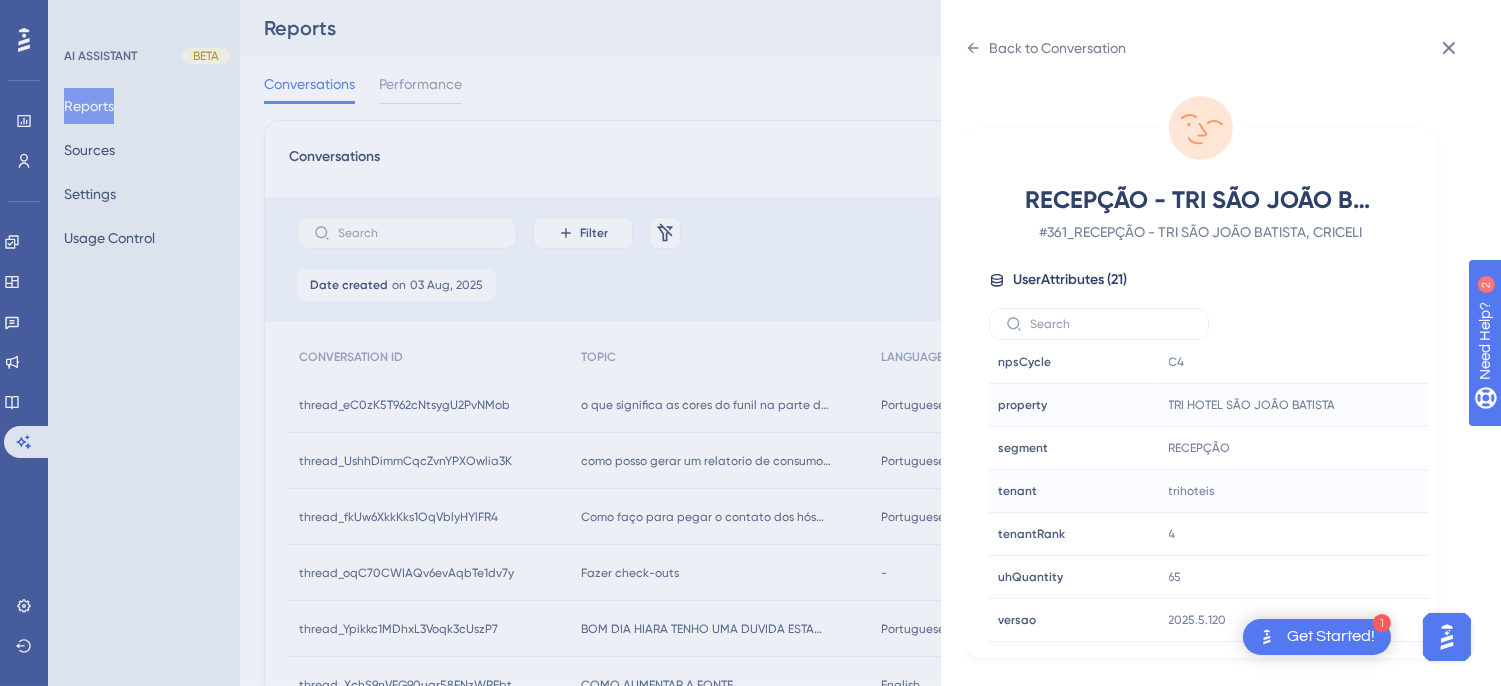 scroll, scrollTop: 444, scrollLeft: 0, axis: vertical 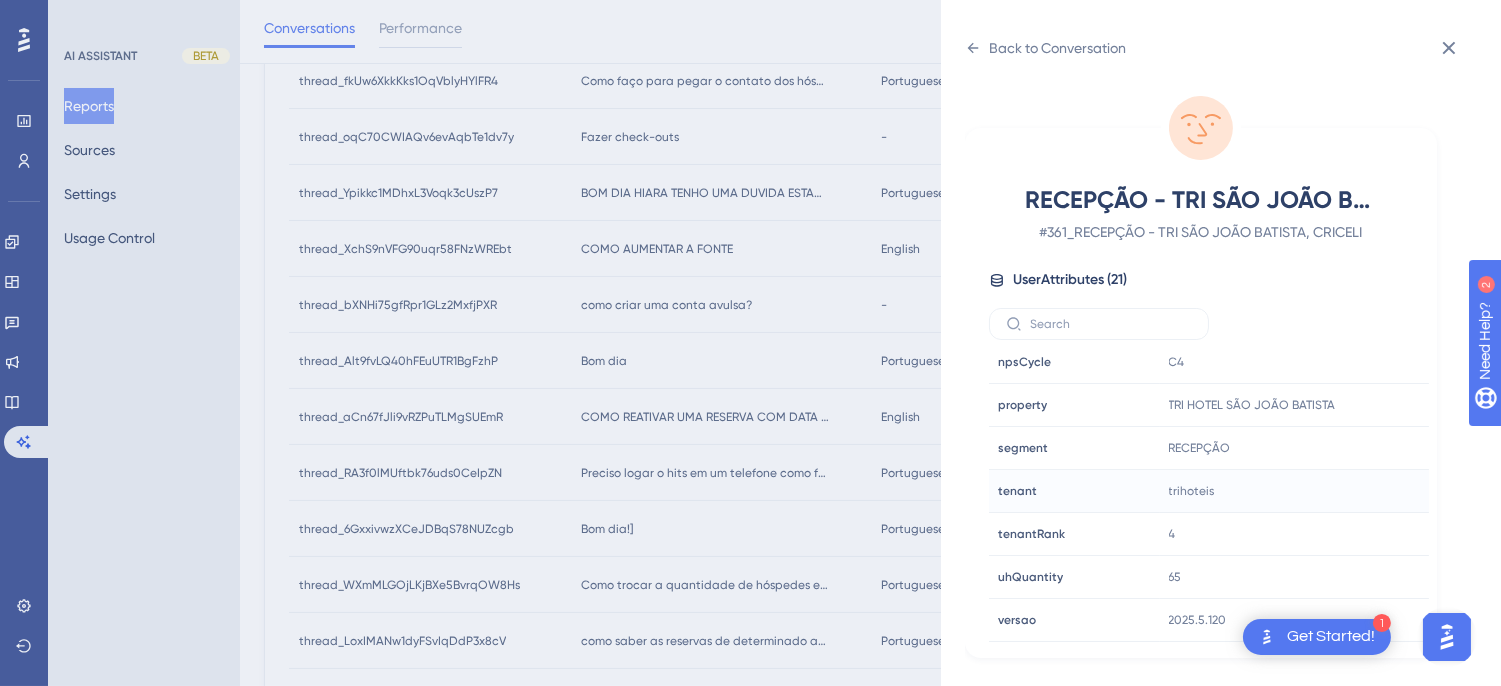 click on "Back to Conversation RECEPÇÃO - TRI SÃO JOÃO BATISTA, CRICELI #  361_RECEPÇÃO - TRI SÃO JOÃO BATISTA, CRICELI User  Attributes ( 21 ) Email Email criceli.souza.sjb.sc@gmail.com Signup Signup - Last Interaction Last Interaction about 14 hours ago 06 Aug 2025, 20:21 Web Session Web Session 4081 First Interaction First Interaction about a year ago 04 Apr 2024, 14:59 Language Language pt-BR Browser Browser Chrome Device Device computer Operating System Operating System Windows cnpj cnpj 20947458000593 consultRegister consultRegister true customerRank customerRank PRATA event event true housekeeper housekeeper true npsCycle npsCycle C4 property property TRI HOTEL SÃO JOÃO BATISTA segment segment RECEPÇÃO tenant tenant trihoteis tenantRank tenantRank 4 uhQuantity uhQuantity 65 versao versao 2025.5.120" at bounding box center [1221, 343] 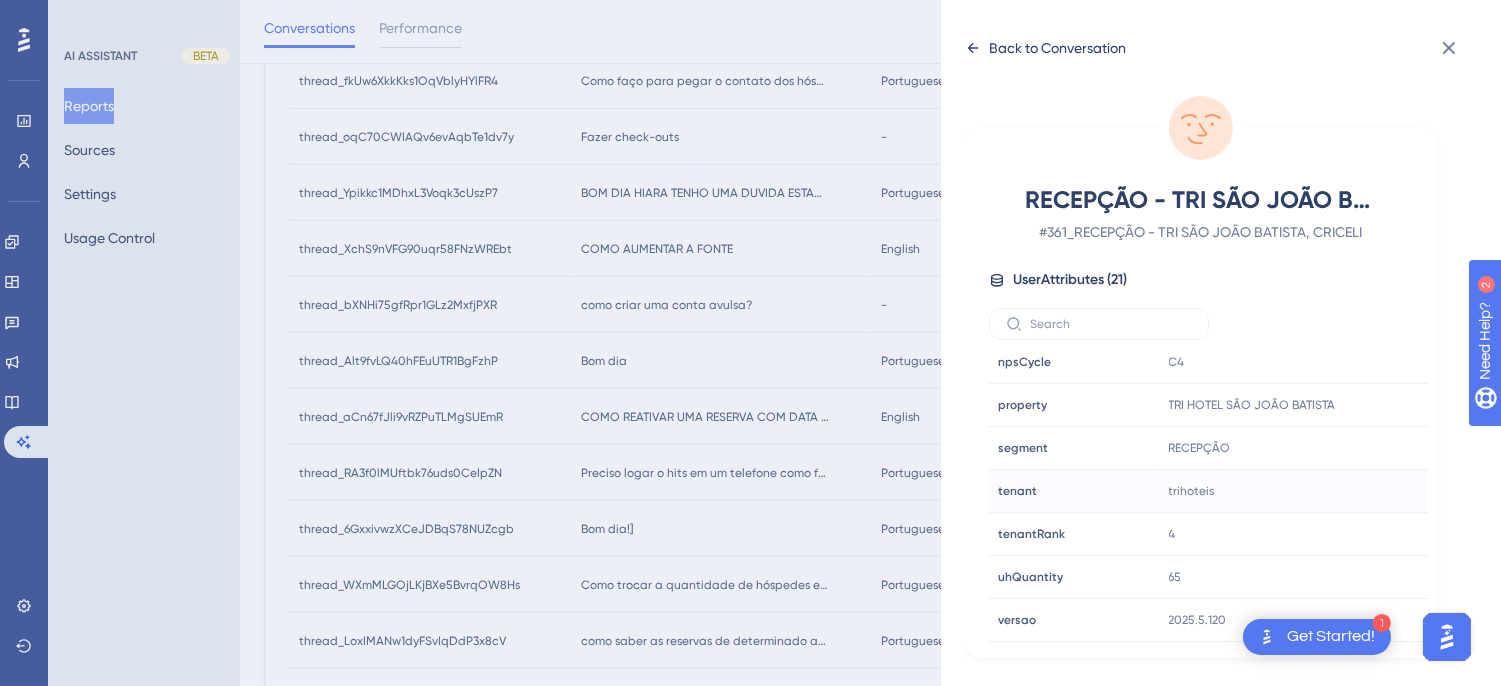 click on "Back to Conversation" at bounding box center (1045, 48) 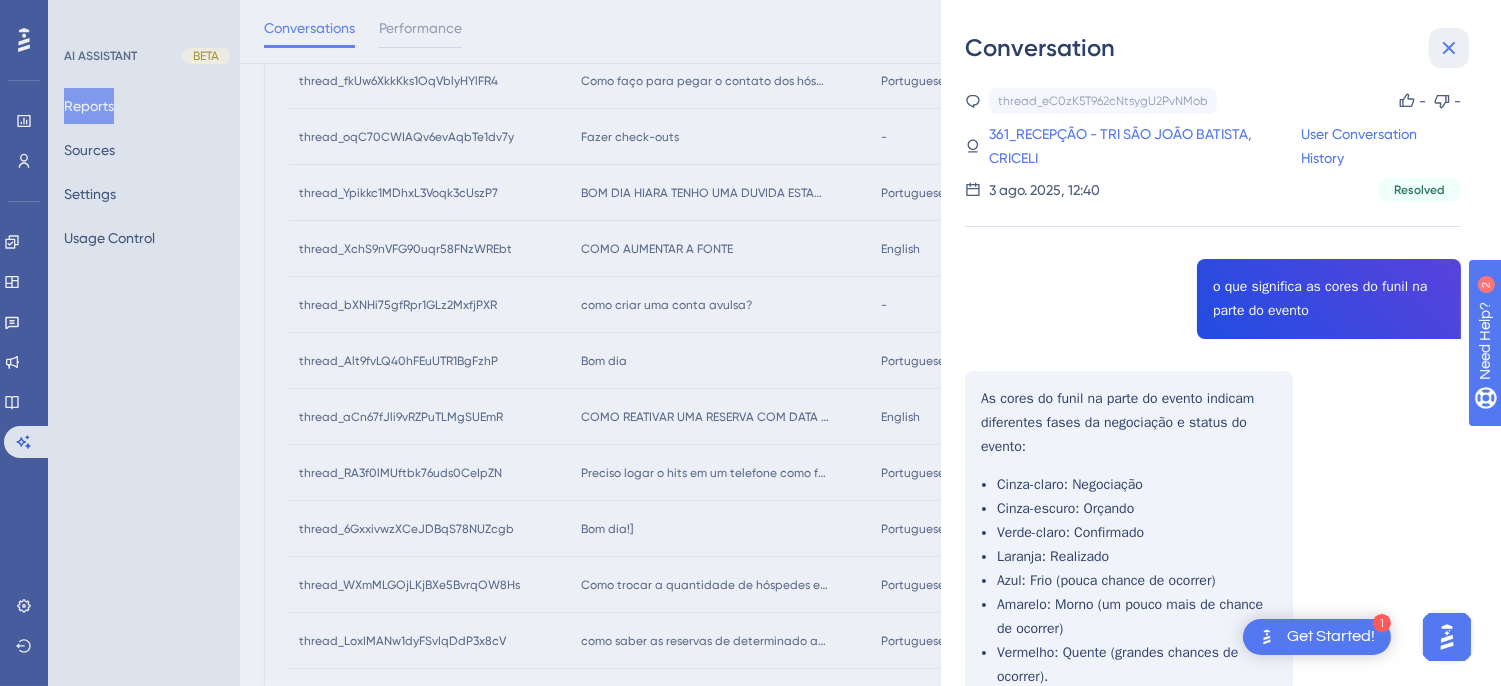 click 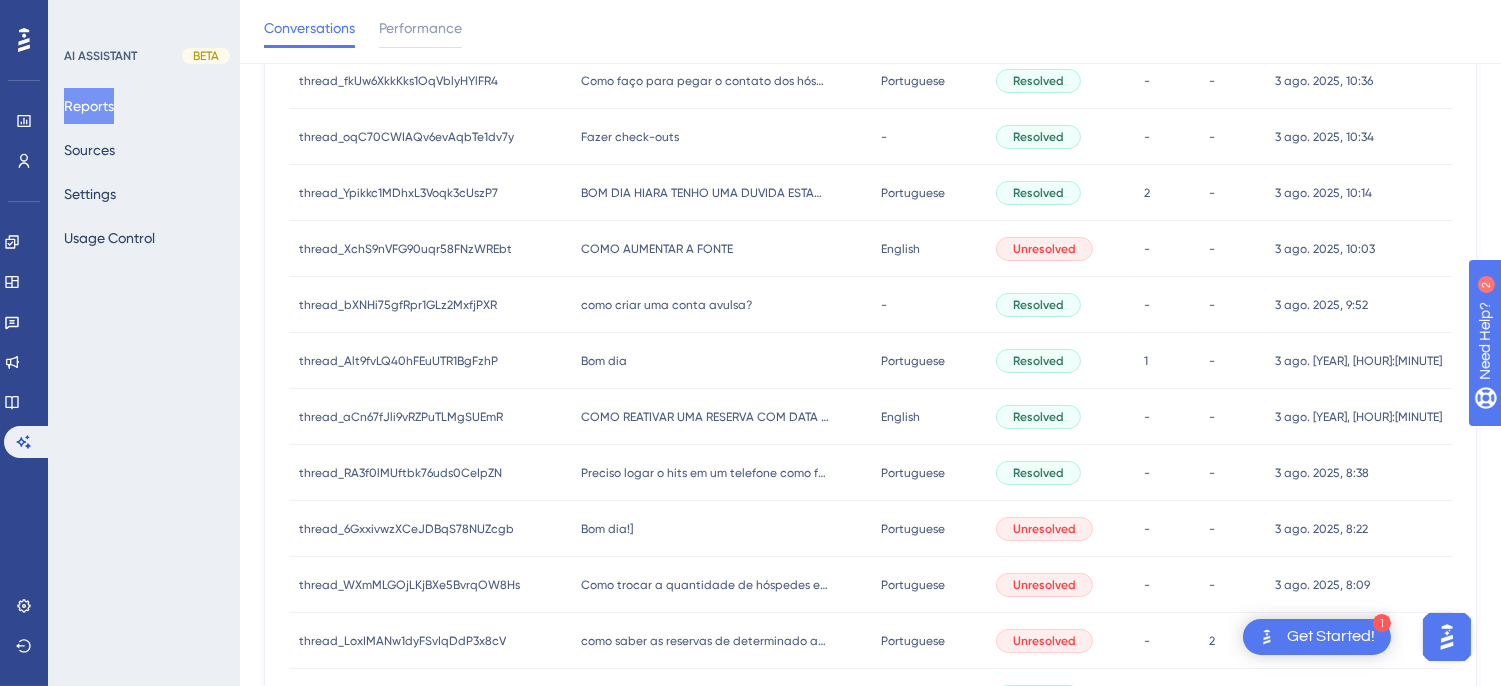 scroll, scrollTop: 0, scrollLeft: 0, axis: both 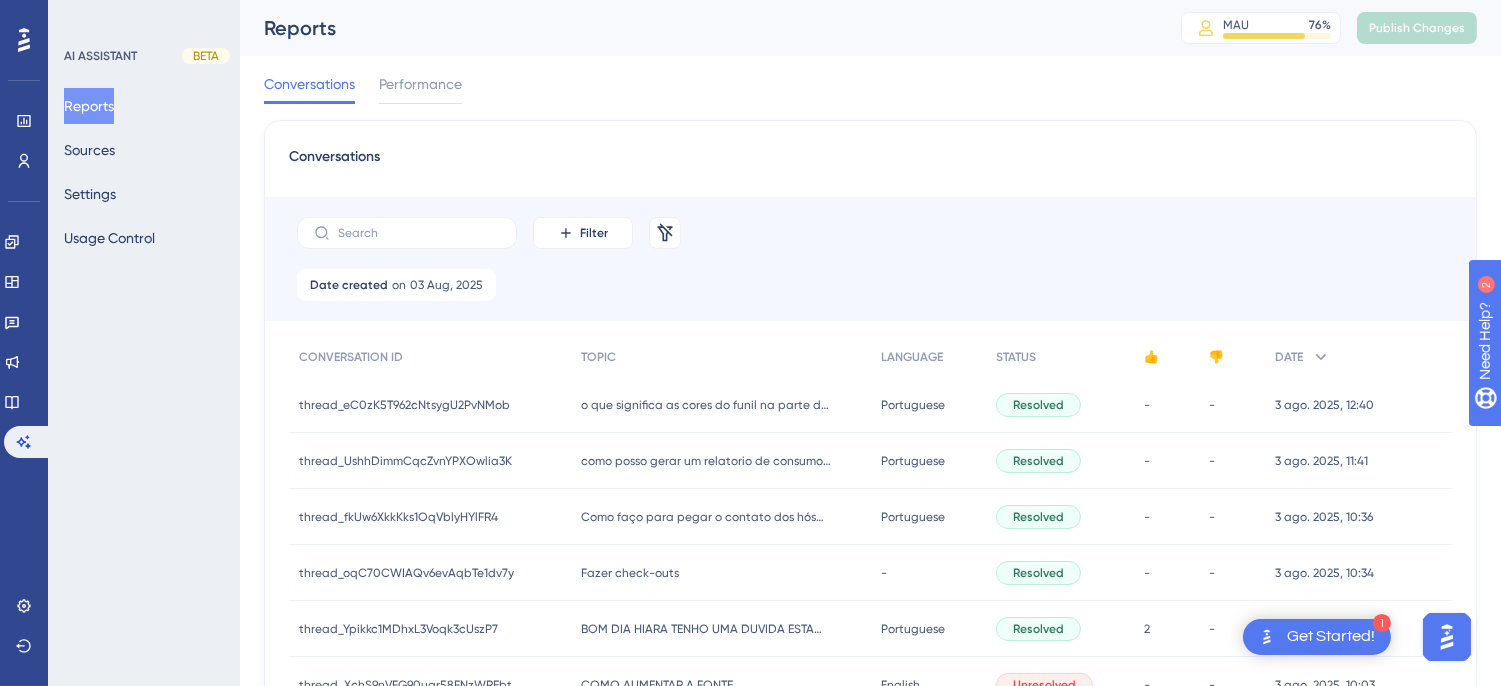 click on "como posso gerar um relatorio de consumo do quarto para apresentar ao hospede no checkout? como posso gerar um relatorio de consumo do quarto para apresentar ao hospede no checkout?" at bounding box center [729, 461] 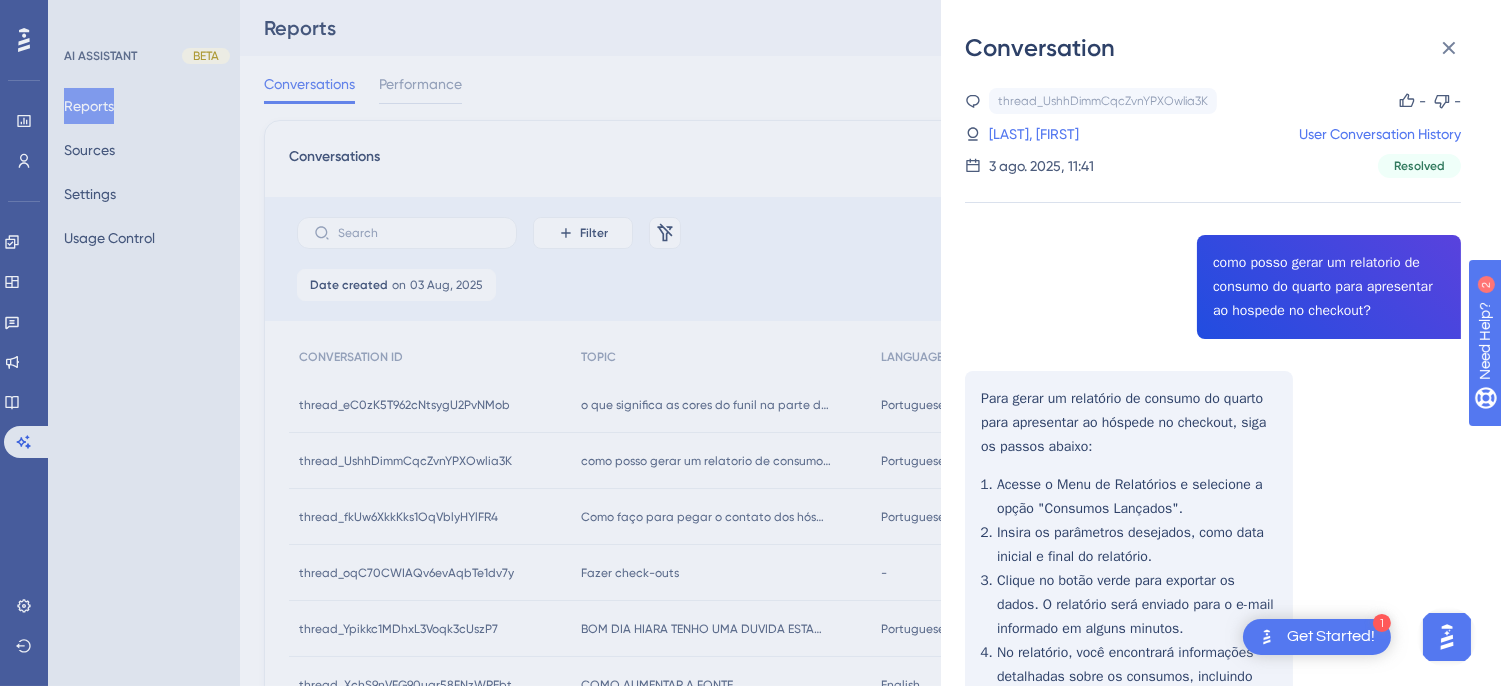 click on "thread_UshhDimmCqcZvnYPXOwlia3K Copy - - 32_GUERREIRO, FABIO User Conversation History 3 ago. 2025,
11:41 Resolved como posso gerar um relatorio de consumo do quarto para apresentar ao hospede no checkout? Para gerar um relatório de consumo do quarto para apresentar ao hóspede no checkout, siga os passos abaixo:
Acesse o Menu de Relatórios e selecione a opção "Consumos Lançados".
Insira os parâmetros desejados, como data inicial e final do relatório.
Clique no botão verde para exportar os dados. O relatório será enviado para o e-mail informado em alguns minutos.
No relatório, você encontrará informações detalhadas sobre os consumos, incluindo dados do hóspede e valores consumidos.
Esses passos ajudarão a apresentar um relatório claro e organizado ao hóspede no momento do checkout." at bounding box center (1213, 502) 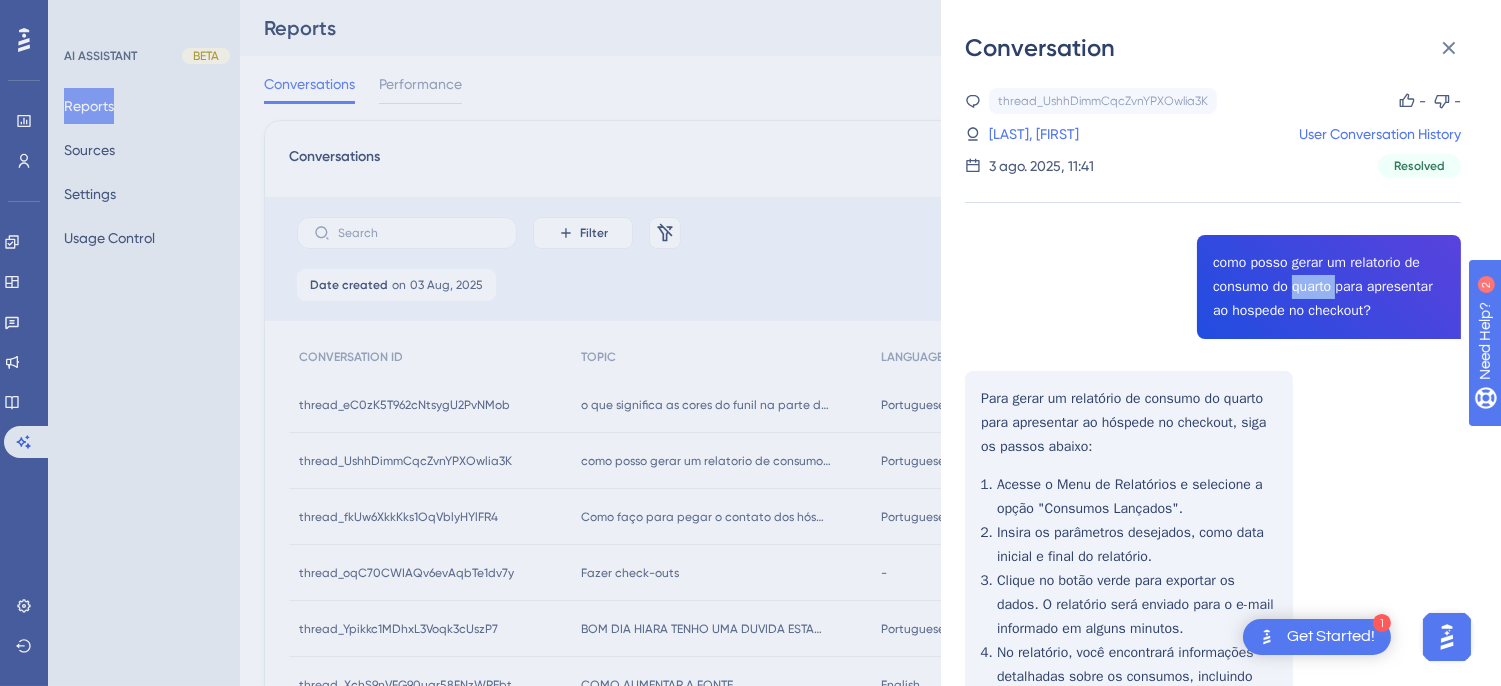 click on "thread_UshhDimmCqcZvnYPXOwlia3K Copy - - 32_GUERREIRO, FABIO User Conversation History 3 ago. 2025,
11:41 Resolved como posso gerar um relatorio de consumo do quarto para apresentar ao hospede no checkout? Para gerar um relatório de consumo do quarto para apresentar ao hóspede no checkout, siga os passos abaixo:
Acesse o Menu de Relatórios e selecione a opção "Consumos Lançados".
Insira os parâmetros desejados, como data inicial e final do relatório.
Clique no botão verde para exportar os dados. O relatório será enviado para o e-mail informado em alguns minutos.
No relatório, você encontrará informações detalhadas sobre os consumos, incluindo dados do hóspede e valores consumidos.
Esses passos ajudarão a apresentar um relatório claro e organizado ao hóspede no momento do checkout." at bounding box center (1213, 502) 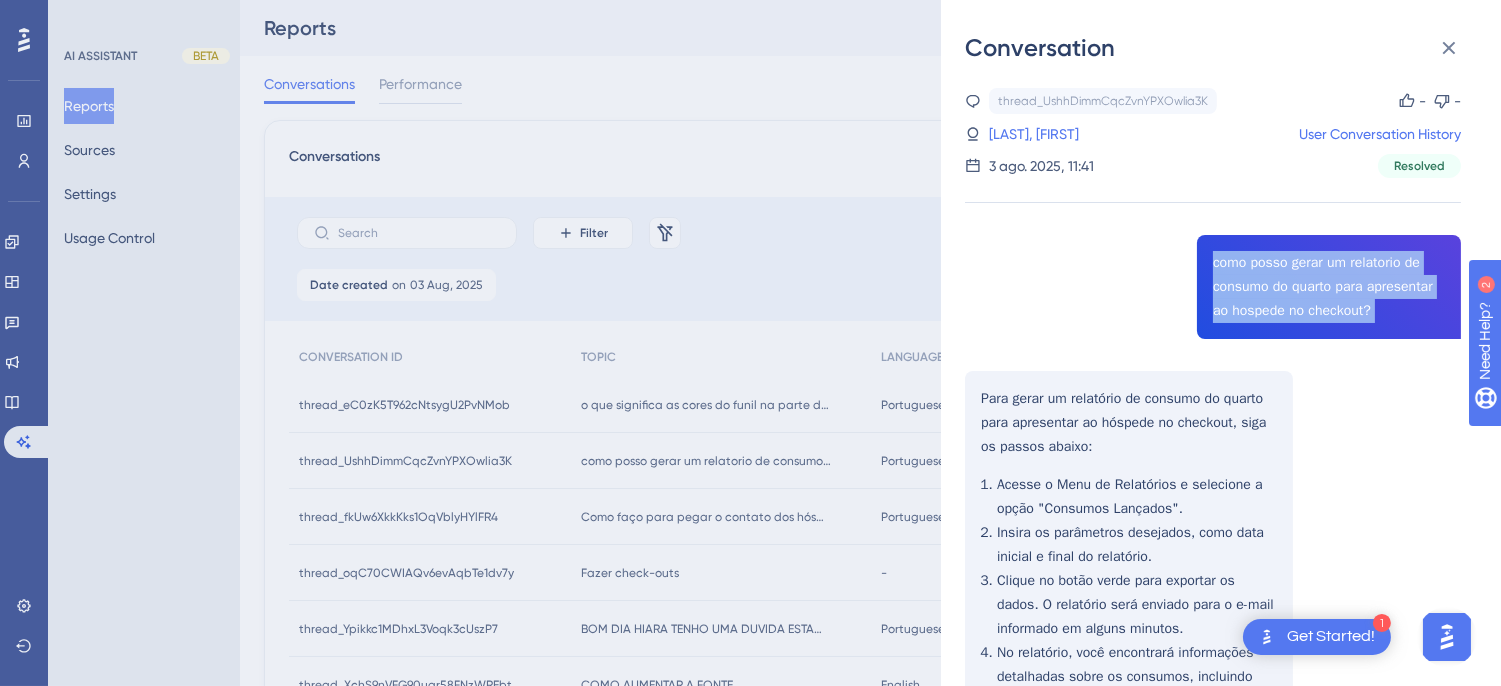 click on "thread_UshhDimmCqcZvnYPXOwlia3K Copy - - 32_GUERREIRO, FABIO User Conversation History 3 ago. 2025,
11:41 Resolved como posso gerar um relatorio de consumo do quarto para apresentar ao hospede no checkout? Para gerar um relatório de consumo do quarto para apresentar ao hóspede no checkout, siga os passos abaixo:
Acesse o Menu de Relatórios e selecione a opção "Consumos Lançados".
Insira os parâmetros desejados, como data inicial e final do relatório.
Clique no botão verde para exportar os dados. O relatório será enviado para o e-mail informado em alguns minutos.
No relatório, você encontrará informações detalhadas sobre os consumos, incluindo dados do hóspede e valores consumidos.
Esses passos ajudarão a apresentar um relatório claro e organizado ao hóspede no momento do checkout." at bounding box center (1213, 502) 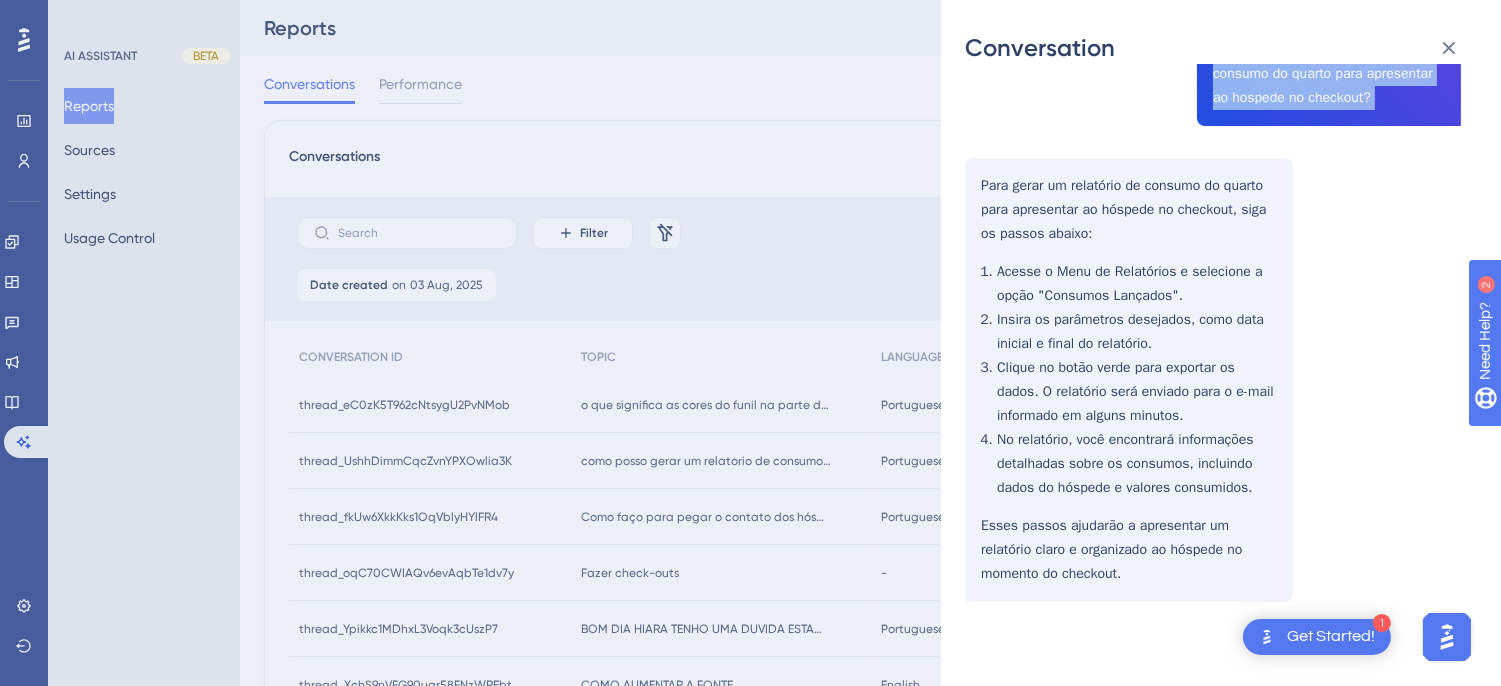 scroll, scrollTop: 0, scrollLeft: 0, axis: both 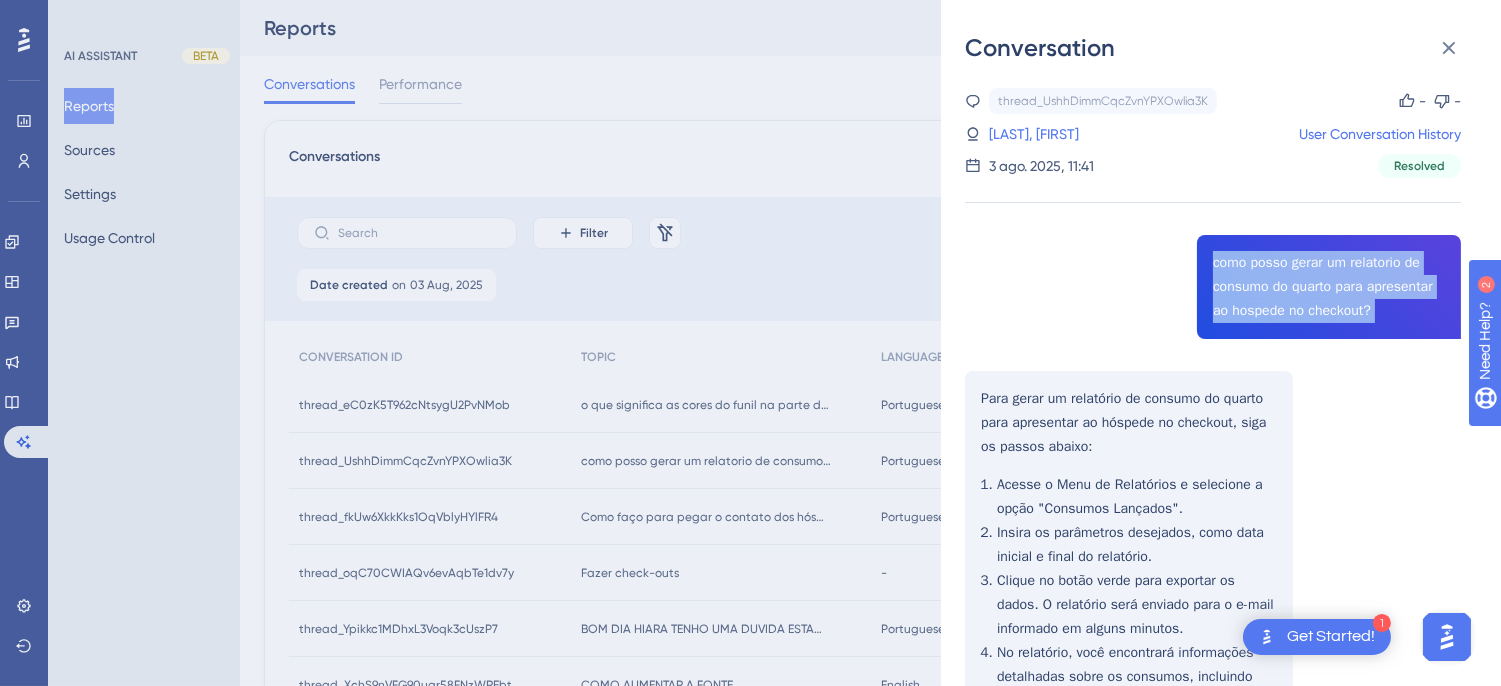click on "thread_UshhDimmCqcZvnYPXOwlia3K Copy - - 32_GUERREIRO, FABIO User Conversation History 3 ago. 2025,
11:41 Resolved como posso gerar um relatorio de consumo do quarto para apresentar ao hospede no checkout? Para gerar um relatório de consumo do quarto para apresentar ao hóspede no checkout, siga os passos abaixo:
Acesse o Menu de Relatórios e selecione a opção "Consumos Lançados".
Insira os parâmetros desejados, como data inicial e final do relatório.
Clique no botão verde para exportar os dados. O relatório será enviado para o e-mail informado em alguns minutos.
No relatório, você encontrará informações detalhadas sobre os consumos, incluindo dados do hóspede e valores consumidos.
Esses passos ajudarão a apresentar um relatório claro e organizado ao hóspede no momento do checkout." at bounding box center (1213, 502) 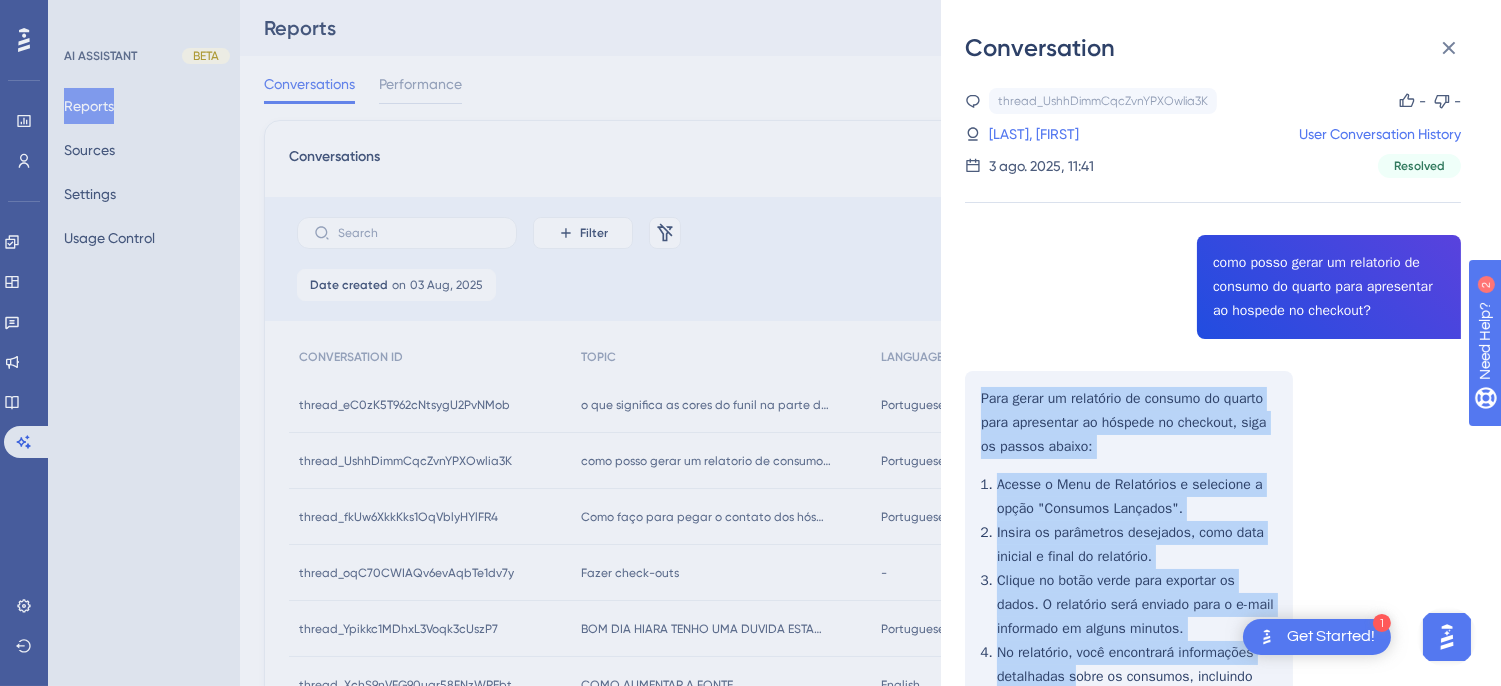 scroll, scrollTop: 213, scrollLeft: 0, axis: vertical 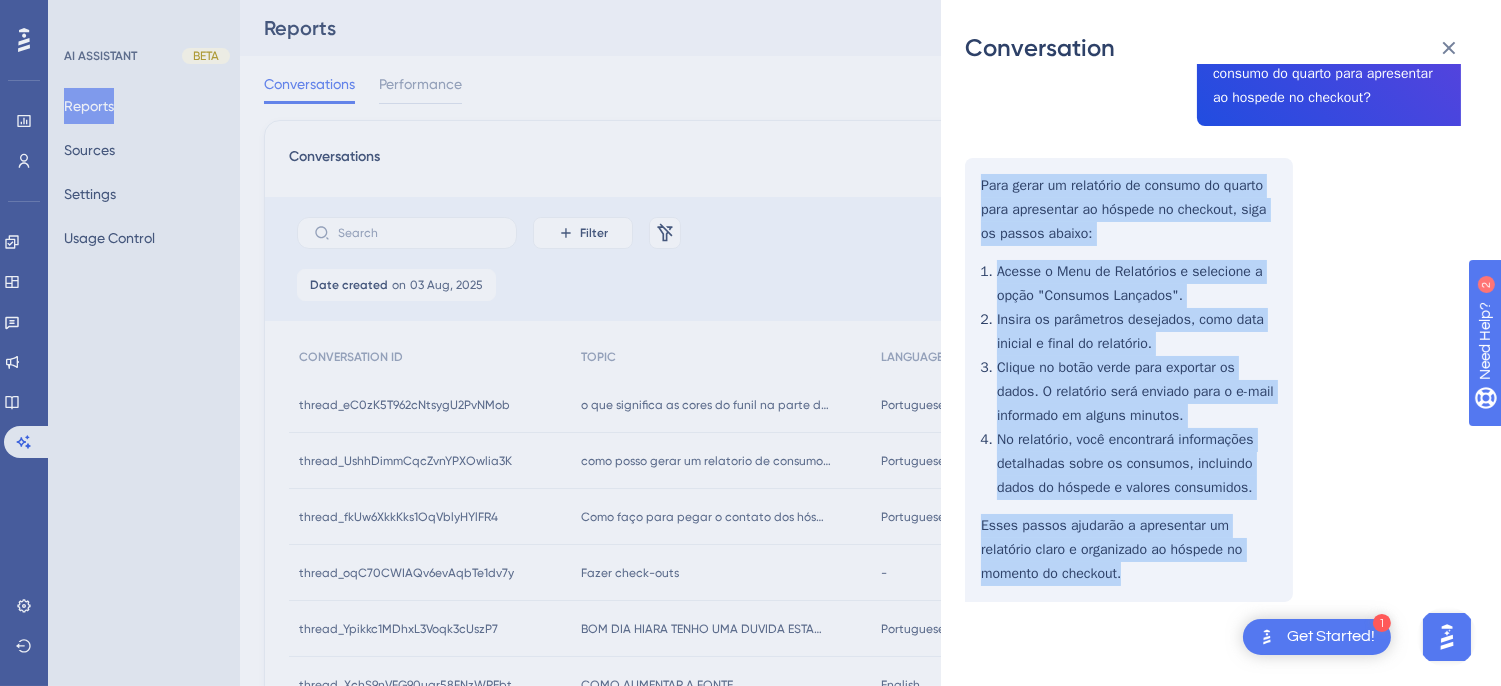 drag, startPoint x: 976, startPoint y: 396, endPoint x: 1102, endPoint y: 241, distance: 199.75235 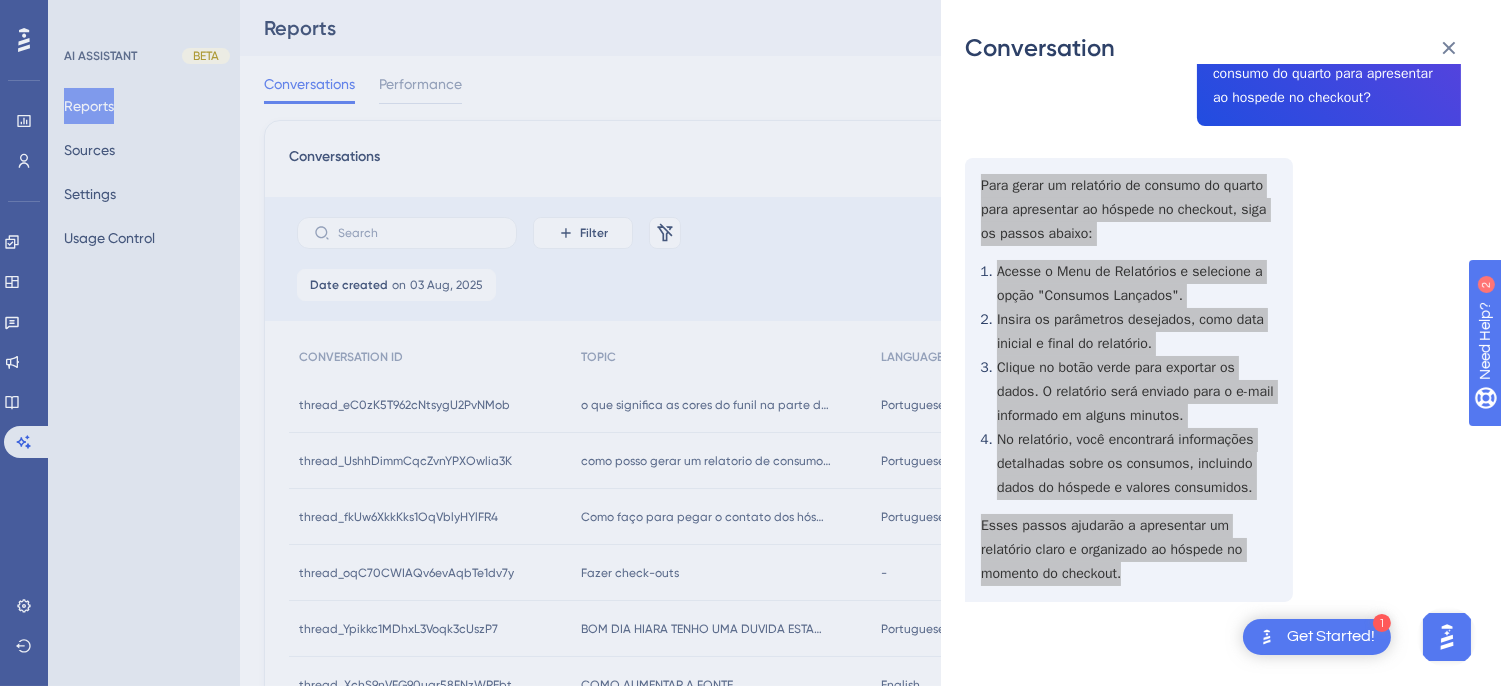 scroll, scrollTop: 0, scrollLeft: 0, axis: both 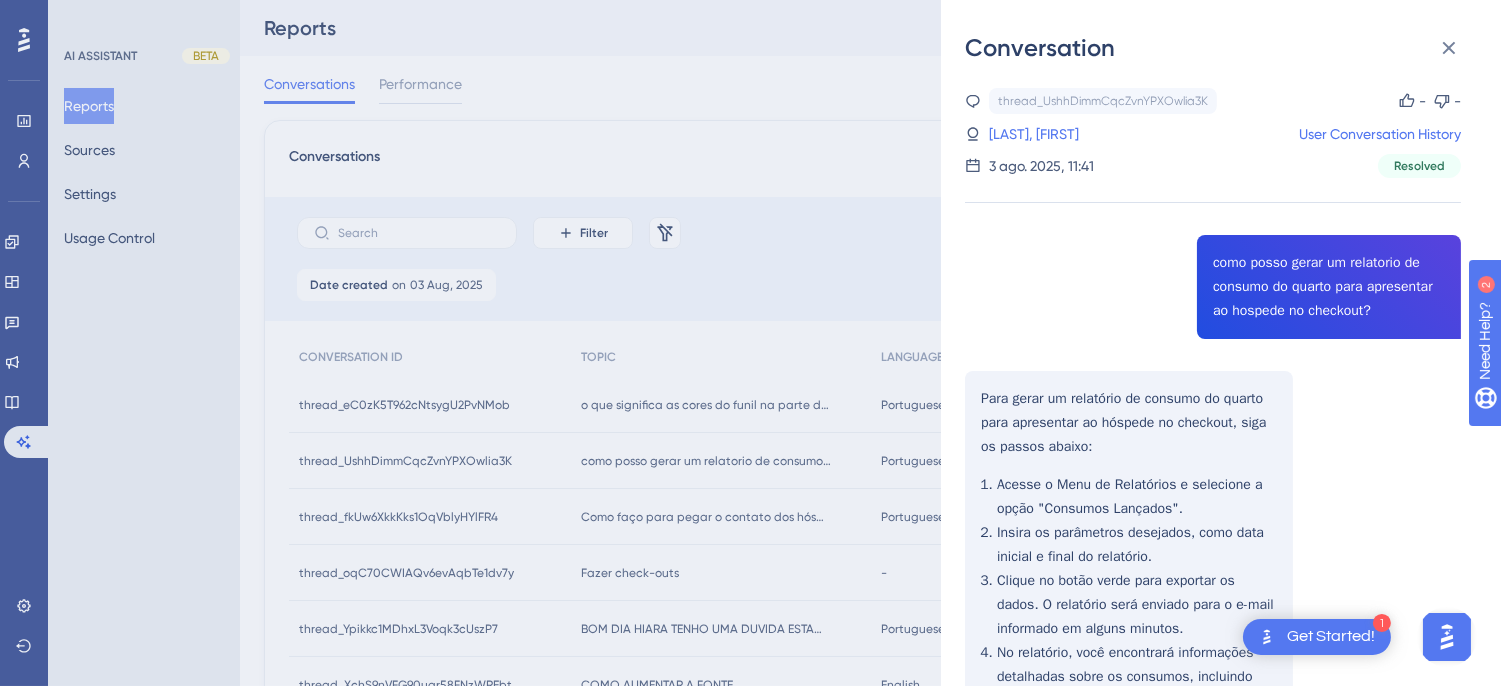 drag, startPoint x: 1064, startPoint y: 131, endPoint x: 1200, endPoint y: 420, distance: 319.401 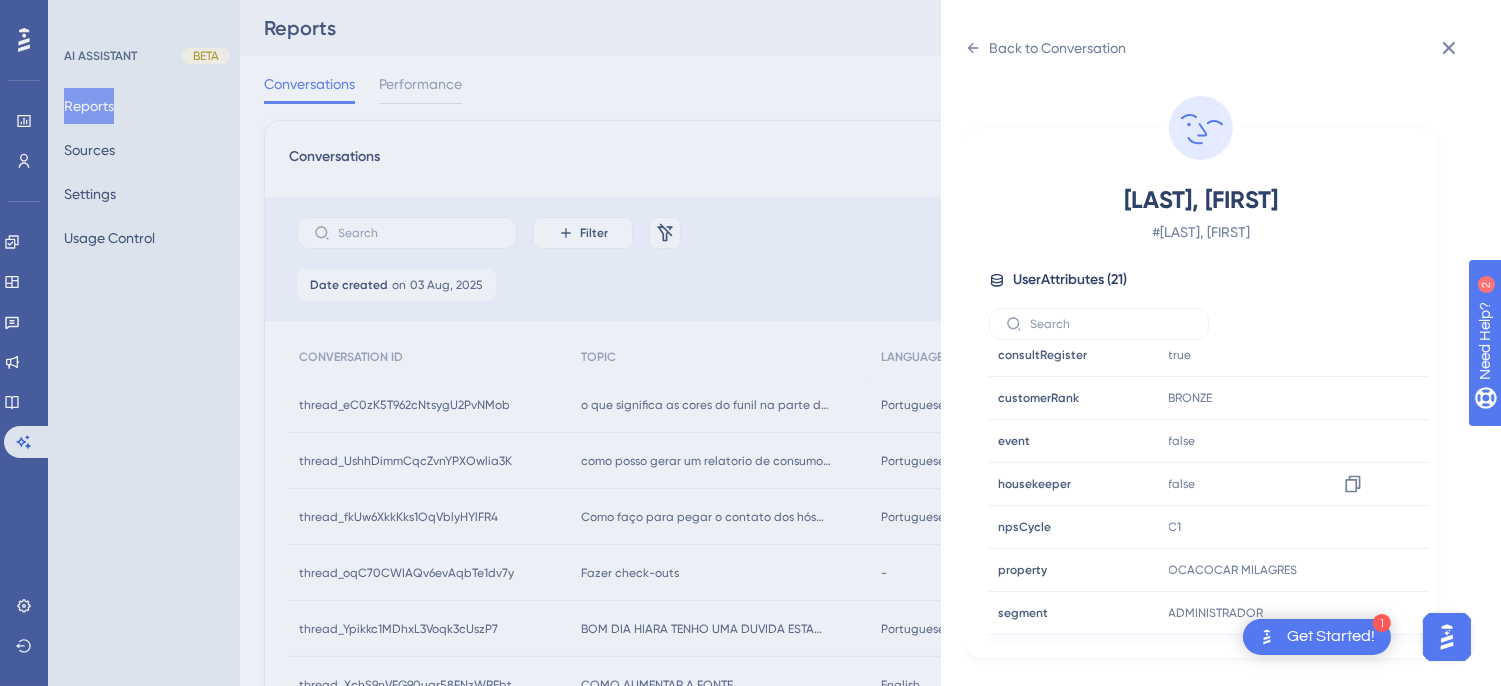 scroll, scrollTop: 610, scrollLeft: 0, axis: vertical 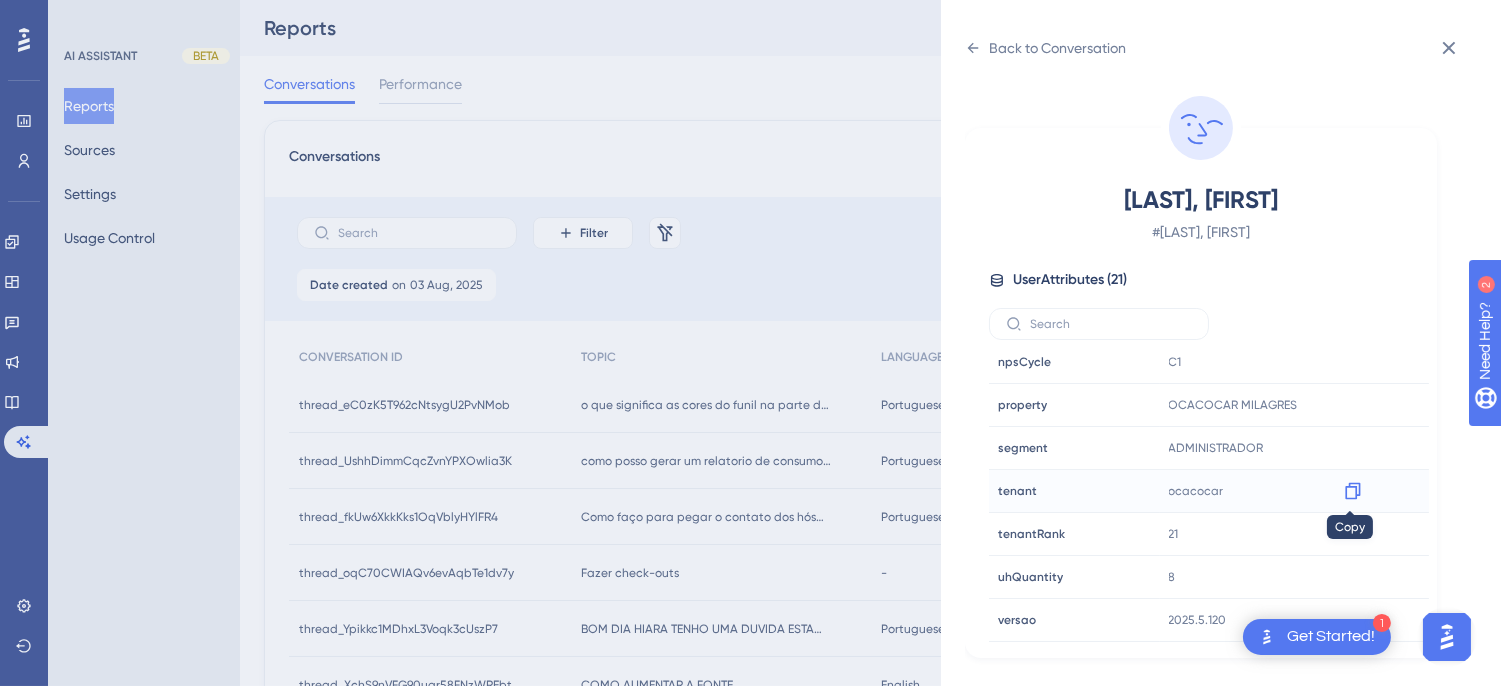 click 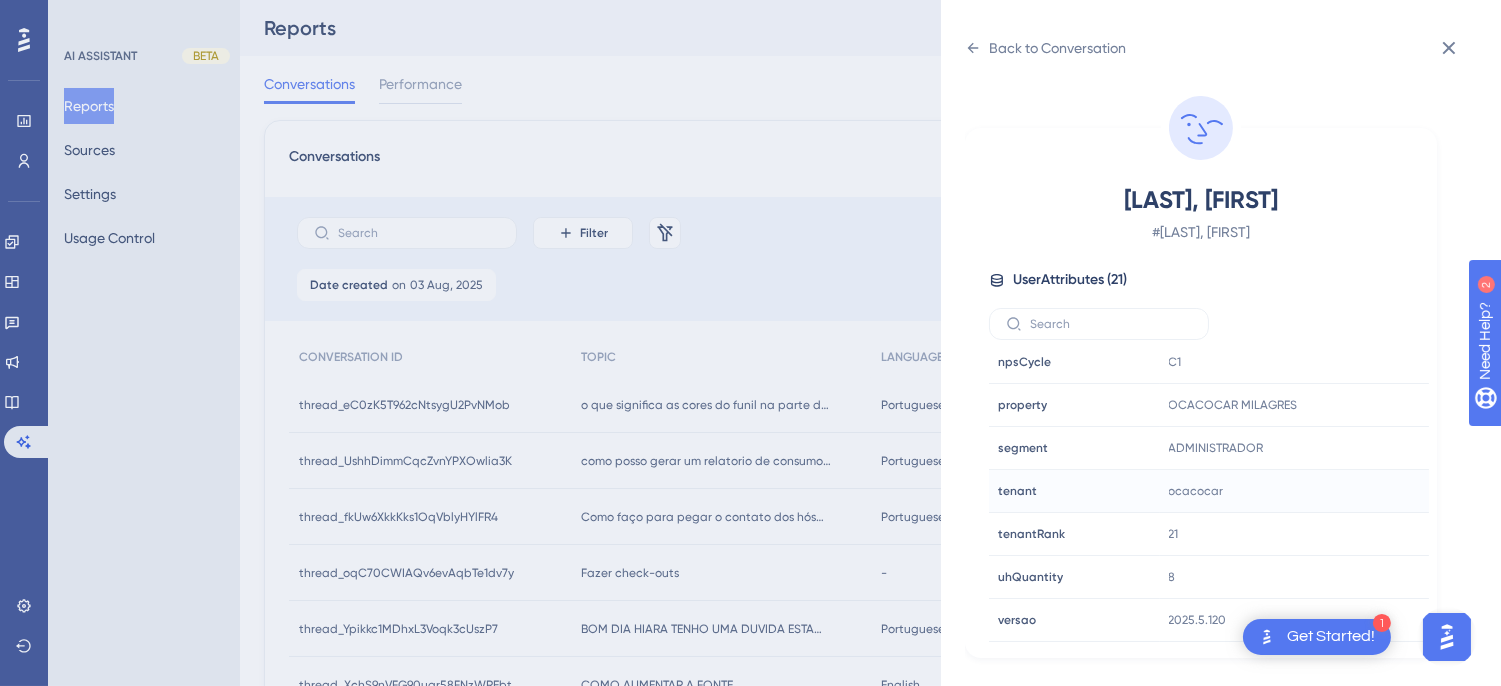 click on "GUERREIRO, FABIO #  32_GUERREIRO, FABIO User  Attributes ( 21 ) Email Email guerreiro1@me.com Signup Signup - Last Interaction Last Interaction 49 minutes ago 07 Aug 2025, 09:19 Web Session Web Session 201 First Interaction First Interaction 3 months ago 20 May 2025, 12:37 Language Language pt-BR Browser Browser Edge Device Device computer Operating System Operating System Windows cnpj cnpj 41243666000158 consultRegister consultRegister true customerRank customerRank BRONZE event event false housekeeper housekeeper false npsCycle npsCycle C1 property property OCACOCAR MILAGRES segment segment ADMINISTRADOR tenant tenant ocacocar tenantRank tenantRank 21 uhQuantity uhQuantity 8 versao versao 2025.5.120" at bounding box center (1201, 393) 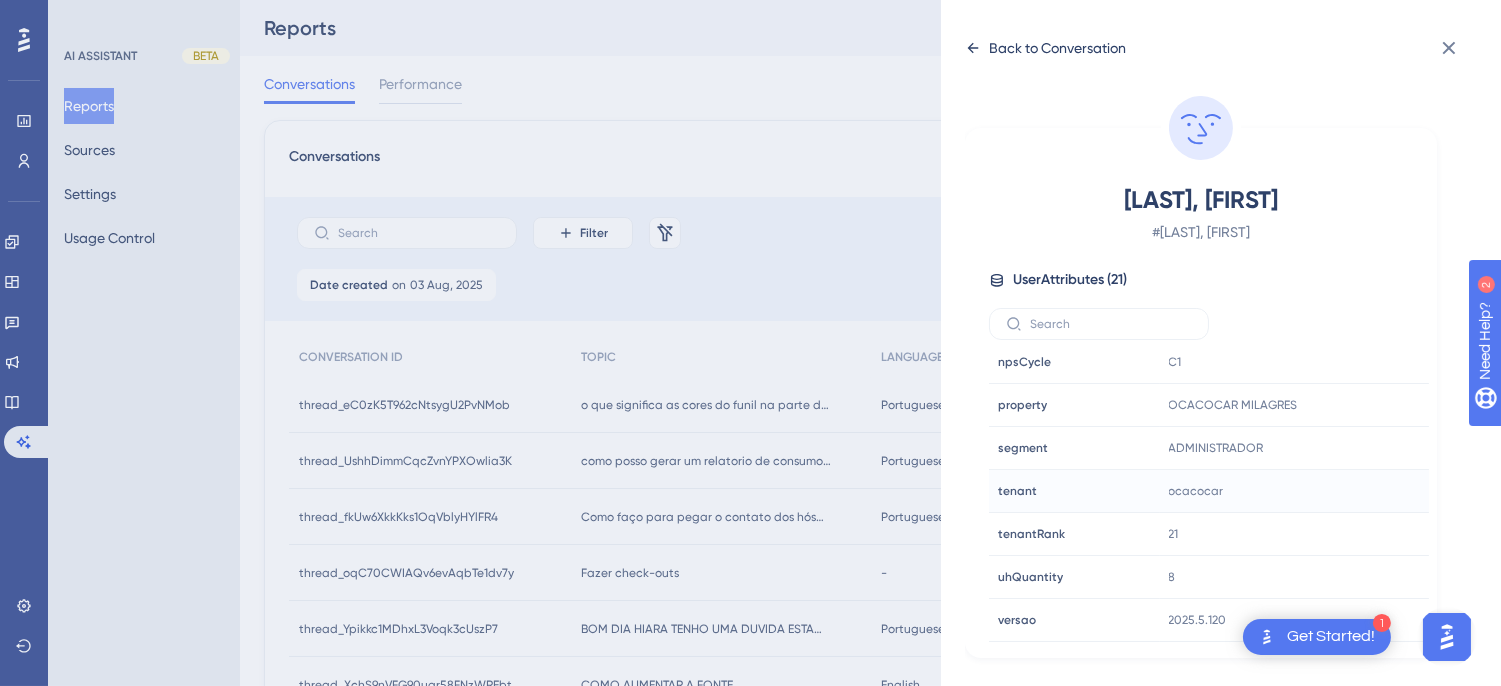 click on "Back to Conversation" at bounding box center [1045, 48] 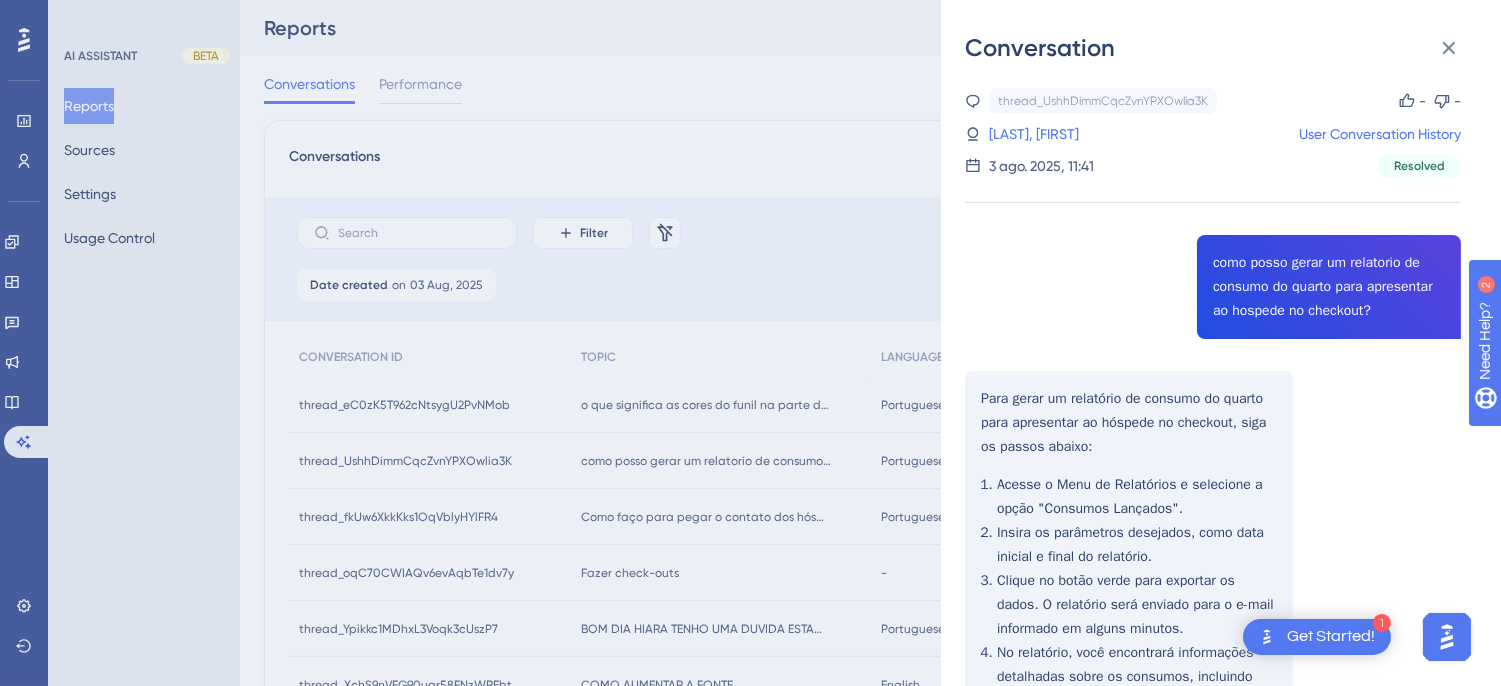 scroll, scrollTop: 213, scrollLeft: 0, axis: vertical 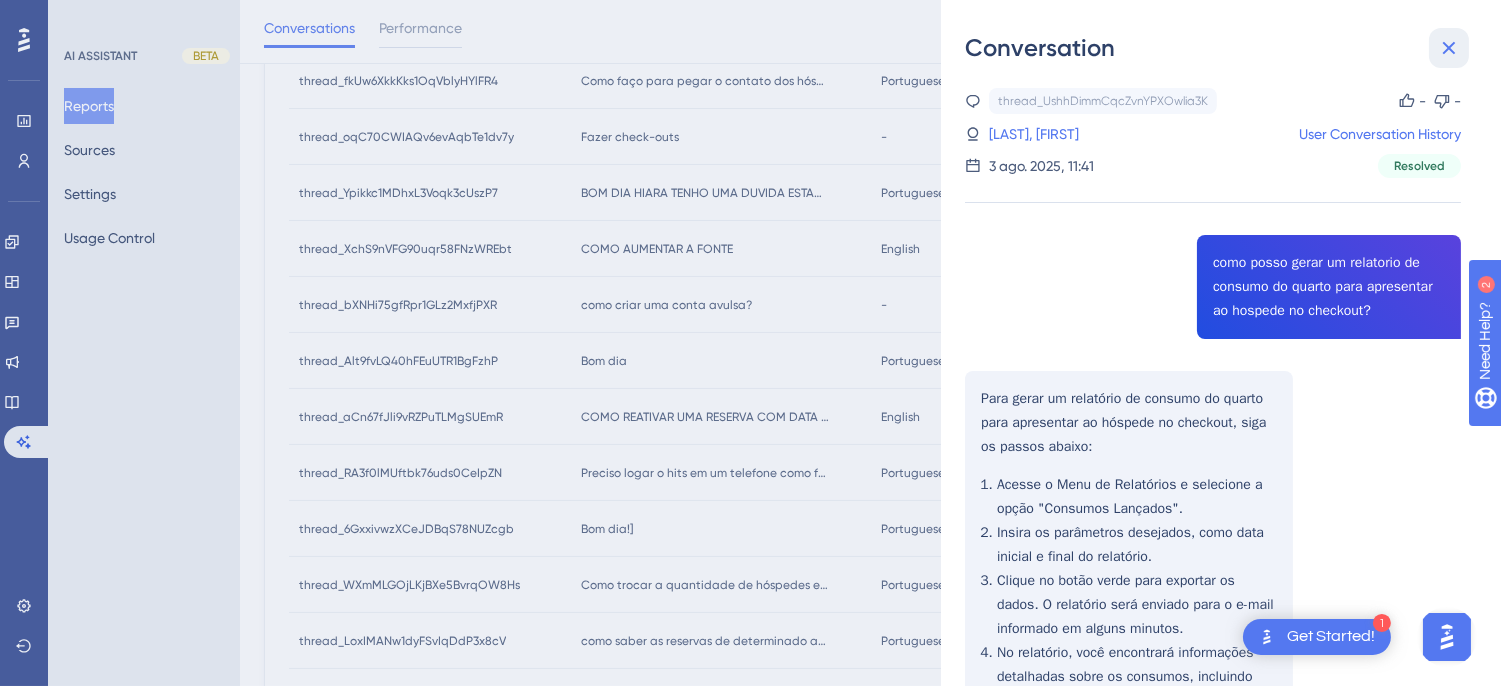 click 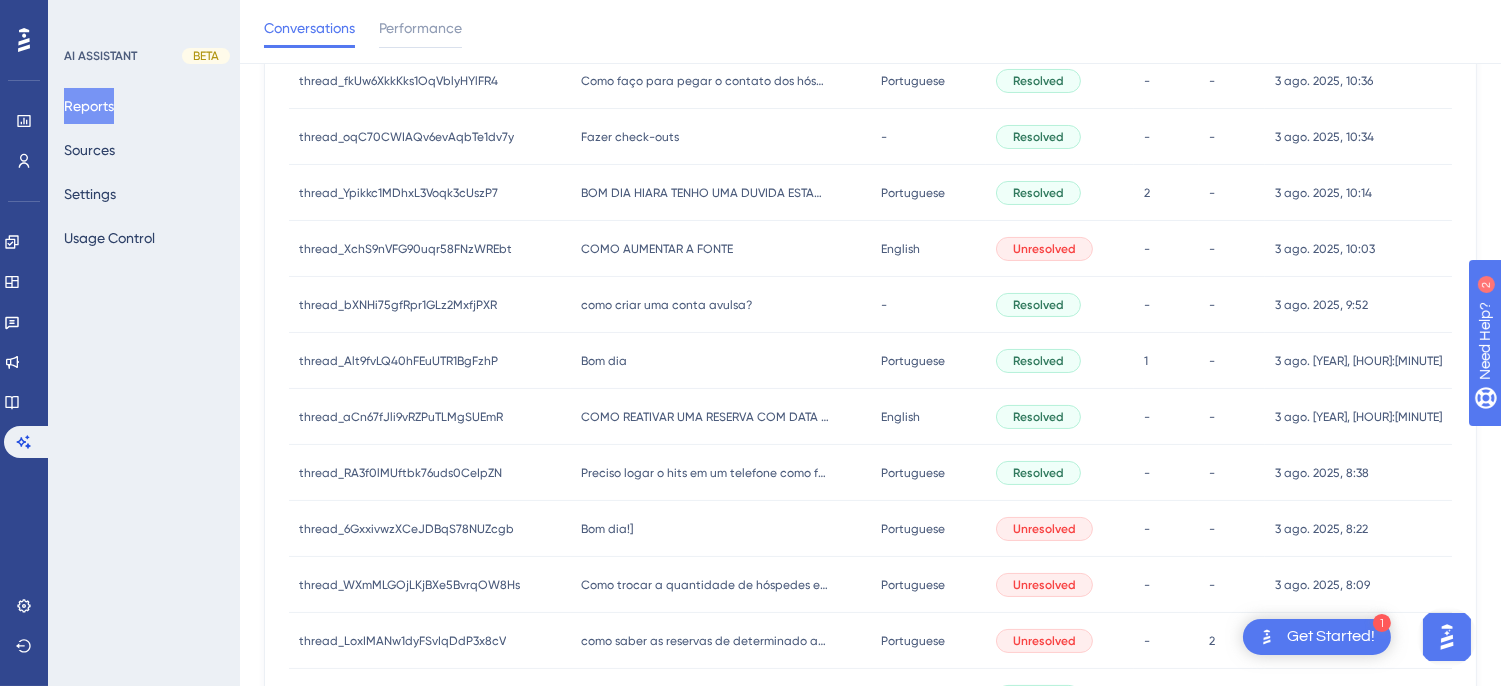 click on "Fazer check-outs" at bounding box center [635, 137] 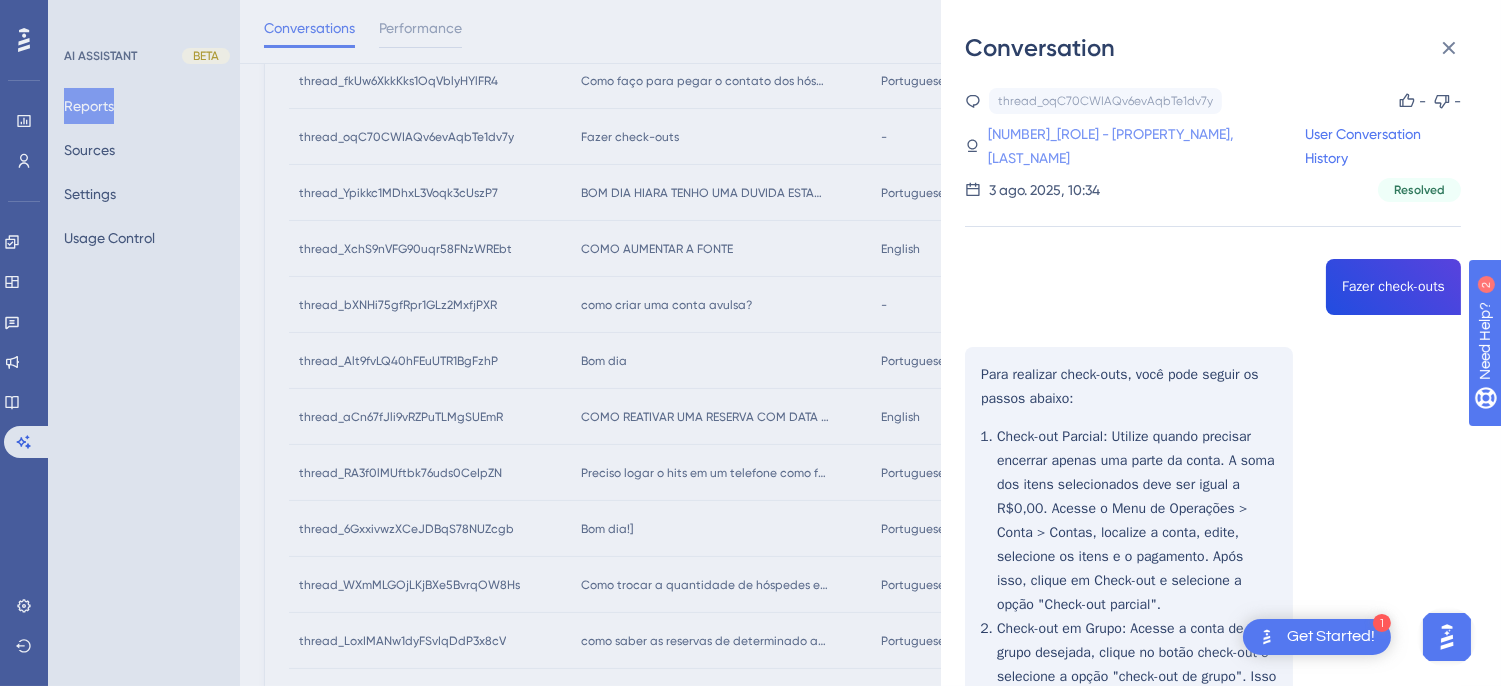 click on "239_Sup Recepção - Portal DAs Aguas, ANDERSON" at bounding box center [1110, 134] 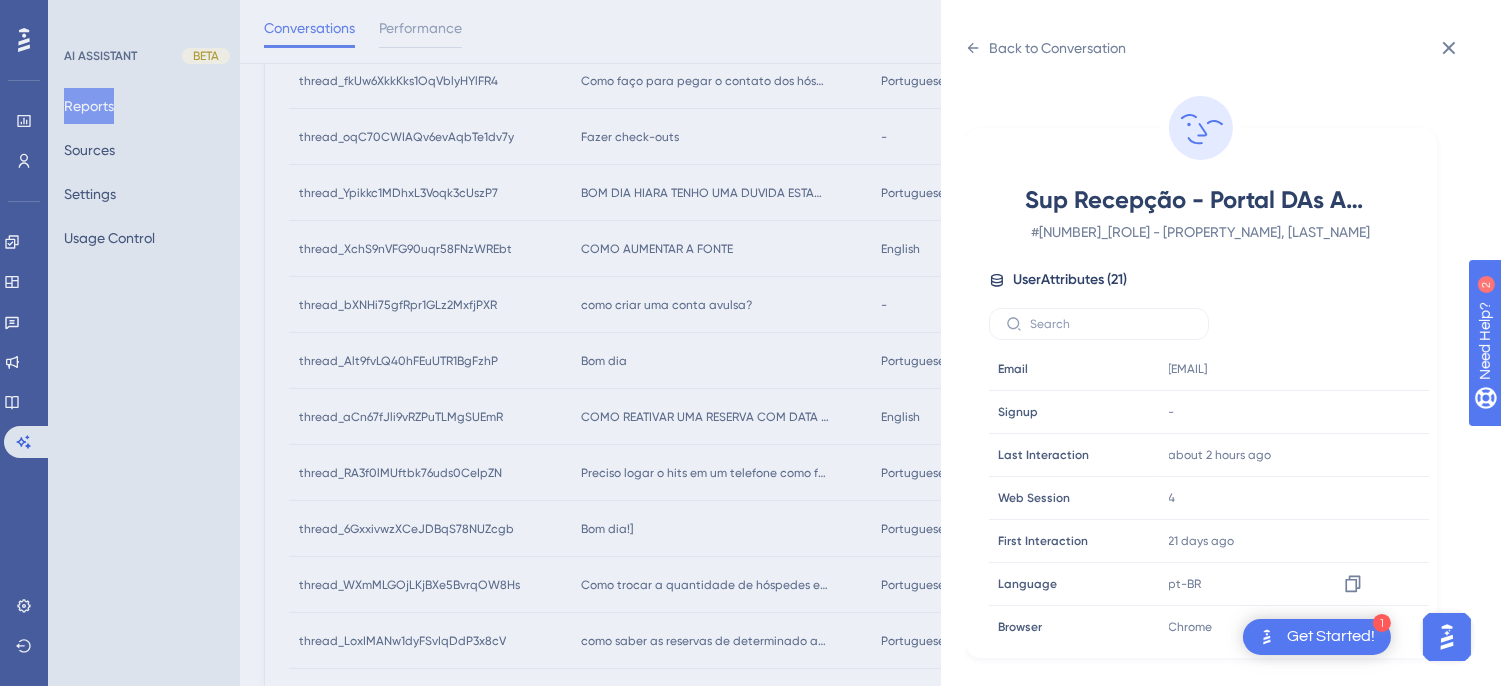 scroll, scrollTop: 610, scrollLeft: 0, axis: vertical 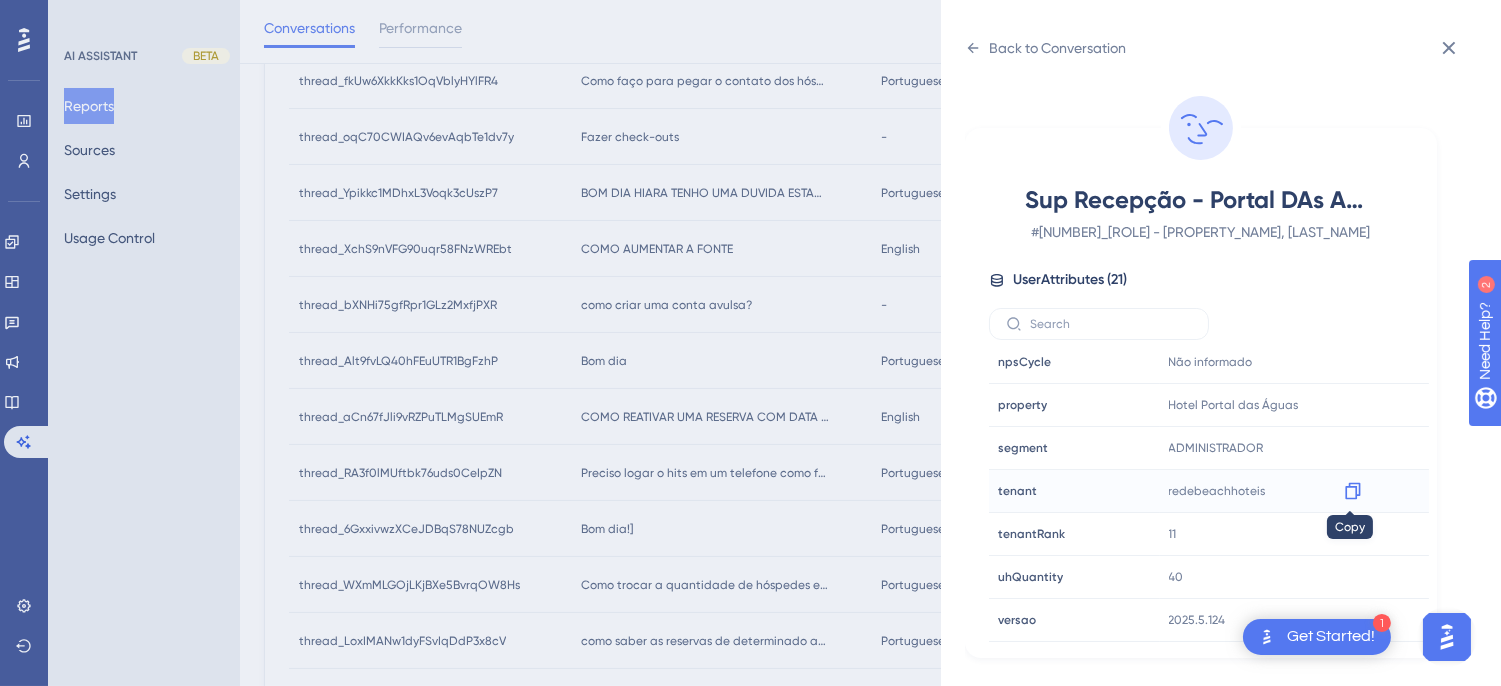 click 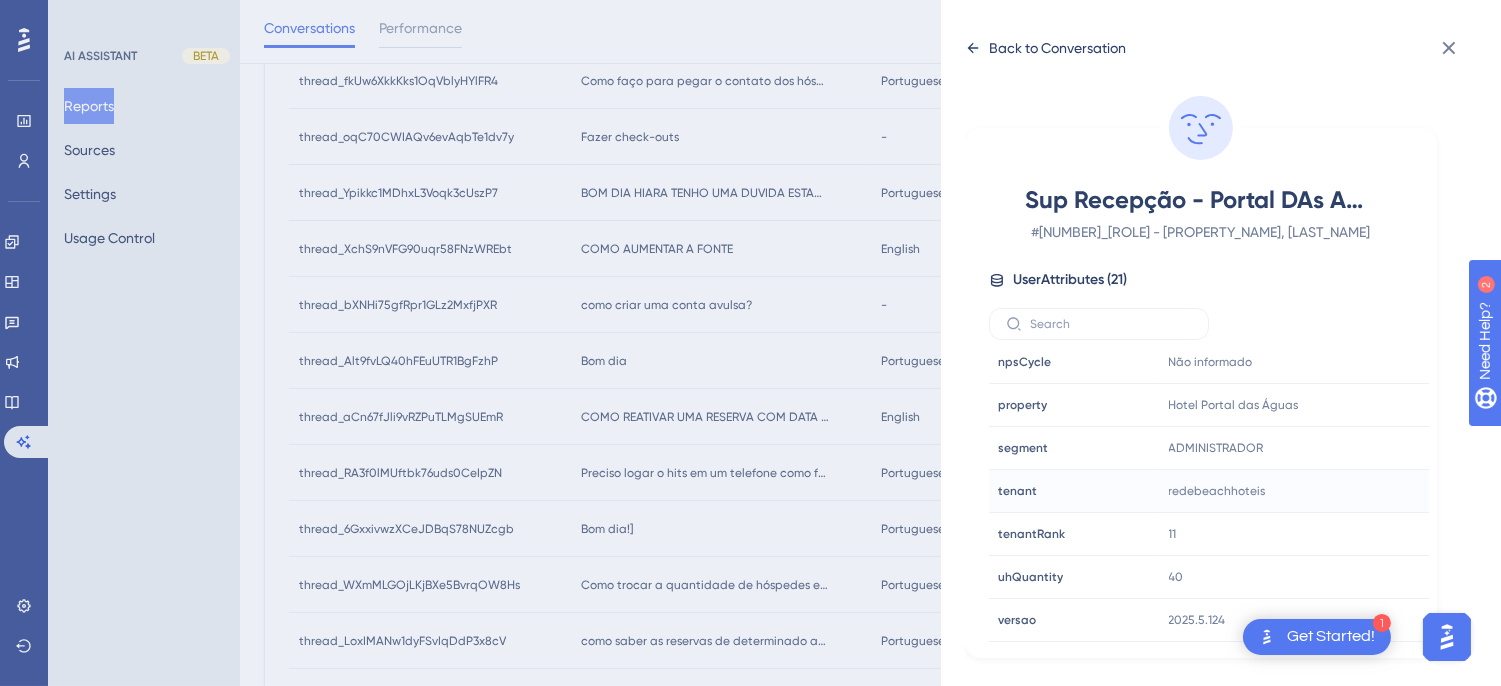 click 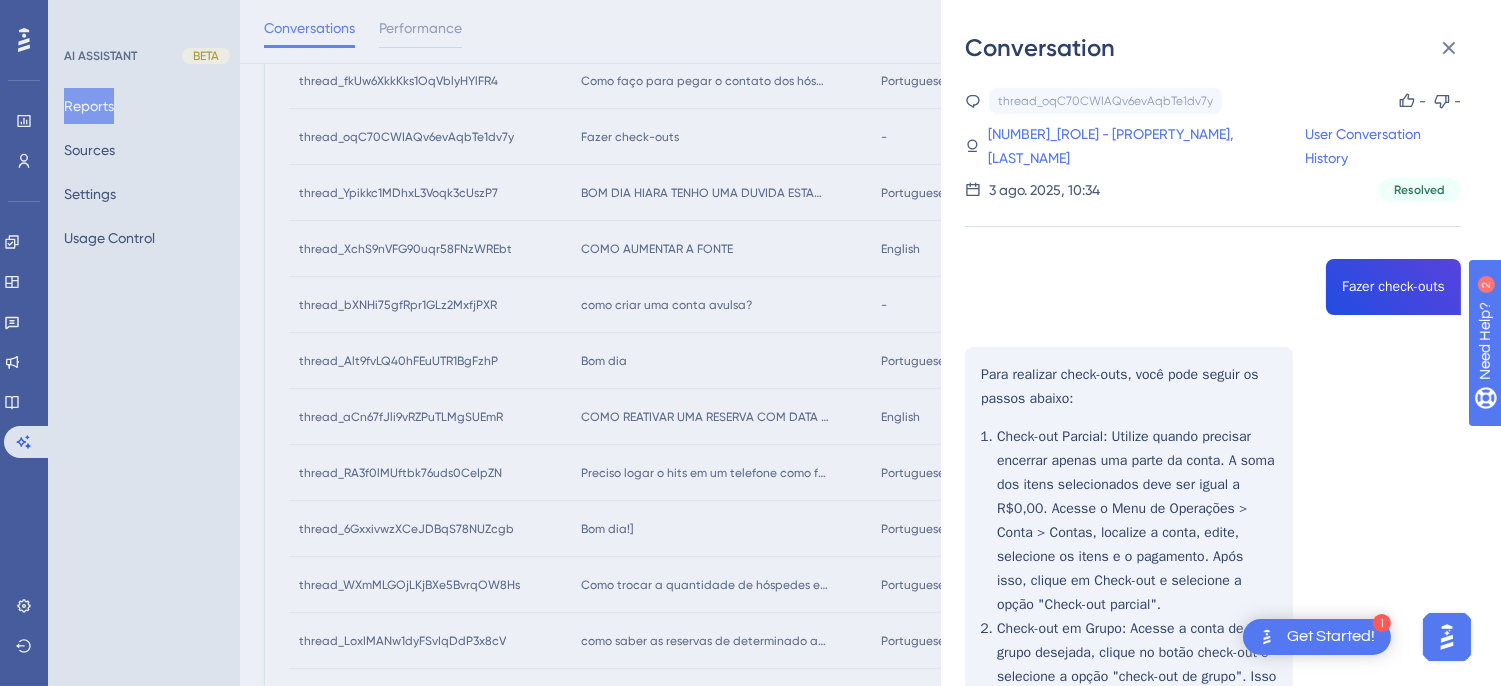 click on "thread_oqC70CWIAQv6evAqbTe1dv7y Copy - - 239_Sup Recepção - Portal DAs Aguas, ANDERSON User Conversation History 3 ago. 2025,
10:34 Resolved Fazer check-outs Para realizar check-outs, você pode seguir os passos abaixo:
Check-out Parcial : Utilize quando precisar encerrar apenas uma parte da conta. A soma dos itens selecionados deve ser igual a R$0,00. Acesse o Menu de Operações > Conta > Contas, localize a conta, edite, selecione os itens e o pagamento. Após isso, clique em Check-out e selecione a opção "Check-out parcial".
Check-out em Grupo : Acesse a conta de grupo desejada, clique no botão check-out e selecione a opção "check-out de grupo". Isso permite realizar vários check-outs de uma vez, desde que as contas estejam zeradas.
Se precisar de mais detalhes ou ajuda específica, sinta-se à vontade para perguntar! Check-outs Para realizar check-outs, você pode seguir os seguintes procedimentos:
Check-out Parcial :
Check-out em Grupo :
:" at bounding box center [1213, 880] 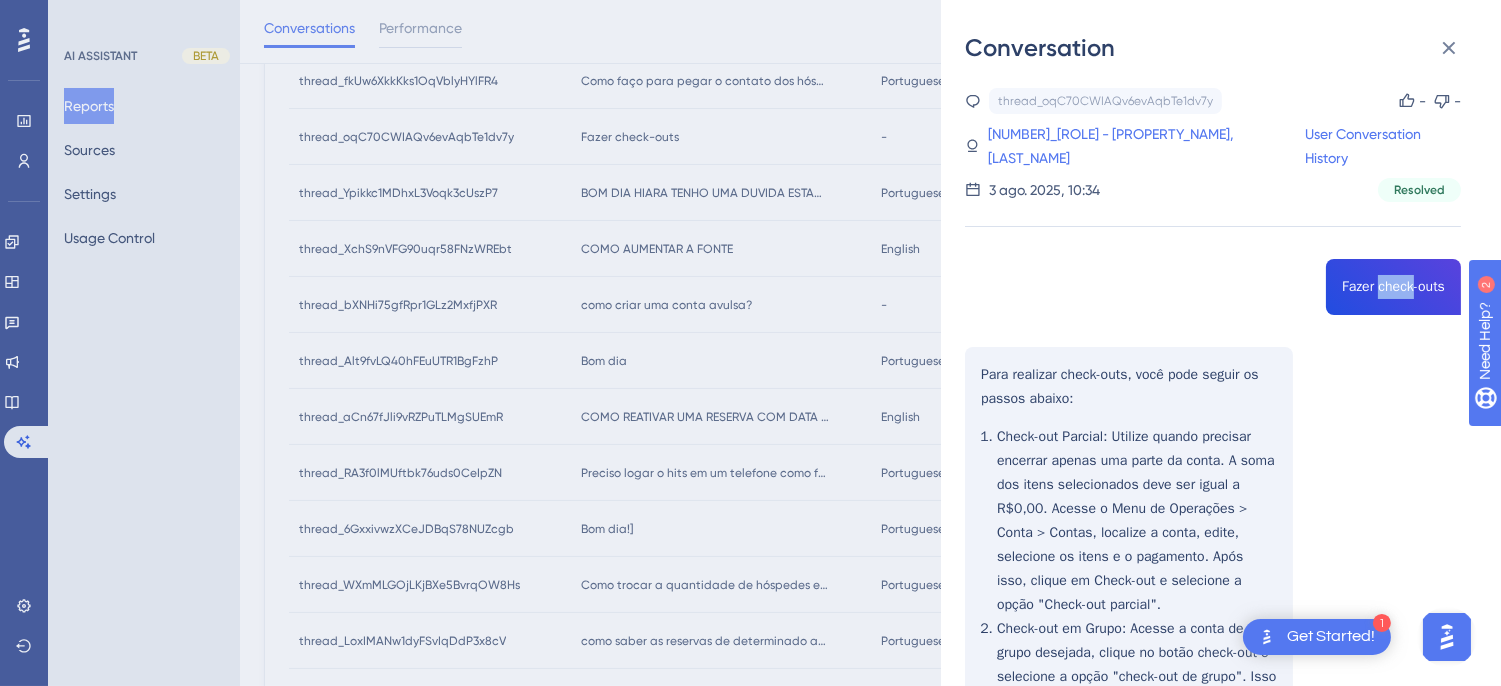 click on "thread_oqC70CWIAQv6evAqbTe1dv7y Copy - - 239_Sup Recepção - Portal DAs Aguas, ANDERSON User Conversation History 3 ago. 2025,
10:34 Resolved Fazer check-outs Para realizar check-outs, você pode seguir os passos abaixo:
Check-out Parcial : Utilize quando precisar encerrar apenas uma parte da conta. A soma dos itens selecionados deve ser igual a R$0,00. Acesse o Menu de Operações > Conta > Contas, localize a conta, edite, selecione os itens e o pagamento. Após isso, clique em Check-out e selecione a opção "Check-out parcial".
Check-out em Grupo : Acesse a conta de grupo desejada, clique no botão check-out e selecione a opção "check-out de grupo". Isso permite realizar vários check-outs de uma vez, desde que as contas estejam zeradas.
Se precisar de mais detalhes ou ajuda específica, sinta-se à vontade para perguntar! Check-outs Para realizar check-outs, você pode seguir os seguintes procedimentos:
Check-out Parcial :
Check-out em Grupo :
:" at bounding box center [1213, 880] 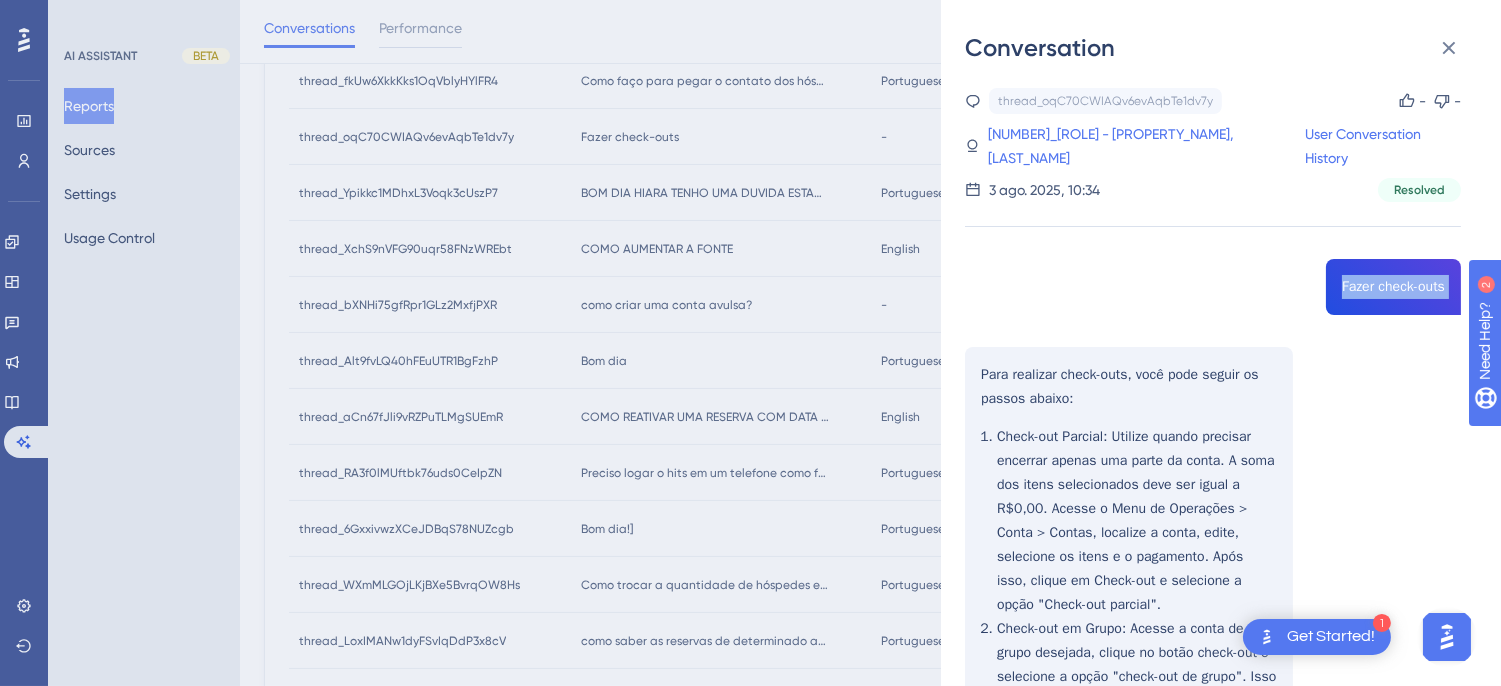 click on "thread_oqC70CWIAQv6evAqbTe1dv7y Copy - - 239_Sup Recepção - Portal DAs Aguas, ANDERSON User Conversation History 3 ago. 2025,
10:34 Resolved Fazer check-outs Para realizar check-outs, você pode seguir os passos abaixo:
Check-out Parcial : Utilize quando precisar encerrar apenas uma parte da conta. A soma dos itens selecionados deve ser igual a R$0,00. Acesse o Menu de Operações > Conta > Contas, localize a conta, edite, selecione os itens e o pagamento. Após isso, clique em Check-out e selecione a opção "Check-out parcial".
Check-out em Grupo : Acesse a conta de grupo desejada, clique no botão check-out e selecione a opção "check-out de grupo". Isso permite realizar vários check-outs de uma vez, desde que as contas estejam zeradas.
Se precisar de mais detalhes ou ajuda específica, sinta-se à vontade para perguntar! Check-outs Para realizar check-outs, você pode seguir os seguintes procedimentos:
Check-out Parcial :
Check-out em Grupo :
:" at bounding box center [1213, 880] 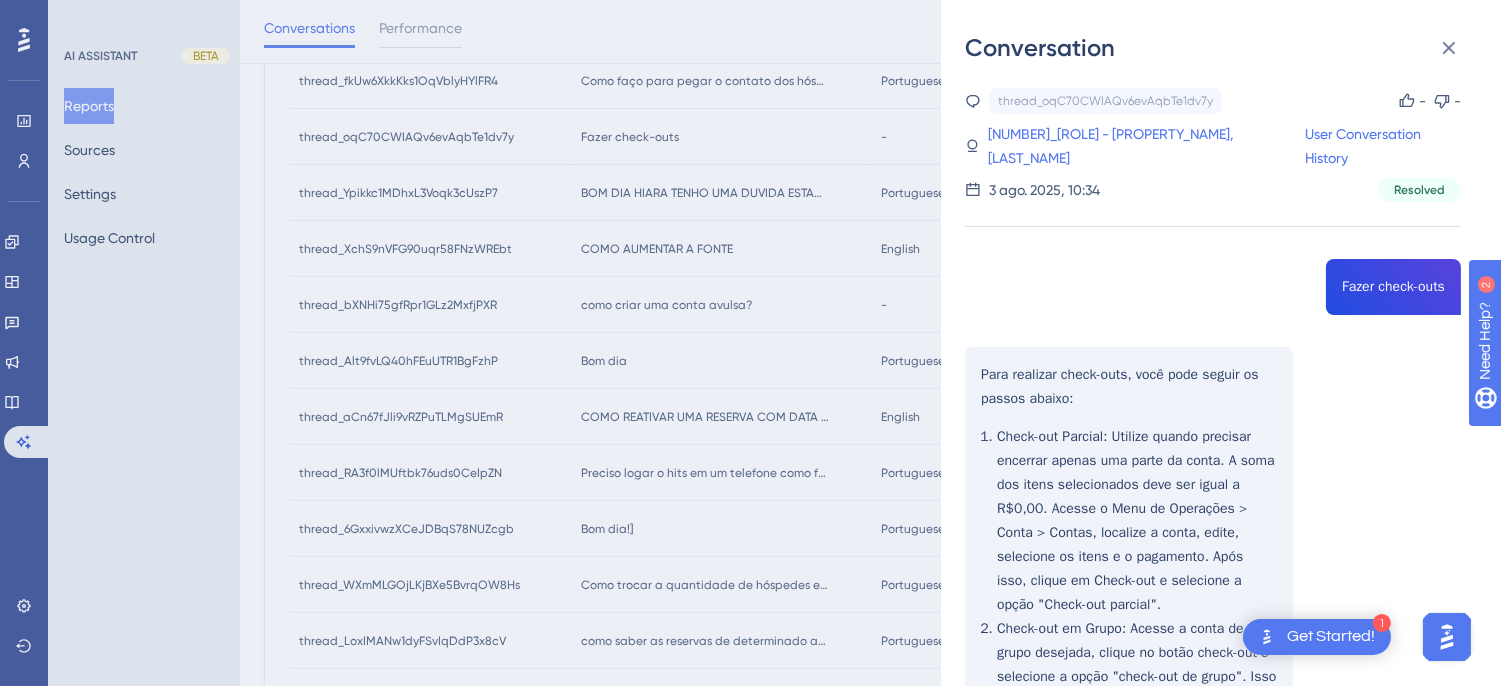 click on "thread_oqC70CWIAQv6evAqbTe1dv7y Copy - - 239_Sup Recepção - Portal DAs Aguas, ANDERSON User Conversation History 3 ago. 2025,
10:34 Resolved Fazer check-outs Para realizar check-outs, você pode seguir os passos abaixo:
Check-out Parcial : Utilize quando precisar encerrar apenas uma parte da conta. A soma dos itens selecionados deve ser igual a R$0,00. Acesse o Menu de Operações > Conta > Contas, localize a conta, edite, selecione os itens e o pagamento. Após isso, clique em Check-out e selecione a opção "Check-out parcial".
Check-out em Grupo : Acesse a conta de grupo desejada, clique no botão check-out e selecione a opção "check-out de grupo". Isso permite realizar vários check-outs de uma vez, desde que as contas estejam zeradas.
Se precisar de mais detalhes ou ajuda específica, sinta-se à vontade para perguntar! Check-outs Para realizar check-outs, você pode seguir os seguintes procedimentos:
Check-out Parcial :
Check-out em Grupo :
:" at bounding box center (1213, 880) 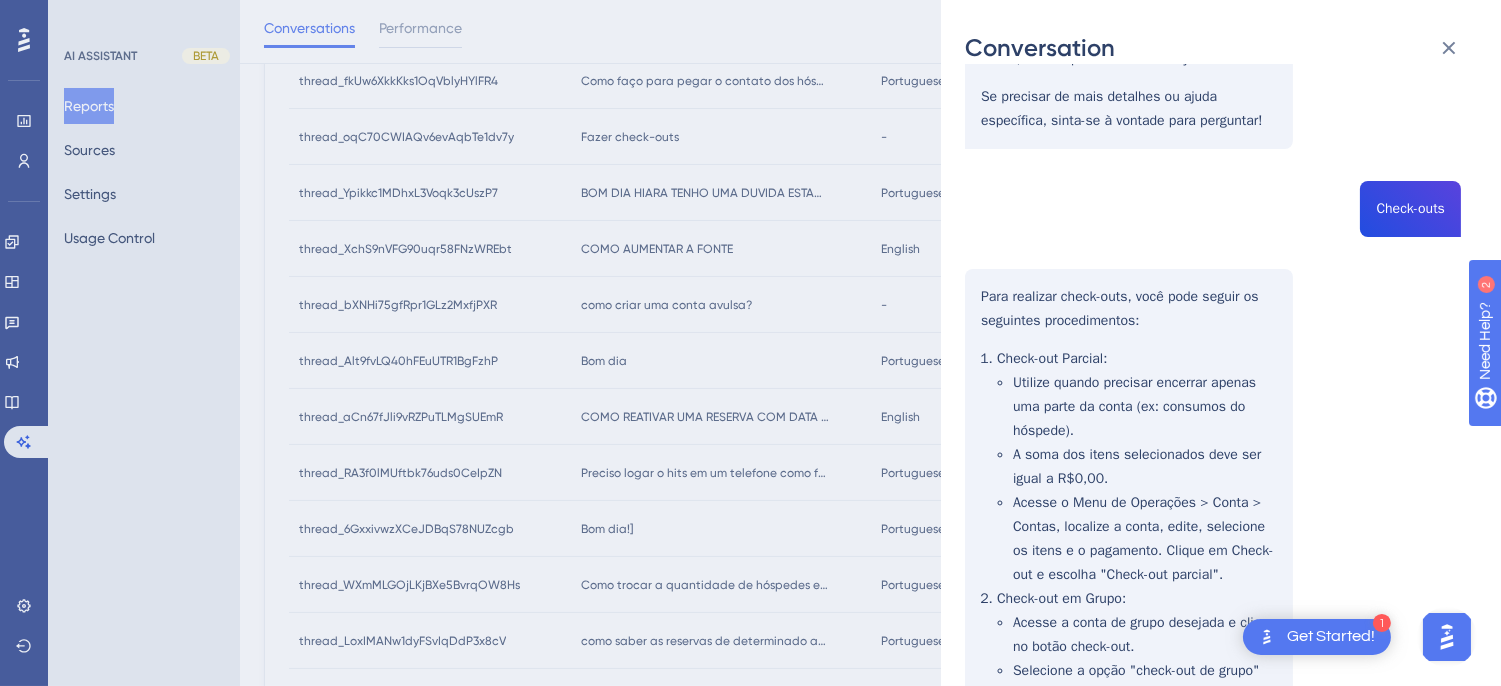 scroll, scrollTop: 444, scrollLeft: 0, axis: vertical 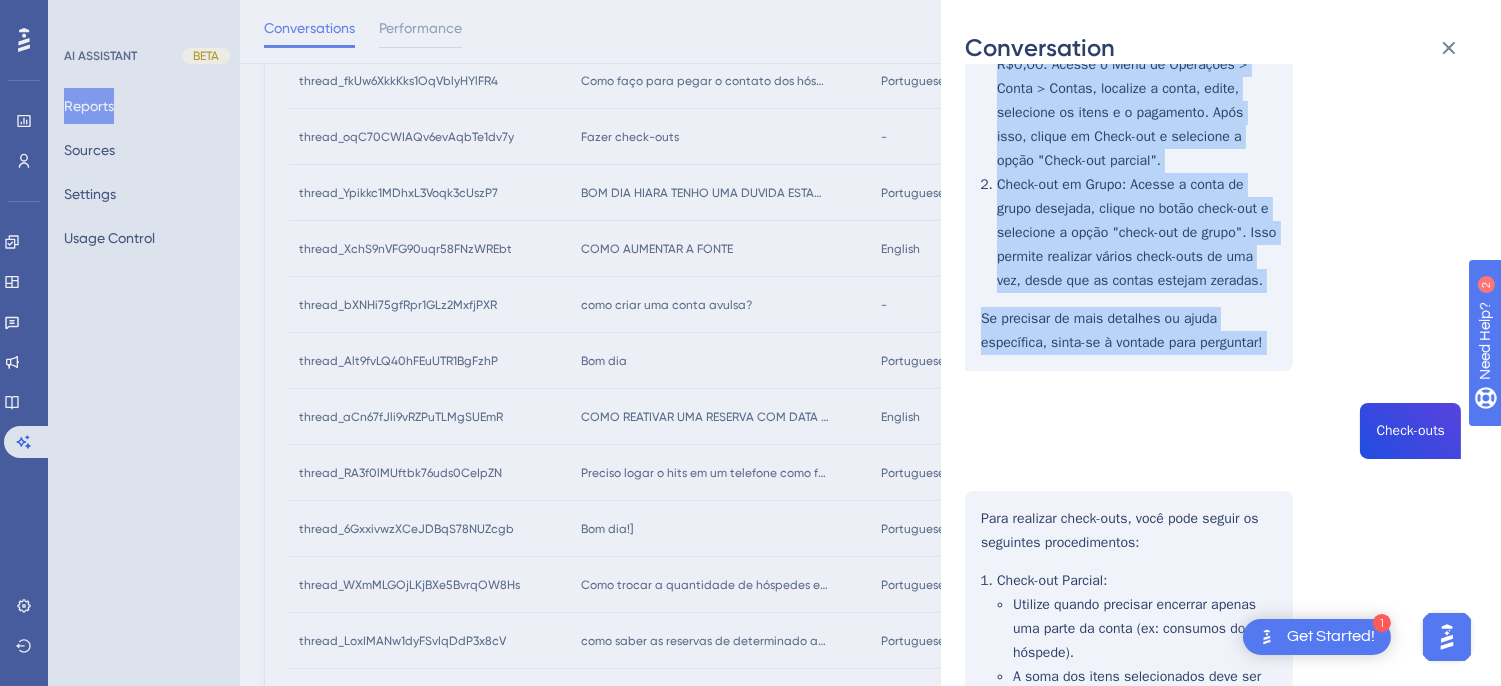 drag, startPoint x: 981, startPoint y: 372, endPoint x: 1280, endPoint y: 357, distance: 299.376 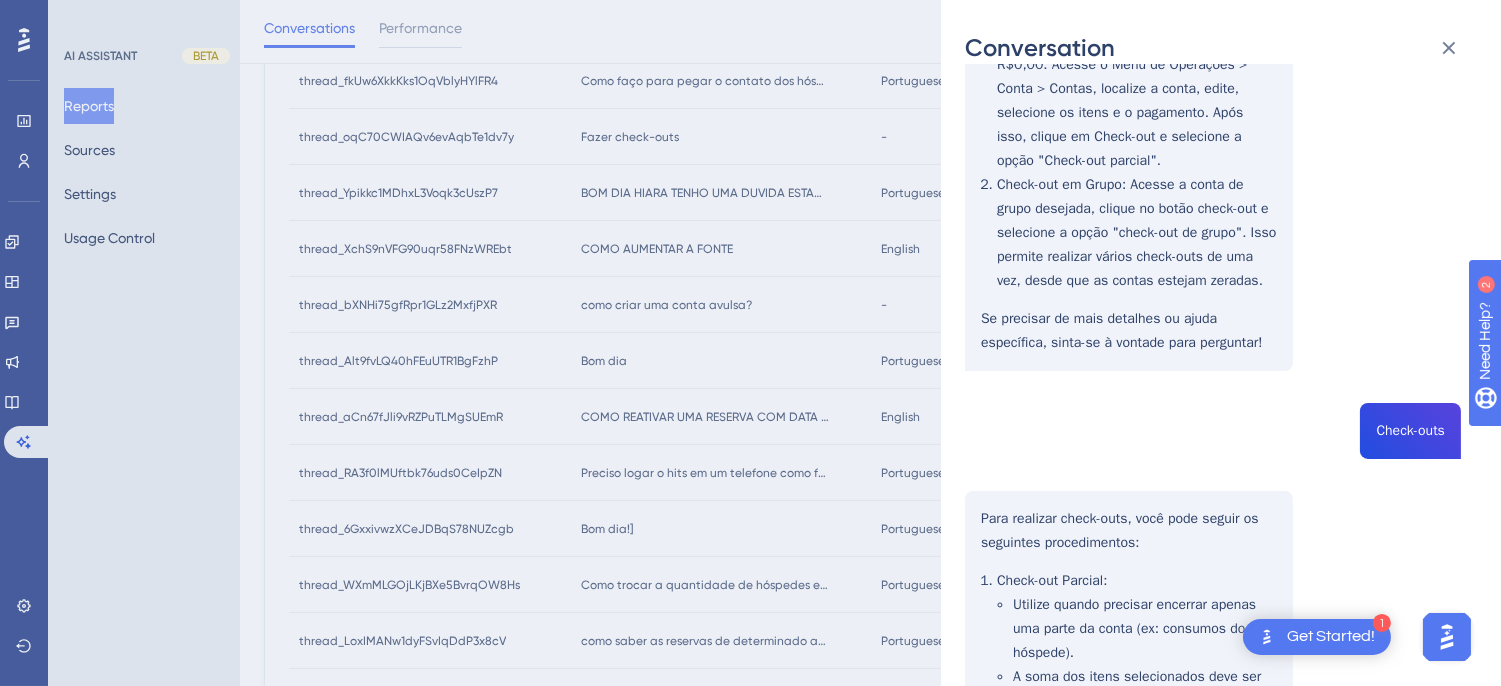click on "thread_oqC70CWIAQv6evAqbTe1dv7y Copy - - 239_Sup Recepção - Portal DAs Aguas, ANDERSON User Conversation History 3 ago. 2025,
10:34 Resolved Fazer check-outs Para realizar check-outs, você pode seguir os passos abaixo:
Check-out Parcial : Utilize quando precisar encerrar apenas uma parte da conta. A soma dos itens selecionados deve ser igual a R$0,00. Acesse o Menu de Operações > Conta > Contas, localize a conta, edite, selecione os itens e o pagamento. Após isso, clique em Check-out e selecione a opção "Check-out parcial".
Check-out em Grupo : Acesse a conta de grupo desejada, clique no botão check-out e selecione a opção "check-out de grupo". Isso permite realizar vários check-outs de uma vez, desde que as contas estejam zeradas.
Se precisar de mais detalhes ou ajuda específica, sinta-se à vontade para perguntar! Check-outs Para realizar check-outs, você pode seguir os seguintes procedimentos:
Check-out Parcial :
Check-out em Grupo :
:" at bounding box center (1213, 436) 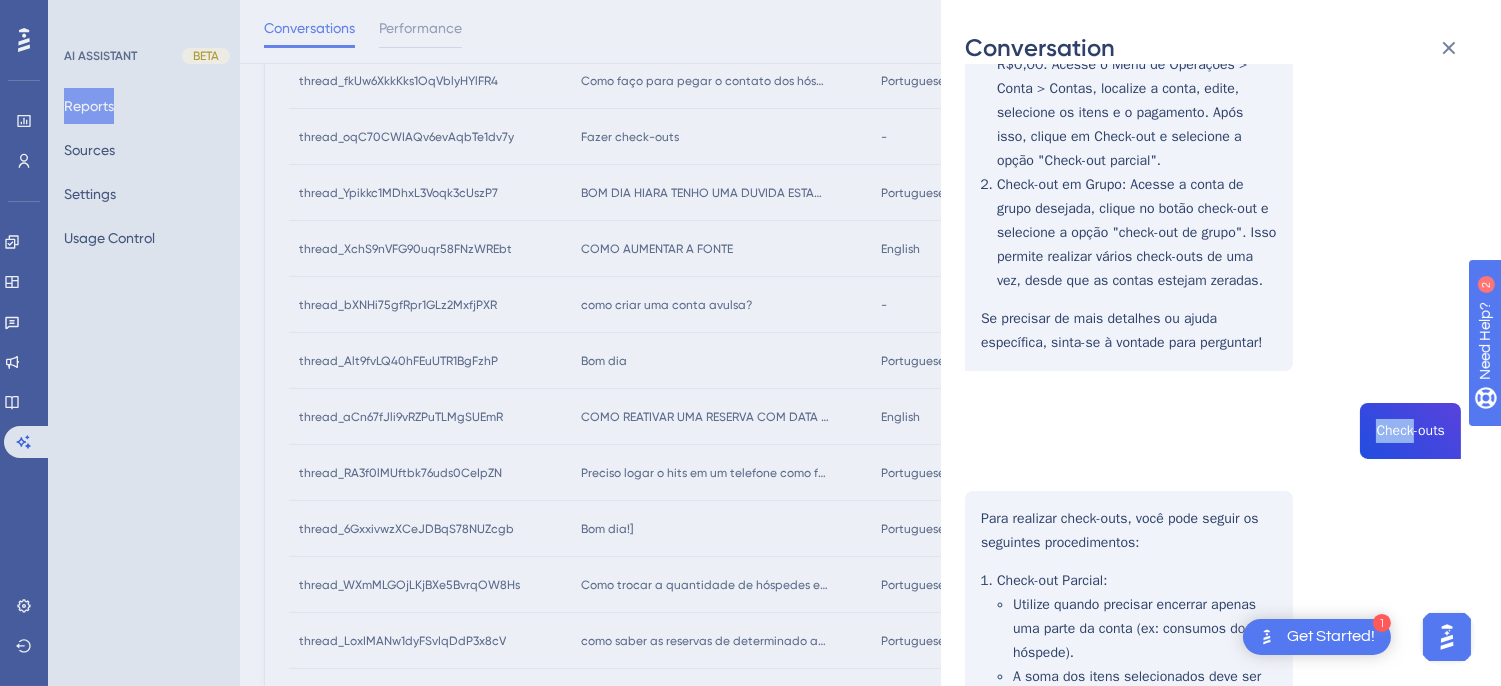 click on "thread_oqC70CWIAQv6evAqbTe1dv7y Copy - - 239_Sup Recepção - Portal DAs Aguas, ANDERSON User Conversation History 3 ago. 2025,
10:34 Resolved Fazer check-outs Para realizar check-outs, você pode seguir os passos abaixo:
Check-out Parcial : Utilize quando precisar encerrar apenas uma parte da conta. A soma dos itens selecionados deve ser igual a R$0,00. Acesse o Menu de Operações > Conta > Contas, localize a conta, edite, selecione os itens e o pagamento. Após isso, clique em Check-out e selecione a opção "Check-out parcial".
Check-out em Grupo : Acesse a conta de grupo desejada, clique no botão check-out e selecione a opção "check-out de grupo". Isso permite realizar vários check-outs de uma vez, desde que as contas estejam zeradas.
Se precisar de mais detalhes ou ajuda específica, sinta-se à vontade para perguntar! Check-outs Para realizar check-outs, você pode seguir os seguintes procedimentos:
Check-out Parcial :
Check-out em Grupo :
:" at bounding box center [1213, 436] 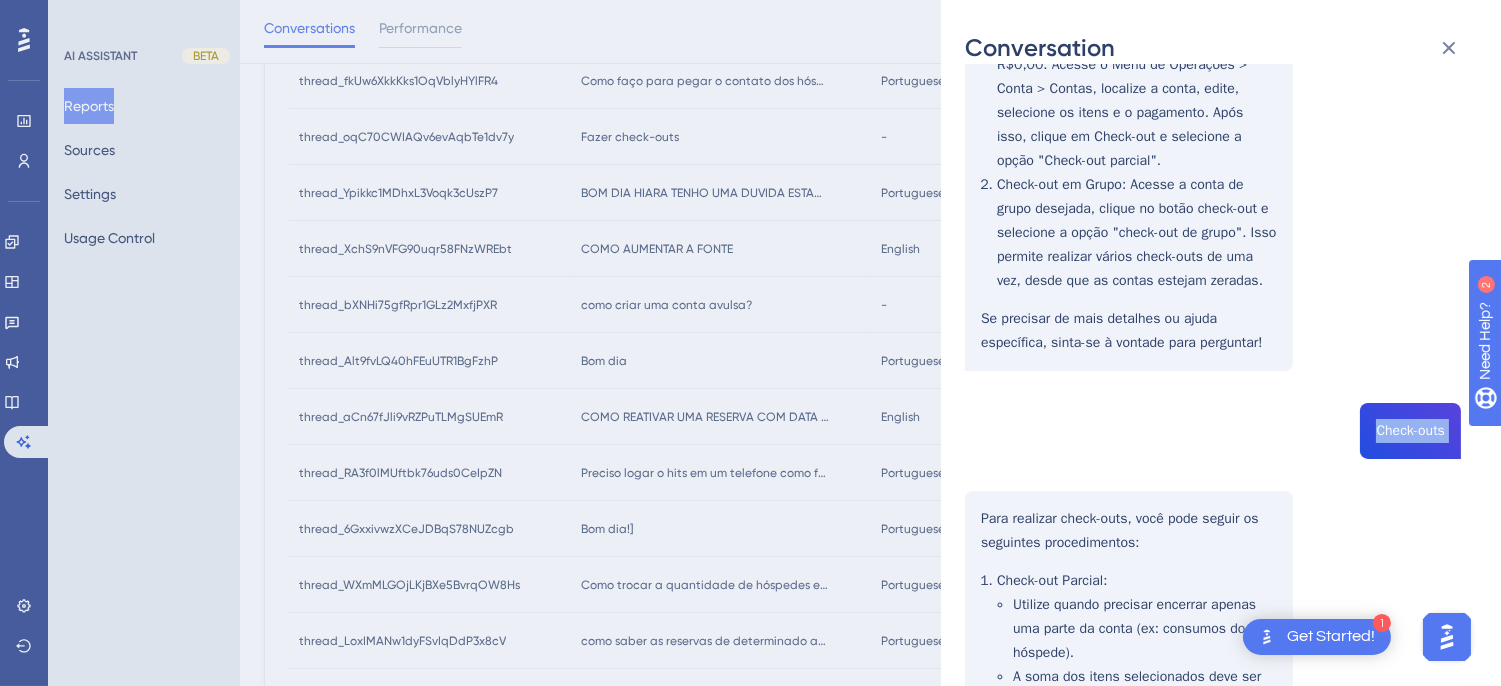 click on "thread_oqC70CWIAQv6evAqbTe1dv7y Copy - - 239_Sup Recepção - Portal DAs Aguas, ANDERSON User Conversation History 3 ago. 2025,
10:34 Resolved Fazer check-outs Para realizar check-outs, você pode seguir os passos abaixo:
Check-out Parcial : Utilize quando precisar encerrar apenas uma parte da conta. A soma dos itens selecionados deve ser igual a R$0,00. Acesse o Menu de Operações > Conta > Contas, localize a conta, edite, selecione os itens e o pagamento. Após isso, clique em Check-out e selecione a opção "Check-out parcial".
Check-out em Grupo : Acesse a conta de grupo desejada, clique no botão check-out e selecione a opção "check-out de grupo". Isso permite realizar vários check-outs de uma vez, desde que as contas estejam zeradas.
Se precisar de mais detalhes ou ajuda específica, sinta-se à vontade para perguntar! Check-outs Para realizar check-outs, você pode seguir os seguintes procedimentos:
Check-out Parcial :
Check-out em Grupo :
:" at bounding box center [1213, 436] 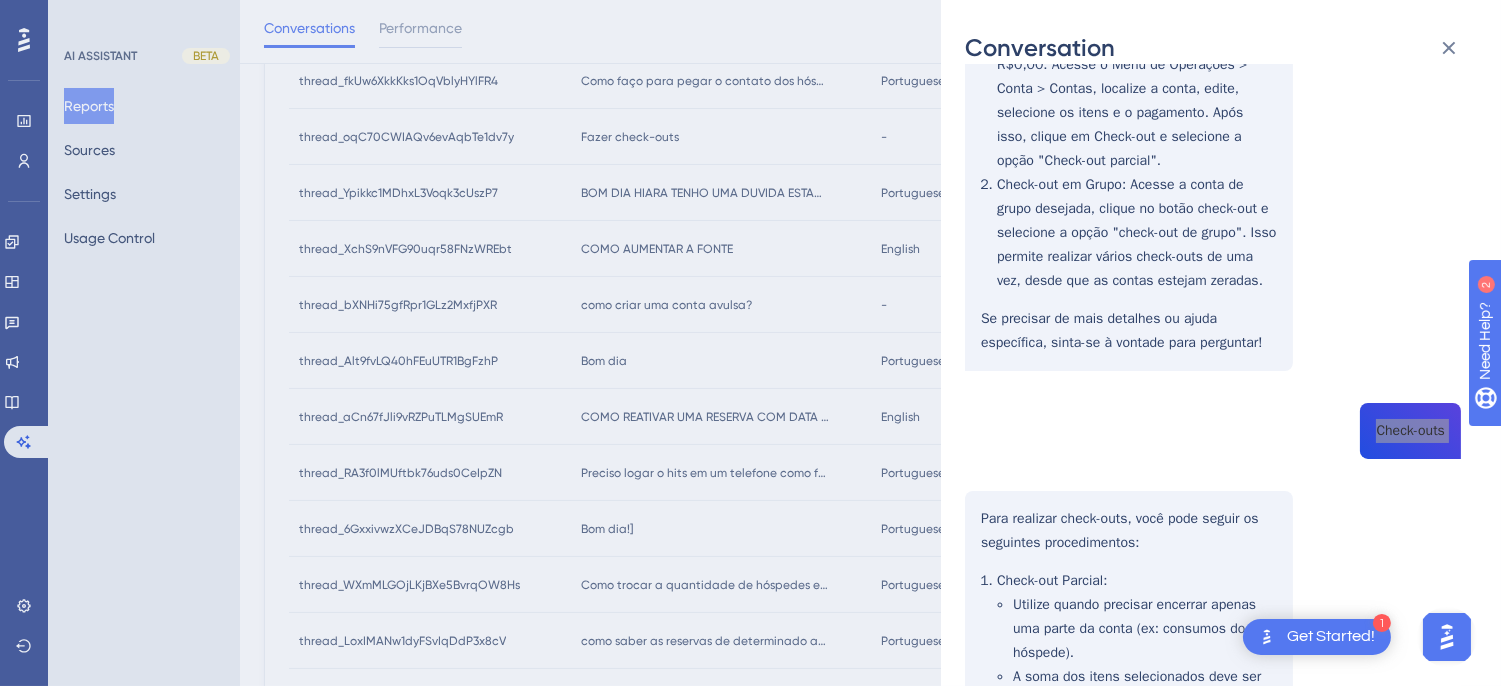 scroll, scrollTop: 666, scrollLeft: 0, axis: vertical 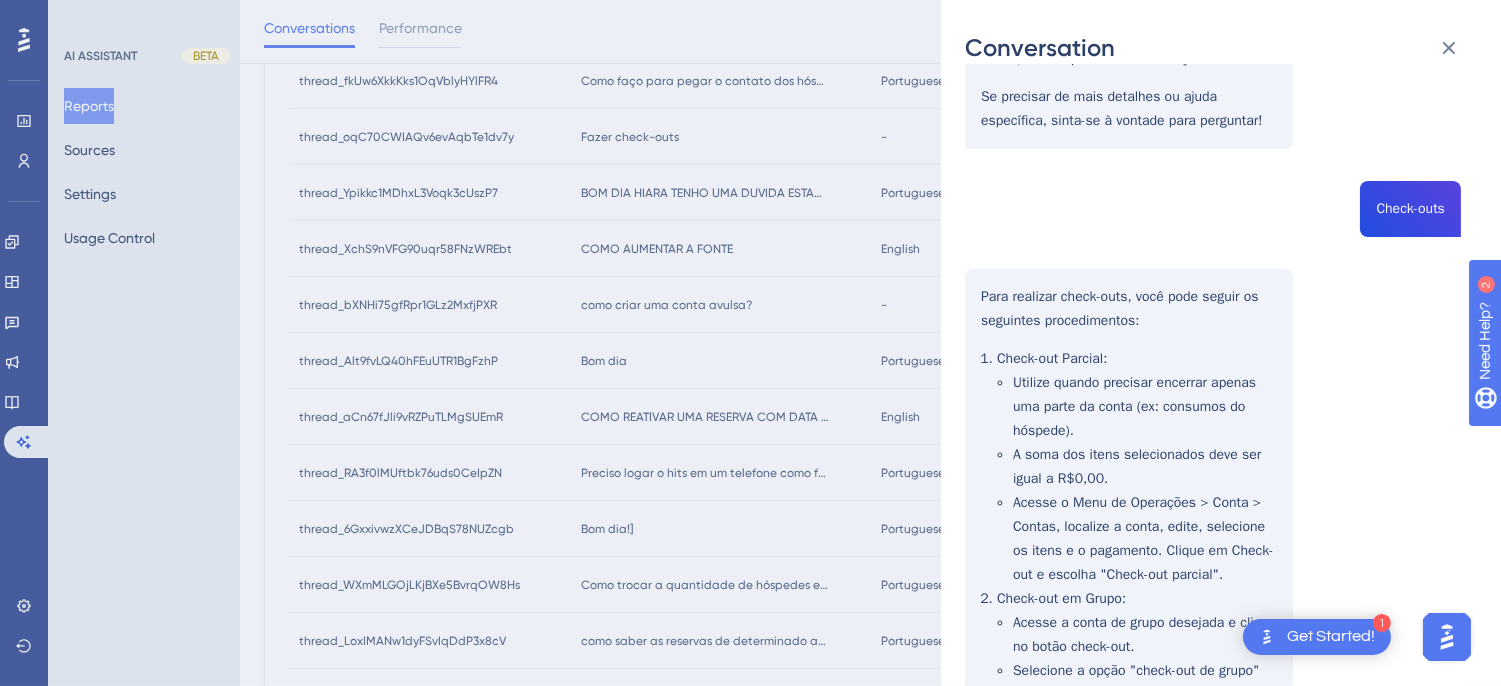 click on "thread_oqC70CWIAQv6evAqbTe1dv7y Copy - - 239_Sup Recepção - Portal DAs Aguas, ANDERSON User Conversation History 3 ago. 2025,
10:34 Resolved Fazer check-outs Para realizar check-outs, você pode seguir os passos abaixo:
Check-out Parcial : Utilize quando precisar encerrar apenas uma parte da conta. A soma dos itens selecionados deve ser igual a R$0,00. Acesse o Menu de Operações > Conta > Contas, localize a conta, edite, selecione os itens e o pagamento. Após isso, clique em Check-out e selecione a opção "Check-out parcial".
Check-out em Grupo : Acesse a conta de grupo desejada, clique no botão check-out e selecione a opção "check-out de grupo". Isso permite realizar vários check-outs de uma vez, desde que as contas estejam zeradas.
Se precisar de mais detalhes ou ajuda específica, sinta-se à vontade para perguntar! Check-outs Para realizar check-outs, você pode seguir os seguintes procedimentos:
Check-out Parcial :
Check-out em Grupo :
:" at bounding box center (1213, 214) 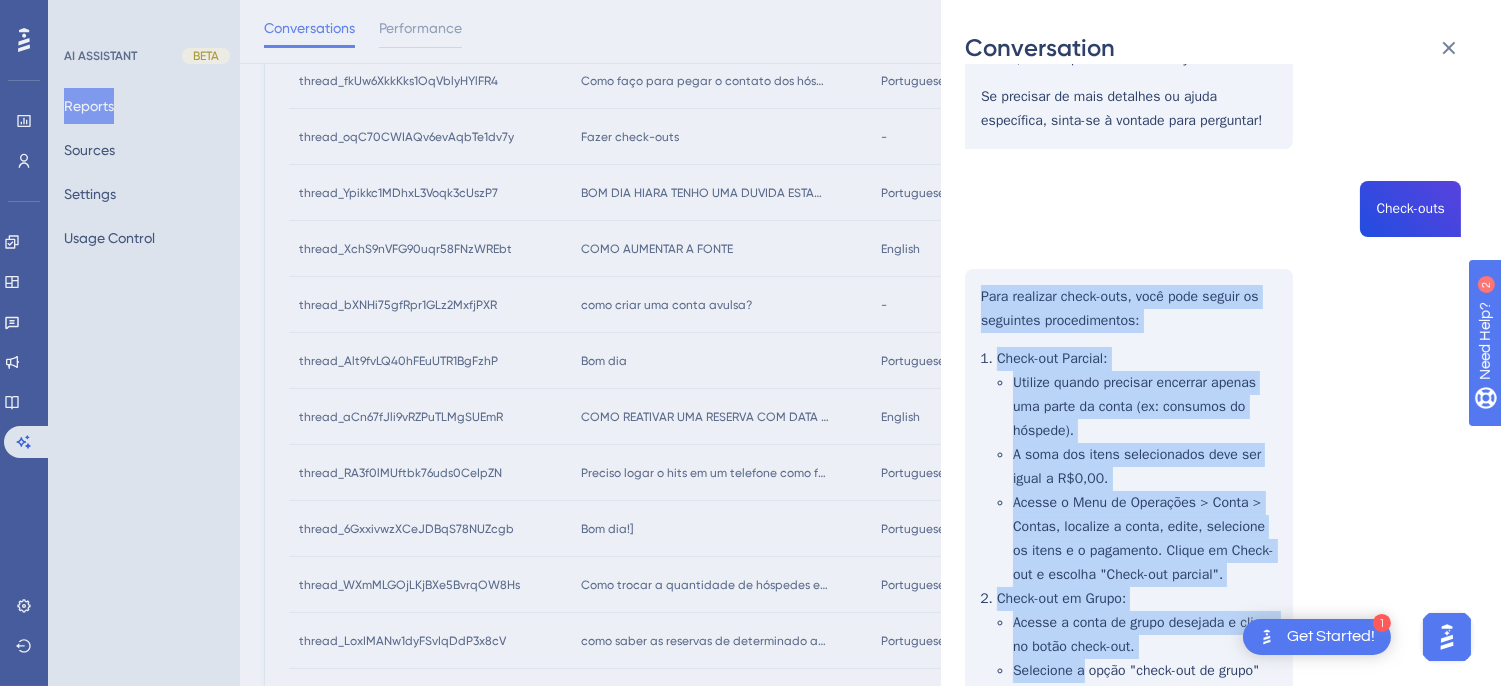 scroll, scrollTop: 968, scrollLeft: 0, axis: vertical 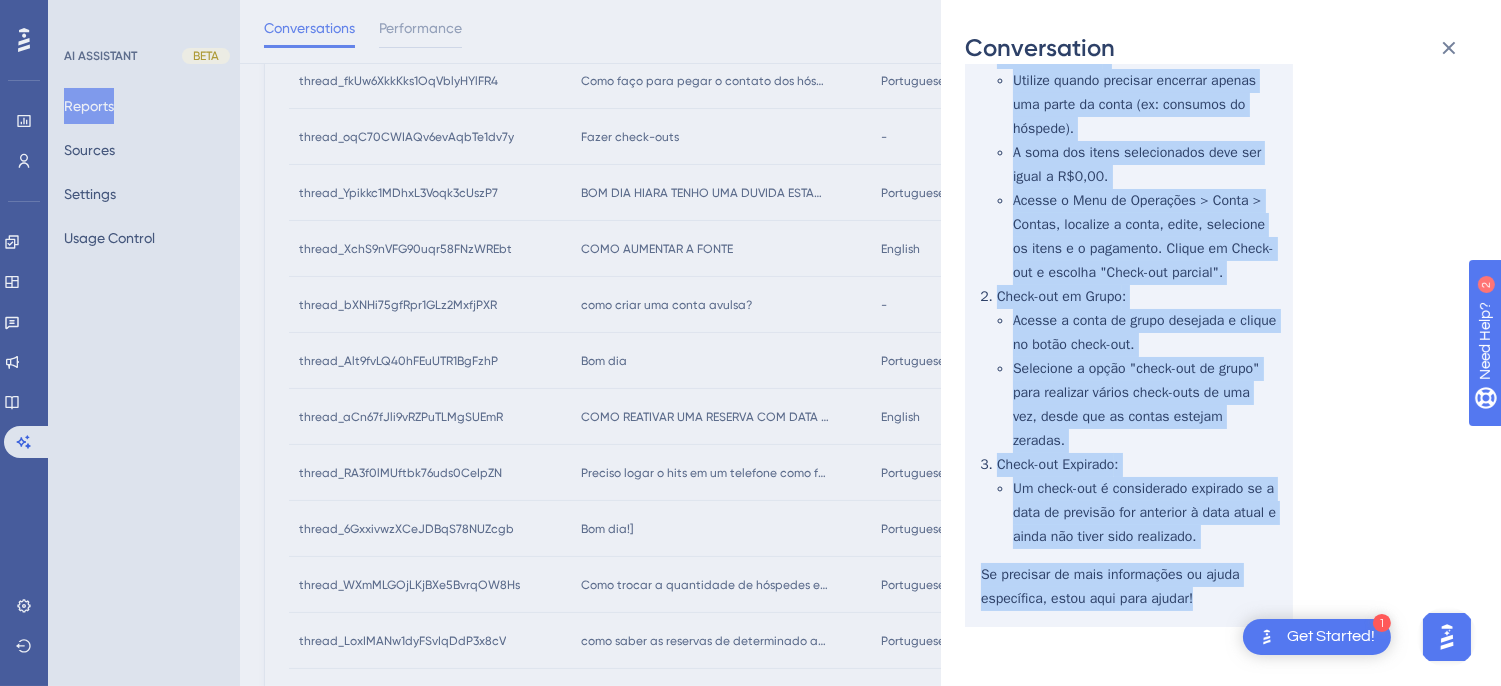 drag, startPoint x: 982, startPoint y: 293, endPoint x: 1226, endPoint y: 598, distance: 390.59058 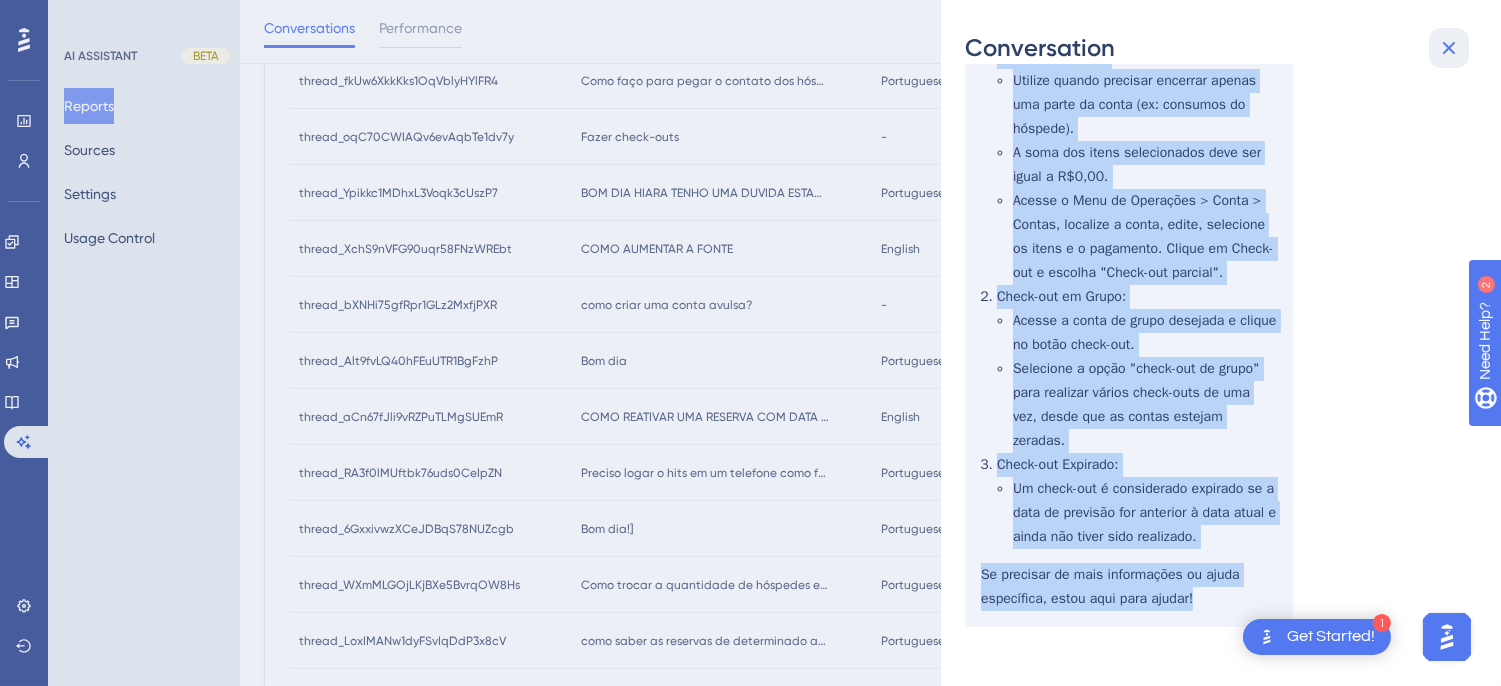 click 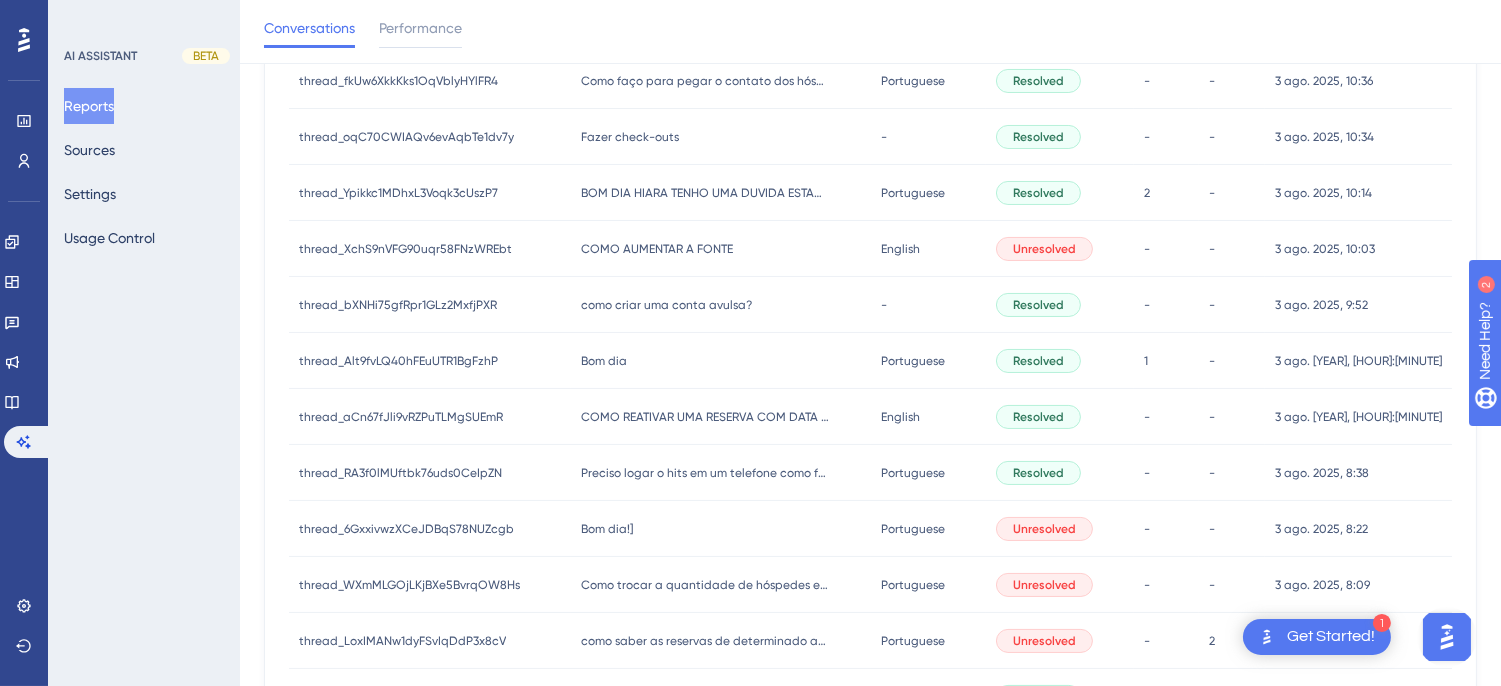 click on "Fazer check-outs" at bounding box center (635, 137) 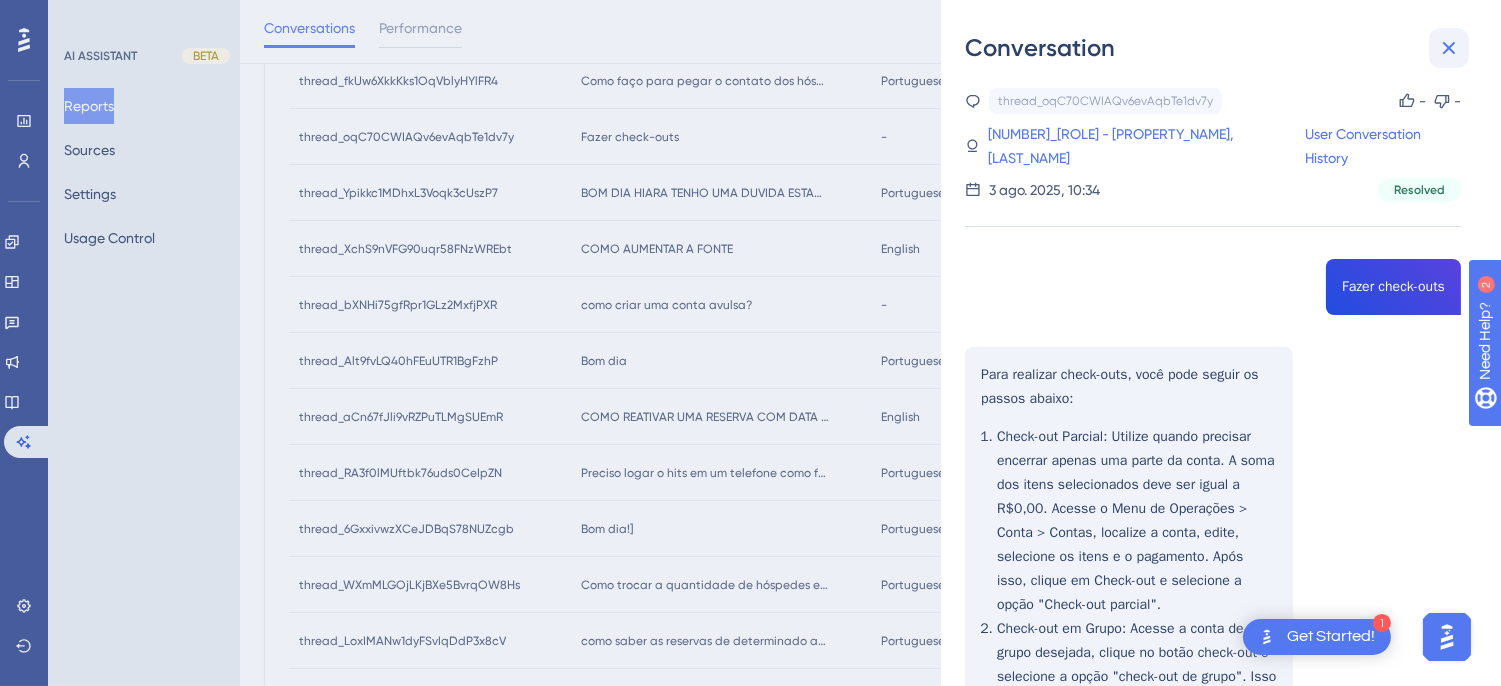 click at bounding box center [1449, 48] 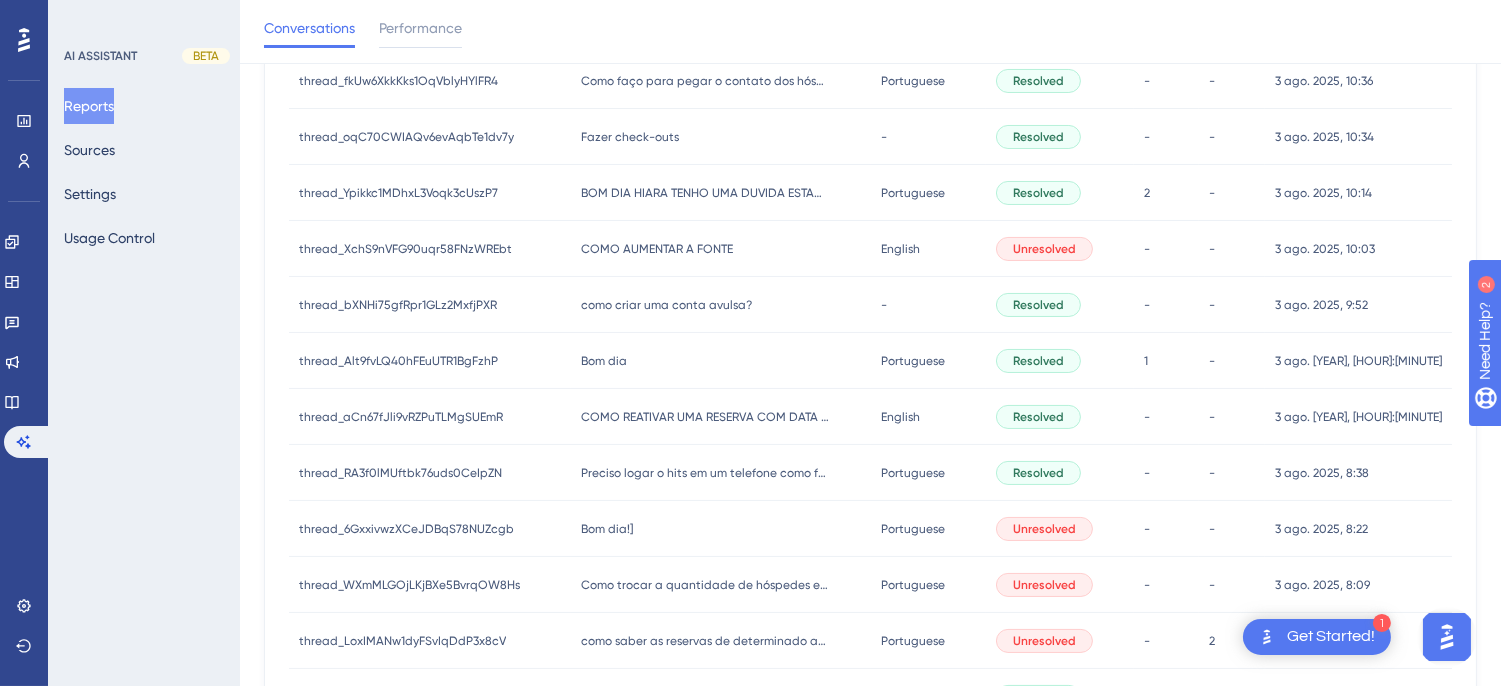 scroll, scrollTop: 222, scrollLeft: 0, axis: vertical 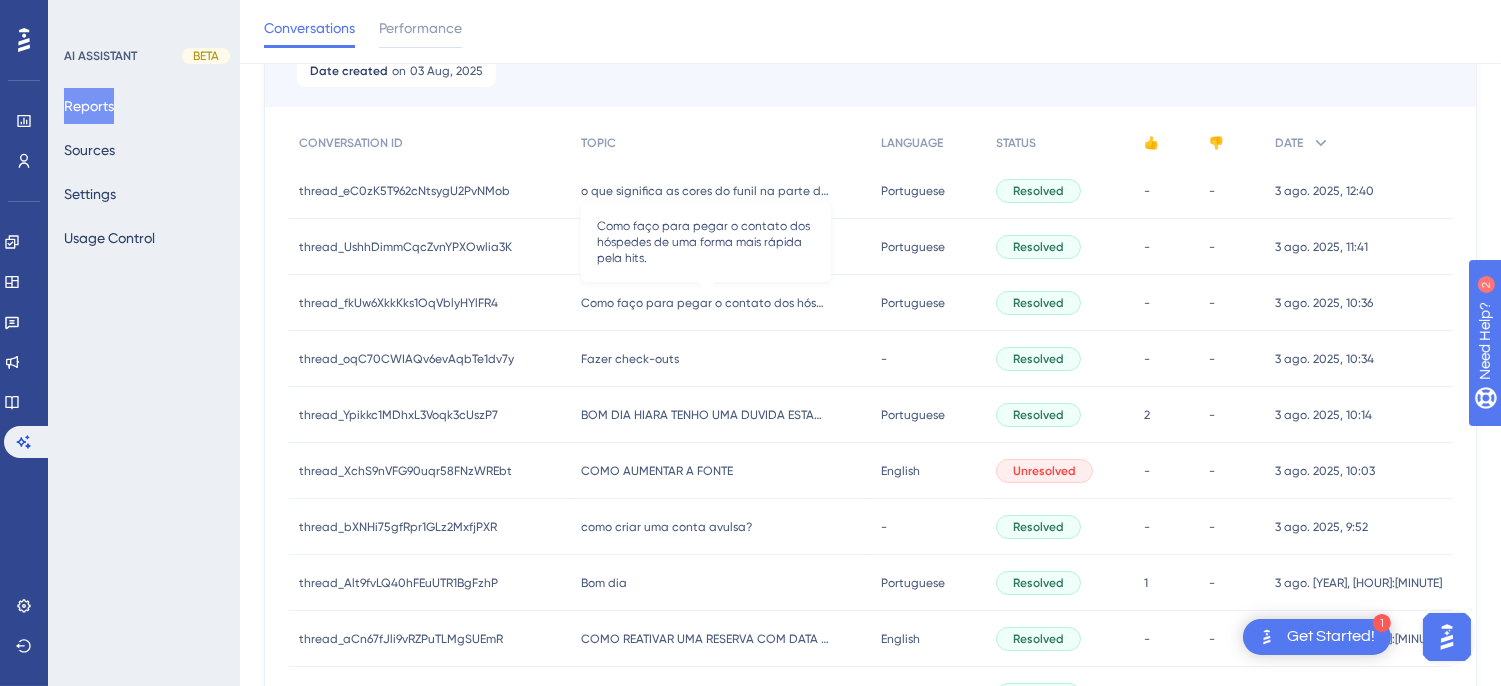 click on "Como faço para pegar o contato dos hóspedes de uma forma mais rápida pela hits." at bounding box center (711, 303) 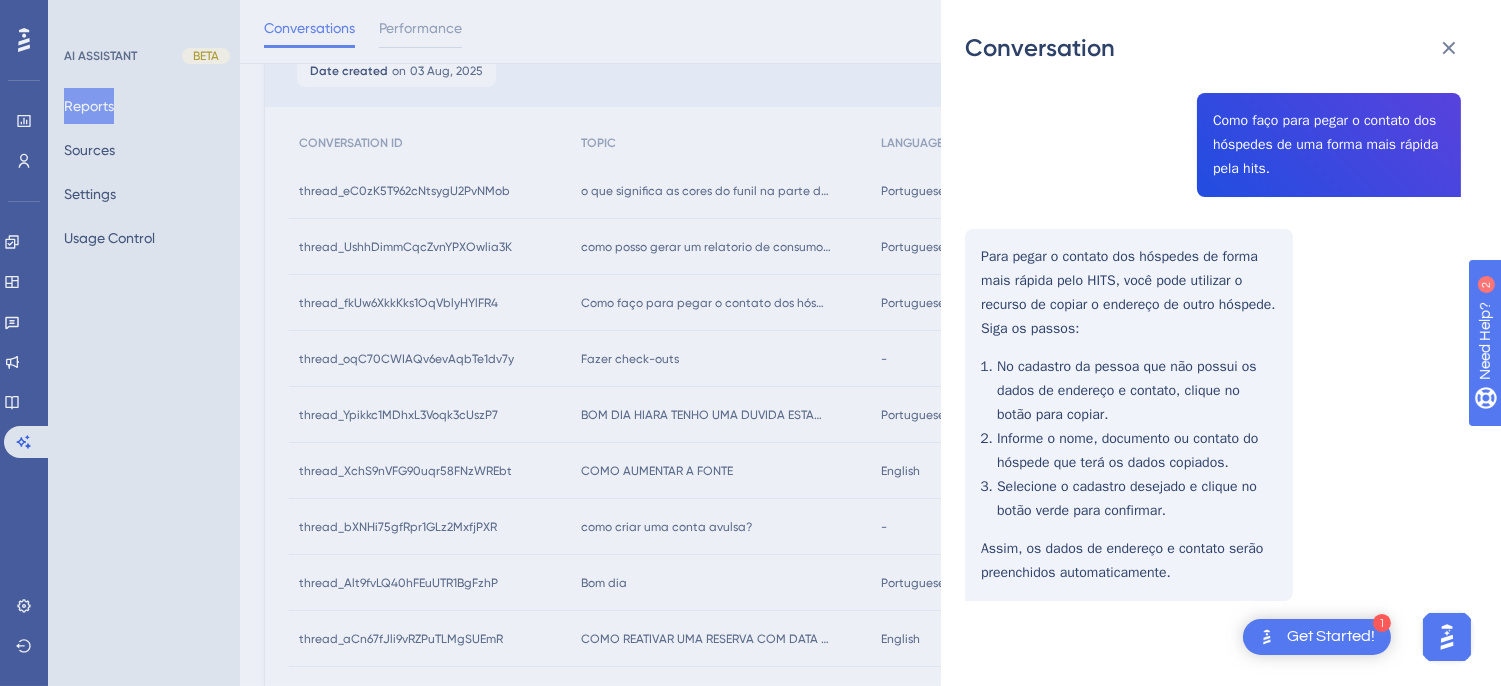 scroll, scrollTop: 0, scrollLeft: 0, axis: both 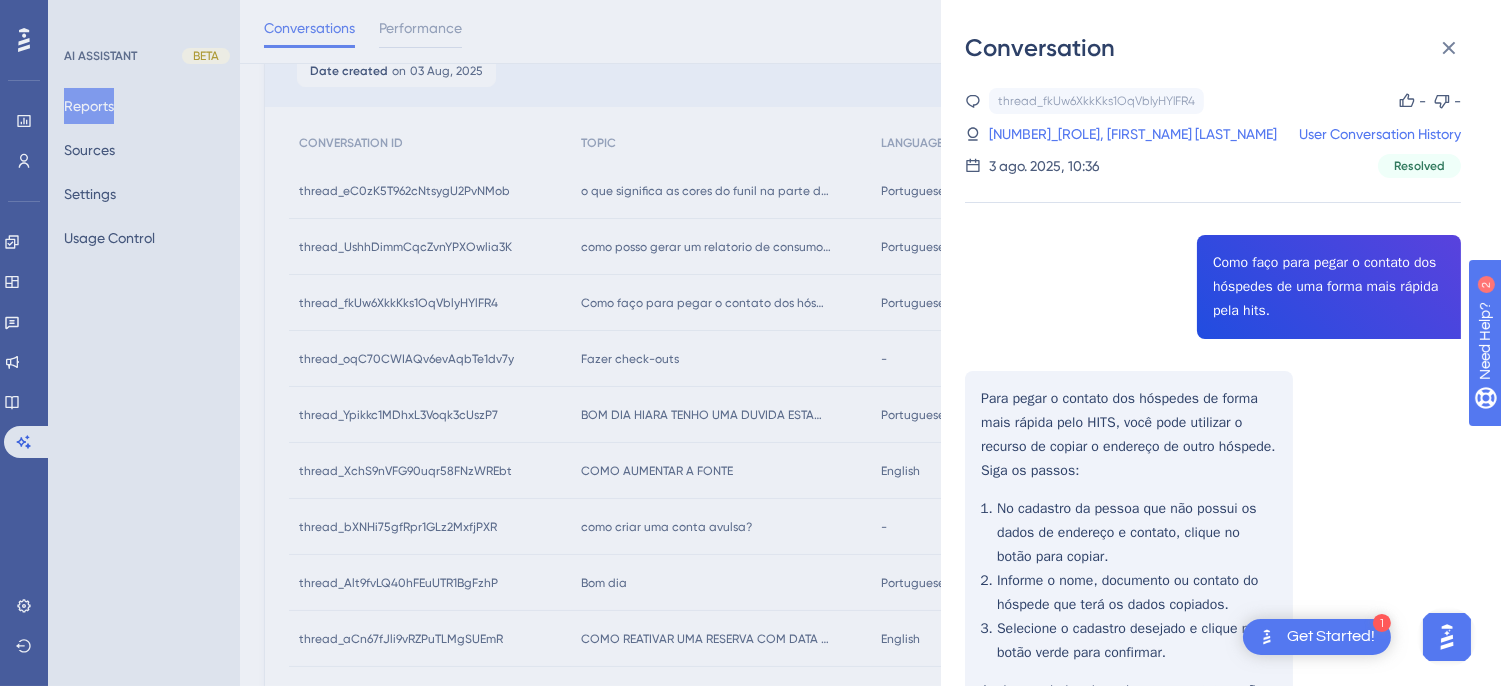 click on "thread_fkUw6XkkKks1OqVblyHYlFR4 Copy - - 26_Recepcionista, Gabriel Fonseca User Conversation History 3 ago. 2025,
10:36 Resolved Como faço para pegar o contato dos hóspedes de uma forma mais rápida pela hits. Para pegar o contato dos hóspedes de forma mais rápida pelo HITS, você pode utilizar o recurso de copiar o endereço de outro hóspede. Siga os passos:
No cadastro da pessoa que não possui os dados de endereço e contato, clique no botão para copiar.
Informe o nome, documento ou contato do hóspede que terá os dados copiados.
Selecione o cadastro desejado e clique no botão verde para confirmar.
Assim, os dados de endereço e contato serão preenchidos automaticamente." at bounding box center (1213, 466) 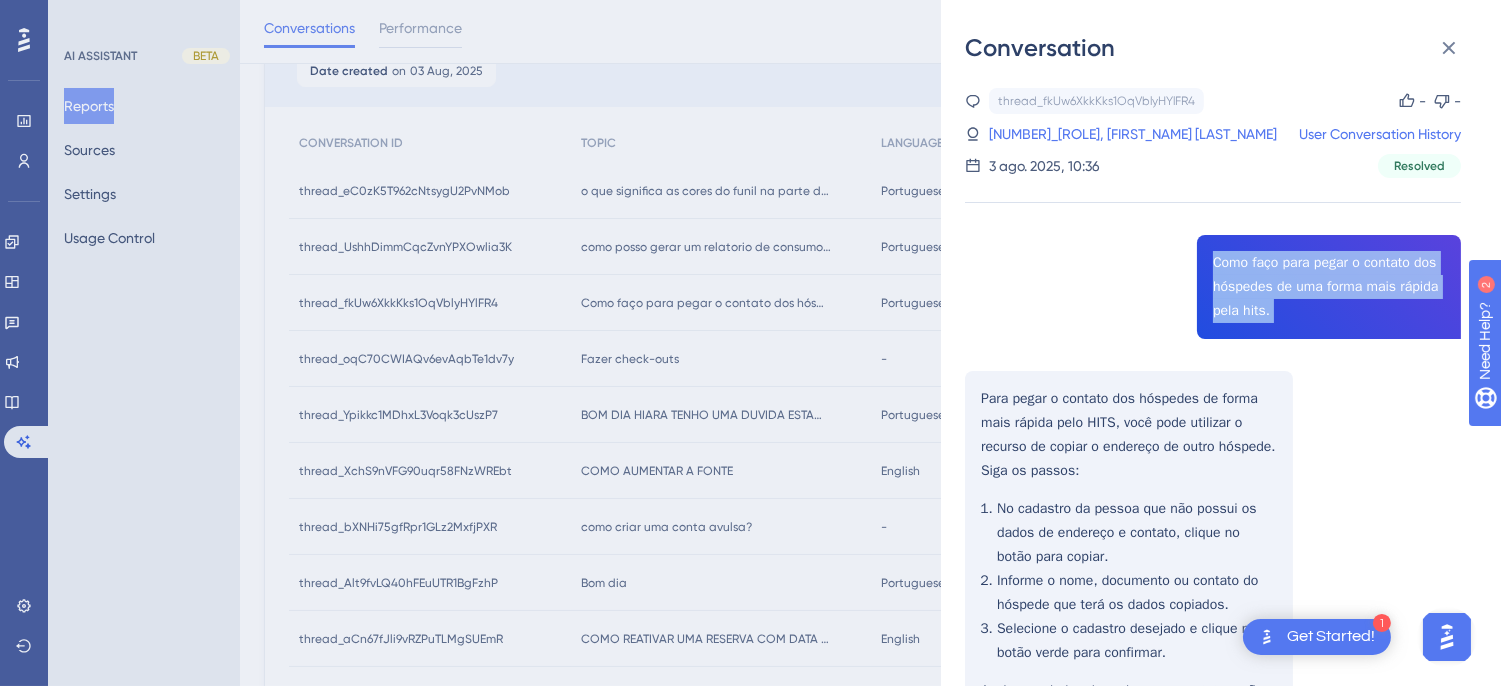 click on "thread_fkUw6XkkKks1OqVblyHYlFR4 Copy - - 26_Recepcionista, Gabriel Fonseca User Conversation History 3 ago. 2025,
10:36 Resolved Como faço para pegar o contato dos hóspedes de uma forma mais rápida pela hits. Para pegar o contato dos hóspedes de forma mais rápida pelo HITS, você pode utilizar o recurso de copiar o endereço de outro hóspede. Siga os passos:
No cadastro da pessoa que não possui os dados de endereço e contato, clique no botão para copiar.
Informe o nome, documento ou contato do hóspede que terá os dados copiados.
Selecione o cadastro desejado e clique no botão verde para confirmar.
Assim, os dados de endereço e contato serão preenchidos automaticamente." at bounding box center [1213, 466] 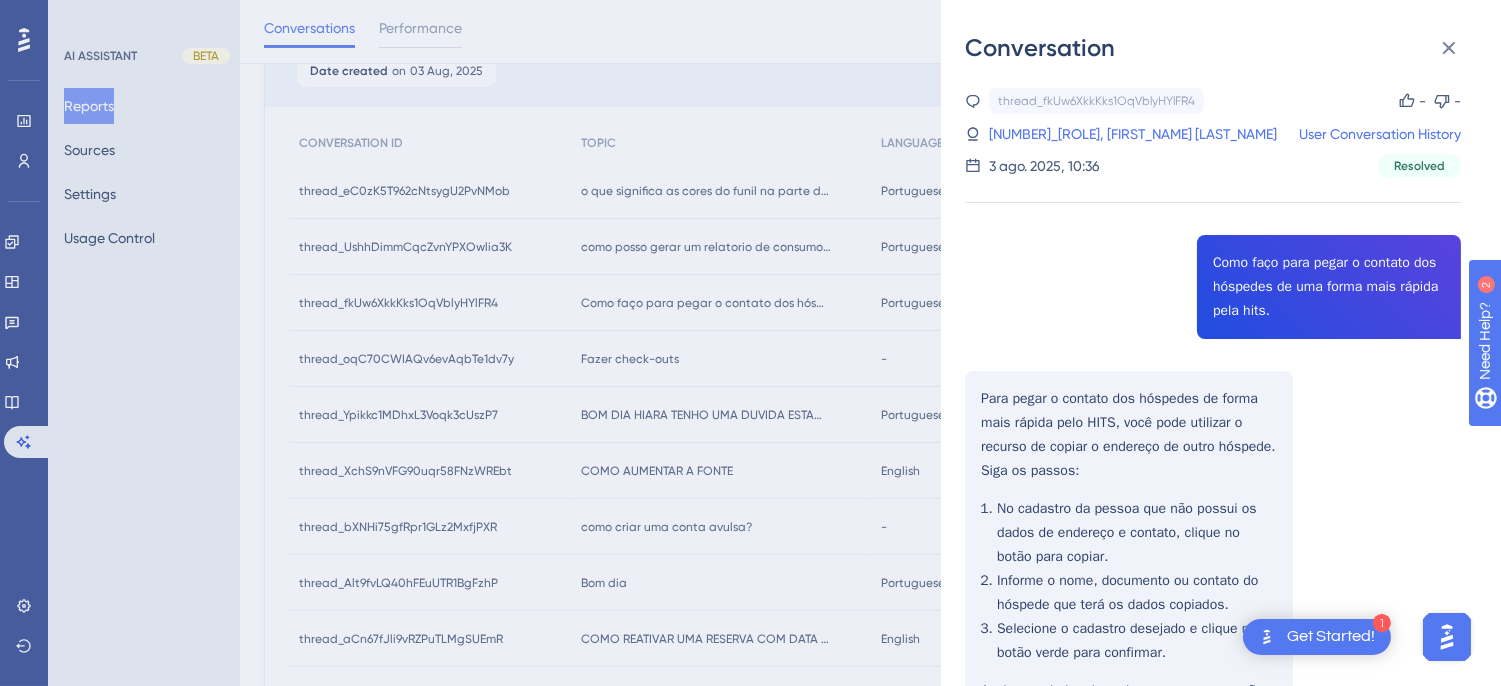 click on "thread_fkUw6XkkKks1OqVblyHYlFR4 Copy - - 26_Recepcionista, Gabriel Fonseca User Conversation History 3 ago. 2025,
10:36 Resolved Como faço para pegar o contato dos hóspedes de uma forma mais rápida pela hits. Para pegar o contato dos hóspedes de forma mais rápida pelo HITS, você pode utilizar o recurso de copiar o endereço de outro hóspede. Siga os passos:
No cadastro da pessoa que não possui os dados de endereço e contato, clique no botão para copiar.
Informe o nome, documento ou contato do hóspede que terá os dados copiados.
Selecione o cadastro desejado e clique no botão verde para confirmar.
Assim, os dados de endereço e contato serão preenchidos automaticamente." at bounding box center (1213, 466) 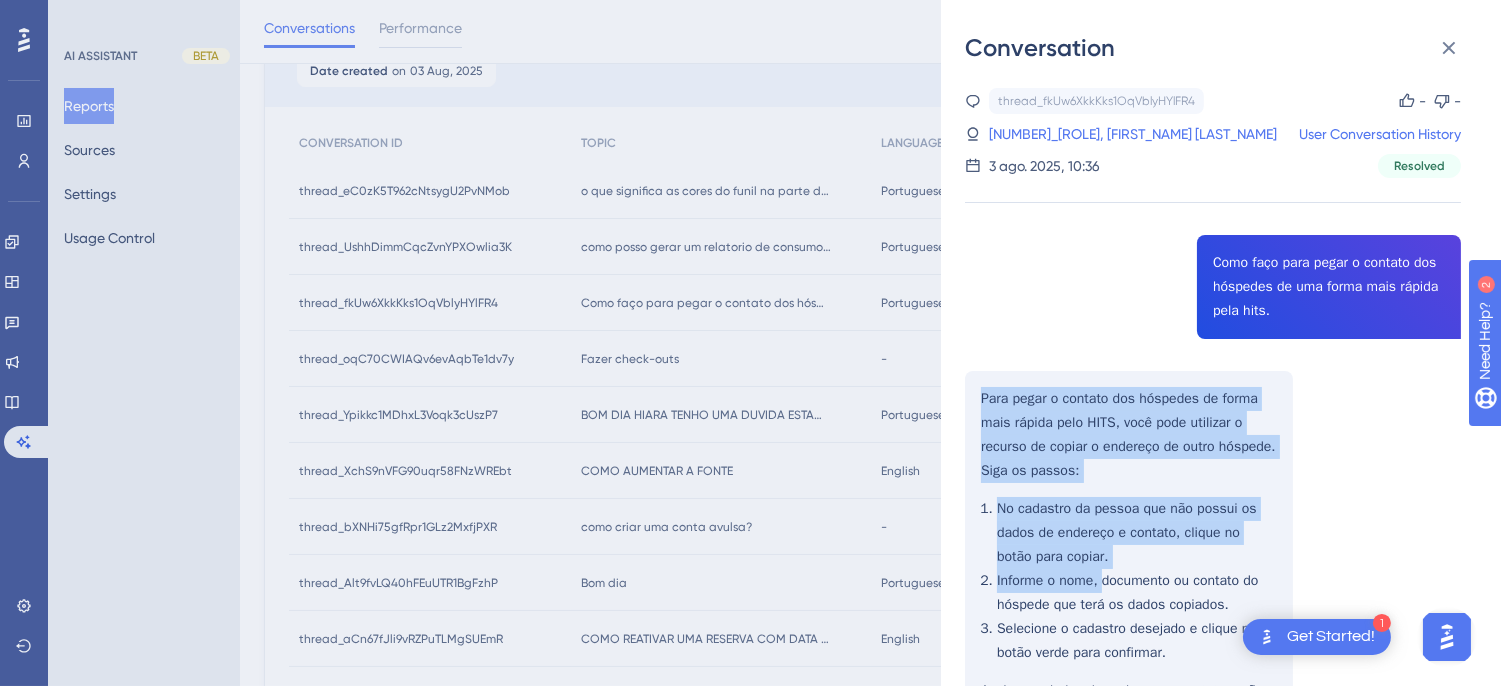 scroll, scrollTop: 142, scrollLeft: 0, axis: vertical 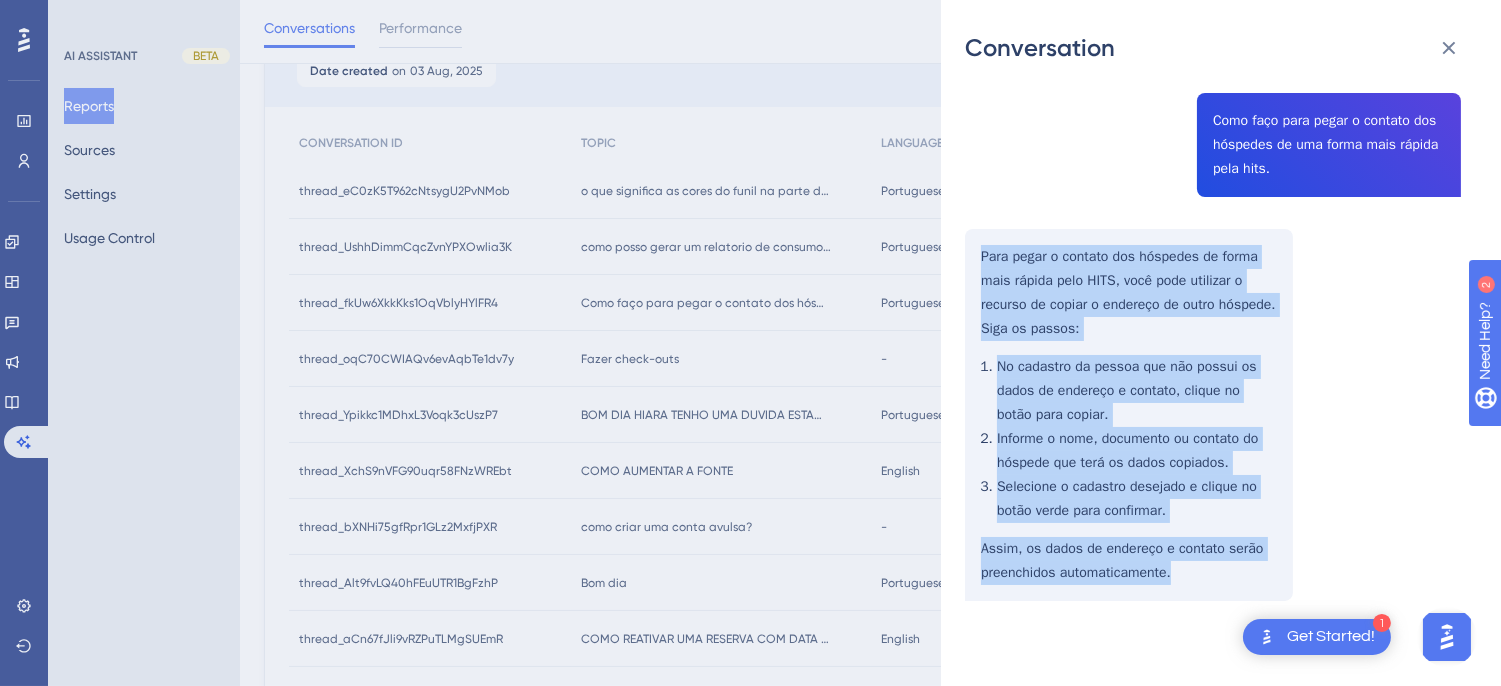 drag, startPoint x: 974, startPoint y: 395, endPoint x: 1177, endPoint y: 585, distance: 278.04495 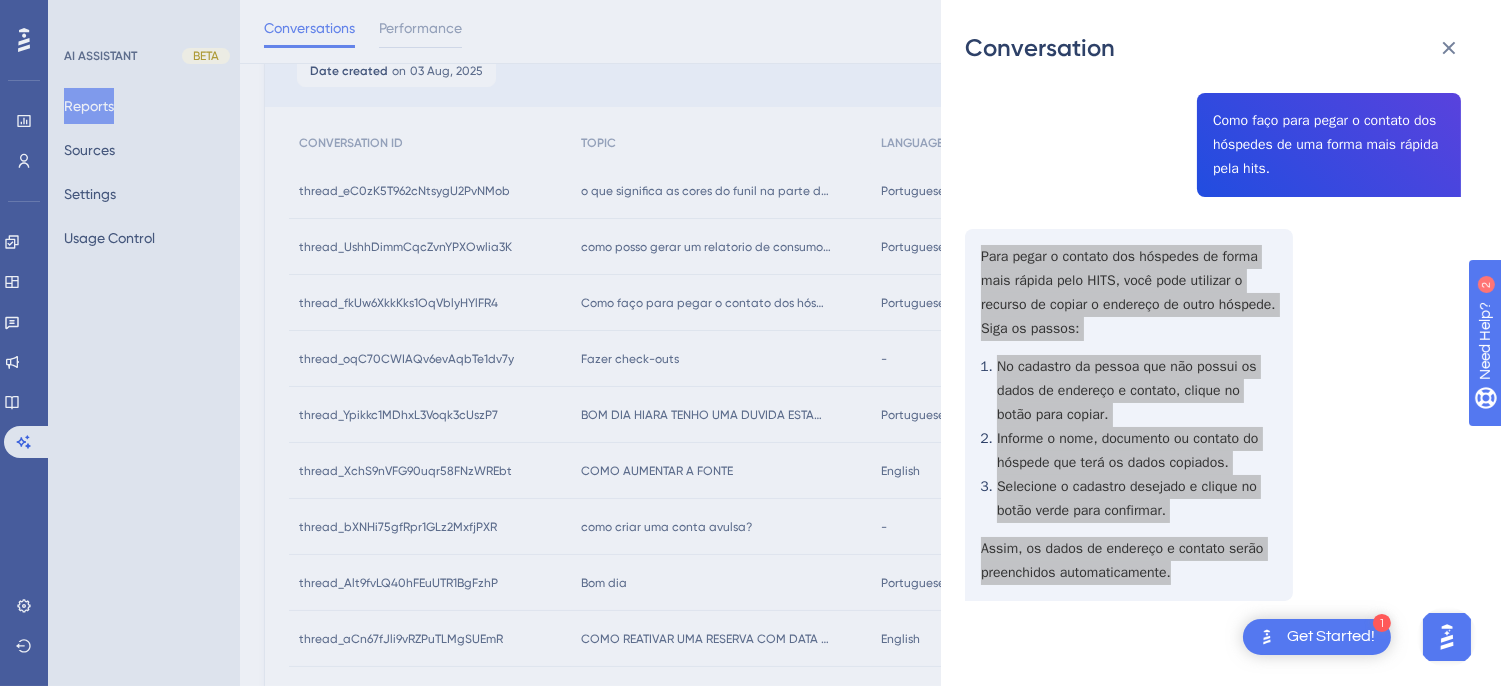 scroll, scrollTop: 0, scrollLeft: 0, axis: both 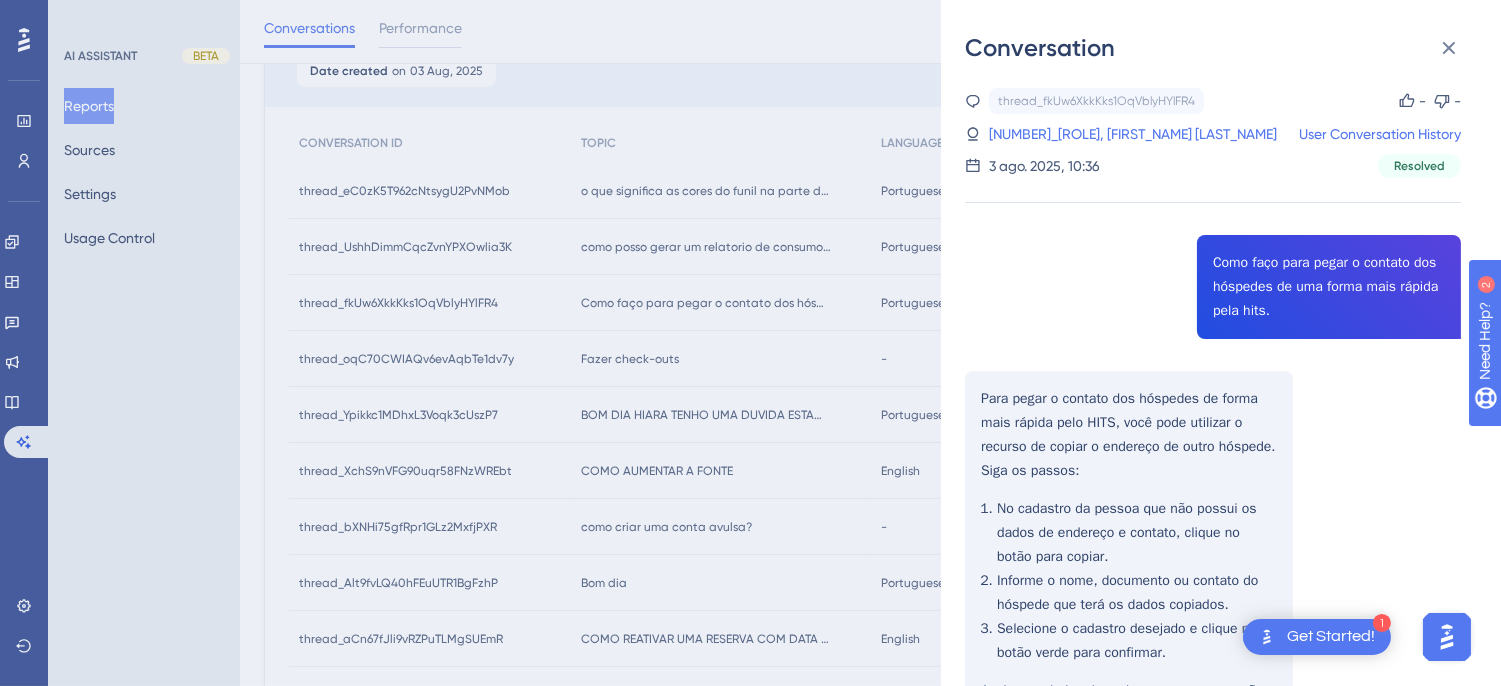 click on "thread_fkUw6XkkKks1OqVblyHYlFR4 Copy - - 26_Recepcionista, Gabriel Fonseca User Conversation History 3 ago. 2025,
10:36 Resolved" at bounding box center [1213, 133] 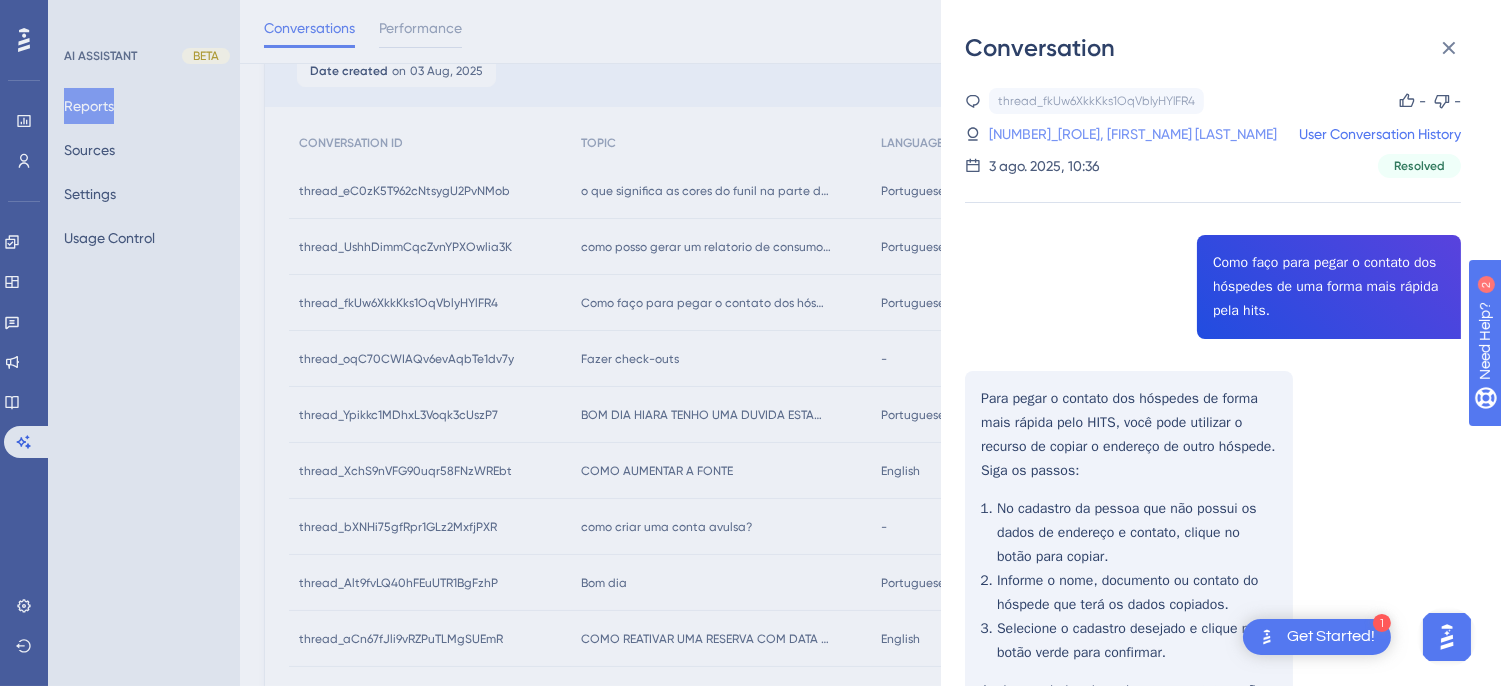 click on "26_Recepcionista, Gabriel Fonseca" at bounding box center (1090, 134) 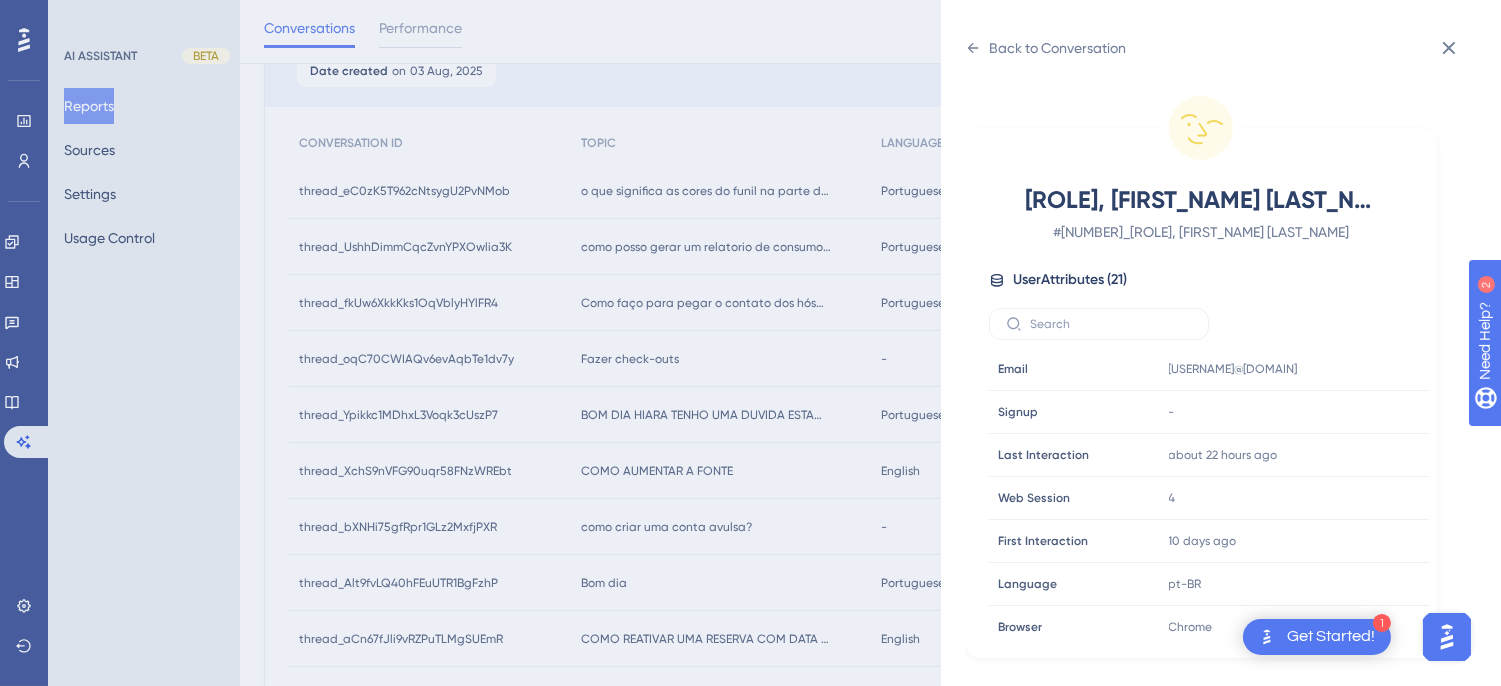scroll, scrollTop: 610, scrollLeft: 0, axis: vertical 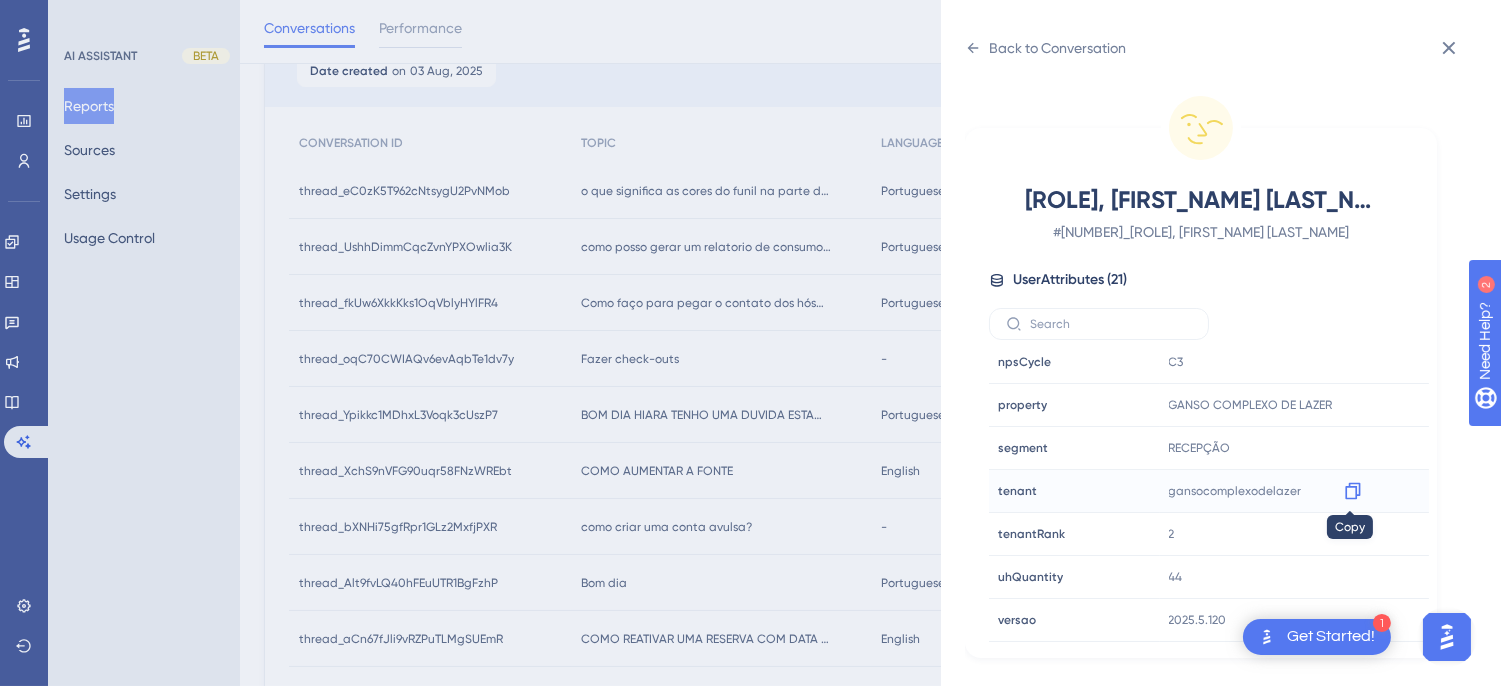 click 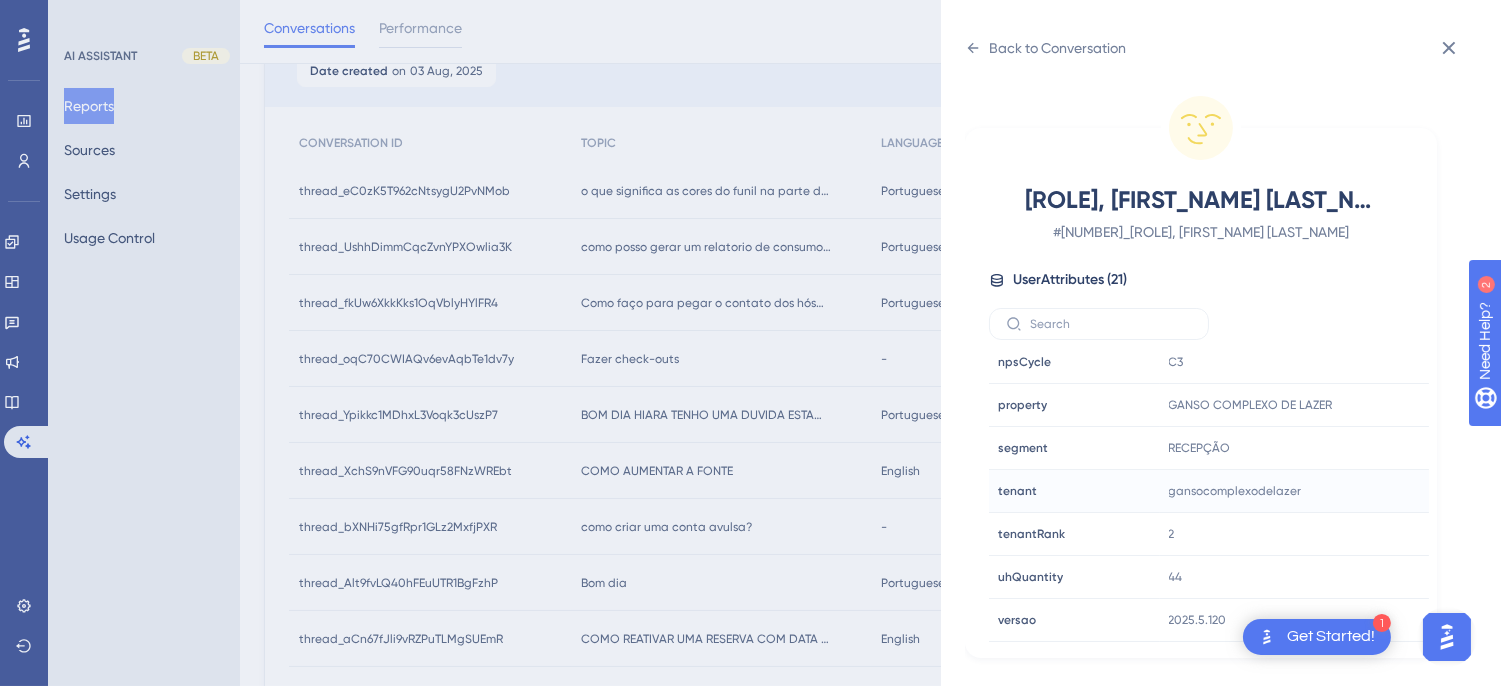 drag, startPoint x: 972, startPoint y: 51, endPoint x: 984, endPoint y: 66, distance: 19.209373 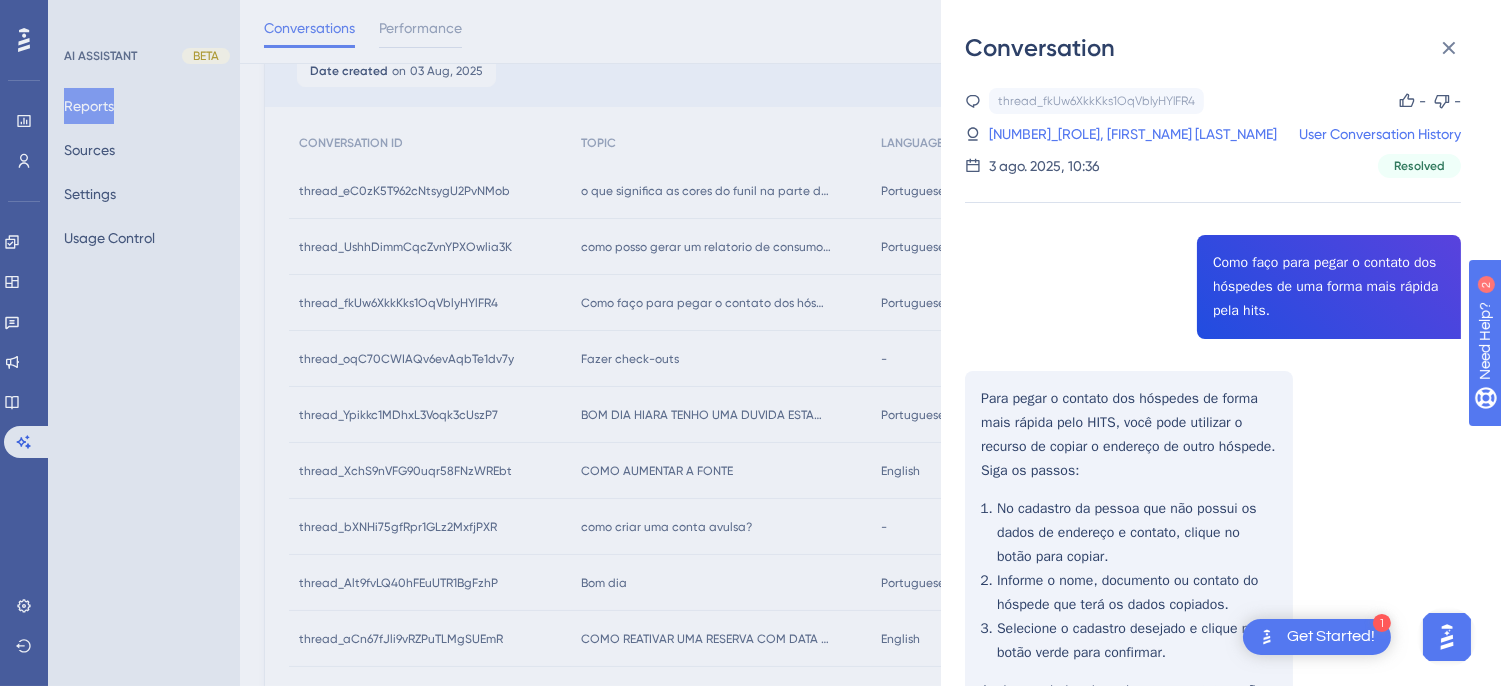 scroll, scrollTop: 142, scrollLeft: 0, axis: vertical 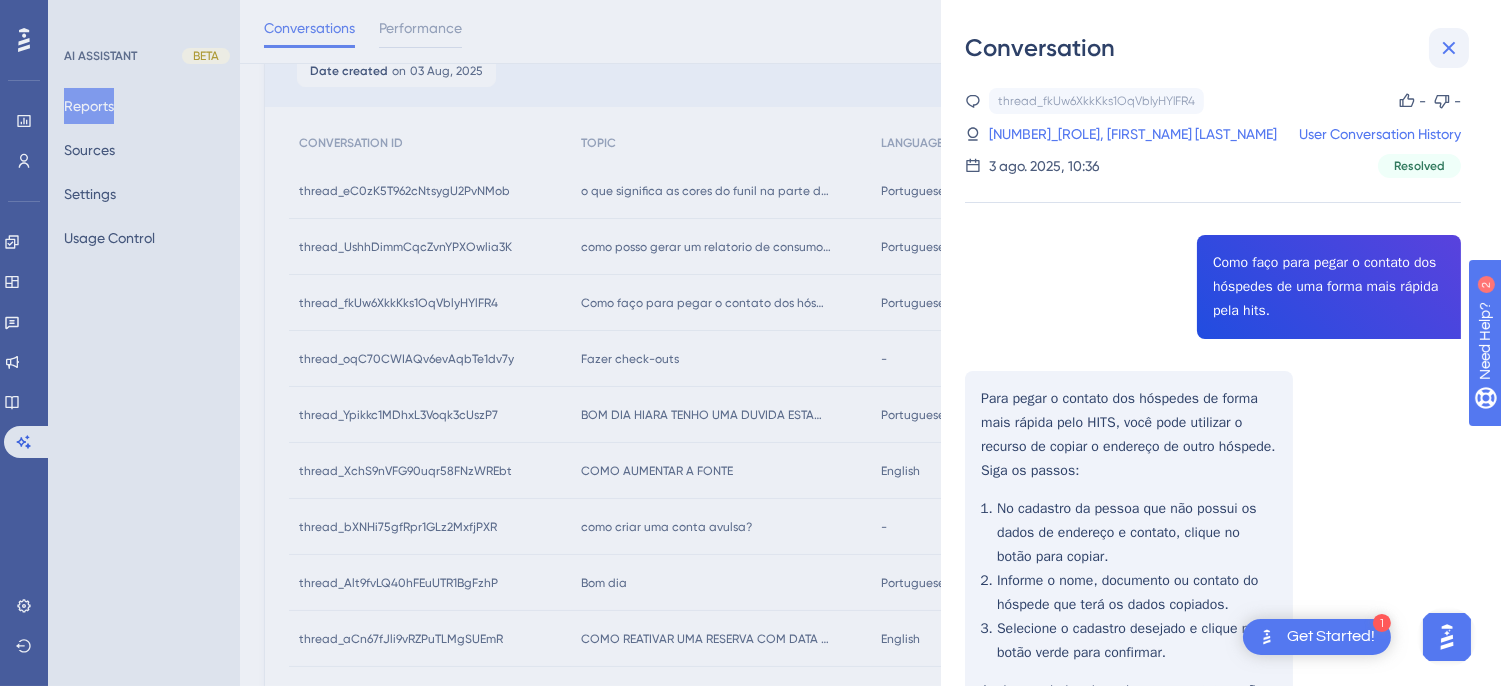 click 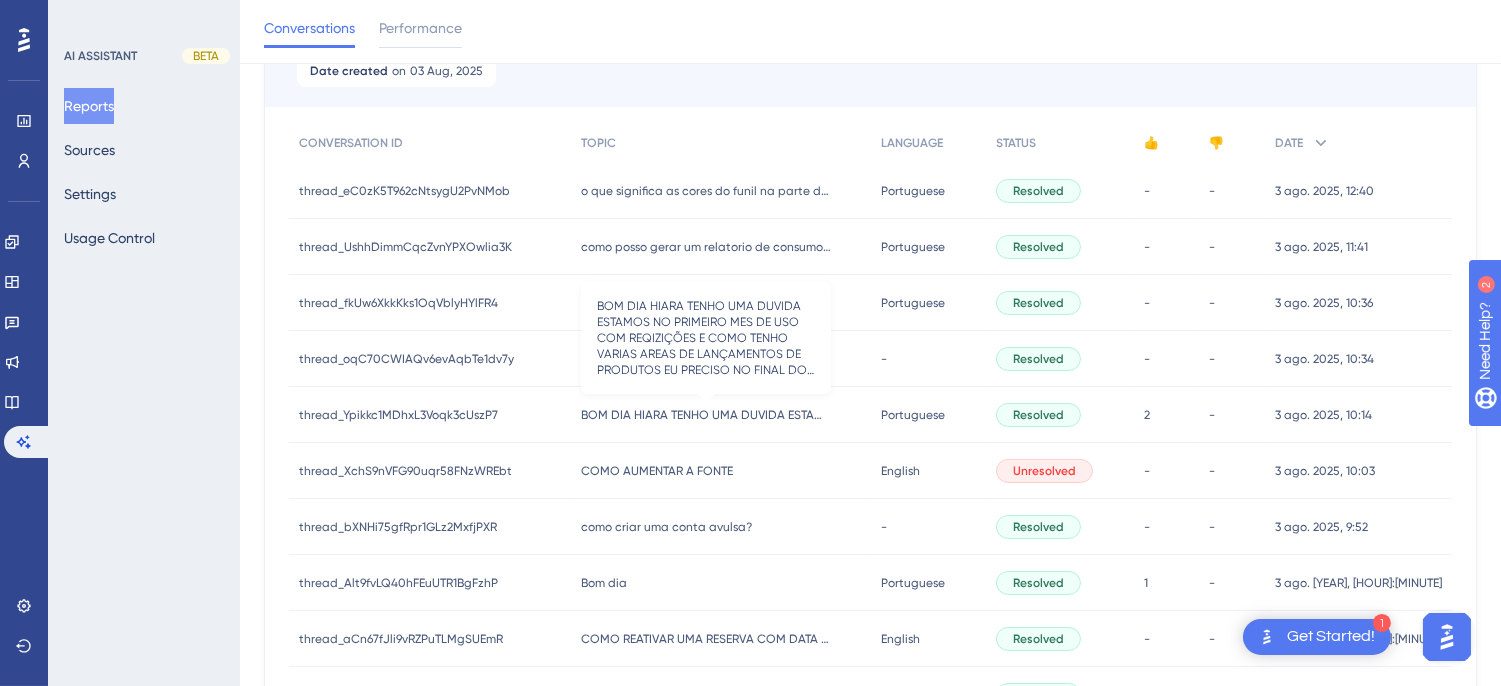 click on "BOM DIA HIARA TENHO UMA DUVIDA ESTAMOS NO PRIMEIRO MES DE USO COM REQIZIÇÕES E COMO TENHO VARIAS AREAS DE LANÇAMENTOS DE PRODUTOS EU PRECISO NO FINAL DO MES TIRAR UM RELATORIO DE GASTOS DE CADA AREA COMO FAÇO ISSO PRA TIRAR RELATORIO ESPECIFICO DE CADA AREA?" at bounding box center [711, 415] 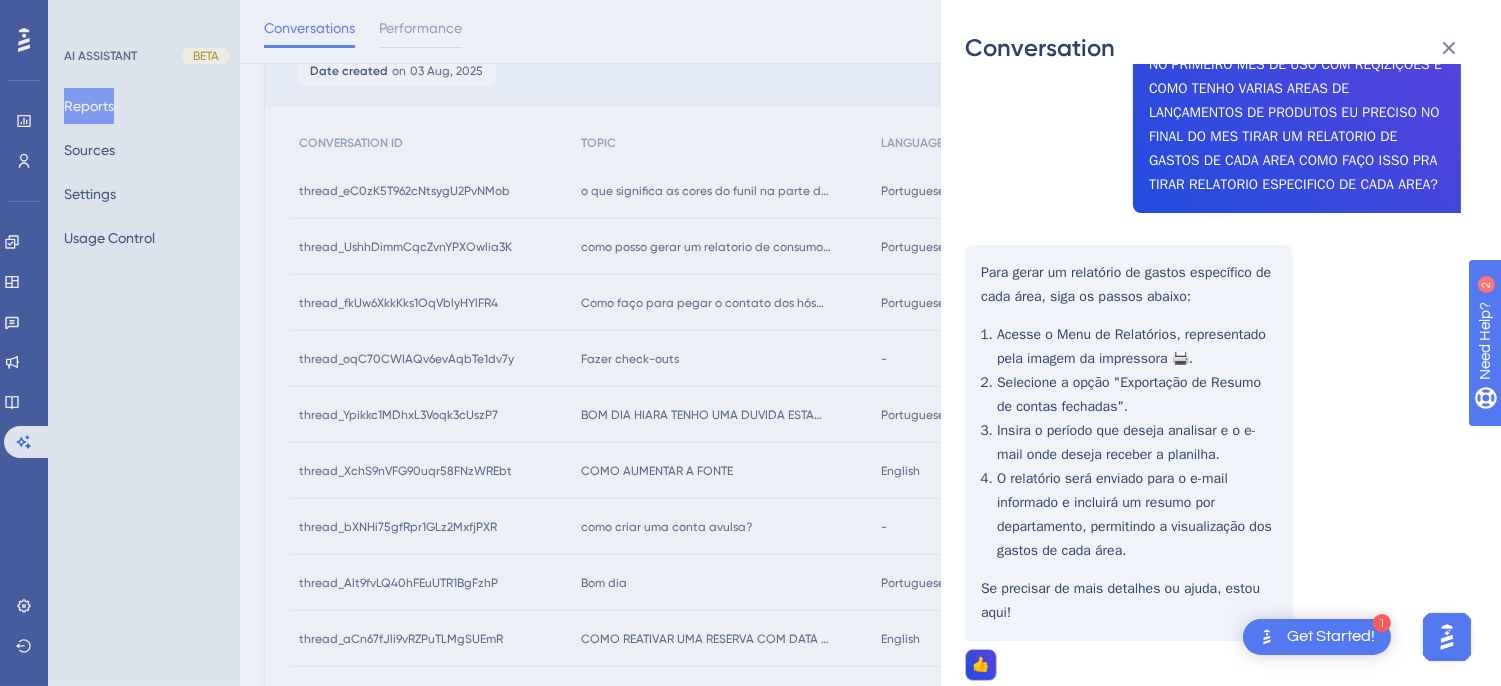 scroll, scrollTop: 0, scrollLeft: 0, axis: both 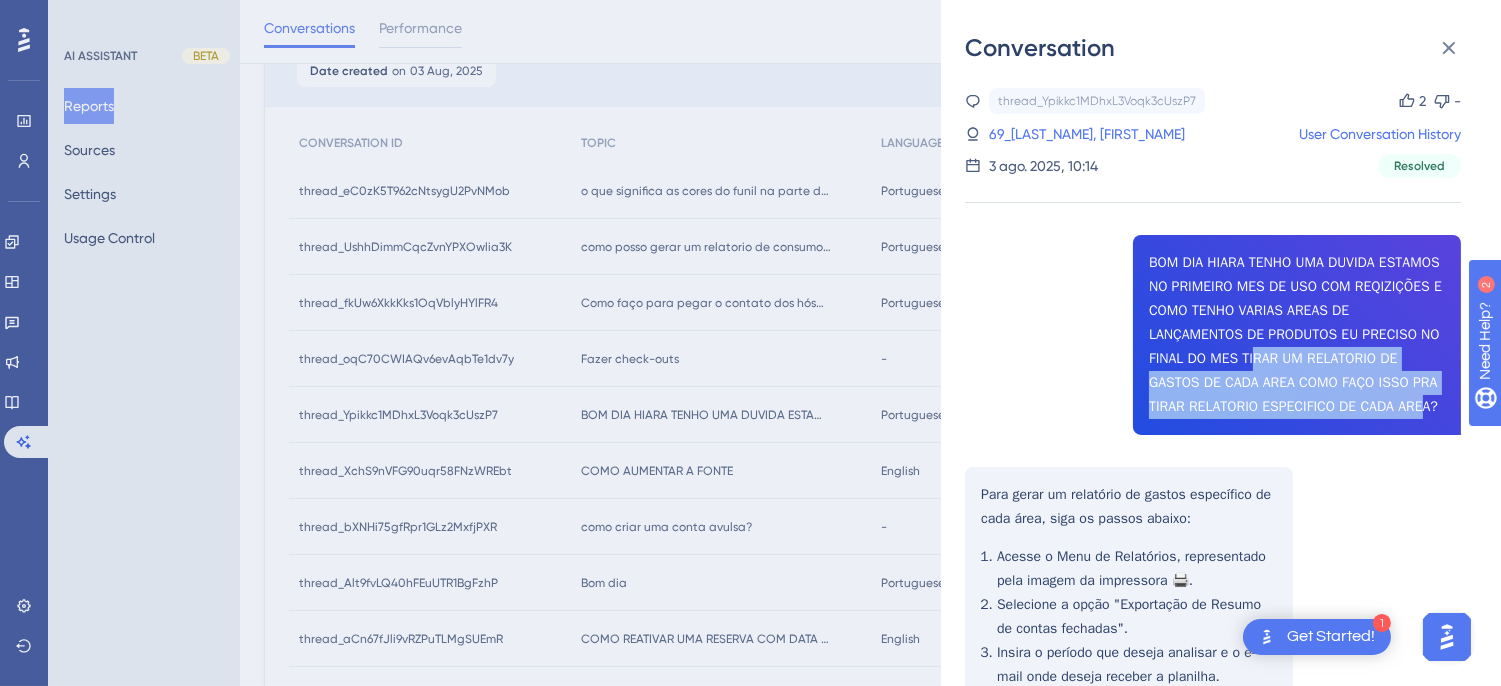drag, startPoint x: 1272, startPoint y: 360, endPoint x: 1420, endPoint y: 414, distance: 157.54364 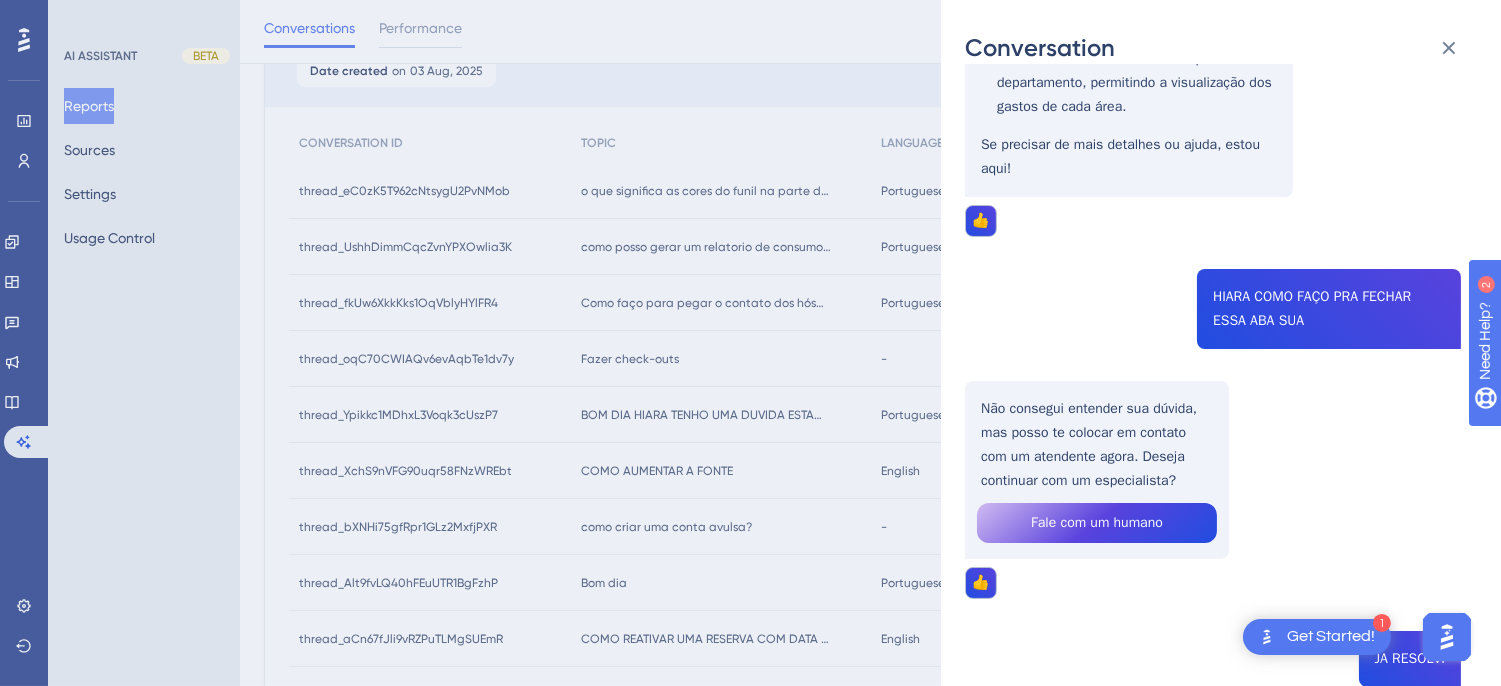 scroll, scrollTop: 887, scrollLeft: 0, axis: vertical 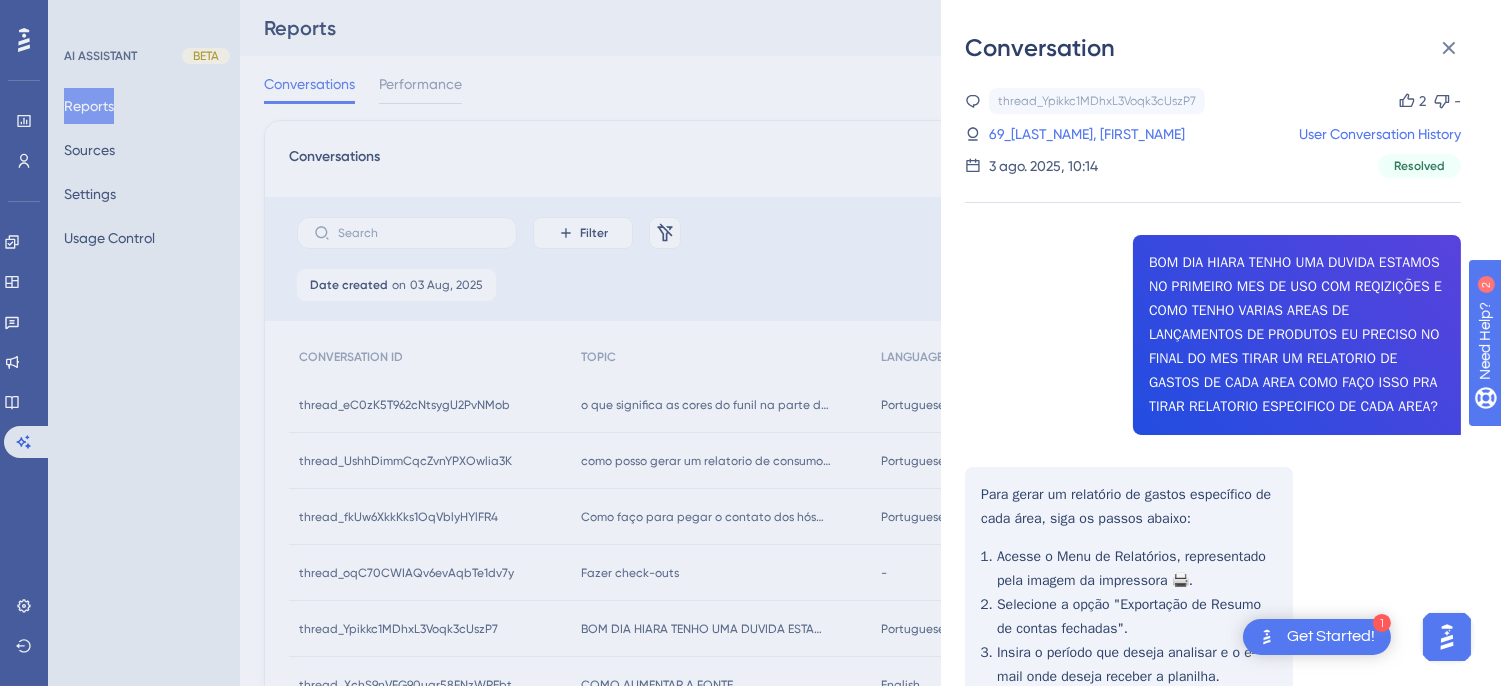 click on "thread_Ypikkc1MDhxL3Voqk3cUszP7 Copy 2 - 69_Dias, Sebastião User Conversation History 3 ago. 2025,
10:14 Resolved BOM DIA HIARA TENHO UMA DUVIDA ESTAMOS NO PRIMEIRO MES DE USO COM REQIZIÇÕES E COMO TENHO VARIAS AREAS DE LANÇAMENTOS DE PRODUTOS EU PRECISO NO FINAL DO MES TIRAR UM RELATORIO DE GASTOS DE CADA AREA COMO FAÇO ISSO PRA TIRAR RELATORIO ESPECIFICO DE CADA AREA? Para gerar um relatório de gastos específico de cada área, siga os passos abaixo:
Acesse o Menu de Relatórios, representado pela imagem da impressora 🖨️.
Selecione a opção "Exportação de Resumo de contas fechadas".
Insira o período que deseja analisar e o e-mail onde deseja receber a planilha.
O relatório será enviado para o e-mail informado e incluirá um resumo por departamento, permitindo a visualização dos gastos de cada área.
Se precisar de mais detalhes ou ajuda, estou aqui! 👍 HIARA COMO FAÇO PRA FECHAR ESSA ABA SUA Fale com um humano 👍 JA RESOLVI" at bounding box center [1213, 851] 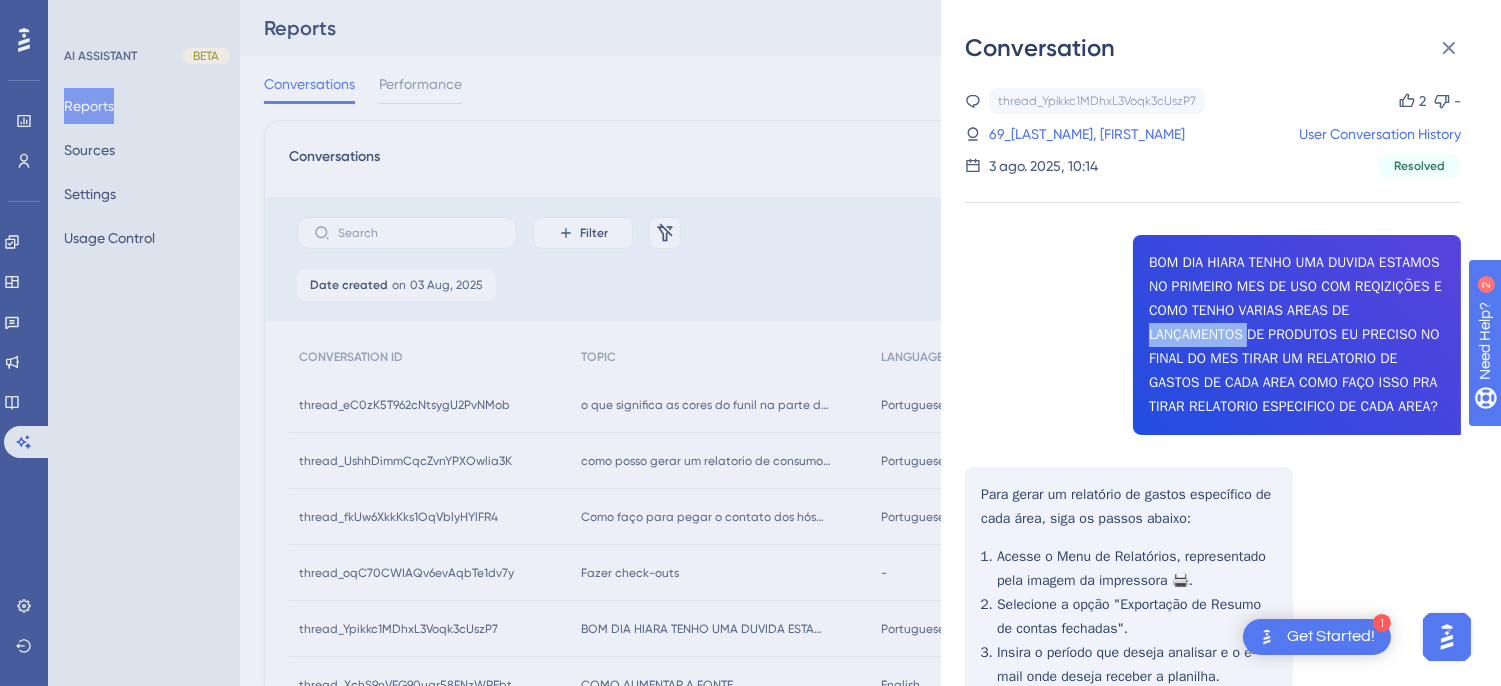 click on "thread_Ypikkc1MDhxL3Voqk3cUszP7 Copy 2 - 69_Dias, Sebastião User Conversation History 3 ago. 2025,
10:14 Resolved BOM DIA HIARA TENHO UMA DUVIDA ESTAMOS NO PRIMEIRO MES DE USO COM REQIZIÇÕES E COMO TENHO VARIAS AREAS DE LANÇAMENTOS DE PRODUTOS EU PRECISO NO FINAL DO MES TIRAR UM RELATORIO DE GASTOS DE CADA AREA COMO FAÇO ISSO PRA TIRAR RELATORIO ESPECIFICO DE CADA AREA? Para gerar um relatório de gastos específico de cada área, siga os passos abaixo:
Acesse o Menu de Relatórios, representado pela imagem da impressora 🖨️.
Selecione a opção "Exportação de Resumo de contas fechadas".
Insira o período que deseja analisar e o e-mail onde deseja receber a planilha.
O relatório será enviado para o e-mail informado e incluirá um resumo por departamento, permitindo a visualização dos gastos de cada área.
Se precisar de mais detalhes ou ajuda, estou aqui! 👍 HIARA COMO FAÇO PRA FECHAR ESSA ABA SUA Fale com um humano 👍 JA RESOLVI" at bounding box center [1213, 851] 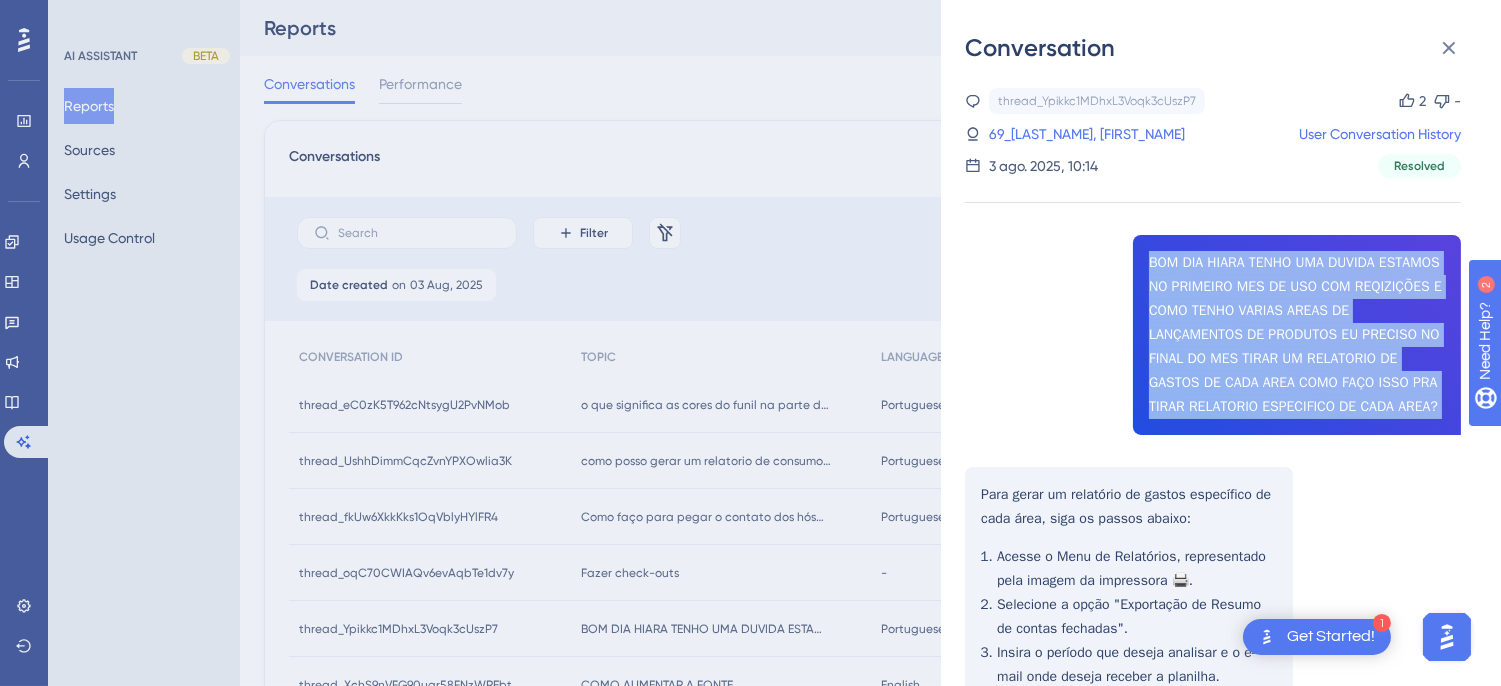 click on "thread_Ypikkc1MDhxL3Voqk3cUszP7 Copy 2 - 69_Dias, Sebastião User Conversation History 3 ago. 2025,
10:14 Resolved BOM DIA HIARA TENHO UMA DUVIDA ESTAMOS NO PRIMEIRO MES DE USO COM REQIZIÇÕES E COMO TENHO VARIAS AREAS DE LANÇAMENTOS DE PRODUTOS EU PRECISO NO FINAL DO MES TIRAR UM RELATORIO DE GASTOS DE CADA AREA COMO FAÇO ISSO PRA TIRAR RELATORIO ESPECIFICO DE CADA AREA? Para gerar um relatório de gastos específico de cada área, siga os passos abaixo:
Acesse o Menu de Relatórios, representado pela imagem da impressora 🖨️.
Selecione a opção "Exportação de Resumo de contas fechadas".
Insira o período que deseja analisar e o e-mail onde deseja receber a planilha.
O relatório será enviado para o e-mail informado e incluirá um resumo por departamento, permitindo a visualização dos gastos de cada área.
Se precisar de mais detalhes ou ajuda, estou aqui! 👍 HIARA COMO FAÇO PRA FECHAR ESSA ABA SUA Fale com um humano 👍 JA RESOLVI" at bounding box center (1213, 851) 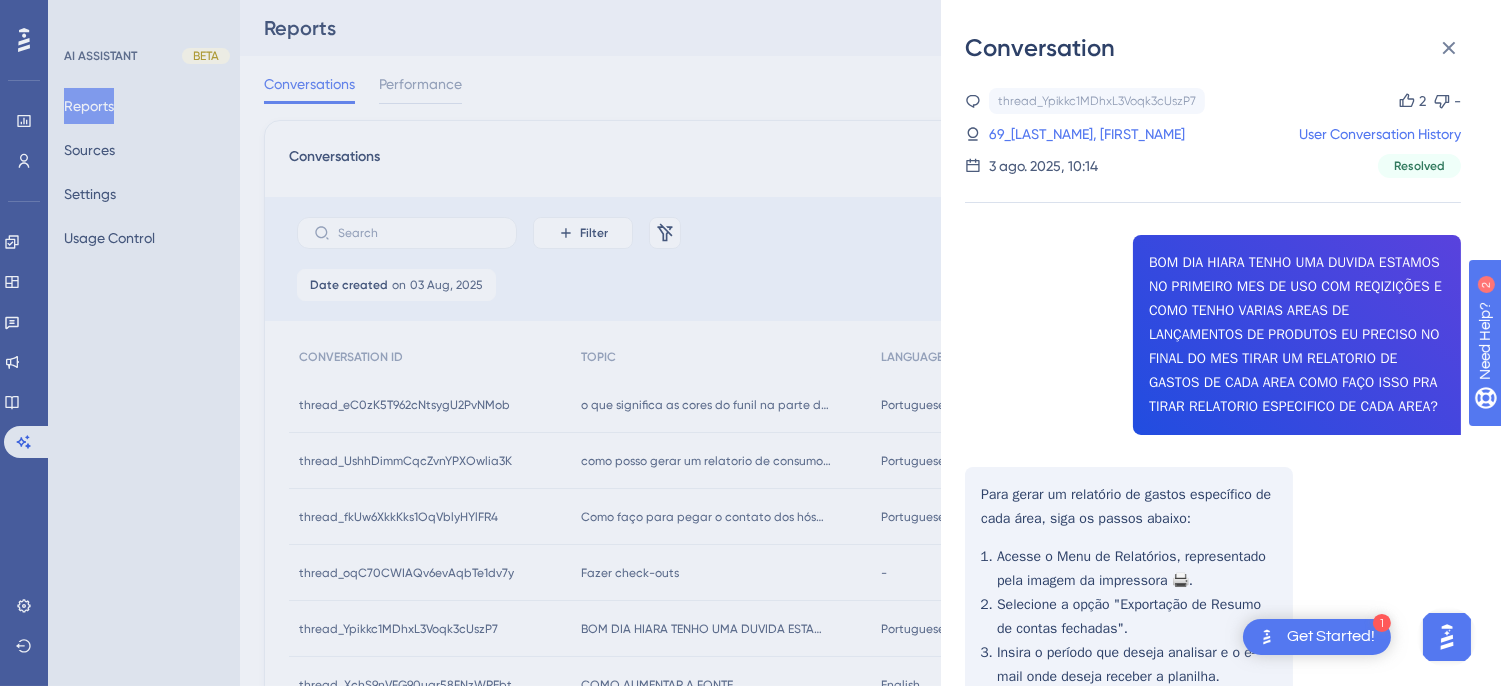 drag, startPoint x: 1060, startPoint y: 133, endPoint x: 1060, endPoint y: 157, distance: 24 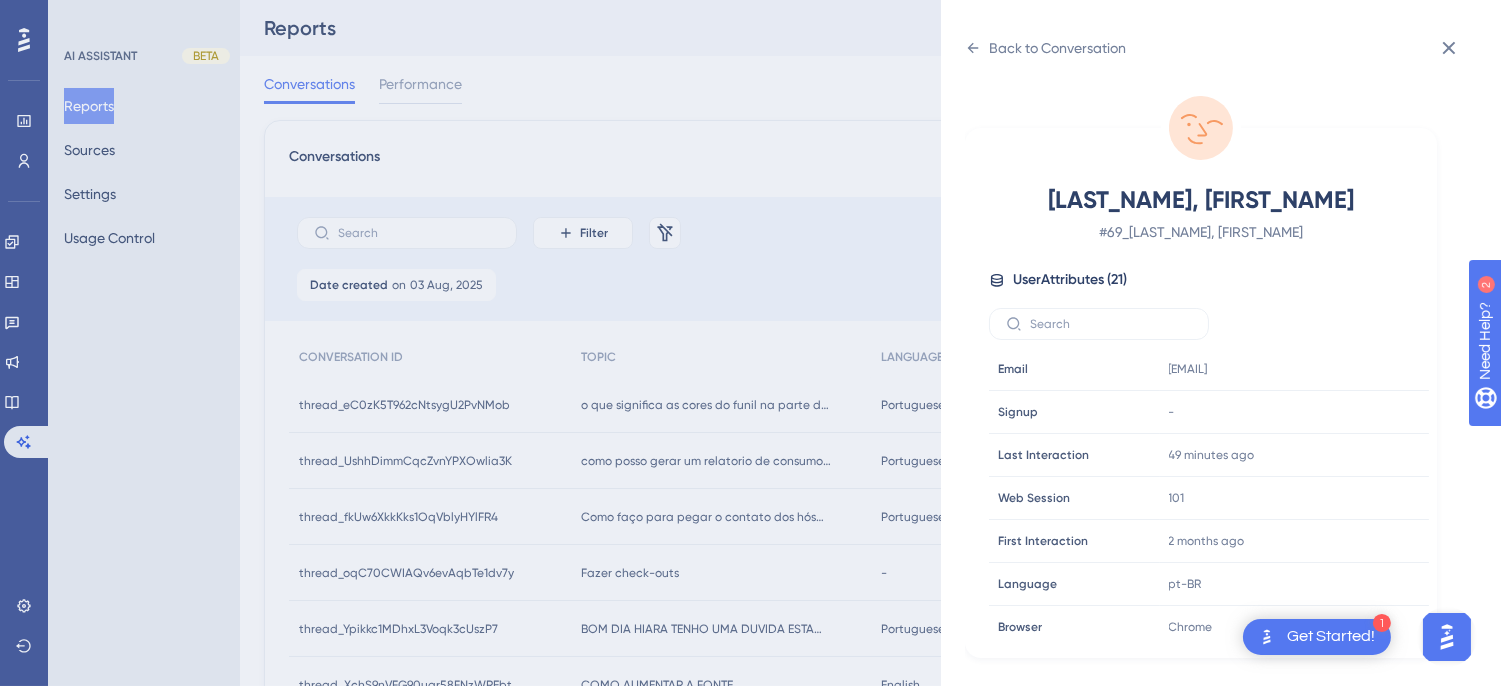 scroll, scrollTop: 610, scrollLeft: 0, axis: vertical 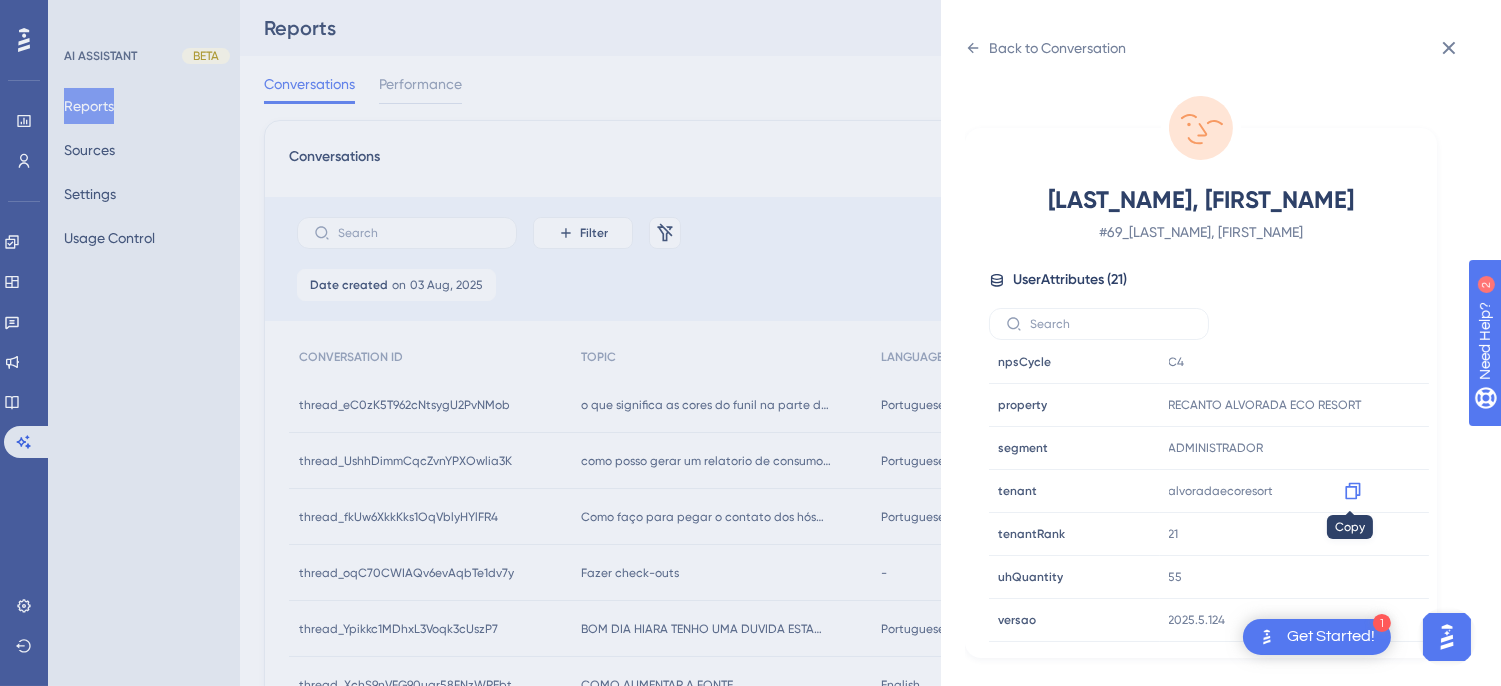 drag, startPoint x: 1353, startPoint y: 493, endPoint x: 1454, endPoint y: 500, distance: 101.24229 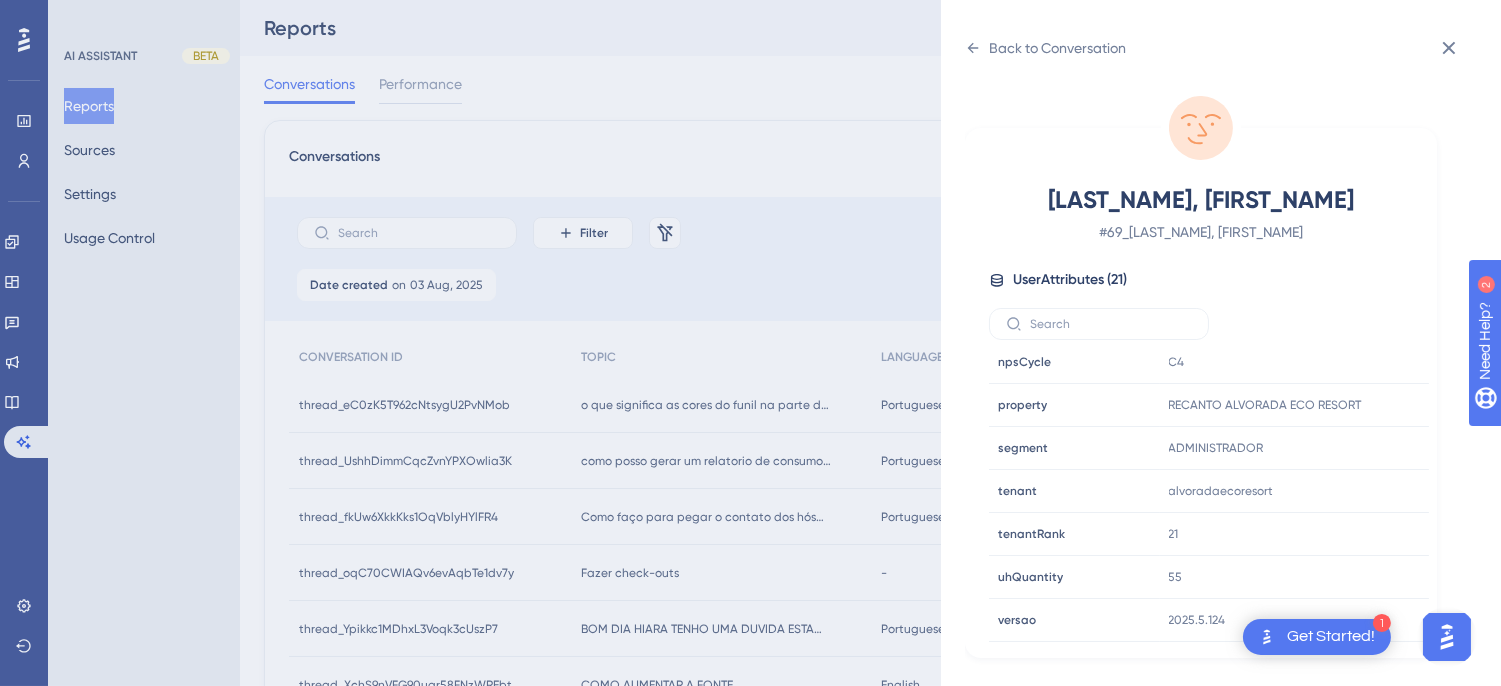 click on "Back to Conversation Dias, Sebastião #  69_Dias, Sebastião User  Attributes ( 21 ) Email Email sebastiao@recantoalvorada.com.br Signup Signup - Last Interaction Last Interaction 49 minutes ago 07 Aug 2025, 09:27 Web Session Web Session 101 First Interaction First Interaction 2 months ago 27 May 2025, 09:58 Language Language pt-BR Browser Browser Chrome Device Device computer Operating System Operating System Windows cnpj cnpj 03647190000121 consultRegister consultRegister true customerRank customerRank PRATA event event false housekeeper housekeeper true npsCycle npsCycle C4 property property RECANTO ALVORADA ECO RESORT segment segment ADMINISTRADOR tenant tenant alvoradaecoresort tenantRank tenantRank 21 uhQuantity uhQuantity 55 versao versao 2025.5.124" at bounding box center [1221, 343] 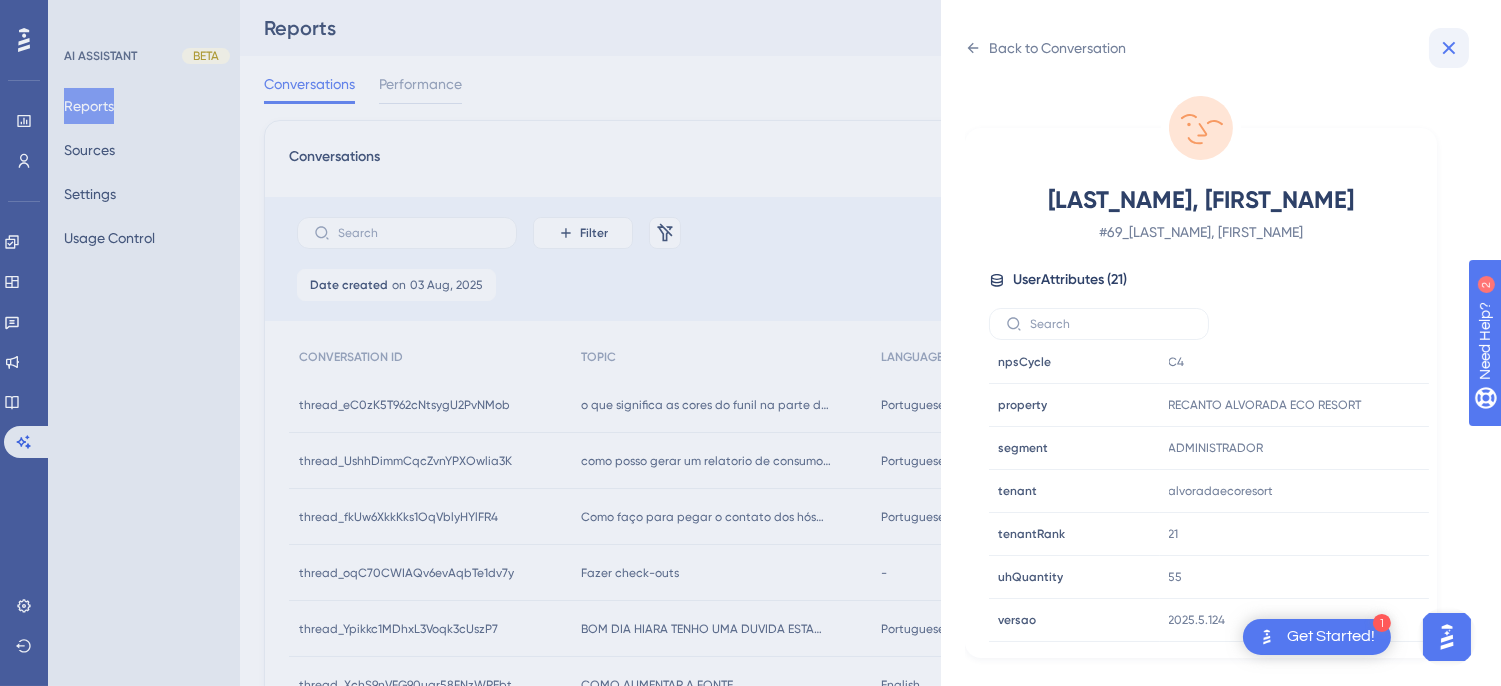 click 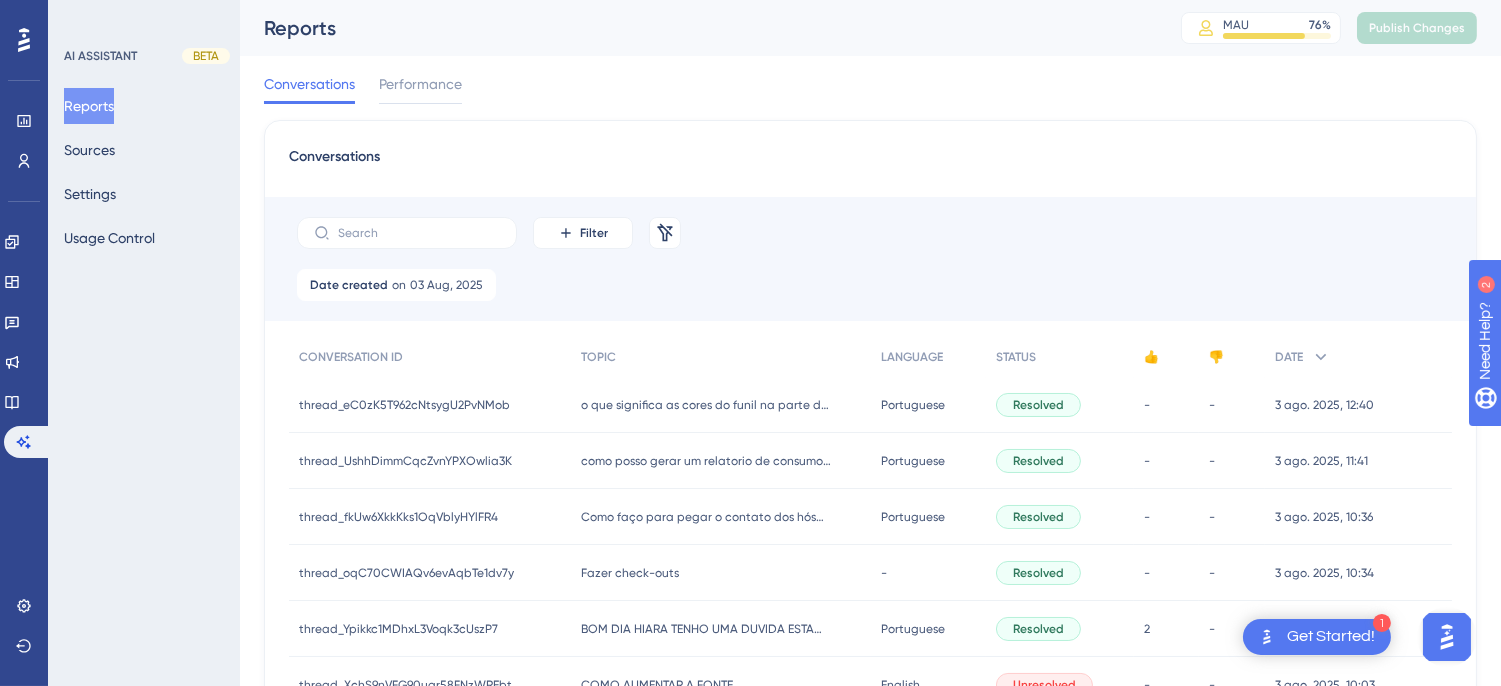 click on "BOM DIA HIARA TENHO UMA DUVIDA ESTAMOS NO PRIMEIRO MES DE USO COM REQIZIÇÕES E COMO TENHO VARIAS AREAS DE LANÇAMENTOS DE PRODUTOS EU PRECISO NO FINAL DO MES TIRAR UM RELATORIO DE GASTOS DE CADA AREA COMO FAÇO ISSO PRA TIRAR RELATORIO ESPECIFICO DE CADA AREA? BOM DIA HIARA TENHO UMA DUVIDA ESTAMOS NO PRIMEIRO MES DE USO COM REQIZIÇÕES E COMO TENHO VARIAS AREAS DE LANÇAMENTOS DE PRODUTOS EU PRECISO NO FINAL DO MES TIRAR UM RELATORIO DE GASTOS DE CADA AREA COMO FAÇO ISSO PRA TIRAR RELATORIO ESPECIFICO DE CADA AREA?" at bounding box center (729, 629) 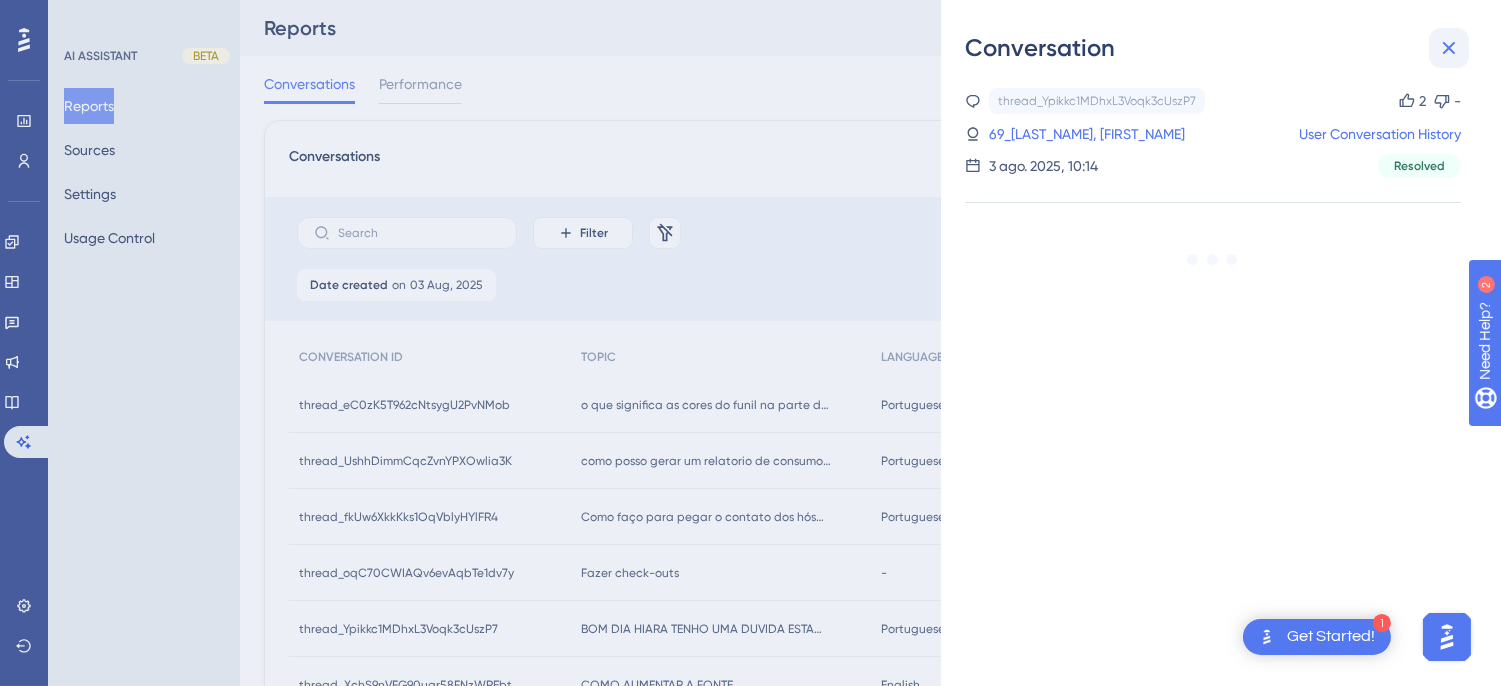 click 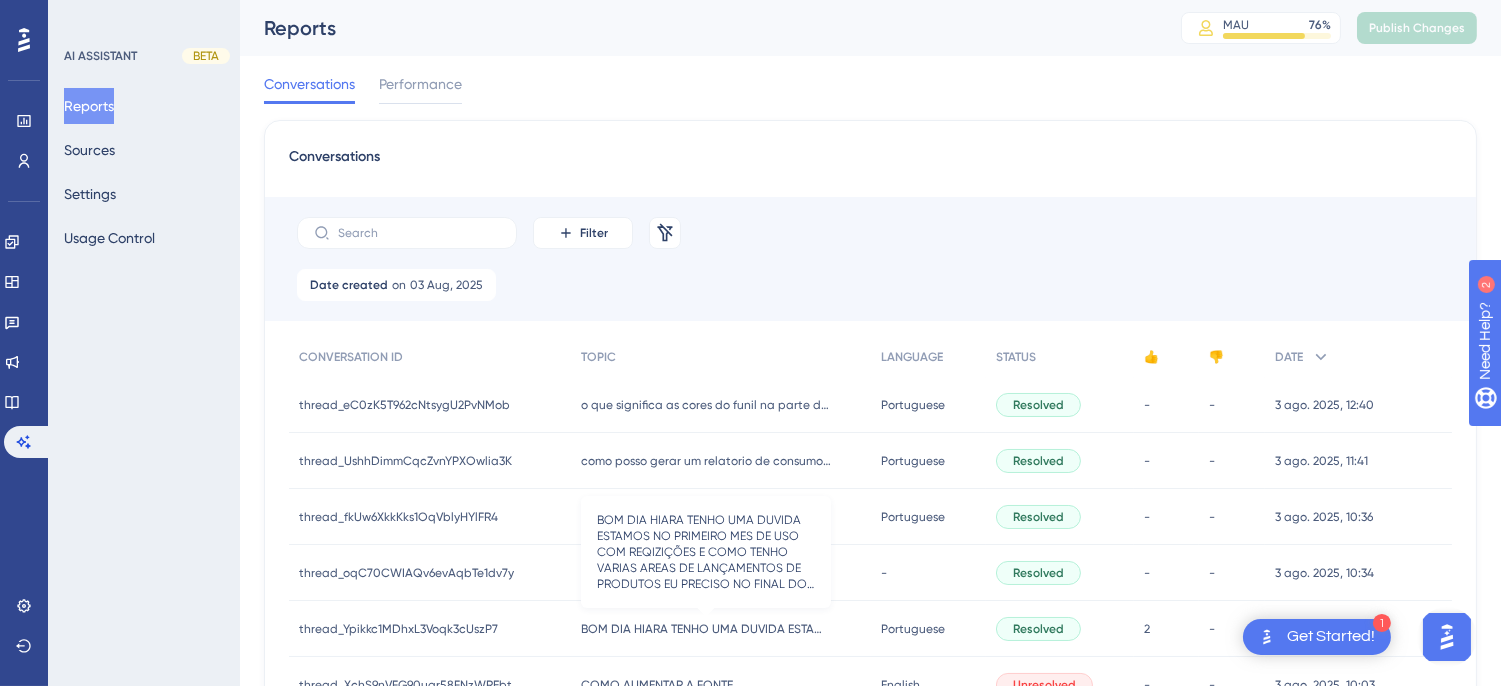 click on "BOM DIA HIARA TENHO UMA DUVIDA ESTAMOS NO PRIMEIRO MES DE USO COM REQIZIÇÕES E COMO TENHO VARIAS AREAS DE LANÇAMENTOS DE PRODUTOS EU PRECISO NO FINAL DO MES TIRAR UM RELATORIO DE GASTOS DE CADA AREA COMO FAÇO ISSO PRA TIRAR RELATORIO ESPECIFICO DE CADA AREA?" at bounding box center (711, 629) 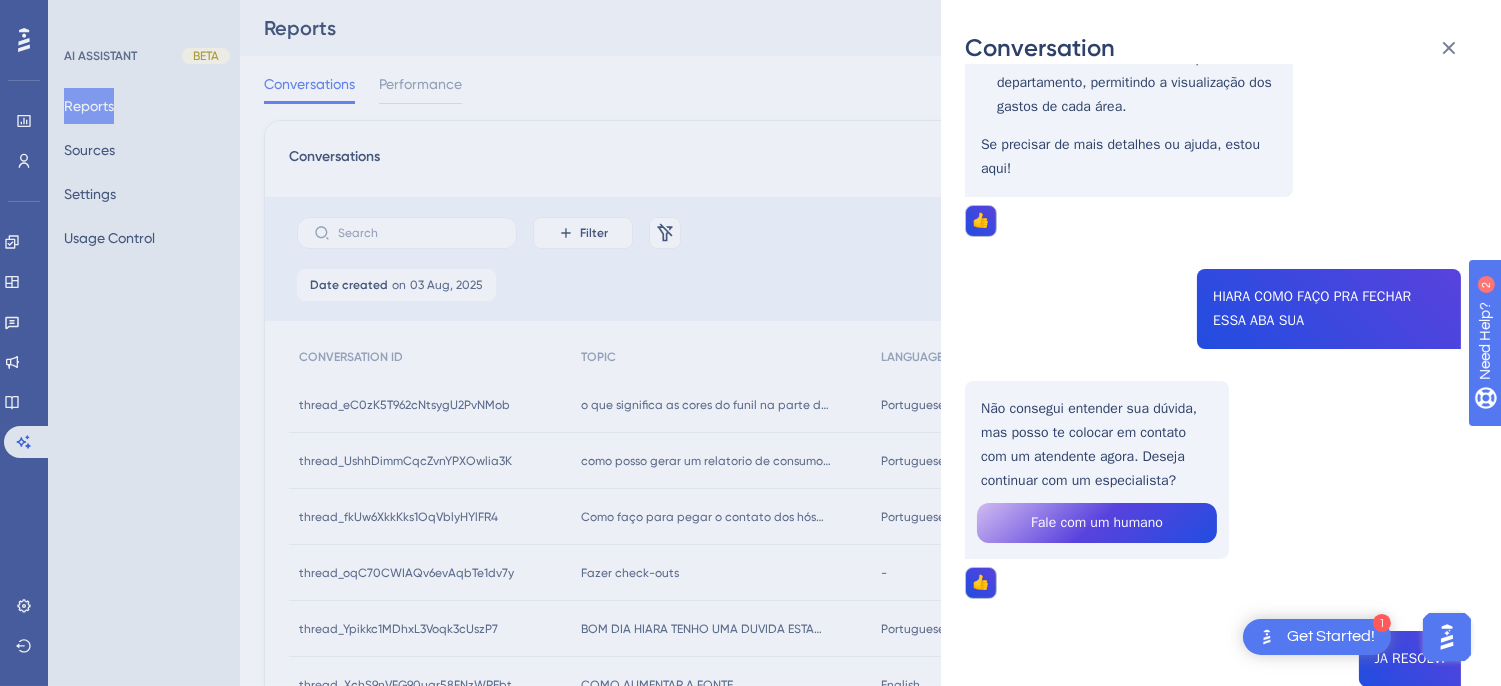 scroll, scrollTop: 887, scrollLeft: 0, axis: vertical 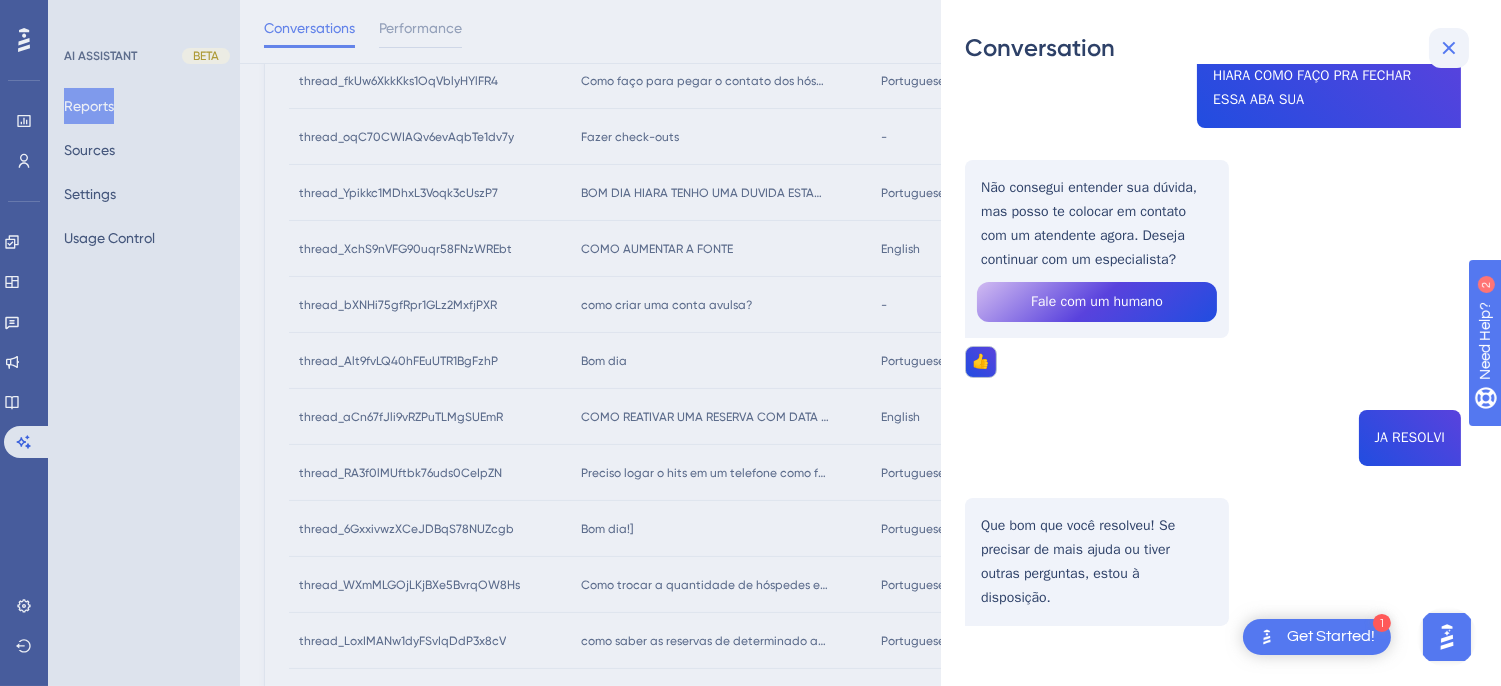 click 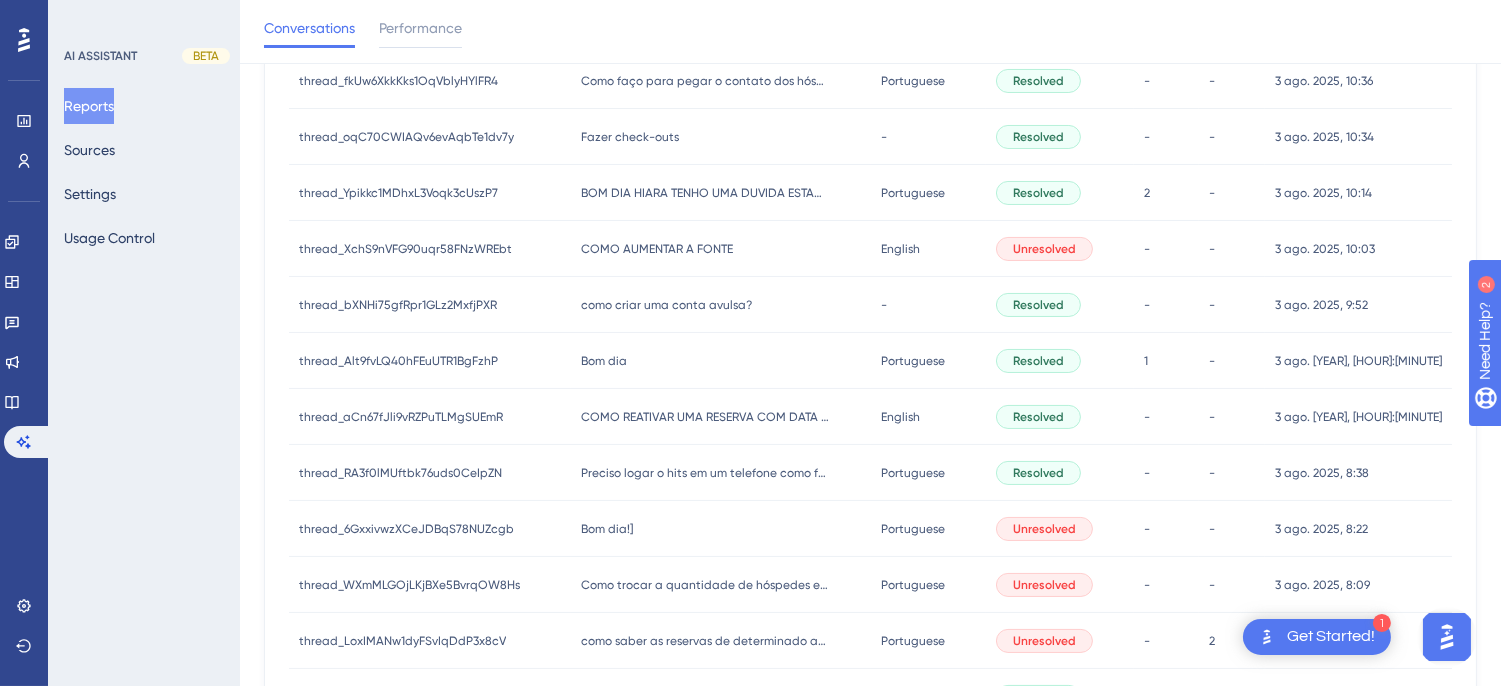 click on "COMO AUMENTAR A FONTE" at bounding box center (662, 249) 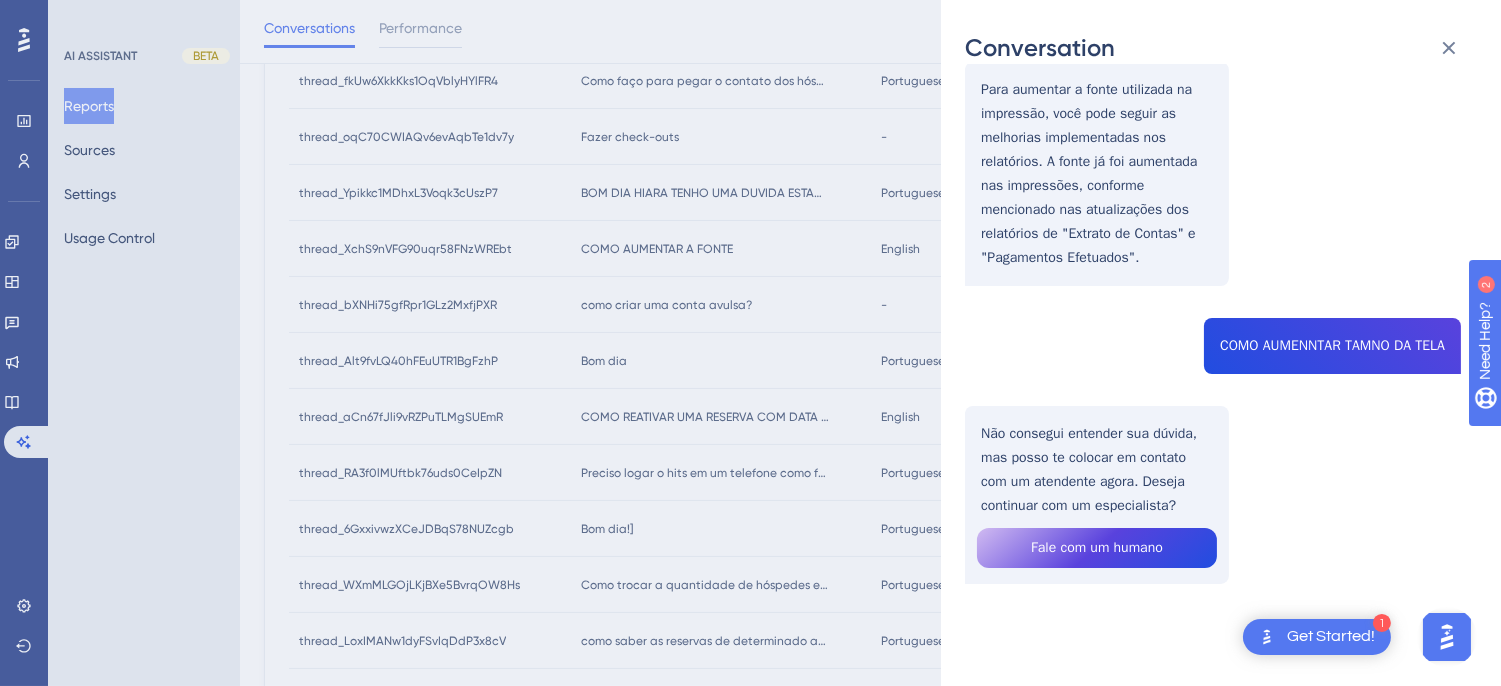 scroll, scrollTop: 0, scrollLeft: 0, axis: both 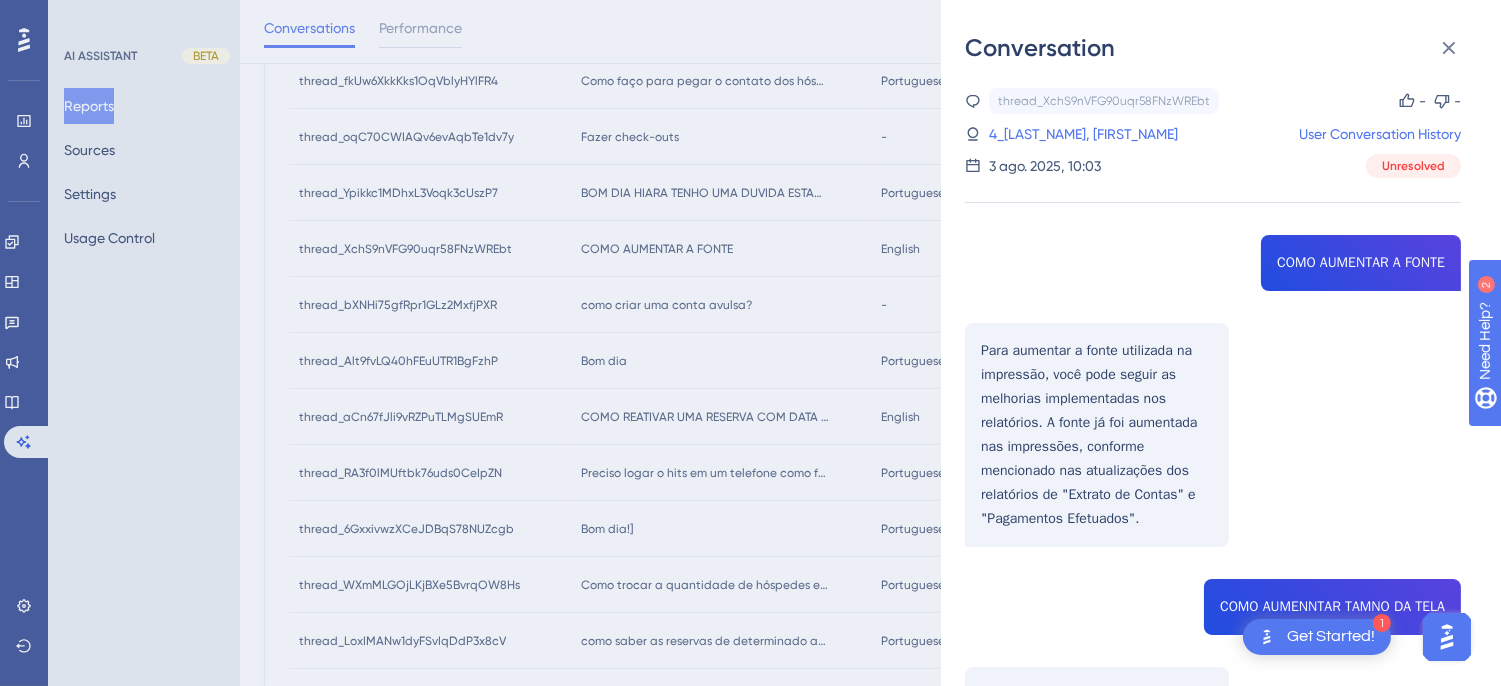 click on "thread_XchS9nVFG90uqr58FNzWREbt Copy - - 4_Gonçalves, Jucy User Conversation History 3 ago. 2025,
10:03 Unresolved COMO AUMENTAR A FONTE Para aumentar a fonte utilizada na impressão, você pode seguir as melhorias implementadas nos relatórios. A fonte já foi aumentada nas impressões, conforme mencionado nas atualizações dos relatórios de "Extrato de Contas" e "Pagamentos Efetuados". COMO AUMENNTAR TAMNO DA TELA Não consegui entender sua dúvida, mas posso te colocar em contato com um atendente agora. Deseja continuar com um especialista? Fale com um humano" at bounding box center (1213, 517) 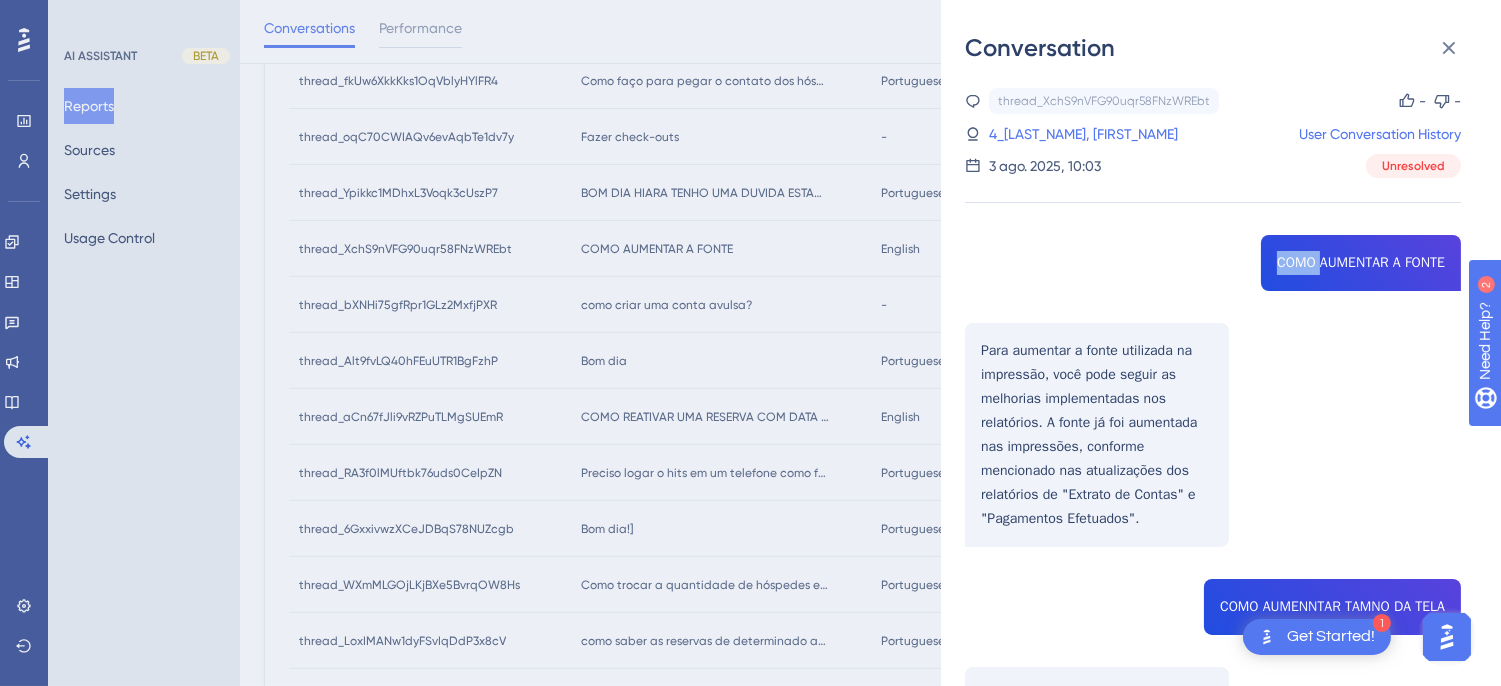 click on "thread_XchS9nVFG90uqr58FNzWREbt Copy - - 4_Gonçalves, Jucy User Conversation History 3 ago. 2025,
10:03 Unresolved COMO AUMENTAR A FONTE Para aumentar a fonte utilizada na impressão, você pode seguir as melhorias implementadas nos relatórios. A fonte já foi aumentada nas impressões, conforme mencionado nas atualizações dos relatórios de "Extrato de Contas" e "Pagamentos Efetuados". COMO AUMENNTAR TAMNO DA TELA Não consegui entender sua dúvida, mas posso te colocar em contato com um atendente agora. Deseja continuar com um especialista? Fale com um humano" at bounding box center (1213, 517) 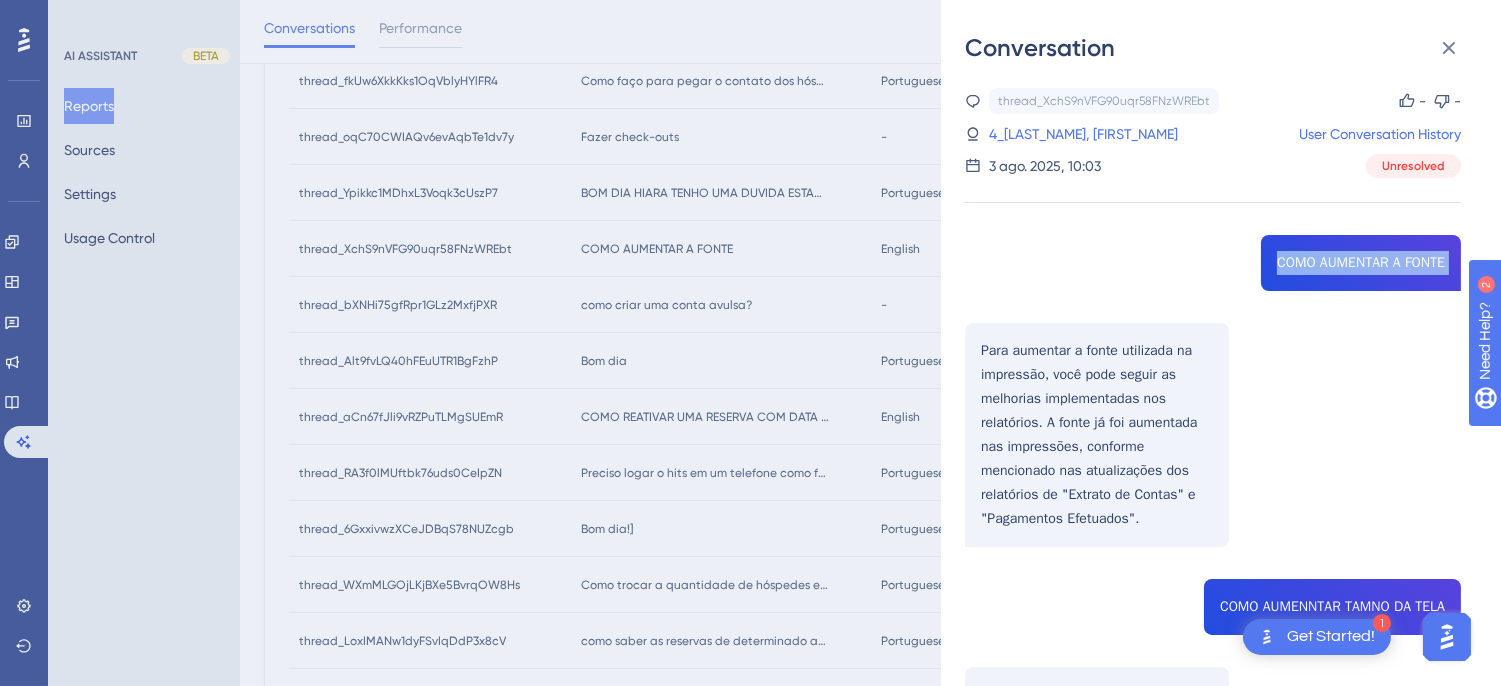 click on "thread_XchS9nVFG90uqr58FNzWREbt Copy - - 4_Gonçalves, Jucy User Conversation History 3 ago. 2025,
10:03 Unresolved COMO AUMENTAR A FONTE Para aumentar a fonte utilizada na impressão, você pode seguir as melhorias implementadas nos relatórios. A fonte já foi aumentada nas impressões, conforme mencionado nas atualizações dos relatórios de "Extrato de Contas" e "Pagamentos Efetuados". COMO AUMENNTAR TAMNO DA TELA Não consegui entender sua dúvida, mas posso te colocar em contato com um atendente agora. Deseja continuar com um especialista? Fale com um humano" at bounding box center (1213, 517) 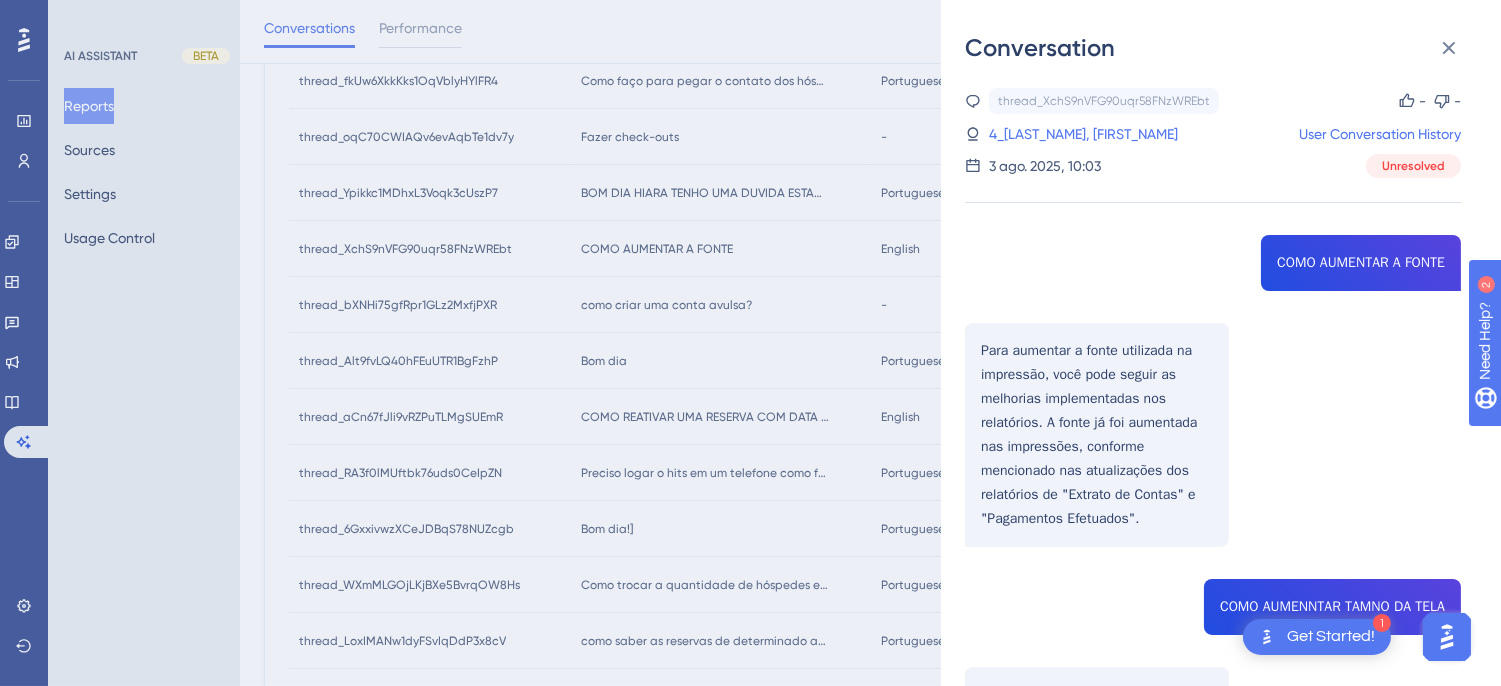 drag, startPoint x: 993, startPoint y: 355, endPoint x: 978, endPoint y: 350, distance: 15.811388 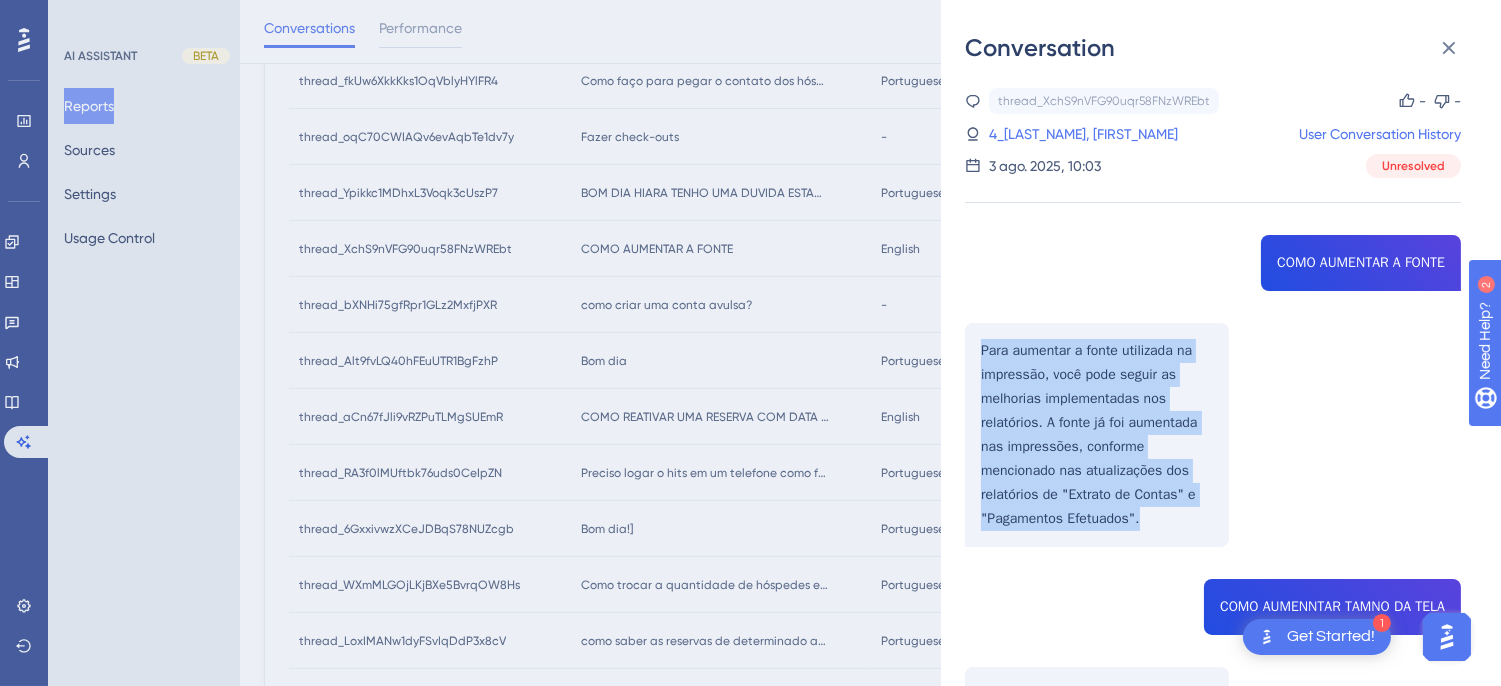 drag, startPoint x: 977, startPoint y: 346, endPoint x: 1188, endPoint y: 553, distance: 295.58417 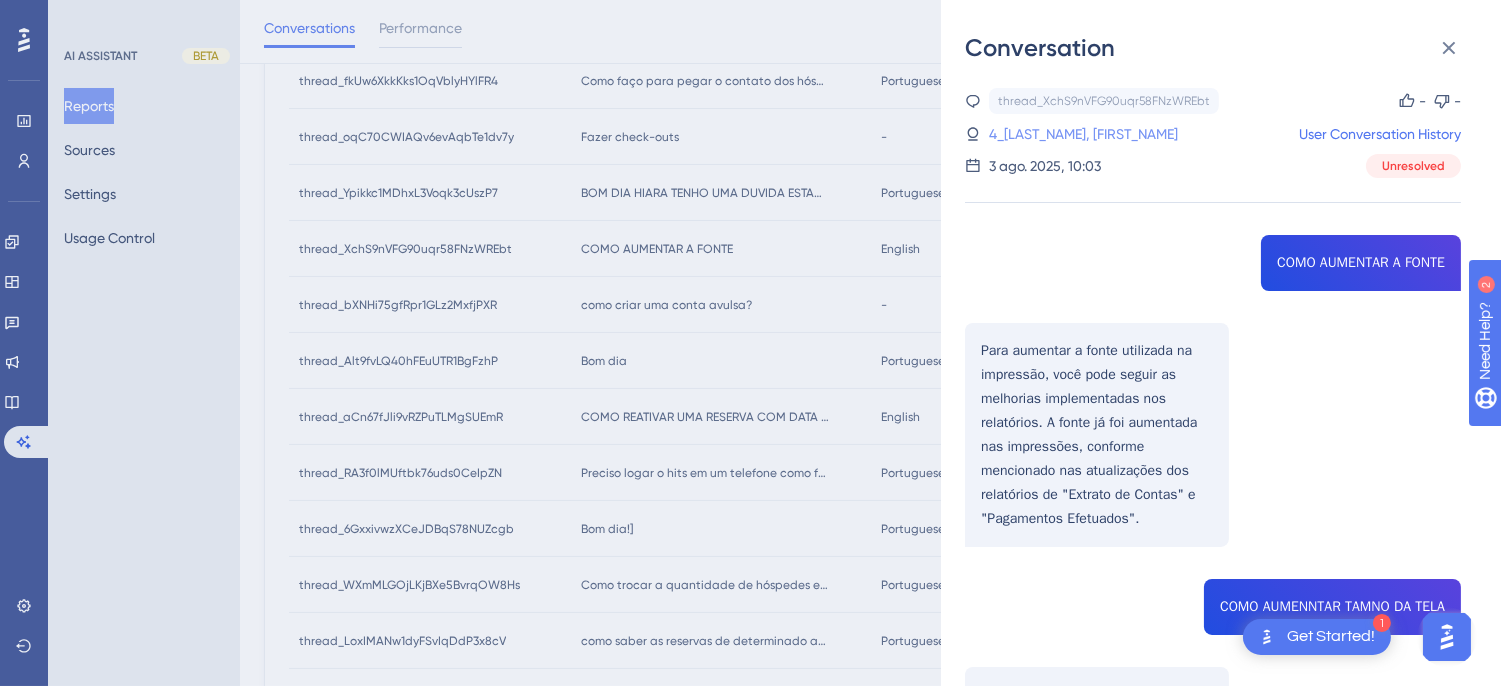 click on "4_Gonçalves, Jucy" at bounding box center (1040, 134) 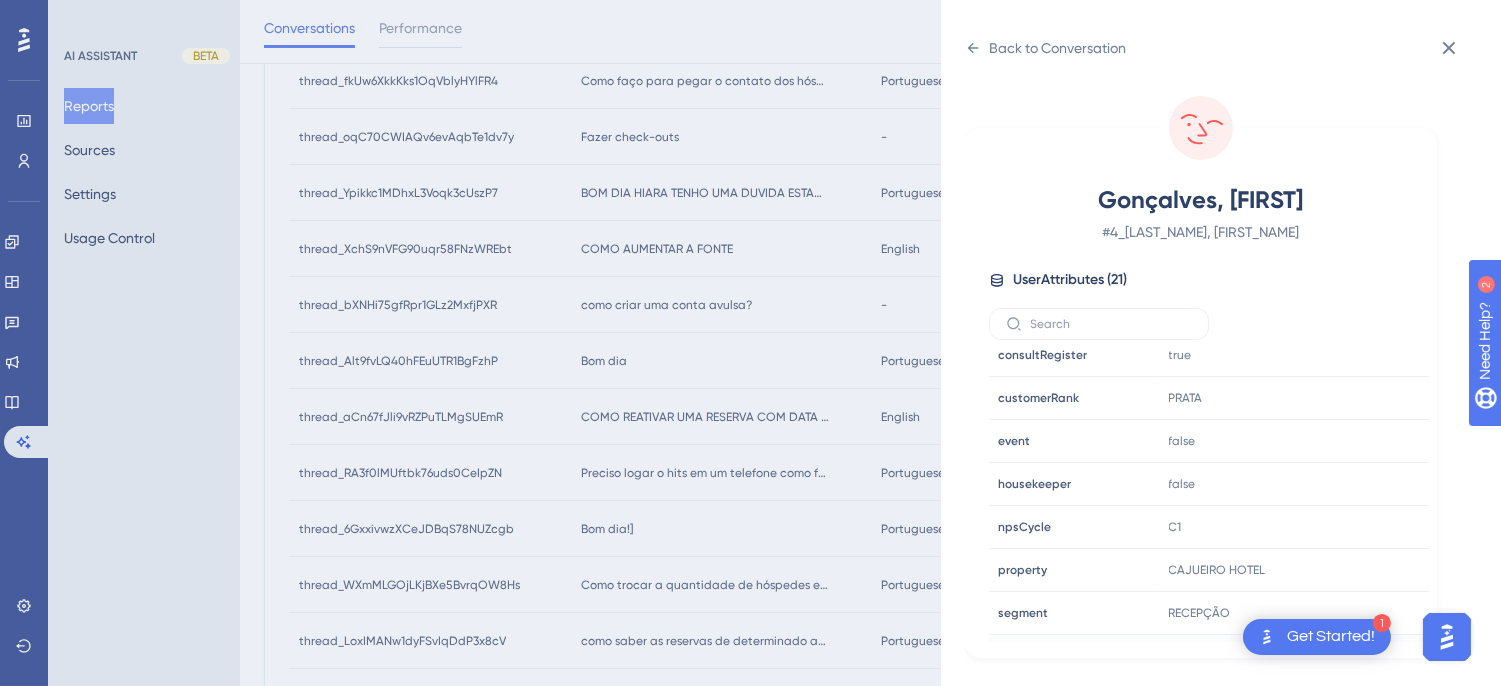 scroll, scrollTop: 610, scrollLeft: 0, axis: vertical 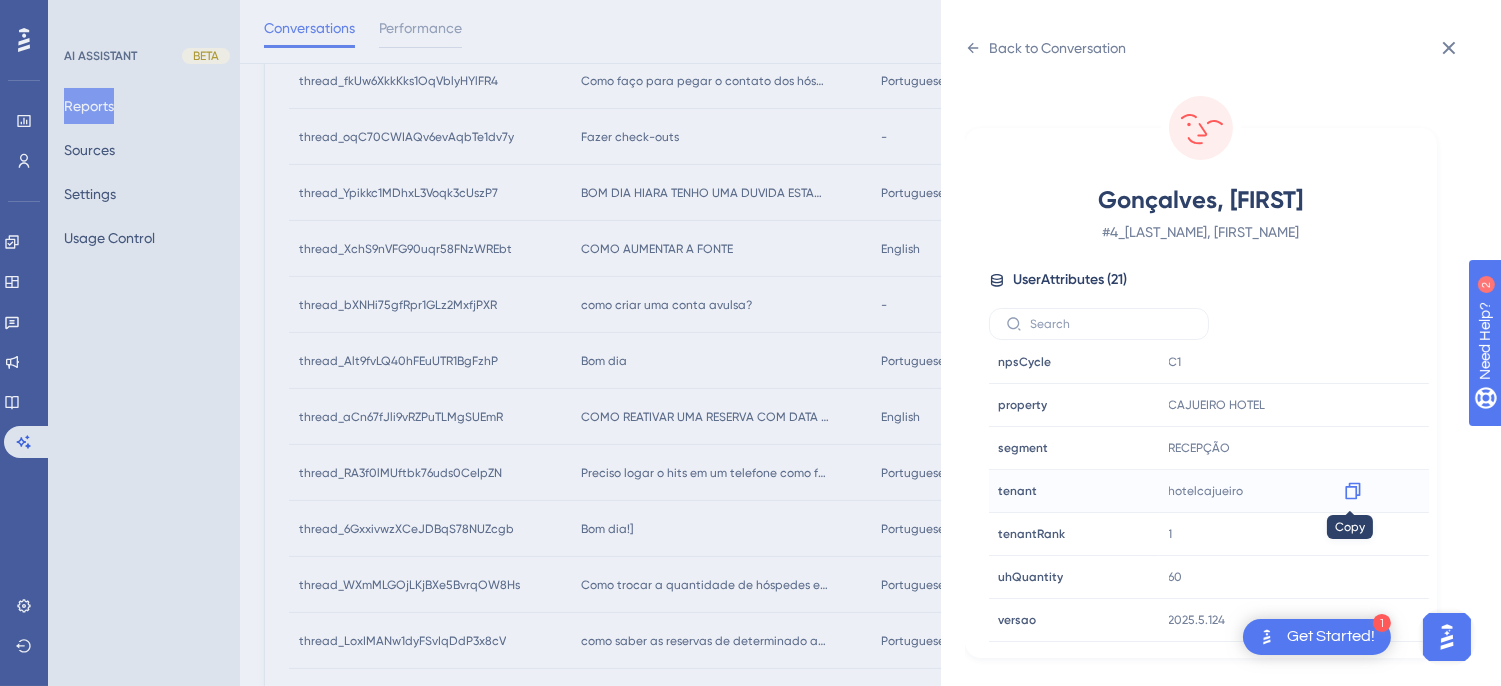 click 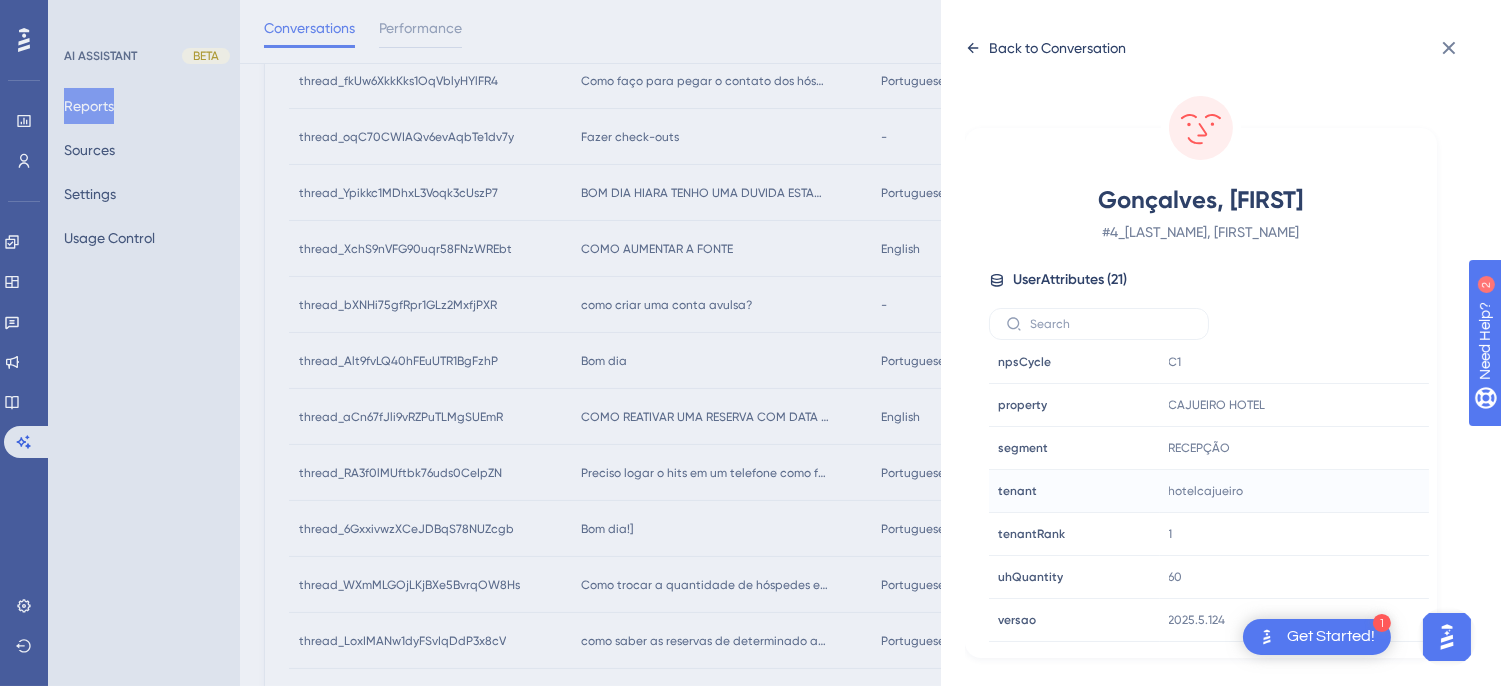 click 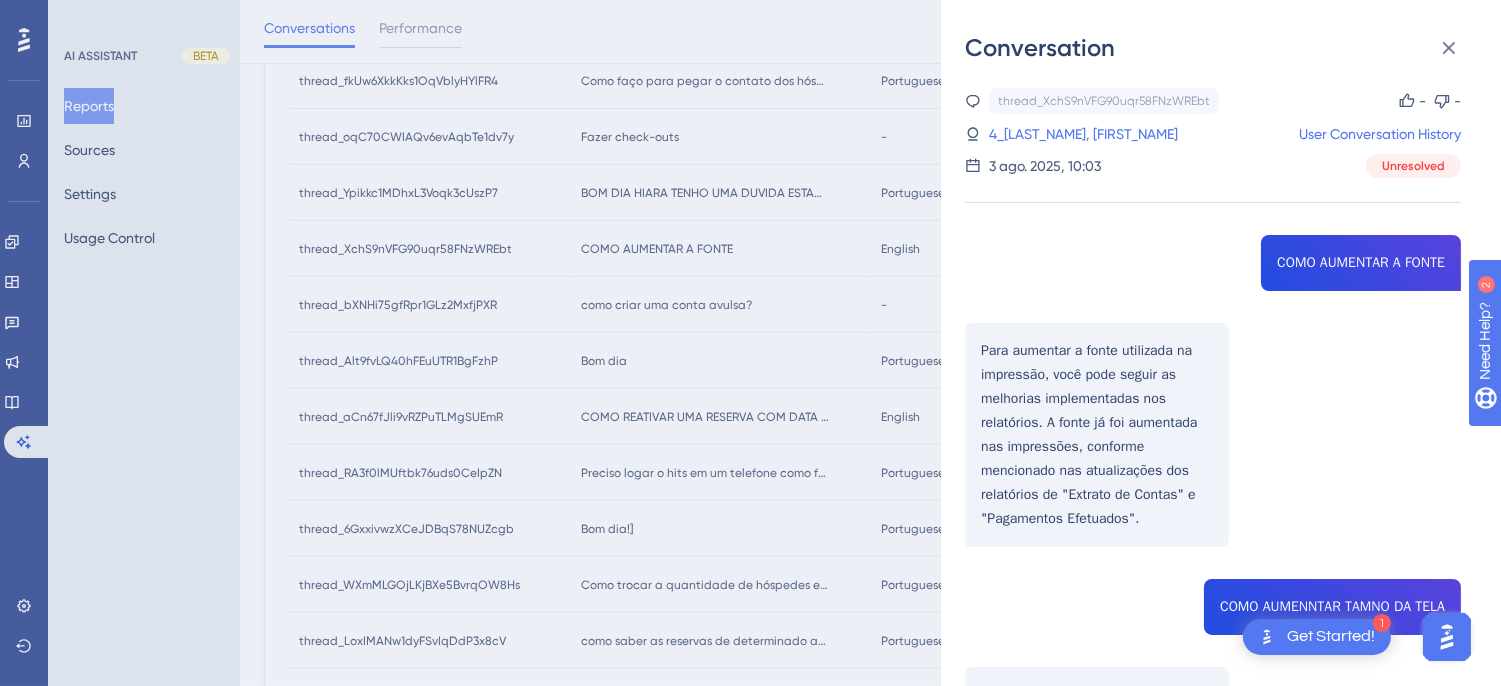scroll, scrollTop: 267, scrollLeft: 0, axis: vertical 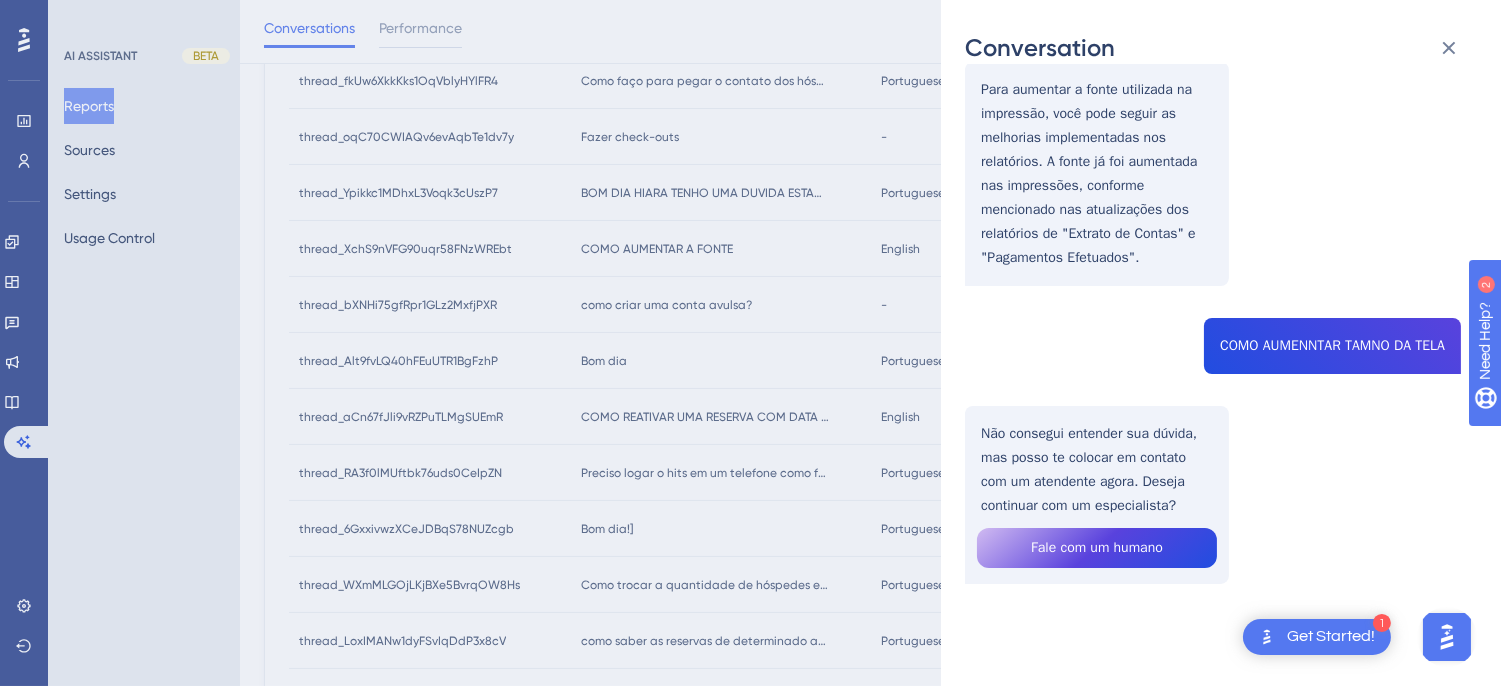 click on "thread_XchS9nVFG90uqr58FNzWREbt Copy - - 4_Gonçalves, Jucy User Conversation History 3 ago. 2025,
10:03 Unresolved COMO AUMENTAR A FONTE Para aumentar a fonte utilizada na impressão, você pode seguir as melhorias implementadas nos relatórios. A fonte já foi aumentada nas impressões, conforme mencionado nas atualizações dos relatórios de "Extrato de Contas" e "Pagamentos Efetuados". COMO AUMENNTAR TAMNO DA TELA Não consegui entender sua dúvida, mas posso te colocar em contato com um atendente agora. Deseja continuar com um especialista? Fale com um humano" at bounding box center (1213, 256) 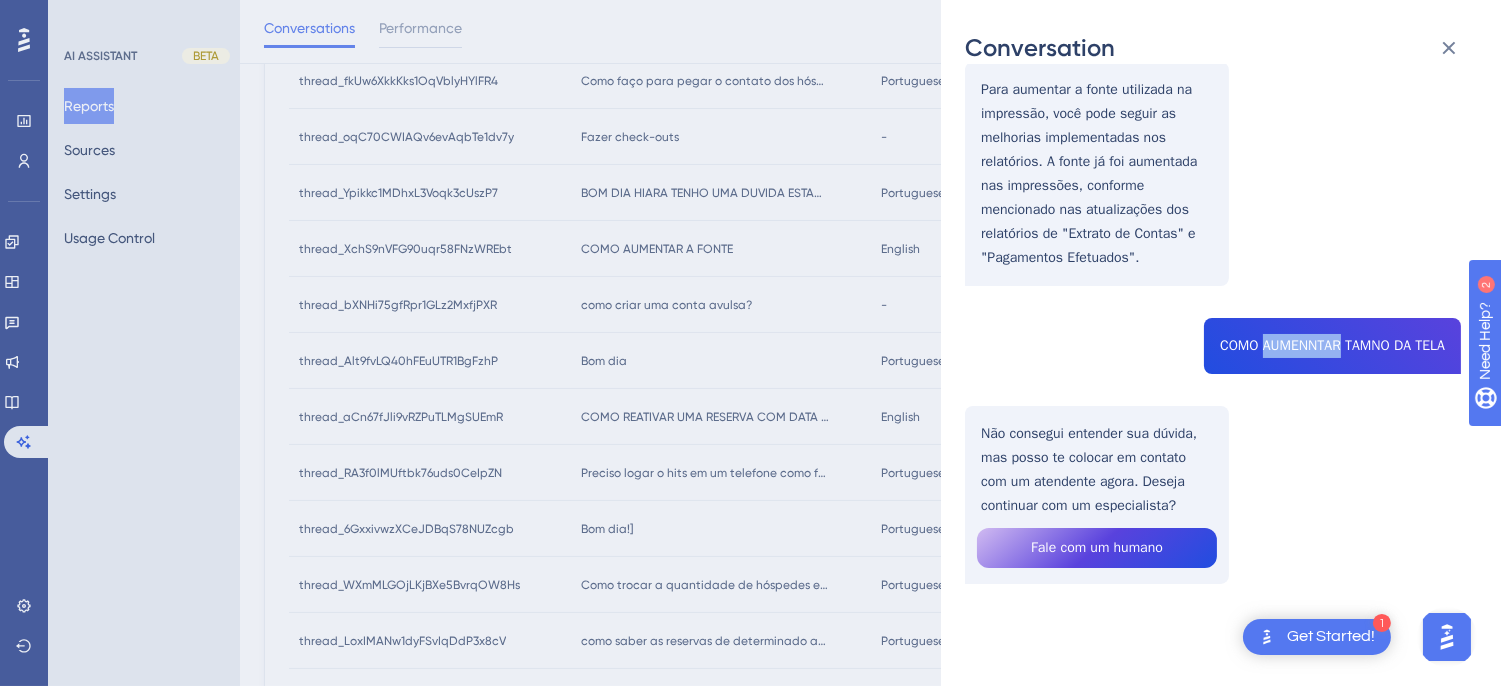 click on "thread_XchS9nVFG90uqr58FNzWREbt Copy - - 4_Gonçalves, Jucy User Conversation History 3 ago. 2025,
10:03 Unresolved COMO AUMENTAR A FONTE Para aumentar a fonte utilizada na impressão, você pode seguir as melhorias implementadas nos relatórios. A fonte já foi aumentada nas impressões, conforme mencionado nas atualizações dos relatórios de "Extrato de Contas" e "Pagamentos Efetuados". COMO AUMENNTAR TAMNO DA TELA Não consegui entender sua dúvida, mas posso te colocar em contato com um atendente agora. Deseja continuar com um especialista? Fale com um humano" at bounding box center (1213, 256) 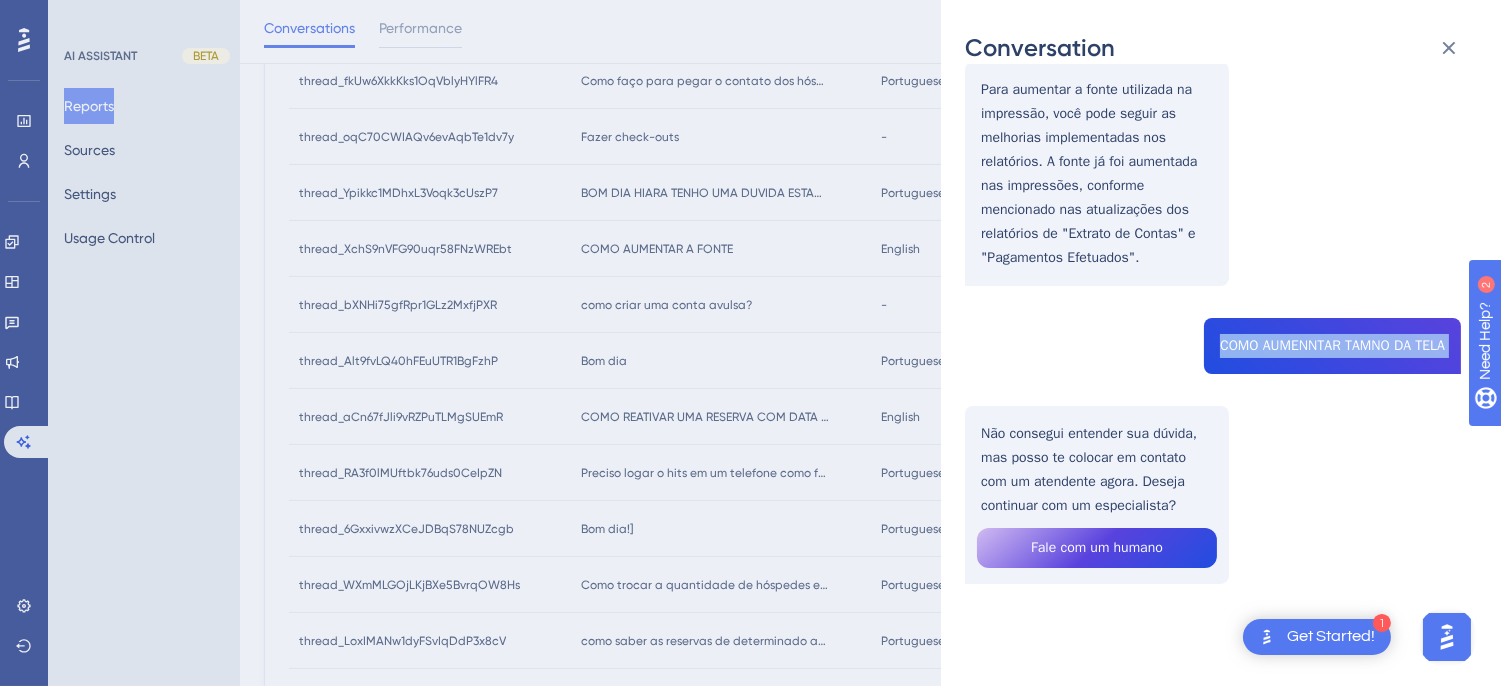 click on "thread_XchS9nVFG90uqr58FNzWREbt Copy - - 4_Gonçalves, Jucy User Conversation History 3 ago. 2025,
10:03 Unresolved COMO AUMENTAR A FONTE Para aumentar a fonte utilizada na impressão, você pode seguir as melhorias implementadas nos relatórios. A fonte já foi aumentada nas impressões, conforme mencionado nas atualizações dos relatórios de "Extrato de Contas" e "Pagamentos Efetuados". COMO AUMENNTAR TAMNO DA TELA Não consegui entender sua dúvida, mas posso te colocar em contato com um atendente agora. Deseja continuar com um especialista? Fale com um humano" at bounding box center (1213, 256) 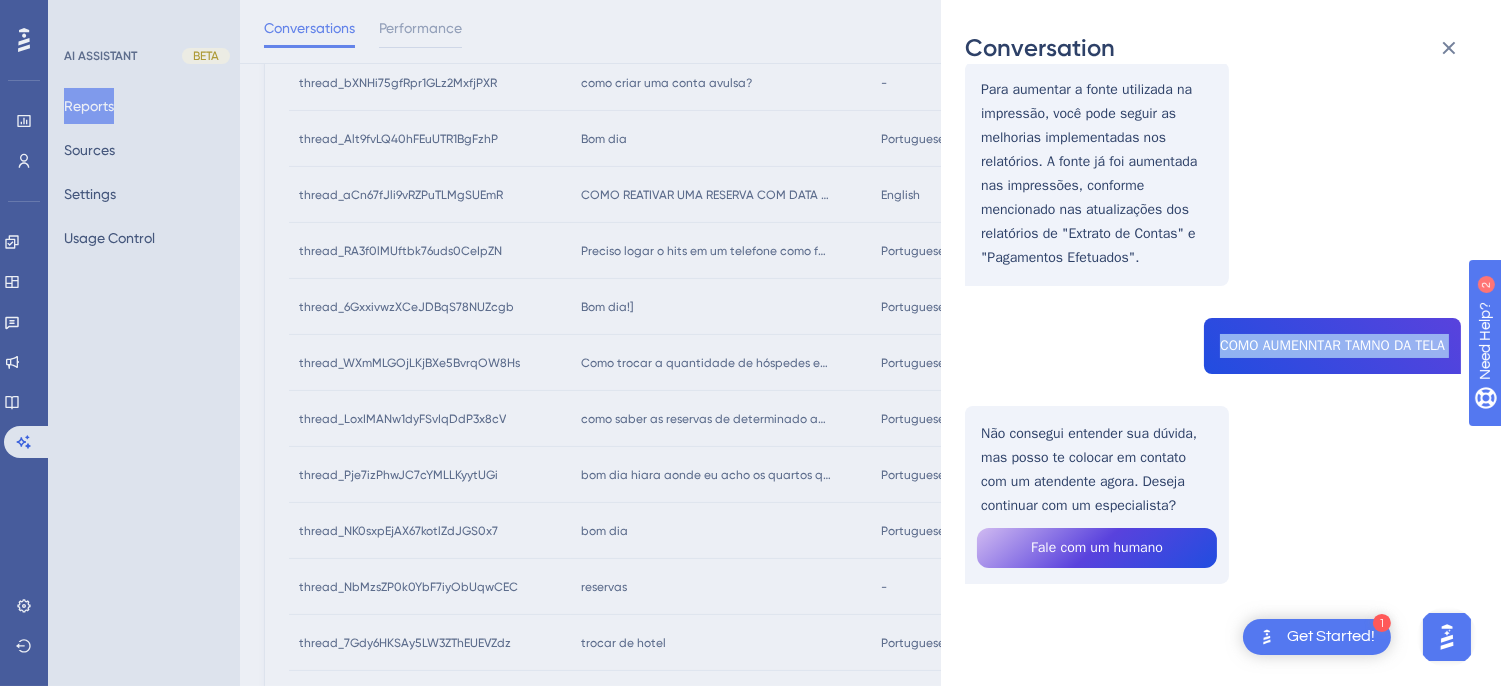 scroll, scrollTop: 444, scrollLeft: 0, axis: vertical 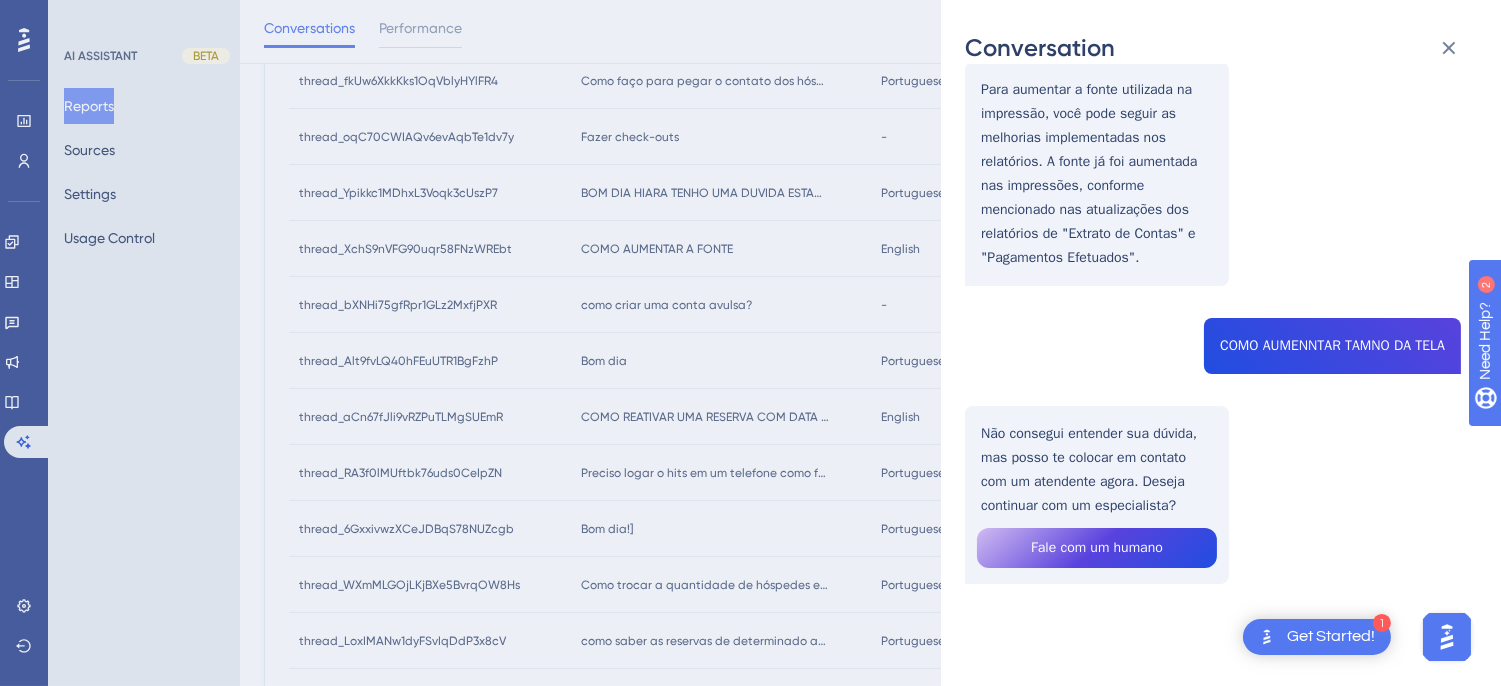 click on "thread_XchS9nVFG90uqr58FNzWREbt Copy - - 4_Gonçalves, Jucy User Conversation History 3 ago. 2025,
10:03 Unresolved COMO AUMENTAR A FONTE Para aumentar a fonte utilizada na impressão, você pode seguir as melhorias implementadas nos relatórios. A fonte já foi aumentada nas impressões, conforme mencionado nas atualizações dos relatórios de "Extrato de Contas" e "Pagamentos Efetuados". COMO AUMENNTAR TAMNO DA TELA Não consegui entender sua dúvida, mas posso te colocar em contato com um atendente agora. Deseja continuar com um especialista? Fale com um humano" at bounding box center (1213, 256) 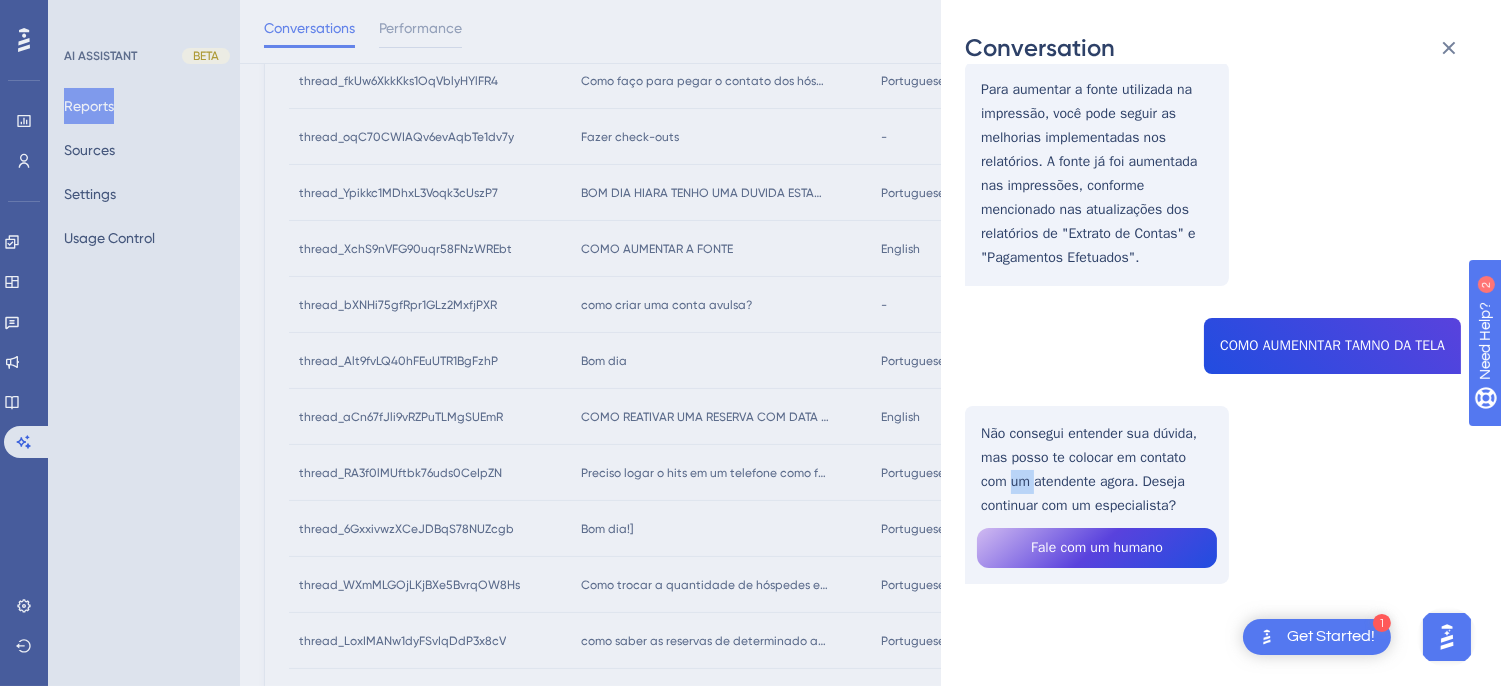 click on "thread_XchS9nVFG90uqr58FNzWREbt Copy - - 4_Gonçalves, Jucy User Conversation History 3 ago. 2025,
10:03 Unresolved COMO AUMENTAR A FONTE Para aumentar a fonte utilizada na impressão, você pode seguir as melhorias implementadas nos relatórios. A fonte já foi aumentada nas impressões, conforme mencionado nas atualizações dos relatórios de "Extrato de Contas" e "Pagamentos Efetuados". COMO AUMENNTAR TAMNO DA TELA Não consegui entender sua dúvida, mas posso te colocar em contato com um atendente agora. Deseja continuar com um especialista? Fale com um humano" at bounding box center [1213, 256] 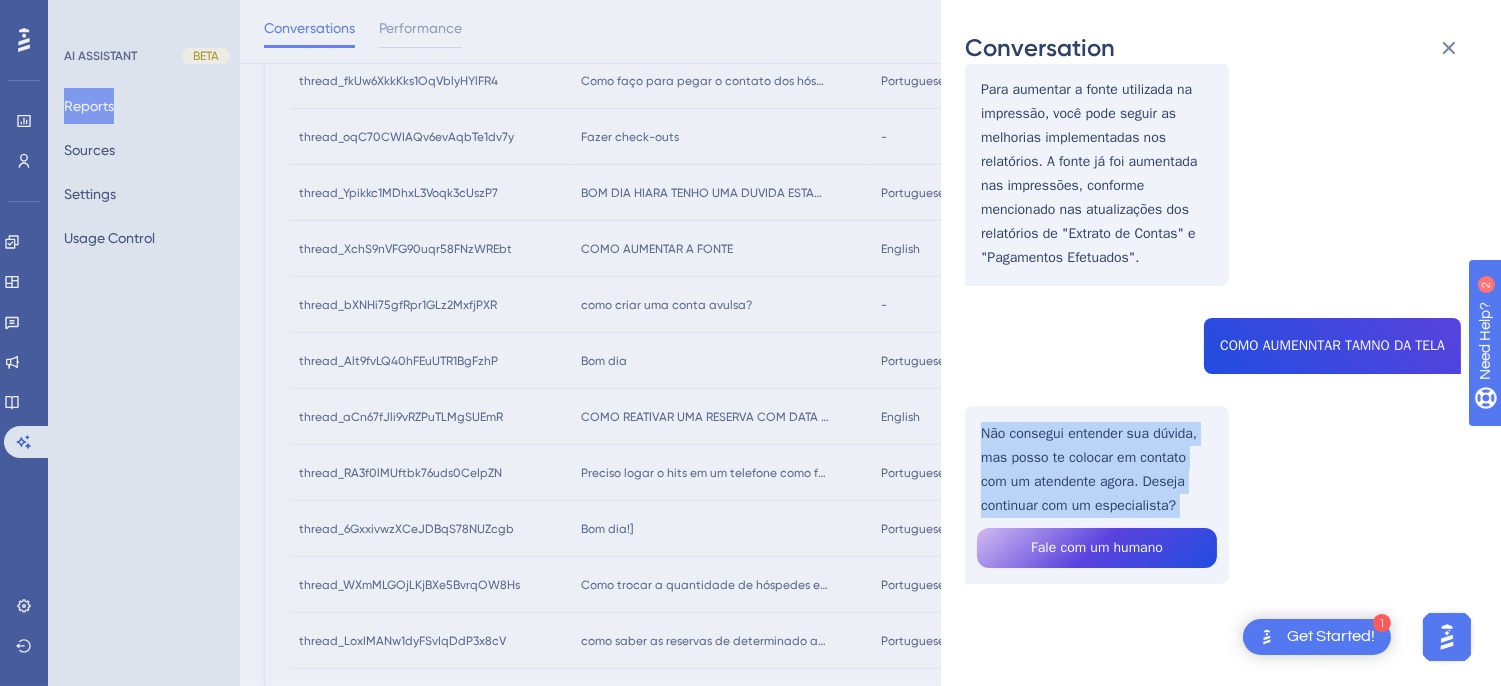 click on "thread_XchS9nVFG90uqr58FNzWREbt Copy - - 4_Gonçalves, Jucy User Conversation History 3 ago. 2025,
10:03 Unresolved COMO AUMENTAR A FONTE Para aumentar a fonte utilizada na impressão, você pode seguir as melhorias implementadas nos relatórios. A fonte já foi aumentada nas impressões, conforme mencionado nas atualizações dos relatórios de "Extrato de Contas" e "Pagamentos Efetuados". COMO AUMENNTAR TAMNO DA TELA Não consegui entender sua dúvida, mas posso te colocar em contato com um atendente agora. Deseja continuar com um especialista? Fale com um humano" at bounding box center [1213, 256] 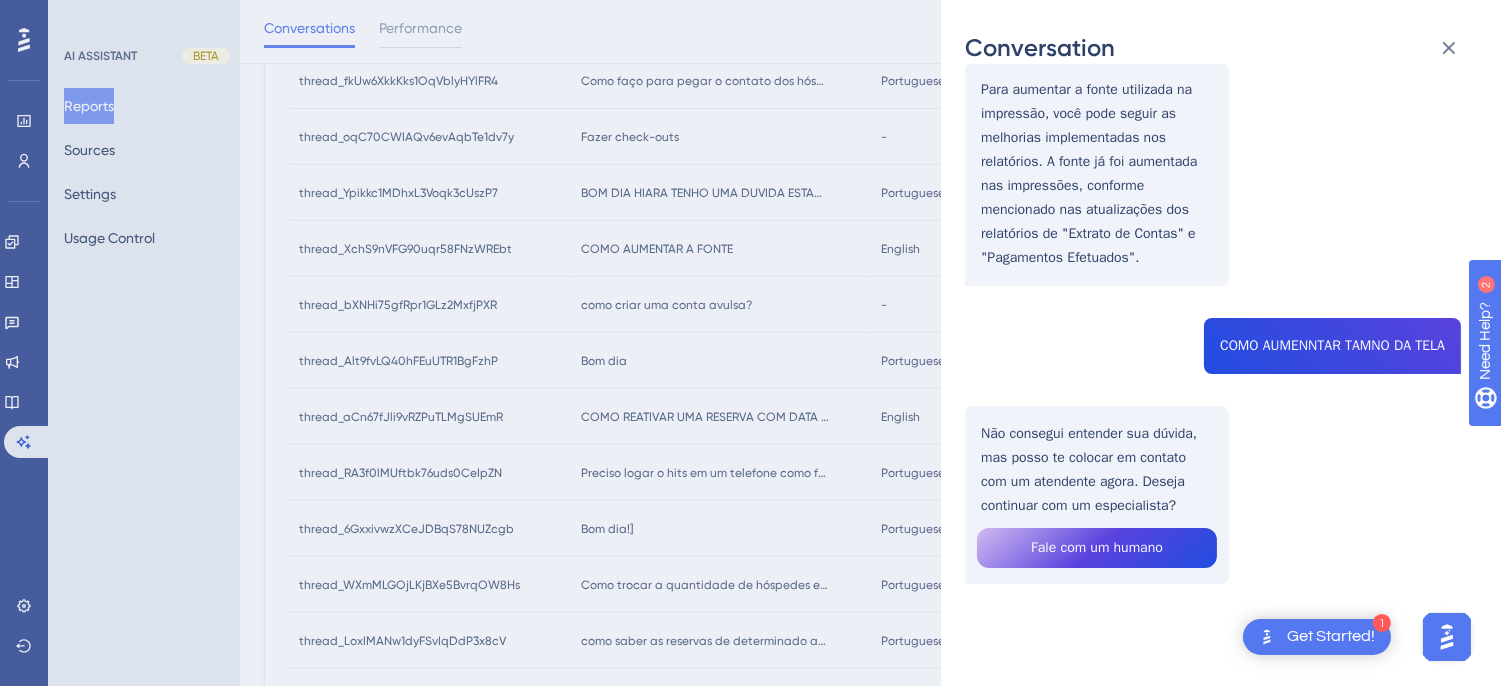 click on "Conversation thread_XchS9nVFG90uqr58FNzWREbt Copy - - 4_Gonçalves, Jucy User Conversation History 3 ago. 2025,
10:03 Unresolved COMO AUMENTAR A FONTE Para aumentar a fonte utilizada na impressão, você pode seguir as melhorias implementadas nos relatórios. A fonte já foi aumentada nas impressões, conforme mencionado nas atualizações dos relatórios de "Extrato de Contas" e "Pagamentos Efetuados". COMO AUMENNTAR TAMNO DA TELA Não consegui entender sua dúvida, mas posso te colocar em contato com um atendente agora. Deseja continuar com um especialista? Fale com um humano" at bounding box center [1221, 343] 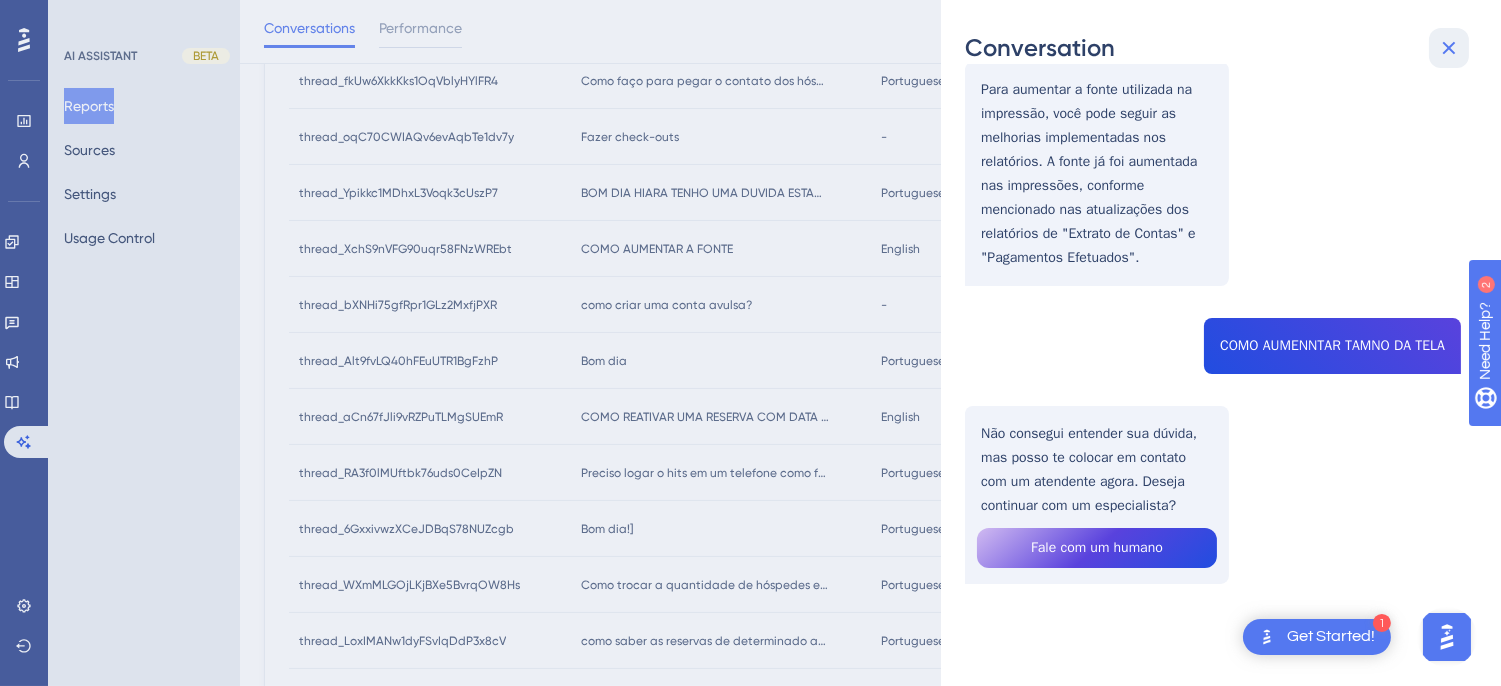 click 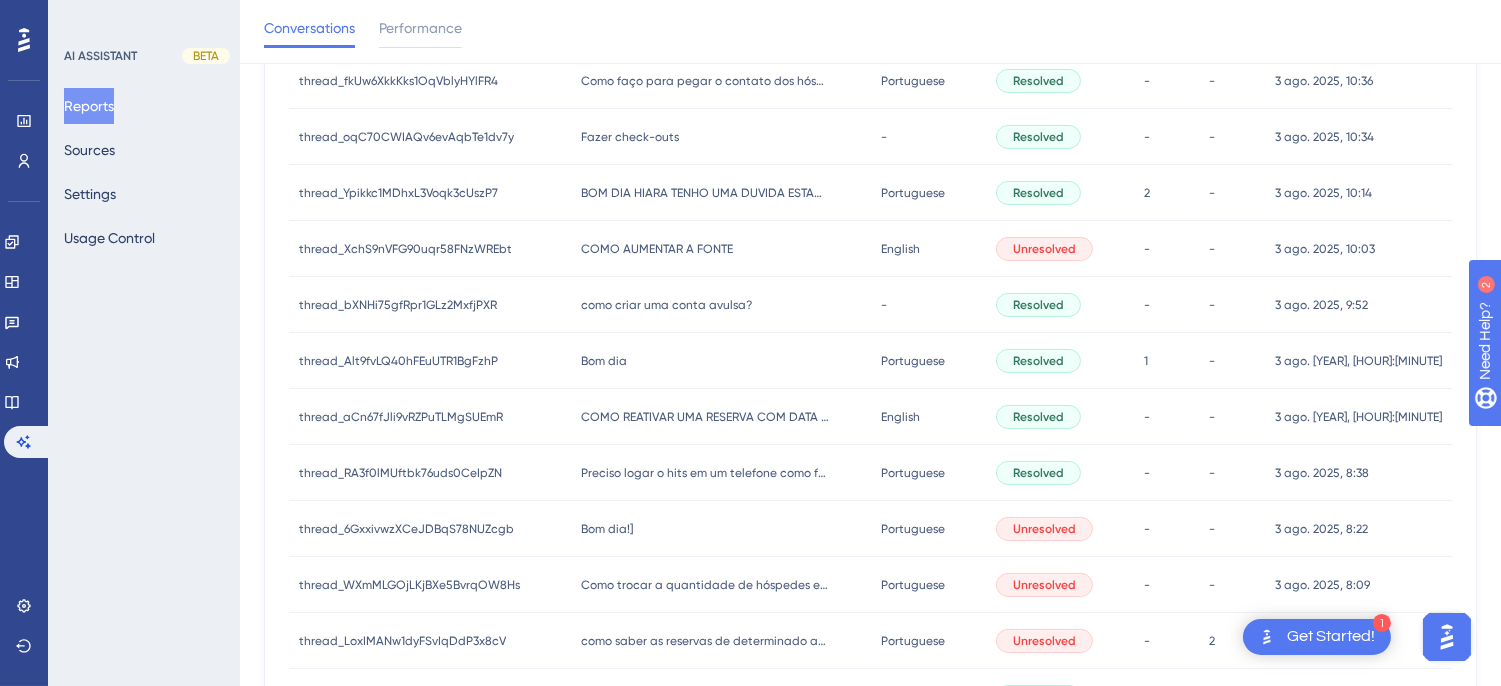 click on "como criar uma conta avulsa?" at bounding box center [671, 305] 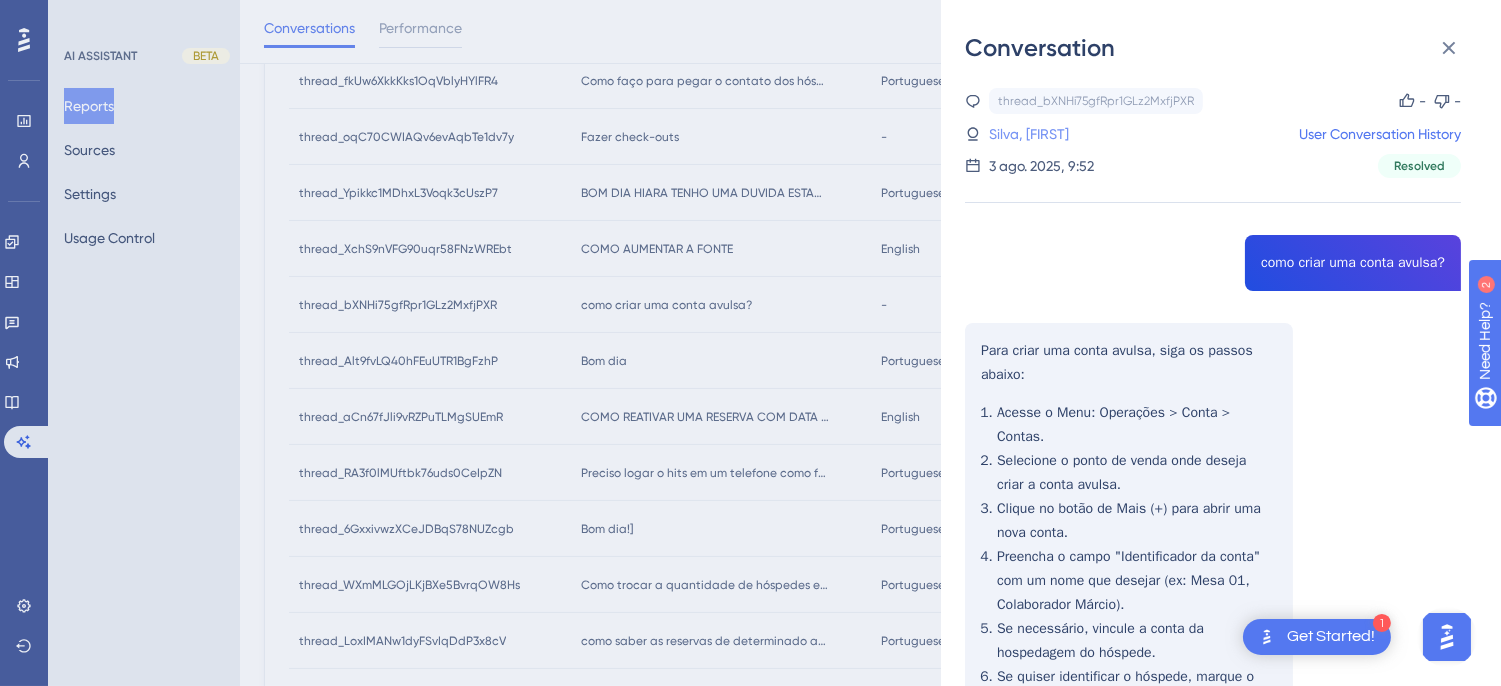 click on "[NUMBER]_[LAST], [FIRST]" at bounding box center [1034, 134] 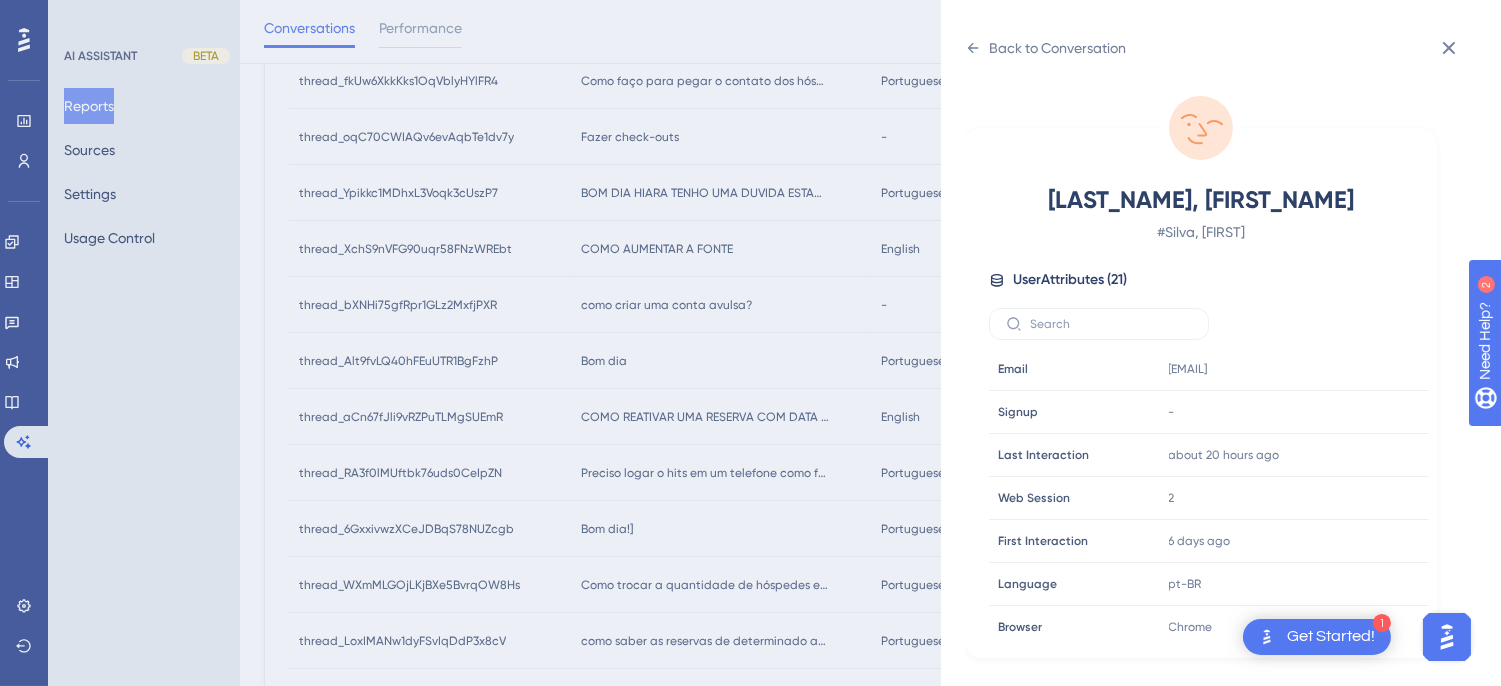 scroll, scrollTop: 610, scrollLeft: 0, axis: vertical 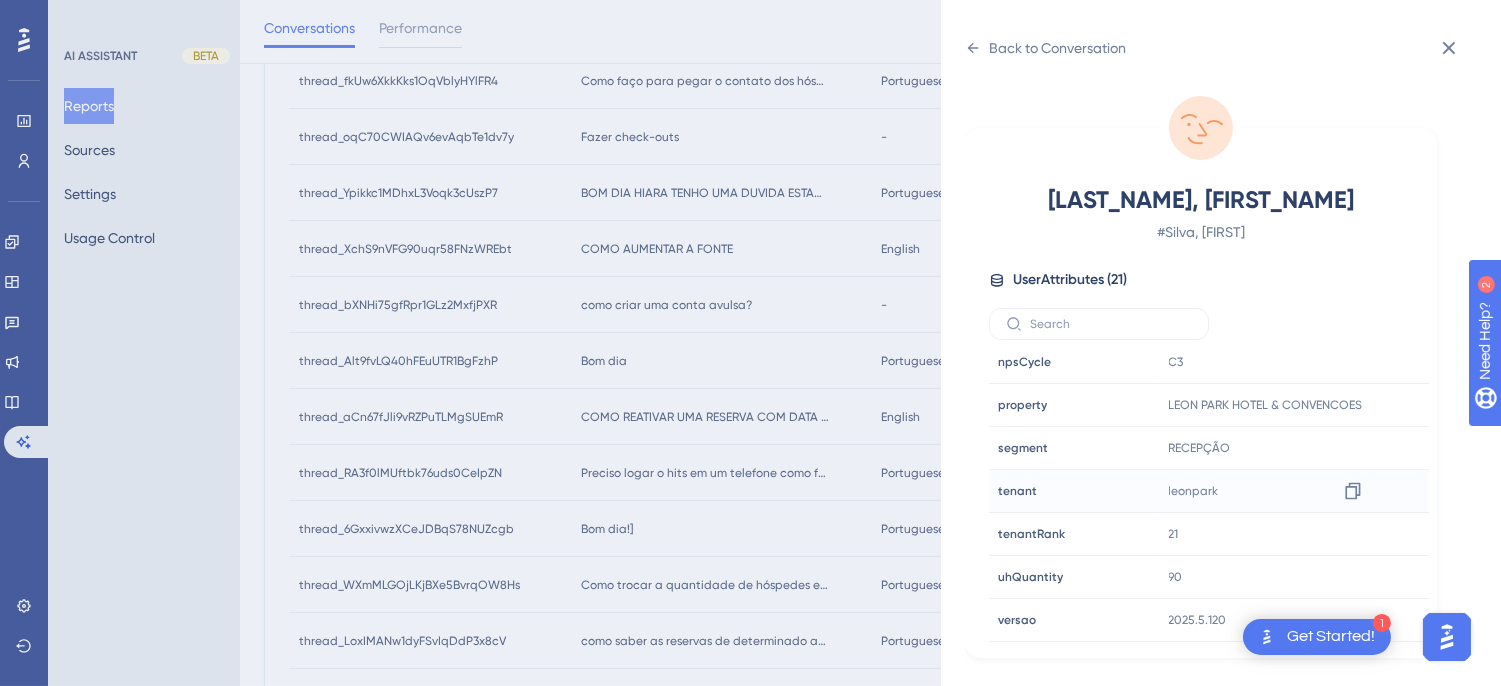 click on "leonpark Copy leonpark" at bounding box center (1269, 491) 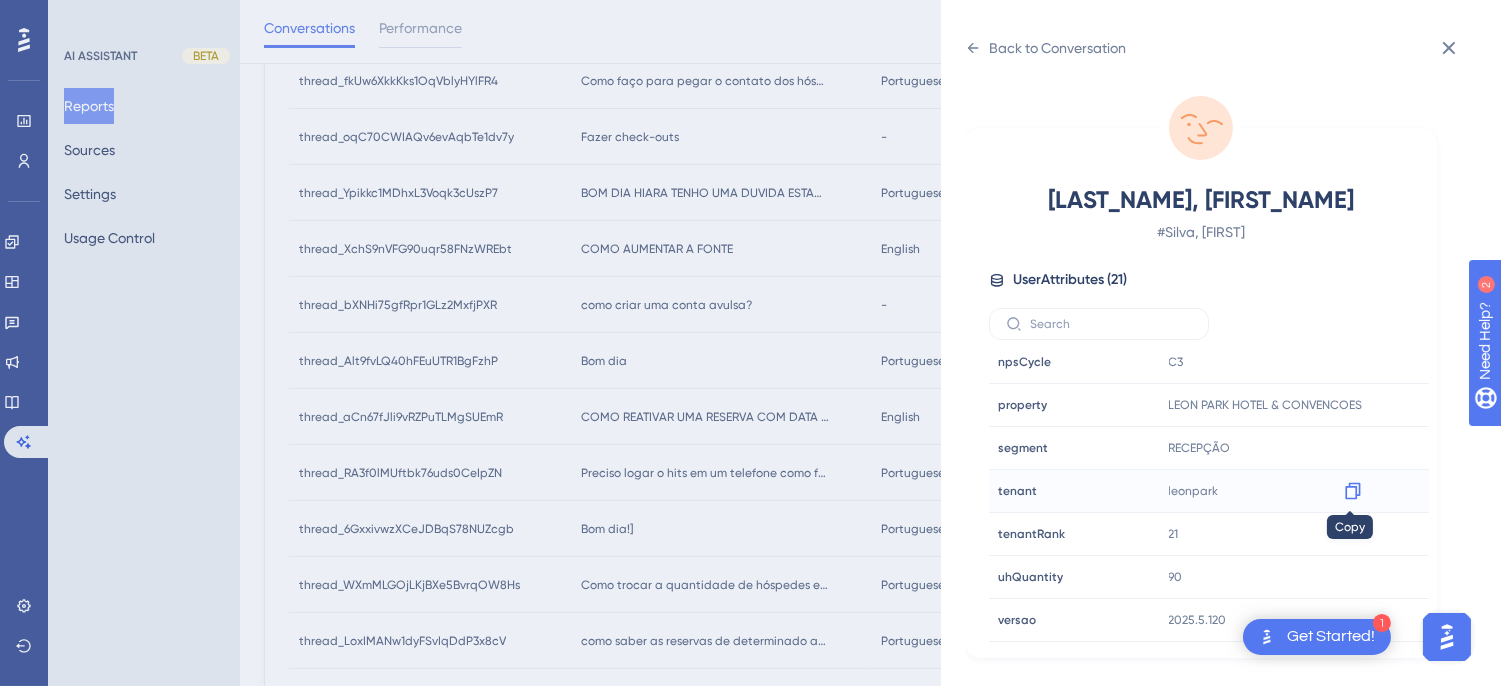 click 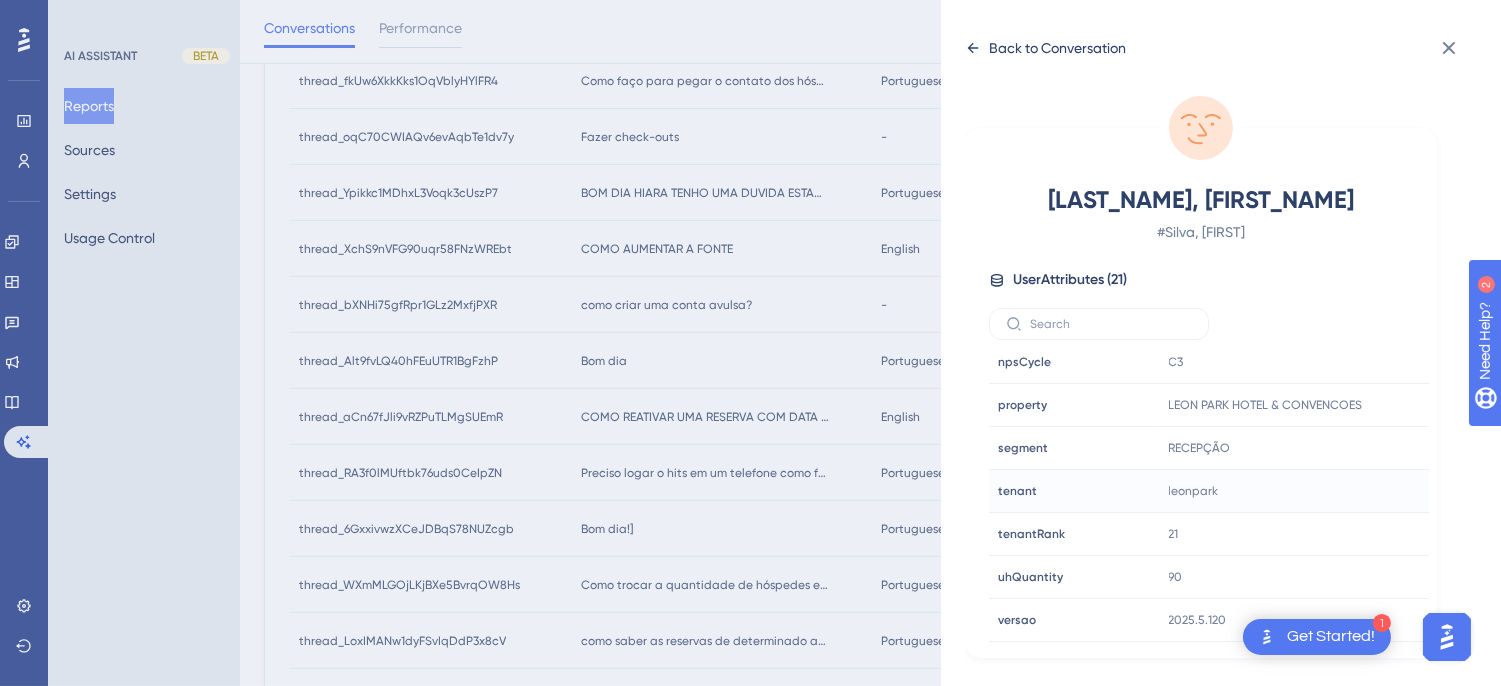 click on "Back to Conversation Silva, Gabriel #  125_Silva, Gabriel User  Attributes ( 21 ) Email Email gabrielrodrigo43@gmail.com Signup Signup - Last Interaction Last Interaction about 20 hours ago 06 Aug 2025, 14:01 Web Session Web Session 2 First Interaction First Interaction 6 days ago 01 Aug 2025, 12:07 Language Language pt-BR Browser Browser Chrome Device Device computer Operating System Operating System Windows cnpj cnpj 00700180000114 consultRegister consultRegister true customerRank customerRank PRATA event event true housekeeper housekeeper false npsCycle npsCycle C3 property property LEON PARK HOTEL & CONVENCOES segment segment RECEPÇÃO tenant tenant leonpark tenantRank tenantRank 21 uhQuantity uhQuantity 90 versao versao 2025.5.120" at bounding box center [1221, 343] 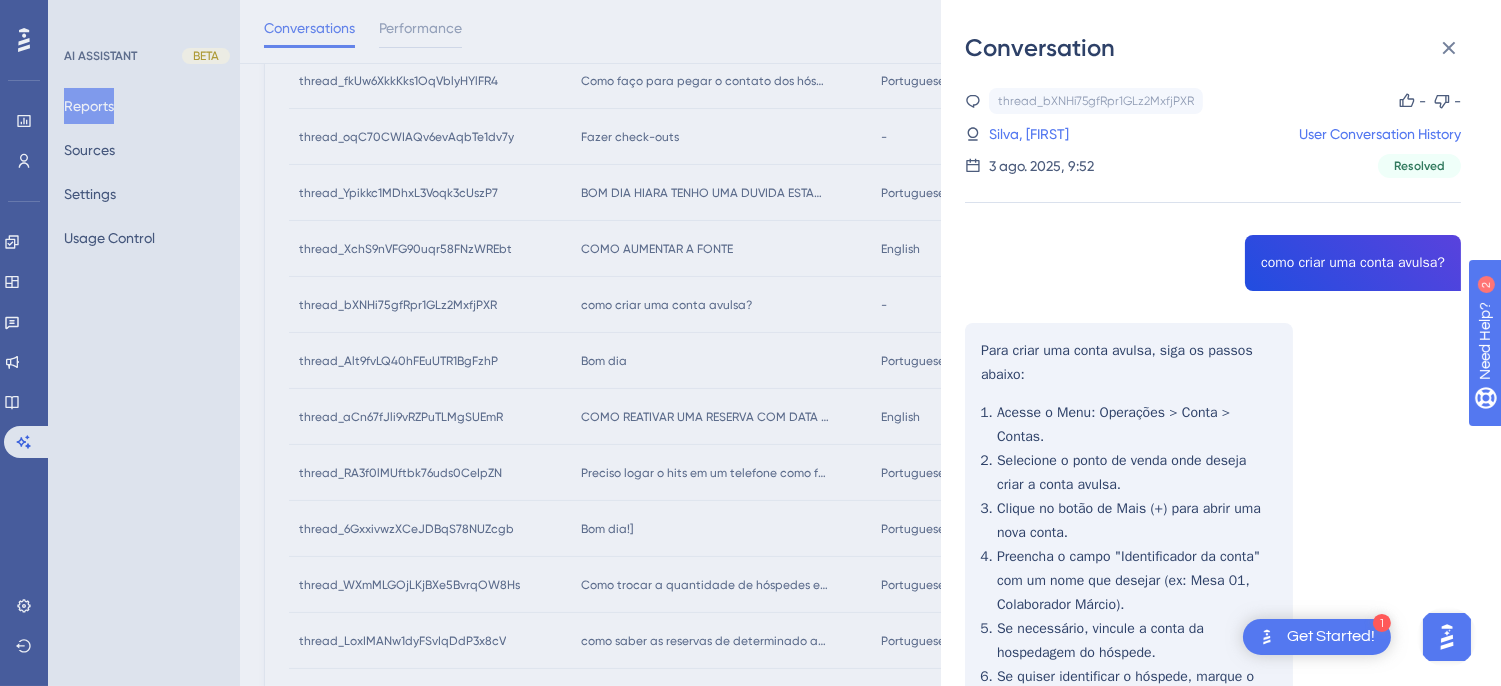 click on "thread_bXNHi75gfRpr1GLz2MxfjPXR Copy - - 125_Silva, Gabriel User Conversation History 3 ago. 2025,
9:52 Resolved como criar uma conta avulsa? Para criar uma conta avulsa, siga os passos abaixo:
Acesse o Menu: Operações > Conta > Contas.
Selecione o ponto de venda onde deseja criar a conta avulsa.
Clique no botão de Mais (+) para abrir uma nova conta.
Preencha o campo "Identificador da conta" com um nome que desejar (ex: Mesa 01, Colaborador Márcio).
Se necessário, vincule a conta da hospedagem do hóspede.
Se quiser identificar o hóspede, marque o parâmetro "Identificar o hóspede" e preencha os dados obrigatórios.
Após clicar em confirmar, você poderá lançar consumos na conta avulsa." at bounding box center [1213, 502] 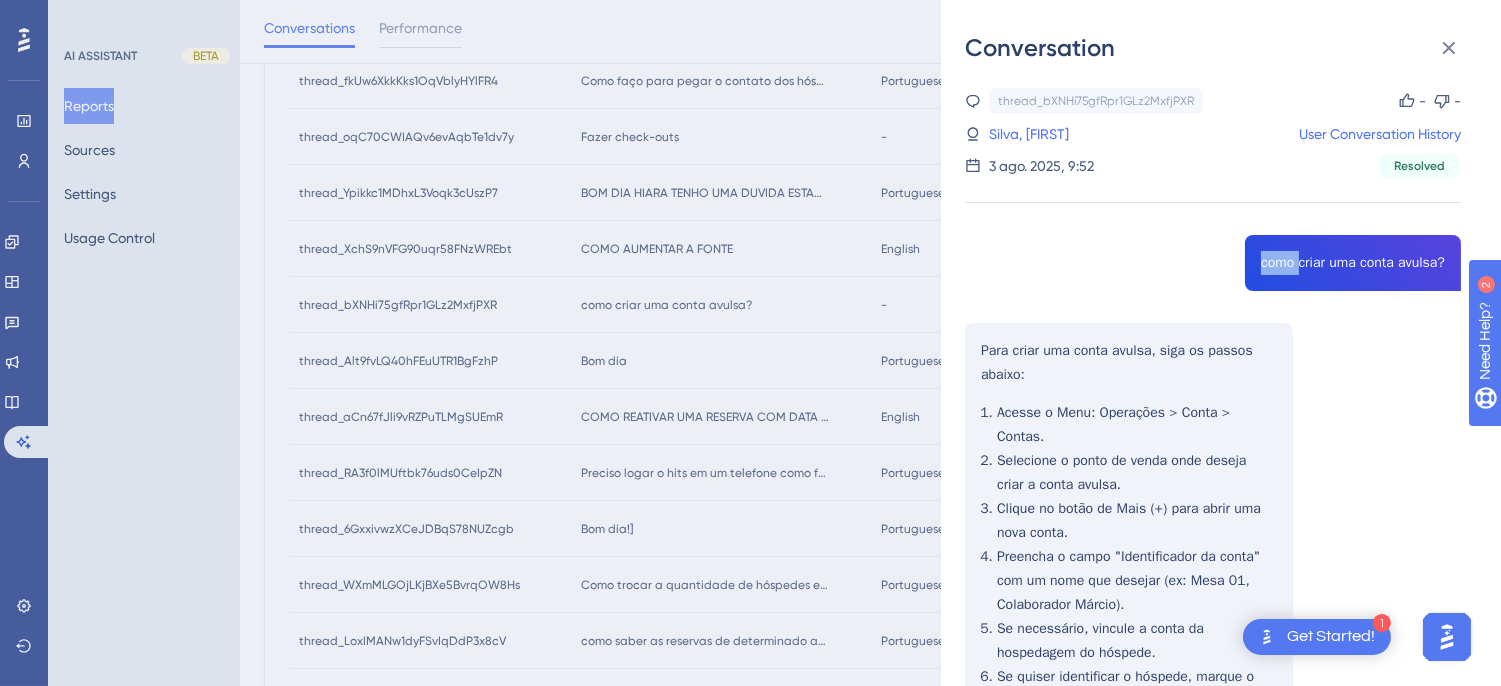 click on "thread_bXNHi75gfRpr1GLz2MxfjPXR Copy - - 125_Silva, Gabriel User Conversation History 3 ago. 2025,
9:52 Resolved como criar uma conta avulsa? Para criar uma conta avulsa, siga os passos abaixo:
Acesse o Menu: Operações > Conta > Contas.
Selecione o ponto de venda onde deseja criar a conta avulsa.
Clique no botão de Mais (+) para abrir uma nova conta.
Preencha o campo "Identificador da conta" com um nome que desejar (ex: Mesa 01, Colaborador Márcio).
Se necessário, vincule a conta da hospedagem do hóspede.
Se quiser identificar o hóspede, marque o parâmetro "Identificar o hóspede" e preencha os dados obrigatórios.
Após clicar em confirmar, você poderá lançar consumos na conta avulsa." at bounding box center (1213, 502) 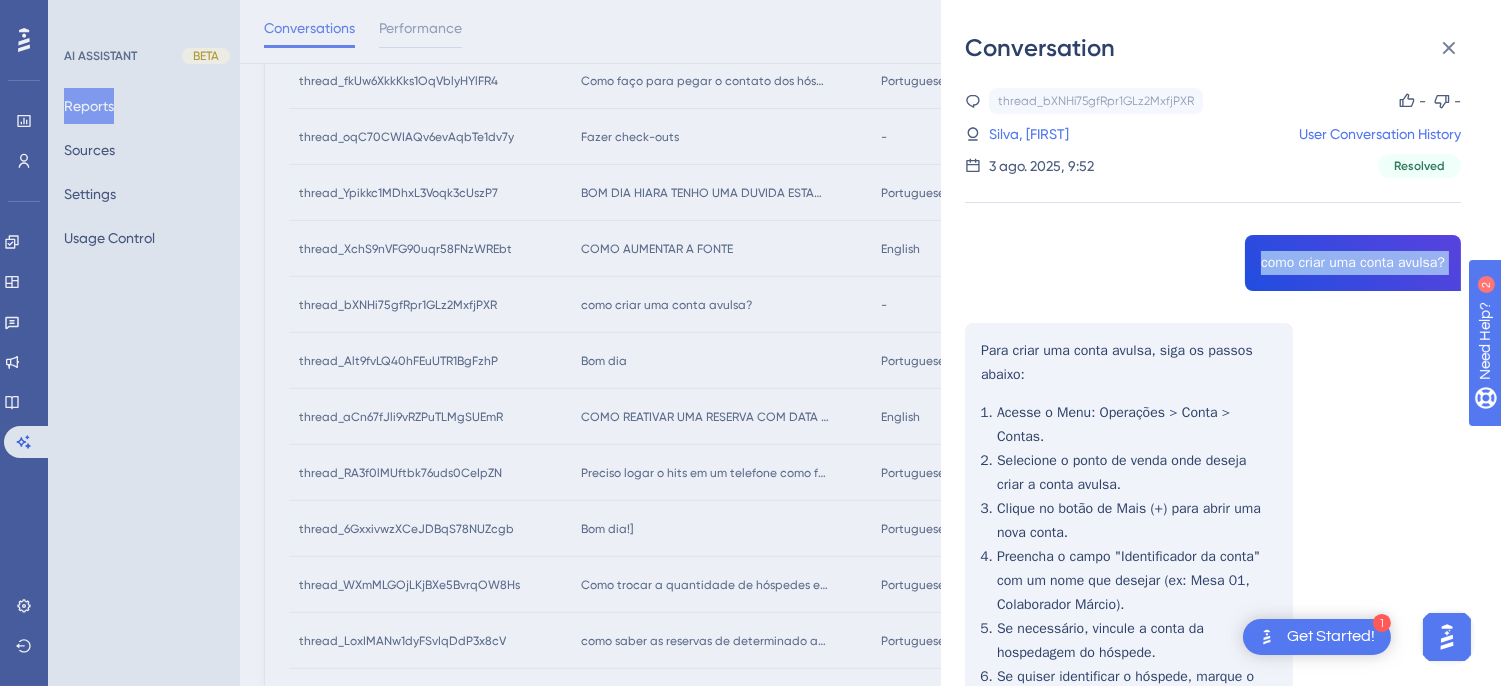 click on "thread_bXNHi75gfRpr1GLz2MxfjPXR Copy - - 125_Silva, Gabriel User Conversation History 3 ago. 2025,
9:52 Resolved como criar uma conta avulsa? Para criar uma conta avulsa, siga os passos abaixo:
Acesse o Menu: Operações > Conta > Contas.
Selecione o ponto de venda onde deseja criar a conta avulsa.
Clique no botão de Mais (+) para abrir uma nova conta.
Preencha o campo "Identificador da conta" com um nome que desejar (ex: Mesa 01, Colaborador Márcio).
Se necessário, vincule a conta da hospedagem do hóspede.
Se quiser identificar o hóspede, marque o parâmetro "Identificar o hóspede" e preencha os dados obrigatórios.
Após clicar em confirmar, você poderá lançar consumos na conta avulsa." at bounding box center (1213, 502) 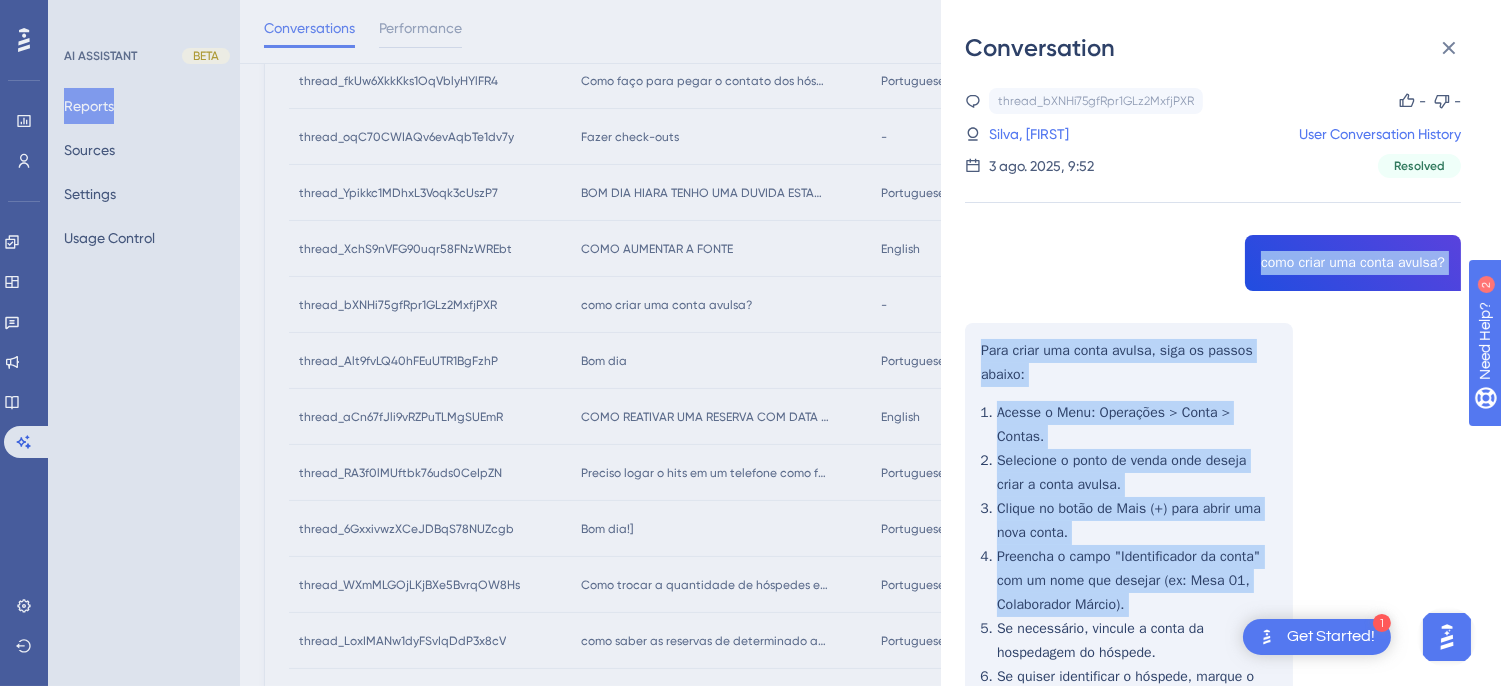 scroll, scrollTop: 213, scrollLeft: 0, axis: vertical 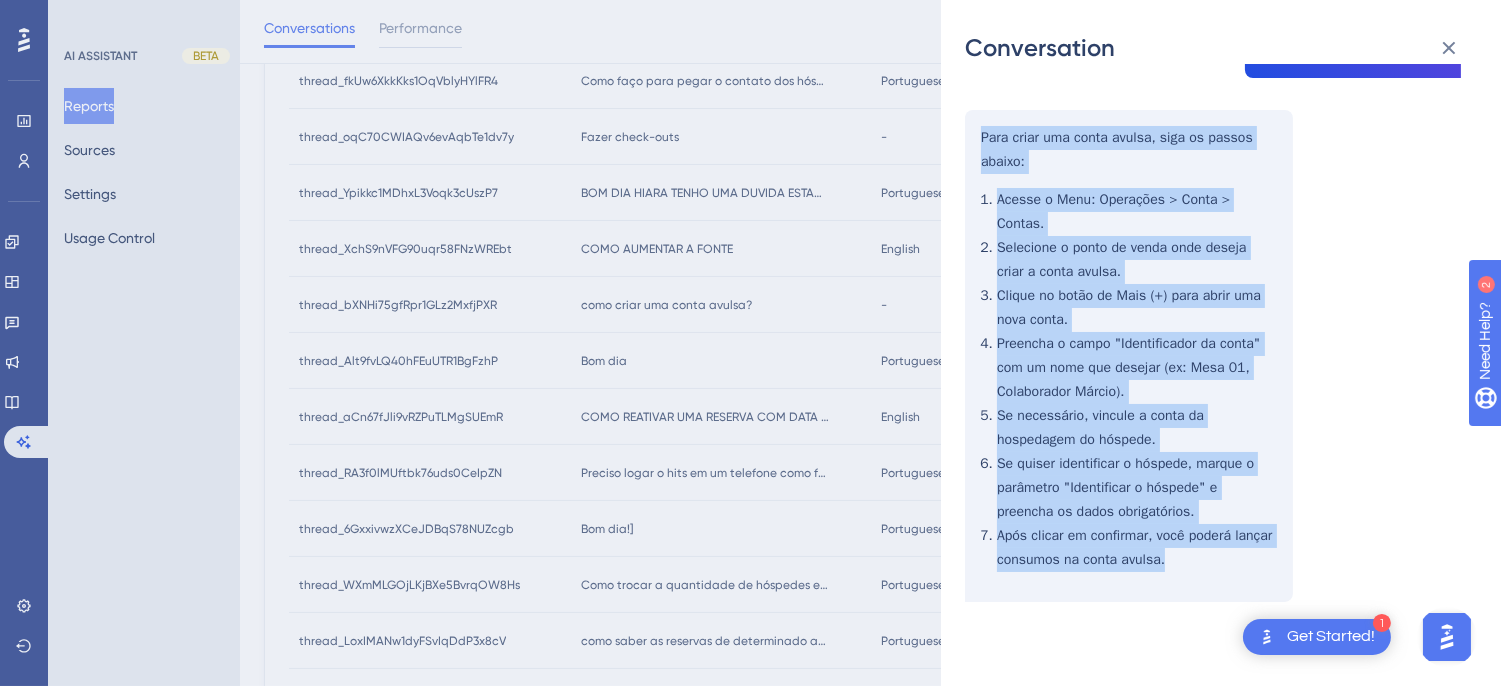 drag, startPoint x: 975, startPoint y: 341, endPoint x: 1172, endPoint y: 561, distance: 295.3117 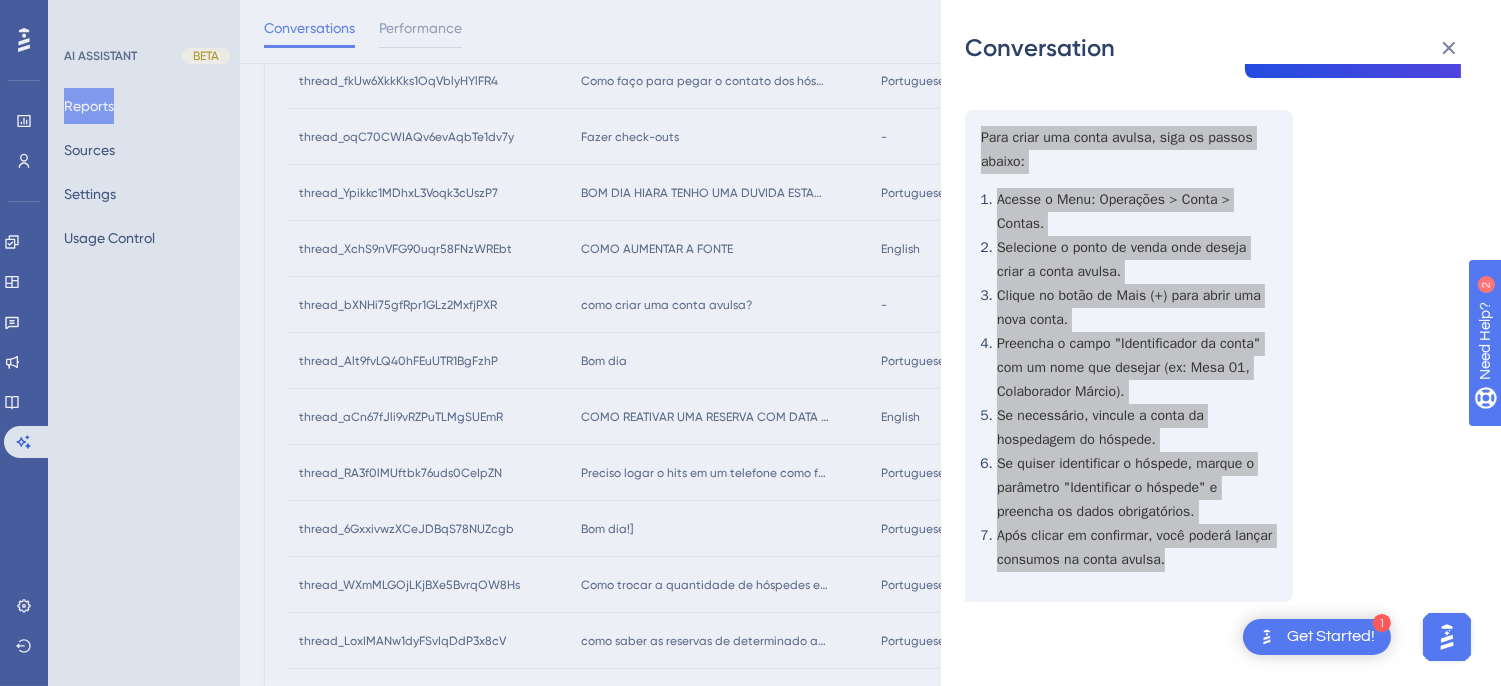 scroll, scrollTop: 888, scrollLeft: 0, axis: vertical 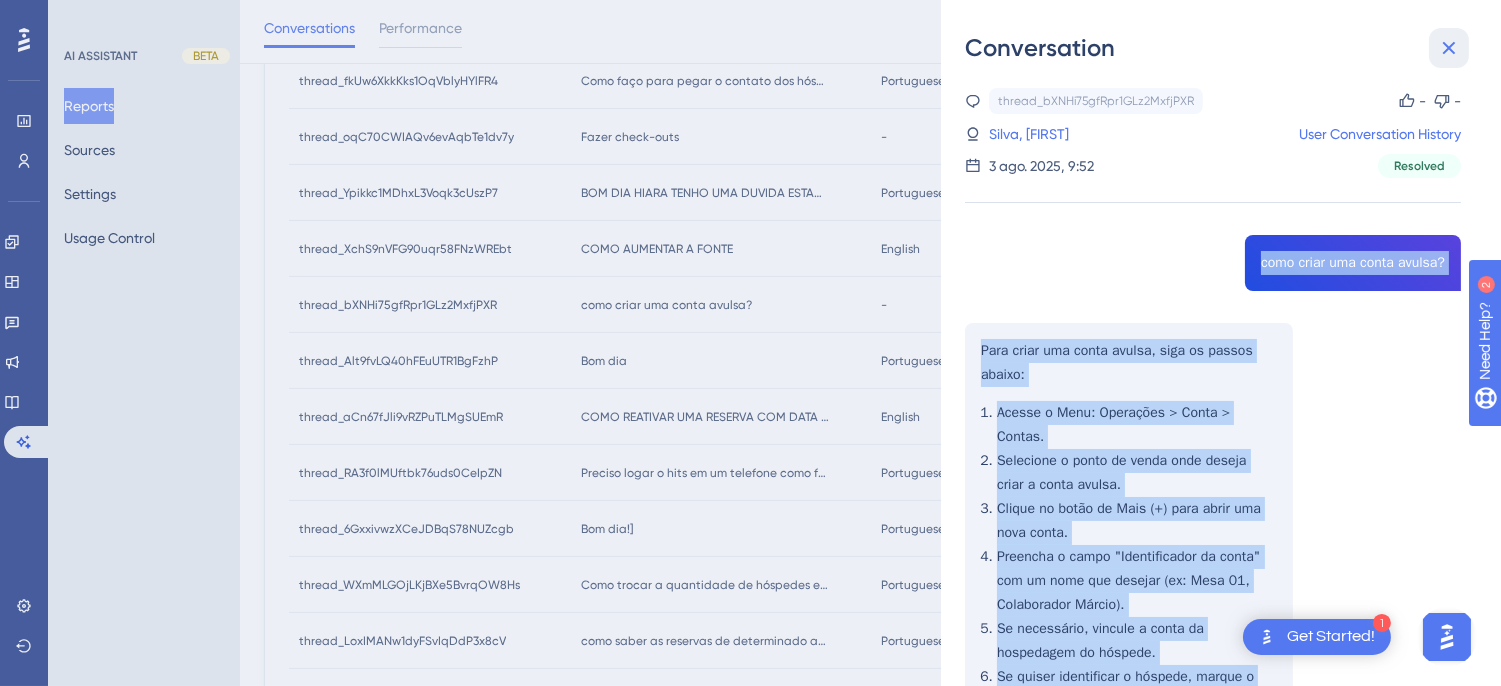 drag, startPoint x: 1443, startPoint y: 41, endPoint x: 590, endPoint y: 341, distance: 904.21735 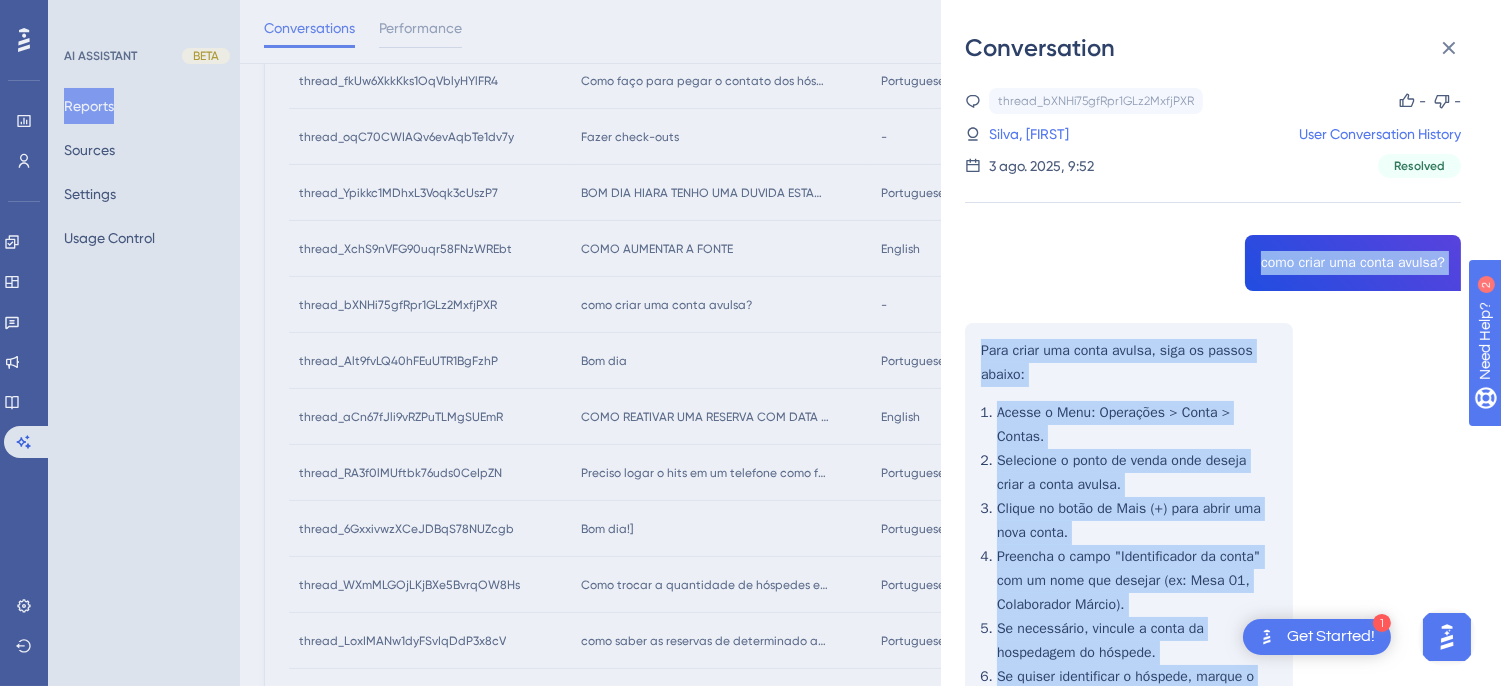 click 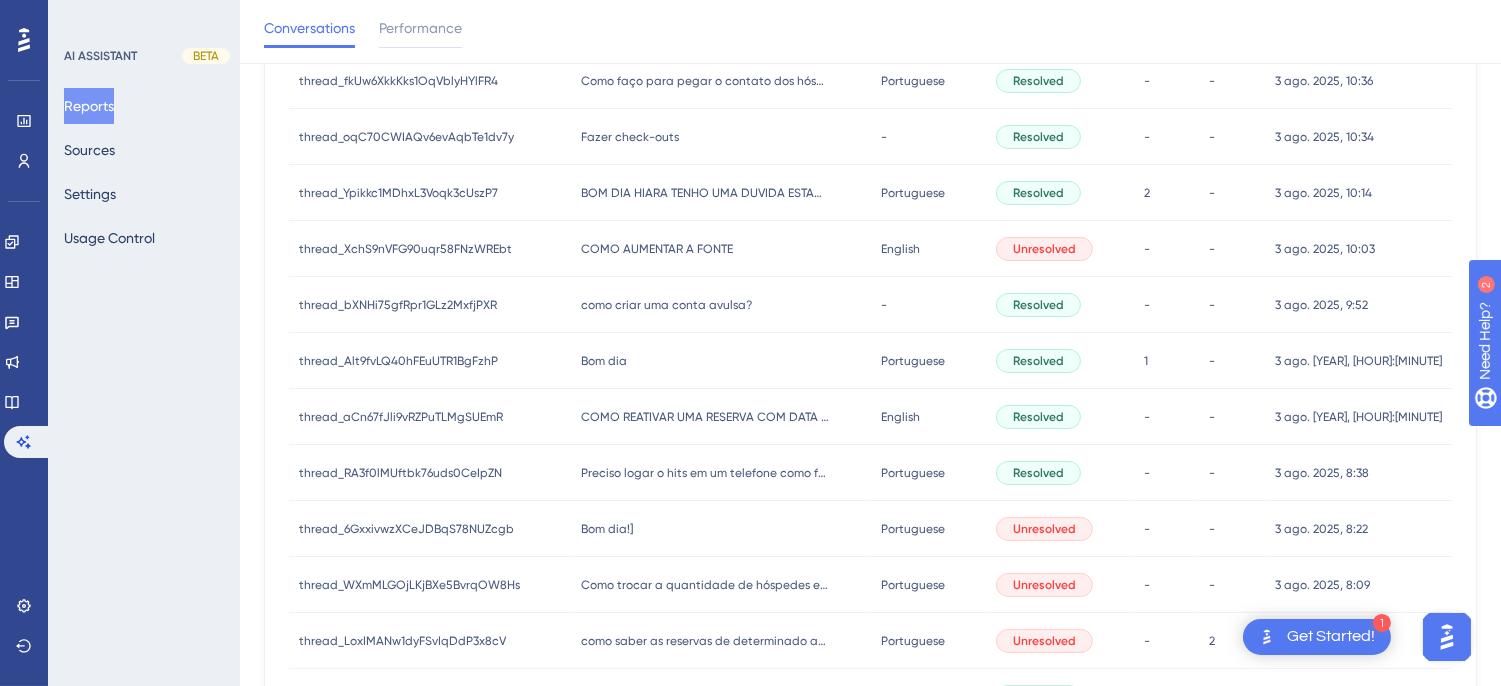 click on "Bom dia" at bounding box center [609, 361] 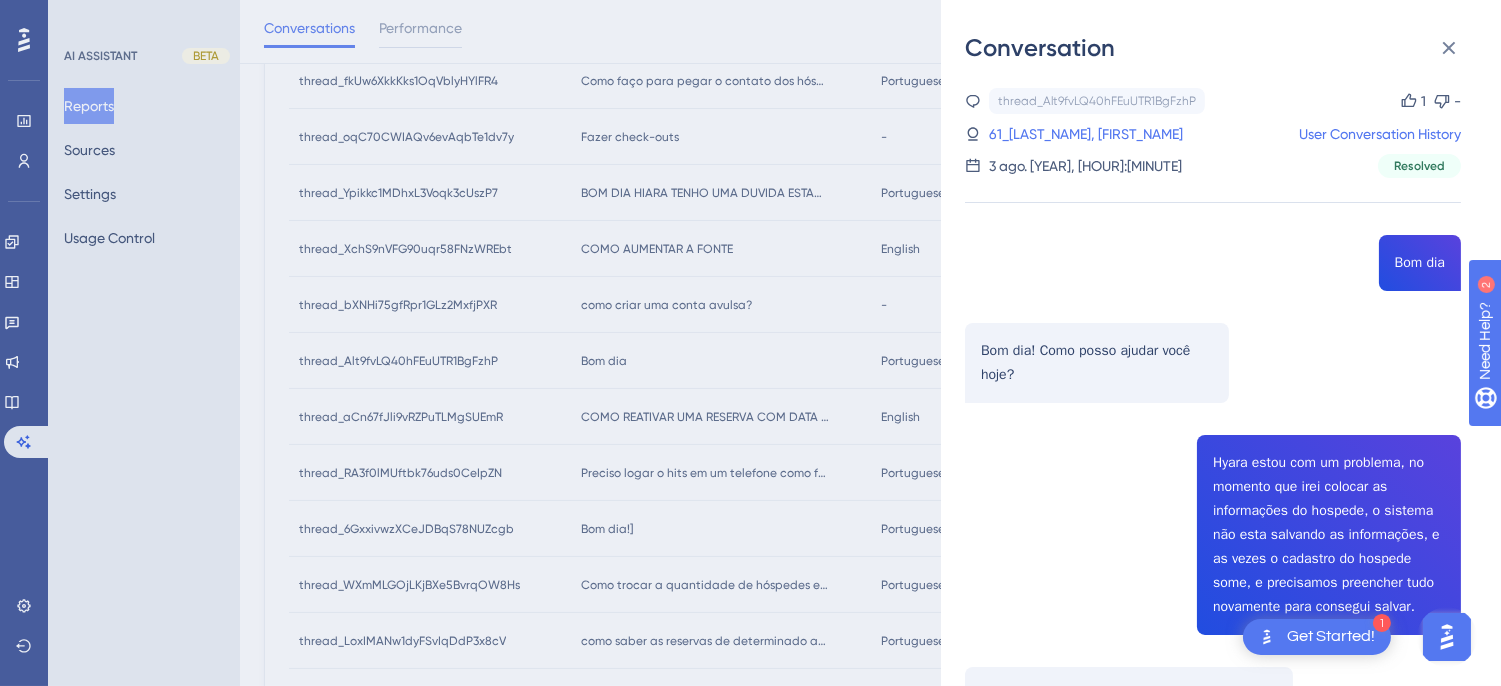scroll, scrollTop: 222, scrollLeft: 0, axis: vertical 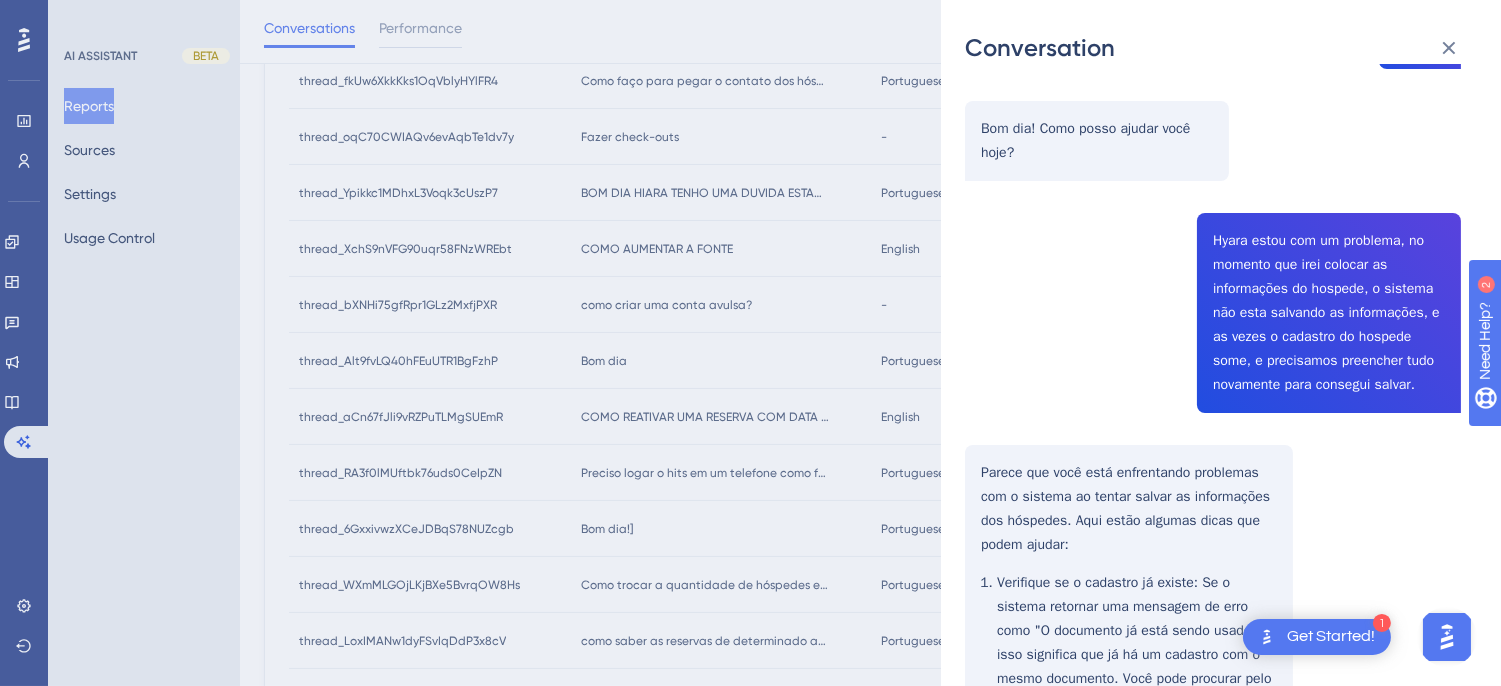click on "thread_Alt9fvLQ40hFEuUTR1BgFzhP Copy 1 - 61_CARLOS, RANIER User Conversation History 3 ago. 2025,
9:01 Resolved Bom dia Bom dia! Como posso ajudar você hoje? Hyara estou com um problema, no momento que irei colocar as informações do hospede, o sistema não esta salvando as informações, e as vezes o cadastro do hospede some, e precisamos preencher tudo novamente para consegui salvar. Parece que você está enfrentando problemas com o sistema ao tentar salvar as informações dos hóspedes. Aqui estão algumas dicas que podem ajudar:
Verifique se o cadastro já existe : Se o sistema retornar uma mensagem de erro como "O documento já está sendo usado", isso significa que já há um cadastro com o mesmo documento. Você pode procurar pelo número do documento no sistema para verificar se o cadastro já existe e, se necessário, atualizar as informações.
Cadastro completo
Problemas de conexão
Atualização do sistema
Erro de Conexão
Antivírus ou Firewall" at bounding box center [1213, 1178] 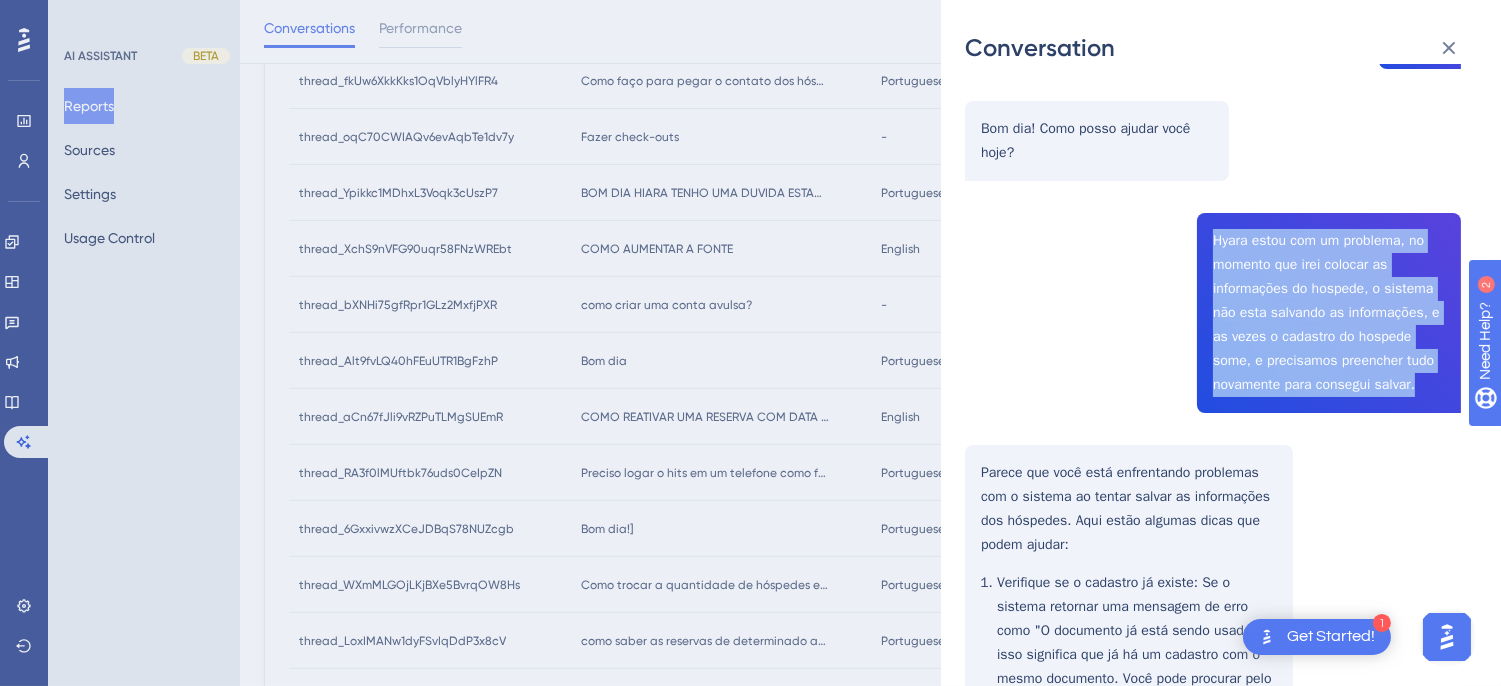 drag, startPoint x: 1204, startPoint y: 232, endPoint x: 1424, endPoint y: 406, distance: 280.49243 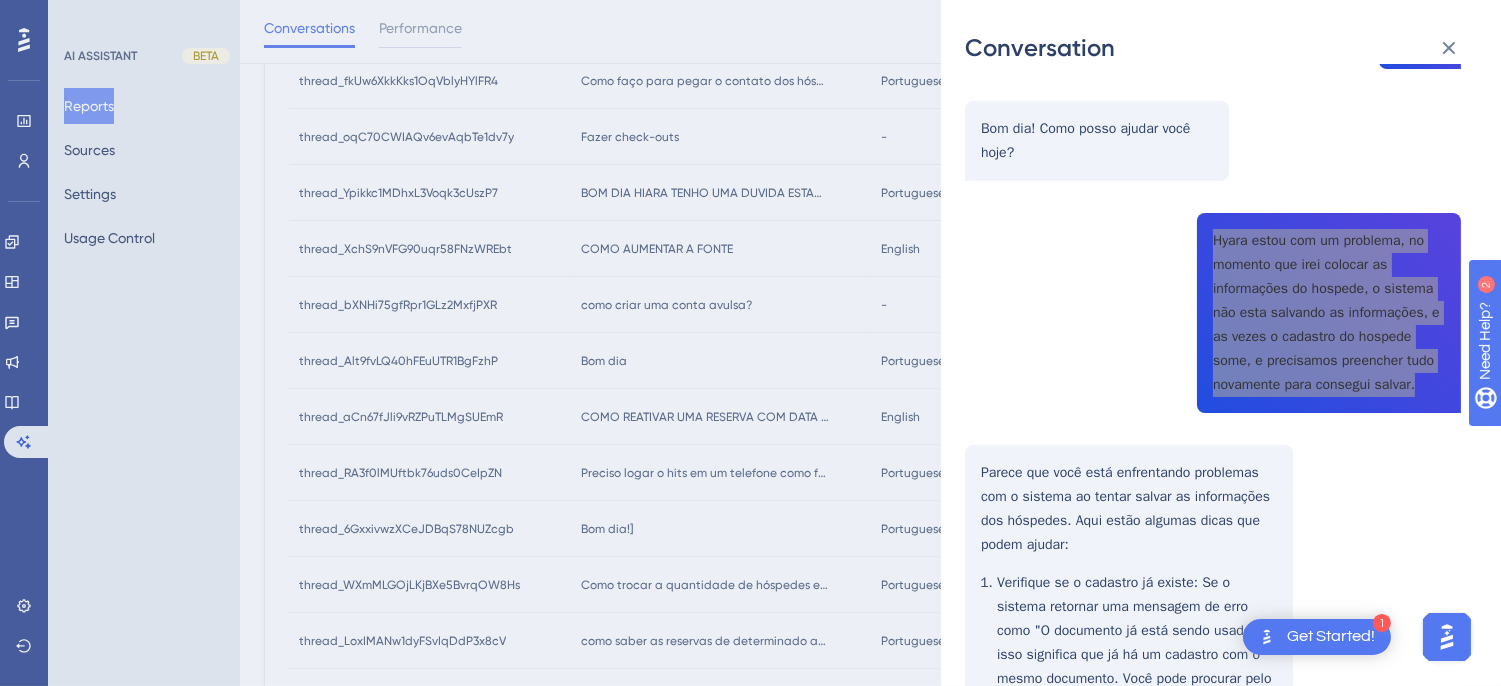 scroll, scrollTop: 444, scrollLeft: 0, axis: vertical 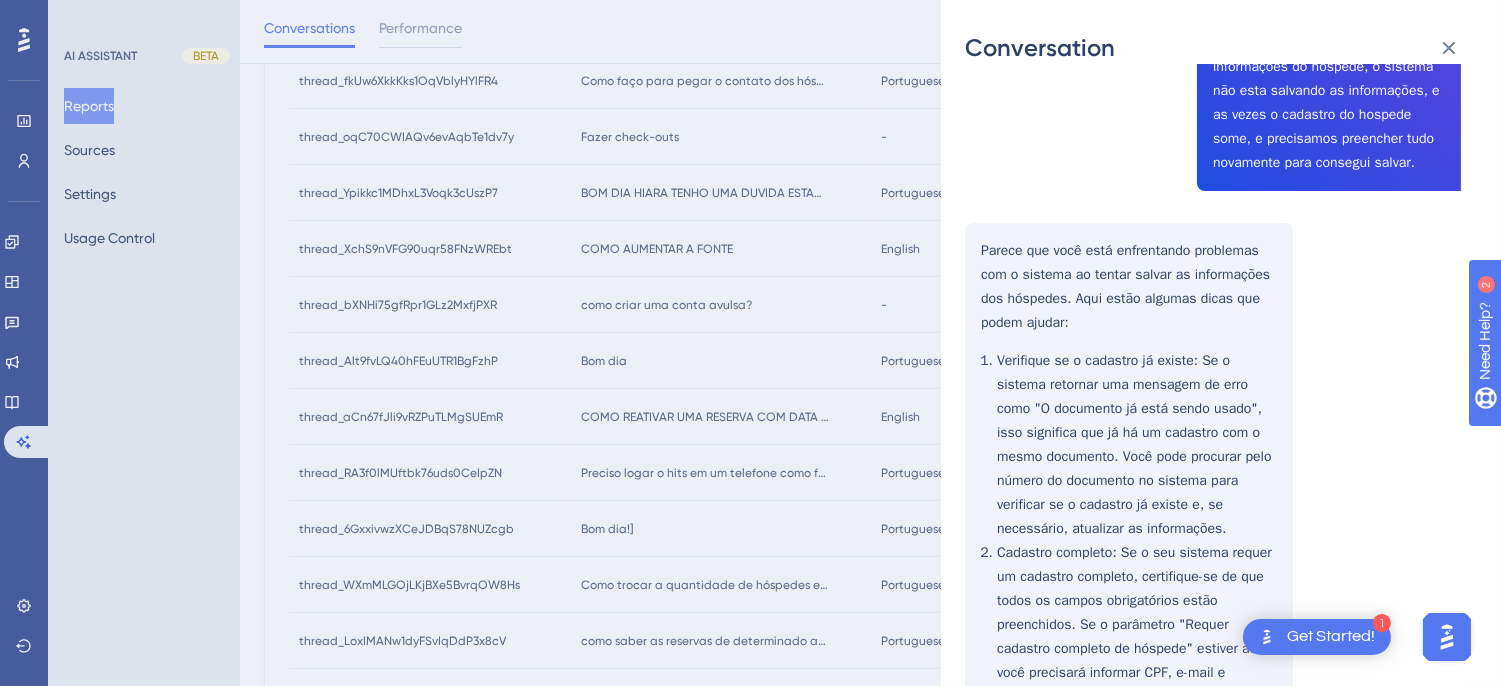 drag, startPoint x: 1011, startPoint y: 285, endPoint x: 1001, endPoint y: 275, distance: 14.142136 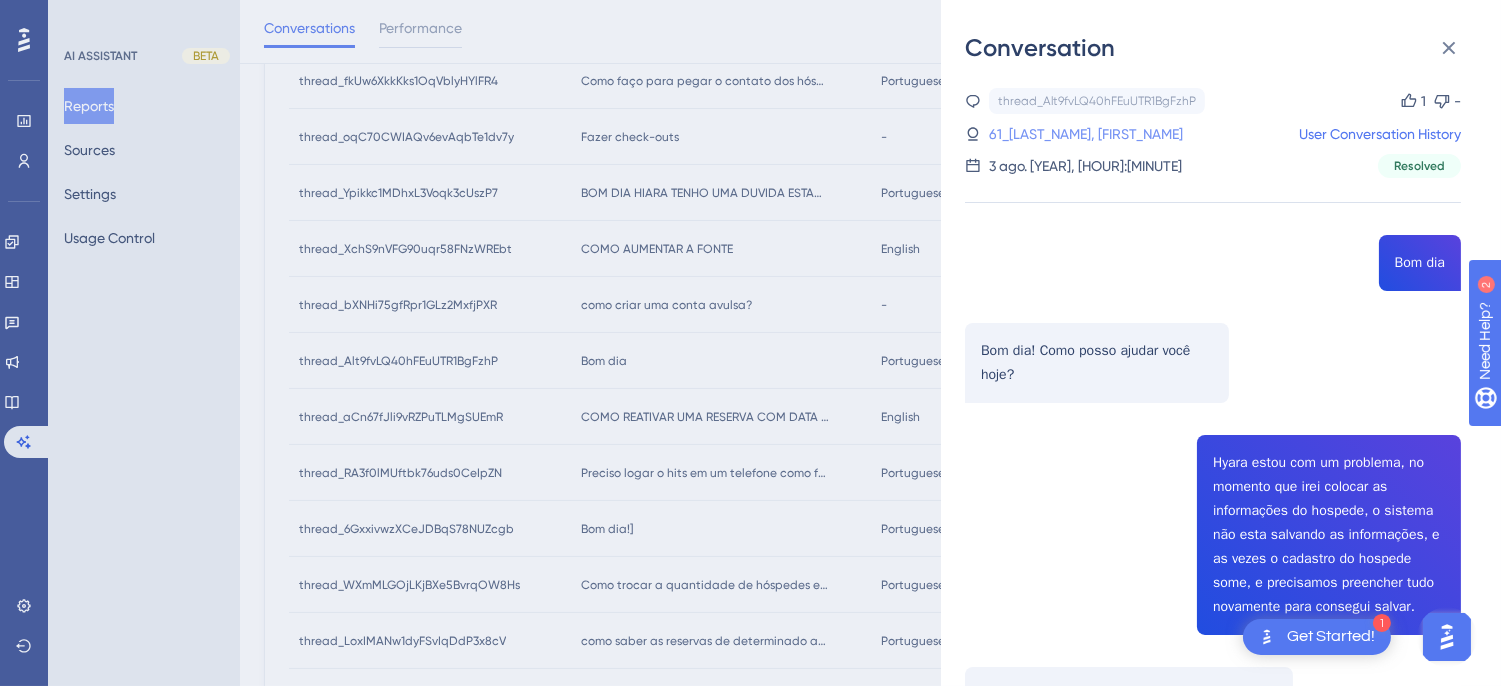 click on "61_CARLOS, RANIER" at bounding box center [1044, 134] 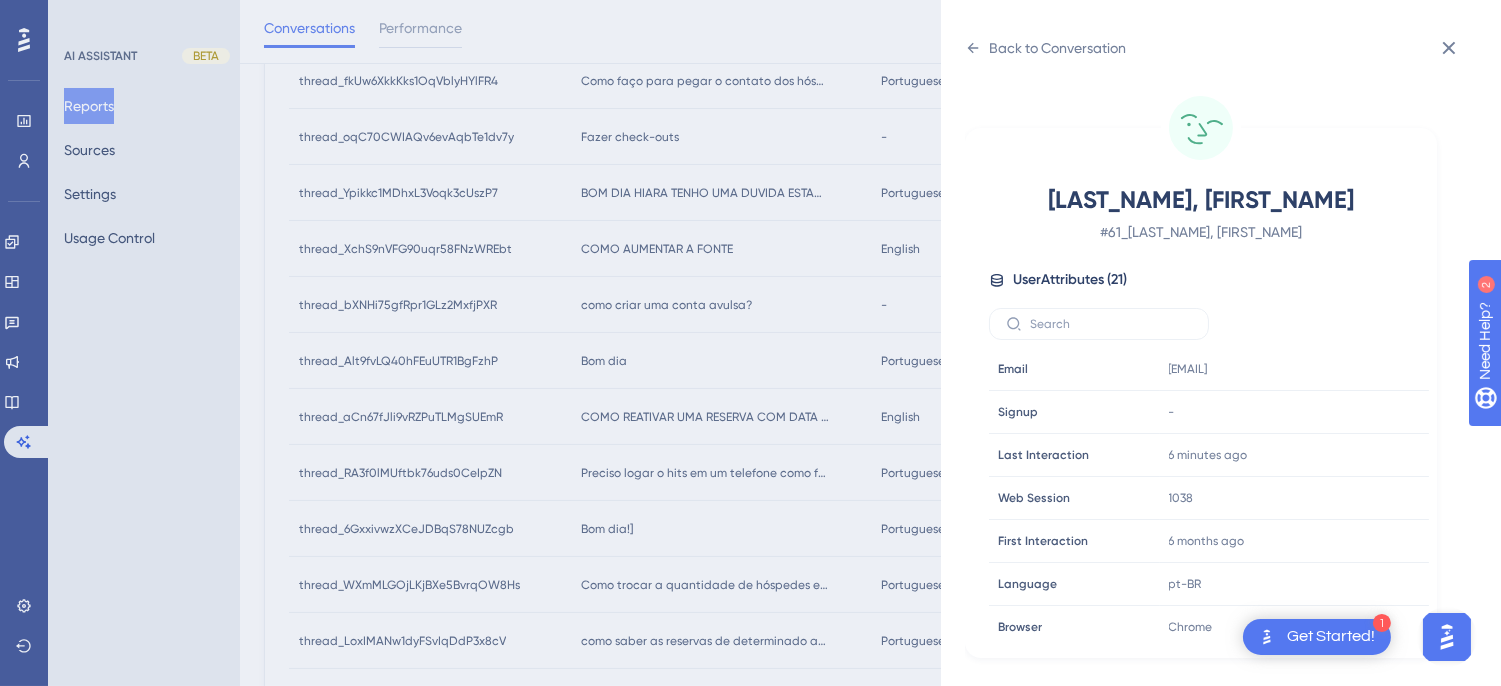 scroll, scrollTop: 666, scrollLeft: 0, axis: vertical 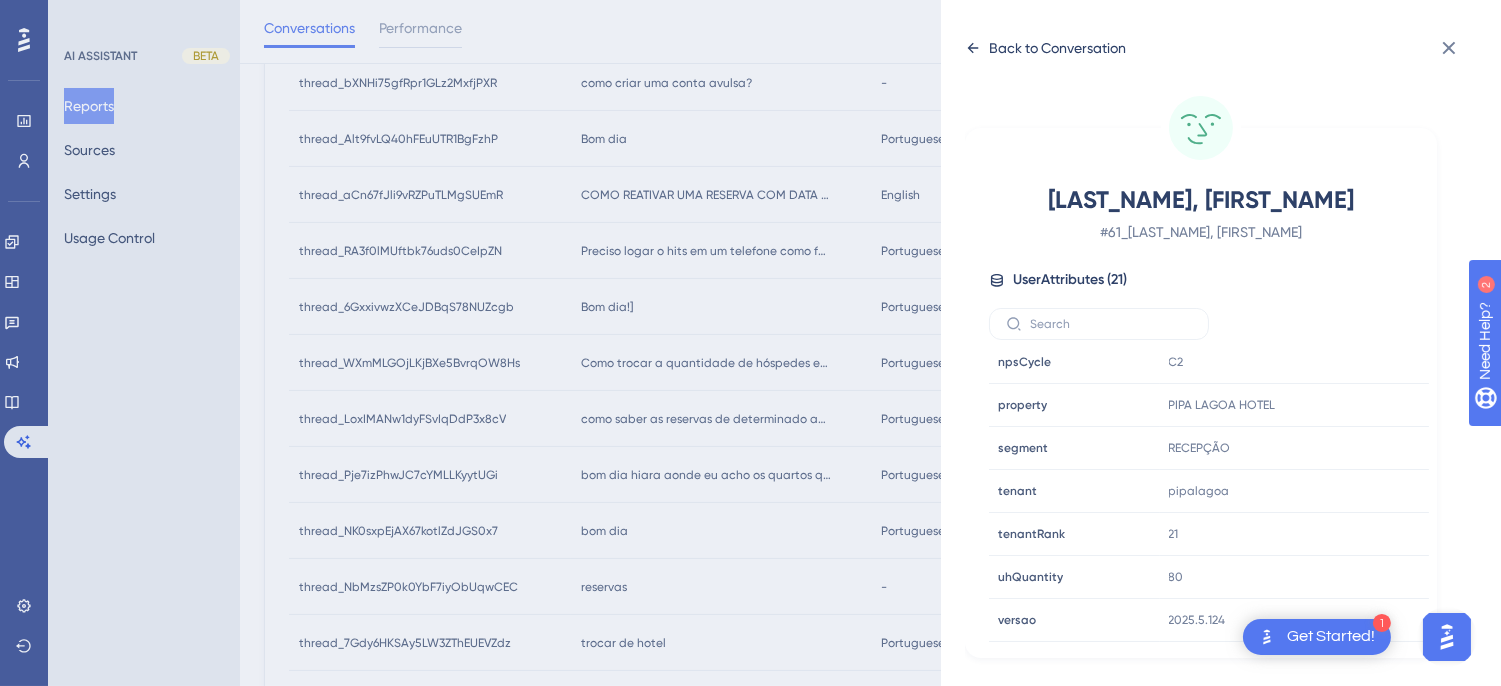 click 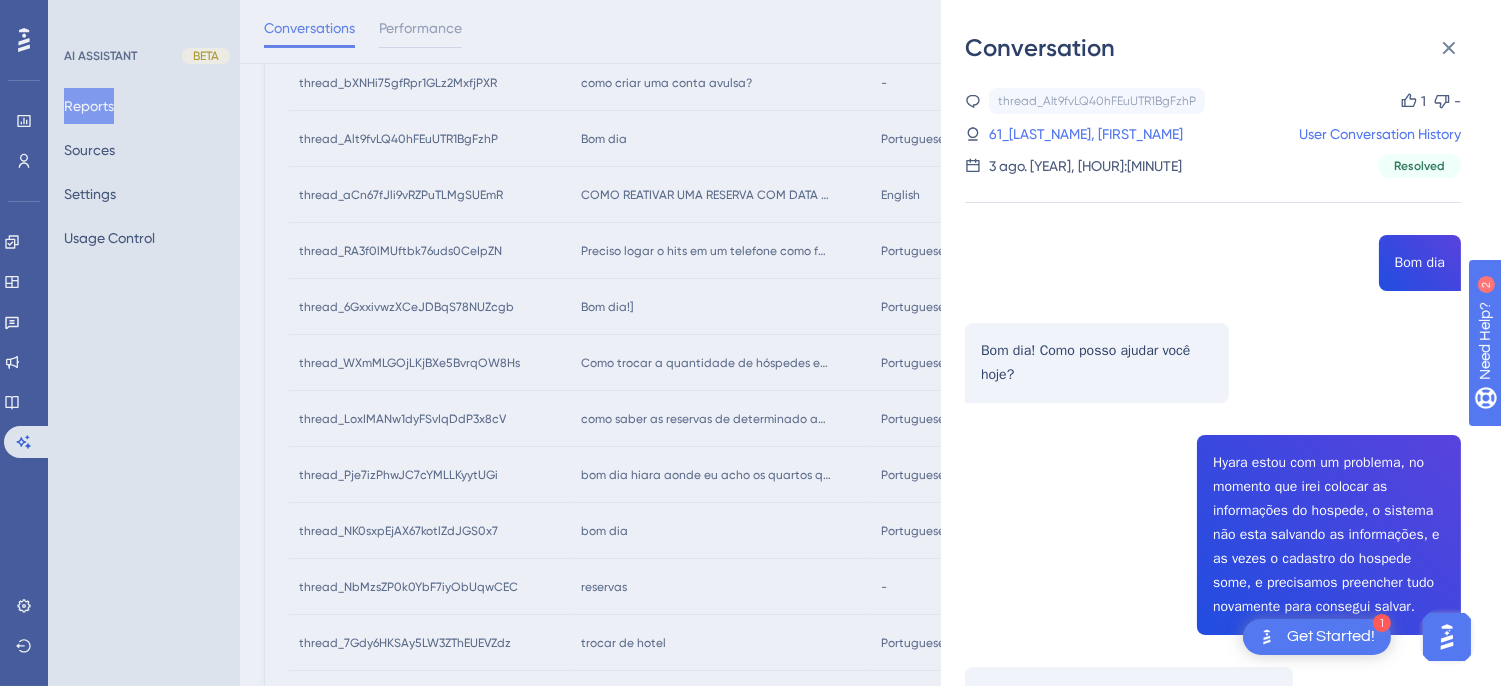 click on "thread_Alt9fvLQ40hFEuUTR1BgFzhP Copy 1 - 61_CARLOS, RANIER User Conversation History 3 ago. 2025,
9:01 Resolved Bom dia Bom dia! Como posso ajudar você hoje? Hyara estou com um problema, no momento que irei colocar as informações do hospede, o sistema não esta salvando as informações, e as vezes o cadastro do hospede some, e precisamos preencher tudo novamente para consegui salvar. Parece que você está enfrentando problemas com o sistema ao tentar salvar as informações dos hóspedes. Aqui estão algumas dicas que podem ajudar:
Verifique se o cadastro já existe : Se o sistema retornar uma mensagem de erro como "O documento já está sendo usado", isso significa que já há um cadastro com o mesmo documento. Você pode procurar pelo número do documento no sistema para verificar se o cadastro já existe e, se necessário, atualizar as informações.
Cadastro completo
Problemas de conexão
Atualização do sistema
Erro de Conexão
Antivírus ou Firewall" at bounding box center [1213, 1400] 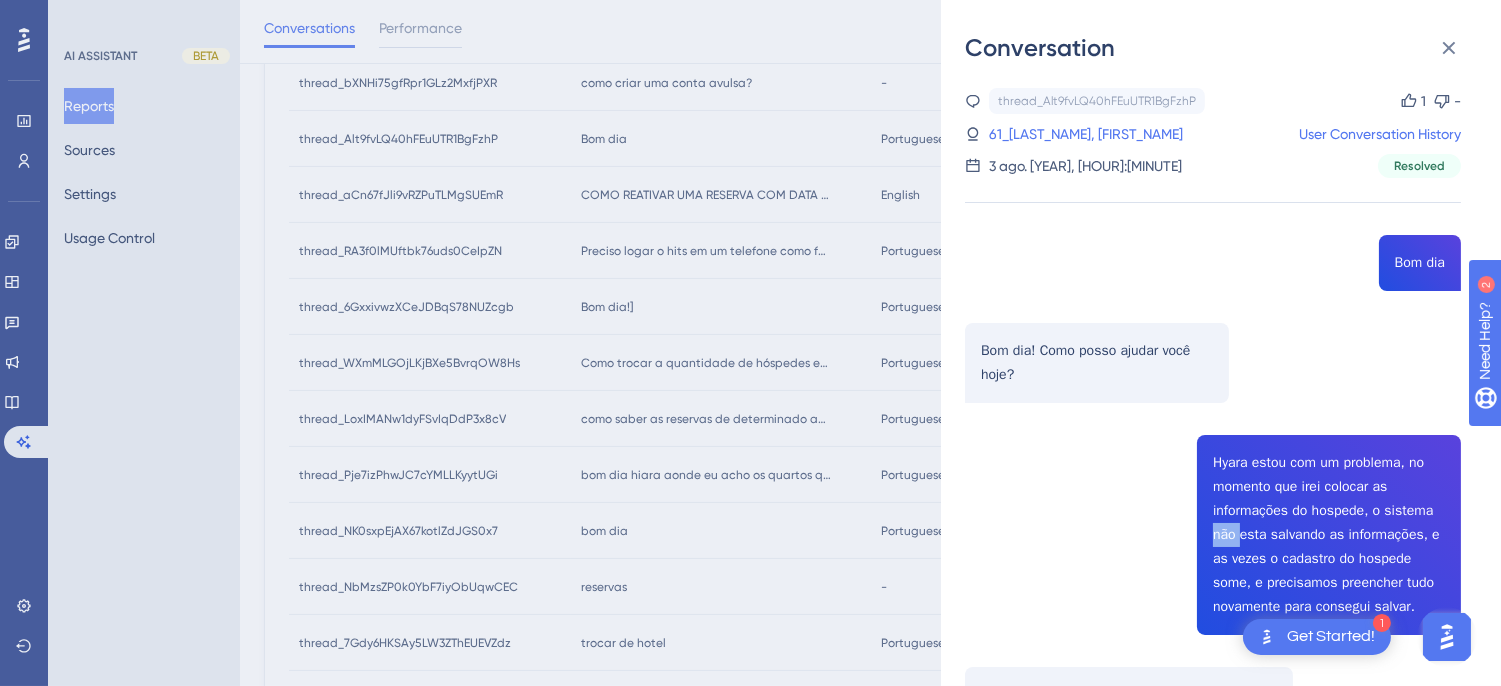 click on "thread_Alt9fvLQ40hFEuUTR1BgFzhP Copy 1 - 61_CARLOS, RANIER User Conversation History 3 ago. 2025,
9:01 Resolved Bom dia Bom dia! Como posso ajudar você hoje? Hyara estou com um problema, no momento que irei colocar as informações do hospede, o sistema não esta salvando as informações, e as vezes o cadastro do hospede some, e precisamos preencher tudo novamente para consegui salvar. Parece que você está enfrentando problemas com o sistema ao tentar salvar as informações dos hóspedes. Aqui estão algumas dicas que podem ajudar:
Verifique se o cadastro já existe : Se o sistema retornar uma mensagem de erro como "O documento já está sendo usado", isso significa que já há um cadastro com o mesmo documento. Você pode procurar pelo número do documento no sistema para verificar se o cadastro já existe e, se necessário, atualizar as informações.
Cadastro completo
Problemas de conexão
Atualização do sistema
Erro de Conexão
Antivírus ou Firewall" at bounding box center (1213, 1400) 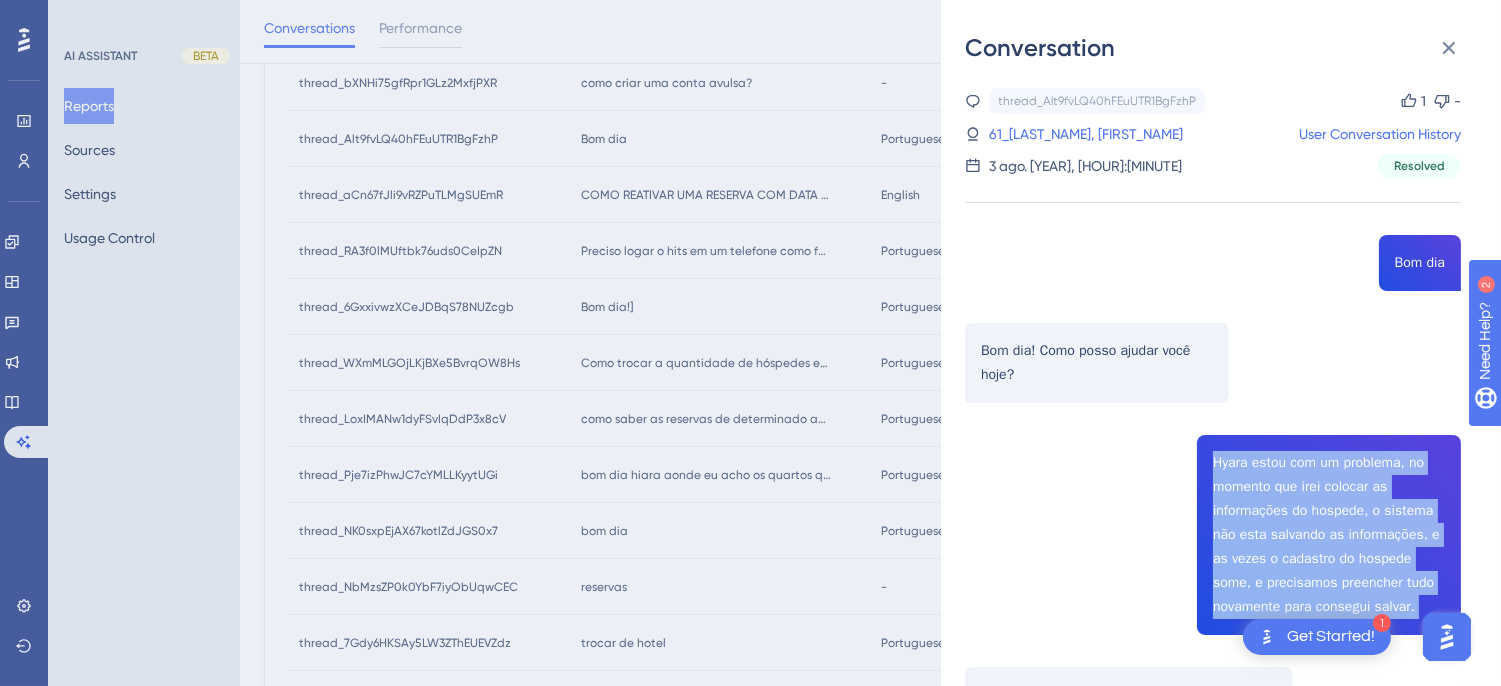 click on "thread_Alt9fvLQ40hFEuUTR1BgFzhP Copy 1 - 61_CARLOS, RANIER User Conversation History 3 ago. 2025,
9:01 Resolved Bom dia Bom dia! Como posso ajudar você hoje? Hyara estou com um problema, no momento que irei colocar as informações do hospede, o sistema não esta salvando as informações, e as vezes o cadastro do hospede some, e precisamos preencher tudo novamente para consegui salvar. Parece que você está enfrentando problemas com o sistema ao tentar salvar as informações dos hóspedes. Aqui estão algumas dicas que podem ajudar:
Verifique se o cadastro já existe : Se o sistema retornar uma mensagem de erro como "O documento já está sendo usado", isso significa que já há um cadastro com o mesmo documento. Você pode procurar pelo número do documento no sistema para verificar se o cadastro já existe e, se necessário, atualizar as informações.
Cadastro completo
Problemas de conexão
Atualização do sistema
Erro de Conexão
Antivírus ou Firewall" at bounding box center [1213, 1400] 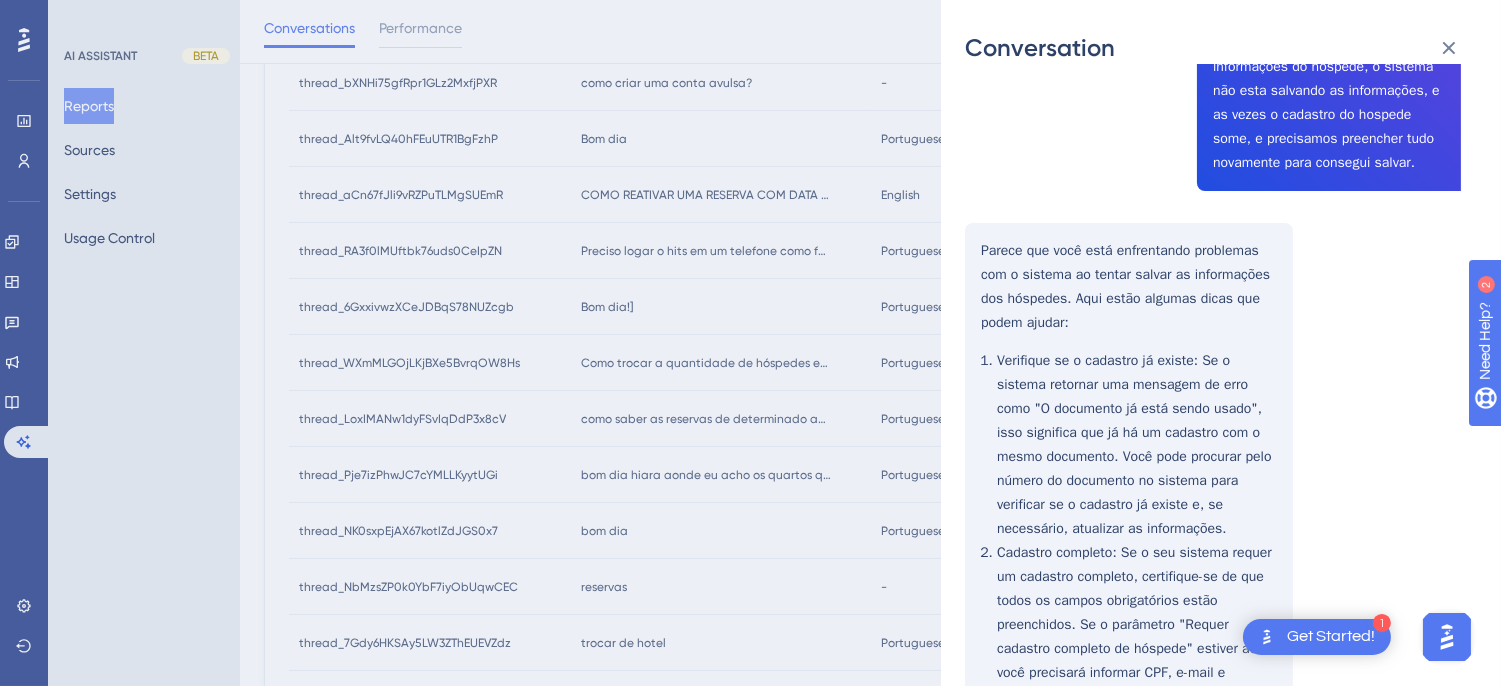 click on "thread_Alt9fvLQ40hFEuUTR1BgFzhP Copy 1 - 61_CARLOS, RANIER User Conversation History 3 ago. 2025,
9:01 Resolved Bom dia Bom dia! Como posso ajudar você hoje? Hyara estou com um problema, no momento que irei colocar as informações do hospede, o sistema não esta salvando as informações, e as vezes o cadastro do hospede some, e precisamos preencher tudo novamente para consegui salvar. Parece que você está enfrentando problemas com o sistema ao tentar salvar as informações dos hóspedes. Aqui estão algumas dicas que podem ajudar:
Verifique se o cadastro já existe : Se o sistema retornar uma mensagem de erro como "O documento já está sendo usado", isso significa que já há um cadastro com o mesmo documento. Você pode procurar pelo número do documento no sistema para verificar se o cadastro já existe e, se necessário, atualizar as informações.
Cadastro completo
Problemas de conexão
Atualização do sistema
Erro de Conexão
Antivírus ou Firewall" at bounding box center (1213, 956) 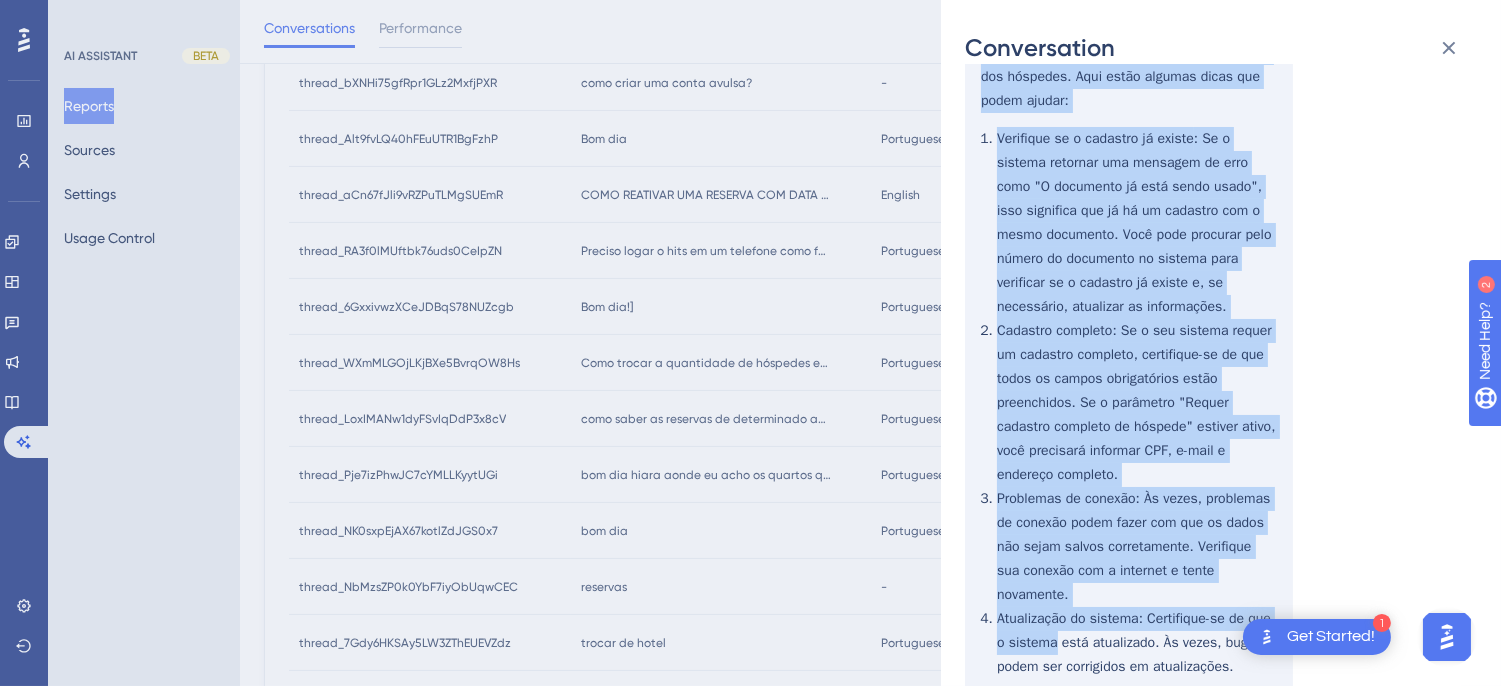 scroll, scrollTop: 888, scrollLeft: 0, axis: vertical 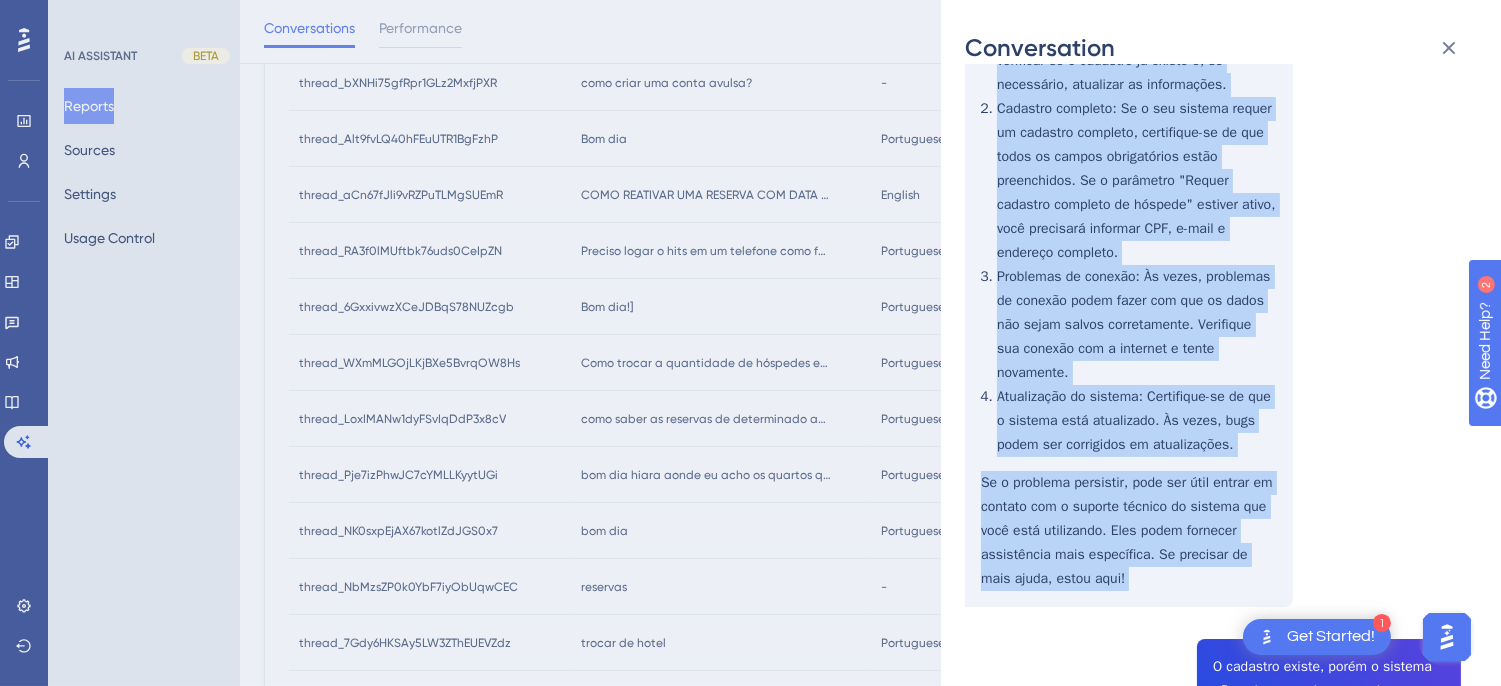 drag, startPoint x: 975, startPoint y: 247, endPoint x: 1092, endPoint y: 600, distance: 371.8844 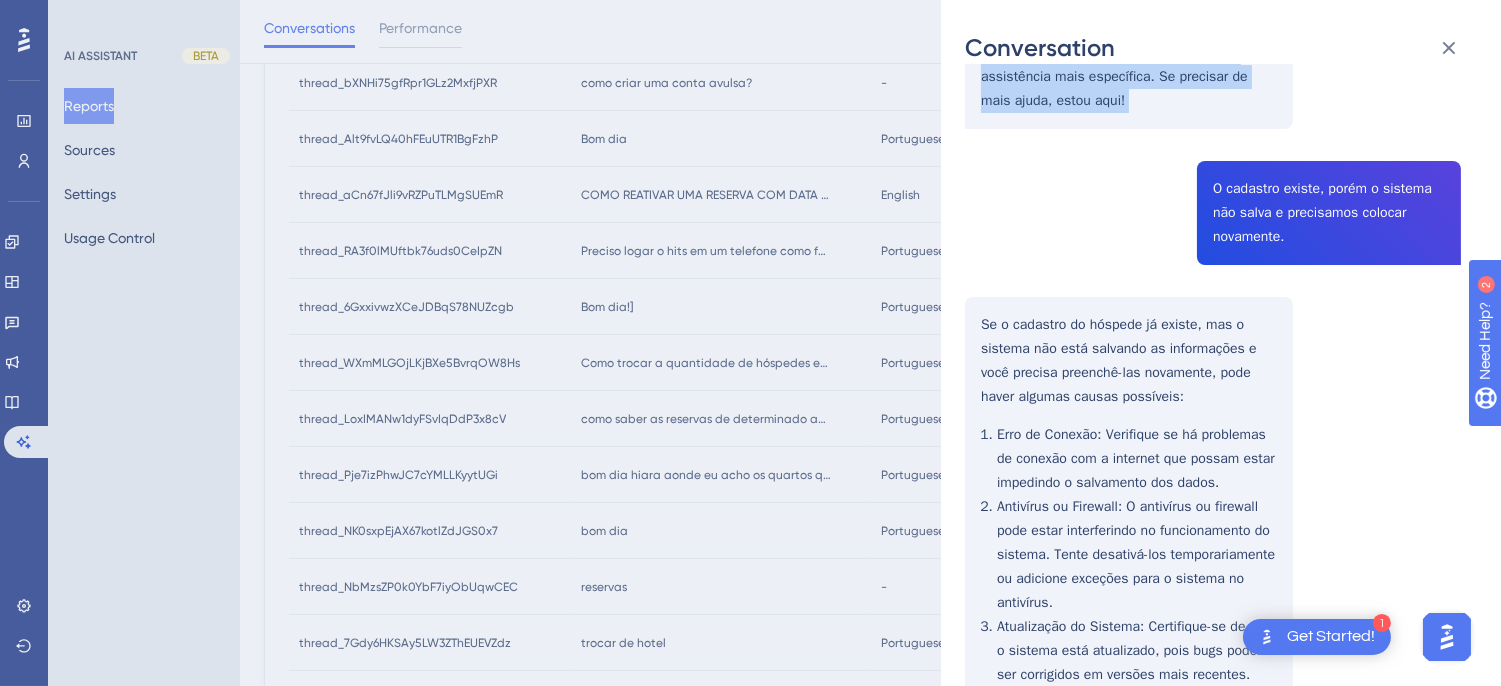 scroll, scrollTop: 477, scrollLeft: 0, axis: vertical 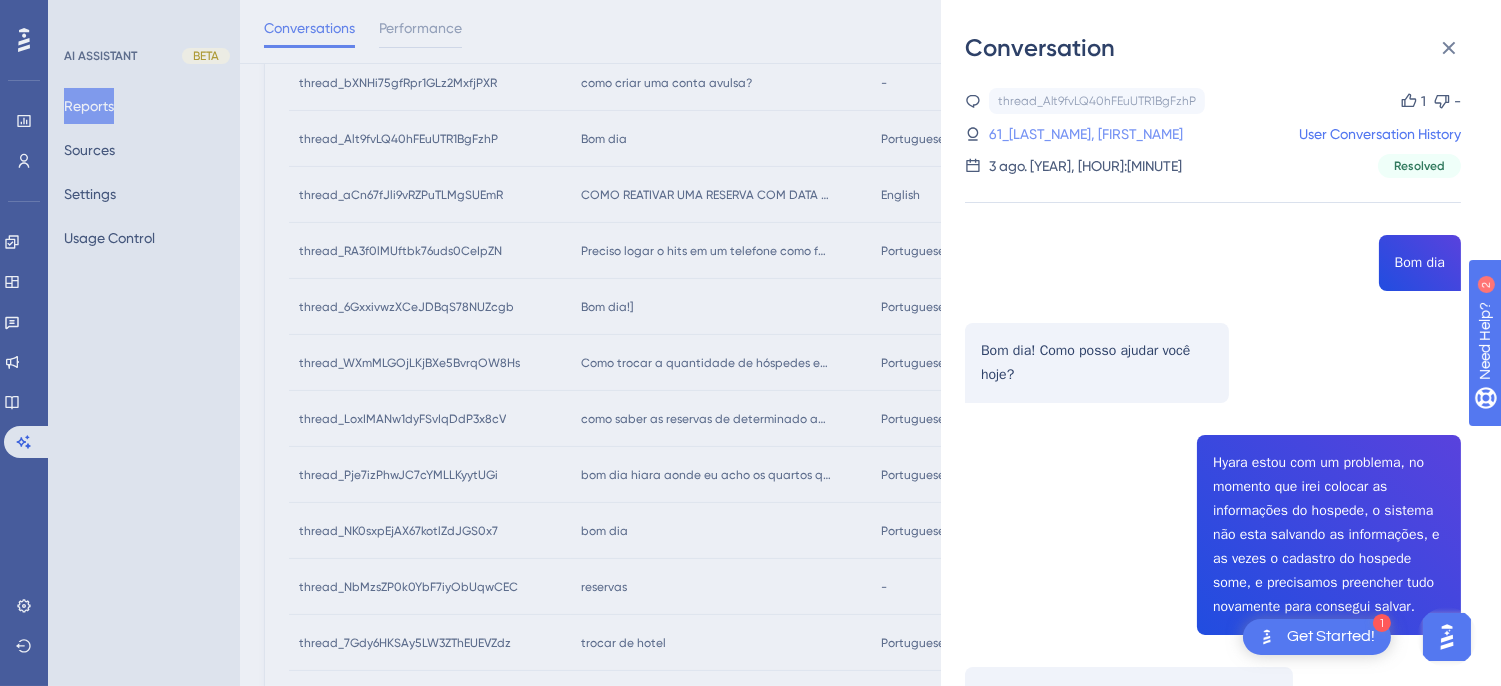 click on "61_CARLOS, RANIER" at bounding box center [1044, 134] 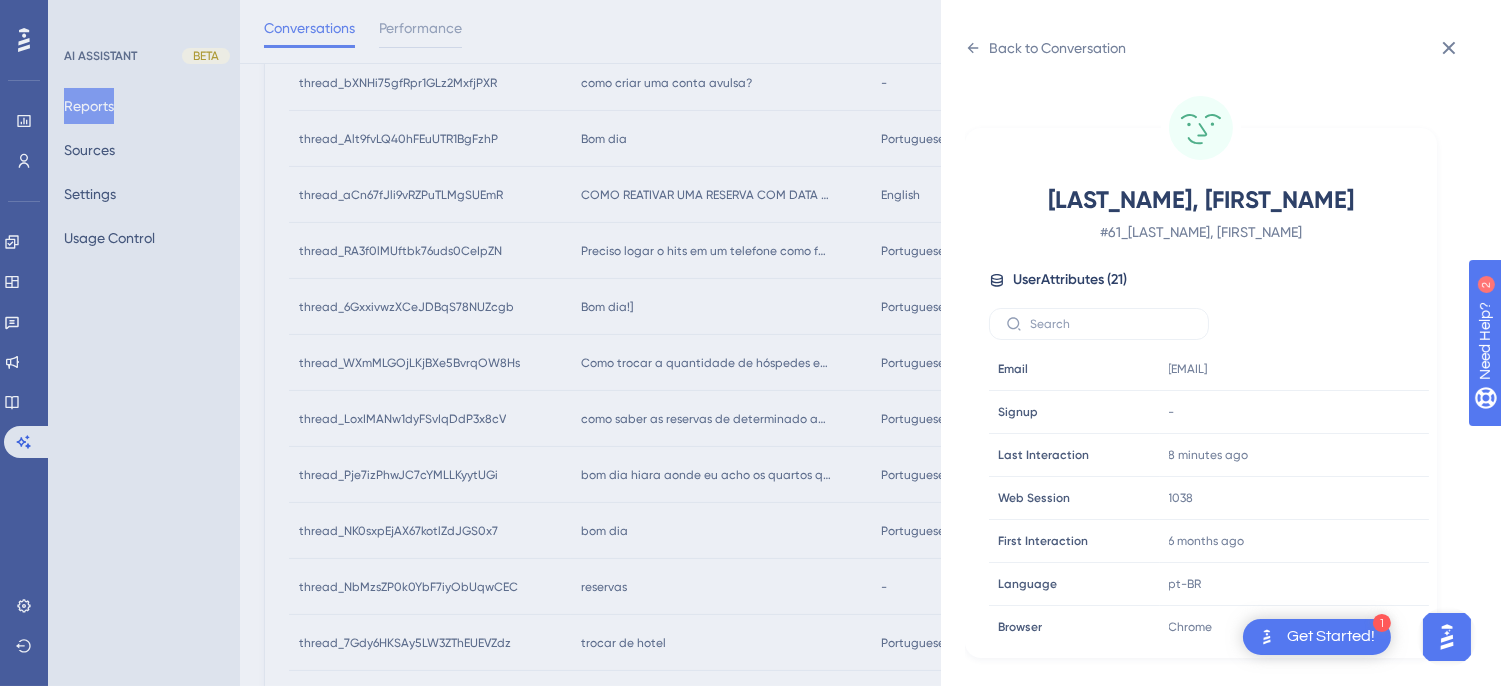 scroll, scrollTop: 610, scrollLeft: 0, axis: vertical 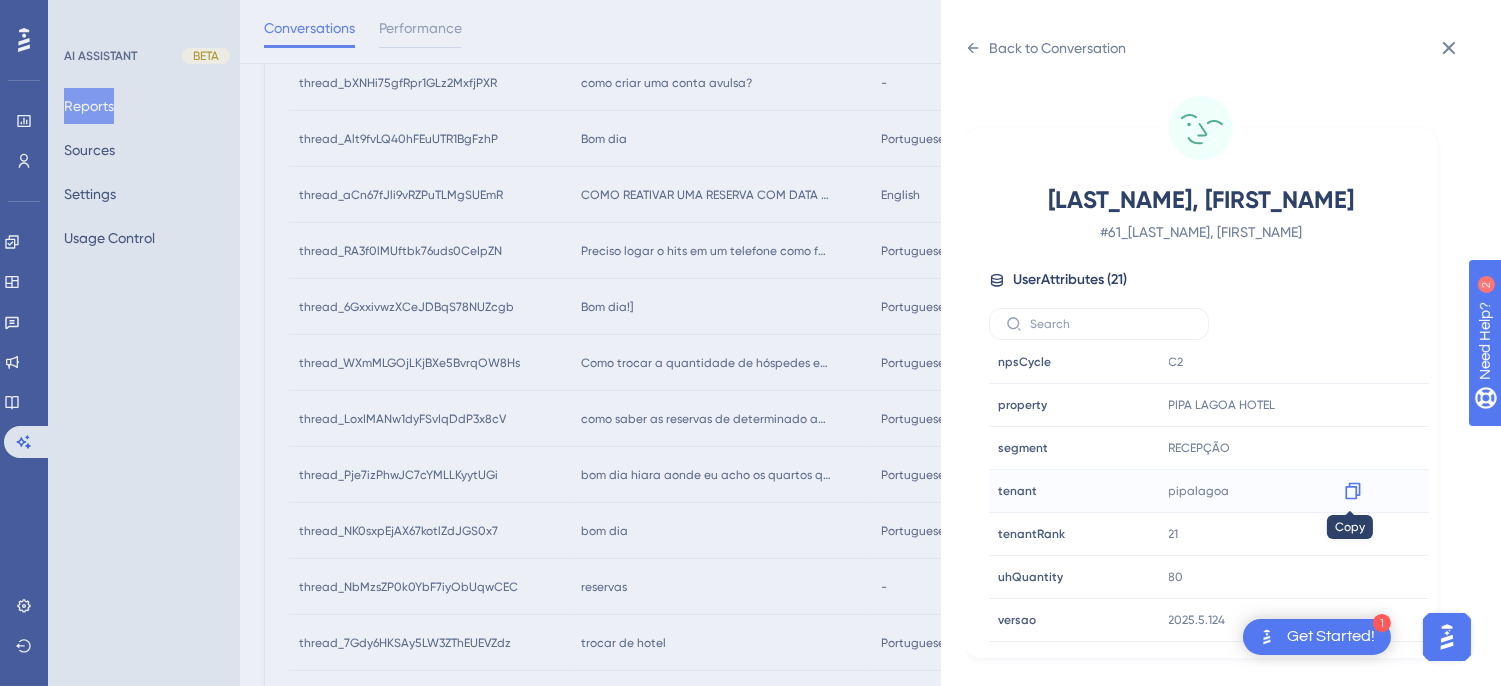 click 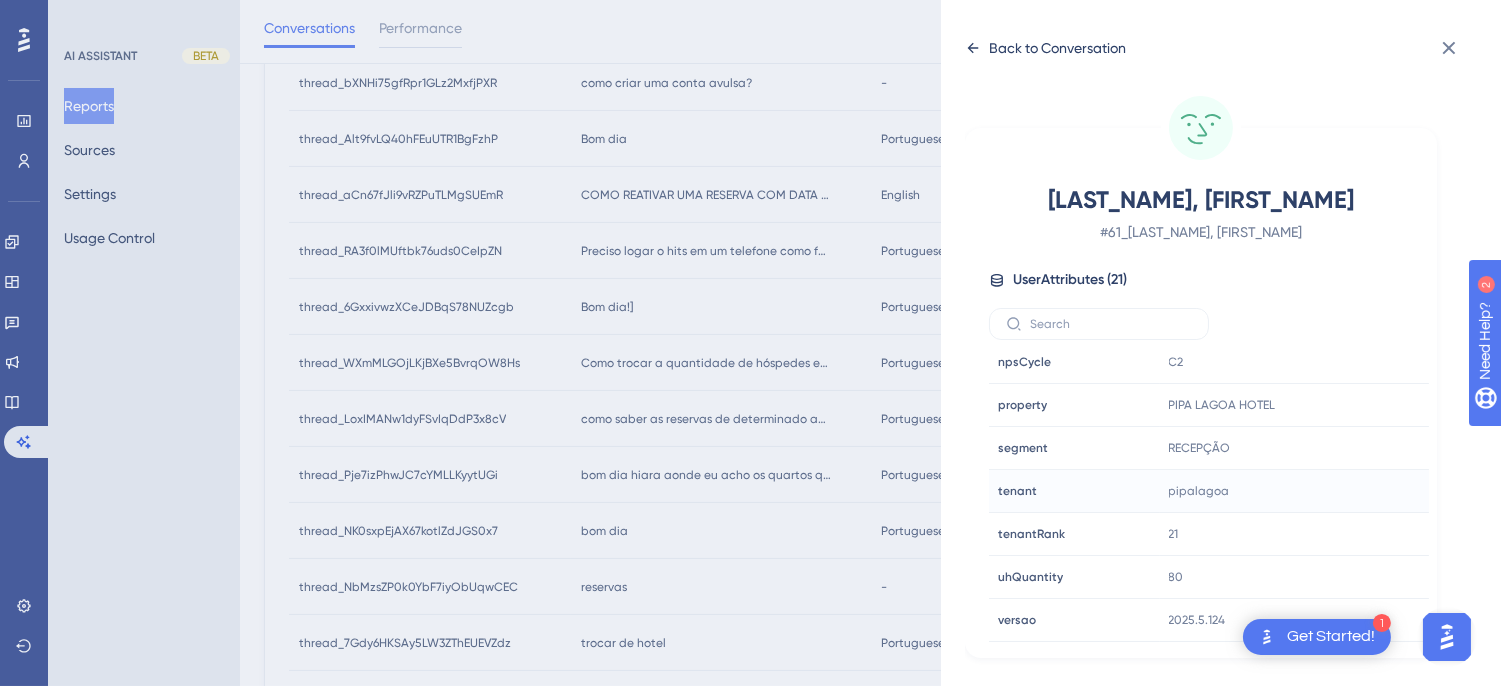 click 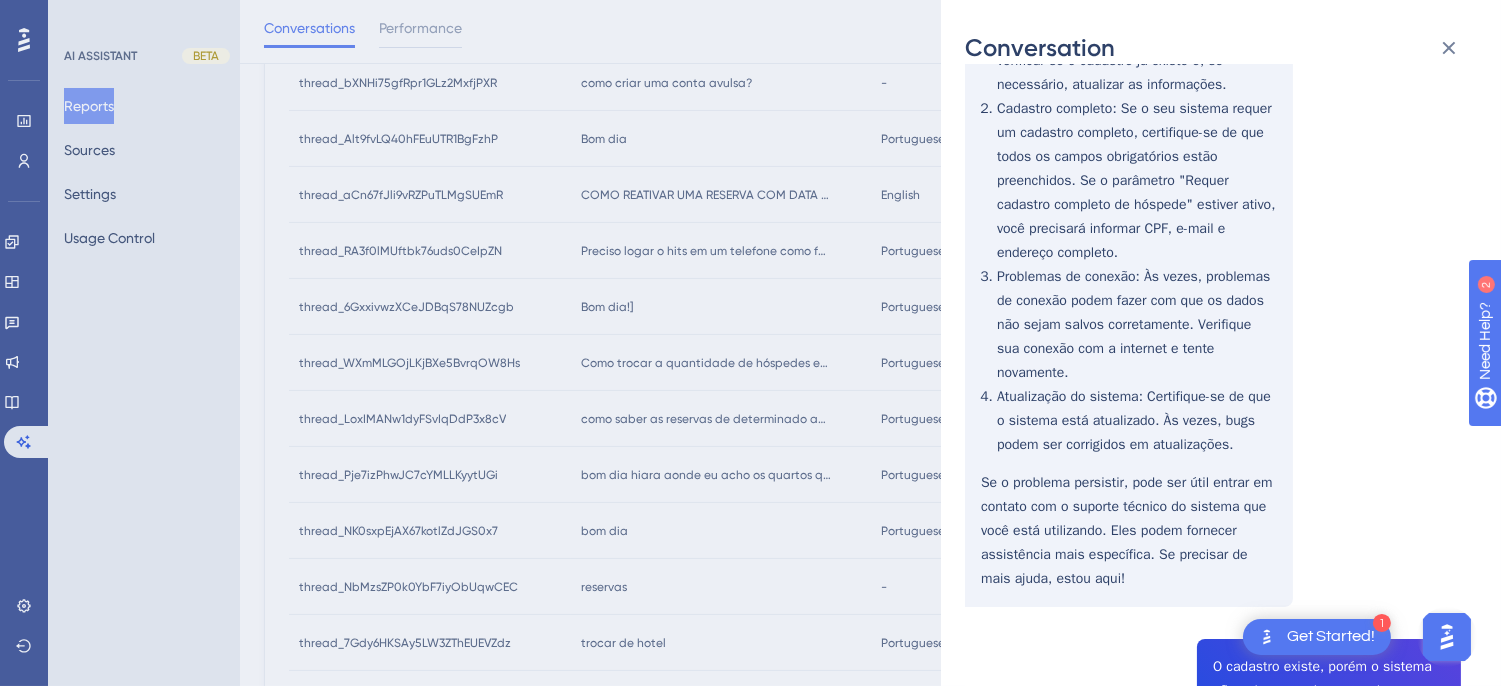 scroll, scrollTop: 1333, scrollLeft: 0, axis: vertical 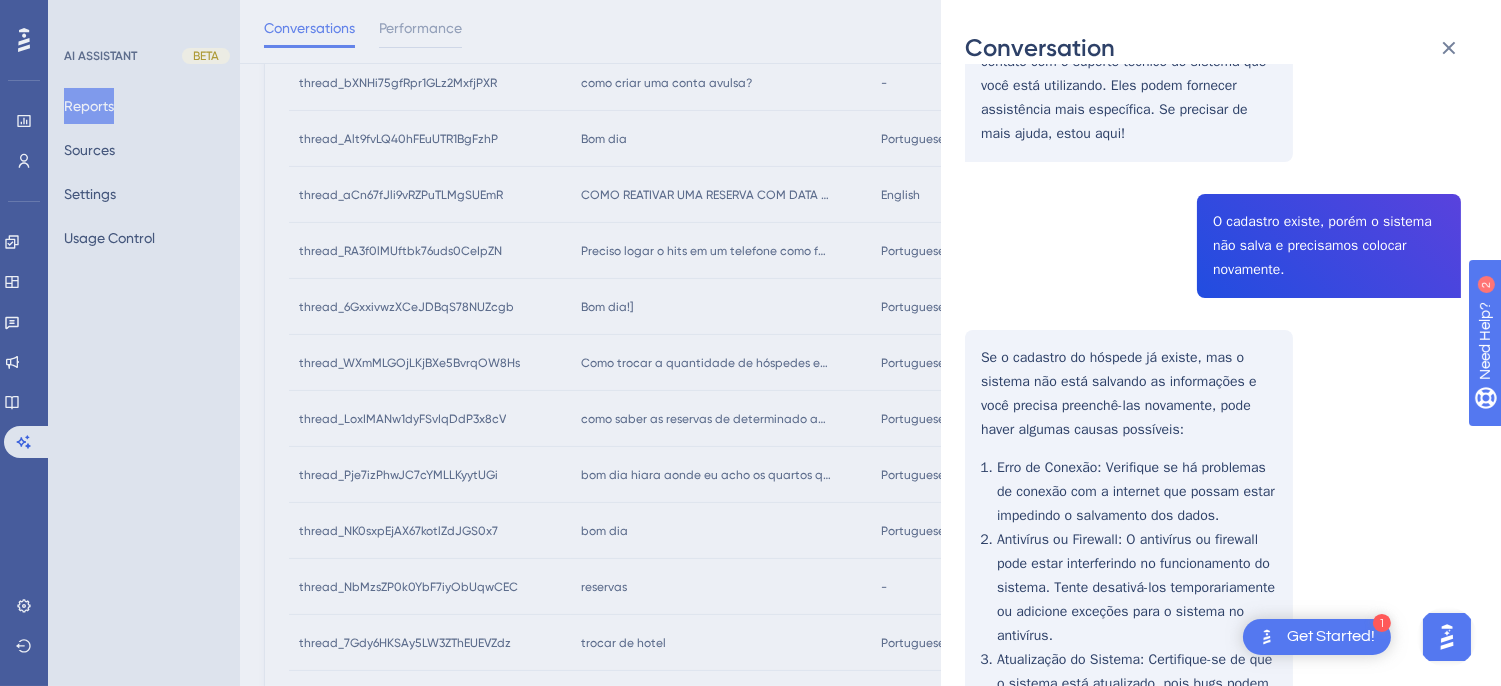 click on "thread_Alt9fvLQ40hFEuUTR1BgFzhP Copy 1 - 61_CARLOS, RANIER User Conversation History 3 ago. 2025,
9:01 Resolved Bom dia Bom dia! Como posso ajudar você hoje? Hyara estou com um problema, no momento que irei colocar as informações do hospede, o sistema não esta salvando as informações, e as vezes o cadastro do hospede some, e precisamos preencher tudo novamente para consegui salvar. Parece que você está enfrentando problemas com o sistema ao tentar salvar as informações dos hóspedes. Aqui estão algumas dicas que podem ajudar:
Verifique se o cadastro já existe : Se o sistema retornar uma mensagem de erro como "O documento já está sendo usado", isso significa que já há um cadastro com o mesmo documento. Você pode procurar pelo número do documento no sistema para verificar se o cadastro já existe e, se necessário, atualizar as informações.
Cadastro completo
Problemas de conexão
Atualização do sistema
Erro de Conexão
Antivírus ou Firewall" at bounding box center (1213, 67) 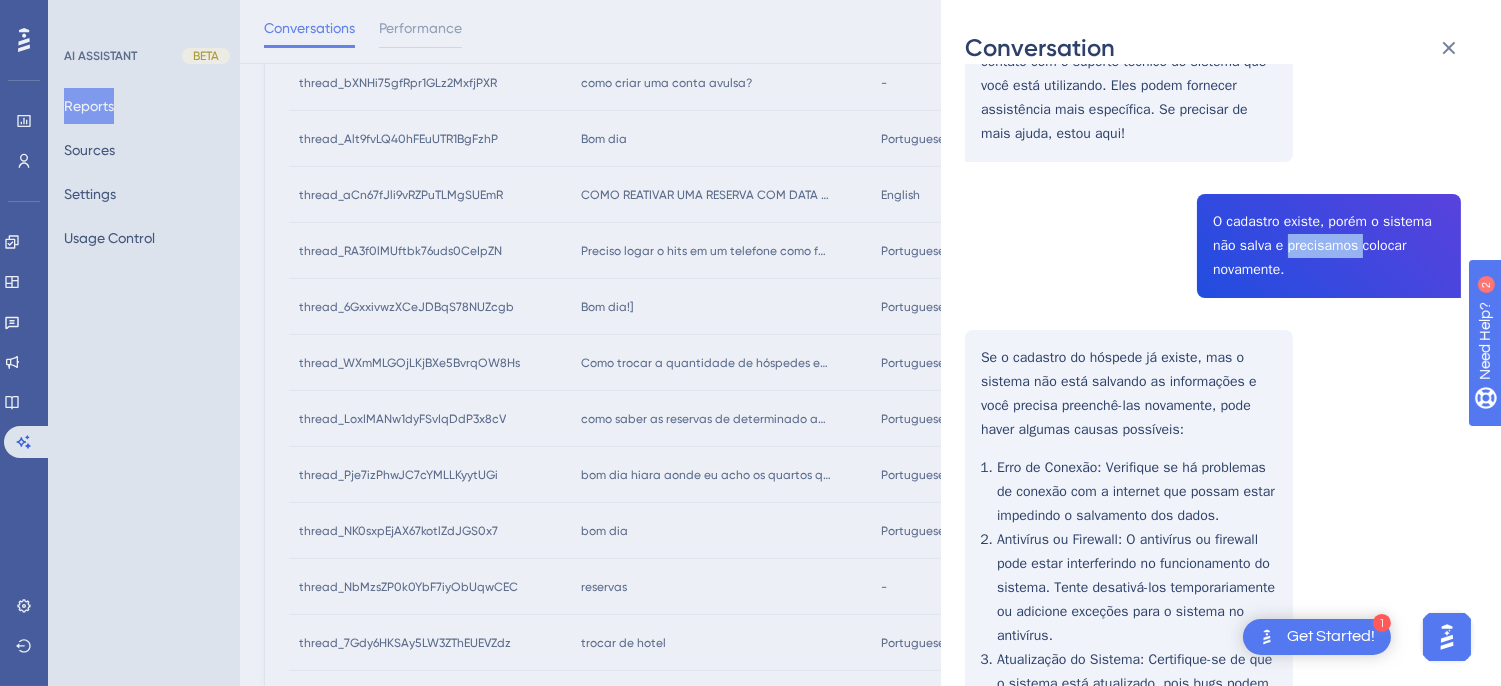 click on "thread_Alt9fvLQ40hFEuUTR1BgFzhP Copy 1 - 61_CARLOS, RANIER User Conversation History 3 ago. 2025,
9:01 Resolved Bom dia Bom dia! Como posso ajudar você hoje? Hyara estou com um problema, no momento que irei colocar as informações do hospede, o sistema não esta salvando as informações, e as vezes o cadastro do hospede some, e precisamos preencher tudo novamente para consegui salvar. Parece que você está enfrentando problemas com o sistema ao tentar salvar as informações dos hóspedes. Aqui estão algumas dicas que podem ajudar:
Verifique se o cadastro já existe : Se o sistema retornar uma mensagem de erro como "O documento já está sendo usado", isso significa que já há um cadastro com o mesmo documento. Você pode procurar pelo número do documento no sistema para verificar se o cadastro já existe e, se necessário, atualizar as informações.
Cadastro completo
Problemas de conexão
Atualização do sistema
Erro de Conexão
Antivírus ou Firewall" at bounding box center [1213, 67] 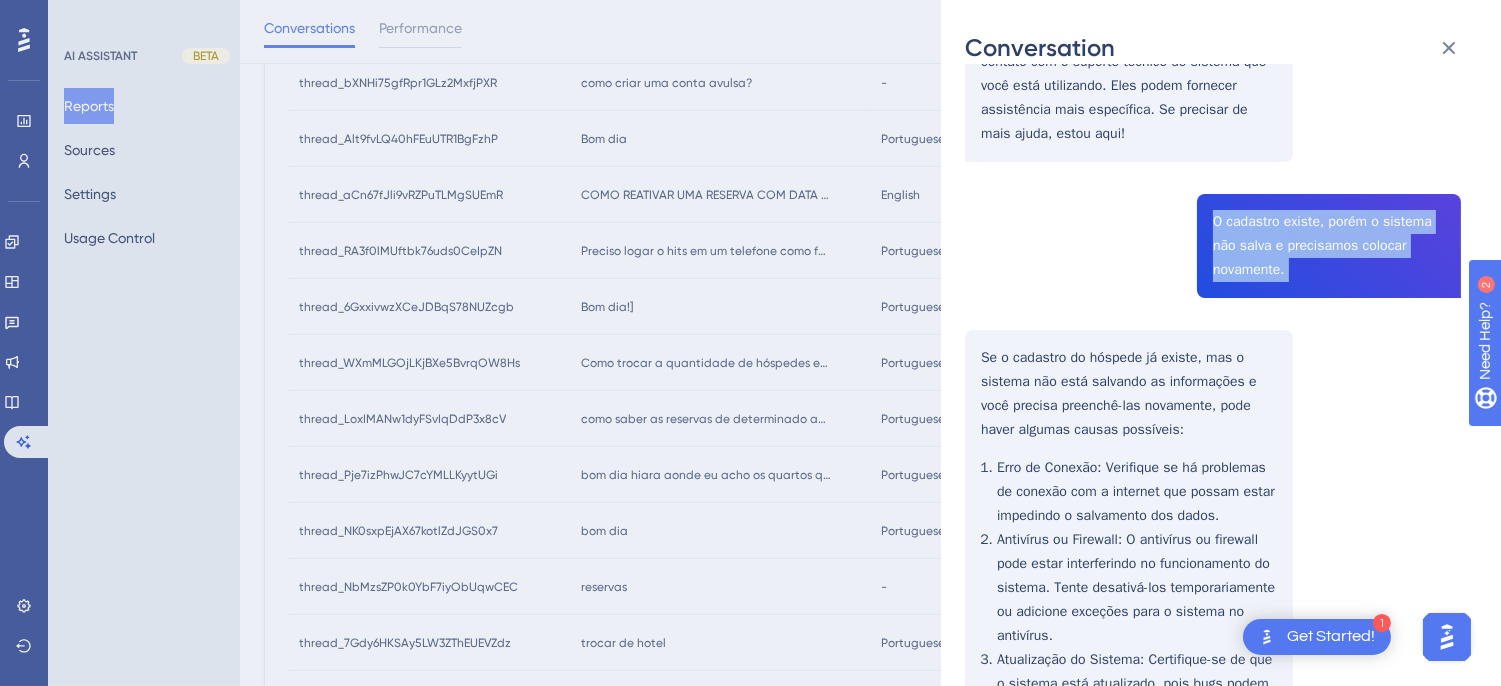 click on "thread_Alt9fvLQ40hFEuUTR1BgFzhP Copy 1 - 61_CARLOS, RANIER User Conversation History 3 ago. 2025,
9:01 Resolved Bom dia Bom dia! Como posso ajudar você hoje? Hyara estou com um problema, no momento que irei colocar as informações do hospede, o sistema não esta salvando as informações, e as vezes o cadastro do hospede some, e precisamos preencher tudo novamente para consegui salvar. Parece que você está enfrentando problemas com o sistema ao tentar salvar as informações dos hóspedes. Aqui estão algumas dicas que podem ajudar:
Verifique se o cadastro já existe : Se o sistema retornar uma mensagem de erro como "O documento já está sendo usado", isso significa que já há um cadastro com o mesmo documento. Você pode procurar pelo número do documento no sistema para verificar se o cadastro já existe e, se necessário, atualizar as informações.
Cadastro completo
Problemas de conexão
Atualização do sistema
Erro de Conexão
Antivírus ou Firewall" at bounding box center [1213, 67] 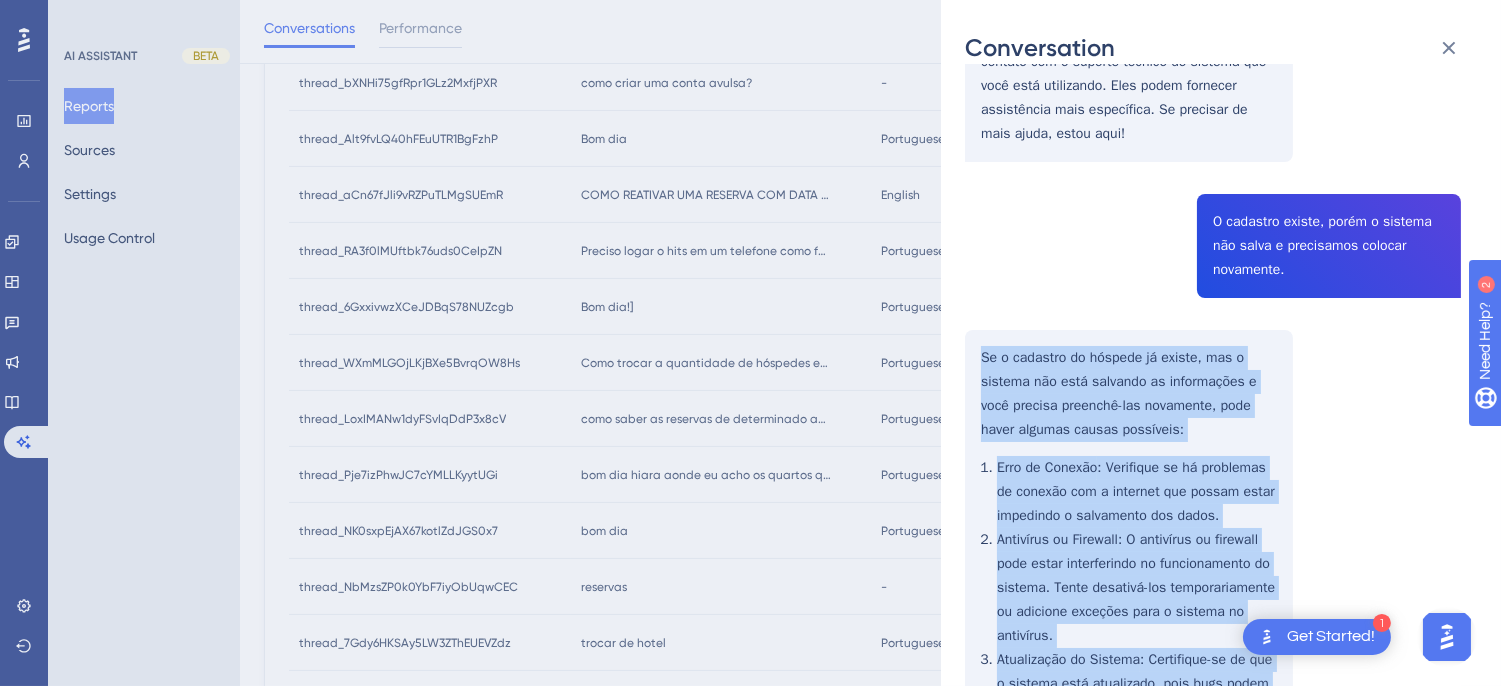 scroll, scrollTop: 1777, scrollLeft: 0, axis: vertical 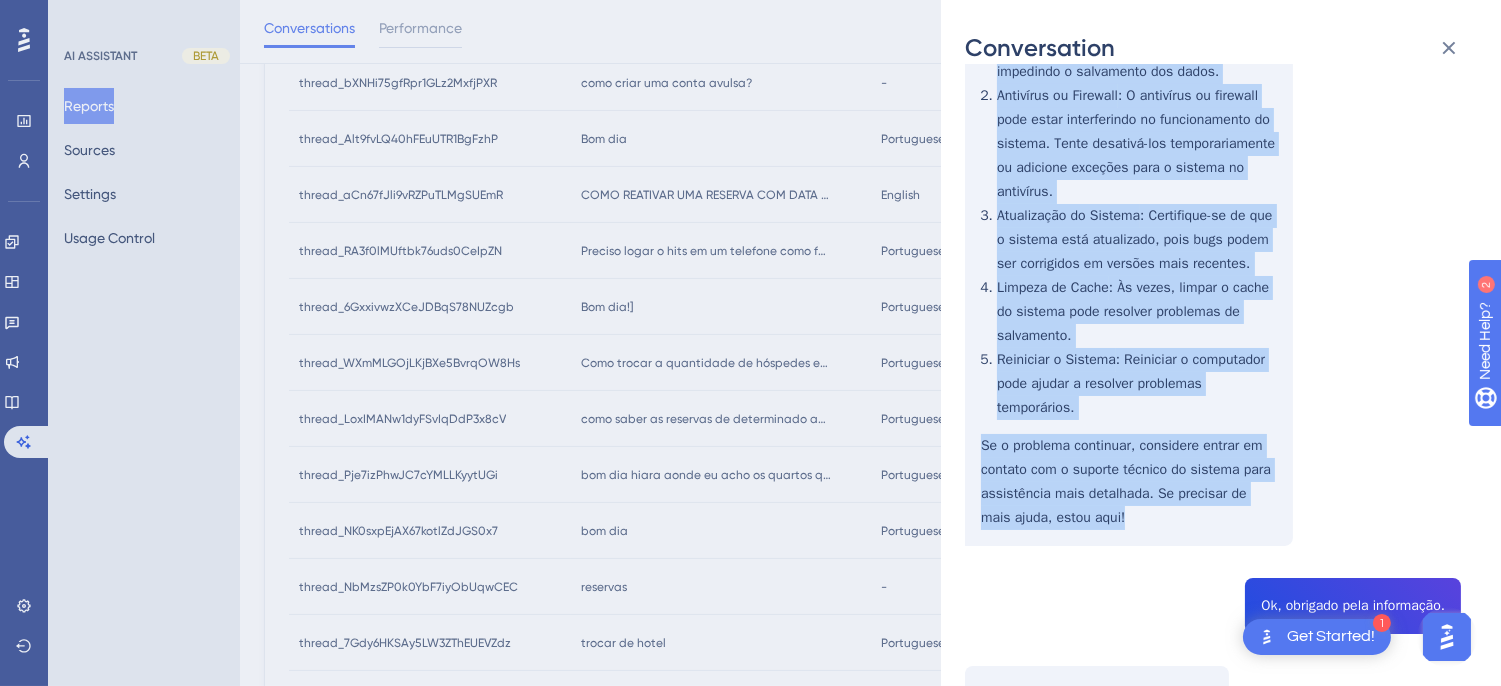 drag, startPoint x: 978, startPoint y: 356, endPoint x: 1147, endPoint y: 545, distance: 253.53896 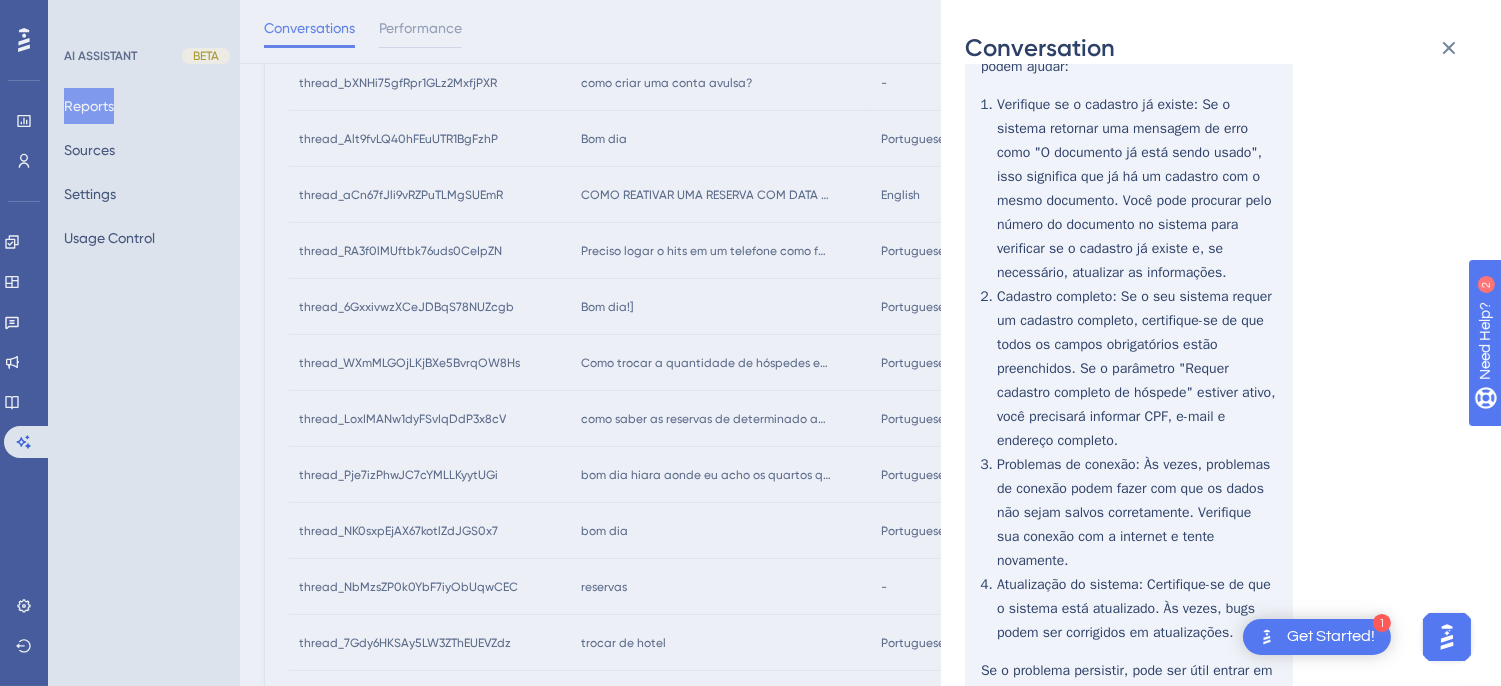 scroll, scrollTop: 0, scrollLeft: 0, axis: both 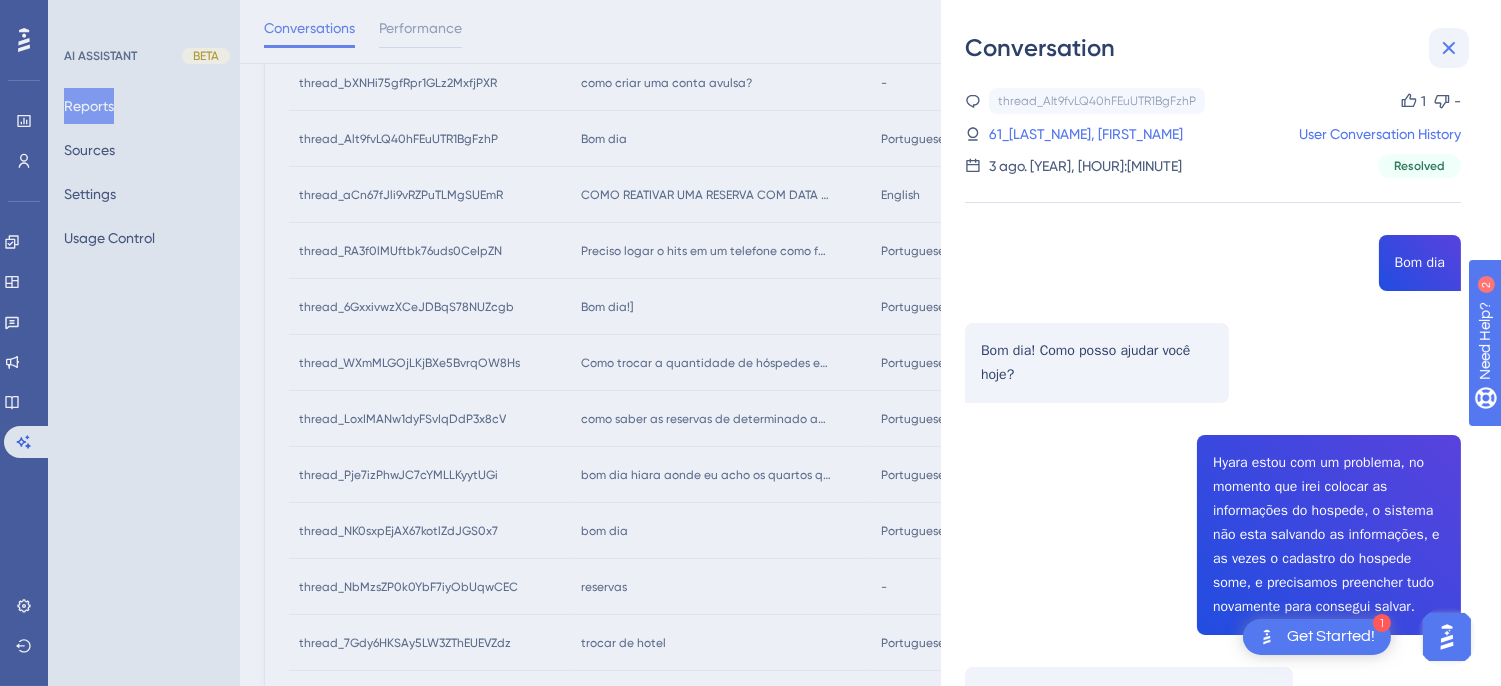 click 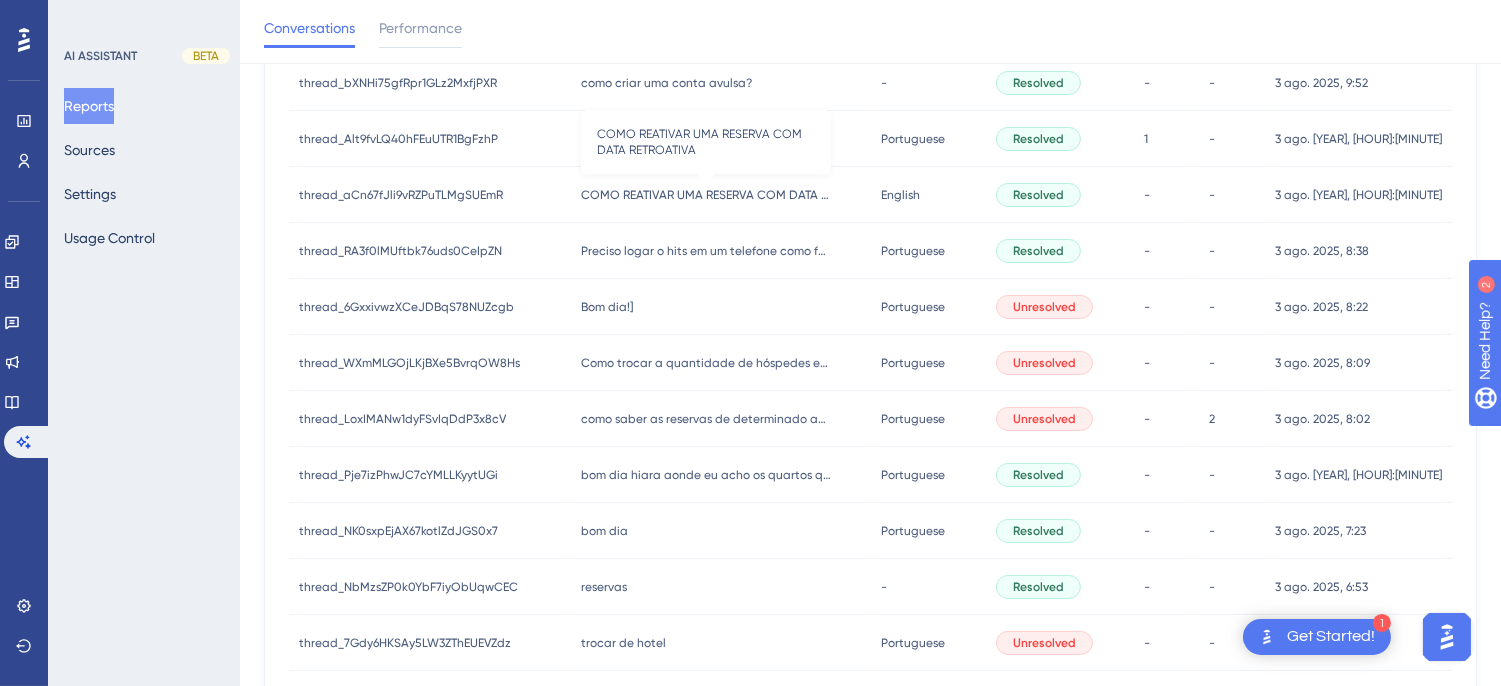 click on "COMO REATIVAR UMA RESERVA COM DATA RETROATIVA" at bounding box center (711, 195) 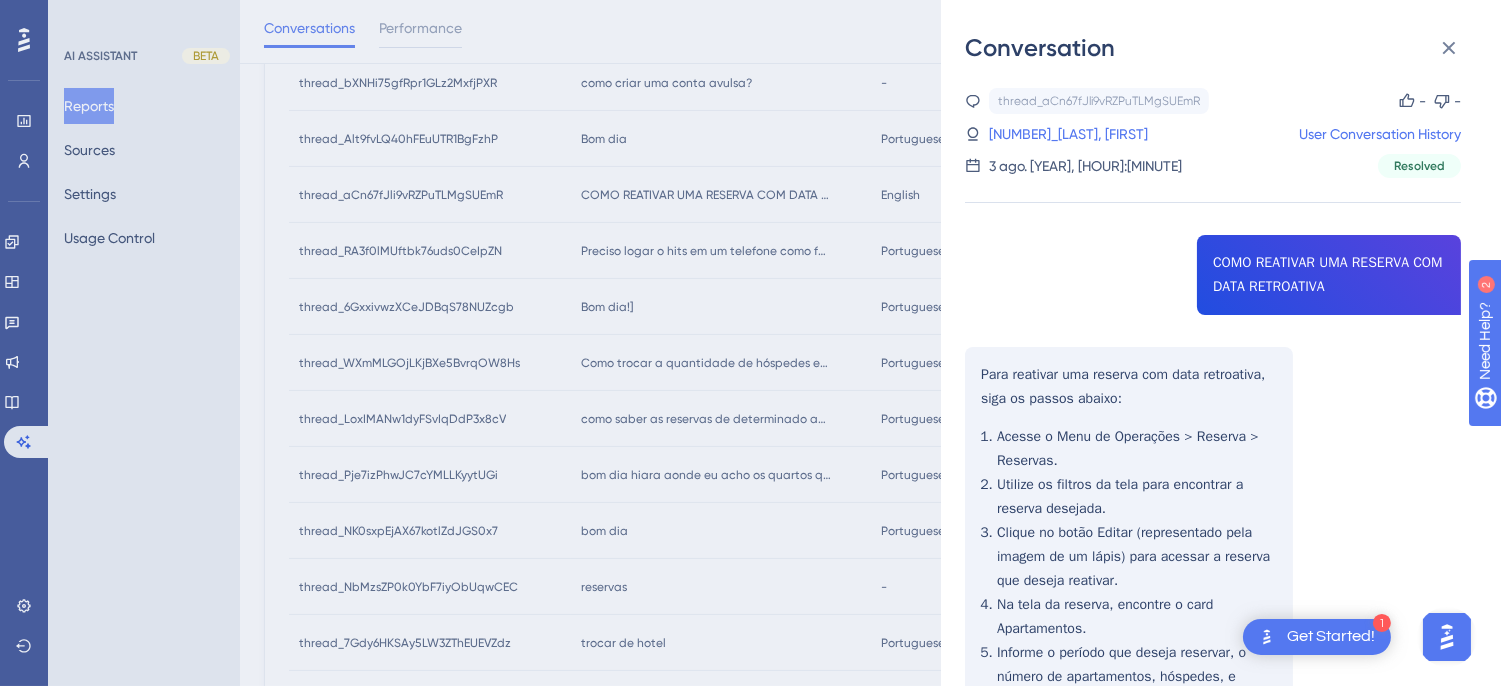 click on "thread_aCn67fJli9vRZPuTLMgSUEmR Copy - - 13_Santos, André User Conversation History 3 ago. 2025,
8:46 Resolved COMO REATIVAR UMA RESERVA COM DATA RETROATIVA  Para reativar uma reserva com data retroativa, siga os passos abaixo:
Acesse o Menu de Operações > Reserva > Reservas.
Utilize os filtros da tela para encontrar a reserva desejada.
Clique no botão Editar (representado pela imagem de um lápis) para acessar a reserva que deseja reativar.
Na tela da reserva, encontre o card Apartamentos.
Informe o período que deseja reservar, o número de apartamentos, hóspedes, e selecione uma categoria e plano tarifário.
Selecione o apartamento desejado.
Após seguir esses passos, a reserva estará confirmada." at bounding box center [1213, 502] 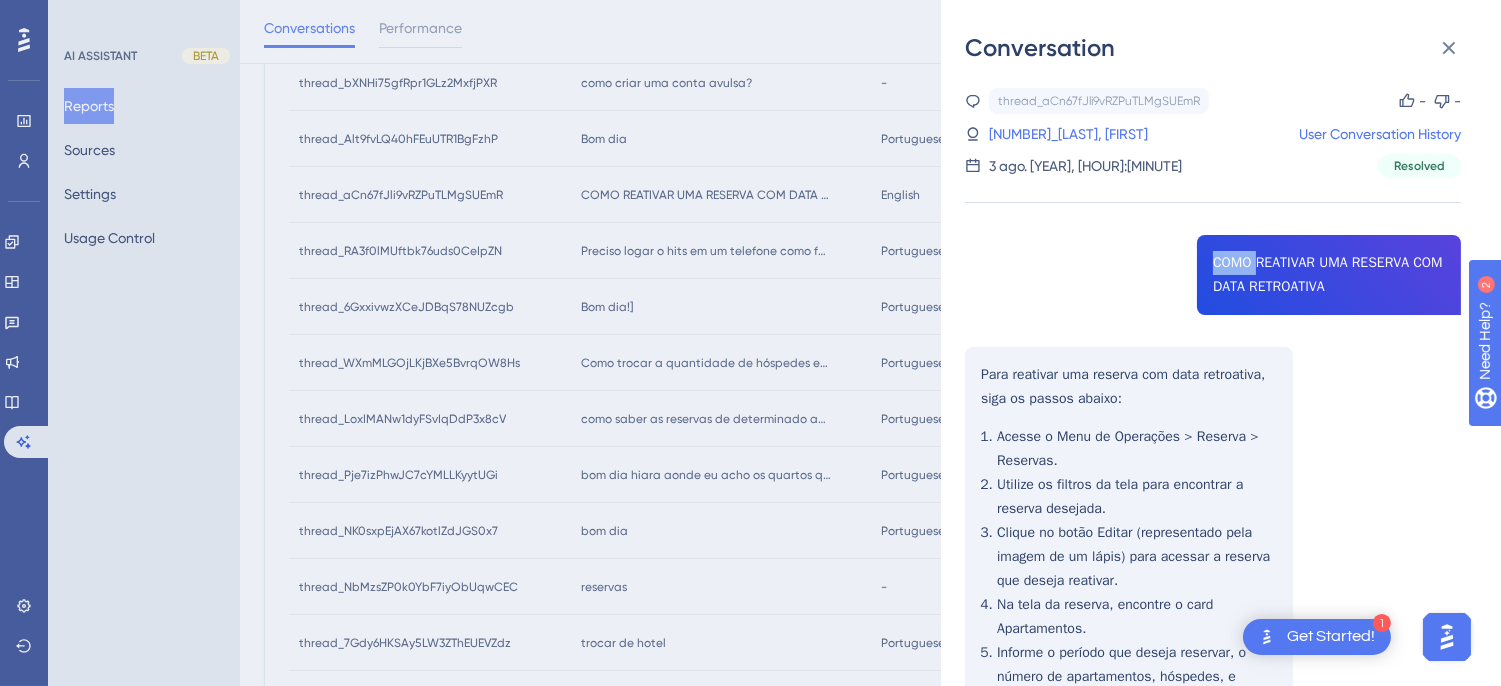 click on "thread_aCn67fJli9vRZPuTLMgSUEmR Copy - - 13_Santos, André User Conversation History 3 ago. 2025,
8:46 Resolved COMO REATIVAR UMA RESERVA COM DATA RETROATIVA  Para reativar uma reserva com data retroativa, siga os passos abaixo:
Acesse o Menu de Operações > Reserva > Reservas.
Utilize os filtros da tela para encontrar a reserva desejada.
Clique no botão Editar (representado pela imagem de um lápis) para acessar a reserva que deseja reativar.
Na tela da reserva, encontre o card Apartamentos.
Informe o período que deseja reservar, o número de apartamentos, hóspedes, e selecione uma categoria e plano tarifário.
Selecione o apartamento desejado.
Após seguir esses passos, a reserva estará confirmada." at bounding box center [1213, 502] 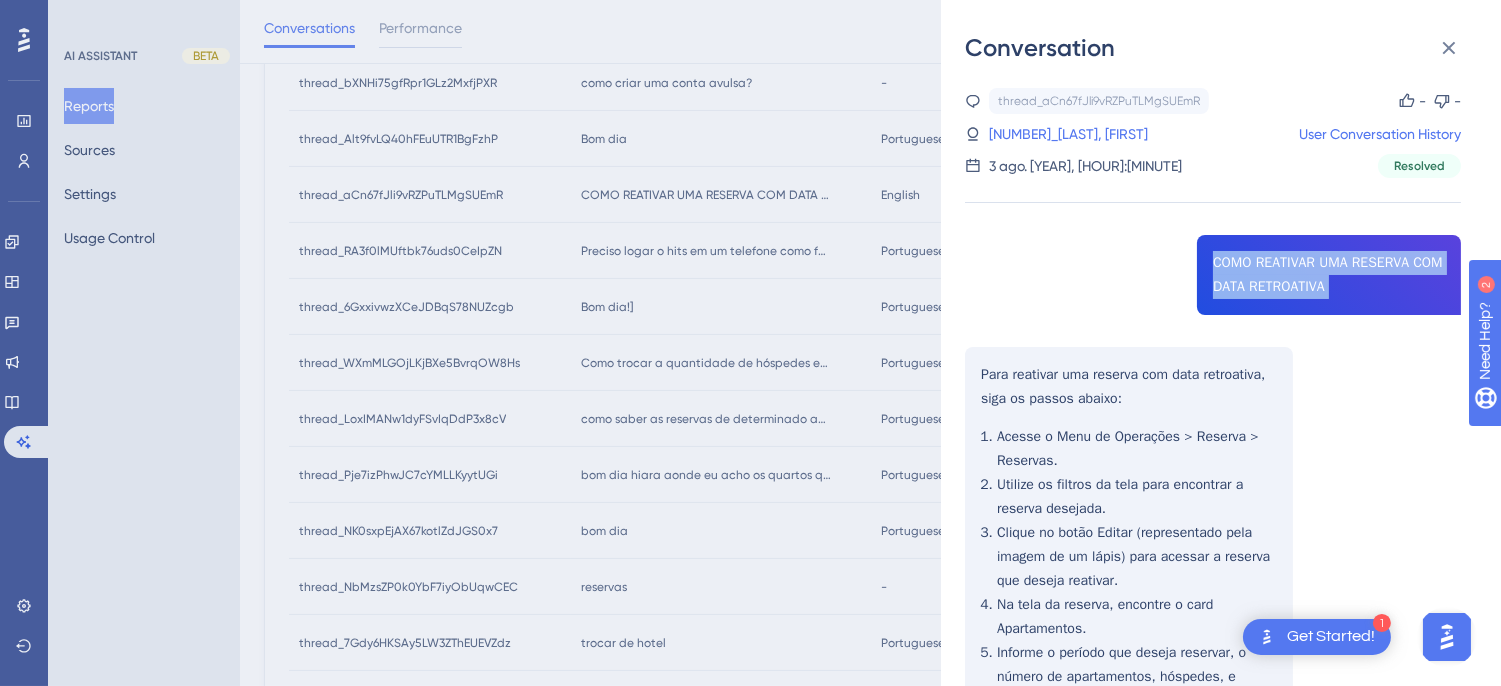 click on "thread_aCn67fJli9vRZPuTLMgSUEmR Copy - - 13_Santos, André User Conversation History 3 ago. 2025,
8:46 Resolved COMO REATIVAR UMA RESERVA COM DATA RETROATIVA  Para reativar uma reserva com data retroativa, siga os passos abaixo:
Acesse o Menu de Operações > Reserva > Reservas.
Utilize os filtros da tela para encontrar a reserva desejada.
Clique no botão Editar (representado pela imagem de um lápis) para acessar a reserva que deseja reativar.
Na tela da reserva, encontre o card Apartamentos.
Informe o período que deseja reservar, o número de apartamentos, hóspedes, e selecione uma categoria e plano tarifário.
Selecione o apartamento desejado.
Após seguir esses passos, a reserva estará confirmada." at bounding box center (1213, 502) 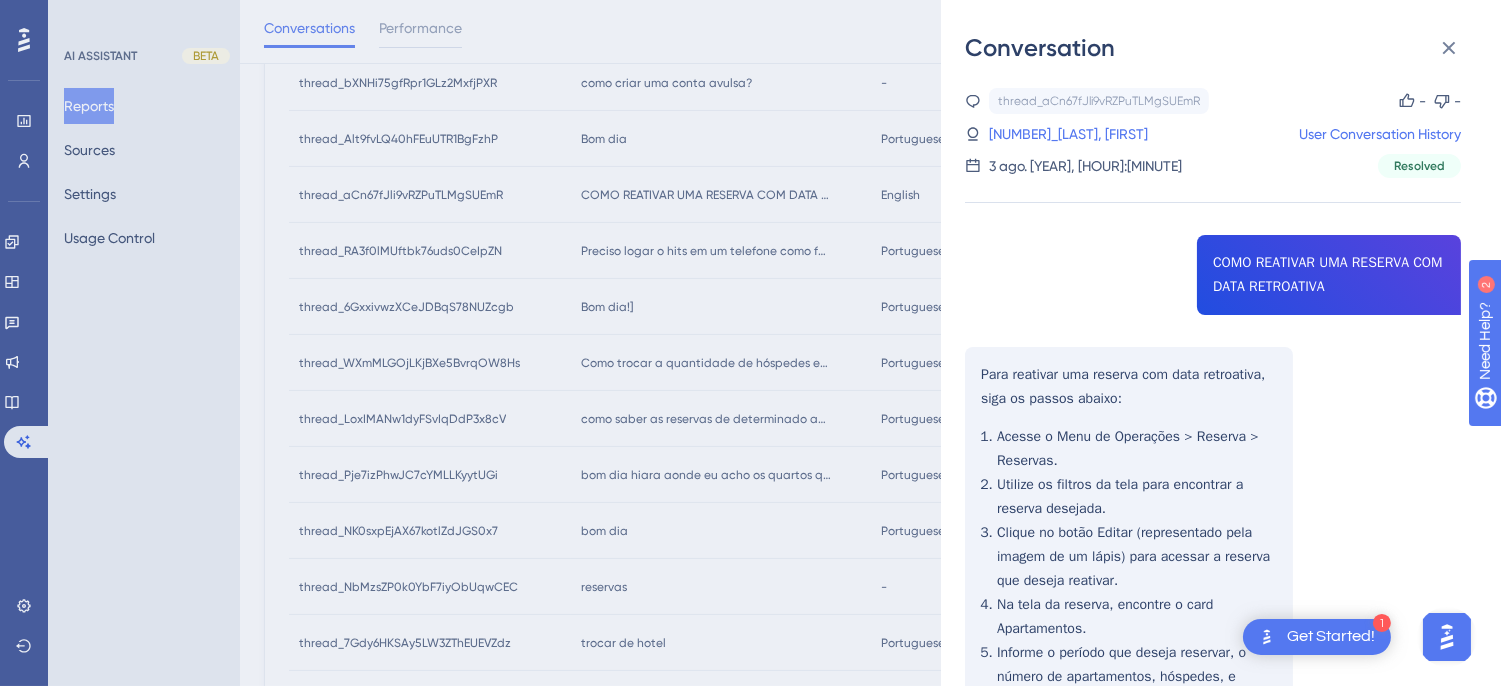 click on "thread_aCn67fJli9vRZPuTLMgSUEmR Copy - - 13_Santos, André User Conversation History 3 ago. 2025,
8:46 Resolved COMO REATIVAR UMA RESERVA COM DATA RETROATIVA  Para reativar uma reserva com data retroativa, siga os passos abaixo:
Acesse o Menu de Operações > Reserva > Reservas.
Utilize os filtros da tela para encontrar a reserva desejada.
Clique no botão Editar (representado pela imagem de um lápis) para acessar a reserva que deseja reativar.
Na tela da reserva, encontre o card Apartamentos.
Informe o período que deseja reservar, o número de apartamentos, hóspedes, e selecione uma categoria e plano tarifário.
Selecione o apartamento desejado.
Após seguir esses passos, a reserva estará confirmada." at bounding box center (1213, 502) 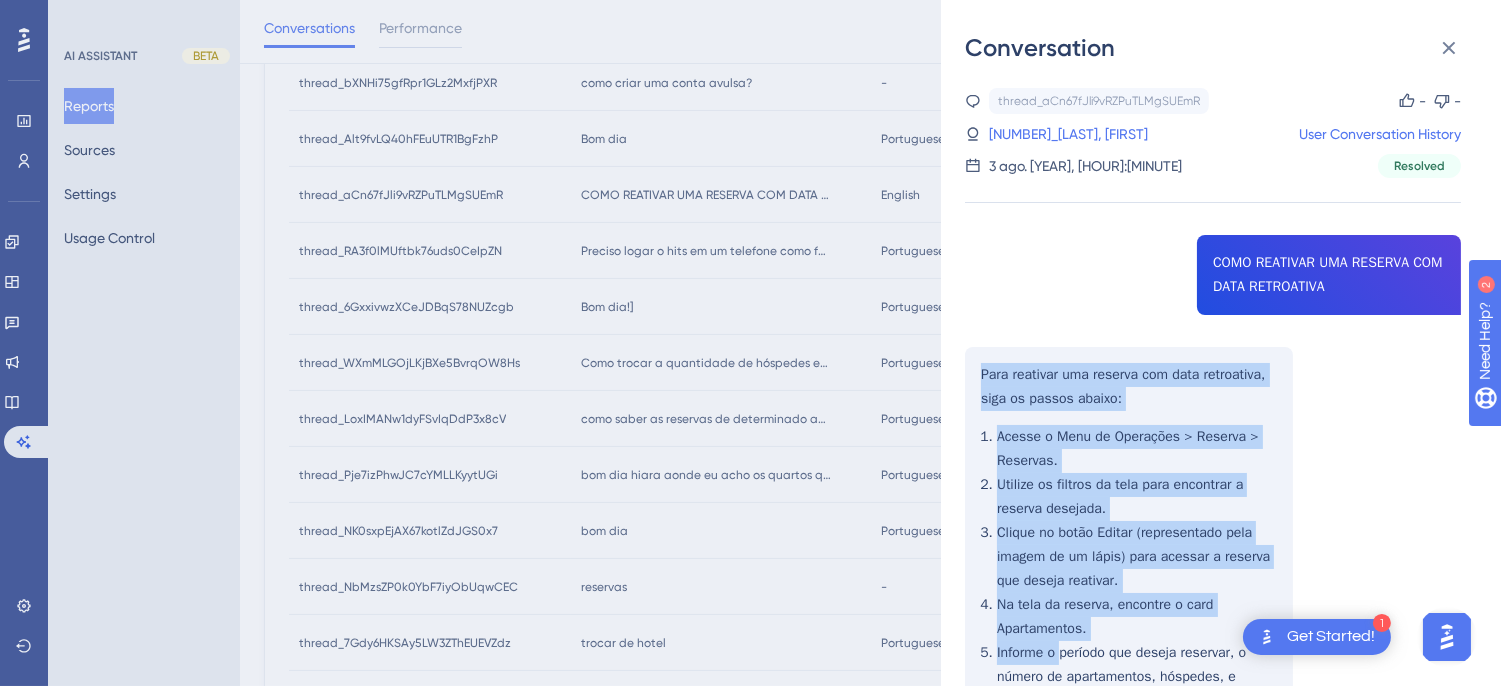 scroll, scrollTop: 213, scrollLeft: 0, axis: vertical 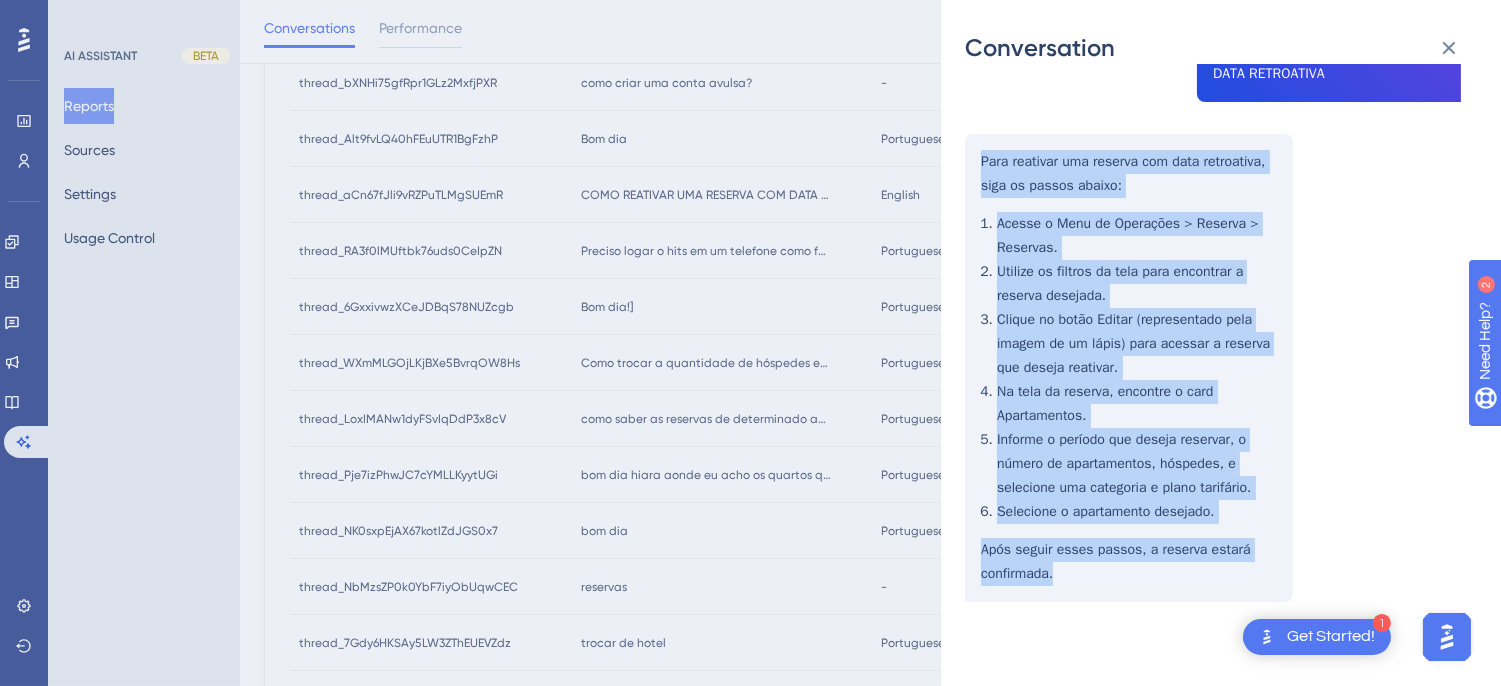 drag, startPoint x: 983, startPoint y: 372, endPoint x: 1171, endPoint y: 564, distance: 268.71545 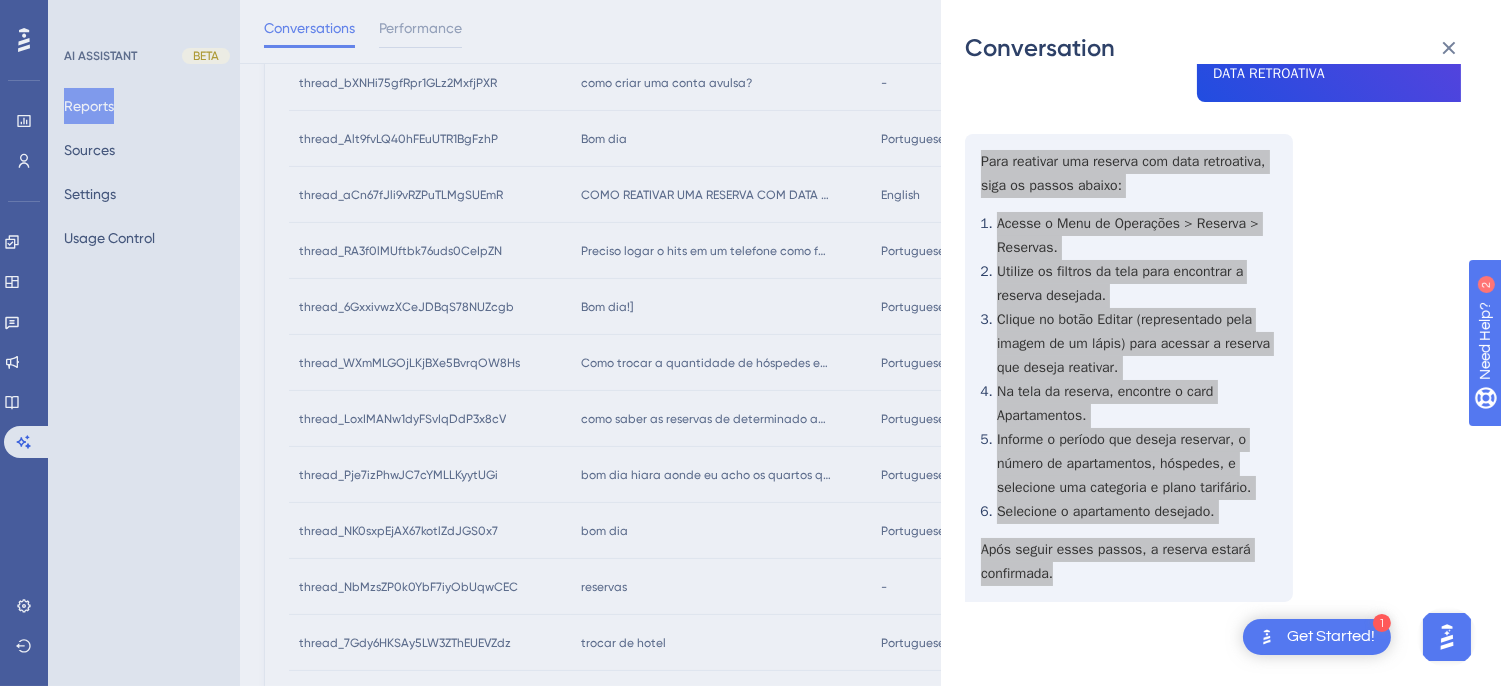 scroll, scrollTop: 888, scrollLeft: 0, axis: vertical 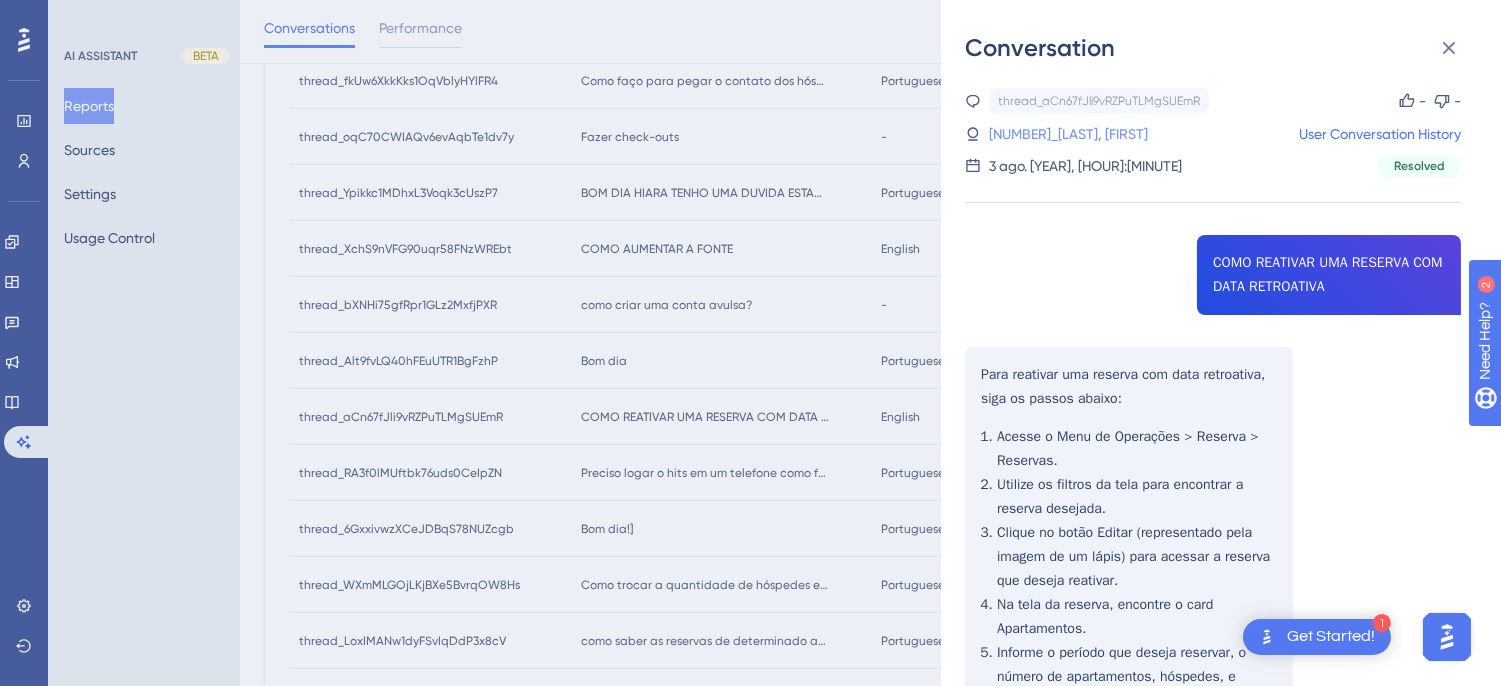 click on "13_Santos, André" at bounding box center (1041, 134) 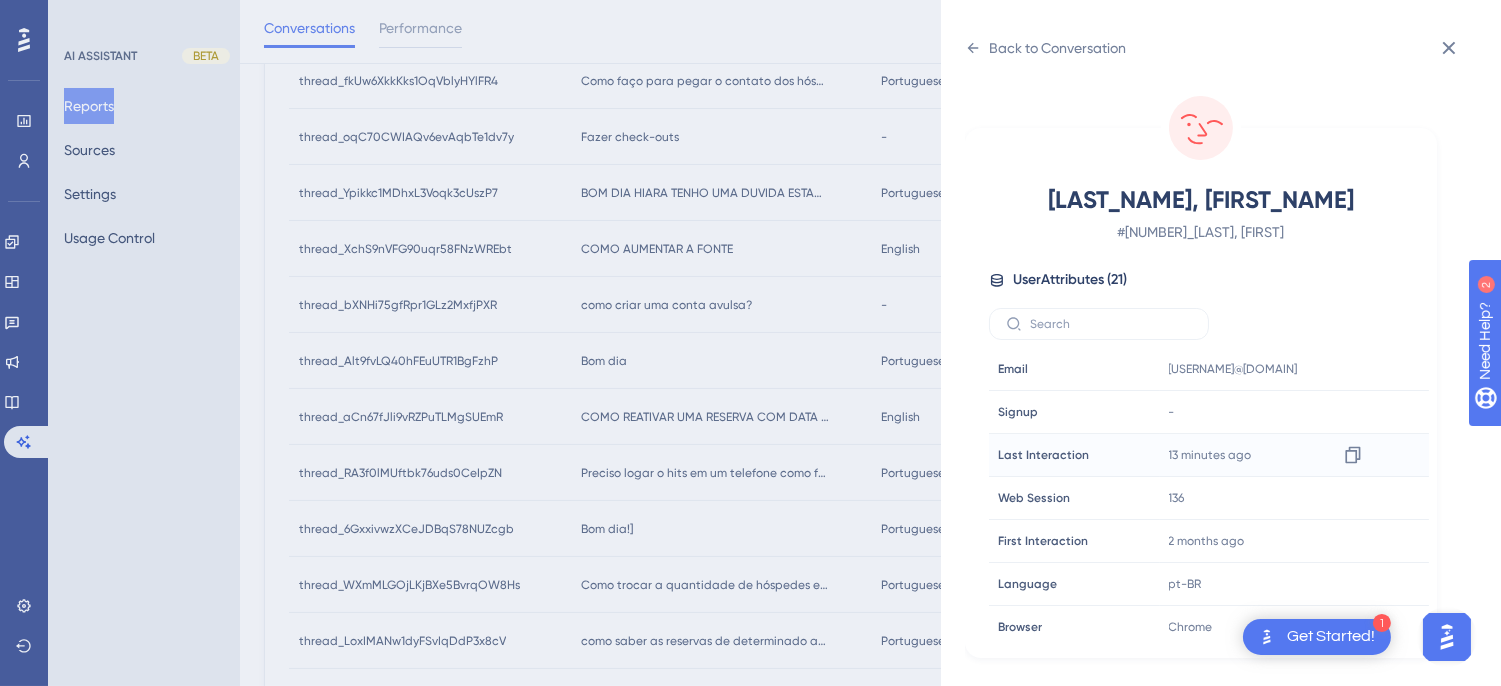 scroll, scrollTop: 610, scrollLeft: 0, axis: vertical 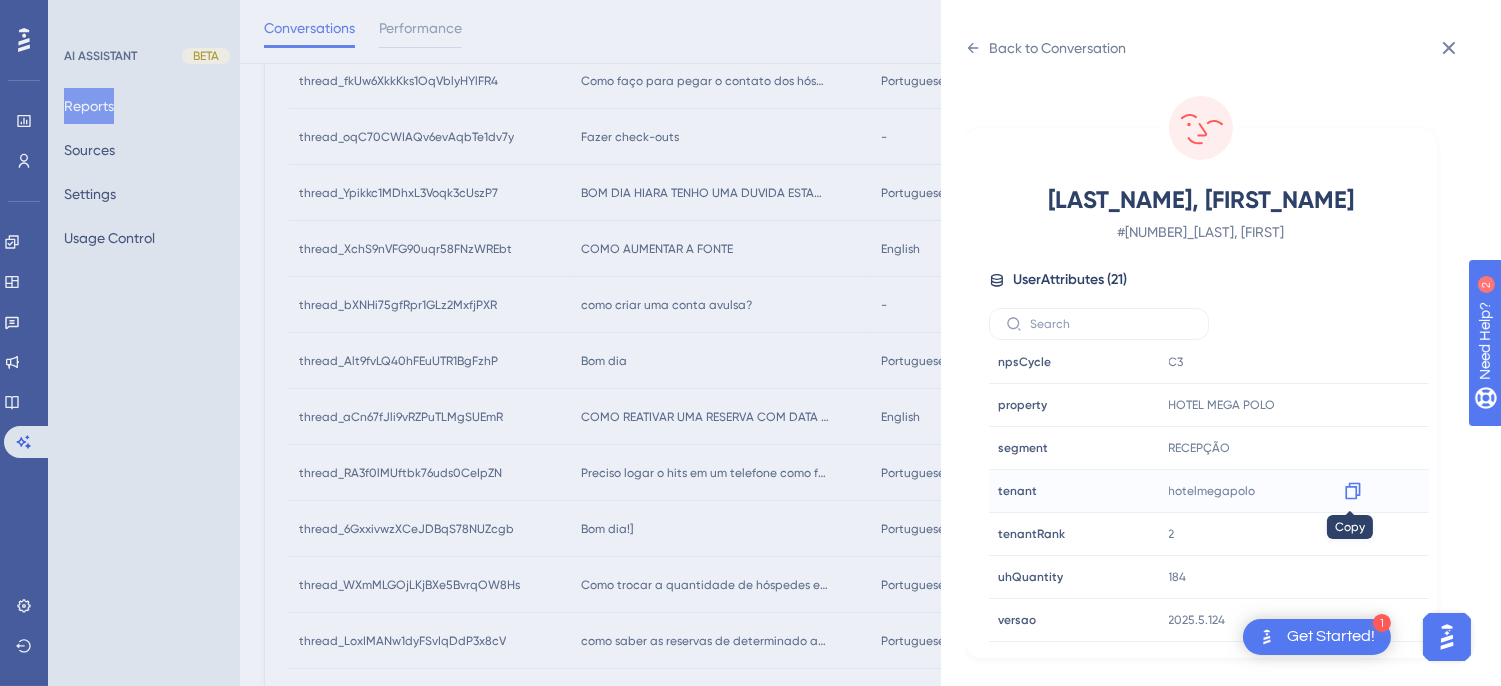 click 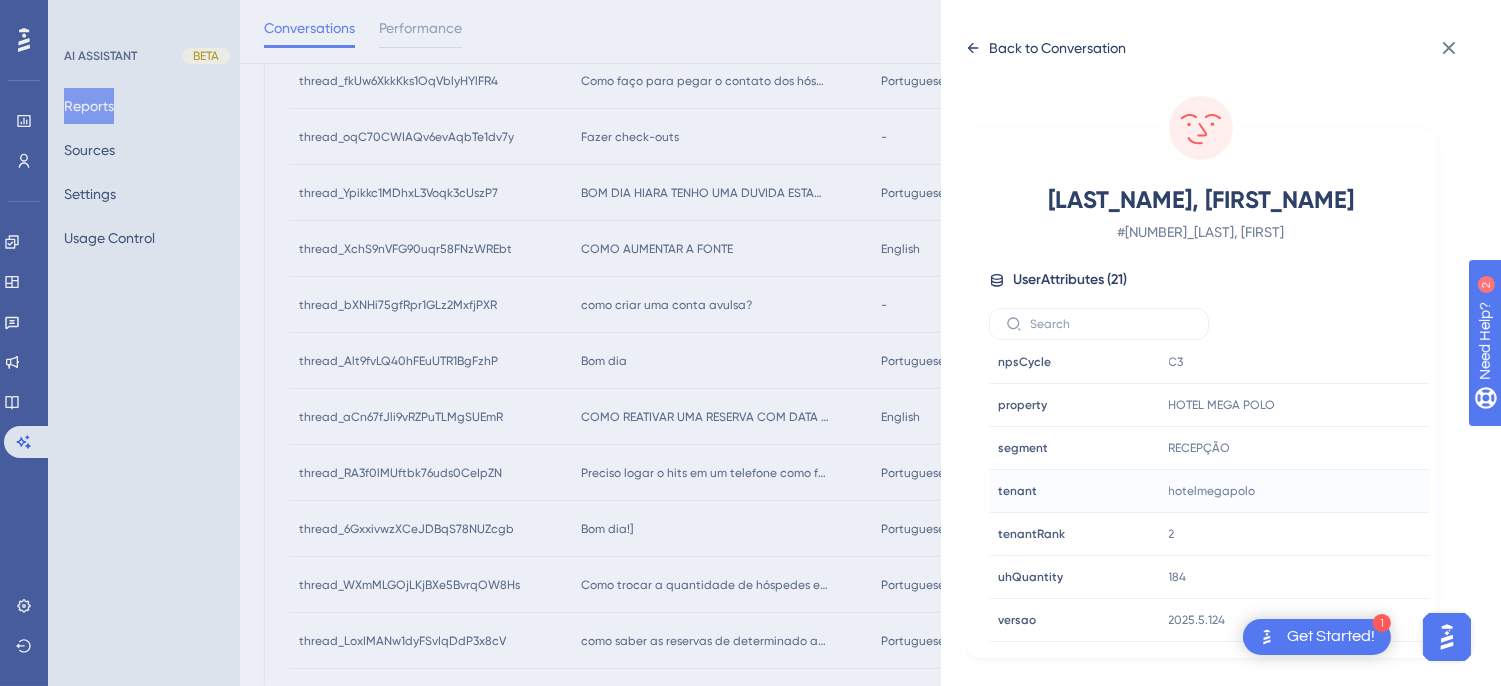 click on "Back to Conversation" at bounding box center [1045, 48] 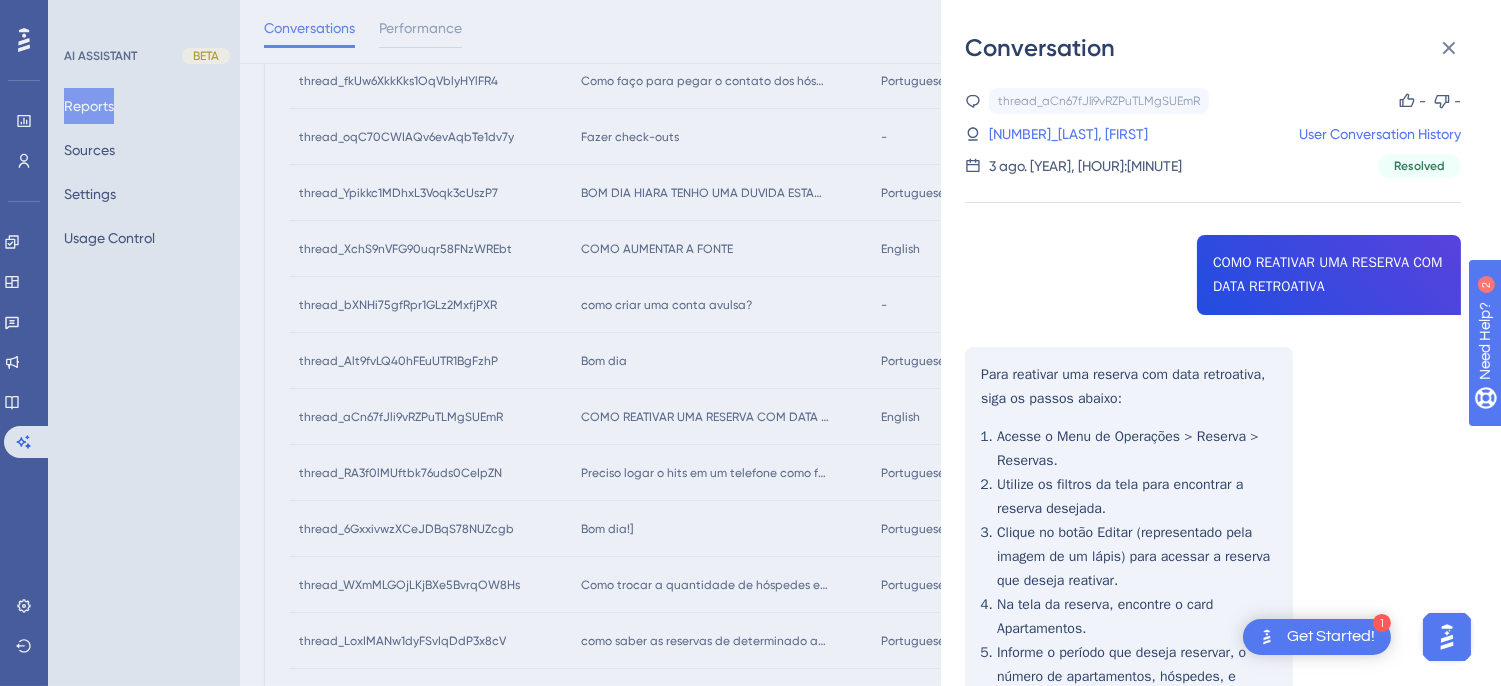 scroll, scrollTop: 213, scrollLeft: 0, axis: vertical 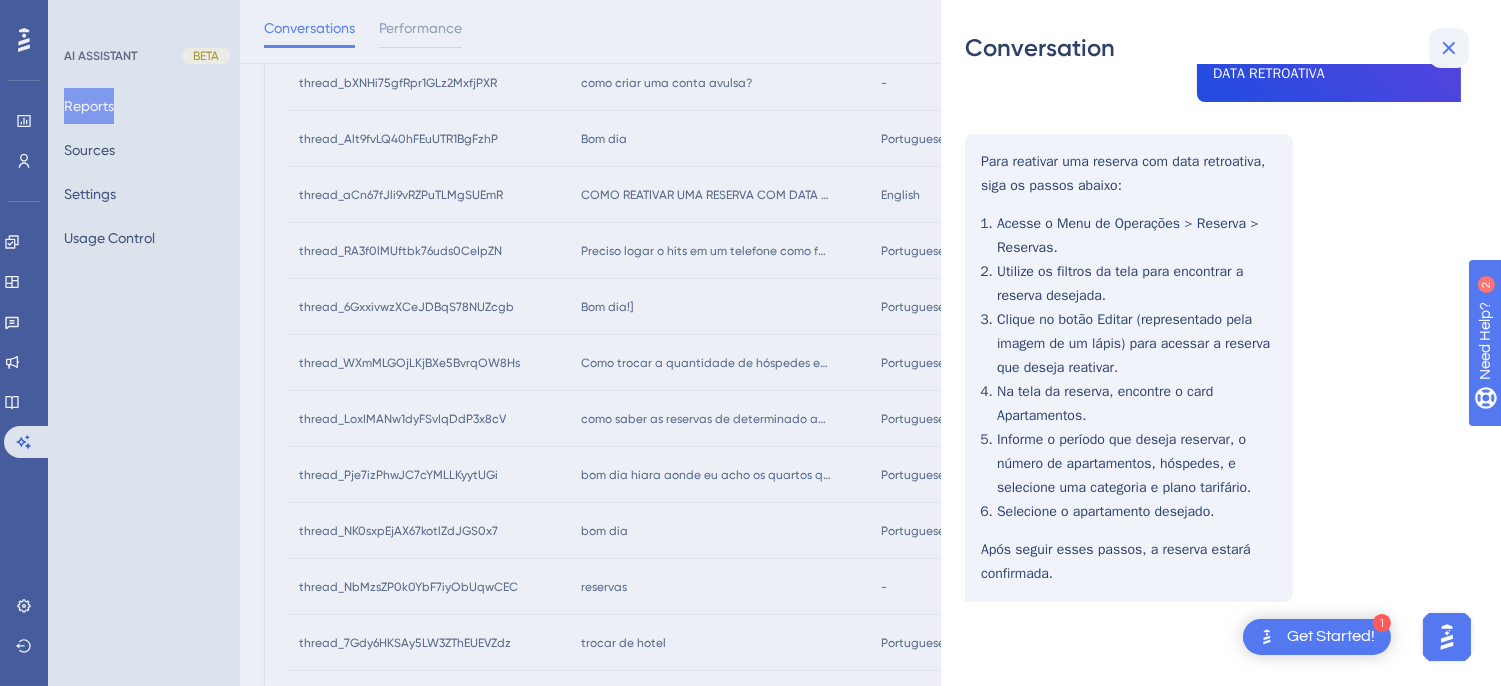 click 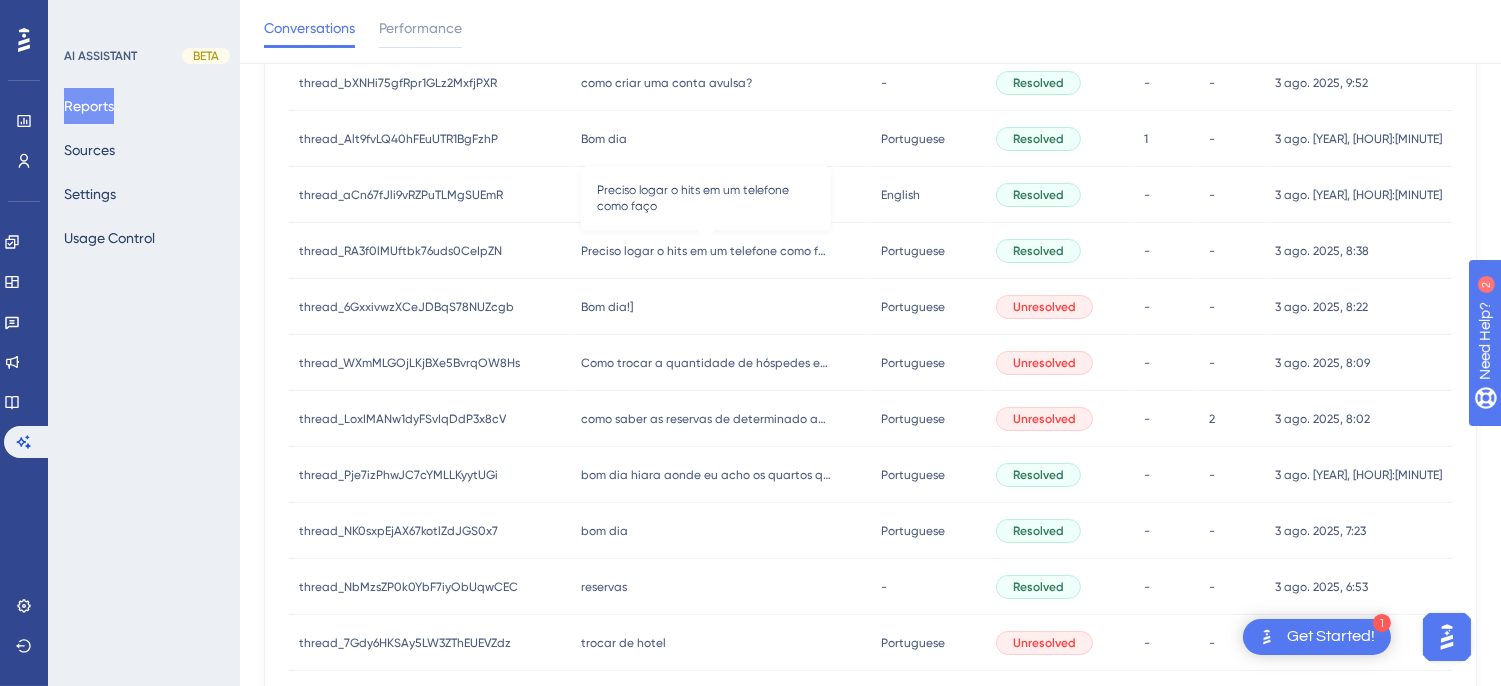 click on "Preciso logar o hits em um telefone como faço" at bounding box center (711, 251) 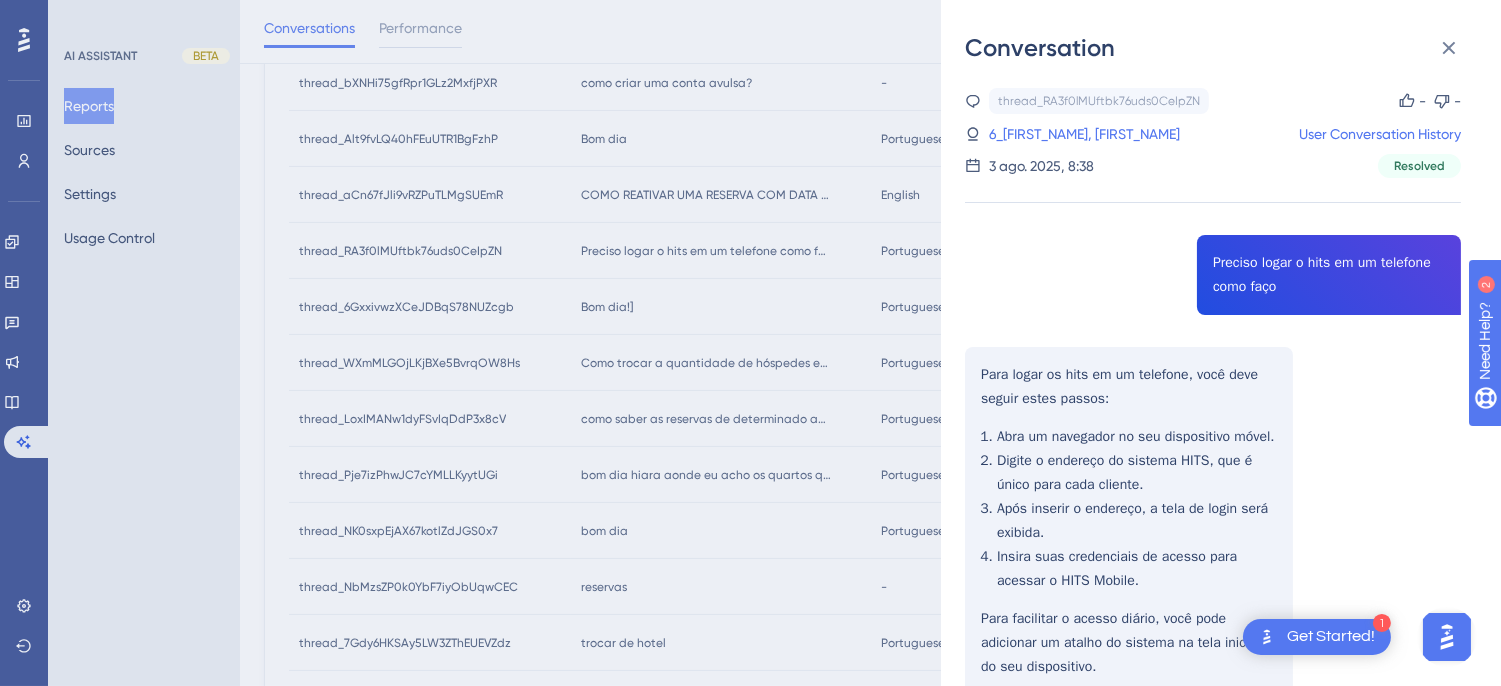 click on "thread_RA3f0lMUftbk76uds0CeIpZN Copy - - 6_Primo, Carol User Conversation History 3 ago. 2025,
8:38 Resolved Preciso logar o hits em um telefone como faço  Para logar os hits em um telefone, você deve seguir estes passos:
Abra um navegador no seu dispositivo móvel.
Digite o endereço do sistema HITS, que é único para cada cliente.
Após inserir o endereço, a tela de login será exibida.
Insira suas credenciais de acesso para acessar o HITS Mobile.
Para facilitar o acesso diário, você pode adicionar um atalho do sistema na tela inicial do seu dispositivo." at bounding box center [1213, 442] 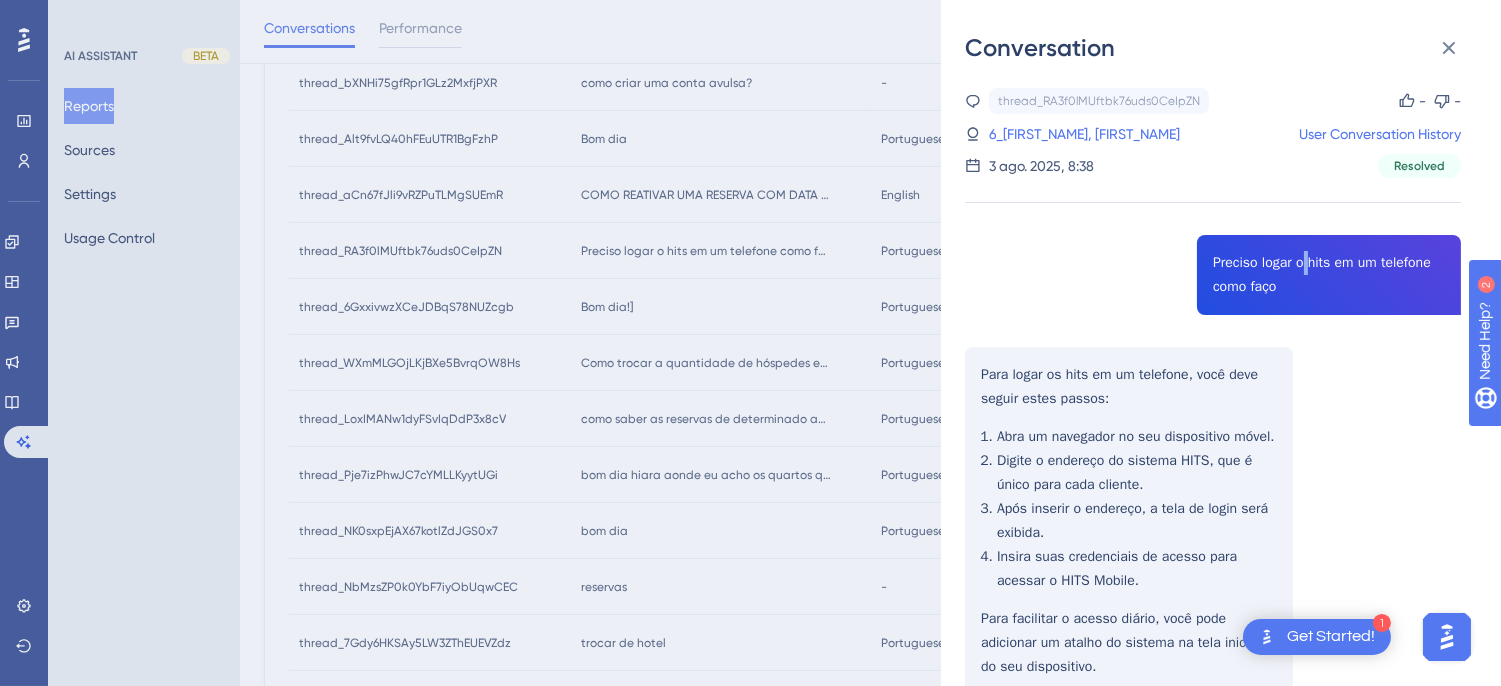 click on "thread_RA3f0lMUftbk76uds0CeIpZN Copy - - 6_Primo, Carol User Conversation History 3 ago. 2025,
8:38 Resolved Preciso logar o hits em um telefone como faço  Para logar os hits em um telefone, você deve seguir estes passos:
Abra um navegador no seu dispositivo móvel.
Digite o endereço do sistema HITS, que é único para cada cliente.
Após inserir o endereço, a tela de login será exibida.
Insira suas credenciais de acesso para acessar o HITS Mobile.
Para facilitar o acesso diário, você pode adicionar um atalho do sistema na tela inicial do seu dispositivo." at bounding box center [1213, 442] 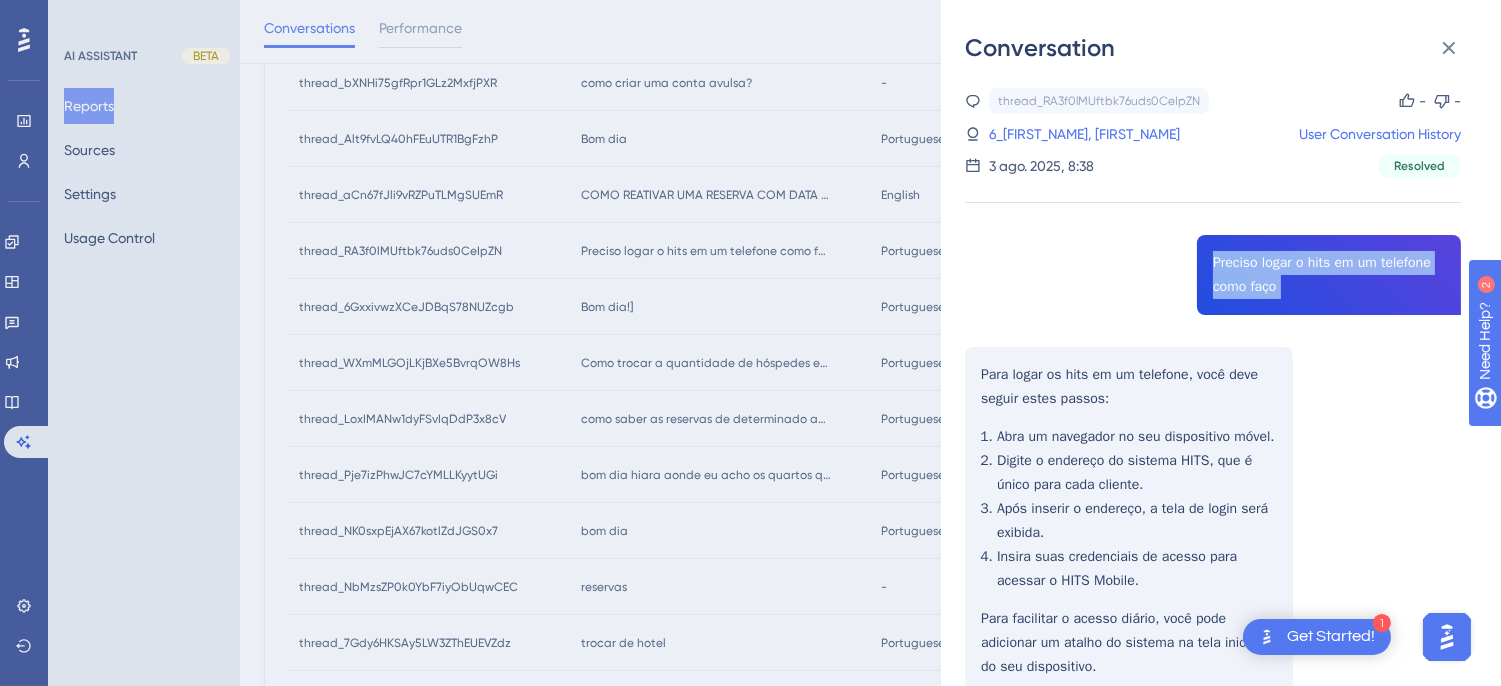 click on "thread_RA3f0lMUftbk76uds0CeIpZN Copy - - 6_Primo, Carol User Conversation History 3 ago. 2025,
8:38 Resolved Preciso logar o hits em um telefone como faço  Para logar os hits em um telefone, você deve seguir estes passos:
Abra um navegador no seu dispositivo móvel.
Digite o endereço do sistema HITS, que é único para cada cliente.
Após inserir o endereço, a tela de login será exibida.
Insira suas credenciais de acesso para acessar o HITS Mobile.
Para facilitar o acesso diário, você pode adicionar um atalho do sistema na tela inicial do seu dispositivo." at bounding box center (1213, 442) 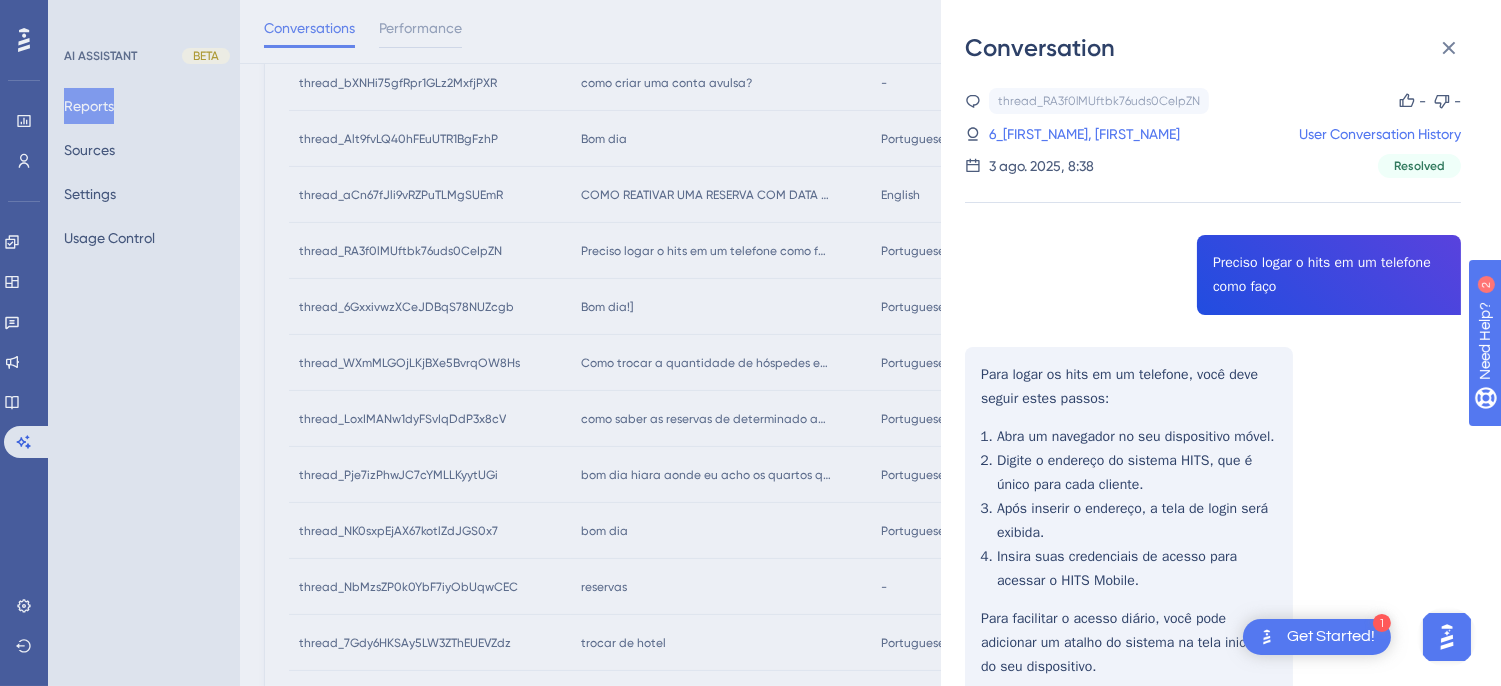 click on "thread_RA3f0lMUftbk76uds0CeIpZN Copy - - 6_Primo, Carol User Conversation History 3 ago. 2025,
8:38 Resolved Preciso logar o hits em um telefone como faço  Para logar os hits em um telefone, você deve seguir estes passos:
Abra um navegador no seu dispositivo móvel.
Digite o endereço do sistema HITS, que é único para cada cliente.
Após inserir o endereço, a tela de login será exibida.
Insira suas credenciais de acesso para acessar o HITS Mobile.
Para facilitar o acesso diário, você pode adicionar um atalho do sistema na tela inicial do seu dispositivo." at bounding box center [1213, 442] 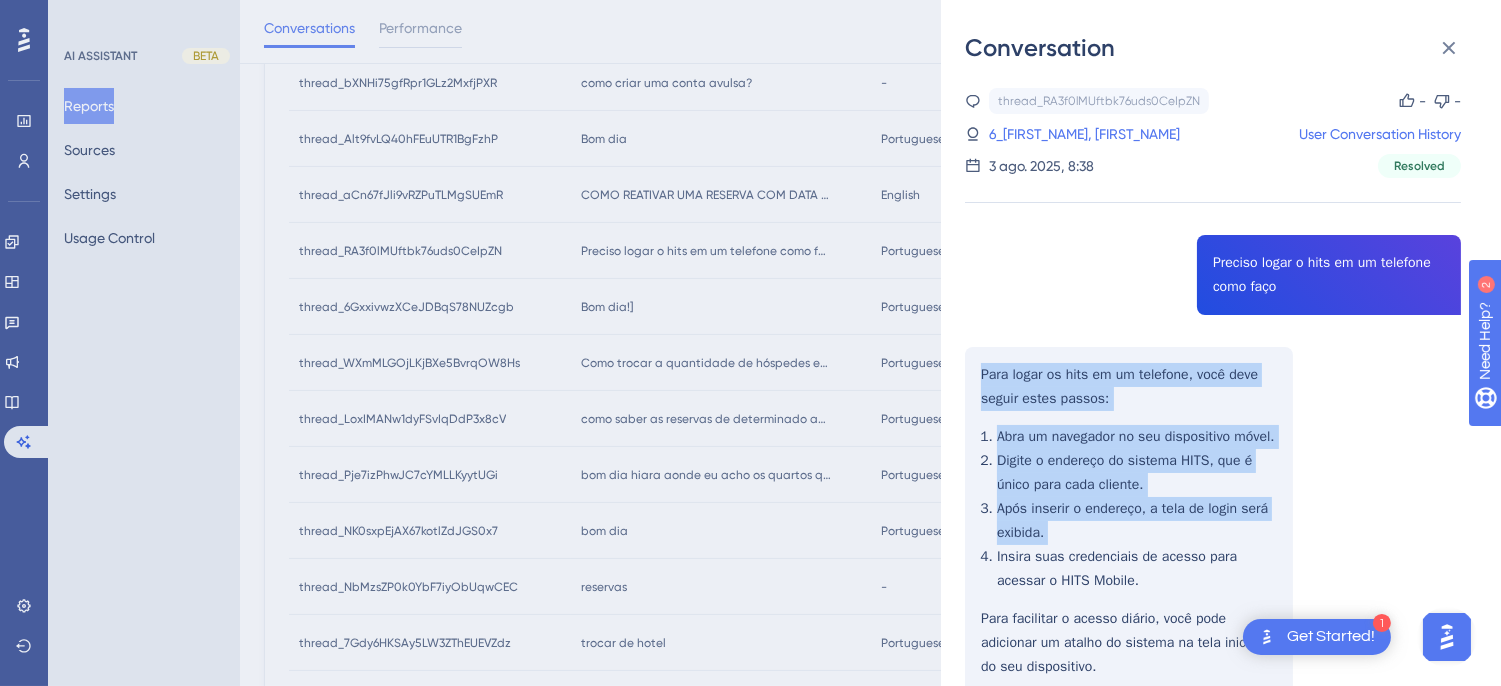 scroll, scrollTop: 117, scrollLeft: 0, axis: vertical 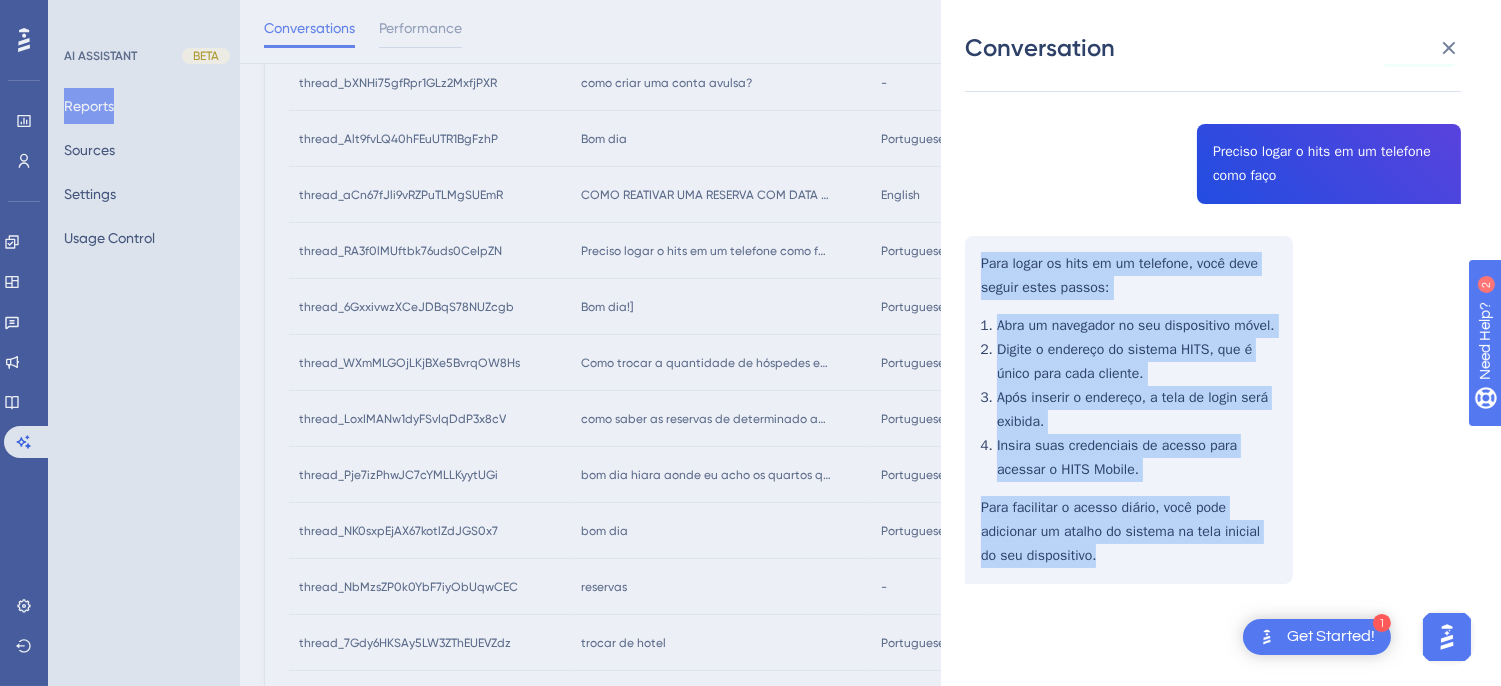drag, startPoint x: 981, startPoint y: 374, endPoint x: 1165, endPoint y: 604, distance: 294.5437 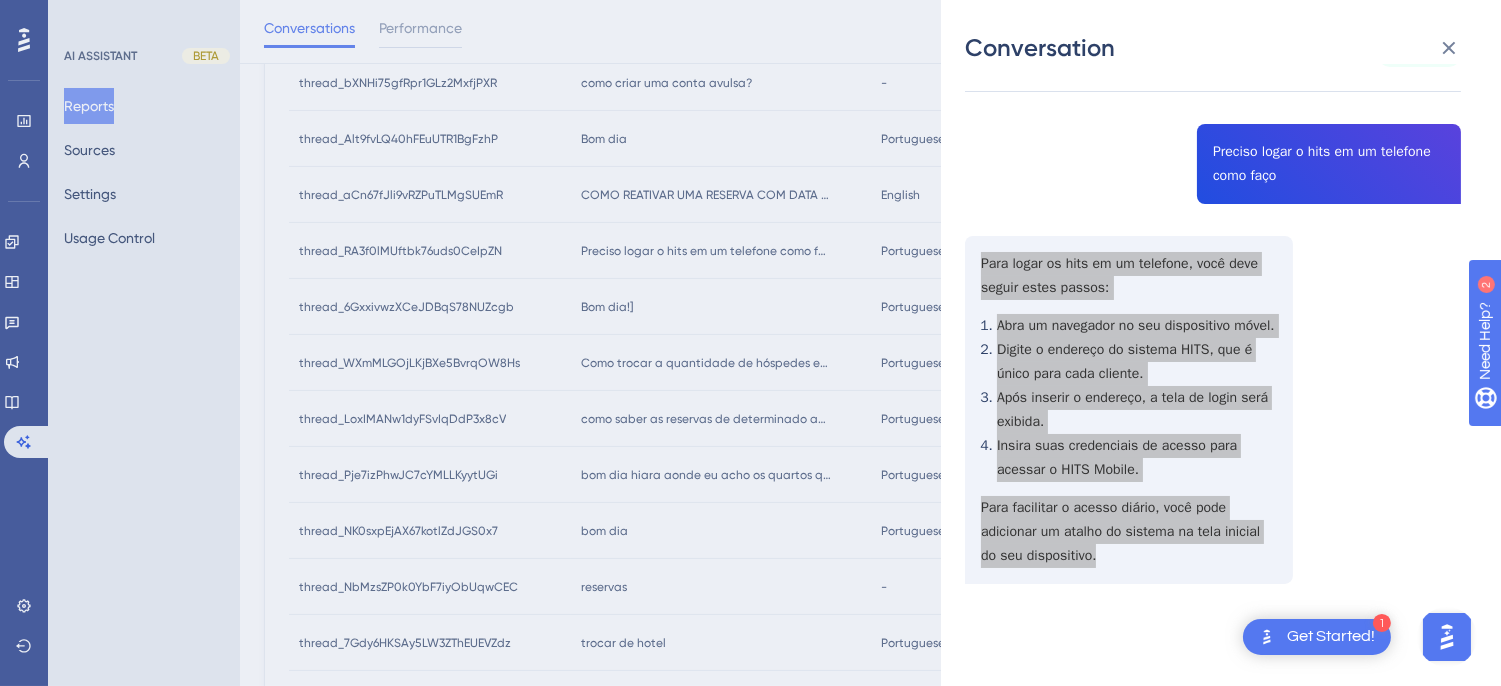 scroll, scrollTop: 0, scrollLeft: 0, axis: both 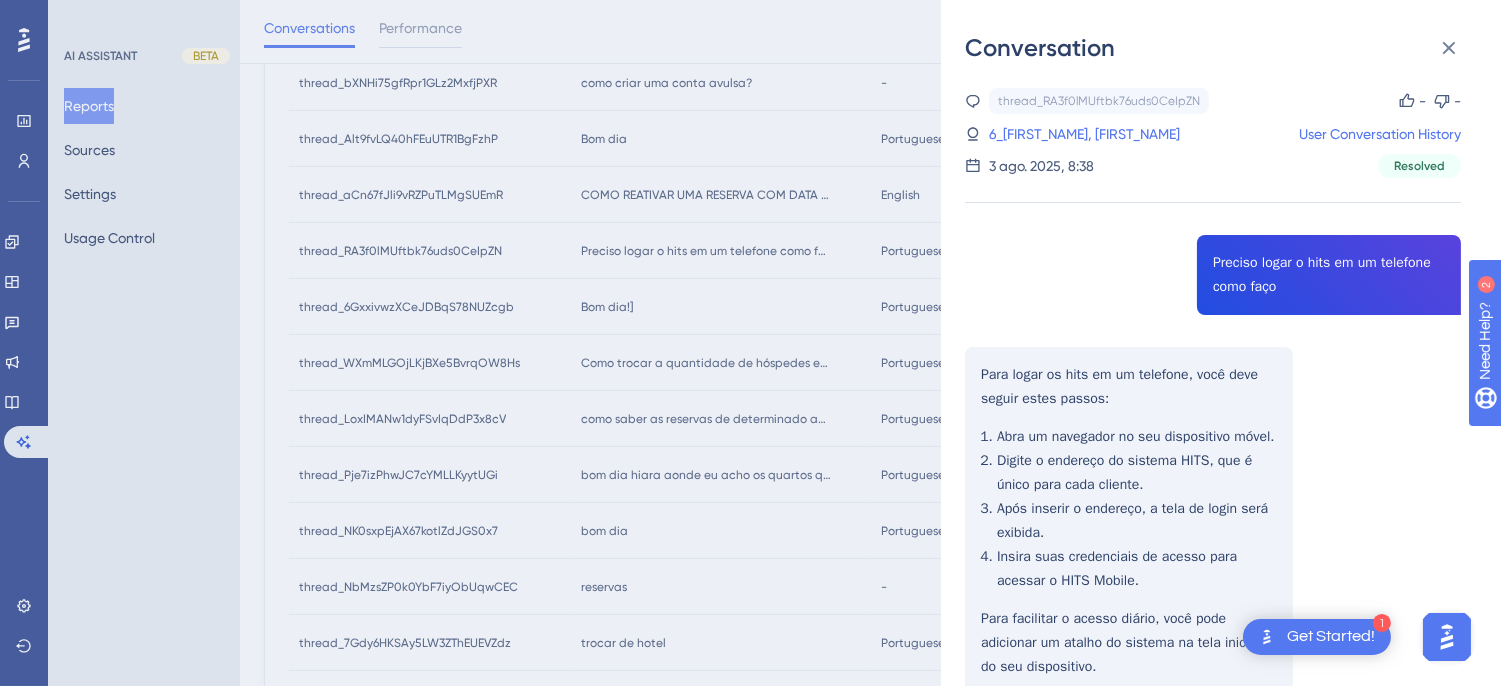 drag, startPoint x: 1062, startPoint y: 128, endPoint x: 1304, endPoint y: 120, distance: 242.1322 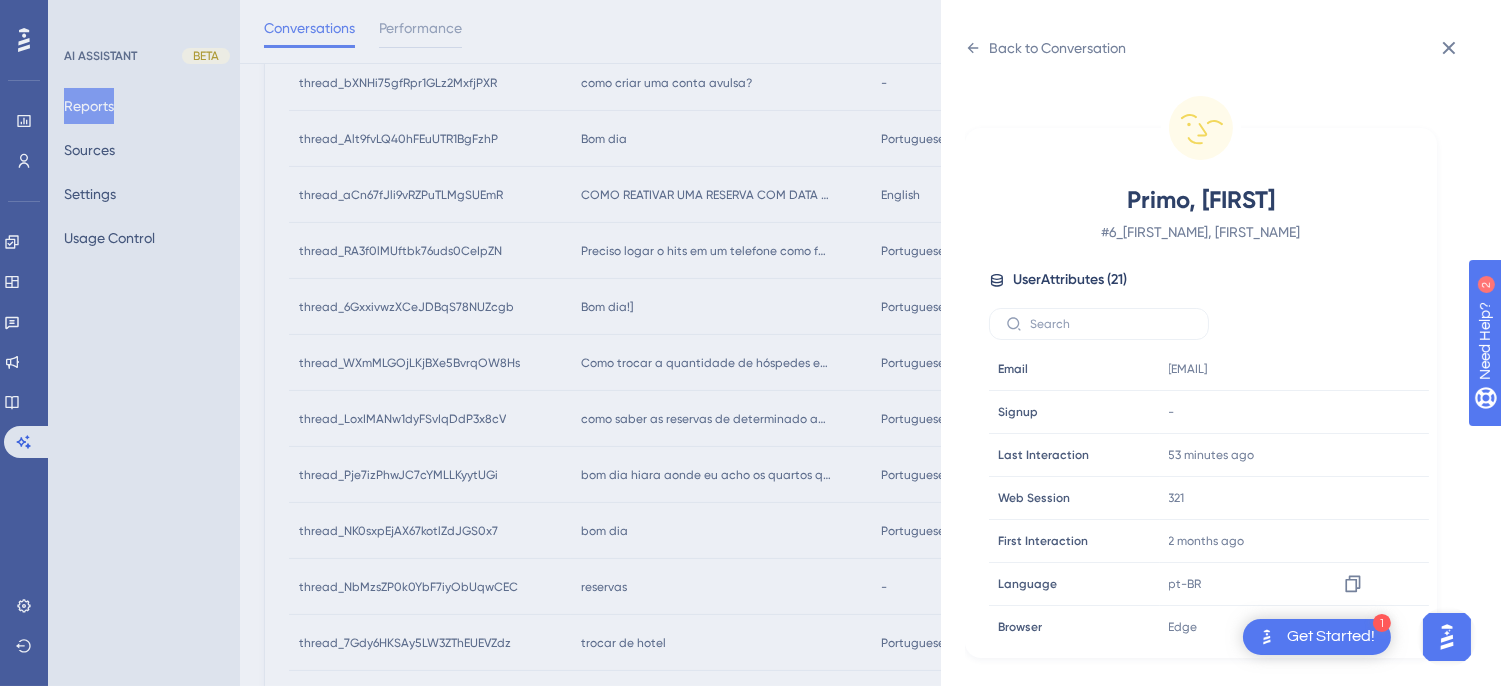 scroll, scrollTop: 610, scrollLeft: 0, axis: vertical 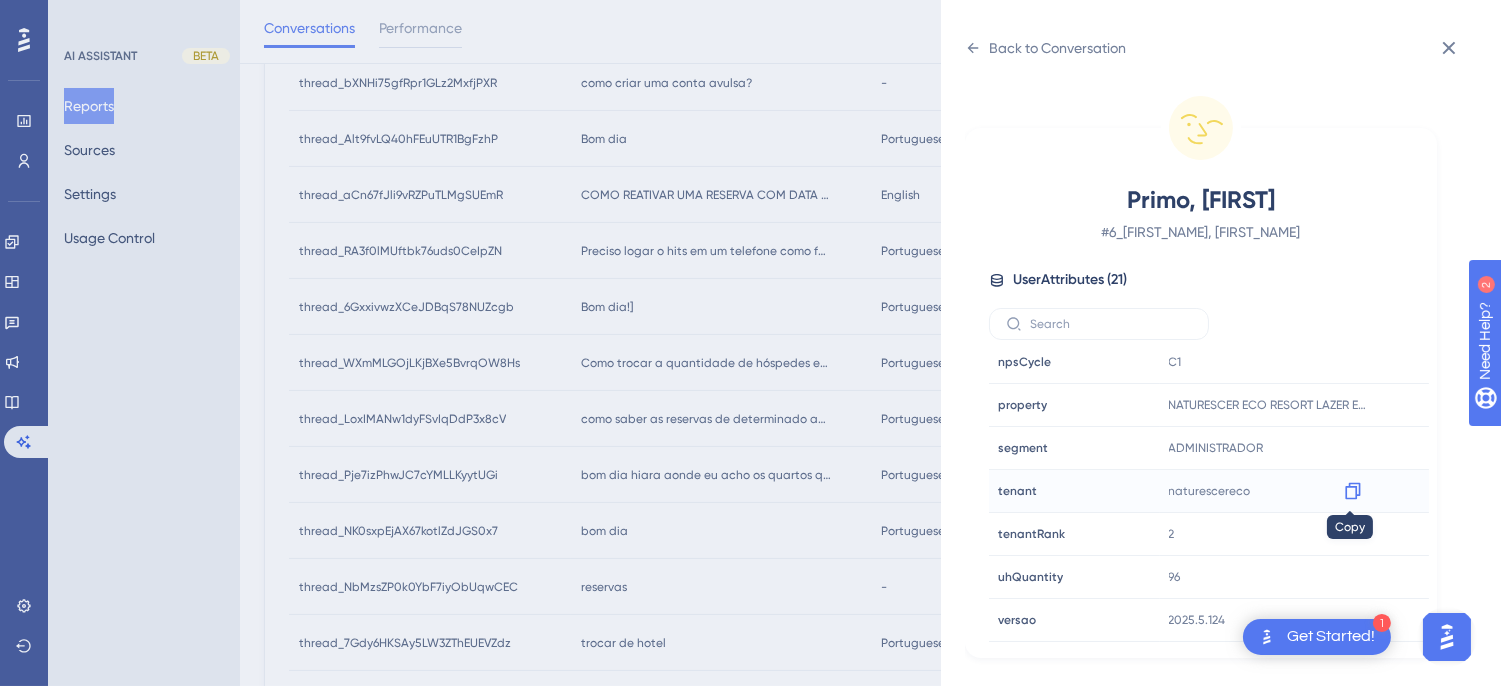 click 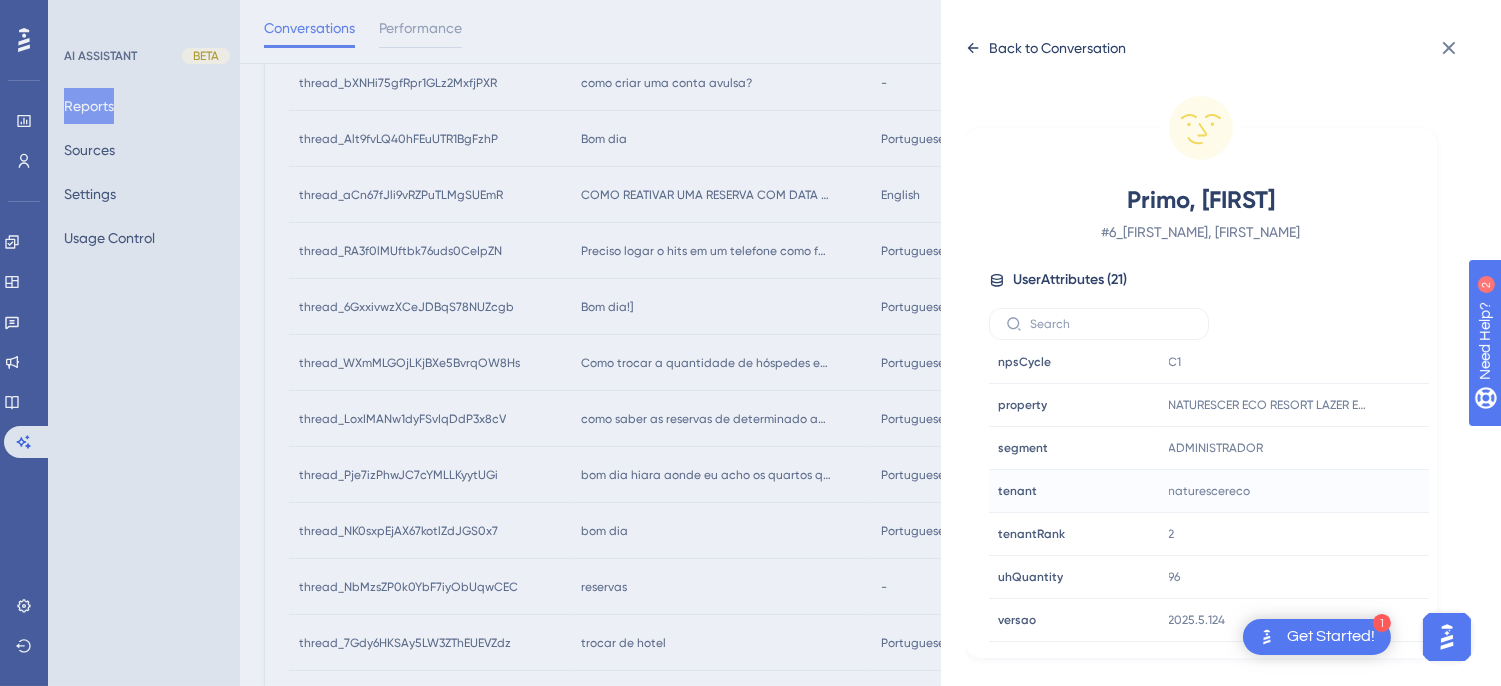 click 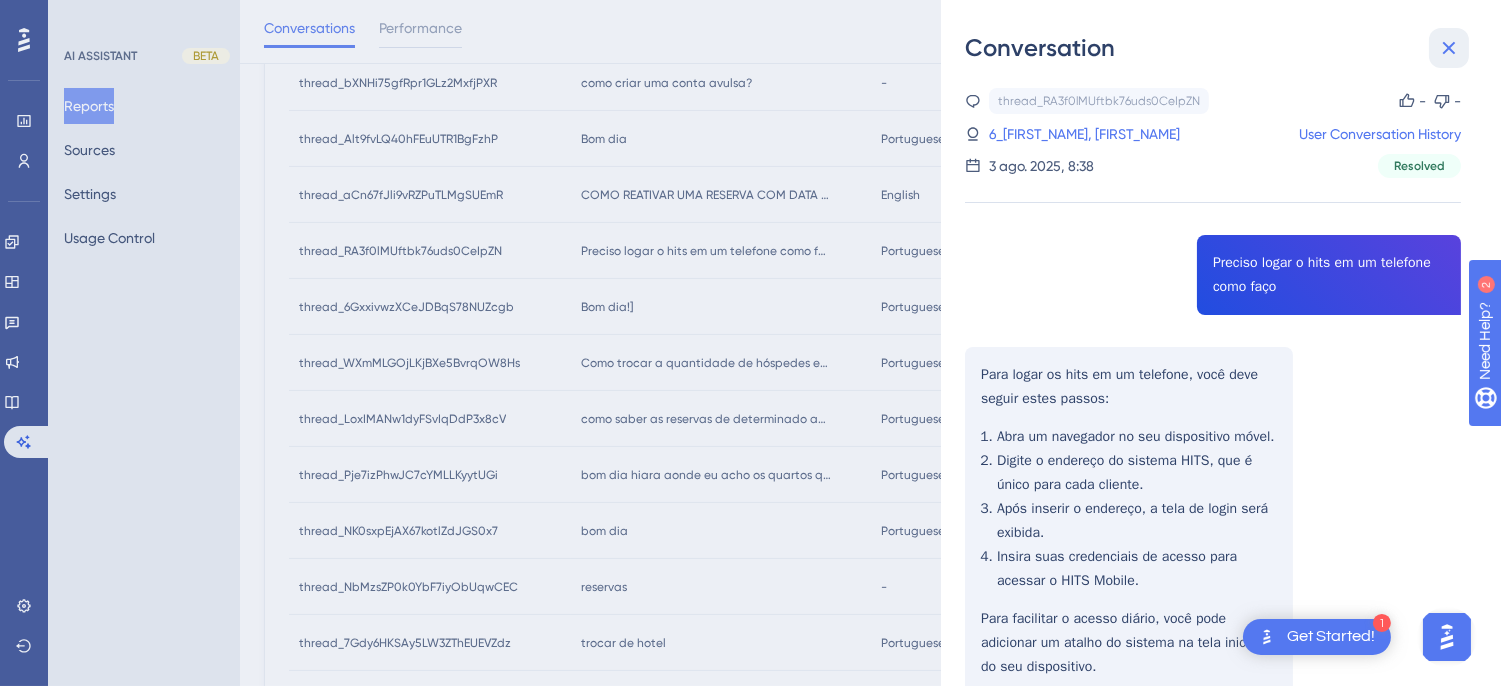 drag, startPoint x: 1460, startPoint y: 46, endPoint x: 800, endPoint y: 163, distance: 670.2902 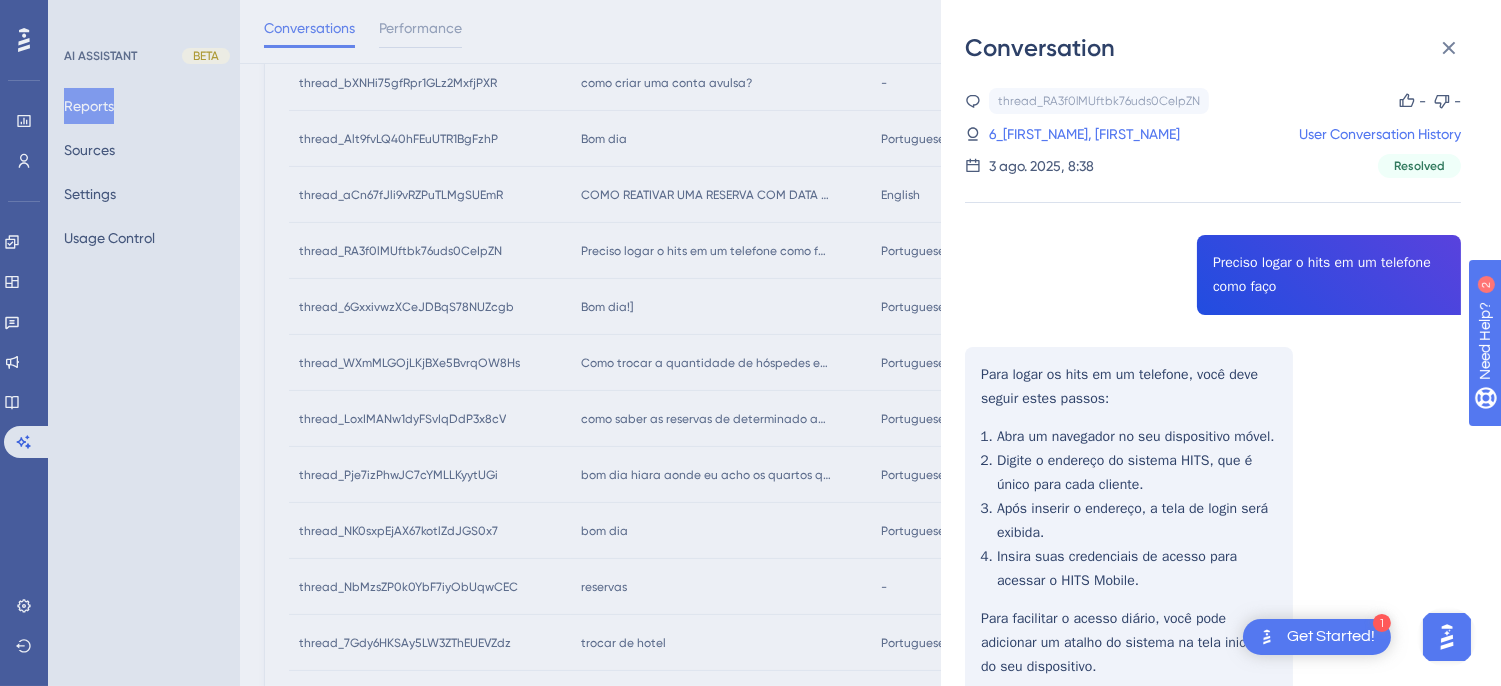 click 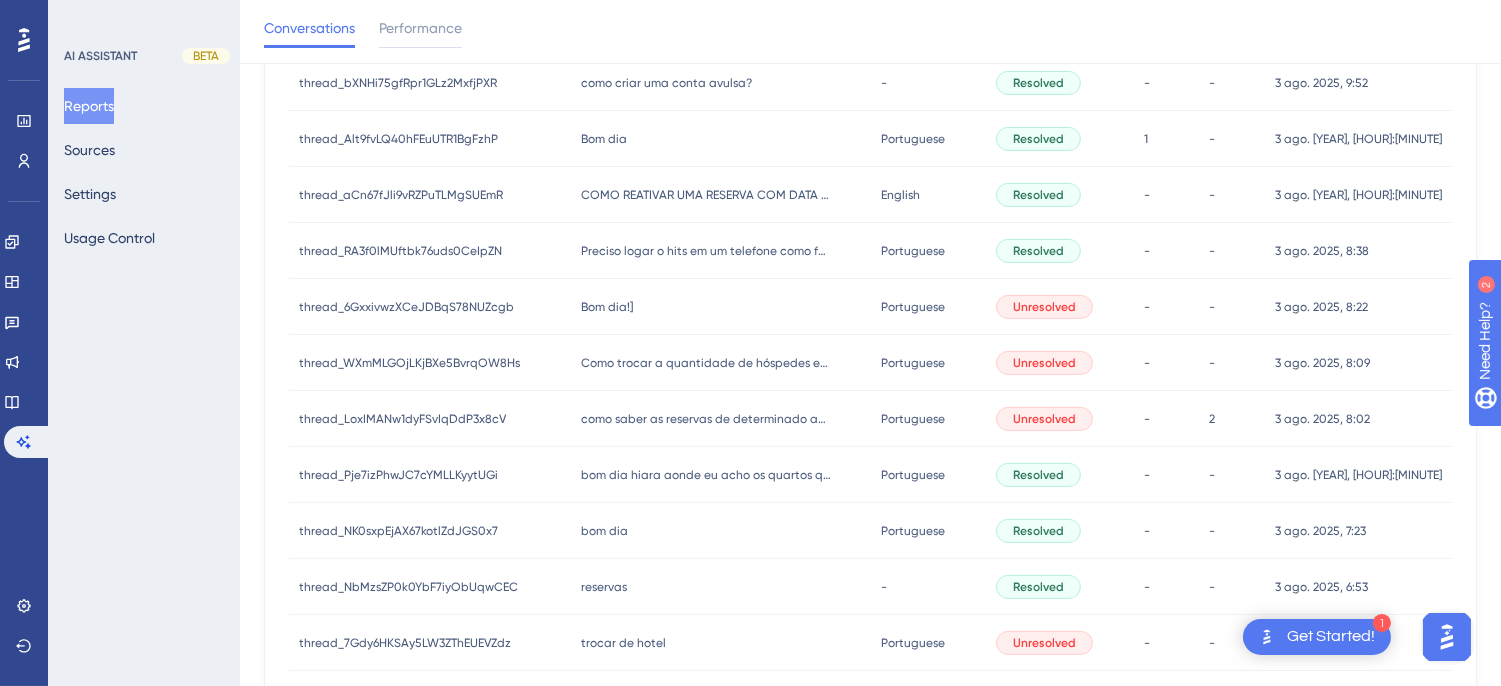 click on "Bom dia!]" at bounding box center [612, 307] 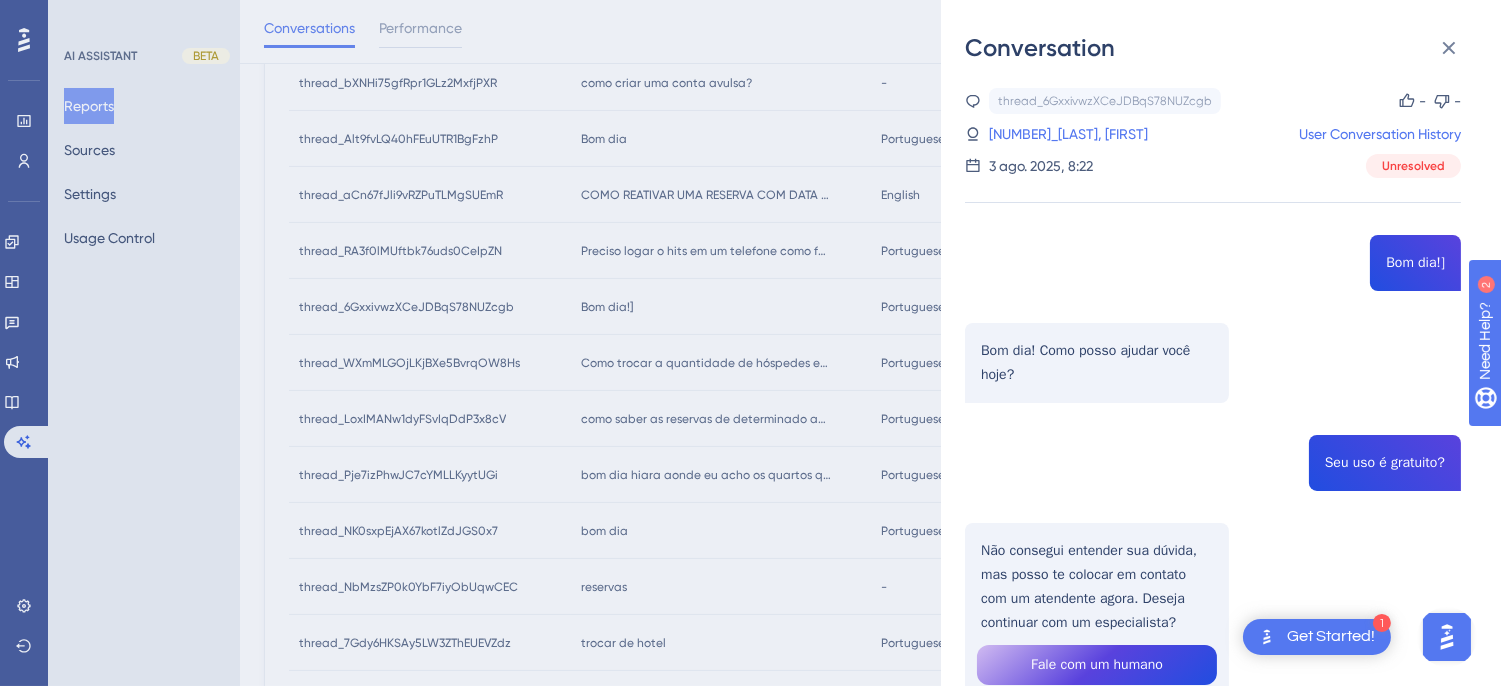 scroll, scrollTop: 222, scrollLeft: 0, axis: vertical 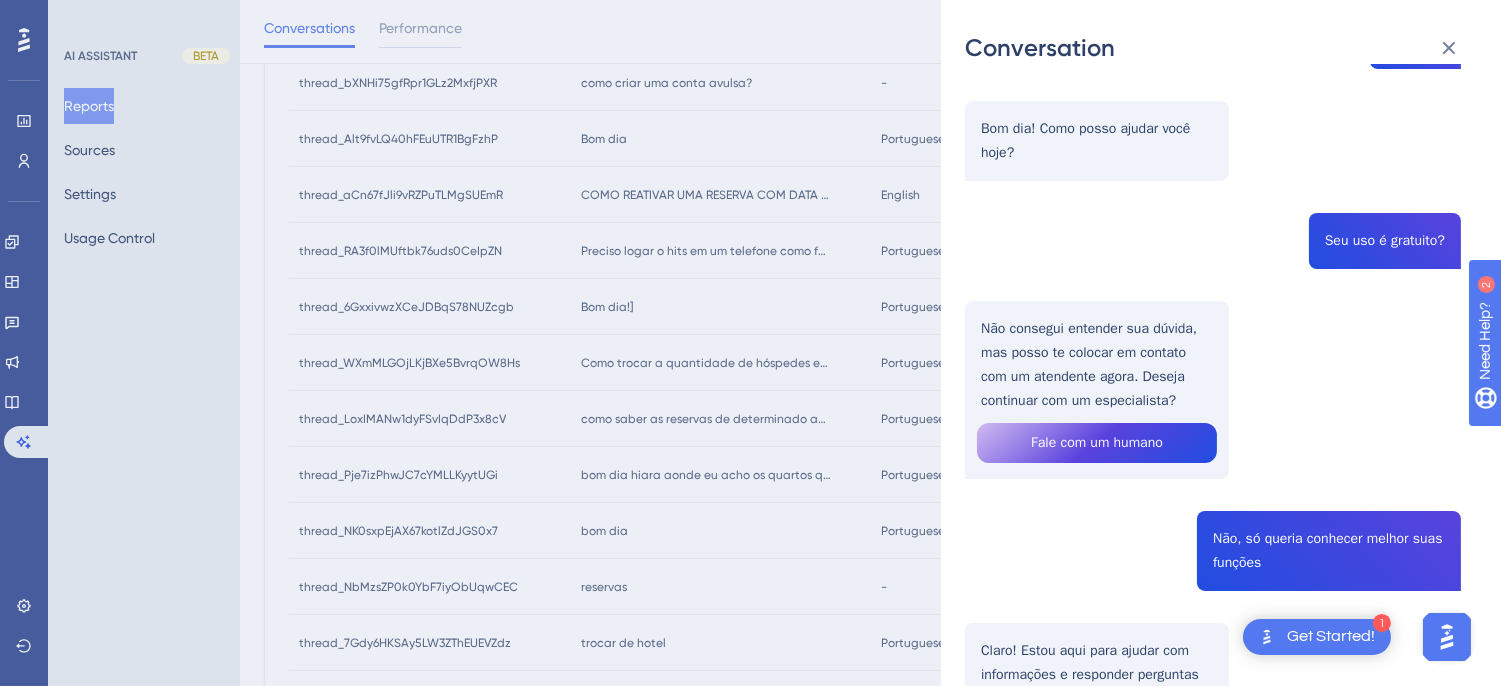 click on "thread_6GxxivwzXCeJDBqS78NUZcgb Copy - - 4_Carvalho, Jonas User Conversation History 3 ago. 2025,
8:22 Unresolved Bom dia!] Bom dia! Como posso ajudar você hoje? Seu uso é gratuito? Não consegui entender sua dúvida, mas posso te colocar em contato com um atendente agora. Deseja continuar com um especialista? Fale com um humano Não, só queria conhecer melhor suas funções Claro! Estou aqui para ajudar com informações e responder perguntas com base nos documentos que você enviou. Posso buscar dados específicos, fornecer resumos ou esclarecer dúvidas. O que você gostaria de saber mais? Que tipo de resumos você pode fazer? Posso fazer resumos de documentos, artigos ou informações específicas contidas nos arquivos que você enviou. Isso pode incluir resumos de tópicos, principais pontos ou análises. Tem algum documento ou tema específico em mente que você gostaria que eu resumisse? Você consegue resumir a quantidade de produtos vendidos no dia de ontem até as 14:00? Fale com um humano" at bounding box center [1213, 740] 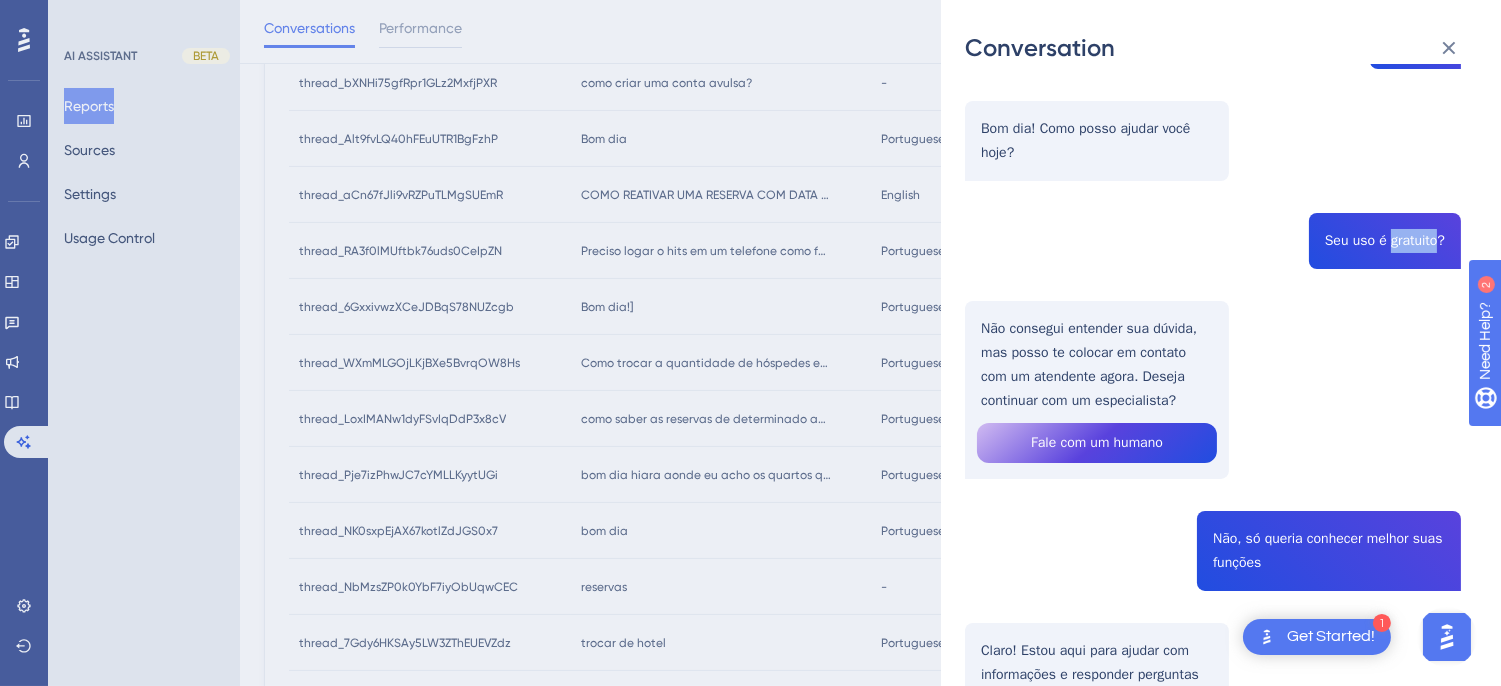 click on "thread_6GxxivwzXCeJDBqS78NUZcgb Copy - - 4_Carvalho, Jonas User Conversation History 3 ago. 2025,
8:22 Unresolved Bom dia!] Bom dia! Como posso ajudar você hoje? Seu uso é gratuito? Não consegui entender sua dúvida, mas posso te colocar em contato com um atendente agora. Deseja continuar com um especialista? Fale com um humano Não, só queria conhecer melhor suas funções Claro! Estou aqui para ajudar com informações e responder perguntas com base nos documentos que você enviou. Posso buscar dados específicos, fornecer resumos ou esclarecer dúvidas. O que você gostaria de saber mais? Que tipo de resumos você pode fazer? Posso fazer resumos de documentos, artigos ou informações específicas contidas nos arquivos que você enviou. Isso pode incluir resumos de tópicos, principais pontos ou análises. Tem algum documento ou tema específico em mente que você gostaria que eu resumisse? Você consegue resumir a quantidade de produtos vendidos no dia de ontem até as 14:00? Fale com um humano" at bounding box center (1213, 740) 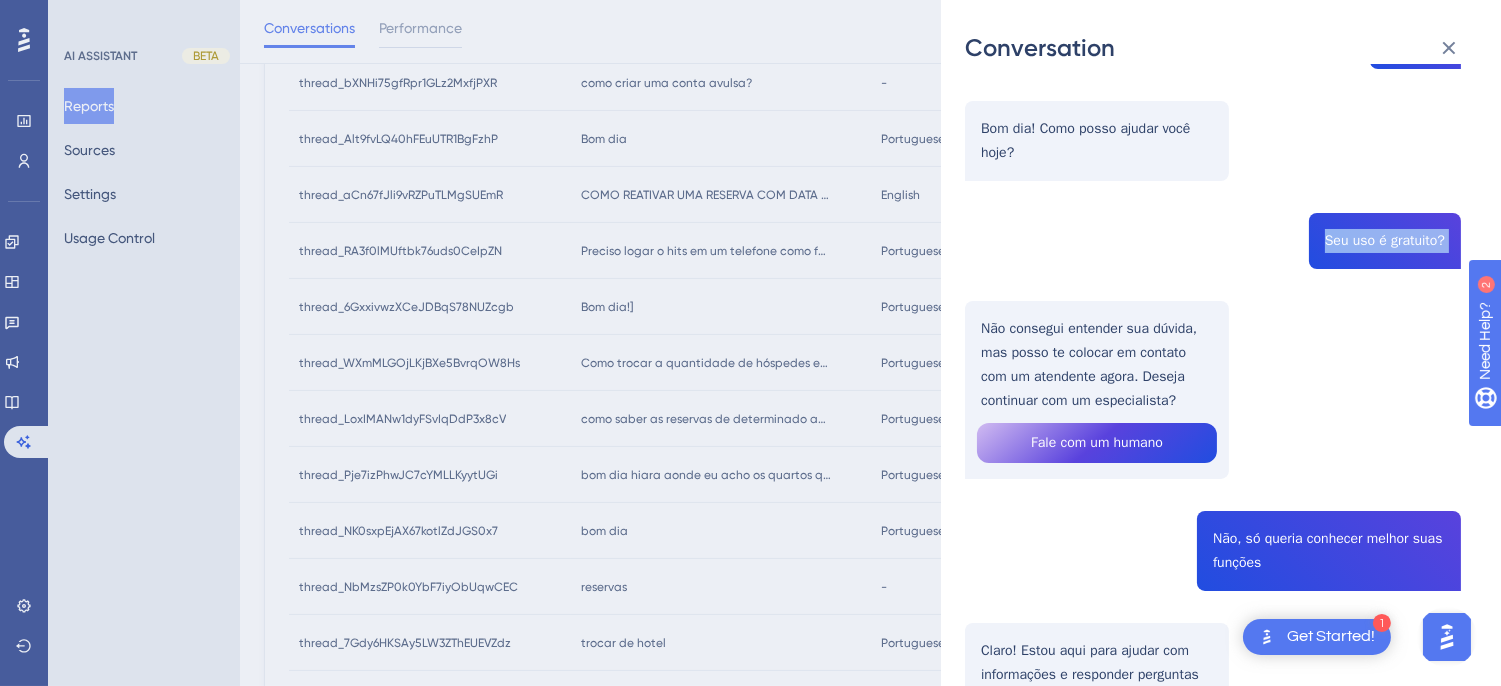 click on "thread_6GxxivwzXCeJDBqS78NUZcgb Copy - - 4_Carvalho, Jonas User Conversation History 3 ago. 2025,
8:22 Unresolved Bom dia!] Bom dia! Como posso ajudar você hoje? Seu uso é gratuito? Não consegui entender sua dúvida, mas posso te colocar em contato com um atendente agora. Deseja continuar com um especialista? Fale com um humano Não, só queria conhecer melhor suas funções Claro! Estou aqui para ajudar com informações e responder perguntas com base nos documentos que você enviou. Posso buscar dados específicos, fornecer resumos ou esclarecer dúvidas. O que você gostaria de saber mais? Que tipo de resumos você pode fazer? Posso fazer resumos de documentos, artigos ou informações específicas contidas nos arquivos que você enviou. Isso pode incluir resumos de tópicos, principais pontos ou análises. Tem algum documento ou tema específico em mente que você gostaria que eu resumisse? Você consegue resumir a quantidade de produtos vendidos no dia de ontem até as 14:00? Fale com um humano" at bounding box center [1213, 740] 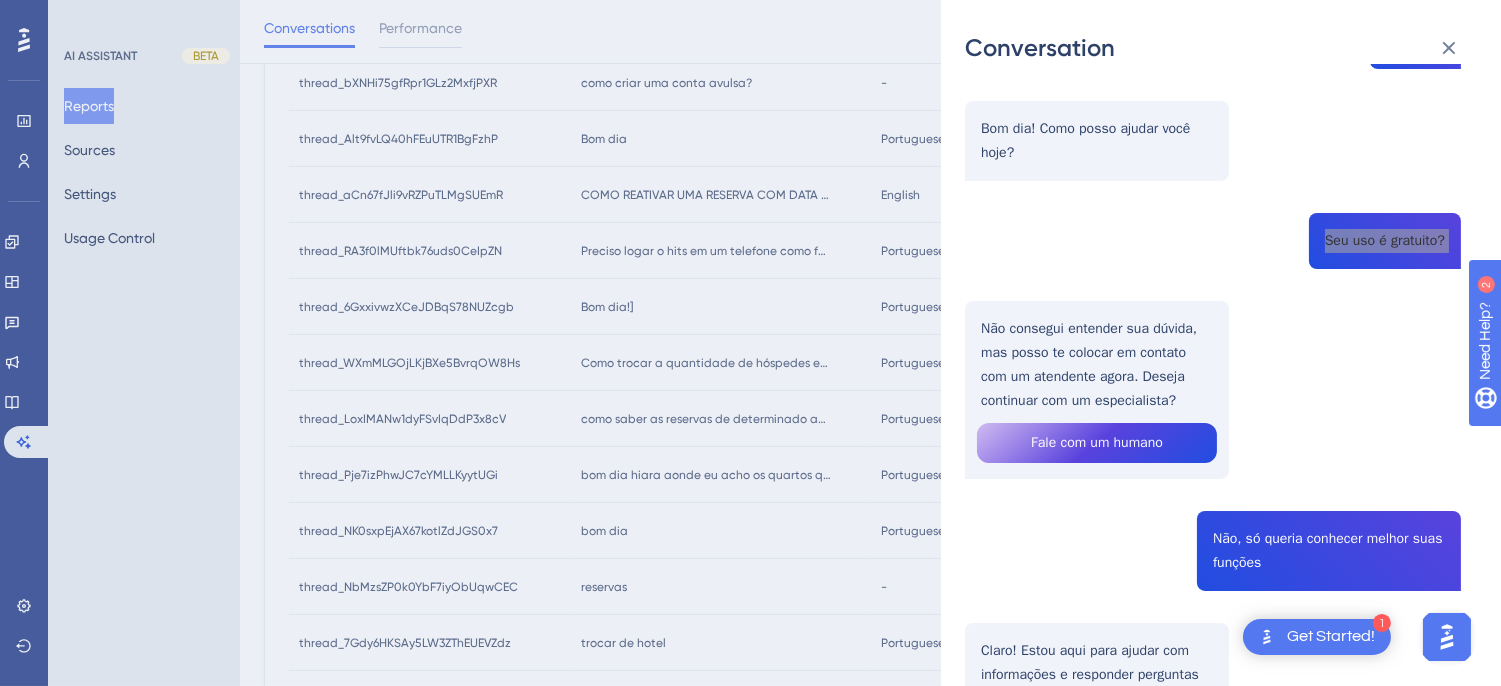 scroll, scrollTop: 0, scrollLeft: 0, axis: both 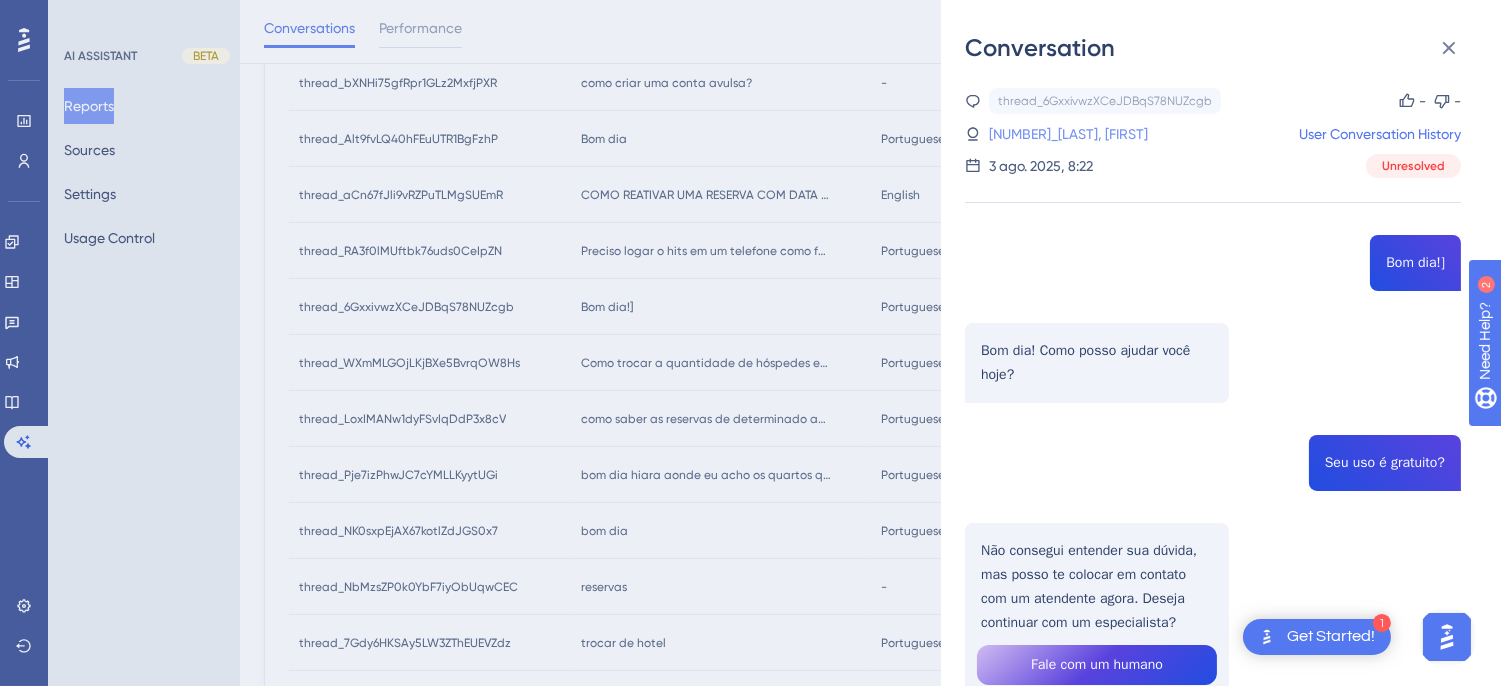 click on "4_Carvalho, Jonas" at bounding box center [1040, 134] 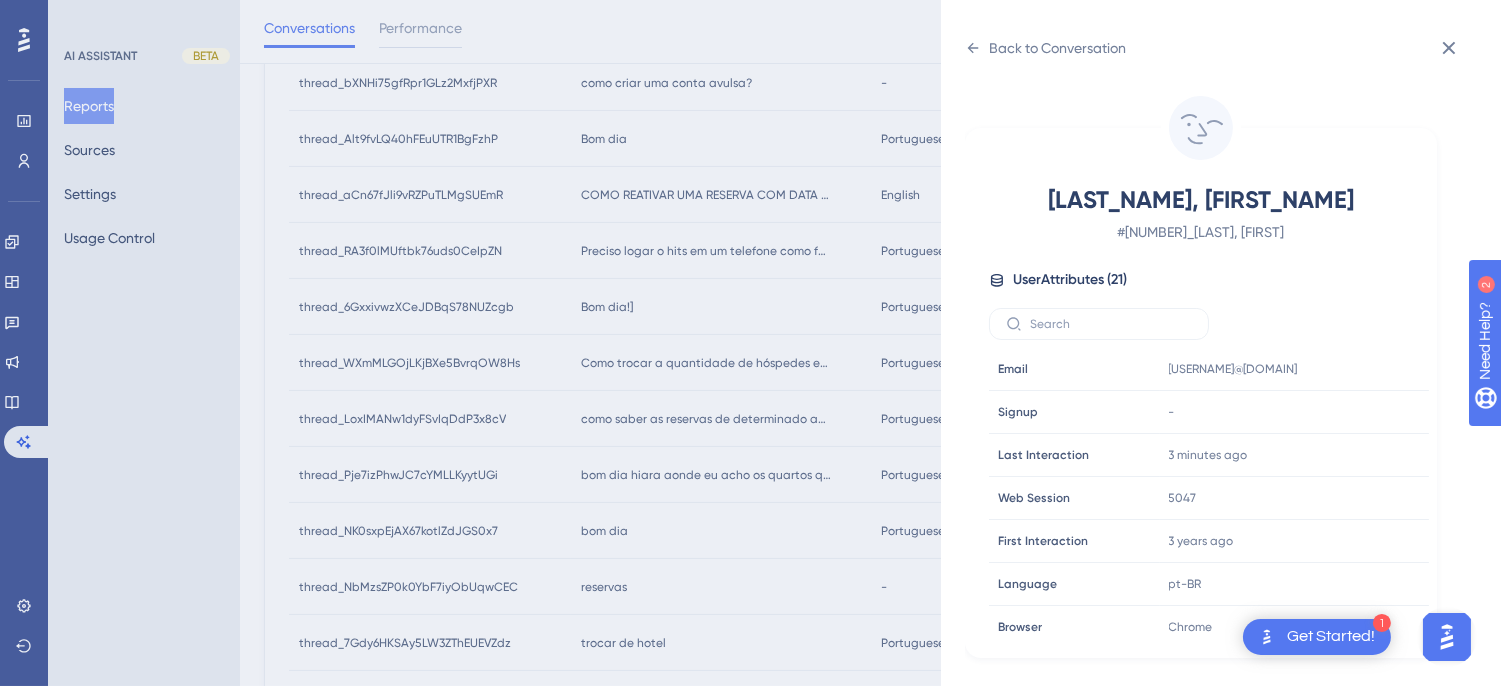 scroll, scrollTop: 610, scrollLeft: 0, axis: vertical 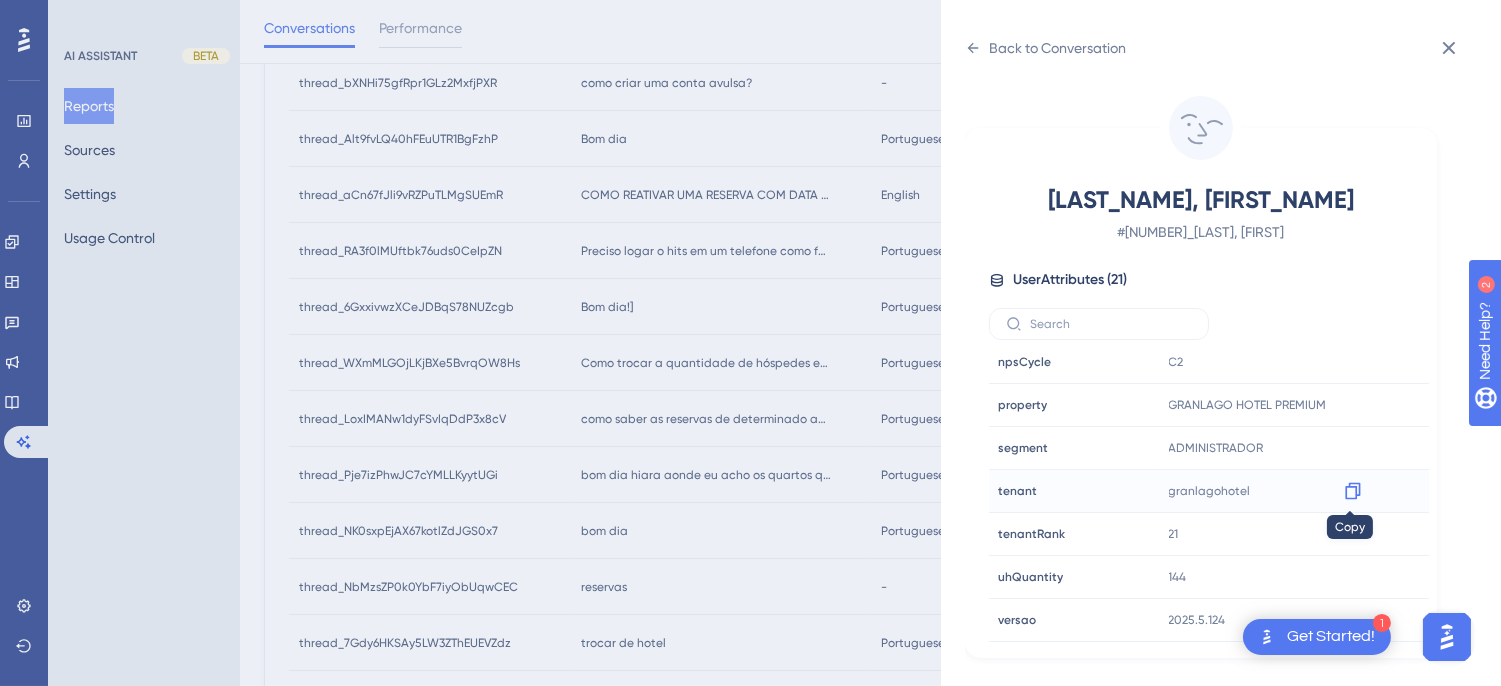 click 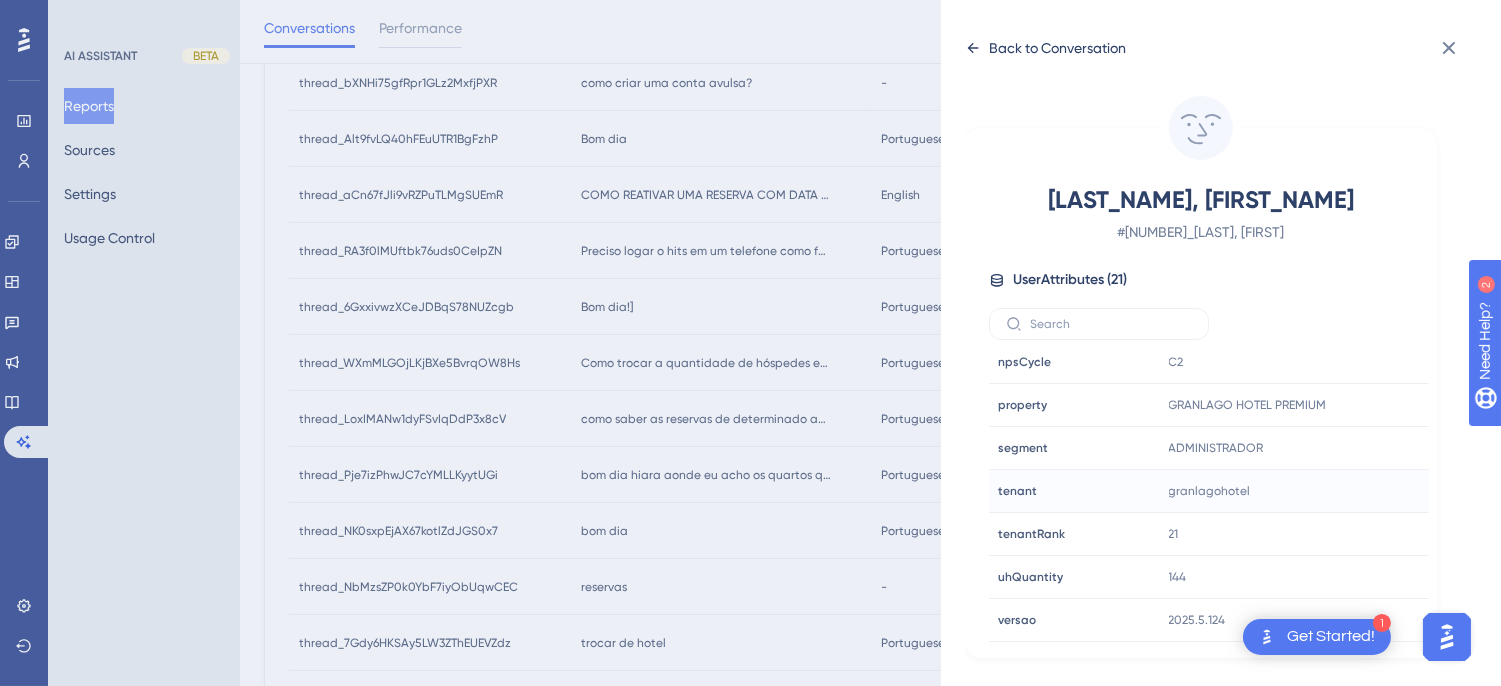 click 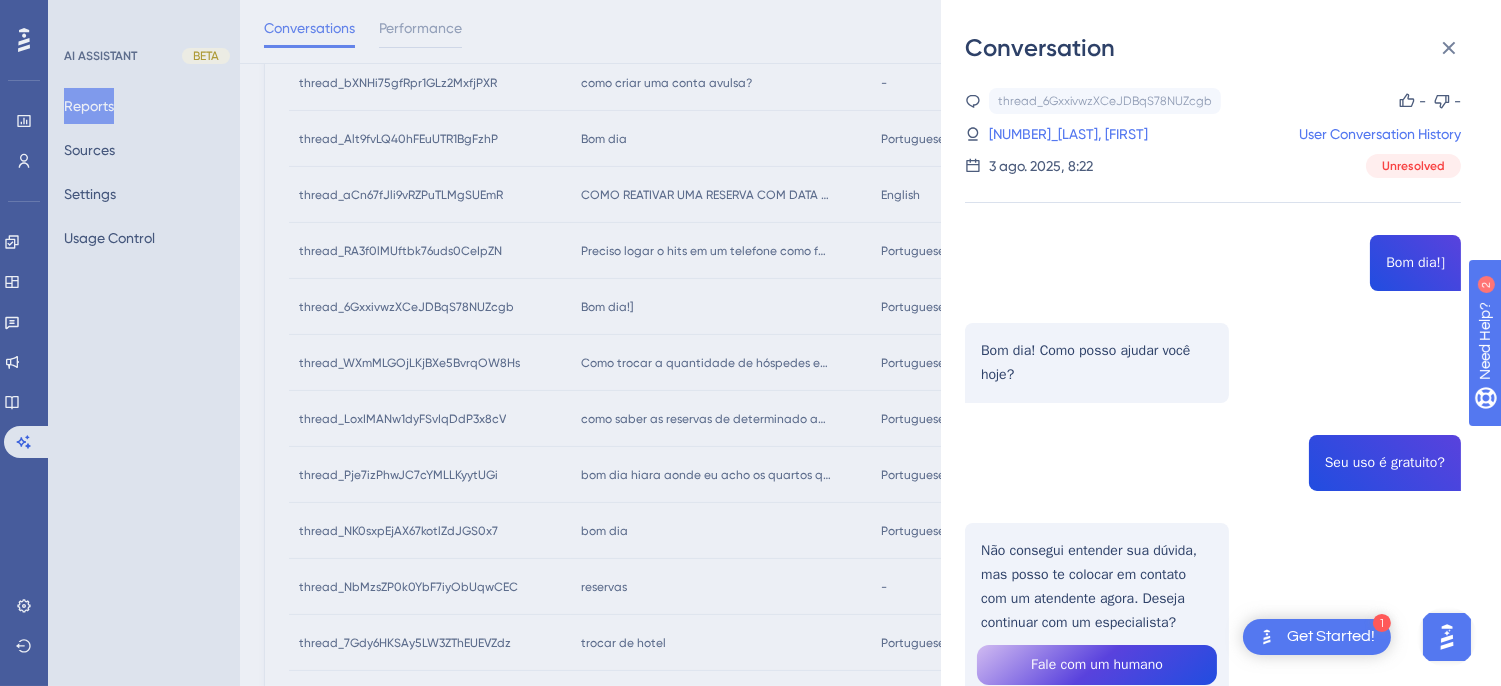 scroll, scrollTop: 222, scrollLeft: 0, axis: vertical 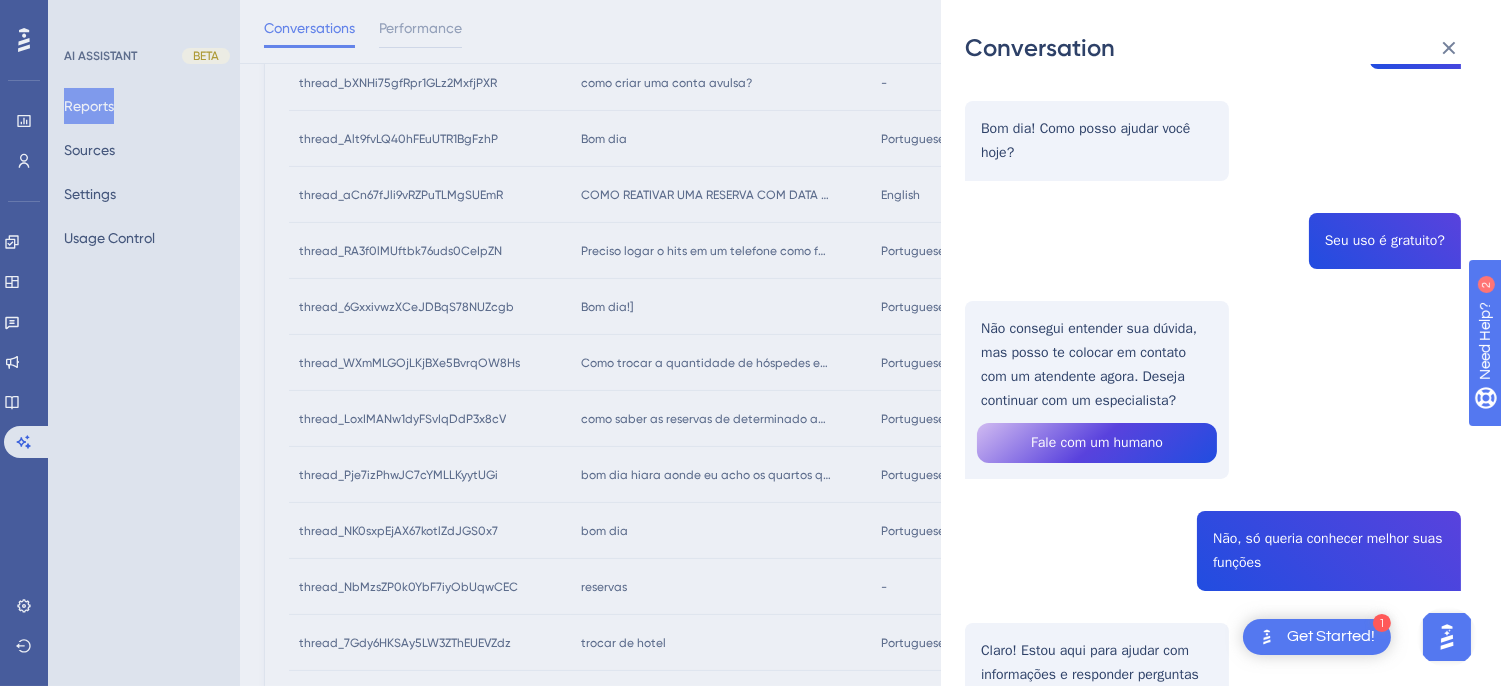 click on "thread_6GxxivwzXCeJDBqS78NUZcgb Copy - - 4_Carvalho, Jonas User Conversation History 3 ago. 2025,
8:22 Unresolved Bom dia!] Bom dia! Como posso ajudar você hoje? Seu uso é gratuito? Não consegui entender sua dúvida, mas posso te colocar em contato com um atendente agora. Deseja continuar com um especialista? Fale com um humano Não, só queria conhecer melhor suas funções Claro! Estou aqui para ajudar com informações e responder perguntas com base nos documentos que você enviou. Posso buscar dados específicos, fornecer resumos ou esclarecer dúvidas. O que você gostaria de saber mais? Que tipo de resumos você pode fazer? Posso fazer resumos de documentos, artigos ou informações específicas contidas nos arquivos que você enviou. Isso pode incluir resumos de tópicos, principais pontos ou análises. Tem algum documento ou tema específico em mente que você gostaria que eu resumisse? Você consegue resumir a quantidade de produtos vendidos no dia de ontem até as 14:00? Fale com um humano" at bounding box center [1213, 740] 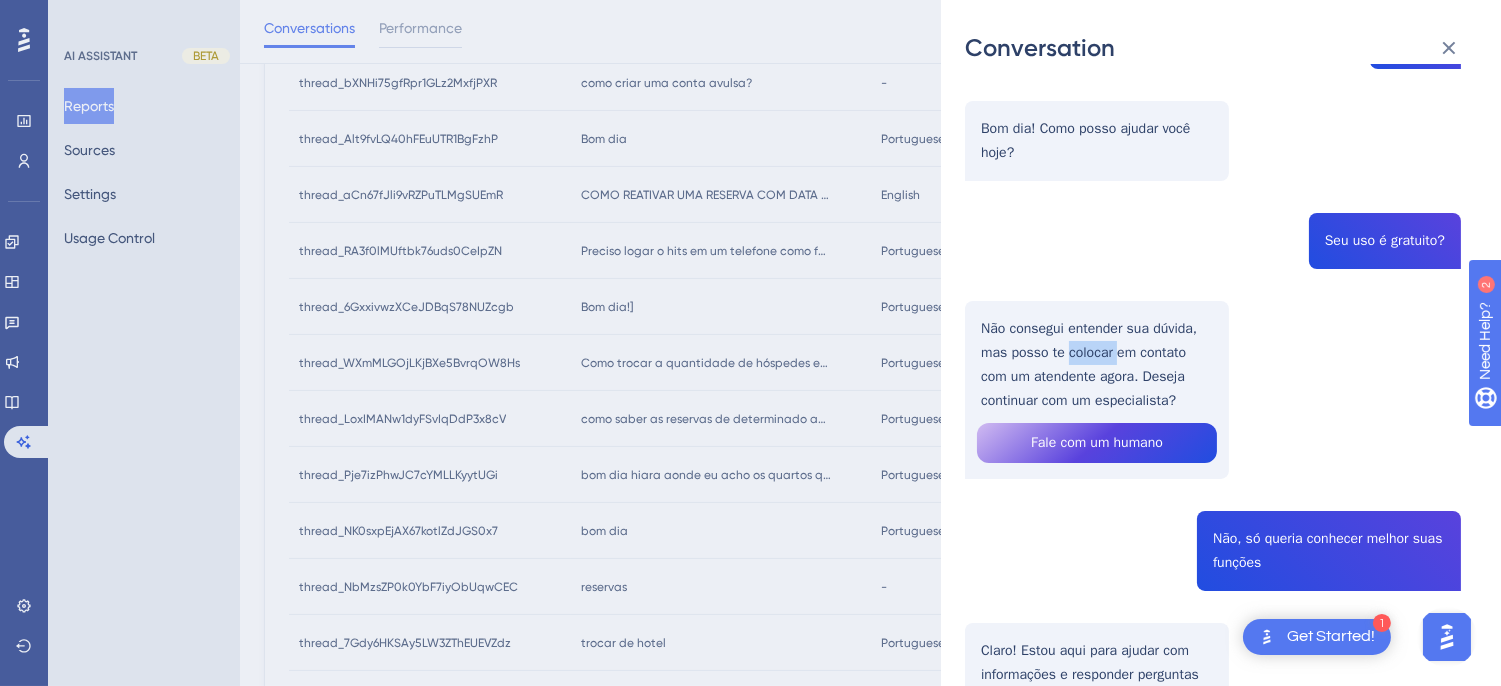 click on "thread_6GxxivwzXCeJDBqS78NUZcgb Copy - - 4_Carvalho, Jonas User Conversation History 3 ago. 2025,
8:22 Unresolved Bom dia!] Bom dia! Como posso ajudar você hoje? Seu uso é gratuito? Não consegui entender sua dúvida, mas posso te colocar em contato com um atendente agora. Deseja continuar com um especialista? Fale com um humano Não, só queria conhecer melhor suas funções Claro! Estou aqui para ajudar com informações e responder perguntas com base nos documentos que você enviou. Posso buscar dados específicos, fornecer resumos ou esclarecer dúvidas. O que você gostaria de saber mais? Que tipo de resumos você pode fazer? Posso fazer resumos de documentos, artigos ou informações específicas contidas nos arquivos que você enviou. Isso pode incluir resumos de tópicos, principais pontos ou análises. Tem algum documento ou tema específico em mente que você gostaria que eu resumisse? Você consegue resumir a quantidade de produtos vendidos no dia de ontem até as 14:00? Fale com um humano" at bounding box center [1213, 740] 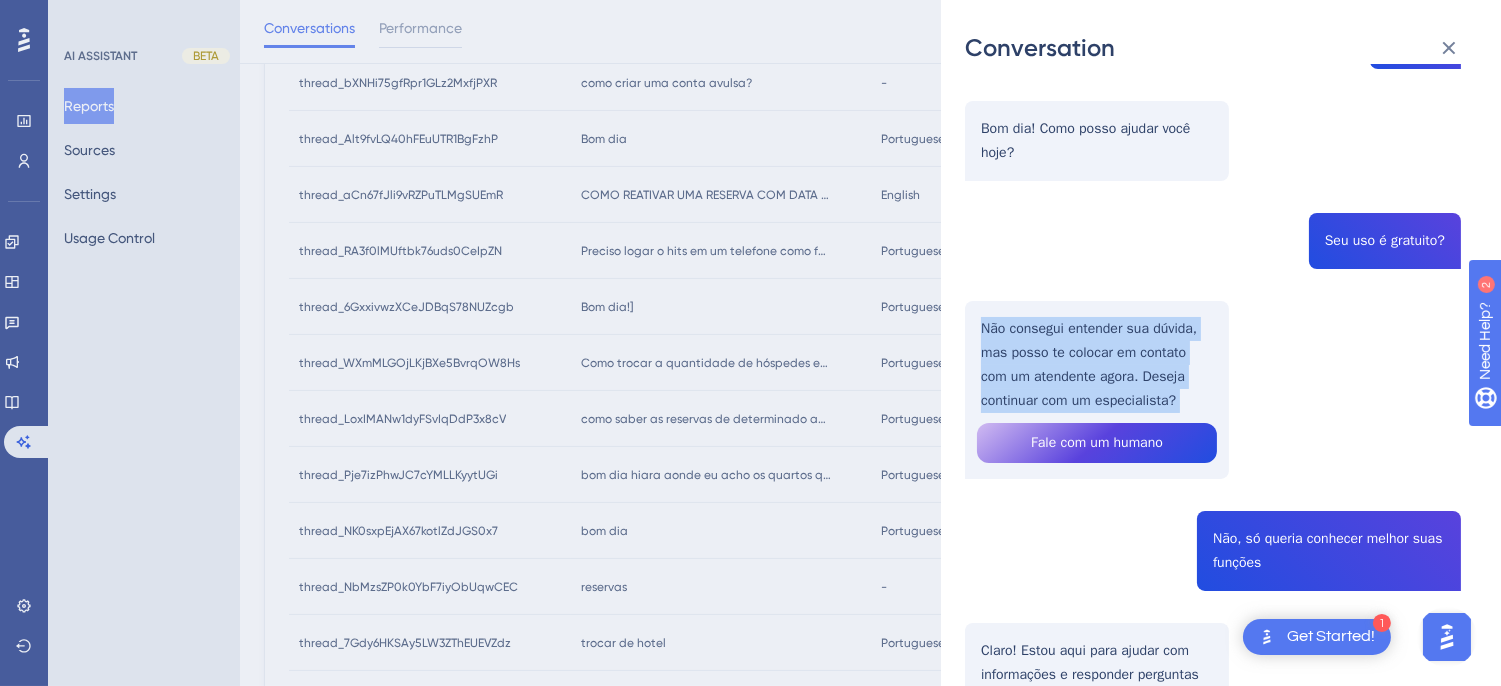 click on "thread_6GxxivwzXCeJDBqS78NUZcgb Copy - - 4_Carvalho, Jonas User Conversation History 3 ago. 2025,
8:22 Unresolved Bom dia!] Bom dia! Como posso ajudar você hoje? Seu uso é gratuito? Não consegui entender sua dúvida, mas posso te colocar em contato com um atendente agora. Deseja continuar com um especialista? Fale com um humano Não, só queria conhecer melhor suas funções Claro! Estou aqui para ajudar com informações e responder perguntas com base nos documentos que você enviou. Posso buscar dados específicos, fornecer resumos ou esclarecer dúvidas. O que você gostaria de saber mais? Que tipo de resumos você pode fazer? Posso fazer resumos de documentos, artigos ou informações específicas contidas nos arquivos que você enviou. Isso pode incluir resumos de tópicos, principais pontos ou análises. Tem algum documento ou tema específico em mente que você gostaria que eu resumisse? Você consegue resumir a quantidade de produtos vendidos no dia de ontem até as 14:00? Fale com um humano" at bounding box center [1213, 740] 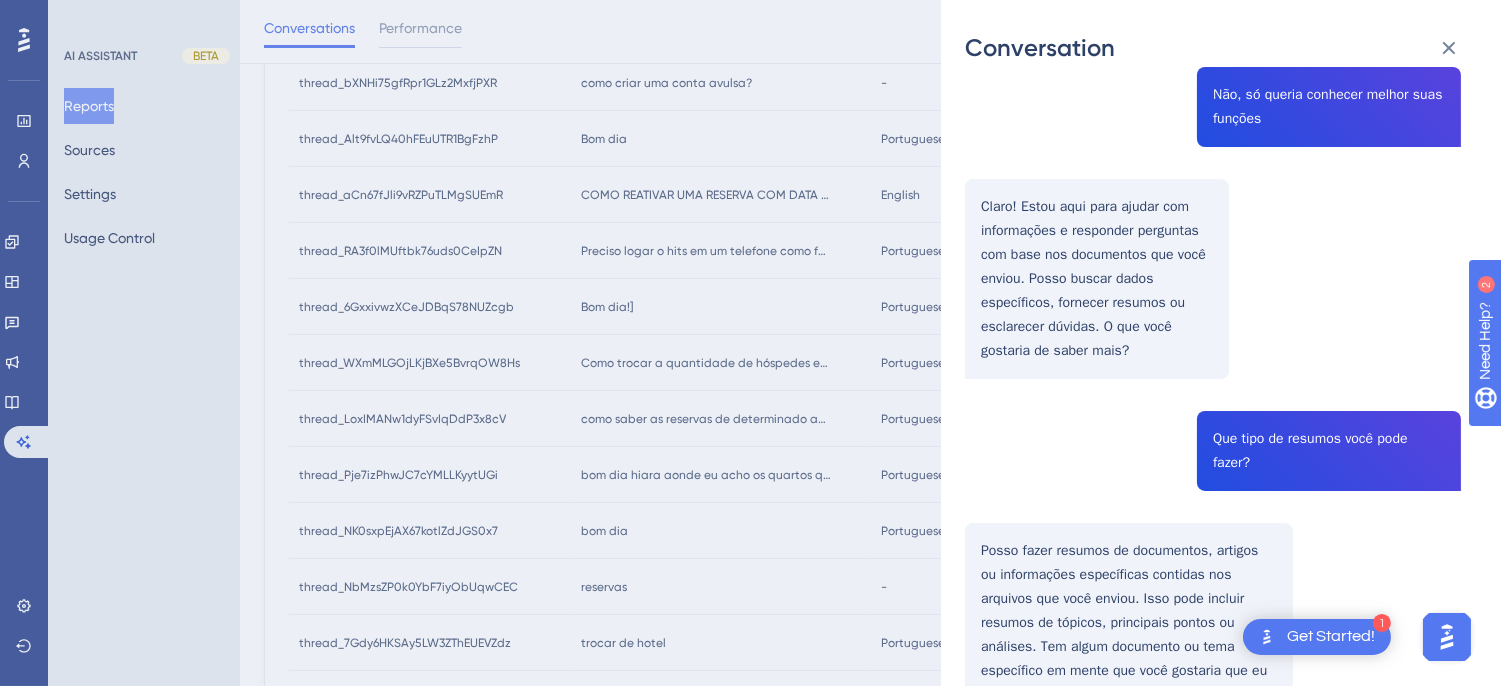 scroll, scrollTop: 888, scrollLeft: 0, axis: vertical 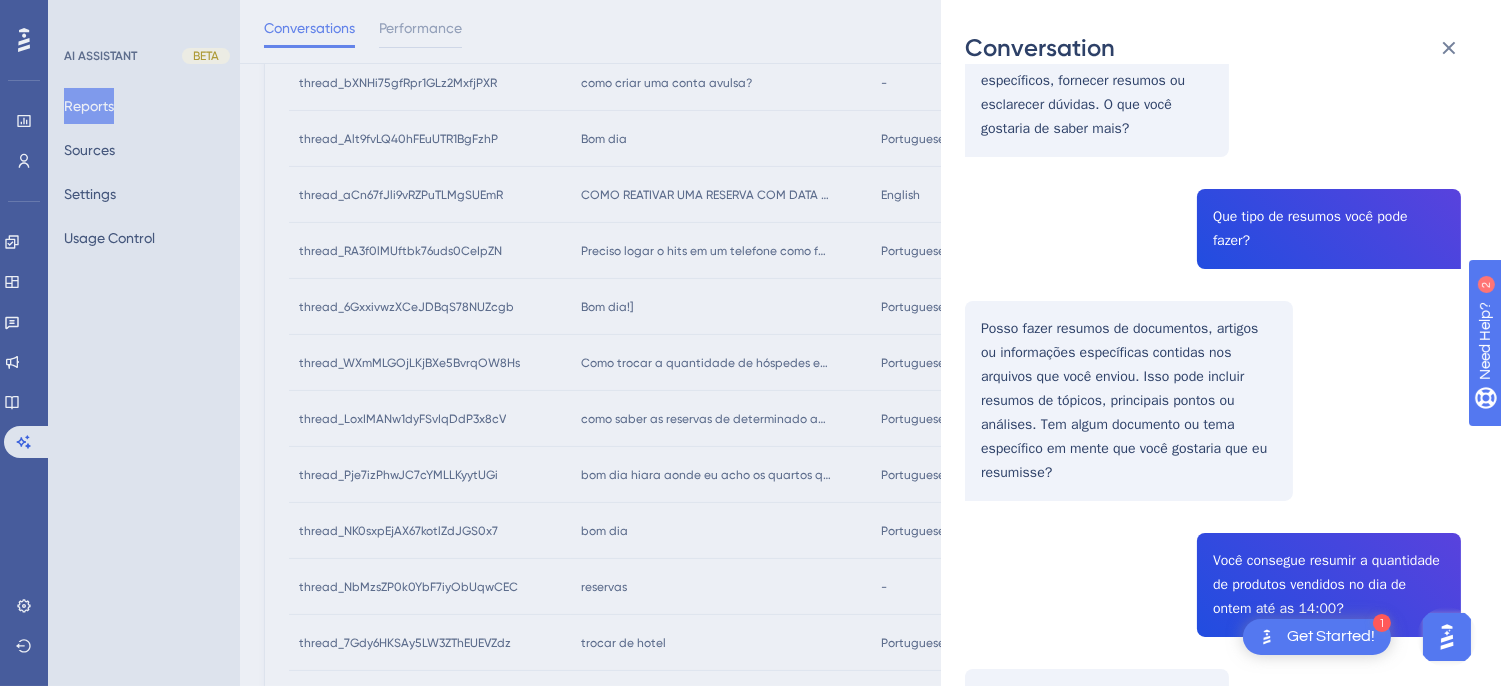 click on "thread_6GxxivwzXCeJDBqS78NUZcgb Copy - - 4_Carvalho, Jonas User Conversation History 3 ago. 2025,
8:22 Unresolved Bom dia!] Bom dia! Como posso ajudar você hoje? Seu uso é gratuito? Não consegui entender sua dúvida, mas posso te colocar em contato com um atendente agora. Deseja continuar com um especialista? Fale com um humano Não, só queria conhecer melhor suas funções Claro! Estou aqui para ajudar com informações e responder perguntas com base nos documentos que você enviou. Posso buscar dados específicos, fornecer resumos ou esclarecer dúvidas. O que você gostaria de saber mais? Que tipo de resumos você pode fazer? Posso fazer resumos de documentos, artigos ou informações específicas contidas nos arquivos que você enviou. Isso pode incluir resumos de tópicos, principais pontos ou análises. Tem algum documento ou tema específico em mente que você gostaria que eu resumisse? Você consegue resumir a quantidade de produtos vendidos no dia de ontem até as 14:00? Fale com um humano" at bounding box center (1213, 74) 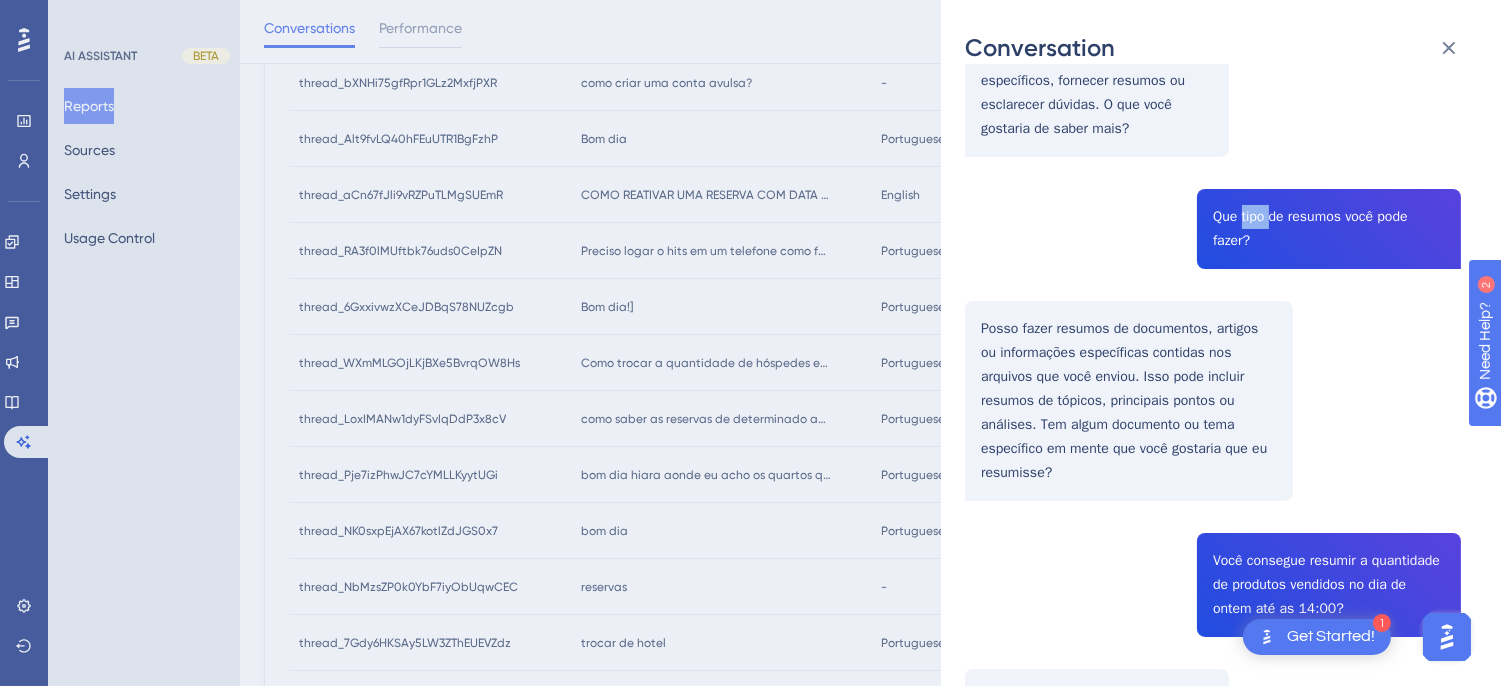 click on "thread_6GxxivwzXCeJDBqS78NUZcgb Copy - - 4_Carvalho, Jonas User Conversation History 3 ago. 2025,
8:22 Unresolved Bom dia!] Bom dia! Como posso ajudar você hoje? Seu uso é gratuito? Não consegui entender sua dúvida, mas posso te colocar em contato com um atendente agora. Deseja continuar com um especialista? Fale com um humano Não, só queria conhecer melhor suas funções Claro! Estou aqui para ajudar com informações e responder perguntas com base nos documentos que você enviou. Posso buscar dados específicos, fornecer resumos ou esclarecer dúvidas. O que você gostaria de saber mais? Que tipo de resumos você pode fazer? Posso fazer resumos de documentos, artigos ou informações específicas contidas nos arquivos que você enviou. Isso pode incluir resumos de tópicos, principais pontos ou análises. Tem algum documento ou tema específico em mente que você gostaria que eu resumisse? Você consegue resumir a quantidade de produtos vendidos no dia de ontem até as 14:00? Fale com um humano" at bounding box center [1213, 74] 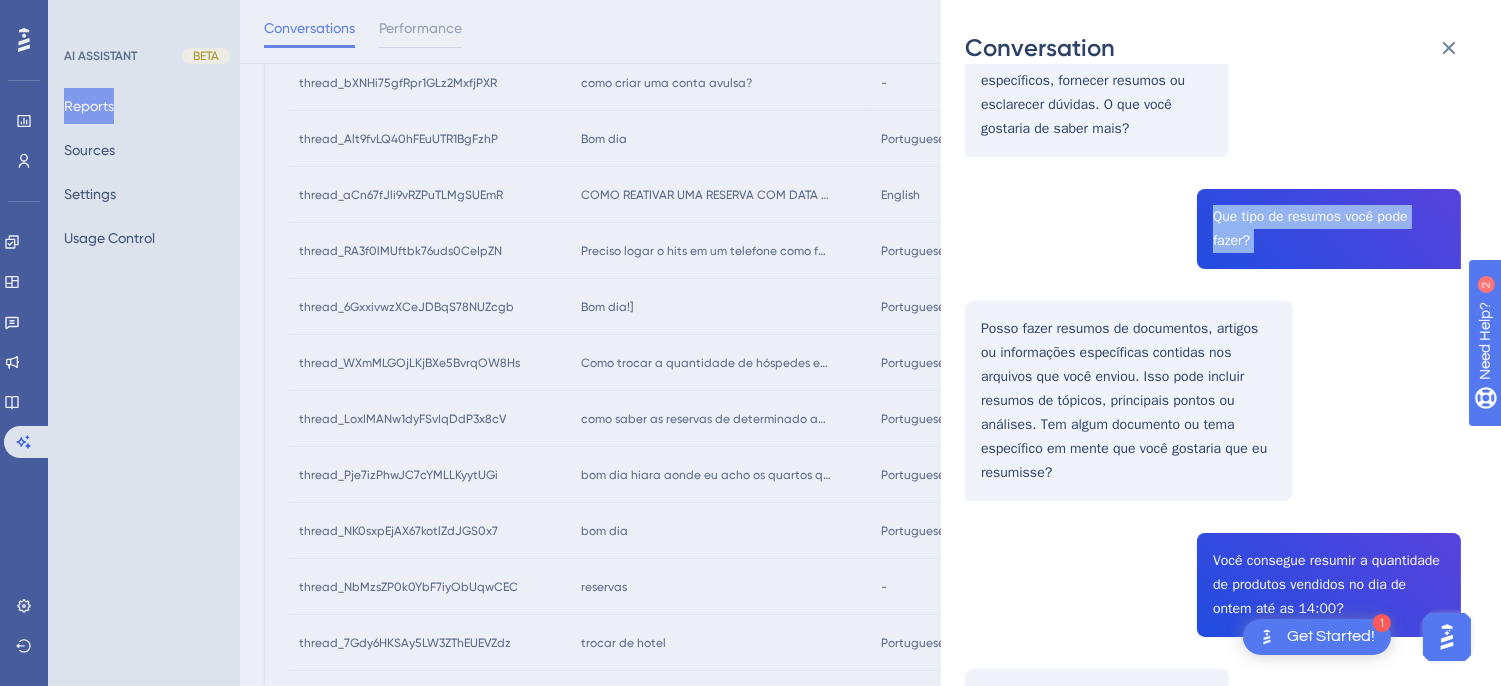 click on "thread_6GxxivwzXCeJDBqS78NUZcgb Copy - - 4_Carvalho, Jonas User Conversation History 3 ago. 2025,
8:22 Unresolved Bom dia!] Bom dia! Como posso ajudar você hoje? Seu uso é gratuito? Não consegui entender sua dúvida, mas posso te colocar em contato com um atendente agora. Deseja continuar com um especialista? Fale com um humano Não, só queria conhecer melhor suas funções Claro! Estou aqui para ajudar com informações e responder perguntas com base nos documentos que você enviou. Posso buscar dados específicos, fornecer resumos ou esclarecer dúvidas. O que você gostaria de saber mais? Que tipo de resumos você pode fazer? Posso fazer resumos de documentos, artigos ou informações específicas contidas nos arquivos que você enviou. Isso pode incluir resumos de tópicos, principais pontos ou análises. Tem algum documento ou tema específico em mente que você gostaria que eu resumisse? Você consegue resumir a quantidade de produtos vendidos no dia de ontem até as 14:00? Fale com um humano" at bounding box center (1213, 74) 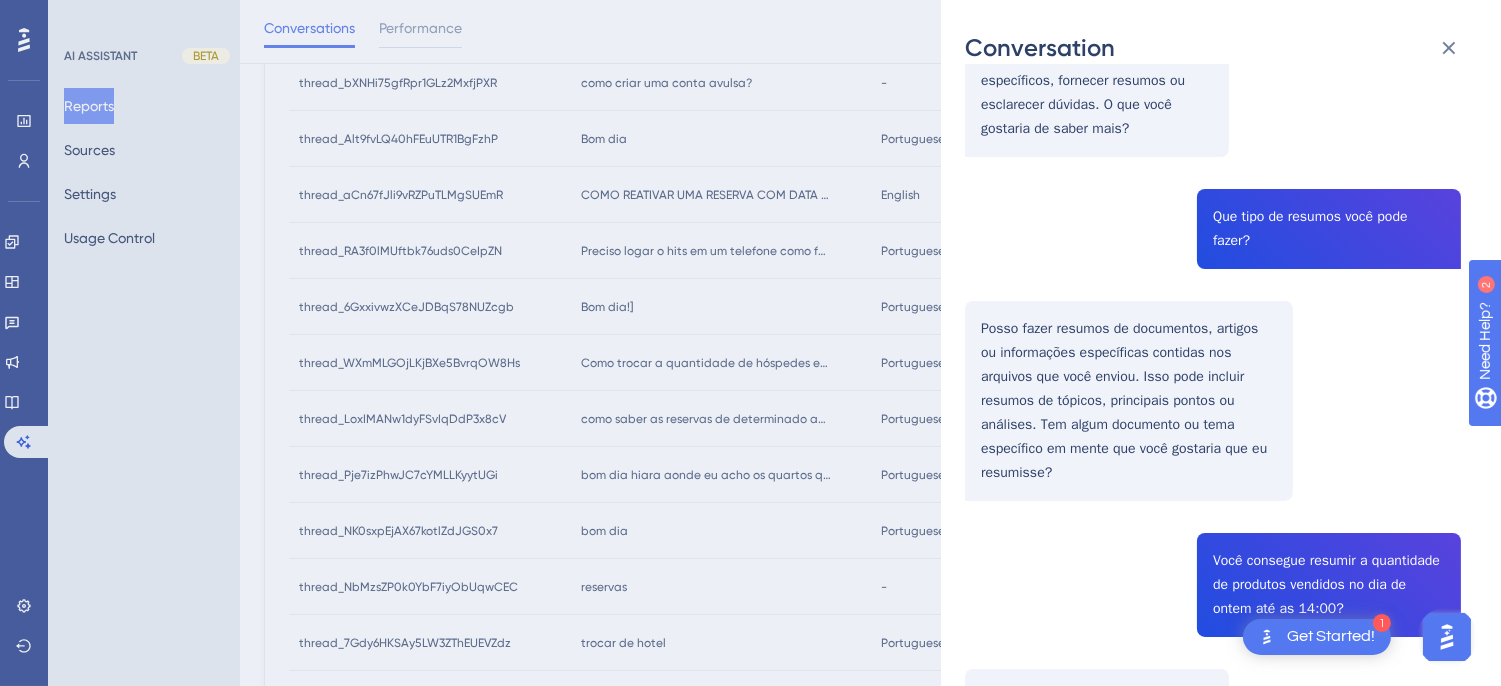 click on "thread_6GxxivwzXCeJDBqS78NUZcgb Copy - - 4_Carvalho, Jonas User Conversation History 3 ago. 2025,
8:22 Unresolved Bom dia!] Bom dia! Como posso ajudar você hoje? Seu uso é gratuito? Não consegui entender sua dúvida, mas posso te colocar em contato com um atendente agora. Deseja continuar com um especialista? Fale com um humano Não, só queria conhecer melhor suas funções Claro! Estou aqui para ajudar com informações e responder perguntas com base nos documentos que você enviou. Posso buscar dados específicos, fornecer resumos ou esclarecer dúvidas. O que você gostaria de saber mais? Que tipo de resumos você pode fazer? Posso fazer resumos de documentos, artigos ou informações específicas contidas nos arquivos que você enviou. Isso pode incluir resumos de tópicos, principais pontos ou análises. Tem algum documento ou tema específico em mente que você gostaria que eu resumisse? Você consegue resumir a quantidade de produtos vendidos no dia de ontem até as 14:00? Fale com um humano" at bounding box center (1213, 74) 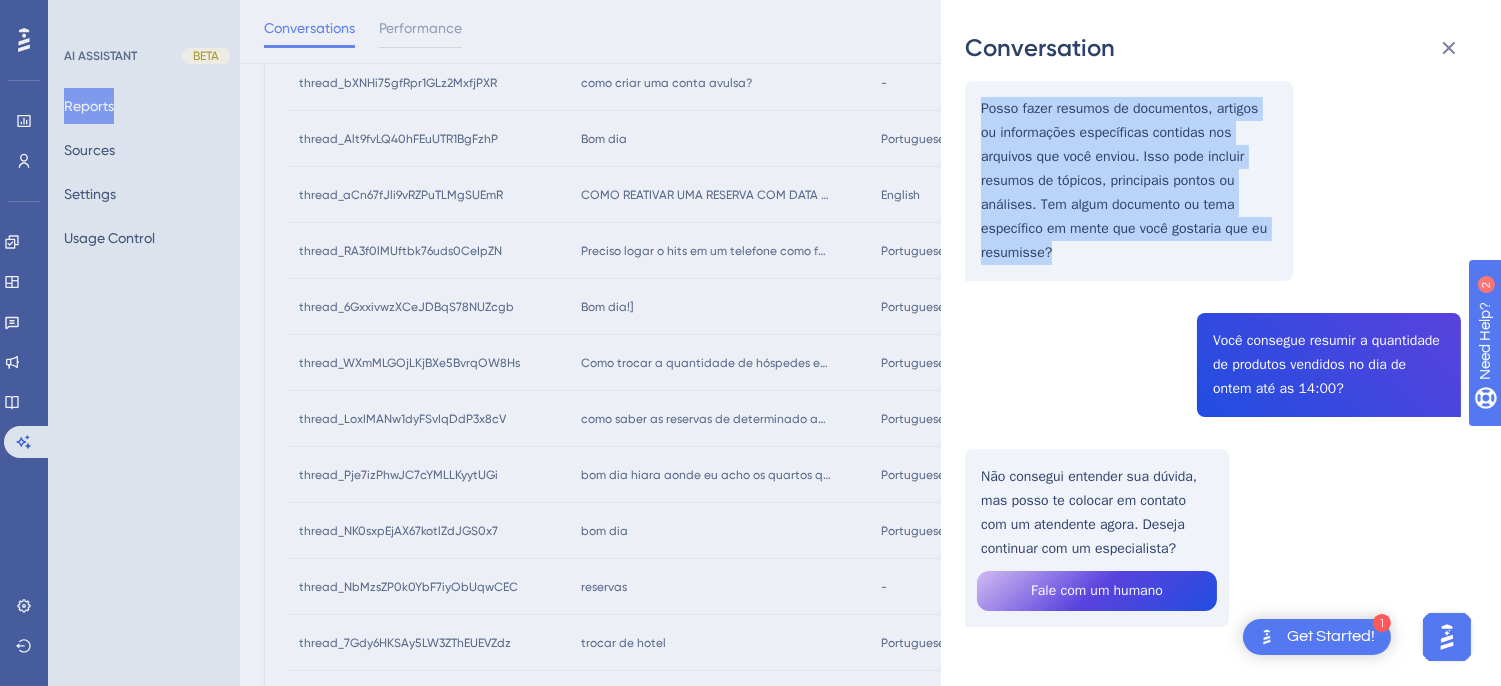 drag, startPoint x: 1251, startPoint y: 232, endPoint x: 977, endPoint y: 98, distance: 305.01147 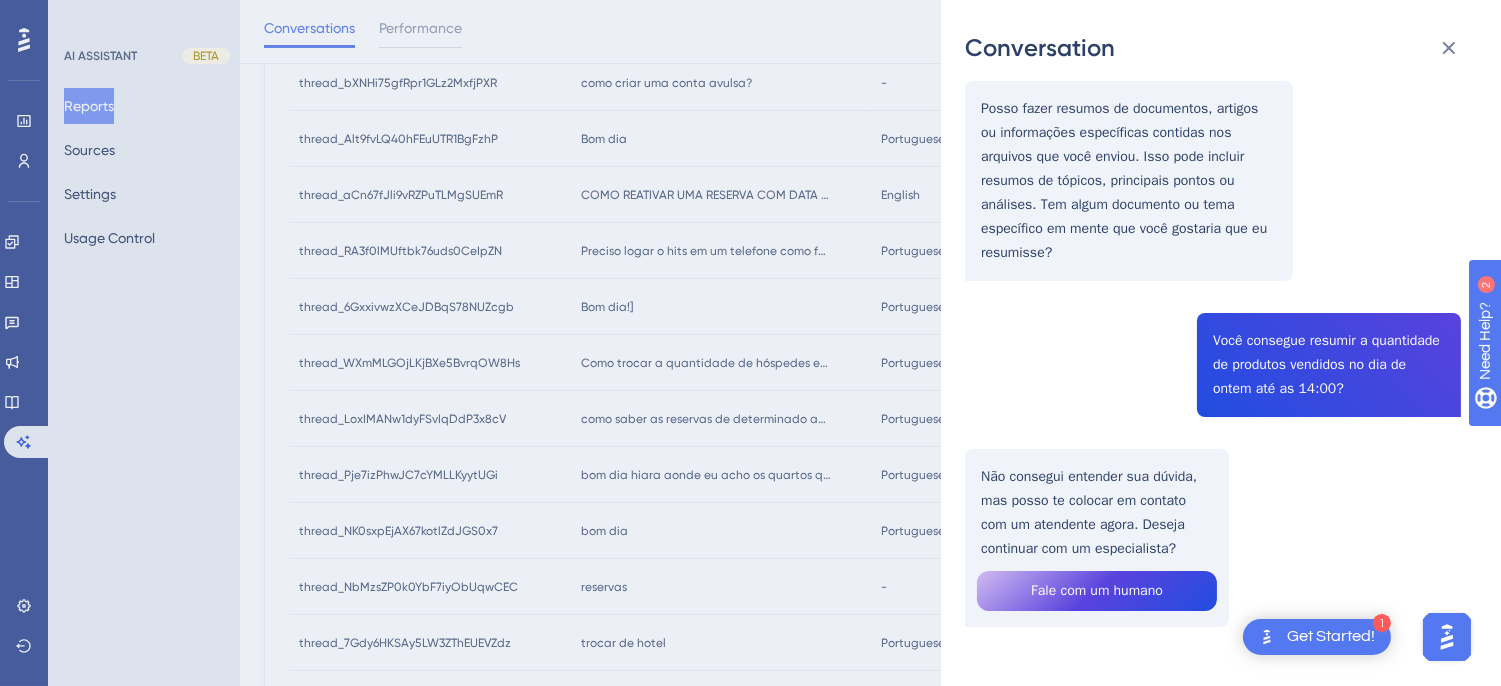 click on "thread_6GxxivwzXCeJDBqS78NUZcgb Copy - - 4_Carvalho, Jonas User Conversation History 3 ago. 2025,
8:22 Unresolved Bom dia!] Bom dia! Como posso ajudar você hoje? Seu uso é gratuito? Não consegui entender sua dúvida, mas posso te colocar em contato com um atendente agora. Deseja continuar com um especialista? Fale com um humano Não, só queria conhecer melhor suas funções Claro! Estou aqui para ajudar com informações e responder perguntas com base nos documentos que você enviou. Posso buscar dados específicos, fornecer resumos ou esclarecer dúvidas. O que você gostaria de saber mais? Que tipo de resumos você pode fazer? Posso fazer resumos de documentos, artigos ou informações específicas contidas nos arquivos que você enviou. Isso pode incluir resumos de tópicos, principais pontos ou análises. Tem algum documento ou tema específico em mente que você gostaria que eu resumisse? Você consegue resumir a quantidade de produtos vendidos no dia de ontem até as 14:00? Fale com um humano" at bounding box center (1213, -146) 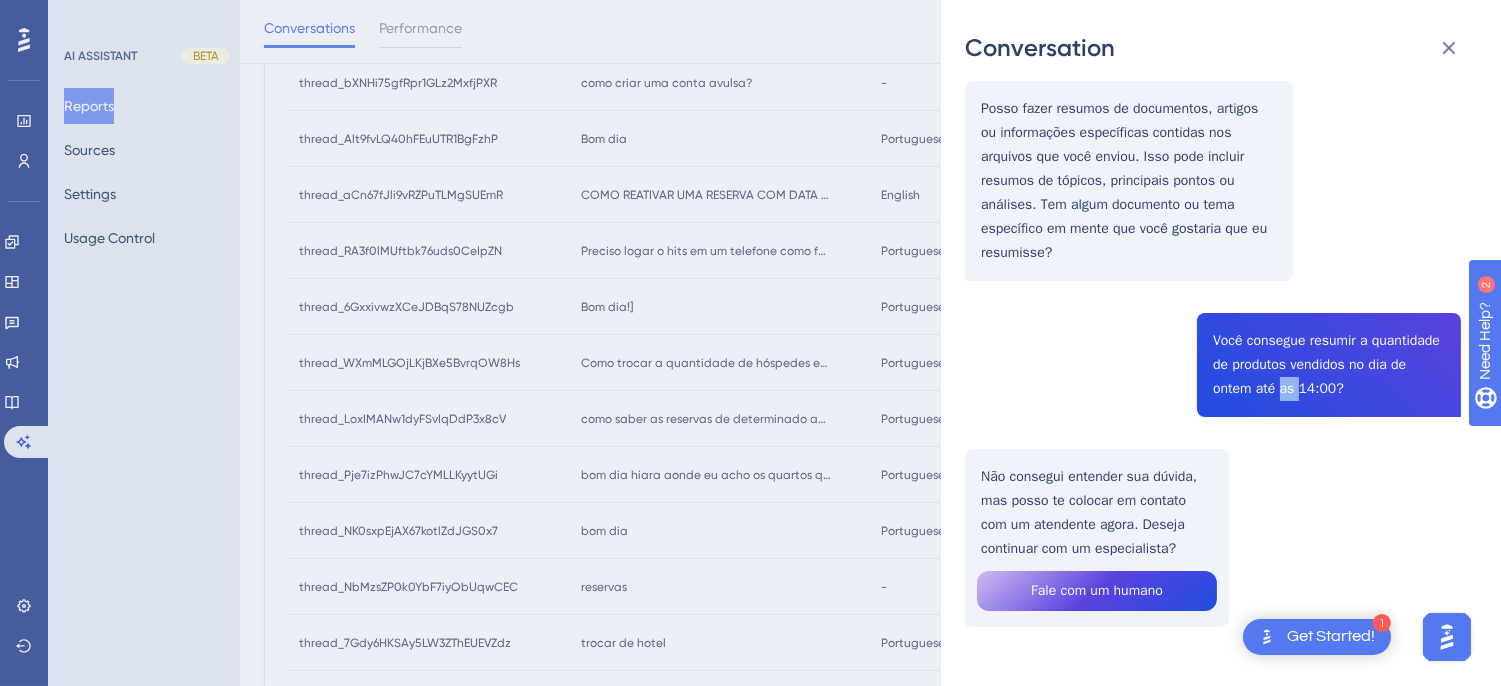 click on "thread_6GxxivwzXCeJDBqS78NUZcgb Copy - - 4_Carvalho, Jonas User Conversation History 3 ago. 2025,
8:22 Unresolved Bom dia!] Bom dia! Como posso ajudar você hoje? Seu uso é gratuito? Não consegui entender sua dúvida, mas posso te colocar em contato com um atendente agora. Deseja continuar com um especialista? Fale com um humano Não, só queria conhecer melhor suas funções Claro! Estou aqui para ajudar com informações e responder perguntas com base nos documentos que você enviou. Posso buscar dados específicos, fornecer resumos ou esclarecer dúvidas. O que você gostaria de saber mais? Que tipo de resumos você pode fazer? Posso fazer resumos de documentos, artigos ou informações específicas contidas nos arquivos que você enviou. Isso pode incluir resumos de tópicos, principais pontos ou análises. Tem algum documento ou tema específico em mente que você gostaria que eu resumisse? Você consegue resumir a quantidade de produtos vendidos no dia de ontem até as 14:00? Fale com um humano" at bounding box center [1213, -146] 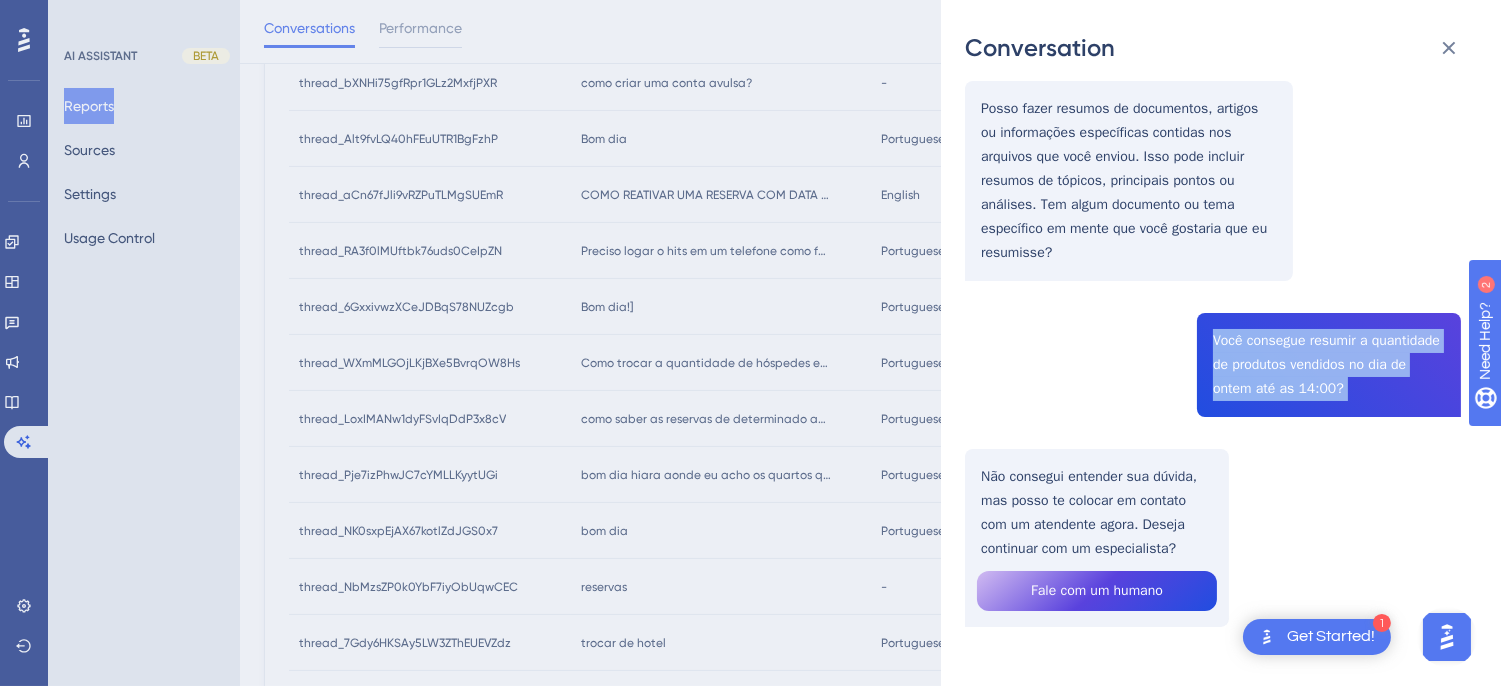 click on "thread_6GxxivwzXCeJDBqS78NUZcgb Copy - - 4_Carvalho, Jonas User Conversation History 3 ago. 2025,
8:22 Unresolved Bom dia!] Bom dia! Como posso ajudar você hoje? Seu uso é gratuito? Não consegui entender sua dúvida, mas posso te colocar em contato com um atendente agora. Deseja continuar com um especialista? Fale com um humano Não, só queria conhecer melhor suas funções Claro! Estou aqui para ajudar com informações e responder perguntas com base nos documentos que você enviou. Posso buscar dados específicos, fornecer resumos ou esclarecer dúvidas. O que você gostaria de saber mais? Que tipo de resumos você pode fazer? Posso fazer resumos de documentos, artigos ou informações específicas contidas nos arquivos que você enviou. Isso pode incluir resumos de tópicos, principais pontos ou análises. Tem algum documento ou tema específico em mente que você gostaria que eu resumisse? Você consegue resumir a quantidade de produtos vendidos no dia de ontem até as 14:00? Fale com um humano" at bounding box center (1213, -146) 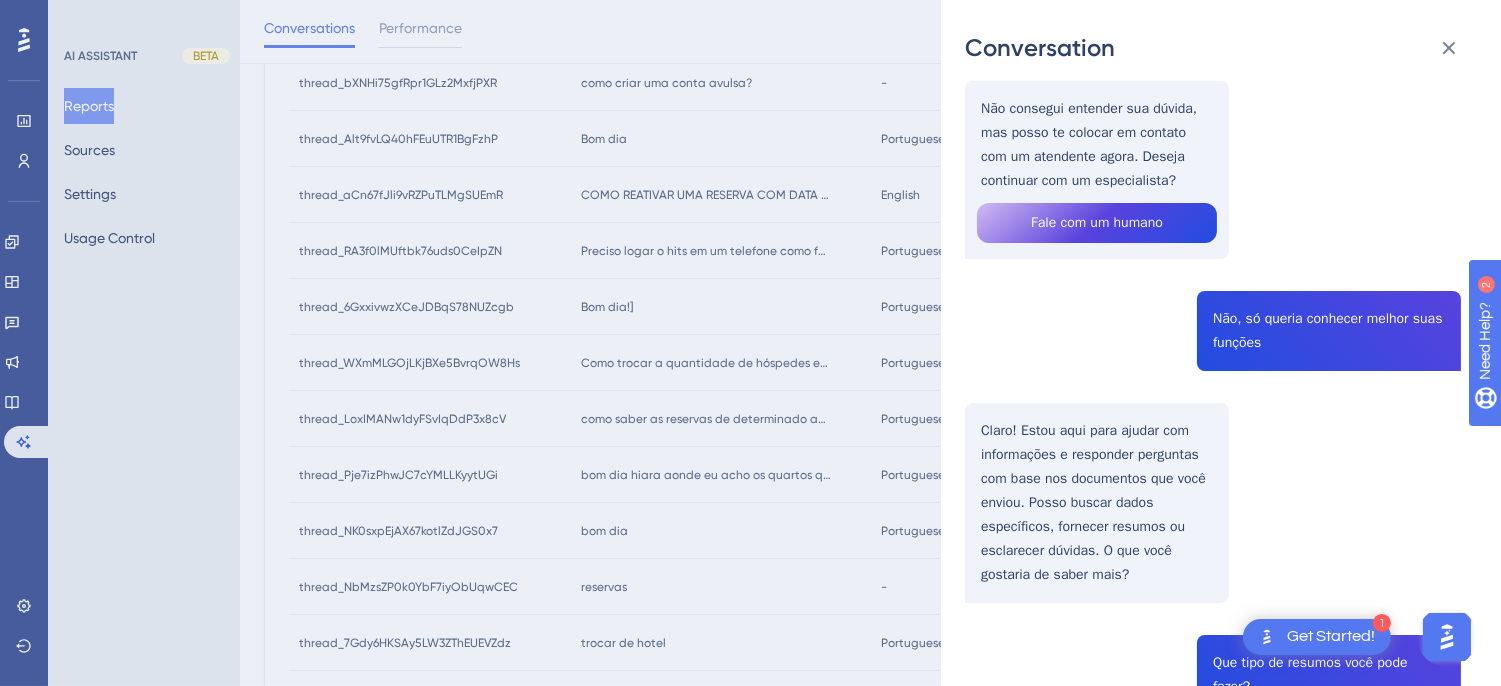 scroll, scrollTop: 0, scrollLeft: 0, axis: both 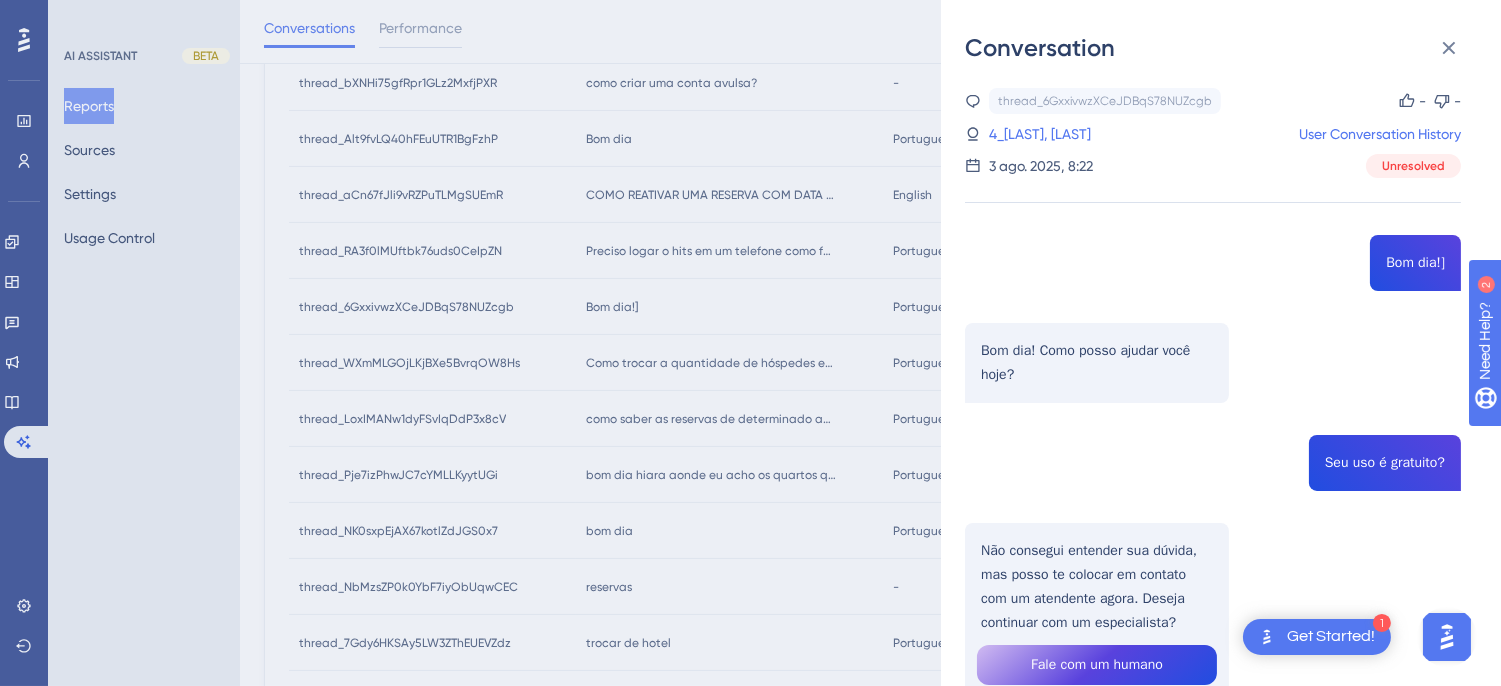 click on "thread_6GxxivwzXCeJDBqS78NUZcgb Copy - - 4_Carvalho, Jonas User Conversation History 3 ago. 2025,
8:22 Unresolved" at bounding box center [1213, 133] 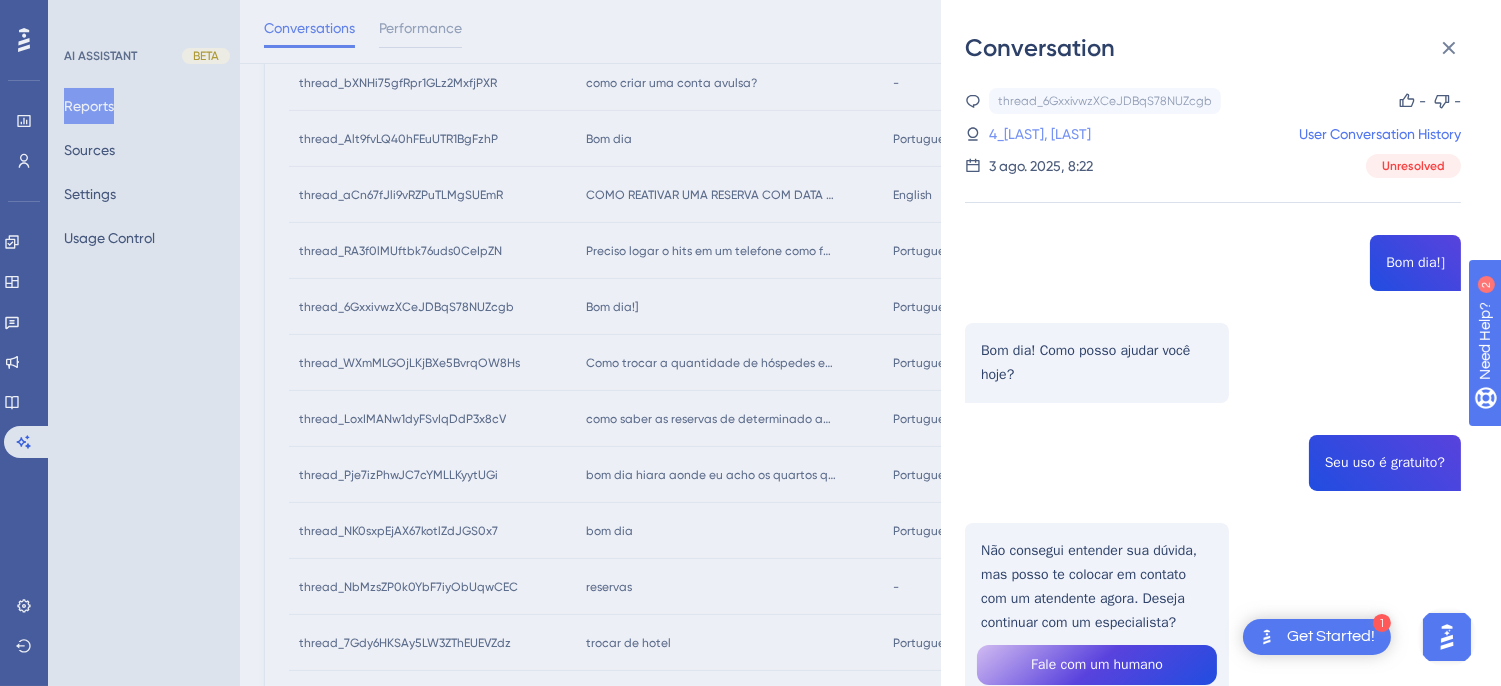 click on "4_Carvalho, Jonas" at bounding box center [1040, 134] 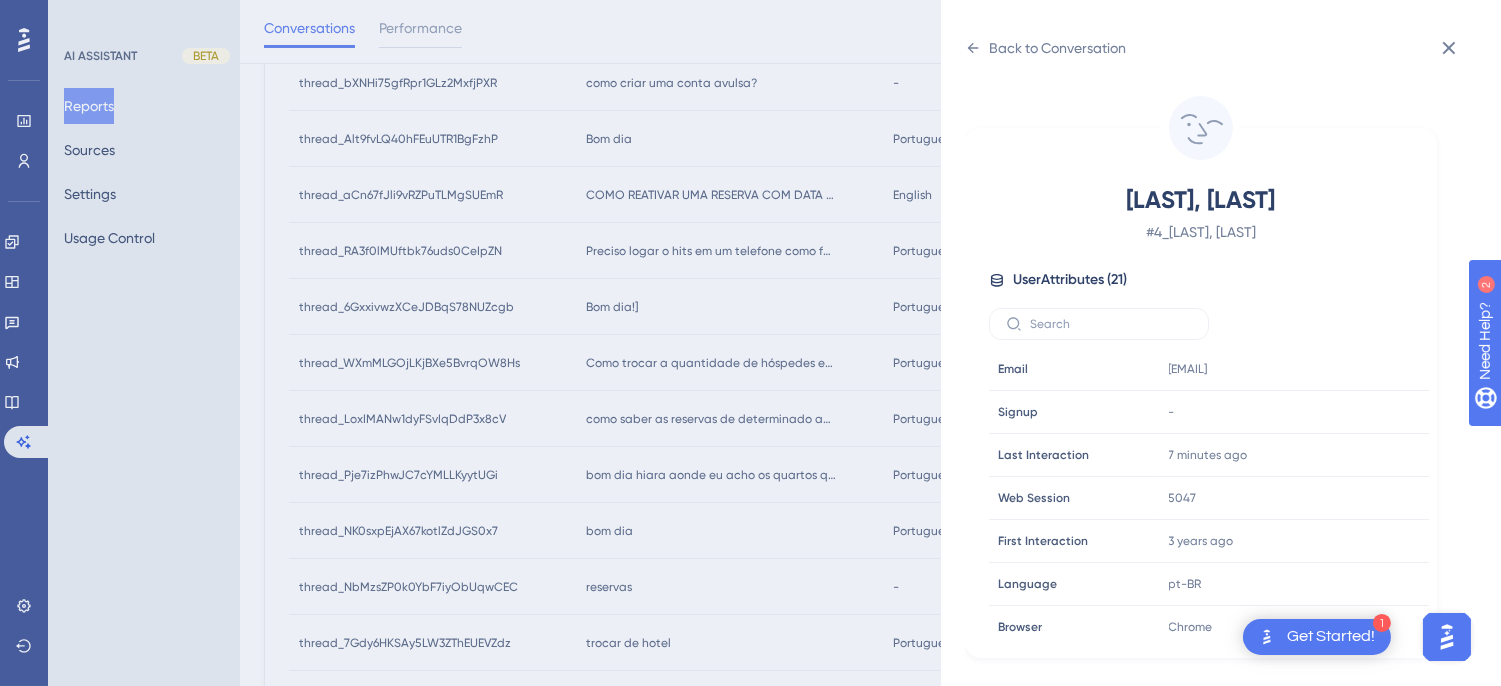 scroll, scrollTop: 610, scrollLeft: 0, axis: vertical 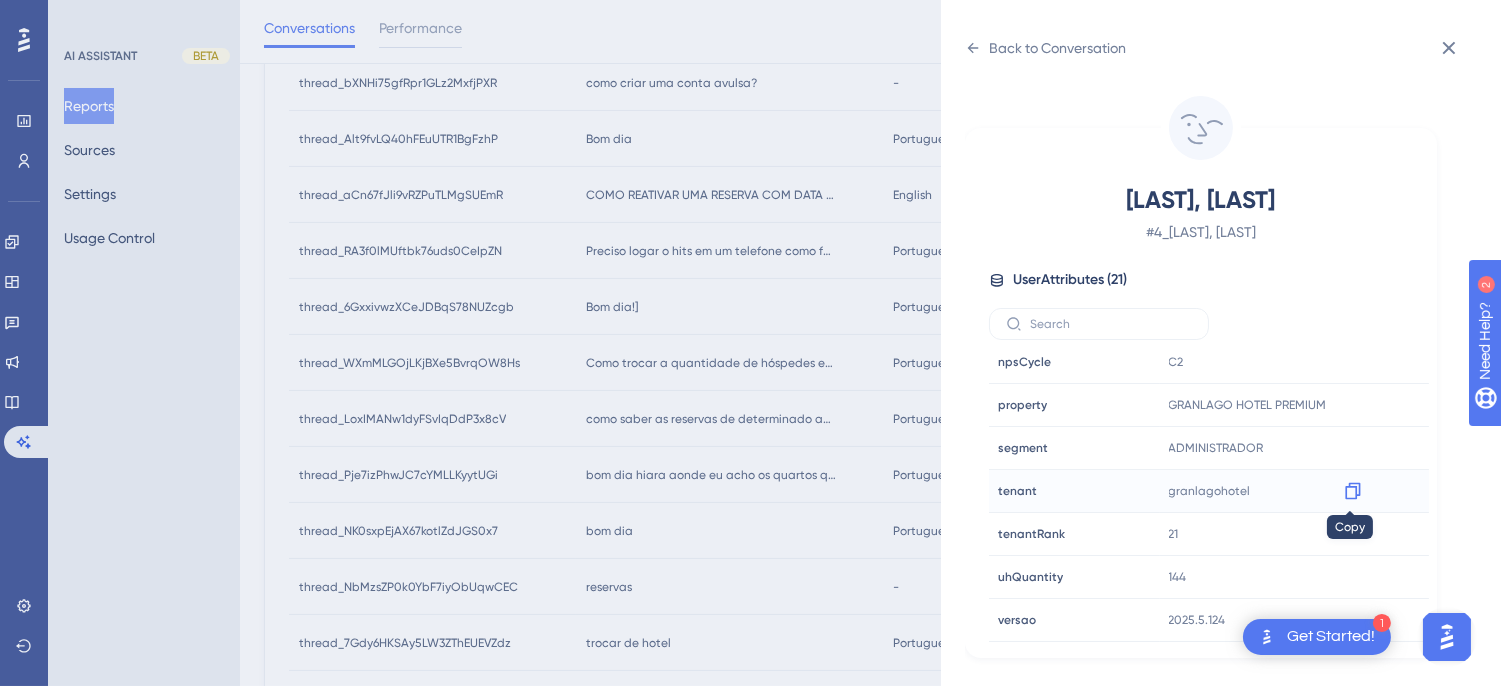click 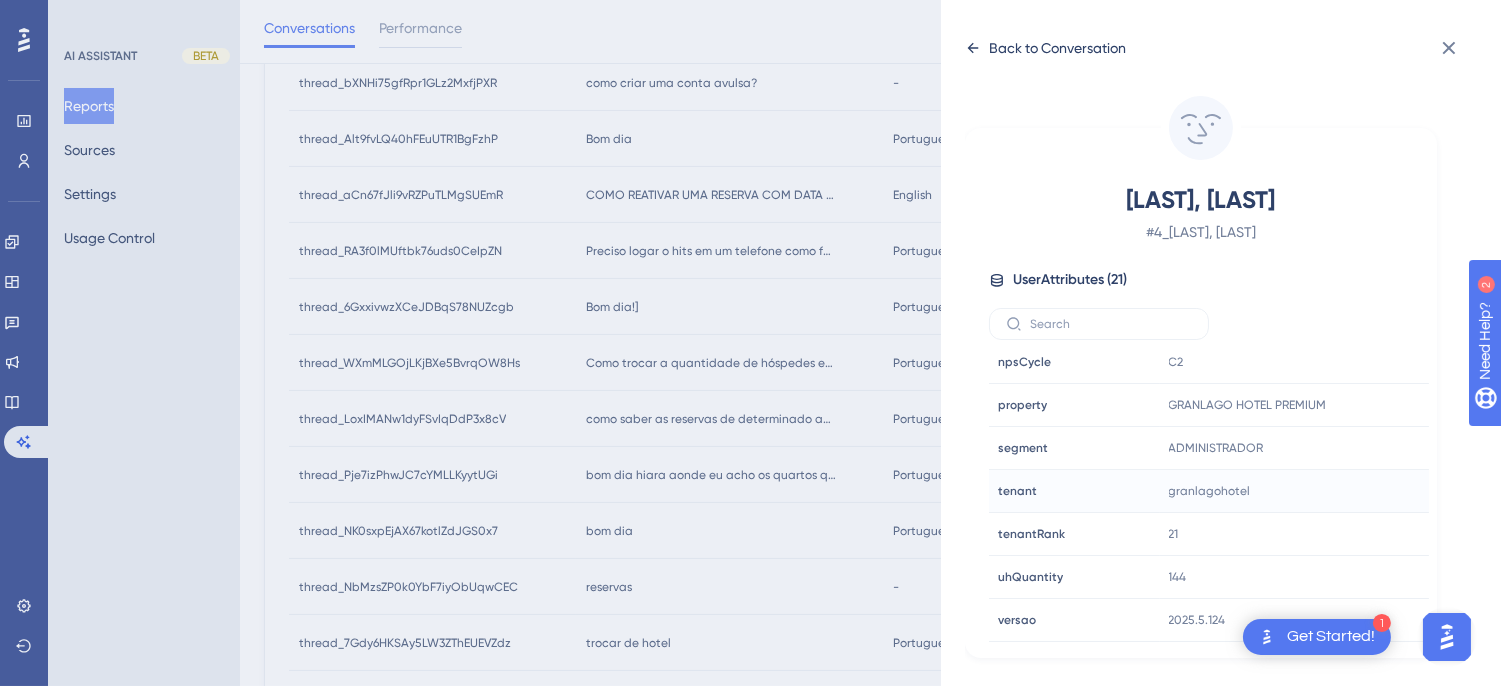 click on "Back to Conversation" at bounding box center [1045, 48] 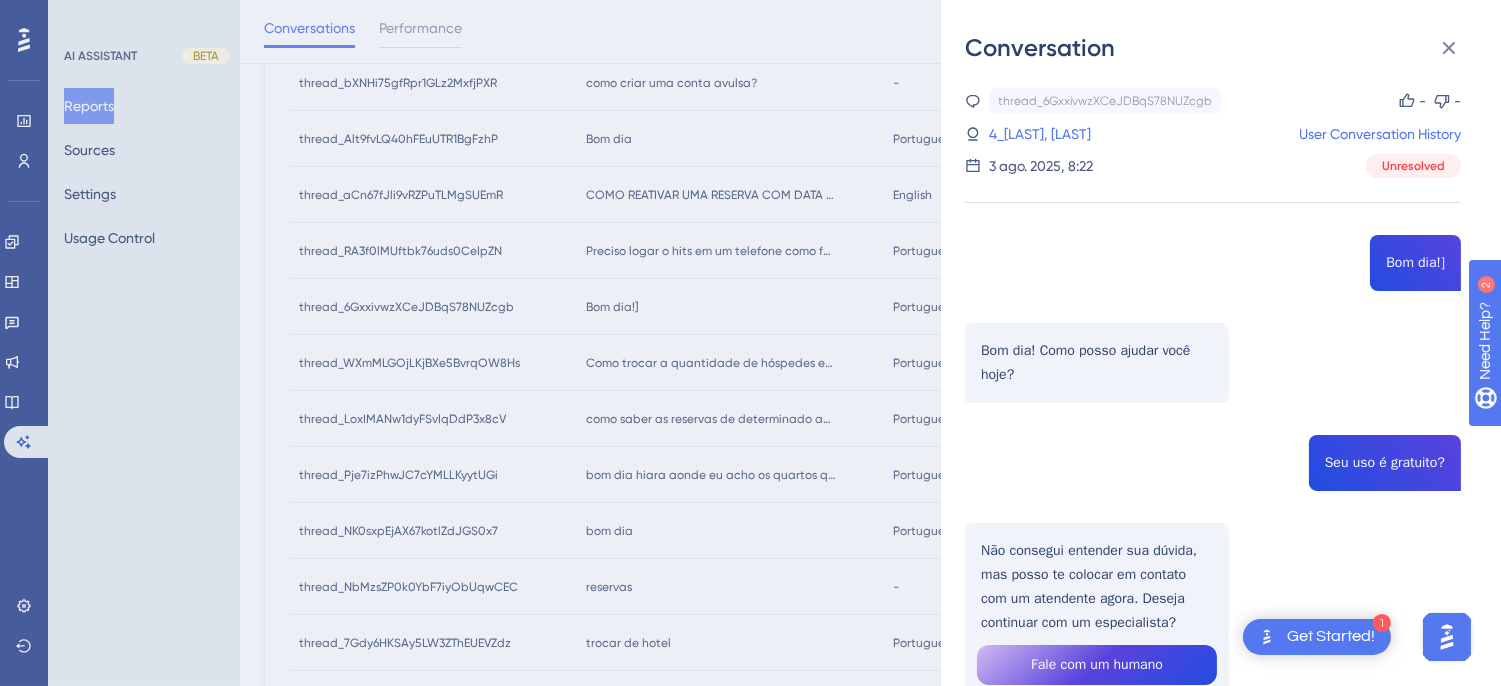 scroll, scrollTop: 1108, scrollLeft: 0, axis: vertical 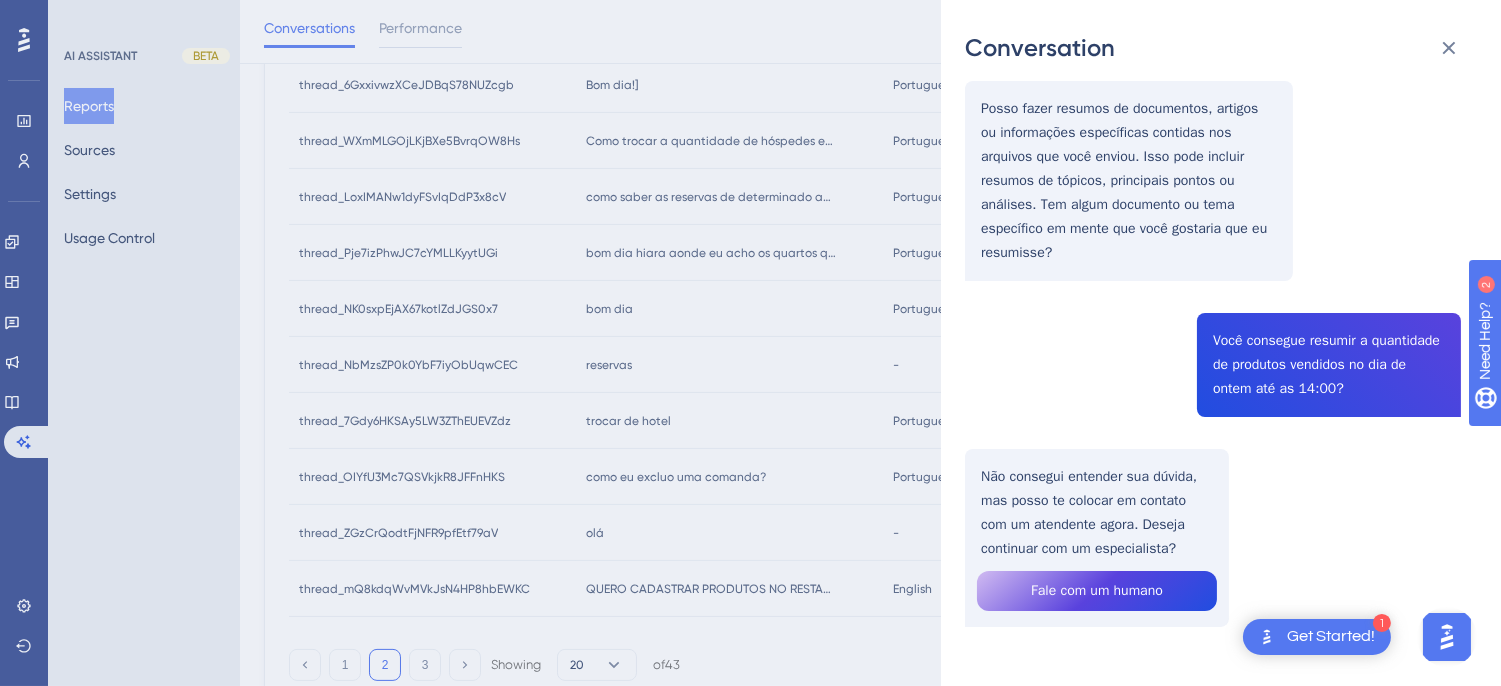 click on "thread_6GxxivwzXCeJDBqS78NUZcgb Copy - - 4_Carvalho, Jonas User Conversation History 3 ago. 2025,
8:22 Unresolved Bom dia!] Bom dia! Como posso ajudar você hoje? Seu uso é gratuito? Não consegui entender sua dúvida, mas posso te colocar em contato com um atendente agora. Deseja continuar com um especialista? Fale com um humano Não, só queria conhecer melhor suas funções Claro! Estou aqui para ajudar com informações e responder perguntas com base nos documentos que você enviou. Posso buscar dados específicos, fornecer resumos ou esclarecer dúvidas. O que você gostaria de saber mais? Que tipo de resumos você pode fazer? Posso fazer resumos de documentos, artigos ou informações específicas contidas nos arquivos que você enviou. Isso pode incluir resumos de tópicos, principais pontos ou análises. Tem algum documento ou tema específico em mente que você gostaria que eu resumisse? Você consegue resumir a quantidade de produtos vendidos no dia de ontem até as 14:00? Fale com um humano" at bounding box center (1213, -146) 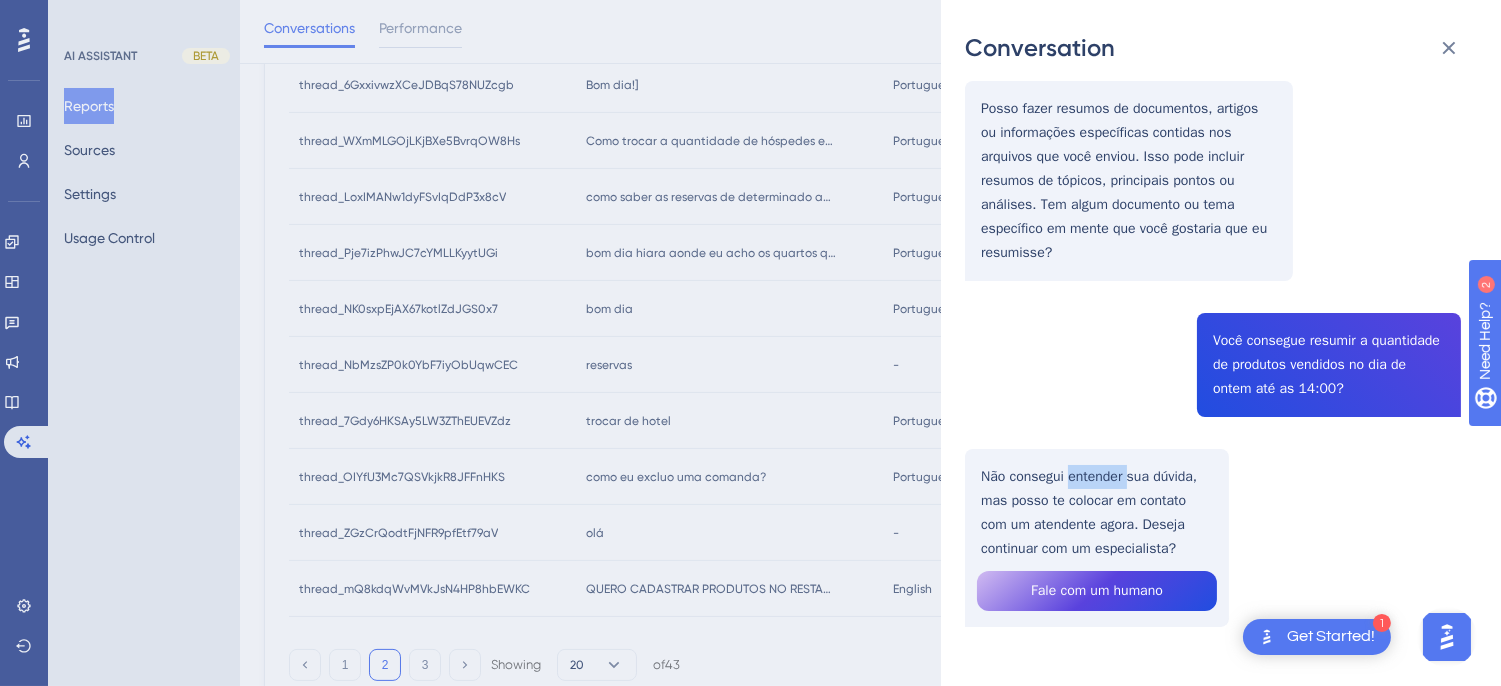 click on "thread_6GxxivwzXCeJDBqS78NUZcgb Copy - - 4_Carvalho, Jonas User Conversation History 3 ago. 2025,
8:22 Unresolved Bom dia!] Bom dia! Como posso ajudar você hoje? Seu uso é gratuito? Não consegui entender sua dúvida, mas posso te colocar em contato com um atendente agora. Deseja continuar com um especialista? Fale com um humano Não, só queria conhecer melhor suas funções Claro! Estou aqui para ajudar com informações e responder perguntas com base nos documentos que você enviou. Posso buscar dados específicos, fornecer resumos ou esclarecer dúvidas. O que você gostaria de saber mais? Que tipo de resumos você pode fazer? Posso fazer resumos de documentos, artigos ou informações específicas contidas nos arquivos que você enviou. Isso pode incluir resumos de tópicos, principais pontos ou análises. Tem algum documento ou tema específico em mente que você gostaria que eu resumisse? Você consegue resumir a quantidade de produtos vendidos no dia de ontem até as 14:00? Fale com um humano" at bounding box center (1213, -146) 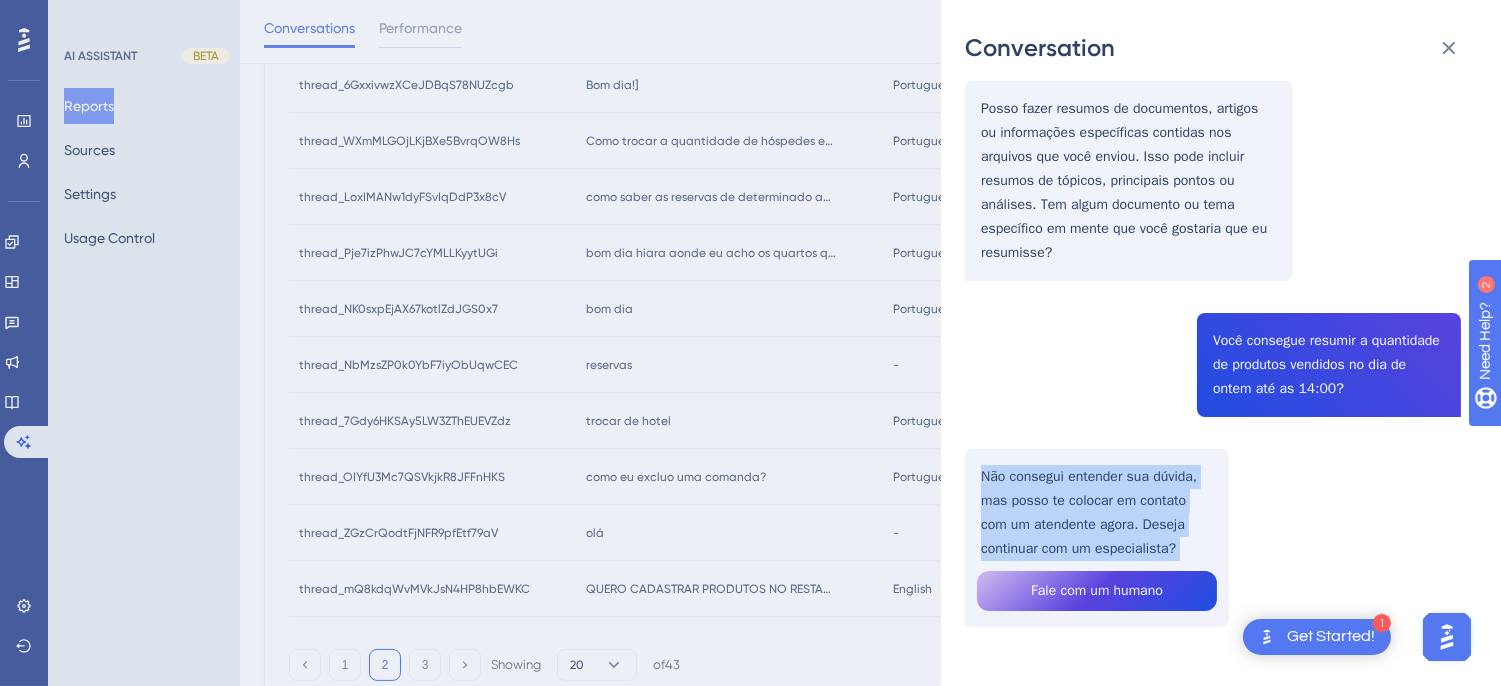 click on "thread_6GxxivwzXCeJDBqS78NUZcgb Copy - - 4_Carvalho, Jonas User Conversation History 3 ago. 2025,
8:22 Unresolved Bom dia!] Bom dia! Como posso ajudar você hoje? Seu uso é gratuito? Não consegui entender sua dúvida, mas posso te colocar em contato com um atendente agora. Deseja continuar com um especialista? Fale com um humano Não, só queria conhecer melhor suas funções Claro! Estou aqui para ajudar com informações e responder perguntas com base nos documentos que você enviou. Posso buscar dados específicos, fornecer resumos ou esclarecer dúvidas. O que você gostaria de saber mais? Que tipo de resumos você pode fazer? Posso fazer resumos de documentos, artigos ou informações específicas contidas nos arquivos que você enviou. Isso pode incluir resumos de tópicos, principais pontos ou análises. Tem algum documento ou tema específico em mente que você gostaria que eu resumisse? Você consegue resumir a quantidade de produtos vendidos no dia de ontem até as 14:00? Fale com um humano" at bounding box center (1213, -146) 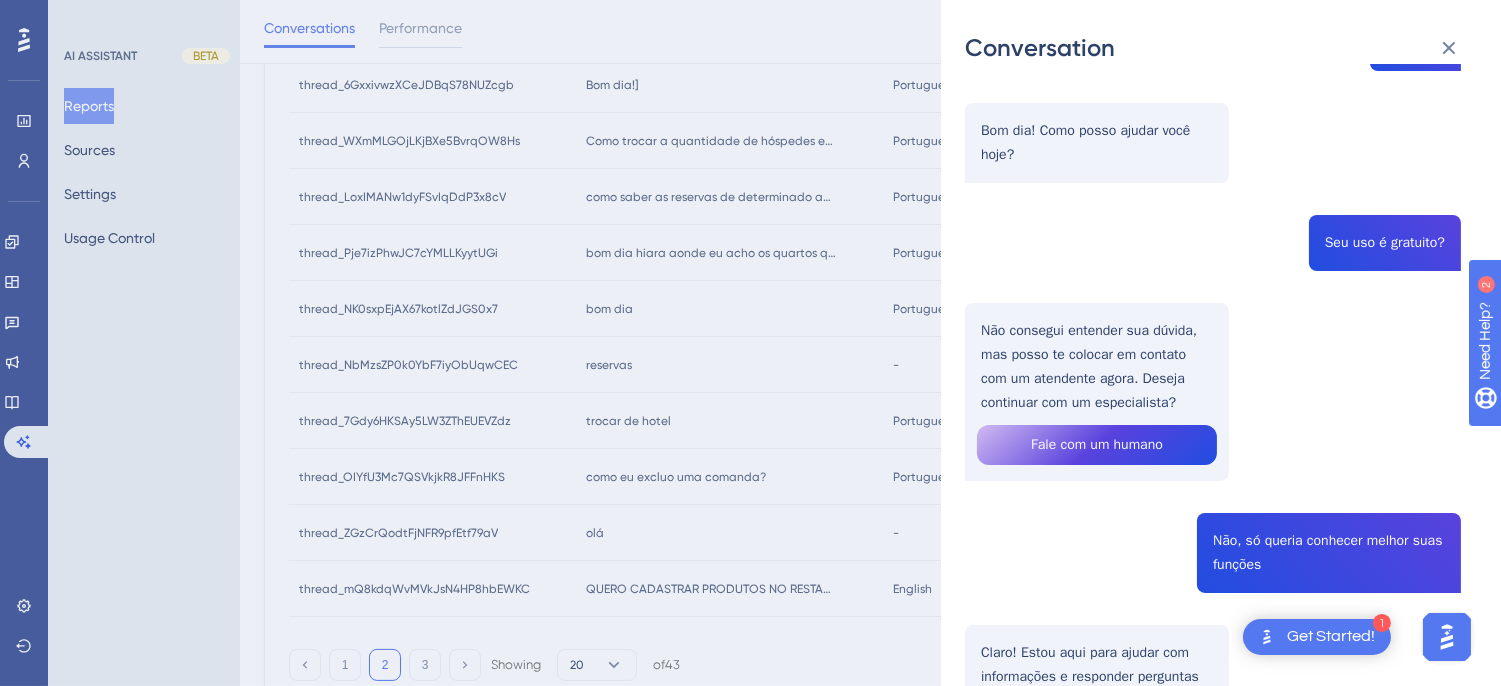 scroll, scrollTop: 0, scrollLeft: 0, axis: both 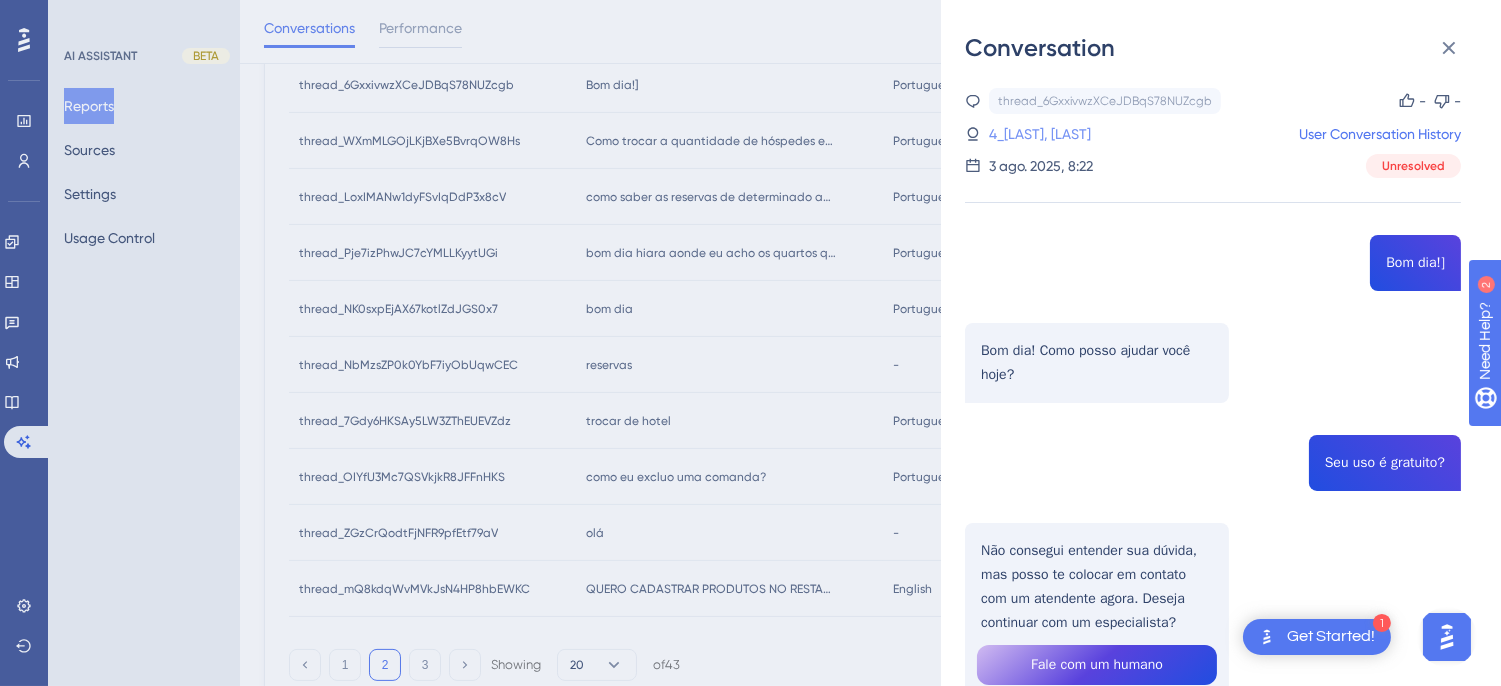 click on "4_Carvalho, Jonas" at bounding box center [1040, 134] 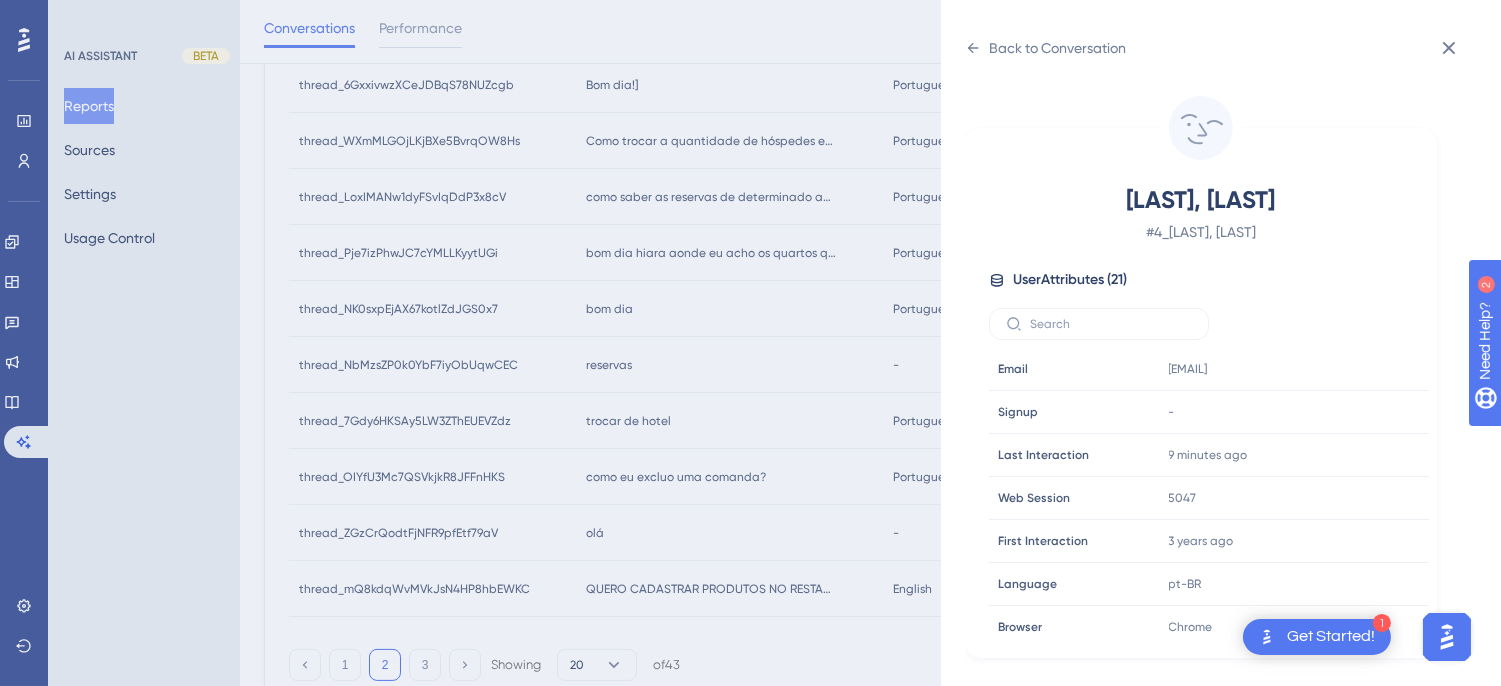 scroll, scrollTop: 610, scrollLeft: 0, axis: vertical 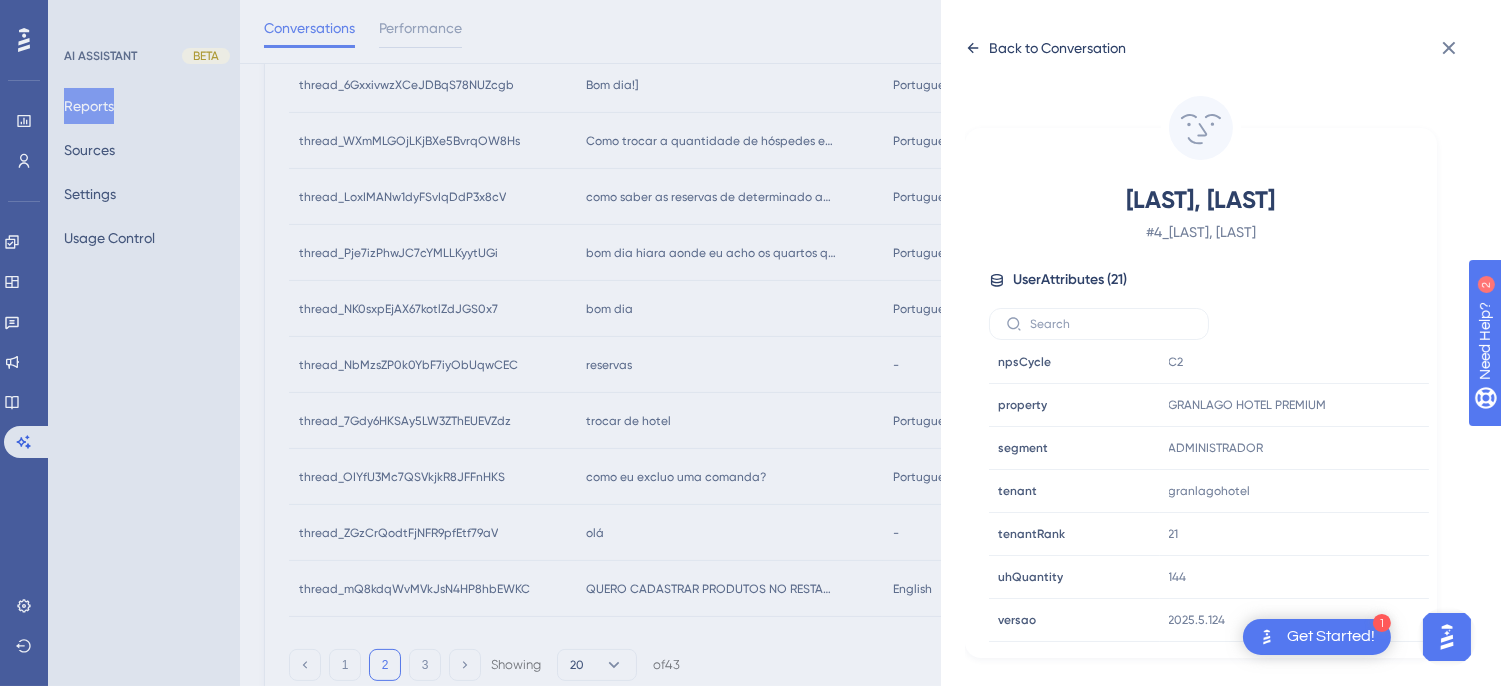 click 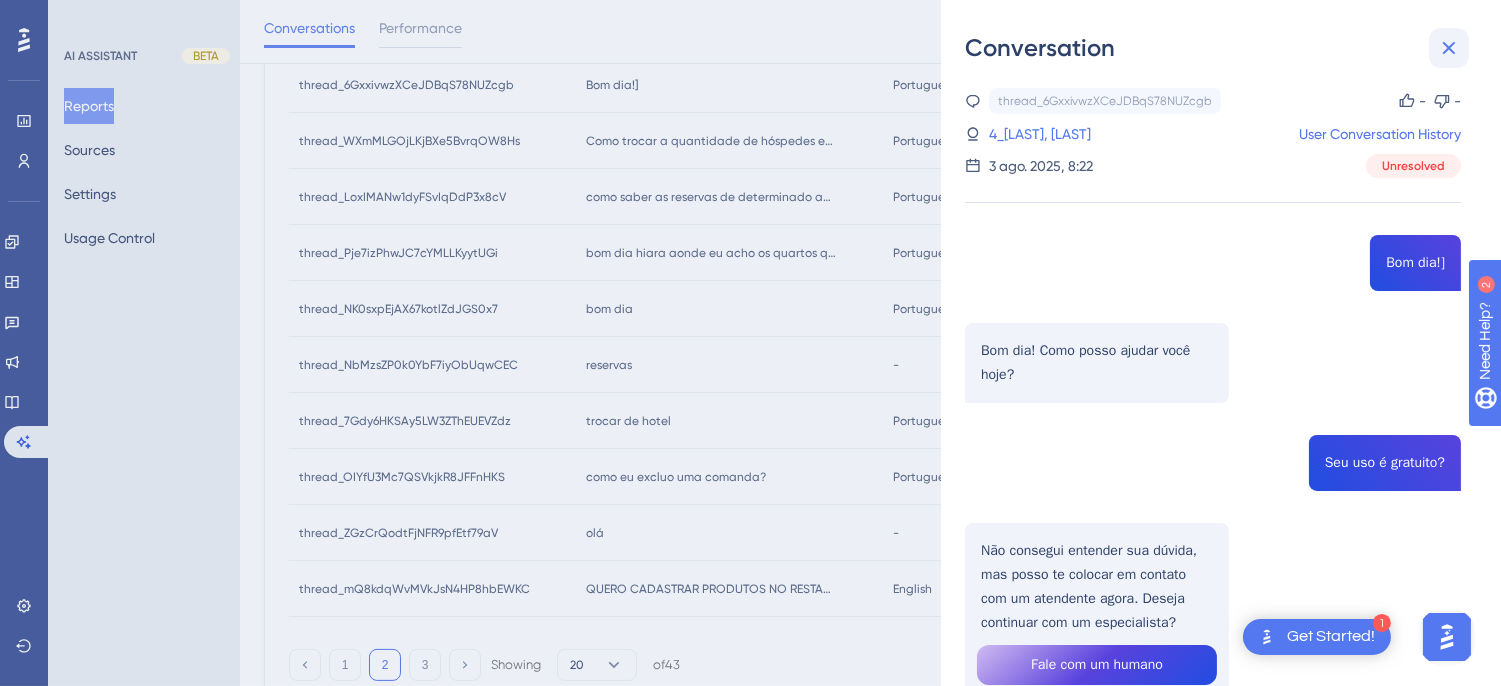 click 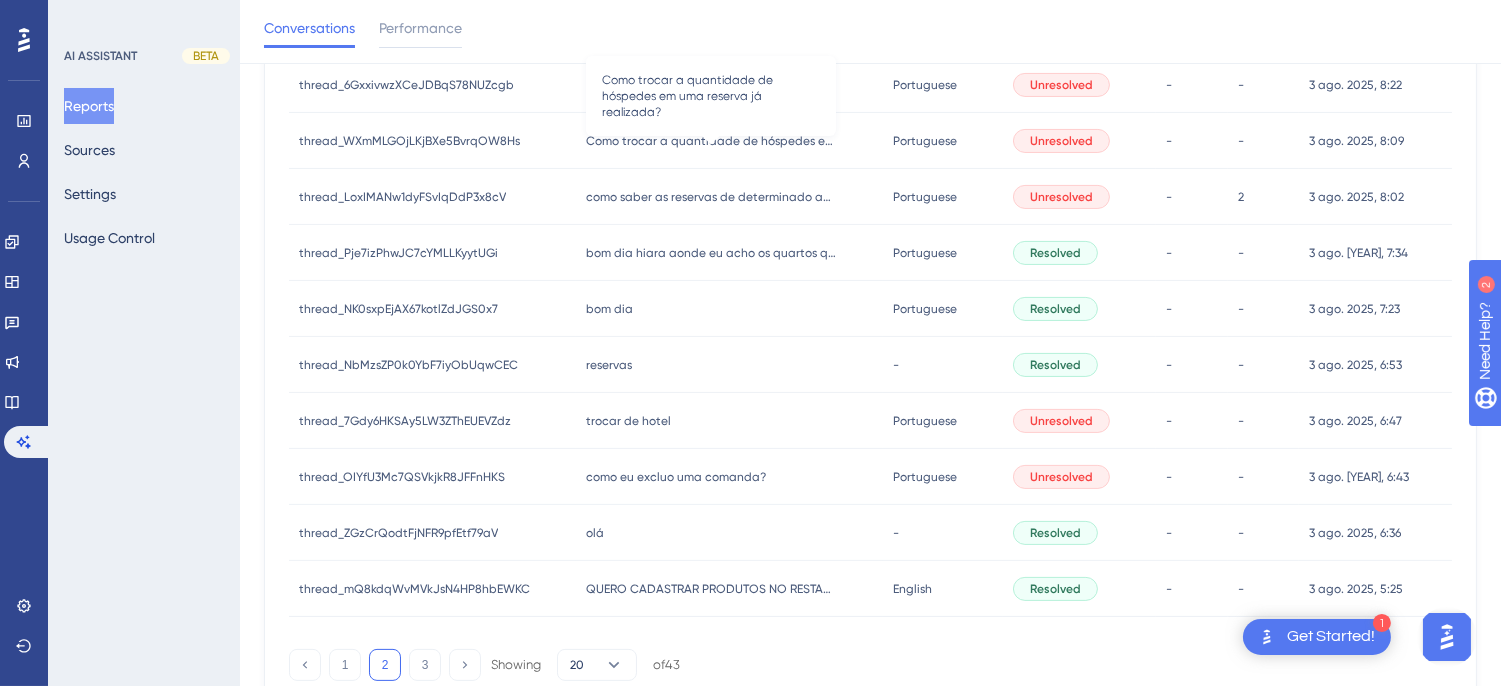 click on "Como trocar a quantidade de hóspedes em uma reserva já realizada?" at bounding box center [711, 141] 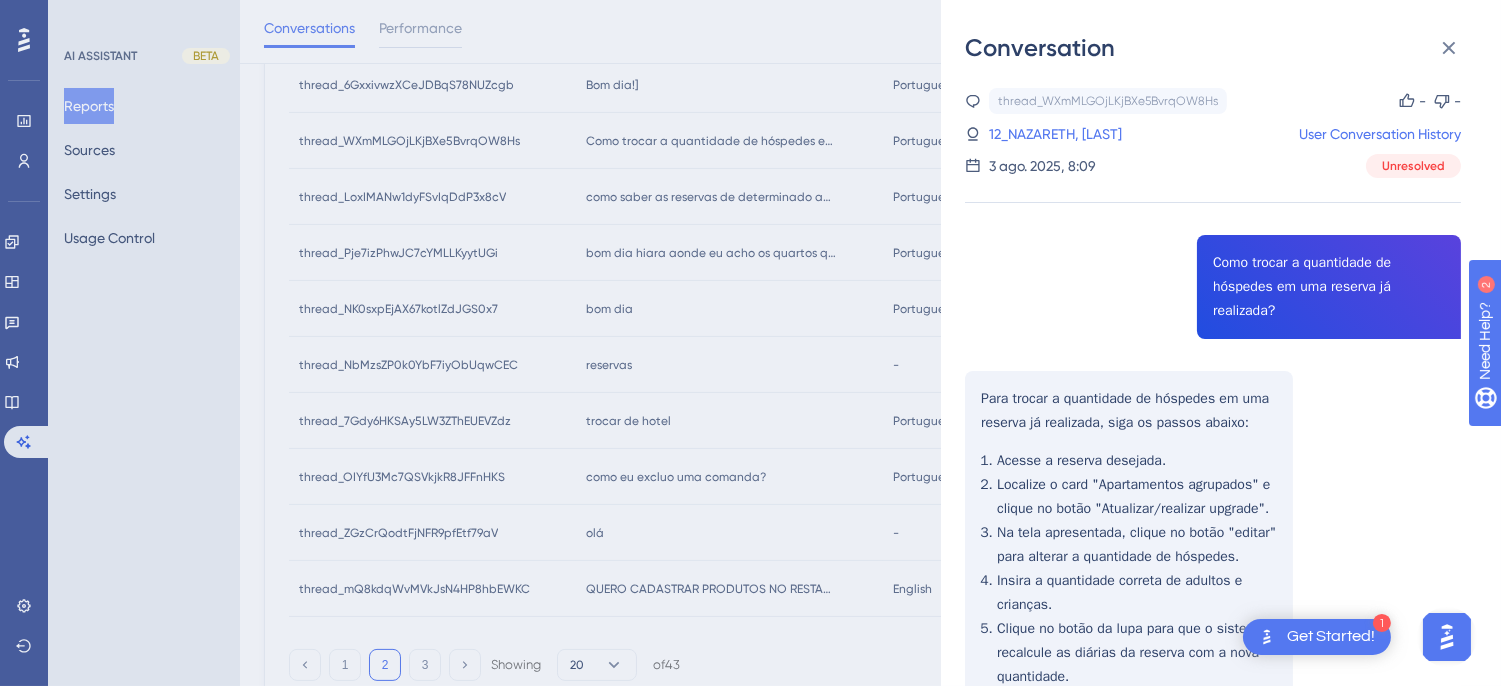 click on "thread_WXmMLGOjLKjBXe5BvrqOW8Hs Copy - - 12_NAZARETH, ALEXSANDRO User Conversation History 3 ago. 2025,
8:09 Unresolved Como trocar a quantidade de hóspedes em uma reserva já realizada? Para trocar a quantidade de hóspedes em uma reserva já realizada, siga os passos abaixo:
Acesse a reserva desejada.
Localize o card "Apartamentos agrupados" e clique no botão "Atualizar/realizar upgrade".
Na tela apresentada, clique no botão "editar" para alterar a quantidade de hóspedes.
Insira a quantidade correta de adultos e crianças.
Clique no botão da lupa para que o sistema recalcule as diárias da reserva com a nova quantidade.
Se necessário, marque a opção para atualizar os valores das diárias e clique no botão verde para confirmar a alteração.
me dê um passo a passo Claro! Aqui está um passo a passo para trocar a quantidade de hóspedes em uma reserva já realizada:
Acesse a Reserva : Entre no sistema e localize a reserva que deseja alterar.
Localize o Card de Apartamentos" at bounding box center [1213, 1627] 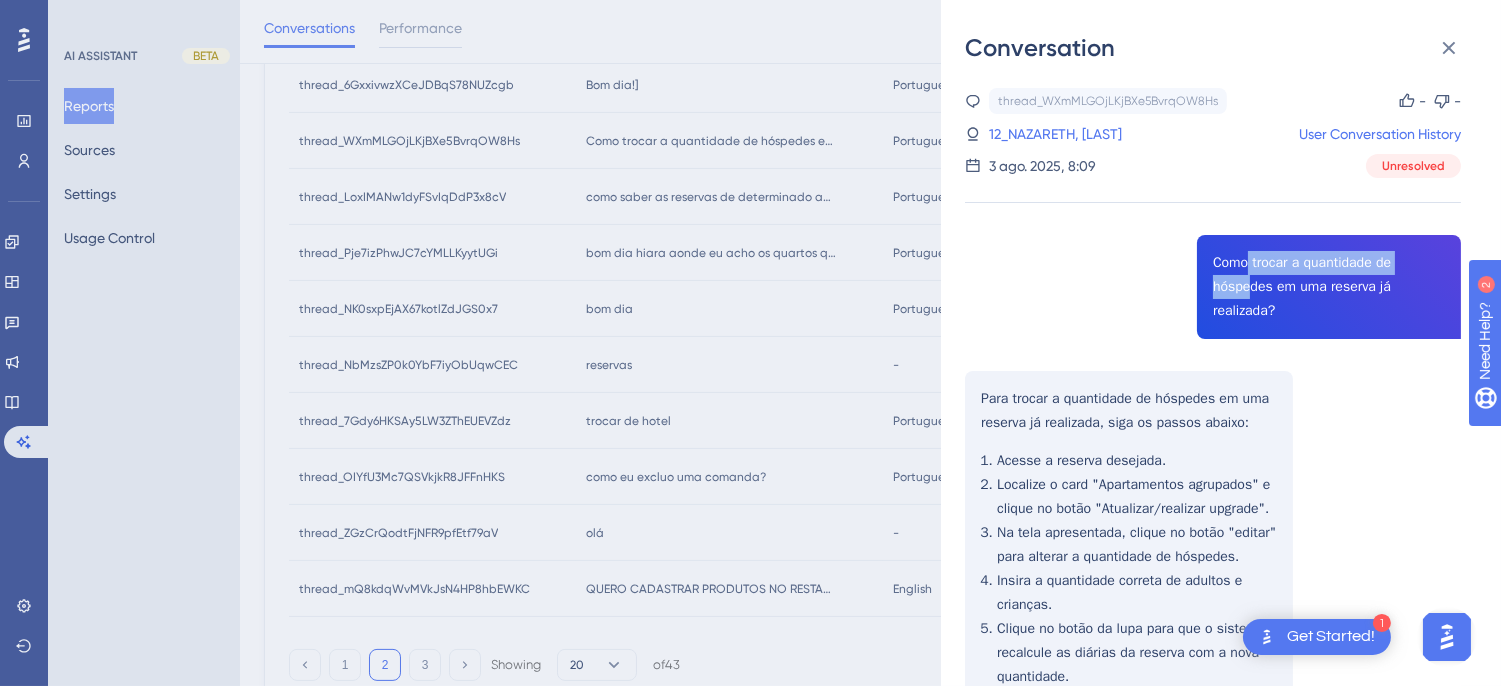 click on "thread_WXmMLGOjLKjBXe5BvrqOW8Hs Copy - - 12_NAZARETH, ALEXSANDRO User Conversation History 3 ago. 2025,
8:09 Unresolved Como trocar a quantidade de hóspedes em uma reserva já realizada? Para trocar a quantidade de hóspedes em uma reserva já realizada, siga os passos abaixo:
Acesse a reserva desejada.
Localize o card "Apartamentos agrupados" e clique no botão "Atualizar/realizar upgrade".
Na tela apresentada, clique no botão "editar" para alterar a quantidade de hóspedes.
Insira a quantidade correta de adultos e crianças.
Clique no botão da lupa para que o sistema recalcule as diárias da reserva com a nova quantidade.
Se necessário, marque a opção para atualizar os valores das diárias e clique no botão verde para confirmar a alteração.
me dê um passo a passo Claro! Aqui está um passo a passo para trocar a quantidade de hóspedes em uma reserva já realizada:
Acesse a Reserva : Entre no sistema e localize a reserva que deseja alterar.
Localize o Card de Apartamentos" at bounding box center [1213, 1627] 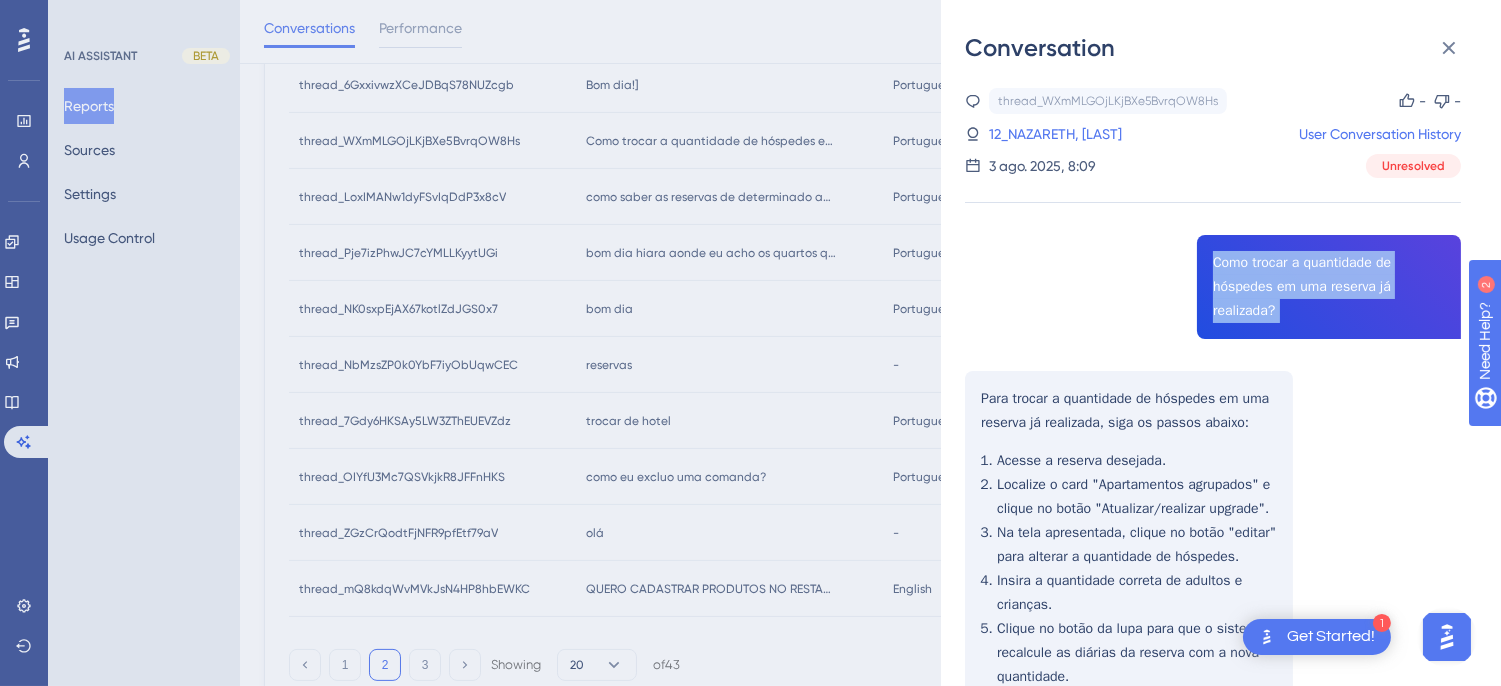 click on "thread_WXmMLGOjLKjBXe5BvrqOW8Hs Copy - - 12_NAZARETH, ALEXSANDRO User Conversation History 3 ago. 2025,
8:09 Unresolved Como trocar a quantidade de hóspedes em uma reserva já realizada? Para trocar a quantidade de hóspedes em uma reserva já realizada, siga os passos abaixo:
Acesse a reserva desejada.
Localize o card "Apartamentos agrupados" e clique no botão "Atualizar/realizar upgrade".
Na tela apresentada, clique no botão "editar" para alterar a quantidade de hóspedes.
Insira a quantidade correta de adultos e crianças.
Clique no botão da lupa para que o sistema recalcule as diárias da reserva com a nova quantidade.
Se necessário, marque a opção para atualizar os valores das diárias e clique no botão verde para confirmar a alteração.
me dê um passo a passo Claro! Aqui está um passo a passo para trocar a quantidade de hóspedes em uma reserva já realizada:
Acesse a Reserva : Entre no sistema e localize a reserva que deseja alterar.
Localize o Card de Apartamentos" at bounding box center [1213, 1627] 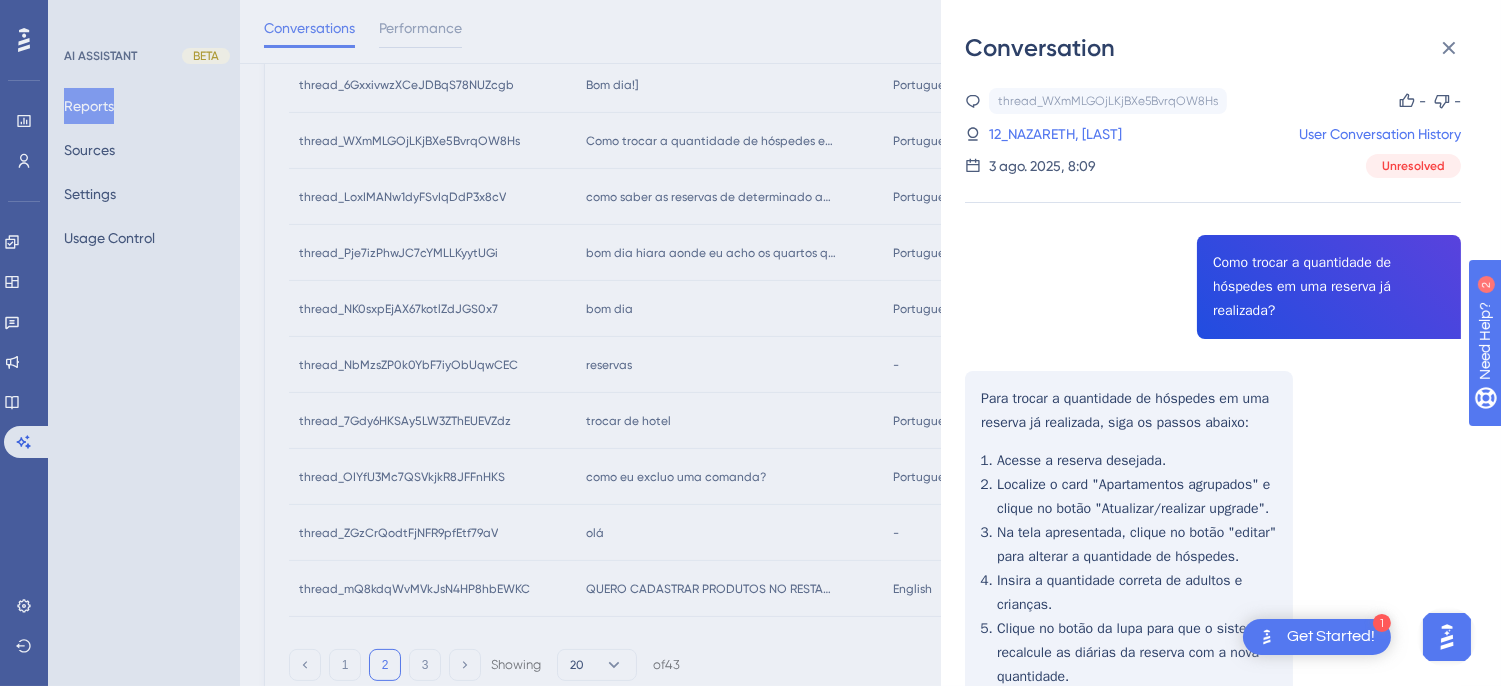 click on "thread_WXmMLGOjLKjBXe5BvrqOW8Hs Copy - - 12_NAZARETH, ALEXSANDRO User Conversation History 3 ago. 2025,
8:09 Unresolved Como trocar a quantidade de hóspedes em uma reserva já realizada? Para trocar a quantidade de hóspedes em uma reserva já realizada, siga os passos abaixo:
Acesse a reserva desejada.
Localize o card "Apartamentos agrupados" e clique no botão "Atualizar/realizar upgrade".
Na tela apresentada, clique no botão "editar" para alterar a quantidade de hóspedes.
Insira a quantidade correta de adultos e crianças.
Clique no botão da lupa para que o sistema recalcule as diárias da reserva com a nova quantidade.
Se necessário, marque a opção para atualizar os valores das diárias e clique no botão verde para confirmar a alteração.
me dê um passo a passo Claro! Aqui está um passo a passo para trocar a quantidade de hóspedes em uma reserva já realizada:
Acesse a Reserva : Entre no sistema e localize a reserva que deseja alterar.
Localize o Card de Apartamentos" at bounding box center [1213, 1627] 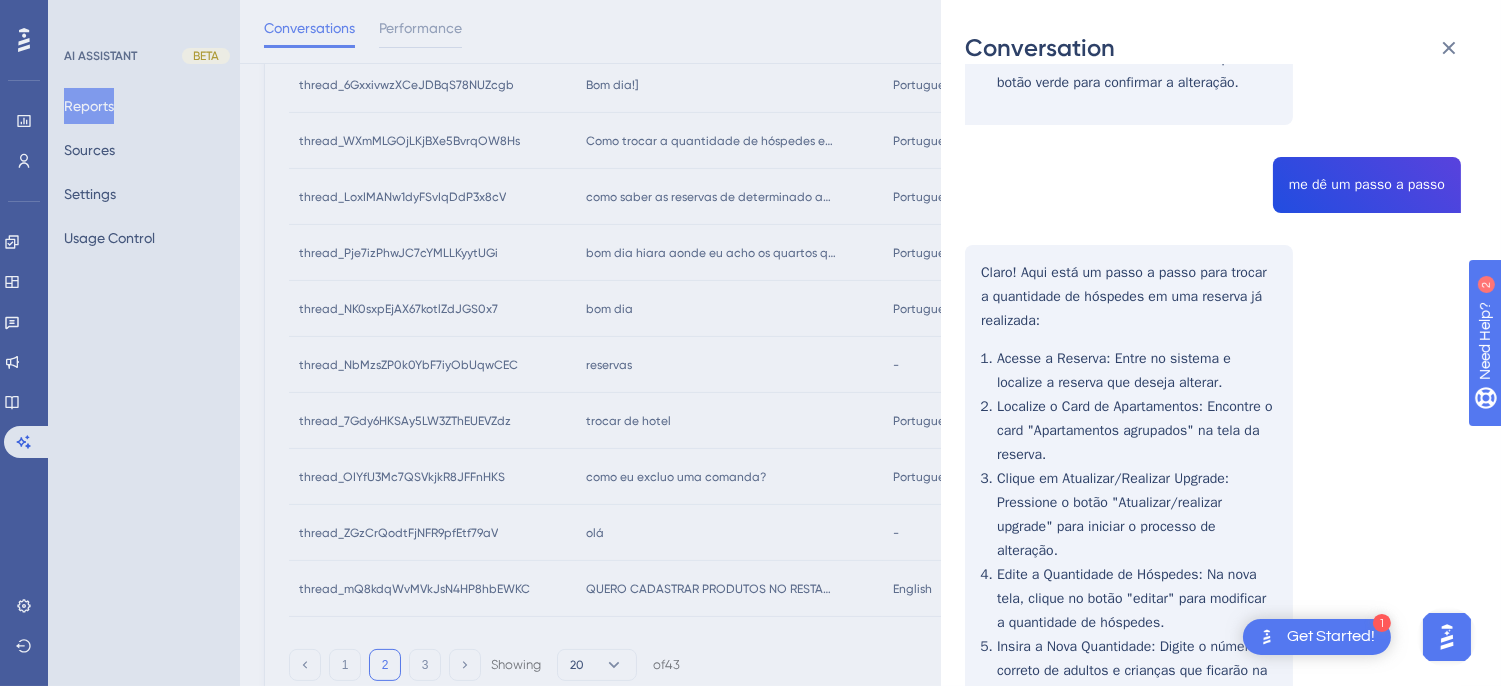 scroll, scrollTop: 222, scrollLeft: 0, axis: vertical 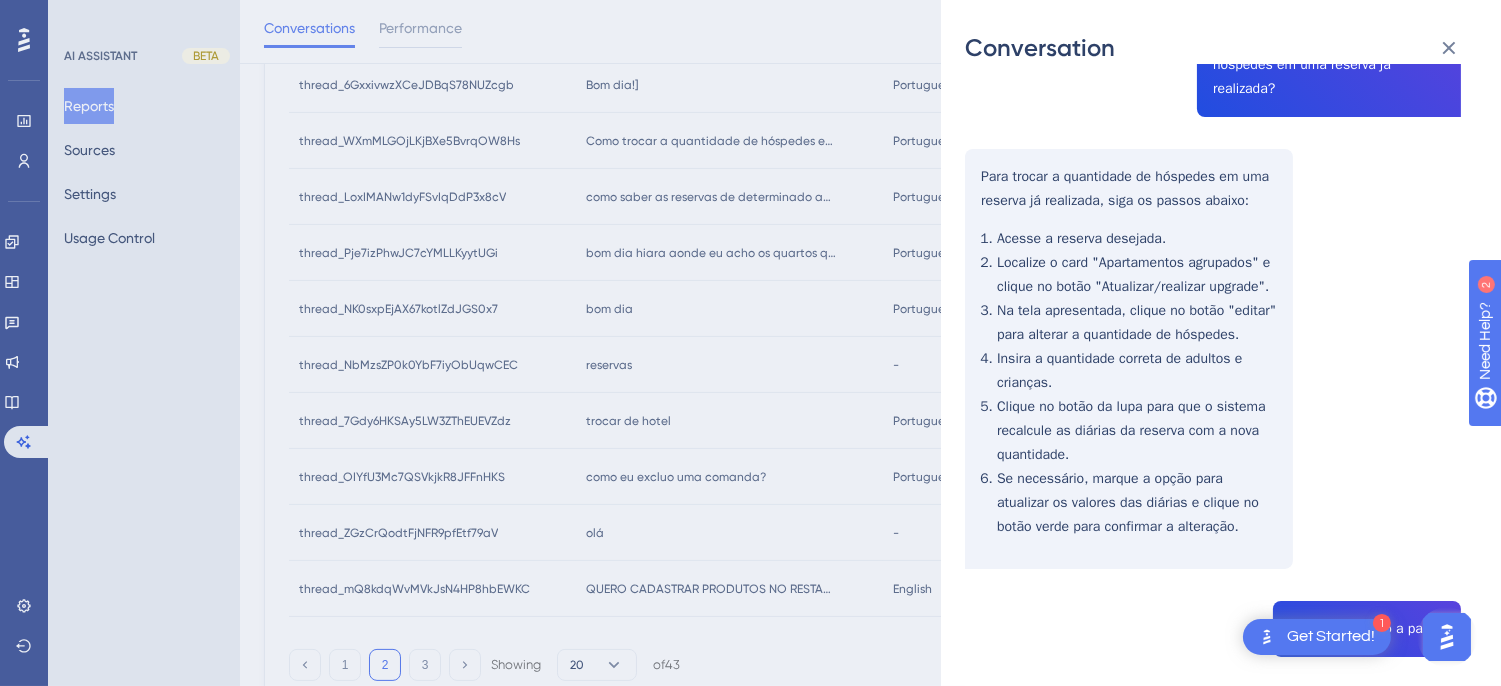 click on "thread_WXmMLGOjLKjBXe5BvrqOW8Hs Copy - - 12_NAZARETH, ALEXSANDRO User Conversation History 3 ago. 2025,
8:09 Unresolved Como trocar a quantidade de hóspedes em uma reserva já realizada? Para trocar a quantidade de hóspedes em uma reserva já realizada, siga os passos abaixo:
Acesse a reserva desejada.
Localize o card "Apartamentos agrupados" e clique no botão "Atualizar/realizar upgrade".
Na tela apresentada, clique no botão "editar" para alterar a quantidade de hóspedes.
Insira a quantidade correta de adultos e crianças.
Clique no botão da lupa para que o sistema recalcule as diárias da reserva com a nova quantidade.
Se necessário, marque a opção para atualizar os valores das diárias e clique no botão verde para confirmar a alteração.
me dê um passo a passo Claro! Aqui está um passo a passo para trocar a quantidade de hóspedes em uma reserva já realizada:
Acesse a Reserva : Entre no sistema e localize a reserva que deseja alterar.
Localize o Card de Apartamentos" at bounding box center [1213, 1405] 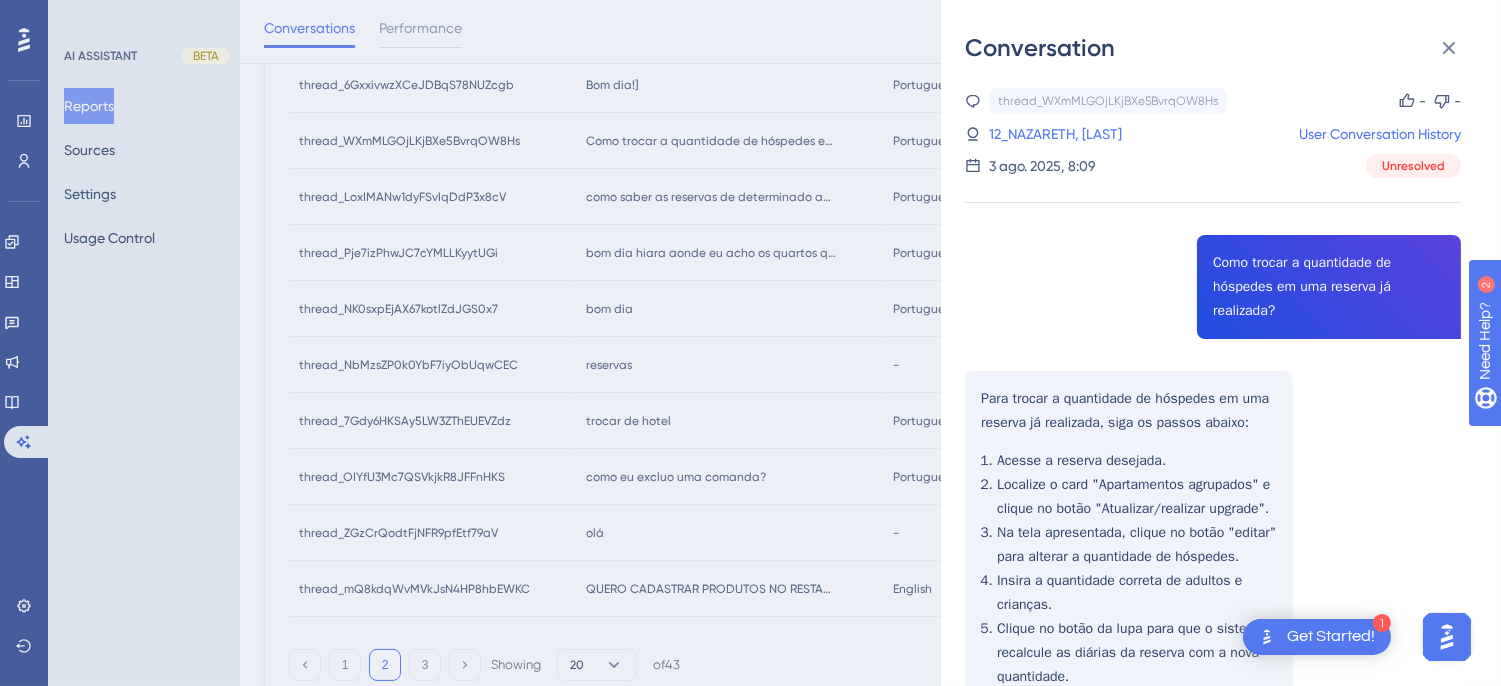 drag, startPoint x: 1053, startPoint y: 128, endPoint x: 1410, endPoint y: 236, distance: 372.97855 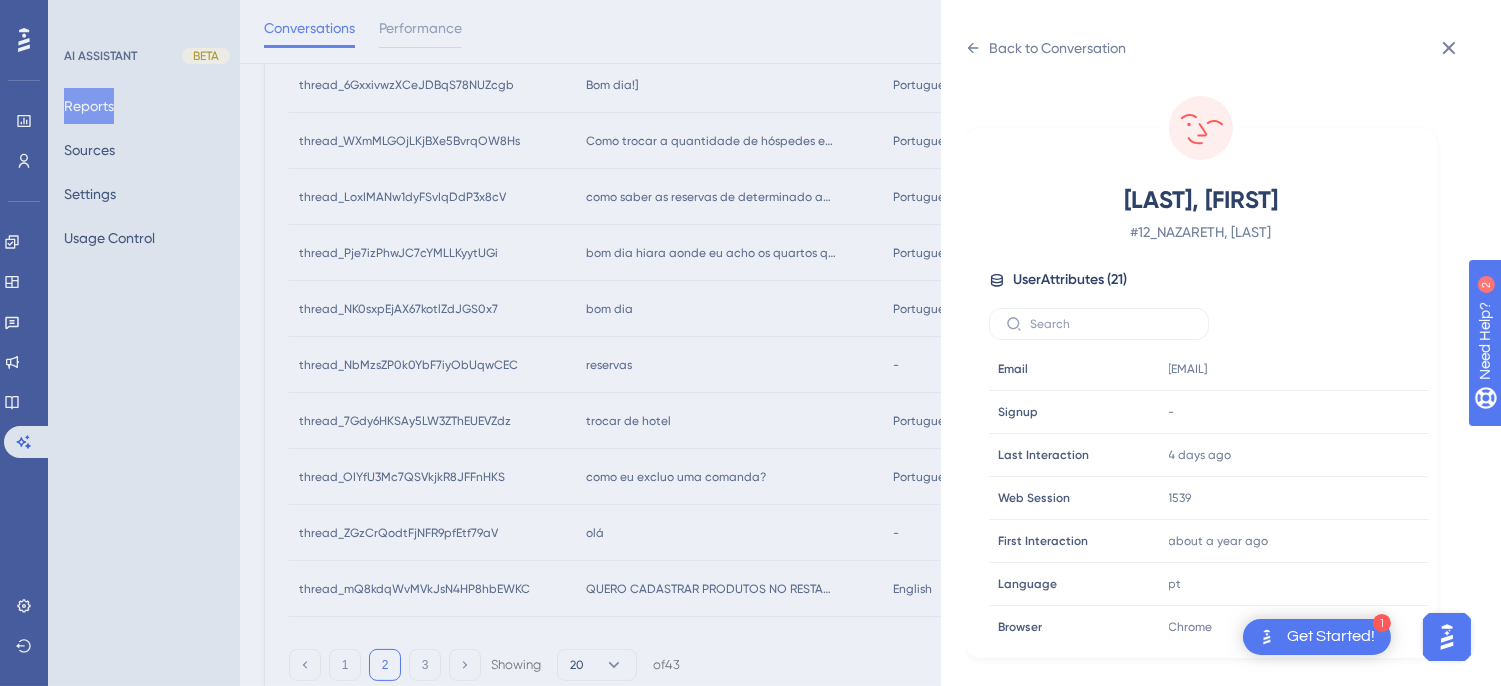 scroll, scrollTop: 971, scrollLeft: 0, axis: vertical 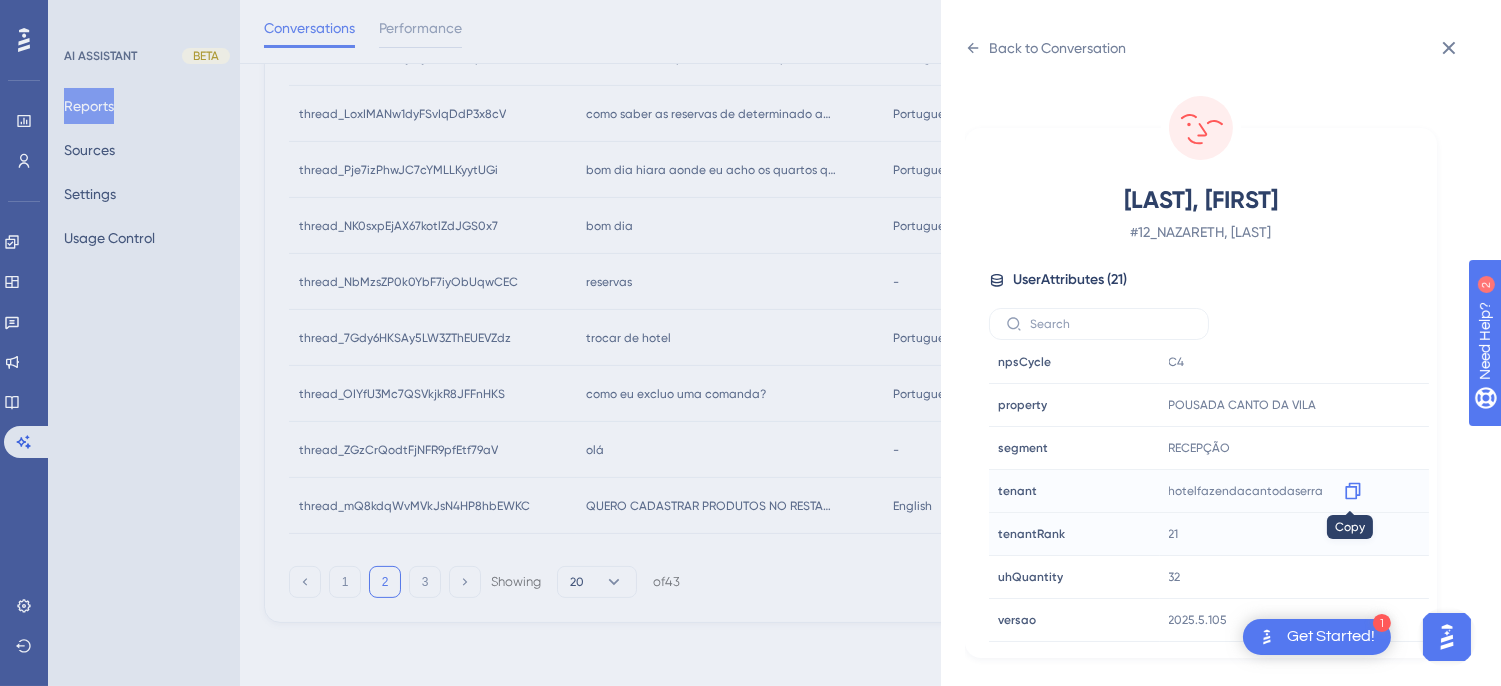click 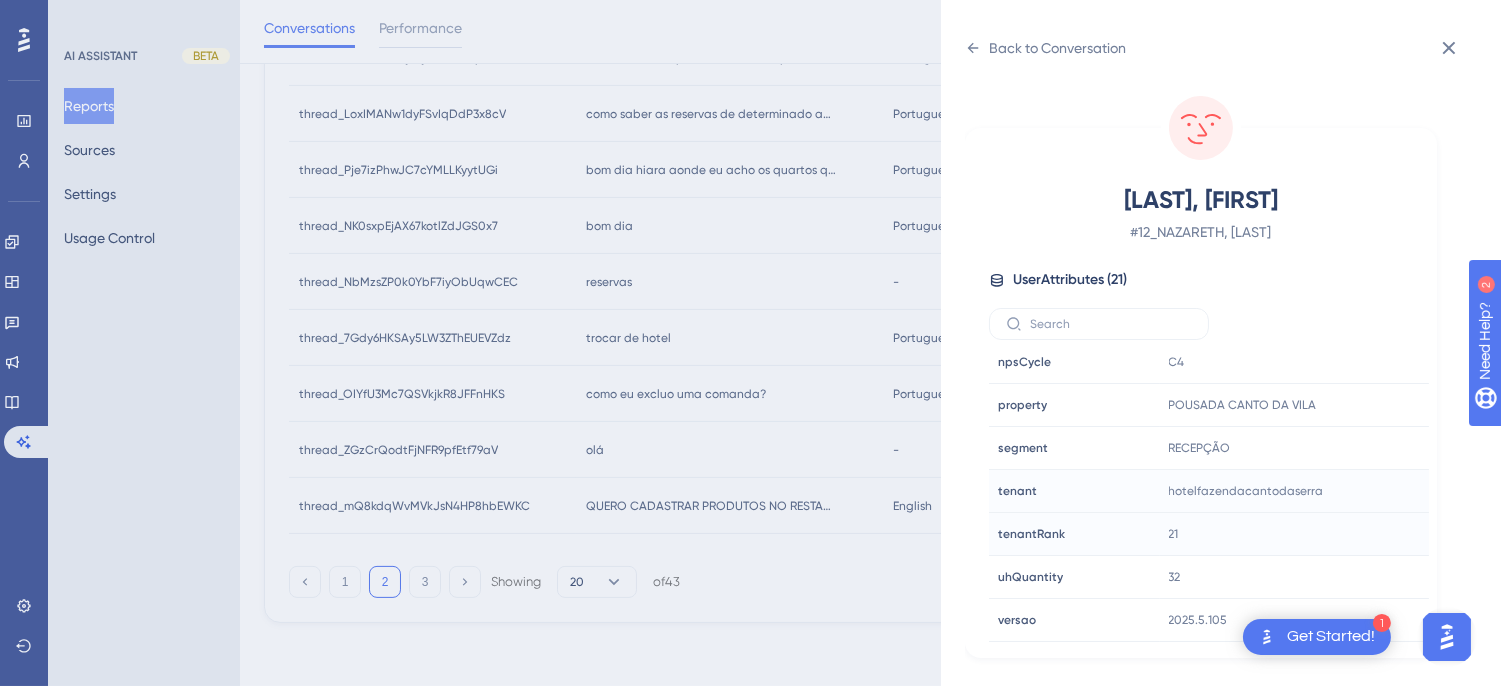 click on "NAZARETH, ALEXSANDRO #  12_NAZARETH, ALEXSANDRO User  Attributes ( 21 ) Email Email alex@pousadacantodavila.com.br Signup Signup - Last Interaction Last Interaction 4 days ago 03 Aug 2025, 13:14 Web Session Web Session 1539 First Interaction First Interaction about a year ago 14 Jun 2024, 14:08 Language Language pt Browser Browser Chrome Device Device computer Operating System Operating System Windows cnpj cnpj 00247273000135 consultRegister consultRegister true customerRank customerRank BRONZE event event false housekeeper housekeeper false npsCycle npsCycle C4 property property POUSADA CANTO DA VILA segment segment RECEPÇÃO tenant tenant hotelfazendacantodaserra tenantRank tenantRank 21 uhQuantity uhQuantity 32 versao versao 2025.5.105" at bounding box center (1229, 375) 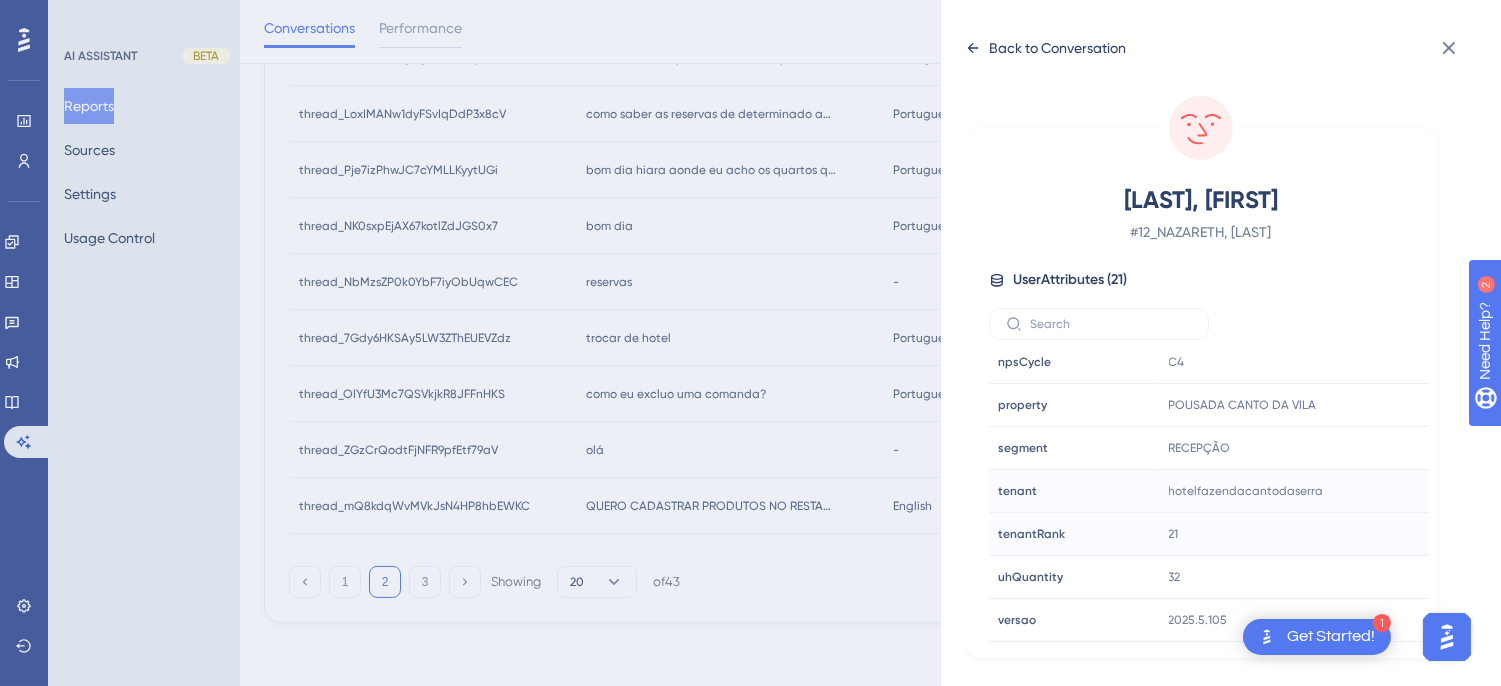 click 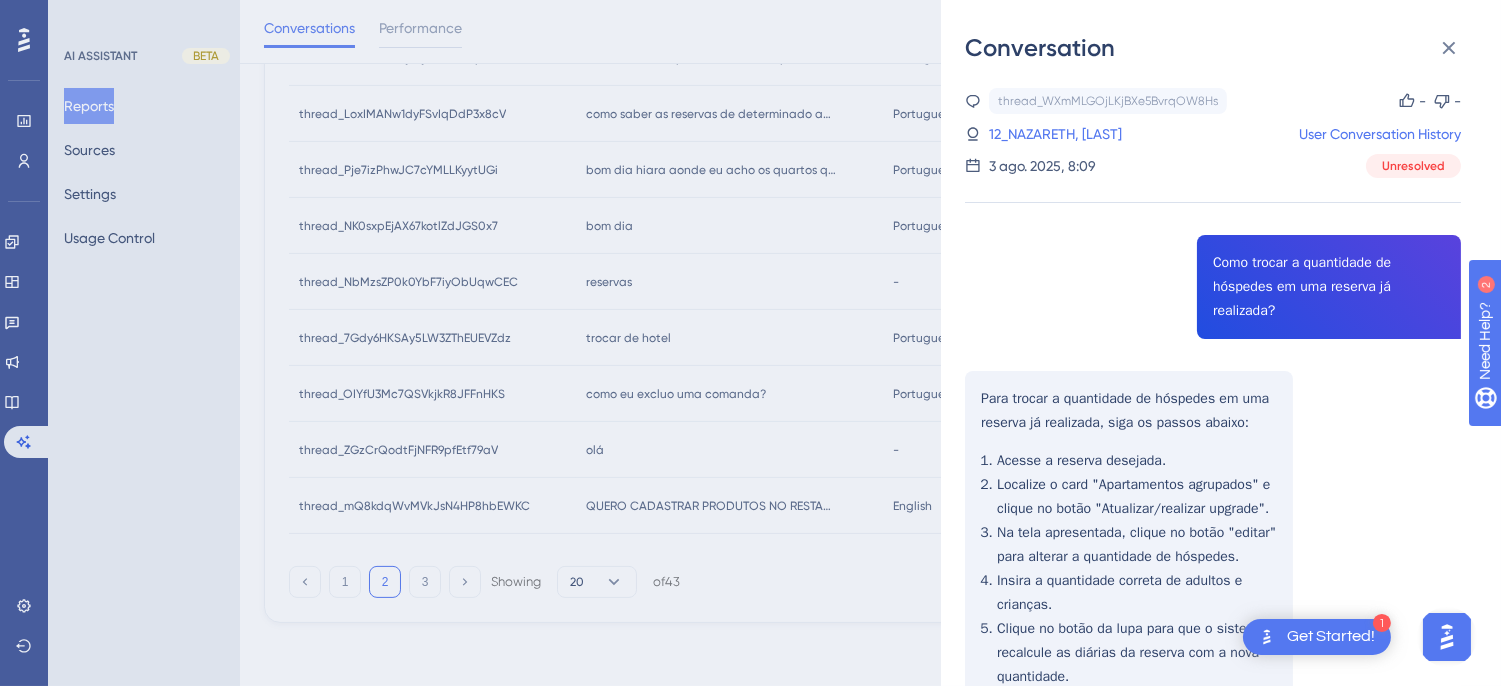 scroll, scrollTop: 222, scrollLeft: 0, axis: vertical 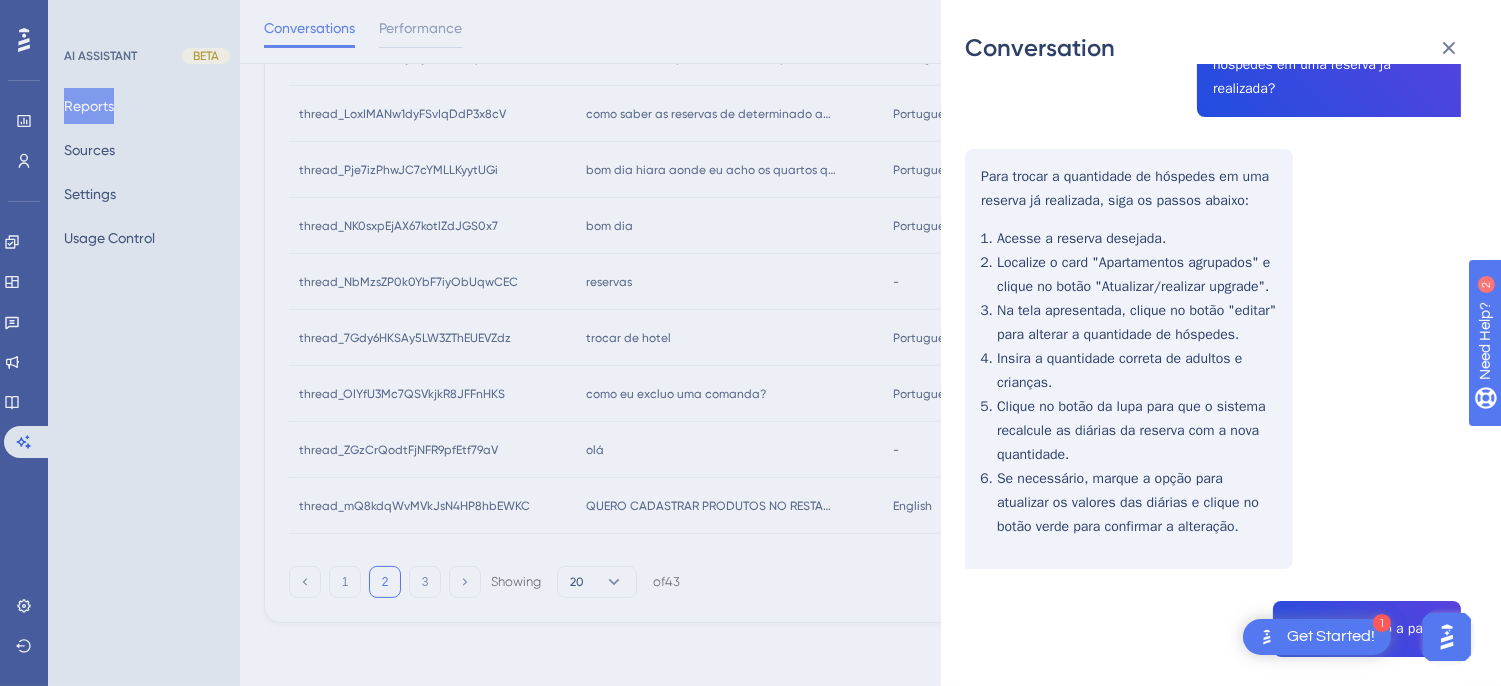 click on "thread_WXmMLGOjLKjBXe5BvrqOW8Hs Copy - - 12_NAZARETH, ALEXSANDRO User Conversation History 3 ago. 2025,
8:09 Unresolved Como trocar a quantidade de hóspedes em uma reserva já realizada? Para trocar a quantidade de hóspedes em uma reserva já realizada, siga os passos abaixo:
Acesse a reserva desejada.
Localize o card "Apartamentos agrupados" e clique no botão "Atualizar/realizar upgrade".
Na tela apresentada, clique no botão "editar" para alterar a quantidade de hóspedes.
Insira a quantidade correta de adultos e crianças.
Clique no botão da lupa para que o sistema recalcule as diárias da reserva com a nova quantidade.
Se necessário, marque a opção para atualizar os valores das diárias e clique no botão verde para confirmar a alteração.
me dê um passo a passo Claro! Aqui está um passo a passo para trocar a quantidade de hóspedes em uma reserva já realizada:
Acesse a Reserva : Entre no sistema e localize a reserva que deseja alterar.
Localize o Card de Apartamentos" at bounding box center [1213, 1405] 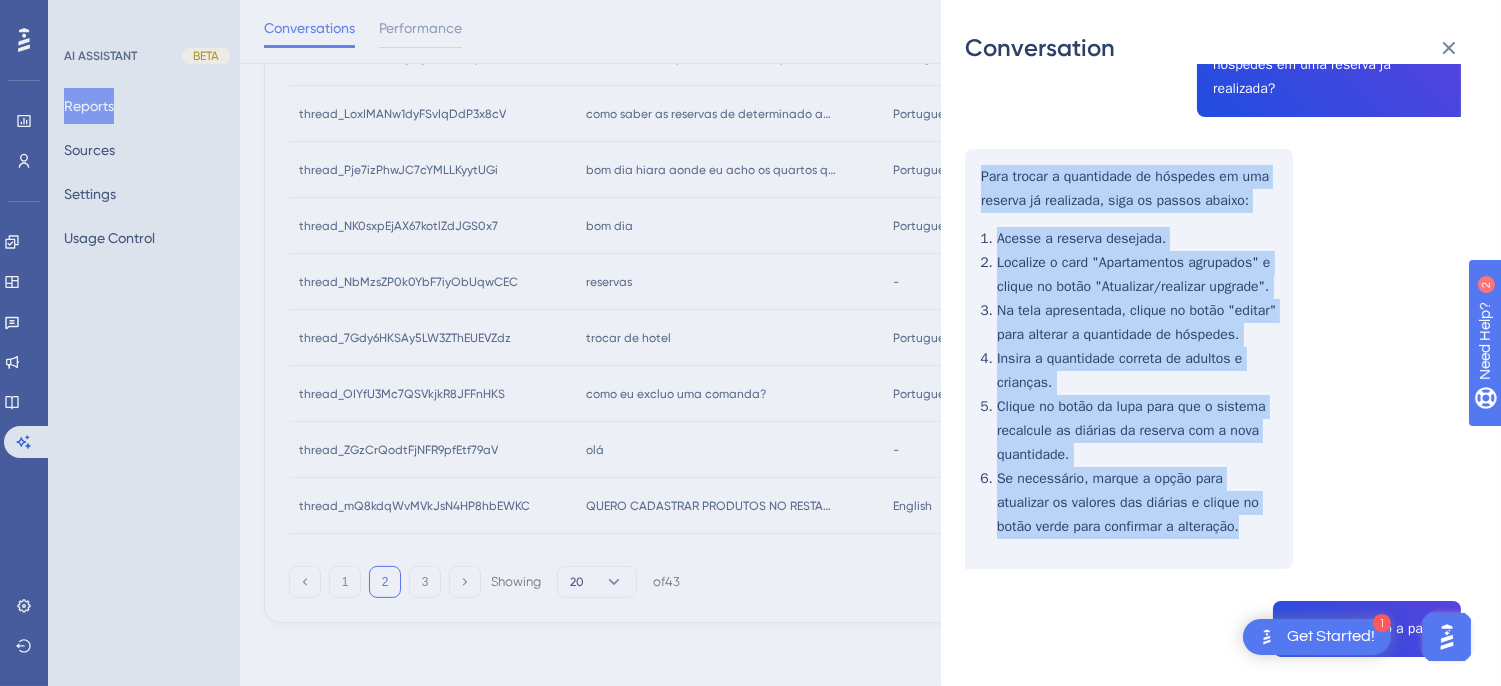 drag, startPoint x: 977, startPoint y: 170, endPoint x: 1083, endPoint y: 205, distance: 111.62885 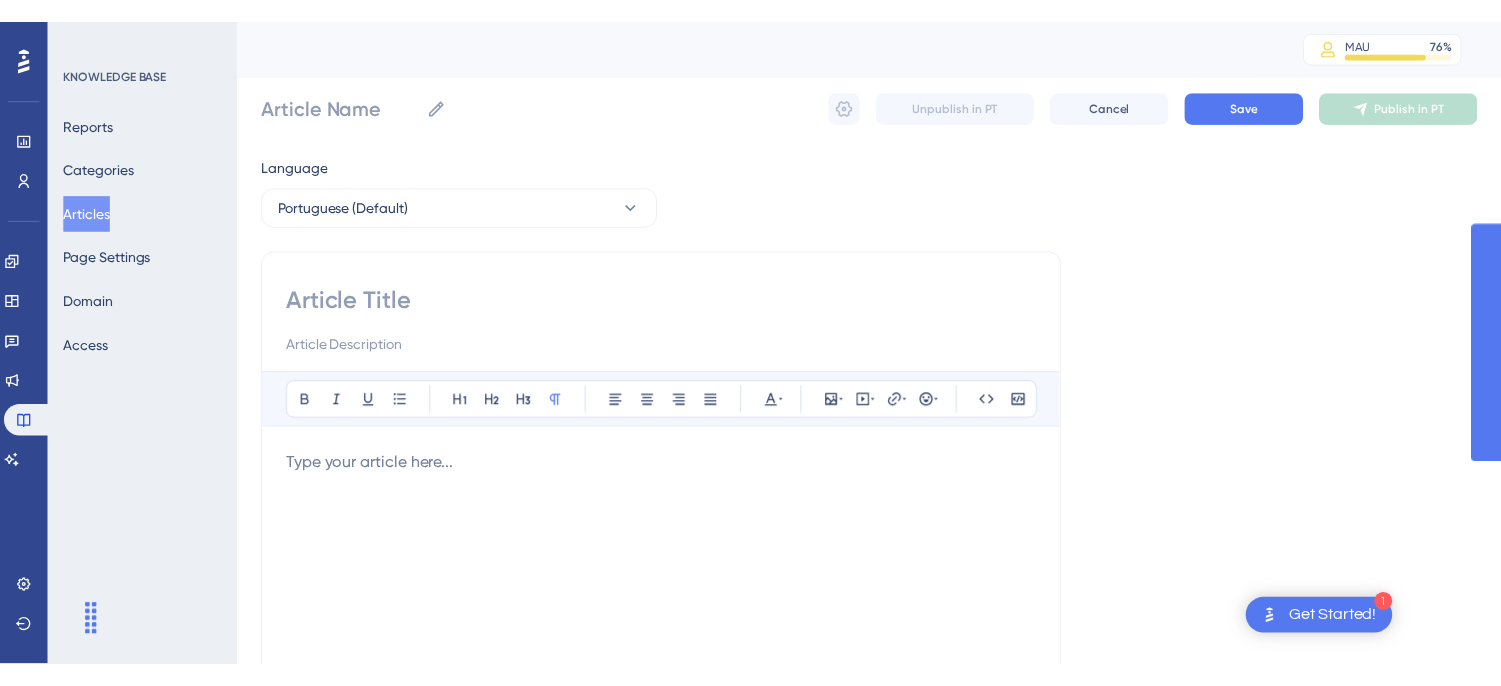 scroll, scrollTop: 0, scrollLeft: 0, axis: both 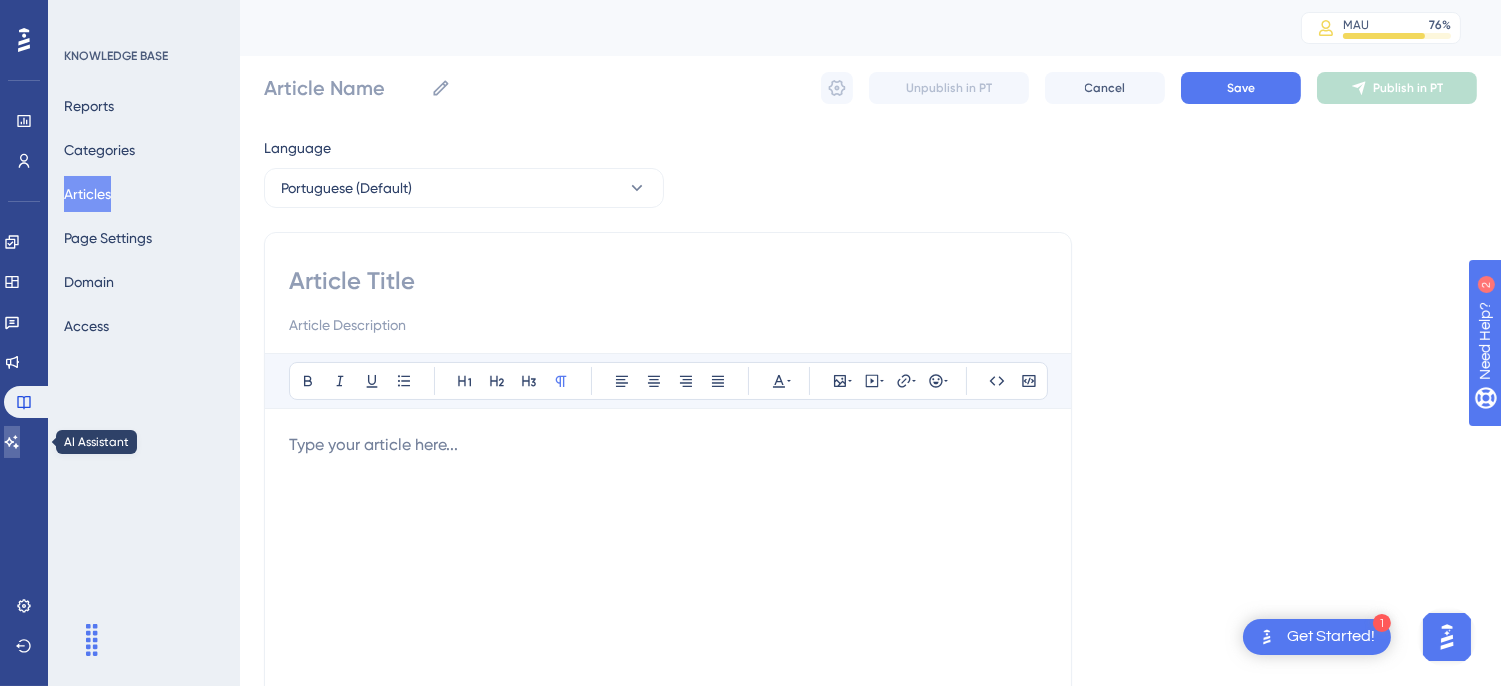 click at bounding box center [12, 442] 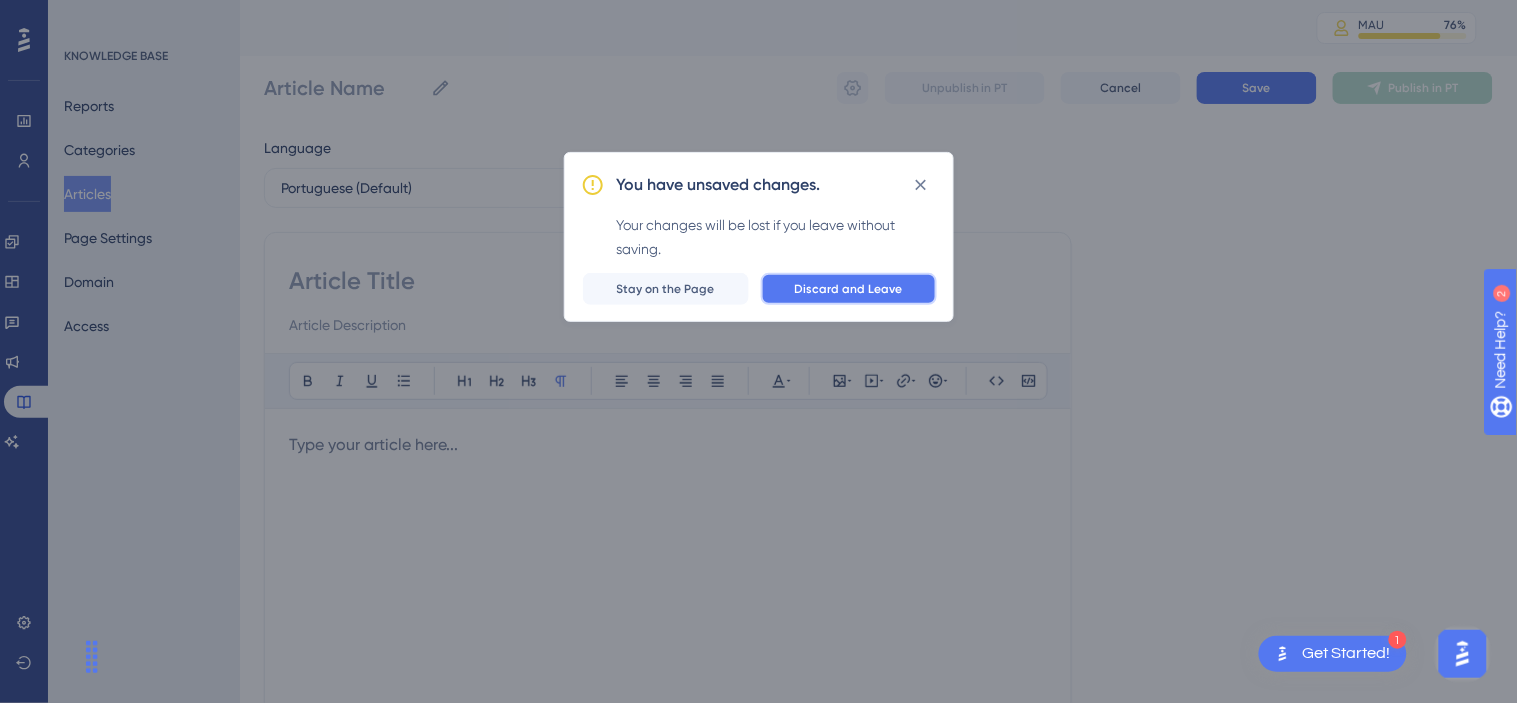 click on "Discard and Leave" at bounding box center (849, 289) 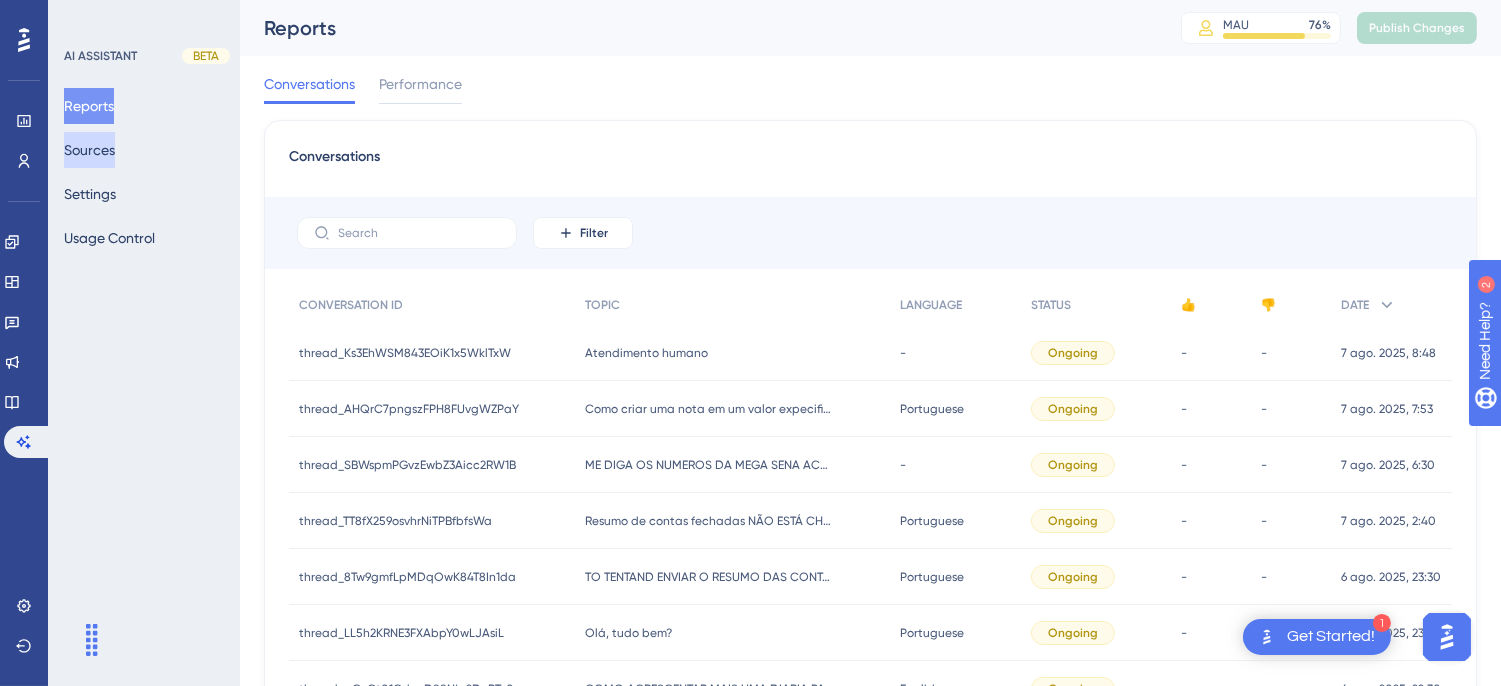 click on "Sources" at bounding box center (89, 150) 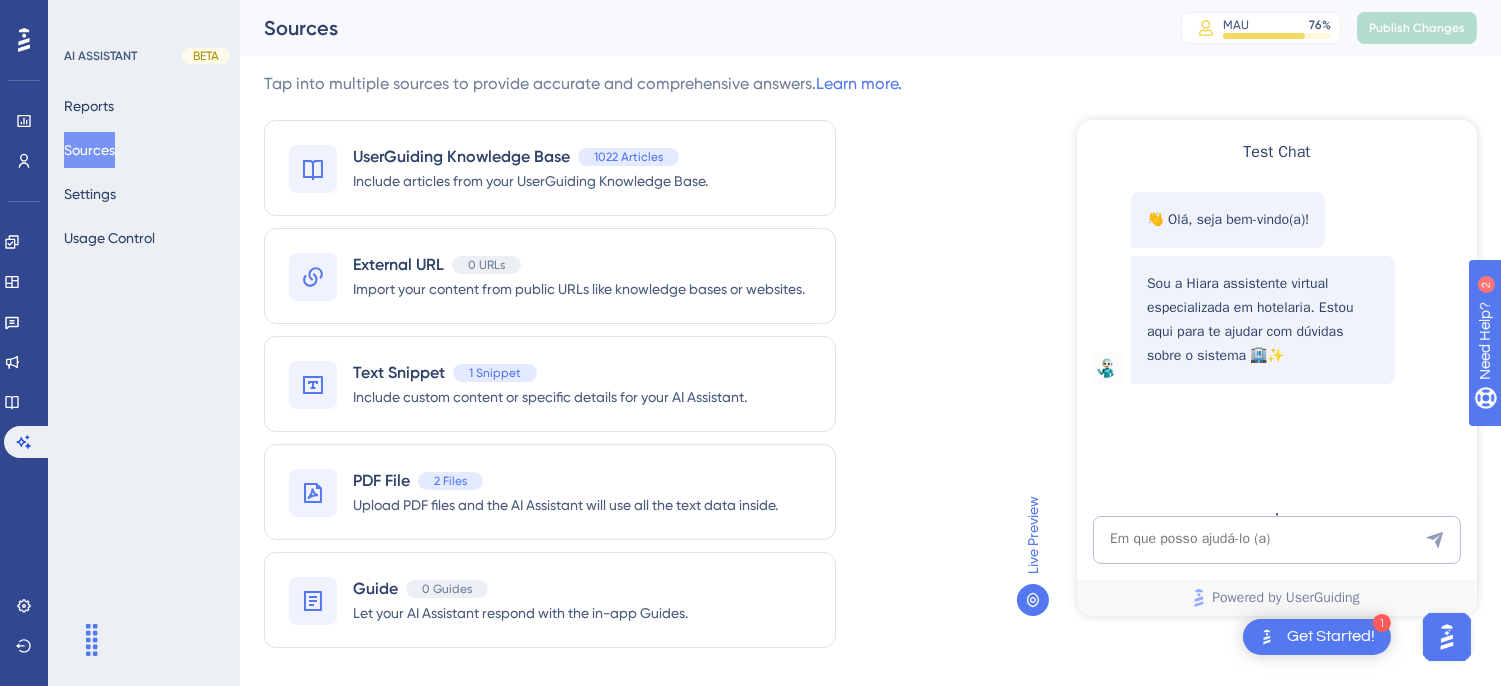 scroll, scrollTop: 0, scrollLeft: 0, axis: both 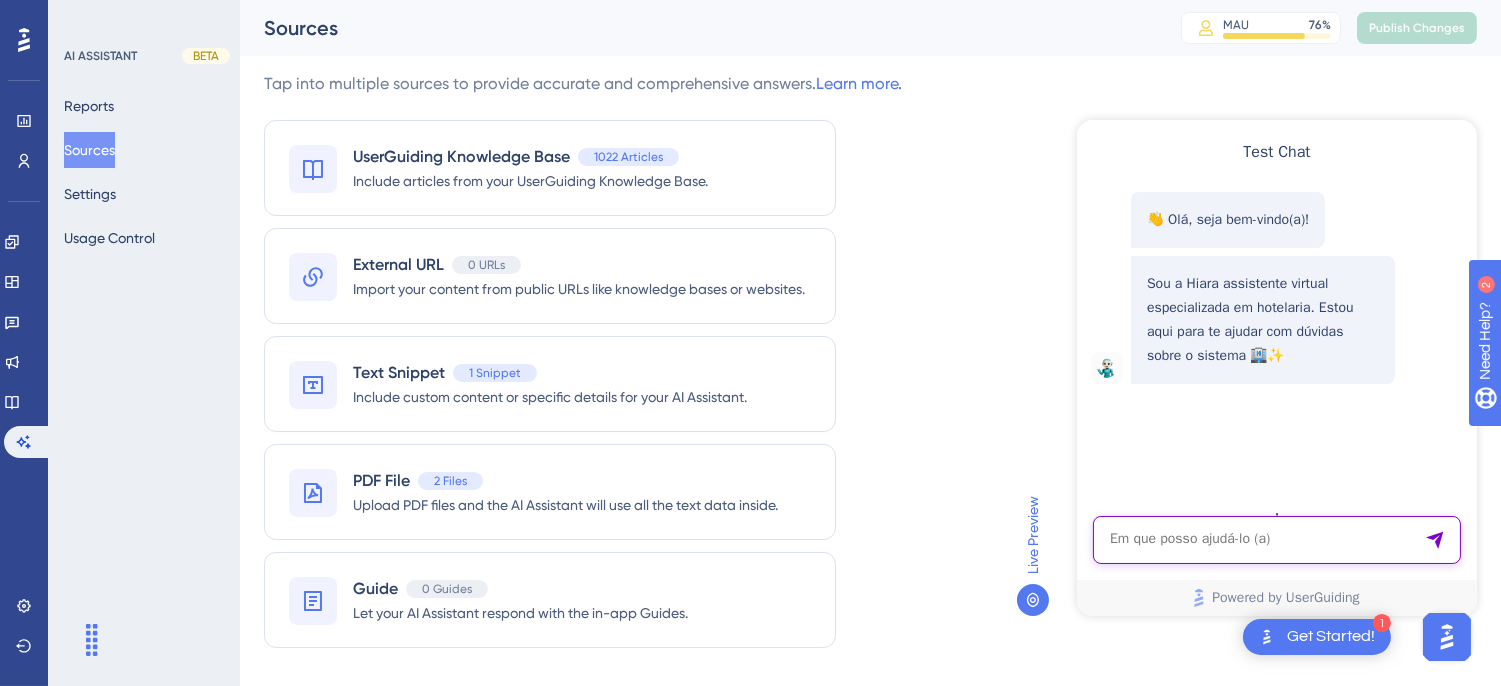 click at bounding box center [1276, 539] 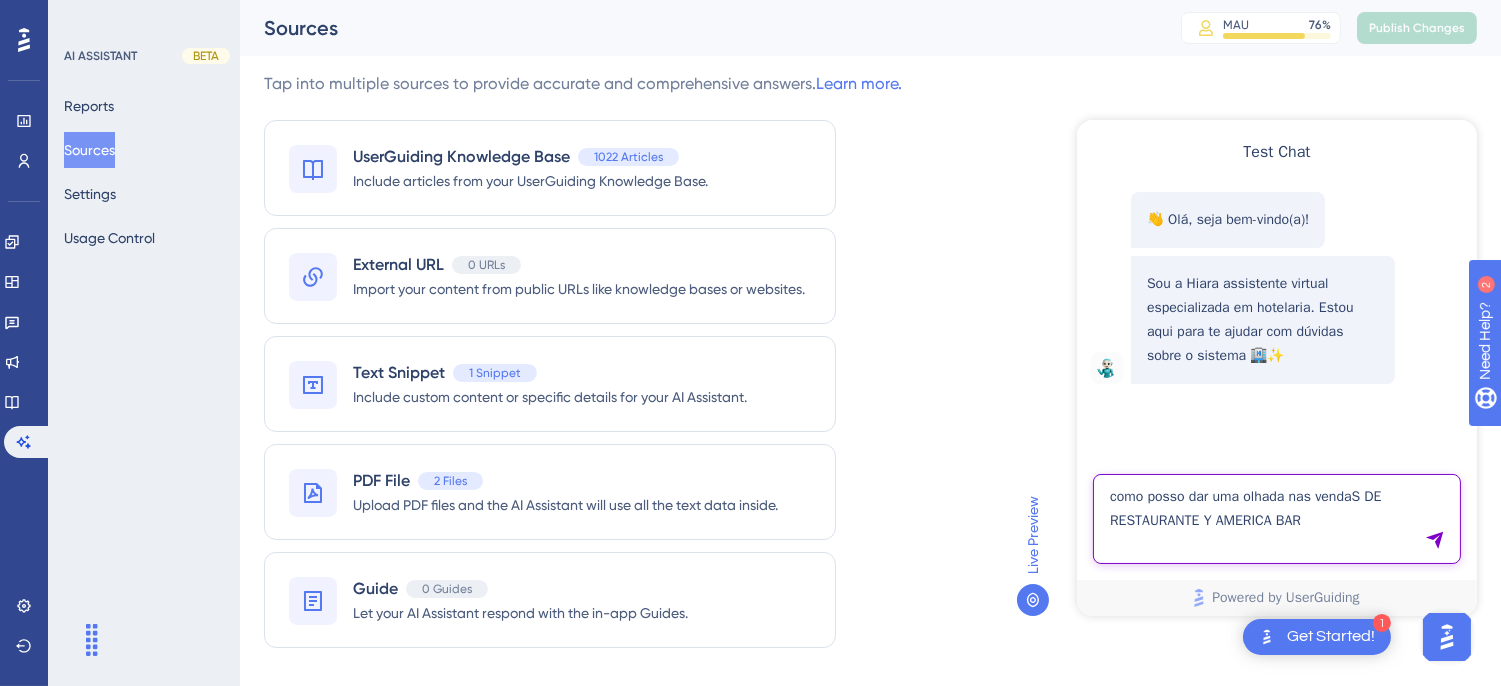 type on "como posso dar uma olhada nas vendaS DE RESTAURANTE Y AMERICA BAR" 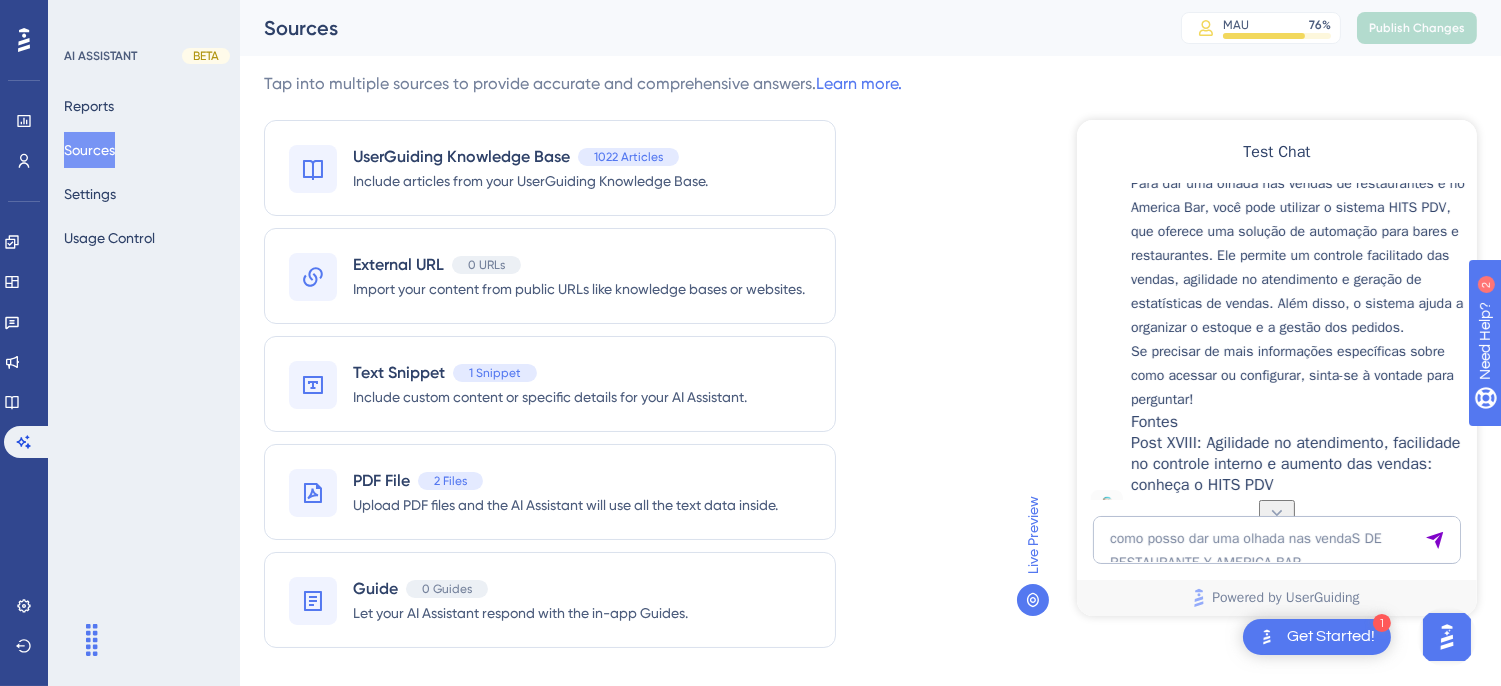 scroll, scrollTop: 541, scrollLeft: 0, axis: vertical 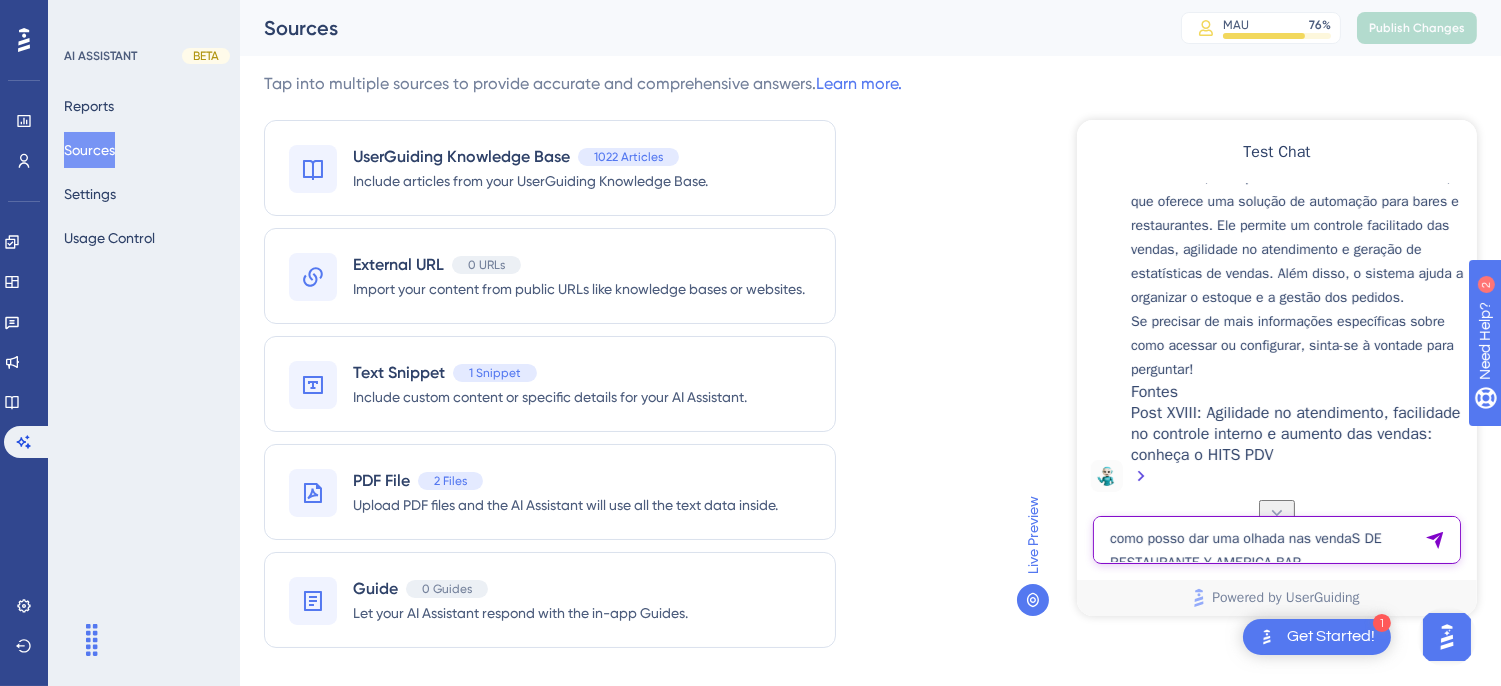 click on "como posso dar uma olhada nas vendaS DE RESTAURANTE Y AMERICA BAR" at bounding box center (1276, 539) 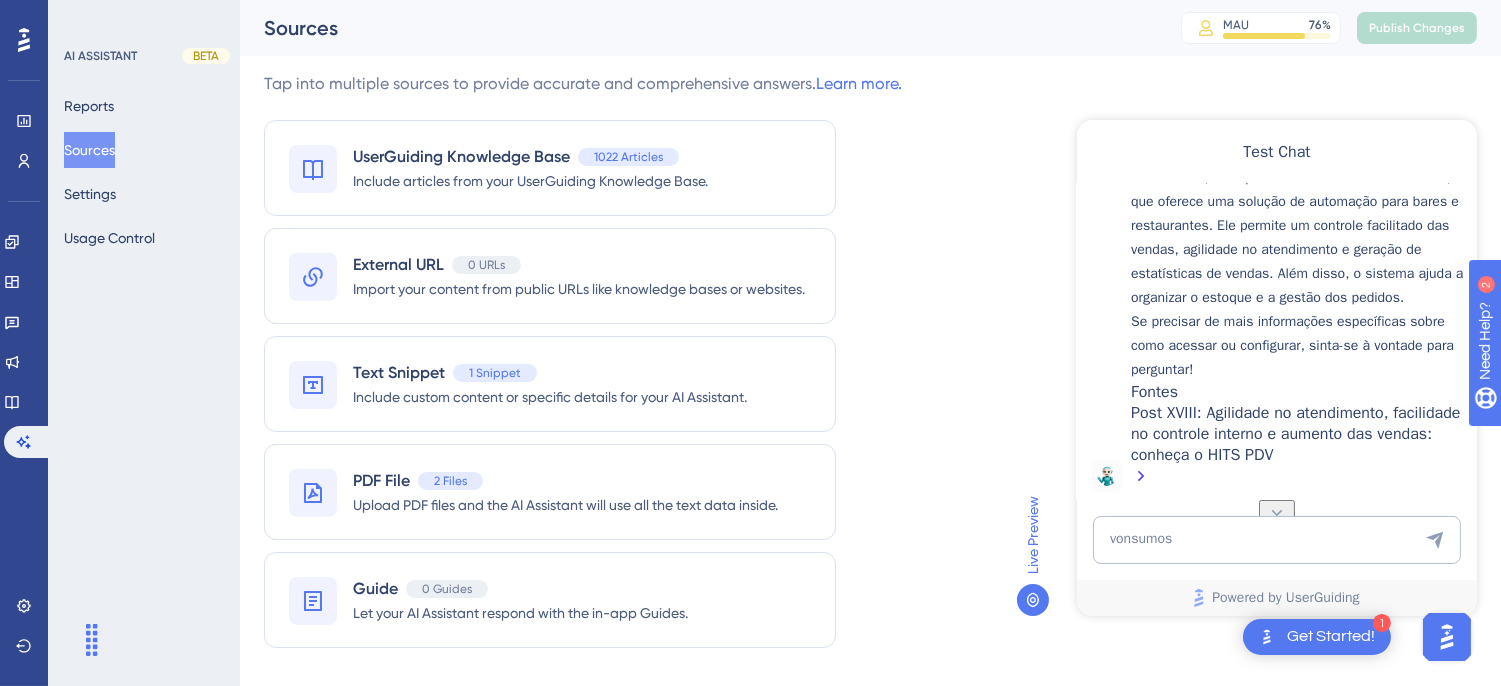 click on "Post XVIII: Agilidade no atendimento, facilidade no controle interno e aumento das vendas: conheça o HITS PDV" at bounding box center [1298, 446] 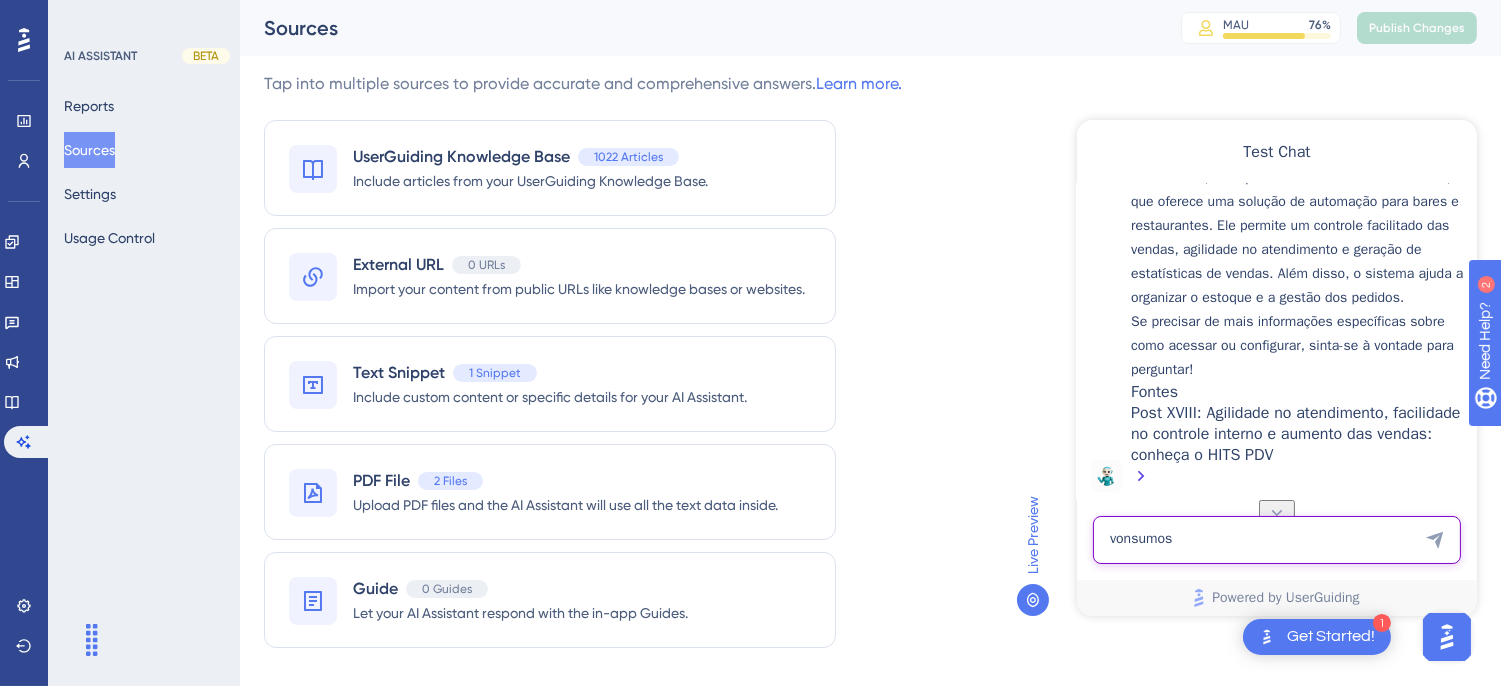 click on "vonsumos" at bounding box center [1276, 539] 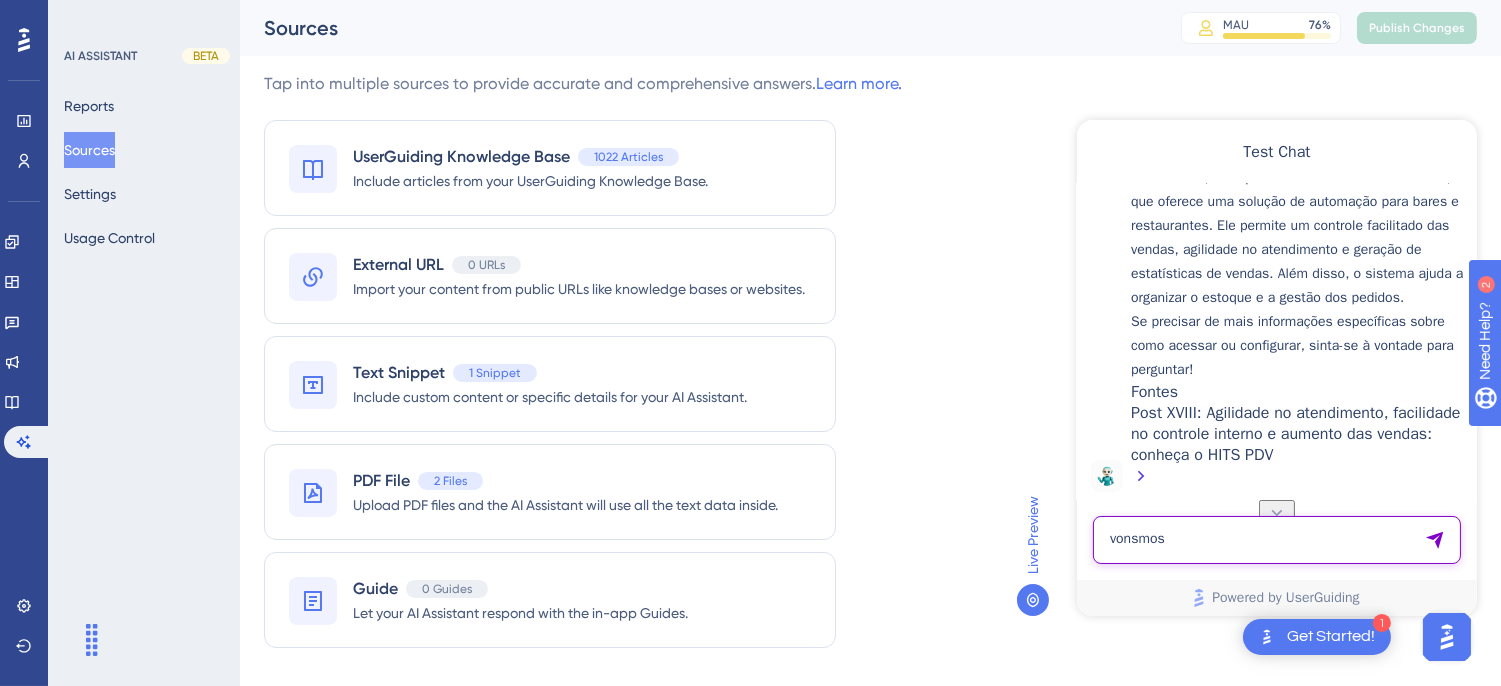 type on "vonmos" 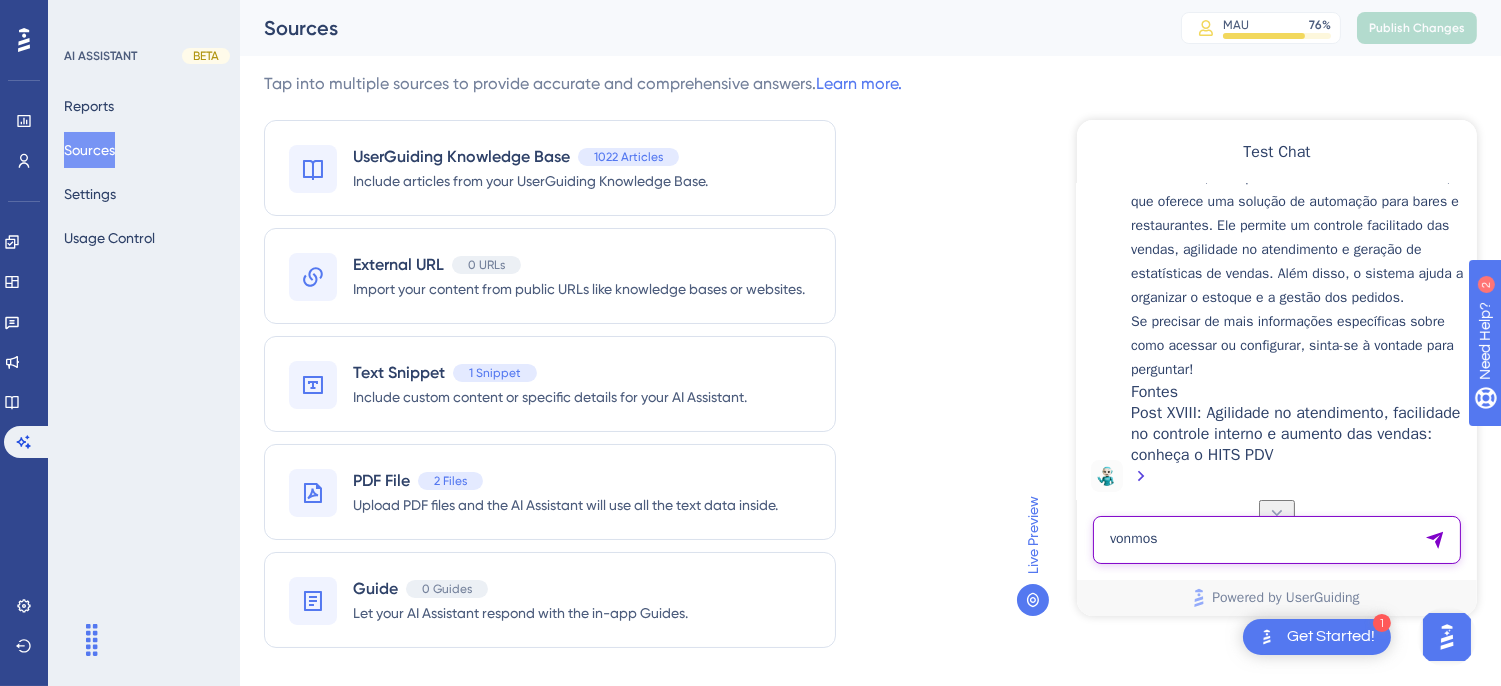 drag, startPoint x: 1174, startPoint y: 535, endPoint x: 2111, endPoint y: 656, distance: 944.7804 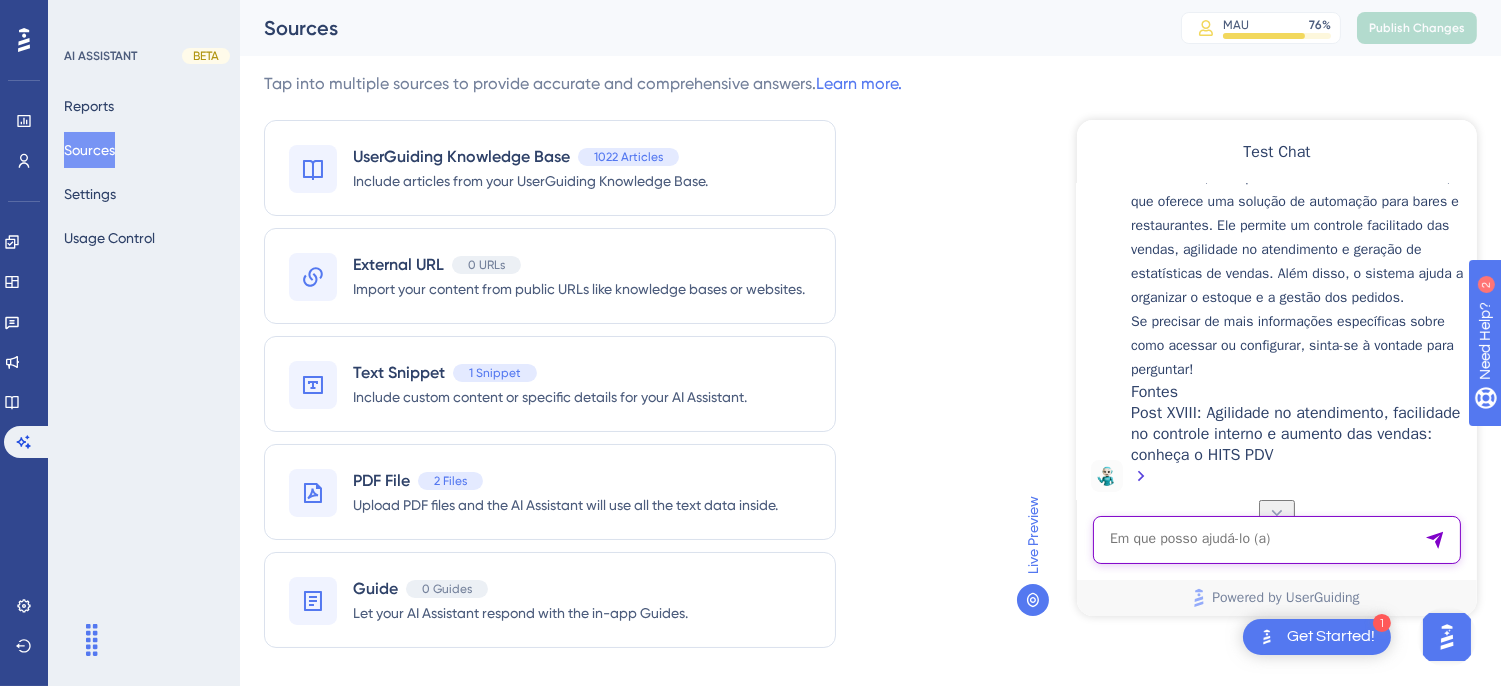 paste on "como tirar uma listagem apenas de janta" 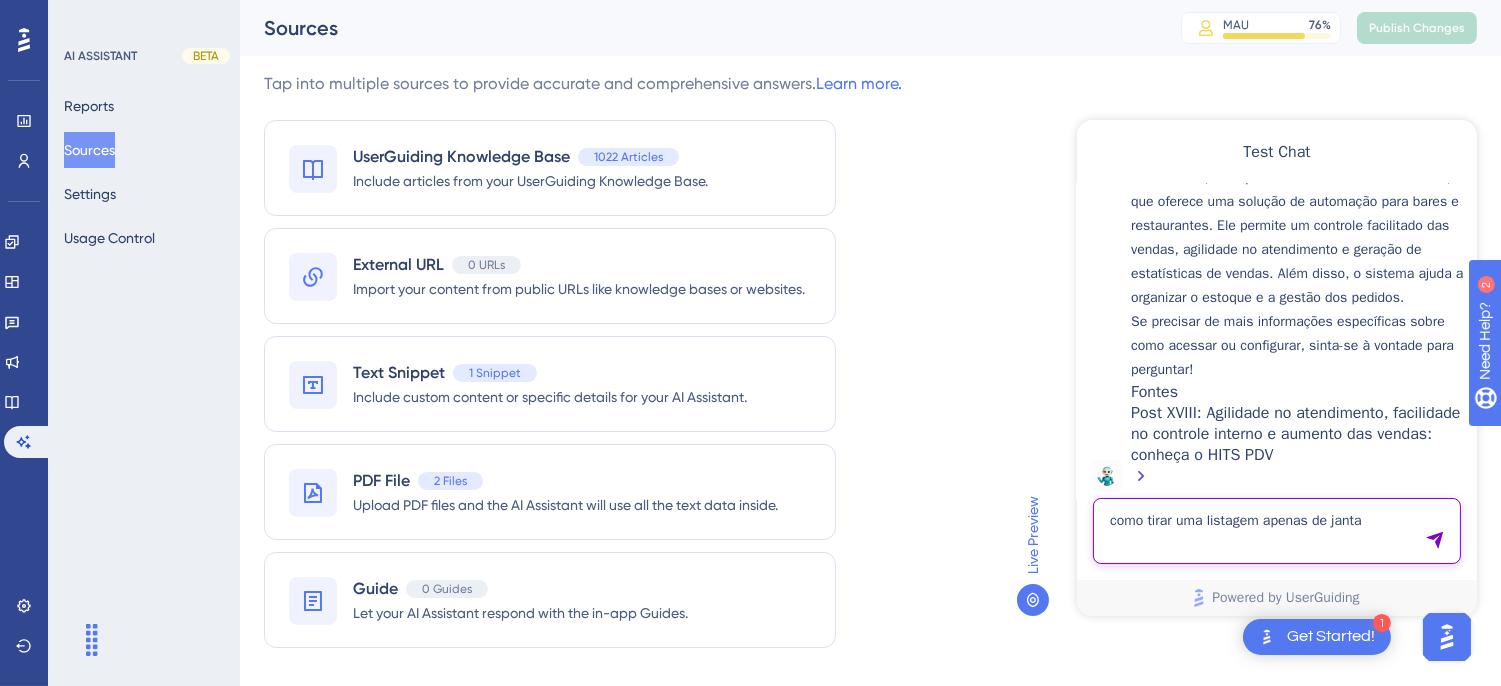 type on "como tirar uma listagem apenas de janta" 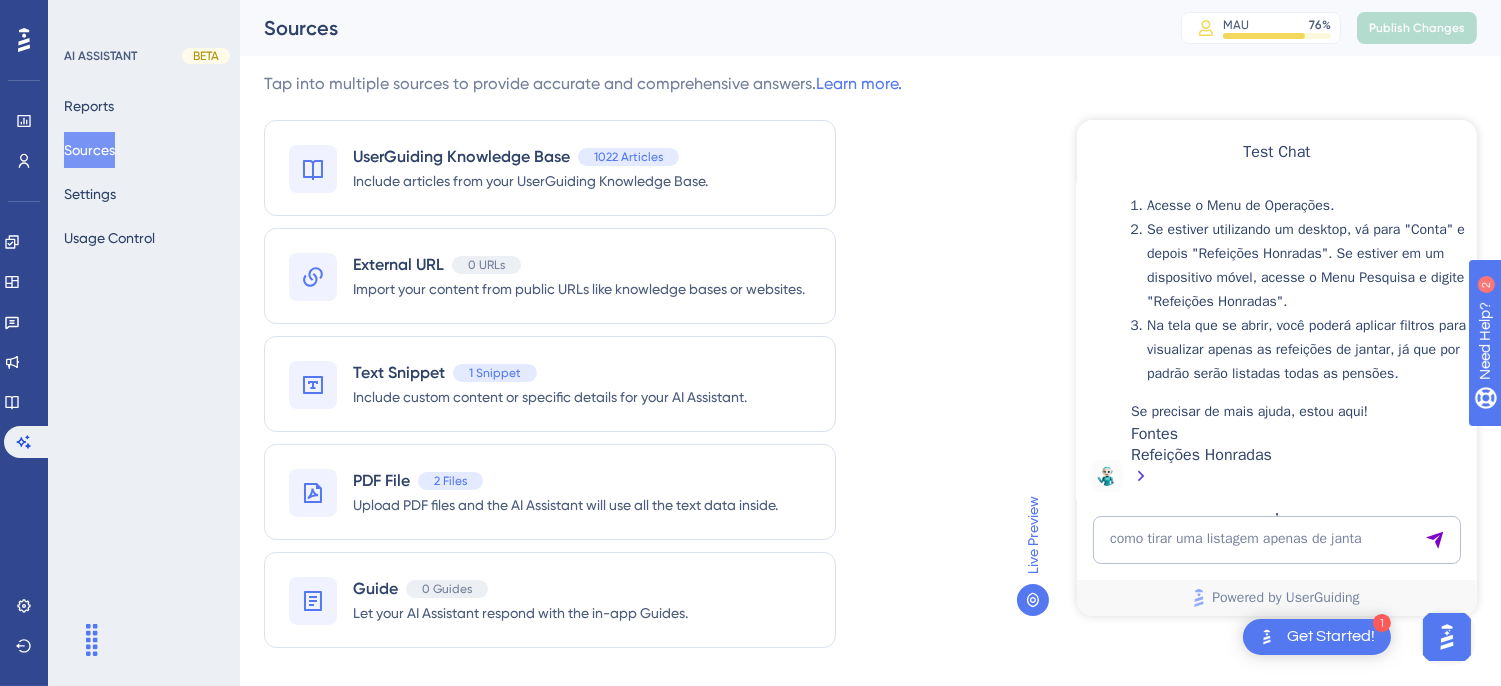 scroll, scrollTop: 1195, scrollLeft: 0, axis: vertical 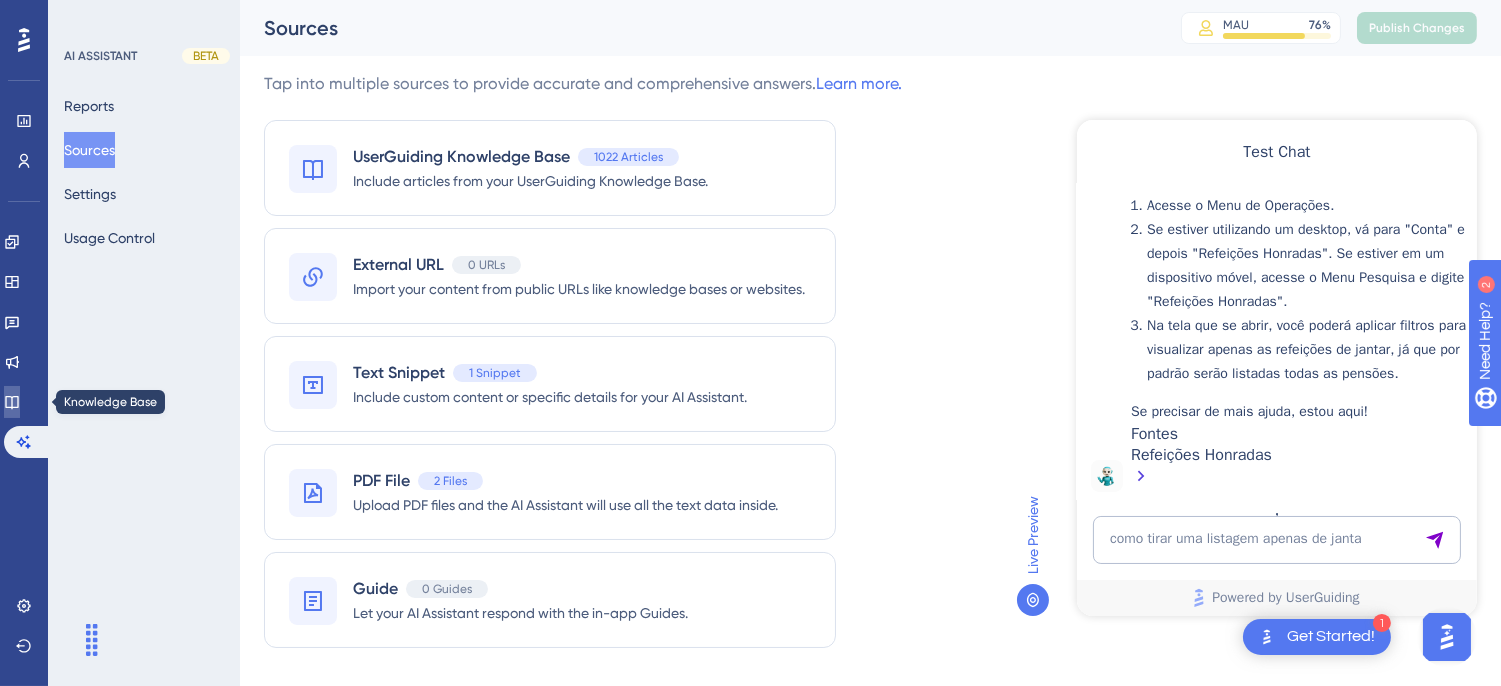 click at bounding box center [12, 402] 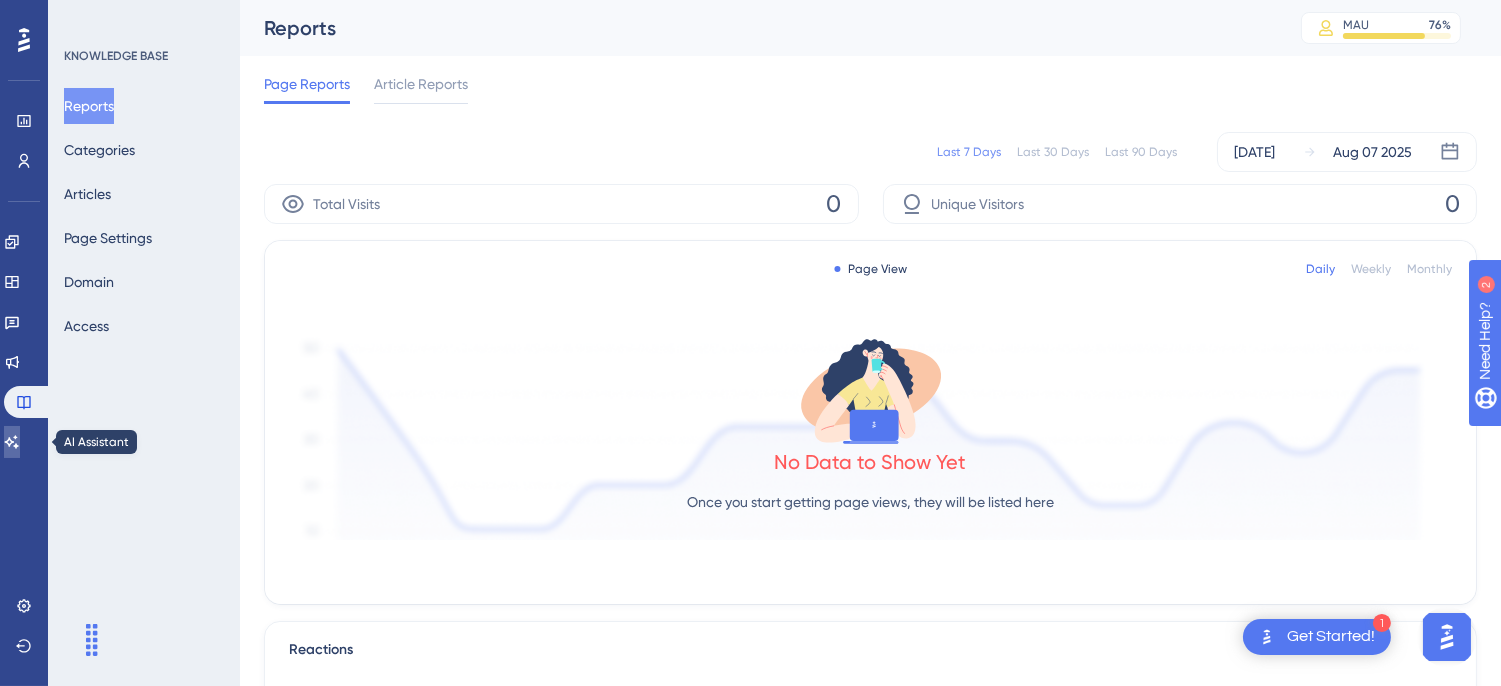click 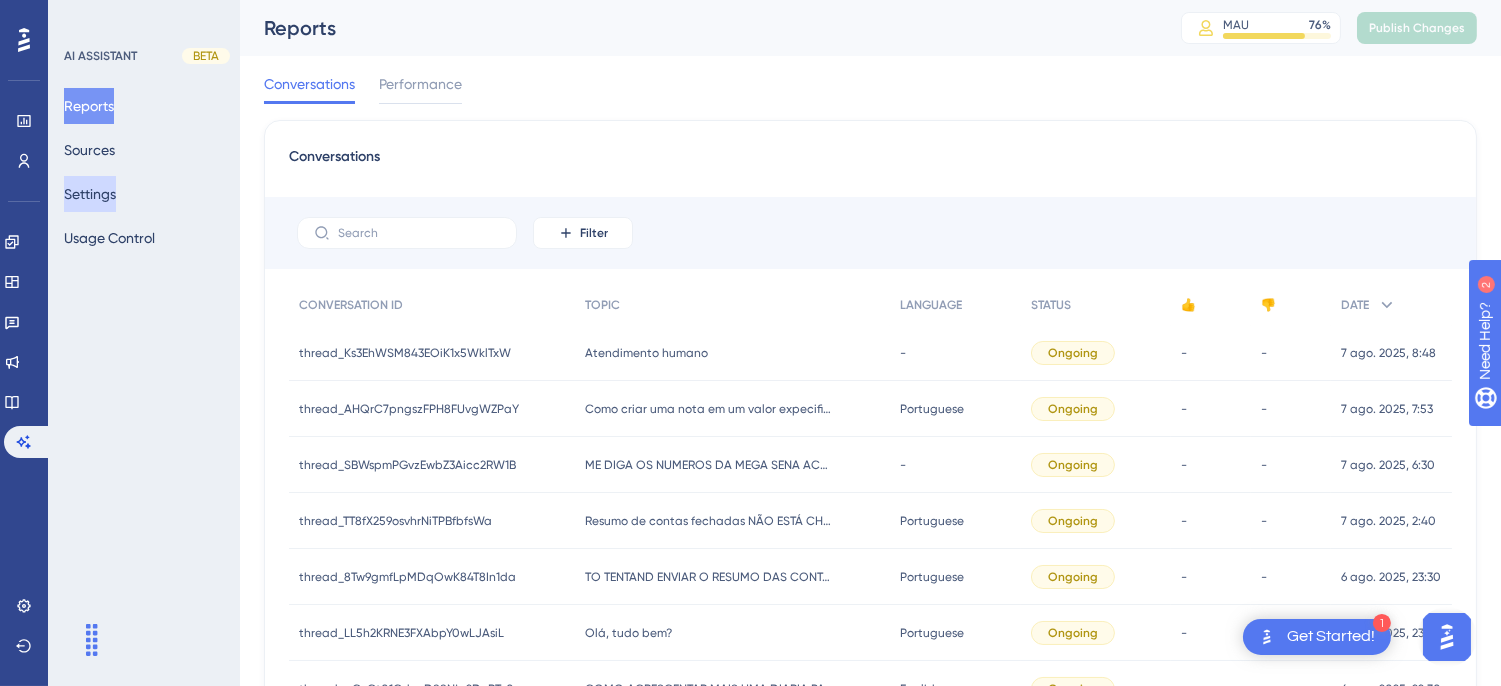 click on "Settings" at bounding box center (90, 194) 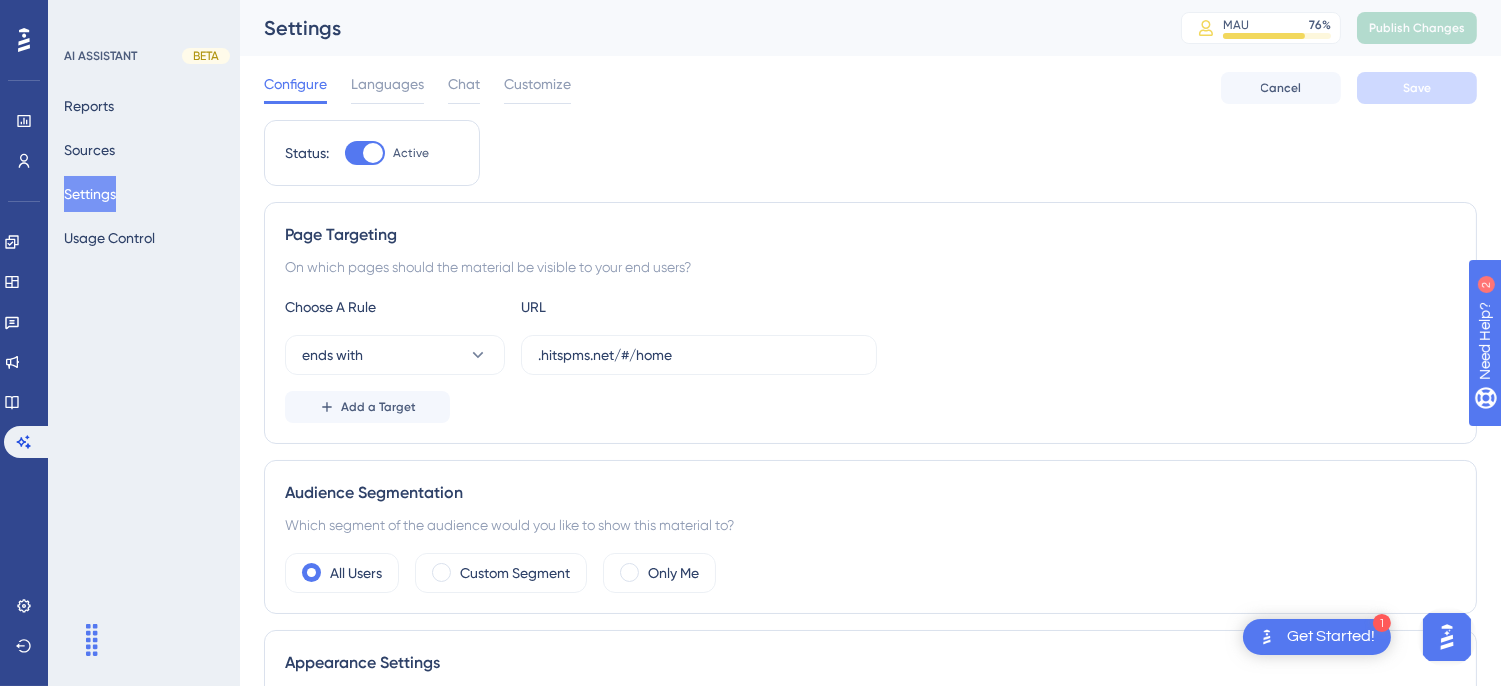 drag, startPoint x: 102, startPoint y: 128, endPoint x: 91, endPoint y: 127, distance: 11.045361 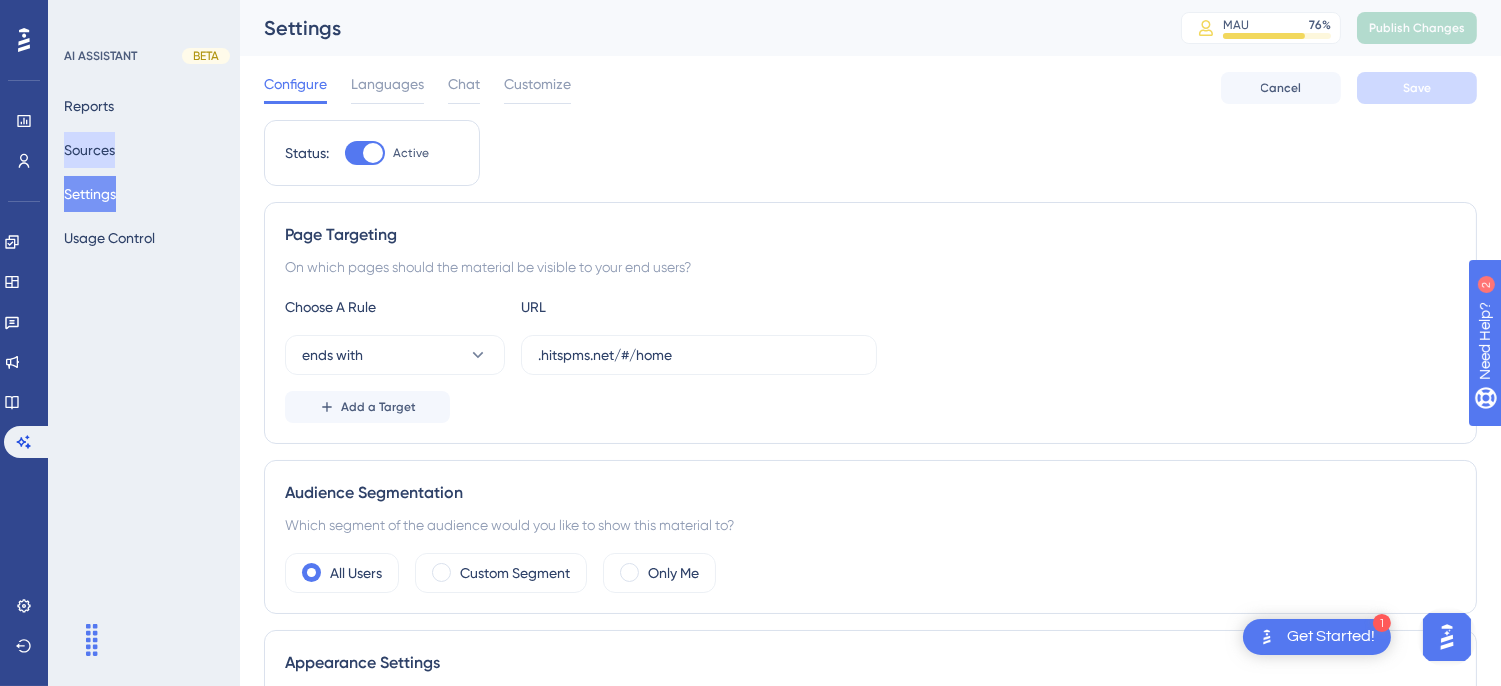 click on "Sources" at bounding box center (89, 150) 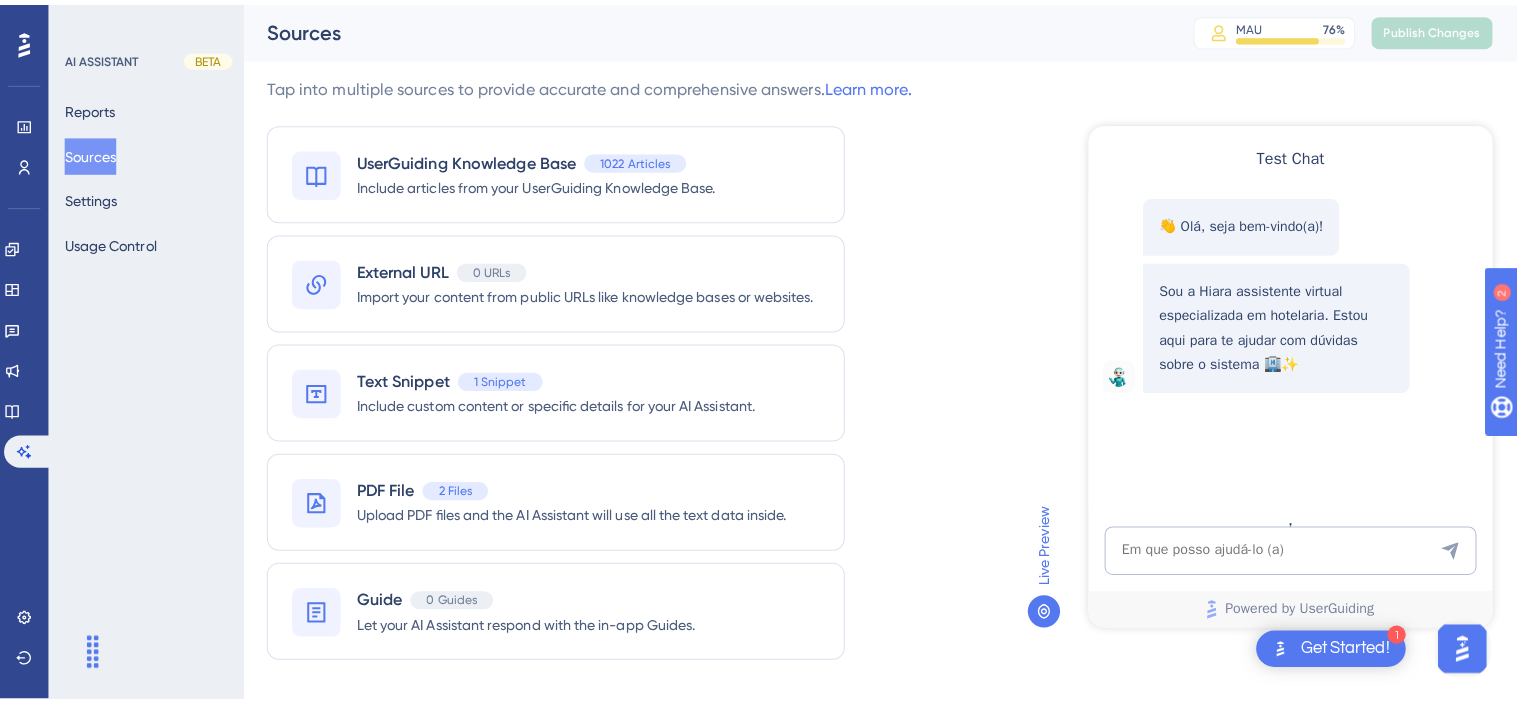 scroll, scrollTop: 0, scrollLeft: 0, axis: both 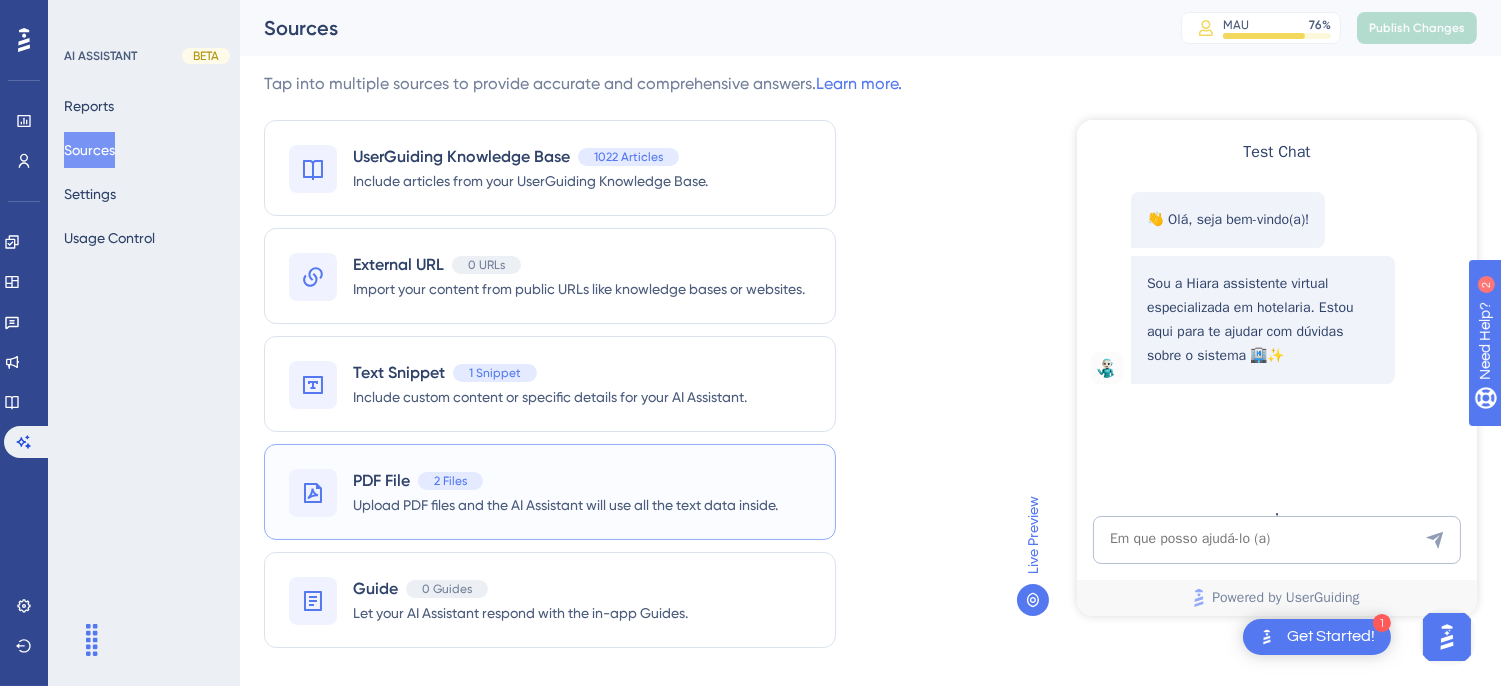 click on "Upload PDF files and the AI Assistant will use all the text data inside." at bounding box center (565, 505) 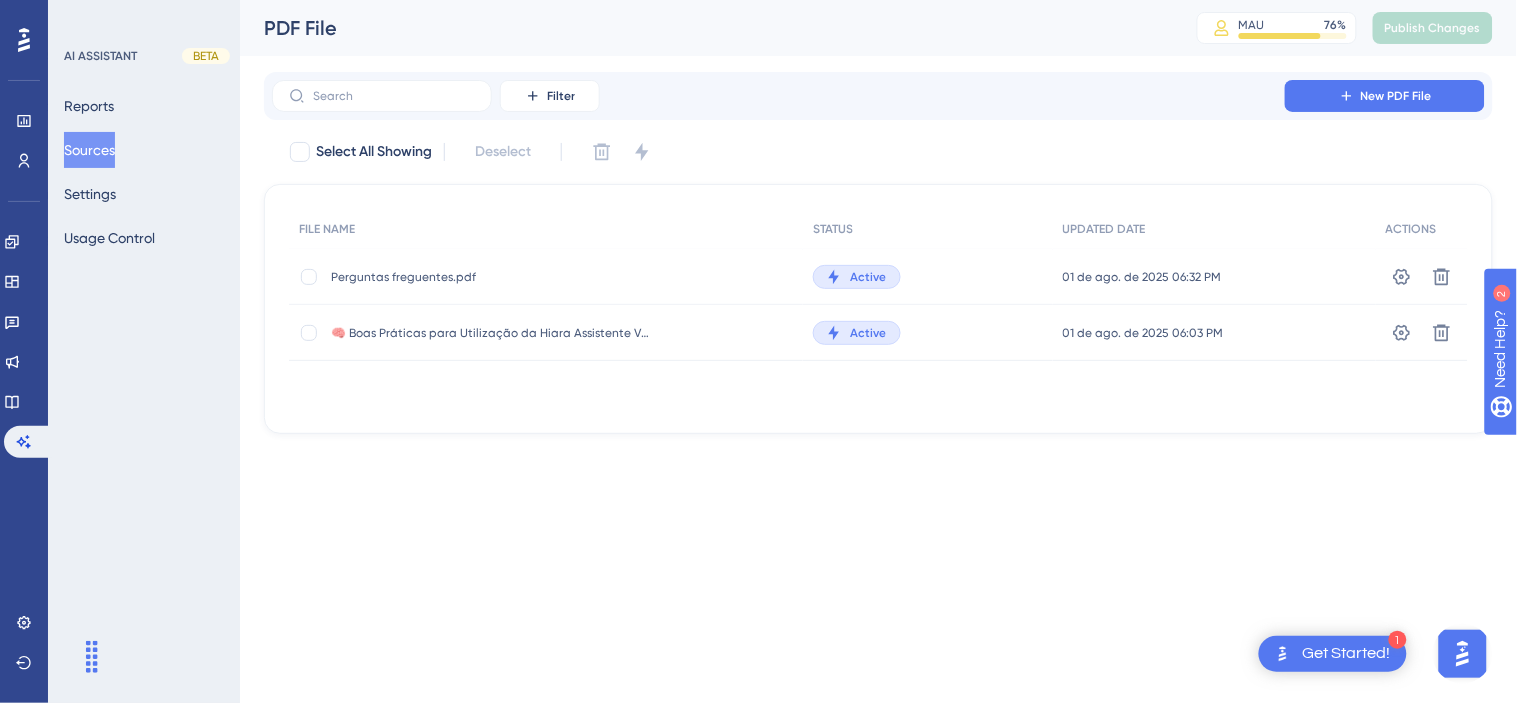 click on "Perguntas freguentes.pdf" at bounding box center [491, 277] 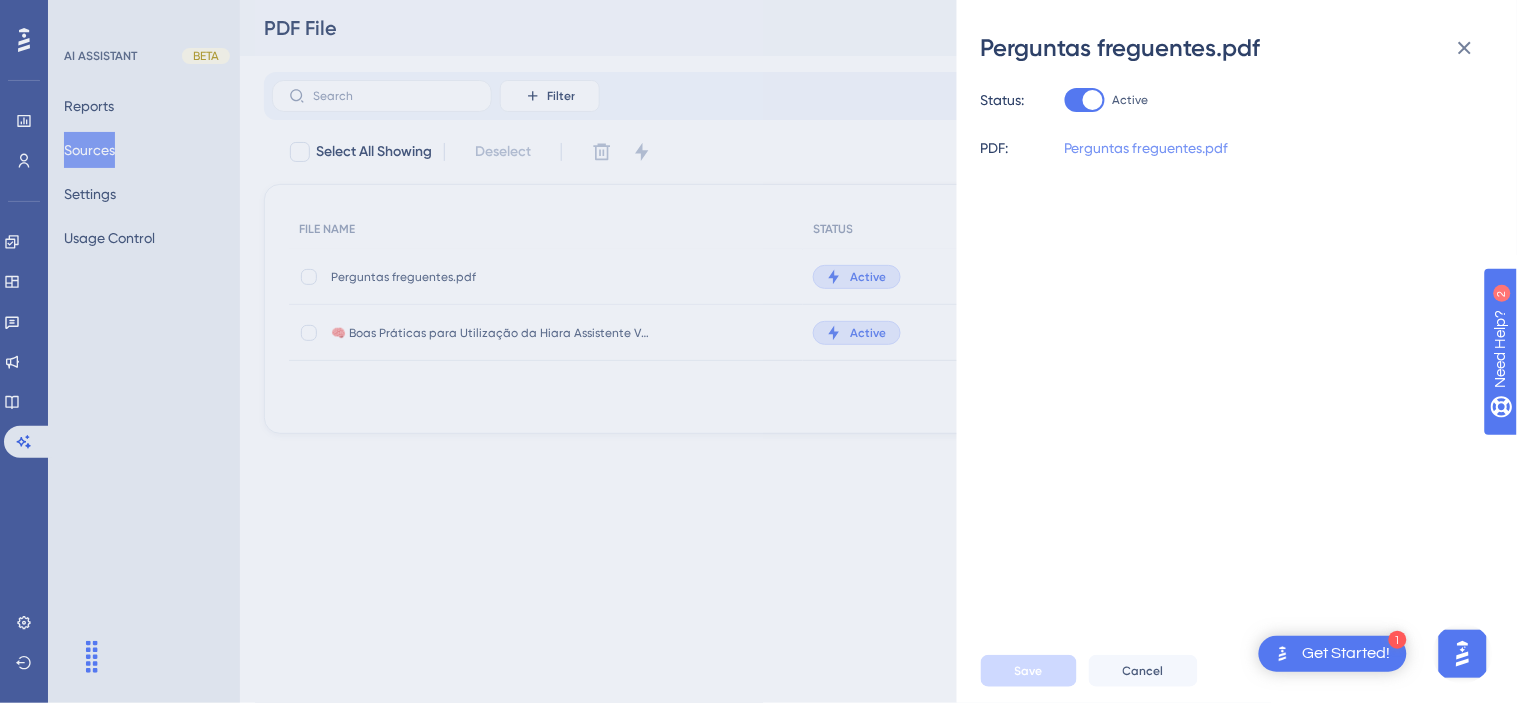 click on "Perguntas freguentes.pdf" at bounding box center [1147, 148] 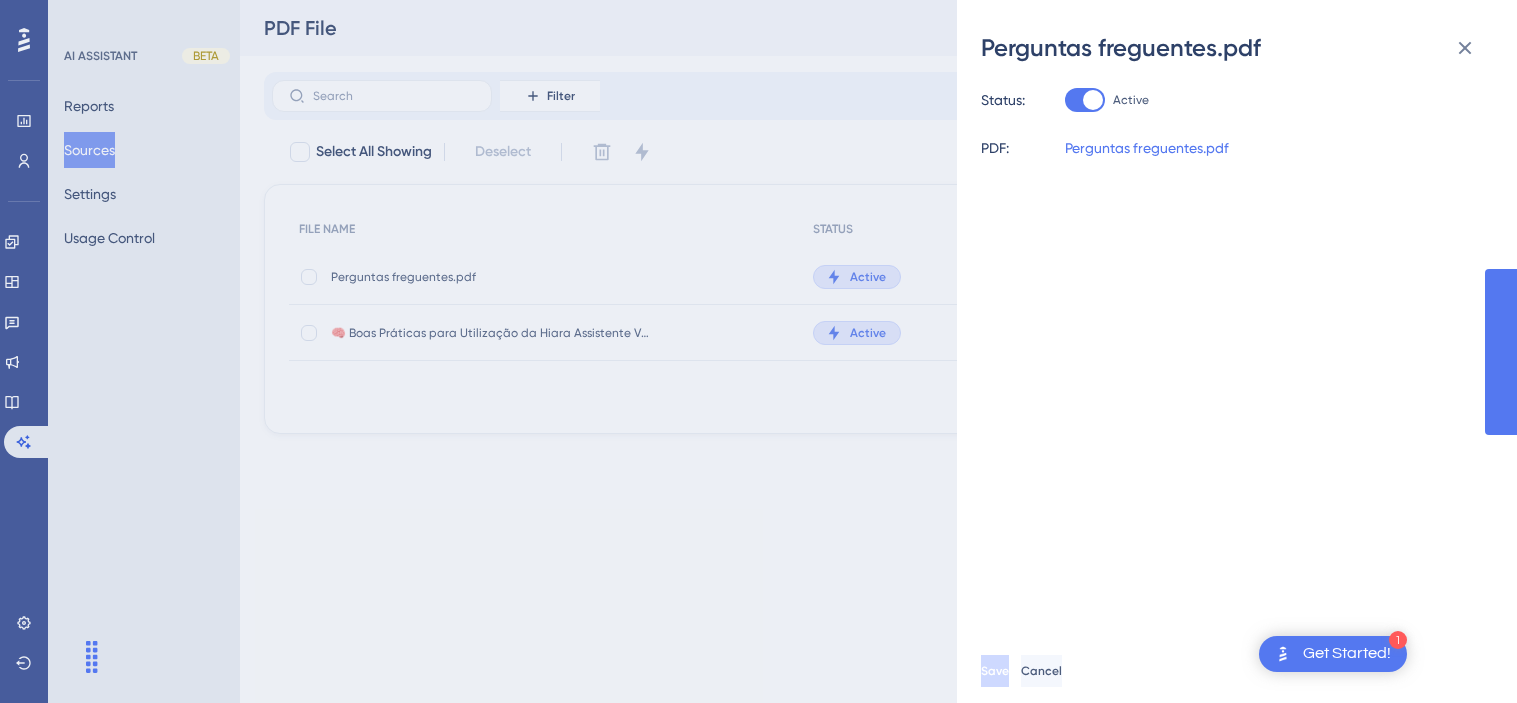 scroll, scrollTop: 0, scrollLeft: 0, axis: both 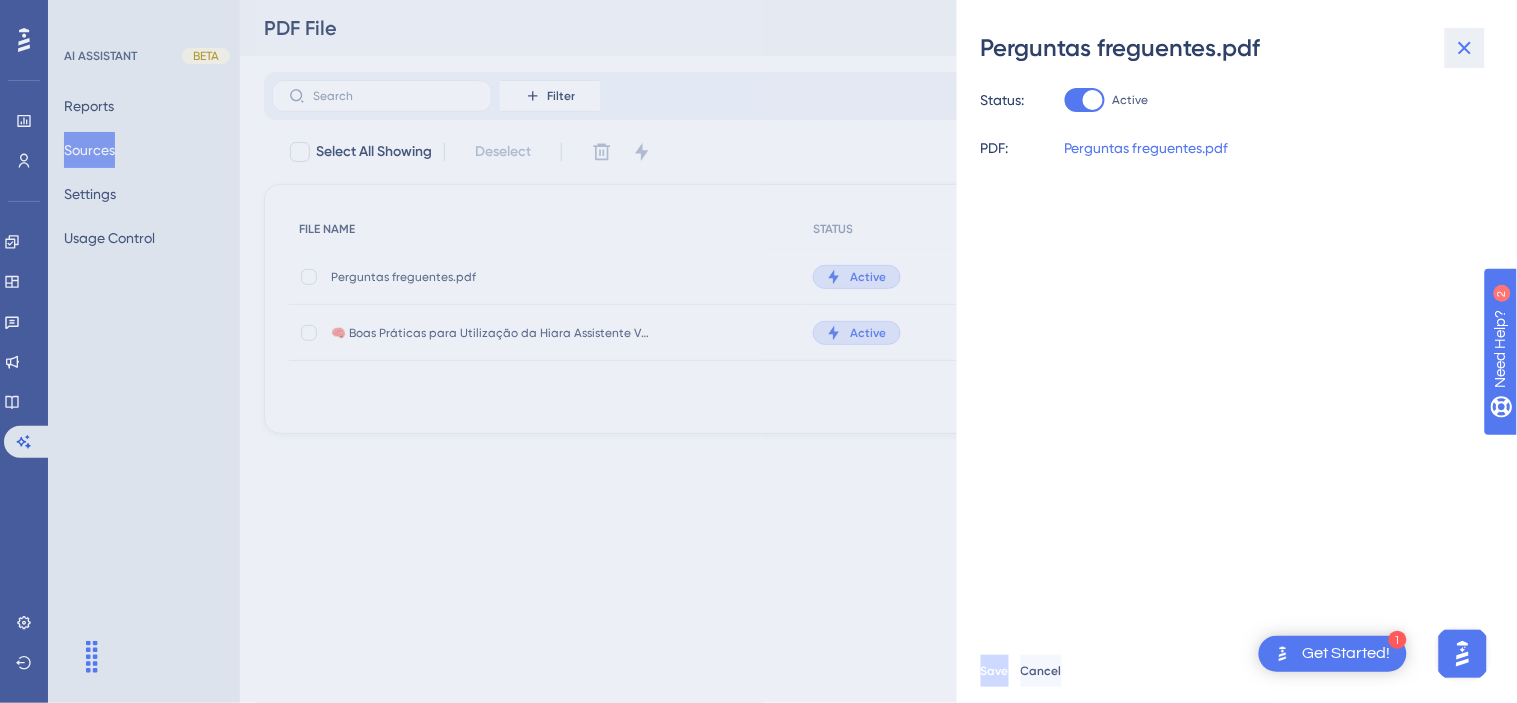drag, startPoint x: 1474, startPoint y: 48, endPoint x: 743, endPoint y: 231, distance: 753.5582 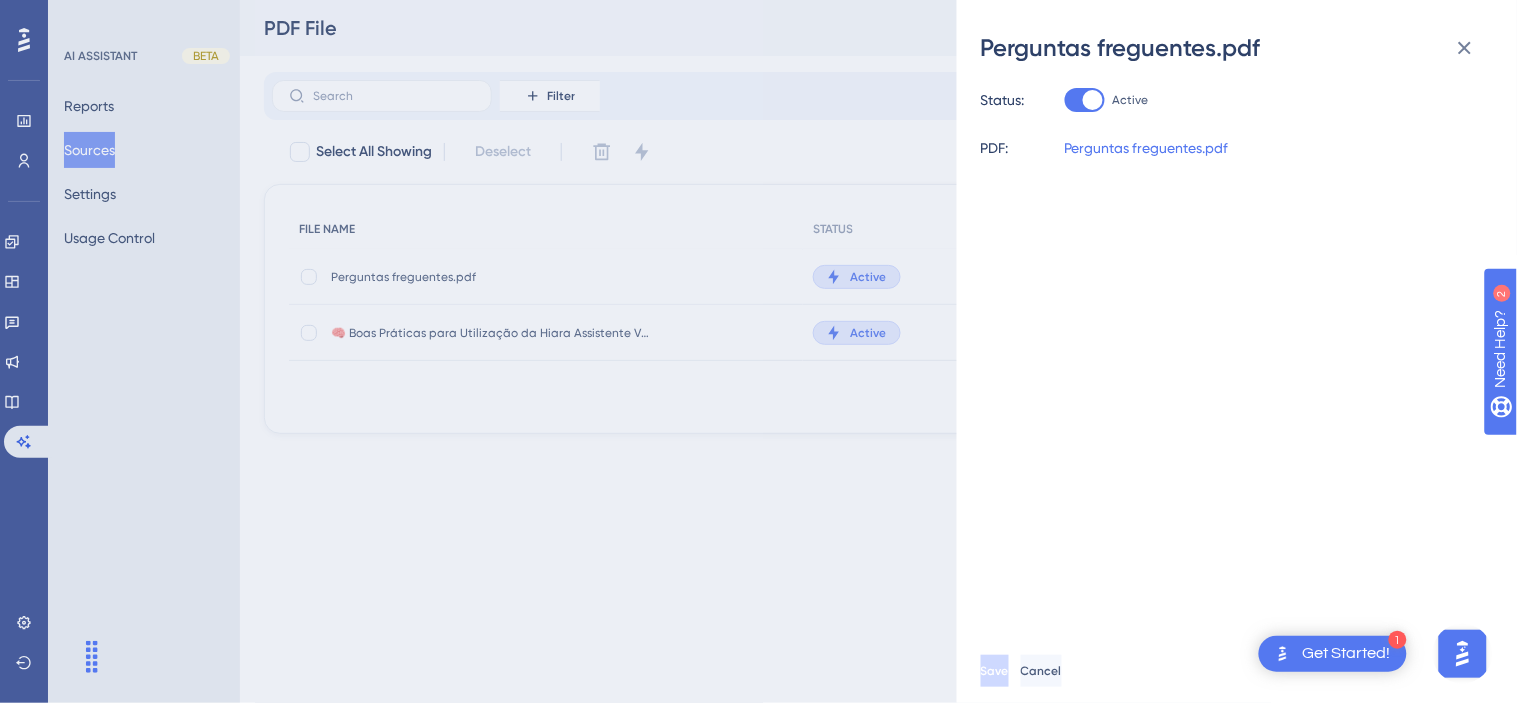 click 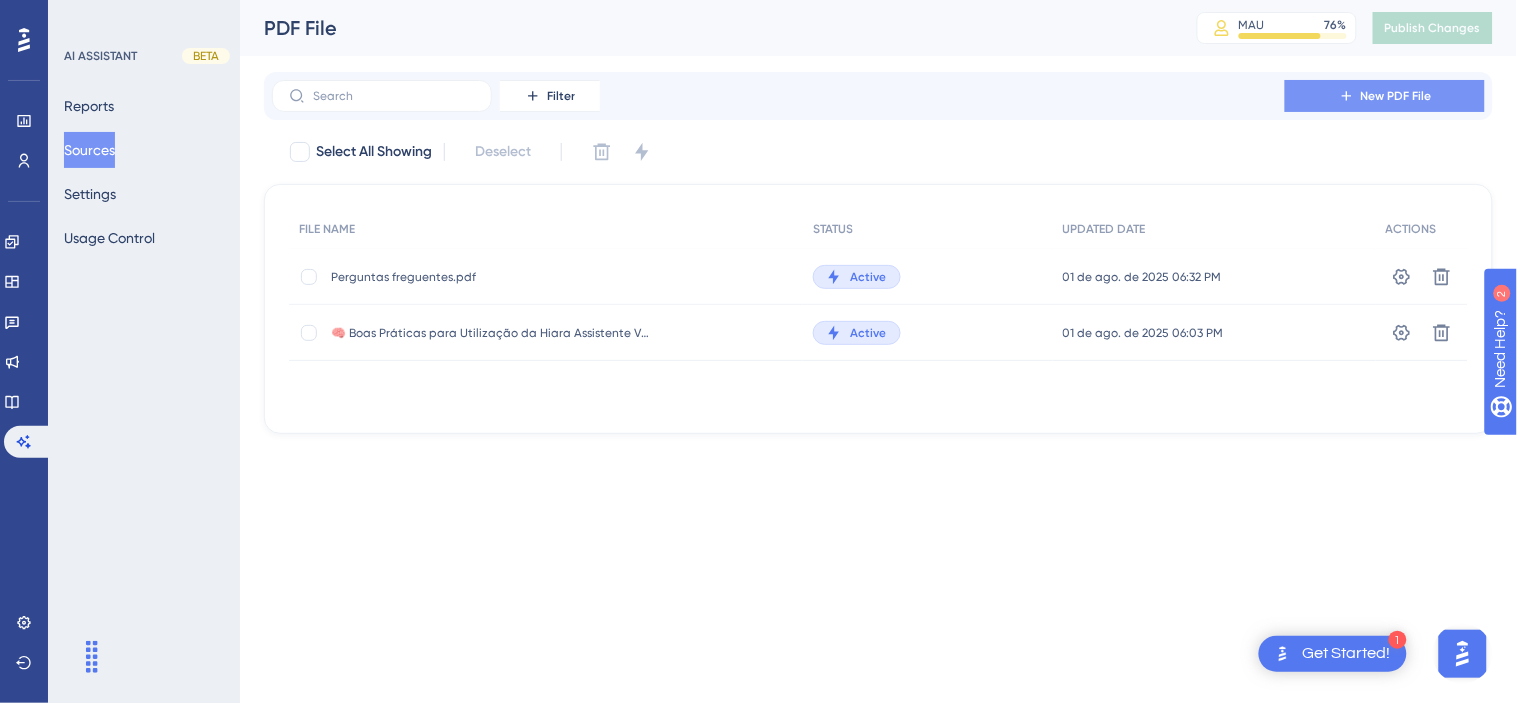 click on "New PDF File" at bounding box center (1385, 96) 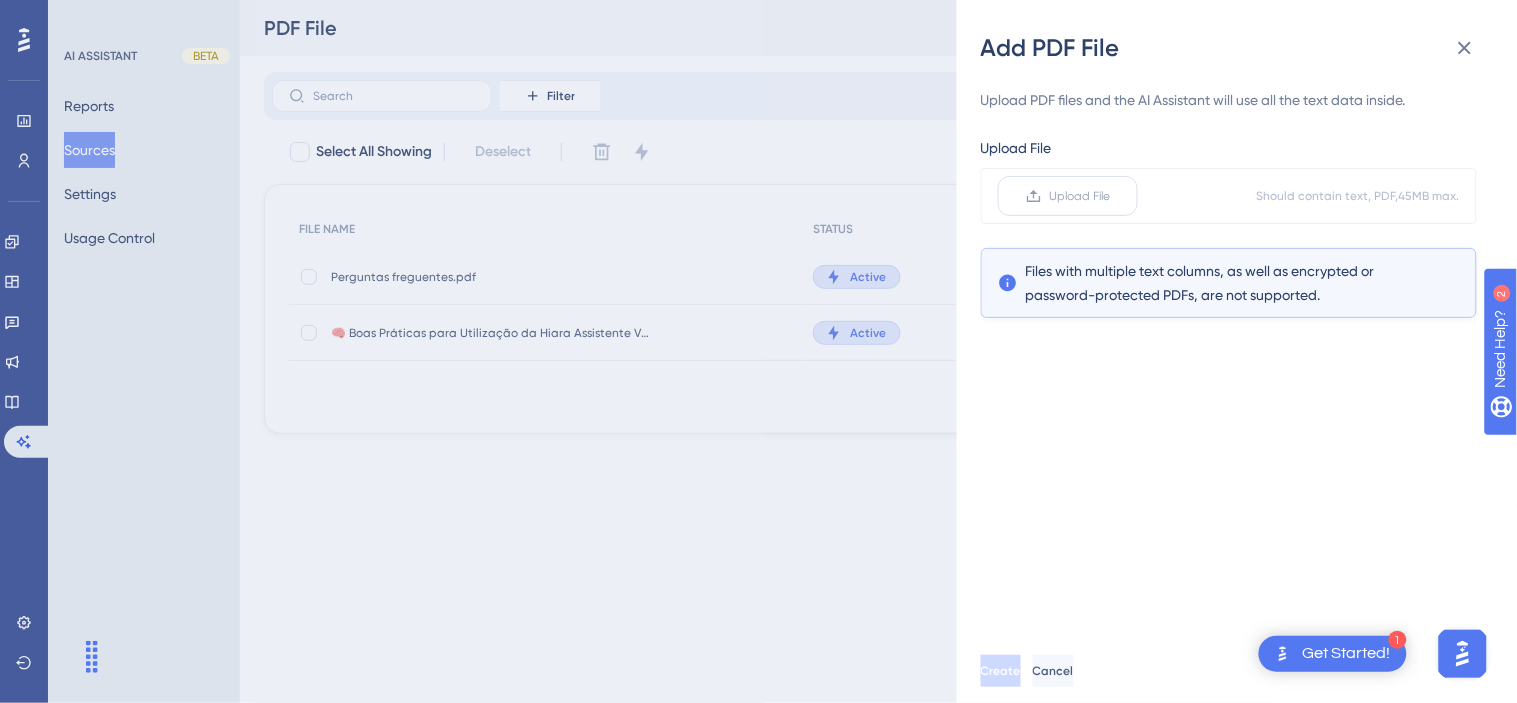 click on "Upload File" at bounding box center [1068, 196] 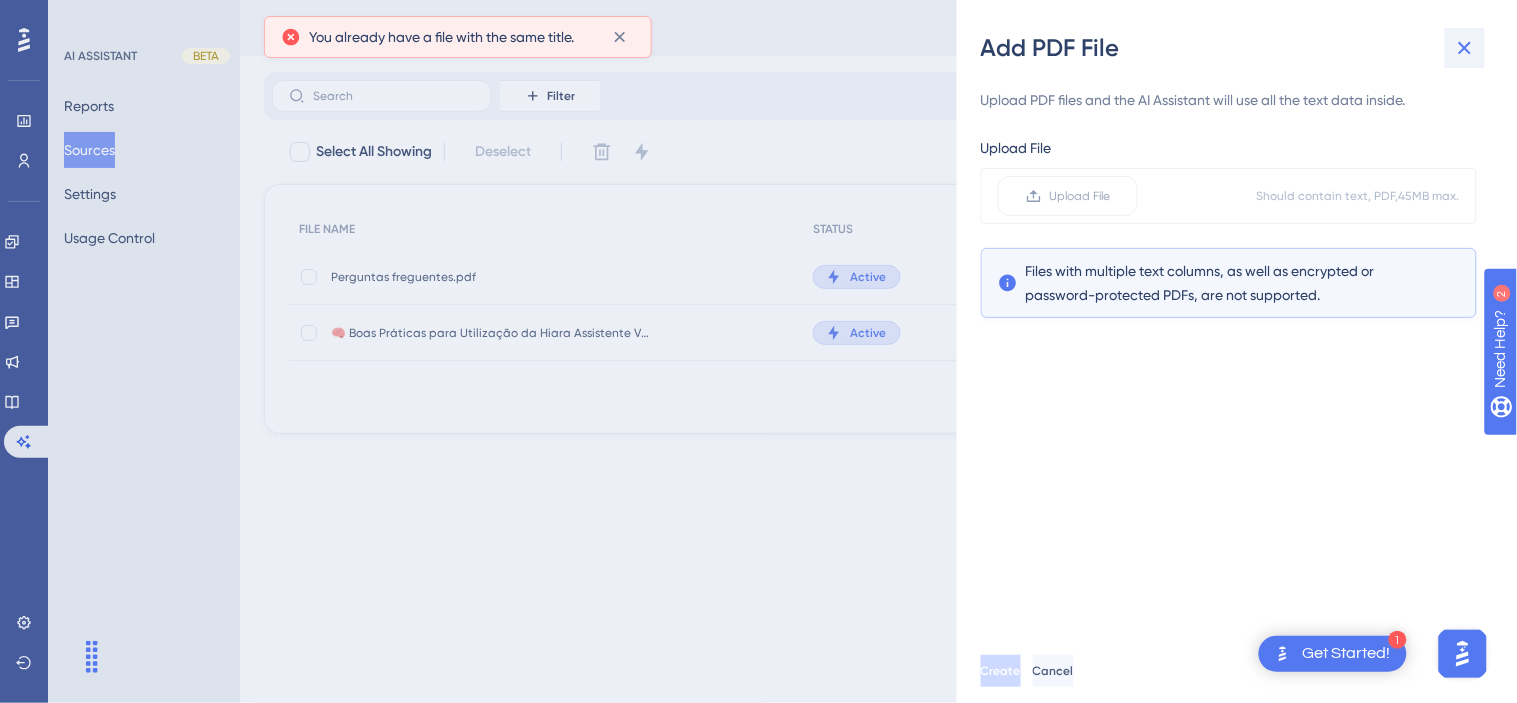 click 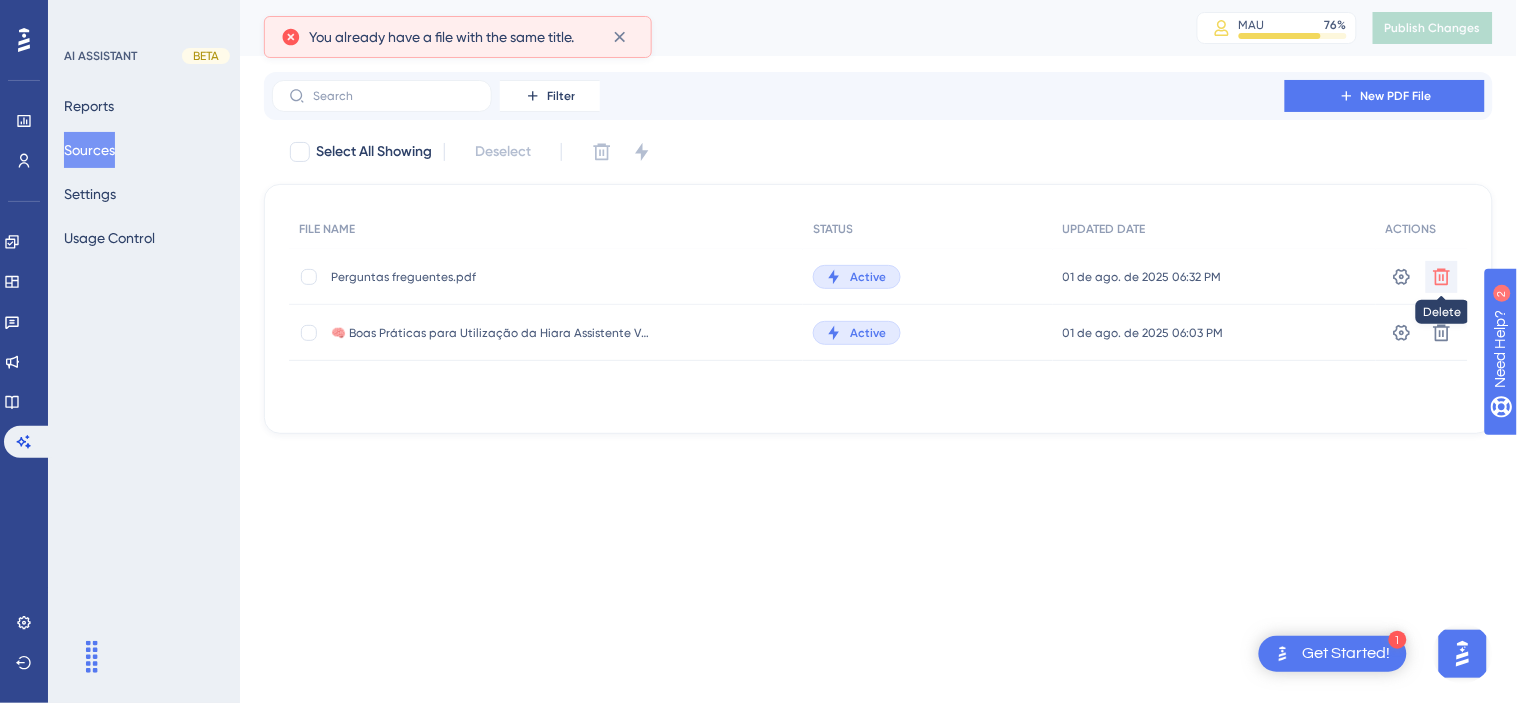 click at bounding box center (1442, 277) 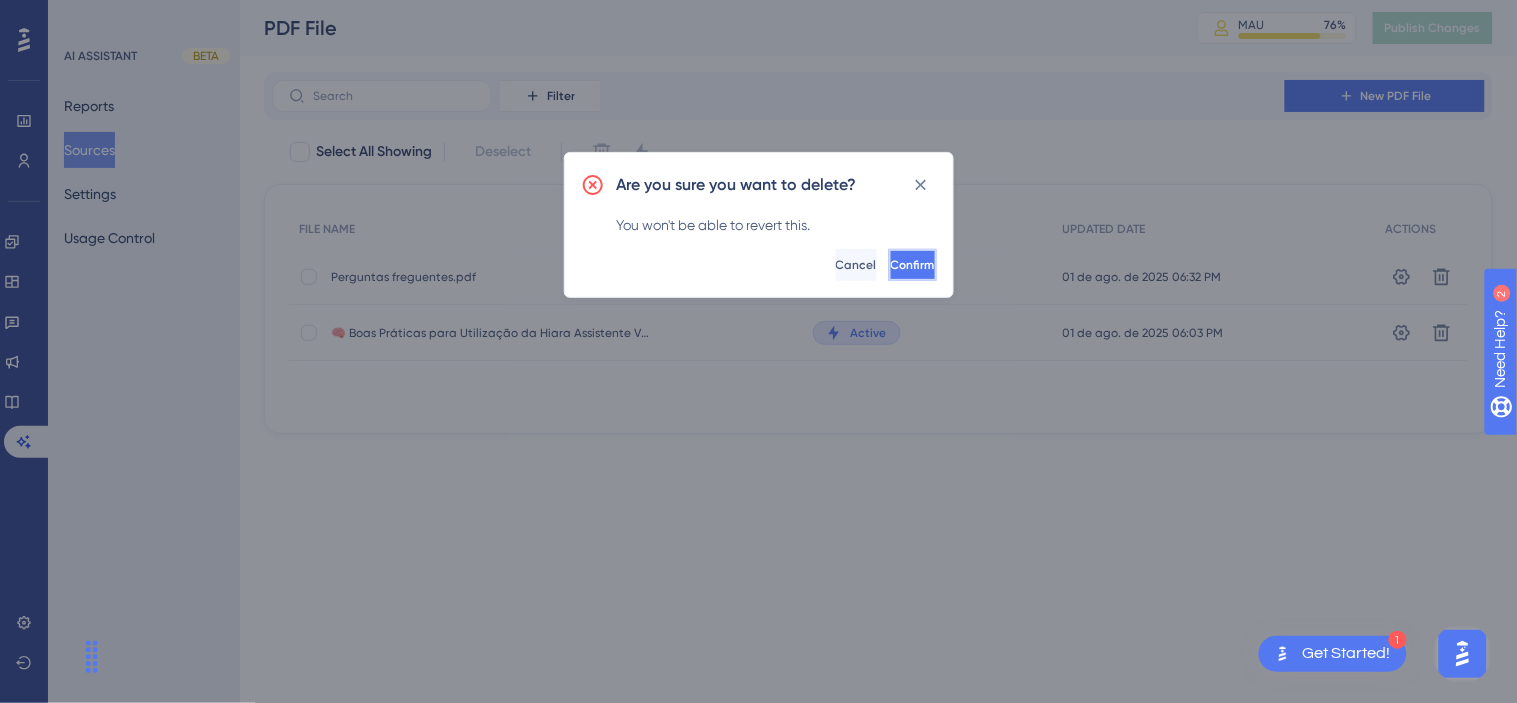 click on "Confirm" at bounding box center (913, 265) 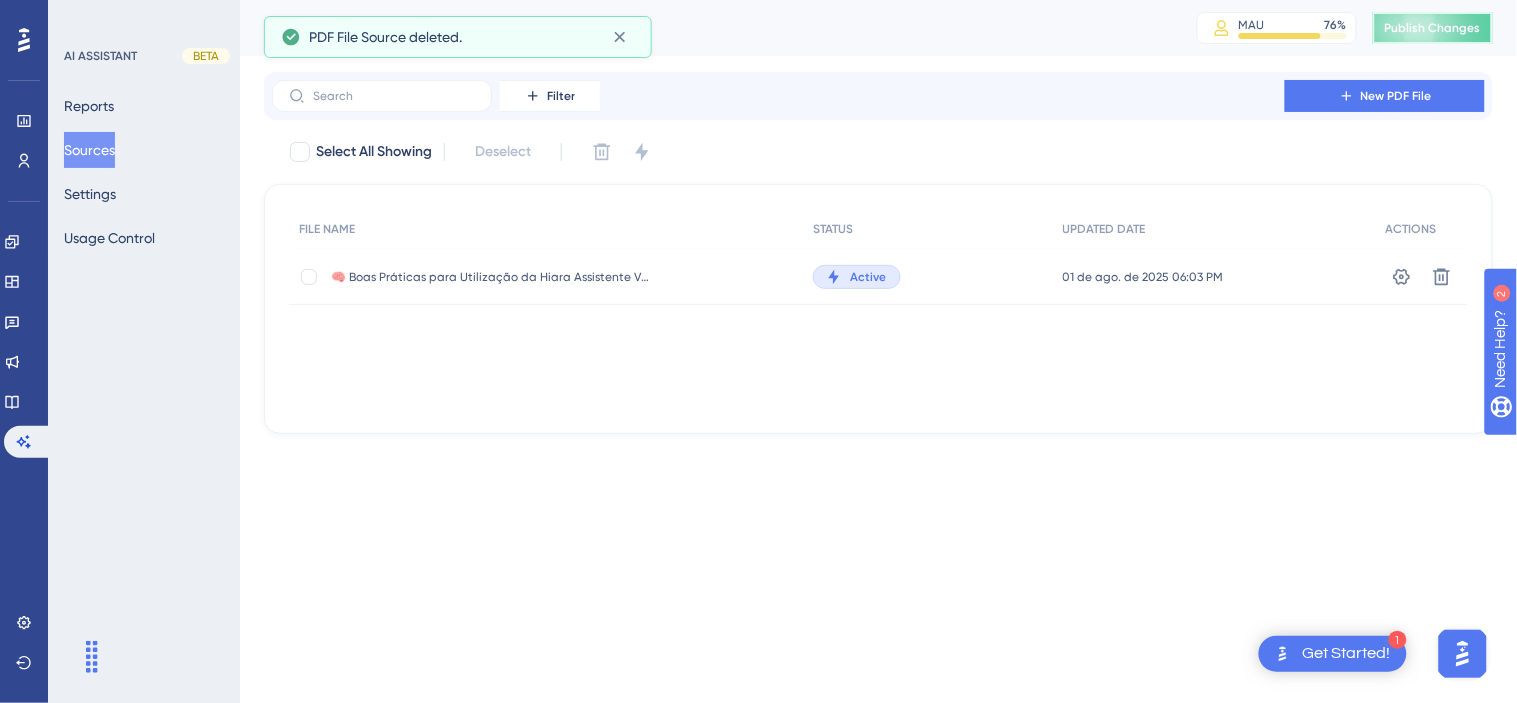 click on "Publish Changes" at bounding box center [1433, 28] 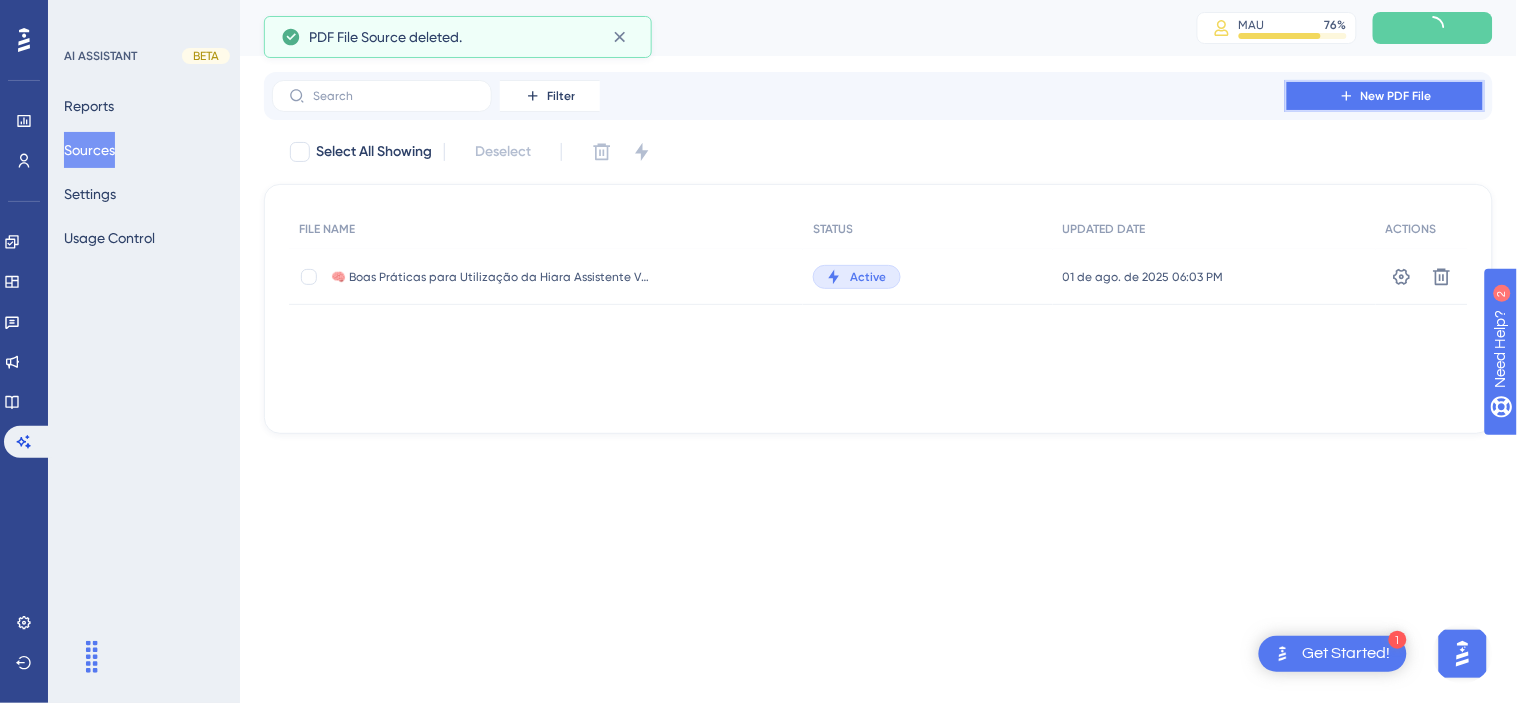 click 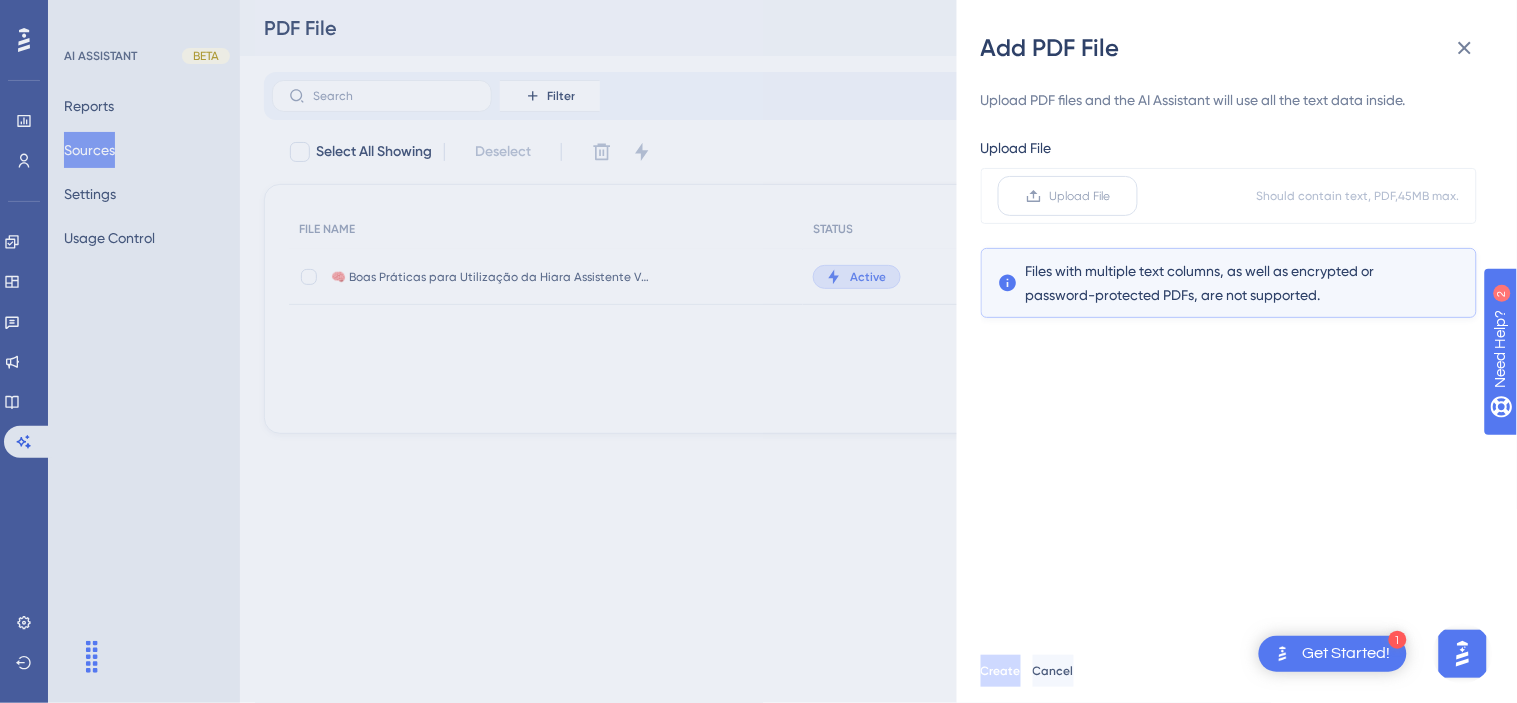 click on "Upload File" at bounding box center (1068, 196) 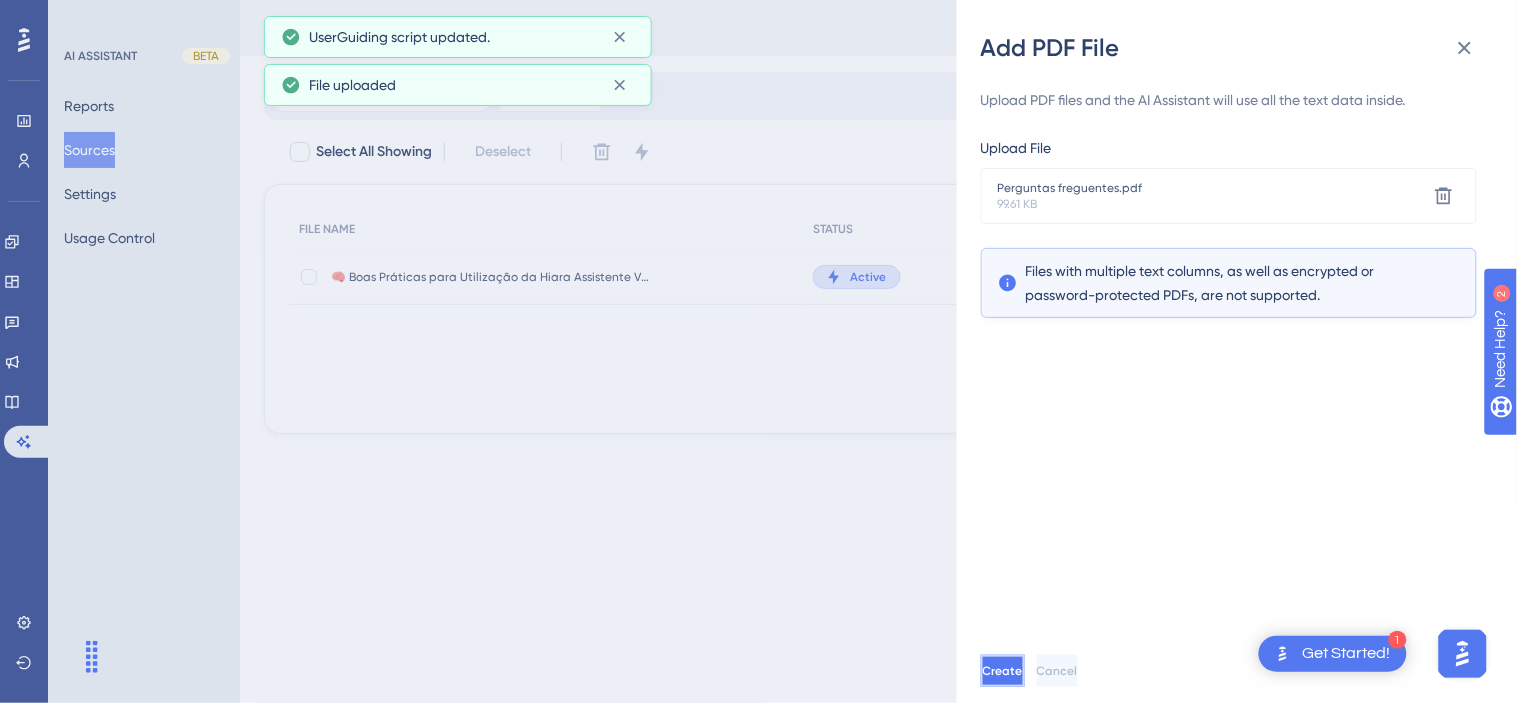 click on "Create" at bounding box center (1003, 671) 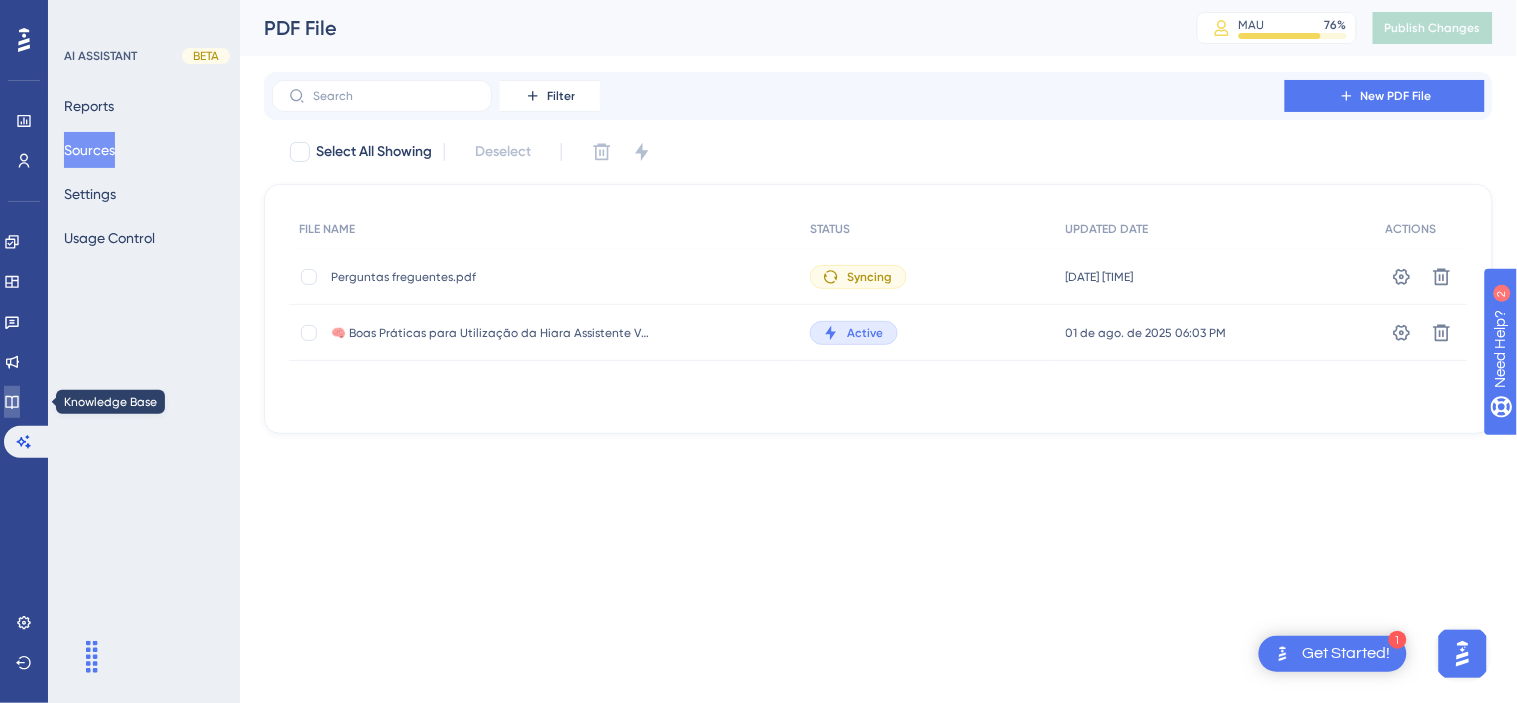 click 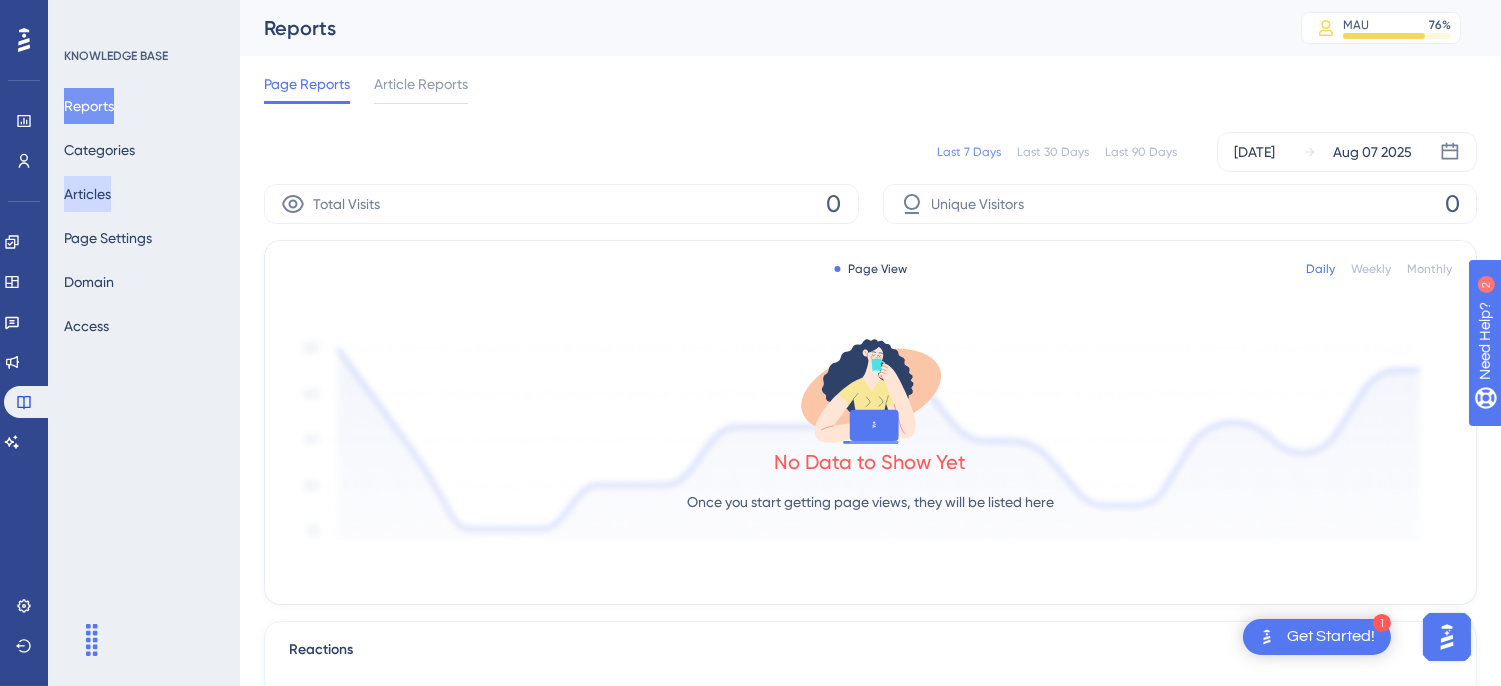 click on "Articles" at bounding box center (87, 194) 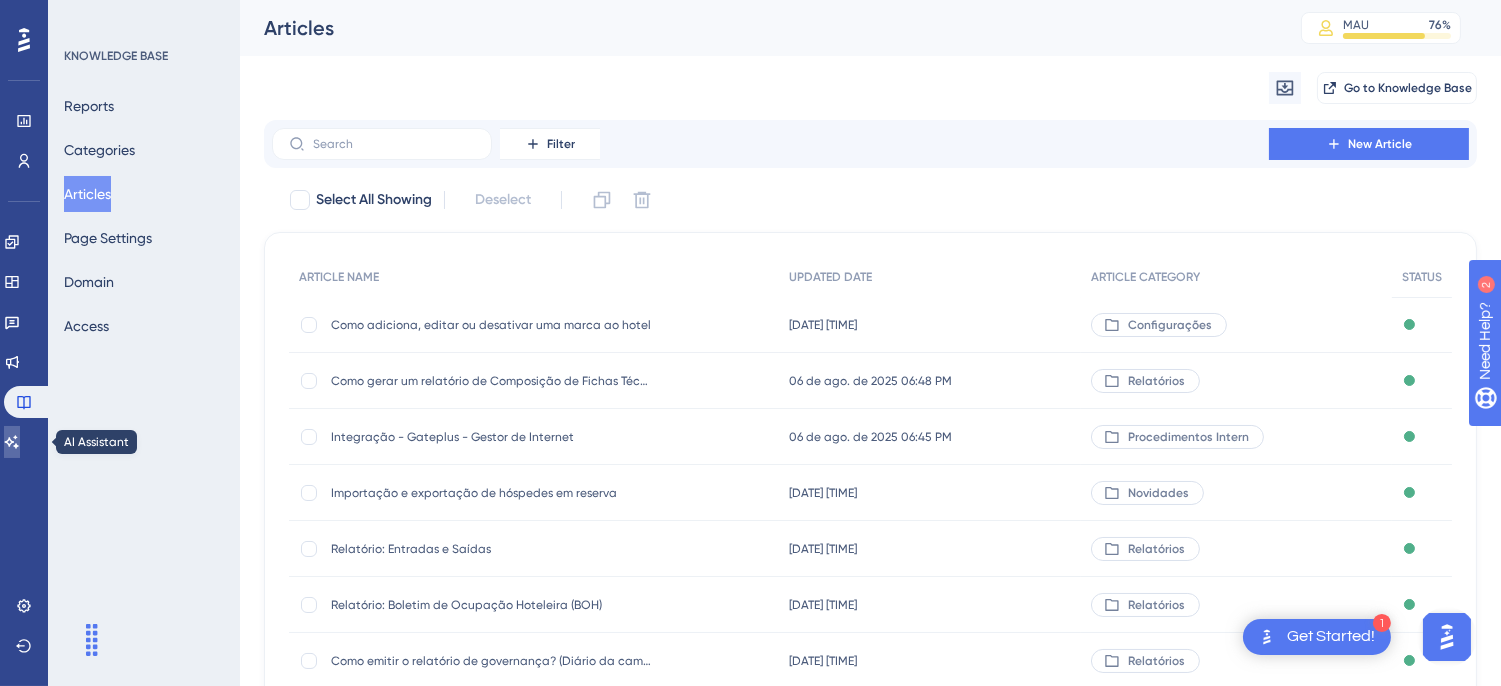 click at bounding box center (12, 442) 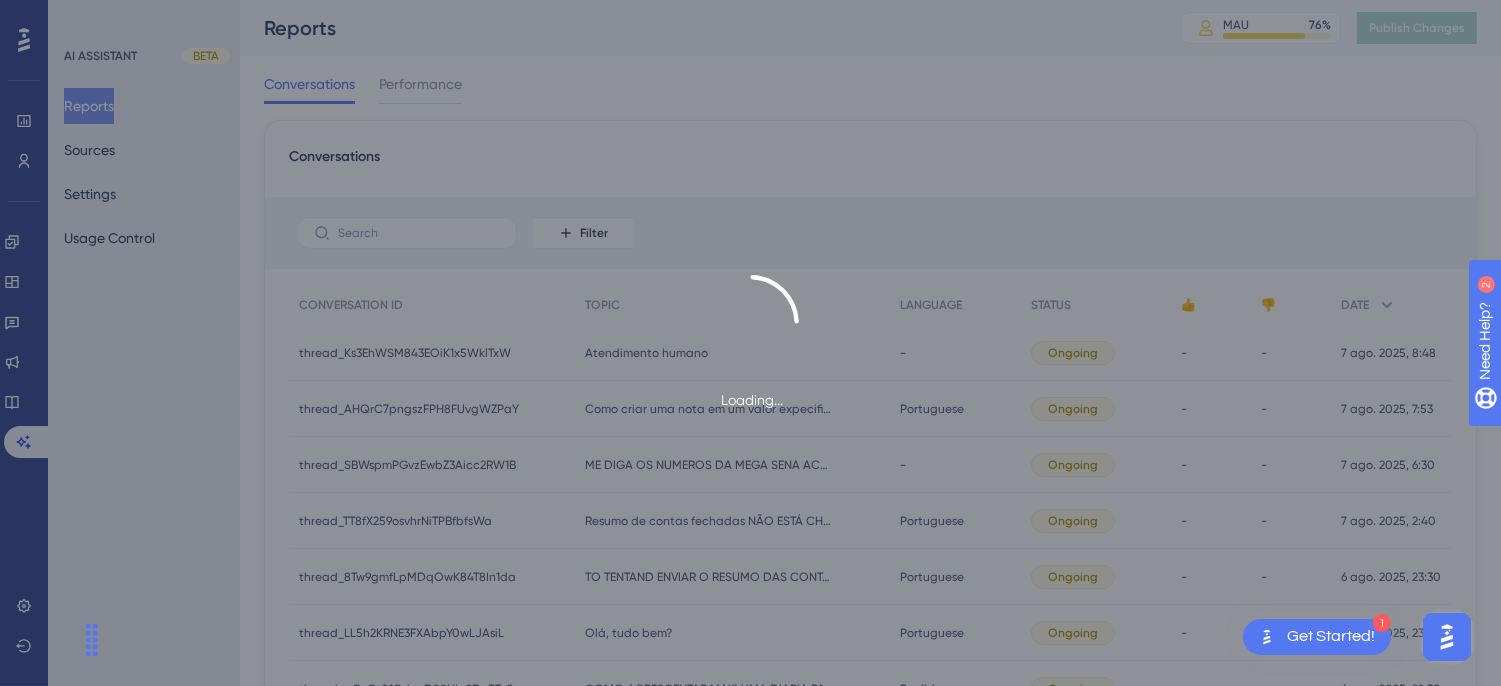 click on "Loading..." at bounding box center [750, 343] 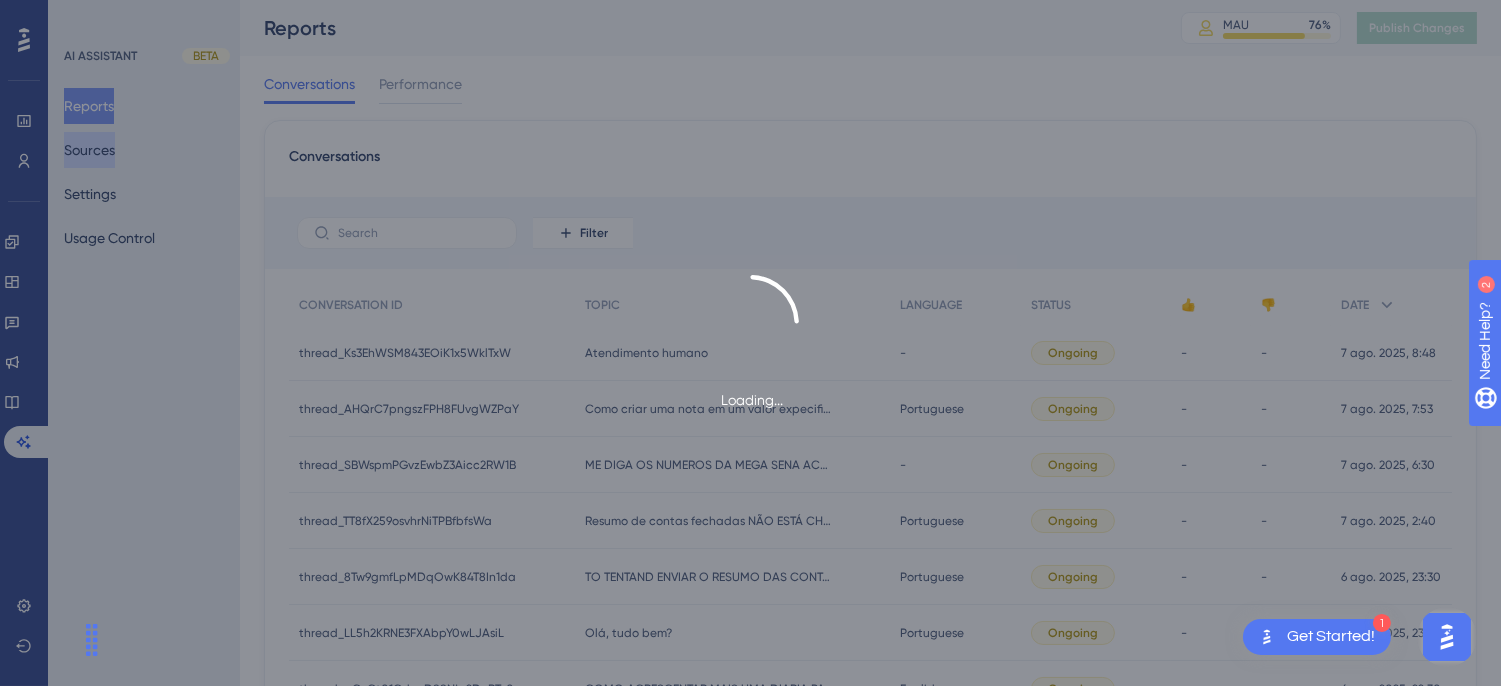 click on "Sources" at bounding box center [89, 150] 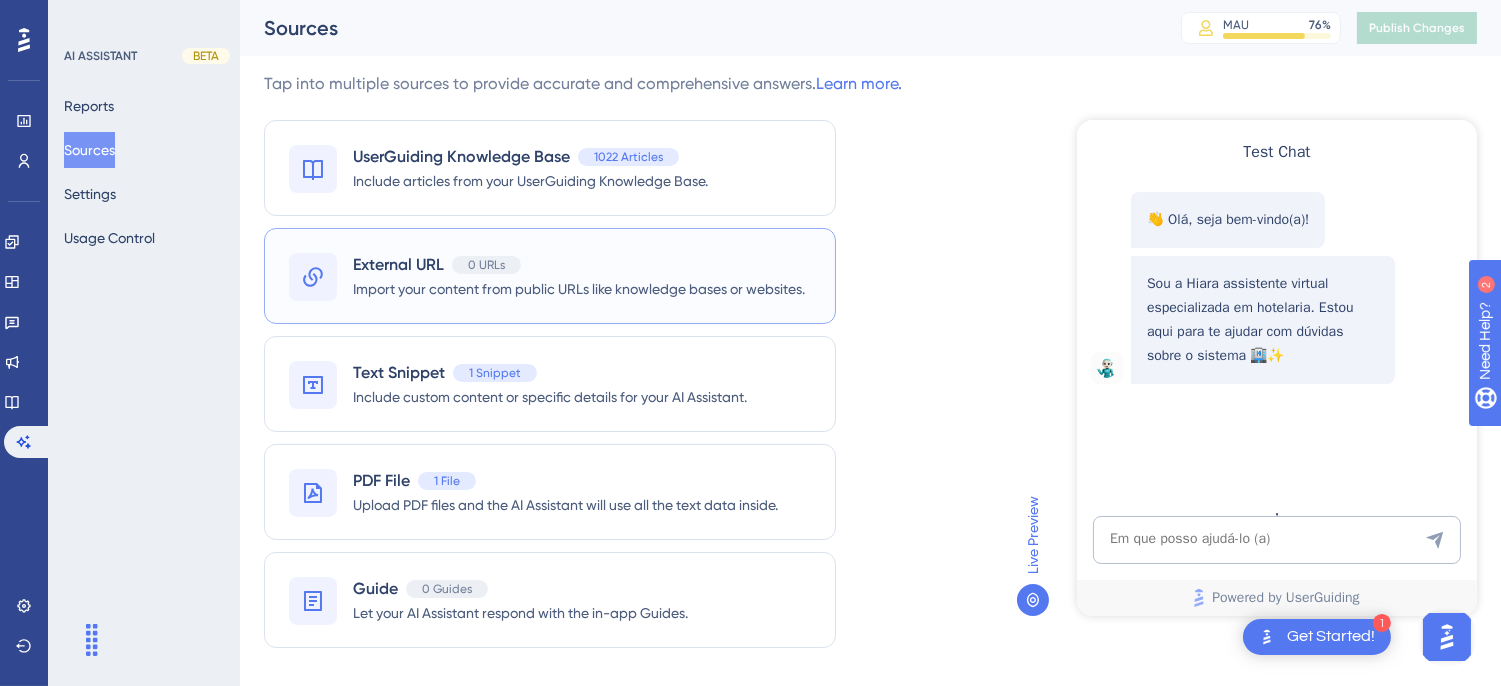 scroll, scrollTop: 0, scrollLeft: 0, axis: both 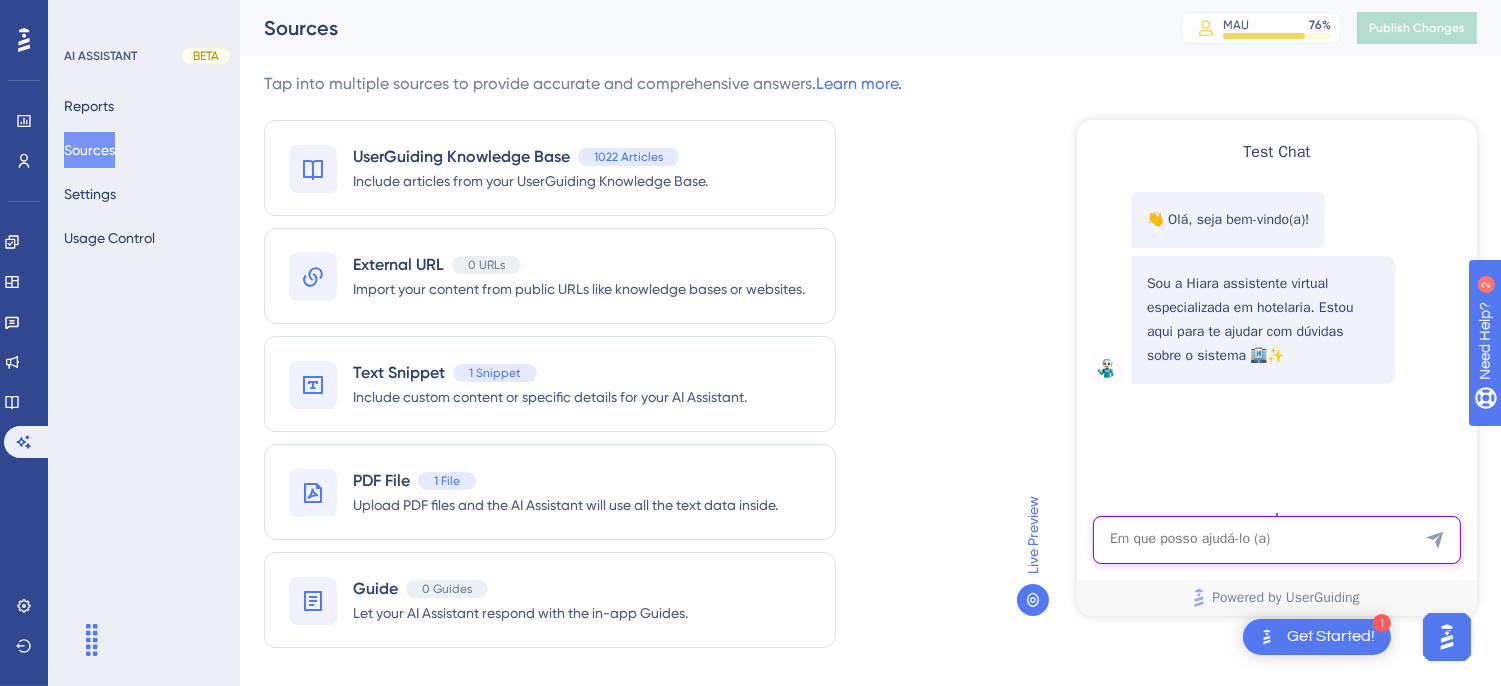 click at bounding box center [1276, 539] 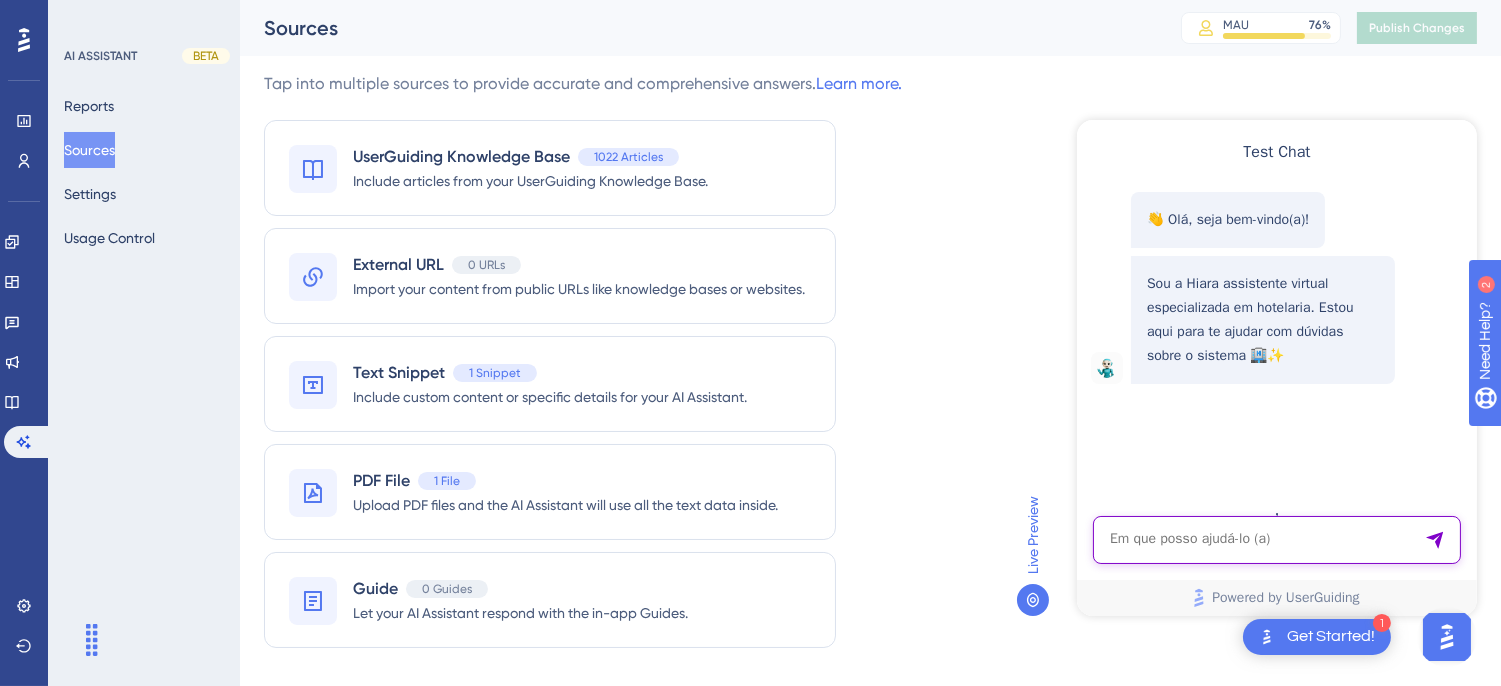 paste on "Gorjeta" 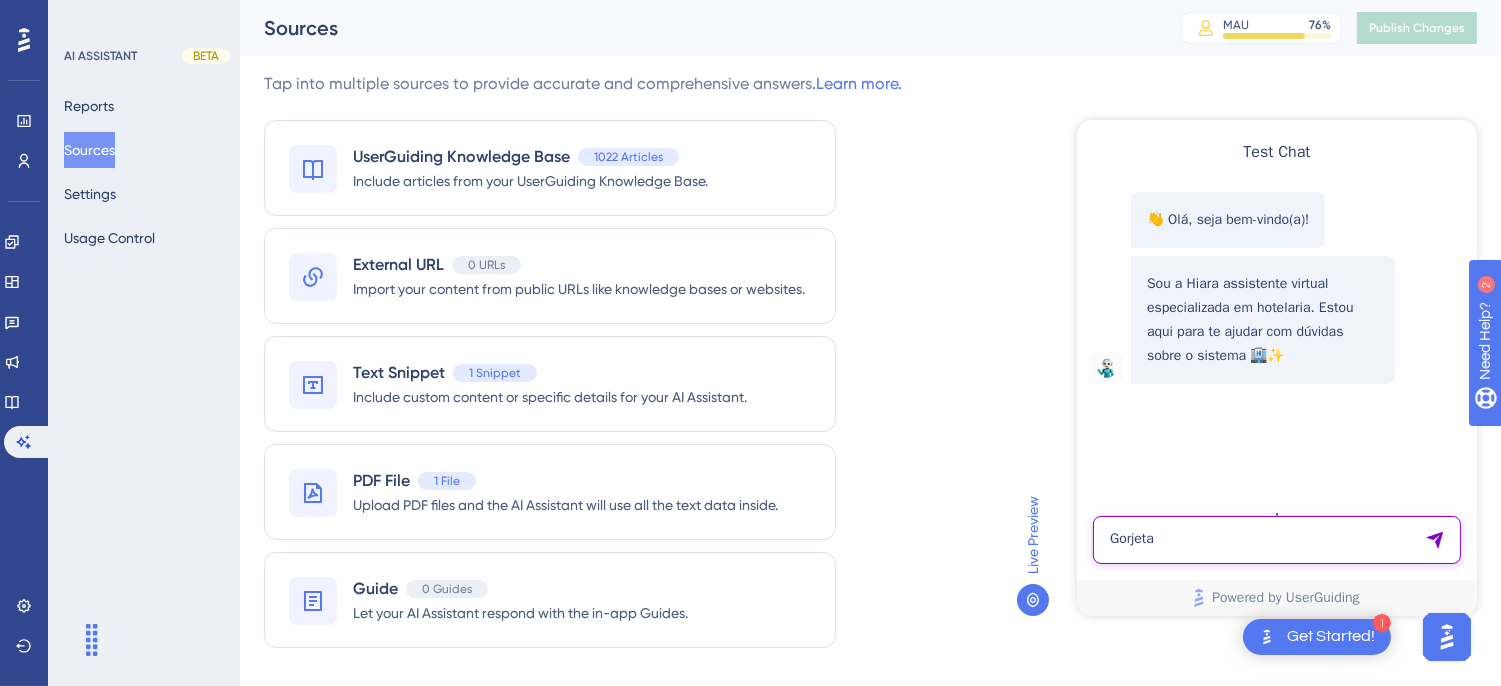 type on "Gorjeta" 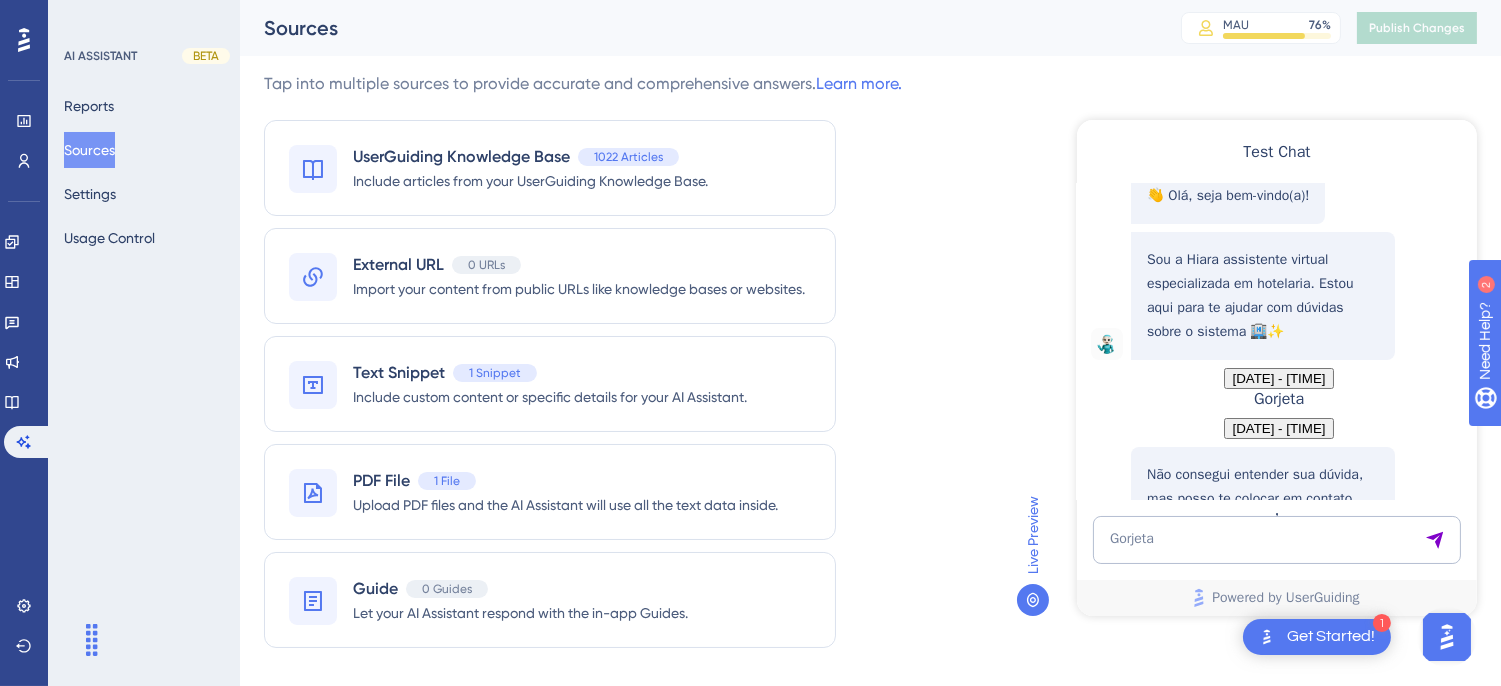 scroll, scrollTop: 237, scrollLeft: 0, axis: vertical 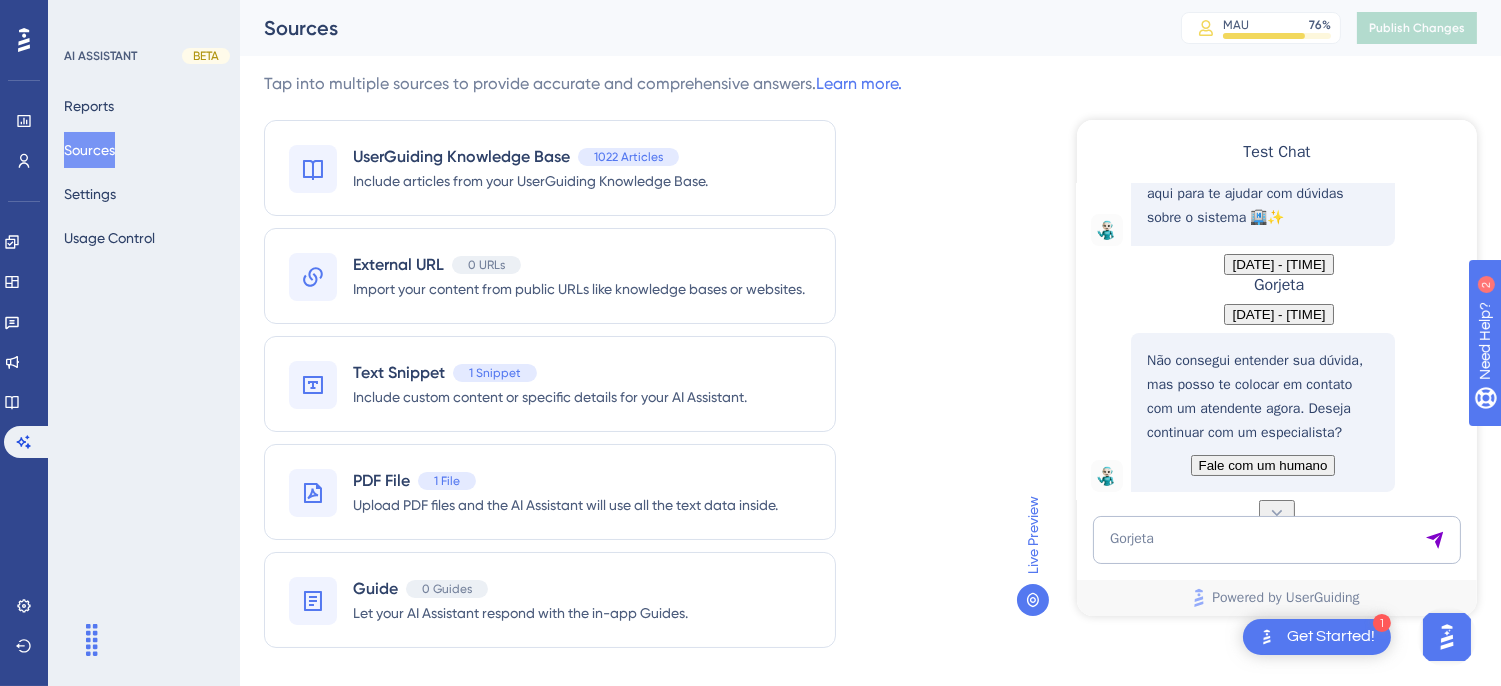click on "Não consegui entender sua dúvida, mas posso te colocar em contato com um atendente agora. Deseja continuar com um especialista?" at bounding box center [1227, 81] 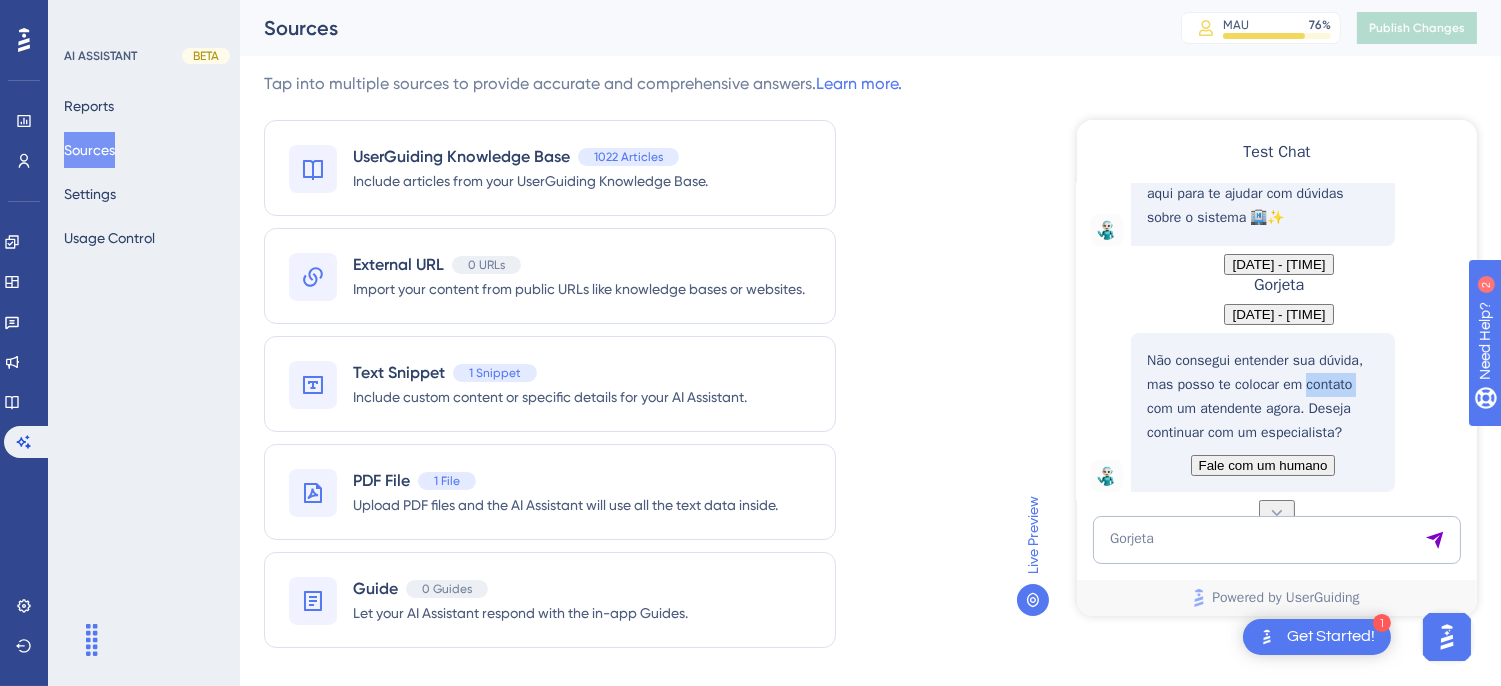 click on "Não consegui entender sua dúvida, mas posso te colocar em contato com um atendente agora. Deseja continuar com um especialista?" at bounding box center (1227, 81) 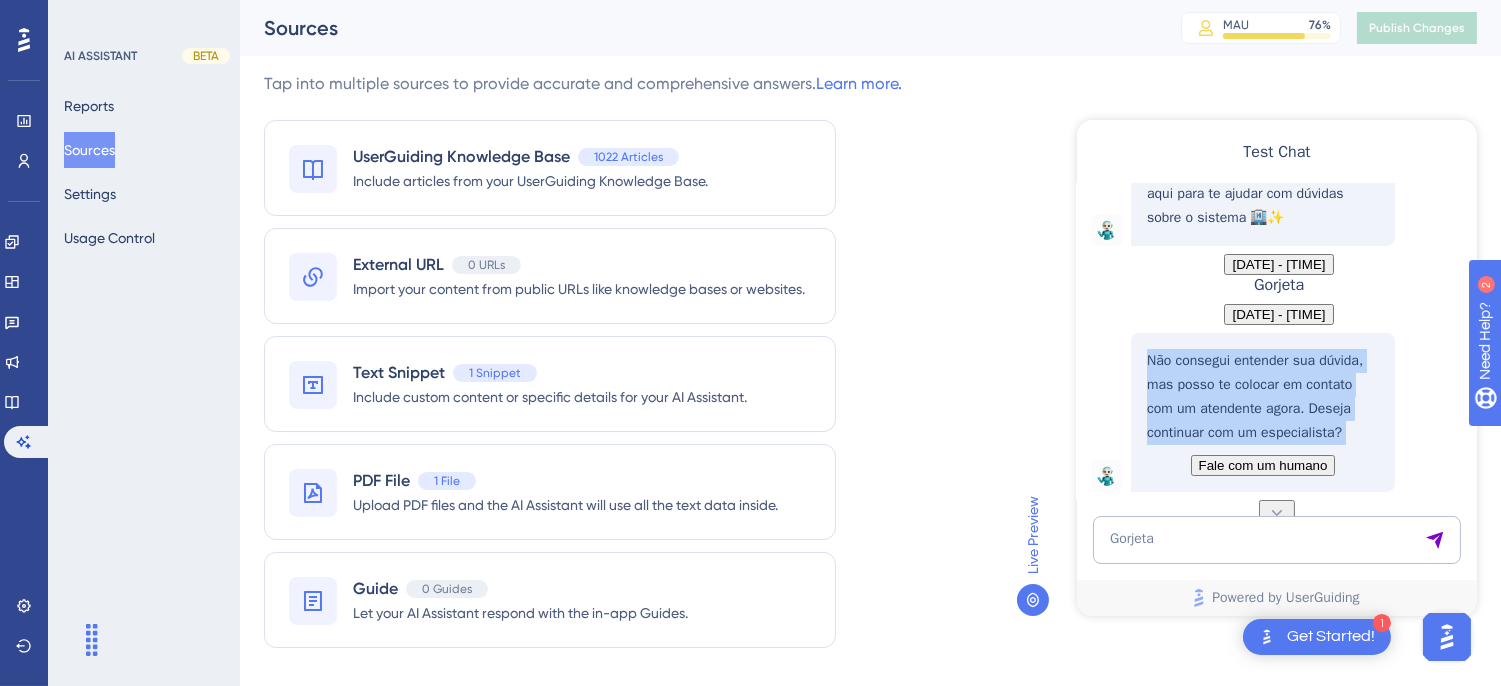 click on "Não consegui entender sua dúvida, mas posso te colocar em contato com um atendente agora. Deseja continuar com um especialista?" at bounding box center [1227, 81] 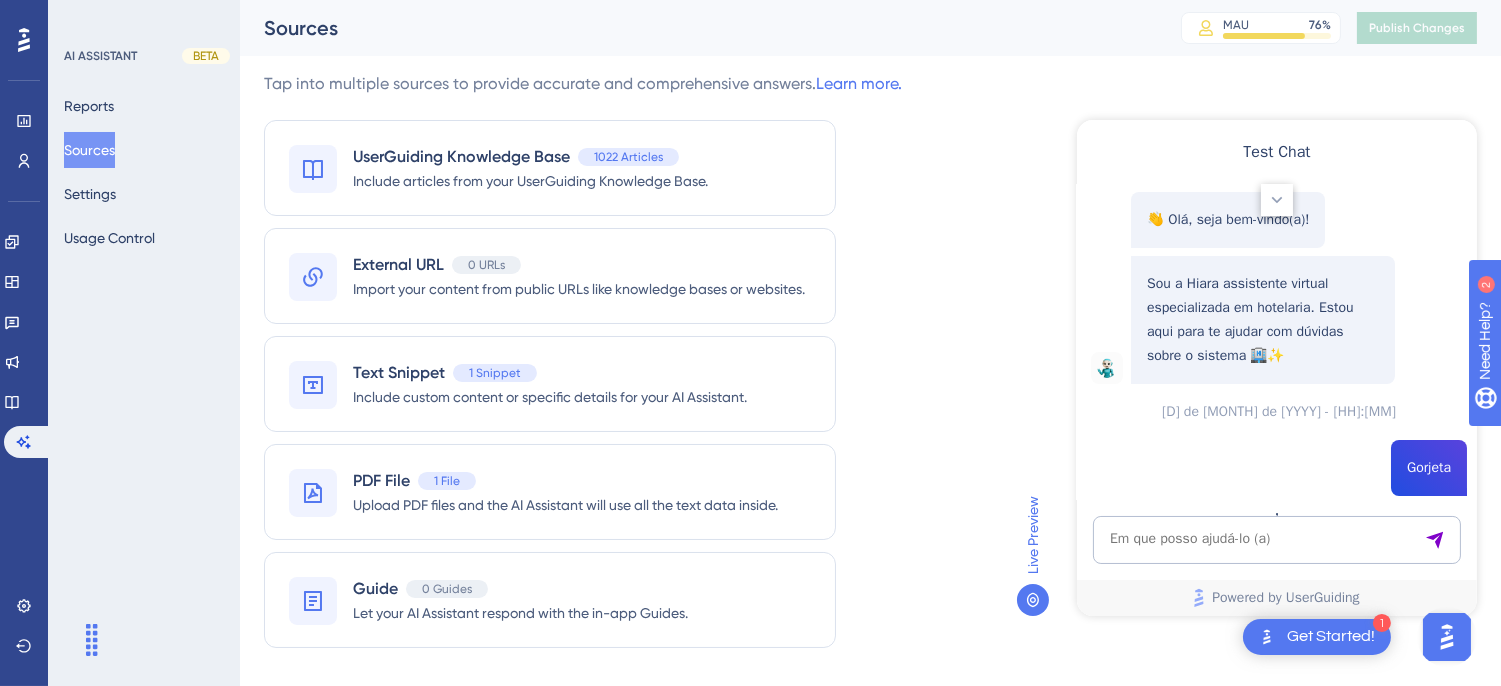 scroll, scrollTop: 0, scrollLeft: 0, axis: both 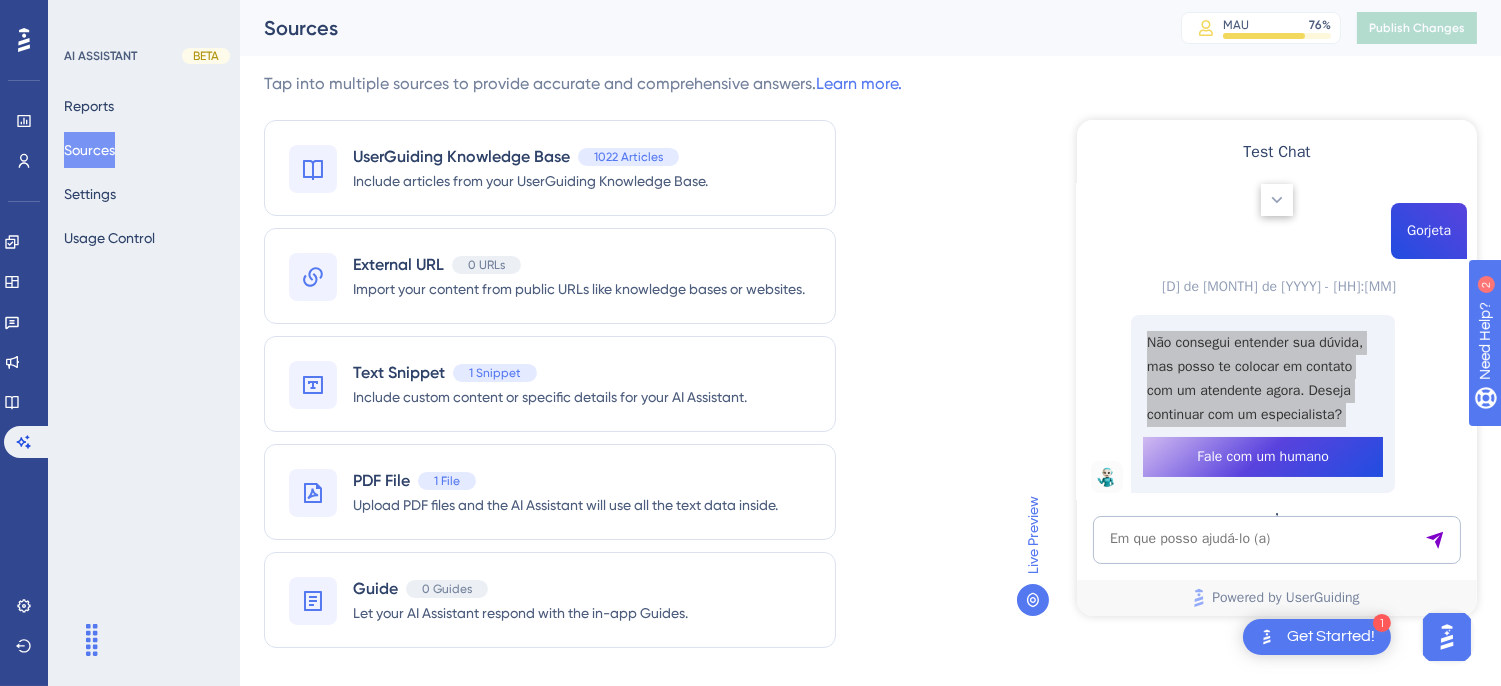 click on "Tap into multiple sources to provide accurate and comprehensive answers.   Learn more. UserGuiding Knowledge Base 1022 Articles Include articles from your UserGuiding Knowledge Base. External URL 0 URLs Import your content from public URLs like knowledge bases or websites. Text Snippet 1 Snippet Include custom content or specific details for your AI Assistant. PDF File 1 File Upload PDF files and the AI Assistant will use all the text data inside. Guide 0 Guides Let your AI Assistant respond with the in-app Guides. Live Preview" at bounding box center (870, 372) 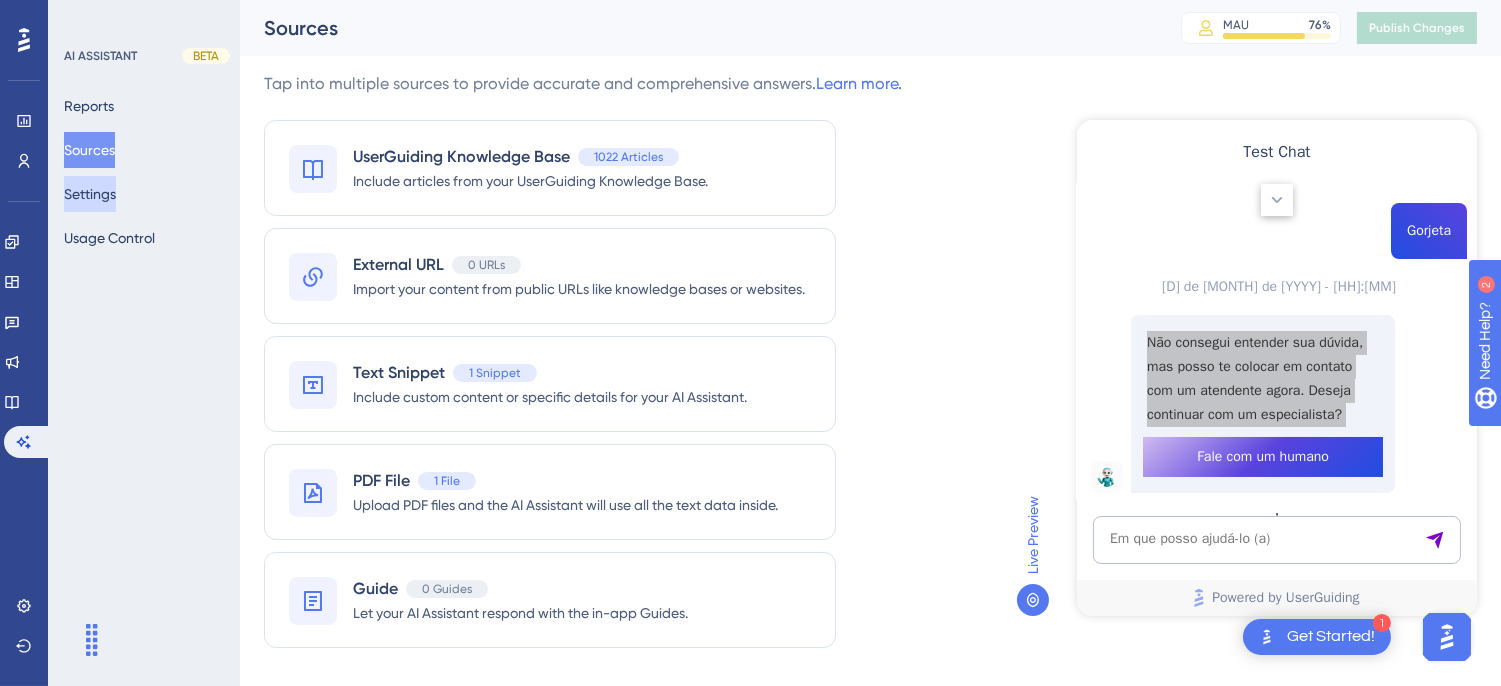 click on "Settings" at bounding box center [90, 194] 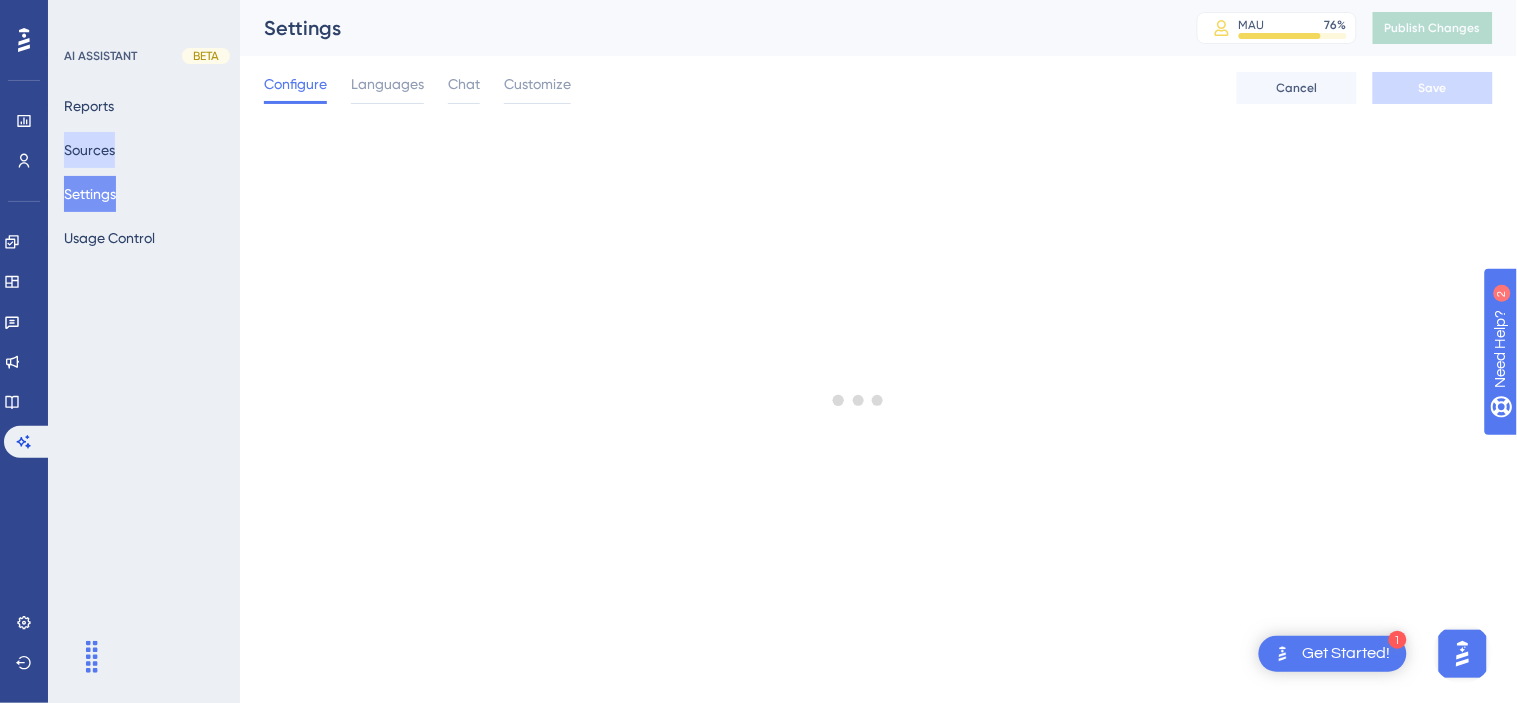 click on "Sources" at bounding box center [89, 150] 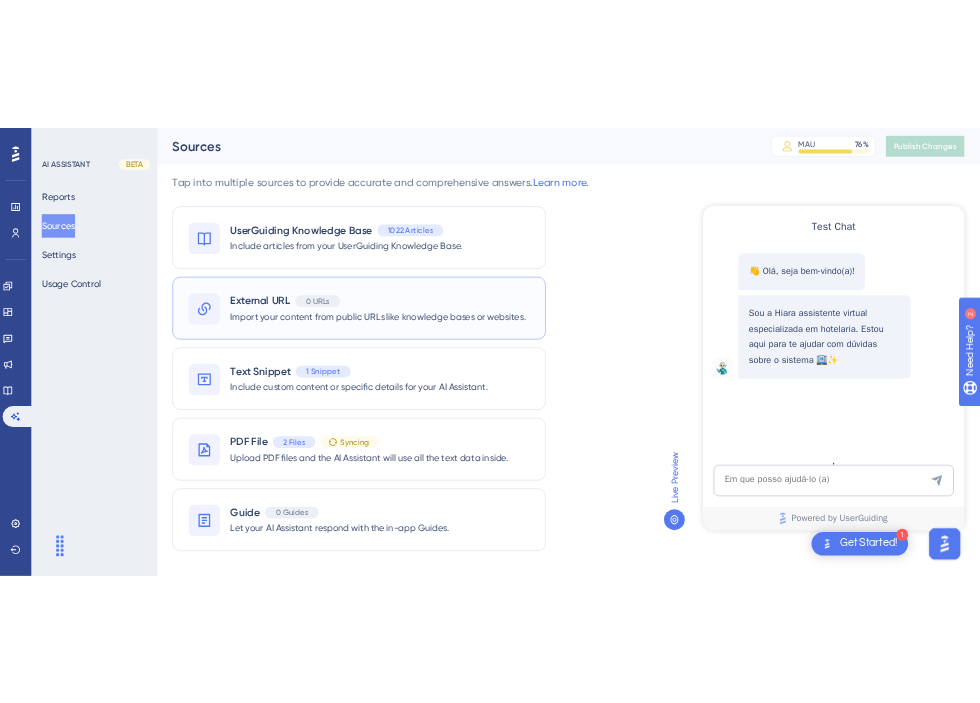 scroll, scrollTop: 0, scrollLeft: 0, axis: both 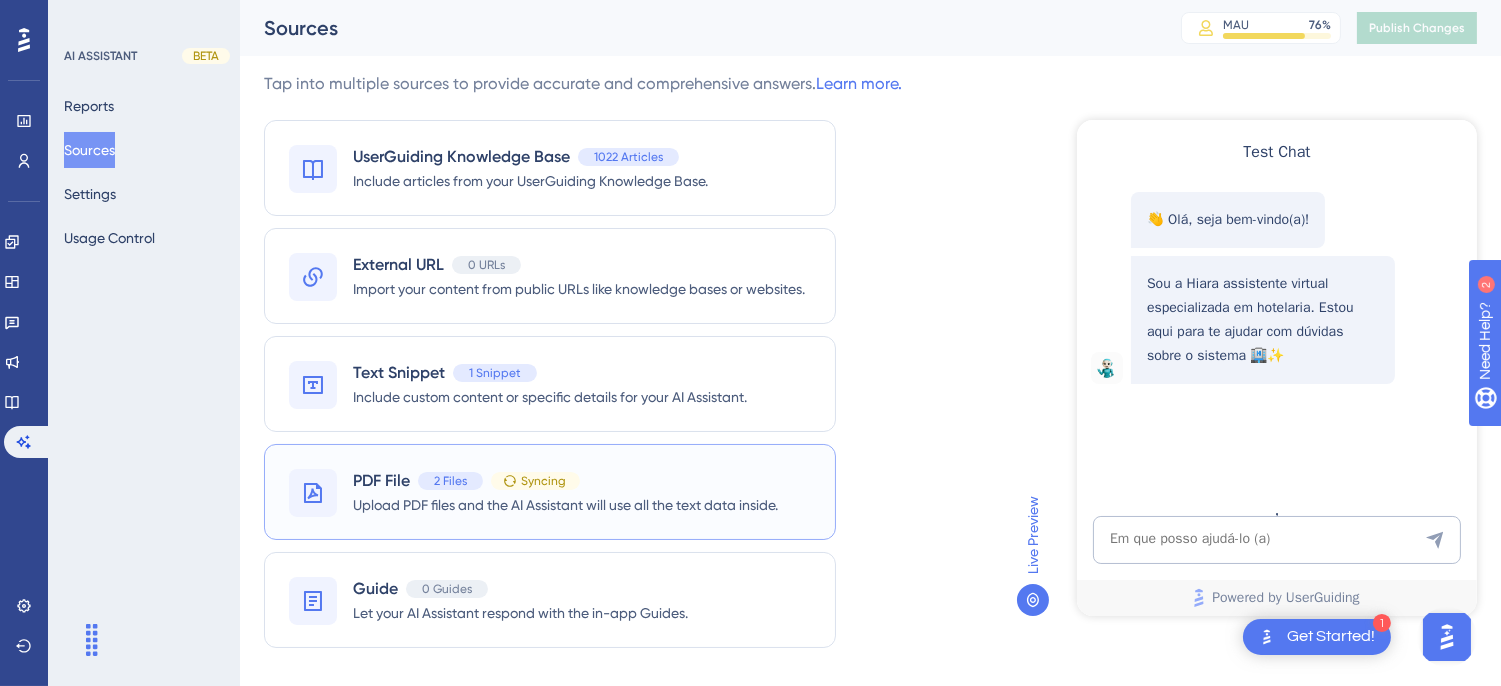 click on "Syncing" at bounding box center (543, 481) 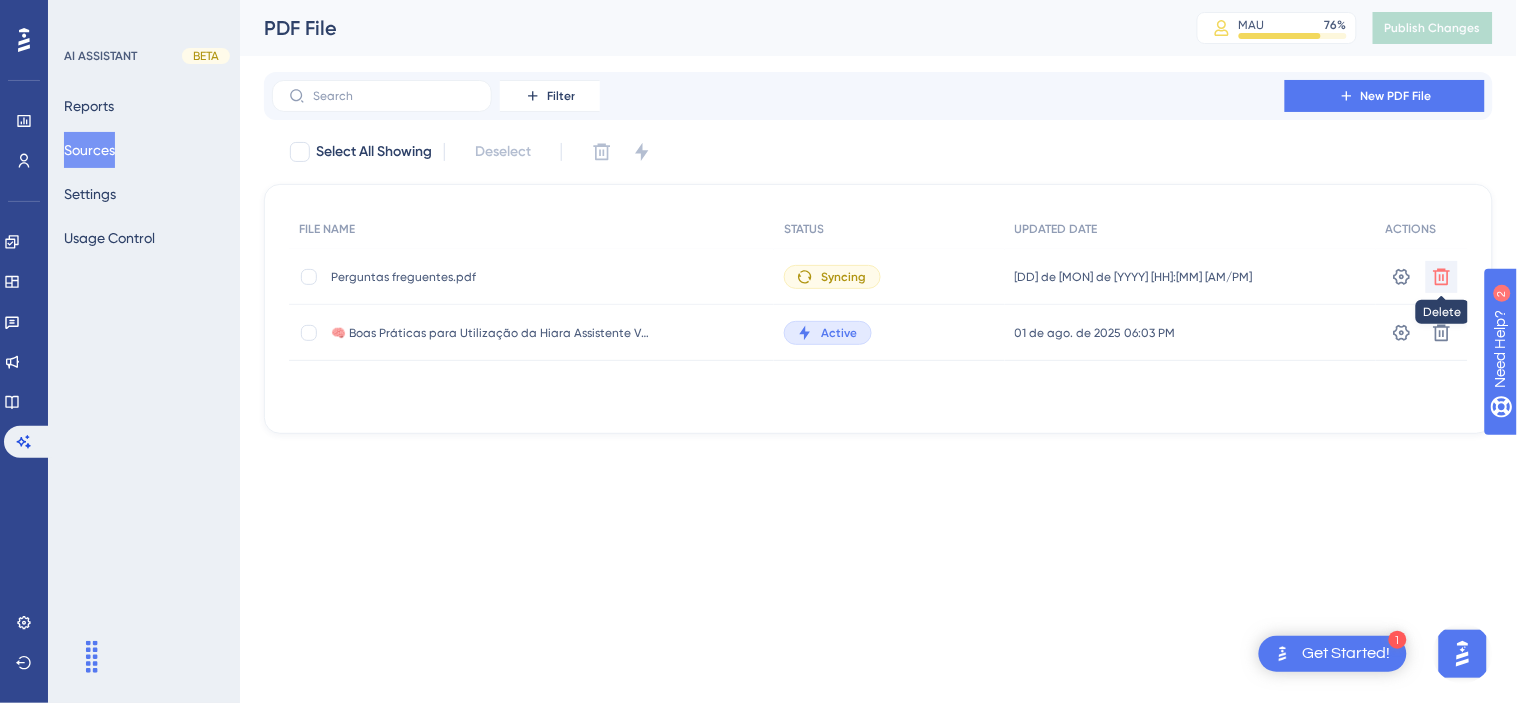click 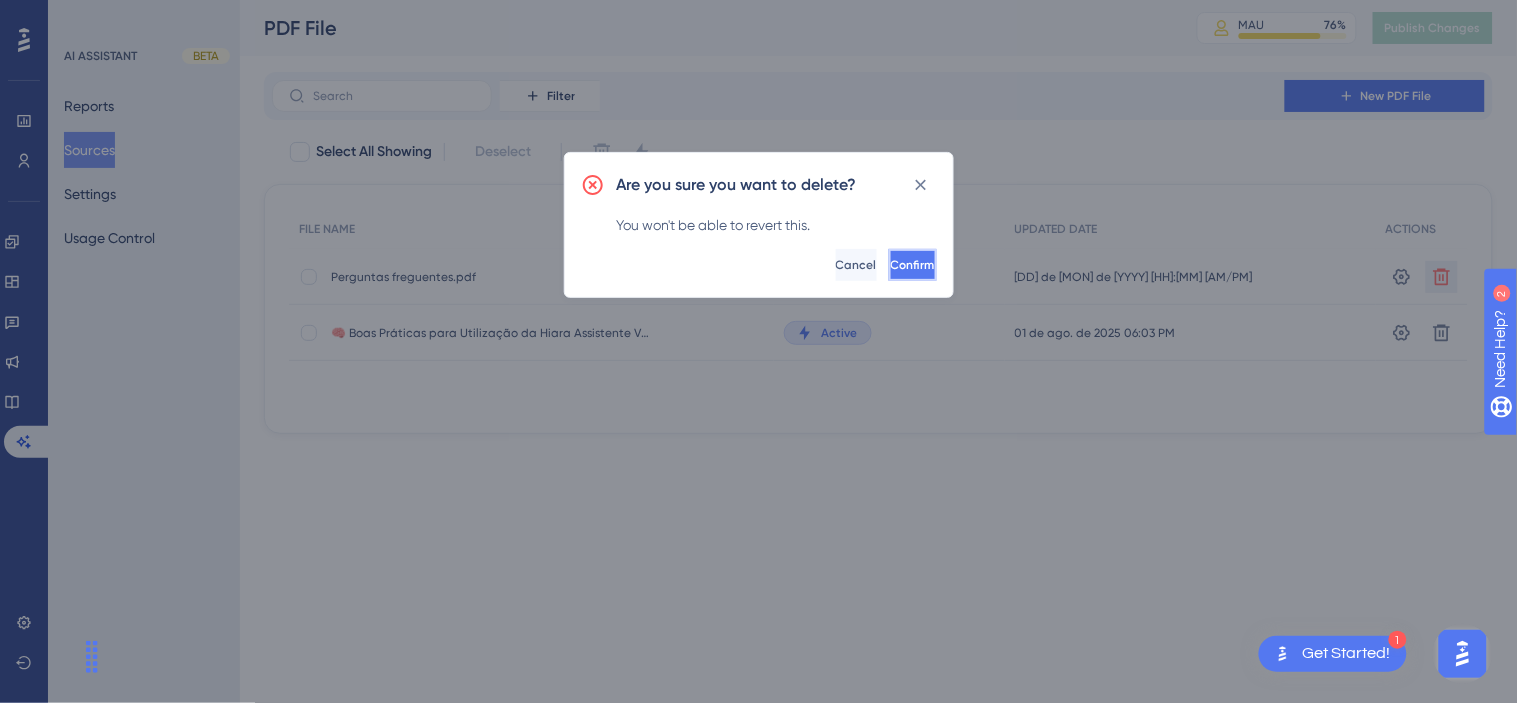 click on "Confirm" at bounding box center (913, 265) 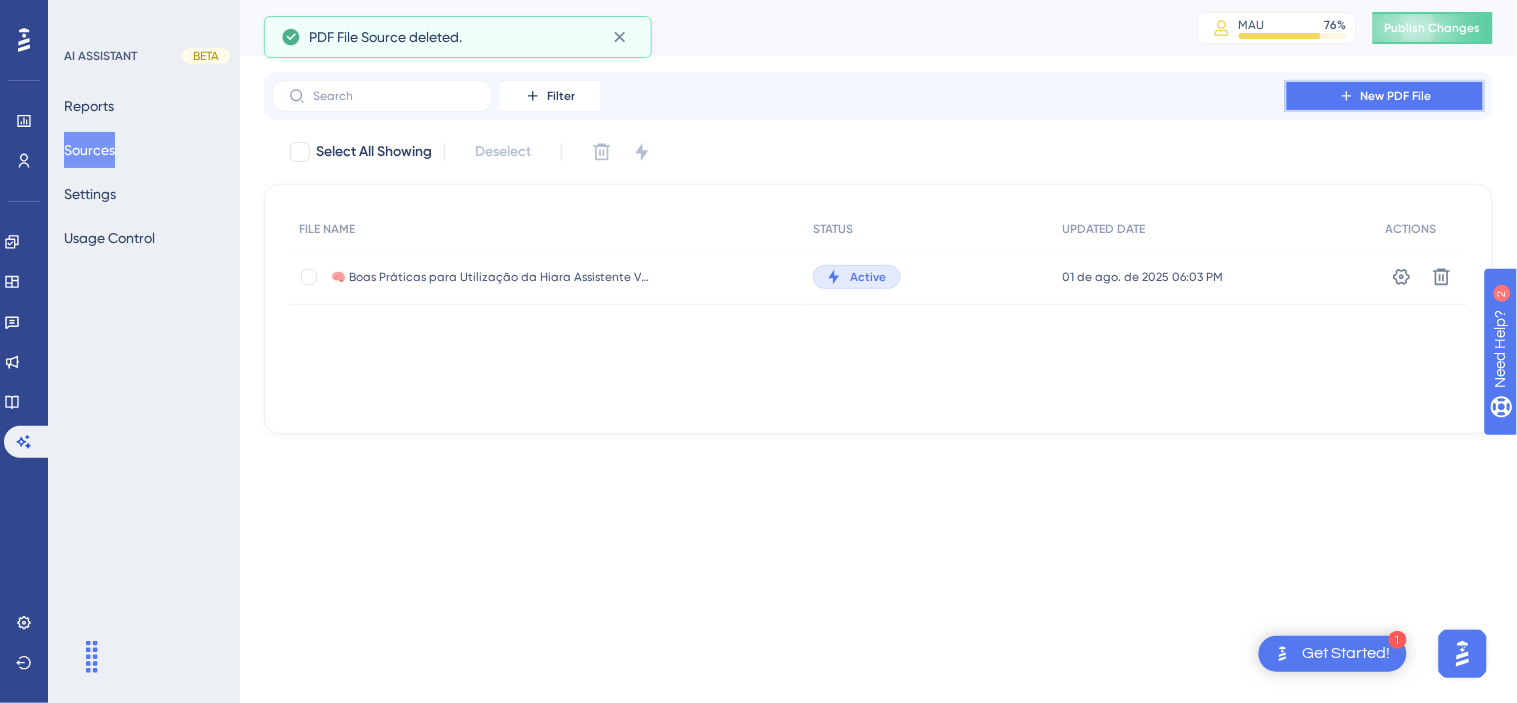 click on "New PDF File" at bounding box center [1385, 96] 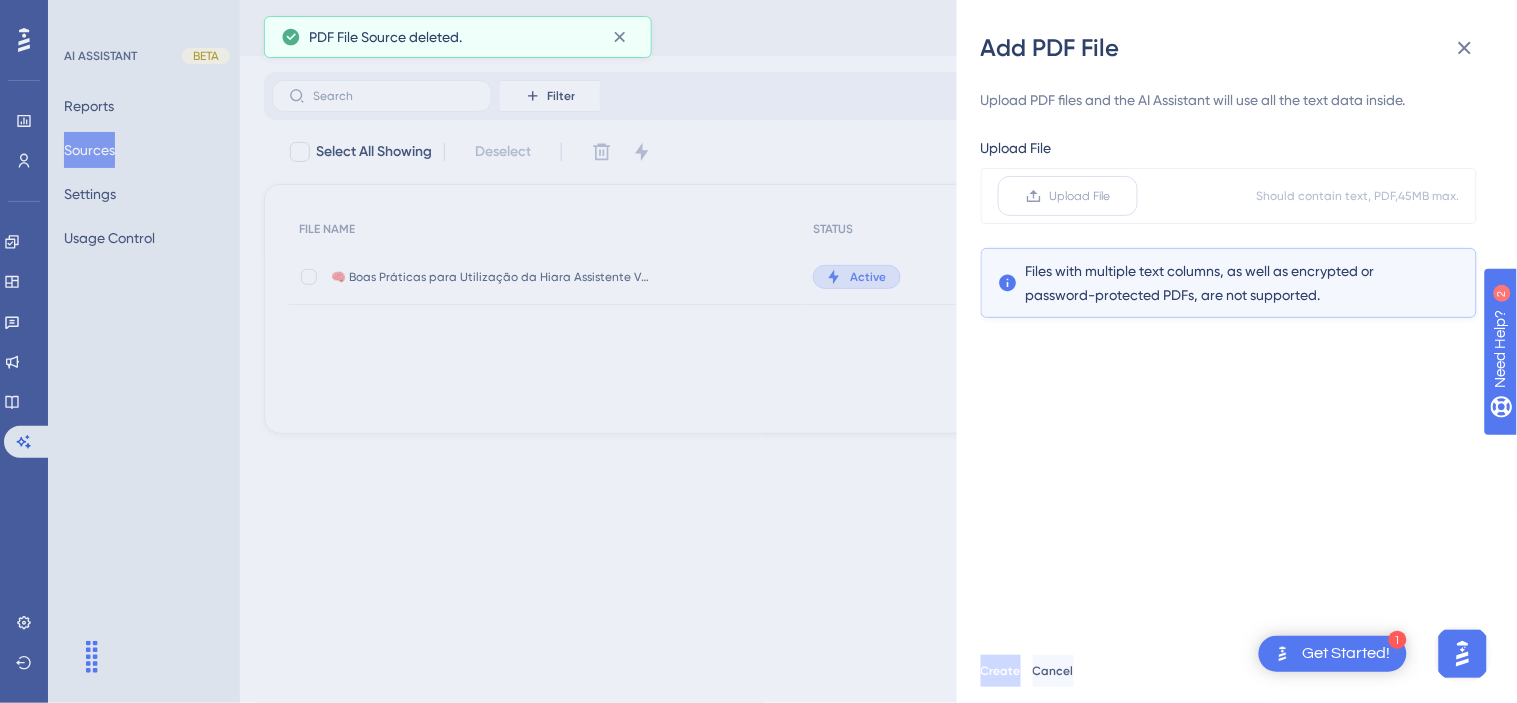 click on "Upload File" at bounding box center [1080, 196] 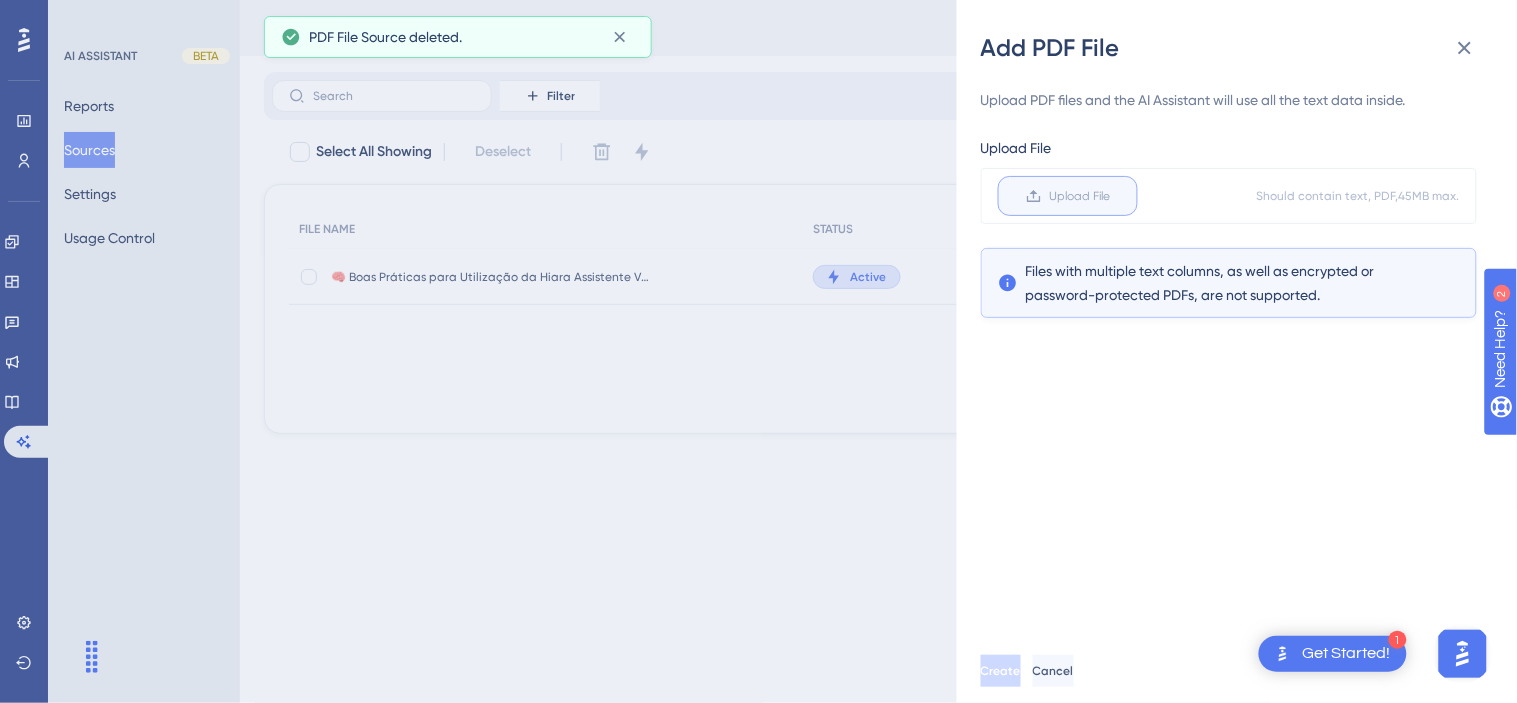 click on "Upload File" at bounding box center [1111, 196] 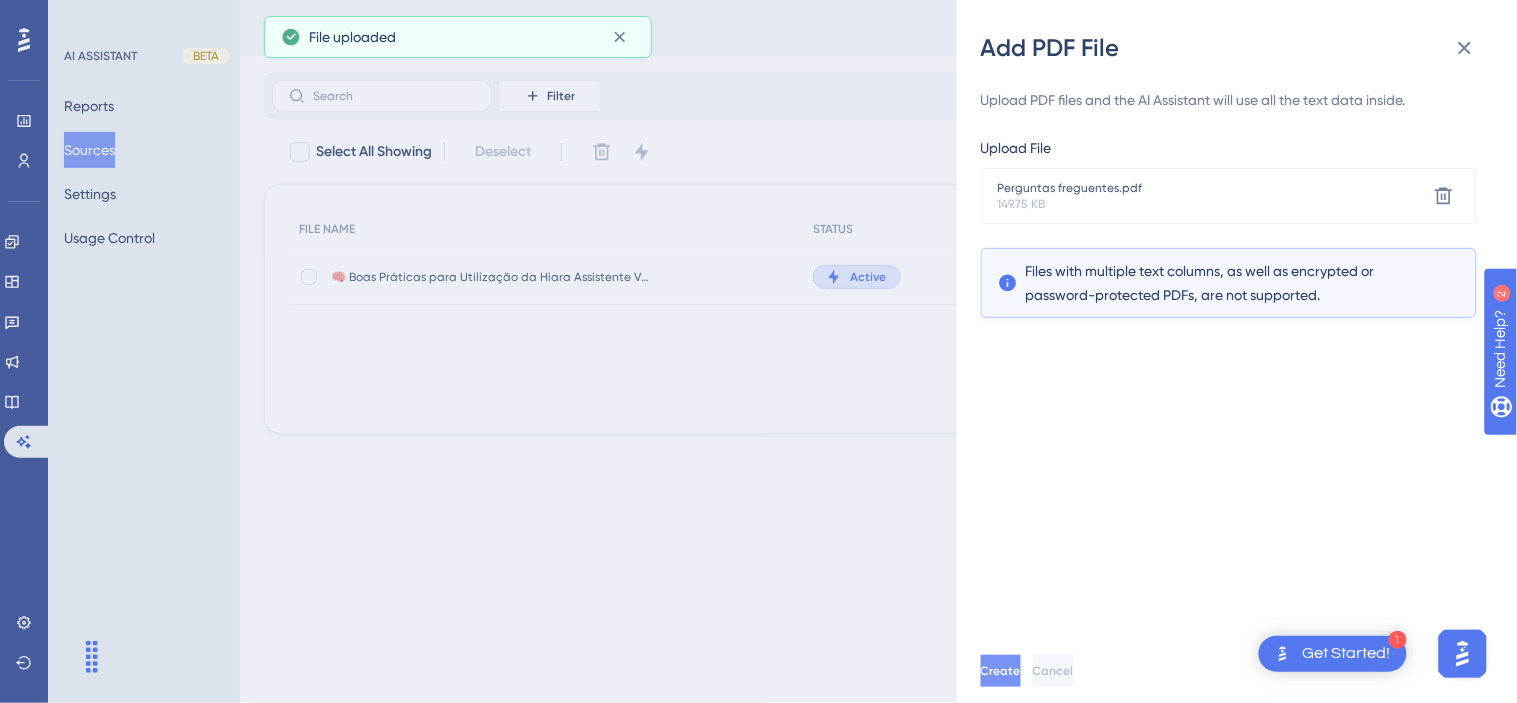click on "Create" at bounding box center [1001, 671] 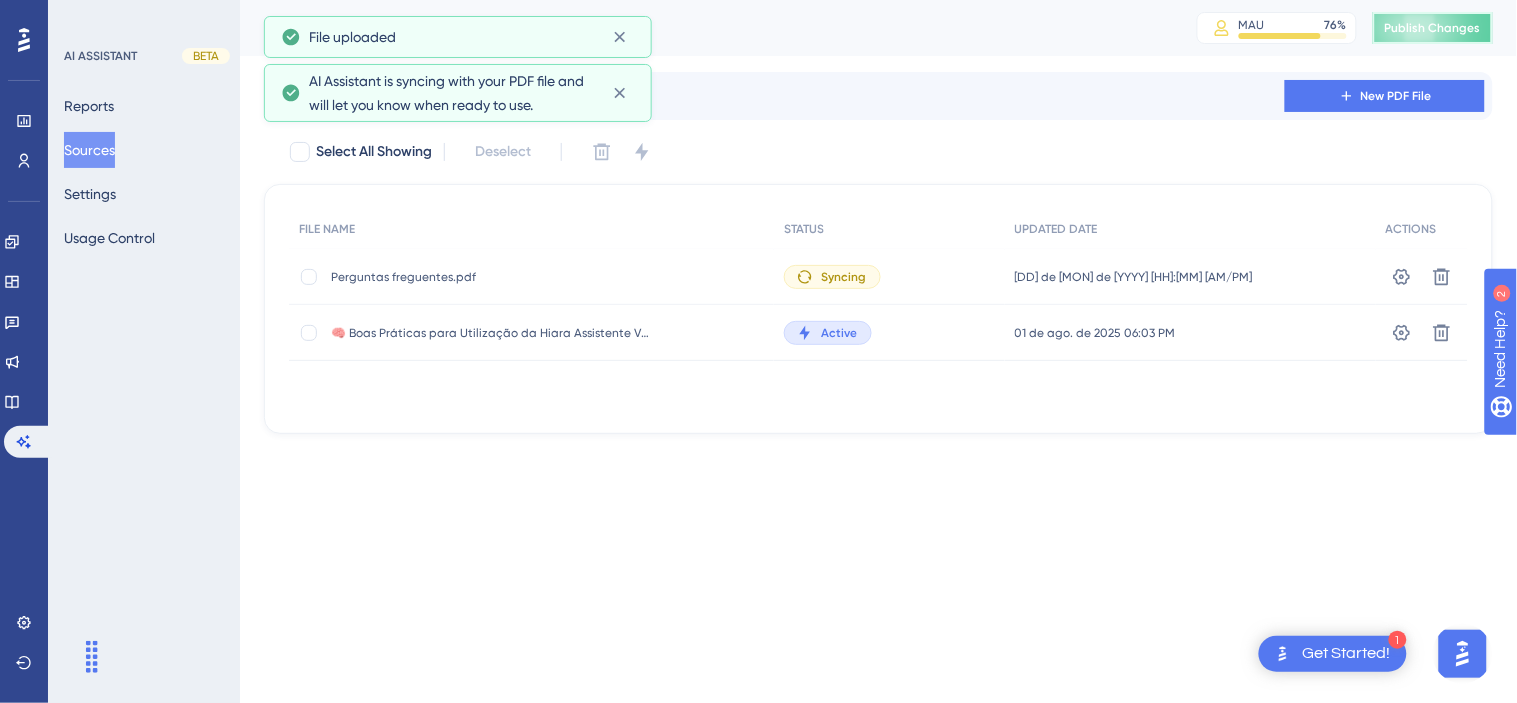 click on "Publish Changes" at bounding box center (1433, 28) 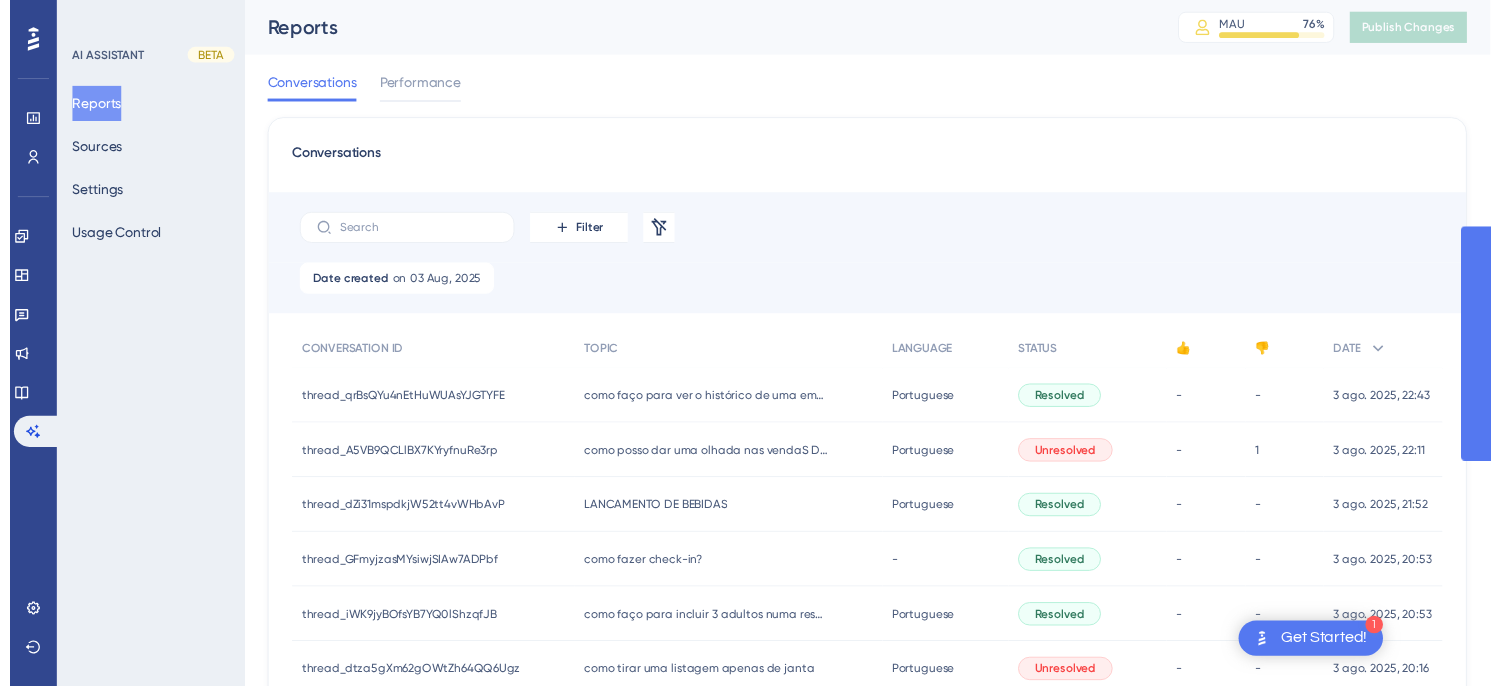 scroll, scrollTop: 0, scrollLeft: 0, axis: both 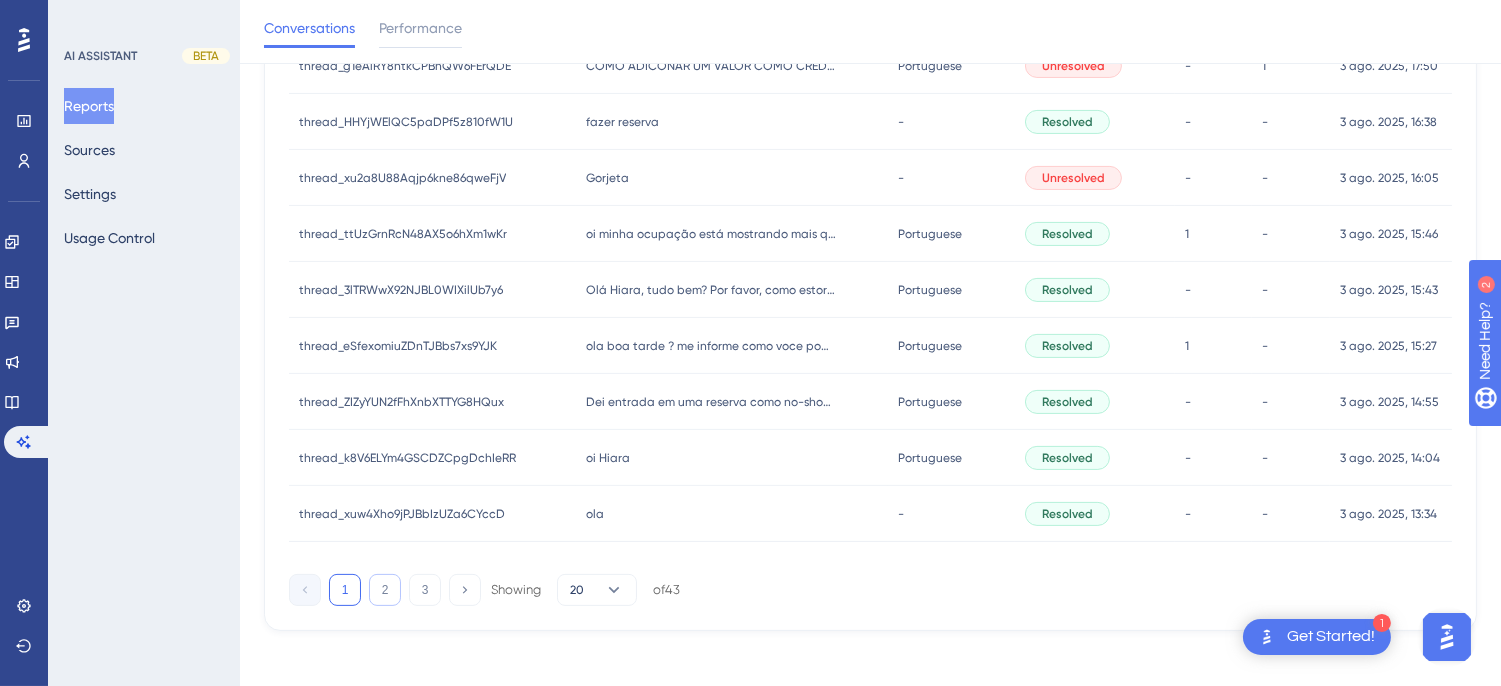 click on "2" at bounding box center (385, 590) 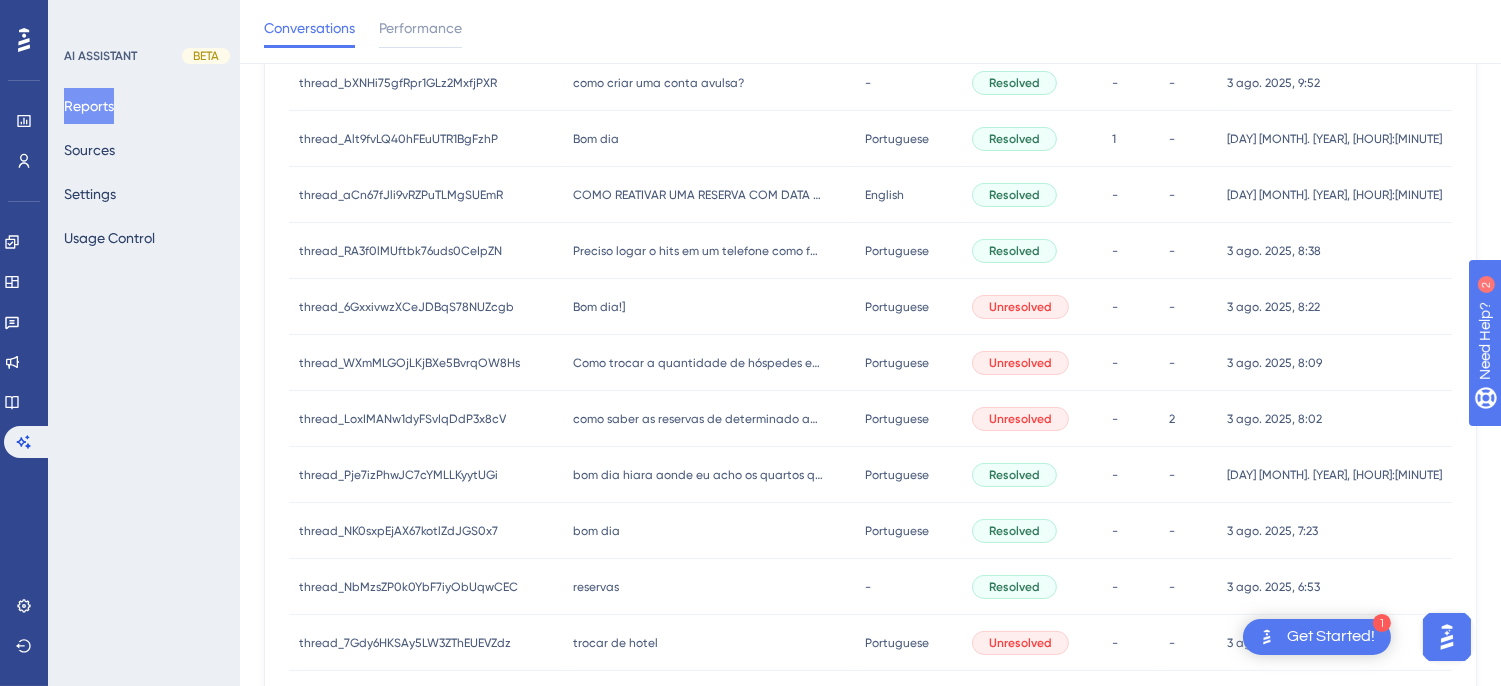 scroll, scrollTop: 888, scrollLeft: 0, axis: vertical 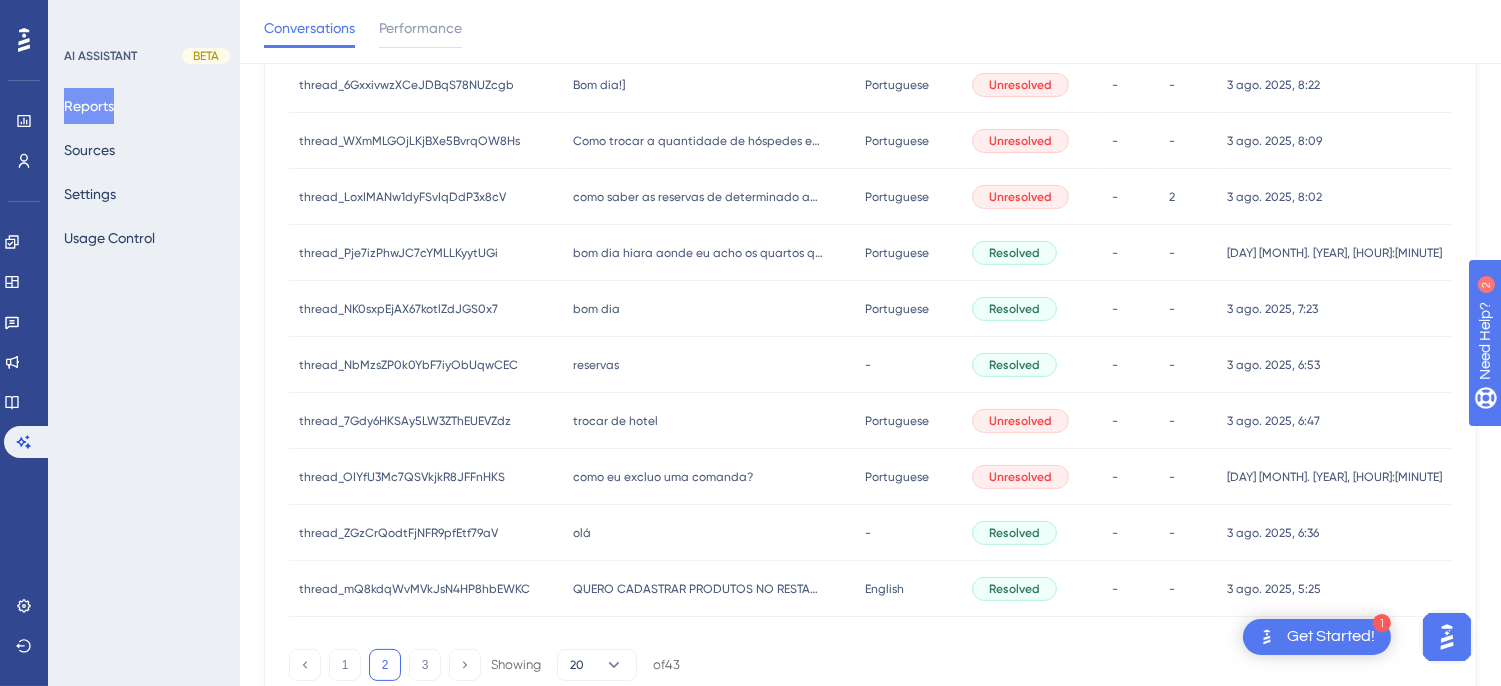 click on "como saber as reservas de determinado apto por um periodo? como saber as reservas de determinado apto por um periodo?" at bounding box center (738, 197) 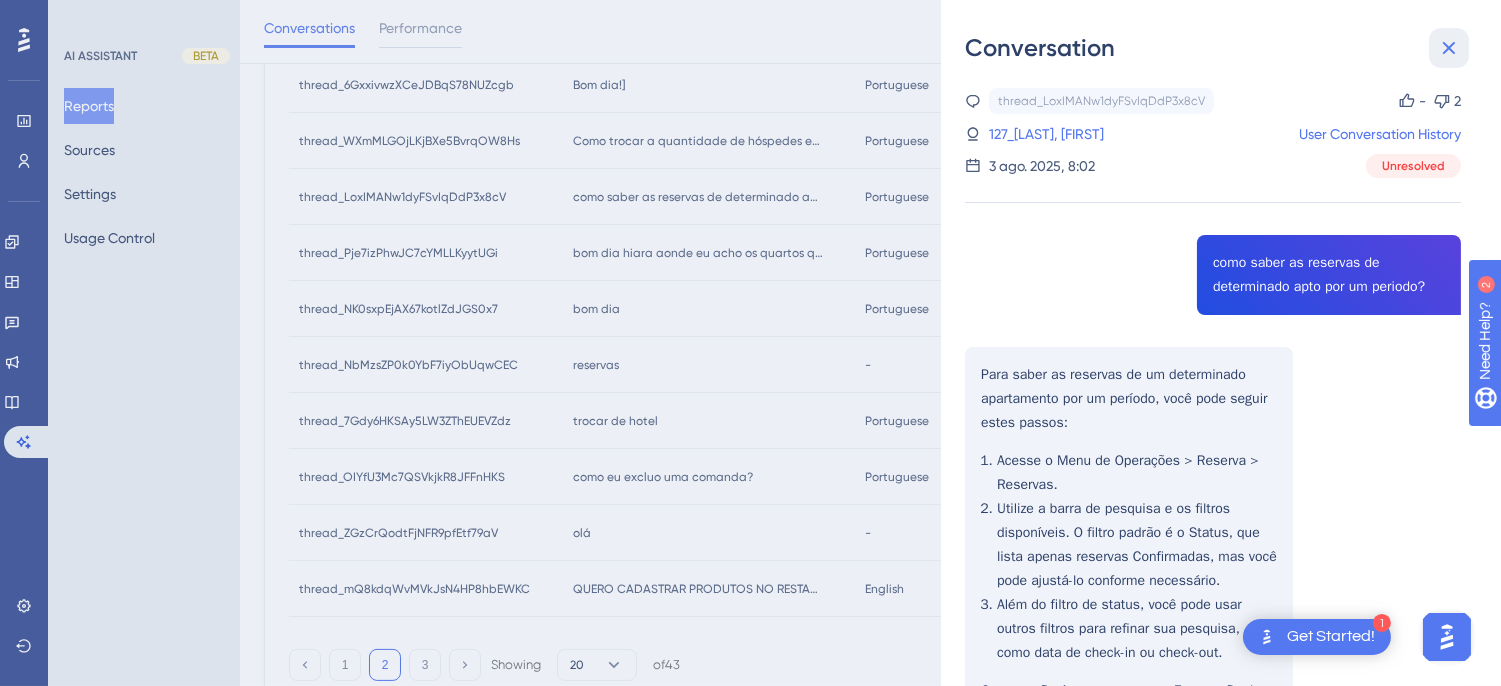 click 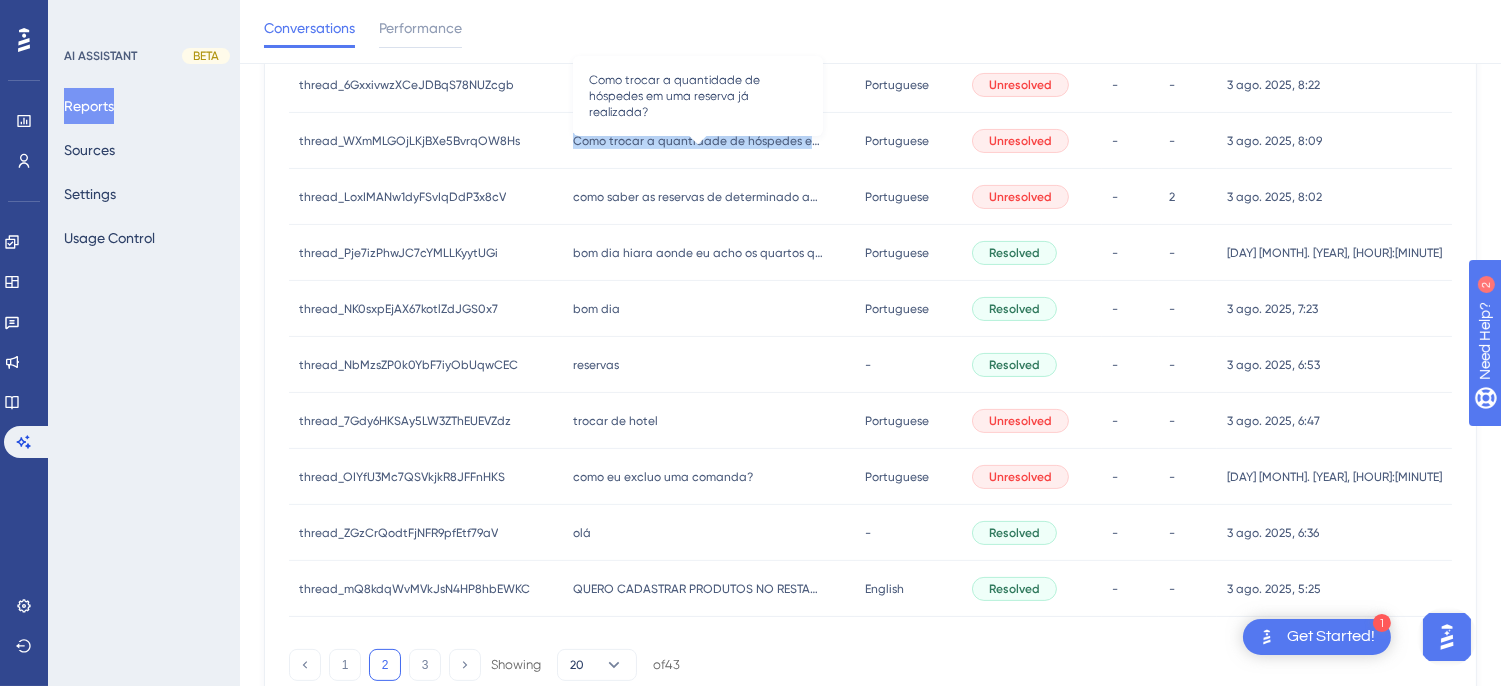 click on "Como trocar a quantidade de hóspedes em uma reserva já realizada?" at bounding box center (717, 141) 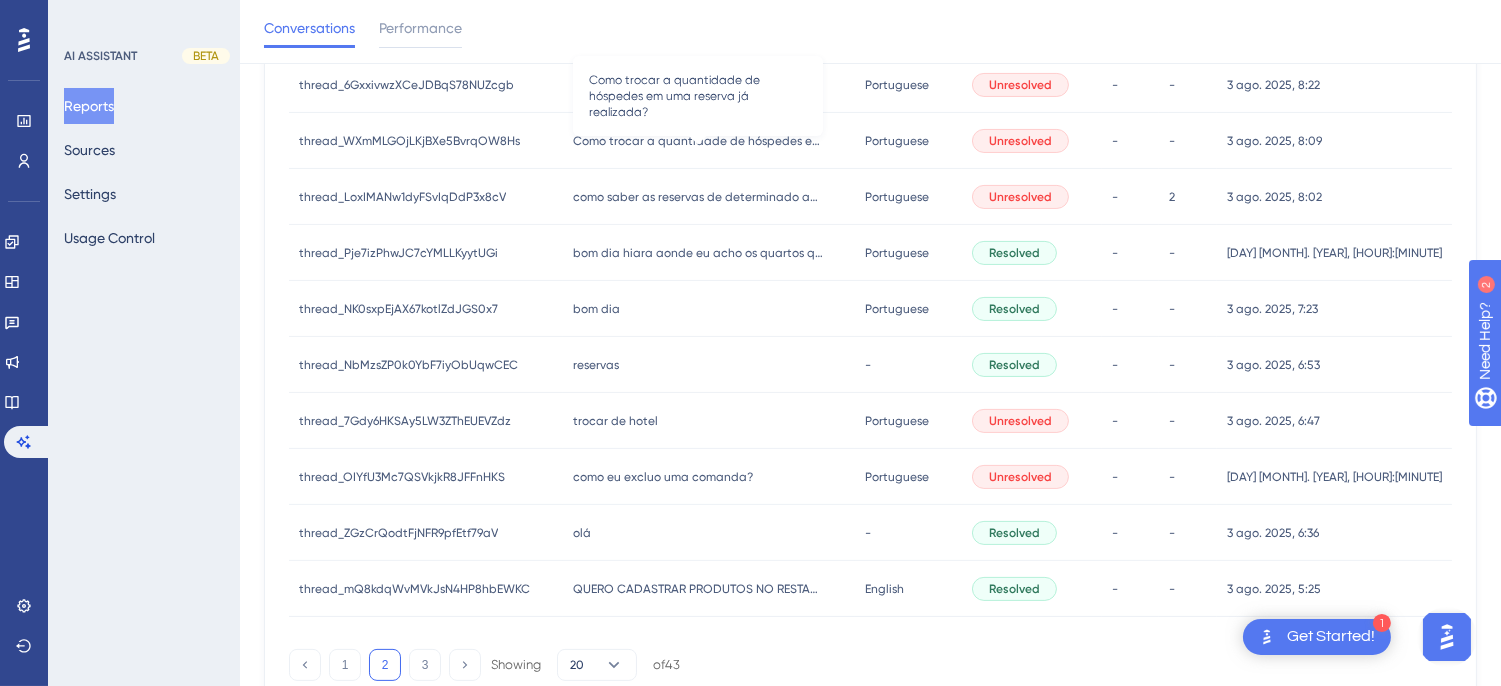 click on "Como trocar a quantidade de hóspedes em uma reserva já realizada?" at bounding box center [717, 141] 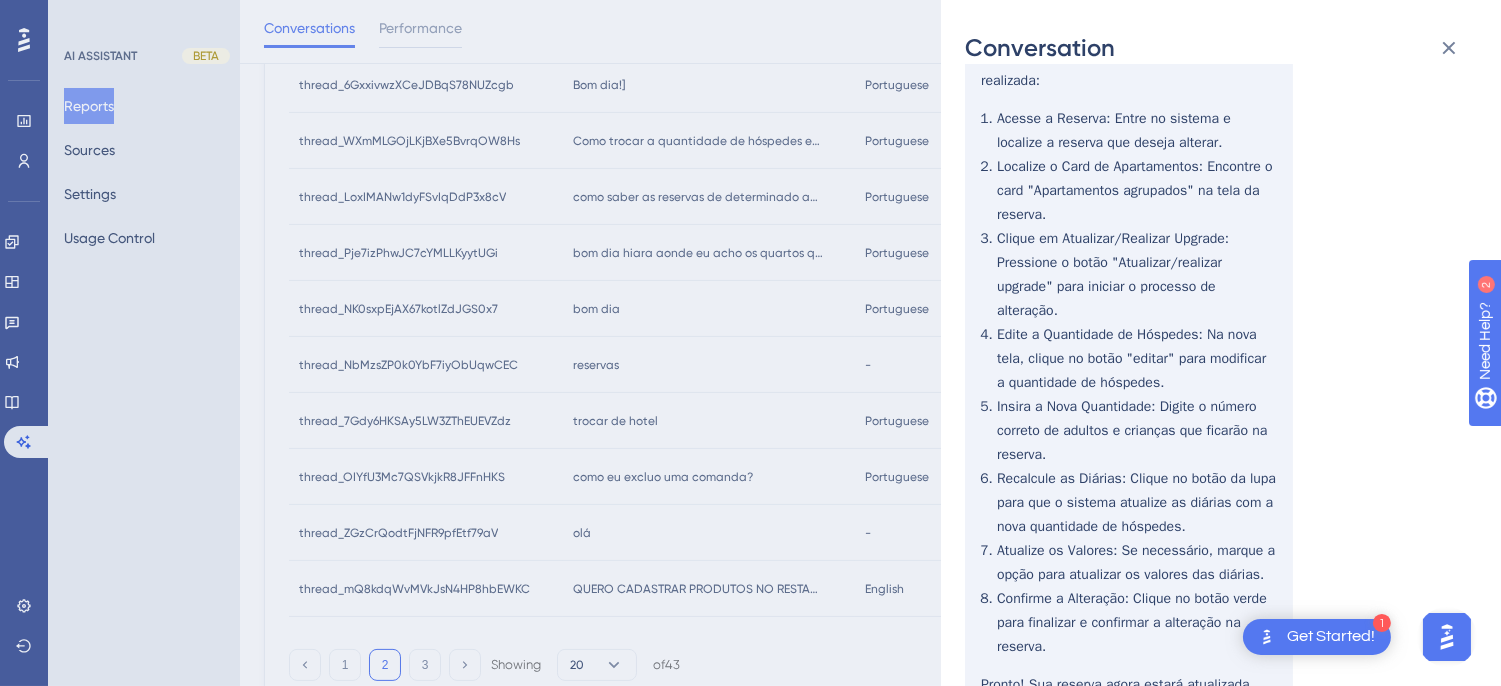 scroll, scrollTop: 0, scrollLeft: 0, axis: both 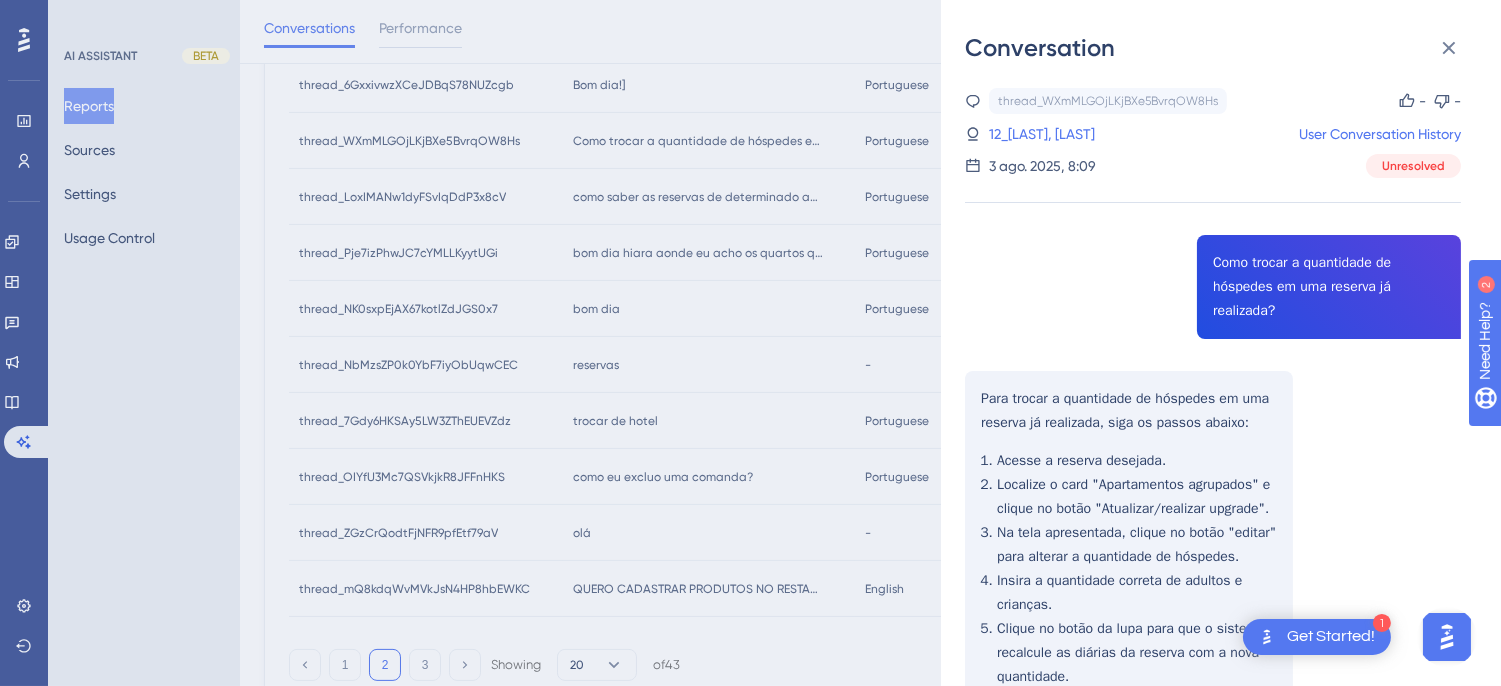 click on "Conversation" at bounding box center (1221, 48) 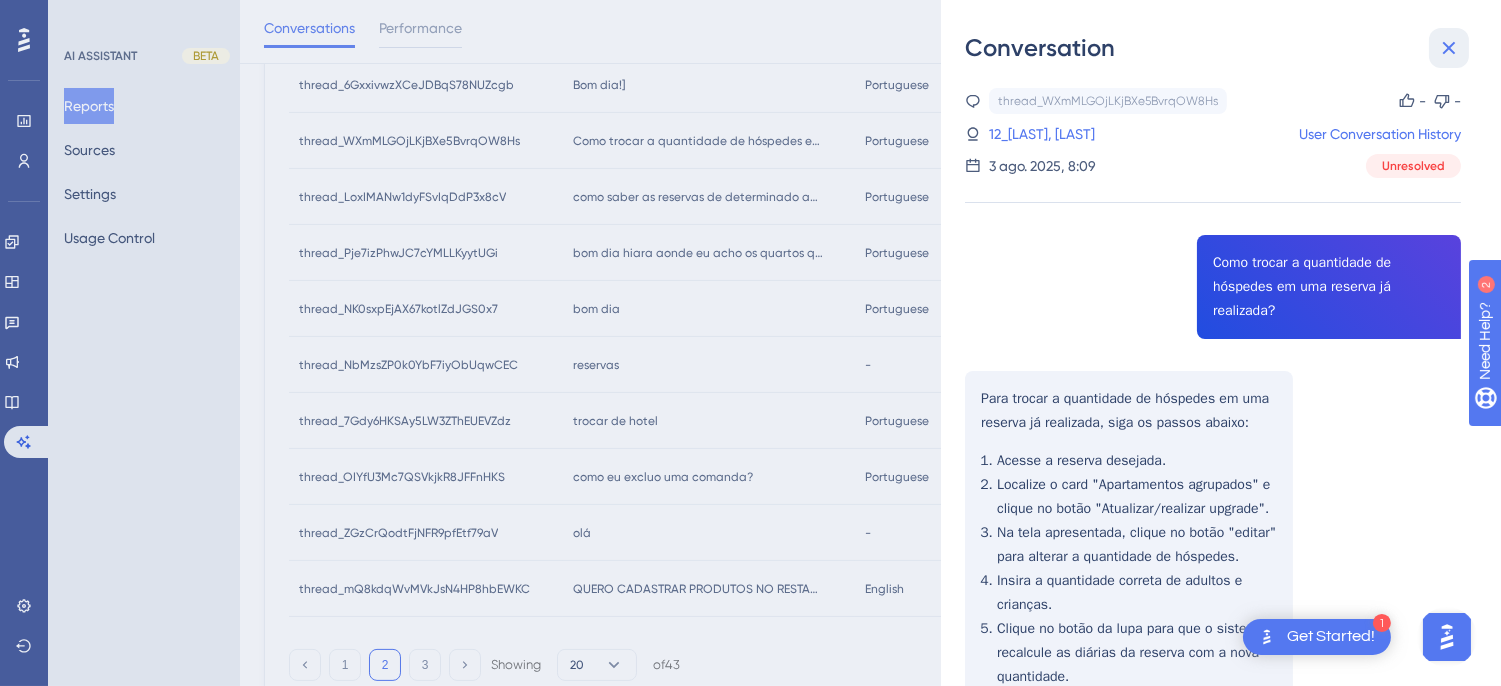click 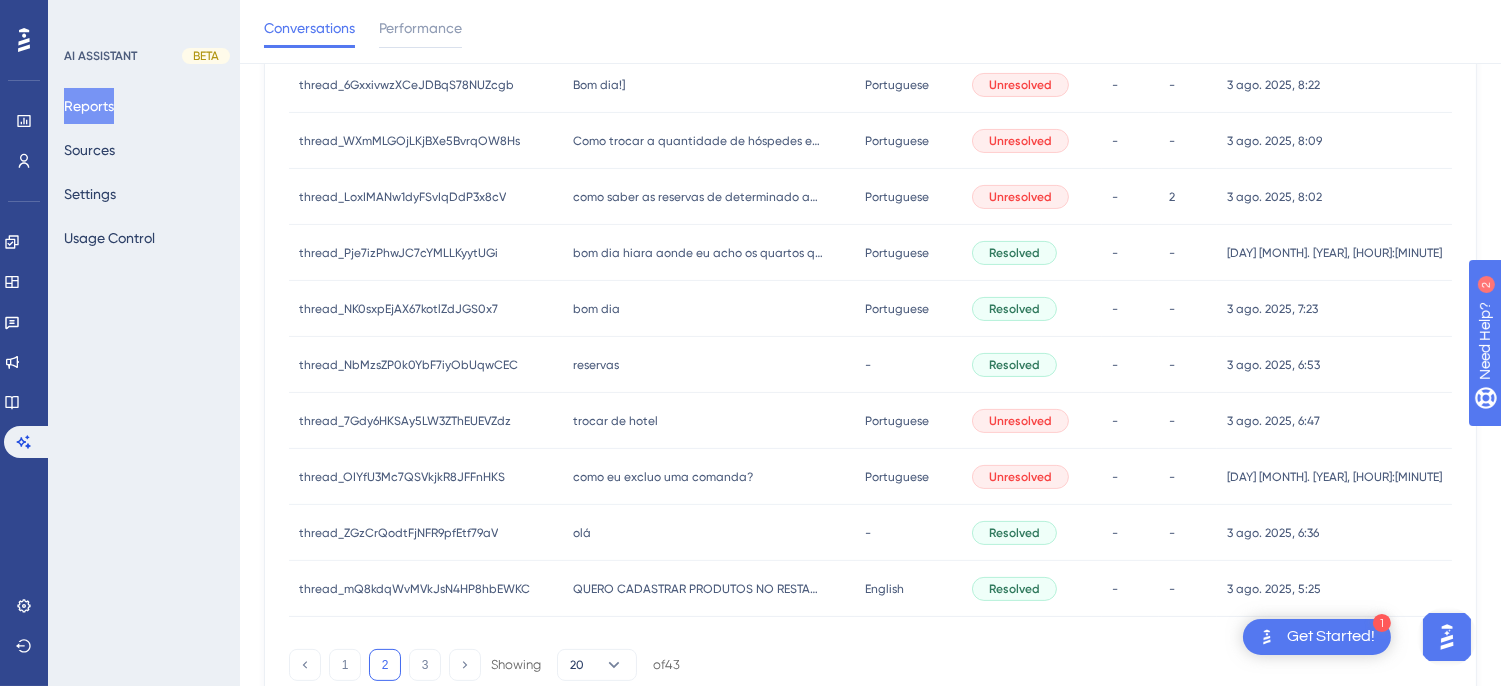 click on "como saber as reservas de determinado apto por um periodo? como saber as reservas de determinado apto por um periodo?" at bounding box center [738, 197] 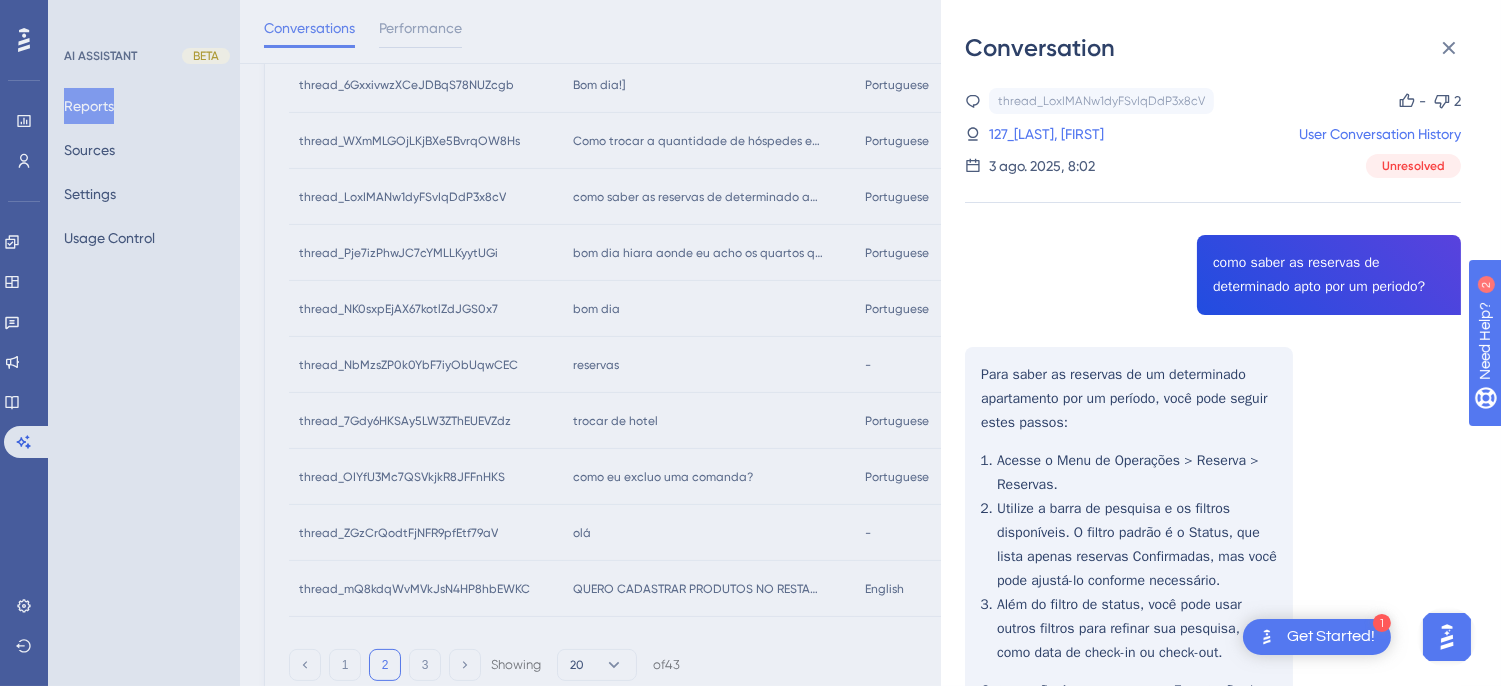 click on "thread_LoxIMANw1dyFSvIqDdP3x8cV Copy - 2 127_Moreira, Cleber User Conversation History 3 ago. 2025,
8:02 Unresolved como saber as reservas de determinado apto por um periodo? Para saber as reservas de um determinado apartamento por um período, você pode seguir estes passos:
Acesse o Menu de Operações > Reserva > Reservas.
Utilize a barra de pesquisa e os filtros disponíveis. O filtro padrão é o Status, que lista apenas reservas Confirmadas, mas você pode ajustá-lo conforme necessário.
Além do filtro de status, você pode usar outros filtros para refinar sua pesquisa, como data de check-in ou check-out.
Outra opção é acessar o menu Exportação de dados > Reservas no período, onde você pode selecionar a opção "data de inclusão" e informar o período de busca. Assim, será enviada uma planilha com as reservas incluídas no período informado para o seu e-mail. como destacar na grade periodos com tarifa diferente
👎 quero pintar a grade em periodo de grande procura
." at bounding box center [1213, 1384] 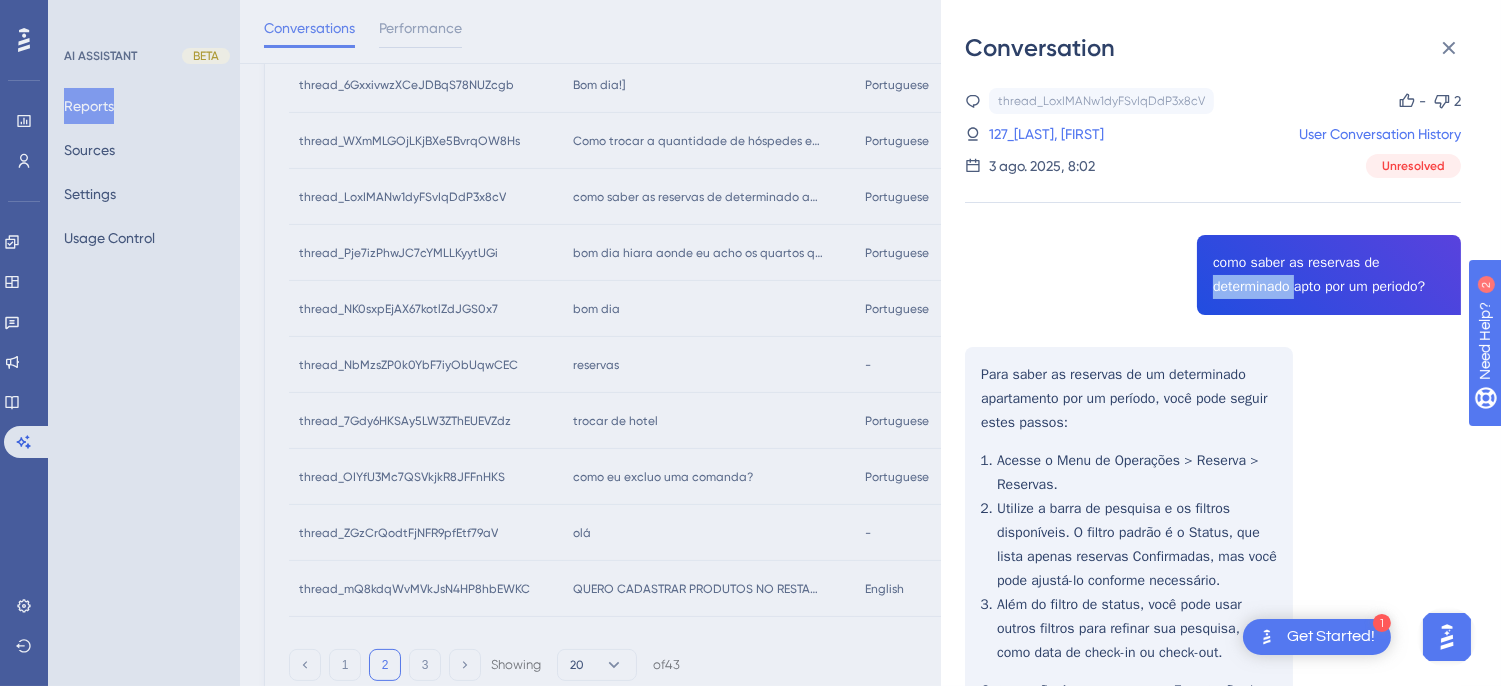 click on "thread_LoxIMANw1dyFSvIqDdP3x8cV Copy - 2 127_Moreira, Cleber User Conversation History 3 ago. 2025,
8:02 Unresolved como saber as reservas de determinado apto por um periodo? Para saber as reservas de um determinado apartamento por um período, você pode seguir estes passos:
Acesse o Menu de Operações > Reserva > Reservas.
Utilize a barra de pesquisa e os filtros disponíveis. O filtro padrão é o Status, que lista apenas reservas Confirmadas, mas você pode ajustá-lo conforme necessário.
Além do filtro de status, você pode usar outros filtros para refinar sua pesquisa, como data de check-in ou check-out.
Outra opção é acessar o menu Exportação de dados > Reservas no período, onde você pode selecionar a opção "data de inclusão" e informar o período de busca. Assim, será enviada uma planilha com as reservas incluídas no período informado para o seu e-mail. como destacar na grade periodos com tarifa diferente
👎 quero pintar a grade em periodo de grande procura
." at bounding box center [1213, 1384] 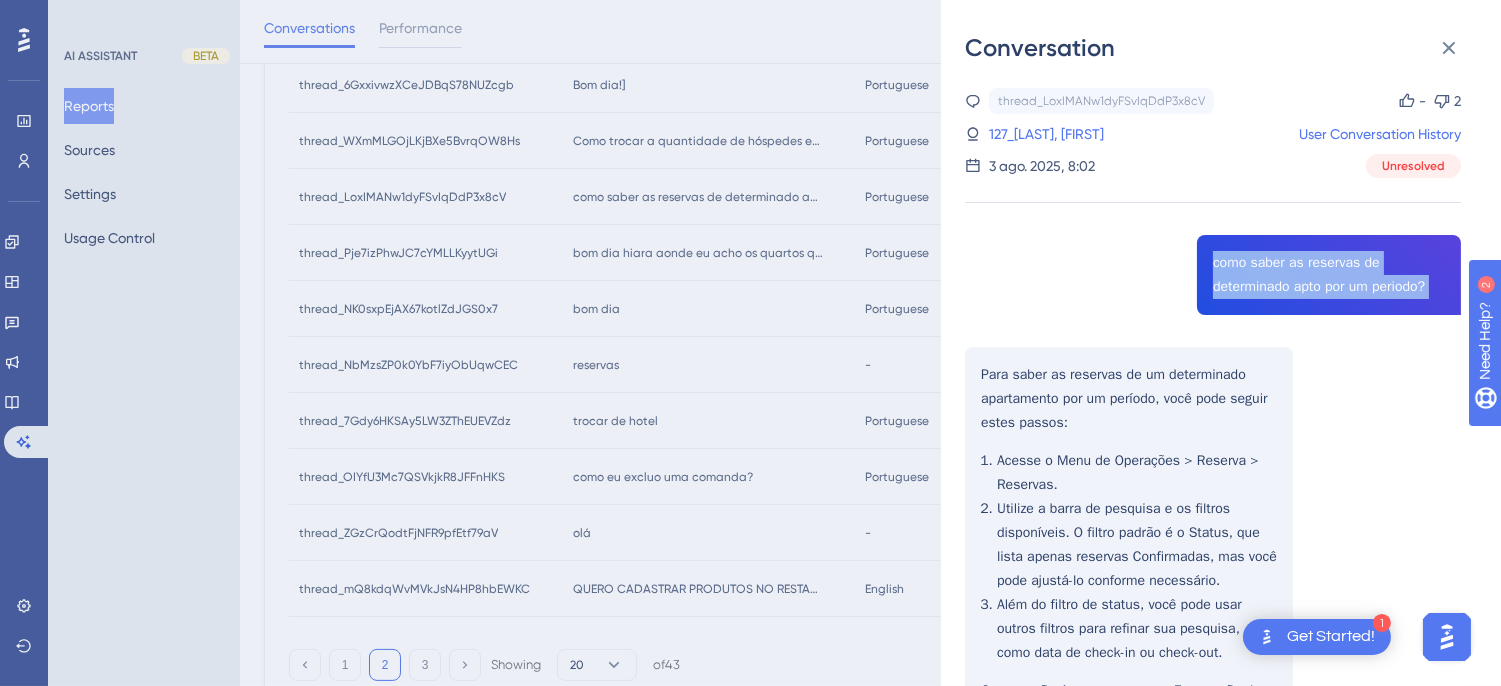 click on "thread_LoxIMANw1dyFSvIqDdP3x8cV Copy - 2 127_Moreira, Cleber User Conversation History 3 ago. 2025,
8:02 Unresolved como saber as reservas de determinado apto por um periodo? Para saber as reservas de um determinado apartamento por um período, você pode seguir estes passos:
Acesse o Menu de Operações > Reserva > Reservas.
Utilize a barra de pesquisa e os filtros disponíveis. O filtro padrão é o Status, que lista apenas reservas Confirmadas, mas você pode ajustá-lo conforme necessário.
Além do filtro de status, você pode usar outros filtros para refinar sua pesquisa, como data de check-in ou check-out.
Outra opção é acessar o menu Exportação de dados > Reservas no período, onde você pode selecionar a opção "data de inclusão" e informar o período de busca. Assim, será enviada uma planilha com as reservas incluídas no período informado para o seu e-mail. como destacar na grade periodos com tarifa diferente
👎 quero pintar a grade em periodo de grande procura
." at bounding box center (1213, 1384) 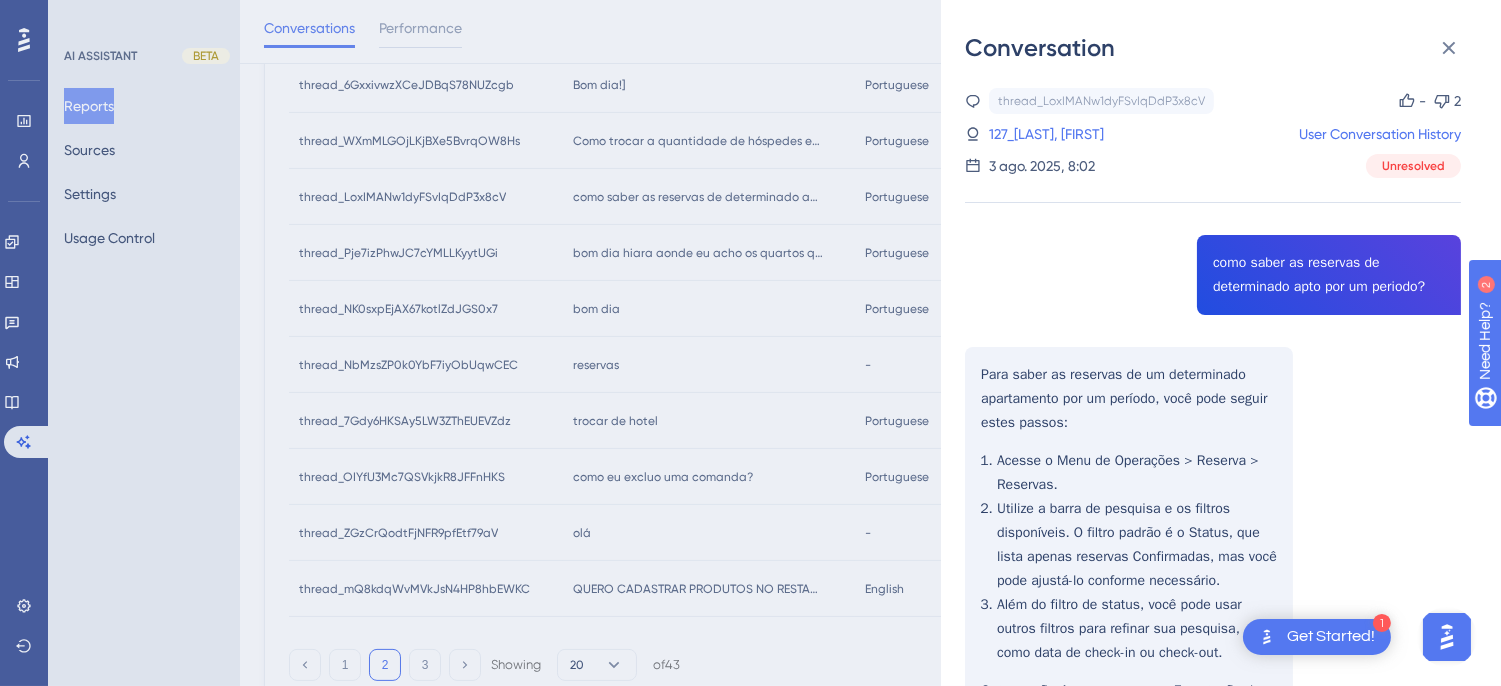 click on "thread_LoxIMANw1dyFSvIqDdP3x8cV Copy - 2 127_Moreira, Cleber User Conversation History 3 ago. 2025,
8:02 Unresolved como saber as reservas de determinado apto por um periodo? Para saber as reservas de um determinado apartamento por um período, você pode seguir estes passos:
Acesse o Menu de Operações > Reserva > Reservas.
Utilize a barra de pesquisa e os filtros disponíveis. O filtro padrão é o Status, que lista apenas reservas Confirmadas, mas você pode ajustá-lo conforme necessário.
Além do filtro de status, você pode usar outros filtros para refinar sua pesquisa, como data de check-in ou check-out.
Outra opção é acessar o menu Exportação de dados > Reservas no período, onde você pode selecionar a opção "data de inclusão" e informar o período de busca. Assim, será enviada uma planilha com as reservas incluídas no período informado para o seu e-mail. como destacar na grade periodos com tarifa diferente
👎 quero pintar a grade em periodo de grande procura
." at bounding box center (1213, 1384) 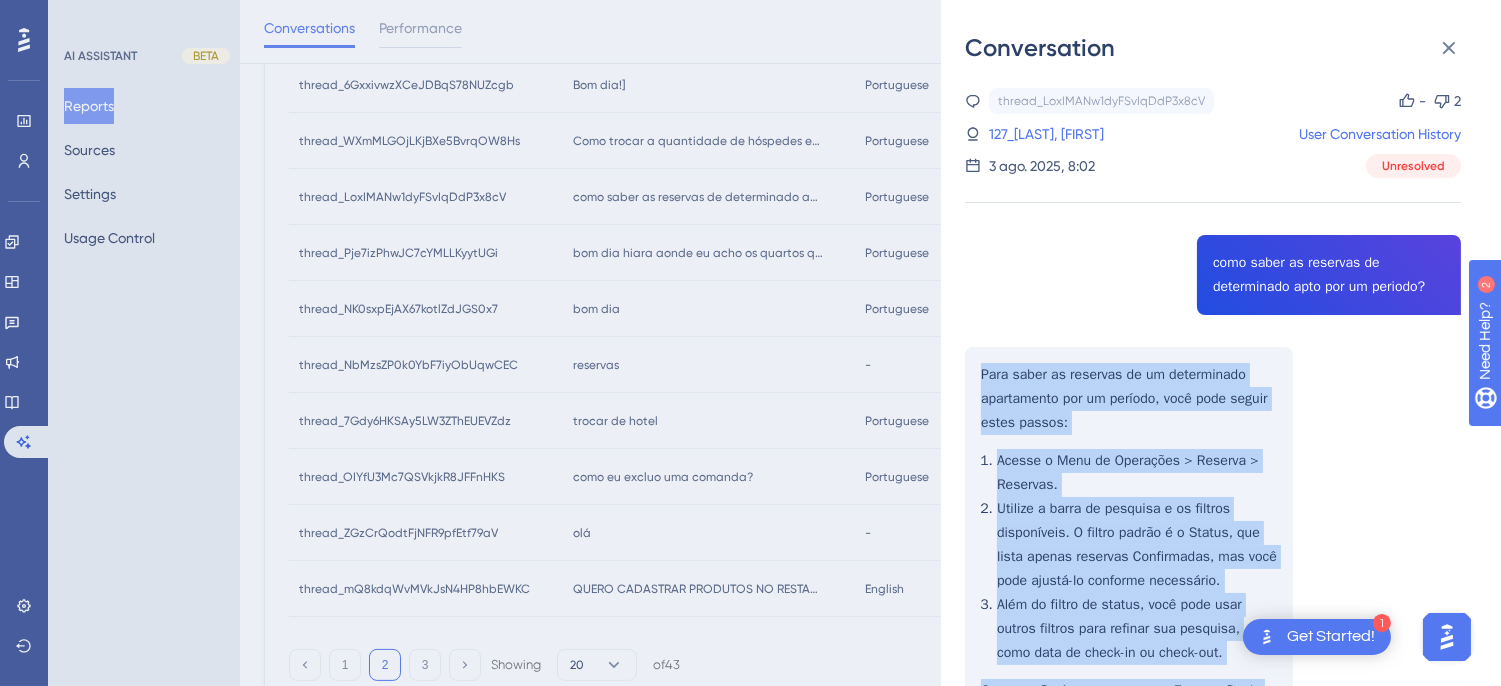 scroll, scrollTop: 666, scrollLeft: 0, axis: vertical 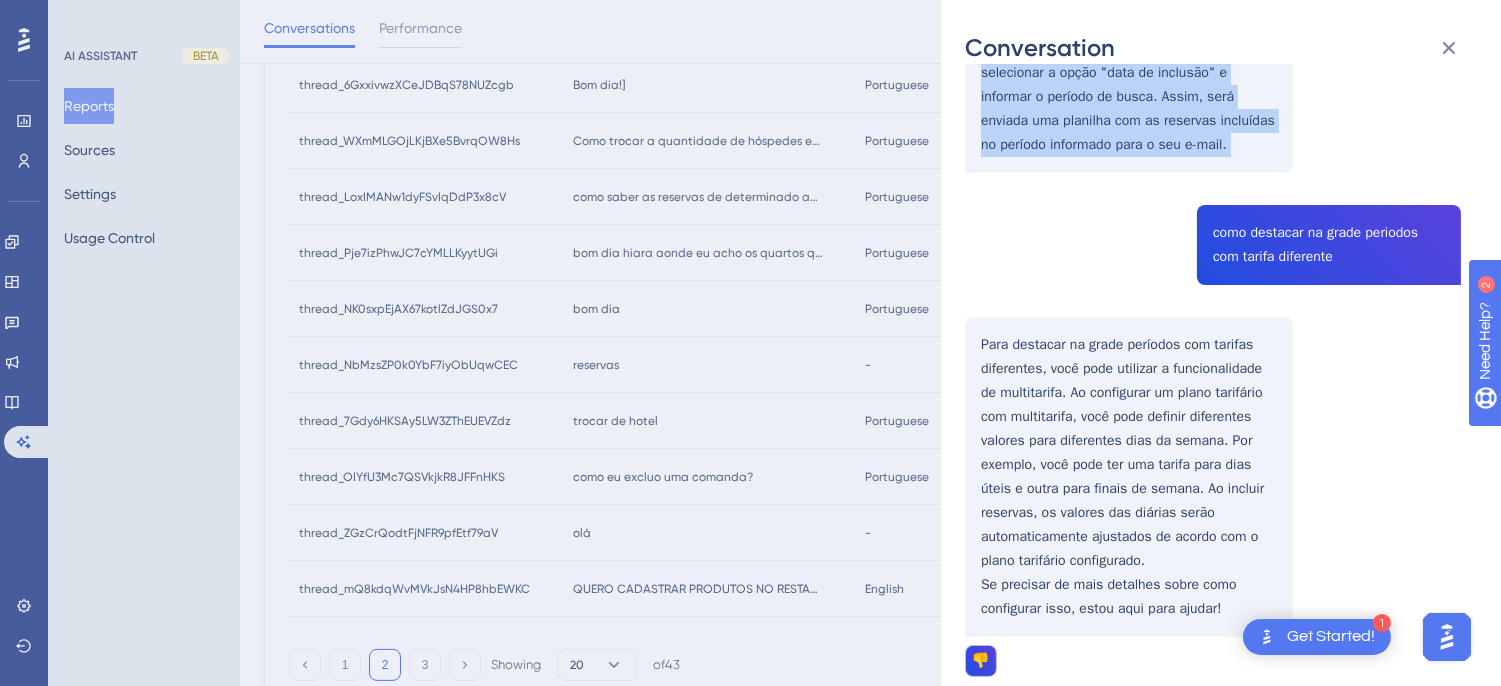 drag, startPoint x: 981, startPoint y: 370, endPoint x: 1248, endPoint y: 138, distance: 353.71317 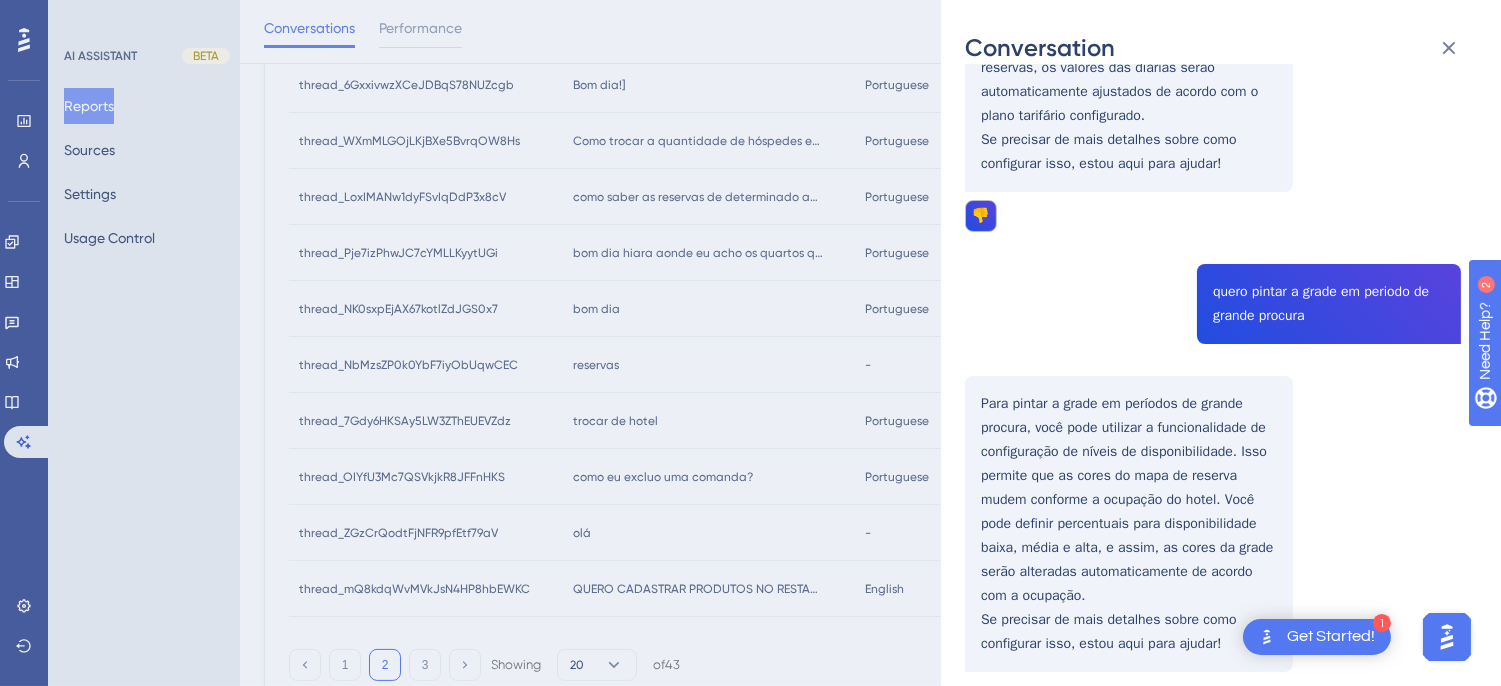 scroll, scrollTop: 0, scrollLeft: 0, axis: both 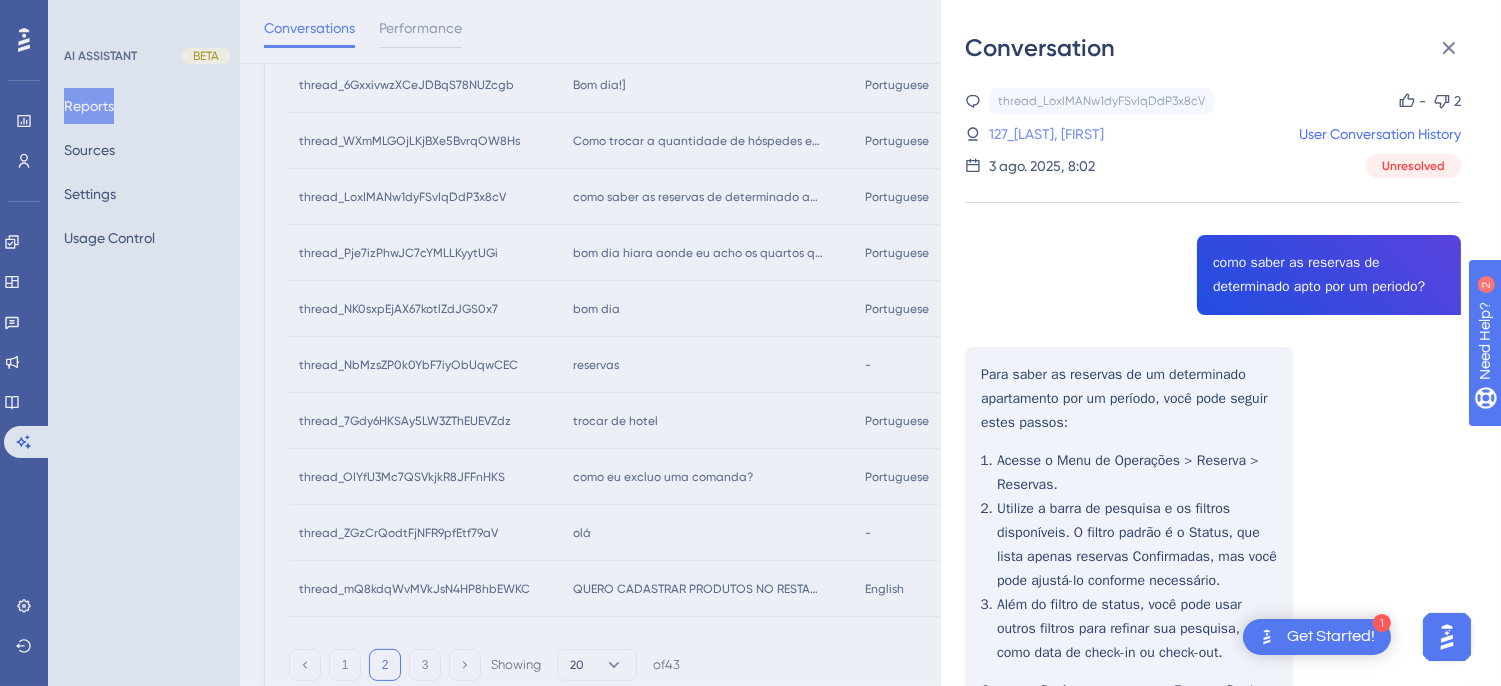 drag, startPoint x: 1025, startPoint y: 127, endPoint x: 1037, endPoint y: 127, distance: 12 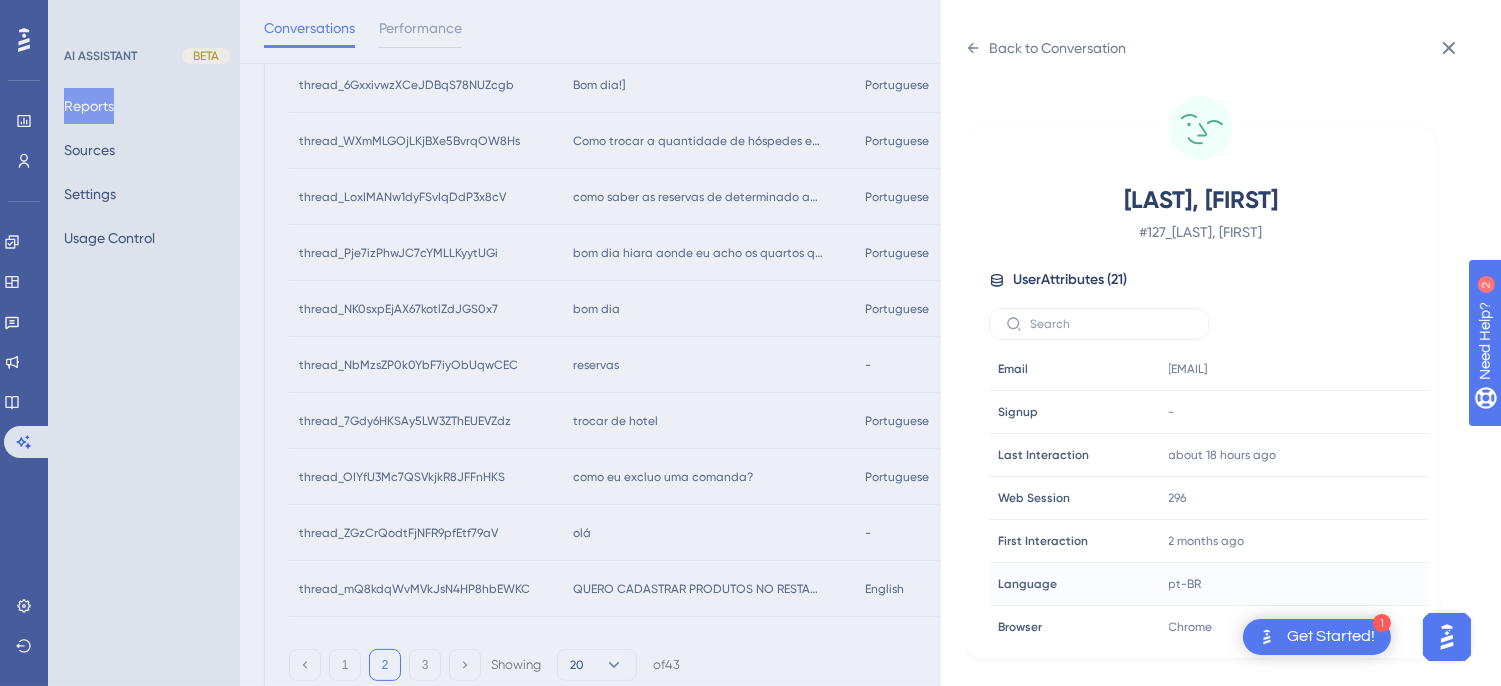 scroll, scrollTop: 971, scrollLeft: 0, axis: vertical 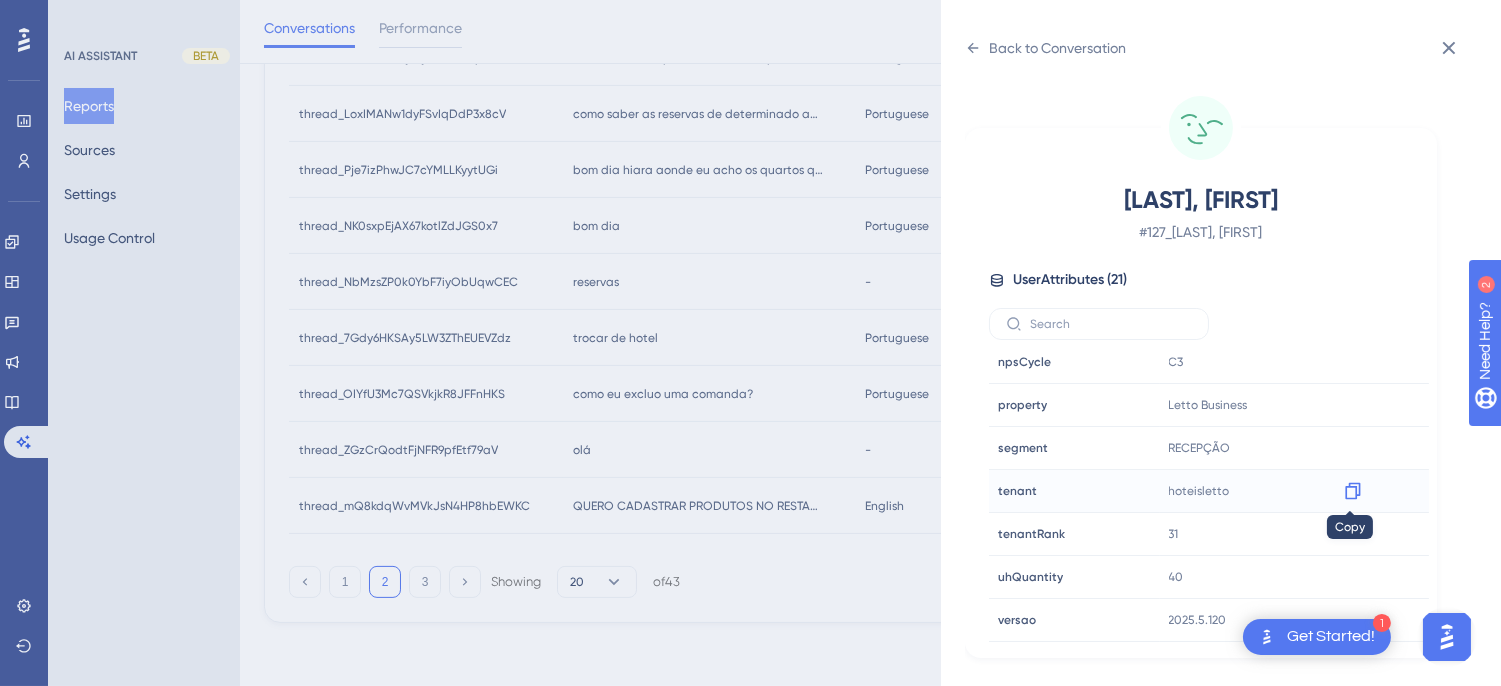 click 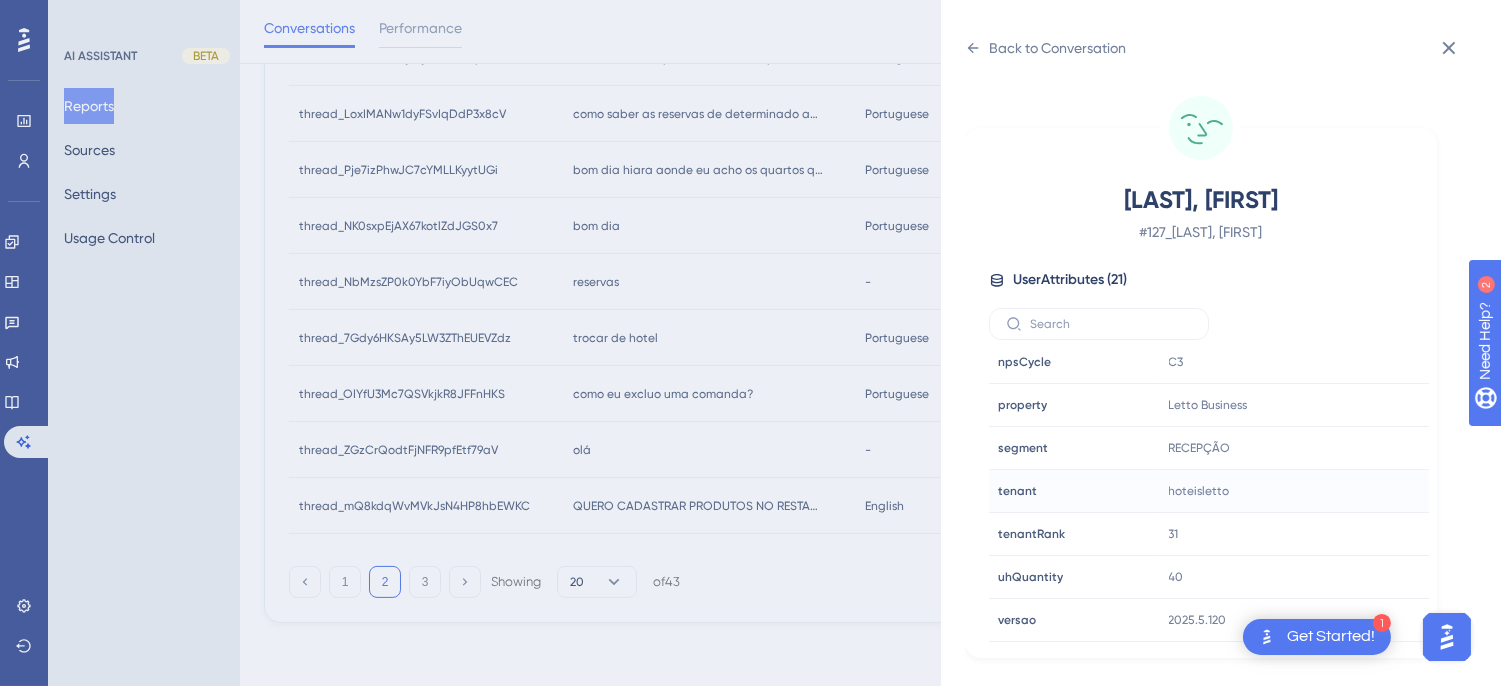 click on "Moreira, Cleber #  127_Moreira, Cleber User  Attributes ( 21 ) Email Email clebermoreirafer@gmail.com Signup Signup - Last Interaction Last Interaction about 18 hours ago 06 Aug 2025, 16:57 Web Session Web Session 296 First Interaction First Interaction 2 months ago 09 Jun 2025, 07:25 Language Language pt-BR Browser Browser Chrome Device Device computer Operating System Operating System Windows cnpj cnpj 51652083000215 consultRegister consultRegister true customerRank customerRank PRATA event event true housekeeper housekeeper false npsCycle npsCycle C3 property property Letto Business segment segment RECEPÇÃO tenant tenant hoteisletto tenantRank tenantRank 31 uhQuantity uhQuantity 40 versao versao 2025.5.120" at bounding box center (1201, 393) 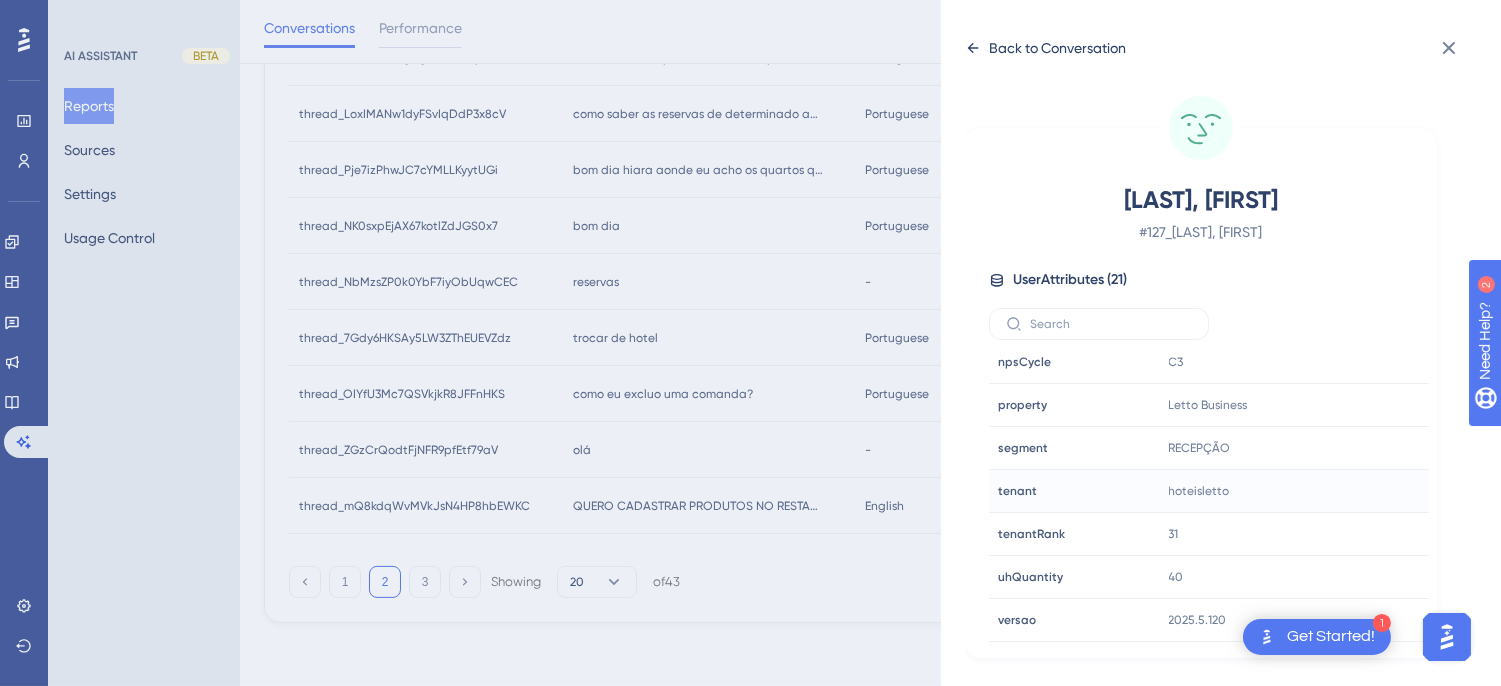 click 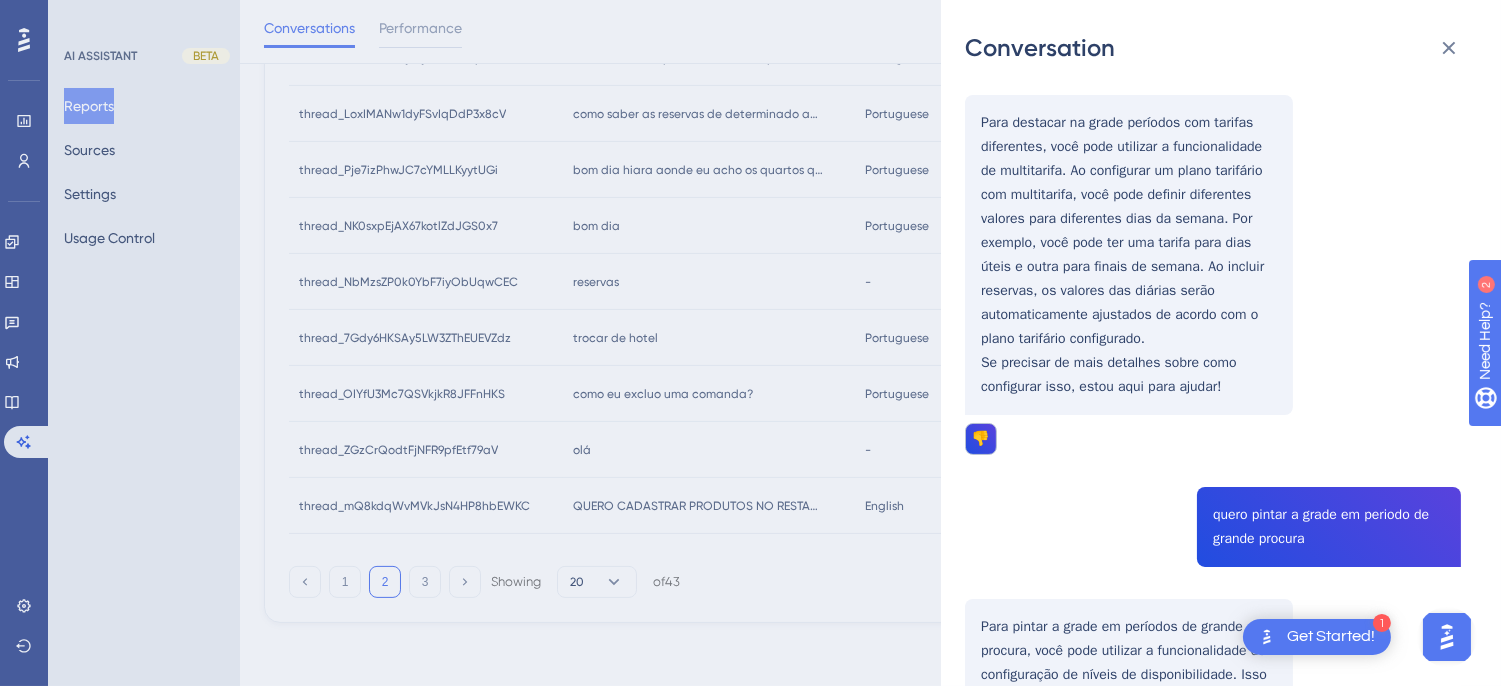 scroll, scrollTop: 1111, scrollLeft: 0, axis: vertical 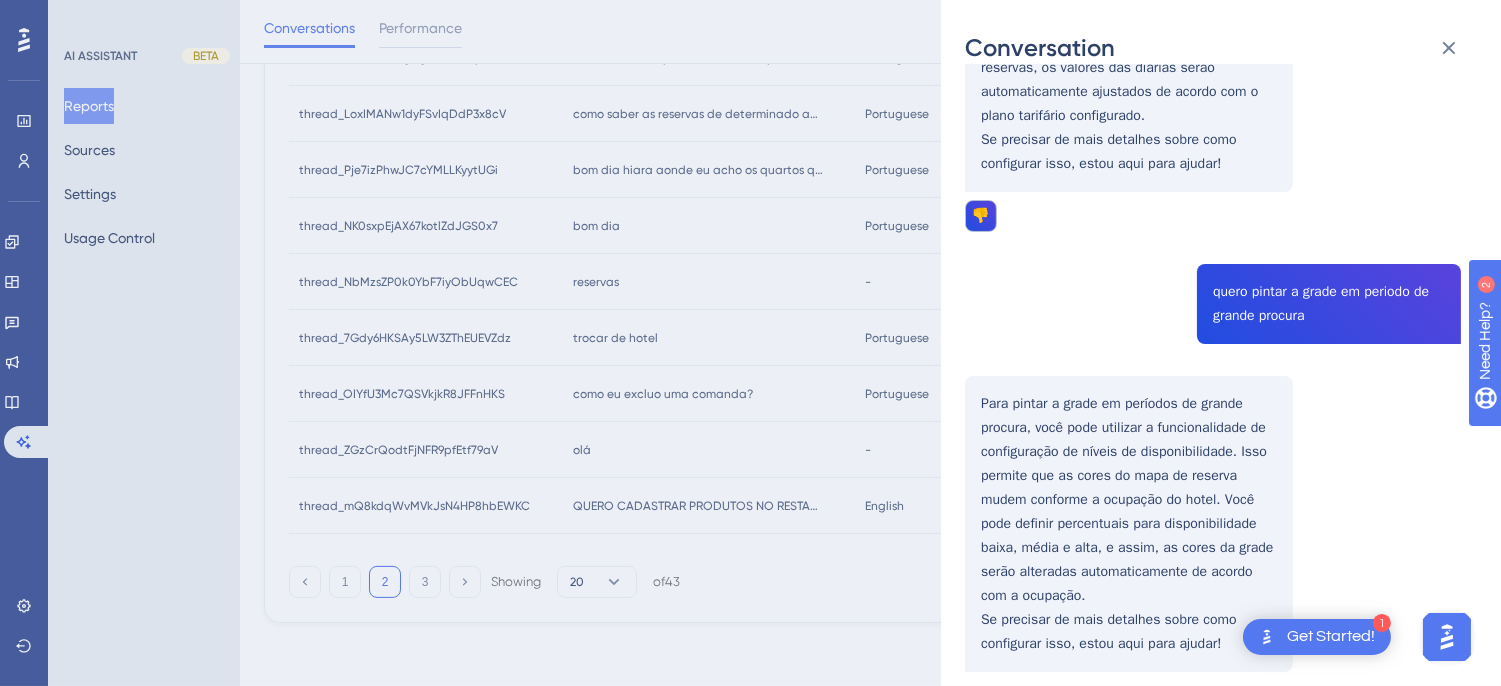 click on "thread_LoxIMANw1dyFSvIqDdP3x8cV Copy - 2 127_Moreira, Cleber User Conversation History 3 ago. 2025,
8:02 Unresolved como saber as reservas de determinado apto por um periodo? Para saber as reservas de um determinado apartamento por um período, você pode seguir estes passos:
Acesse o Menu de Operações > Reserva > Reservas.
Utilize a barra de pesquisa e os filtros disponíveis. O filtro padrão é o Status, que lista apenas reservas Confirmadas, mas você pode ajustá-lo conforme necessário.
Além do filtro de status, você pode usar outros filtros para refinar sua pesquisa, como data de check-in ou check-out.
Outra opção é acessar o menu Exportação de dados > Reservas no período, onde você pode selecionar a opção "data de inclusão" e informar o período de busca. Assim, será enviada uma planilha com as reservas incluídas no período informado para o seu e-mail. como destacar na grade periodos com tarifa diferente
👎 quero pintar a grade em periodo de grande procura
." at bounding box center [1213, 273] 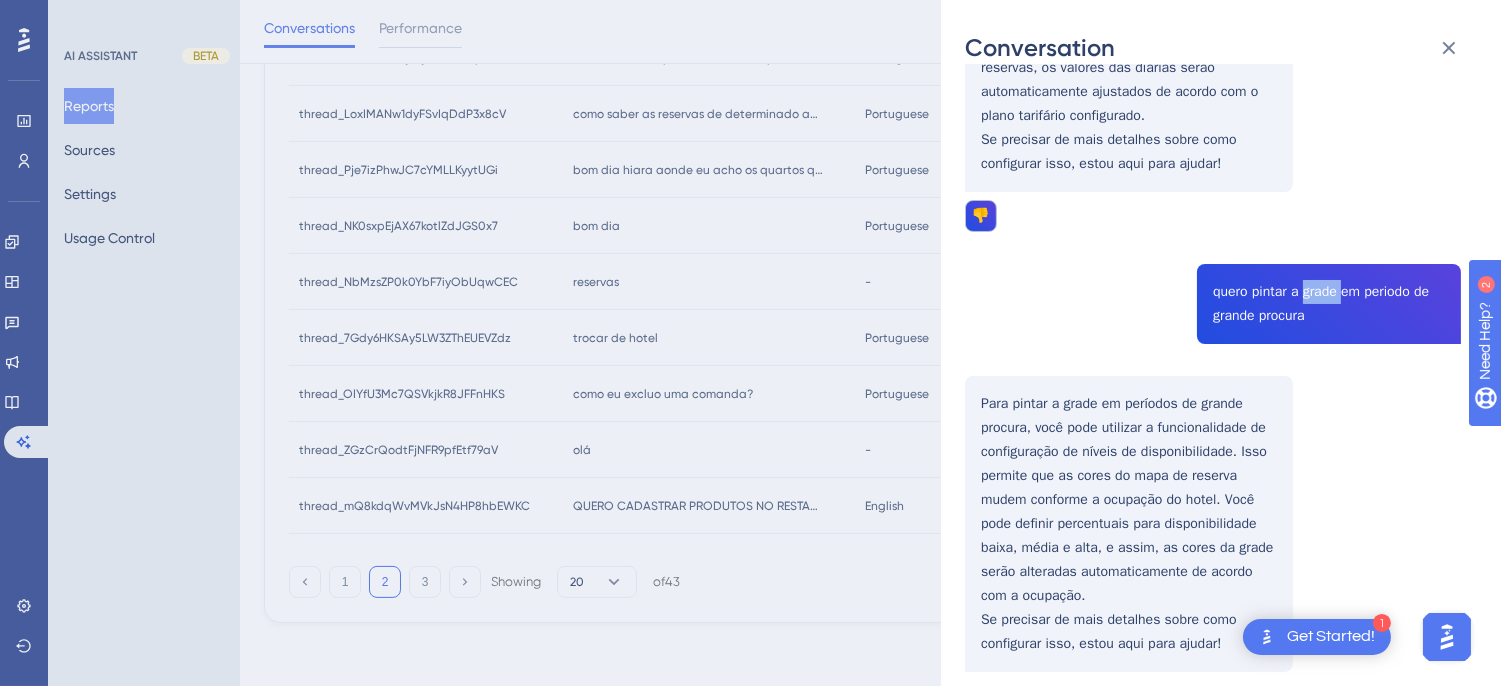 click on "thread_LoxIMANw1dyFSvIqDdP3x8cV Copy - 2 127_Moreira, Cleber User Conversation History 3 ago. 2025,
8:02 Unresolved como saber as reservas de determinado apto por um periodo? Para saber as reservas de um determinado apartamento por um período, você pode seguir estes passos:
Acesse o Menu de Operações > Reserva > Reservas.
Utilize a barra de pesquisa e os filtros disponíveis. O filtro padrão é o Status, que lista apenas reservas Confirmadas, mas você pode ajustá-lo conforme necessário.
Além do filtro de status, você pode usar outros filtros para refinar sua pesquisa, como data de check-in ou check-out.
Outra opção é acessar o menu Exportação de dados > Reservas no período, onde você pode selecionar a opção "data de inclusão" e informar o período de busca. Assim, será enviada uma planilha com as reservas incluídas no período informado para o seu e-mail. como destacar na grade periodos com tarifa diferente
👎 quero pintar a grade em periodo de grande procura
." at bounding box center (1213, 273) 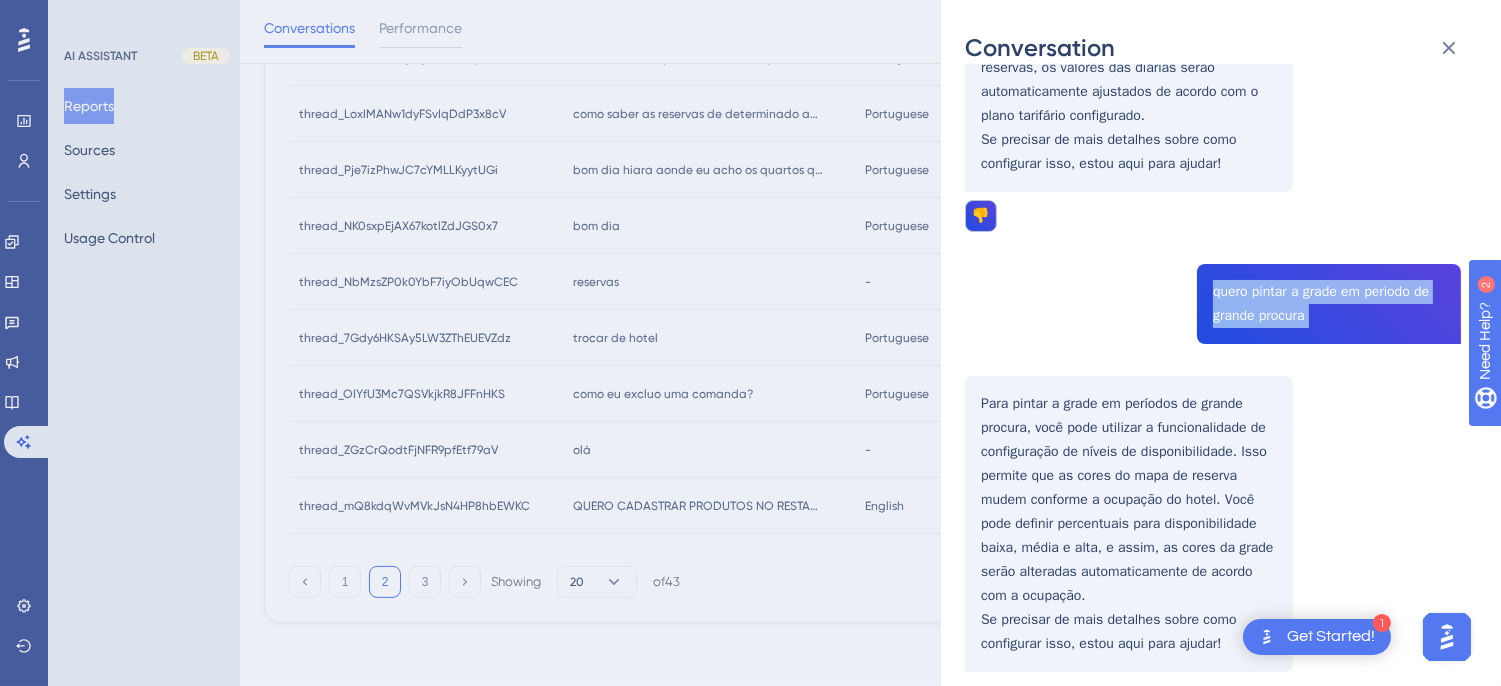 click on "thread_LoxIMANw1dyFSvIqDdP3x8cV Copy - 2 127_Moreira, Cleber User Conversation History 3 ago. 2025,
8:02 Unresolved como saber as reservas de determinado apto por um periodo? Para saber as reservas de um determinado apartamento por um período, você pode seguir estes passos:
Acesse o Menu de Operações > Reserva > Reservas.
Utilize a barra de pesquisa e os filtros disponíveis. O filtro padrão é o Status, que lista apenas reservas Confirmadas, mas você pode ajustá-lo conforme necessário.
Além do filtro de status, você pode usar outros filtros para refinar sua pesquisa, como data de check-in ou check-out.
Outra opção é acessar o menu Exportação de dados > Reservas no período, onde você pode selecionar a opção "data de inclusão" e informar o período de busca. Assim, será enviada uma planilha com as reservas incluídas no período informado para o seu e-mail. como destacar na grade periodos com tarifa diferente
👎 quero pintar a grade em periodo de grande procura
." at bounding box center [1213, 273] 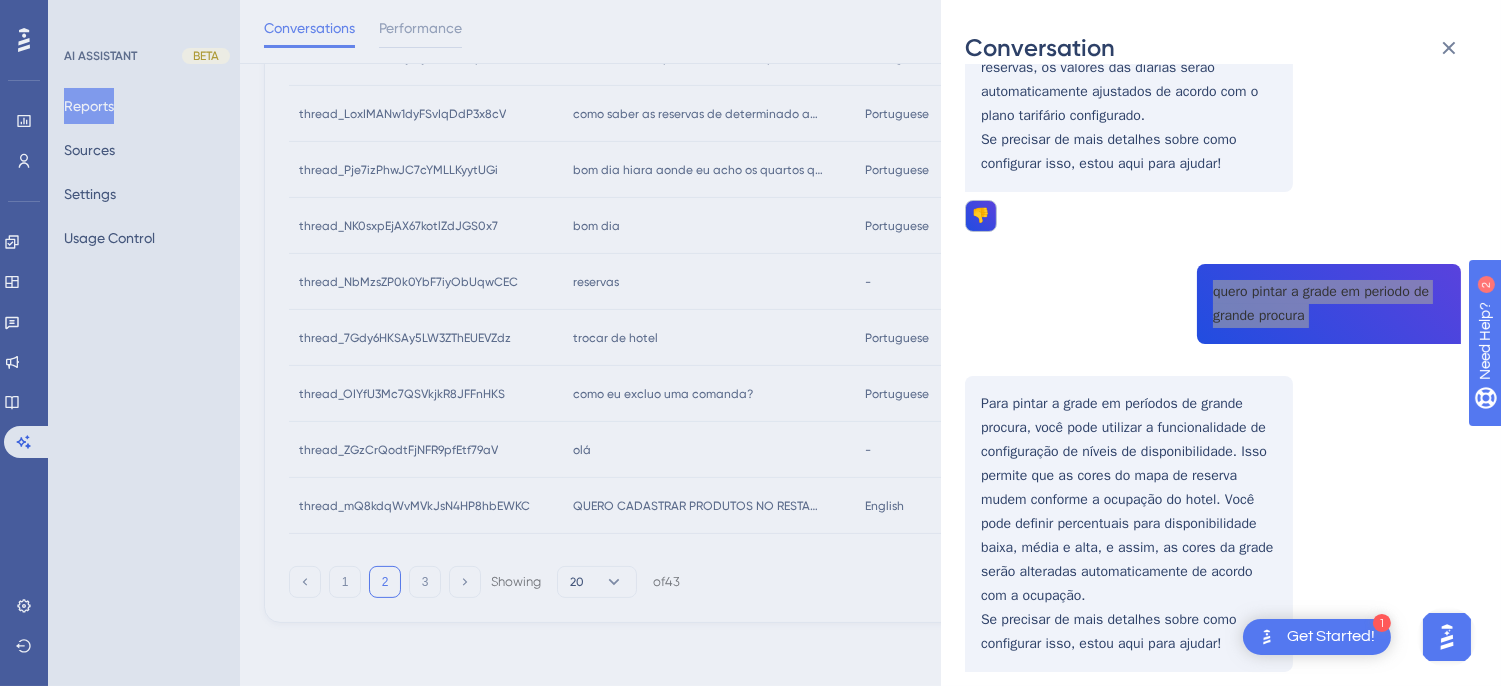 scroll, scrollTop: 666, scrollLeft: 0, axis: vertical 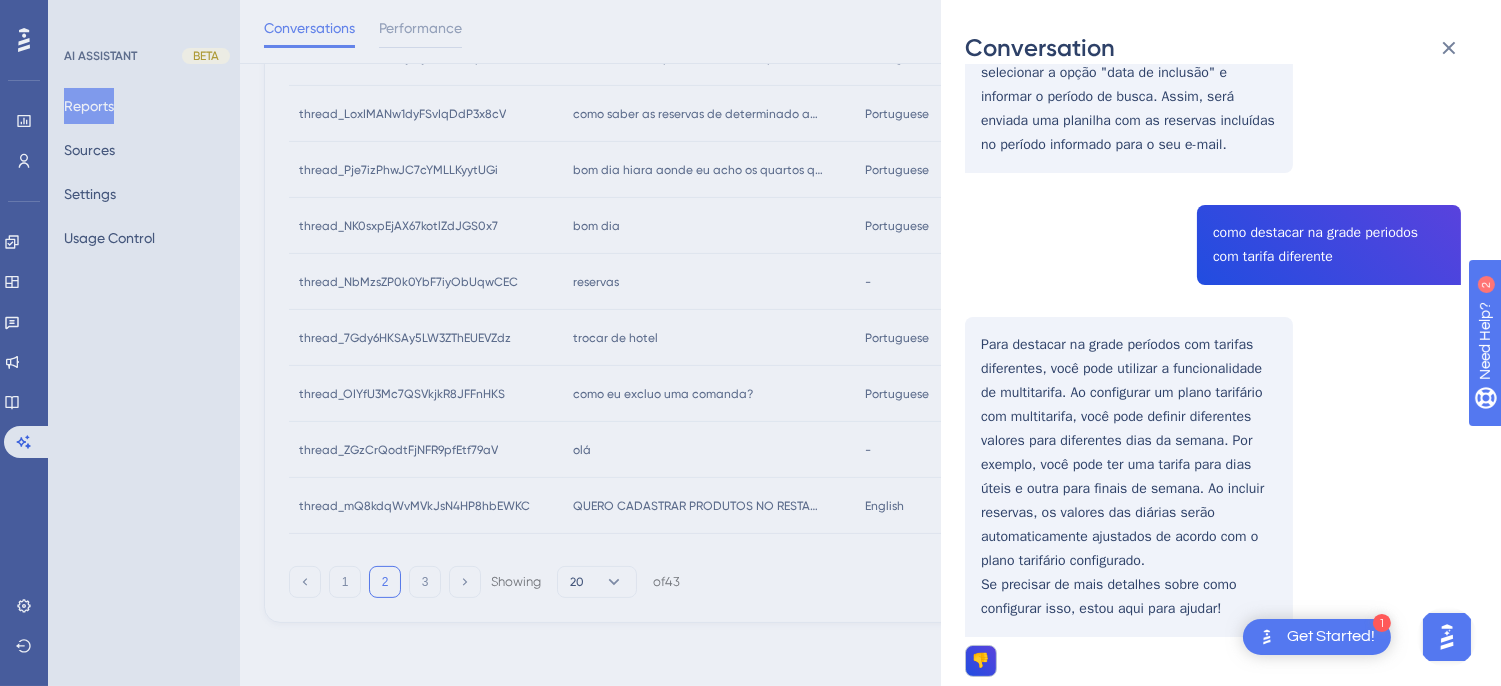 click on "thread_LoxIMANw1dyFSvIqDdP3x8cV Copy - 2 127_Moreira, Cleber User Conversation History 3 ago. 2025,
8:02 Unresolved como saber as reservas de determinado apto por um periodo? Para saber as reservas de um determinado apartamento por um período, você pode seguir estes passos:
Acesse o Menu de Operações > Reserva > Reservas.
Utilize a barra de pesquisa e os filtros disponíveis. O filtro padrão é o Status, que lista apenas reservas Confirmadas, mas você pode ajustá-lo conforme necessário.
Além do filtro de status, você pode usar outros filtros para refinar sua pesquisa, como data de check-in ou check-out.
Outra opção é acessar o menu Exportação de dados > Reservas no período, onde você pode selecionar a opção "data de inclusão" e informar o período de busca. Assim, será enviada uma planilha com as reservas incluídas no período informado para o seu e-mail. como destacar na grade periodos com tarifa diferente
👎 quero pintar a grade em periodo de grande procura
." at bounding box center (1213, 718) 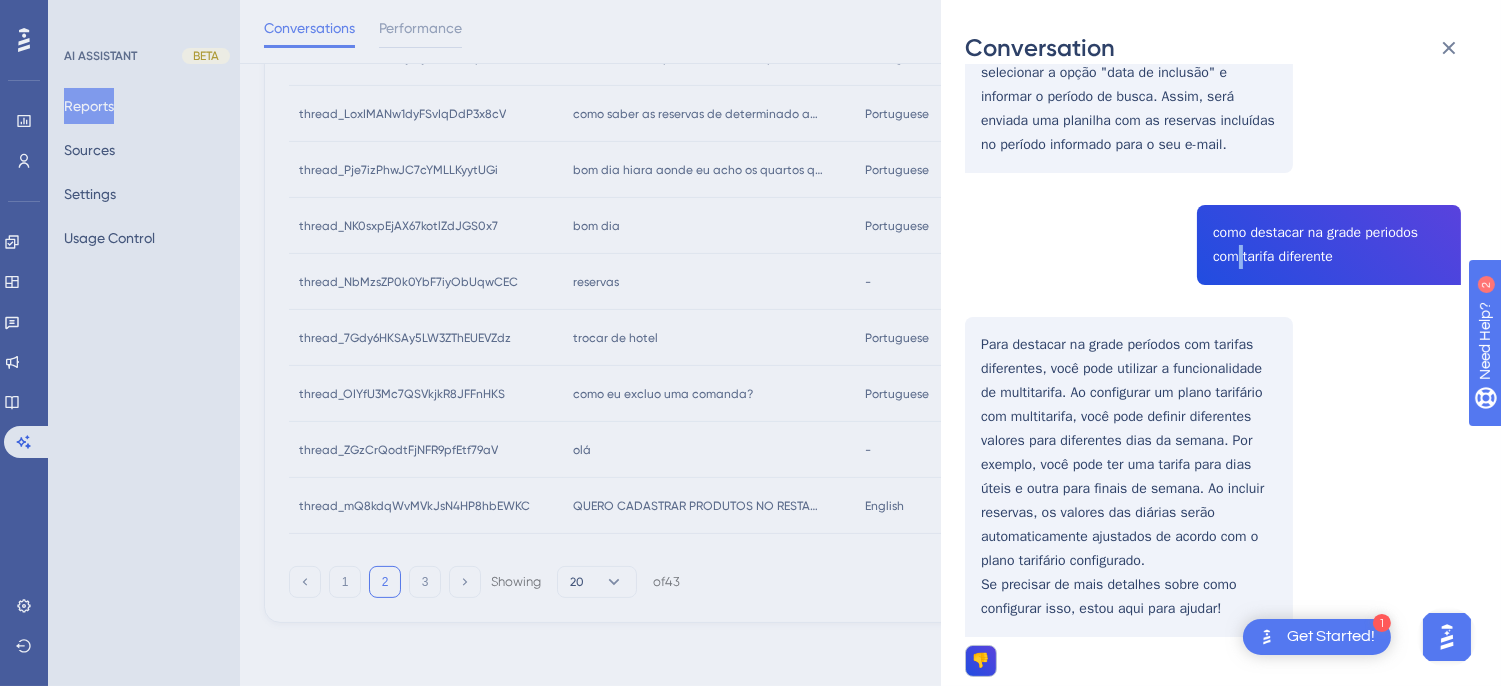 click on "thread_LoxIMANw1dyFSvIqDdP3x8cV Copy - 2 127_Moreira, Cleber User Conversation History 3 ago. 2025,
8:02 Unresolved como saber as reservas de determinado apto por um periodo? Para saber as reservas de um determinado apartamento por um período, você pode seguir estes passos:
Acesse o Menu de Operações > Reserva > Reservas.
Utilize a barra de pesquisa e os filtros disponíveis. O filtro padrão é o Status, que lista apenas reservas Confirmadas, mas você pode ajustá-lo conforme necessário.
Além do filtro de status, você pode usar outros filtros para refinar sua pesquisa, como data de check-in ou check-out.
Outra opção é acessar o menu Exportação de dados > Reservas no período, onde você pode selecionar a opção "data de inclusão" e informar o período de busca. Assim, será enviada uma planilha com as reservas incluídas no período informado para o seu e-mail. como destacar na grade periodos com tarifa diferente
👎 quero pintar a grade em periodo de grande procura
." at bounding box center [1213, 718] 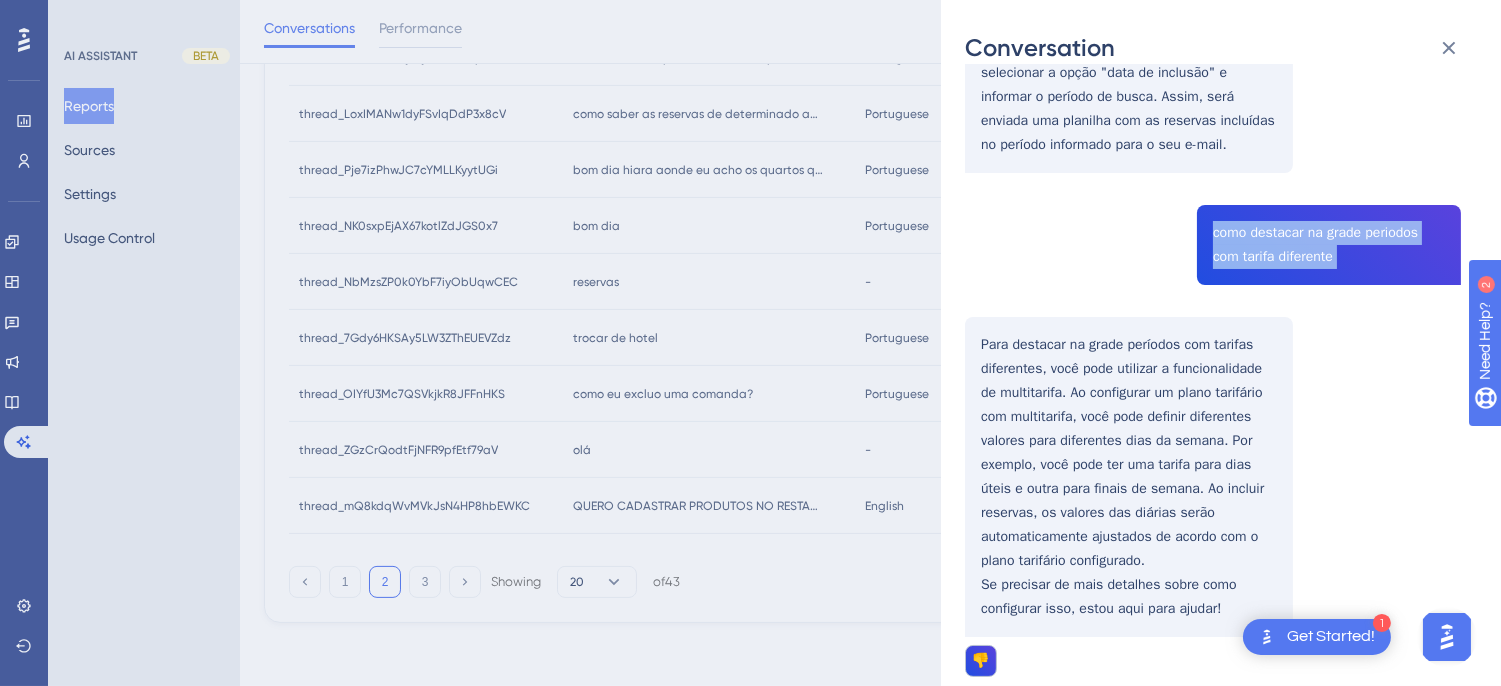 click on "thread_LoxIMANw1dyFSvIqDdP3x8cV Copy - 2 127_Moreira, Cleber User Conversation History 3 ago. 2025,
8:02 Unresolved como saber as reservas de determinado apto por um periodo? Para saber as reservas de um determinado apartamento por um período, você pode seguir estes passos:
Acesse o Menu de Operações > Reserva > Reservas.
Utilize a barra de pesquisa e os filtros disponíveis. O filtro padrão é o Status, que lista apenas reservas Confirmadas, mas você pode ajustá-lo conforme necessário.
Além do filtro de status, você pode usar outros filtros para refinar sua pesquisa, como data de check-in ou check-out.
Outra opção é acessar o menu Exportação de dados > Reservas no período, onde você pode selecionar a opção "data de inclusão" e informar o período de busca. Assim, será enviada uma planilha com as reservas incluídas no período informado para o seu e-mail. como destacar na grade periodos com tarifa diferente
👎 quero pintar a grade em periodo de grande procura
." at bounding box center (1213, 718) 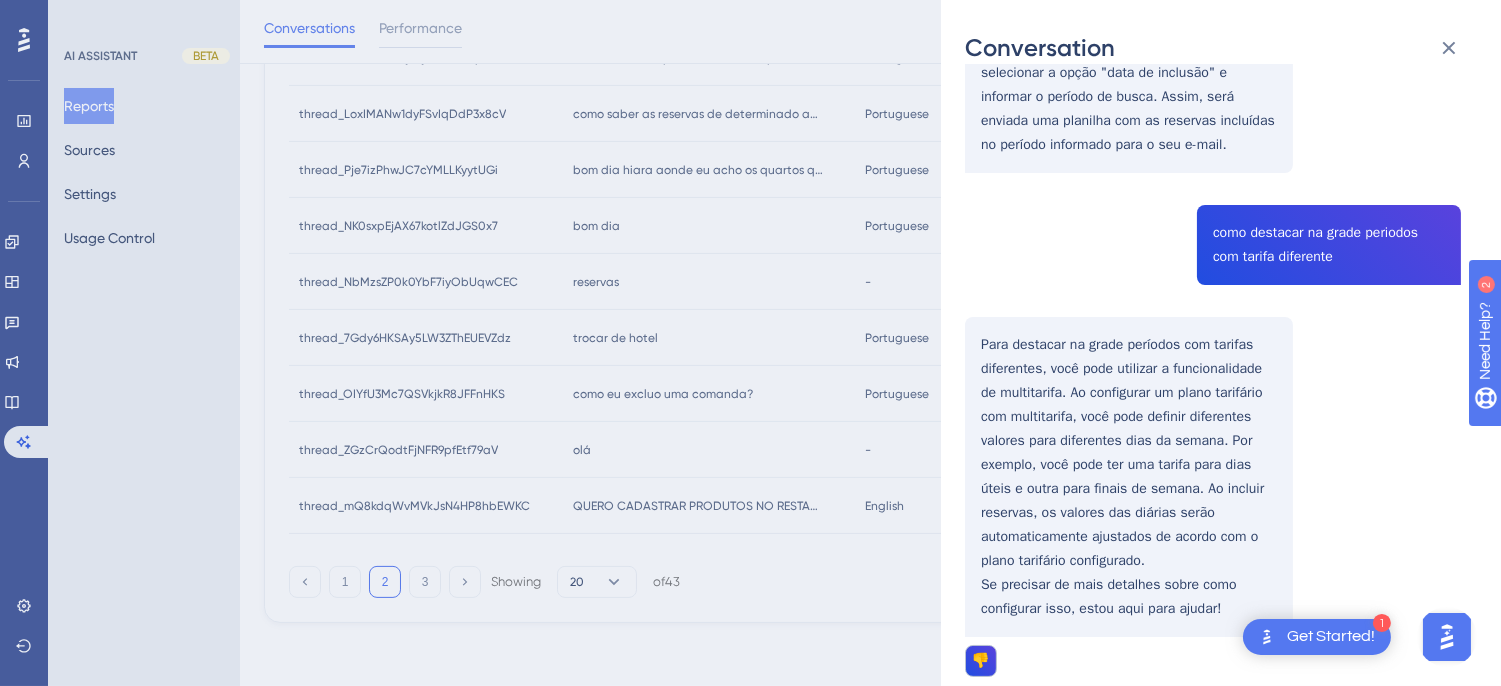 click on "thread_LoxIMANw1dyFSvIqDdP3x8cV Copy - 2 127_Moreira, Cleber User Conversation History 3 ago. 2025,
8:02 Unresolved como saber as reservas de determinado apto por um periodo? Para saber as reservas de um determinado apartamento por um período, você pode seguir estes passos:
Acesse o Menu de Operações > Reserva > Reservas.
Utilize a barra de pesquisa e os filtros disponíveis. O filtro padrão é o Status, que lista apenas reservas Confirmadas, mas você pode ajustá-lo conforme necessário.
Além do filtro de status, você pode usar outros filtros para refinar sua pesquisa, como data de check-in ou check-out.
Outra opção é acessar o menu Exportação de dados > Reservas no período, onde você pode selecionar a opção "data de inclusão" e informar o período de busca. Assim, será enviada uma planilha com as reservas incluídas no período informado para o seu e-mail. como destacar na grade periodos com tarifa diferente
👎 quero pintar a grade em periodo de grande procura
." at bounding box center (1213, 718) 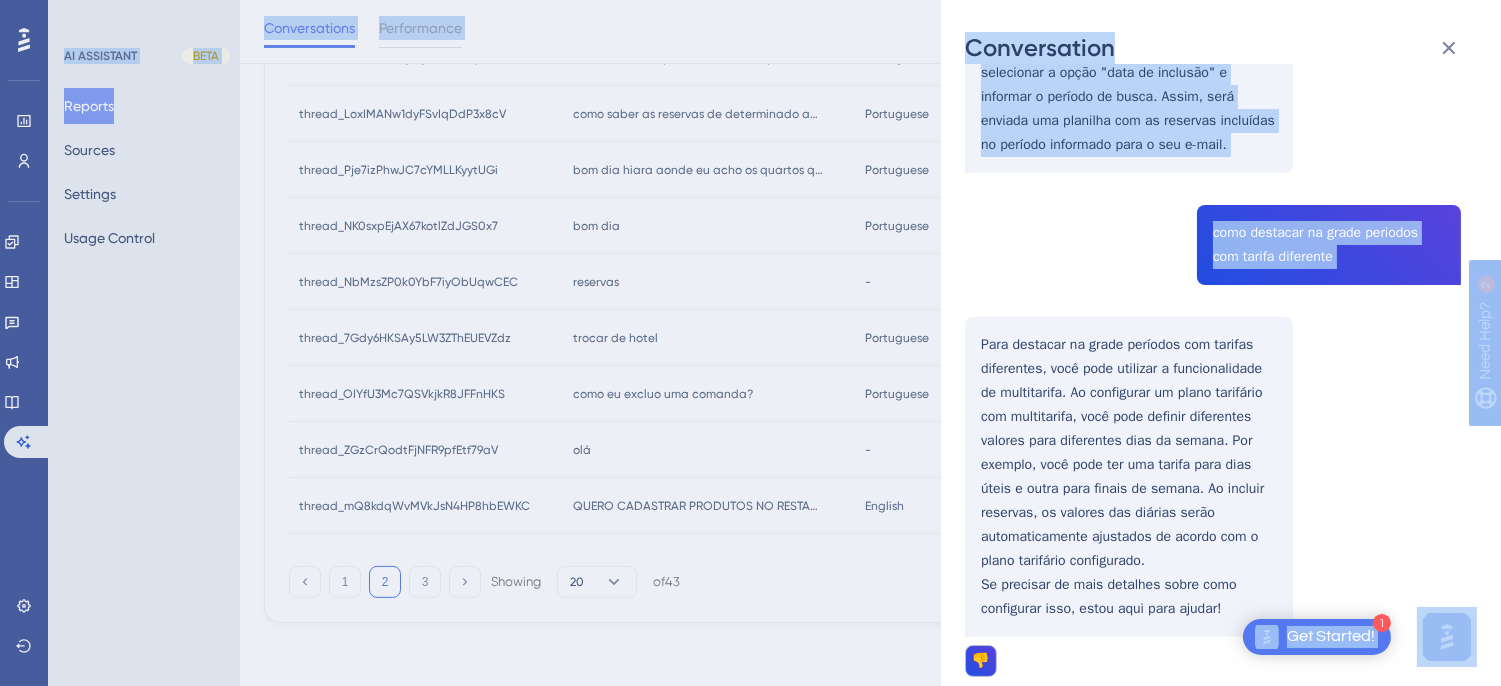 drag, startPoint x: 983, startPoint y: 337, endPoint x: 1255, endPoint y: 636, distance: 404.2091 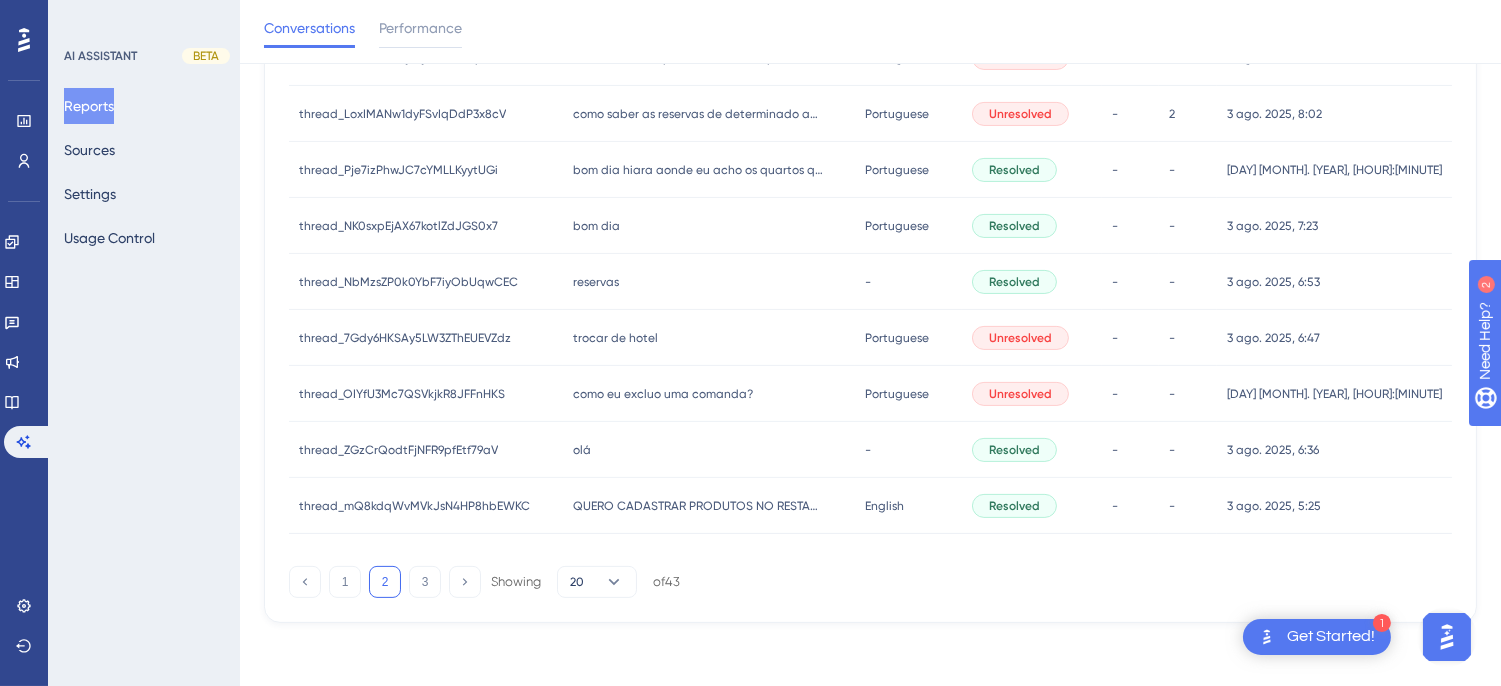 click on "como saber as reservas de determinado apto por um periodo? como saber as reservas de determinado apto por um periodo?" at bounding box center (738, 114) 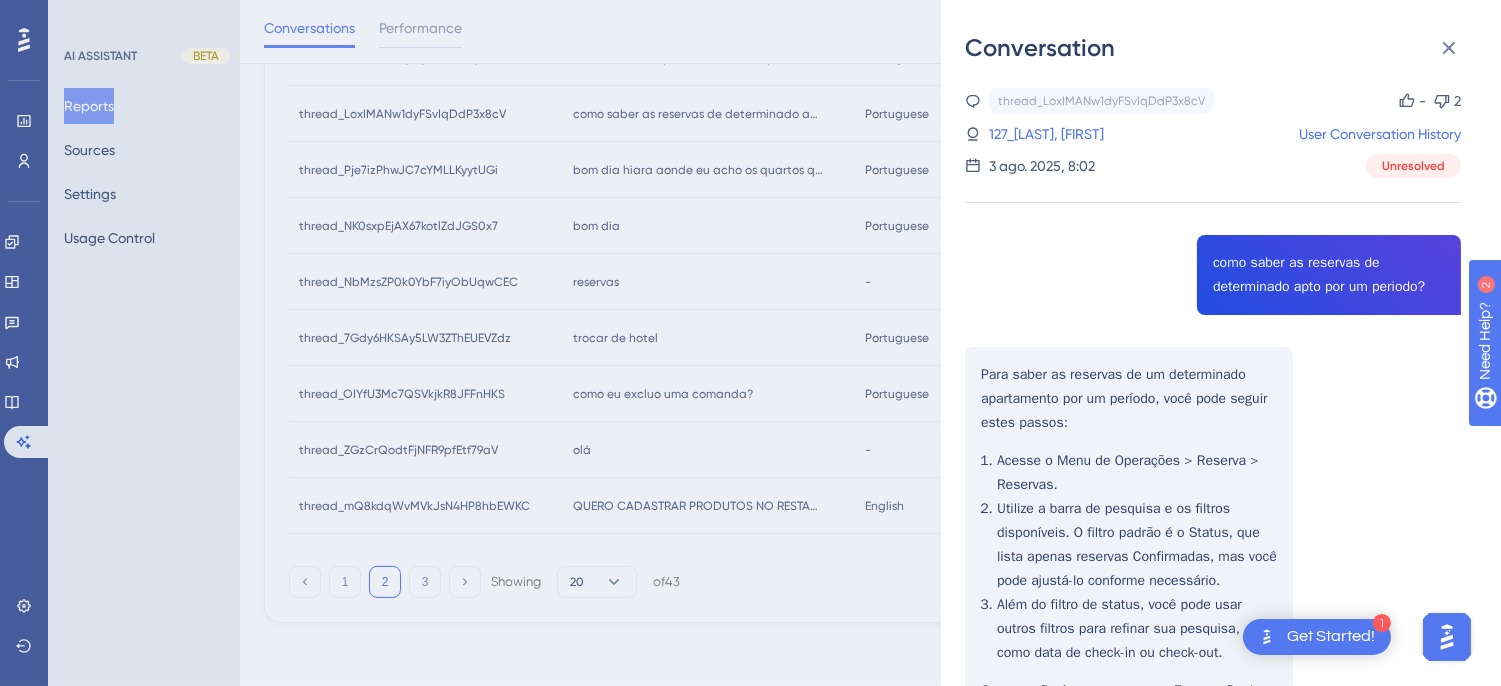 scroll, scrollTop: 666, scrollLeft: 0, axis: vertical 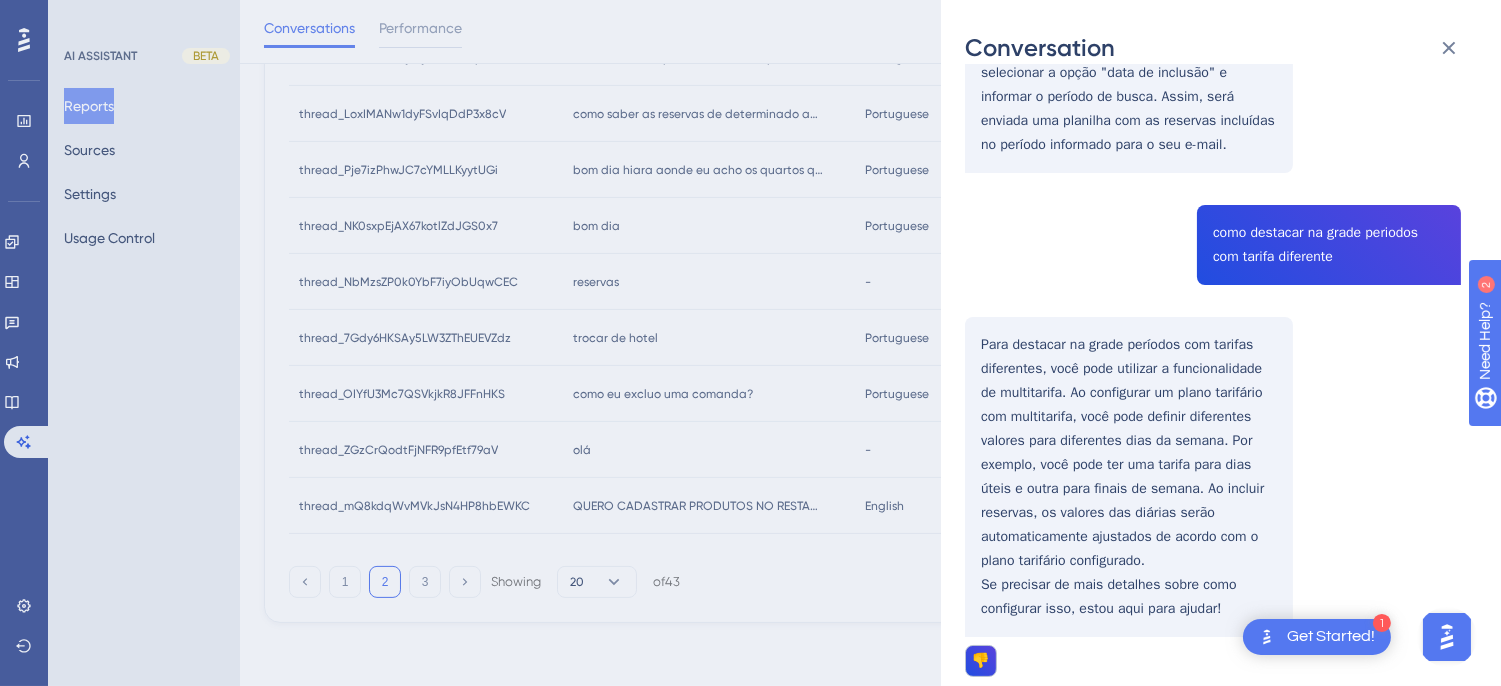 click on "thread_LoxIMANw1dyFSvIqDdP3x8cV Copy - 2 127_Moreira, Cleber User Conversation History 3 ago. 2025,
8:02 Unresolved como saber as reservas de determinado apto por um periodo? Para saber as reservas de um determinado apartamento por um período, você pode seguir estes passos:
Acesse o Menu de Operações > Reserva > Reservas.
Utilize a barra de pesquisa e os filtros disponíveis. O filtro padrão é o Status, que lista apenas reservas Confirmadas, mas você pode ajustá-lo conforme necessário.
Além do filtro de status, você pode usar outros filtros para refinar sua pesquisa, como data de check-in ou check-out.
Outra opção é acessar o menu Exportação de dados > Reservas no período, onde você pode selecionar a opção "data de inclusão" e informar o período de busca. Assim, será enviada uma planilha com as reservas incluídas no período informado para o seu e-mail. como destacar na grade periodos com tarifa diferente
👎 quero pintar a grade em periodo de grande procura
." at bounding box center [1213, 718] 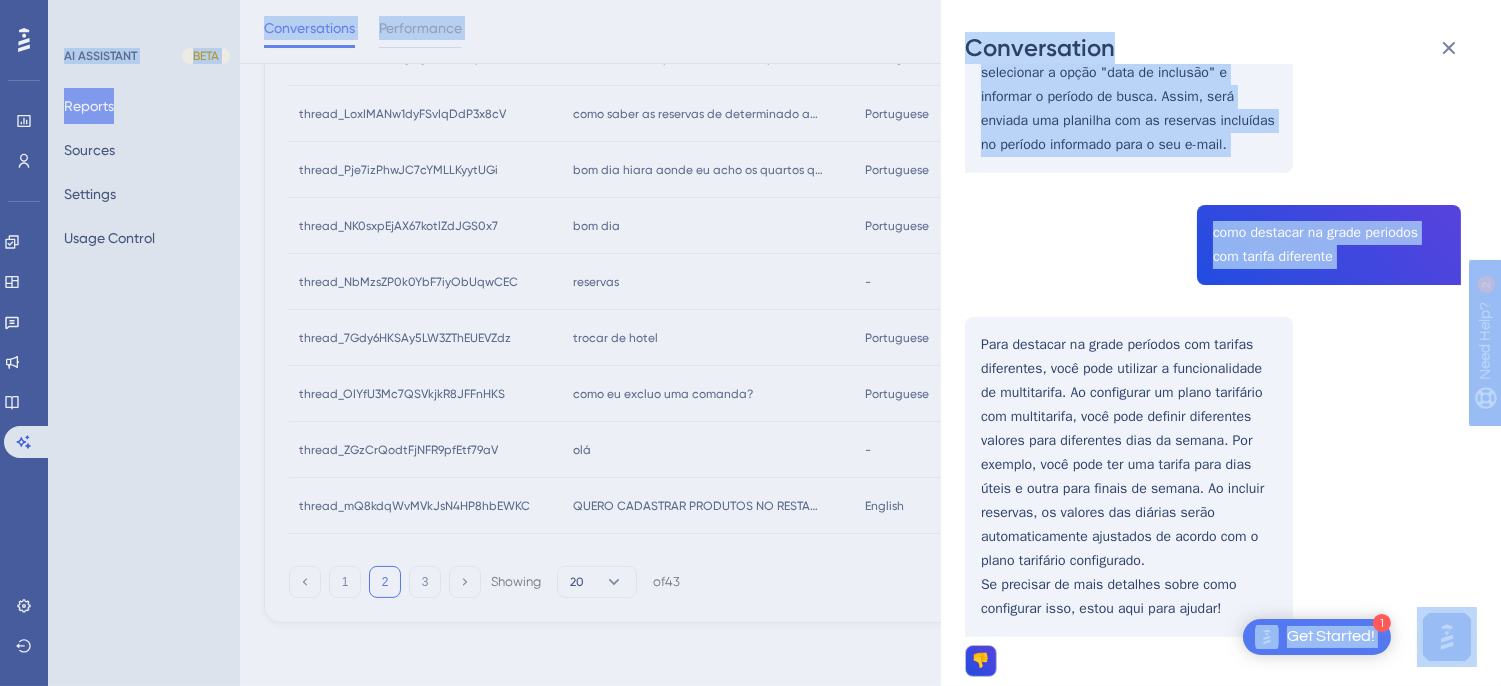 drag, startPoint x: 983, startPoint y: 338, endPoint x: 1255, endPoint y: 594, distance: 373.52377 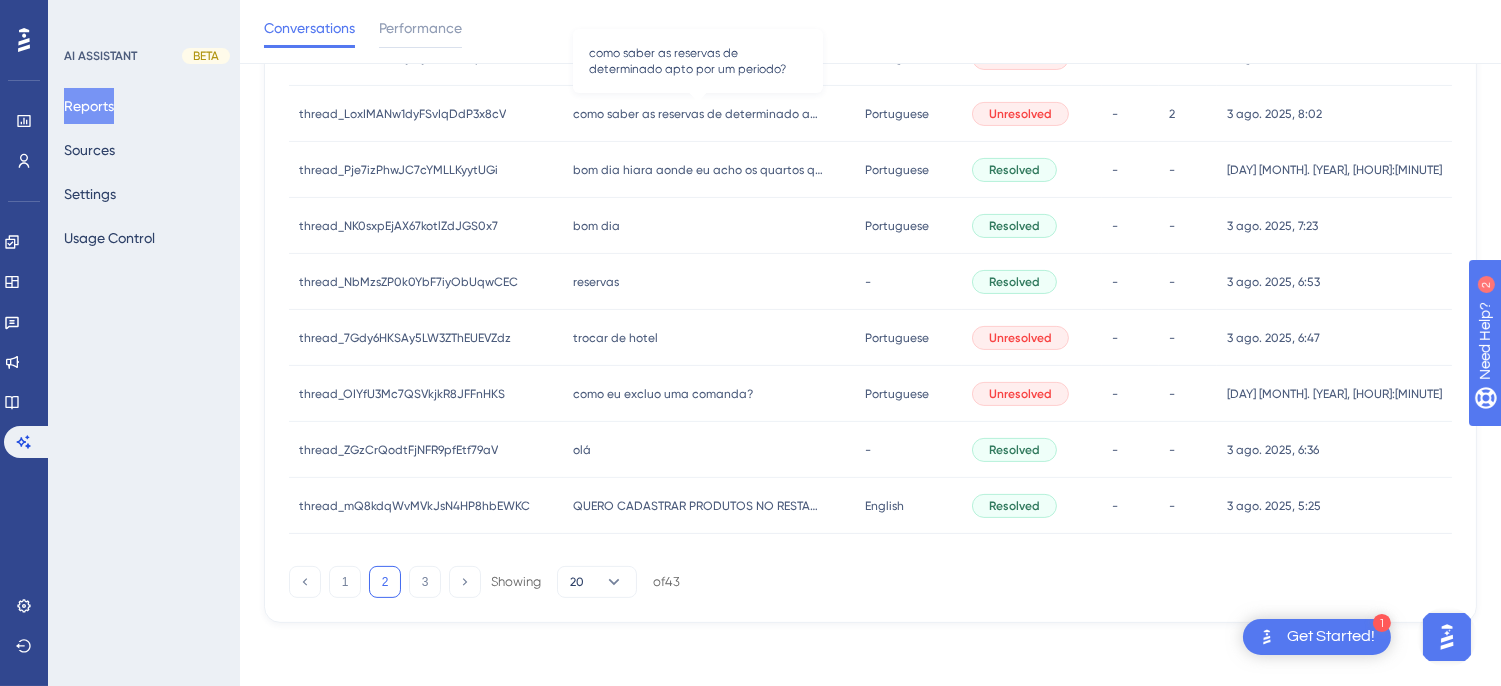 click on "como saber as reservas de determinado apto por um periodo?" at bounding box center [717, 114] 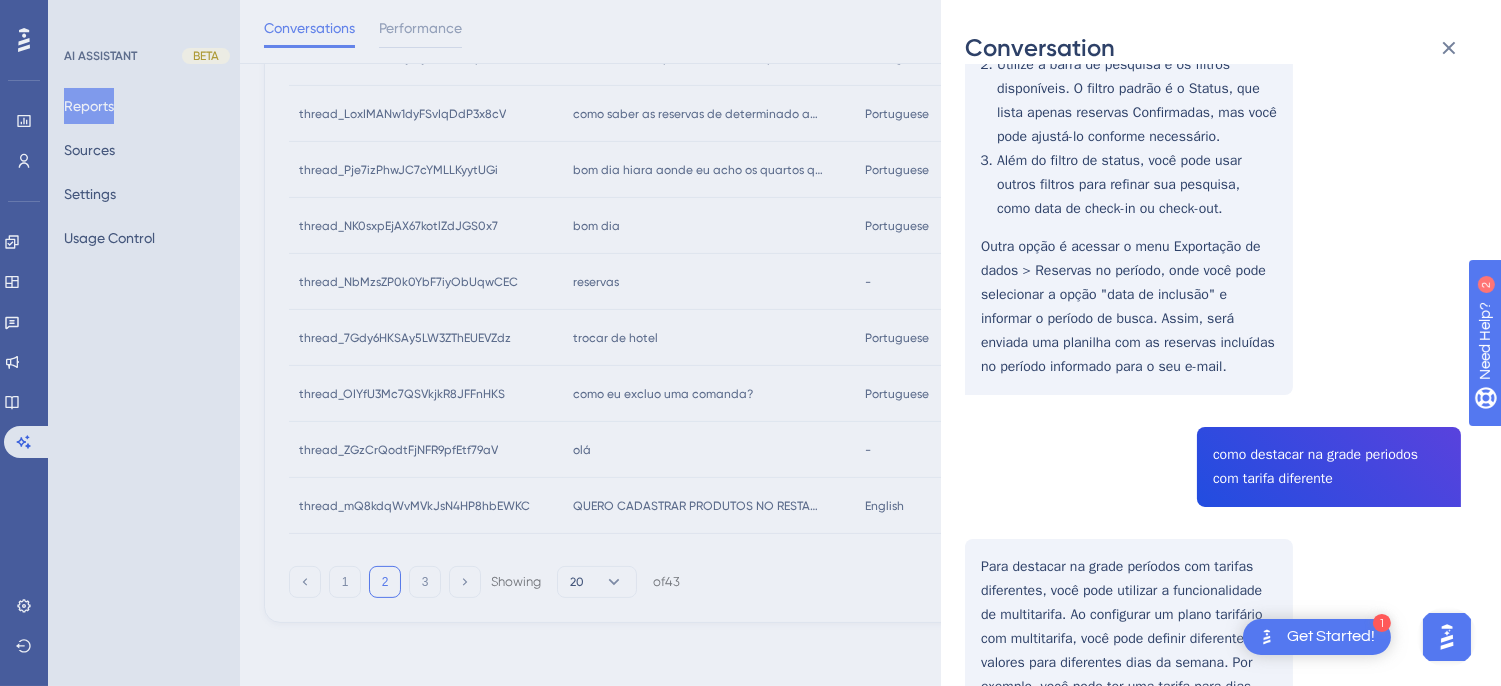 scroll, scrollTop: 1333, scrollLeft: 0, axis: vertical 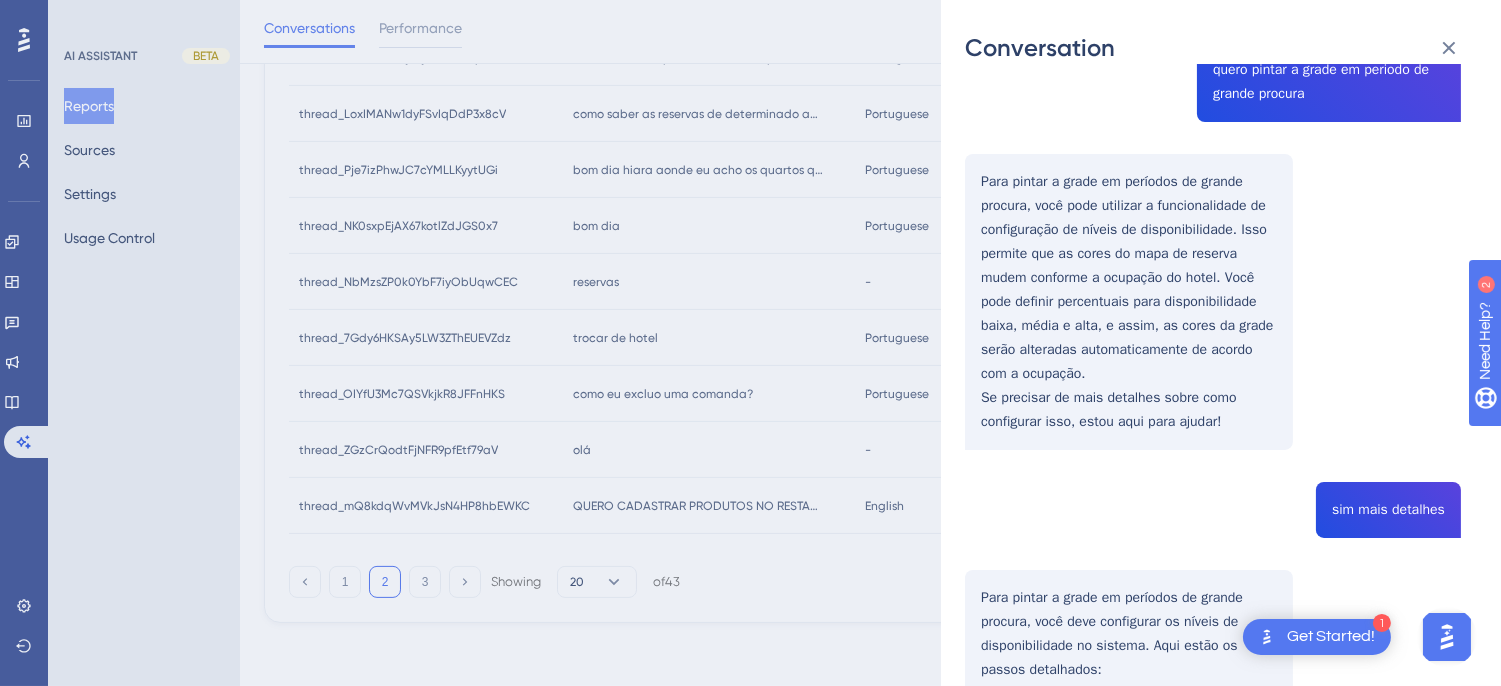 click on "thread_LoxIMANw1dyFSvIqDdP3x8cV Copy - 2 127_Moreira, Cleber User Conversation History 3 ago. 2025,
8:02 Unresolved como saber as reservas de determinado apto por um periodo? Para saber as reservas de um determinado apartamento por um período, você pode seguir estes passos:
Acesse o Menu de Operações > Reserva > Reservas.
Utilize a barra de pesquisa e os filtros disponíveis. O filtro padrão é o Status, que lista apenas reservas Confirmadas, mas você pode ajustá-lo conforme necessário.
Além do filtro de status, você pode usar outros filtros para refinar sua pesquisa, como data de check-in ou check-out.
Outra opção é acessar o menu Exportação de dados > Reservas no período, onde você pode selecionar a opção "data de inclusão" e informar o período de busca. Assim, será enviada uma planilha com as reservas incluídas no período informado para o seu e-mail. como destacar na grade periodos com tarifa diferente
👎 quero pintar a grade em periodo de grande procura
." at bounding box center [1213, 51] 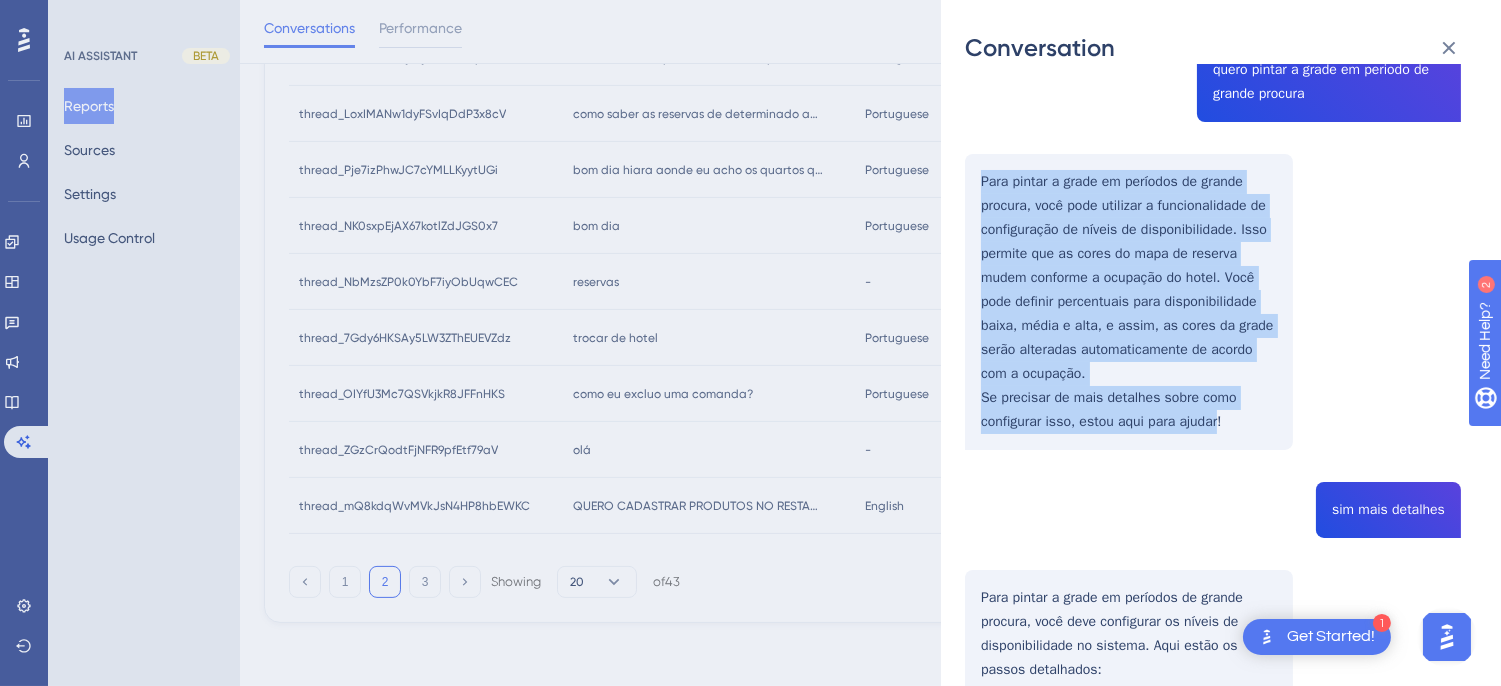 drag, startPoint x: 981, startPoint y: 177, endPoint x: 1214, endPoint y: 447, distance: 356.63568 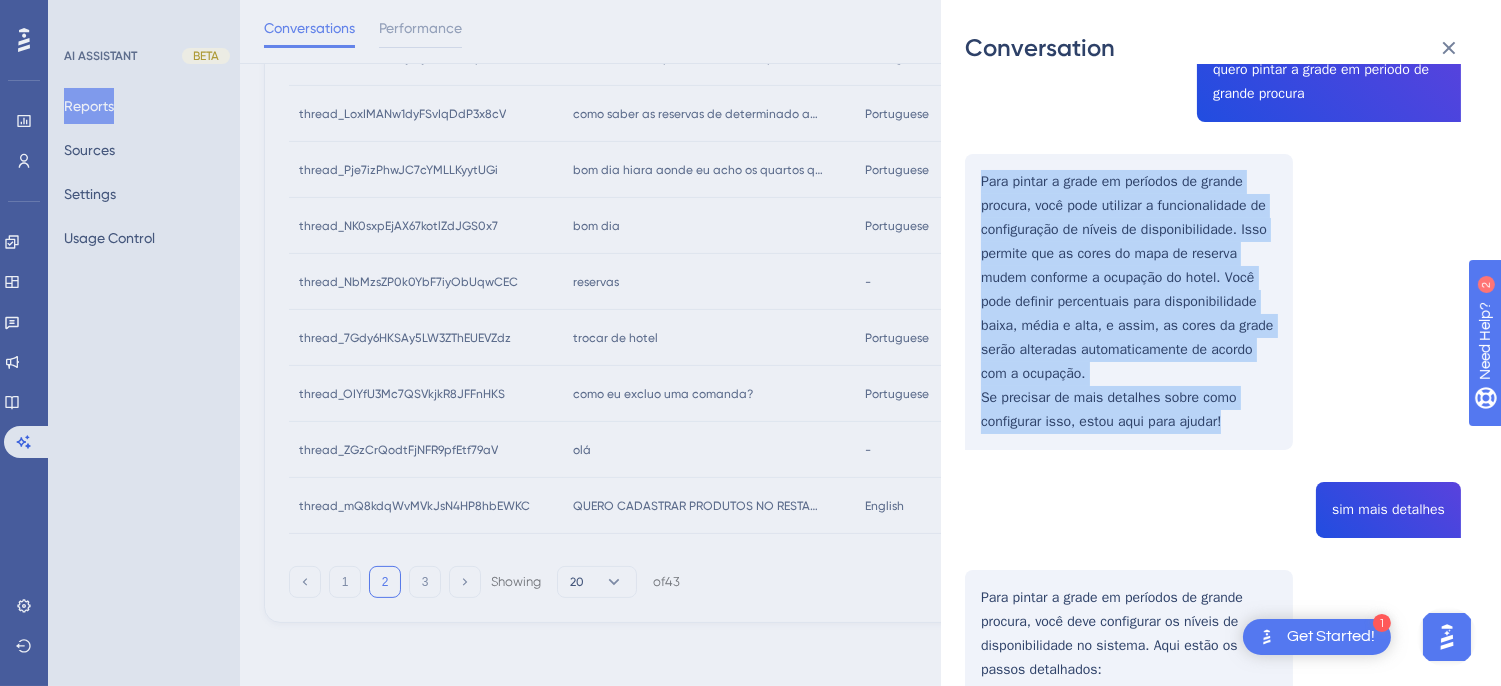 drag, startPoint x: 1235, startPoint y: 423, endPoint x: 982, endPoint y: 176, distance: 353.57886 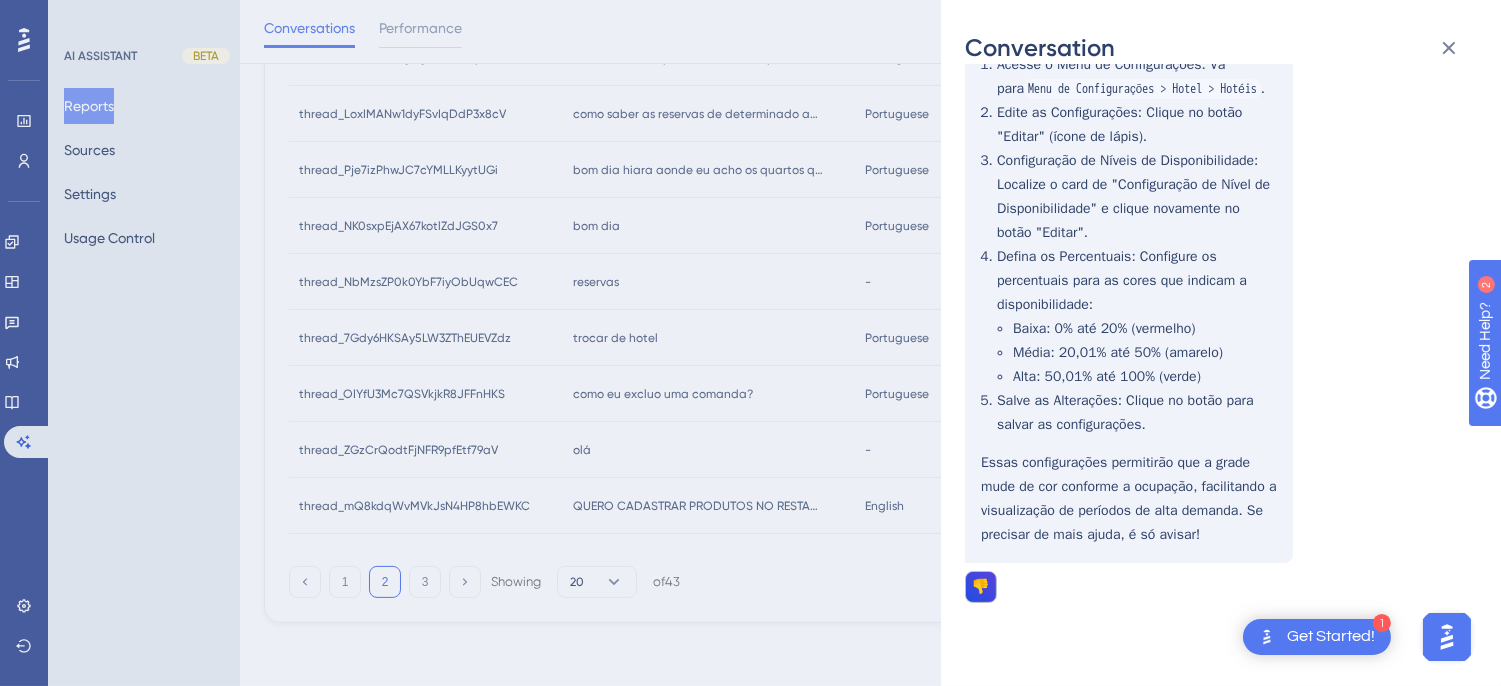 scroll, scrollTop: 1754, scrollLeft: 0, axis: vertical 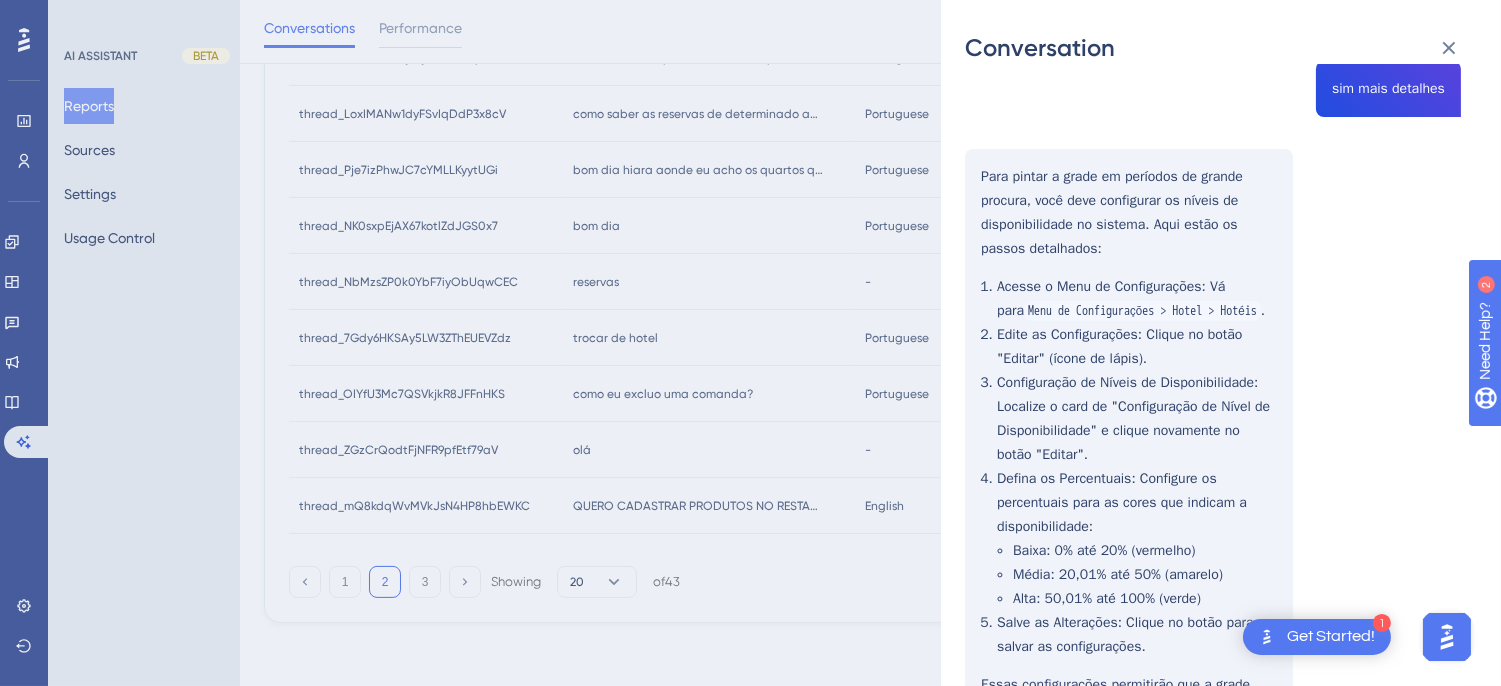 click on "thread_LoxIMANw1dyFSvIqDdP3x8cV Copy - 2 127_Moreira, Cleber User Conversation History 3 ago. 2025,
8:02 Unresolved como saber as reservas de determinado apto por um periodo? Para saber as reservas de um determinado apartamento por um período, você pode seguir estes passos:
Acesse o Menu de Operações > Reserva > Reservas.
Utilize a barra de pesquisa e os filtros disponíveis. O filtro padrão é o Status, que lista apenas reservas Confirmadas, mas você pode ajustá-lo conforme necessário.
Além do filtro de status, você pode usar outros filtros para refinar sua pesquisa, como data de check-in ou check-out.
Outra opção é acessar o menu Exportação de dados > Reservas no período, onde você pode selecionar a opção "data de inclusão" e informar o período de busca. Assim, será enviada uma planilha com as reservas incluídas no período informado para o seu e-mail. como destacar na grade periodos com tarifa diferente
👎 quero pintar a grade em periodo de grande procura
." at bounding box center (1213, -370) 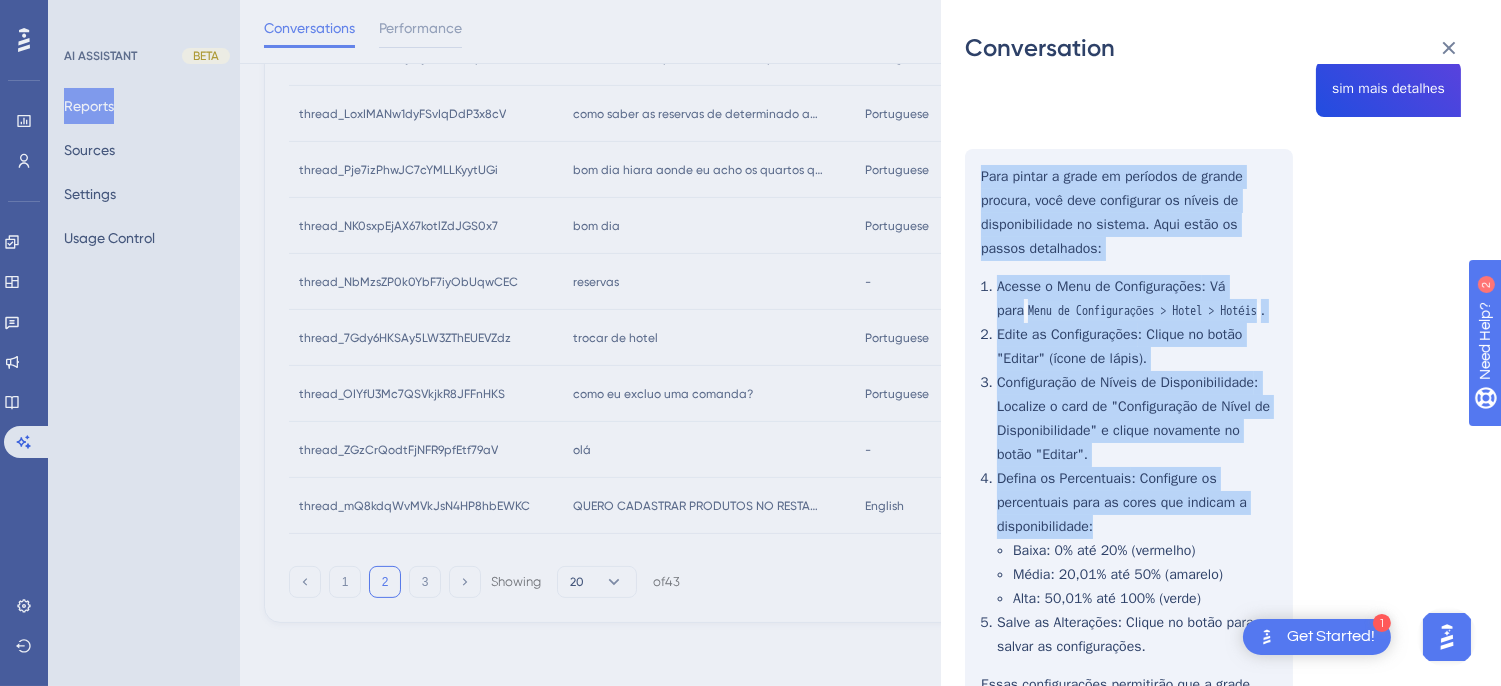 scroll, scrollTop: 1976, scrollLeft: 0, axis: vertical 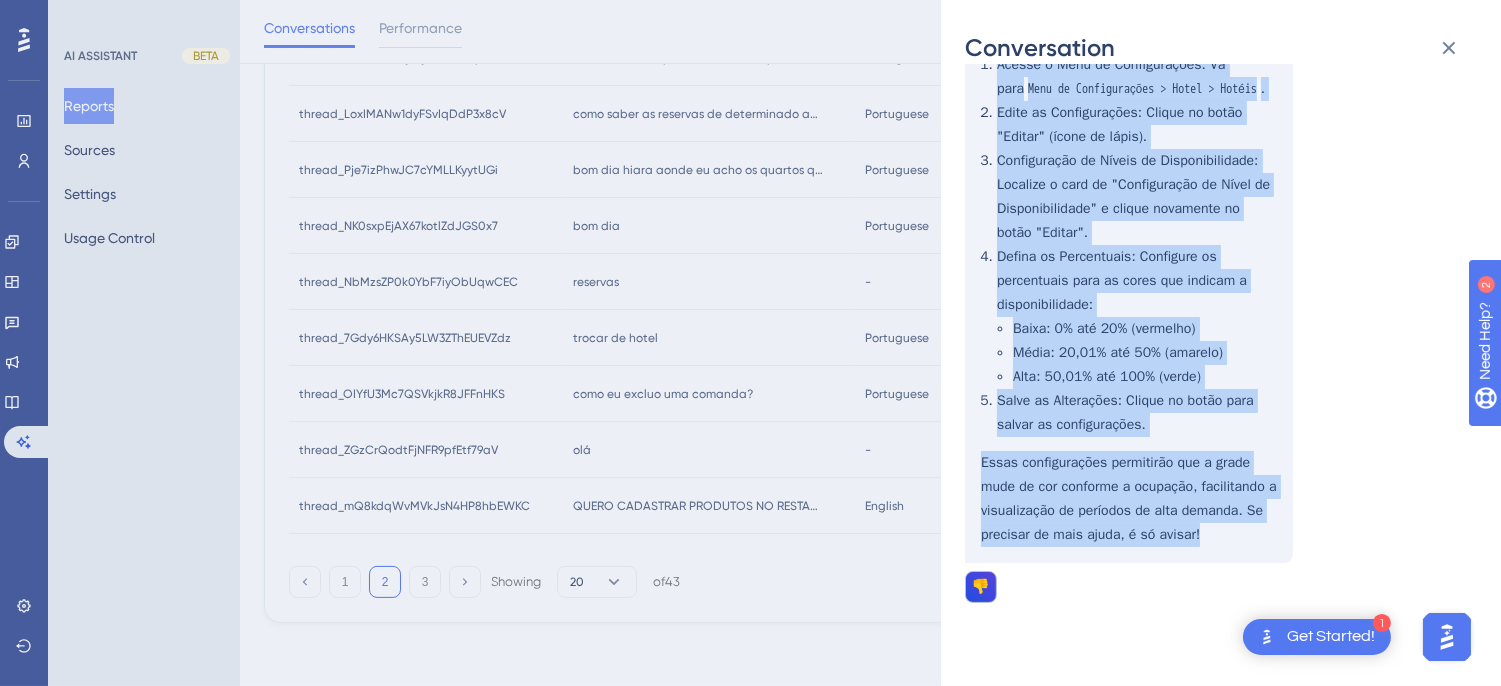 drag, startPoint x: 980, startPoint y: 173, endPoint x: 1223, endPoint y: 560, distance: 456.9661 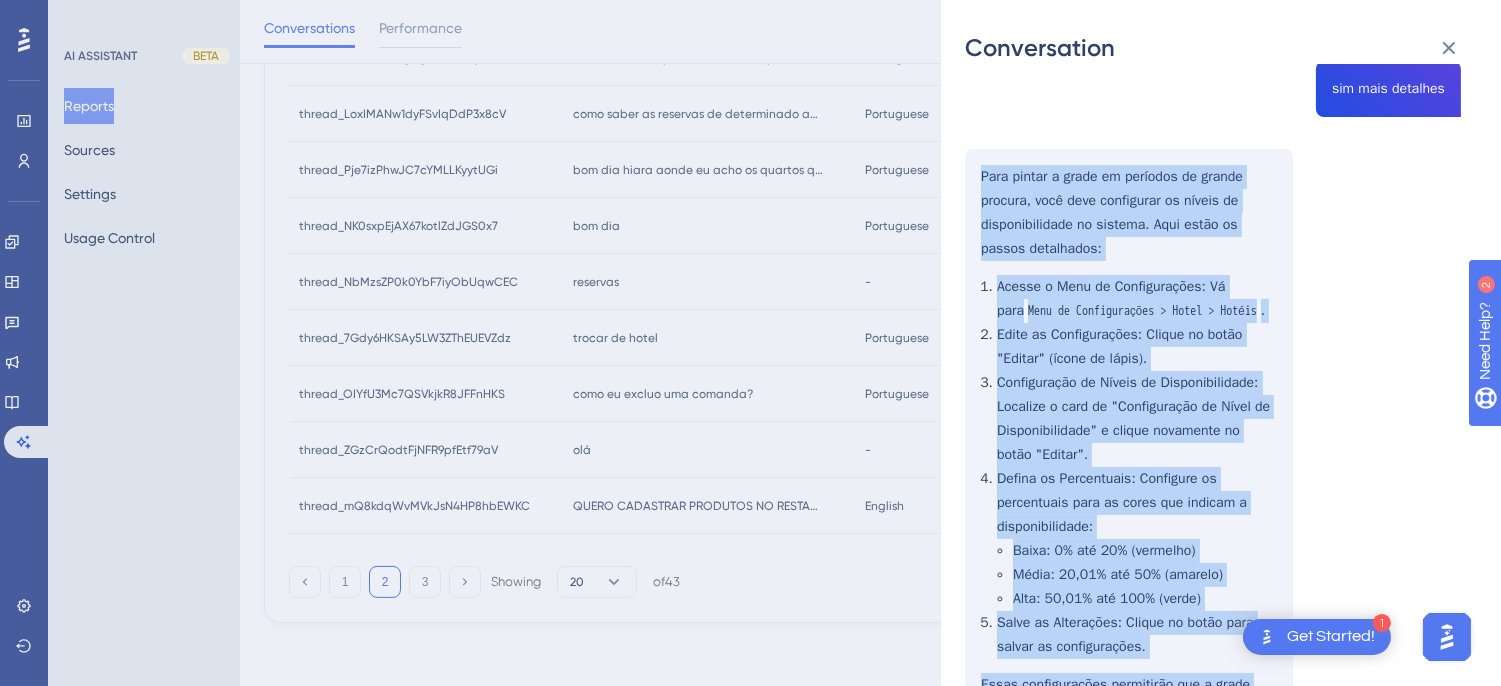scroll, scrollTop: 1532, scrollLeft: 0, axis: vertical 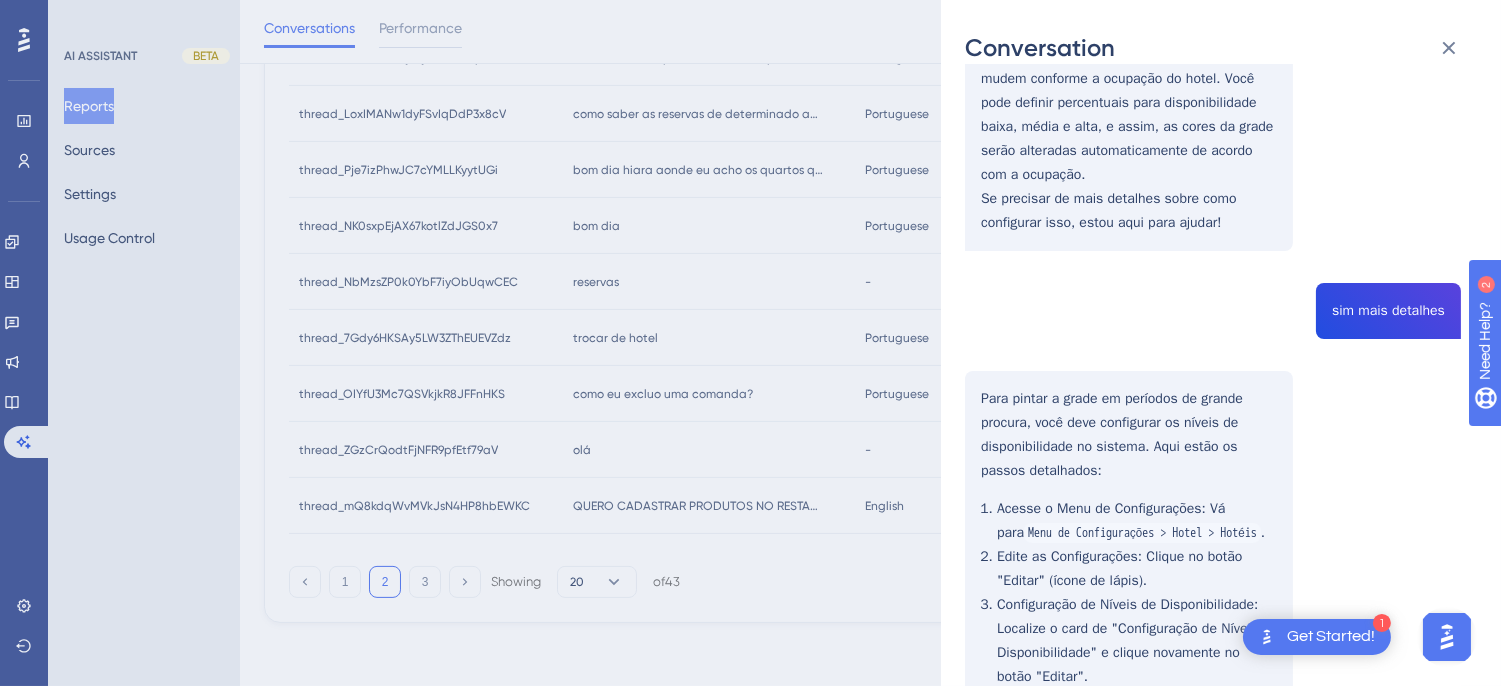 click on "thread_LoxIMANw1dyFSvIqDdP3x8cV Copy - 2 127_Moreira, Cleber User Conversation History 3 ago. 2025,
8:02 Unresolved como saber as reservas de determinado apto por um periodo? Para saber as reservas de um determinado apartamento por um período, você pode seguir estes passos:
Acesse o Menu de Operações > Reserva > Reservas.
Utilize a barra de pesquisa e os filtros disponíveis. O filtro padrão é o Status, que lista apenas reservas Confirmadas, mas você pode ajustá-lo conforme necessário.
Além do filtro de status, você pode usar outros filtros para refinar sua pesquisa, como data de check-in ou check-out.
Outra opção é acessar o menu Exportação de dados > Reservas no período, onde você pode selecionar a opção "data de inclusão" e informar o período de busca. Assim, será enviada uma planilha com as reservas incluídas no período informado para o seu e-mail. como destacar na grade periodos com tarifa diferente
👎 quero pintar a grade em periodo de grande procura
." at bounding box center [1213, -148] 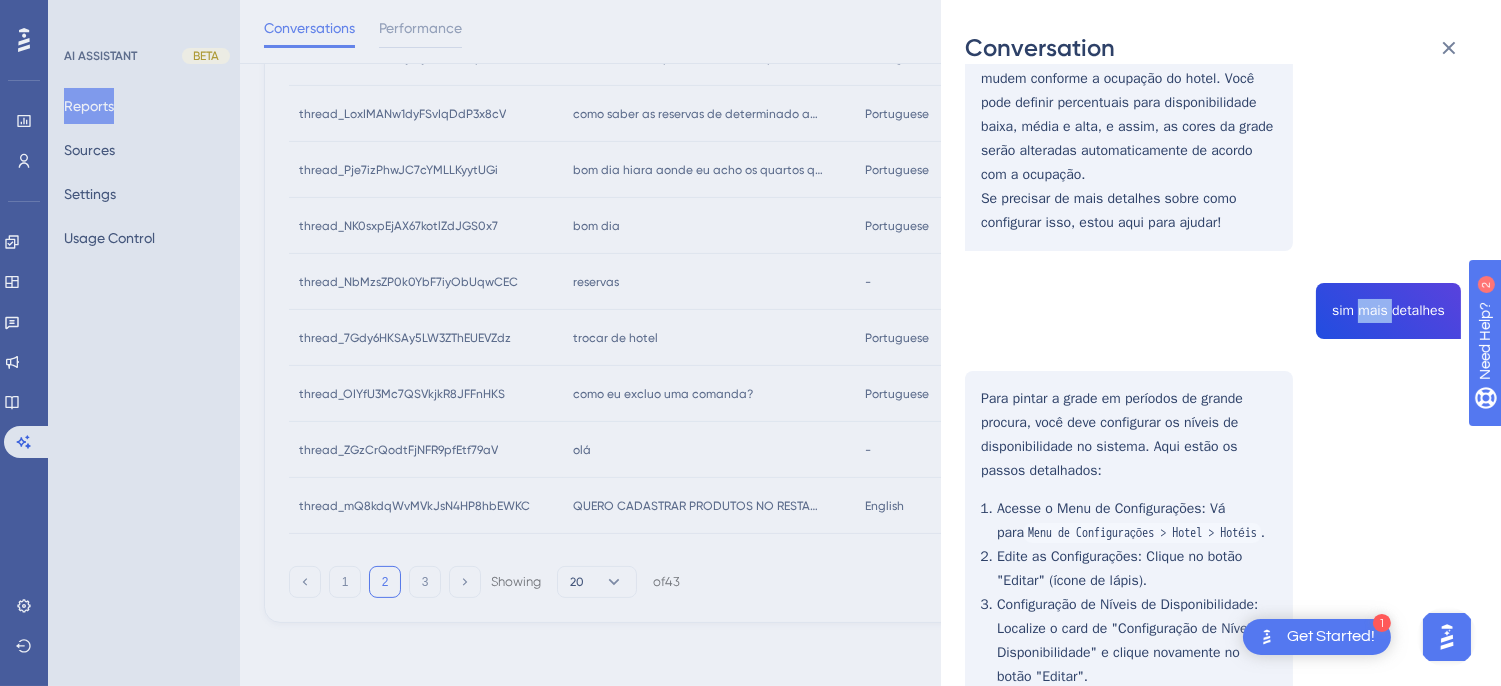 click on "thread_LoxIMANw1dyFSvIqDdP3x8cV Copy - 2 127_Moreira, Cleber User Conversation History 3 ago. 2025,
8:02 Unresolved como saber as reservas de determinado apto por um periodo? Para saber as reservas de um determinado apartamento por um período, você pode seguir estes passos:
Acesse o Menu de Operações > Reserva > Reservas.
Utilize a barra de pesquisa e os filtros disponíveis. O filtro padrão é o Status, que lista apenas reservas Confirmadas, mas você pode ajustá-lo conforme necessário.
Além do filtro de status, você pode usar outros filtros para refinar sua pesquisa, como data de check-in ou check-out.
Outra opção é acessar o menu Exportação de dados > Reservas no período, onde você pode selecionar a opção "data de inclusão" e informar o período de busca. Assim, será enviada uma planilha com as reservas incluídas no período informado para o seu e-mail. como destacar na grade periodos com tarifa diferente
👎 quero pintar a grade em periodo de grande procura
." at bounding box center (1213, -148) 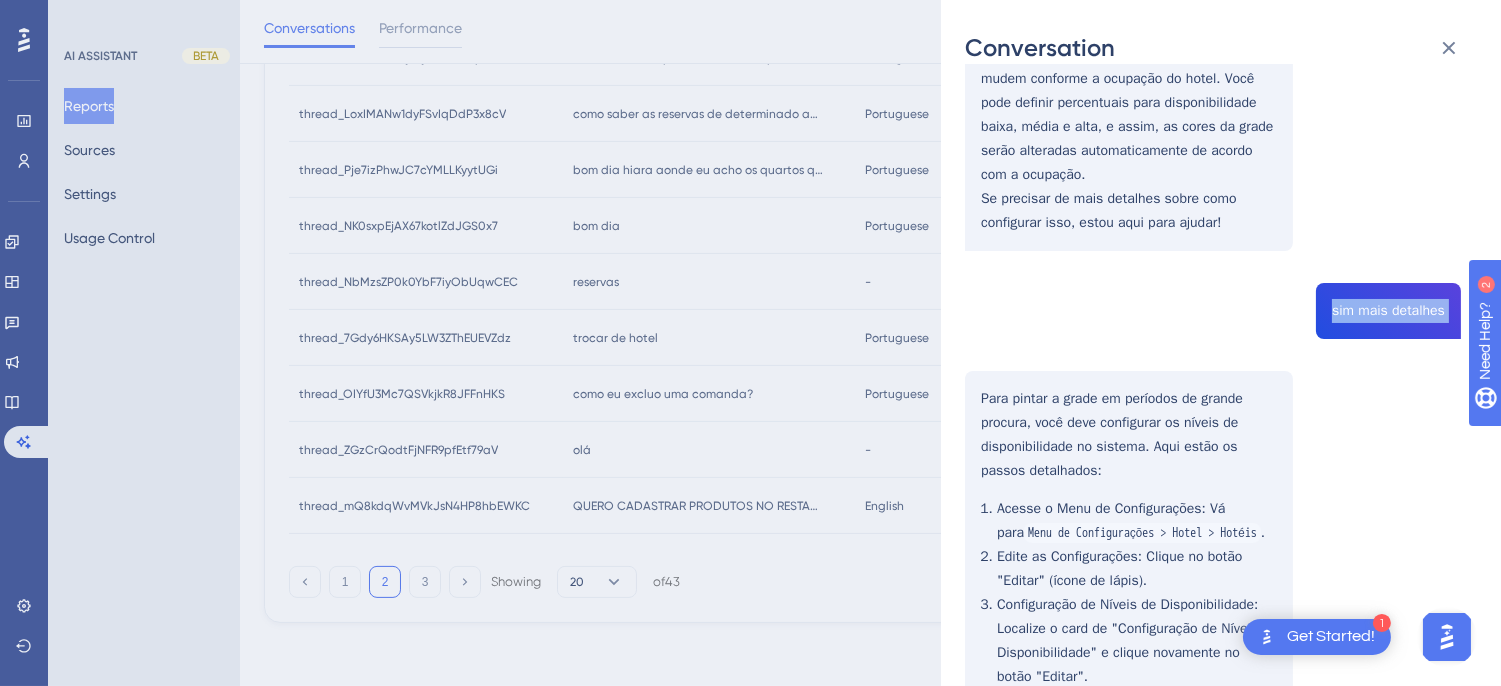 click on "thread_LoxIMANw1dyFSvIqDdP3x8cV Copy - 2 127_Moreira, Cleber User Conversation History 3 ago. 2025,
8:02 Unresolved como saber as reservas de determinado apto por um periodo? Para saber as reservas de um determinado apartamento por um período, você pode seguir estes passos:
Acesse o Menu de Operações > Reserva > Reservas.
Utilize a barra de pesquisa e os filtros disponíveis. O filtro padrão é o Status, que lista apenas reservas Confirmadas, mas você pode ajustá-lo conforme necessário.
Além do filtro de status, você pode usar outros filtros para refinar sua pesquisa, como data de check-in ou check-out.
Outra opção é acessar o menu Exportação de dados > Reservas no período, onde você pode selecionar a opção "data de inclusão" e informar o período de busca. Assim, será enviada uma planilha com as reservas incluídas no período informado para o seu e-mail. como destacar na grade periodos com tarifa diferente
👎 quero pintar a grade em periodo de grande procura
." at bounding box center (1213, -148) 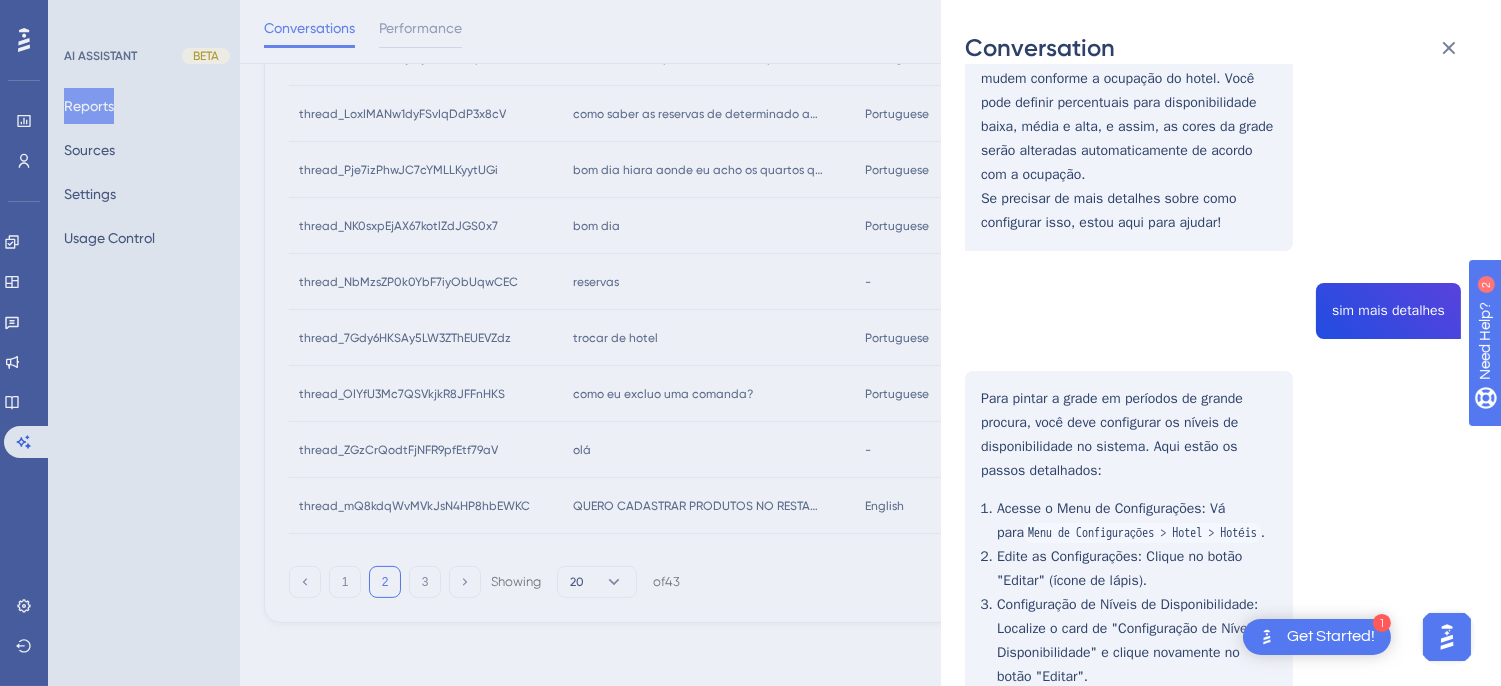 drag, startPoint x: 994, startPoint y: 405, endPoint x: 978, endPoint y: 401, distance: 16.492422 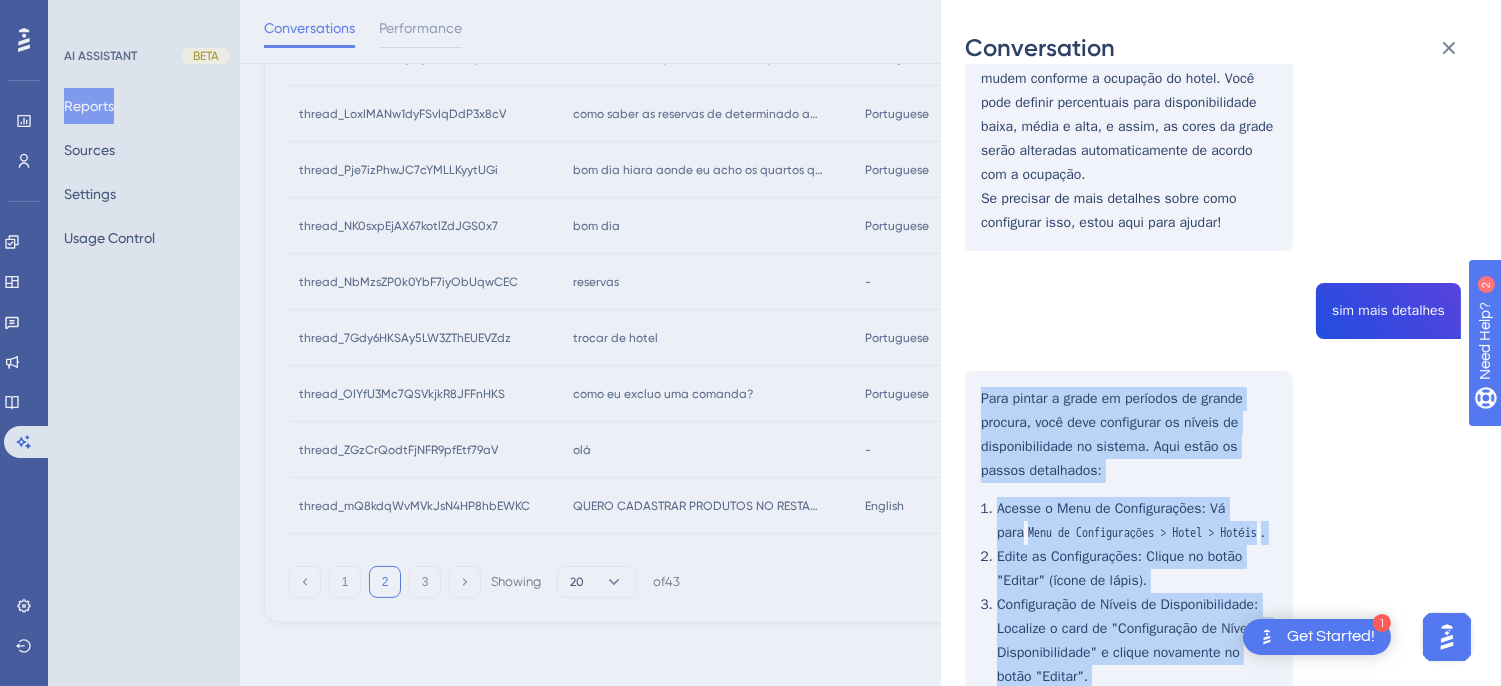 scroll, scrollTop: 1976, scrollLeft: 0, axis: vertical 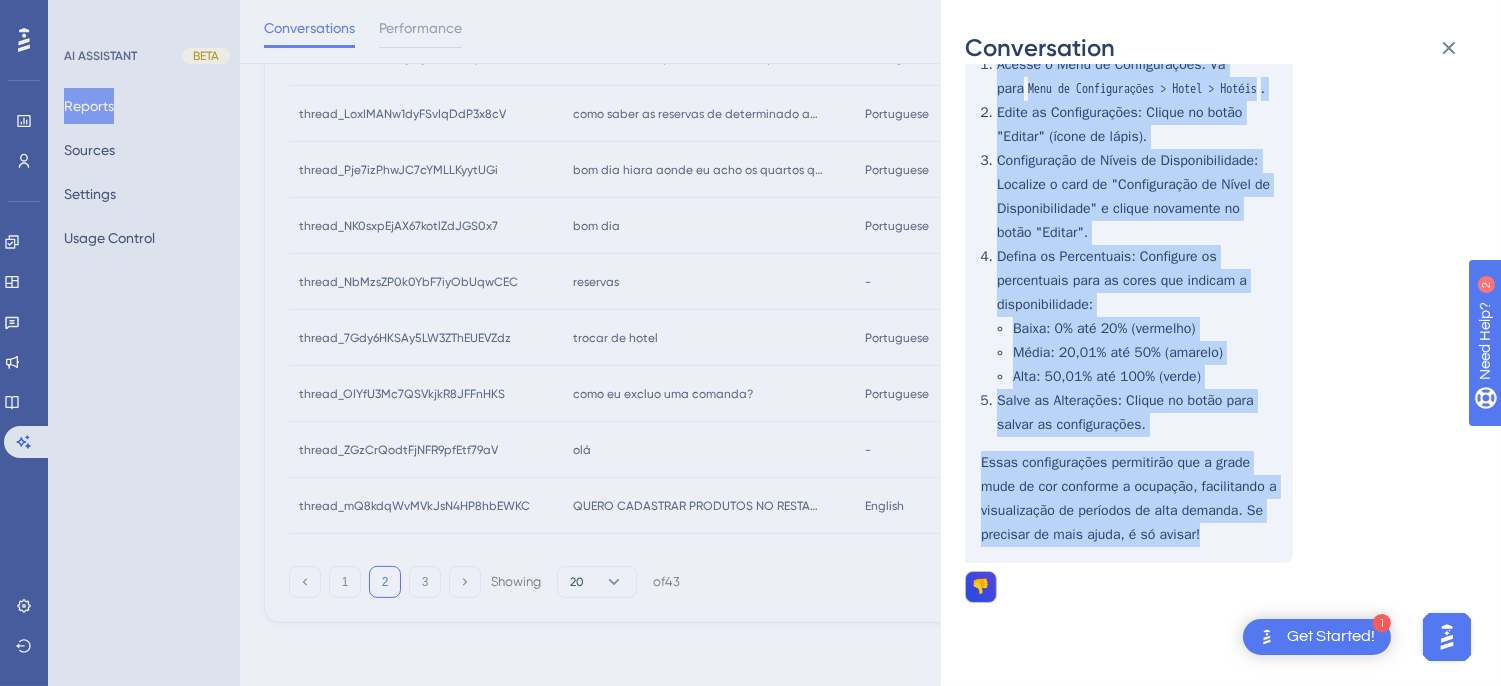 drag, startPoint x: 980, startPoint y: 394, endPoint x: 1172, endPoint y: 471, distance: 206.86469 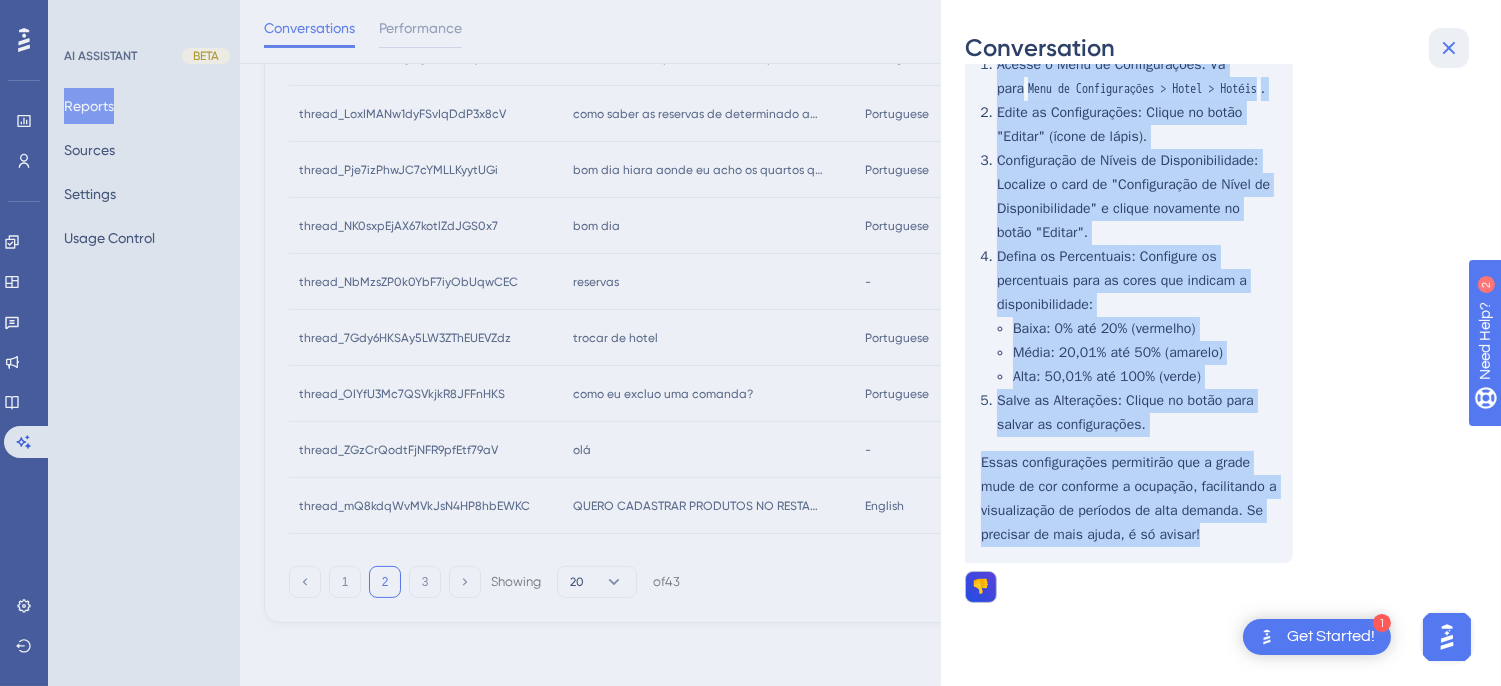 drag, startPoint x: 1446, startPoint y: 48, endPoint x: 1170, endPoint y: 95, distance: 279.9732 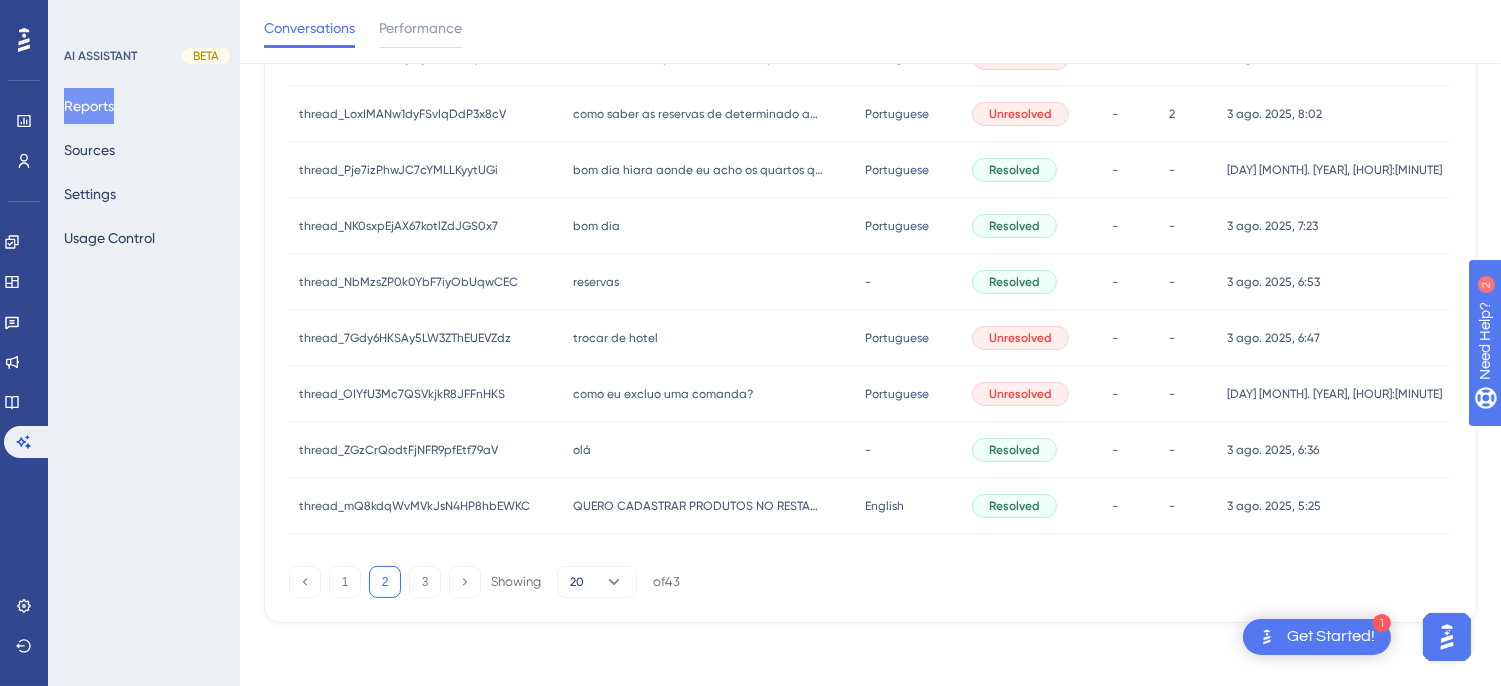 scroll, scrollTop: 748, scrollLeft: 0, axis: vertical 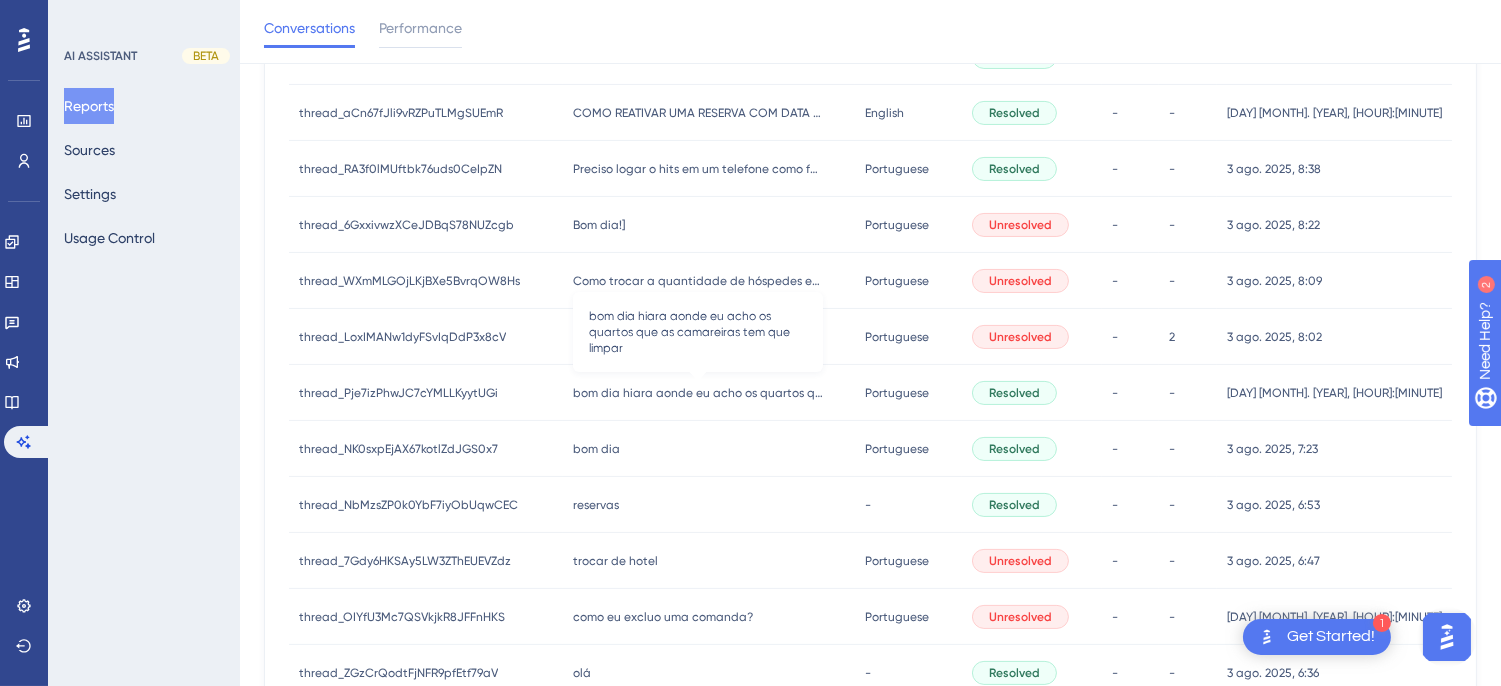 click on "bom dia hiara aonde eu acho os quartos que as camareiras tem que limpar" at bounding box center (717, 393) 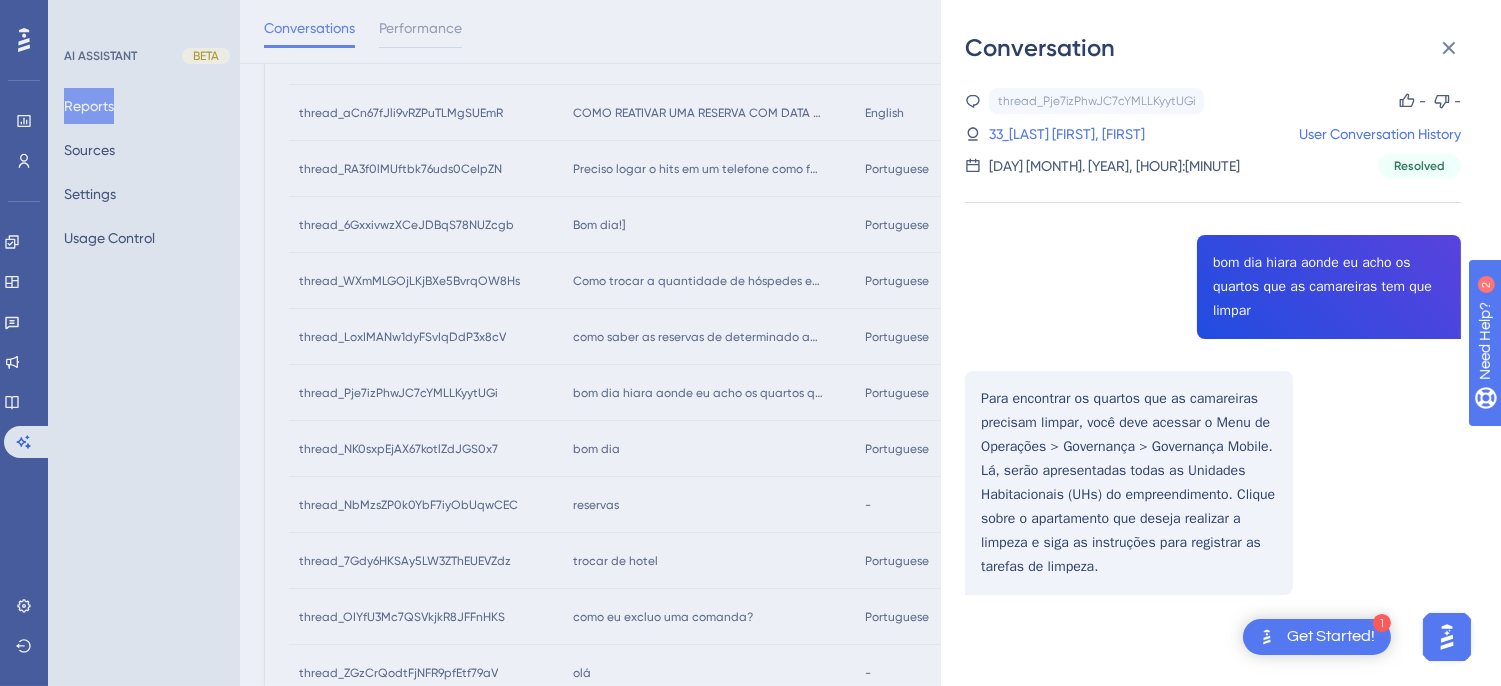 click on "thread_Pje7izPhwJC7cYMLLKyytUGi Copy - - 33_Martinez Thome, Michelle User Conversation History 3 ago. 2025,
7:34 Resolved bom dia hiara aonde eu acho os quartos que as camareiras tem que limpar Para encontrar os quartos que as camareiras precisam limpar, você deve acessar o Menu de Operações > Governança > Governança Mobile. Lá, serão apresentadas todas as Unidades Habitacionais (UHs) do empreendimento. Clique sobre o apartamento que deseja realizar a limpeza e siga as instruções para registrar as tarefas de limpeza." at bounding box center [1213, 392] 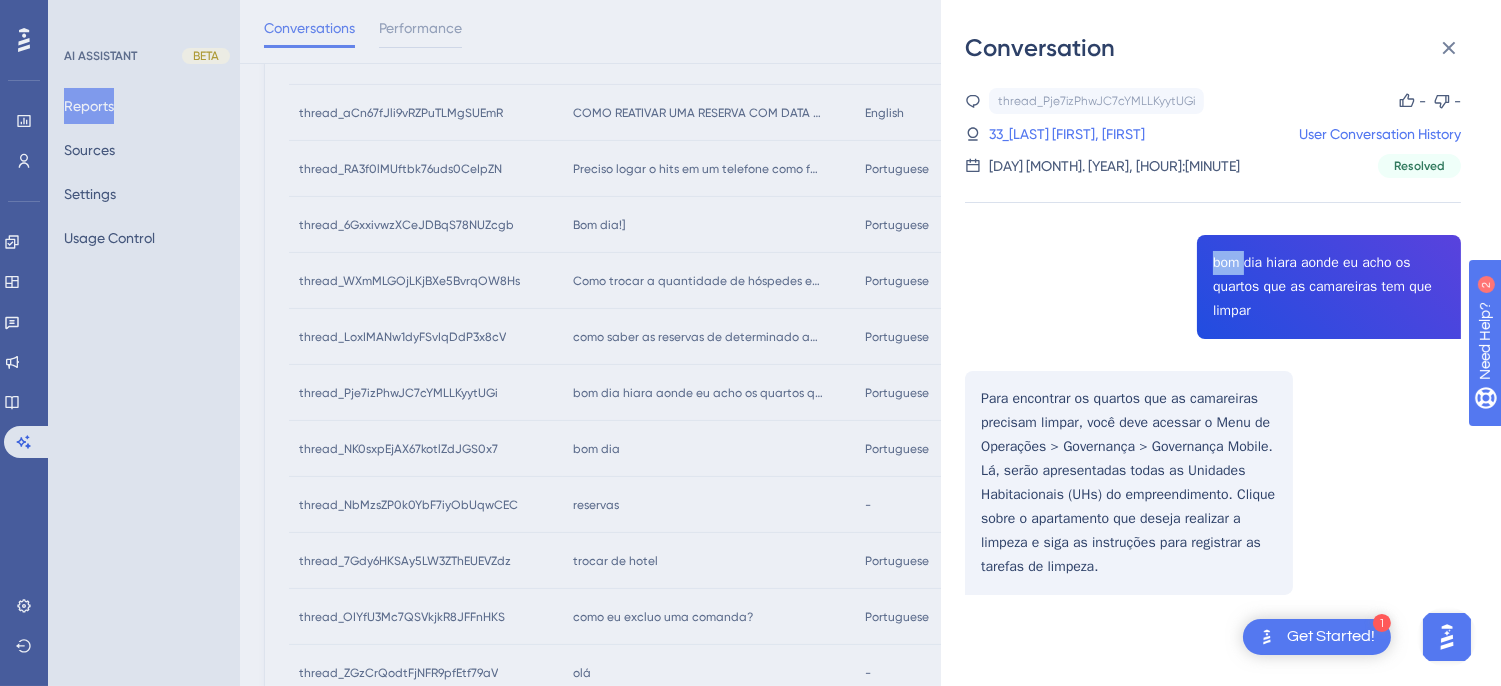 click on "thread_Pje7izPhwJC7cYMLLKyytUGi Copy - - 33_Martinez Thome, Michelle User Conversation History 3 ago. 2025,
7:34 Resolved bom dia hiara aonde eu acho os quartos que as camareiras tem que limpar Para encontrar os quartos que as camareiras precisam limpar, você deve acessar o Menu de Operações > Governança > Governança Mobile. Lá, serão apresentadas todas as Unidades Habitacionais (UHs) do empreendimento. Clique sobre o apartamento que deseja realizar a limpeza e siga as instruções para registrar as tarefas de limpeza." at bounding box center [1213, 392] 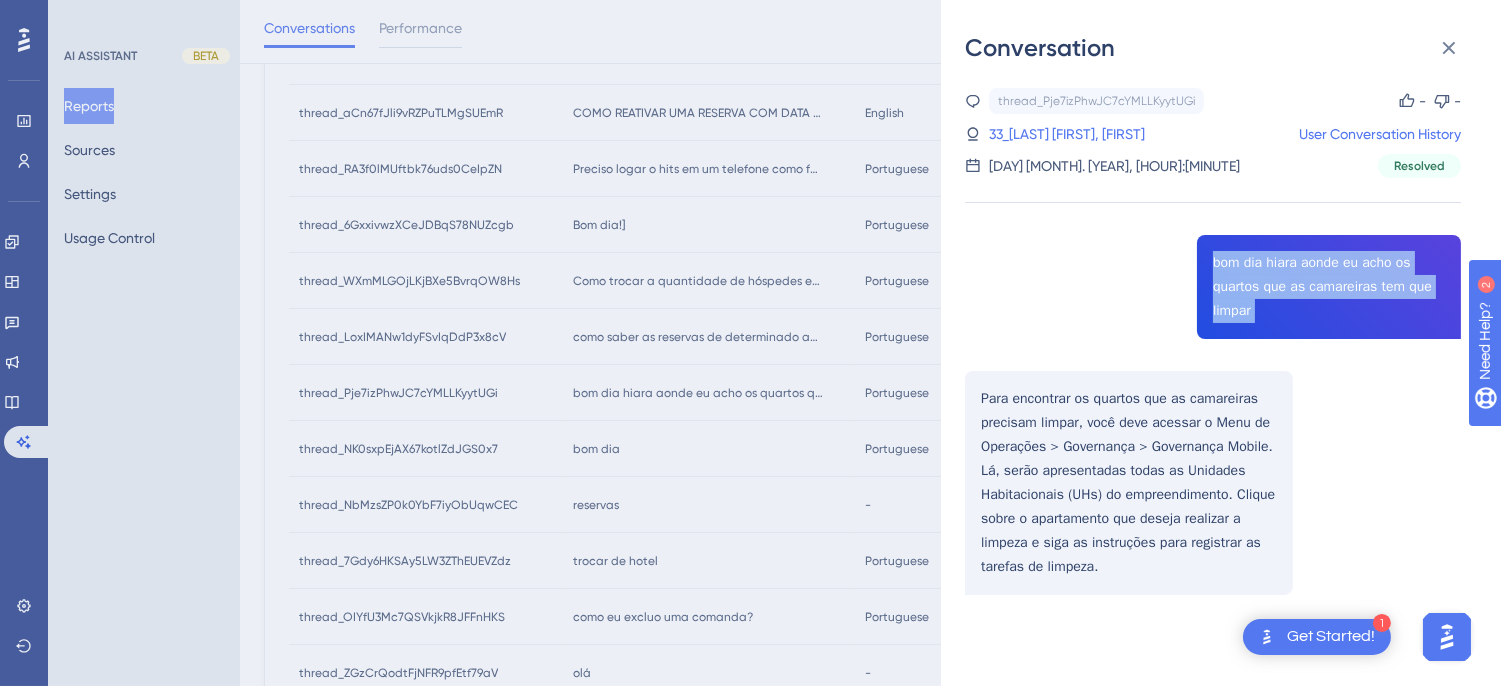 click on "thread_Pje7izPhwJC7cYMLLKyytUGi Copy - - 33_Martinez Thome, Michelle User Conversation History 3 ago. 2025,
7:34 Resolved bom dia hiara aonde eu acho os quartos que as camareiras tem que limpar Para encontrar os quartos que as camareiras precisam limpar, você deve acessar o Menu de Operações > Governança > Governança Mobile. Lá, serão apresentadas todas as Unidades Habitacionais (UHs) do empreendimento. Clique sobre o apartamento que deseja realizar a limpeza e siga as instruções para registrar as tarefas de limpeza." at bounding box center (1213, 392) 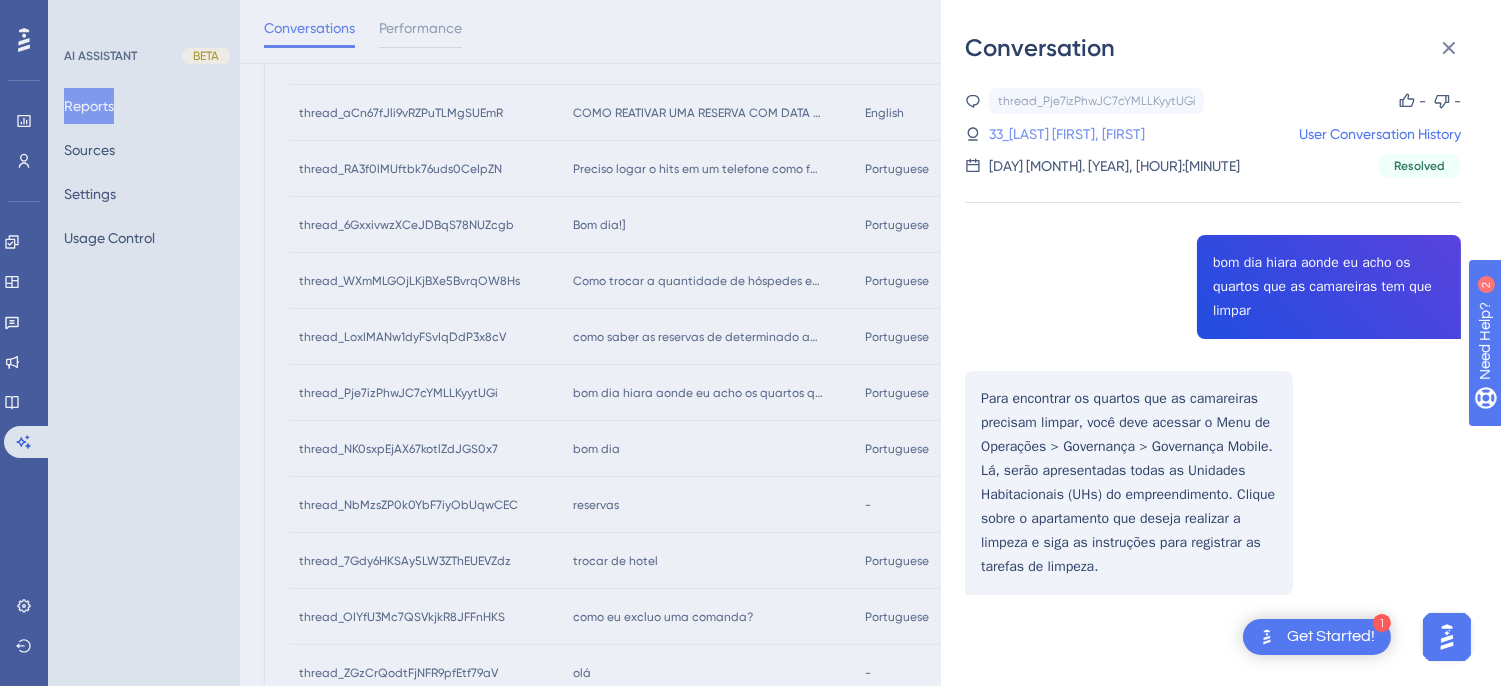 click on "33_Martinez Thome, Michelle" at bounding box center [1108, 134] 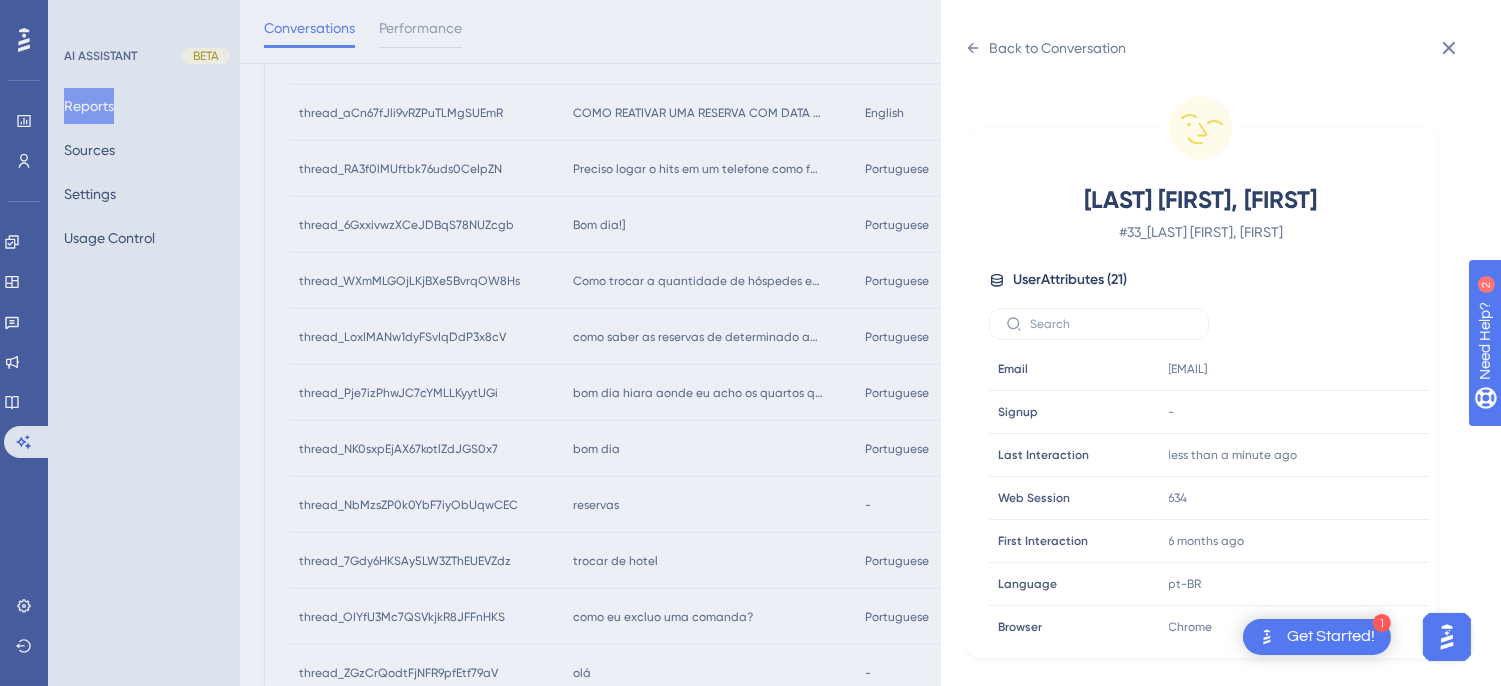 scroll, scrollTop: 610, scrollLeft: 0, axis: vertical 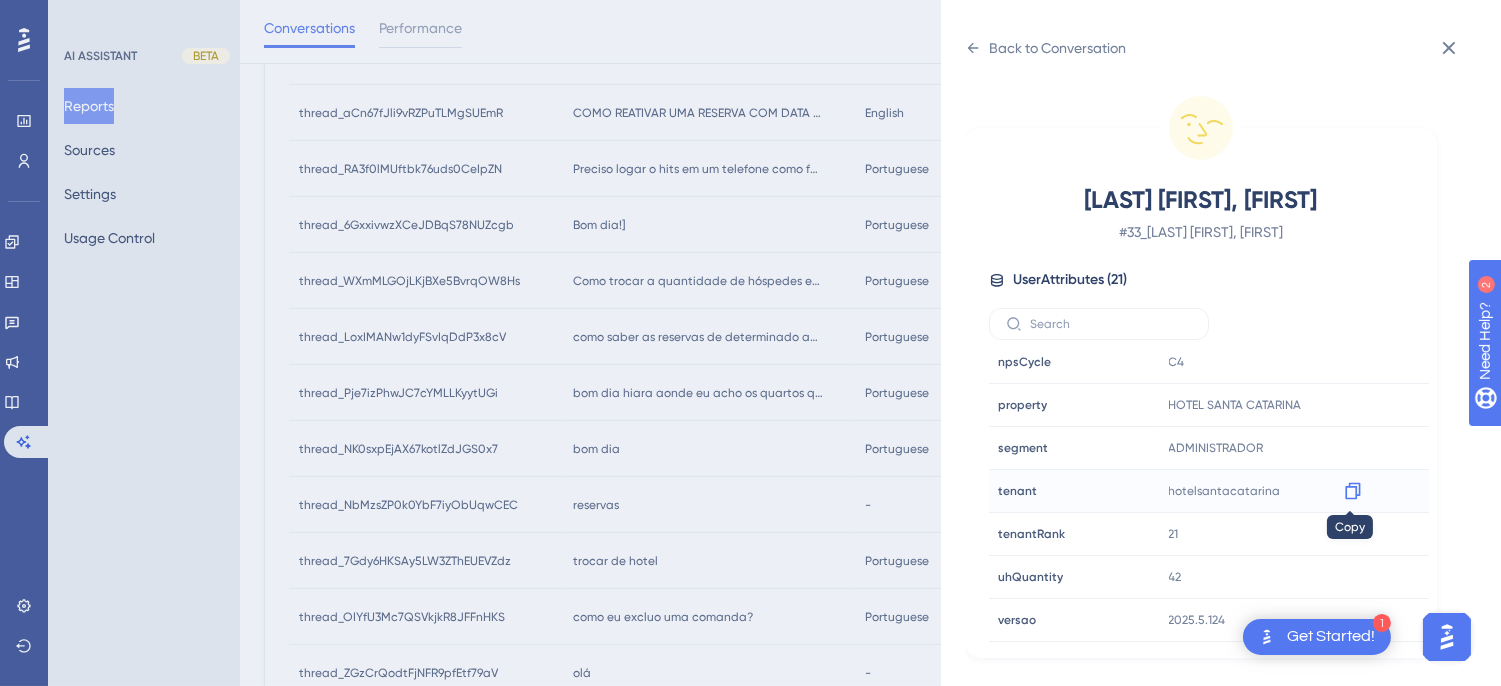 click 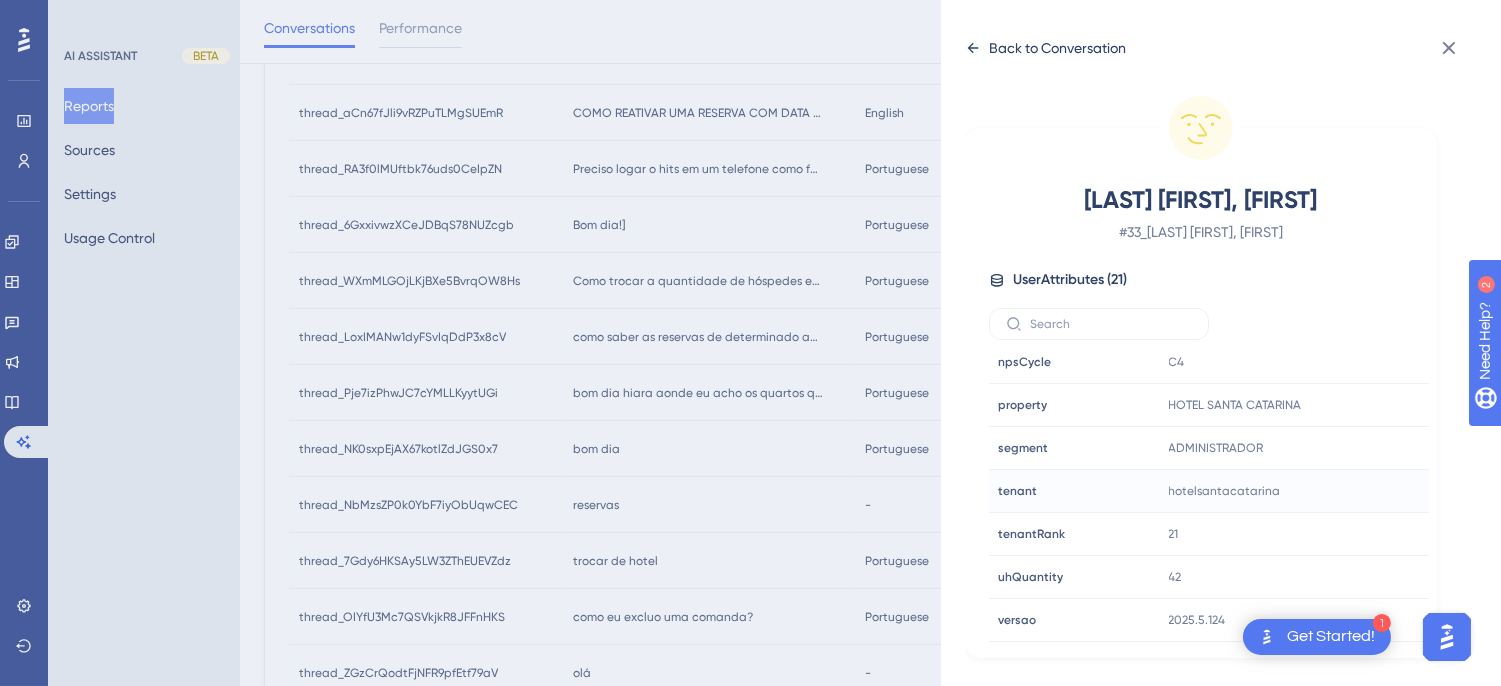 click 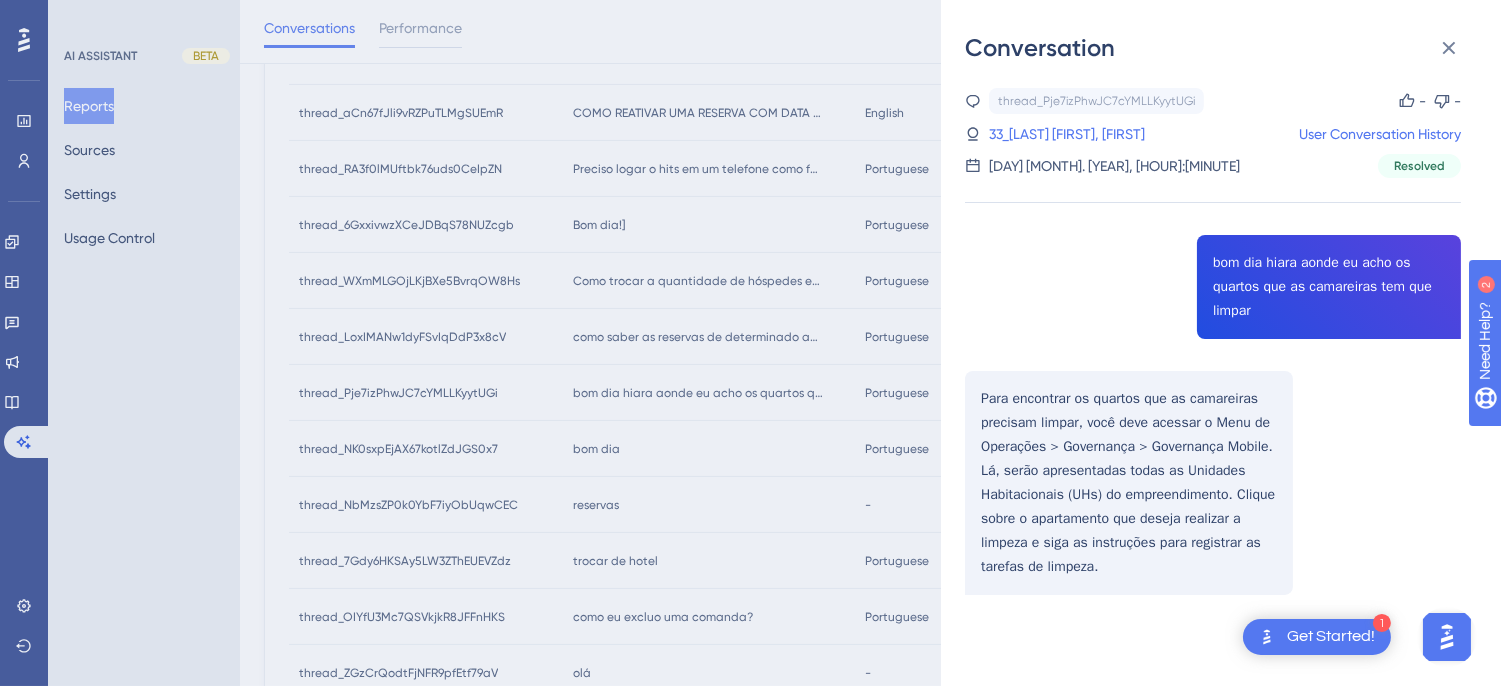 scroll, scrollTop: 971, scrollLeft: 0, axis: vertical 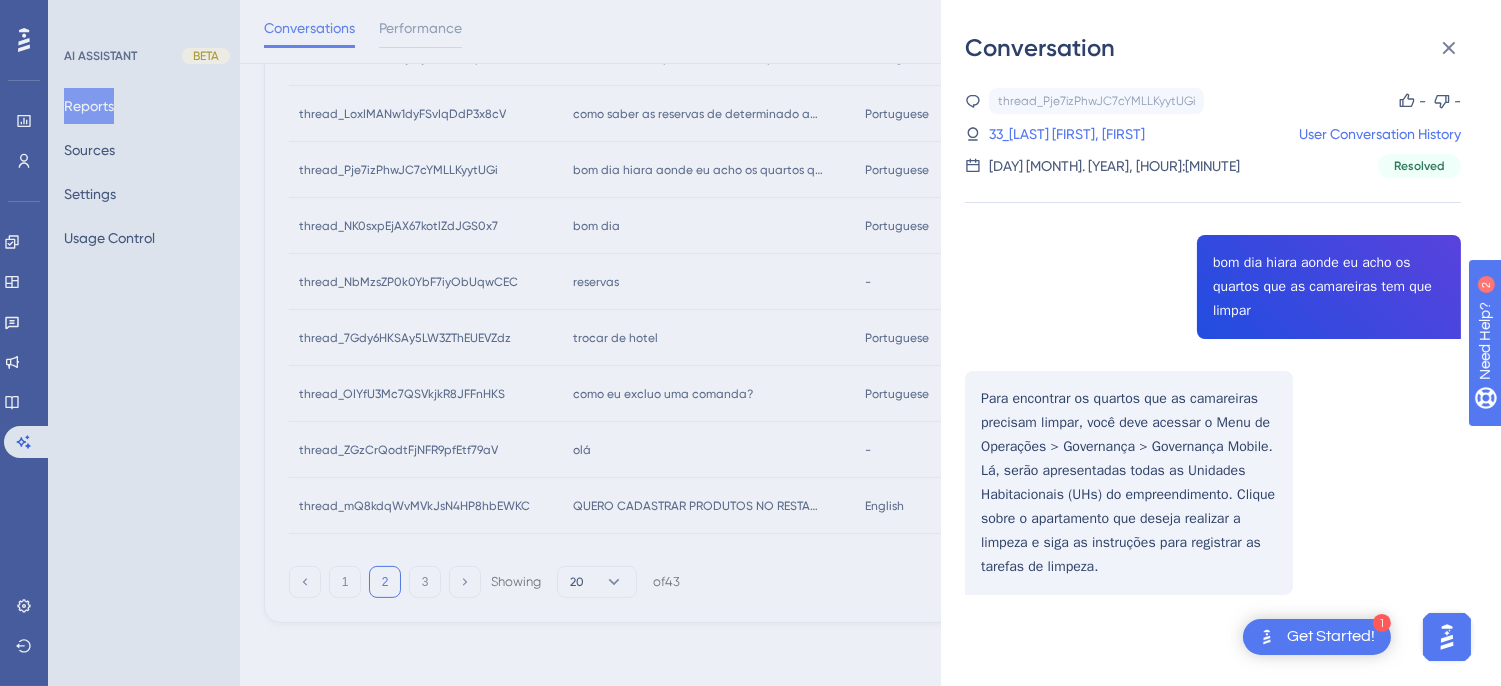 click on "thread_Pje7izPhwJC7cYMLLKyytUGi Copy - - 33_Martinez Thome, Michelle User Conversation History 3 ago. 2025,
7:34 Resolved bom dia hiara aonde eu acho os quartos que as camareiras tem que limpar Para encontrar os quartos que as camareiras precisam limpar, você deve acessar o Menu de Operações > Governança > Governança Mobile. Lá, serão apresentadas todas as Unidades Habitacionais (UHs) do empreendimento. Clique sobre o apartamento que deseja realizar a limpeza e siga as instruções para registrar as tarefas de limpeza." at bounding box center (1213, 392) 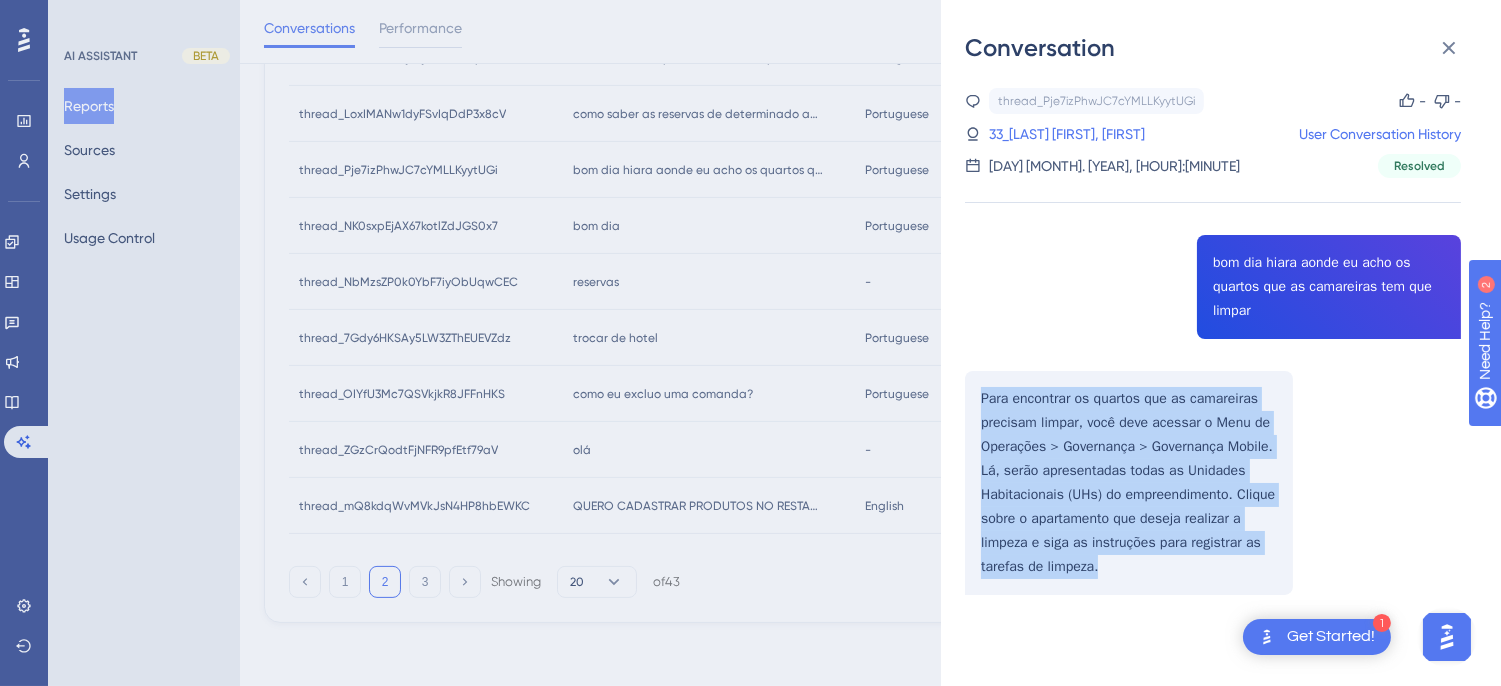 drag, startPoint x: 973, startPoint y: 394, endPoint x: 1257, endPoint y: 617, distance: 361.08862 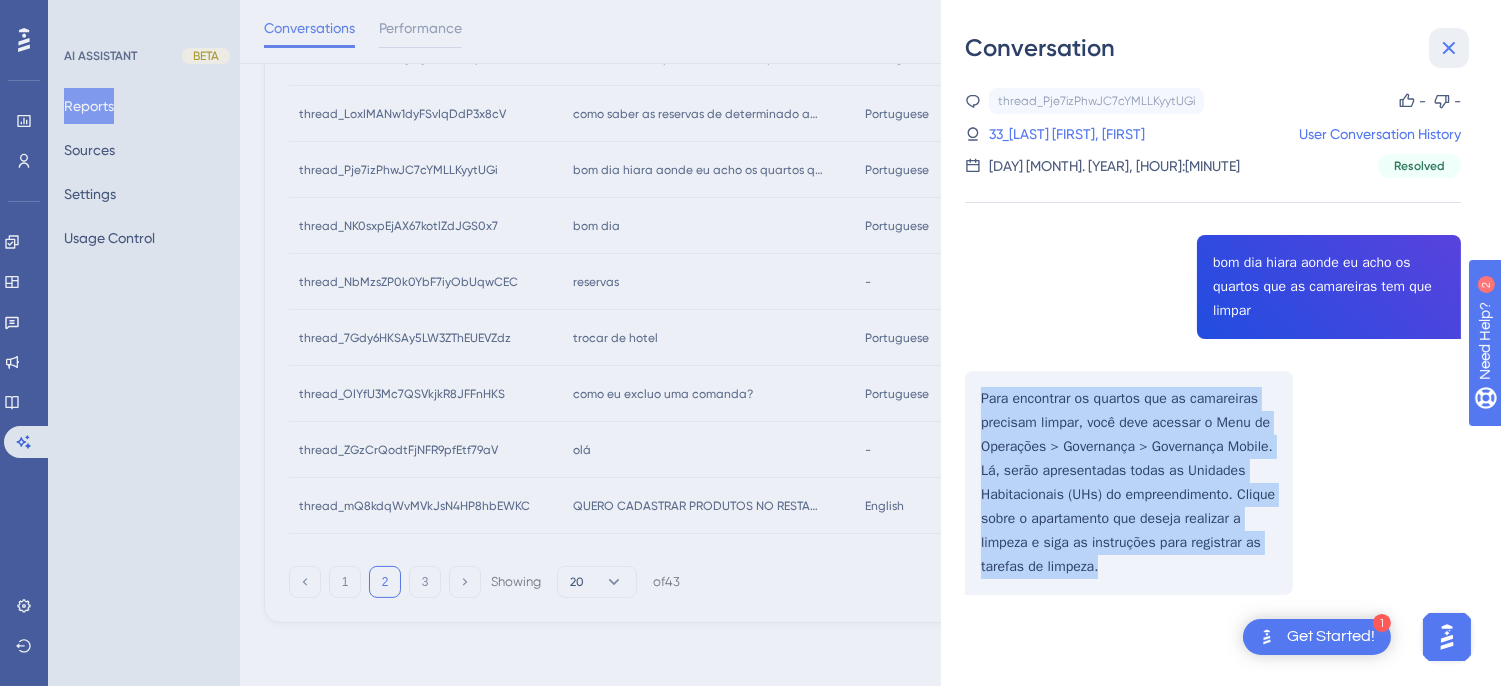 click 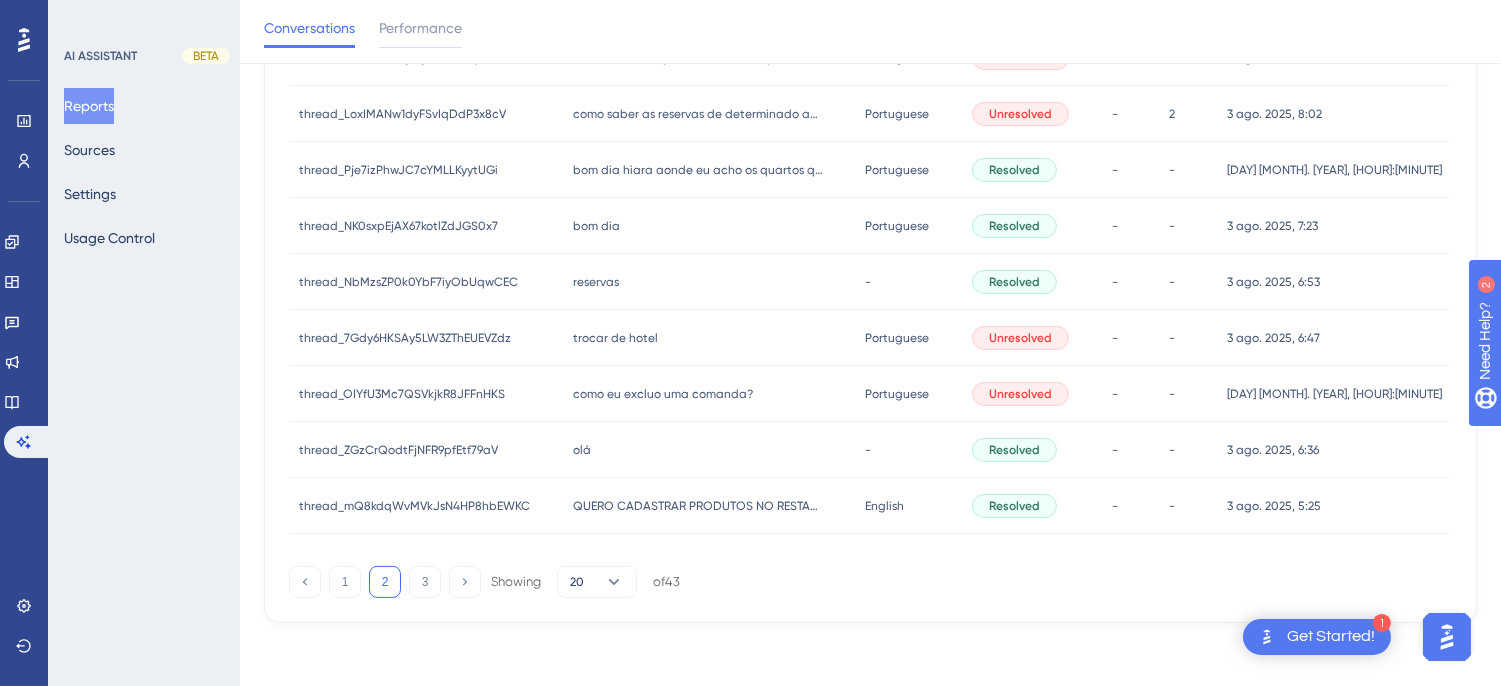 click on "bom dia" at bounding box center [615, 226] 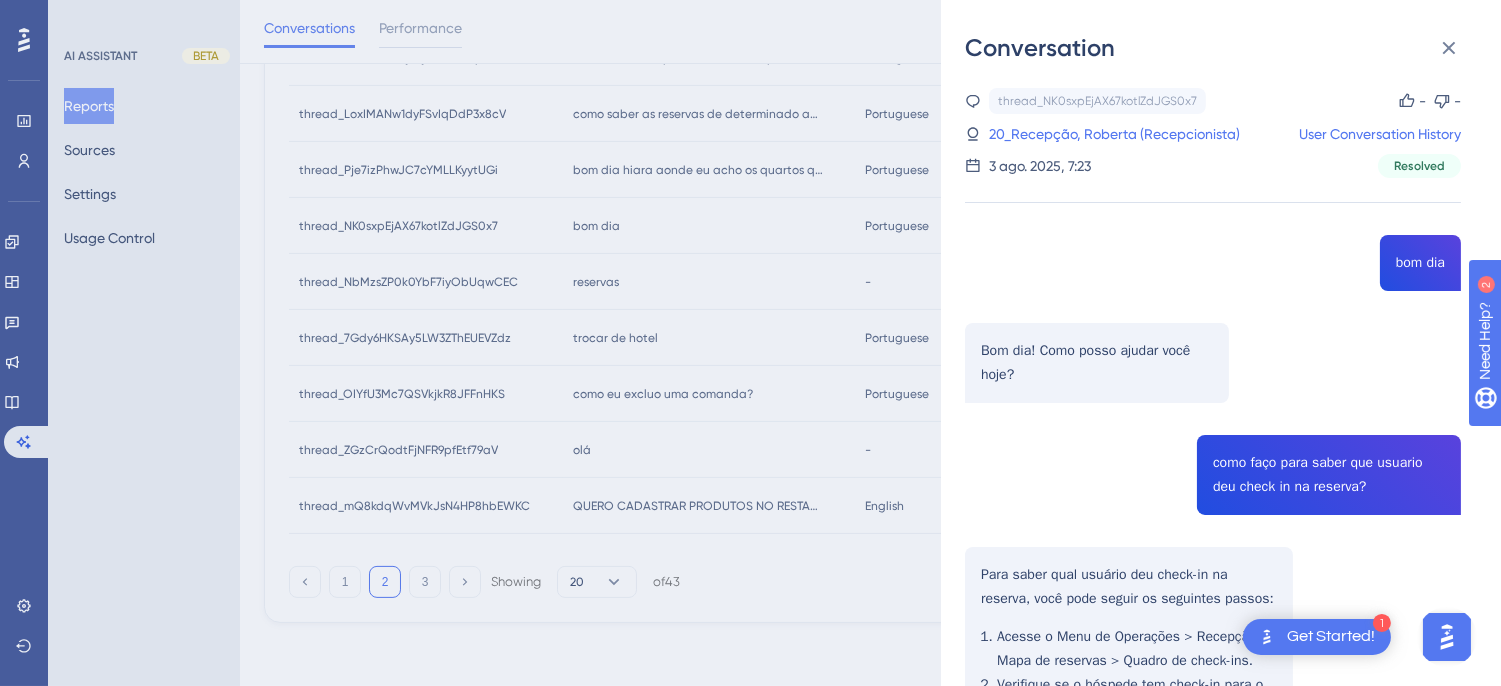 scroll, scrollTop: 222, scrollLeft: 0, axis: vertical 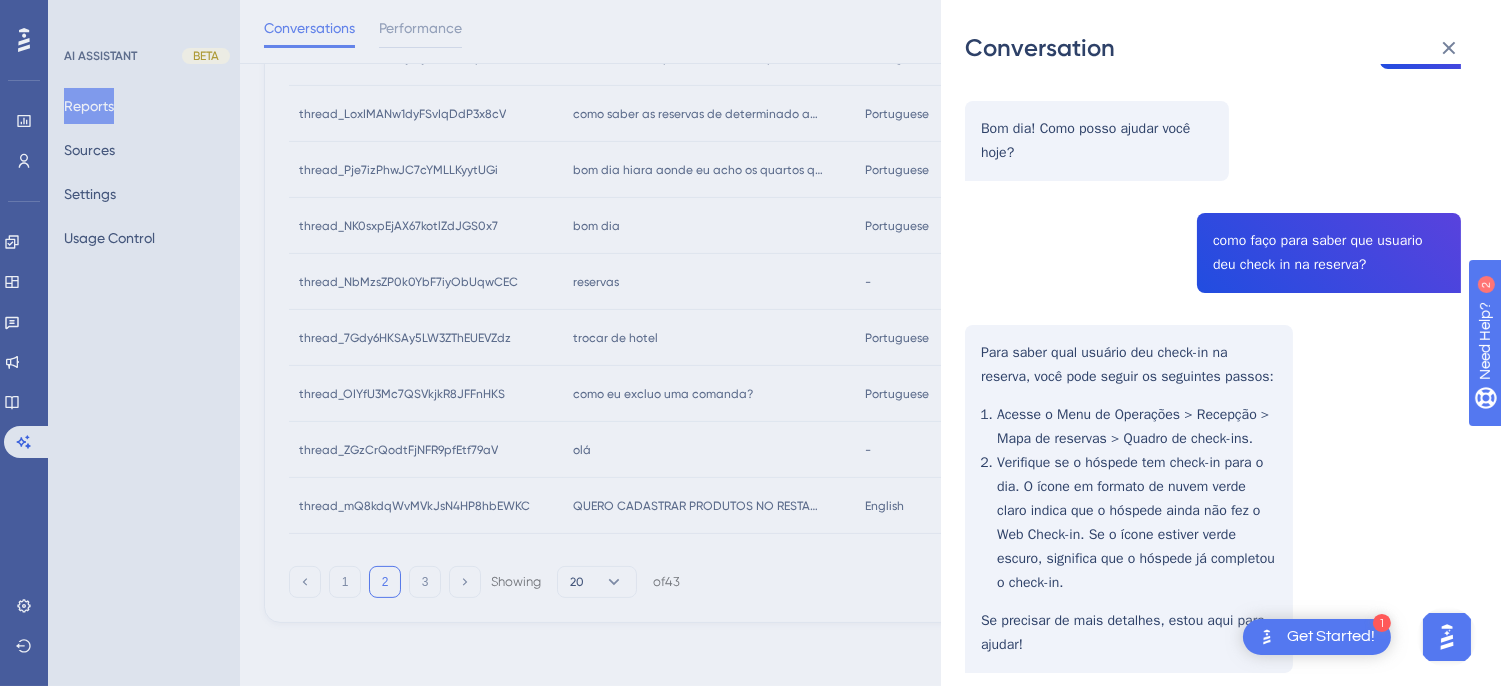 click on "thread_NK0sxpEjAX67kotlZdJGS0x7 Copy - - 20_Recepção, Roberta (Recepcionista) User Conversation History 3 ago. 2025,
7:23 Resolved bom dia Bom dia! Como posso ajudar você hoje? como faço para saber que usuario deu check in na reserva? Para saber qual usuário deu check-in na reserva, você pode seguir os seguintes passos:
Acesse o Menu de Operações > Recepção > Mapa de reservas > Quadro de check-ins.
Verifique se o hóspede tem check-in para o dia. O ícone em formato de nuvem verde claro indica que o hóspede ainda não fez o Web Check-in. Se o ícone estiver verde escuro, significa que o hóspede já completou o check-in.
Se precisar de mais detalhes, estou aqui para ajudar! como ver as observações da reserva, como por exemplo, horário que foi feito o check in Para ver as observações da reserva, incluindo o horário que foi feito o check-in, você deve:
Acessar o Menu de Operações > Reserva > Reservas.
Se precisar de mais informações, estou à disposição!" at bounding box center (1213, 590) 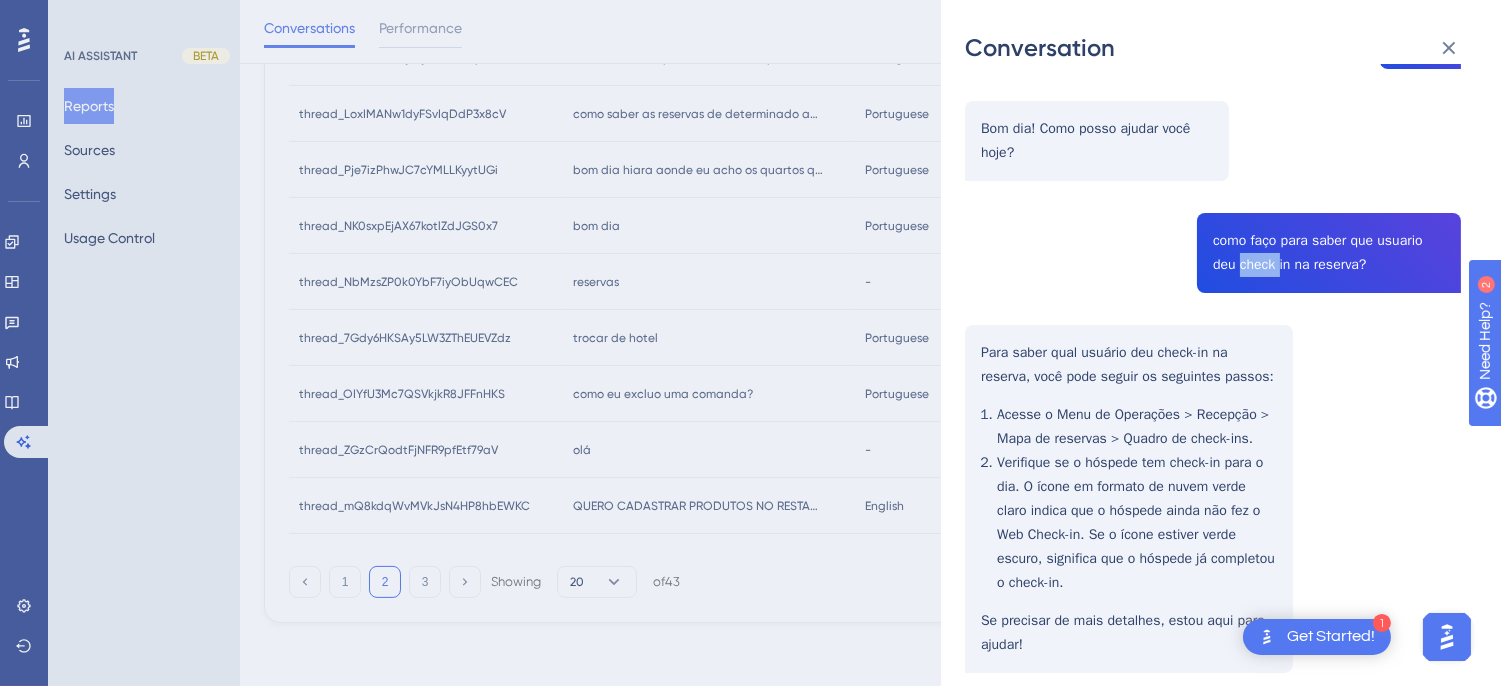 click on "thread_NK0sxpEjAX67kotlZdJGS0x7 Copy - - 20_Recepção, Roberta (Recepcionista) User Conversation History 3 ago. 2025,
7:23 Resolved bom dia Bom dia! Como posso ajudar você hoje? como faço para saber que usuario deu check in na reserva? Para saber qual usuário deu check-in na reserva, você pode seguir os seguintes passos:
Acesse o Menu de Operações > Recepção > Mapa de reservas > Quadro de check-ins.
Verifique se o hóspede tem check-in para o dia. O ícone em formato de nuvem verde claro indica que o hóspede ainda não fez o Web Check-in. Se o ícone estiver verde escuro, significa que o hóspede já completou o check-in.
Se precisar de mais detalhes, estou aqui para ajudar! como ver as observações da reserva, como por exemplo, horário que foi feito o check in Para ver as observações da reserva, incluindo o horário que foi feito o check-in, você deve:
Acessar o Menu de Operações > Reserva > Reservas.
Se precisar de mais informações, estou à disposição!" at bounding box center [1213, 590] 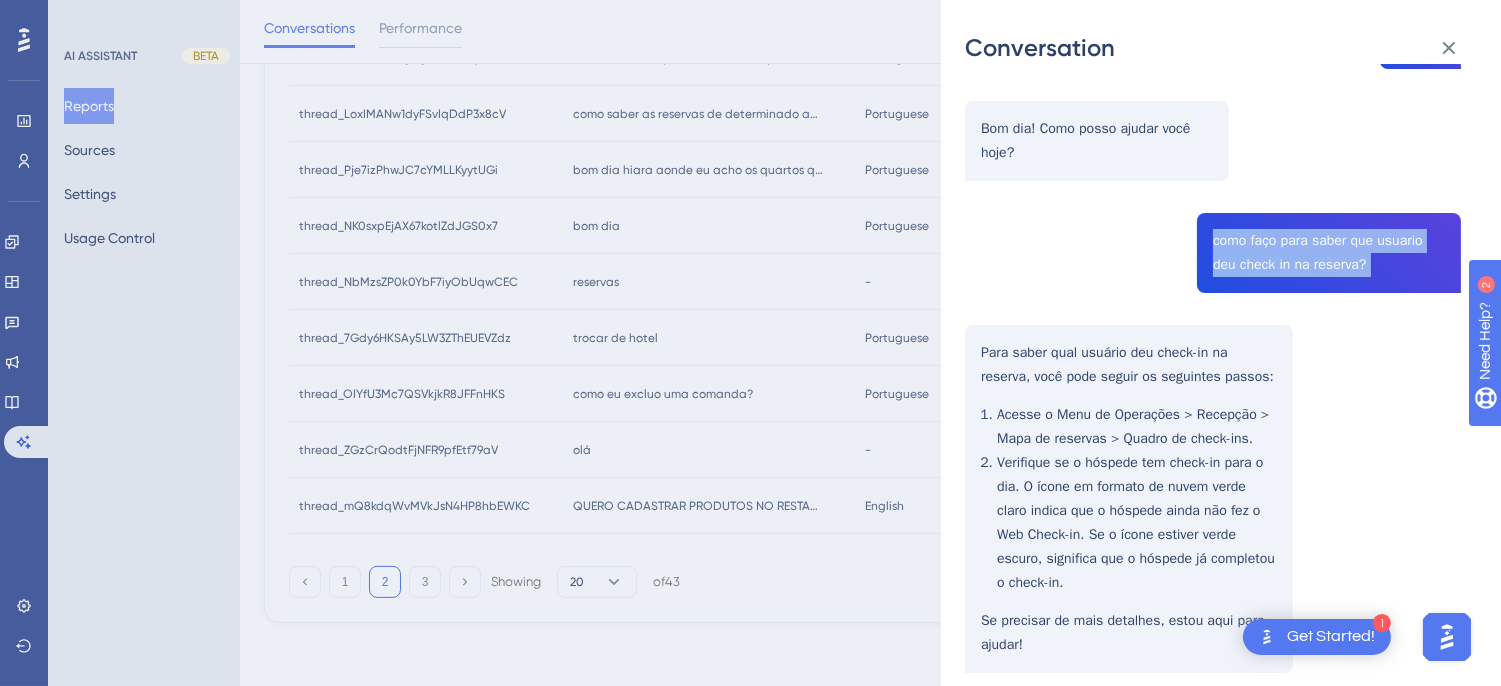 click on "thread_NK0sxpEjAX67kotlZdJGS0x7 Copy - - 20_Recepção, Roberta (Recepcionista) User Conversation History 3 ago. 2025,
7:23 Resolved bom dia Bom dia! Como posso ajudar você hoje? como faço para saber que usuario deu check in na reserva? Para saber qual usuário deu check-in na reserva, você pode seguir os seguintes passos:
Acesse o Menu de Operações > Recepção > Mapa de reservas > Quadro de check-ins.
Verifique se o hóspede tem check-in para o dia. O ícone em formato de nuvem verde claro indica que o hóspede ainda não fez o Web Check-in. Se o ícone estiver verde escuro, significa que o hóspede já completou o check-in.
Se precisar de mais detalhes, estou aqui para ajudar! como ver as observações da reserva, como por exemplo, horário que foi feito o check in Para ver as observações da reserva, incluindo o horário que foi feito o check-in, você deve:
Acessar o Menu de Operações > Reserva > Reservas.
Se precisar de mais informações, estou à disposição!" at bounding box center [1213, 590] 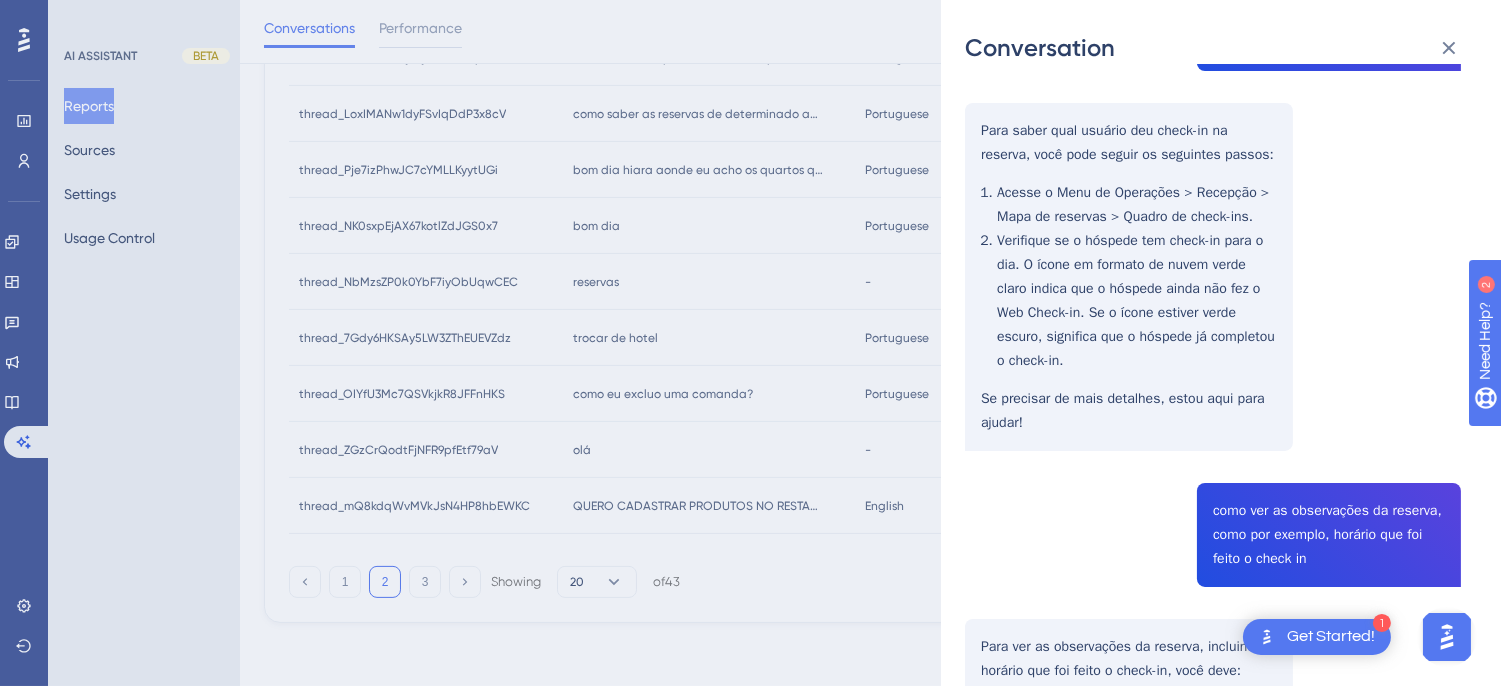 scroll, scrollTop: 222, scrollLeft: 0, axis: vertical 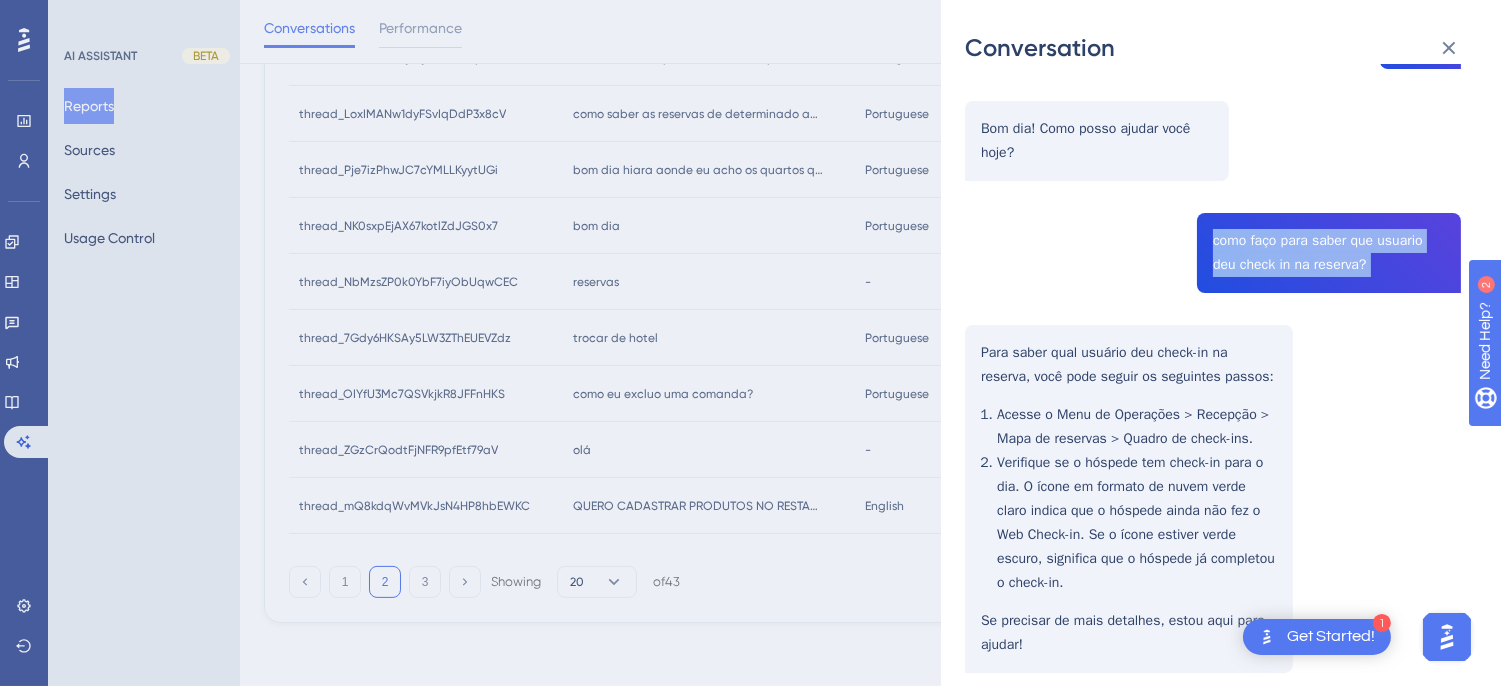 click on "thread_NK0sxpEjAX67kotlZdJGS0x7 Copy - - 20_Recepção, Roberta (Recepcionista) User Conversation History 3 ago. 2025,
7:23 Resolved bom dia Bom dia! Como posso ajudar você hoje? como faço para saber que usuario deu check in na reserva? Para saber qual usuário deu check-in na reserva, você pode seguir os seguintes passos:
Acesse o Menu de Operações > Recepção > Mapa de reservas > Quadro de check-ins.
Verifique se o hóspede tem check-in para o dia. O ícone em formato de nuvem verde claro indica que o hóspede ainda não fez o Web Check-in. Se o ícone estiver verde escuro, significa que o hóspede já completou o check-in.
Se precisar de mais detalhes, estou aqui para ajudar! como ver as observações da reserva, como por exemplo, horário que foi feito o check in Para ver as observações da reserva, incluindo o horário que foi feito o check-in, você deve:
Acessar o Menu de Operações > Reserva > Reservas.
Se precisar de mais informações, estou à disposição!" at bounding box center (1213, 590) 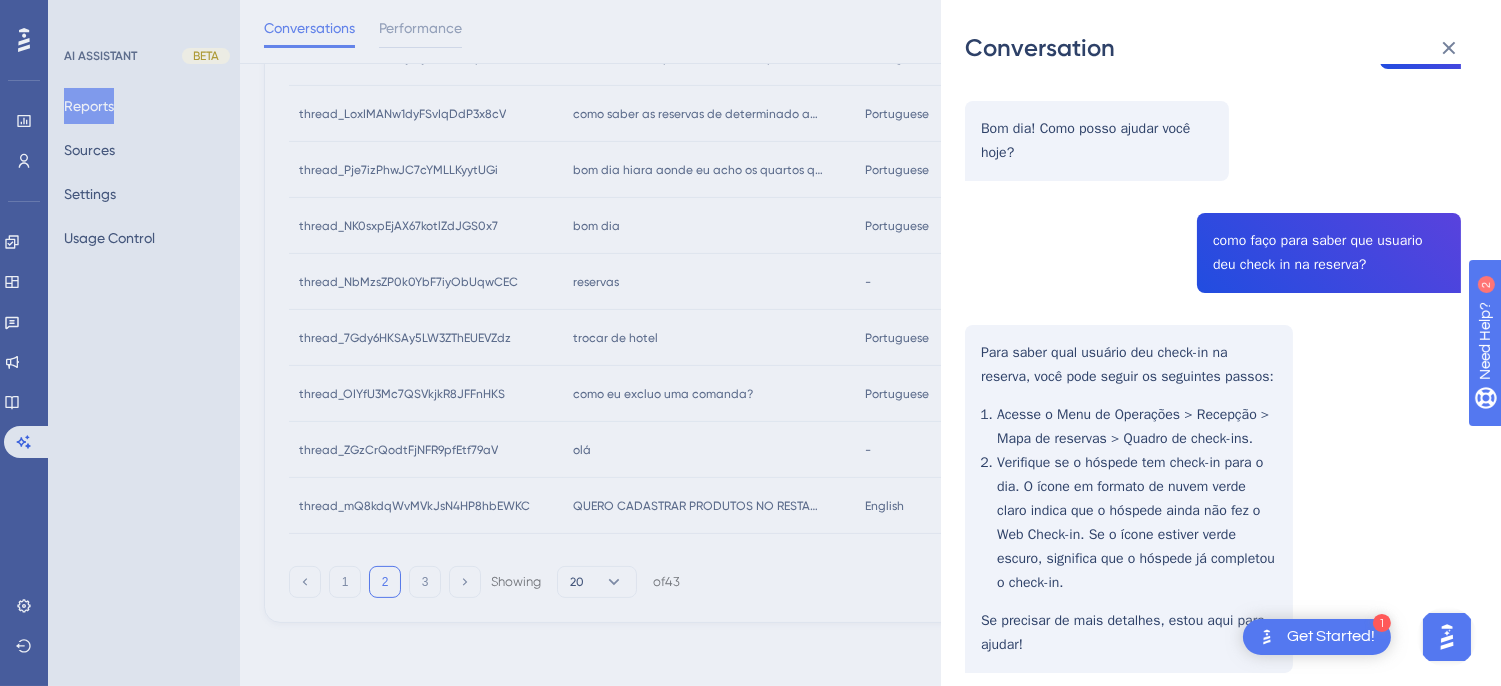 click on "thread_NK0sxpEjAX67kotlZdJGS0x7 Copy - - 20_Recepção, Roberta (Recepcionista) User Conversation History 3 ago. 2025,
7:23 Resolved bom dia Bom dia! Como posso ajudar você hoje? como faço para saber que usuario deu check in na reserva? Para saber qual usuário deu check-in na reserva, você pode seguir os seguintes passos:
Acesse o Menu de Operações > Recepção > Mapa de reservas > Quadro de check-ins.
Verifique se o hóspede tem check-in para o dia. O ícone em formato de nuvem verde claro indica que o hóspede ainda não fez o Web Check-in. Se o ícone estiver verde escuro, significa que o hóspede já completou o check-in.
Se precisar de mais detalhes, estou aqui para ajudar! como ver as observações da reserva, como por exemplo, horário que foi feito o check in Para ver as observações da reserva, incluindo o horário que foi feito o check-in, você deve:
Acessar o Menu de Operações > Reserva > Reservas.
Se precisar de mais informações, estou à disposição!" at bounding box center (1213, 590) 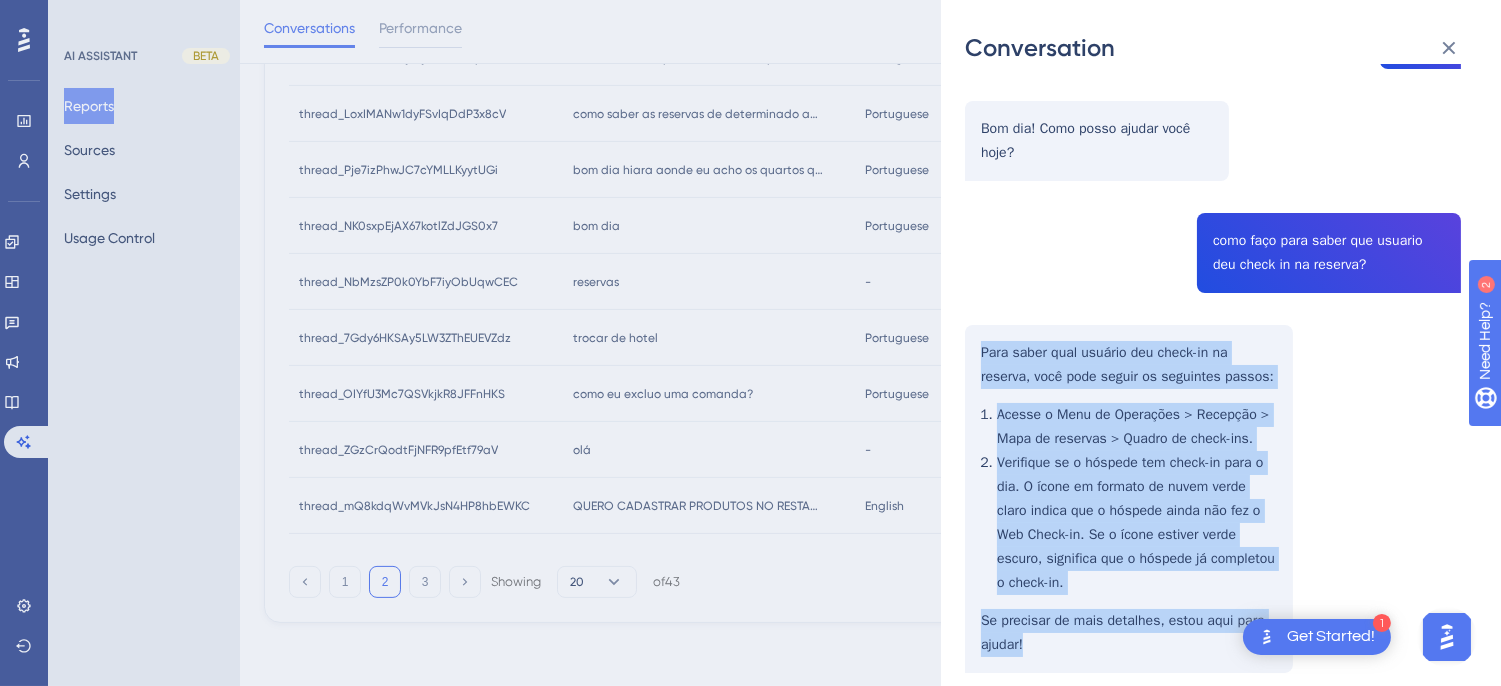 scroll, scrollTop: 444, scrollLeft: 0, axis: vertical 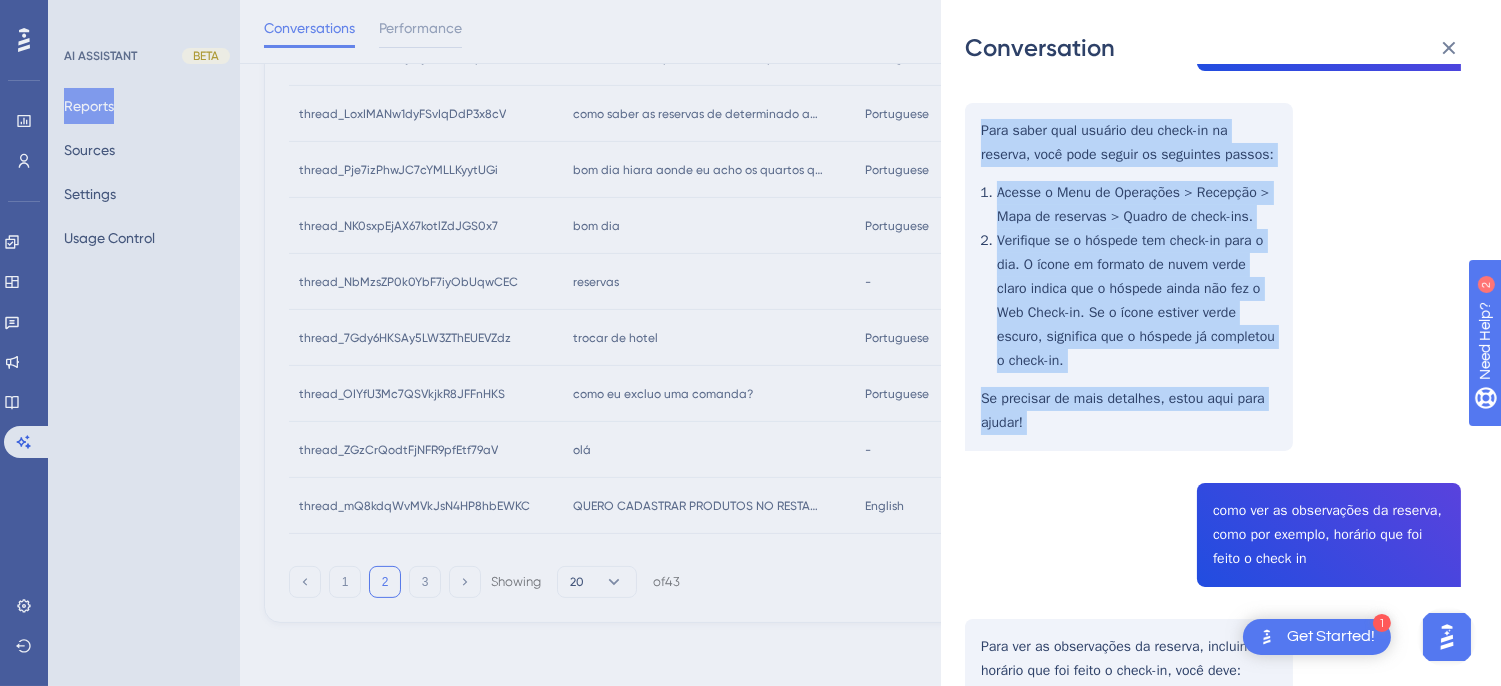 drag, startPoint x: 982, startPoint y: 348, endPoint x: 1033, endPoint y: 471, distance: 133.15405 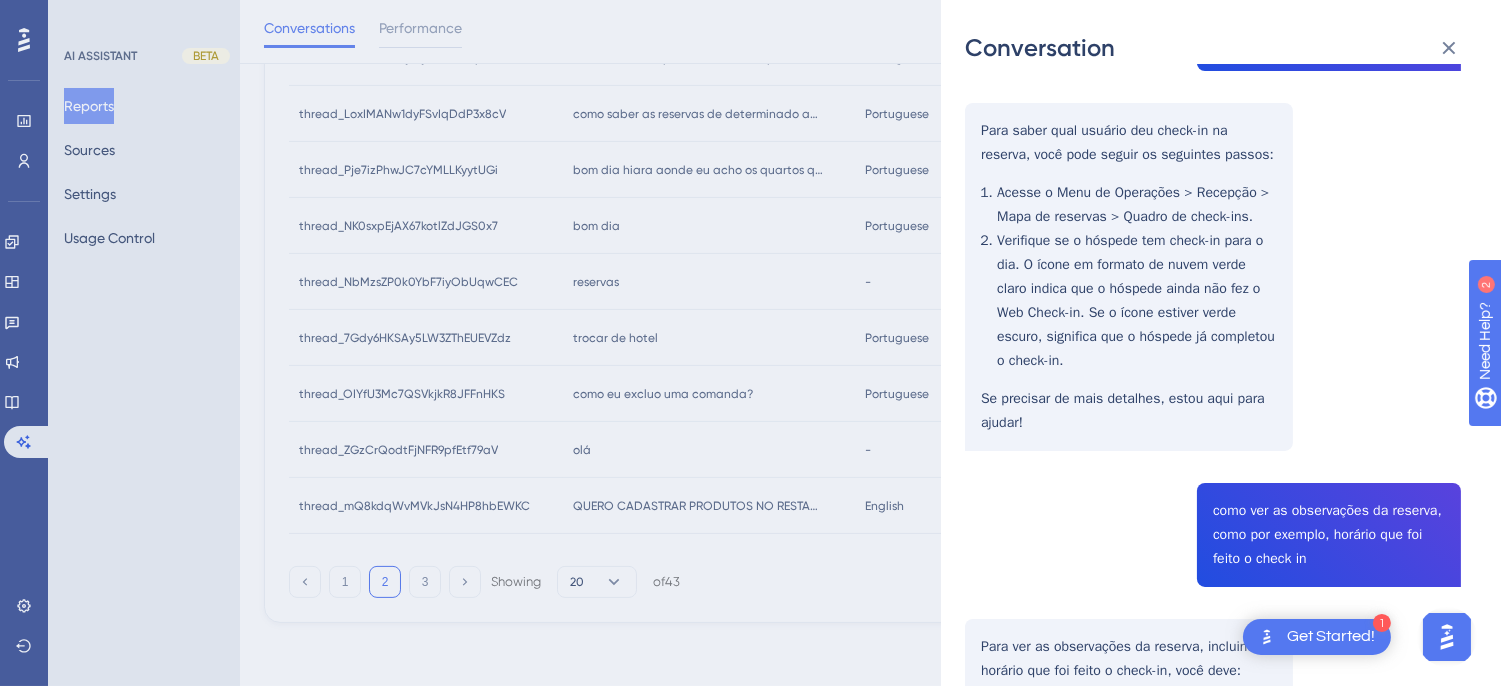 click on "thread_NK0sxpEjAX67kotlZdJGS0x7 Copy - - 20_Recepção, Roberta (Recepcionista) User Conversation History 3 ago. 2025,
7:23 Resolved bom dia Bom dia! Como posso ajudar você hoje? como faço para saber que usuario deu check in na reserva? Para saber qual usuário deu check-in na reserva, você pode seguir os seguintes passos:
Acesse o Menu de Operações > Recepção > Mapa de reservas > Quadro de check-ins.
Verifique se o hóspede tem check-in para o dia. O ícone em formato de nuvem verde claro indica que o hóspede ainda não fez o Web Check-in. Se o ícone estiver verde escuro, significa que o hóspede já completou o check-in.
Se precisar de mais detalhes, estou aqui para ajudar! como ver as observações da reserva, como por exemplo, horário que foi feito o check in Para ver as observações da reserva, incluindo o horário que foi feito o check-in, você deve:
Acessar o Menu de Operações > Reserva > Reservas.
Se precisar de mais informações, estou à disposição!" at bounding box center [1213, 368] 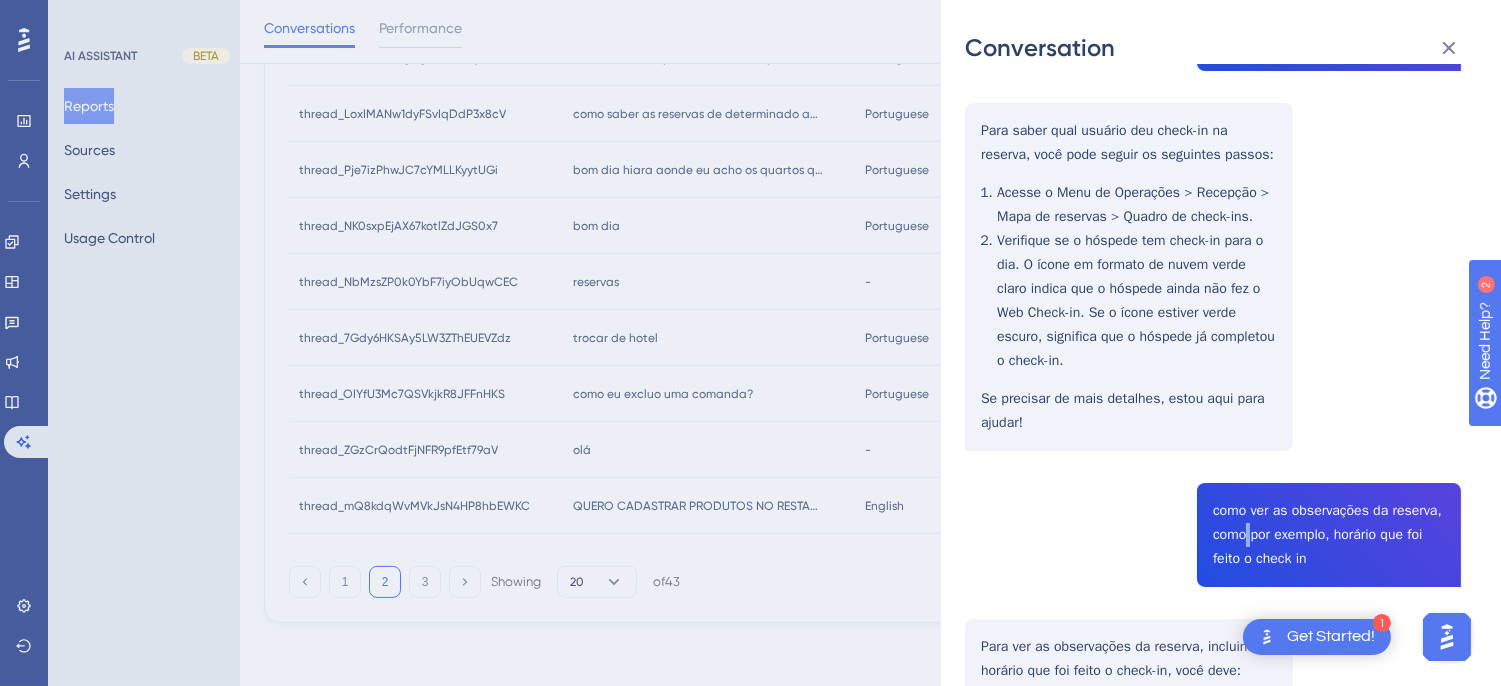 click on "thread_NK0sxpEjAX67kotlZdJGS0x7 Copy - - 20_Recepção, Roberta (Recepcionista) User Conversation History 3 ago. 2025,
7:23 Resolved bom dia Bom dia! Como posso ajudar você hoje? como faço para saber que usuario deu check in na reserva? Para saber qual usuário deu check-in na reserva, você pode seguir os seguintes passos:
Acesse o Menu de Operações > Recepção > Mapa de reservas > Quadro de check-ins.
Verifique se o hóspede tem check-in para o dia. O ícone em formato de nuvem verde claro indica que o hóspede ainda não fez o Web Check-in. Se o ícone estiver verde escuro, significa que o hóspede já completou o check-in.
Se precisar de mais detalhes, estou aqui para ajudar! como ver as observações da reserva, como por exemplo, horário que foi feito o check in Para ver as observações da reserva, incluindo o horário que foi feito o check-in, você deve:
Acessar o Menu de Operações > Reserva > Reservas.
Se precisar de mais informações, estou à disposição!" at bounding box center [1213, 368] 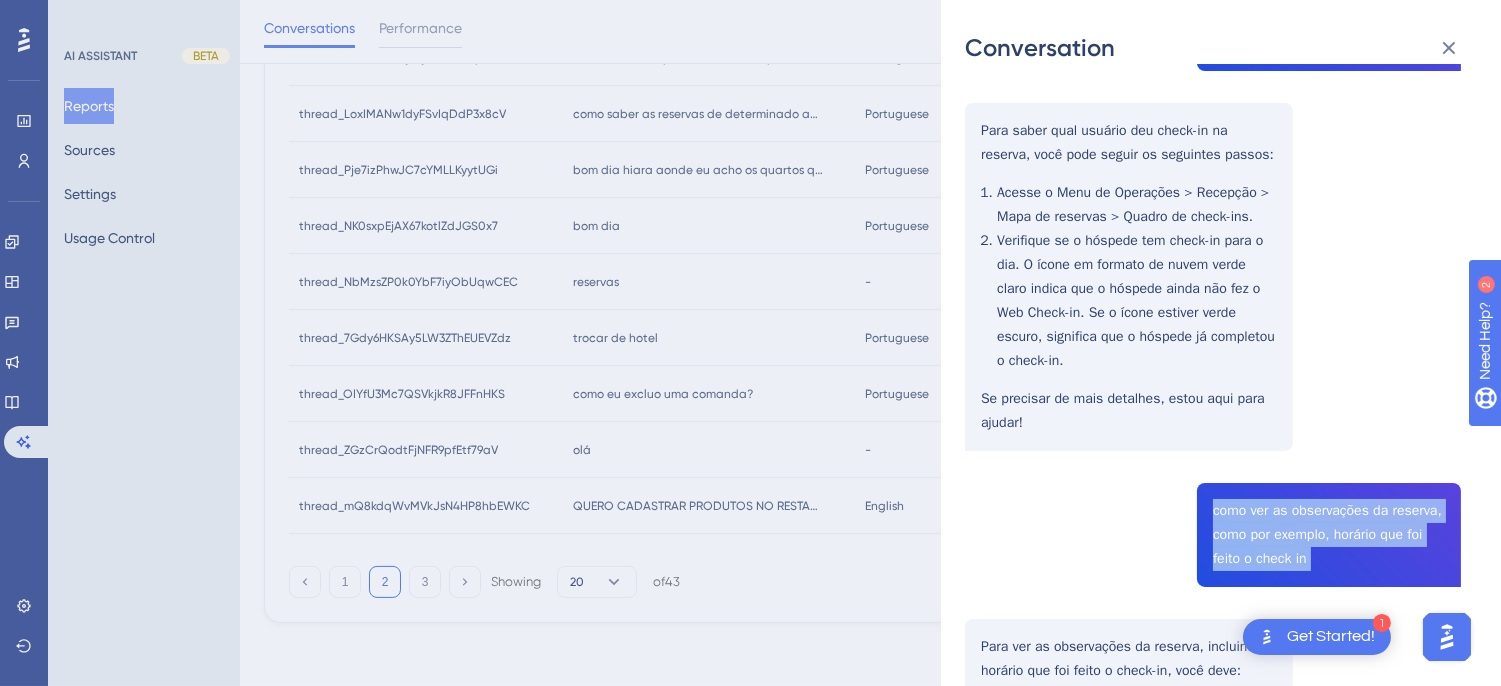 click on "thread_NK0sxpEjAX67kotlZdJGS0x7 Copy - - 20_Recepção, Roberta (Recepcionista) User Conversation History 3 ago. 2025,
7:23 Resolved bom dia Bom dia! Como posso ajudar você hoje? como faço para saber que usuario deu check in na reserva? Para saber qual usuário deu check-in na reserva, você pode seguir os seguintes passos:
Acesse o Menu de Operações > Recepção > Mapa de reservas > Quadro de check-ins.
Verifique se o hóspede tem check-in para o dia. O ícone em formato de nuvem verde claro indica que o hóspede ainda não fez o Web Check-in. Se o ícone estiver verde escuro, significa que o hóspede já completou o check-in.
Se precisar de mais detalhes, estou aqui para ajudar! como ver as observações da reserva, como por exemplo, horário que foi feito o check in Para ver as observações da reserva, incluindo o horário que foi feito o check-in, você deve:
Acessar o Menu de Operações > Reserva > Reservas.
Se precisar de mais informações, estou à disposição!" at bounding box center [1213, 368] 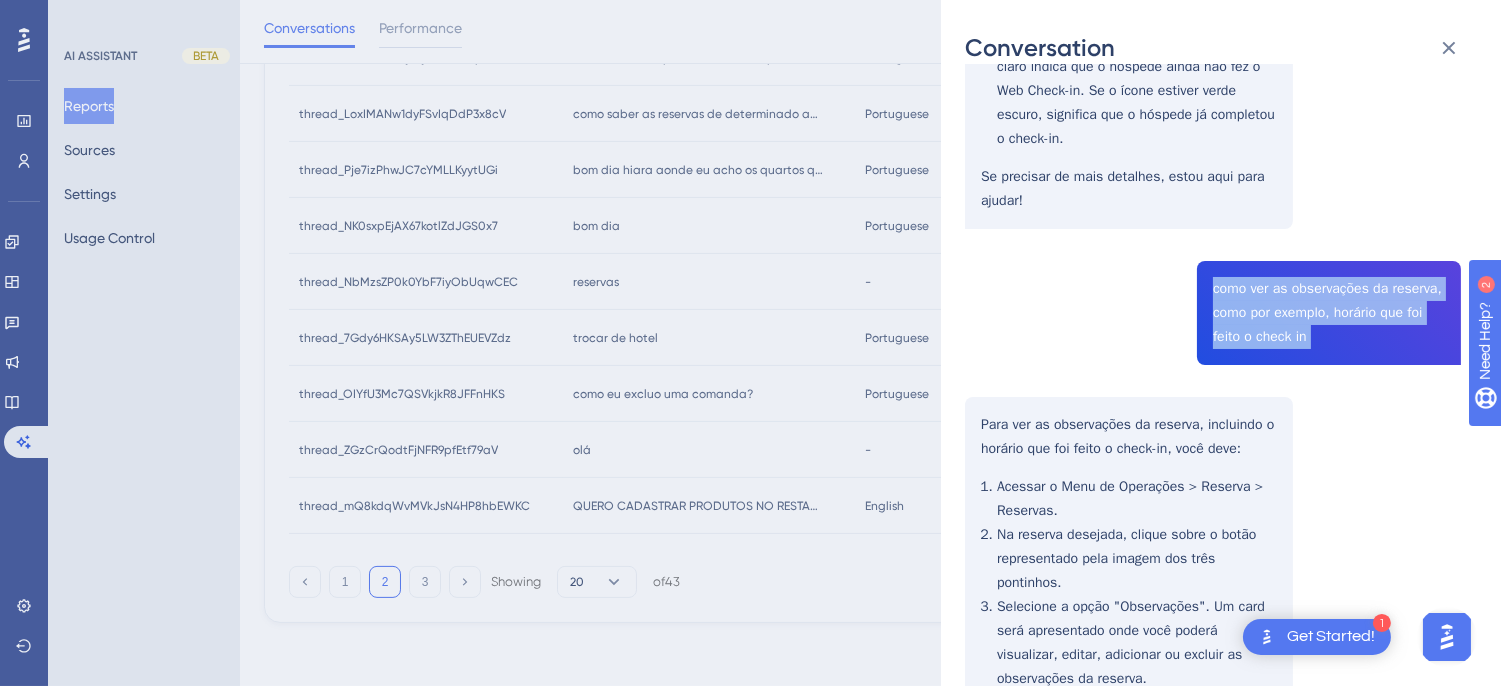 scroll, scrollTop: 833, scrollLeft: 0, axis: vertical 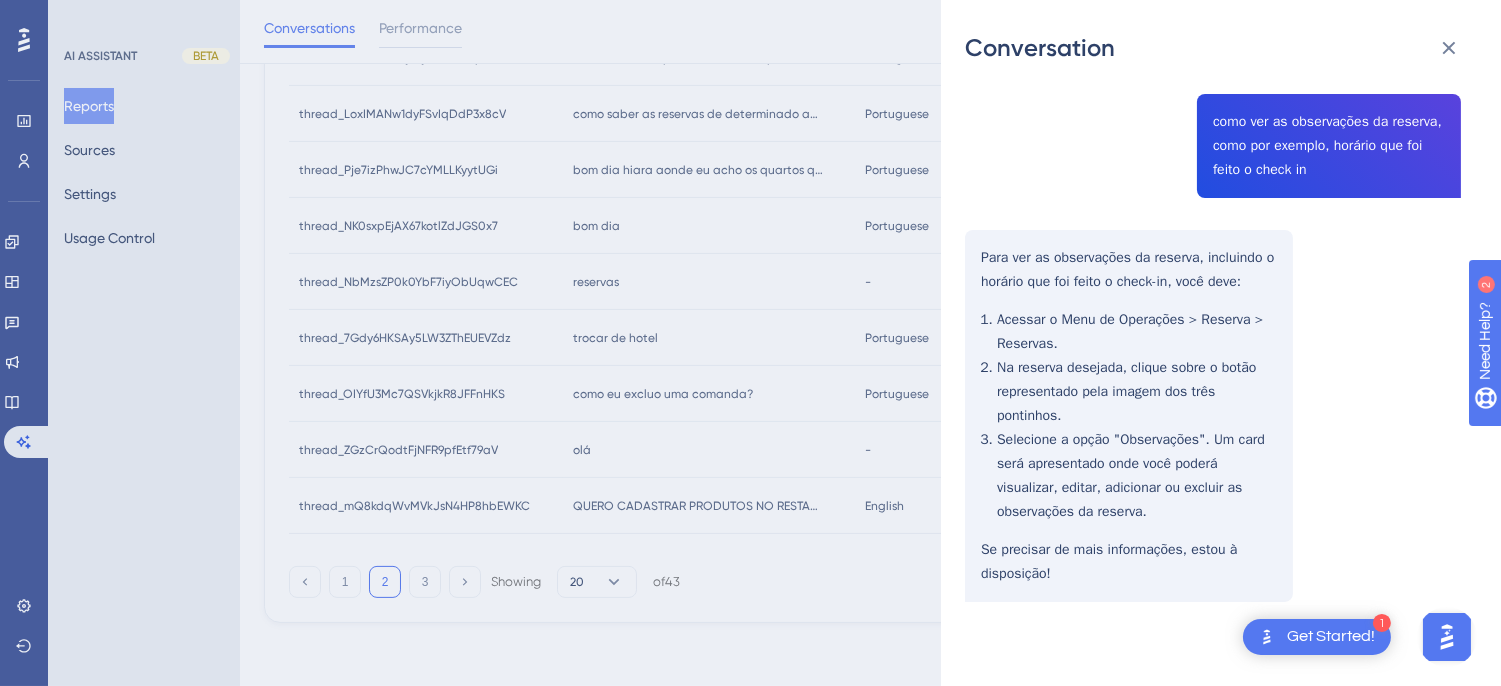 click on "thread_NK0sxpEjAX67kotlZdJGS0x7 Copy - - 20_Recepção, Roberta (Recepcionista) User Conversation History 3 ago. 2025,
7:23 Resolved bom dia Bom dia! Como posso ajudar você hoje? como faço para saber que usuario deu check in na reserva? Para saber qual usuário deu check-in na reserva, você pode seguir os seguintes passos:
Acesse o Menu de Operações > Recepção > Mapa de reservas > Quadro de check-ins.
Verifique se o hóspede tem check-in para o dia. O ícone em formato de nuvem verde claro indica que o hóspede ainda não fez o Web Check-in. Se o ícone estiver verde escuro, significa que o hóspede já completou o check-in.
Se precisar de mais detalhes, estou aqui para ajudar! como ver as observações da reserva, como por exemplo, horário que foi feito o check in Para ver as observações da reserva, incluindo o horário que foi feito o check-in, você deve:
Acessar o Menu de Operações > Reserva > Reservas.
Se precisar de mais informações, estou à disposição!" at bounding box center (1213, -21) 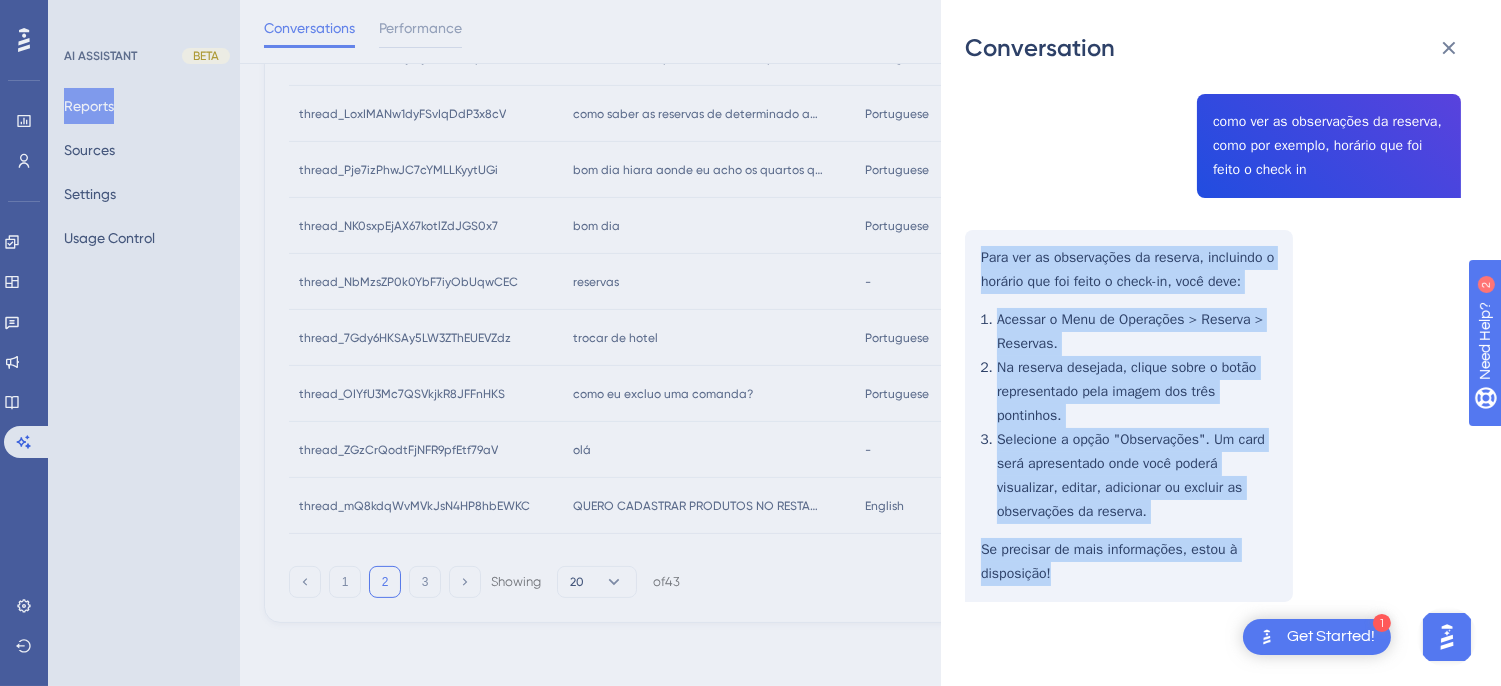 drag, startPoint x: 983, startPoint y: 252, endPoint x: 1096, endPoint y: 581, distance: 347.86493 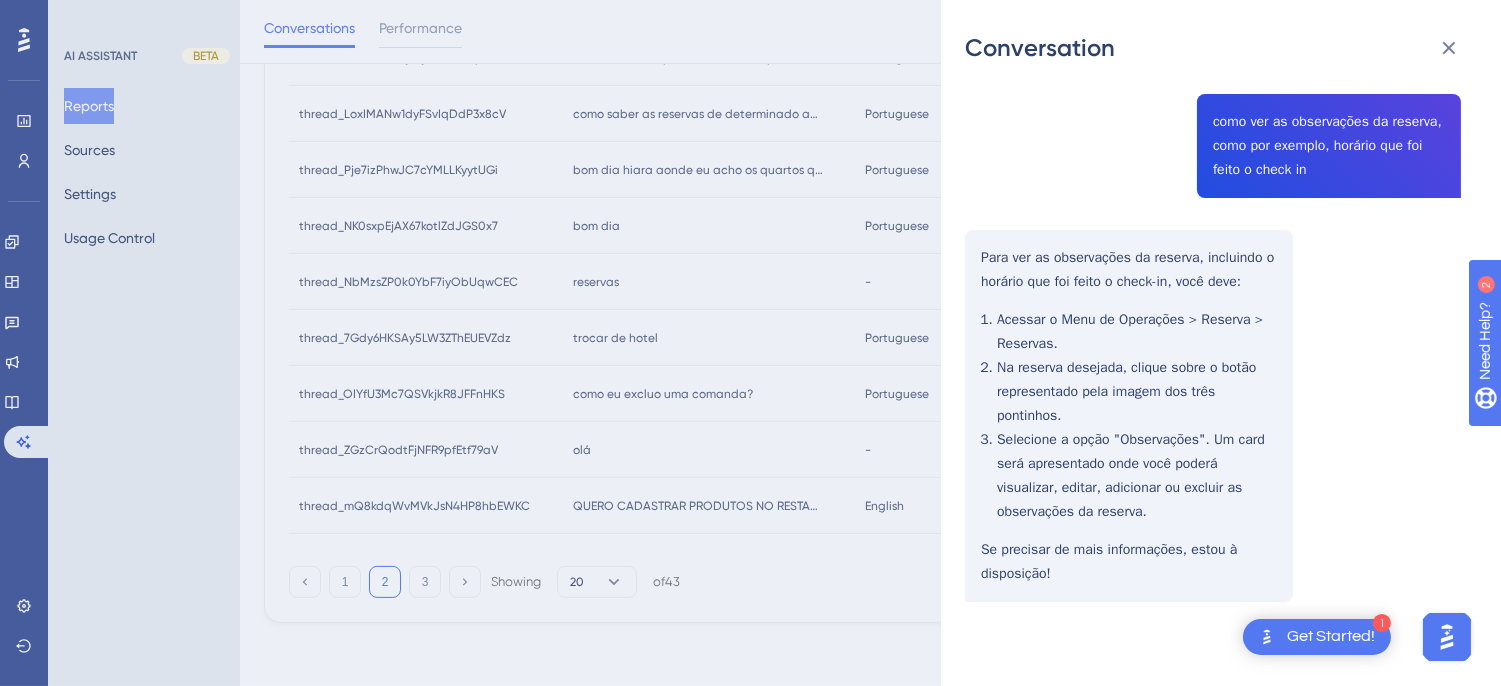drag, startPoint x: 1004, startPoint y: 196, endPoint x: 976, endPoint y: 254, distance: 64.40497 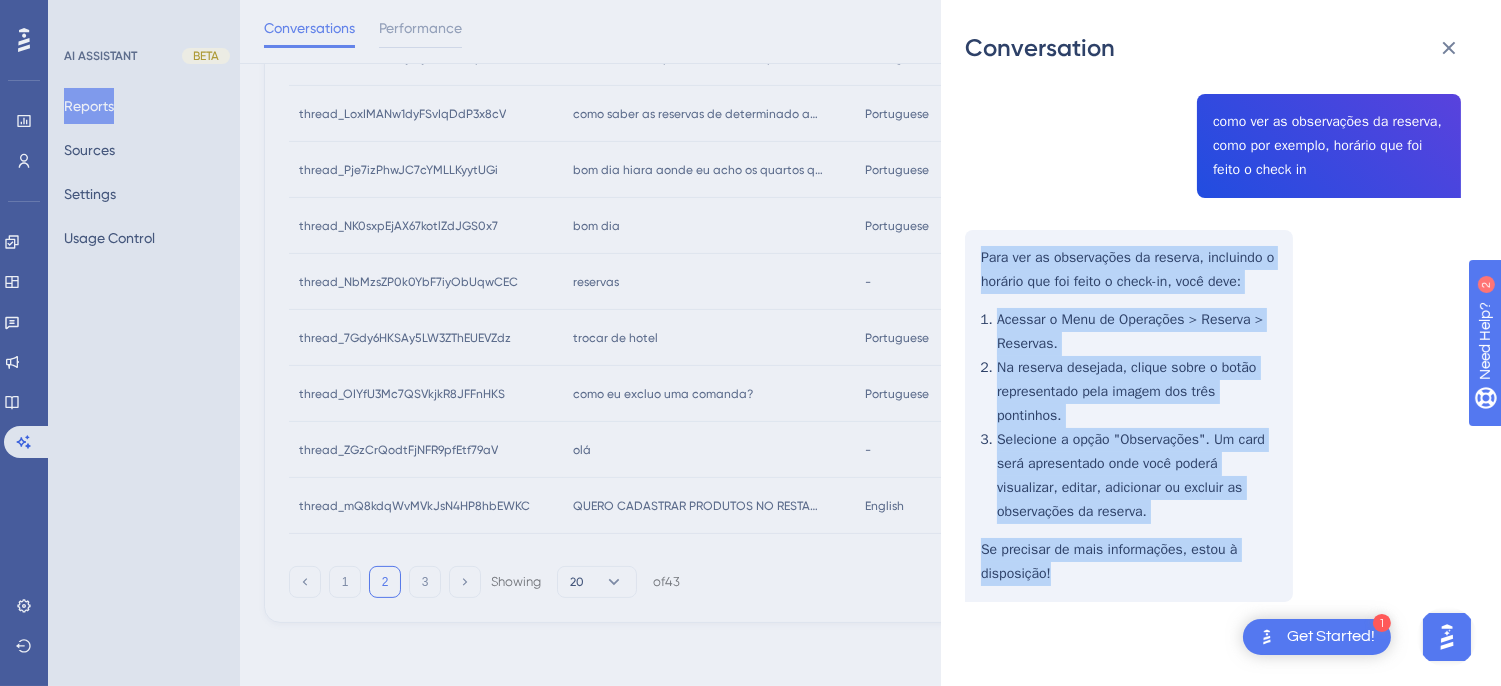 drag, startPoint x: 981, startPoint y: 253, endPoint x: 1078, endPoint y: 583, distance: 343.96075 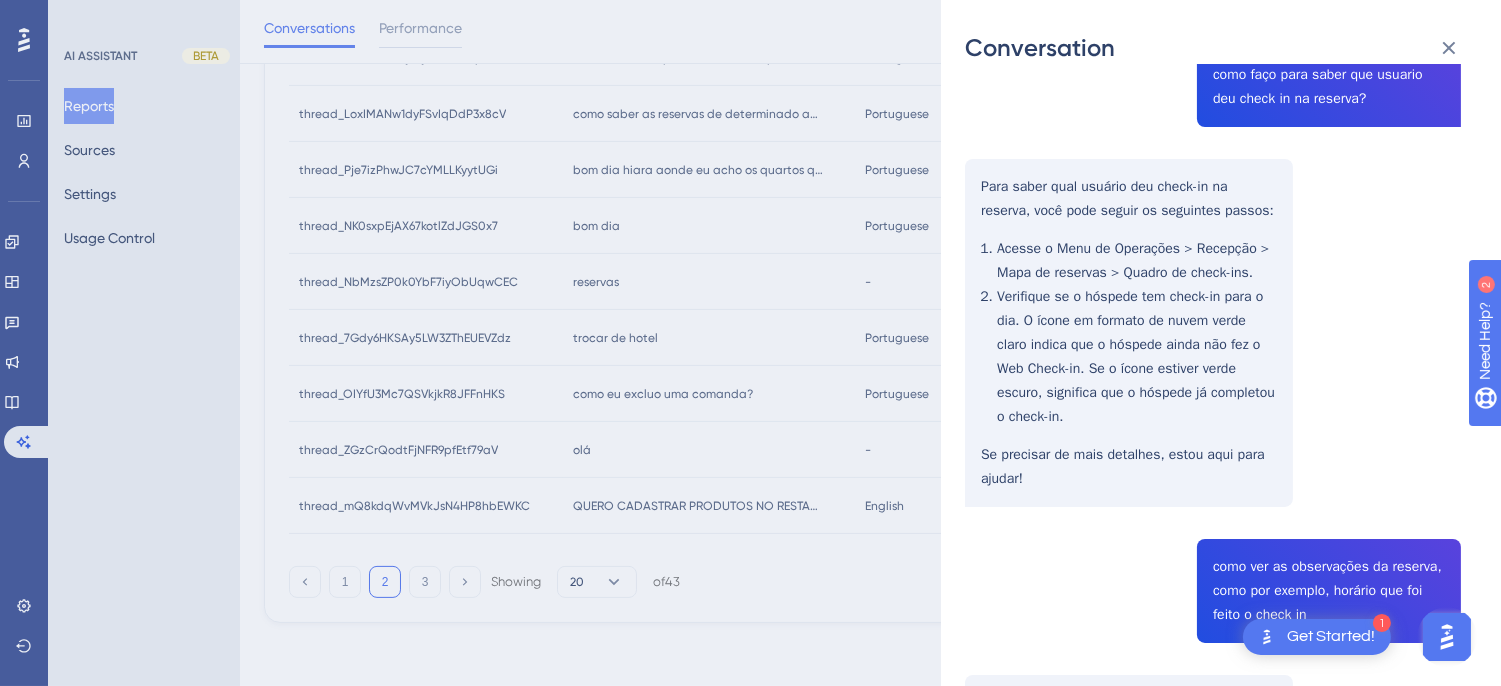 scroll, scrollTop: 0, scrollLeft: 0, axis: both 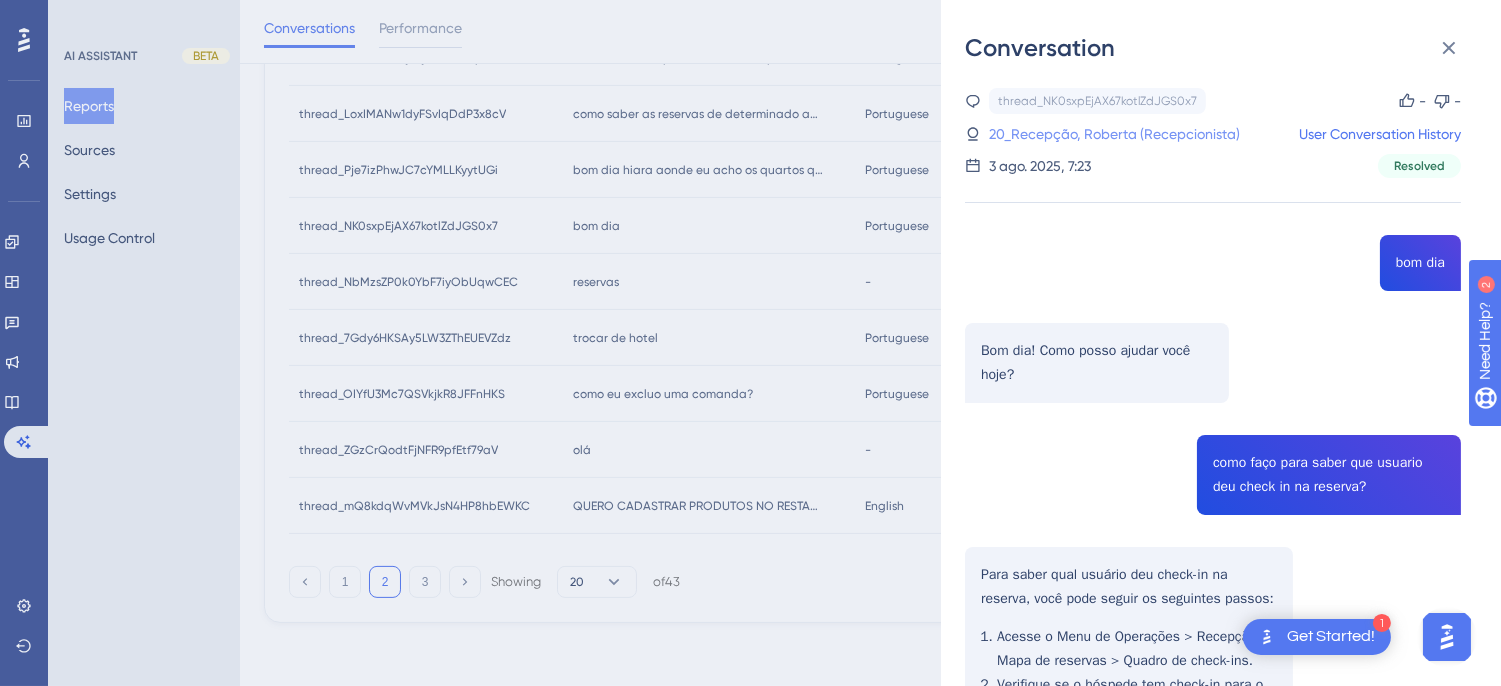 click on "20_Recepção, Roberta (Recepcionista)" at bounding box center (1114, 134) 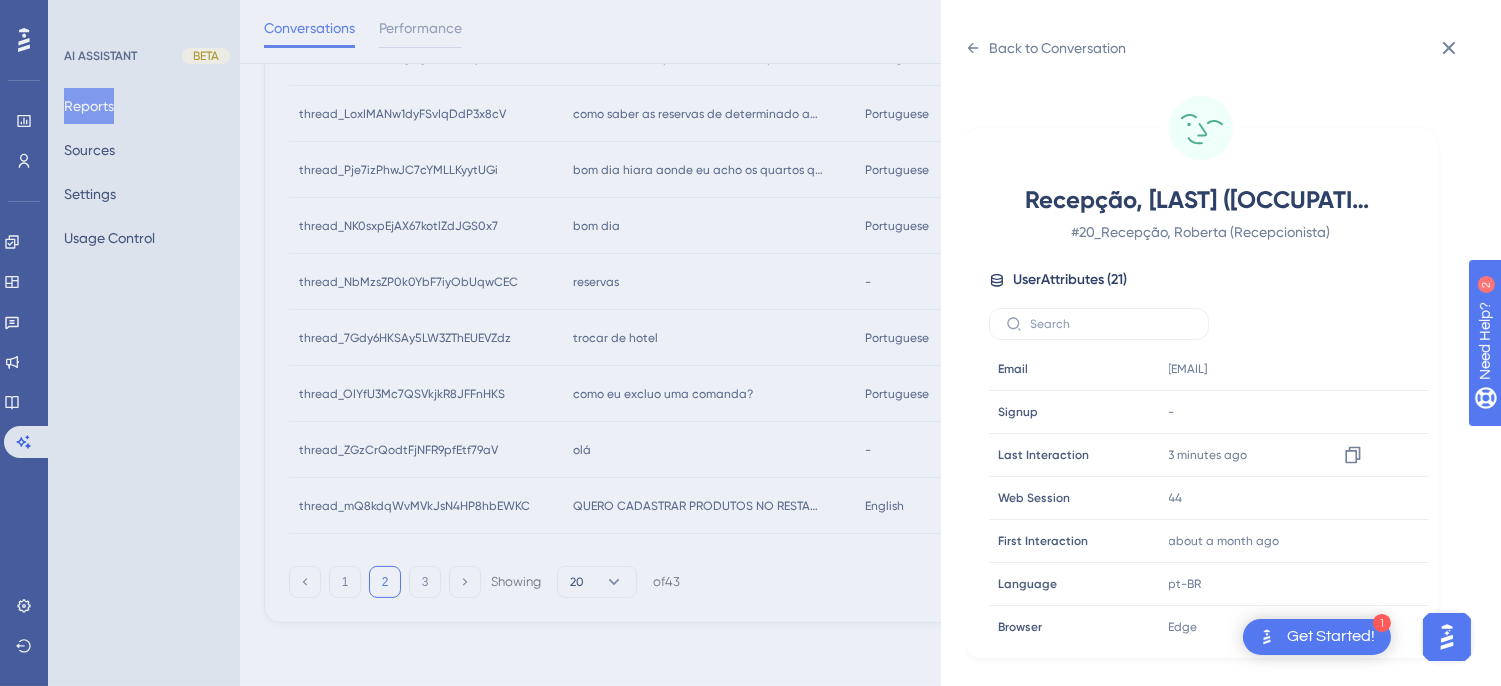 scroll, scrollTop: 610, scrollLeft: 0, axis: vertical 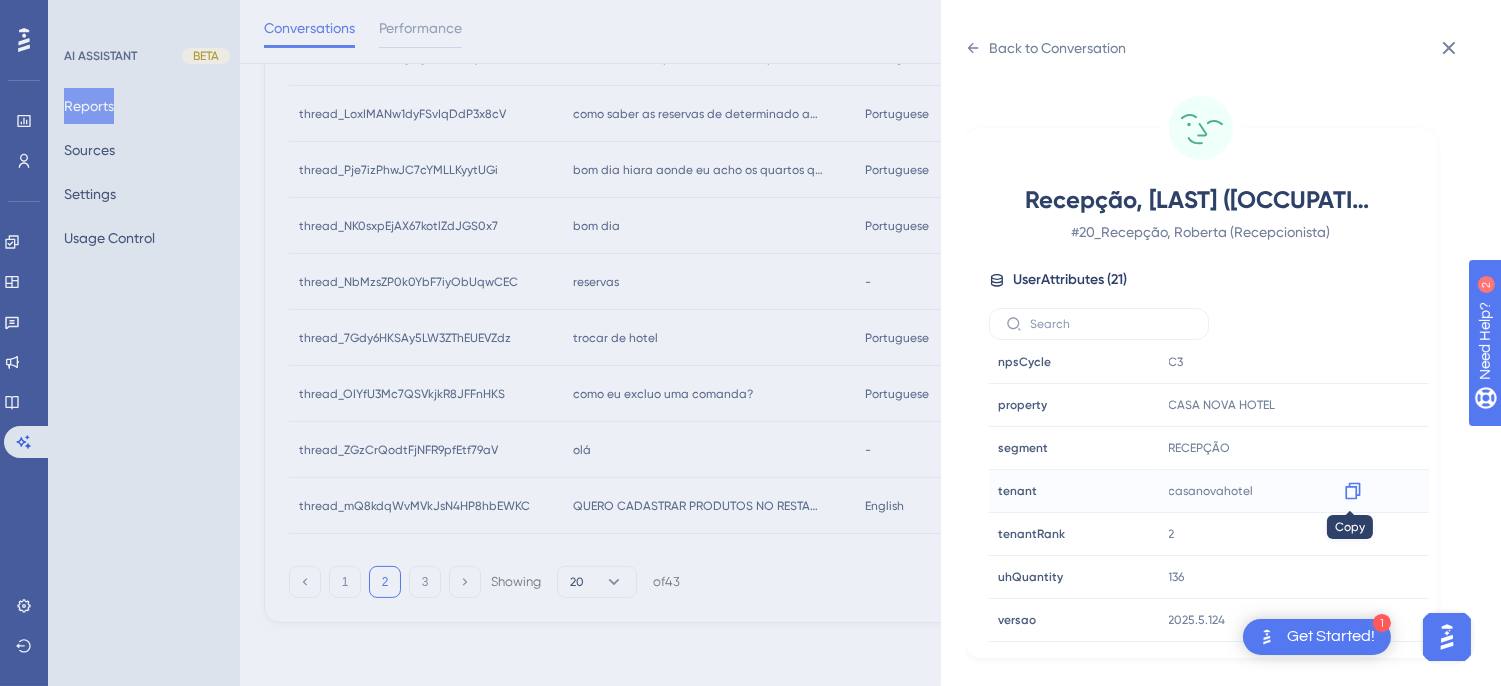 click 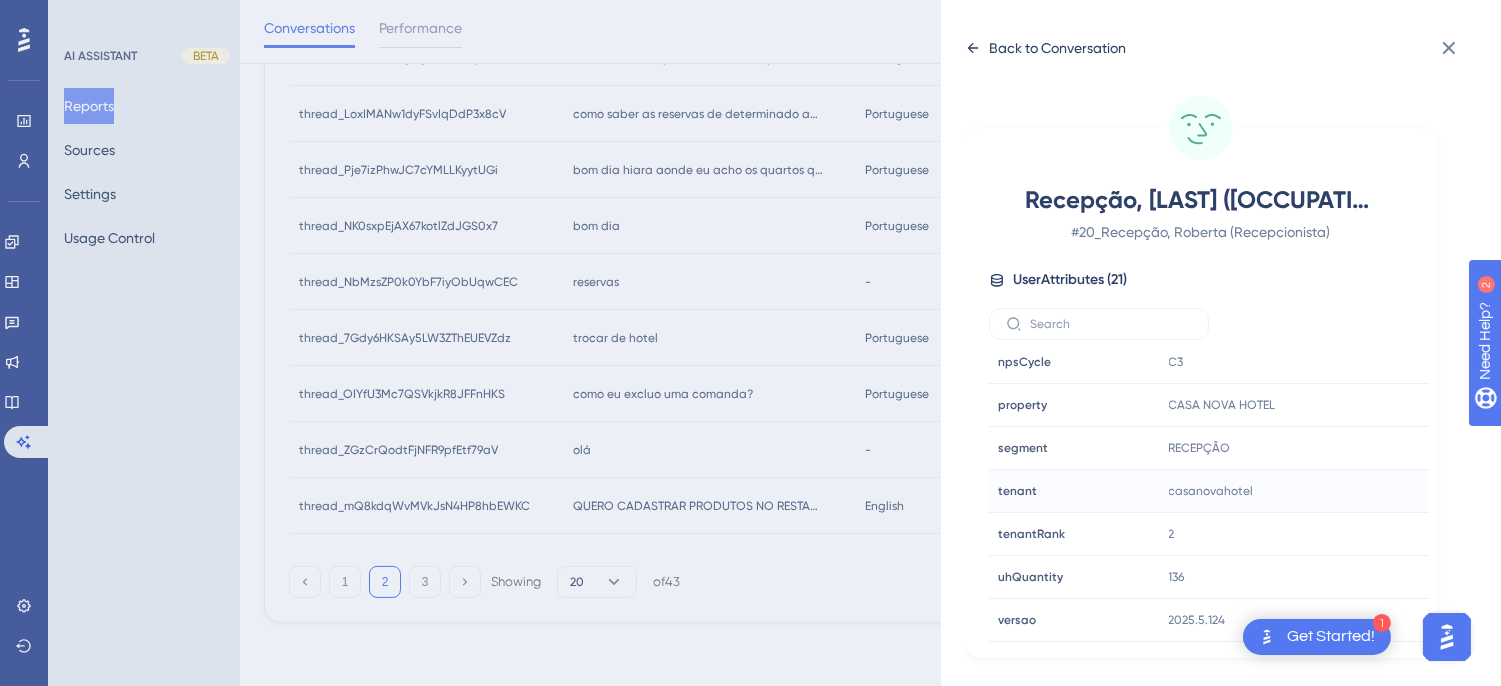 click on "Back to Conversation" at bounding box center (1045, 48) 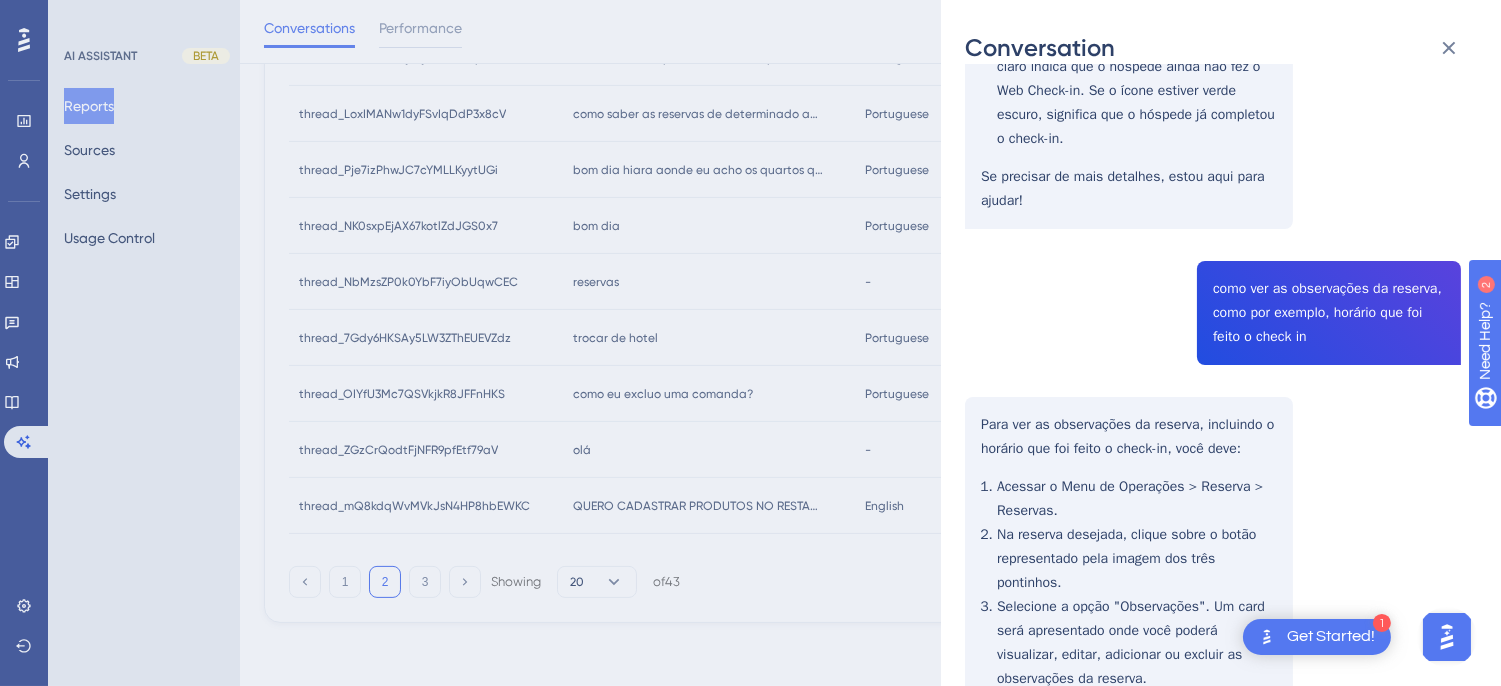 scroll, scrollTop: 833, scrollLeft: 0, axis: vertical 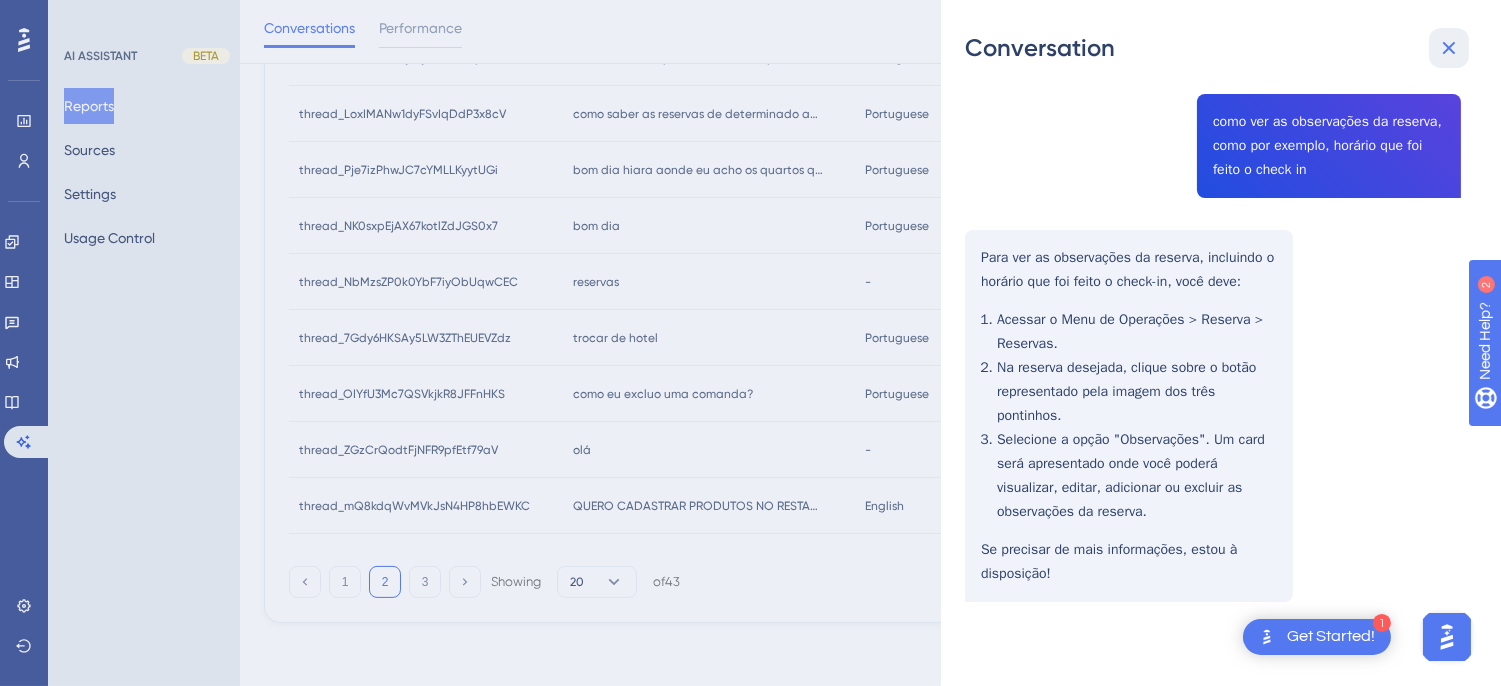 drag, startPoint x: 1452, startPoint y: 55, endPoint x: 1093, endPoint y: 104, distance: 362.32858 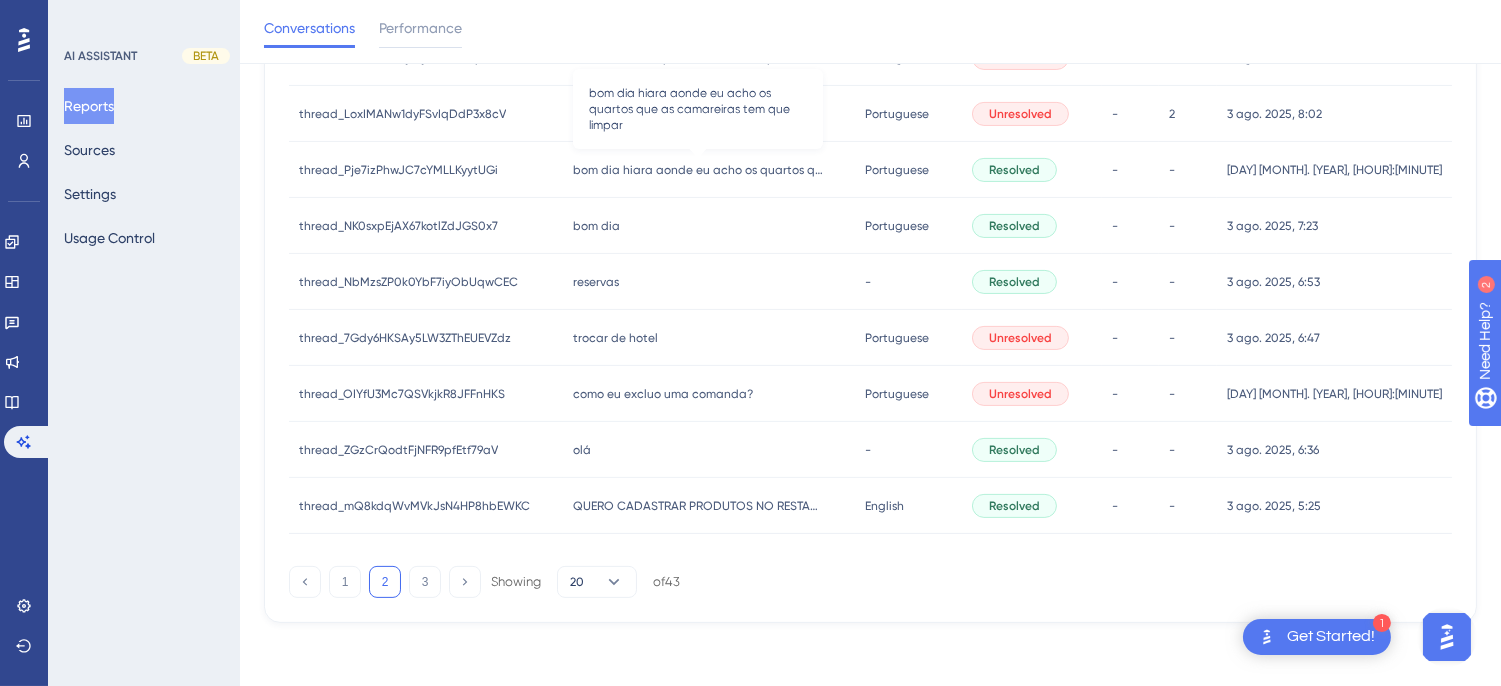 click on "bom dia hiara aonde eu acho os quartos que as camareiras tem que limpar" at bounding box center [717, 170] 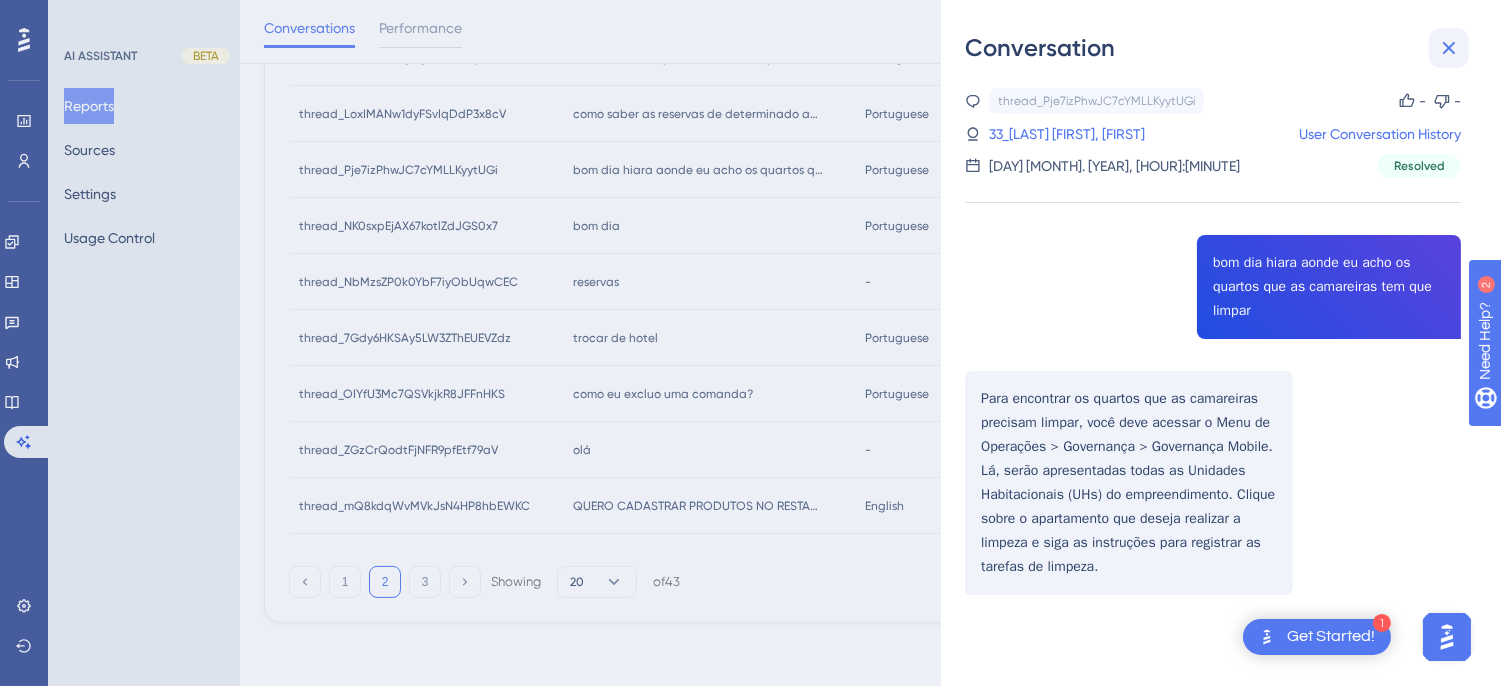 click at bounding box center (1449, 48) 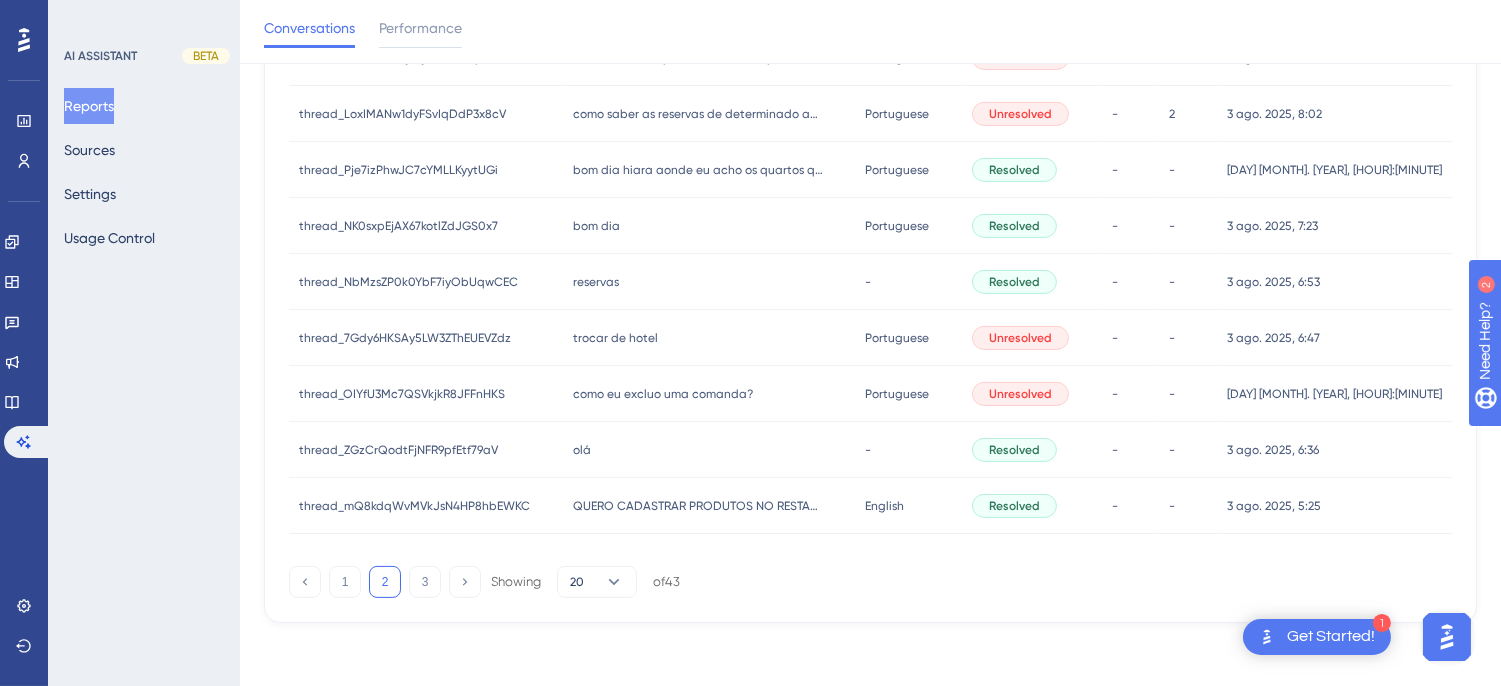 click on "bom dia bom dia" at bounding box center [738, 226] 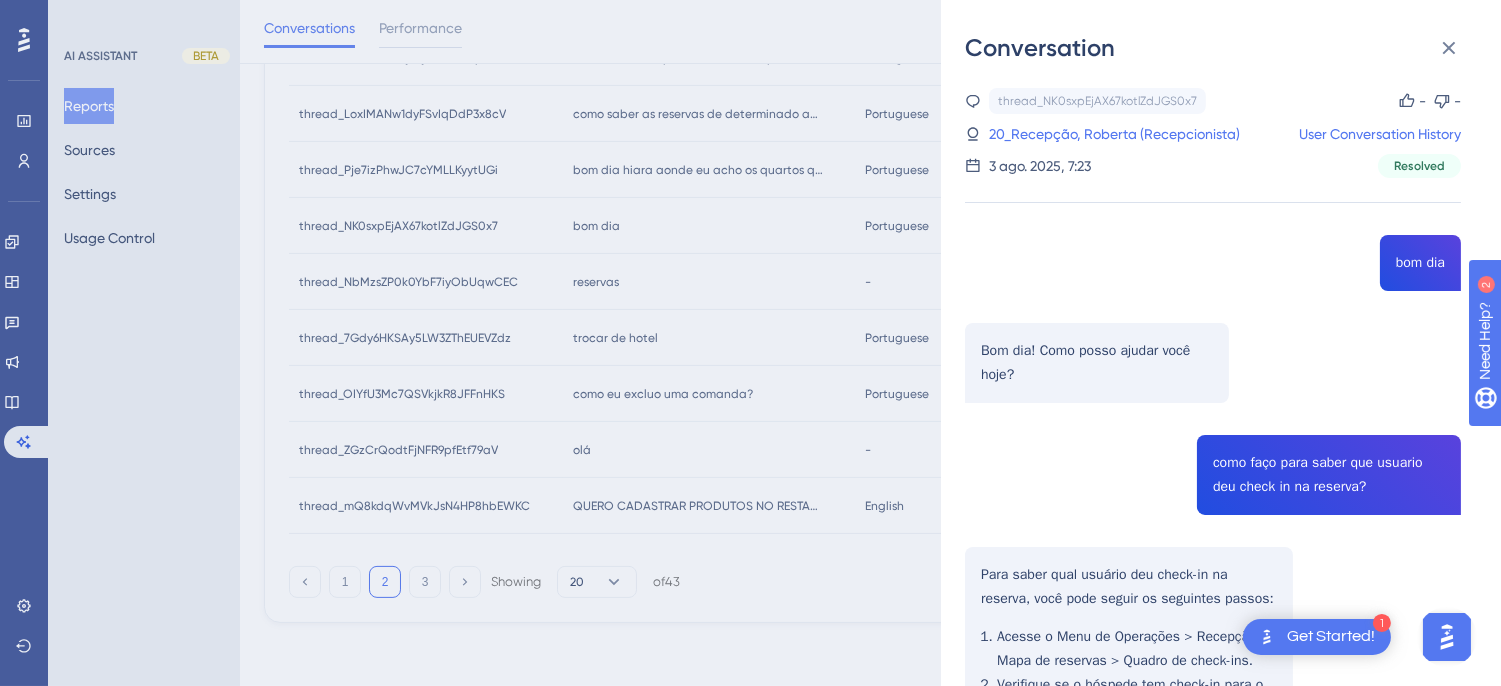 scroll, scrollTop: 833, scrollLeft: 0, axis: vertical 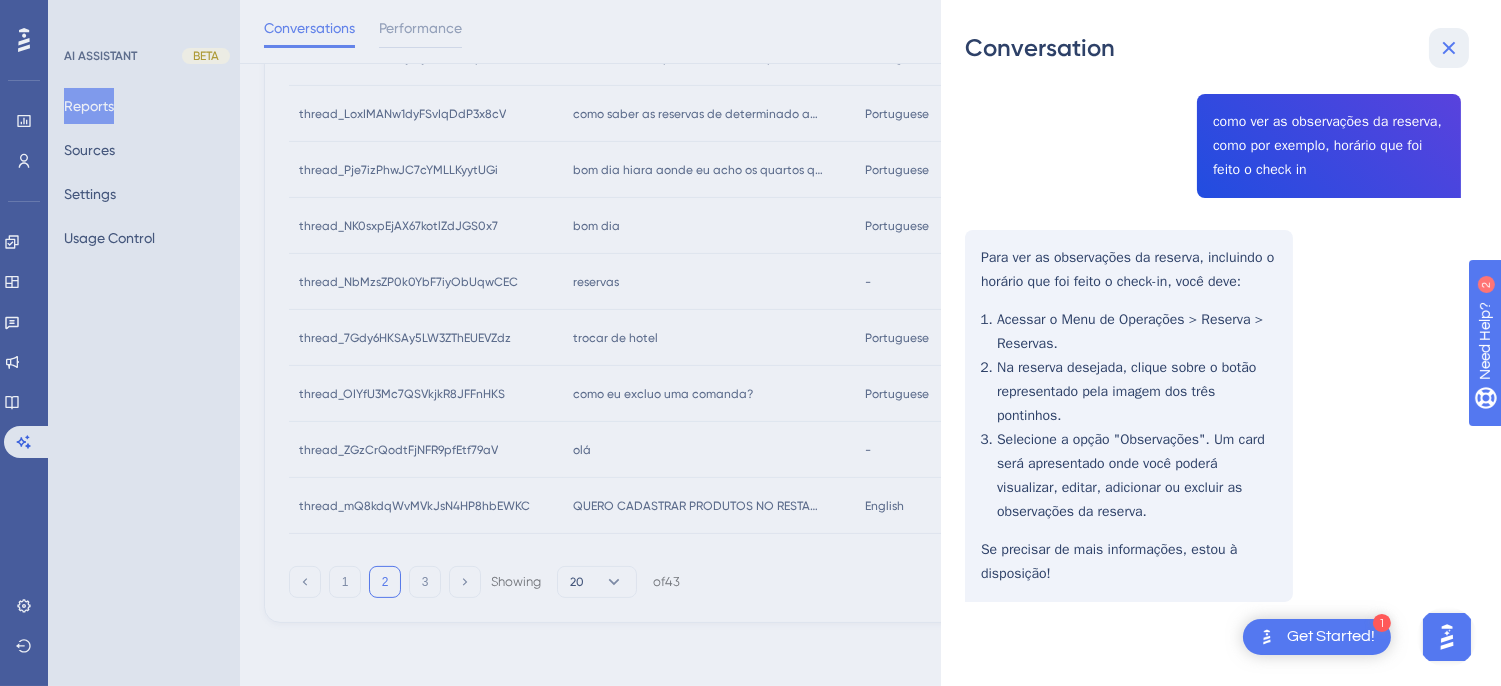 click 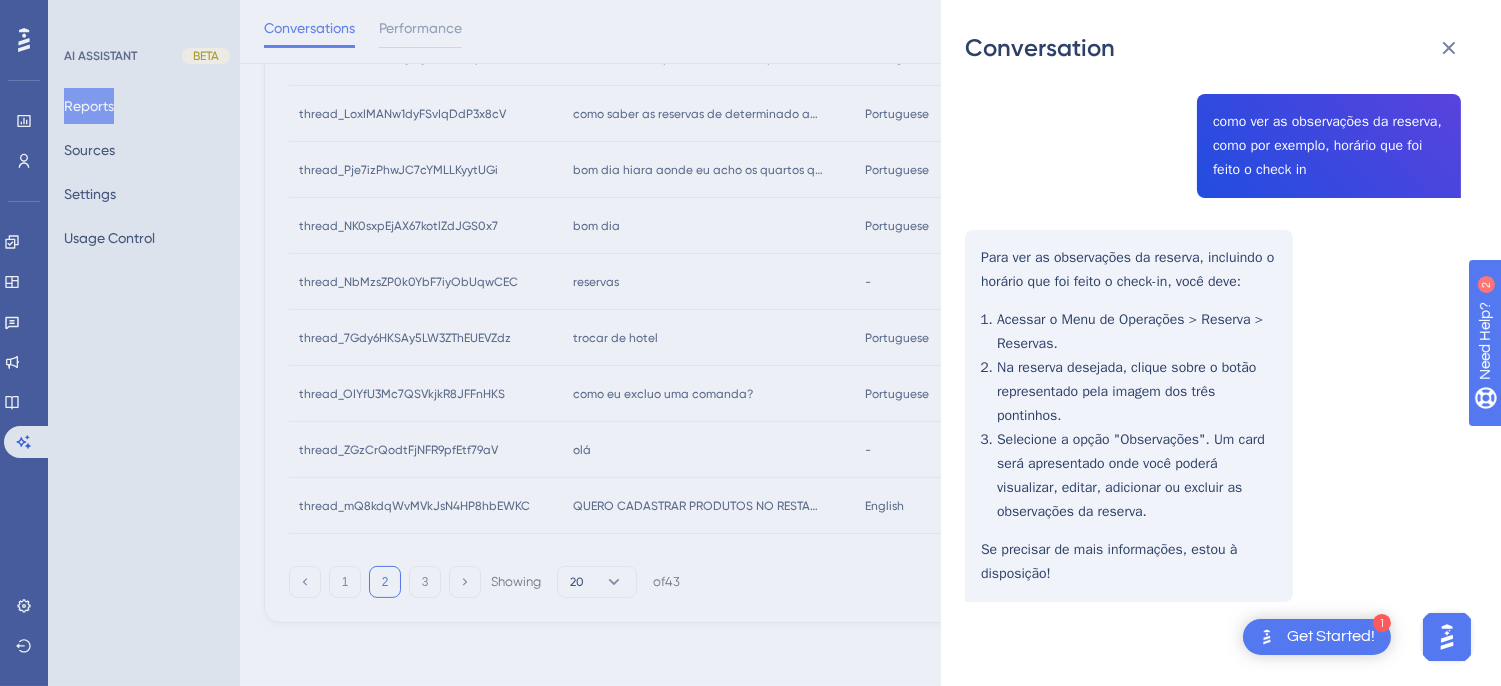 scroll, scrollTop: 0, scrollLeft: 0, axis: both 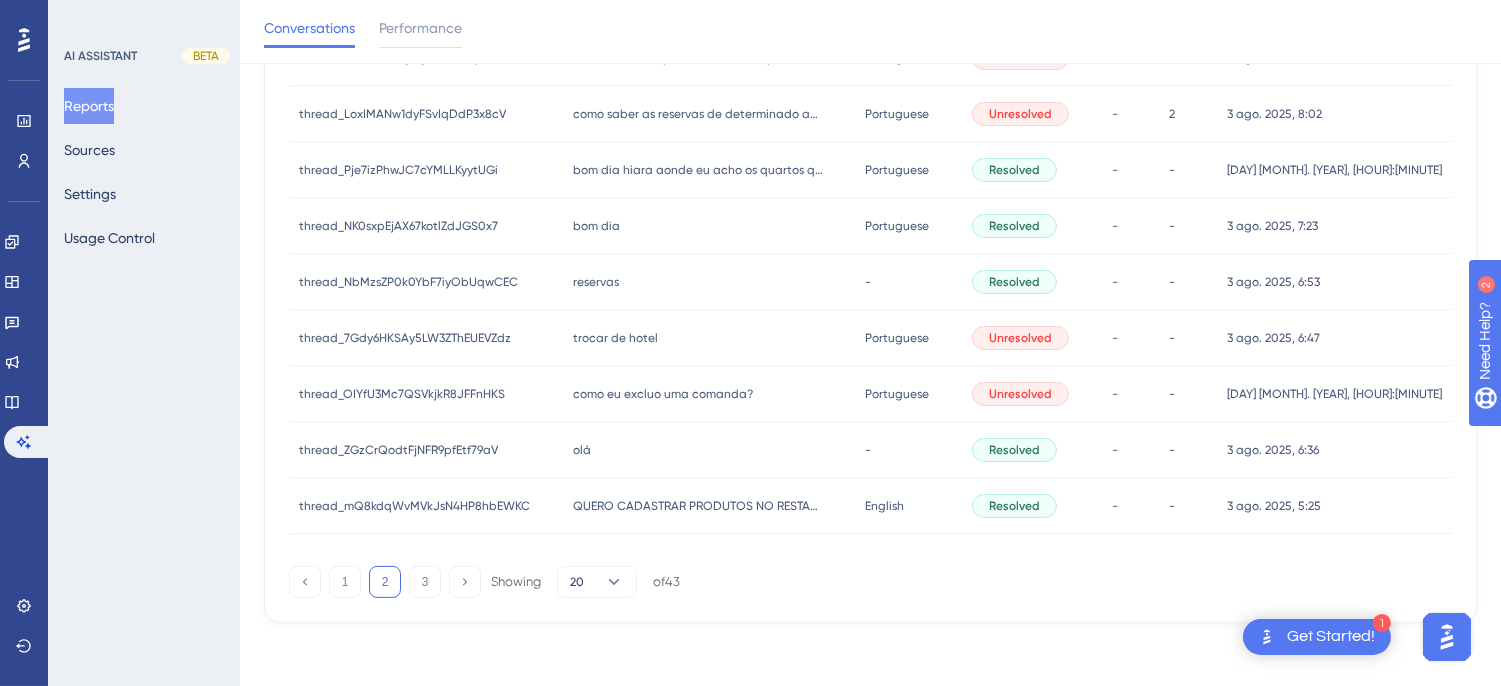 click on "reservas reservas" at bounding box center (738, 282) 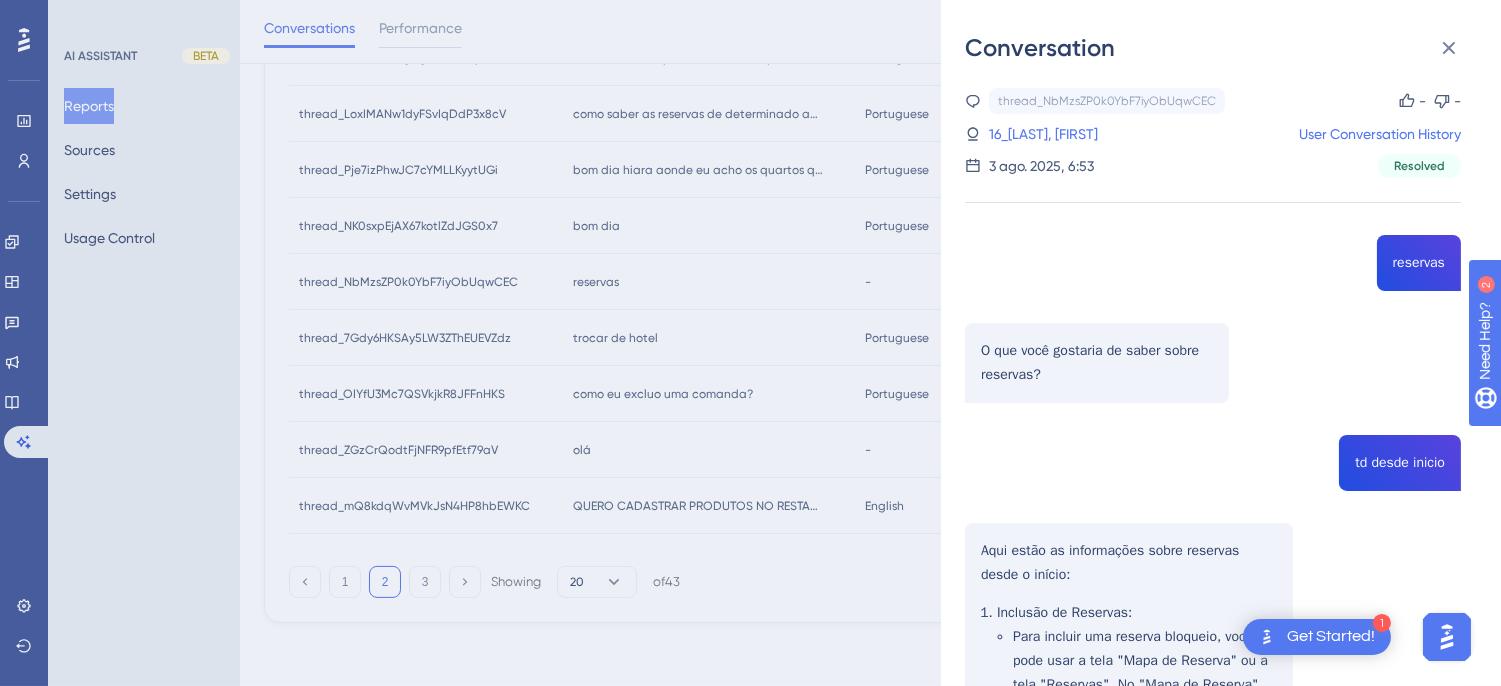 scroll, scrollTop: 222, scrollLeft: 0, axis: vertical 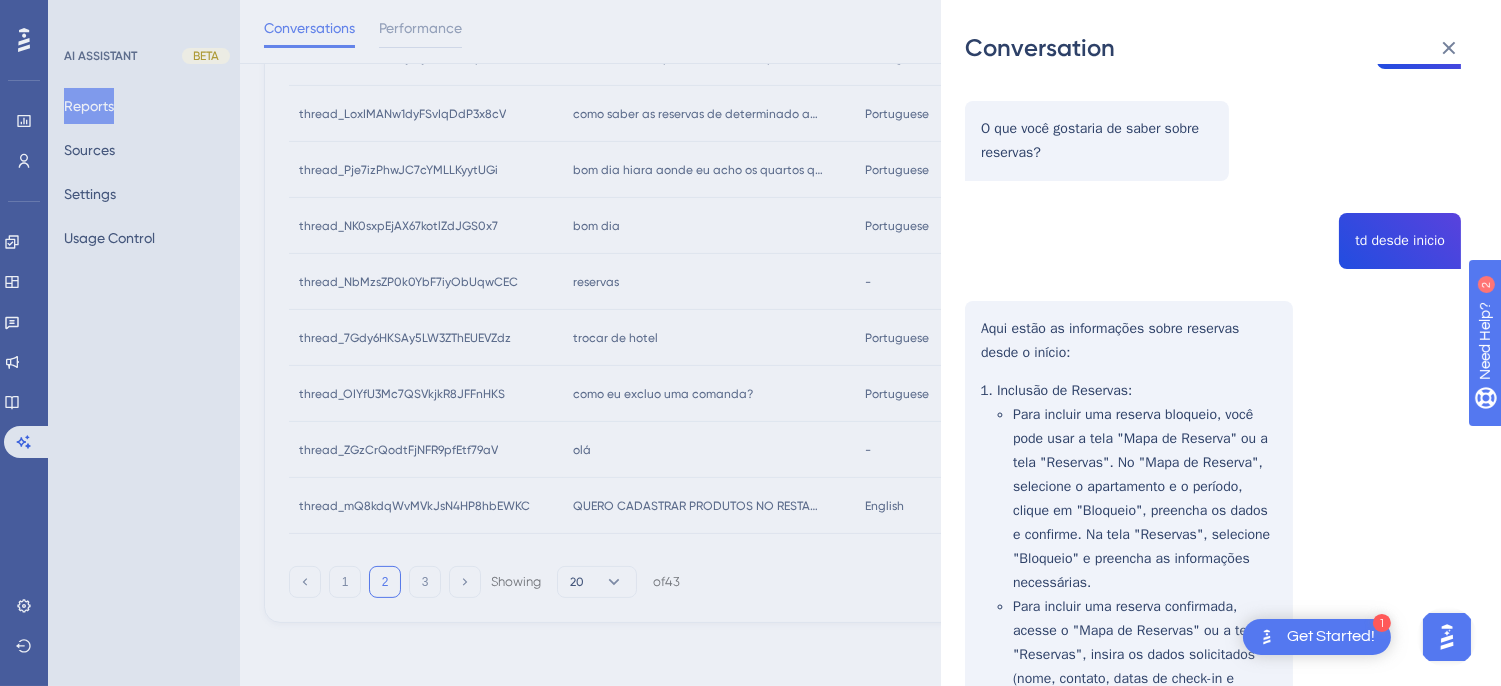 click on "thread_NbMzsZP0k0YbF7iyObUqwCEC Copy - - 16_Silva, Lorrane User Conversation History 3 ago. 2025,
6:53 Resolved reservas O que você gostaria de saber sobre reservas? td desde inicio Aqui estão as informações sobre reservas desde o início:
Inclusão de Reservas :
Para incluir uma reserva bloqueio, você pode usar a tela "Mapa de Reserva" ou a tela "Reservas". No "Mapa de Reserva", selecione o apartamento e o período, clique em "Bloqueio", preencha os dados e confirme. Na tela "Reservas", selecione "Bloqueio" e preencha as informações necessárias.
Para incluir uma reserva confirmada, acesse o "Mapa de Reservas" ou a tela "Reservas", insira os dados solicitados (nome, contato, datas de check-in e check-out, número de adultos e crianças) e confirme a reserva.
Central de Reservas :
Permite consultar e controlar reservas de vários empreendimentos em uma única tela. Você pode incluir novas reservas, editar reservas existentes e consultar informações específicas.
:" at bounding box center (1213, 656) 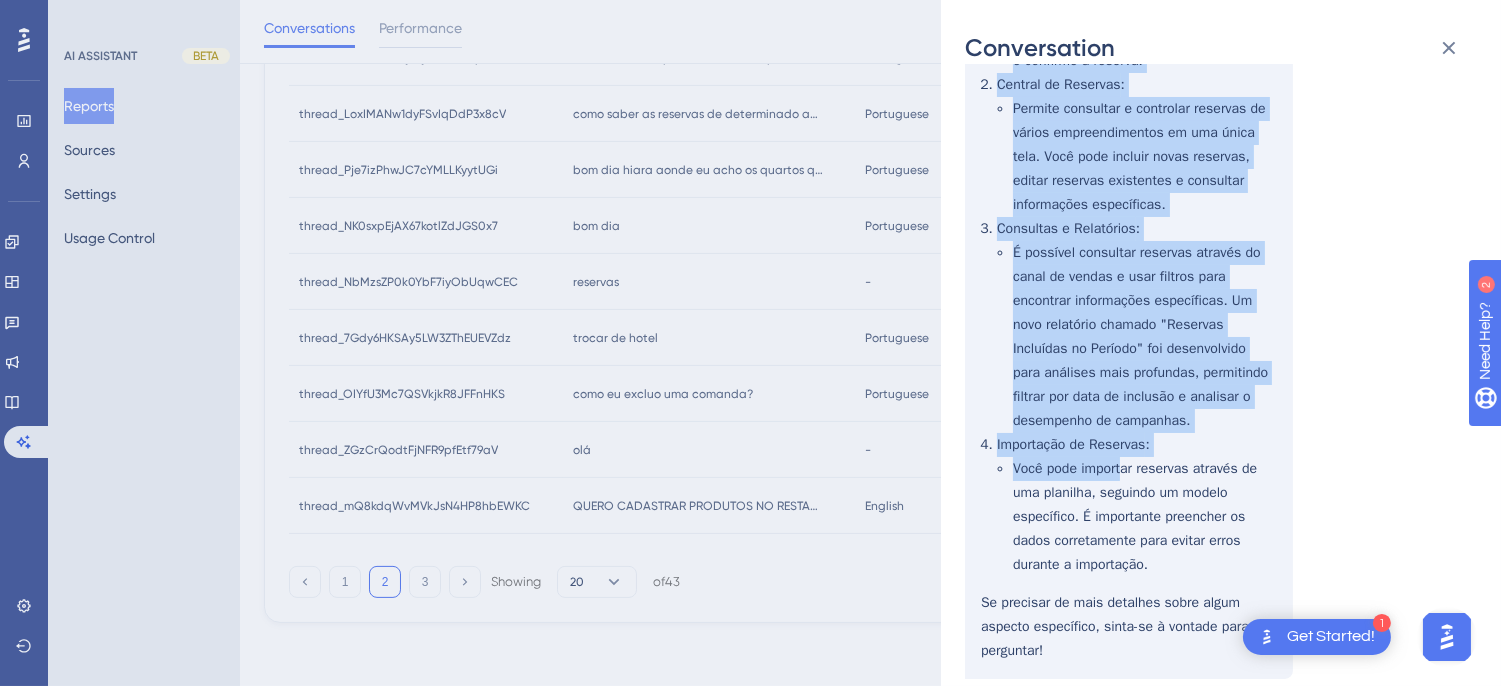 scroll, scrollTop: 965, scrollLeft: 0, axis: vertical 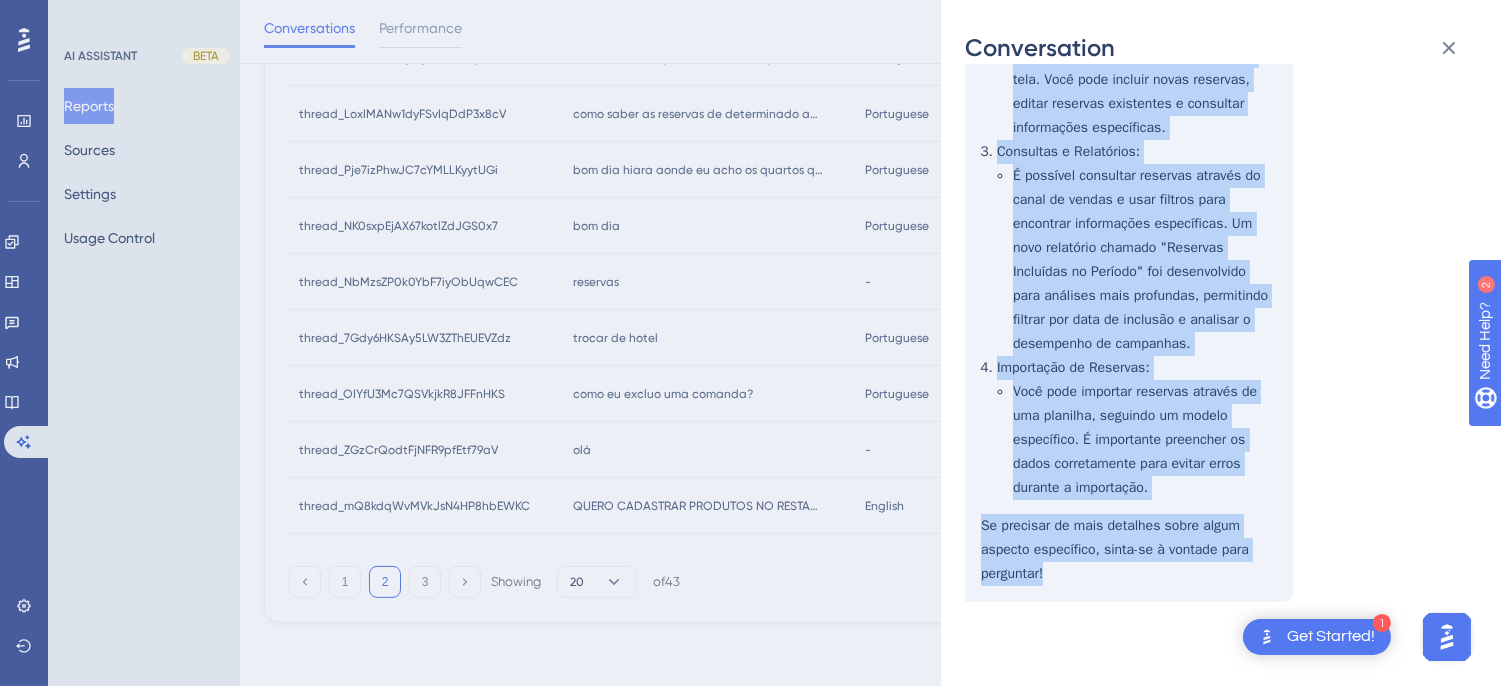 drag, startPoint x: 982, startPoint y: 324, endPoint x: 1058, endPoint y: 578, distance: 265.12637 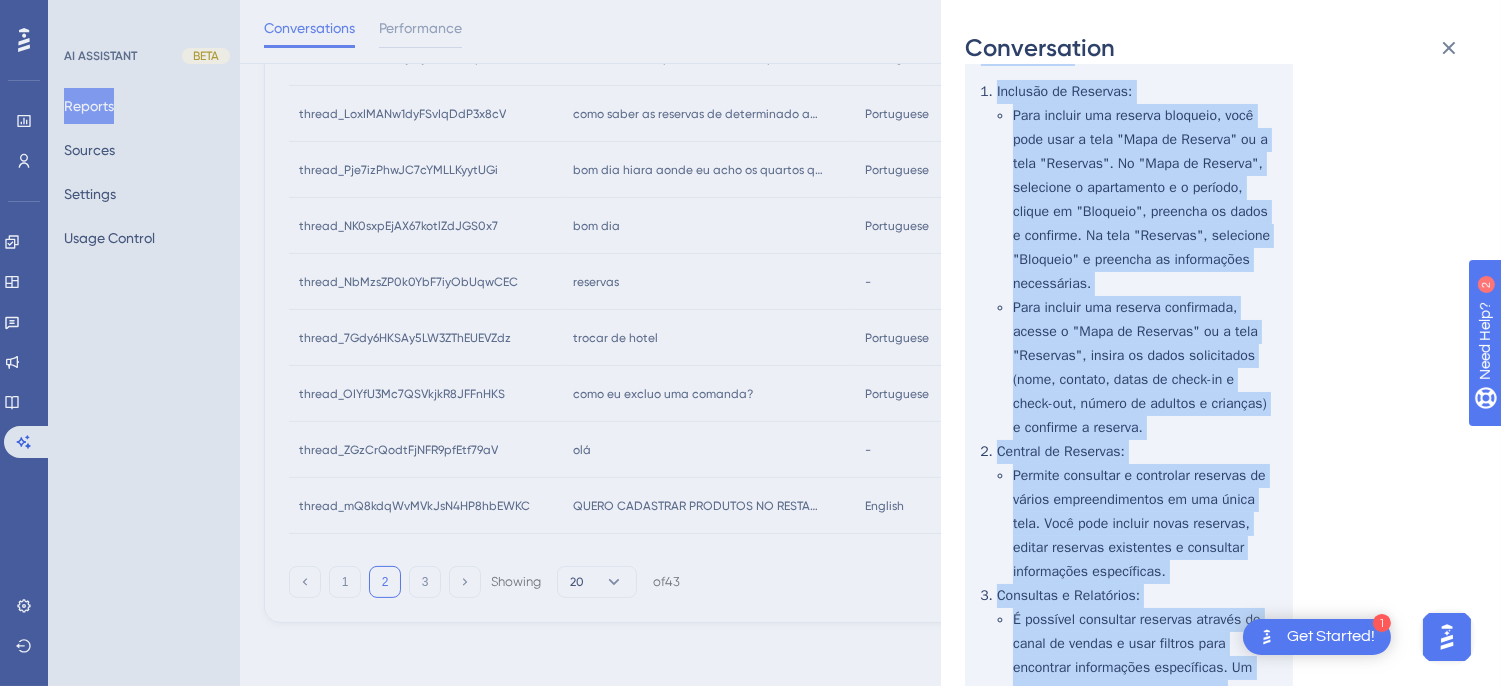 scroll, scrollTop: 298, scrollLeft: 0, axis: vertical 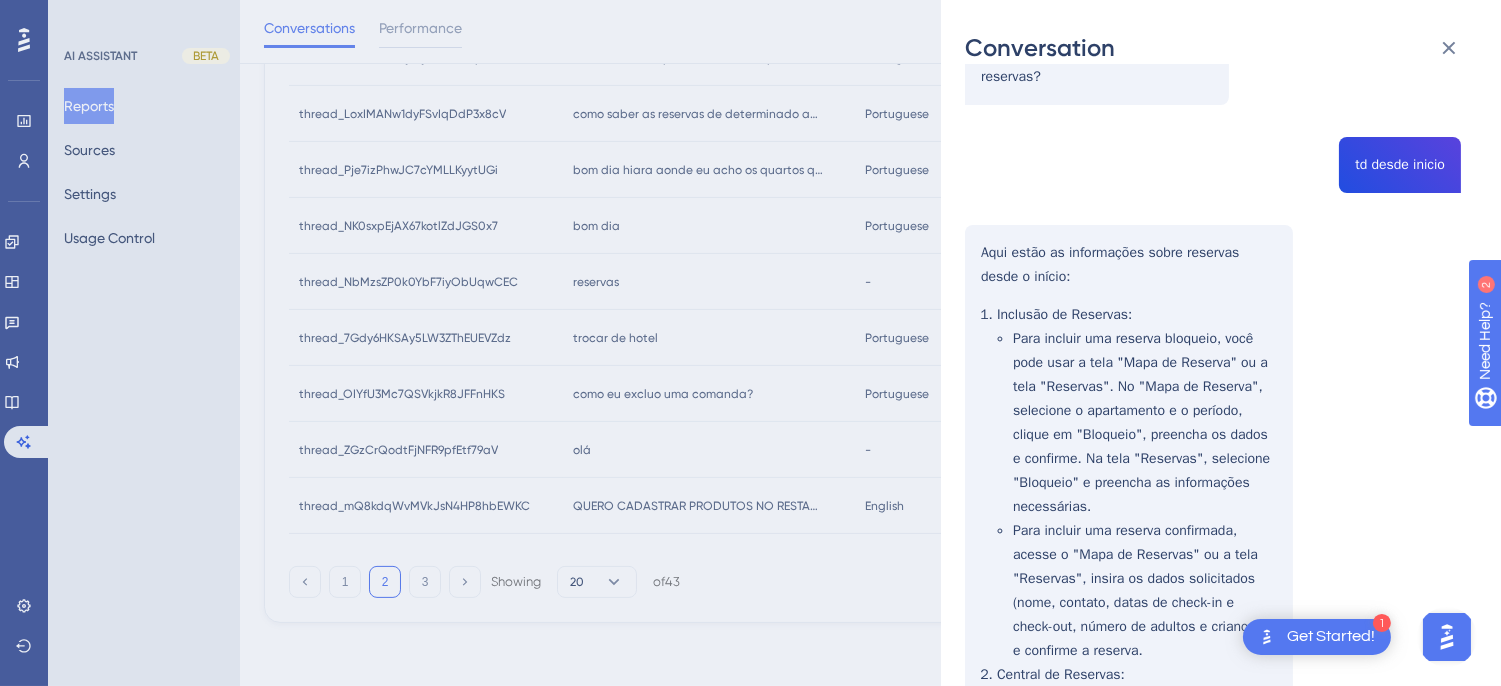 click on "thread_NbMzsZP0k0YbF7iyObUqwCEC Copy - - 16_Silva, Lorrane User Conversation History 3 ago. 2025,
6:53 Resolved reservas O que você gostaria de saber sobre reservas? td desde inicio Aqui estão as informações sobre reservas desde o início:
Inclusão de Reservas :
Para incluir uma reserva bloqueio, você pode usar a tela "Mapa de Reserva" ou a tela "Reservas". No "Mapa de Reserva", selecione o apartamento e o período, clique em "Bloqueio", preencha os dados e confirme. Na tela "Reservas", selecione "Bloqueio" e preencha as informações necessárias.
Para incluir uma reserva confirmada, acesse o "Mapa de Reservas" ou a tela "Reservas", insira os dados solicitados (nome, contato, datas de check-in e check-out, número de adultos e crianças) e confirme a reserva.
Central de Reservas :
Permite consultar e controlar reservas de vários empreendimentos em uma única tela. Você pode incluir novas reservas, editar reservas existentes e consultar informações específicas.
:" at bounding box center [1213, 580] 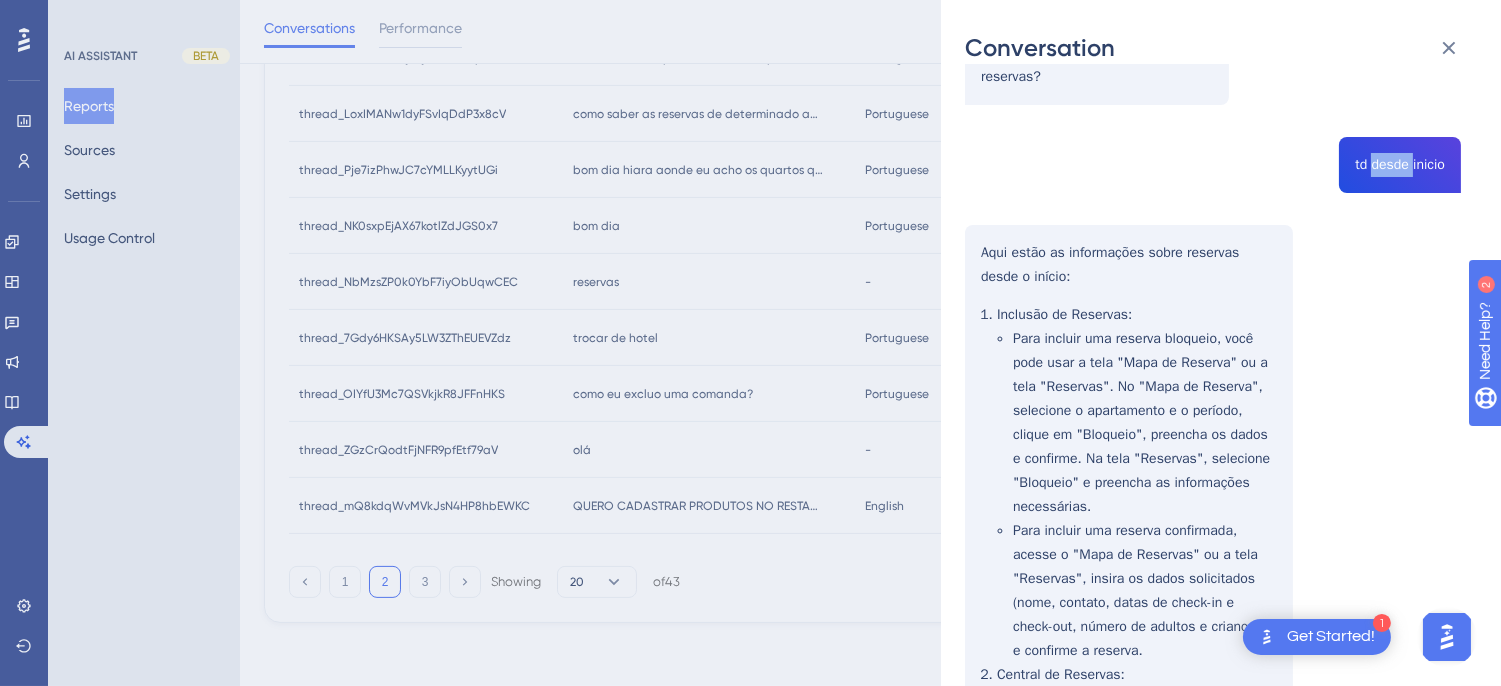 click on "thread_NbMzsZP0k0YbF7iyObUqwCEC Copy - - 16_Silva, Lorrane User Conversation History 3 ago. 2025,
6:53 Resolved reservas O que você gostaria de saber sobre reservas? td desde inicio Aqui estão as informações sobre reservas desde o início:
Inclusão de Reservas :
Para incluir uma reserva bloqueio, você pode usar a tela "Mapa de Reserva" ou a tela "Reservas". No "Mapa de Reserva", selecione o apartamento e o período, clique em "Bloqueio", preencha os dados e confirme. Na tela "Reservas", selecione "Bloqueio" e preencha as informações necessárias.
Para incluir uma reserva confirmada, acesse o "Mapa de Reservas" ou a tela "Reservas", insira os dados solicitados (nome, contato, datas de check-in e check-out, número de adultos e crianças) e confirme a reserva.
Central de Reservas :
Permite consultar e controlar reservas de vários empreendimentos em uma única tela. Você pode incluir novas reservas, editar reservas existentes e consultar informações específicas.
:" at bounding box center (1213, 580) 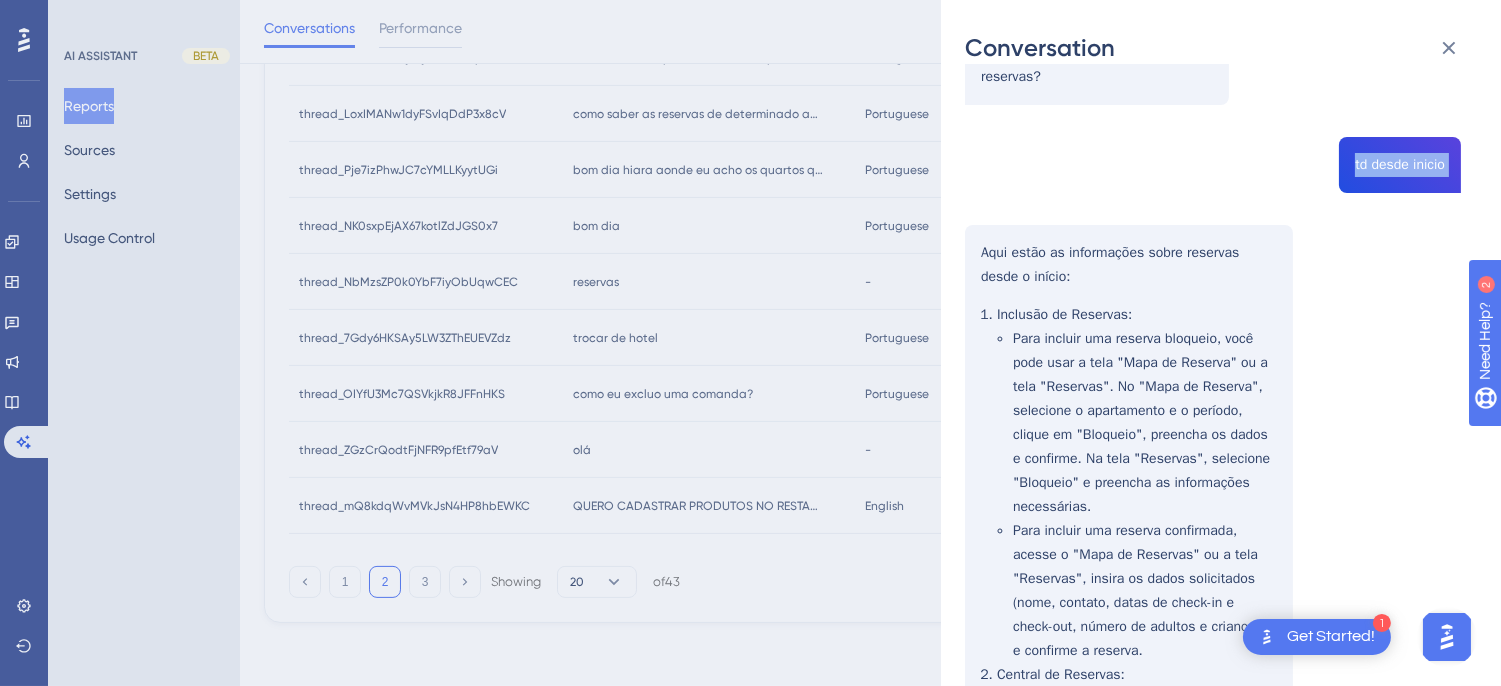 click on "thread_NbMzsZP0k0YbF7iyObUqwCEC Copy - - 16_Silva, Lorrane User Conversation History 3 ago. 2025,
6:53 Resolved reservas O que você gostaria de saber sobre reservas? td desde inicio Aqui estão as informações sobre reservas desde o início:
Inclusão de Reservas :
Para incluir uma reserva bloqueio, você pode usar a tela "Mapa de Reserva" ou a tela "Reservas". No "Mapa de Reserva", selecione o apartamento e o período, clique em "Bloqueio", preencha os dados e confirme. Na tela "Reservas", selecione "Bloqueio" e preencha as informações necessárias.
Para incluir uma reserva confirmada, acesse o "Mapa de Reservas" ou a tela "Reservas", insira os dados solicitados (nome, contato, datas de check-in e check-out, número de adultos e crianças) e confirme a reserva.
Central de Reservas :
Permite consultar e controlar reservas de vários empreendimentos em uma única tela. Você pode incluir novas reservas, editar reservas existentes e consultar informações específicas.
:" at bounding box center [1213, 580] 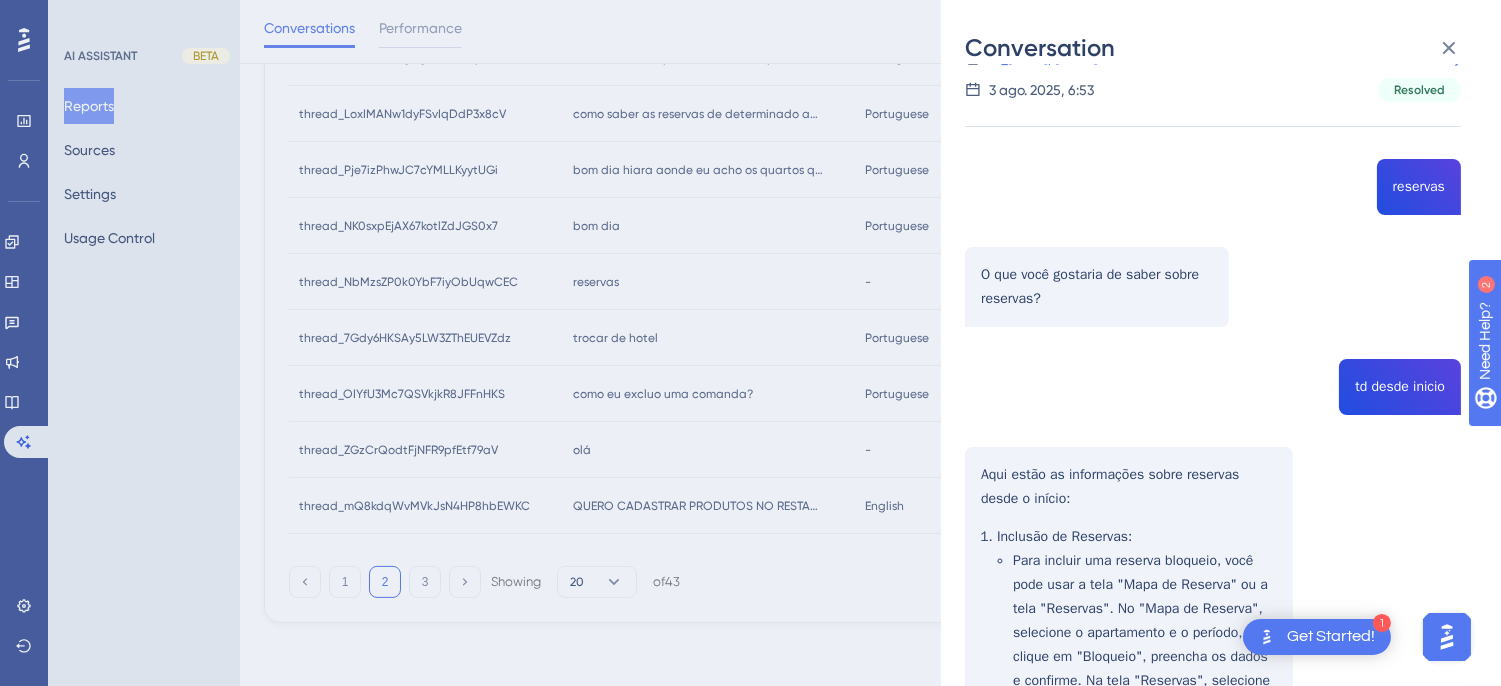 click on "thread_NbMzsZP0k0YbF7iyObUqwCEC Copy - - 16_Silva, Lorrane User Conversation History 3 ago. 2025,
6:53 Resolved reservas O que você gostaria de saber sobre reservas? td desde inicio Aqui estão as informações sobre reservas desde o início:
Inclusão de Reservas :
Para incluir uma reserva bloqueio, você pode usar a tela "Mapa de Reserva" ou a tela "Reservas". No "Mapa de Reserva", selecione o apartamento e o período, clique em "Bloqueio", preencha os dados e confirme. Na tela "Reservas", selecione "Bloqueio" e preencha as informações necessárias.
Para incluir uma reserva confirmada, acesse o "Mapa de Reservas" ou a tela "Reservas", insira os dados solicitados (nome, contato, datas de check-in e check-out, número de adultos e crianças) e confirme a reserva.
Central de Reservas :
Permite consultar e controlar reservas de vários empreendimentos em uma única tela. Você pode incluir novas reservas, editar reservas existentes e consultar informações específicas.
:" at bounding box center [1213, 802] 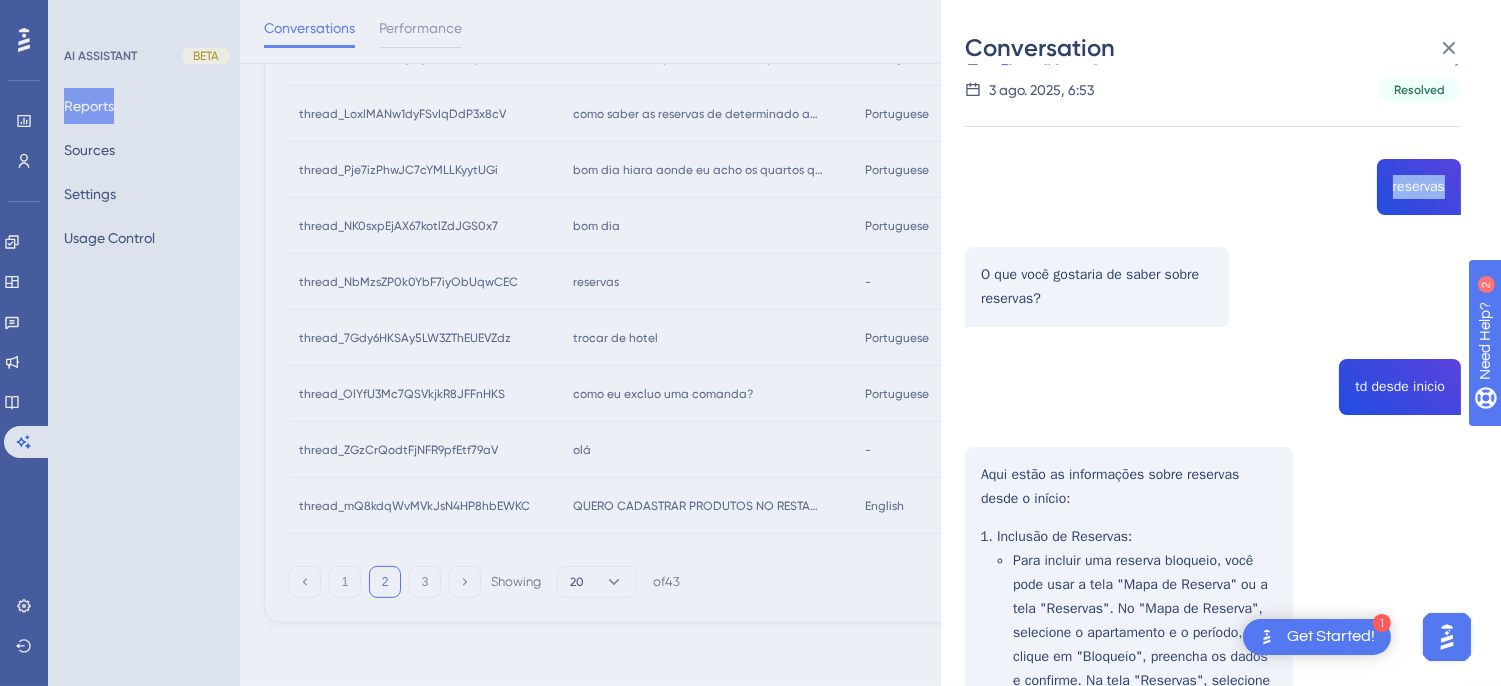 click on "thread_NbMzsZP0k0YbF7iyObUqwCEC Copy - - 16_Silva, Lorrane User Conversation History 3 ago. 2025,
6:53 Resolved reservas O que você gostaria de saber sobre reservas? td desde inicio Aqui estão as informações sobre reservas desde o início:
Inclusão de Reservas :
Para incluir uma reserva bloqueio, você pode usar a tela "Mapa de Reserva" ou a tela "Reservas". No "Mapa de Reserva", selecione o apartamento e o período, clique em "Bloqueio", preencha os dados e confirme. Na tela "Reservas", selecione "Bloqueio" e preencha as informações necessárias.
Para incluir uma reserva confirmada, acesse o "Mapa de Reservas" ou a tela "Reservas", insira os dados solicitados (nome, contato, datas de check-in e check-out, número de adultos e crianças) e confirme a reserva.
Central de Reservas :
Permite consultar e controlar reservas de vários empreendimentos em uma única tela. Você pode incluir novas reservas, editar reservas existentes e consultar informações específicas.
:" at bounding box center [1213, 802] 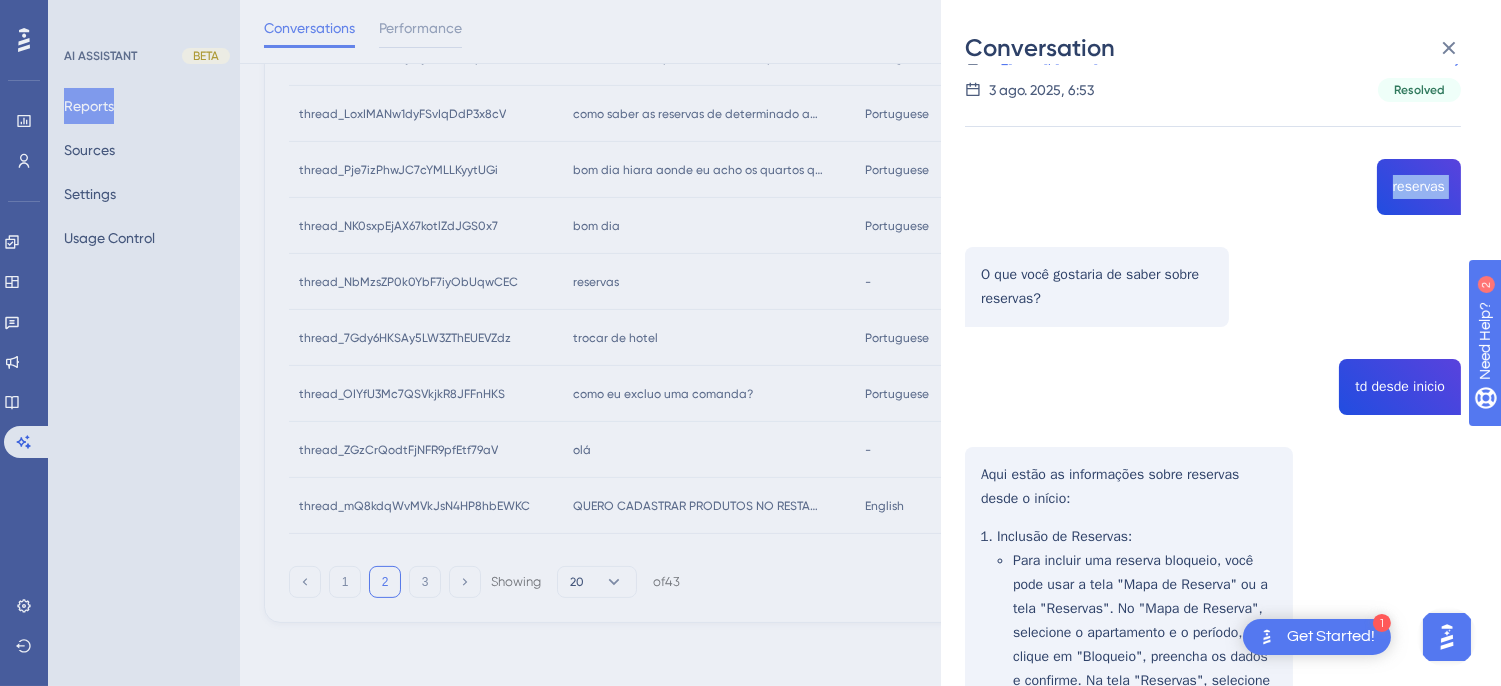 click on "thread_NbMzsZP0k0YbF7iyObUqwCEC Copy - - 16_Silva, Lorrane User Conversation History 3 ago. 2025,
6:53 Resolved reservas O que você gostaria de saber sobre reservas? td desde inicio Aqui estão as informações sobre reservas desde o início:
Inclusão de Reservas :
Para incluir uma reserva bloqueio, você pode usar a tela "Mapa de Reserva" ou a tela "Reservas". No "Mapa de Reserva", selecione o apartamento e o período, clique em "Bloqueio", preencha os dados e confirme. Na tela "Reservas", selecione "Bloqueio" e preencha as informações necessárias.
Para incluir uma reserva confirmada, acesse o "Mapa de Reservas" ou a tela "Reservas", insira os dados solicitados (nome, contato, datas de check-in e check-out, número de adultos e crianças) e confirme a reserva.
Central de Reservas :
Permite consultar e controlar reservas de vários empreendimentos em uma única tela. Você pode incluir novas reservas, editar reservas existentes e consultar informações específicas.
:" at bounding box center (1213, 802) 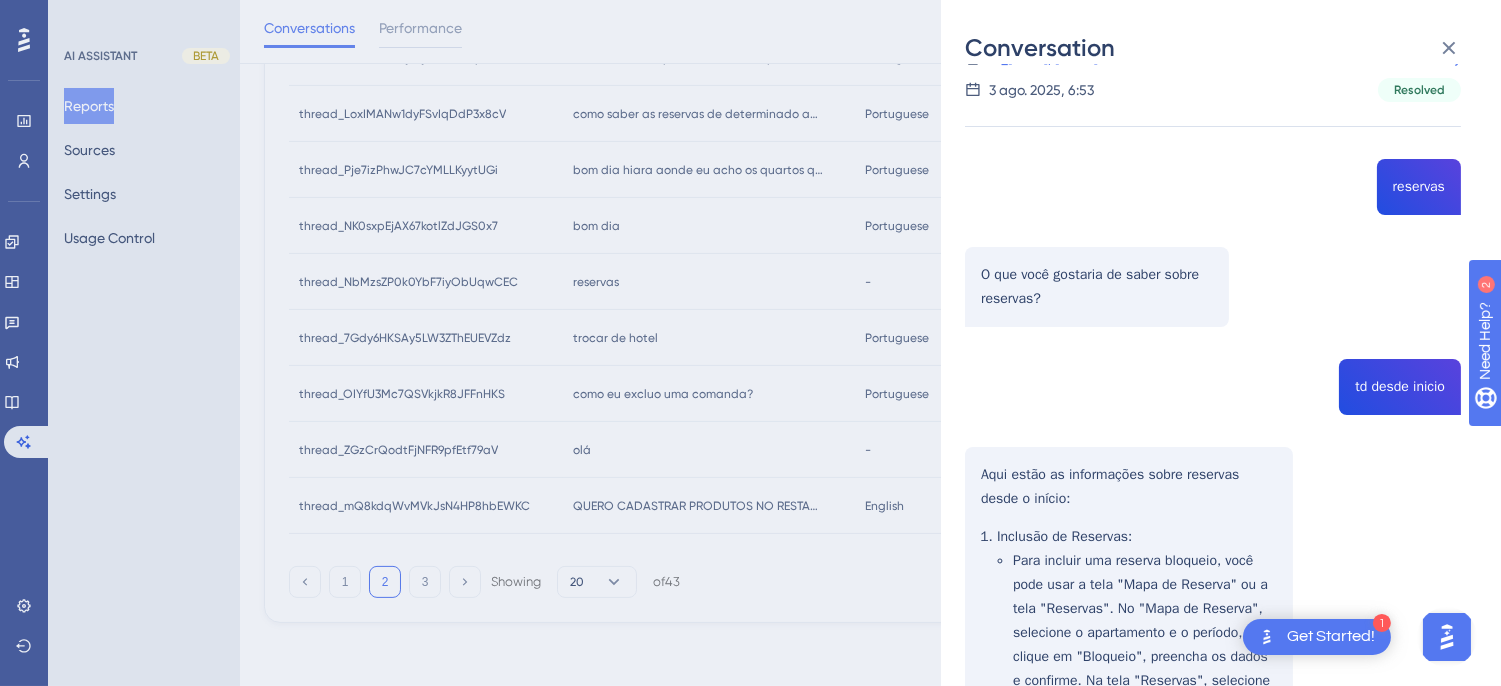 click on "thread_NbMzsZP0k0YbF7iyObUqwCEC Copy - - 16_Silva, Lorrane User Conversation History 3 ago. 2025,
6:53 Resolved reservas O que você gostaria de saber sobre reservas? td desde inicio Aqui estão as informações sobre reservas desde o início:
Inclusão de Reservas :
Para incluir uma reserva bloqueio, você pode usar a tela "Mapa de Reserva" ou a tela "Reservas". No "Mapa de Reserva", selecione o apartamento e o período, clique em "Bloqueio", preencha os dados e confirme. Na tela "Reservas", selecione "Bloqueio" e preencha as informações necessárias.
Para incluir uma reserva confirmada, acesse o "Mapa de Reservas" ou a tela "Reservas", insira os dados solicitados (nome, contato, datas de check-in e check-out, número de adultos e crianças) e confirme a reserva.
Central de Reservas :
Permite consultar e controlar reservas de vários empreendimentos em uma única tela. Você pode incluir novas reservas, editar reservas existentes e consultar informações específicas.
:" at bounding box center [1213, 802] 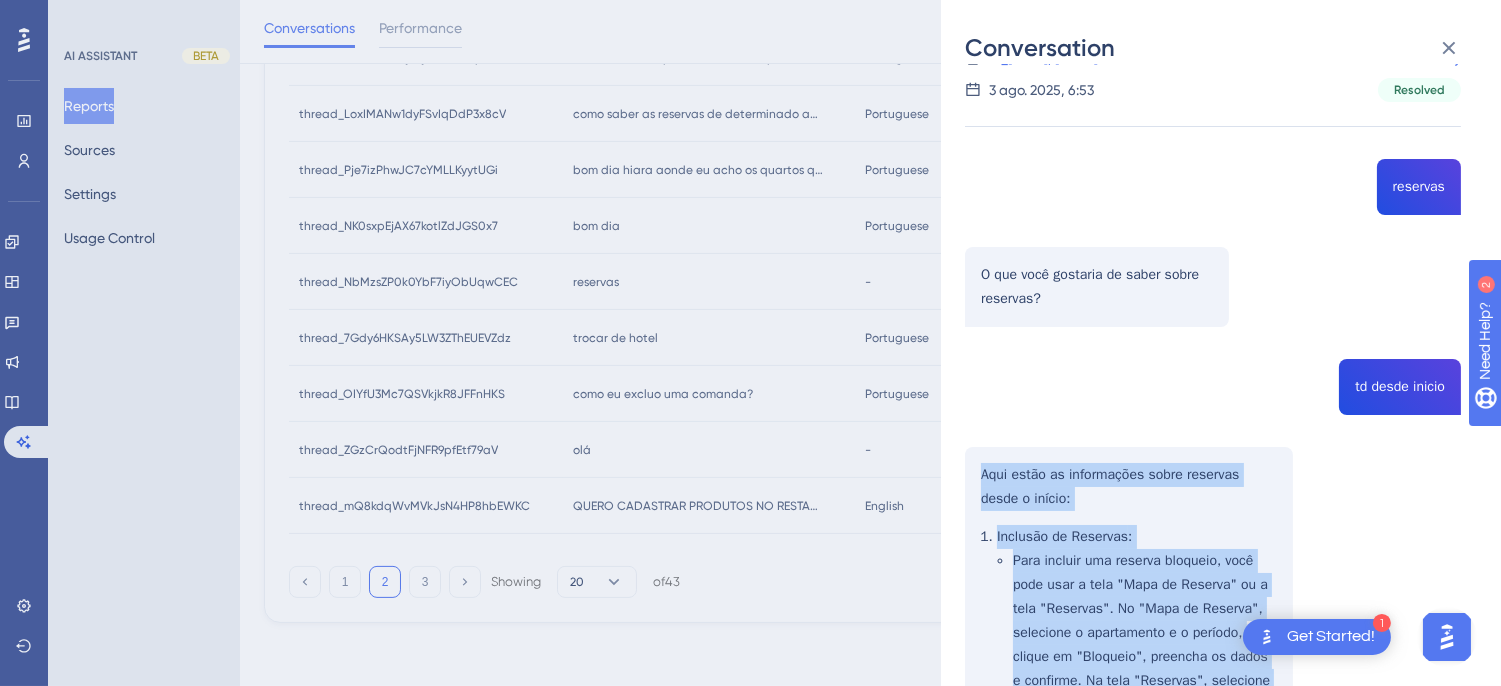 scroll, scrollTop: 965, scrollLeft: 0, axis: vertical 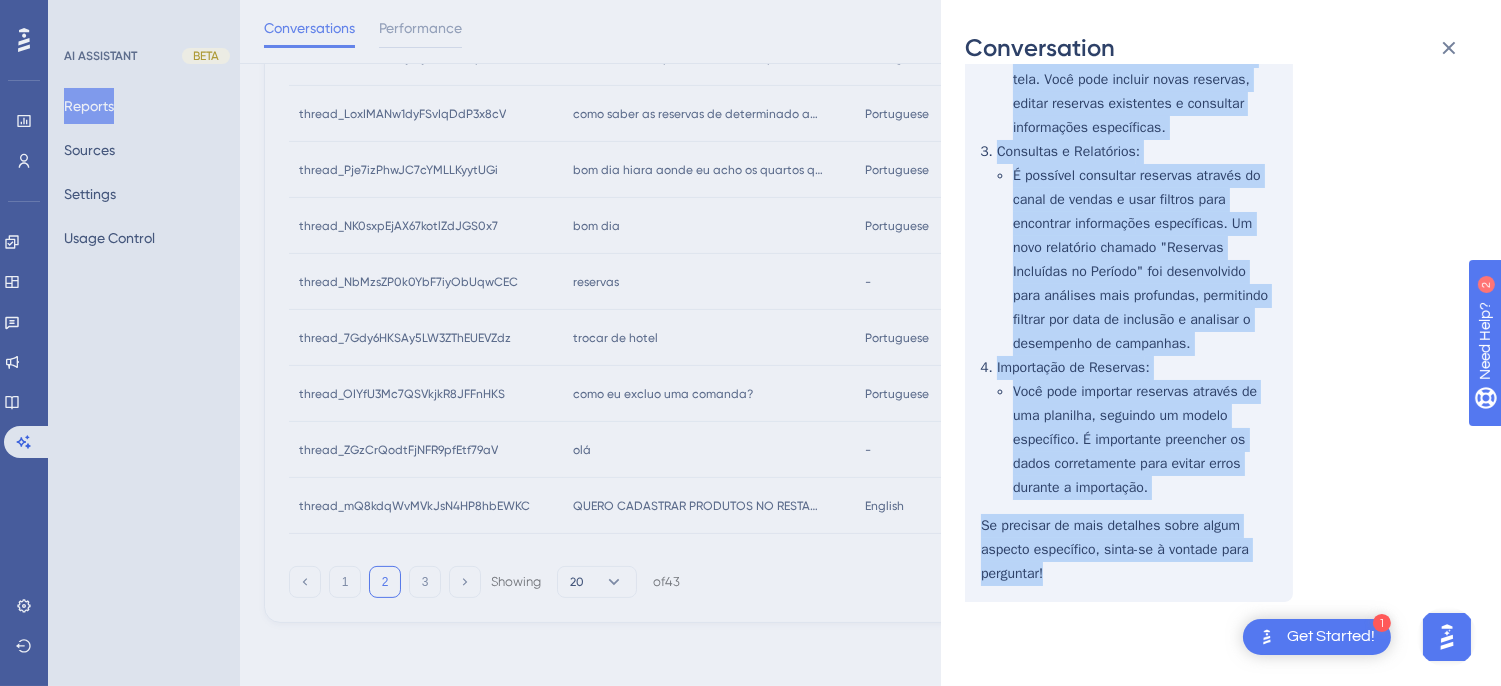 drag, startPoint x: 975, startPoint y: 470, endPoint x: 1164, endPoint y: 571, distance: 214.29419 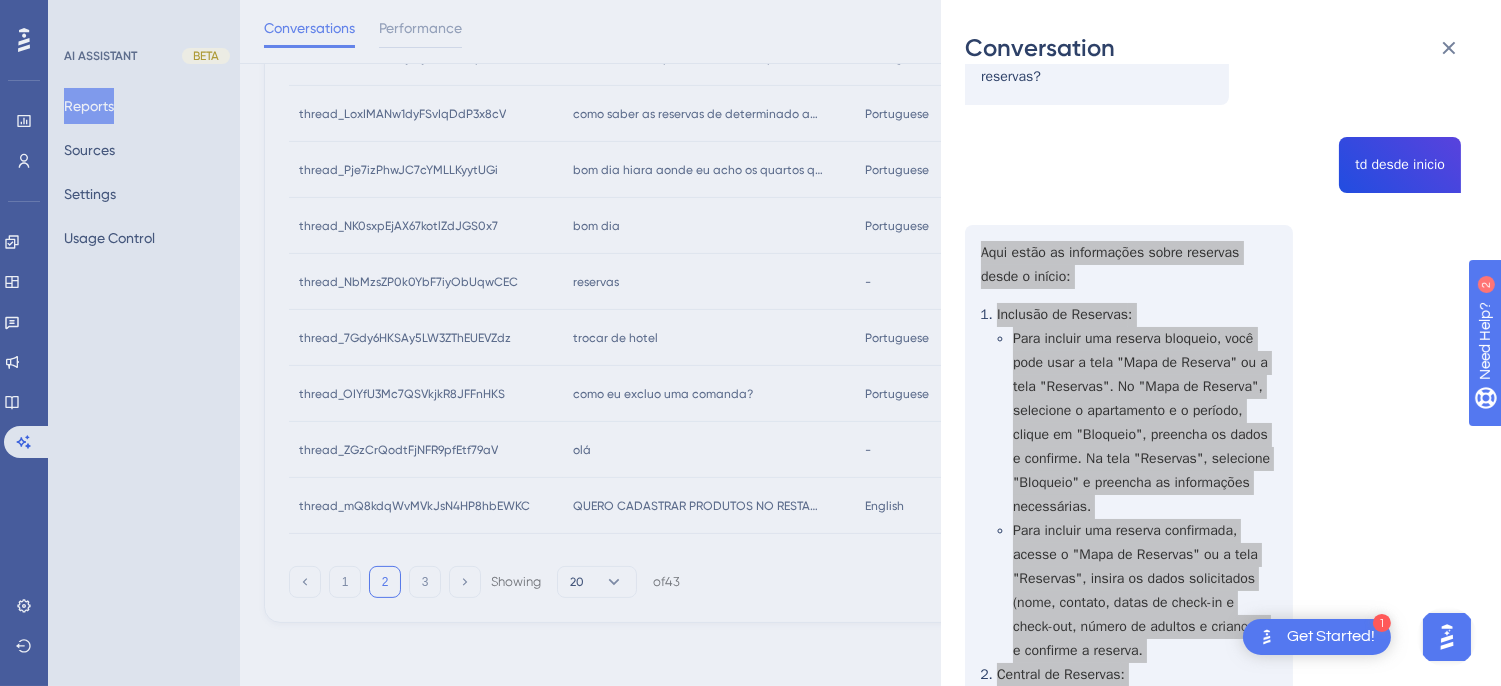scroll, scrollTop: 0, scrollLeft: 0, axis: both 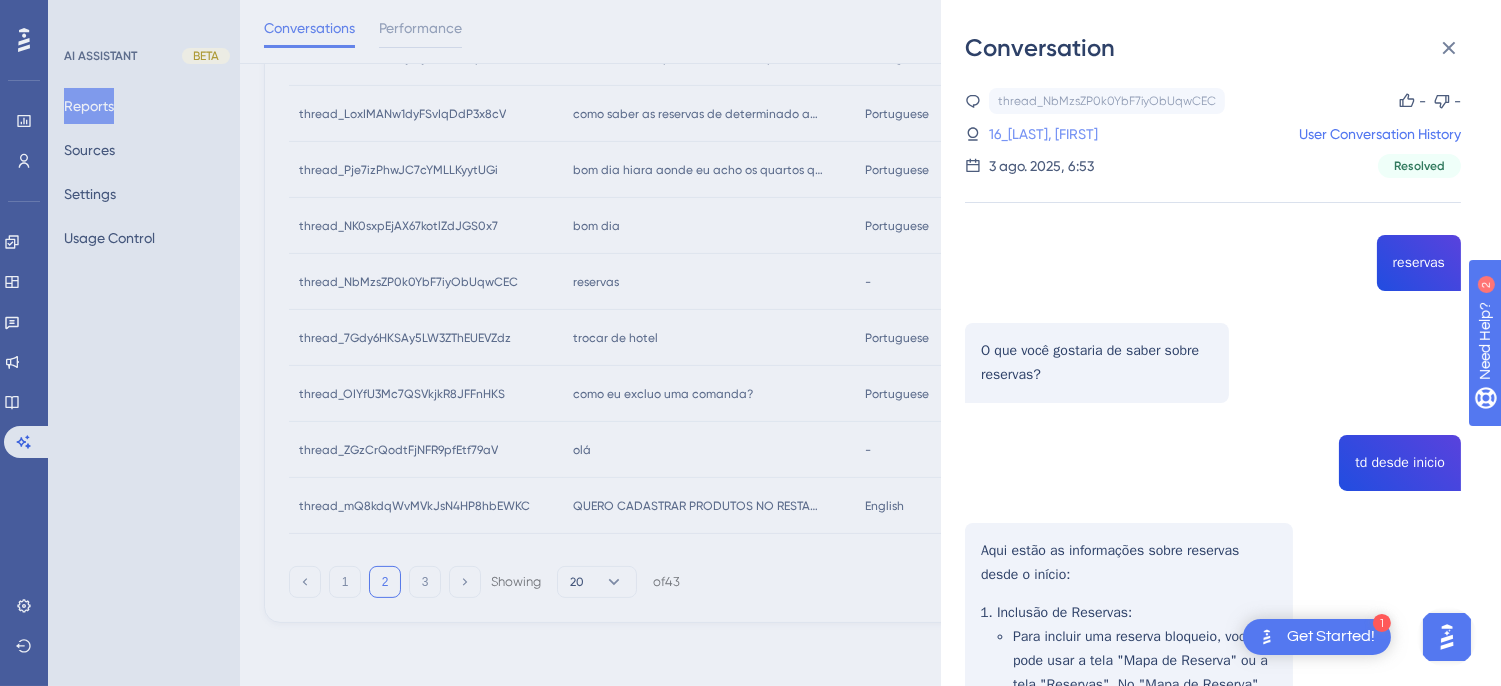 click on "16_Silva, Lorrane" at bounding box center (1110, 134) 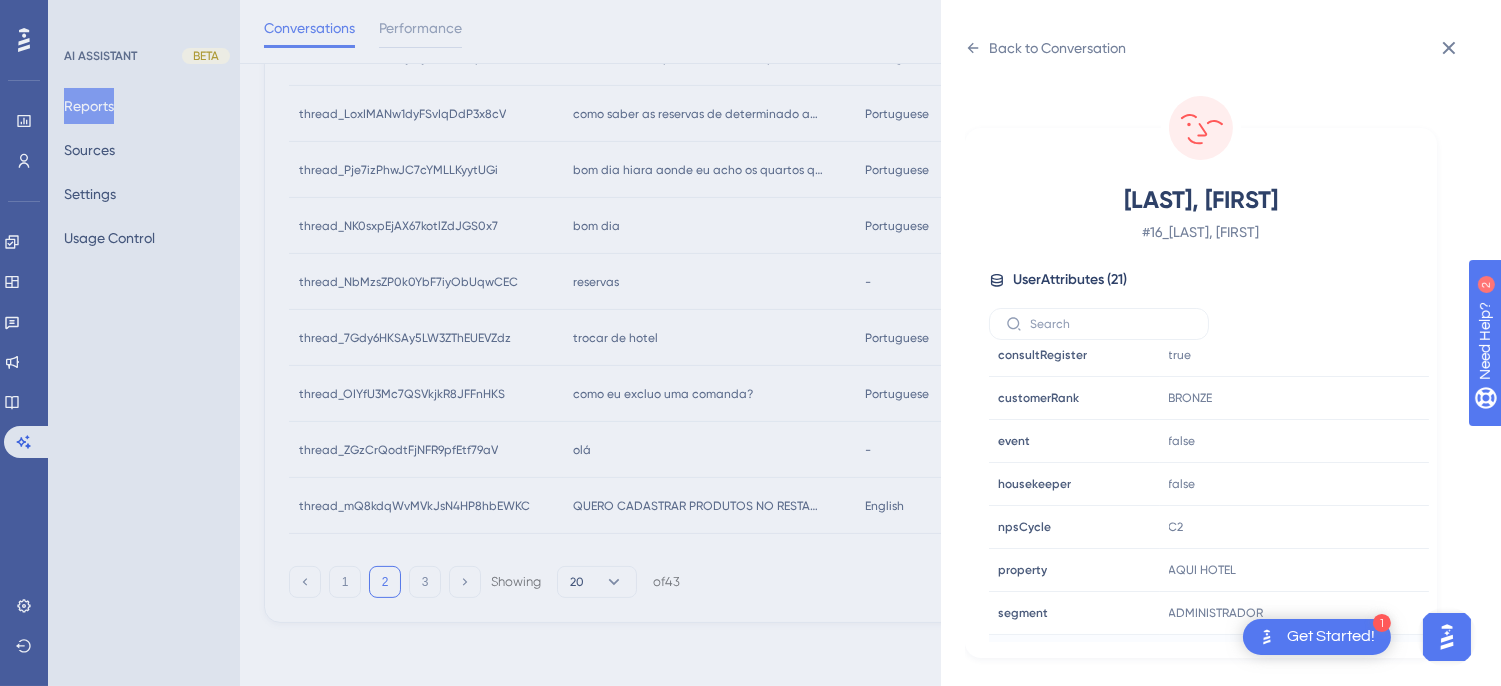 scroll, scrollTop: 610, scrollLeft: 0, axis: vertical 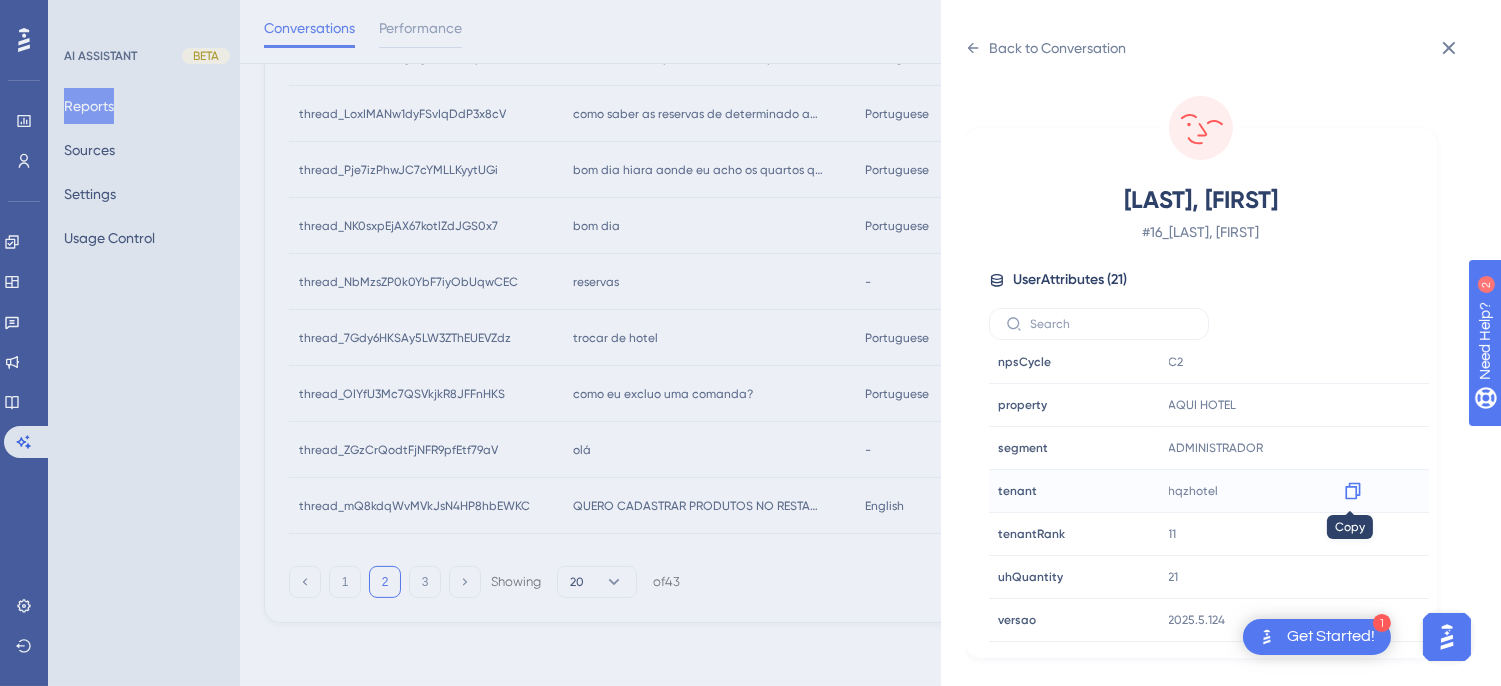 click at bounding box center [1353, 491] 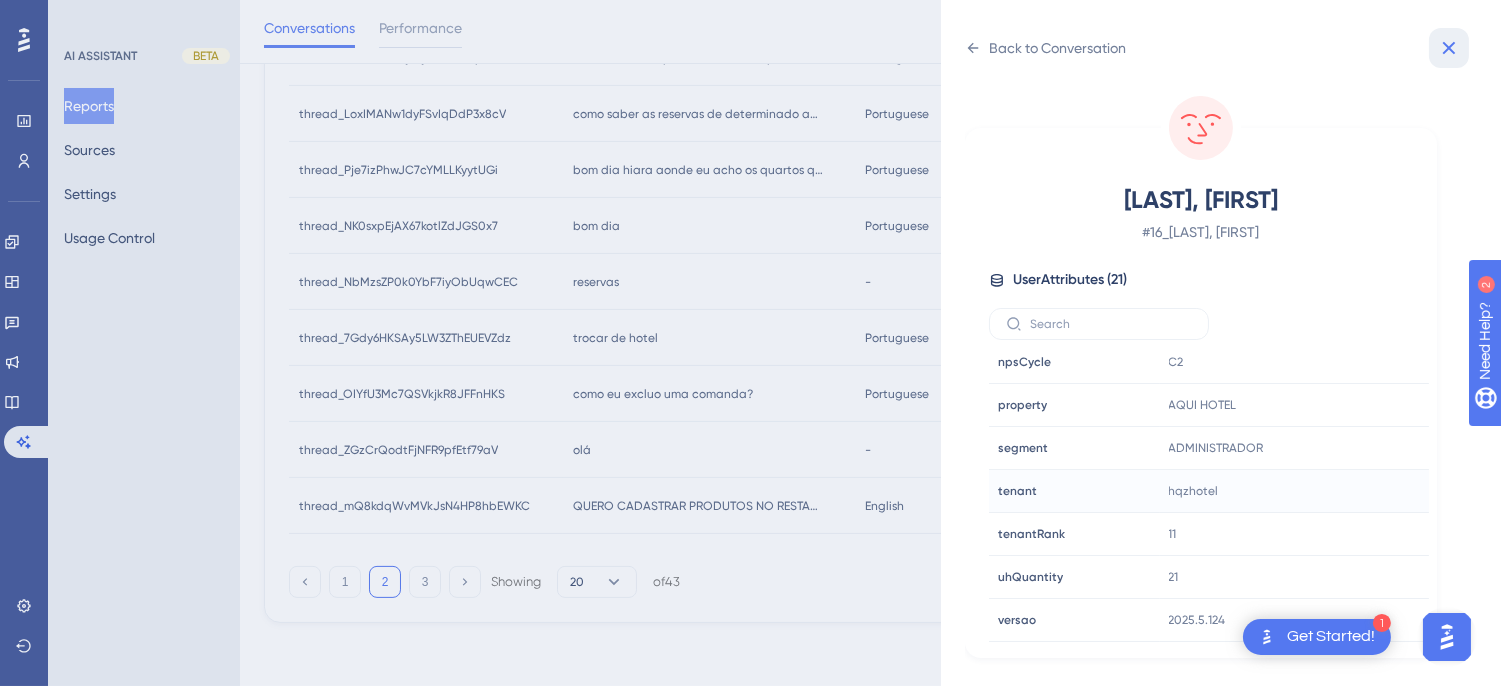 drag, startPoint x: 1448, startPoint y: 45, endPoint x: 1056, endPoint y: 65, distance: 392.5099 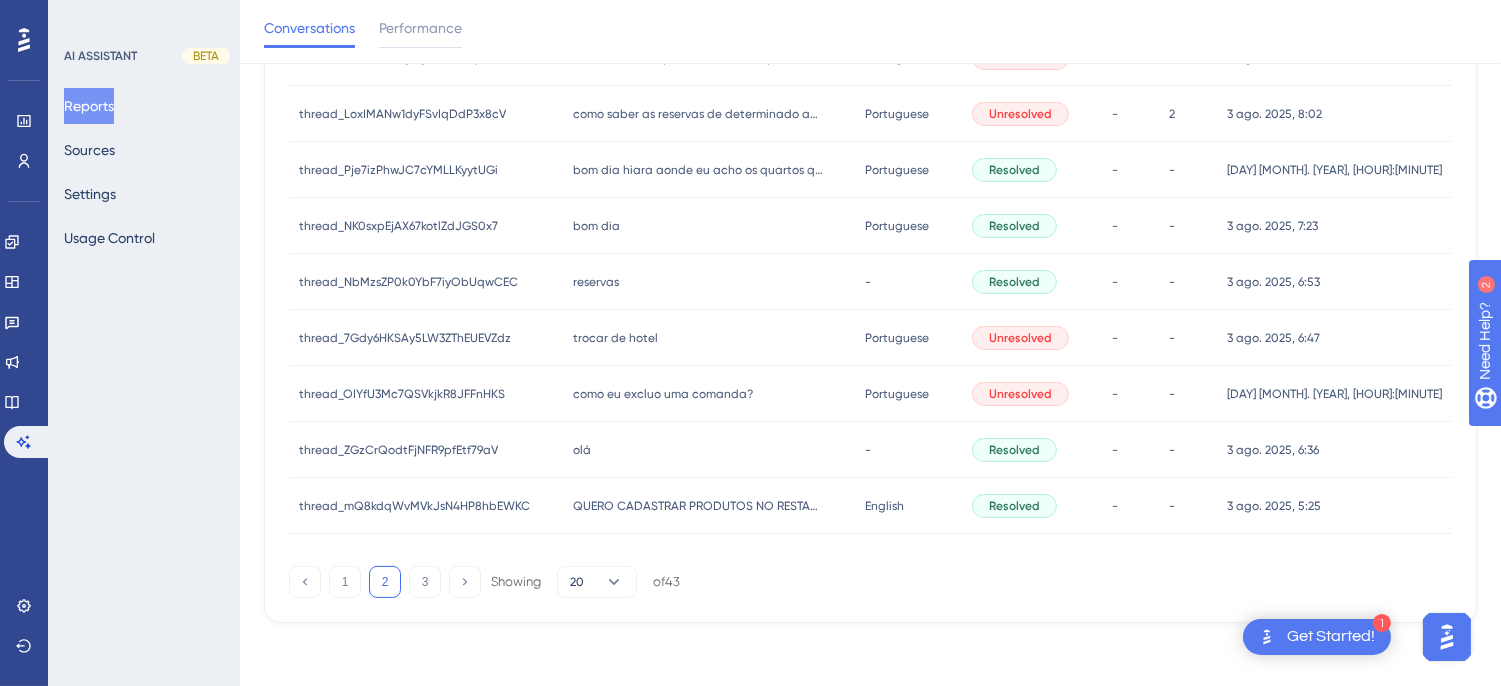 click on "trocar de hotel" at bounding box center [634, 338] 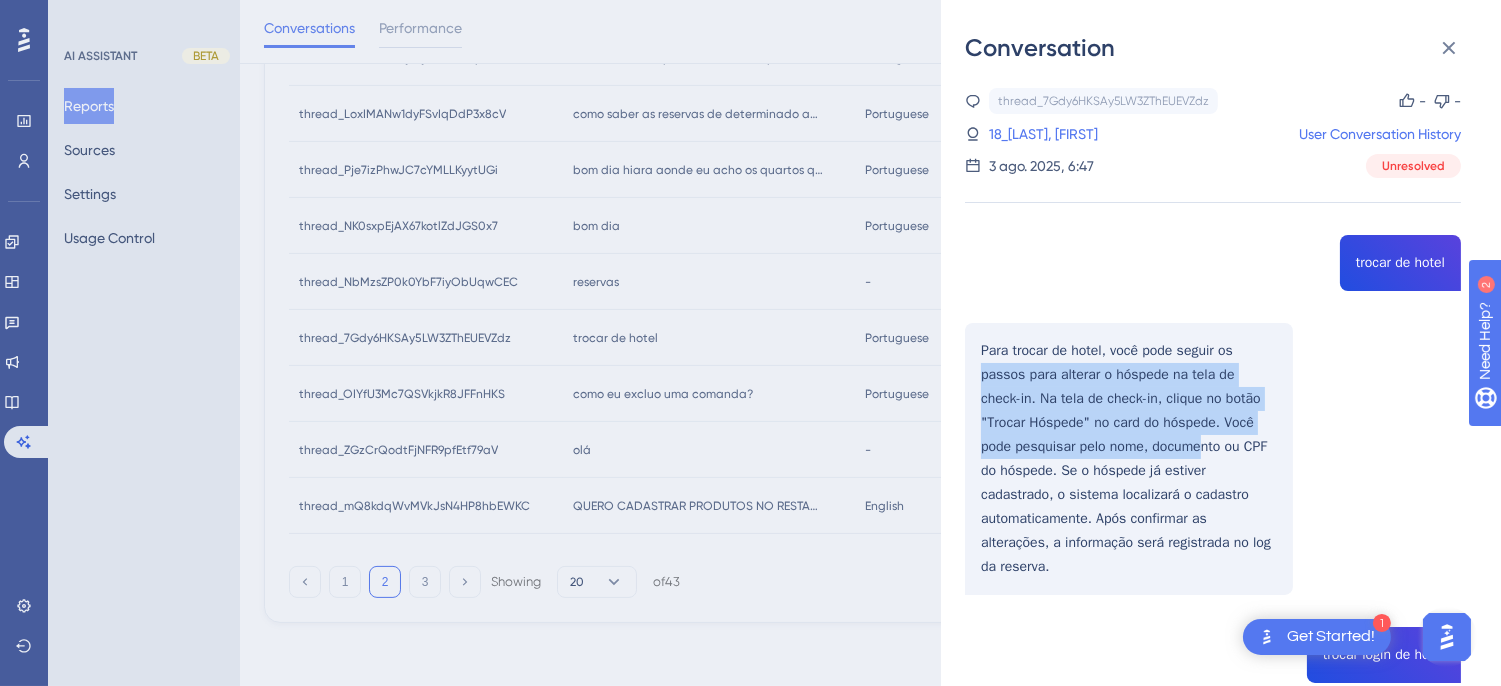 drag, startPoint x: 980, startPoint y: 385, endPoint x: 1168, endPoint y: 438, distance: 195.32793 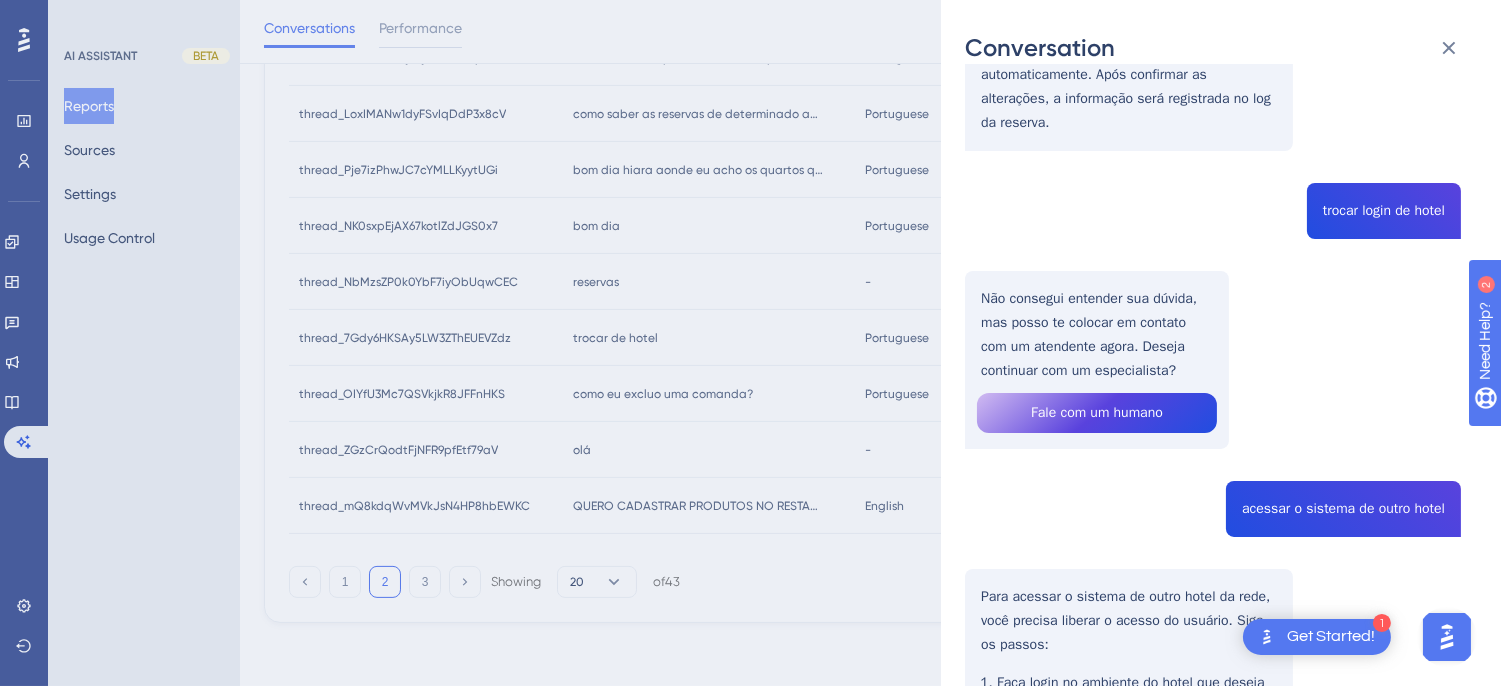 scroll, scrollTop: 222, scrollLeft: 0, axis: vertical 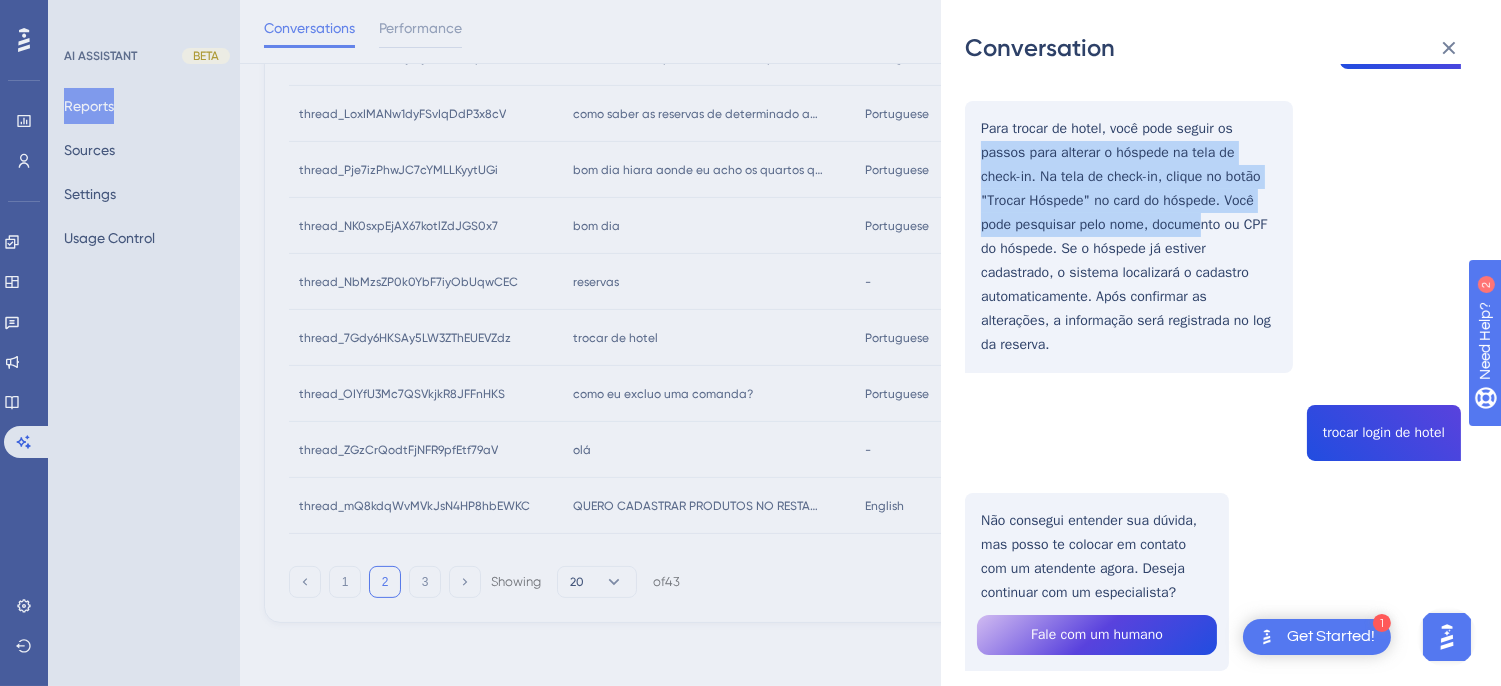 click on "thread_7Gdy6HKSAy5LW3ZThEUEVZdz Copy - - 18_Cândido, Wagner User Conversation History 3 ago. 2025,
6:47 Unresolved trocar de hotel Para trocar de hotel, você pode seguir os passos para alterar o hóspede na tela de check-in. Na tela de check-in, clique no botão "Trocar Hóspede" no card do hóspede. Você pode pesquisar pelo nome, documento ou CPF do hóspede. Se o hóspede já estiver cadastrado, o sistema localizará o cadastro automaticamente. Após confirmar as alterações, a informação será registrada no log da reserva. trocar login de hotel Não consegui entender sua dúvida, mas posso te colocar em contato com um atendente agora. Deseja continuar com um especialista? Fale com um humano acessar o sistema de outro hotel Para acessar o sistema de outro hotel da rede, você precisa liberar o acesso do usuário. Siga os passos:
Faça login no ambiente do hotel que deseja liberar o acesso.
Vá em Menu de Configurações > Hotel > Hotéis.
Clique no botão de editar (ícone de lápis)." at bounding box center [1213, 577] 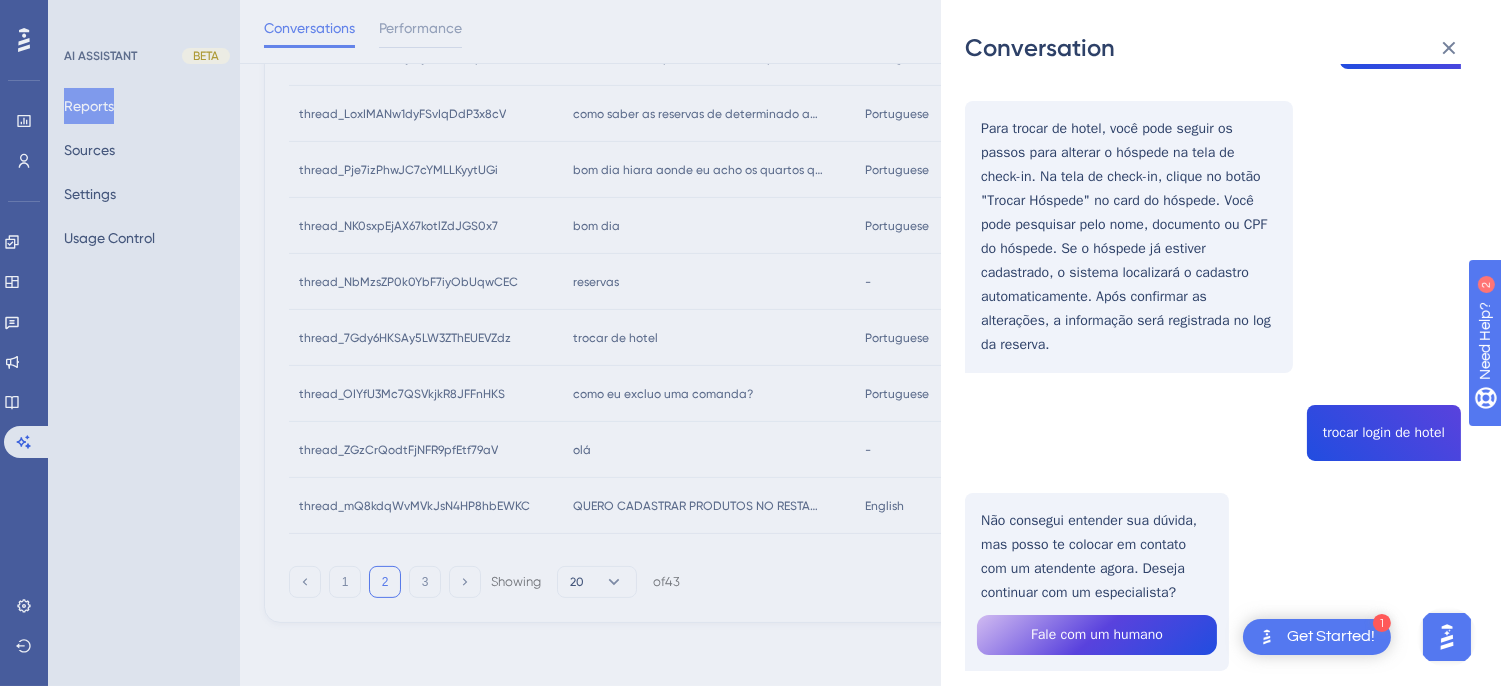 click on "thread_7Gdy6HKSAy5LW3ZThEUEVZdz Copy - - 18_Cândido, Wagner User Conversation History 3 ago. 2025,
6:47 Unresolved trocar de hotel Para trocar de hotel, você pode seguir os passos para alterar o hóspede na tela de check-in. Na tela de check-in, clique no botão "Trocar Hóspede" no card do hóspede. Você pode pesquisar pelo nome, documento ou CPF do hóspede. Se o hóspede já estiver cadastrado, o sistema localizará o cadastro automaticamente. Após confirmar as alterações, a informação será registrada no log da reserva. trocar login de hotel Não consegui entender sua dúvida, mas posso te colocar em contato com um atendente agora. Deseja continuar com um especialista? Fale com um humano acessar o sistema de outro hotel Para acessar o sistema de outro hotel da rede, você precisa liberar o acesso do usuário. Siga os passos:
Faça login no ambiente do hotel que deseja liberar o acesso.
Vá em Menu de Configurações > Hotel > Hotéis.
Clique no botão de editar (ícone de lápis)." at bounding box center [1213, 577] 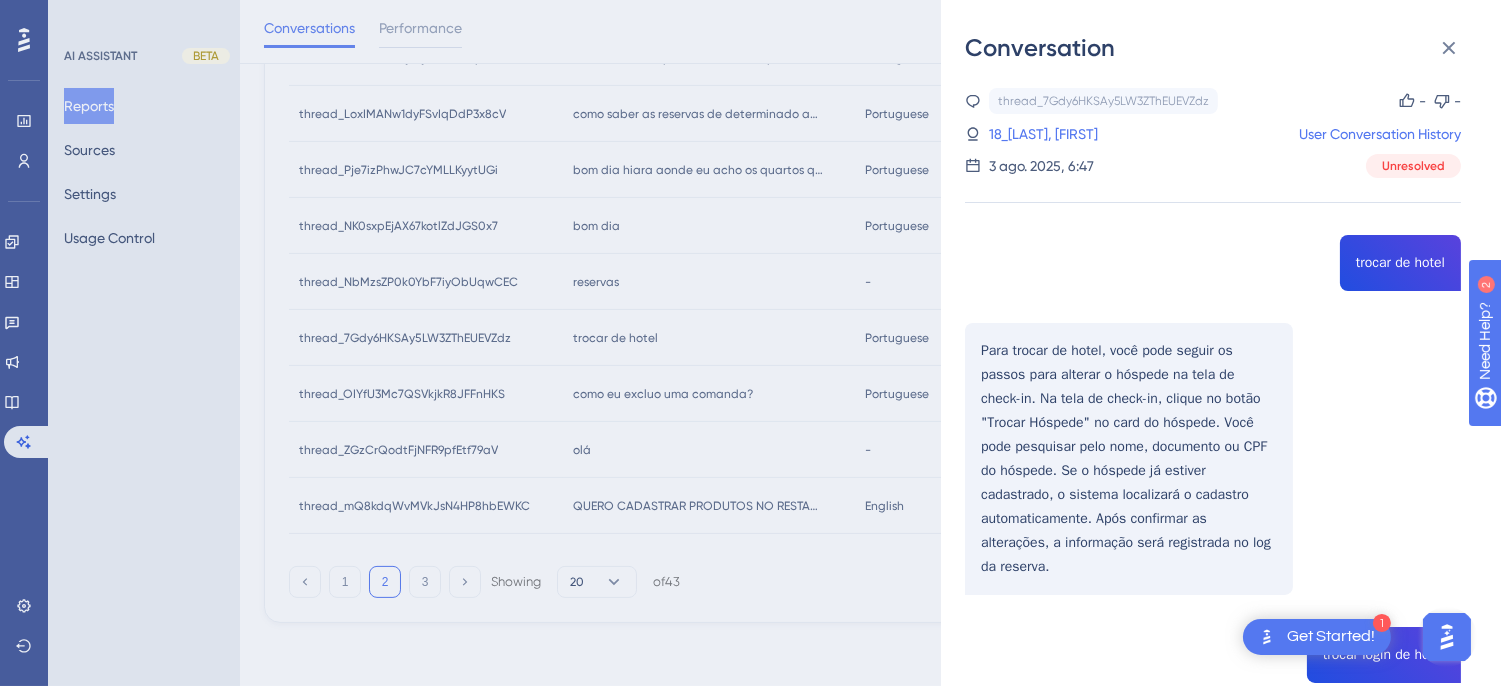 click on "thread_7Gdy6HKSAy5LW3ZThEUEVZdz Copy - - 18_Cândido, Wagner User Conversation History 3 ago. 2025,
6:47 Unresolved trocar de hotel Para trocar de hotel, você pode seguir os passos para alterar o hóspede na tela de check-in. Na tela de check-in, clique no botão "Trocar Hóspede" no card do hóspede. Você pode pesquisar pelo nome, documento ou CPF do hóspede. Se o hóspede já estiver cadastrado, o sistema localizará o cadastro automaticamente. Após confirmar as alterações, a informação será registrada no log da reserva. trocar login de hotel Não consegui entender sua dúvida, mas posso te colocar em contato com um atendente agora. Deseja continuar com um especialista? Fale com um humano acessar o sistema de outro hotel Para acessar o sistema de outro hotel da rede, você precisa liberar o acesso do usuário. Siga os passos:
Faça login no ambiente do hotel que deseja liberar o acesso.
Vá em Menu de Configurações > Hotel > Hotéis.
Clique no botão de editar (ícone de lápis)." at bounding box center (1213, 799) 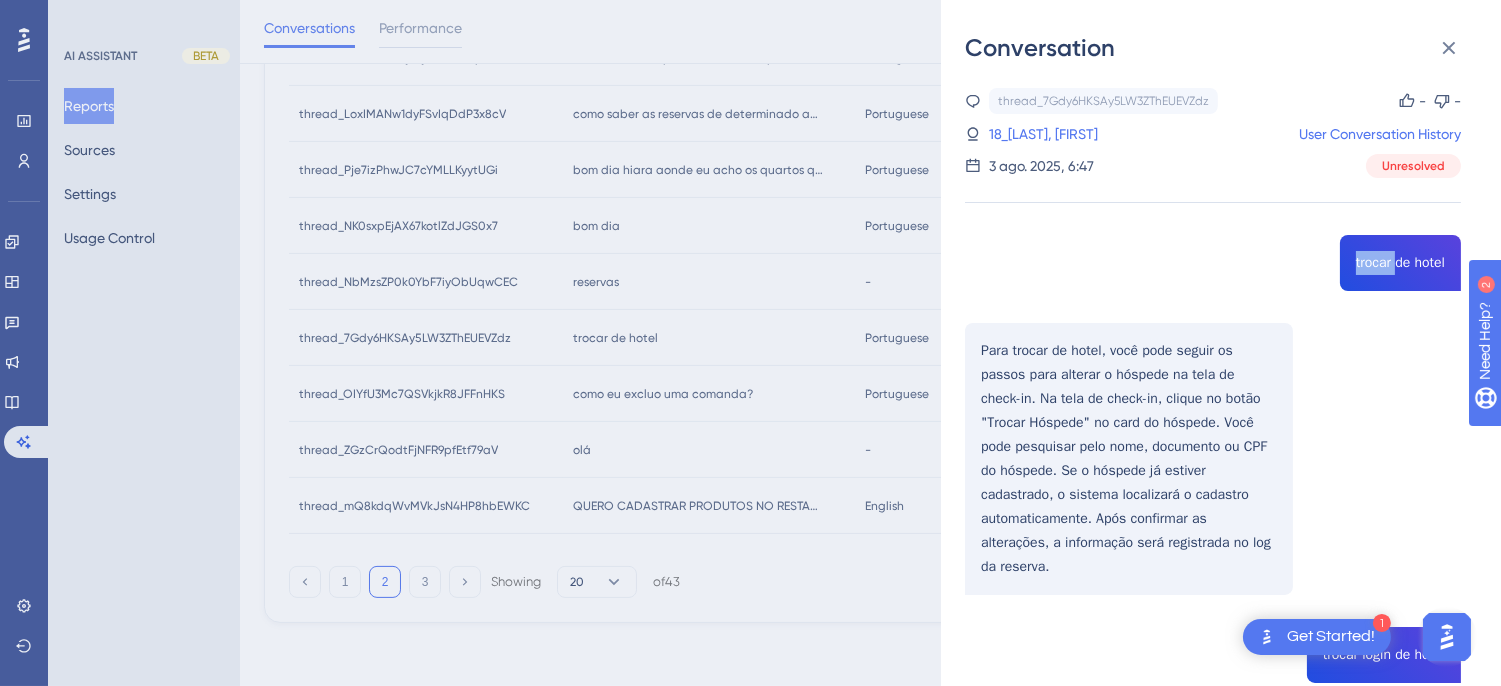 click on "thread_7Gdy6HKSAy5LW3ZThEUEVZdz Copy - - 18_Cândido, Wagner User Conversation History 3 ago. 2025,
6:47 Unresolved trocar de hotel Para trocar de hotel, você pode seguir os passos para alterar o hóspede na tela de check-in. Na tela de check-in, clique no botão "Trocar Hóspede" no card do hóspede. Você pode pesquisar pelo nome, documento ou CPF do hóspede. Se o hóspede já estiver cadastrado, o sistema localizará o cadastro automaticamente. Após confirmar as alterações, a informação será registrada no log da reserva. trocar login de hotel Não consegui entender sua dúvida, mas posso te colocar em contato com um atendente agora. Deseja continuar com um especialista? Fale com um humano acessar o sistema de outro hotel Para acessar o sistema de outro hotel da rede, você precisa liberar o acesso do usuário. Siga os passos:
Faça login no ambiente do hotel que deseja liberar o acesso.
Vá em Menu de Configurações > Hotel > Hotéis.
Clique no botão de editar (ícone de lápis)." at bounding box center (1213, 799) 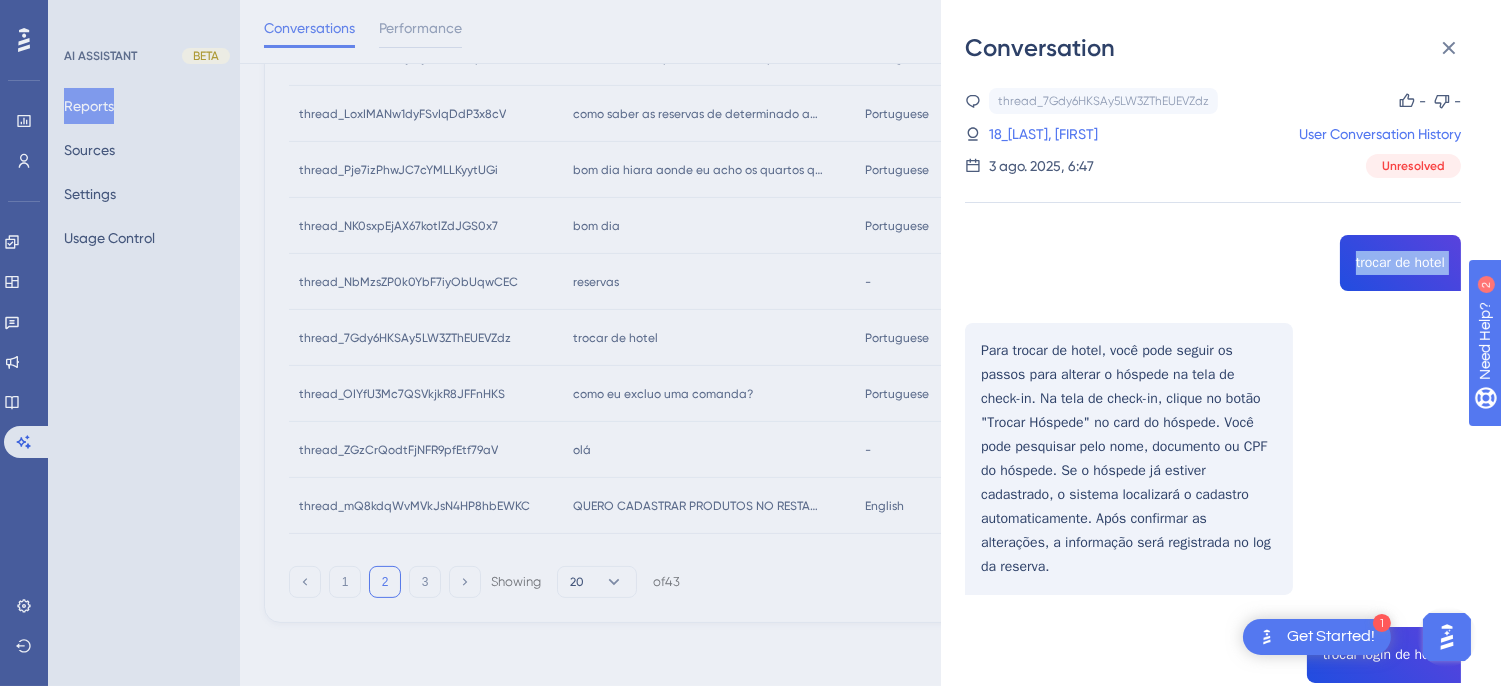 click on "thread_7Gdy6HKSAy5LW3ZThEUEVZdz Copy - - 18_Cândido, Wagner User Conversation History 3 ago. 2025,
6:47 Unresolved trocar de hotel Para trocar de hotel, você pode seguir os passos para alterar o hóspede na tela de check-in. Na tela de check-in, clique no botão "Trocar Hóspede" no card do hóspede. Você pode pesquisar pelo nome, documento ou CPF do hóspede. Se o hóspede já estiver cadastrado, o sistema localizará o cadastro automaticamente. Após confirmar as alterações, a informação será registrada no log da reserva. trocar login de hotel Não consegui entender sua dúvida, mas posso te colocar em contato com um atendente agora. Deseja continuar com um especialista? Fale com um humano acessar o sistema de outro hotel Para acessar o sistema de outro hotel da rede, você precisa liberar o acesso do usuário. Siga os passos:
Faça login no ambiente do hotel que deseja liberar o acesso.
Vá em Menu de Configurações > Hotel > Hotéis.
Clique no botão de editar (ícone de lápis)." at bounding box center [1213, 799] 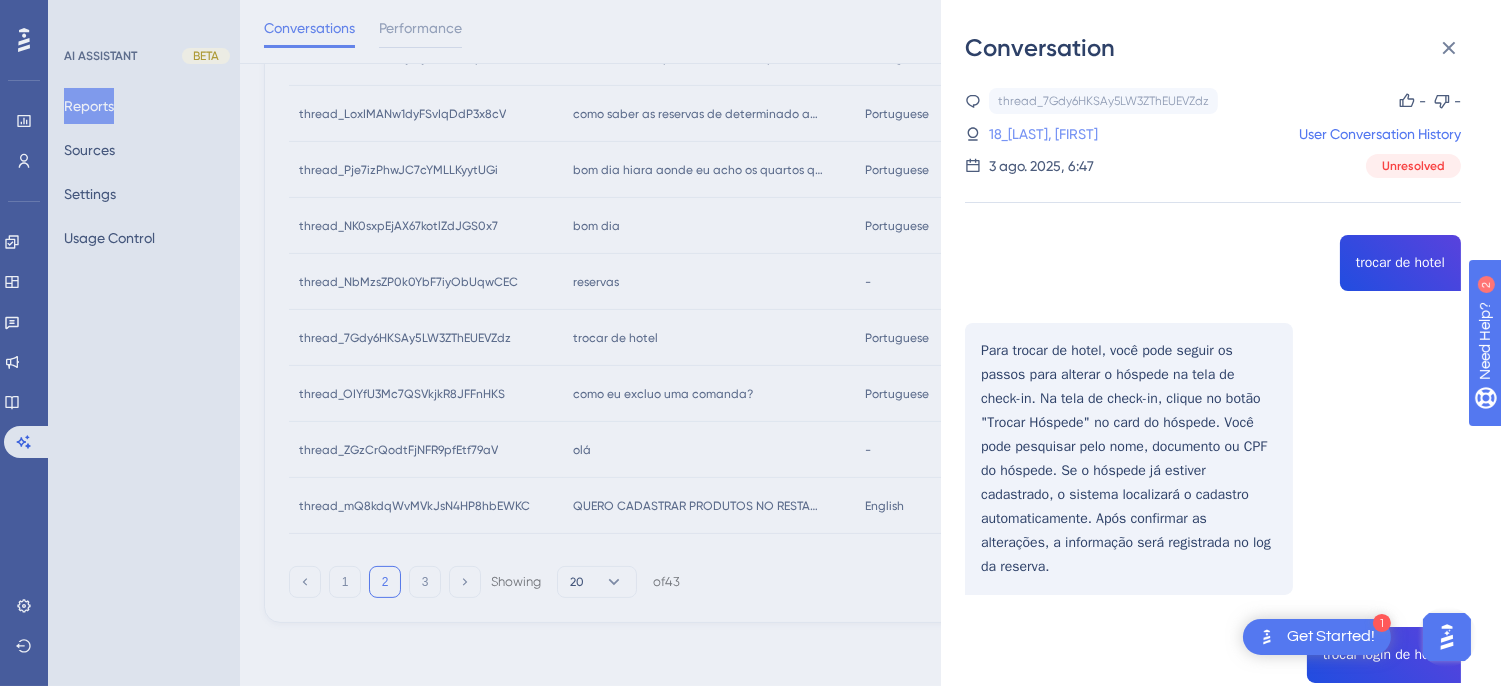 click on "18_Cândido, Wagner" at bounding box center (1110, 134) 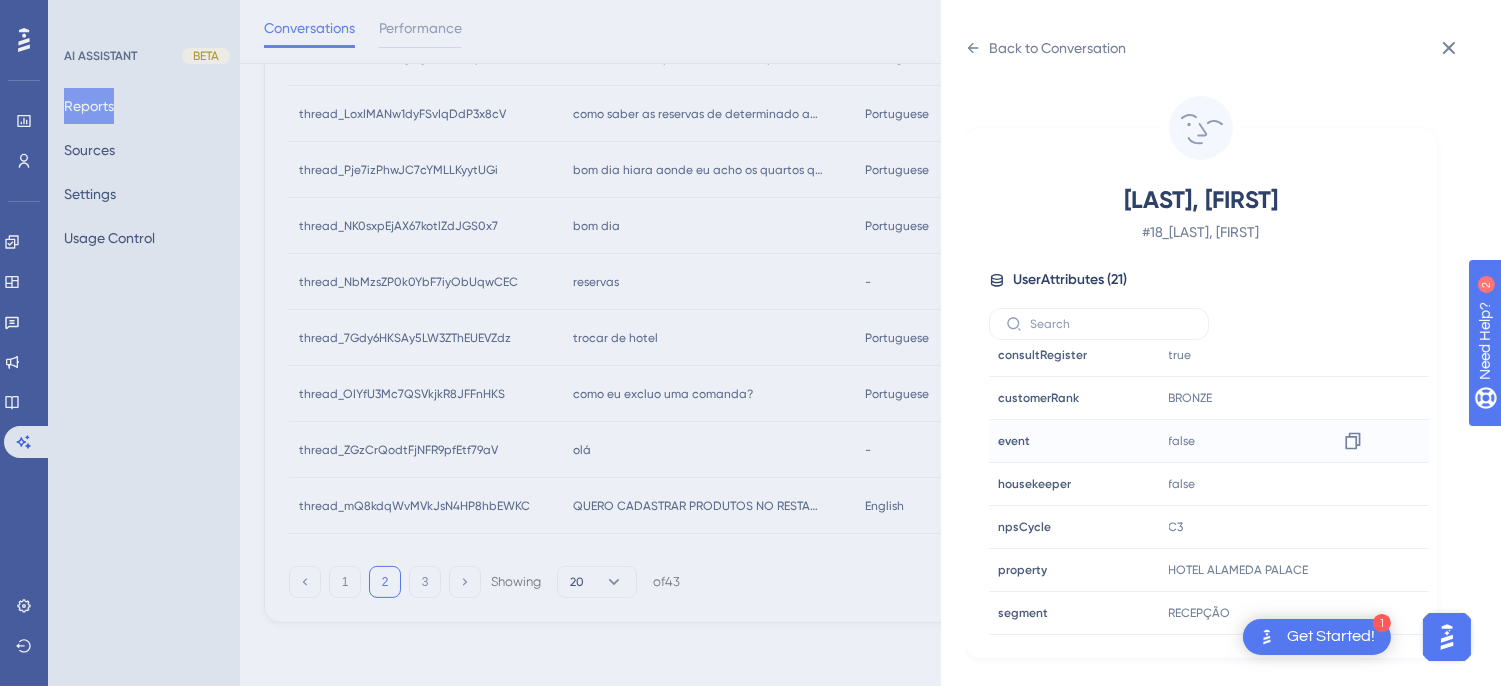 scroll, scrollTop: 610, scrollLeft: 0, axis: vertical 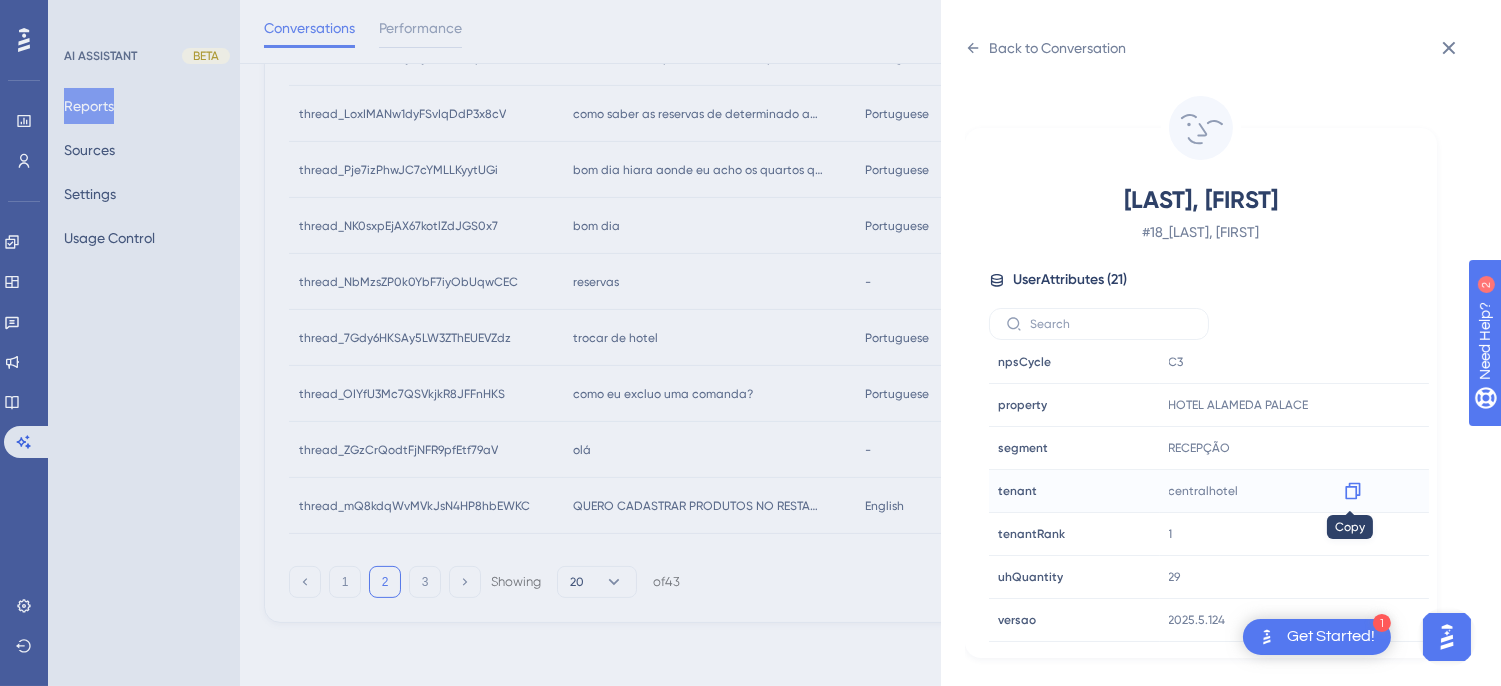 click 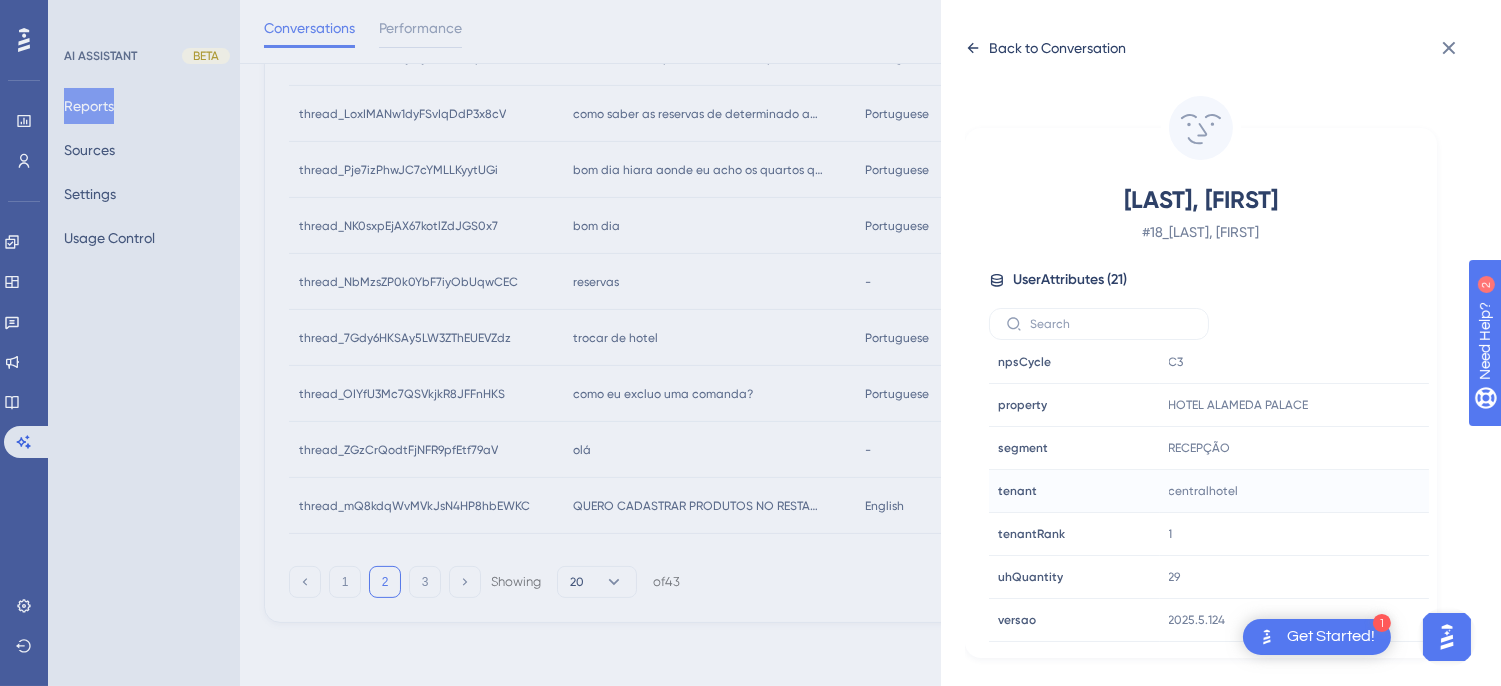 click 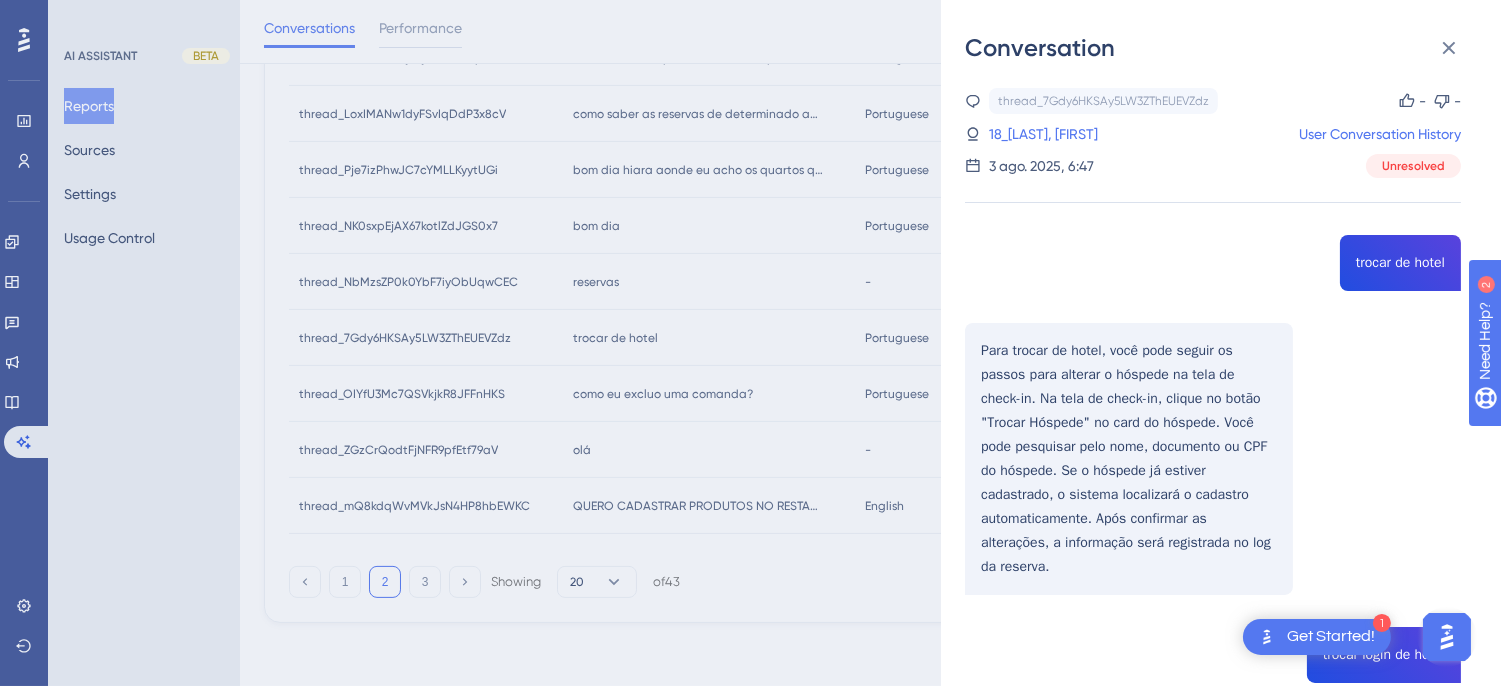 click on "thread_7Gdy6HKSAy5LW3ZThEUEVZdz Copy - - 18_Cândido, Wagner User Conversation History 3 ago. 2025,
6:47 Unresolved trocar de hotel Para trocar de hotel, você pode seguir os passos para alterar o hóspede na tela de check-in. Na tela de check-in, clique no botão "Trocar Hóspede" no card do hóspede. Você pode pesquisar pelo nome, documento ou CPF do hóspede. Se o hóspede já estiver cadastrado, o sistema localizará o cadastro automaticamente. Após confirmar as alterações, a informação será registrada no log da reserva. trocar login de hotel Não consegui entender sua dúvida, mas posso te colocar em contato com um atendente agora. Deseja continuar com um especialista? Fale com um humano acessar o sistema de outro hotel Para acessar o sistema de outro hotel da rede, você precisa liberar o acesso do usuário. Siga os passos:
Faça login no ambiente do hotel que deseja liberar o acesso.
Vá em Menu de Configurações > Hotel > Hotéis.
Clique no botão de editar (ícone de lápis)." at bounding box center (1213, 799) 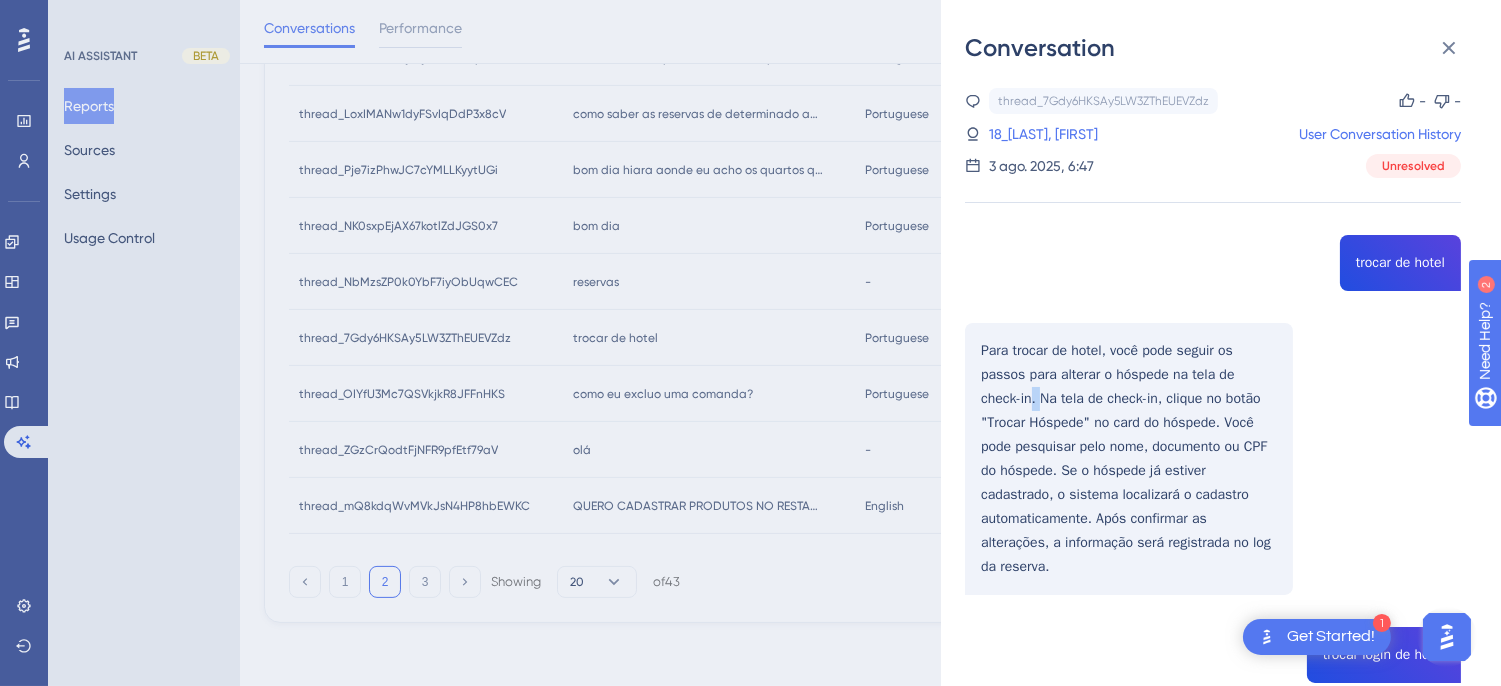 click on "thread_7Gdy6HKSAy5LW3ZThEUEVZdz Copy - - 18_Cândido, Wagner User Conversation History 3 ago. 2025,
6:47 Unresolved trocar de hotel Para trocar de hotel, você pode seguir os passos para alterar o hóspede na tela de check-in. Na tela de check-in, clique no botão "Trocar Hóspede" no card do hóspede. Você pode pesquisar pelo nome, documento ou CPF do hóspede. Se o hóspede já estiver cadastrado, o sistema localizará o cadastro automaticamente. Após confirmar as alterações, a informação será registrada no log da reserva. trocar login de hotel Não consegui entender sua dúvida, mas posso te colocar em contato com um atendente agora. Deseja continuar com um especialista? Fale com um humano acessar o sistema de outro hotel Para acessar o sistema de outro hotel da rede, você precisa liberar o acesso do usuário. Siga os passos:
Faça login no ambiente do hotel que deseja liberar o acesso.
Vá em Menu de Configurações > Hotel > Hotéis.
Clique no botão de editar (ícone de lápis)." at bounding box center [1213, 799] 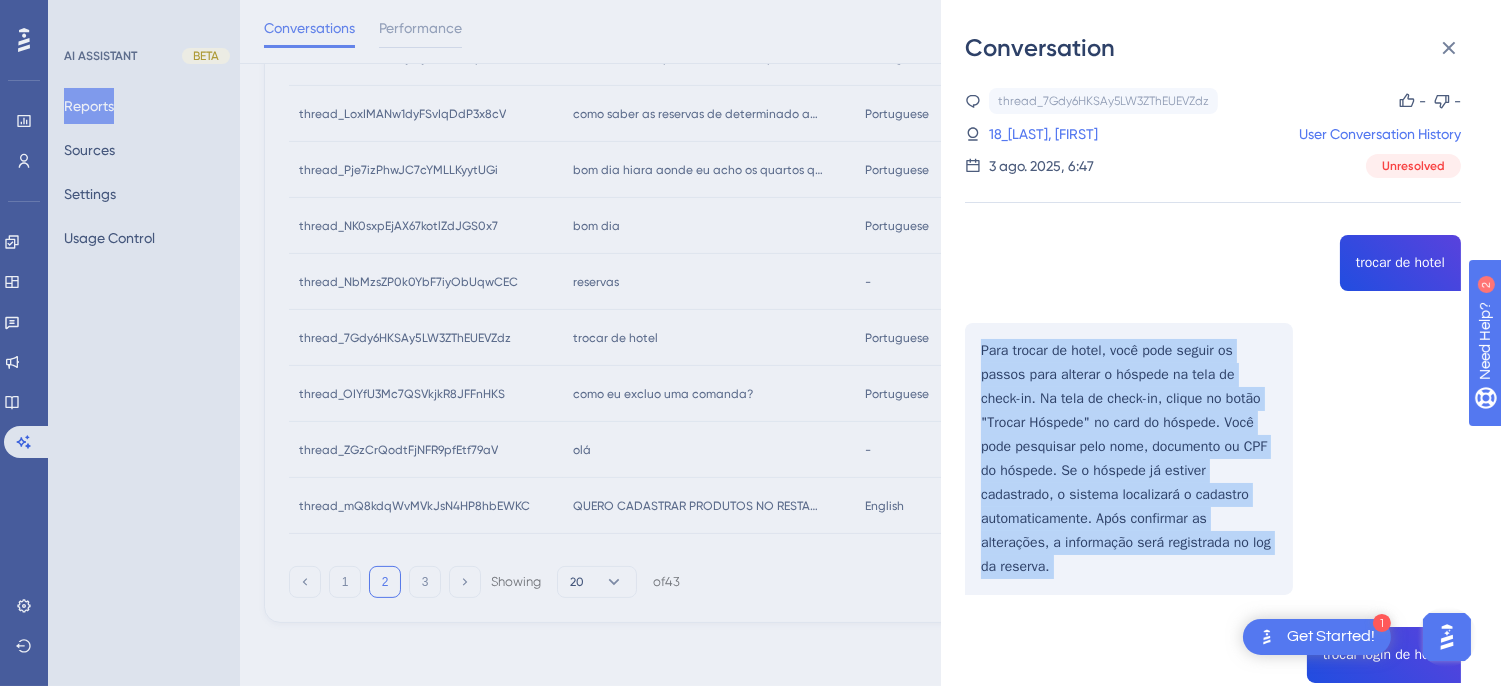 click on "thread_7Gdy6HKSAy5LW3ZThEUEVZdz Copy - - 18_Cândido, Wagner User Conversation History 3 ago. 2025,
6:47 Unresolved trocar de hotel Para trocar de hotel, você pode seguir os passos para alterar o hóspede na tela de check-in. Na tela de check-in, clique no botão "Trocar Hóspede" no card do hóspede. Você pode pesquisar pelo nome, documento ou CPF do hóspede. Se o hóspede já estiver cadastrado, o sistema localizará o cadastro automaticamente. Após confirmar as alterações, a informação será registrada no log da reserva. trocar login de hotel Não consegui entender sua dúvida, mas posso te colocar em contato com um atendente agora. Deseja continuar com um especialista? Fale com um humano acessar o sistema de outro hotel Para acessar o sistema de outro hotel da rede, você precisa liberar o acesso do usuário. Siga os passos:
Faça login no ambiente do hotel que deseja liberar o acesso.
Vá em Menu de Configurações > Hotel > Hotéis.
Clique no botão de editar (ícone de lápis)." at bounding box center [1213, 799] 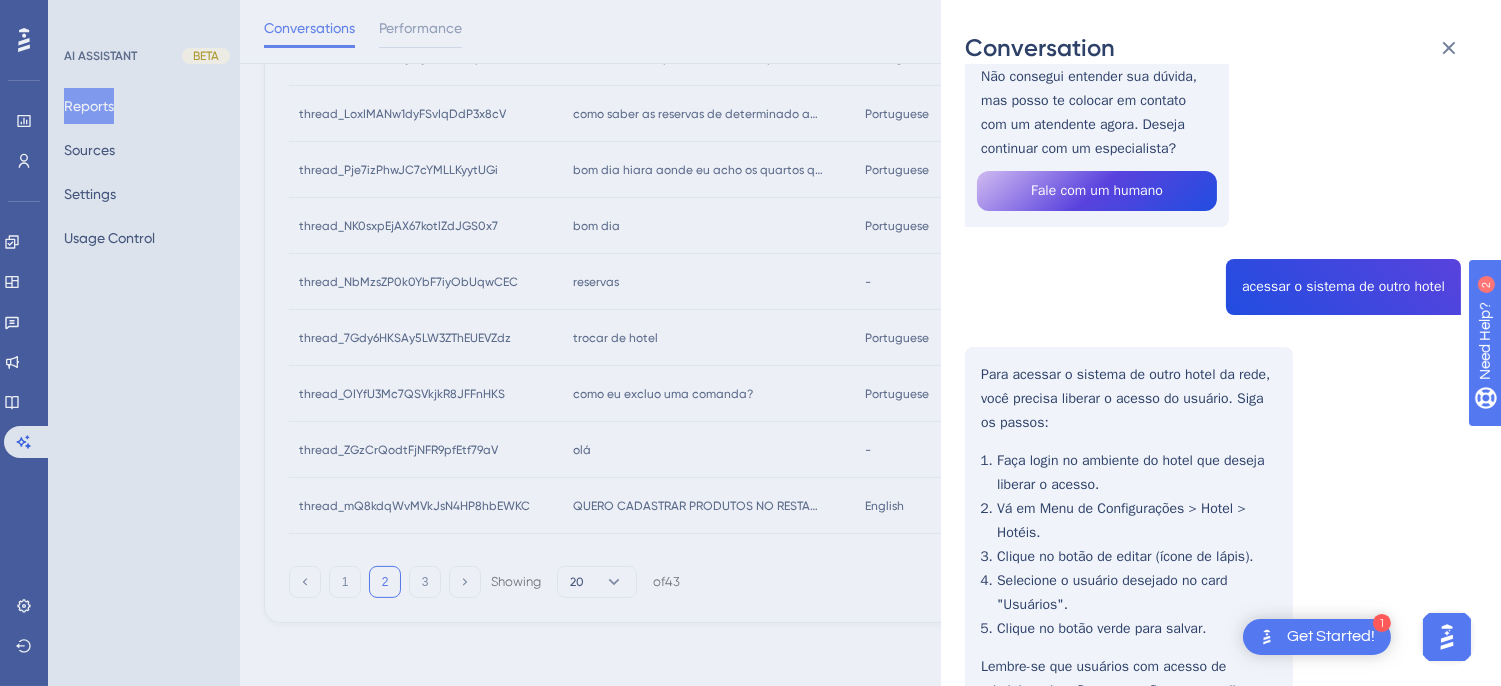 scroll, scrollTop: 783, scrollLeft: 0, axis: vertical 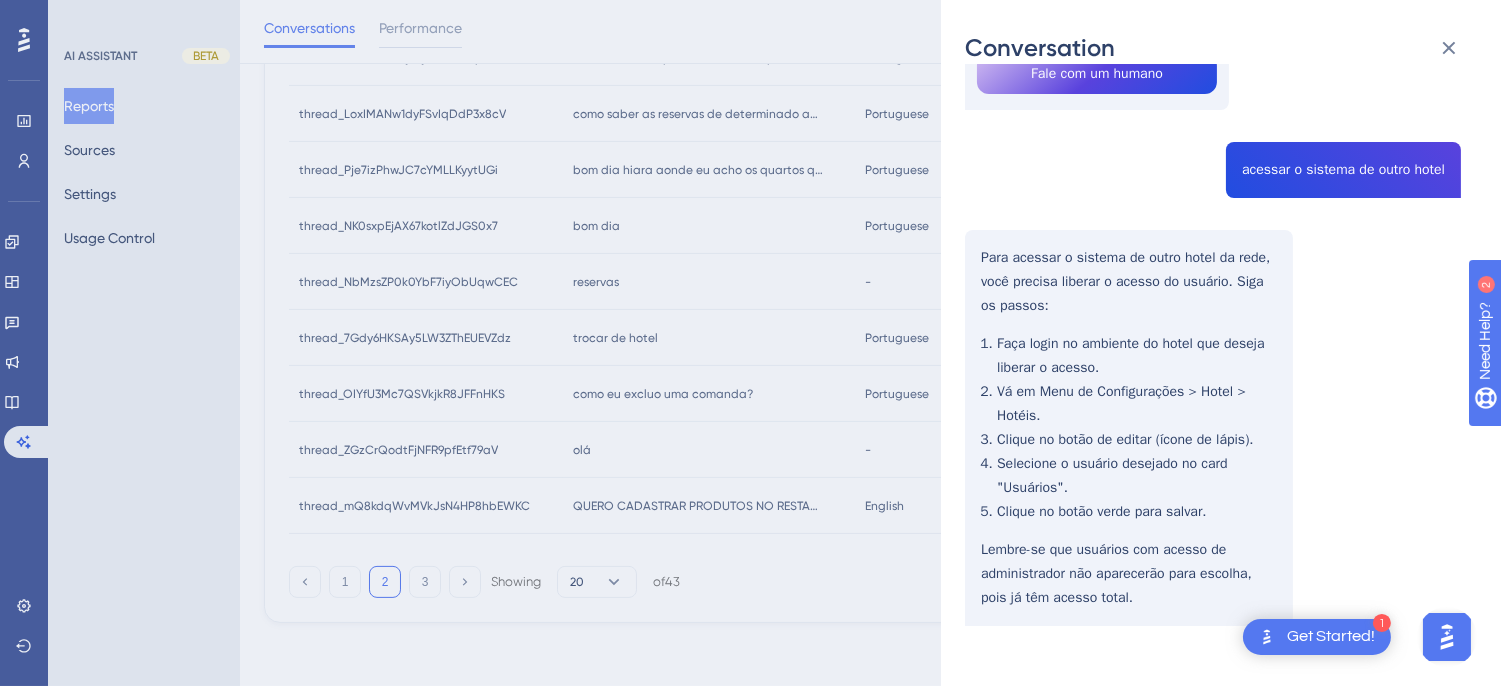 click on "thread_7Gdy6HKSAy5LW3ZThEUEVZdz Copy - - 18_Cândido, Wagner User Conversation History 3 ago. 2025,
6:47 Unresolved trocar de hotel Para trocar de hotel, você pode seguir os passos para alterar o hóspede na tela de check-in. Na tela de check-in, clique no botão "Trocar Hóspede" no card do hóspede. Você pode pesquisar pelo nome, documento ou CPF do hóspede. Se o hóspede já estiver cadastrado, o sistema localizará o cadastro automaticamente. Após confirmar as alterações, a informação será registrada no log da reserva. trocar login de hotel Não consegui entender sua dúvida, mas posso te colocar em contato com um atendente agora. Deseja continuar com um especialista? Fale com um humano acessar o sistema de outro hotel Para acessar o sistema de outro hotel da rede, você precisa liberar o acesso do usuário. Siga os passos:
Faça login no ambiente do hotel que deseja liberar o acesso.
Vá em Menu de Configurações > Hotel > Hotéis.
Clique no botão de editar (ícone de lápis)." at bounding box center (1213, 16) 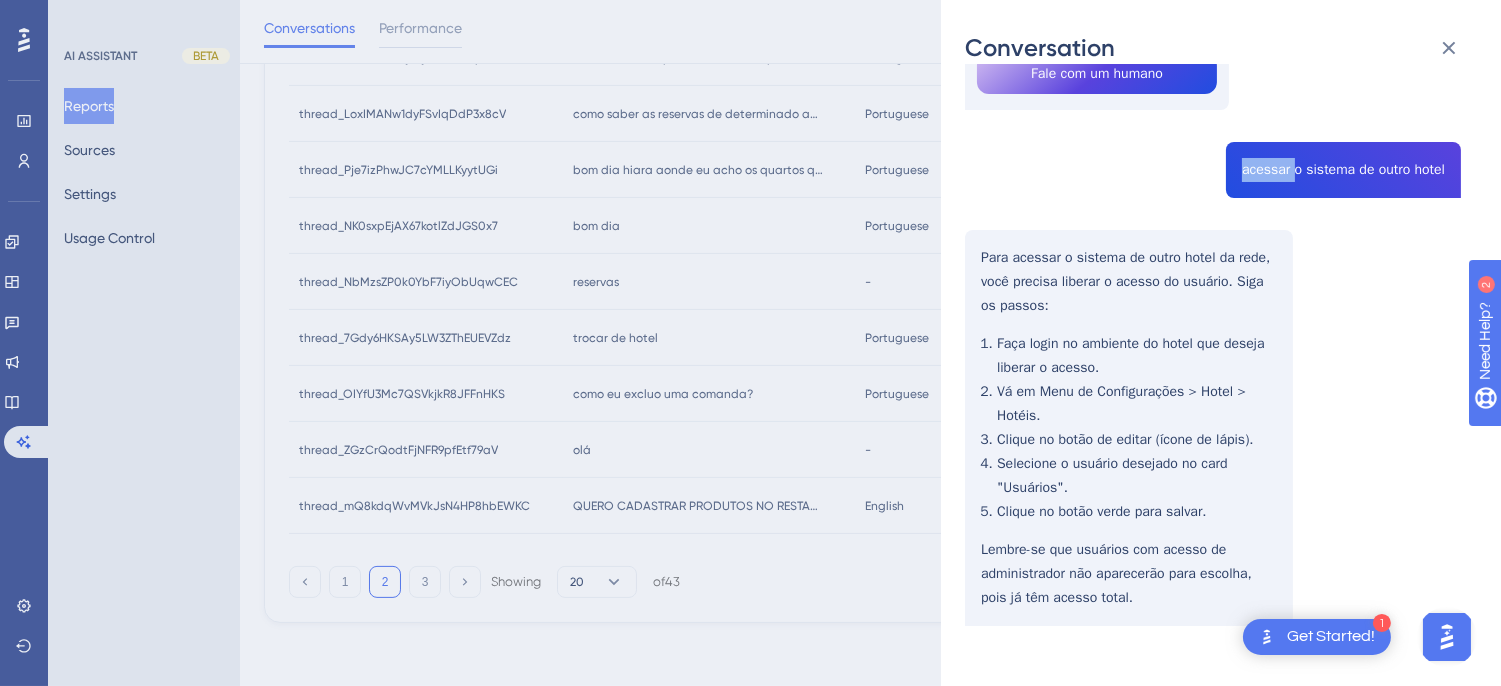click on "thread_7Gdy6HKSAy5LW3ZThEUEVZdz Copy - - 18_Cândido, Wagner User Conversation History 3 ago. 2025,
6:47 Unresolved trocar de hotel Para trocar de hotel, você pode seguir os passos para alterar o hóspede na tela de check-in. Na tela de check-in, clique no botão "Trocar Hóspede" no card do hóspede. Você pode pesquisar pelo nome, documento ou CPF do hóspede. Se o hóspede já estiver cadastrado, o sistema localizará o cadastro automaticamente. Após confirmar as alterações, a informação será registrada no log da reserva. trocar login de hotel Não consegui entender sua dúvida, mas posso te colocar em contato com um atendente agora. Deseja continuar com um especialista? Fale com um humano acessar o sistema de outro hotel Para acessar o sistema de outro hotel da rede, você precisa liberar o acesso do usuário. Siga os passos:
Faça login no ambiente do hotel que deseja liberar o acesso.
Vá em Menu de Configurações > Hotel > Hotéis.
Clique no botão de editar (ícone de lápis)." at bounding box center (1213, 16) 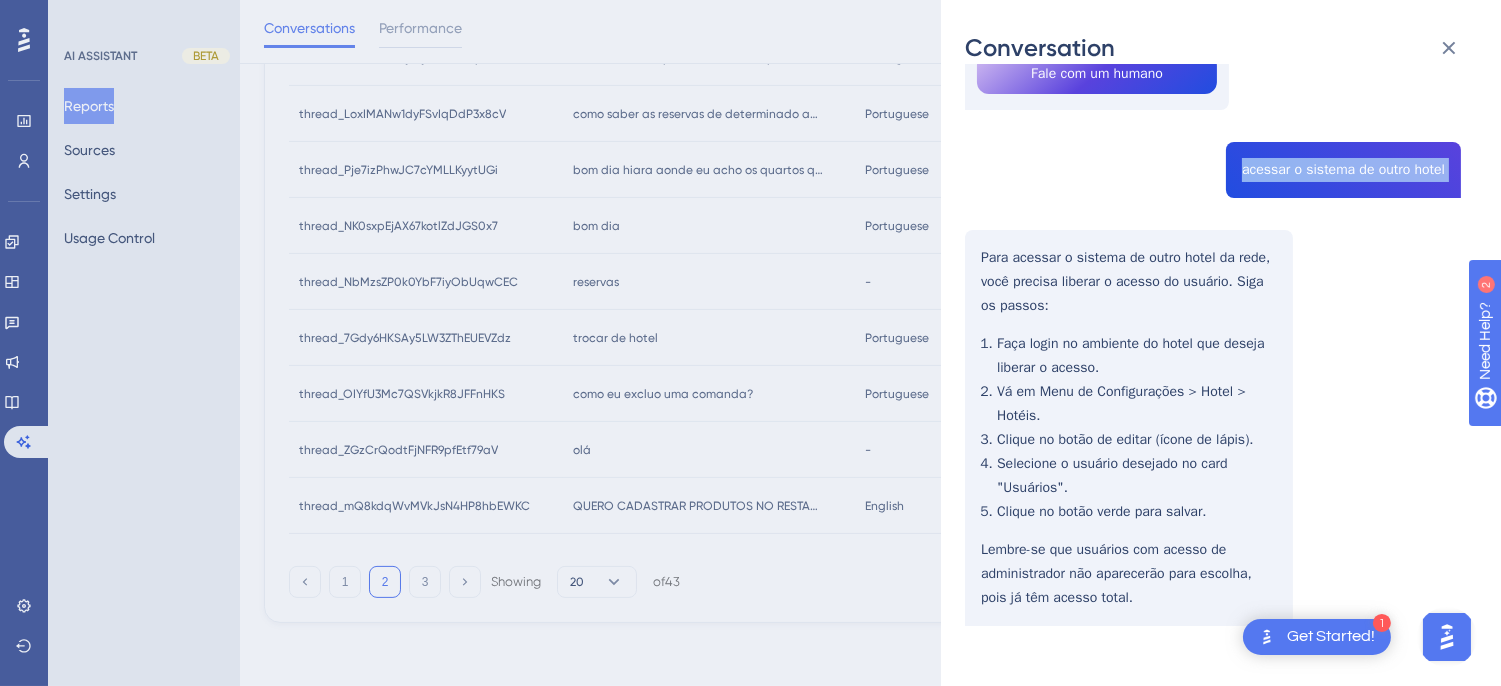 click on "thread_7Gdy6HKSAy5LW3ZThEUEVZdz Copy - - 18_Cândido, Wagner User Conversation History 3 ago. 2025,
6:47 Unresolved trocar de hotel Para trocar de hotel, você pode seguir os passos para alterar o hóspede na tela de check-in. Na tela de check-in, clique no botão "Trocar Hóspede" no card do hóspede. Você pode pesquisar pelo nome, documento ou CPF do hóspede. Se o hóspede já estiver cadastrado, o sistema localizará o cadastro automaticamente. Após confirmar as alterações, a informação será registrada no log da reserva. trocar login de hotel Não consegui entender sua dúvida, mas posso te colocar em contato com um atendente agora. Deseja continuar com um especialista? Fale com um humano acessar o sistema de outro hotel Para acessar o sistema de outro hotel da rede, você precisa liberar o acesso do usuário. Siga os passos:
Faça login no ambiente do hotel que deseja liberar o acesso.
Vá em Menu de Configurações > Hotel > Hotéis.
Clique no botão de editar (ícone de lápis)." at bounding box center [1213, 16] 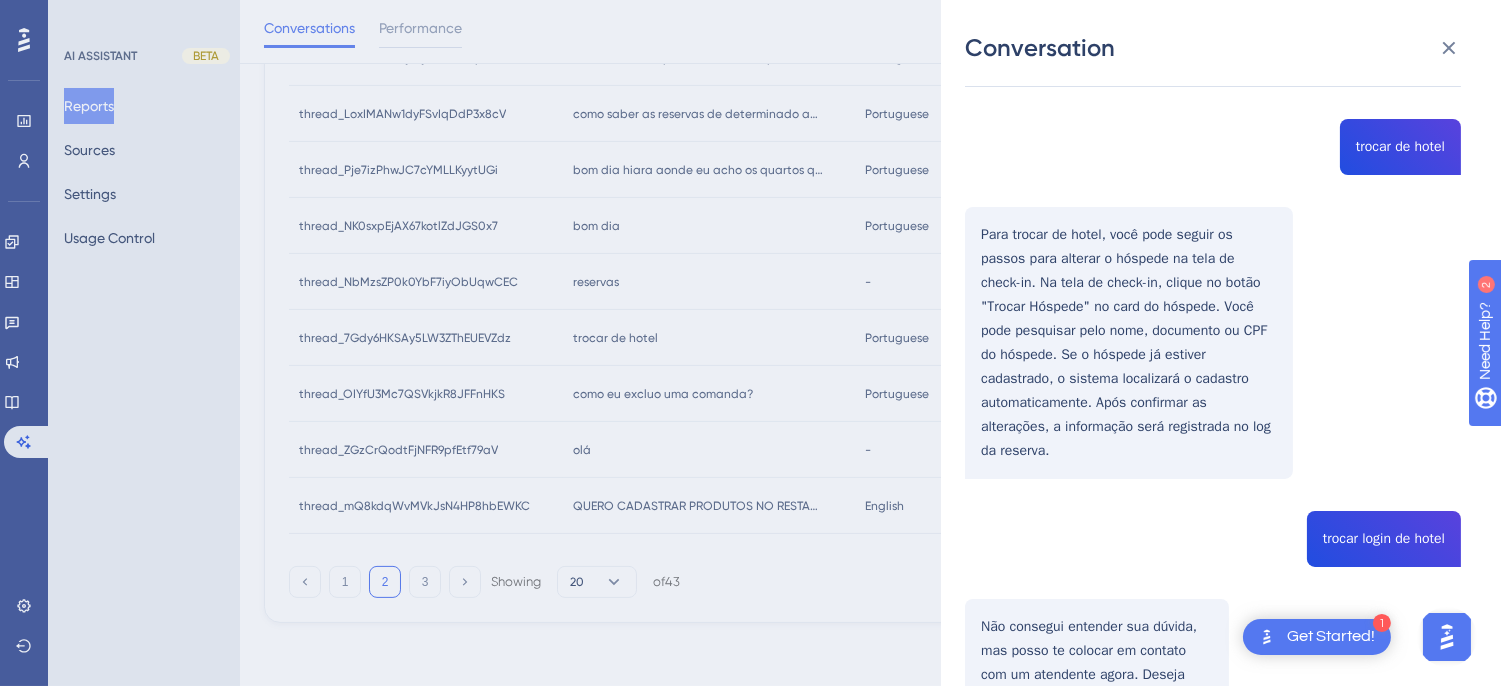 scroll, scrollTop: 783, scrollLeft: 0, axis: vertical 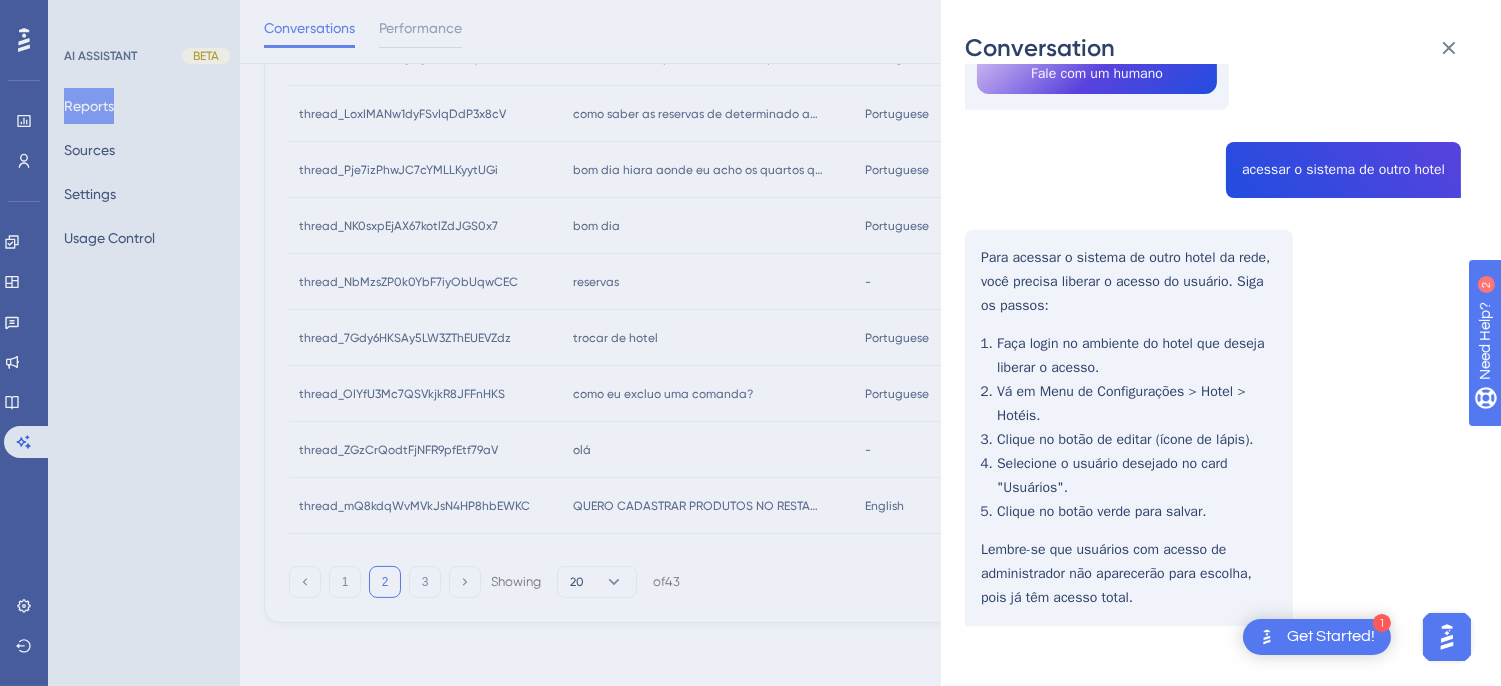 click on "thread_7Gdy6HKSAy5LW3ZThEUEVZdz Copy - - 18_Cândido, Wagner User Conversation History 3 ago. 2025,
6:47 Unresolved trocar de hotel Para trocar de hotel, você pode seguir os passos para alterar o hóspede na tela de check-in. Na tela de check-in, clique no botão "Trocar Hóspede" no card do hóspede. Você pode pesquisar pelo nome, documento ou CPF do hóspede. Se o hóspede já estiver cadastrado, o sistema localizará o cadastro automaticamente. Após confirmar as alterações, a informação será registrada no log da reserva. trocar login de hotel Não consegui entender sua dúvida, mas posso te colocar em contato com um atendente agora. Deseja continuar com um especialista? Fale com um humano acessar o sistema de outro hotel Para acessar o sistema de outro hotel da rede, você precisa liberar o acesso do usuário. Siga os passos:
Faça login no ambiente do hotel que deseja liberar o acesso.
Vá em Menu de Configurações > Hotel > Hotéis.
Clique no botão de editar (ícone de lápis)." at bounding box center [1213, 16] 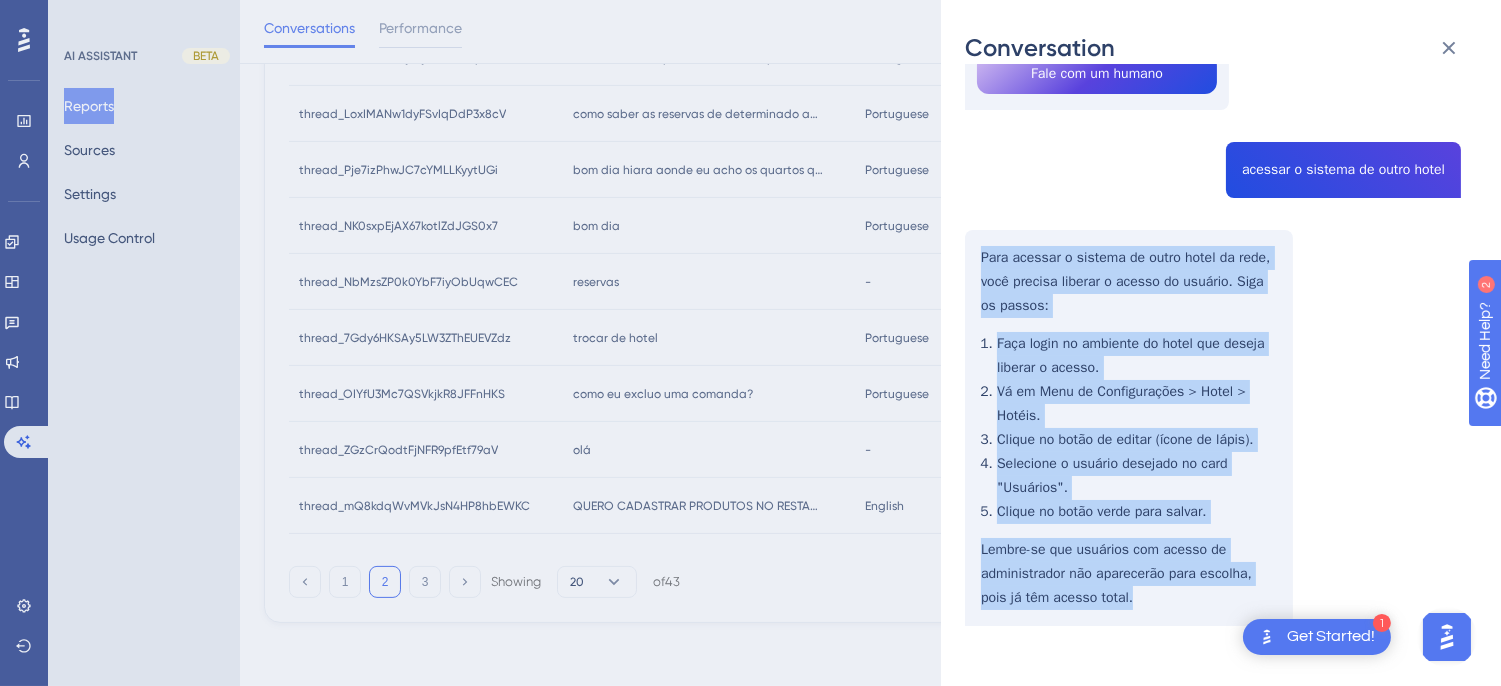 drag, startPoint x: 978, startPoint y: 227, endPoint x: 1171, endPoint y: 632, distance: 448.6357 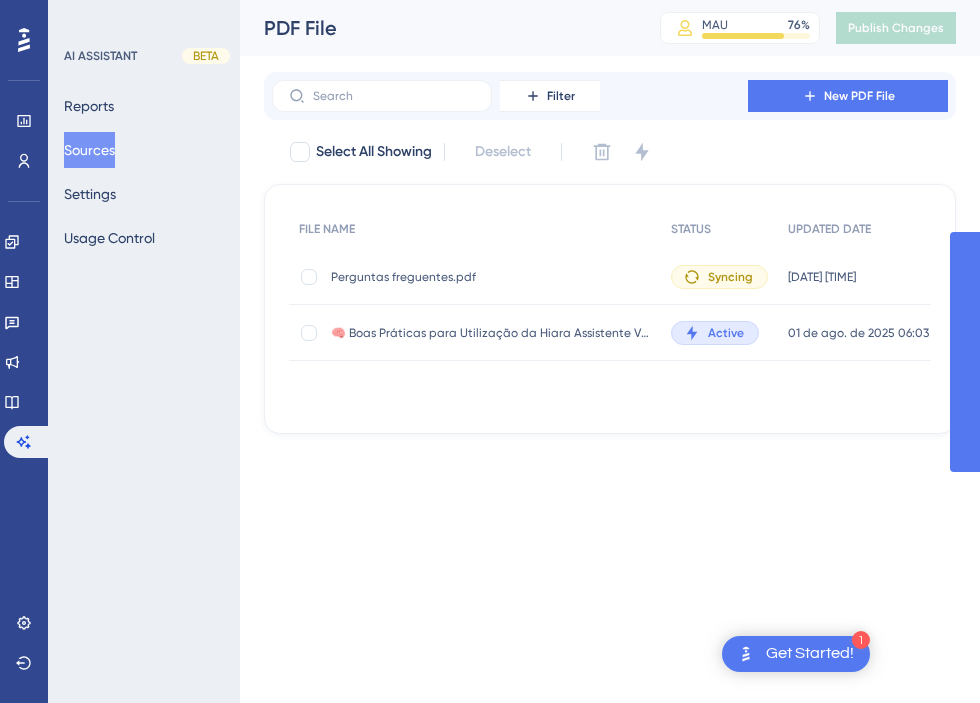 scroll, scrollTop: 0, scrollLeft: 0, axis: both 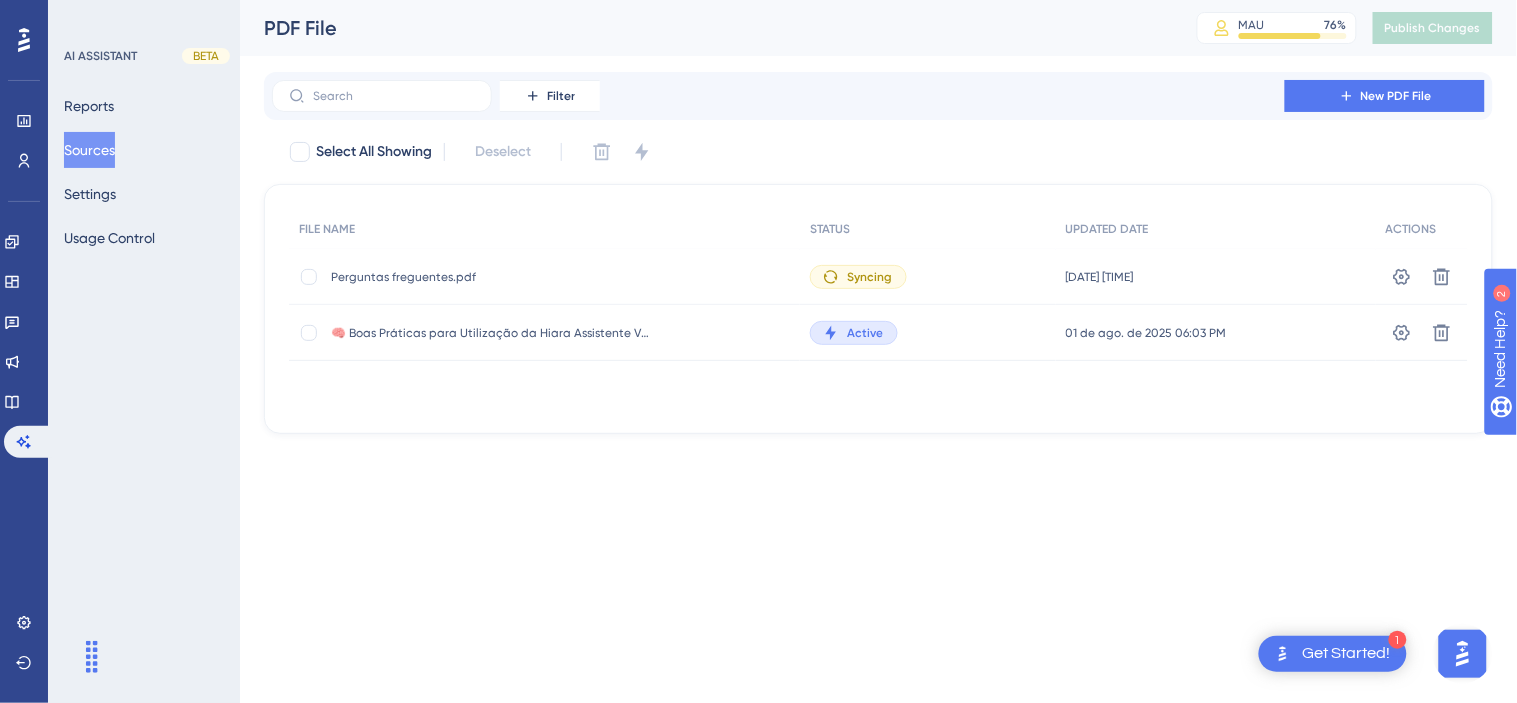 click 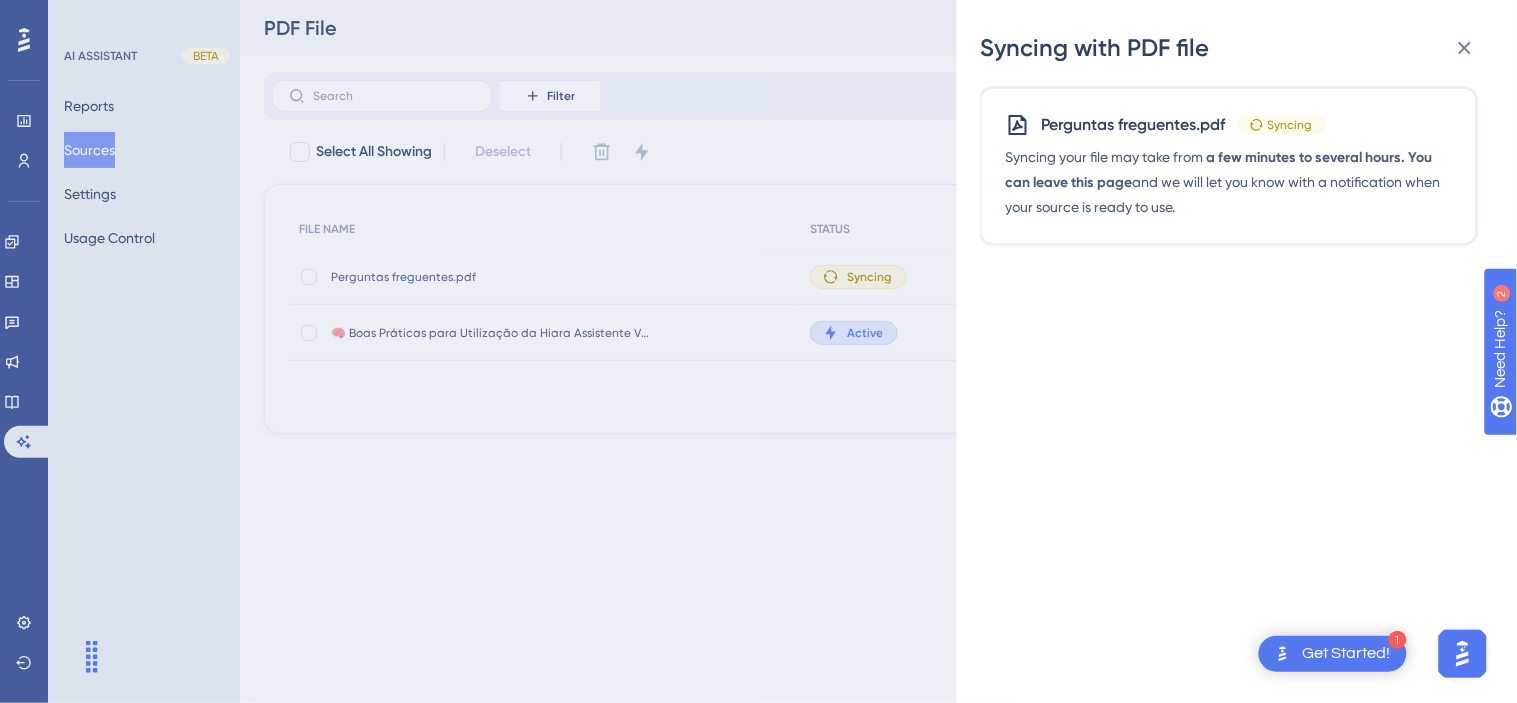 click on "Perguntas freguentes.pdf Syncing" at bounding box center [1166, 125] 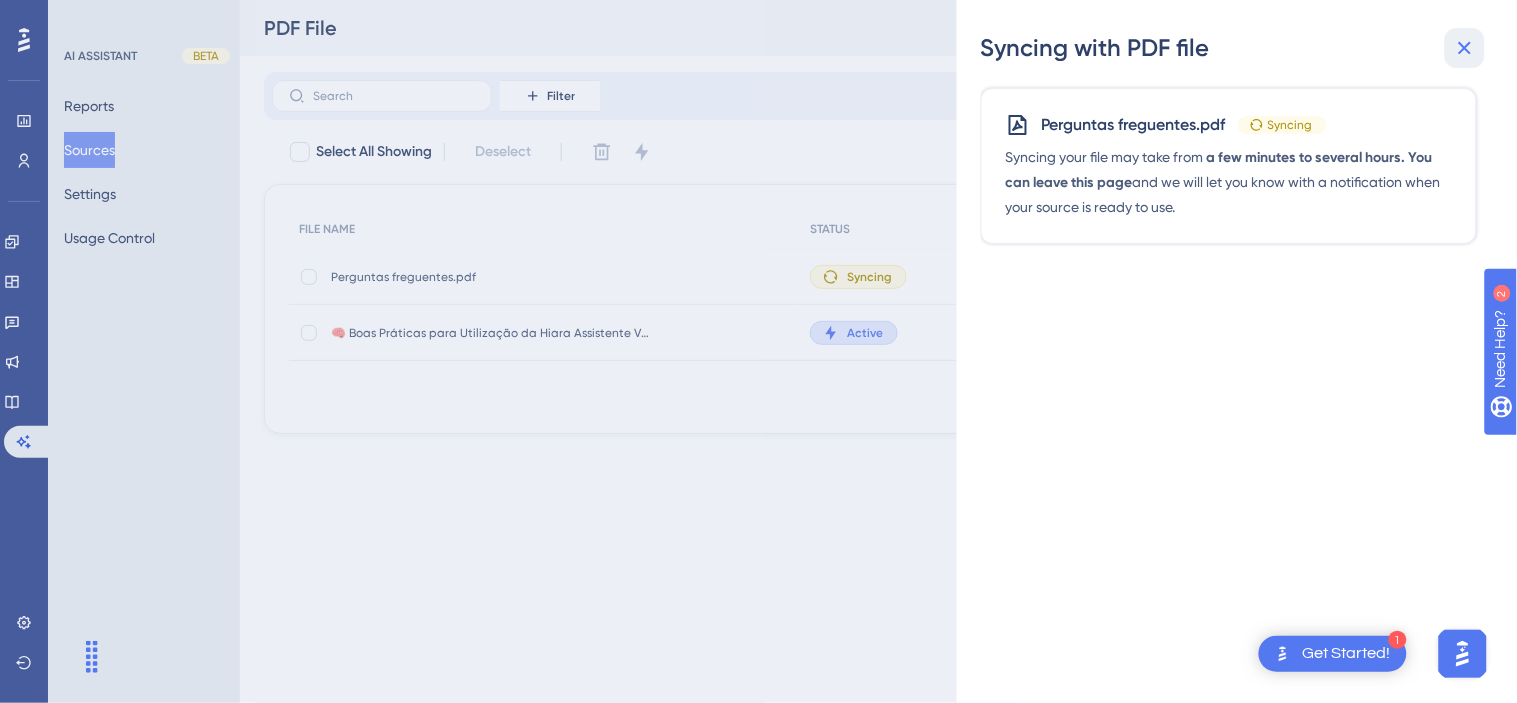 click 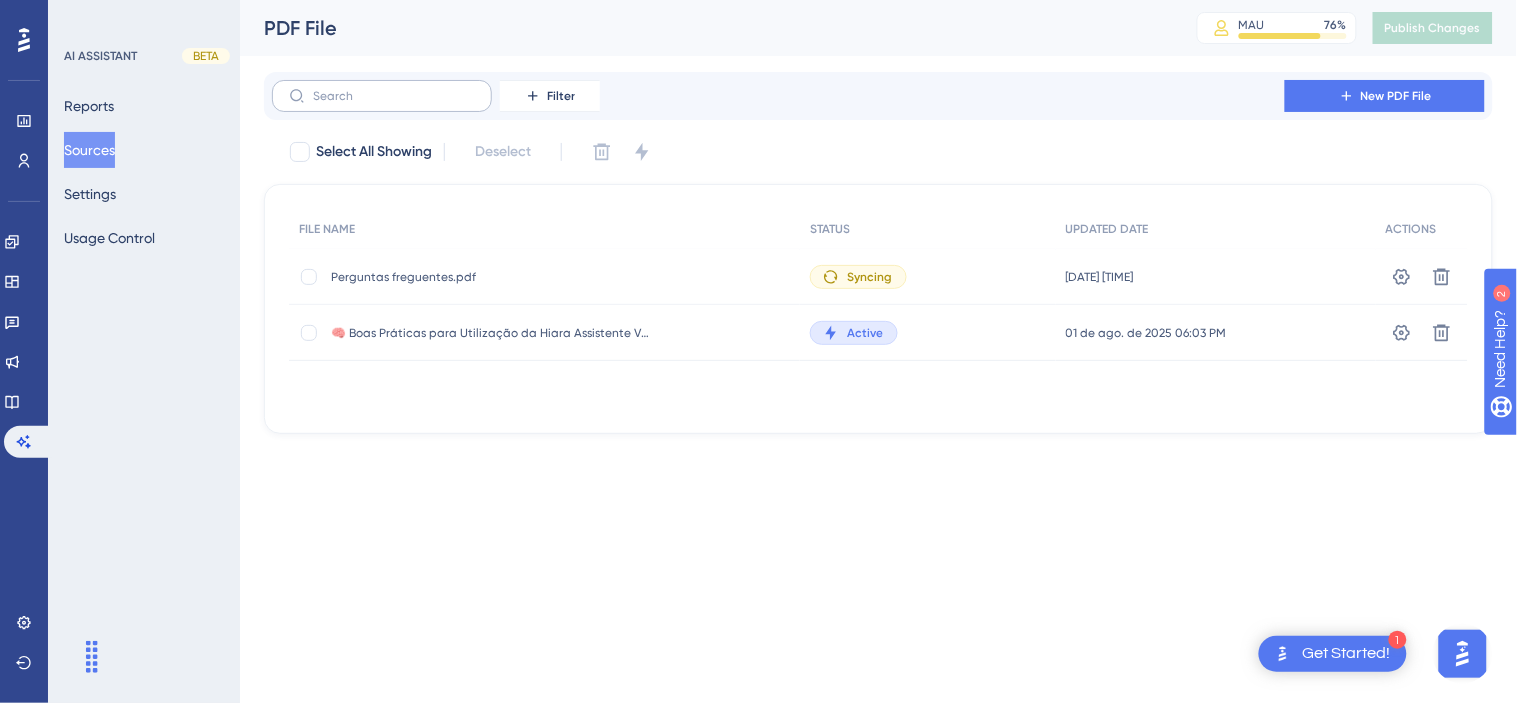 click at bounding box center (382, 96) 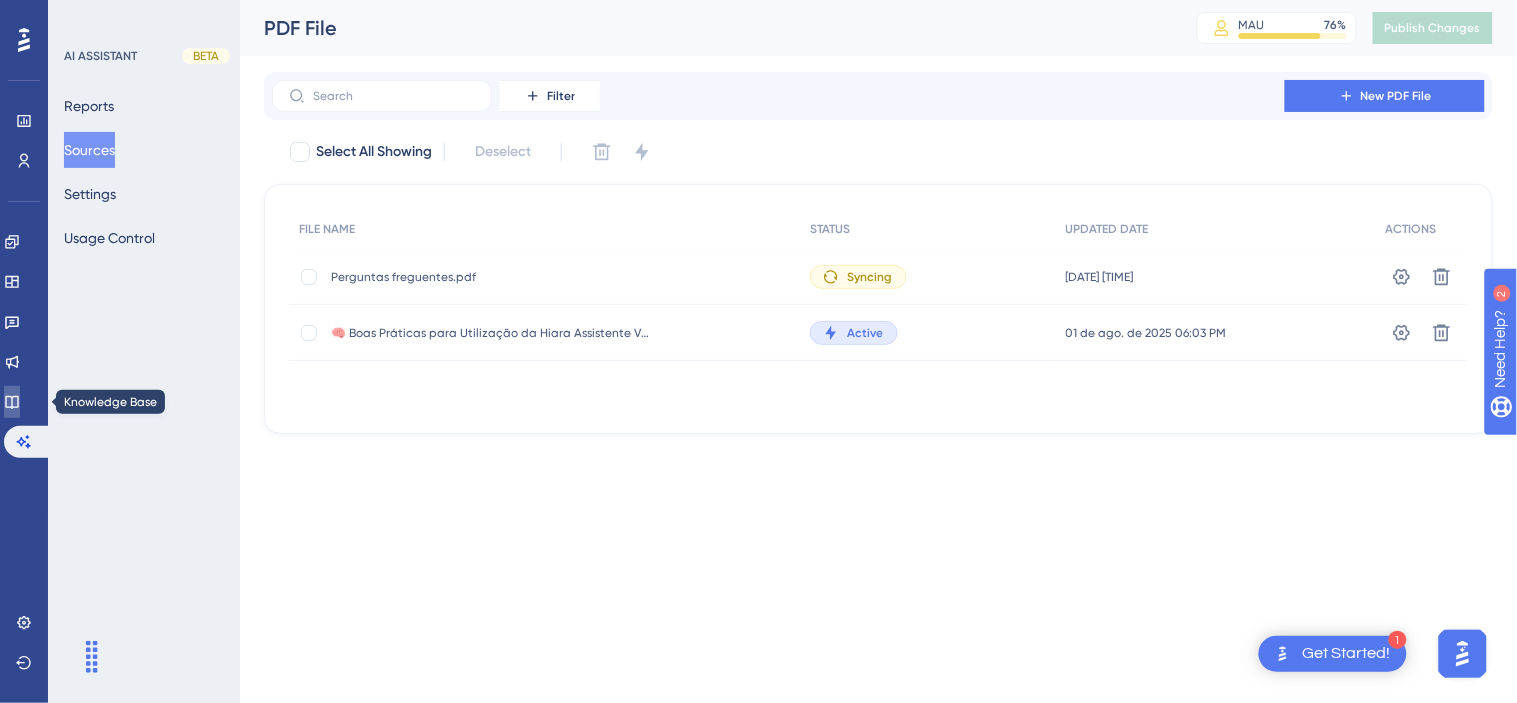 click at bounding box center [12, 402] 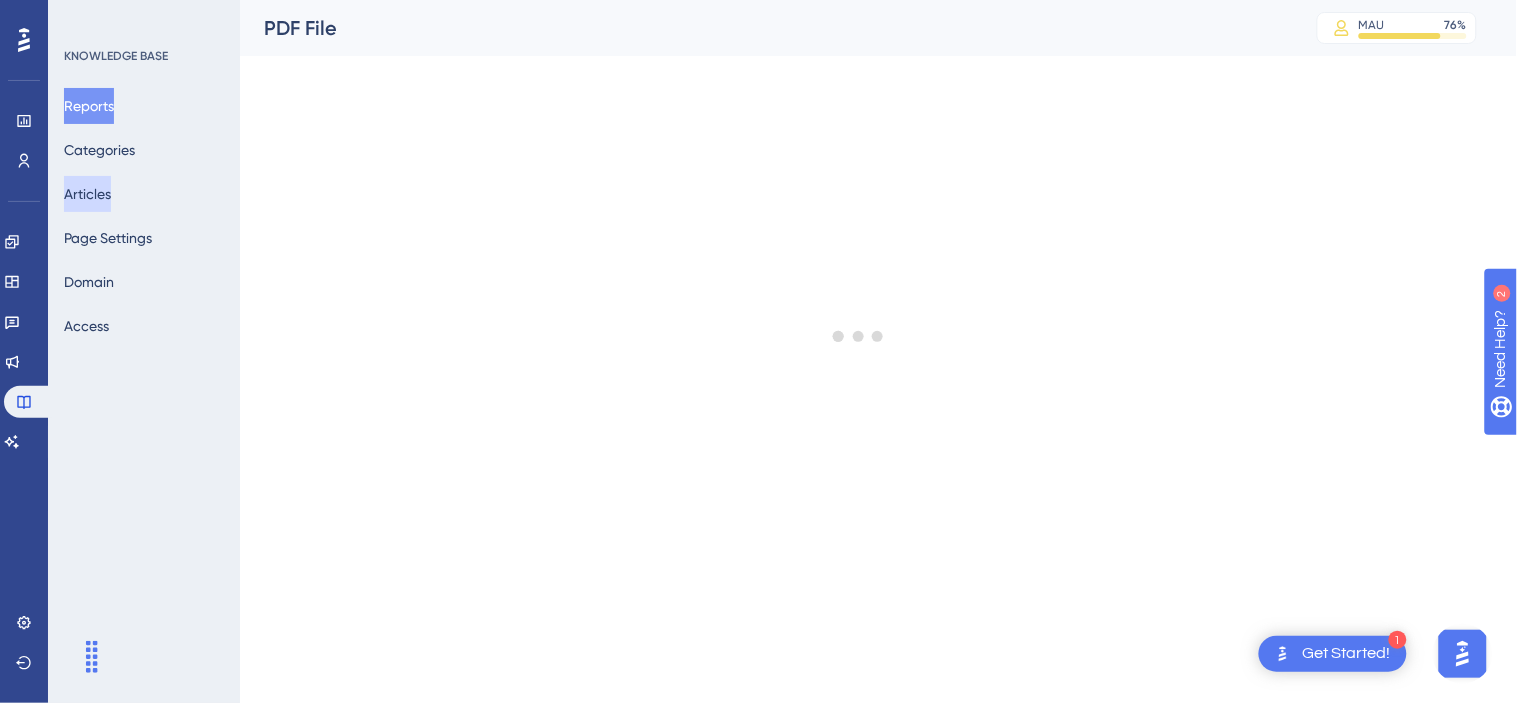 click on "Articles" at bounding box center (87, 194) 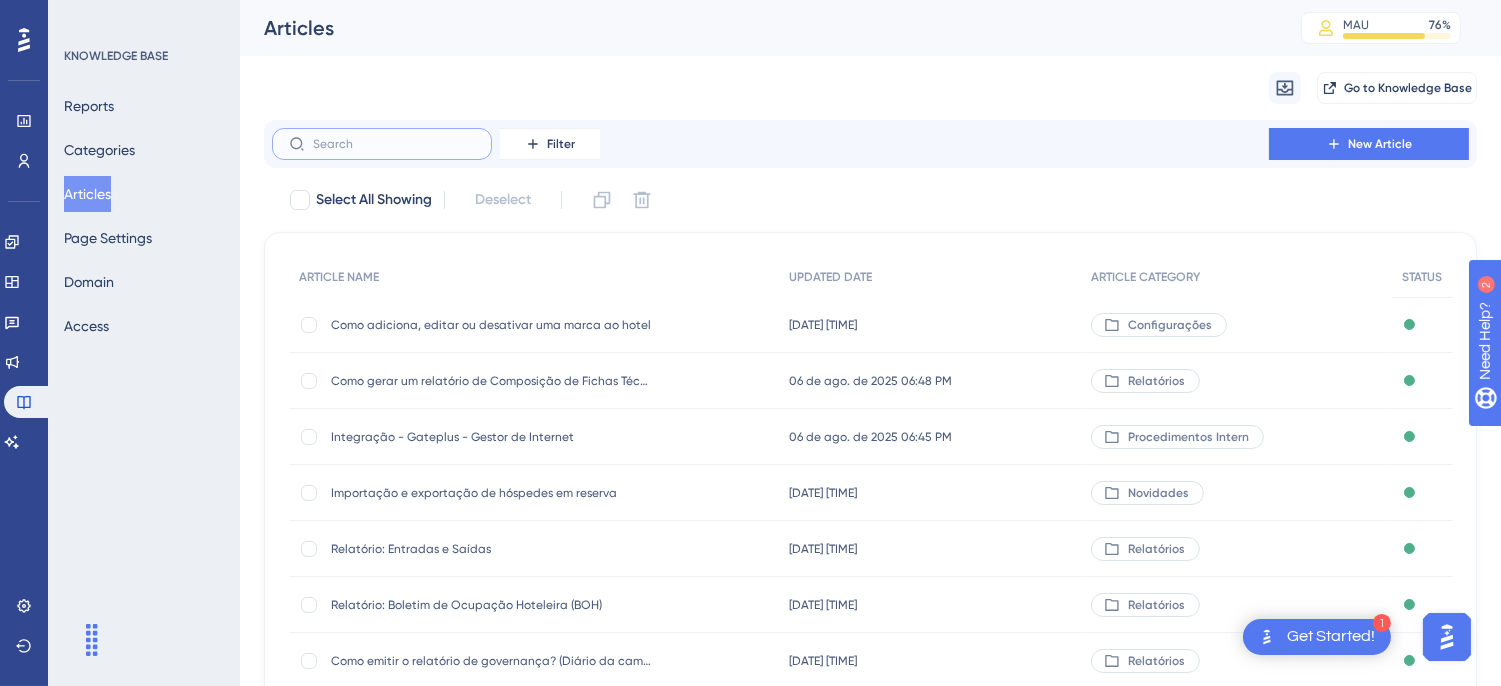 click at bounding box center (394, 144) 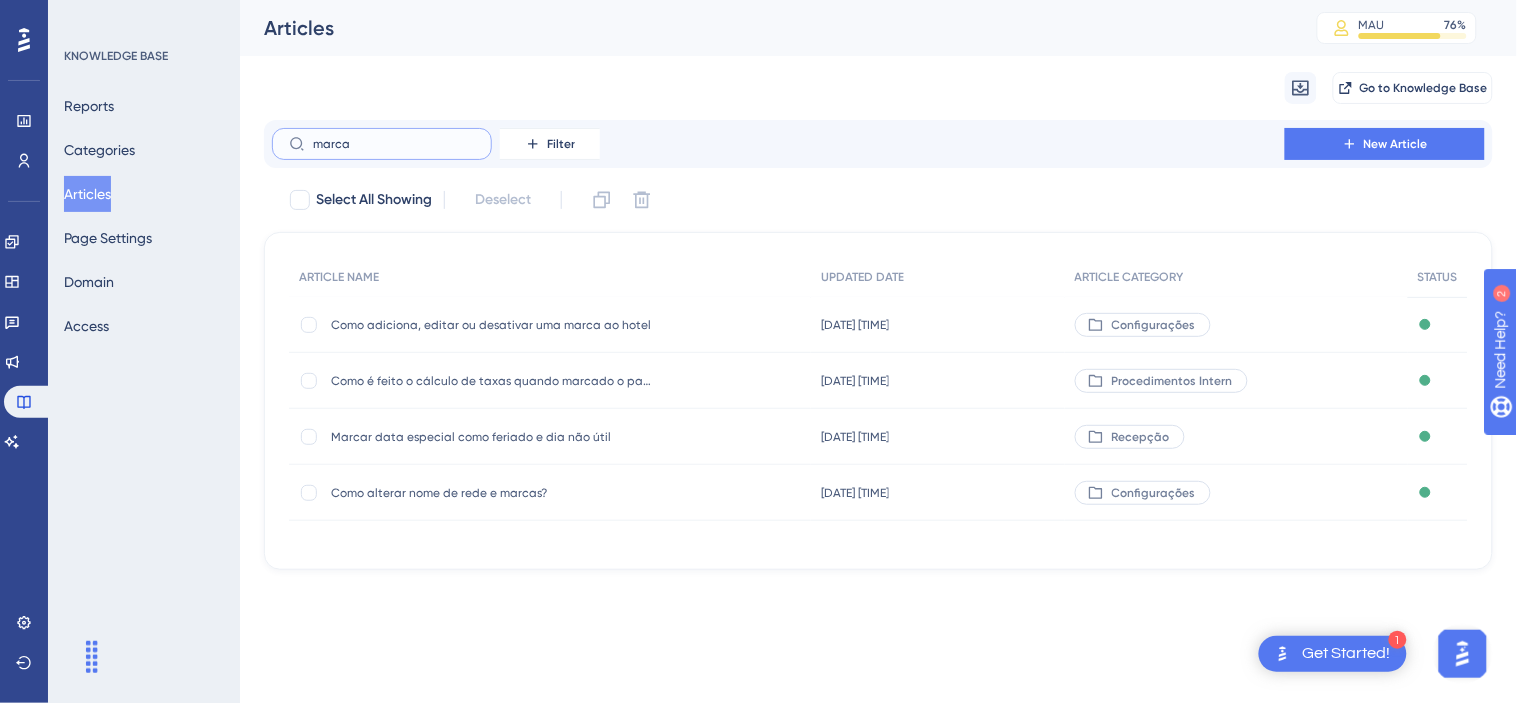 type on "marca" 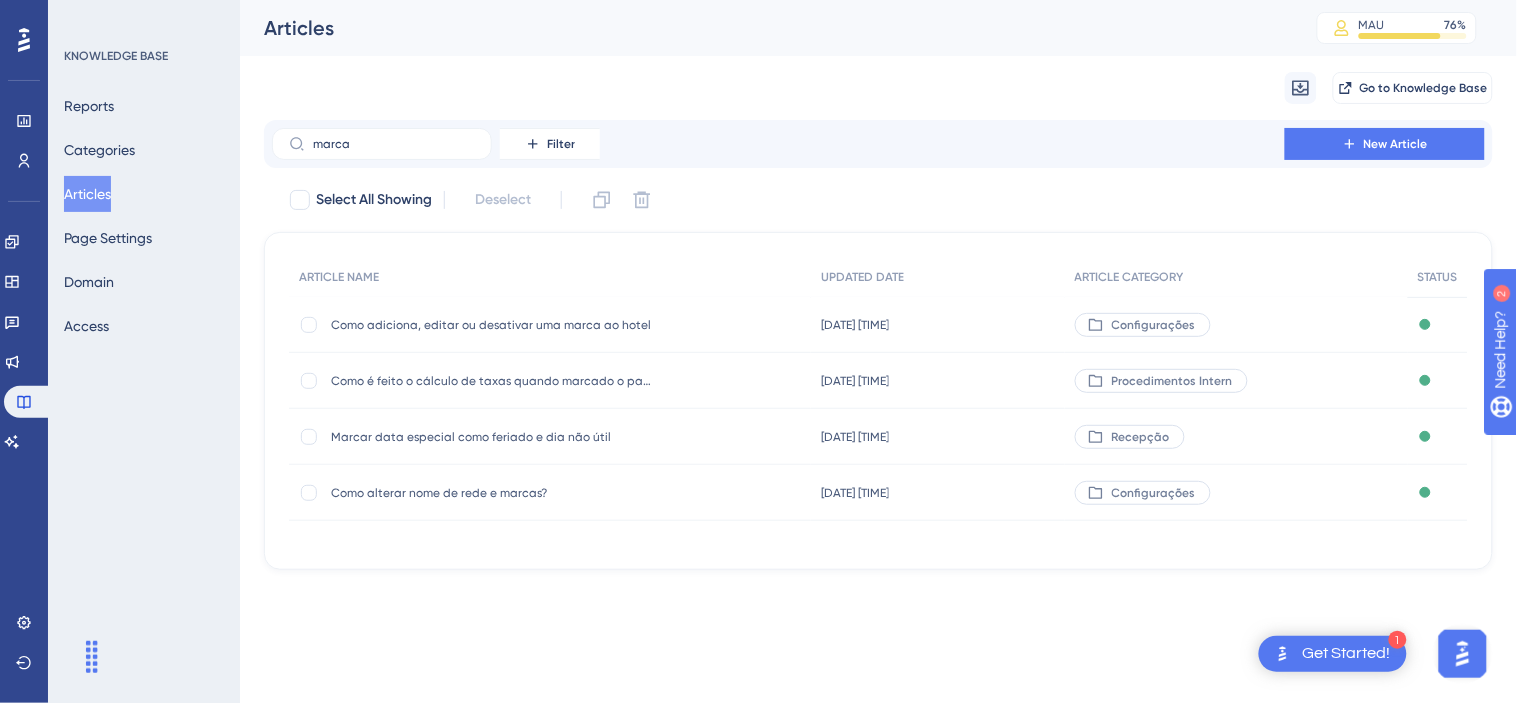 click on "Como adiciona, editar ou desativar uma marca ao hotel" at bounding box center [491, 325] 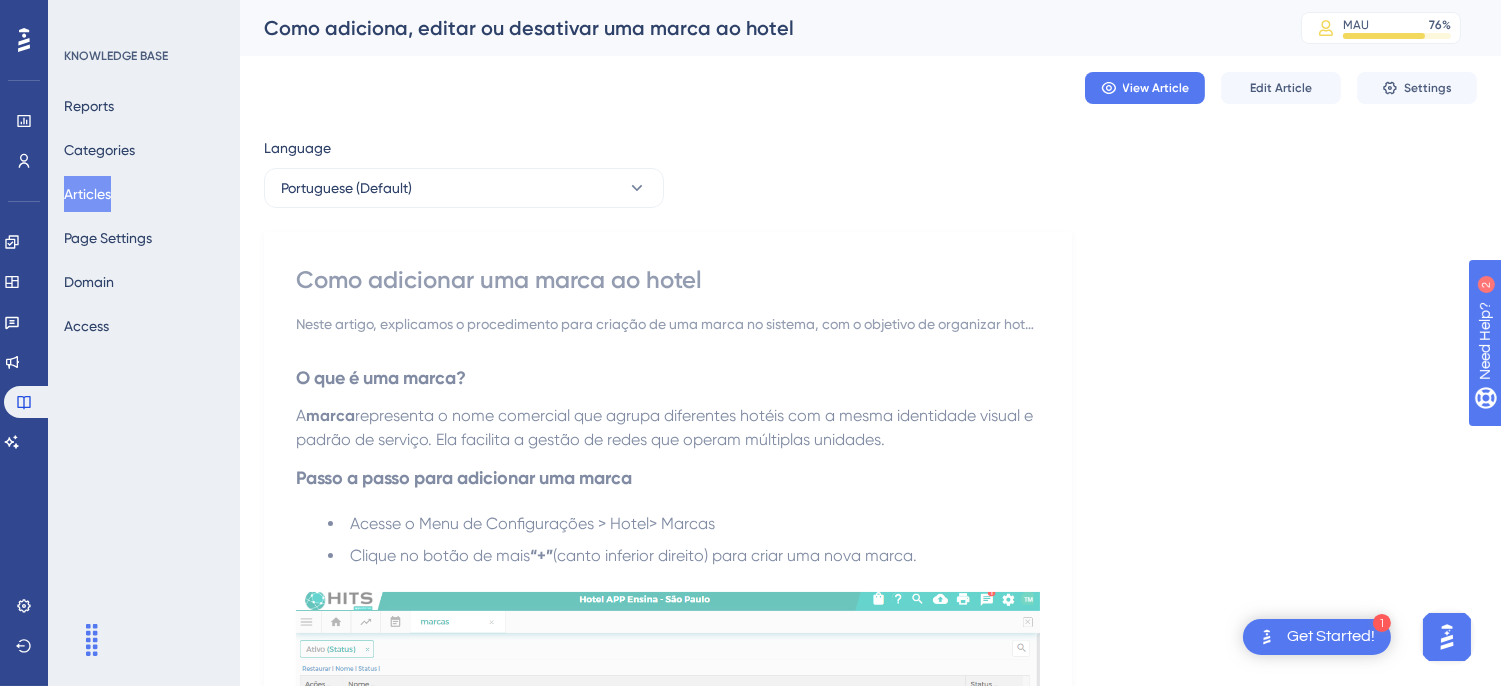 click on "View Article Edit Article Settings" at bounding box center (870, 88) 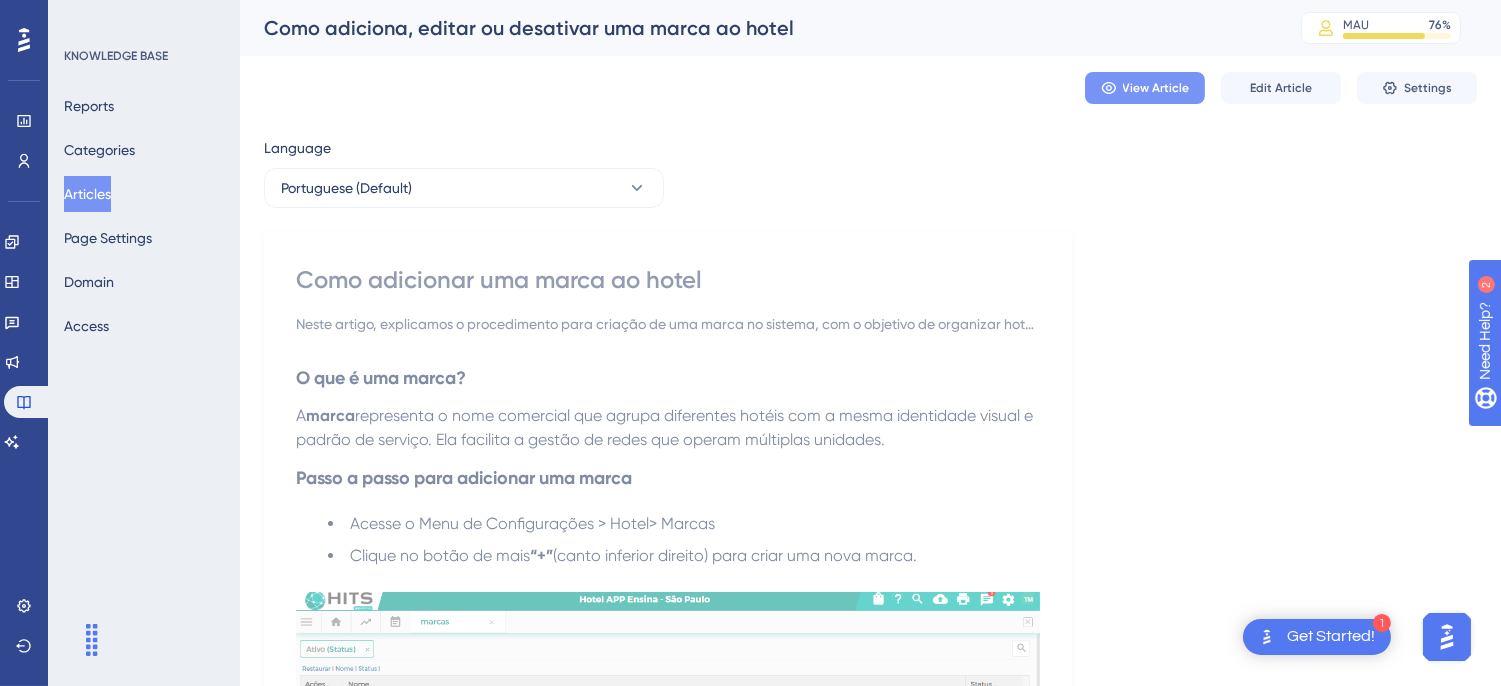 click on "View Article" at bounding box center [1156, 88] 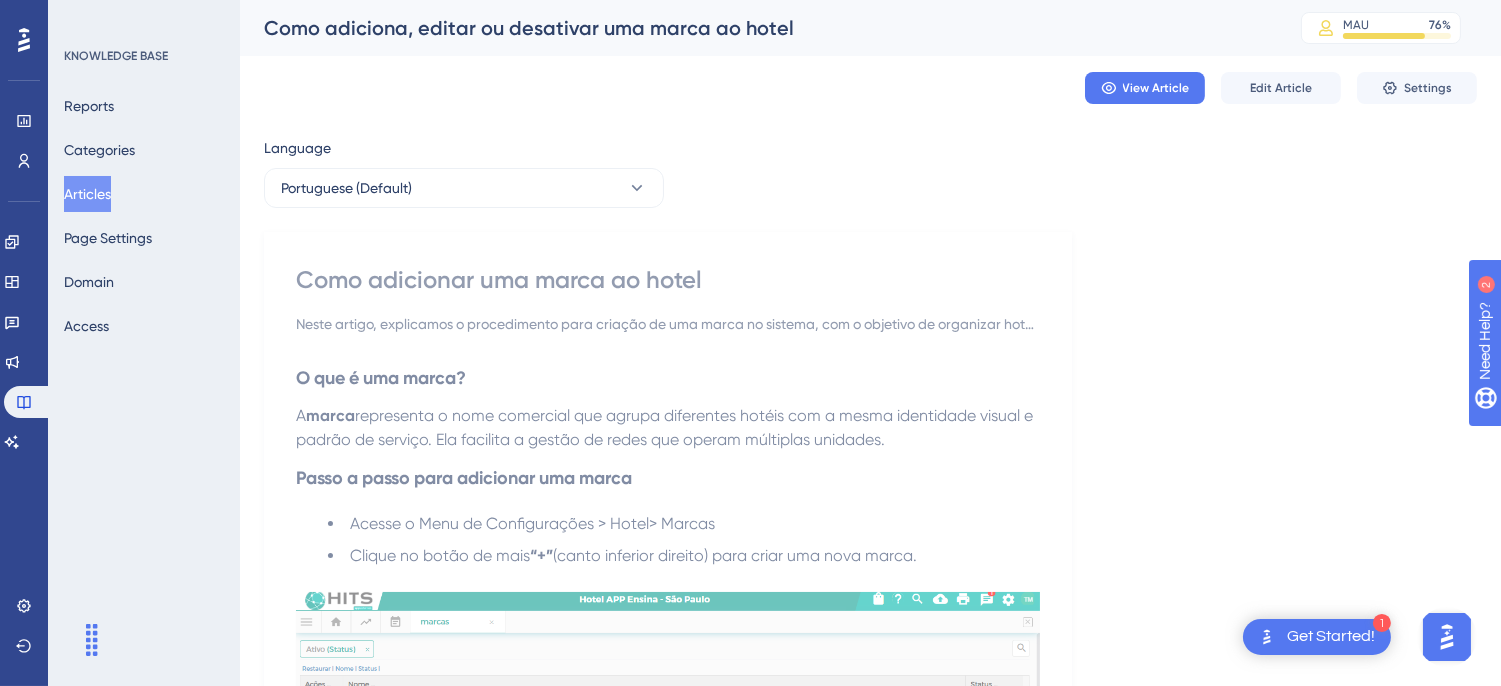 click on "Language Portuguese (Default) Como adicionar uma marca ao hotel Neste artigo, explicamos o procedimento para criação de uma marca no sistema, com o objetivo de organizar hotéis vinculados a uma mesma identidade comercial.  O que é uma marca? A  marca  representa o nome comercial que agrupa diferentes hotéis com a mesma identidade visual e padrão de serviço. Ela facilita a gestão de redes que operam múltiplas unidades. Passo a passo para adicionar uma marca Acesse o Menu de Configurações > Hotel> Marcas   Clique no botão de mais  “+”  (canto inferior direito) para criar uma nova marca. Preencha os campos: Nome : insira o nome da nova marca (ex:  [BRAND_NAME] ). Adicionar foto:  A opção de adicionar foto é opcional  Marque a opção  Realizar controle de cartão de identificação por marca  se necessário. Após preencher os dados da marca, clique no botão  verde  para  Confirmar  ✅ e  salvar  a nova marca criada. Como editar, desativar ou ativar marcas Para  Editar lápis  na coluna" at bounding box center (870, 1704) 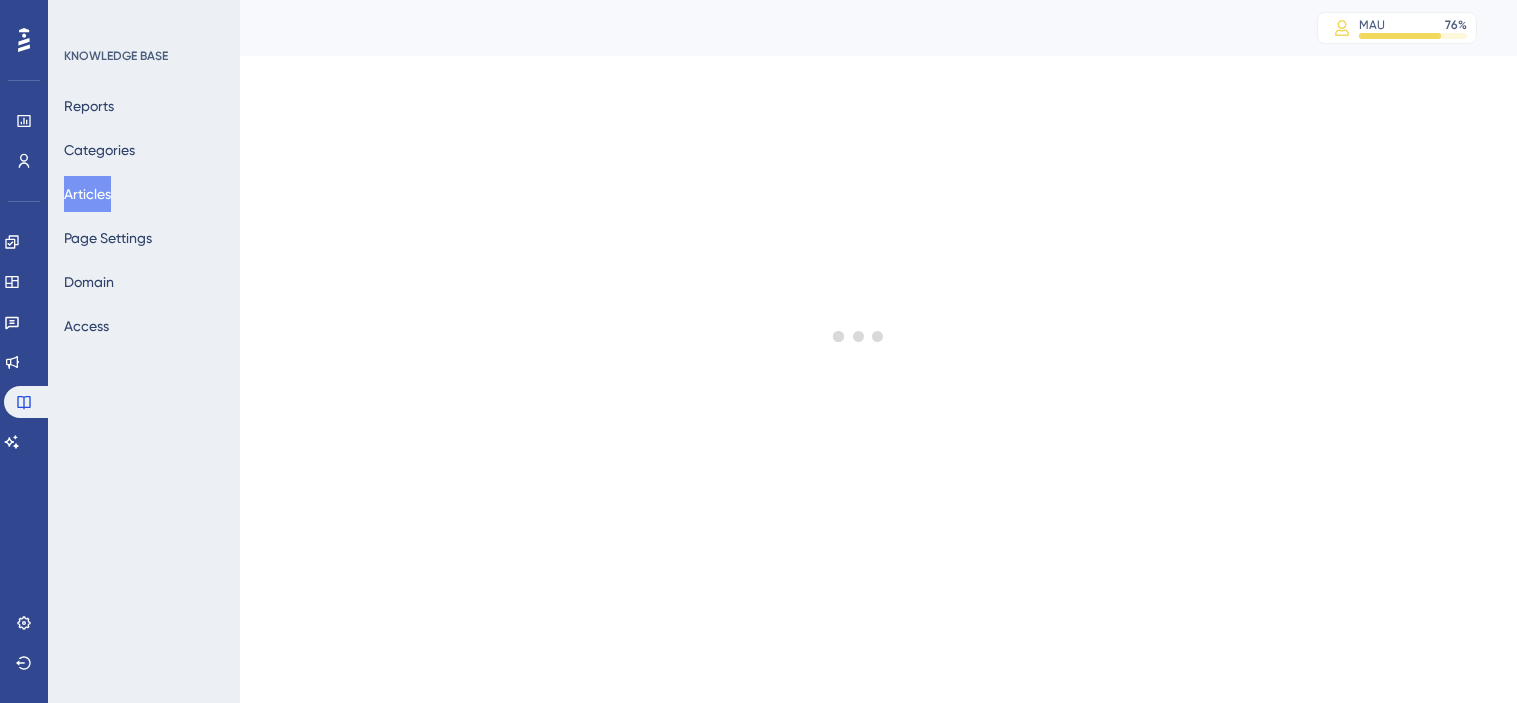 scroll, scrollTop: 0, scrollLeft: 0, axis: both 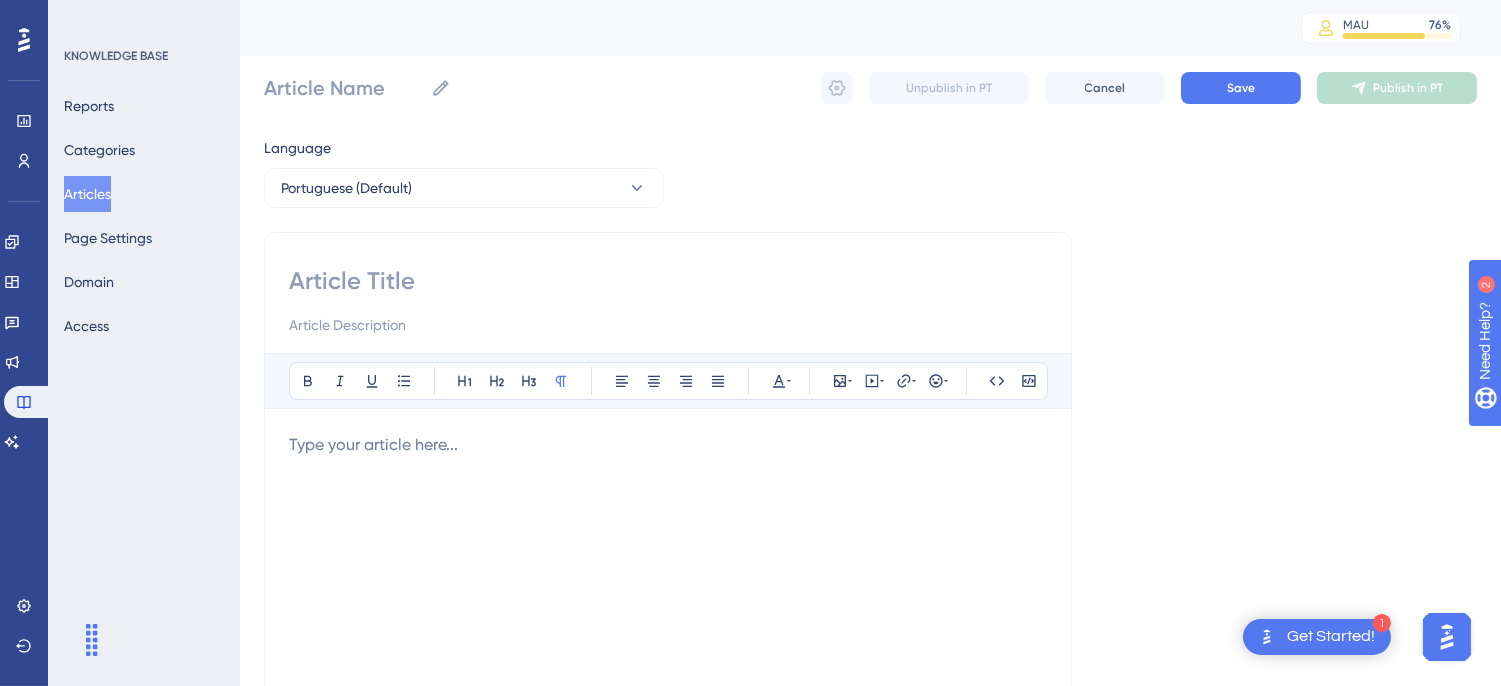 click on "Language Portuguese (Default) Bold Italic Underline Bullet Point Heading 1 Heading 2 Heading 3 Normal Align Left Align Center Align Right Align Justify Text Color Insert Image Embed Video Hyperlink Emojis Code Code Block Type your article here... Did this answer your question? 😀 😐 😔" at bounding box center (870, 577) 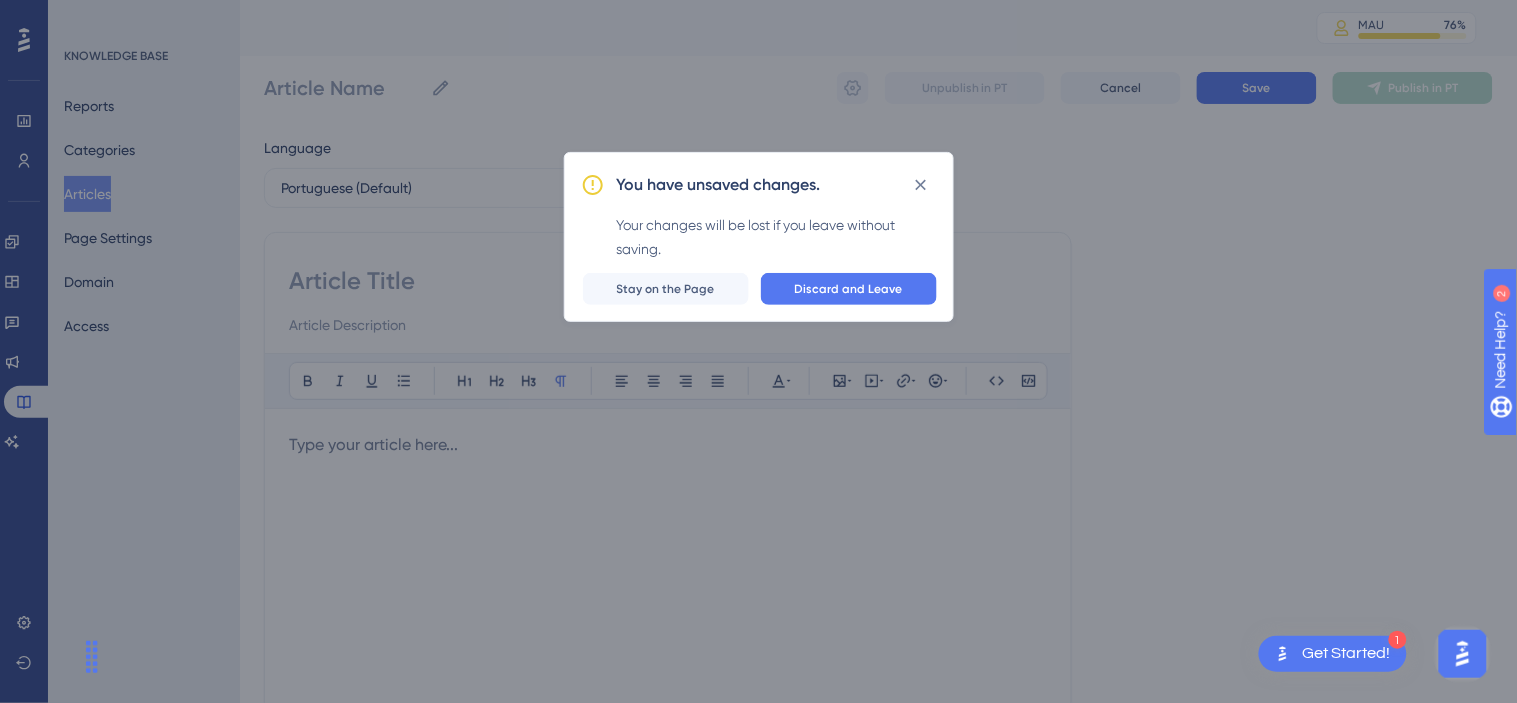 click on "Your changes will be lost if you leave without saving." at bounding box center (777, 237) 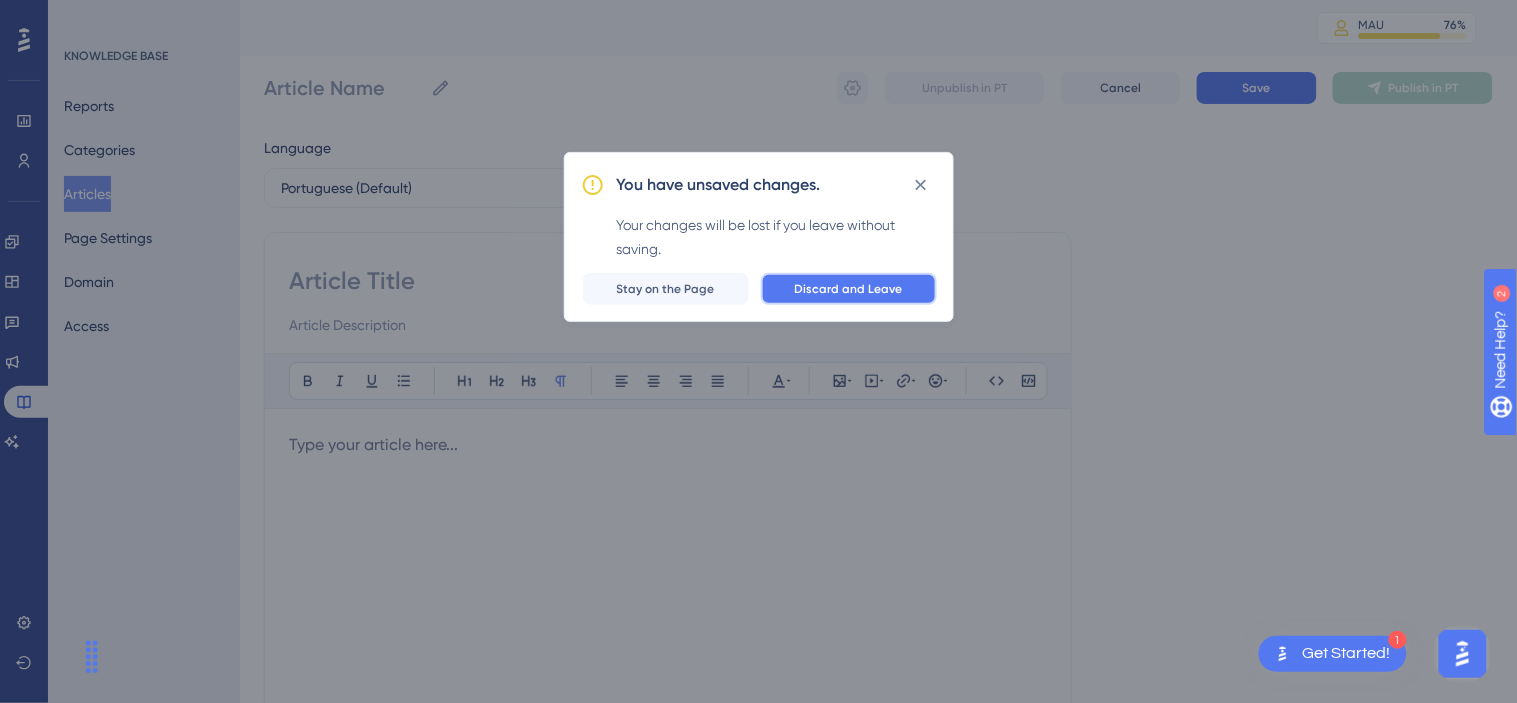 click on "Discard and Leave" at bounding box center [849, 289] 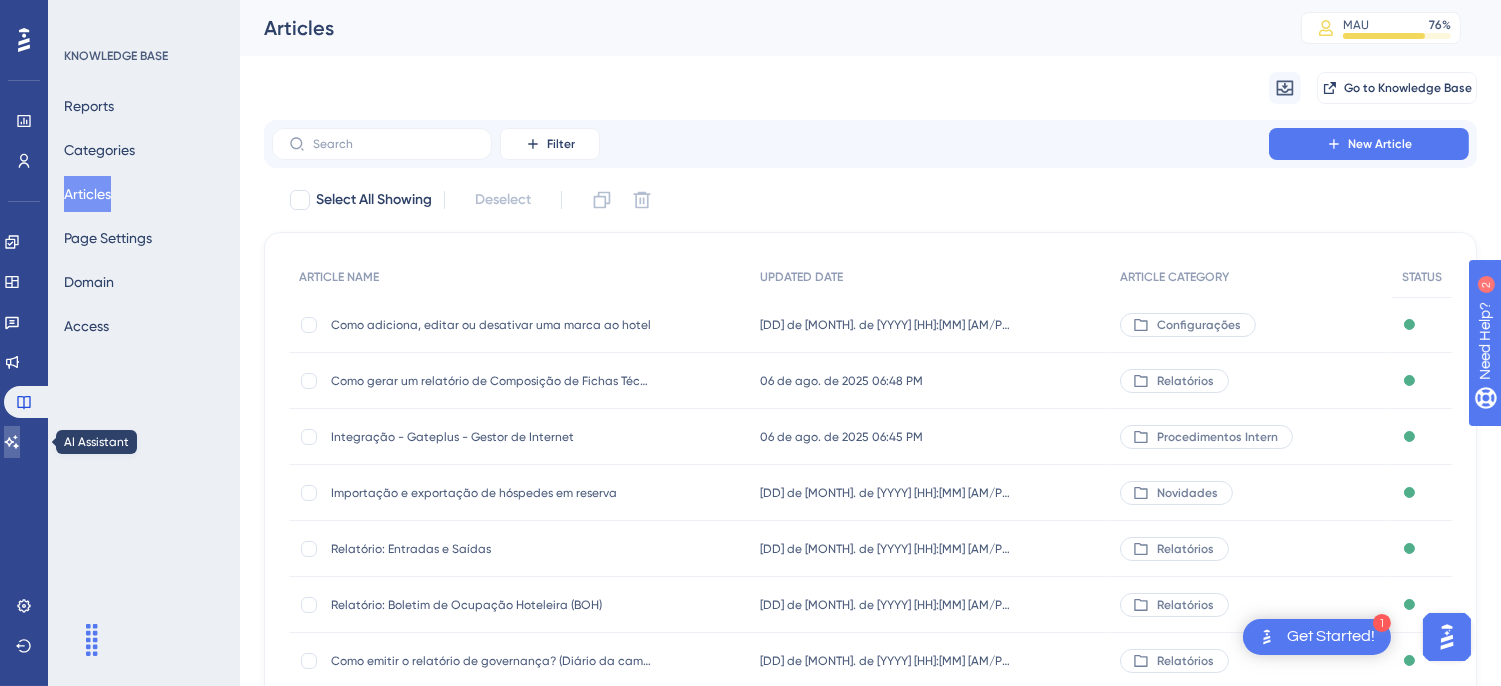 click at bounding box center (12, 442) 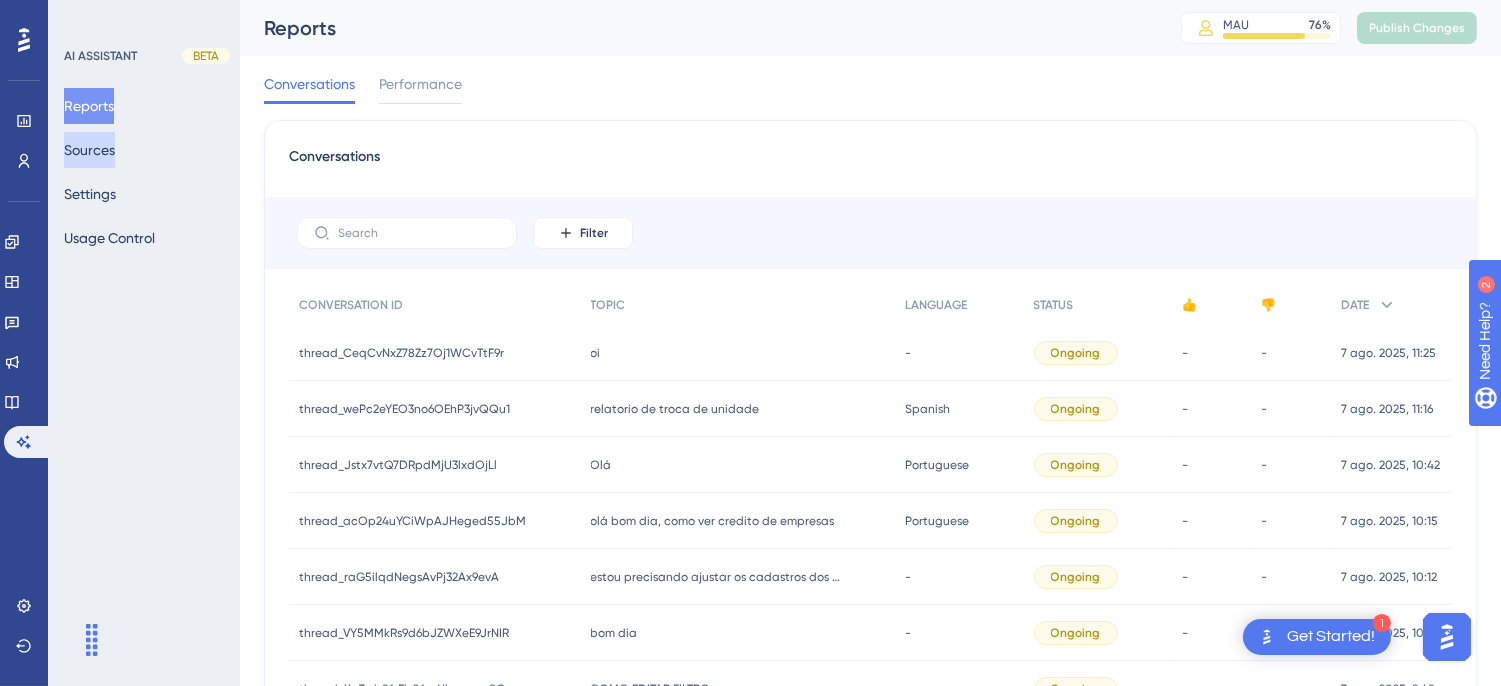 click on "Sources" at bounding box center (89, 150) 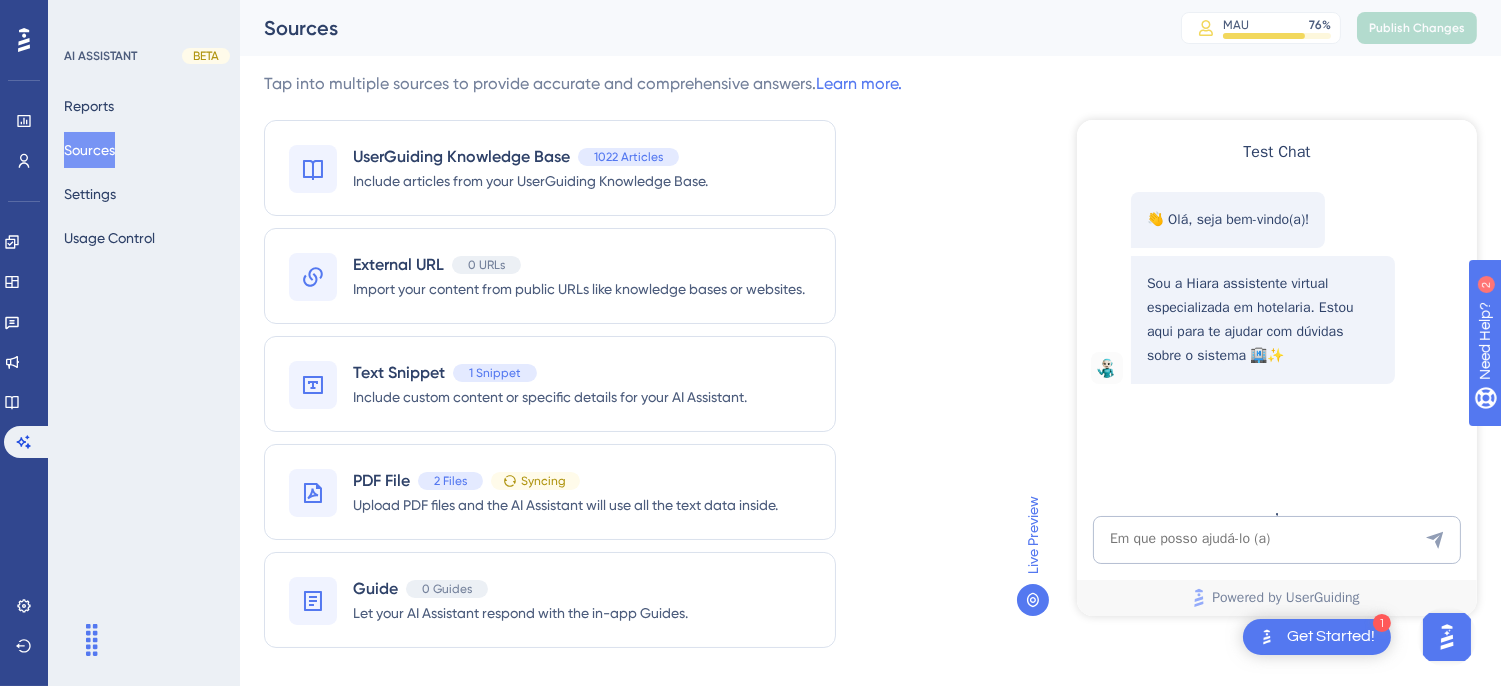 scroll, scrollTop: 0, scrollLeft: 0, axis: both 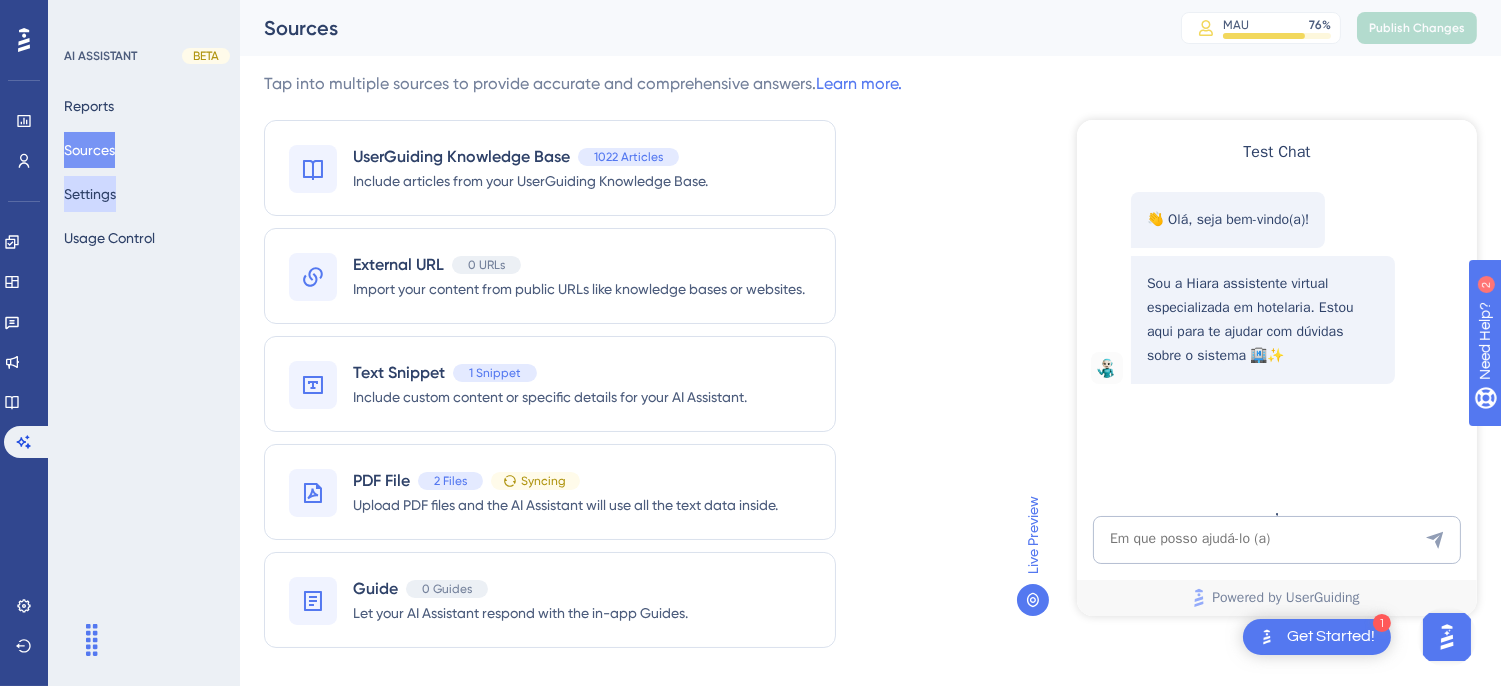 click on "Settings" at bounding box center (90, 194) 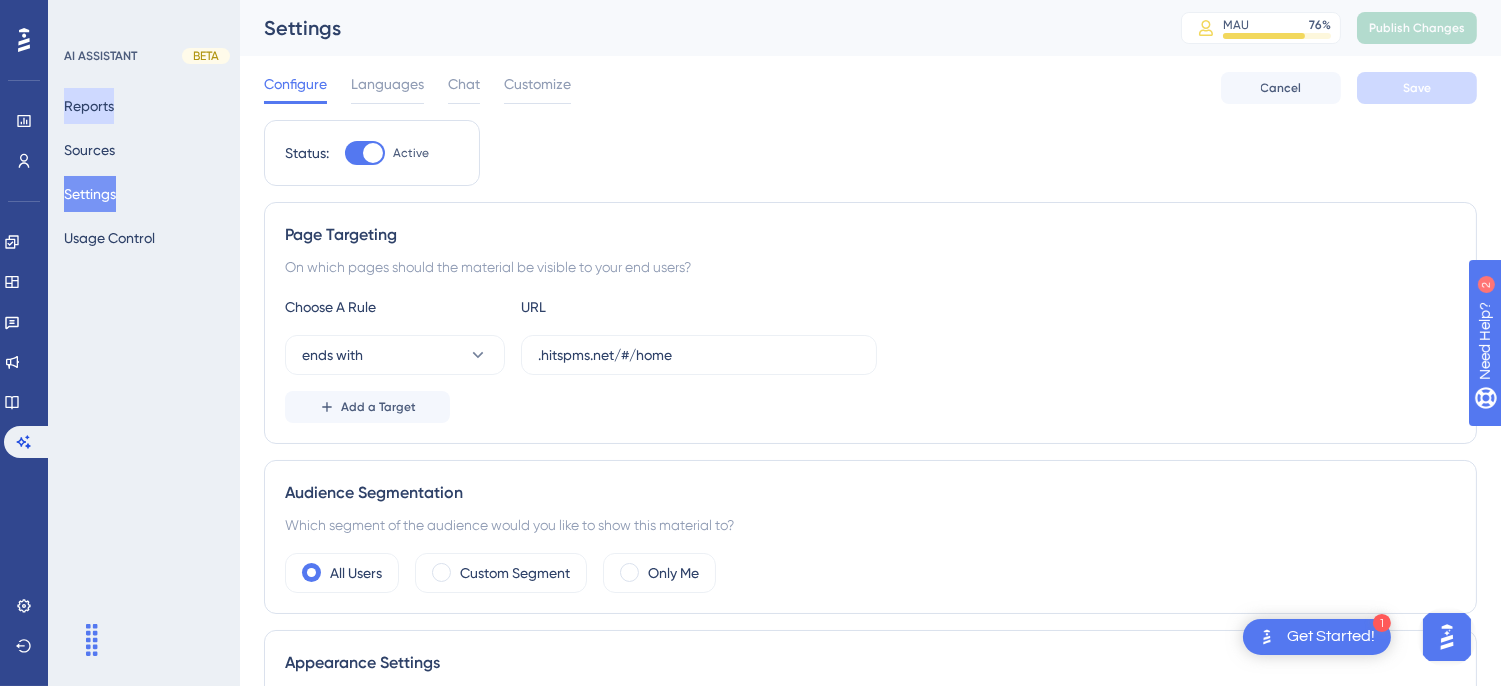 click on "Reports" at bounding box center (89, 106) 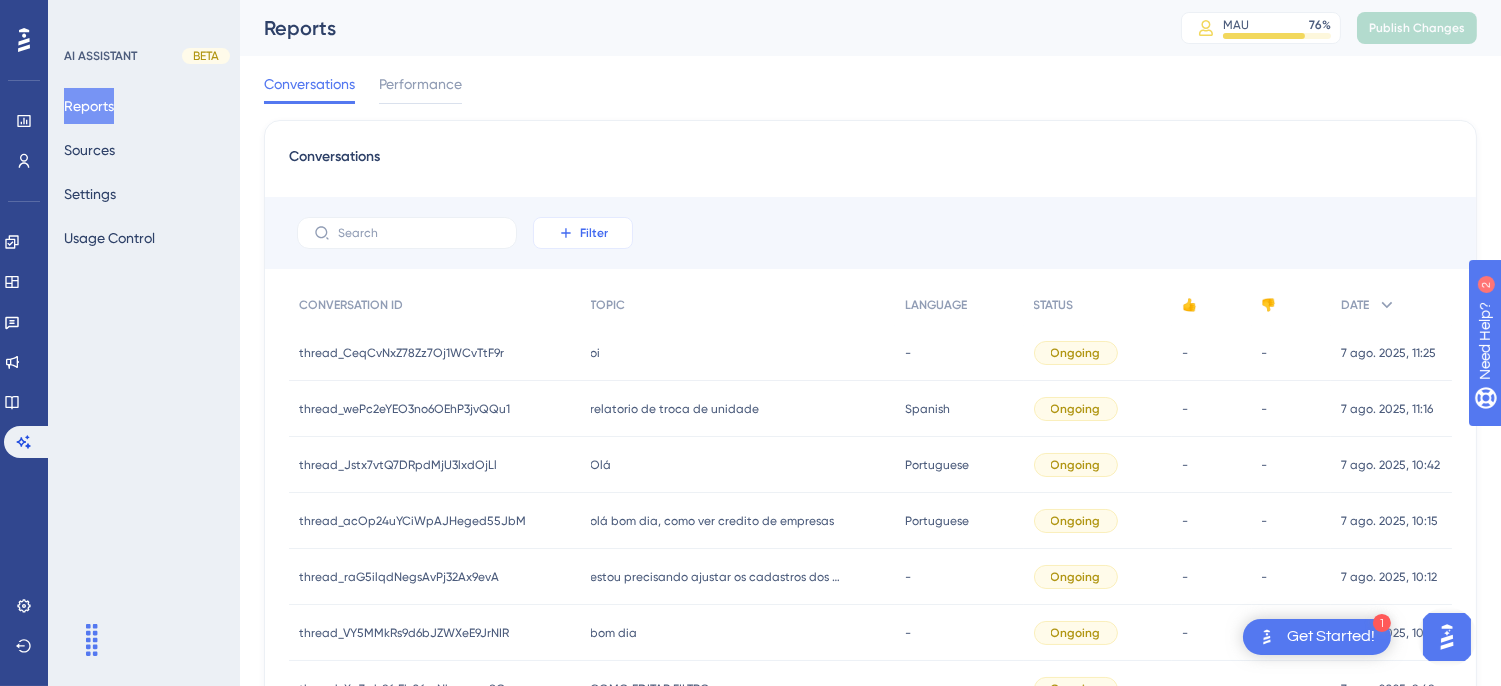 click on "Filter" at bounding box center [583, 233] 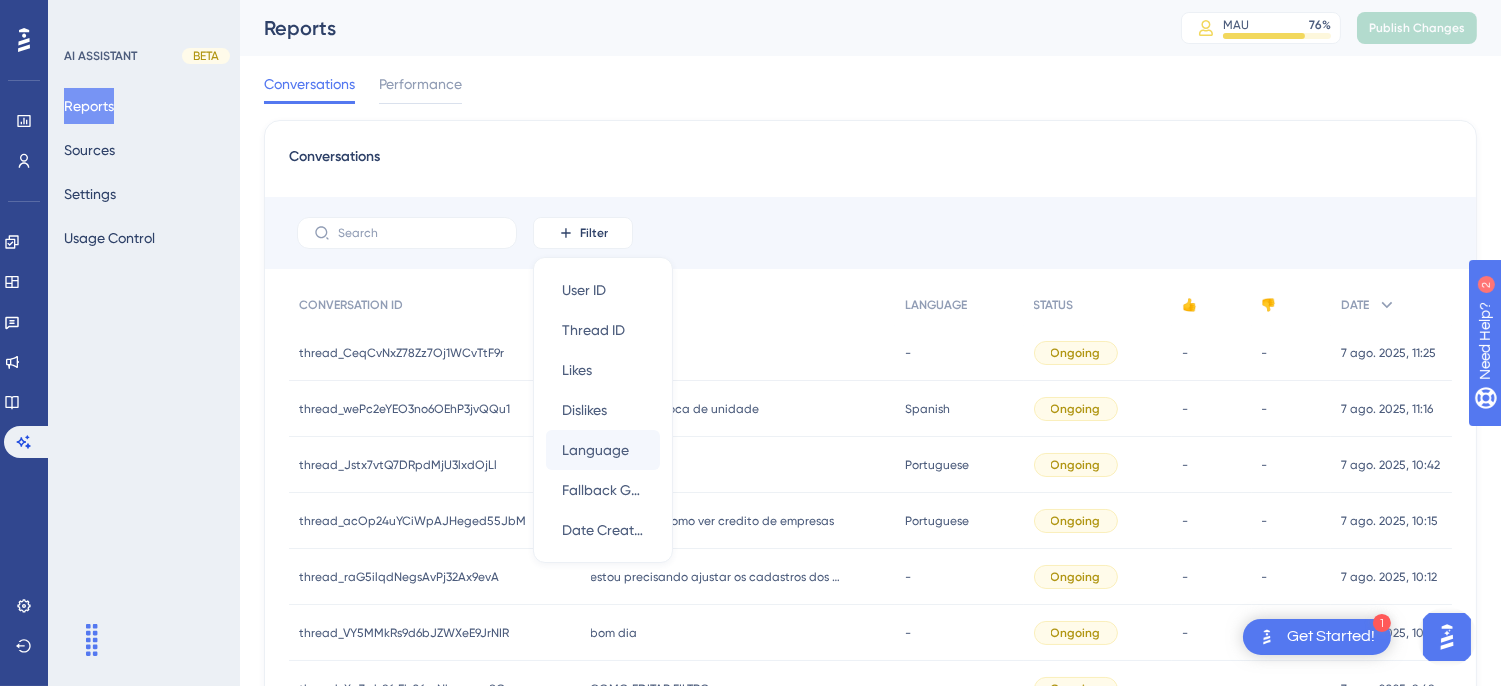 scroll, scrollTop: 66, scrollLeft: 0, axis: vertical 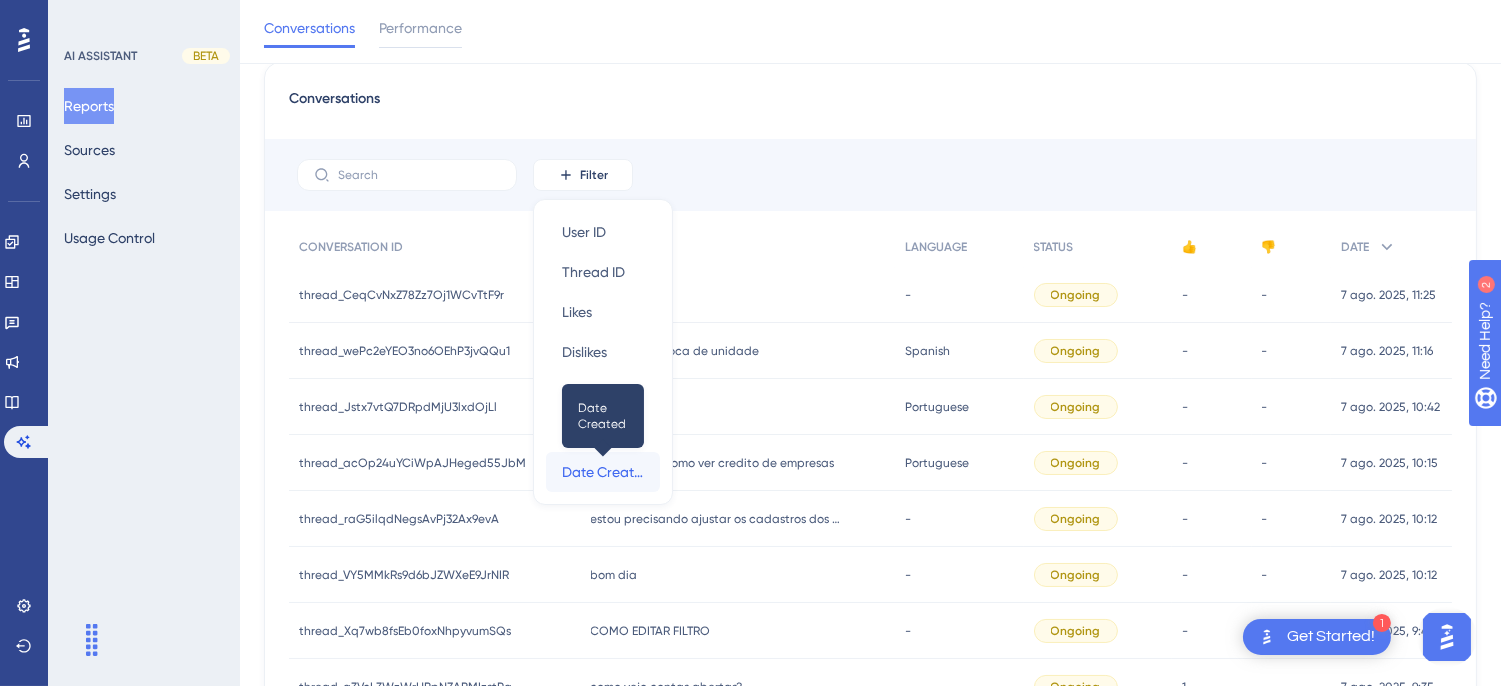 click on "Date Created" at bounding box center [603, 472] 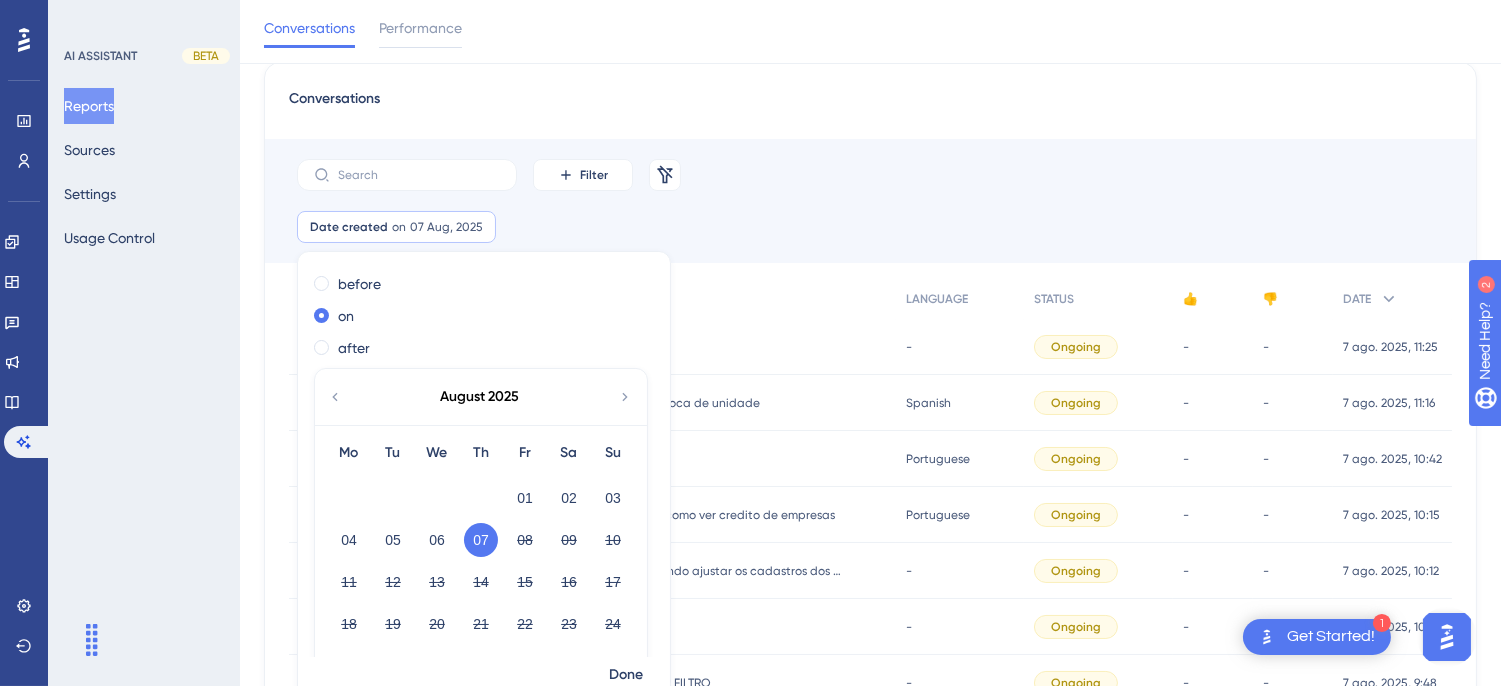 click on "03" at bounding box center [613, 498] 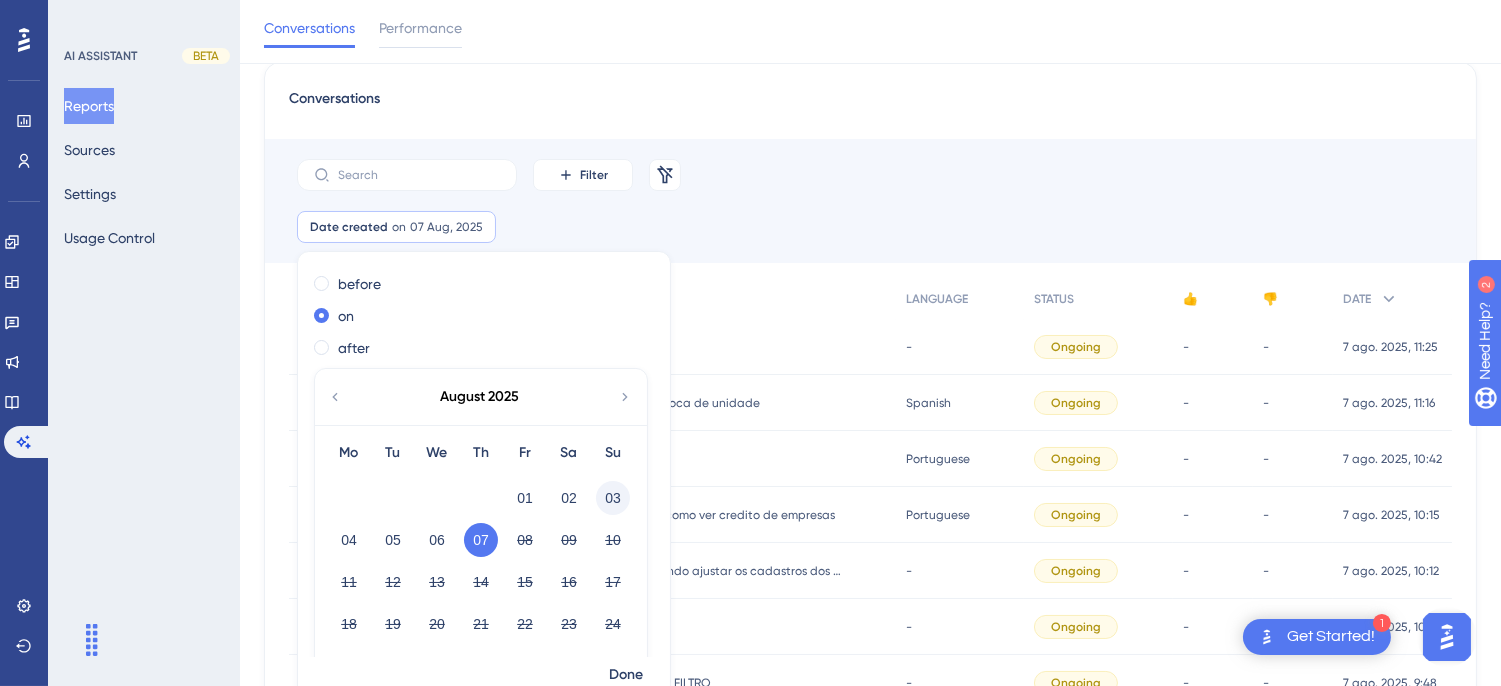 click on "03" at bounding box center (613, 498) 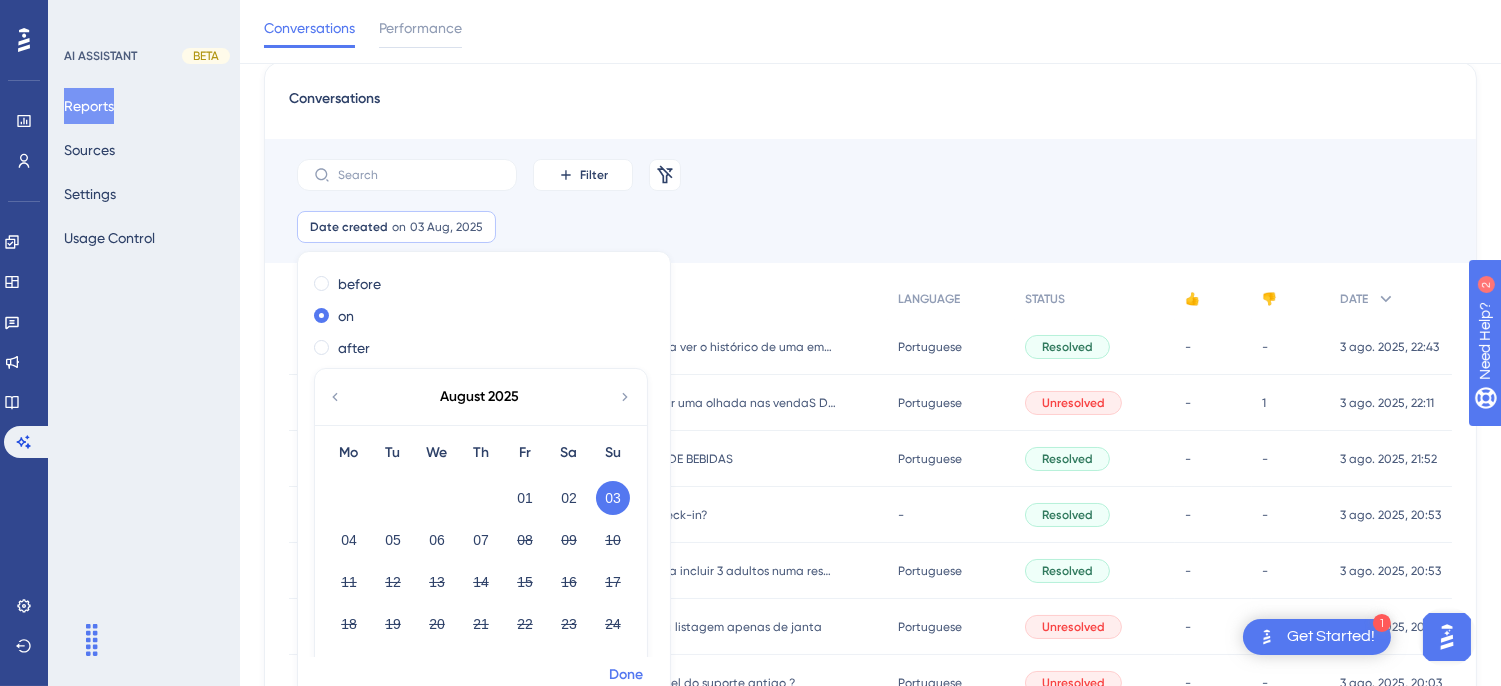 click on "Done" at bounding box center (626, 675) 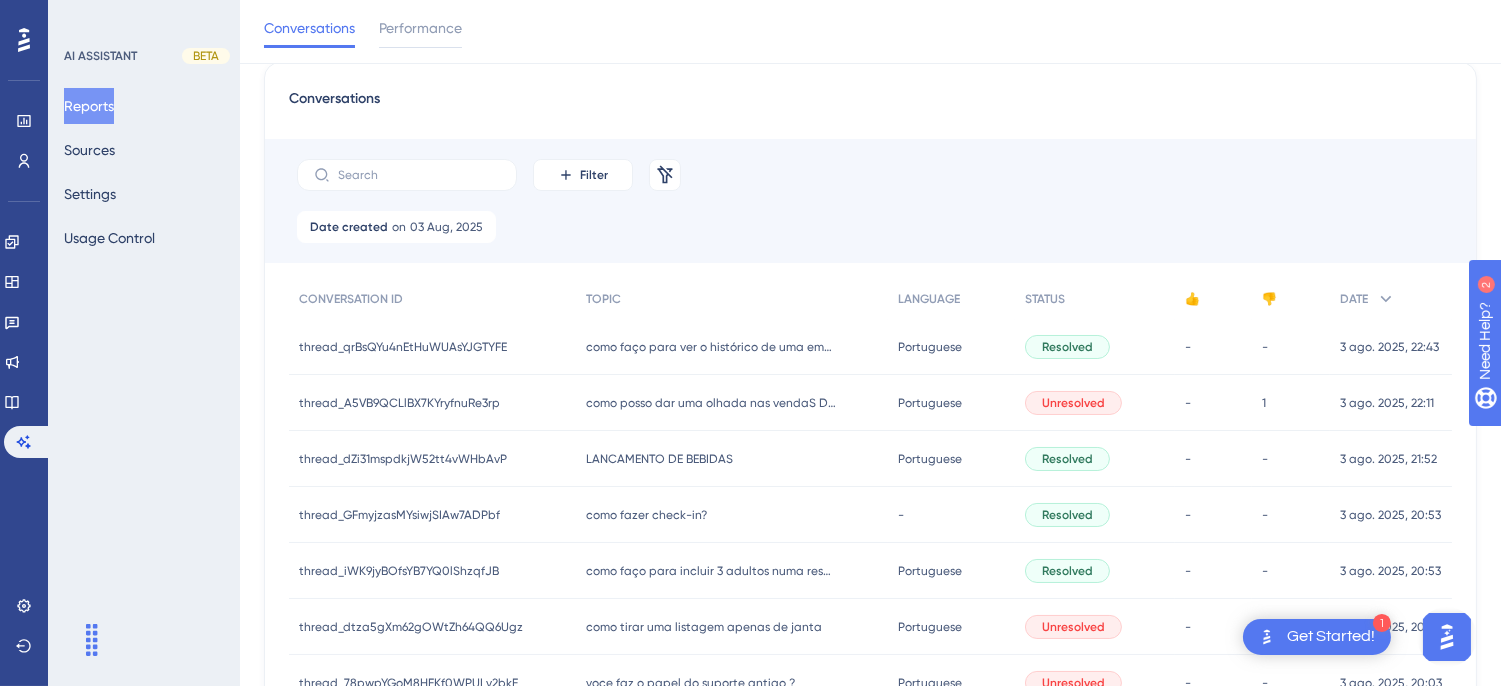 scroll, scrollTop: 971, scrollLeft: 0, axis: vertical 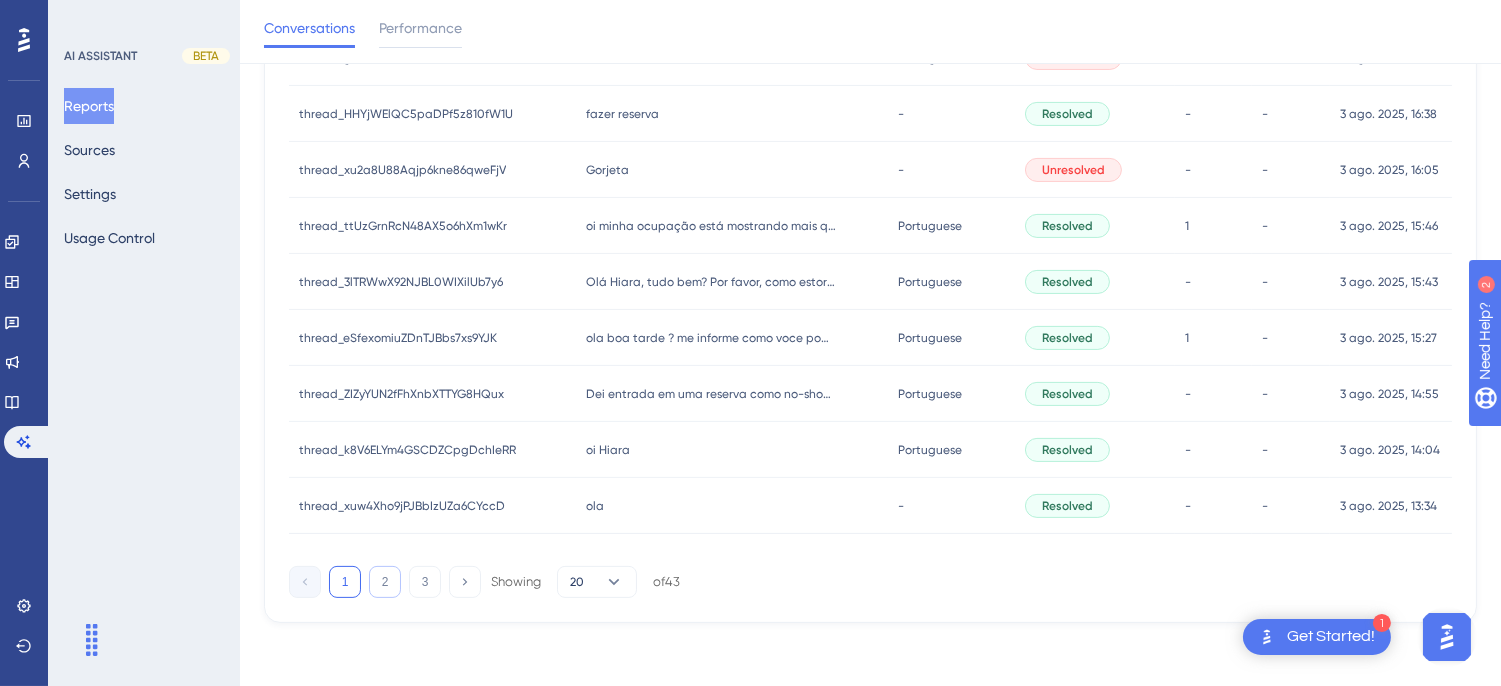 click on "2" at bounding box center [385, 582] 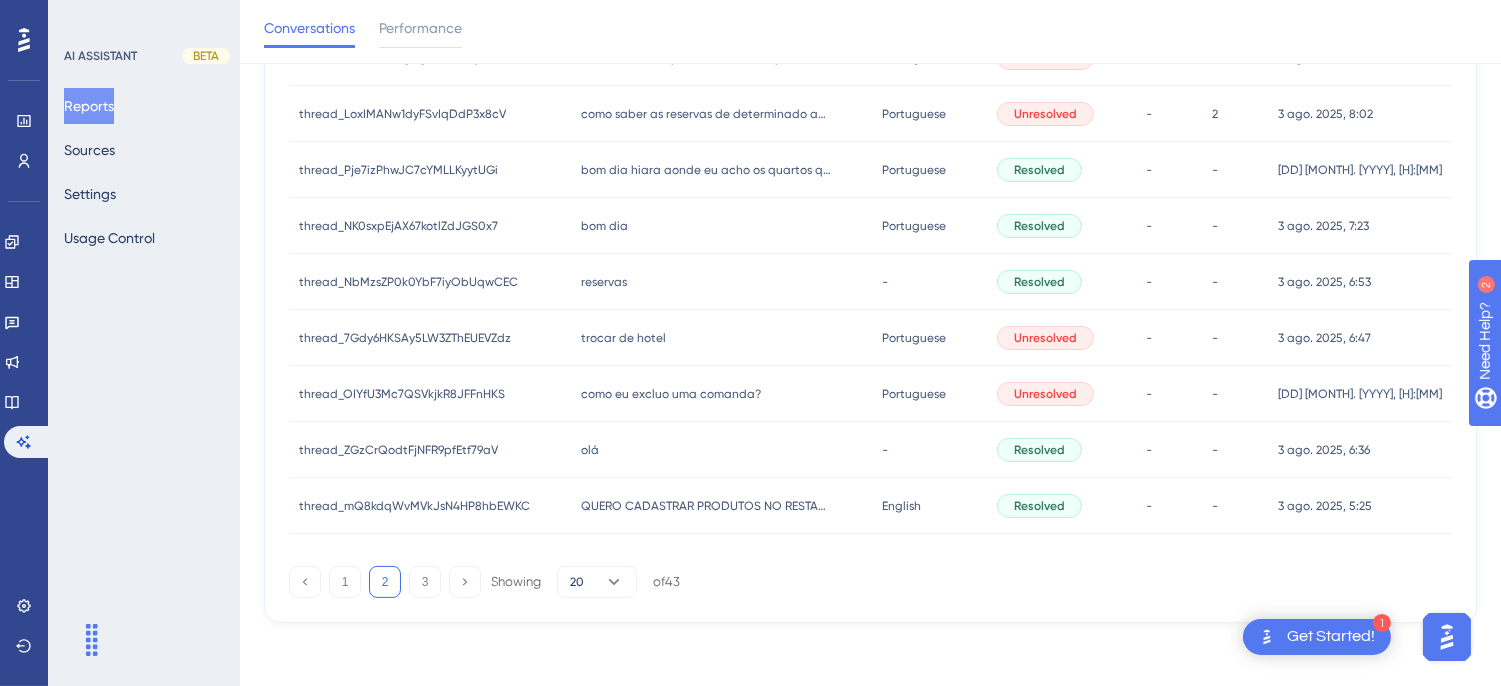 click on "como eu excluo uma comanda? como eu excluo uma comanda?" at bounding box center (738, 394) 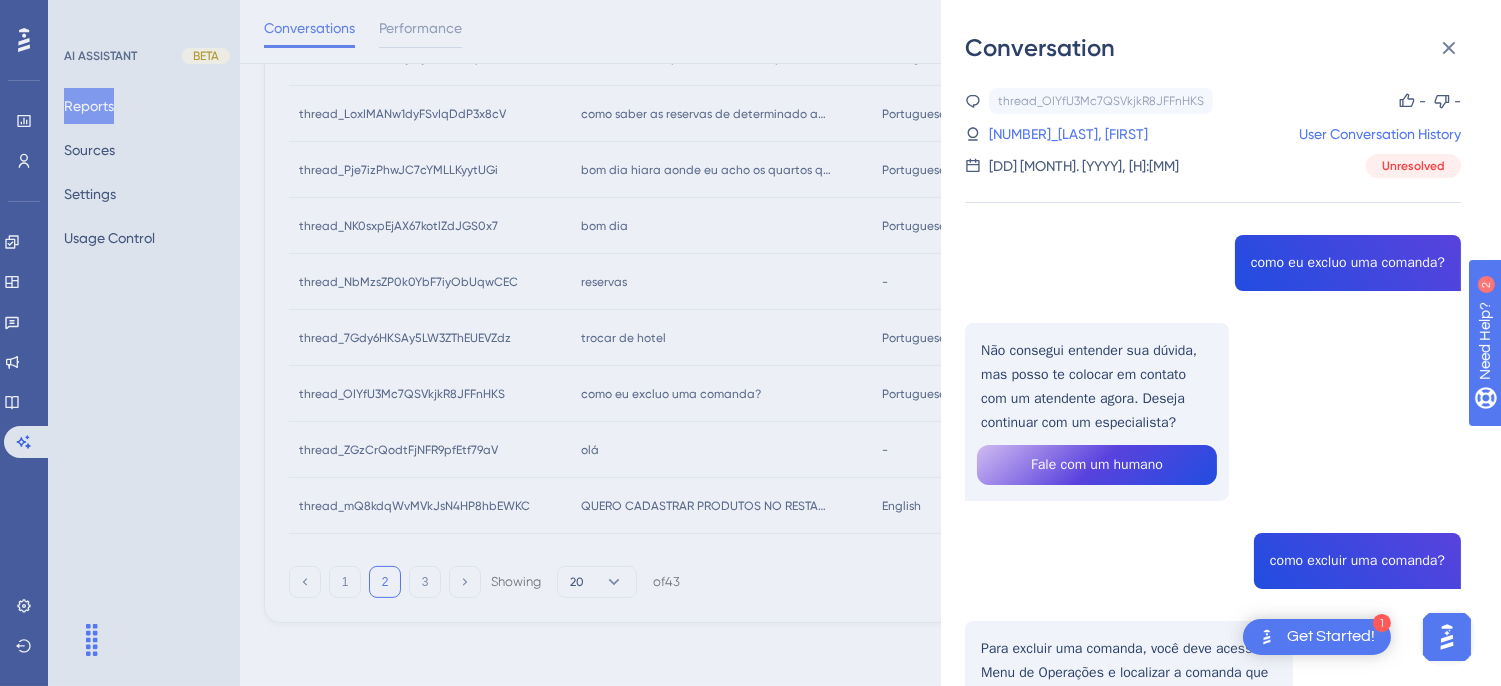 scroll, scrollTop: 222, scrollLeft: 0, axis: vertical 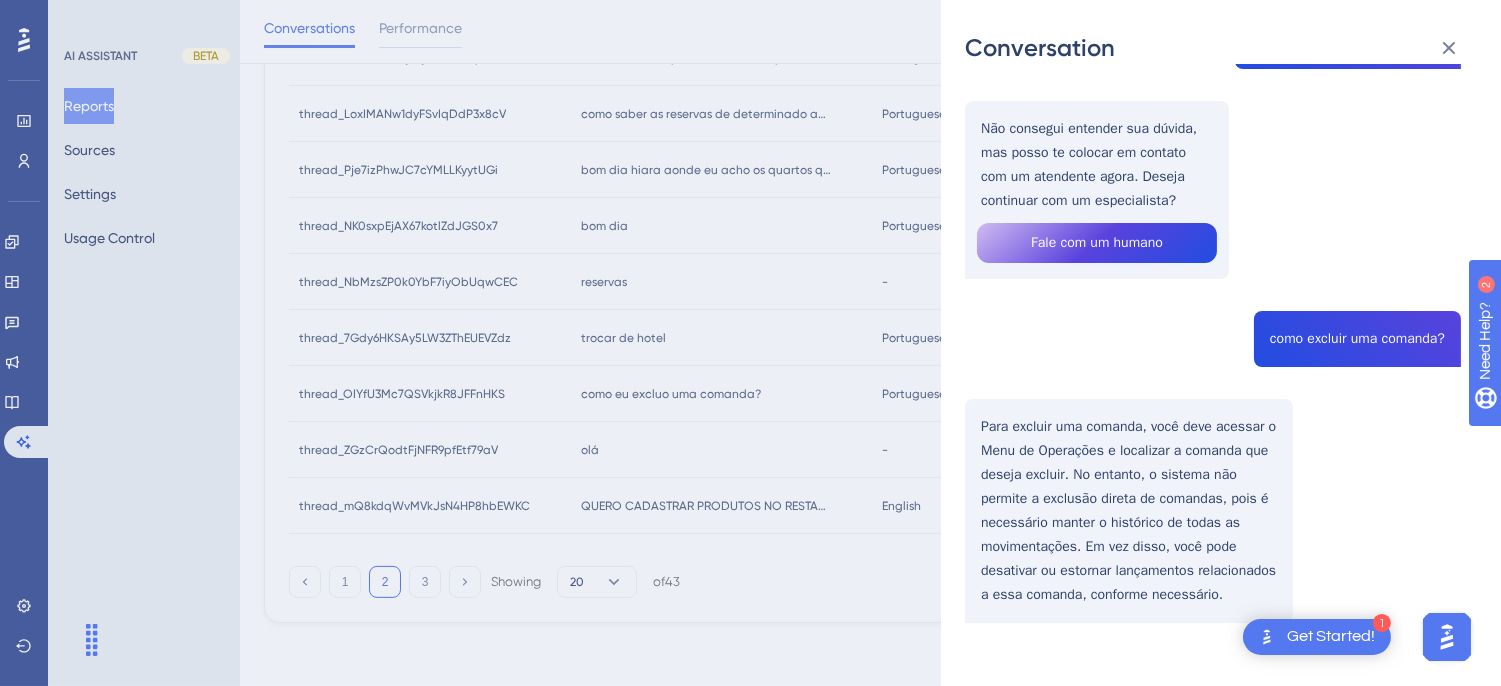 click on "thread_OIYfU3Mc7QSVkjkR8JFFnHKS Copy - - 85_[LAST], [FIRST] User Conversation History [DATE], [TIME] Unresolved como eu excluo uma comanda? Não consegui entender sua dúvida, mas posso te colocar em contato com um atendente agora. Deseja continuar com um especialista? Fale com um humano como excluir uma comanda? Para excluir uma comanda, você deve acessar o Menu de Operações e localizar a comanda que deseja excluir. No entanto, o sistema não permite a exclusão direta de comandas, pois é necessário manter o histórico de todas as movimentações. Em vez disso, você pode desativar ou estornar lançamentos relacionados a essa comanda, conforme necessário." at bounding box center [1213, 295] 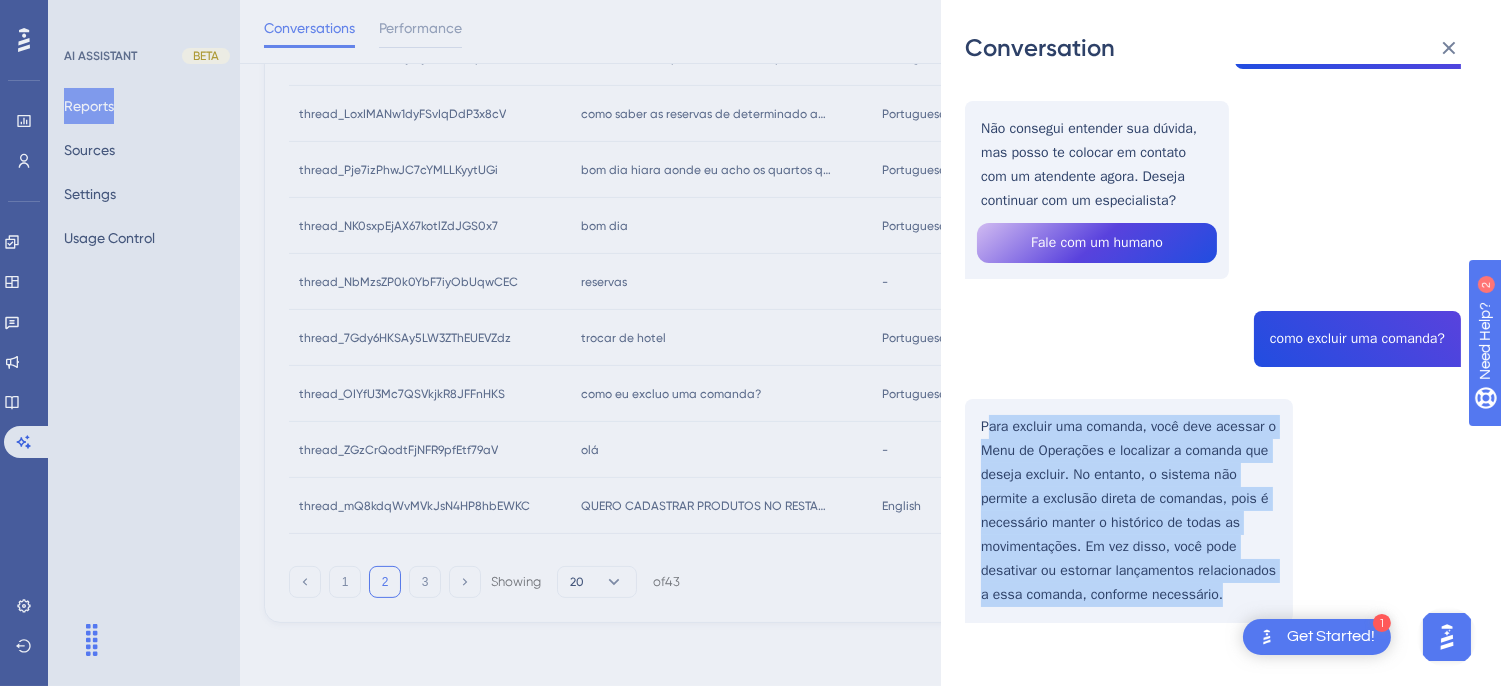 drag, startPoint x: 988, startPoint y: 417, endPoint x: 1245, endPoint y: 613, distance: 323.21045 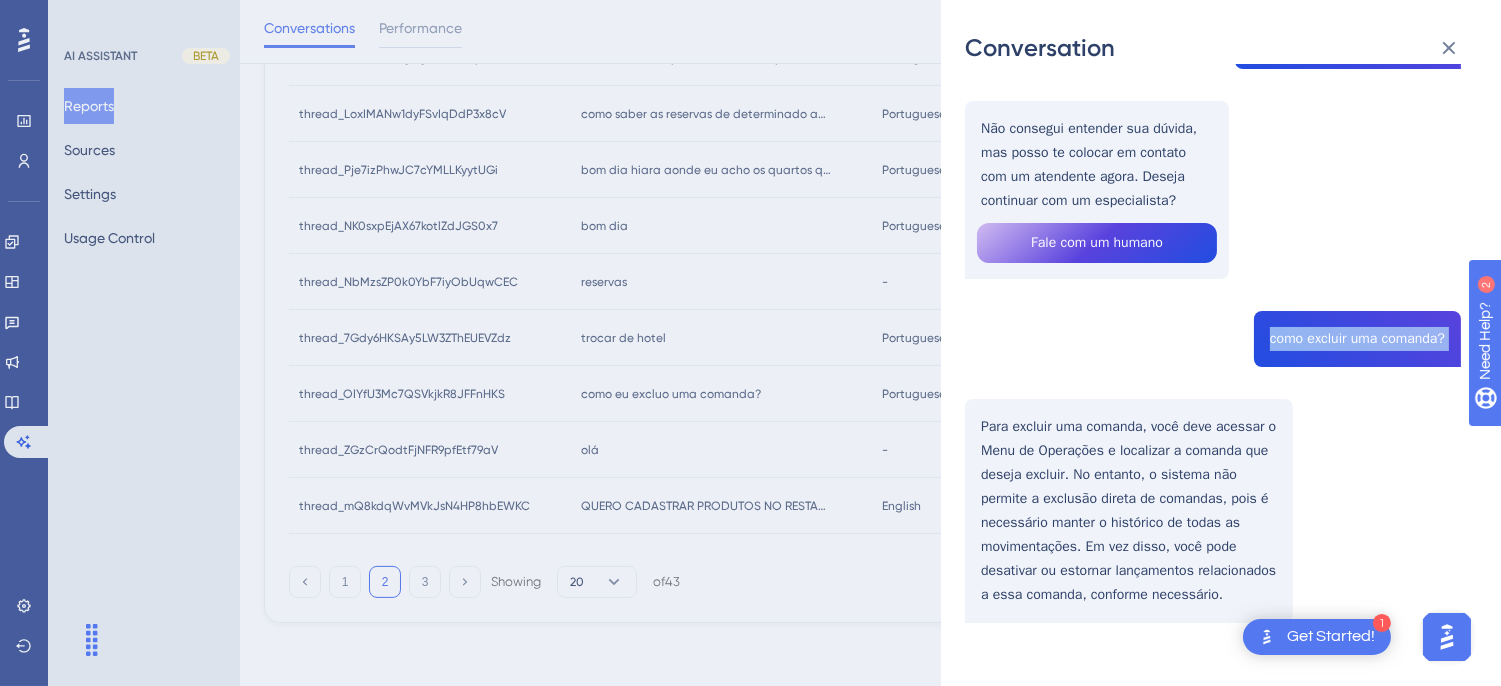 click on "thread_OIYfU3Mc7QSVkjkR8JFFnHKS Copy - - 85_[LAST], [FIRST] User Conversation History [DATE], [TIME] Unresolved como eu excluo uma comanda? Não consegui entender sua dúvida, mas posso te colocar em contato com um atendente agora. Deseja continuar com um especialista? Fale com um humano como excluir uma comanda? Para excluir uma comanda, você deve acessar o Menu de Operações e localizar a comanda que deseja excluir. No entanto, o sistema não permite a exclusão direta de comandas, pois é necessário manter o histórico de todas as movimentações. Em vez disso, você pode desativar ou estornar lançamentos relacionados a essa comanda, conforme necessário." at bounding box center (1213, 295) 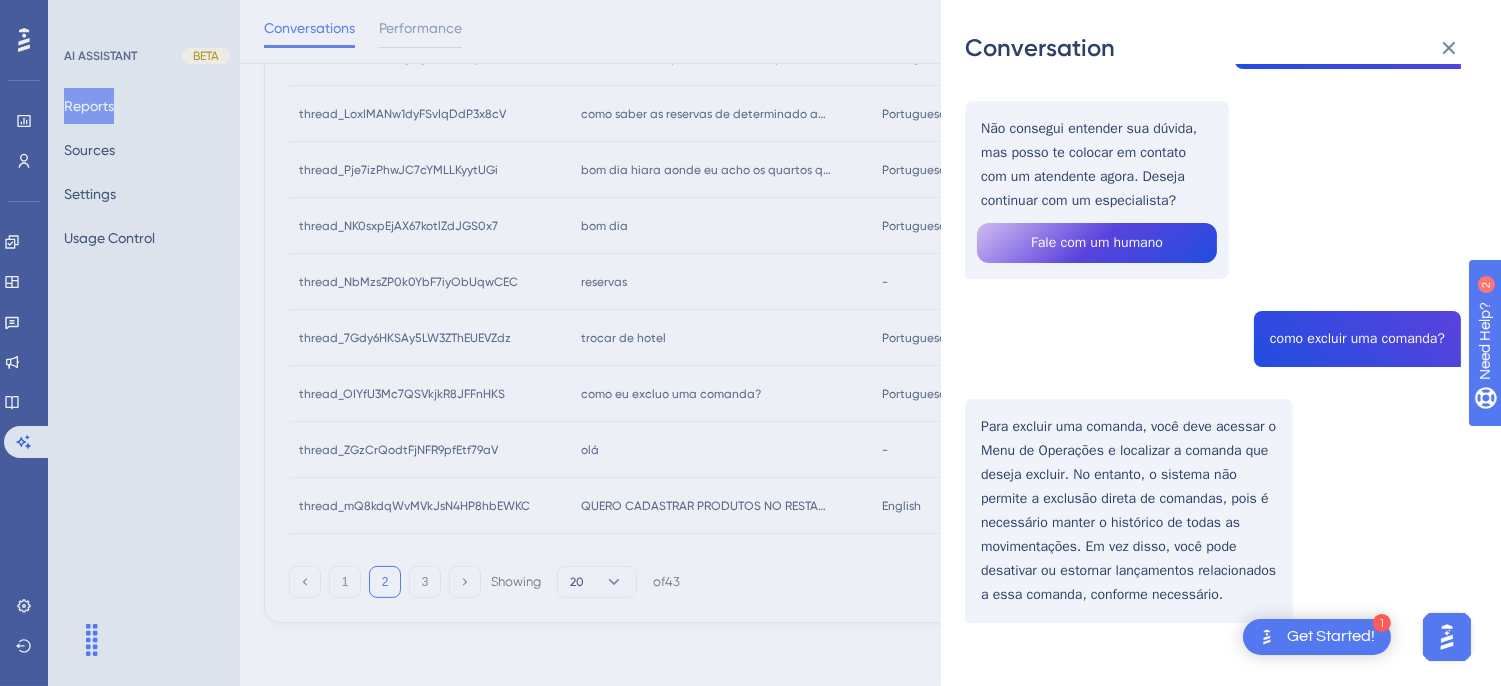 click on "thread_OIYfU3Mc7QSVkjkR8JFFnHKS Copy - - 85_[LAST], [FIRST] User Conversation History [DATE], [TIME] Unresolved como eu excluo uma comanda? Não consegui entender sua dúvida, mas posso te colocar em contato com um atendente agora. Deseja continuar com um especialista? Fale com um humano como excluir uma comanda? Para excluir uma comanda, você deve acessar o Menu de Operações e localizar a comanda que deseja excluir. No entanto, o sistema não permite a exclusão direta de comandas, pois é necessário manter o histórico de todas as movimentações. Em vez disso, você pode desativar ou estornar lançamentos relacionados a essa comanda, conforme necessário." at bounding box center (1213, 295) 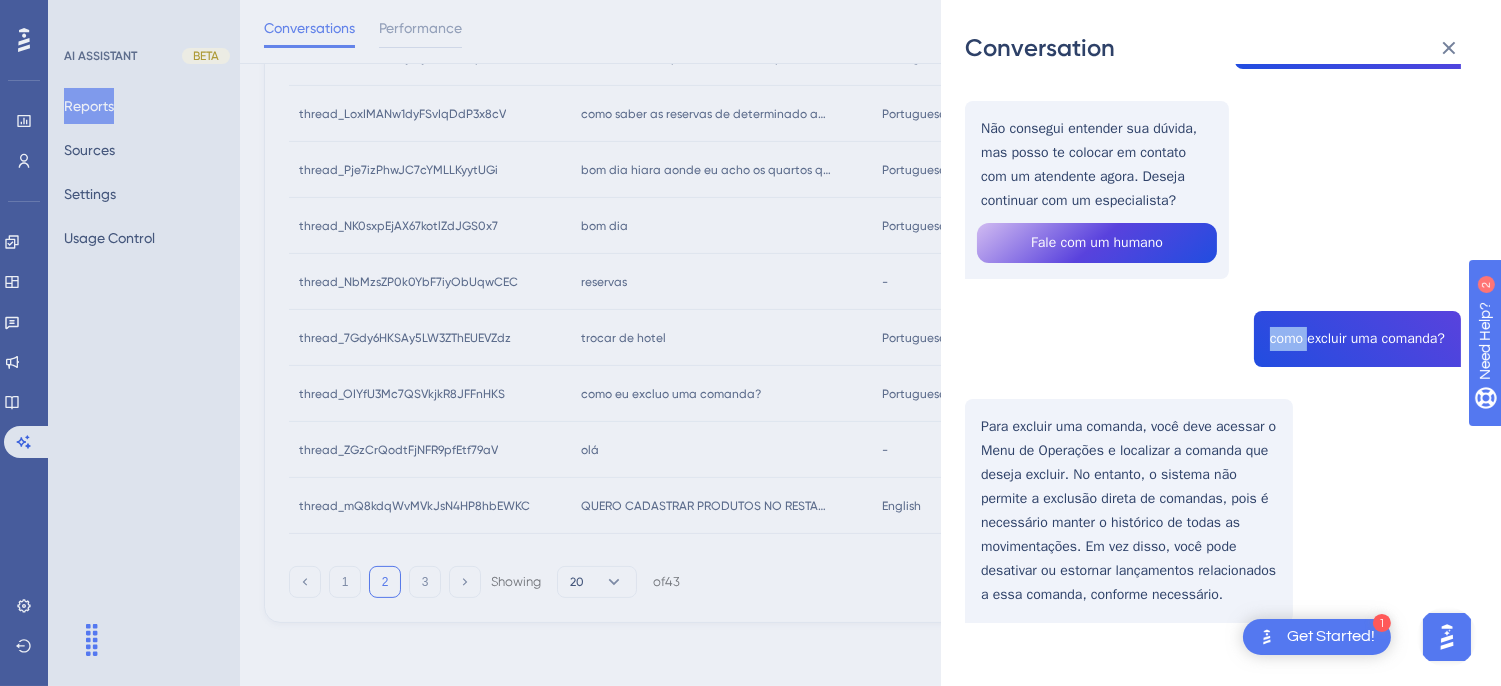 click on "thread_OIYfU3Mc7QSVkjkR8JFFnHKS Copy - - 85_[LAST], [FIRST] User Conversation History [DATE], [TIME] Unresolved como eu excluo uma comanda? Não consegui entender sua dúvida, mas posso te colocar em contato com um atendente agora. Deseja continuar com um especialista? Fale com um humano como excluir uma comanda? Para excluir uma comanda, você deve acessar o Menu de Operações e localizar a comanda que deseja excluir. No entanto, o sistema não permite a exclusão direta de comandas, pois é necessário manter o histórico de todas as movimentações. Em vez disso, você pode desativar ou estornar lançamentos relacionados a essa comanda, conforme necessário." at bounding box center [1213, 295] 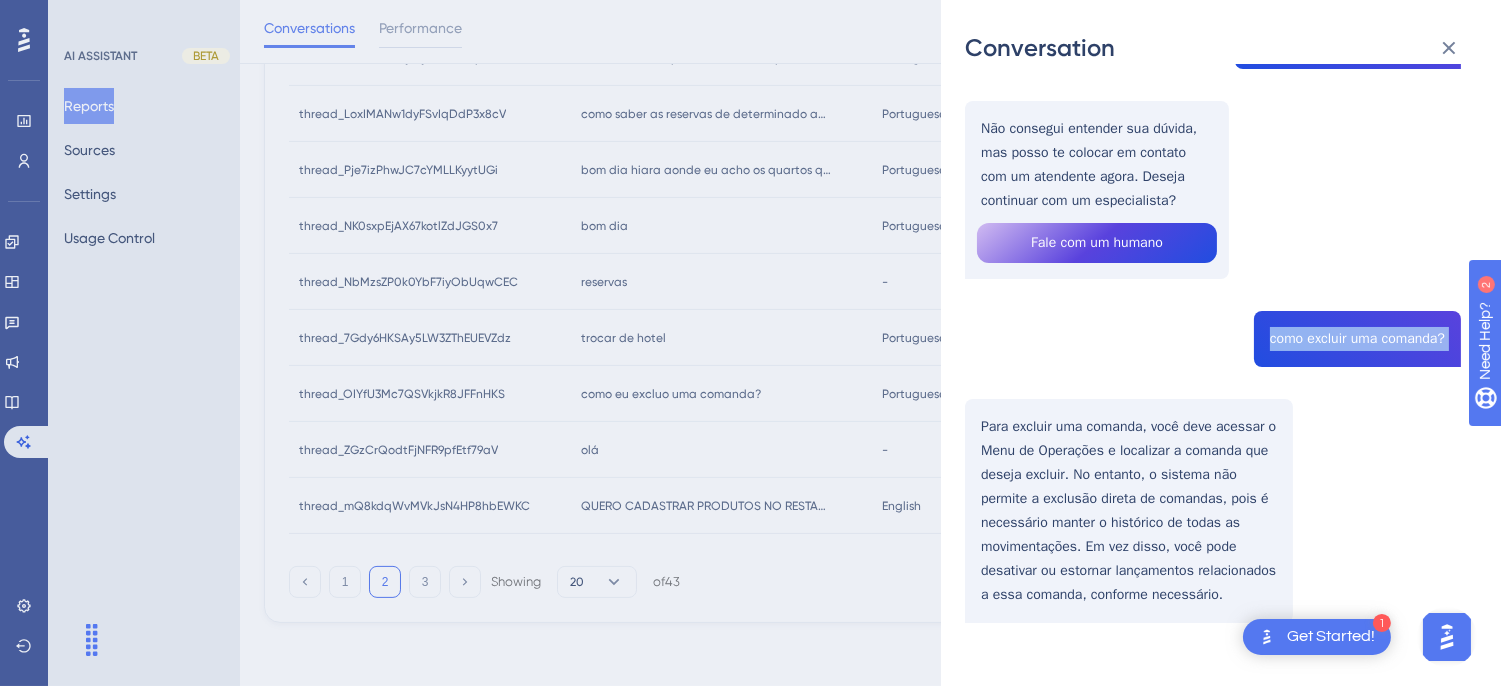 click on "thread_OIYfU3Mc7QSVkjkR8JFFnHKS Copy - - 85_[LAST], [FIRST] User Conversation History [DATE], [TIME] Unresolved como eu excluo uma comanda? Não consegui entender sua dúvida, mas posso te colocar em contato com um atendente agora. Deseja continuar com um especialista? Fale com um humano como excluir uma comanda? Para excluir uma comanda, você deve acessar o Menu de Operações e localizar a comanda que deseja excluir. No entanto, o sistema não permite a exclusão direta de comandas, pois é necessário manter o histórico de todas as movimentações. Em vez disso, você pode desativar ou estornar lançamentos relacionados a essa comanda, conforme necessário." at bounding box center [1213, 295] 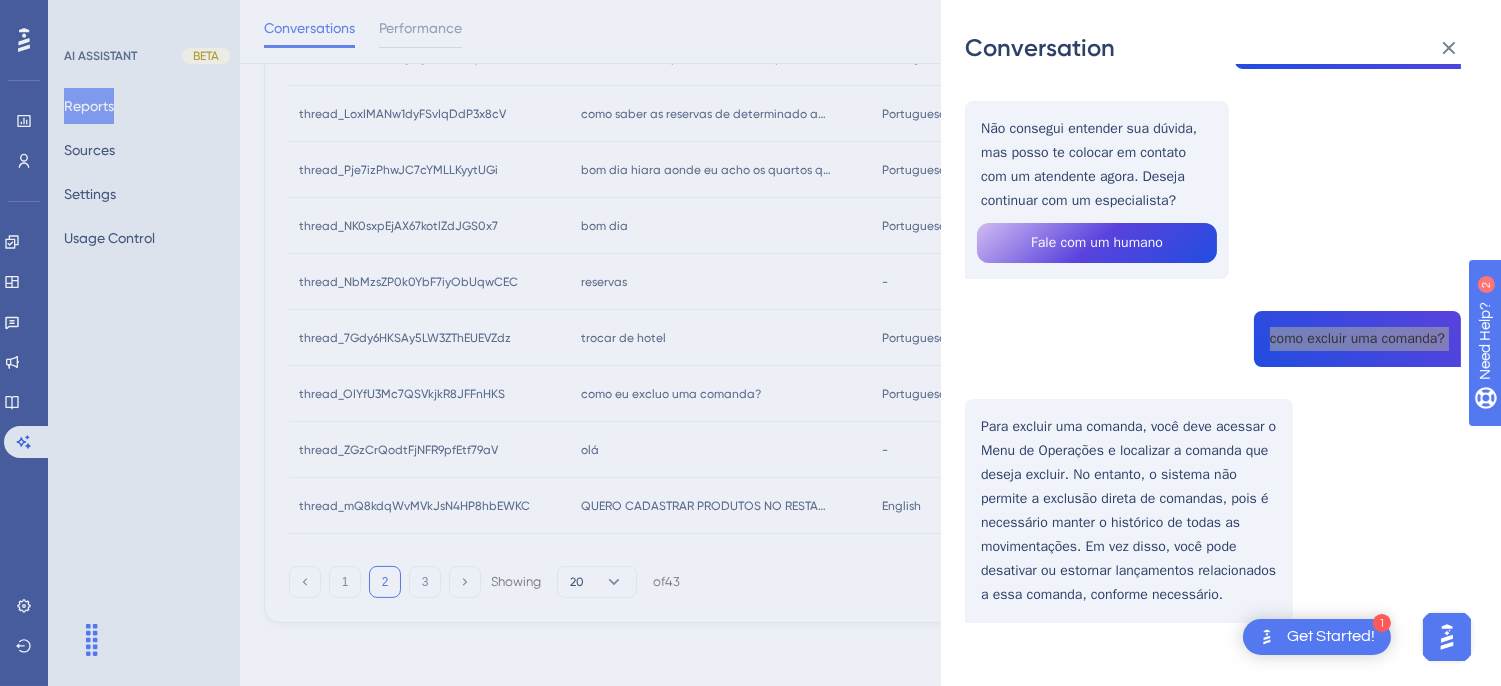 scroll, scrollTop: 0, scrollLeft: 0, axis: both 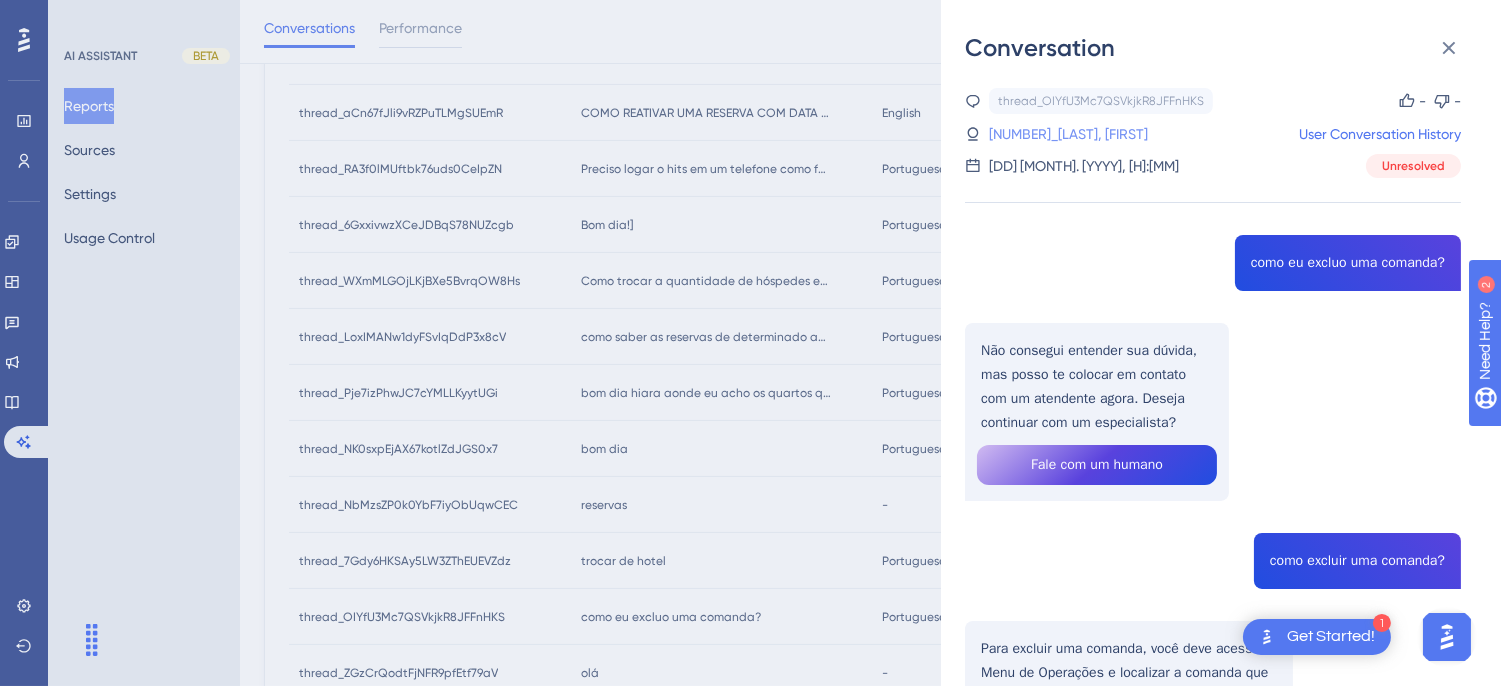 click on "[NUMBER]_[LAST], [FIRST]" at bounding box center (1068, 134) 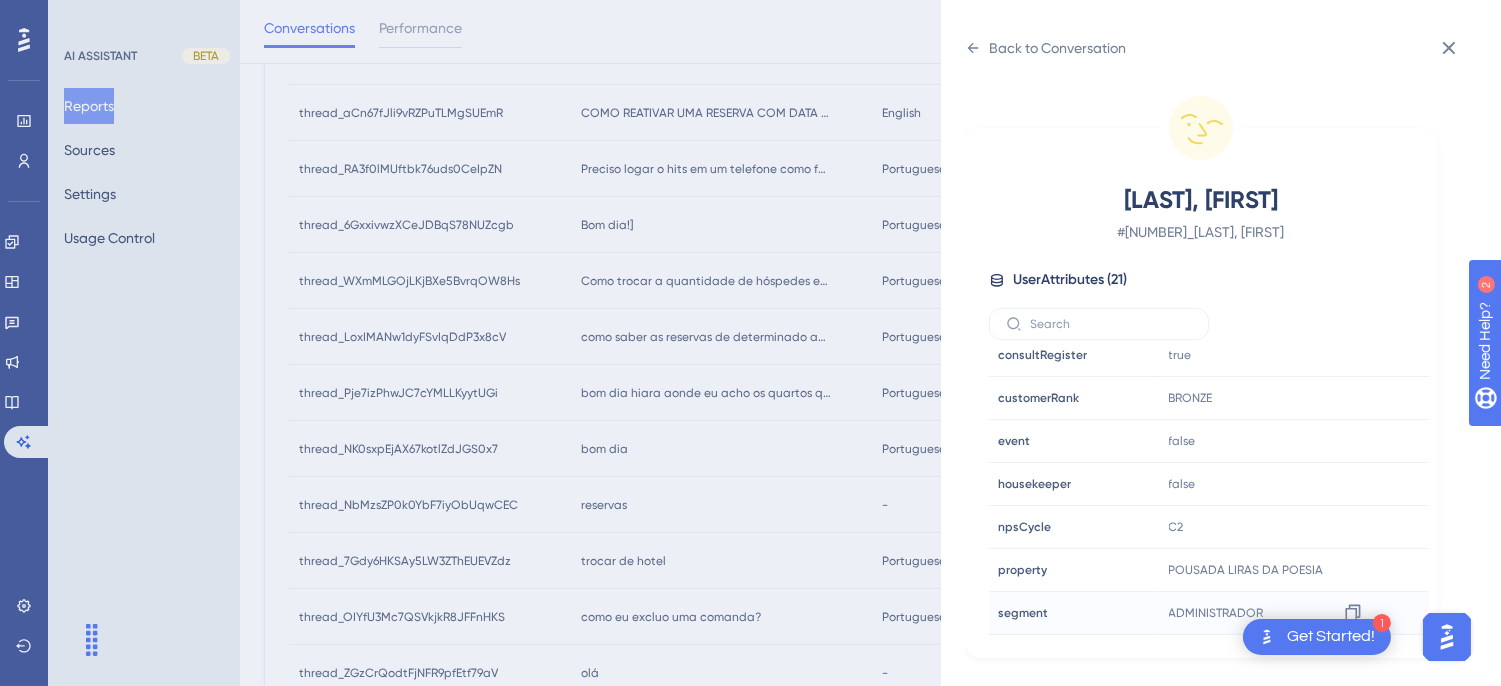 scroll, scrollTop: 610, scrollLeft: 0, axis: vertical 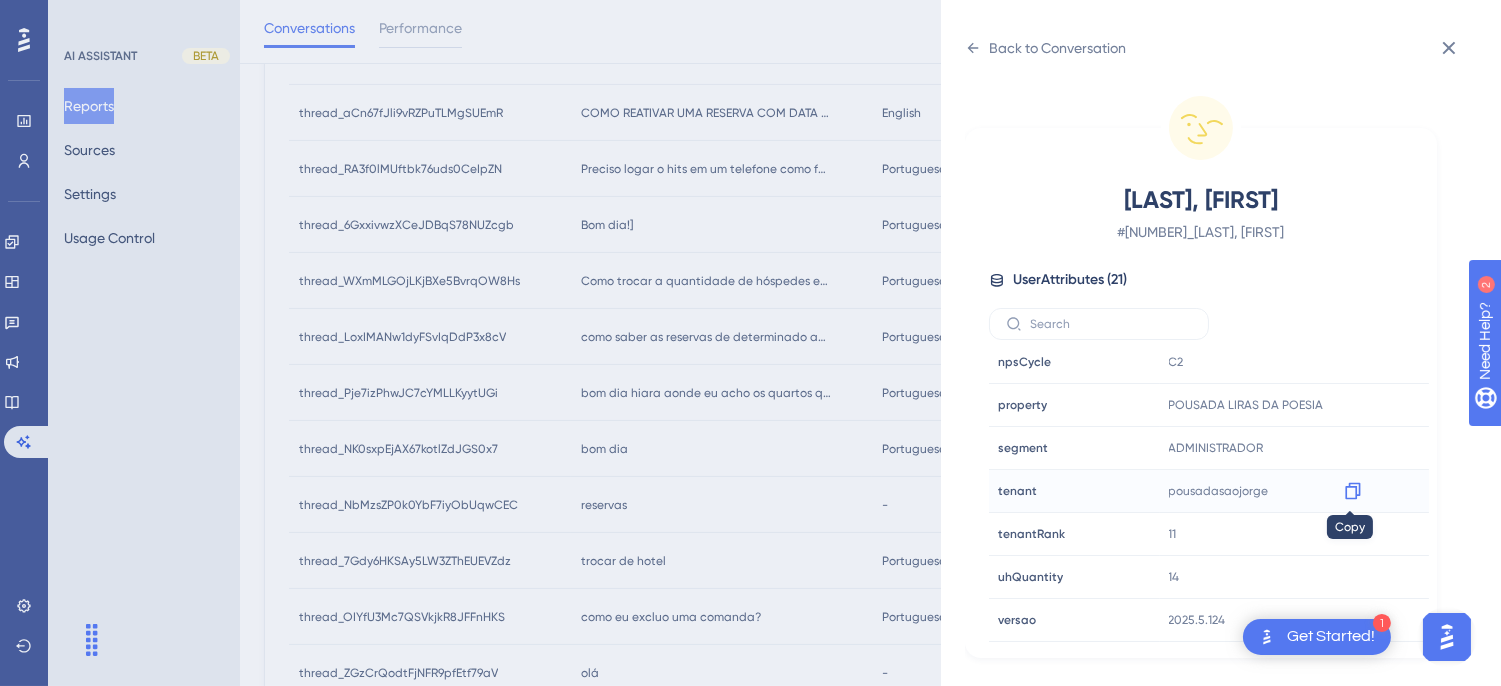 click 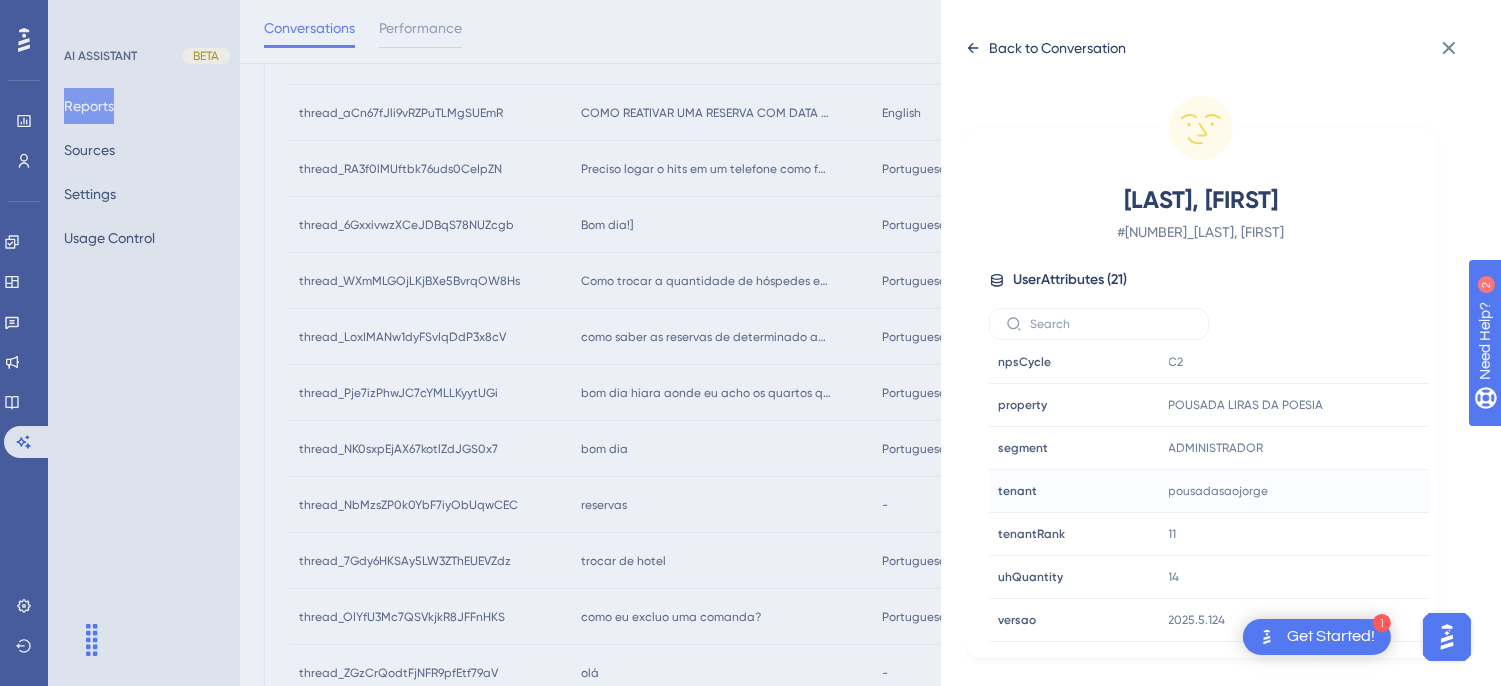 click 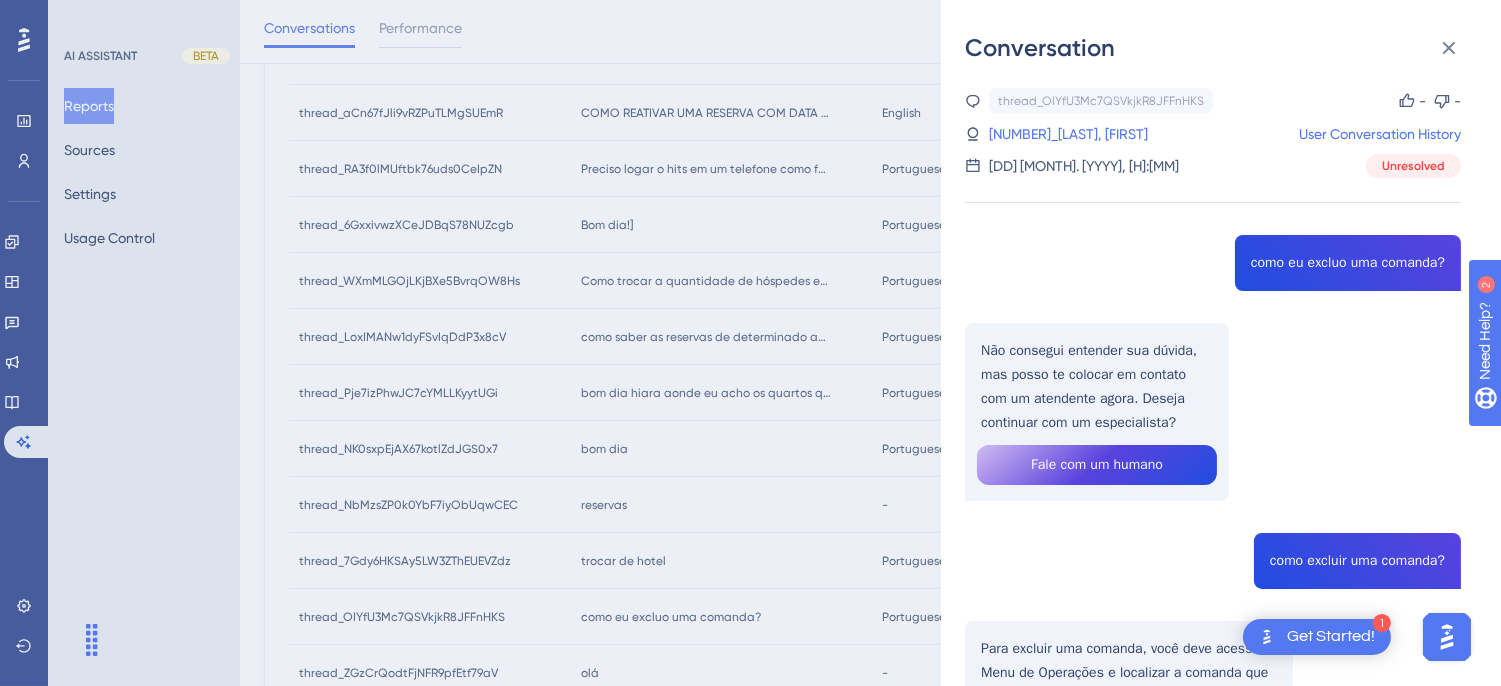 scroll, scrollTop: 243, scrollLeft: 0, axis: vertical 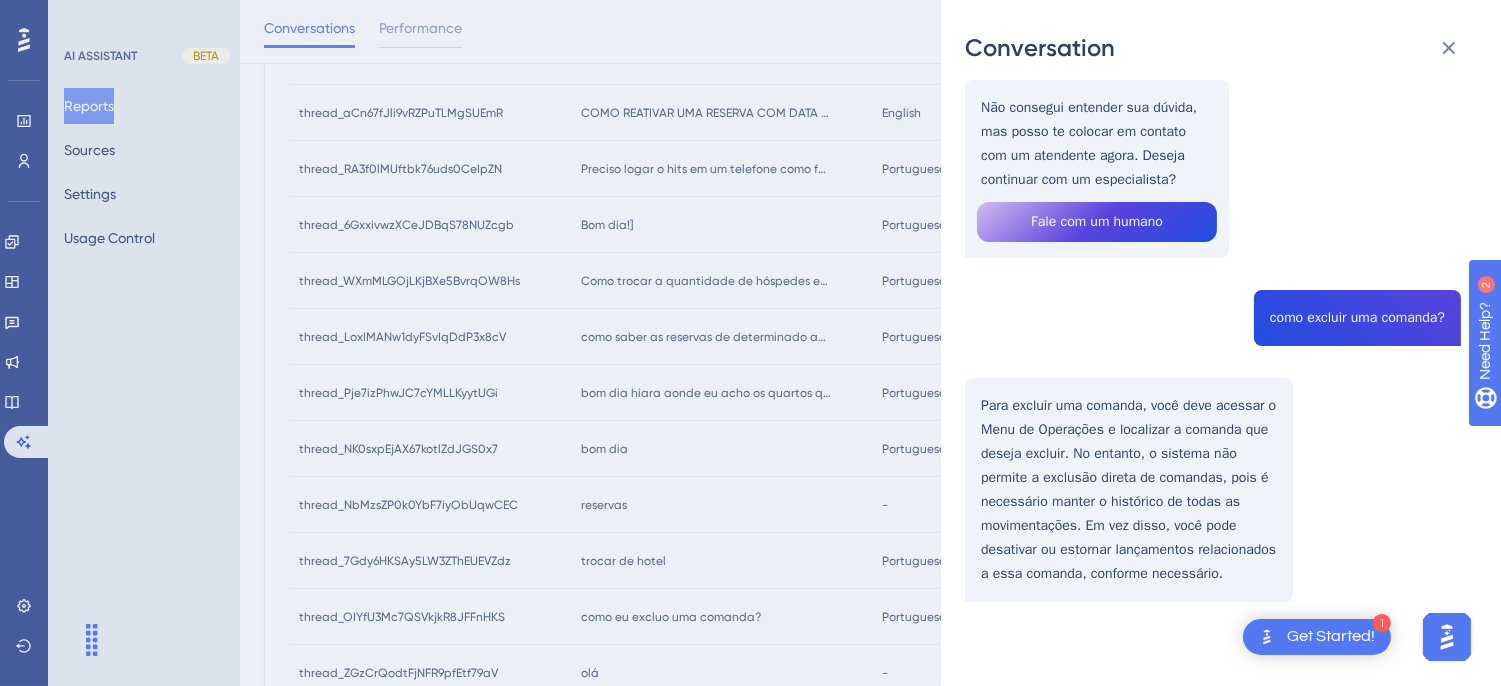 click on "thread_OIYfU3Mc7QSVkjkR8JFFnHKS Copy - - 85_[LAST], [FIRST] User Conversation History [DATE], [TIME] Unresolved como eu excluo uma comanda? Não consegui entender sua dúvida, mas posso te colocar em contato com um atendente agora. Deseja continuar com um especialista? Fale com um humano como excluir uma comanda? Para excluir uma comanda, você deve acessar o Menu de Operações e localizar a comanda que deseja excluir. No entanto, o sistema não permite a exclusão direta de comandas, pois é necessário manter o histórico de todas as movimentações. Em vez disso, você pode desativar ou estornar lançamentos relacionados a essa comanda, conforme necessário." at bounding box center [1213, 274] 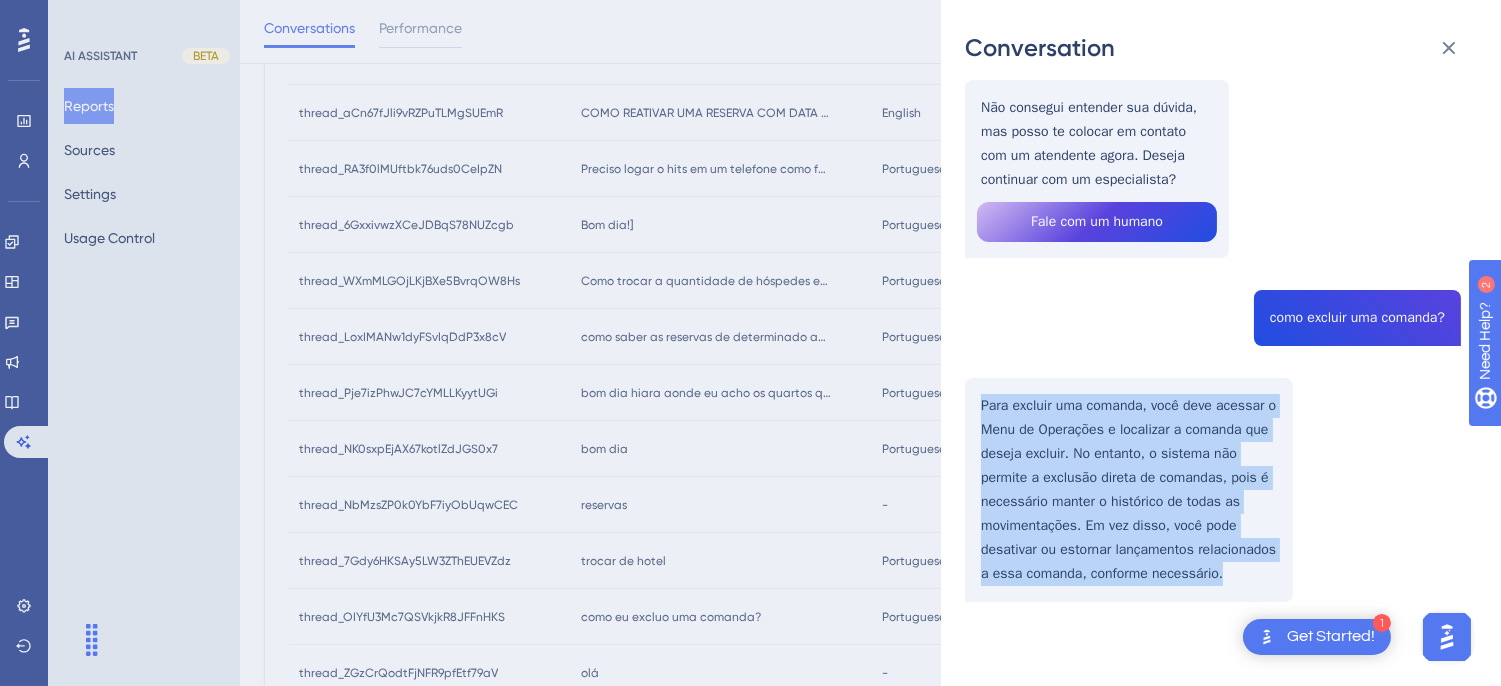 drag, startPoint x: 983, startPoint y: 401, endPoint x: 1152, endPoint y: 474, distance: 184.09236 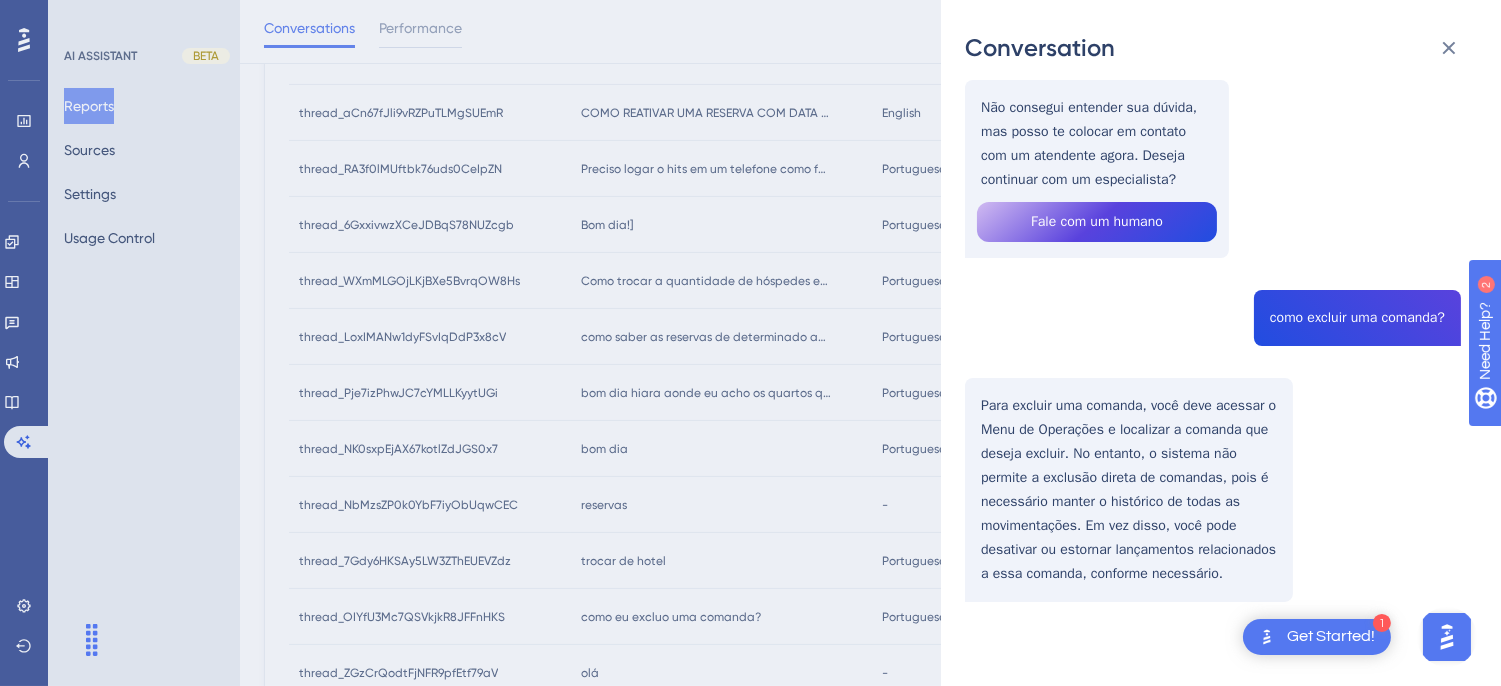 drag, startPoint x: 1018, startPoint y: 356, endPoint x: 986, endPoint y: 431, distance: 81.5414 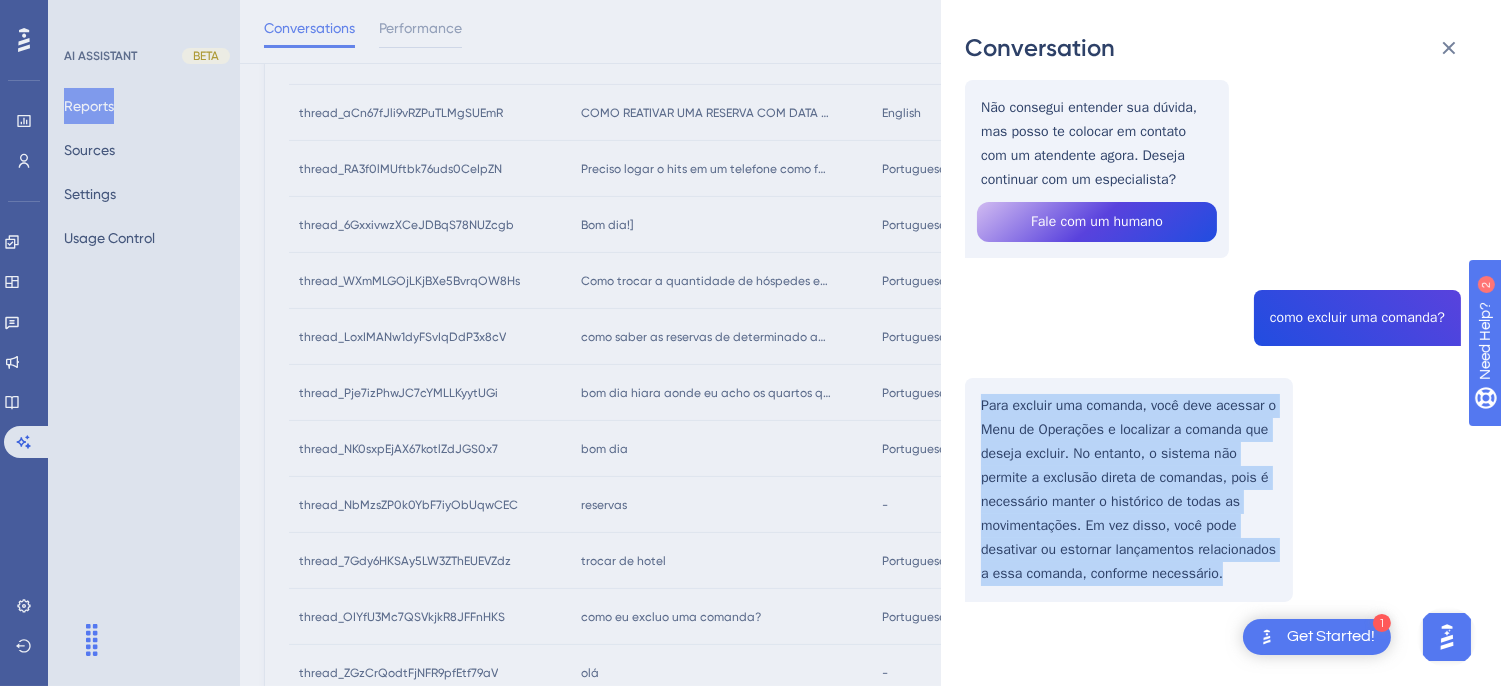 drag, startPoint x: 981, startPoint y: 403, endPoint x: 1188, endPoint y: 550, distance: 253.8858 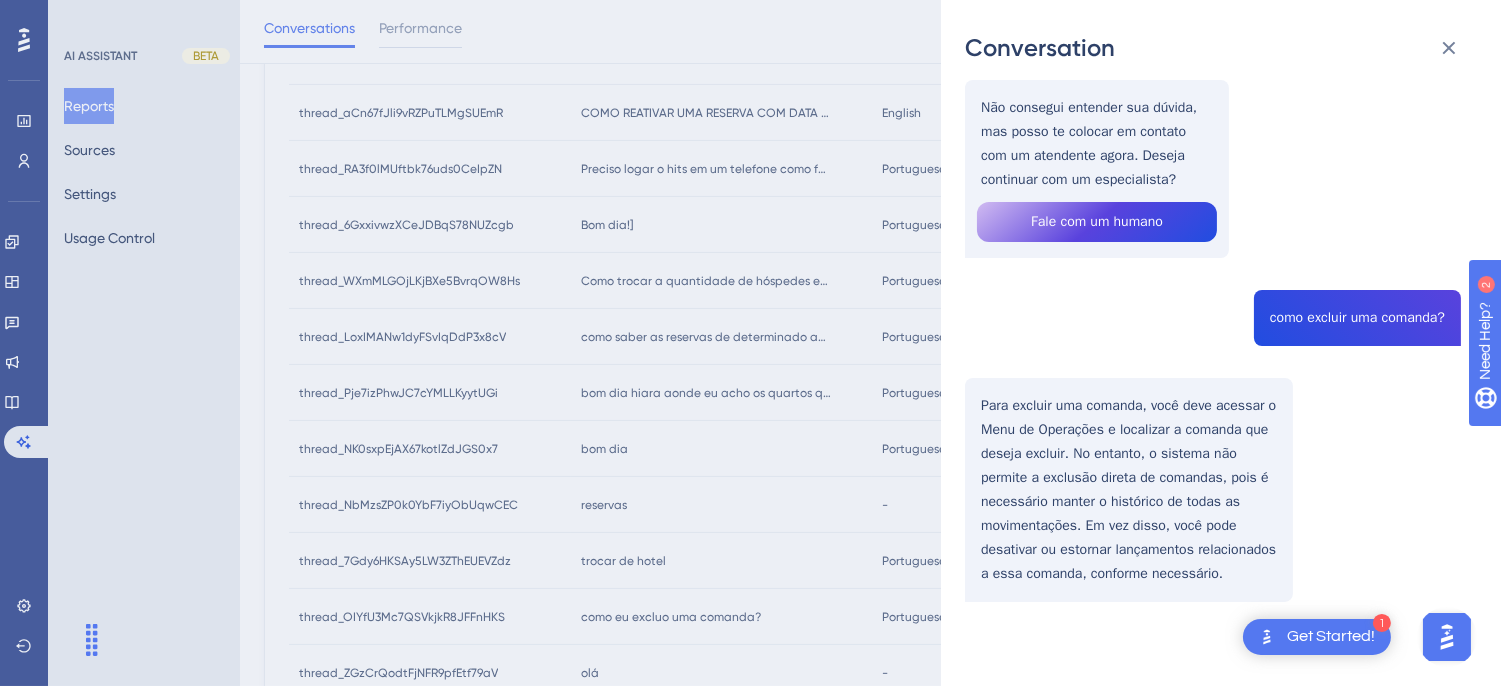 scroll, scrollTop: 0, scrollLeft: 0, axis: both 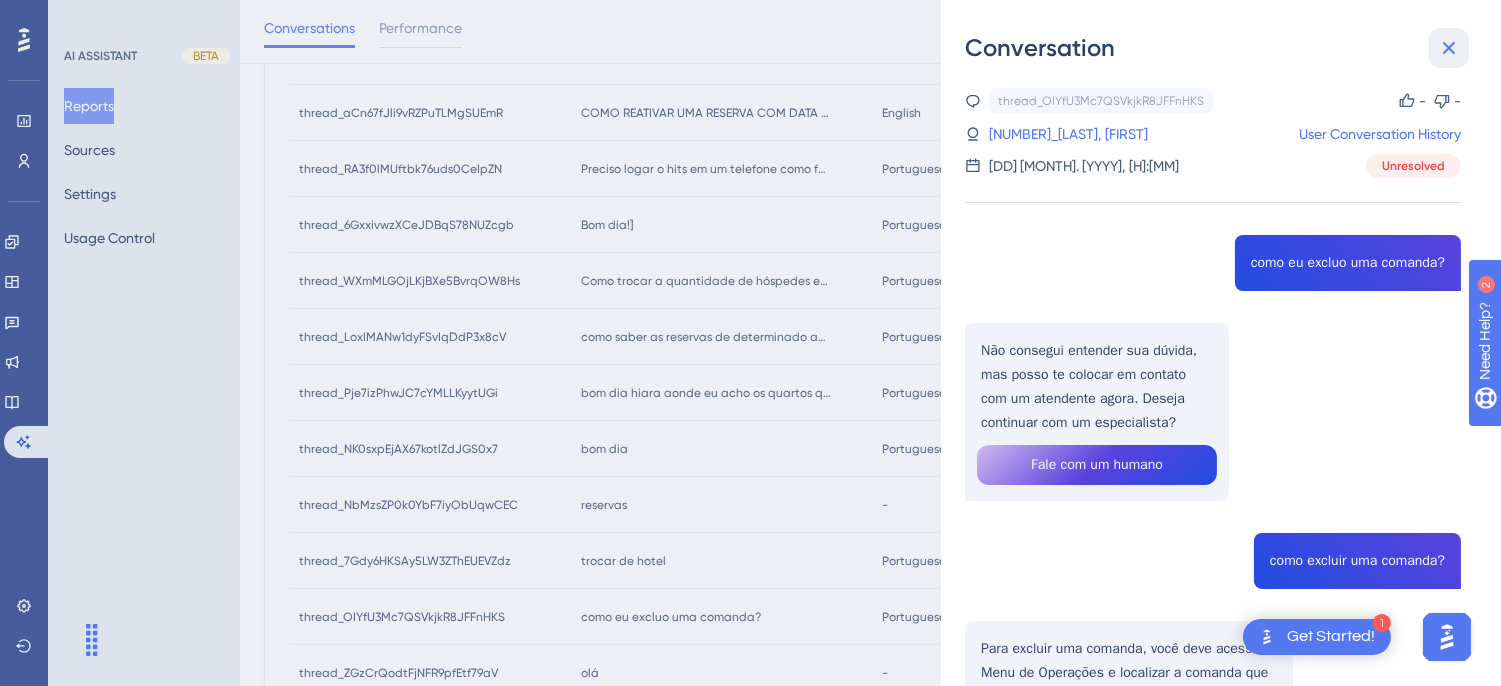 click 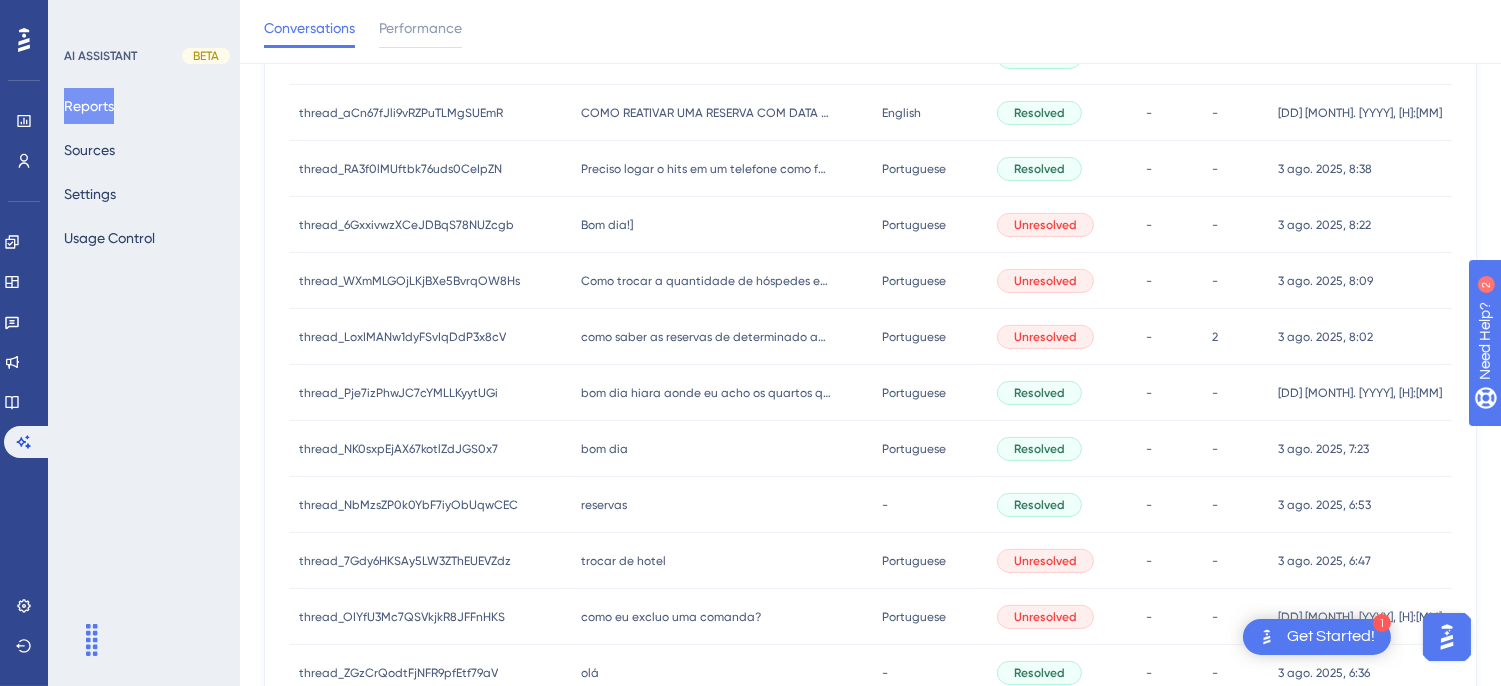 scroll, scrollTop: 971, scrollLeft: 0, axis: vertical 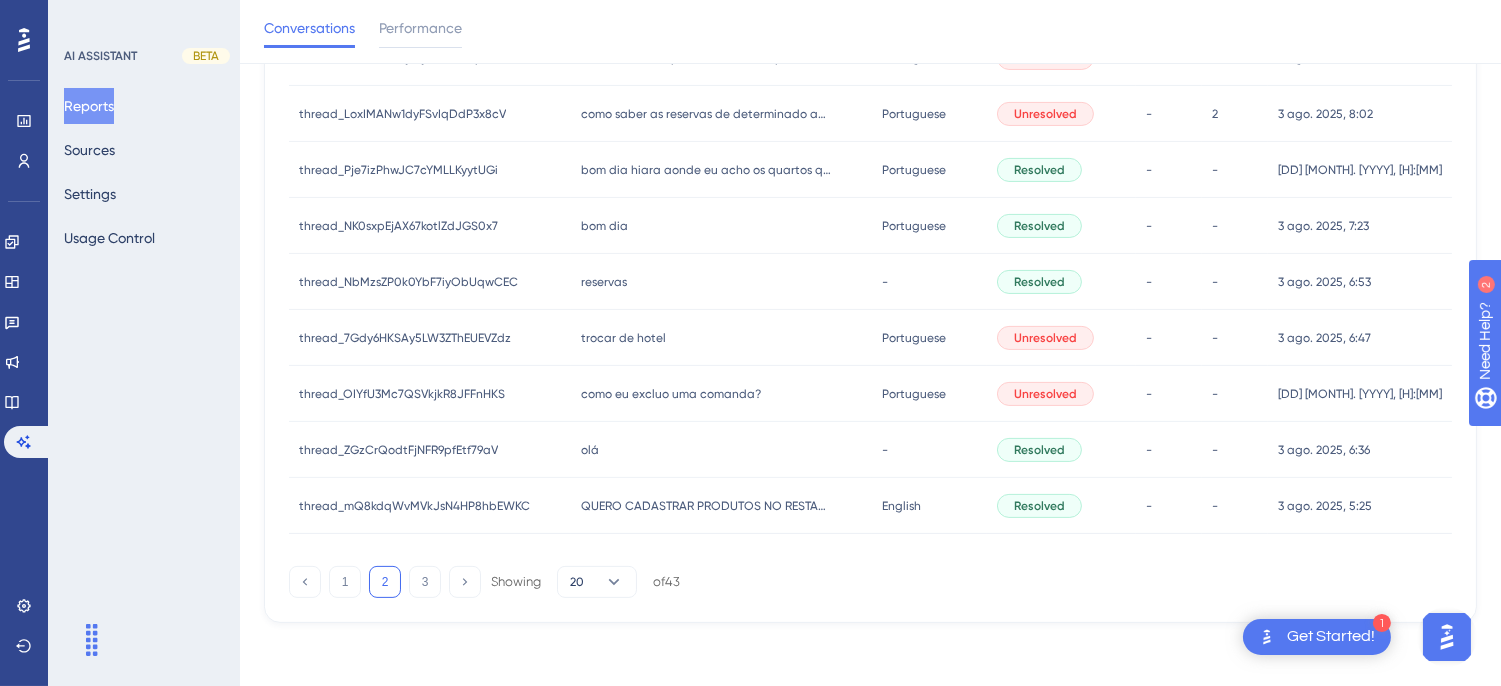 click on "olá" at bounding box center (601, 450) 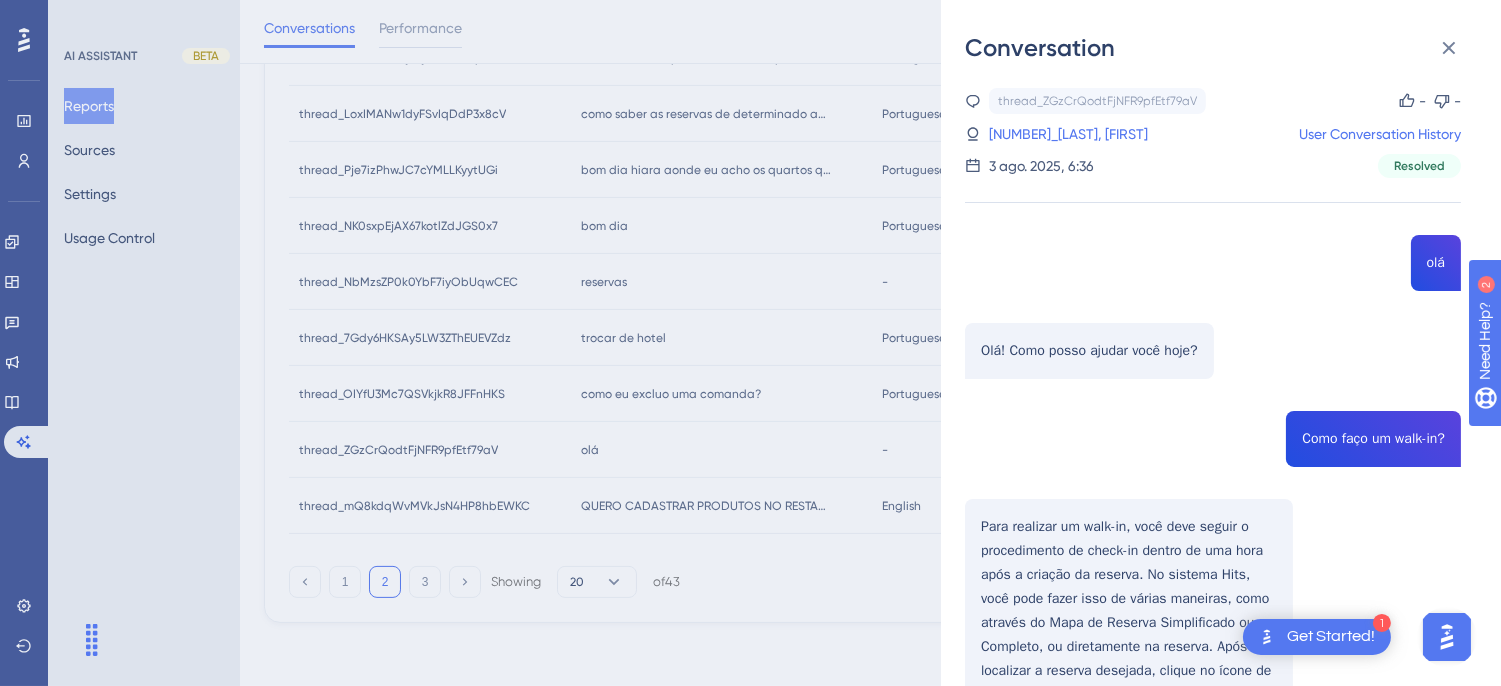 scroll, scrollTop: 193, scrollLeft: 0, axis: vertical 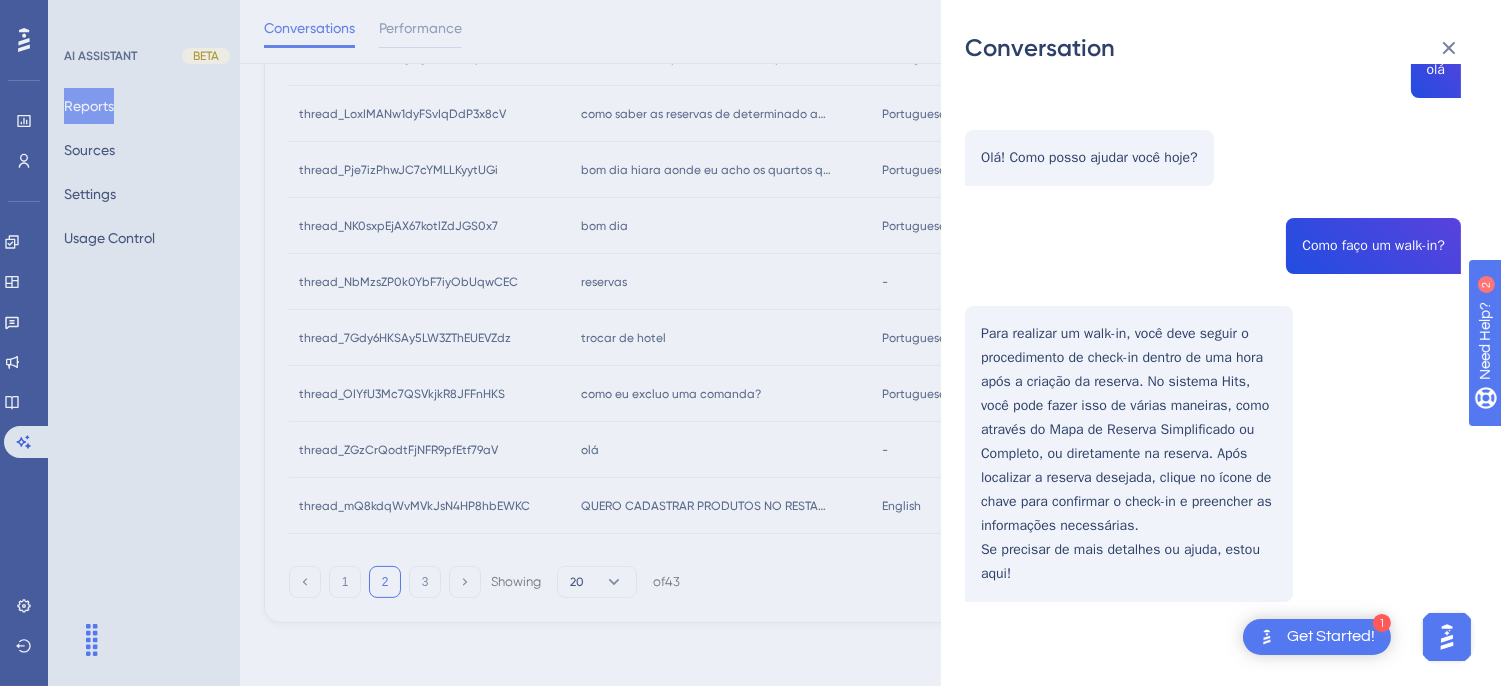 click on "thread_ZGzCrQodtFjNFR9pfEtf79aV Copy - - 125_[LAST], [FIRST] User Conversation History [DATE], [TIME] Resolved olá Olá! Como posso ajudar você hoje? Como faço um walk-in? Para realizar um walk-in, você deve seguir o procedimento de check-in dentro de uma hora após a criação da reserva. No sistema Hits, você pode fazer isso de várias maneiras, como através do Mapa de Reserva Simplificado ou Completo, ou diretamente na reserva. Após localizar a reserva desejada, clique no ícone de chave para confirmar o check-in e preencher as informações necessárias.
Se precisar de mais detalhes ou ajuda, estou aqui!" at bounding box center [1213, 299] 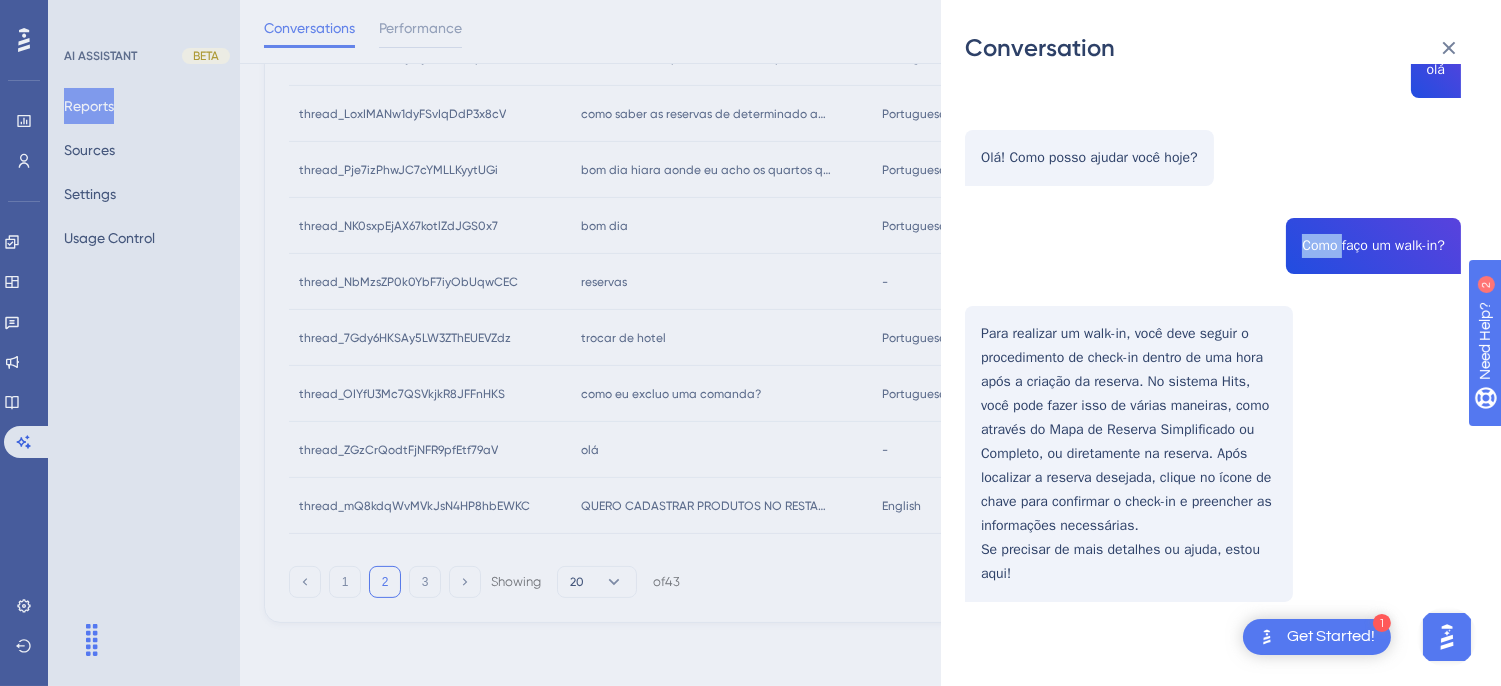 click on "thread_ZGzCrQodtFjNFR9pfEtf79aV Copy - - 125_[LAST], [FIRST] User Conversation History [DATE], [TIME] Resolved olá Olá! Como posso ajudar você hoje? Como faço um walk-in? Para realizar um walk-in, você deve seguir o procedimento de check-in dentro de uma hora após a criação da reserva. No sistema Hits, você pode fazer isso de várias maneiras, como através do Mapa de Reserva Simplificado ou Completo, ou diretamente na reserva. Após localizar a reserva desejada, clique no ícone de chave para confirmar o check-in e preencher as informações necessárias.
Se precisar de mais detalhes ou ajuda, estou aqui!" at bounding box center (1213, 299) 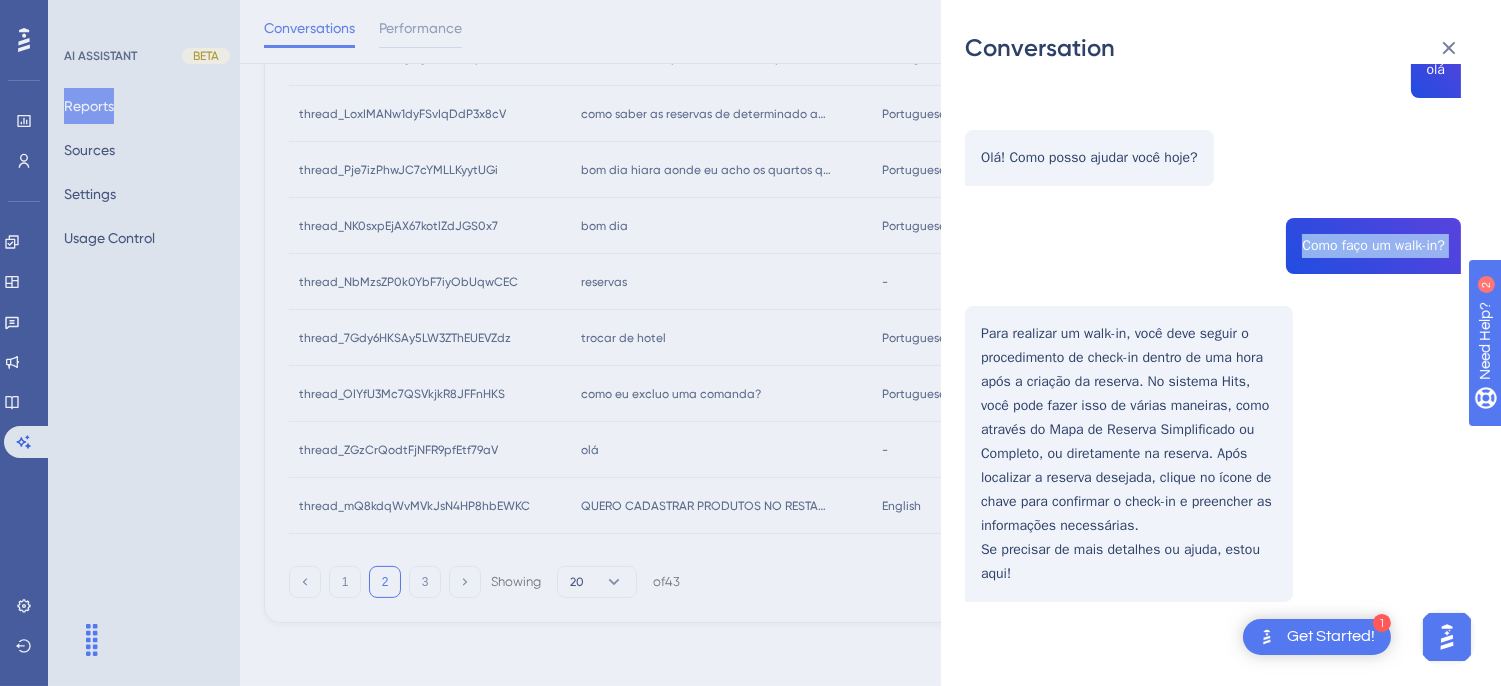 click on "thread_ZGzCrQodtFjNFR9pfEtf79aV Copy - - 125_[LAST], [FIRST] User Conversation History [DATE], [TIME] Resolved olá Olá! Como posso ajudar você hoje? Como faço um walk-in? Para realizar um walk-in, você deve seguir o procedimento de check-in dentro de uma hora após a criação da reserva. No sistema Hits, você pode fazer isso de várias maneiras, como através do Mapa de Reserva Simplificado ou Completo, ou diretamente na reserva. Após localizar a reserva desejada, clique no ícone de chave para confirmar o check-in e preencher as informações necessárias.
Se precisar de mais detalhes ou ajuda, estou aqui!" at bounding box center (1213, 299) 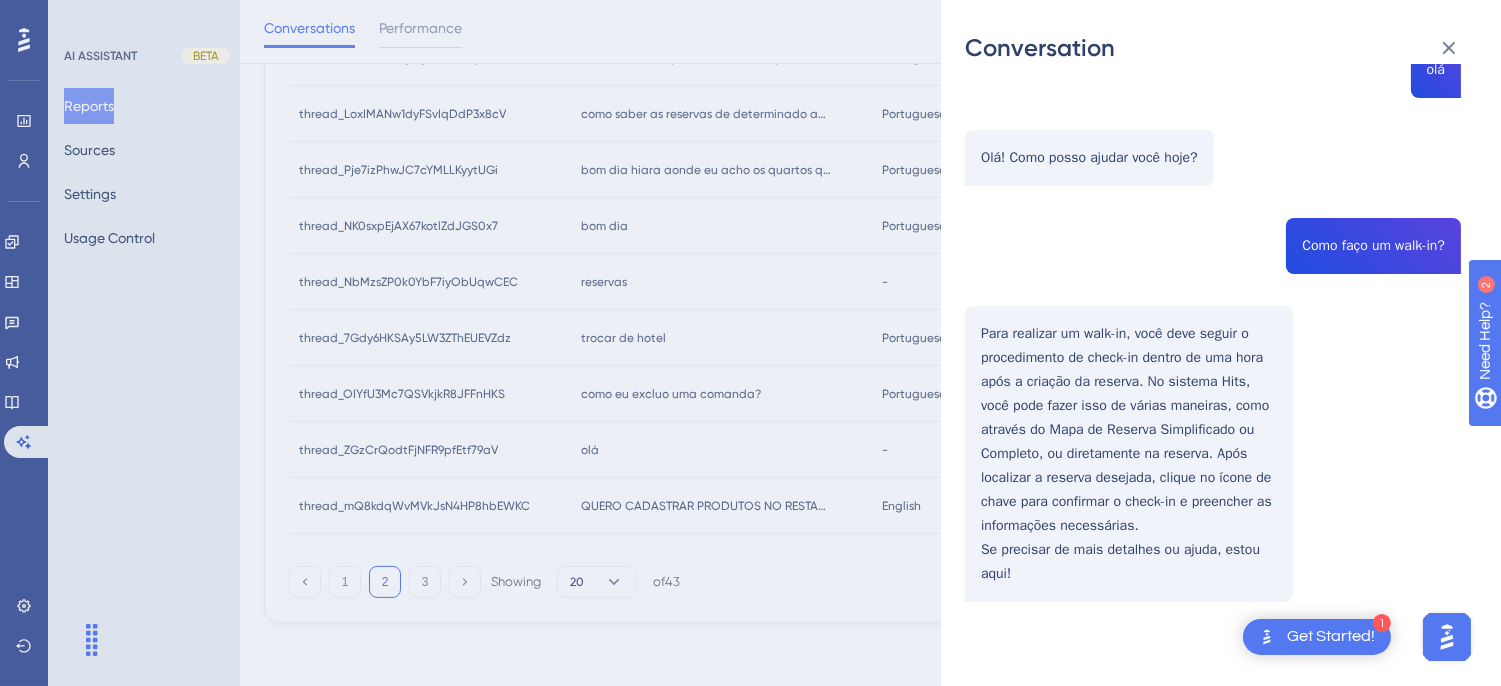 click on "thread_ZGzCrQodtFjNFR9pfEtf79aV Copy - - 125_[LAST], [FIRST] User Conversation History [DATE], [TIME] Resolved olá Olá! Como posso ajudar você hoje? Como faço um walk-in? Para realizar um walk-in, você deve seguir o procedimento de check-in dentro de uma hora após a criação da reserva. No sistema Hits, você pode fazer isso de várias maneiras, como através do Mapa de Reserva Simplificado ou Completo, ou diretamente na reserva. Após localizar a reserva desejada, clique no ícone de chave para confirmar o check-in e preencher as informações necessárias.
Se precisar de mais detalhes ou ajuda, estou aqui!" at bounding box center [1213, 299] 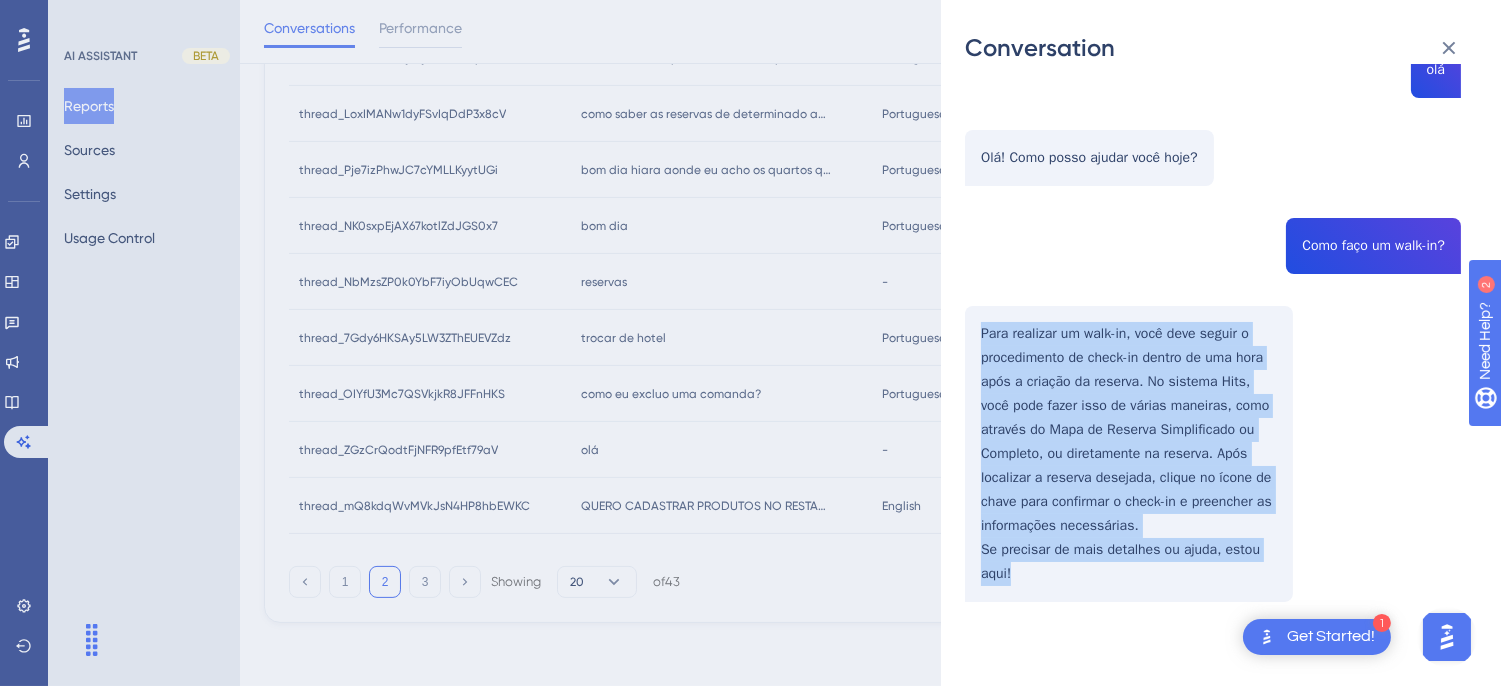 drag, startPoint x: 977, startPoint y: 331, endPoint x: 1047, endPoint y: 380, distance: 85.44589 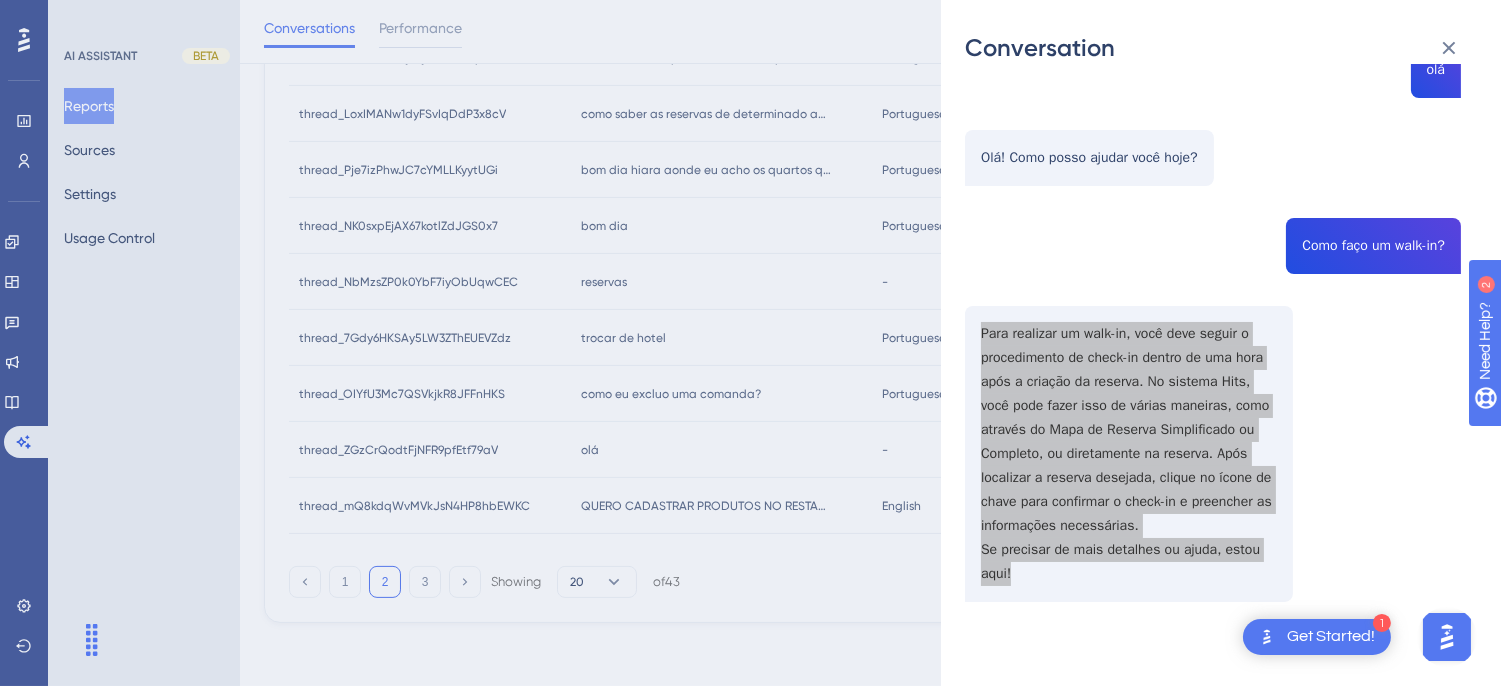 scroll, scrollTop: 0, scrollLeft: 0, axis: both 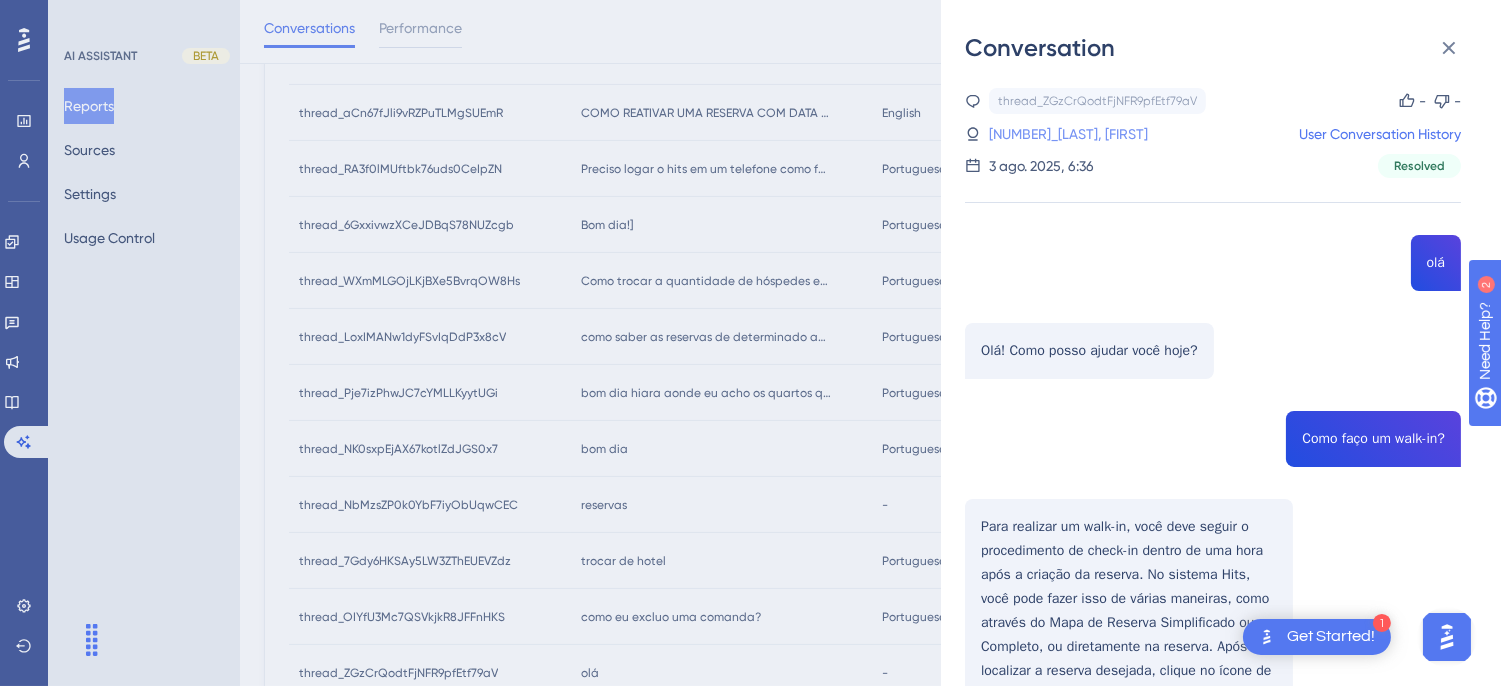 click on "[NUMBER]_[LAST], [FIRST]" at bounding box center (1068, 134) 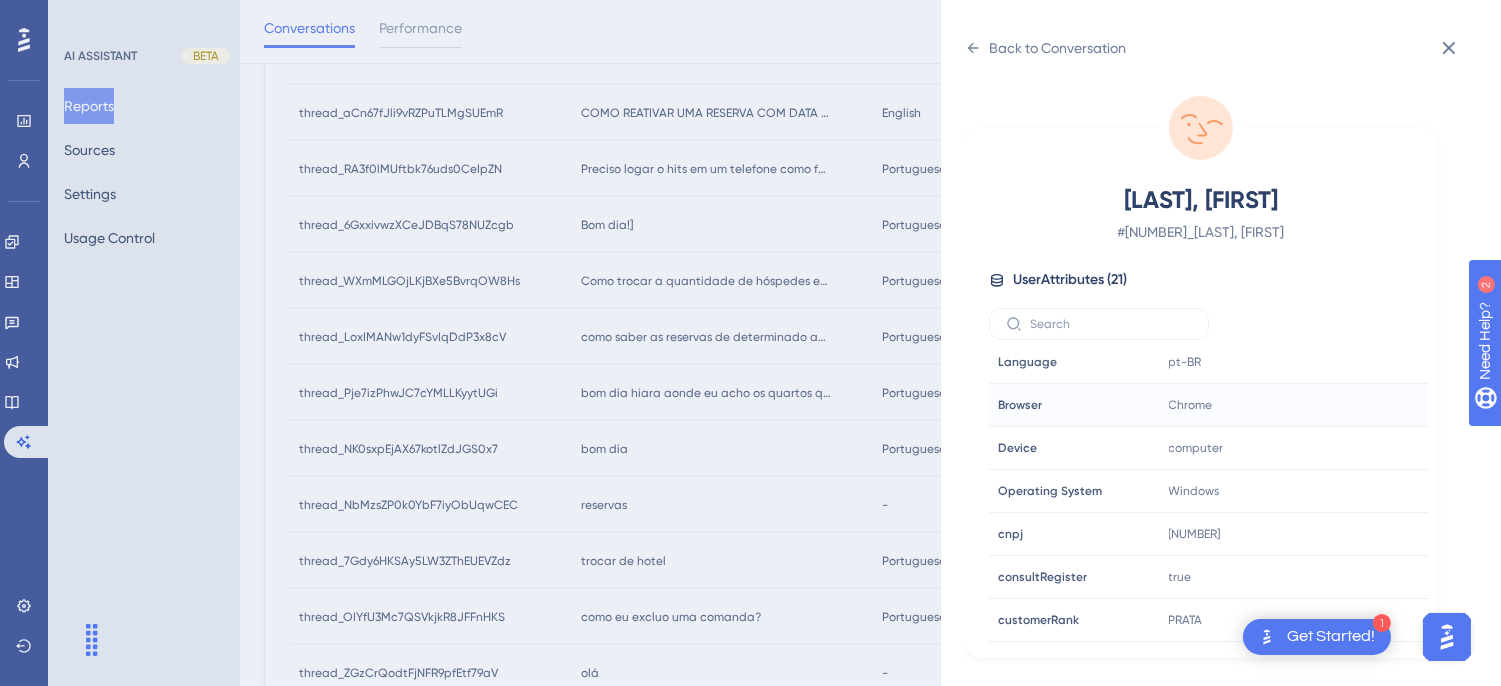 scroll, scrollTop: 610, scrollLeft: 0, axis: vertical 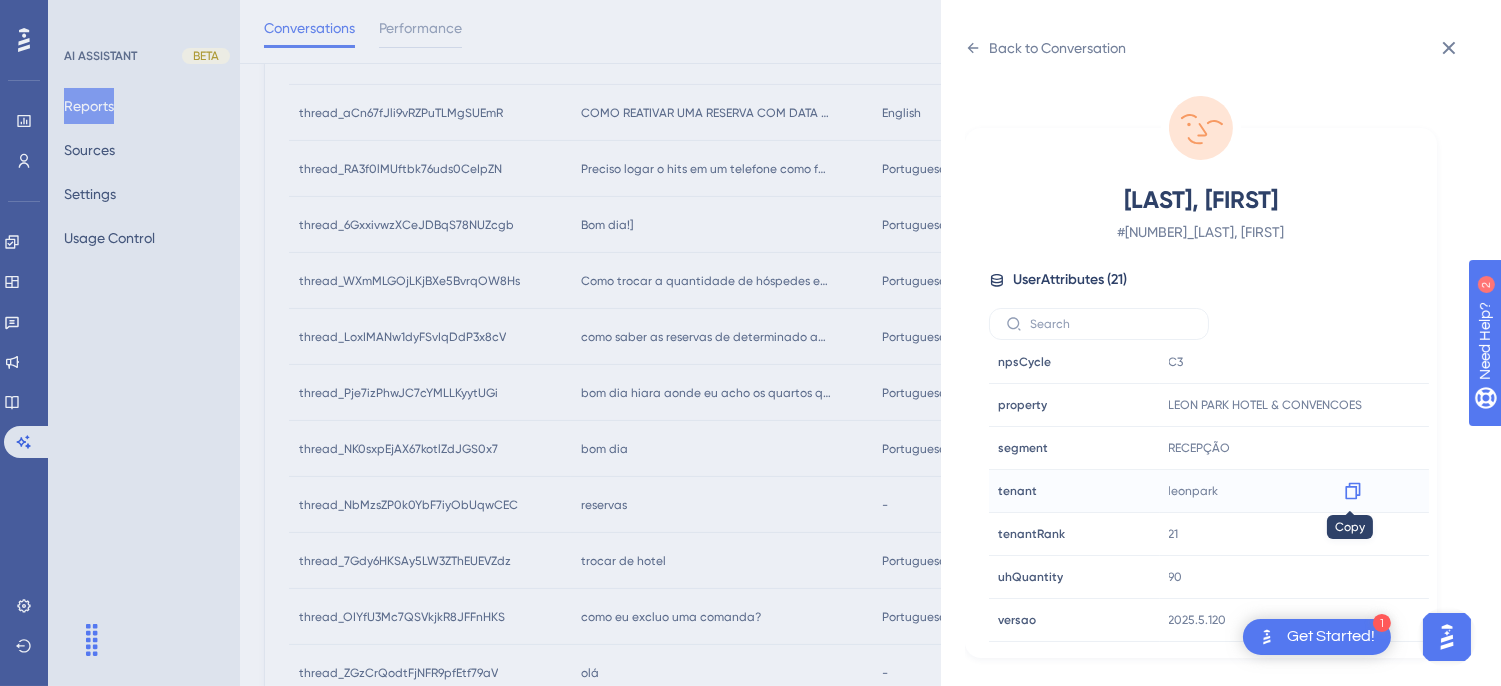 click 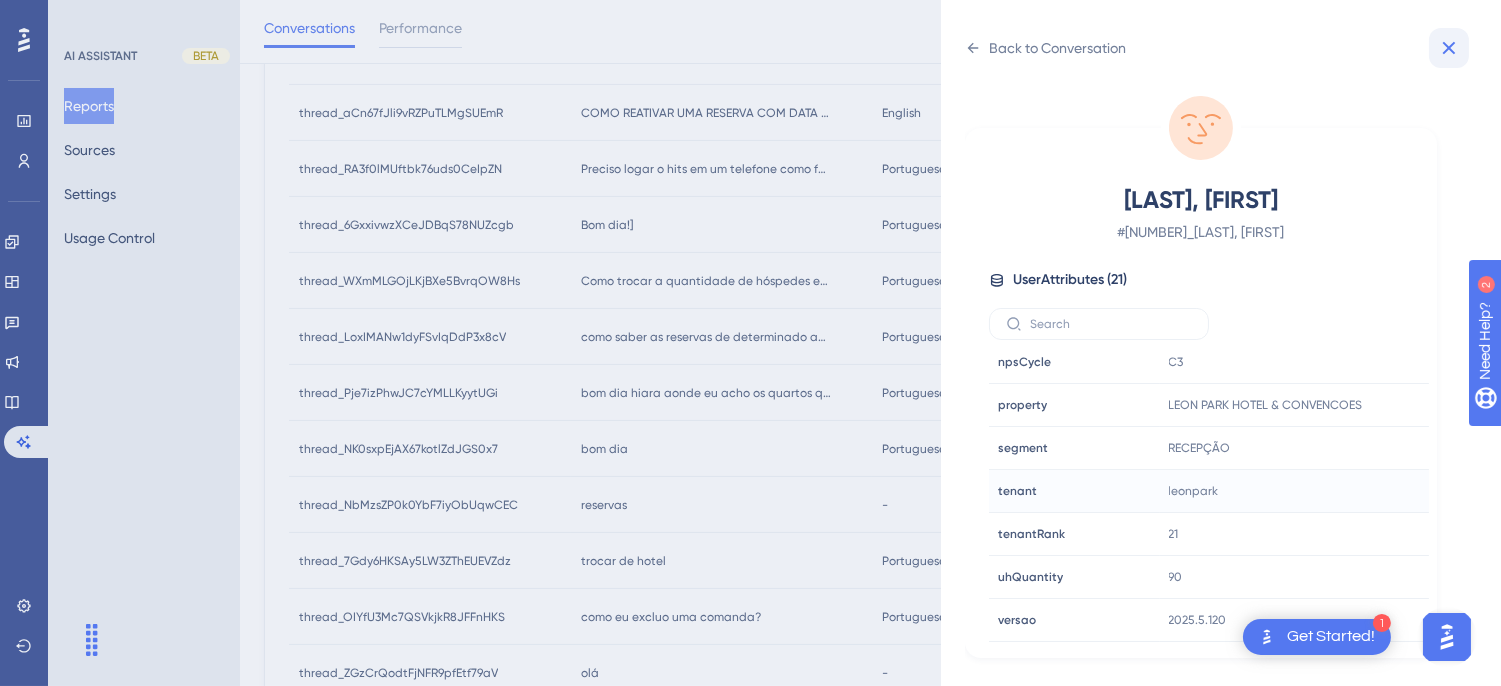 click 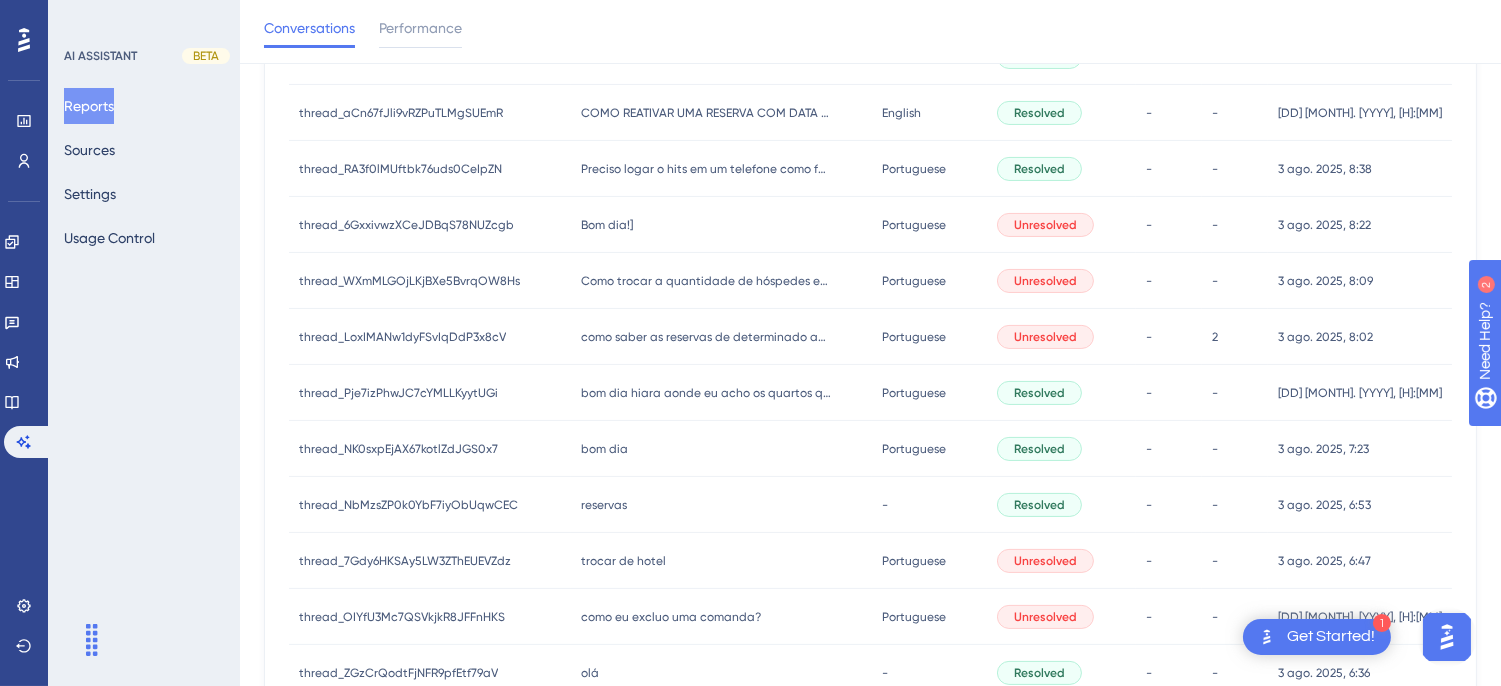 scroll, scrollTop: 971, scrollLeft: 0, axis: vertical 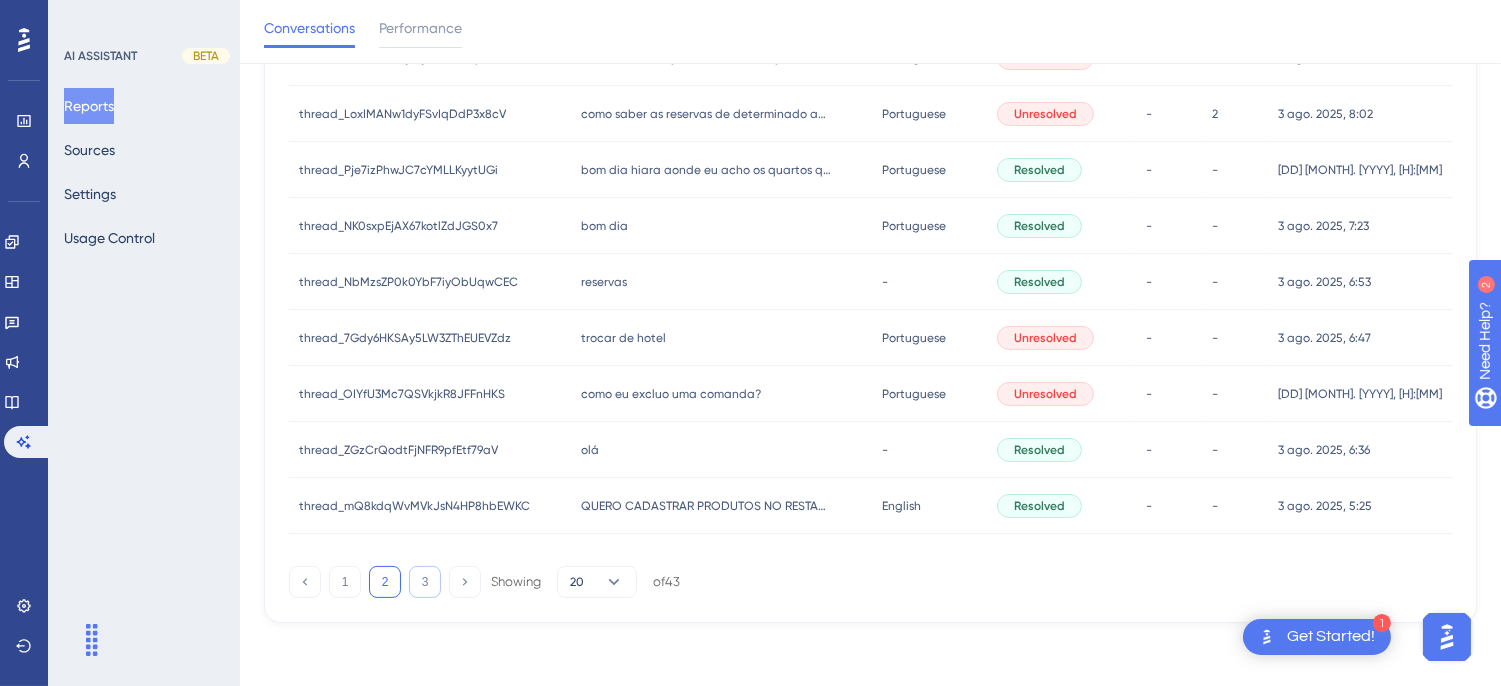 click on "3" at bounding box center [425, 582] 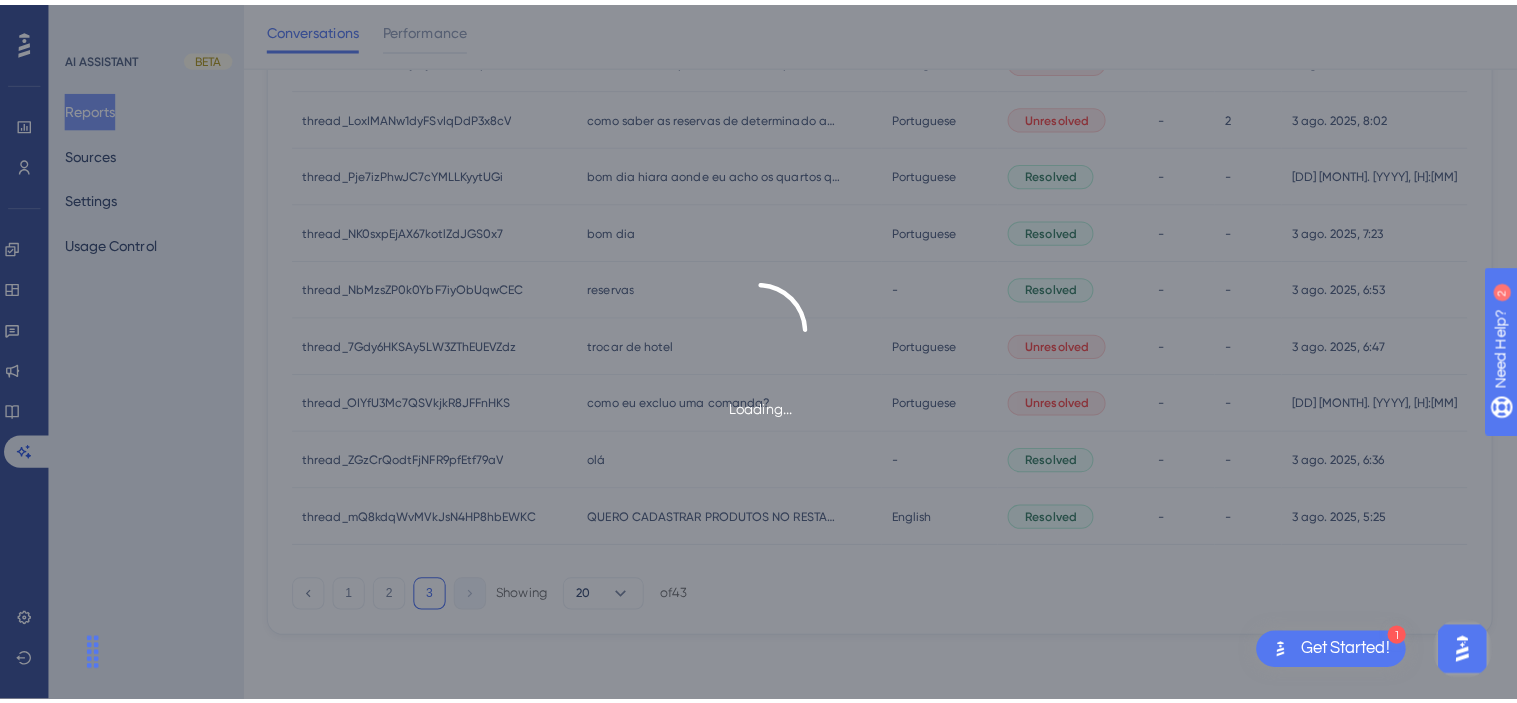 scroll, scrollTop: 0, scrollLeft: 0, axis: both 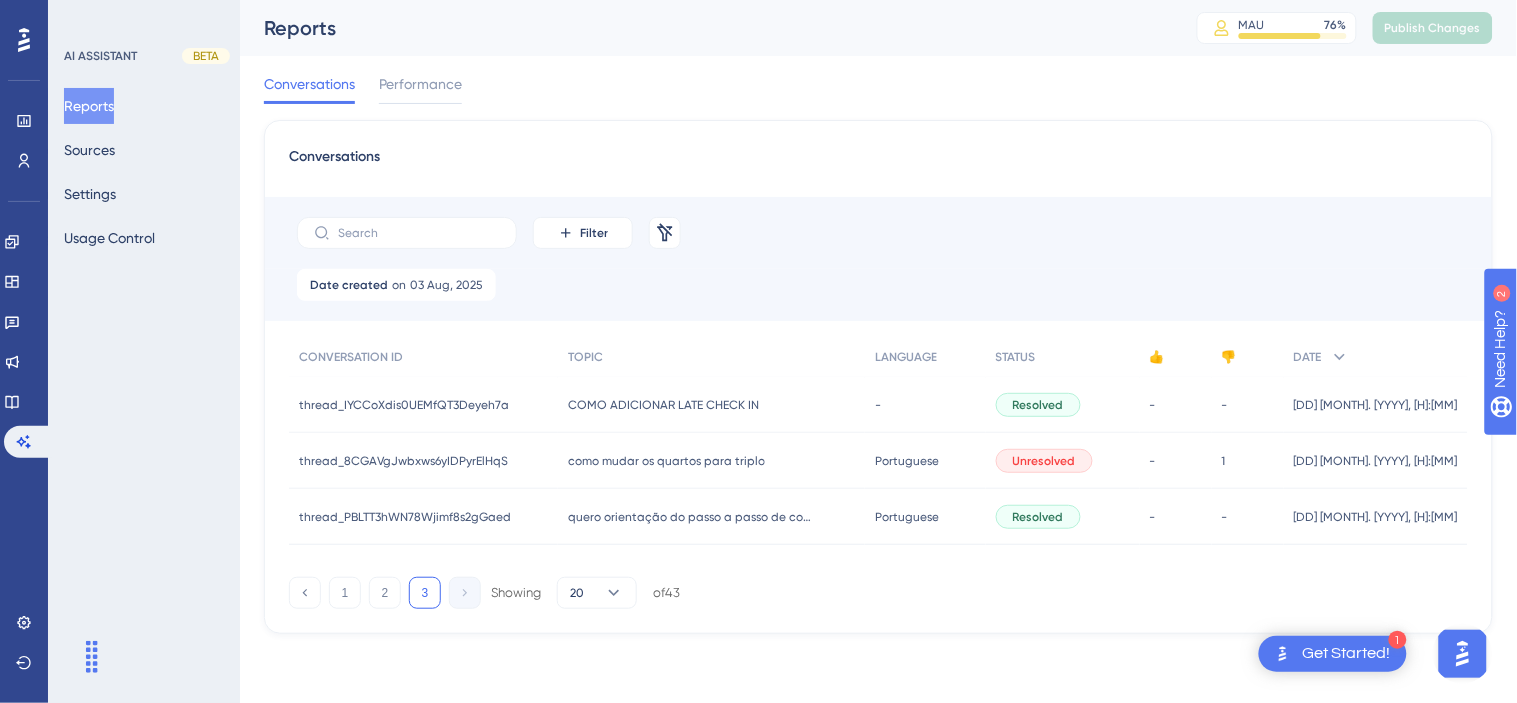 click on "COMO ADICIONAR LATE CHECK IN" at bounding box center [679, 405] 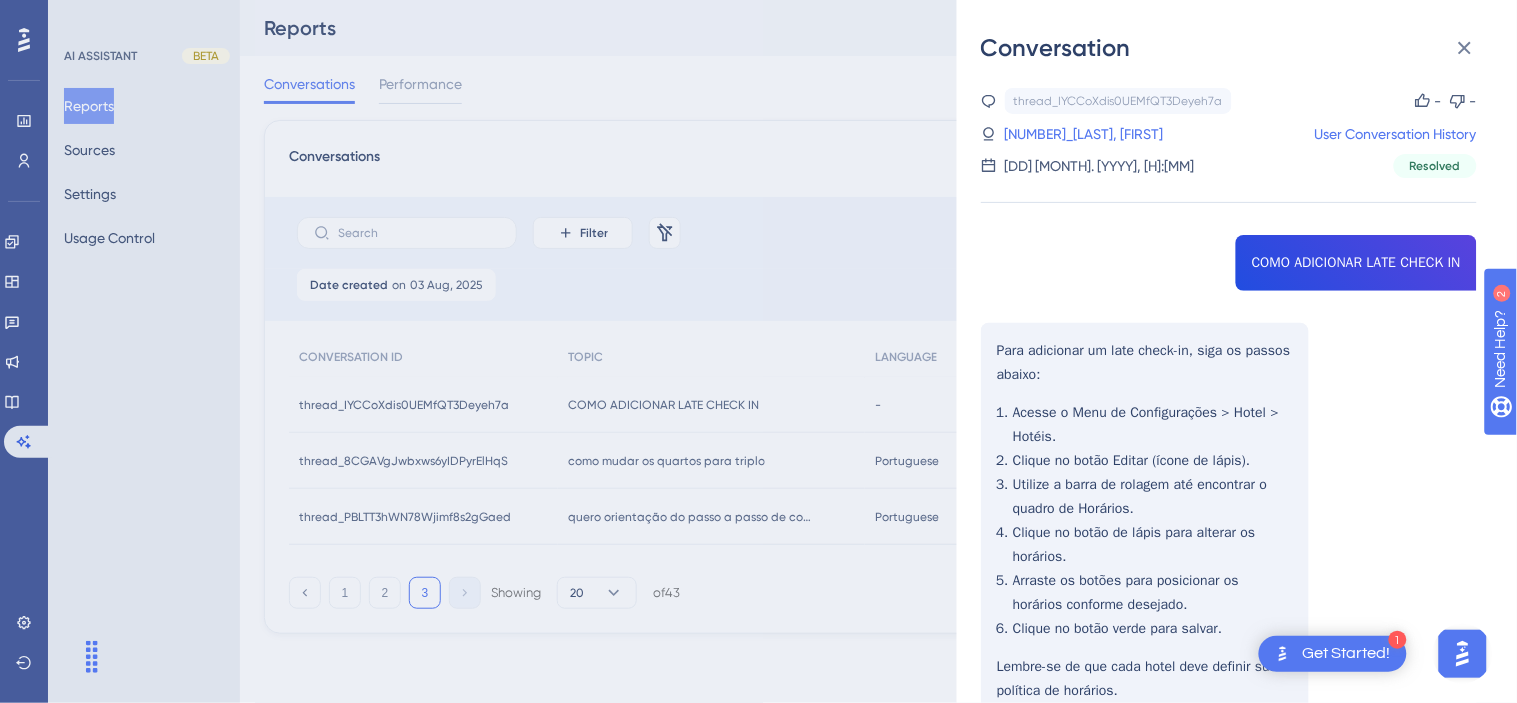 click on "thread_IYCCoXdis0UEMfQT3Deyeh7a Copy - - 52_da [LAST], [FIRST] User Conversation History [DATE], [TIME] Resolved COMO ADICIONAR LATE CHECK IN Para adicionar um late check-in, siga os passos abaixo:
Acesse o Menu de Configurações > Hotel > Hotéis.
Clique no botão Editar (ícone de lápis).
Utilize a barra de rolagem até encontrar o quadro de Horários.
Clique no botão de lápis para alterar os horários.
Arraste os botões para posicionar os horários conforme desejado.
Clique no botão verde para salvar.
Lembre-se de que cada hotel deve definir sua política de horários." at bounding box center (1229, 454) 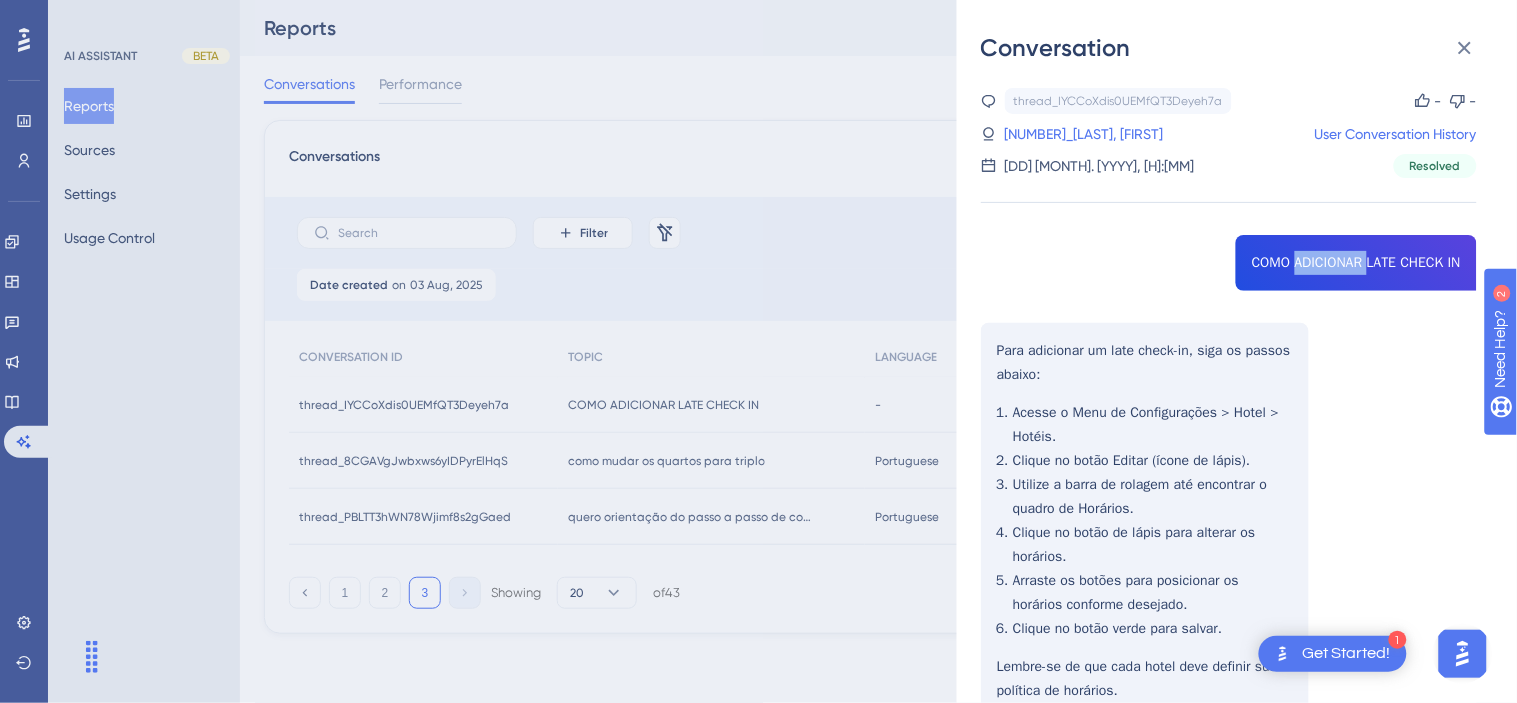 click on "thread_IYCCoXdis0UEMfQT3Deyeh7a Copy - - 52_da [LAST], [FIRST] User Conversation History [DATE], [TIME] Resolved COMO ADICIONAR LATE CHECK IN Para adicionar um late check-in, siga os passos abaixo:
Acesse o Menu de Configurações > Hotel > Hotéis.
Clique no botão Editar (ícone de lápis).
Utilize a barra de rolagem até encontrar o quadro de Horários.
Clique no botão de lápis para alterar os horários.
Arraste os botões para posicionar os horários conforme desejado.
Clique no botão verde para salvar.
Lembre-se de que cada hotel deve definir sua política de horários." at bounding box center [1229, 454] 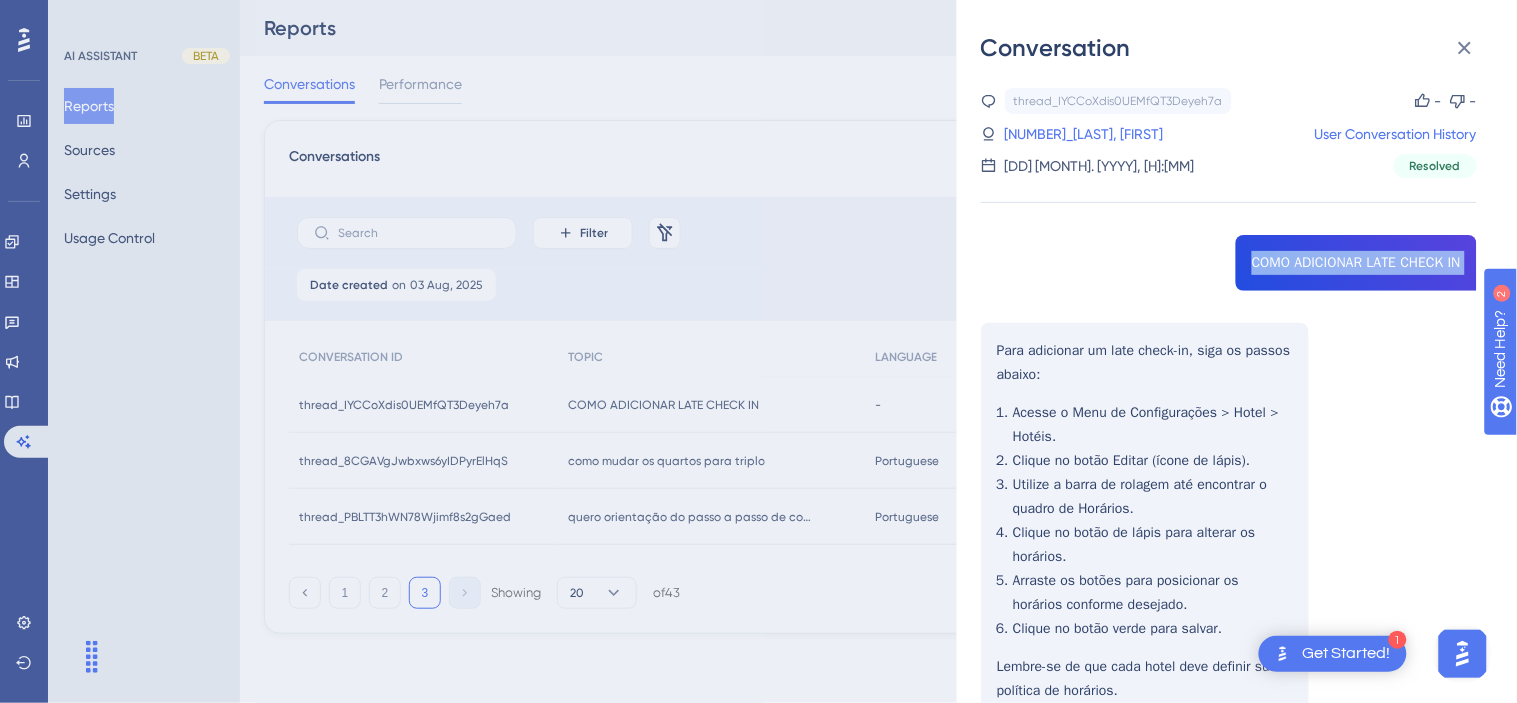click on "thread_IYCCoXdis0UEMfQT3Deyeh7a Copy - - 52_da [LAST], [FIRST] User Conversation History [DATE], [TIME] Resolved COMO ADICIONAR LATE CHECK IN Para adicionar um late check-in, siga os passos abaixo:
Acesse o Menu de Configurações > Hotel > Hotéis.
Clique no botão Editar (ícone de lápis).
Utilize a barra de rolagem até encontrar o quadro de Horários.
Clique no botão de lápis para alterar os horários.
Arraste os botões para posicionar os horários conforme desejado.
Clique no botão verde para salvar.
Lembre-se de que cada hotel deve definir sua política de horários." at bounding box center (1229, 454) 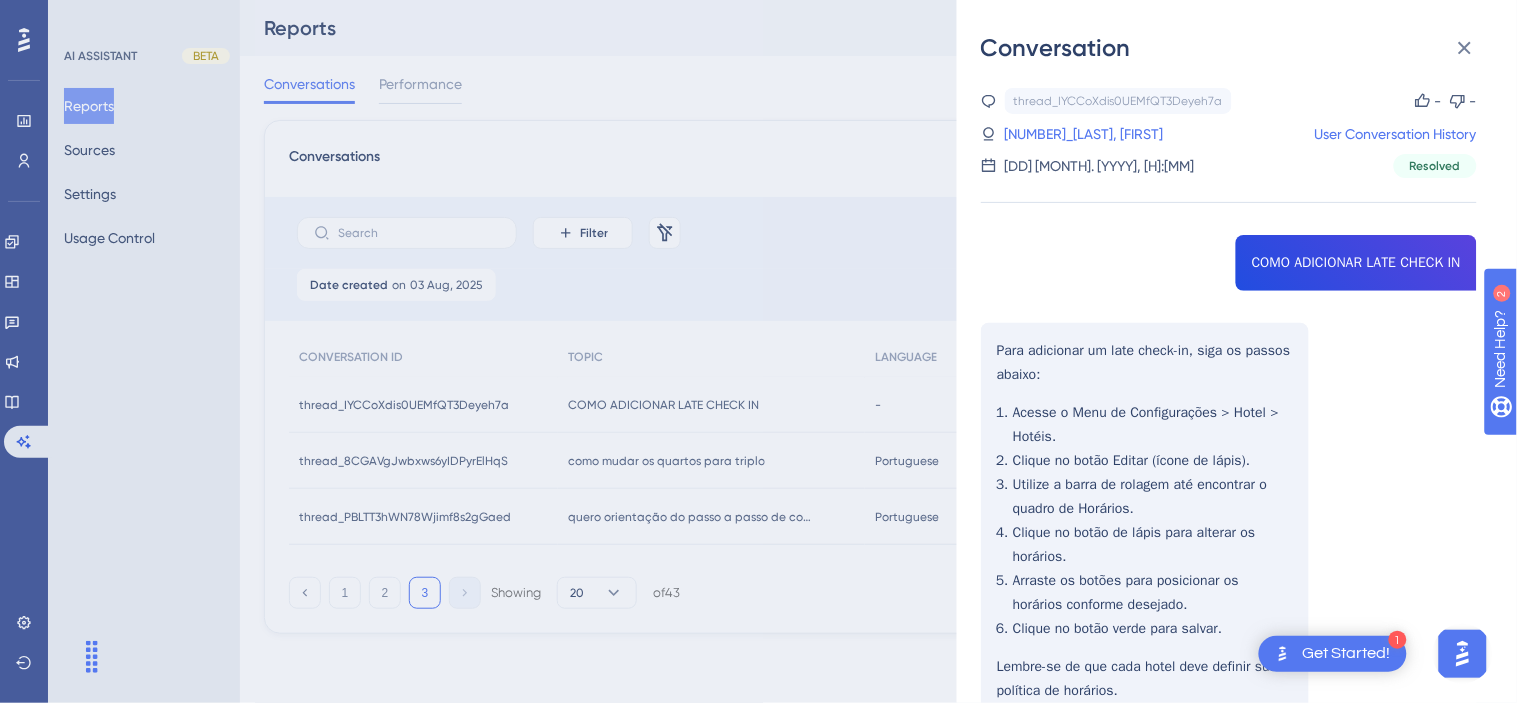 click on "thread_IYCCoXdis0UEMfQT3Deyeh7a Copy - - 52_da [LAST], [FIRST] User Conversation History [DATE], [TIME] Resolved COMO ADICIONAR LATE CHECK IN Para adicionar um late check-in, siga os passos abaixo:
Acesse o Menu de Configurações > Hotel > Hotéis.
Clique no botão Editar (ícone de lápis).
Utilize a barra de rolagem até encontrar o quadro de Horários.
Clique no botão de lápis para alterar os horários.
Arraste os botões para posicionar os horários conforme desejado.
Clique no botão verde para salvar.
Lembre-se de que cada hotel deve definir sua política de horários." at bounding box center (1229, 454) 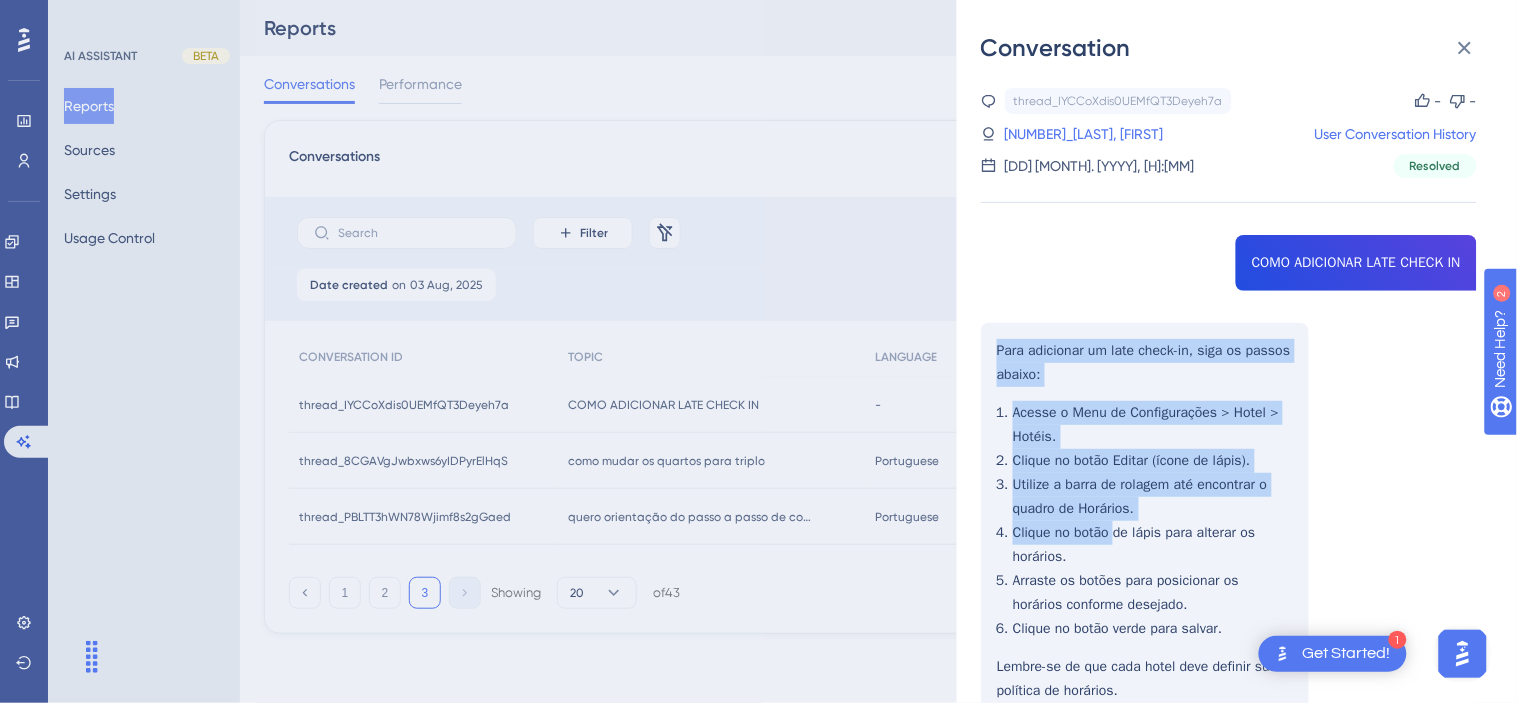 scroll, scrollTop: 117, scrollLeft: 0, axis: vertical 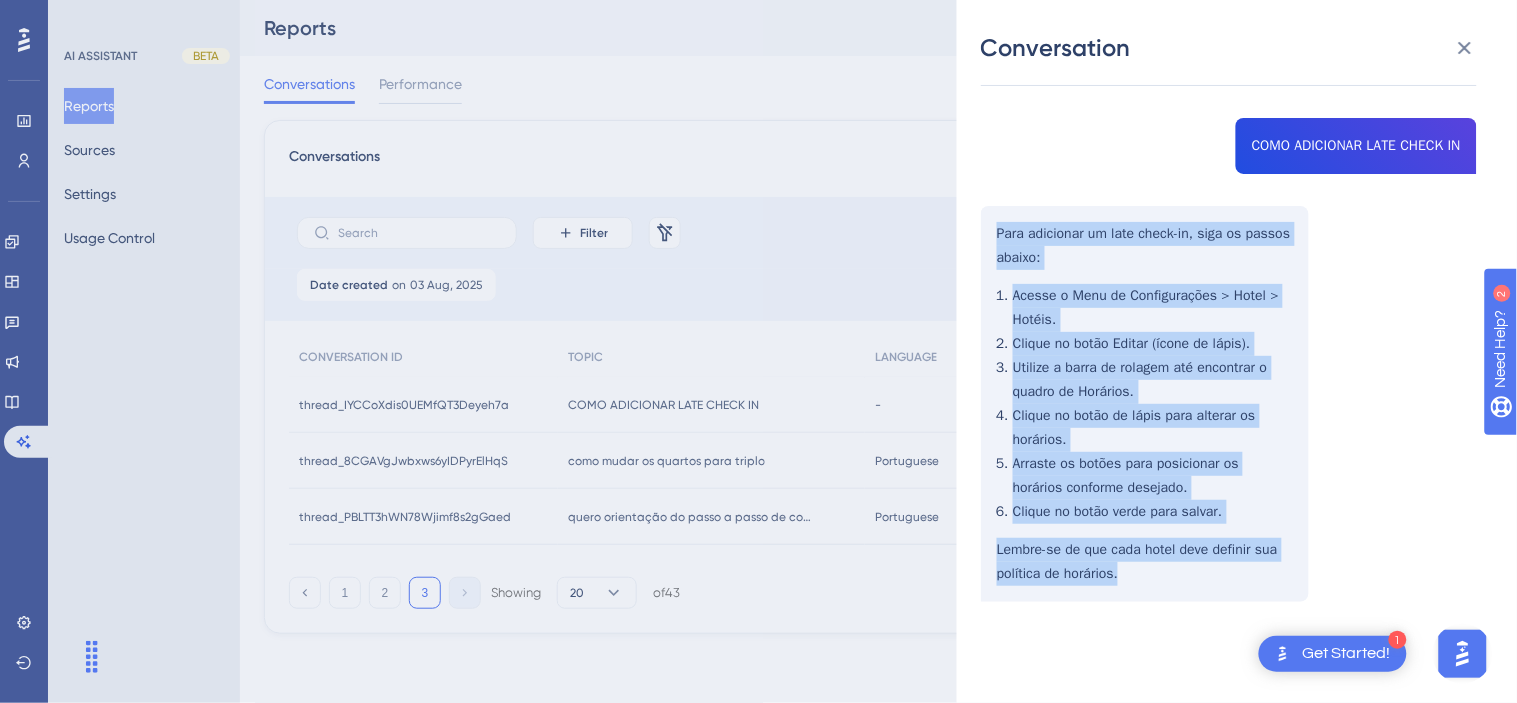drag, startPoint x: 992, startPoint y: 350, endPoint x: 1141, endPoint y: 591, distance: 283.3408 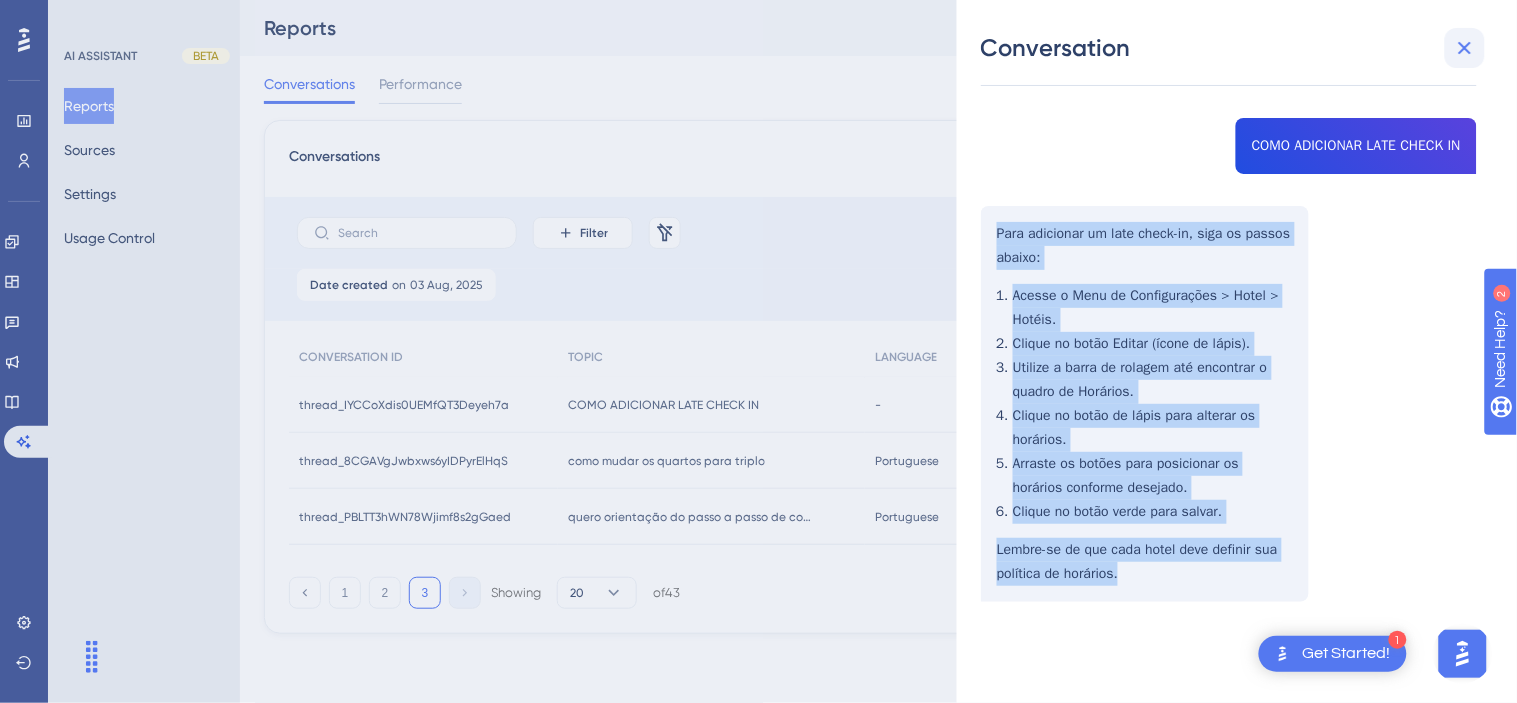 click 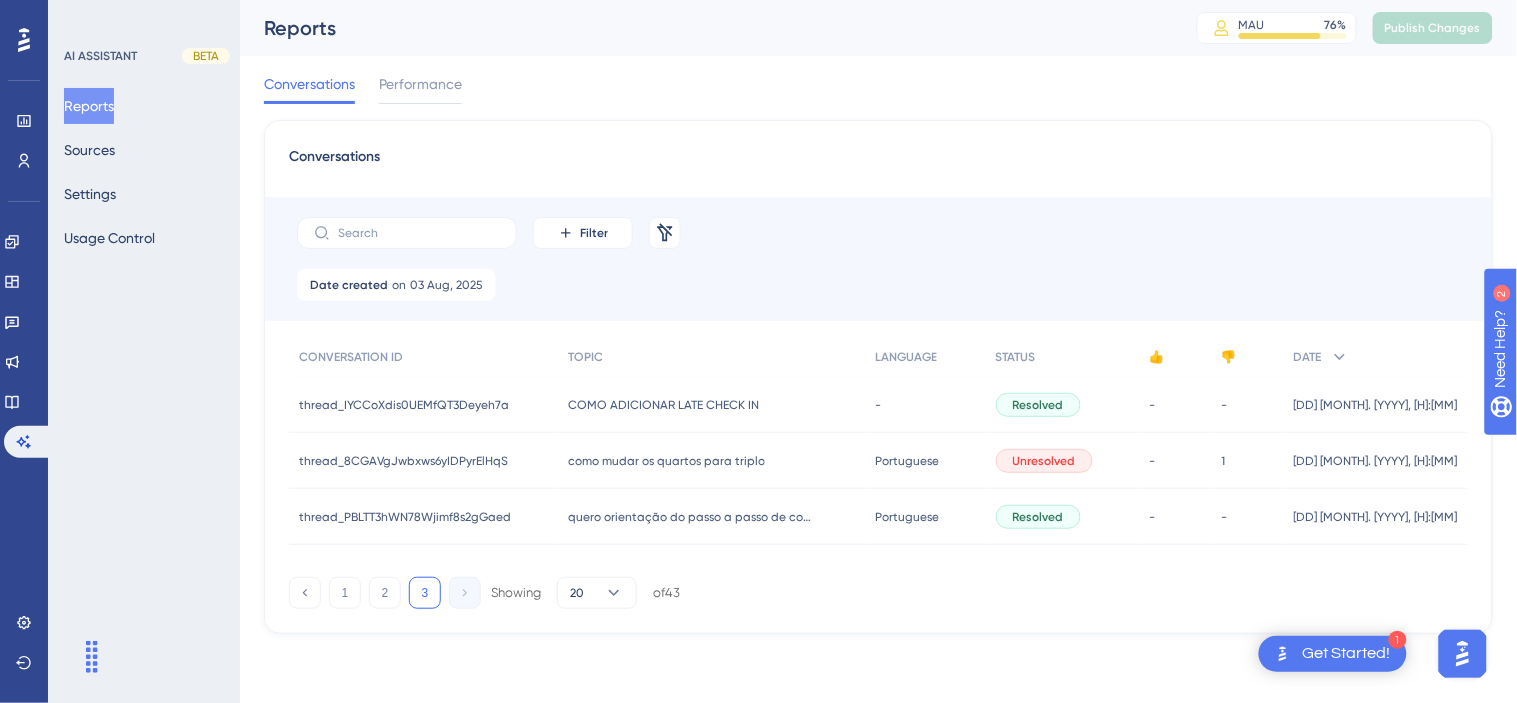 click on "como mudar os quartos para triplo como mudar os quartos para triplo" at bounding box center (735, 461) 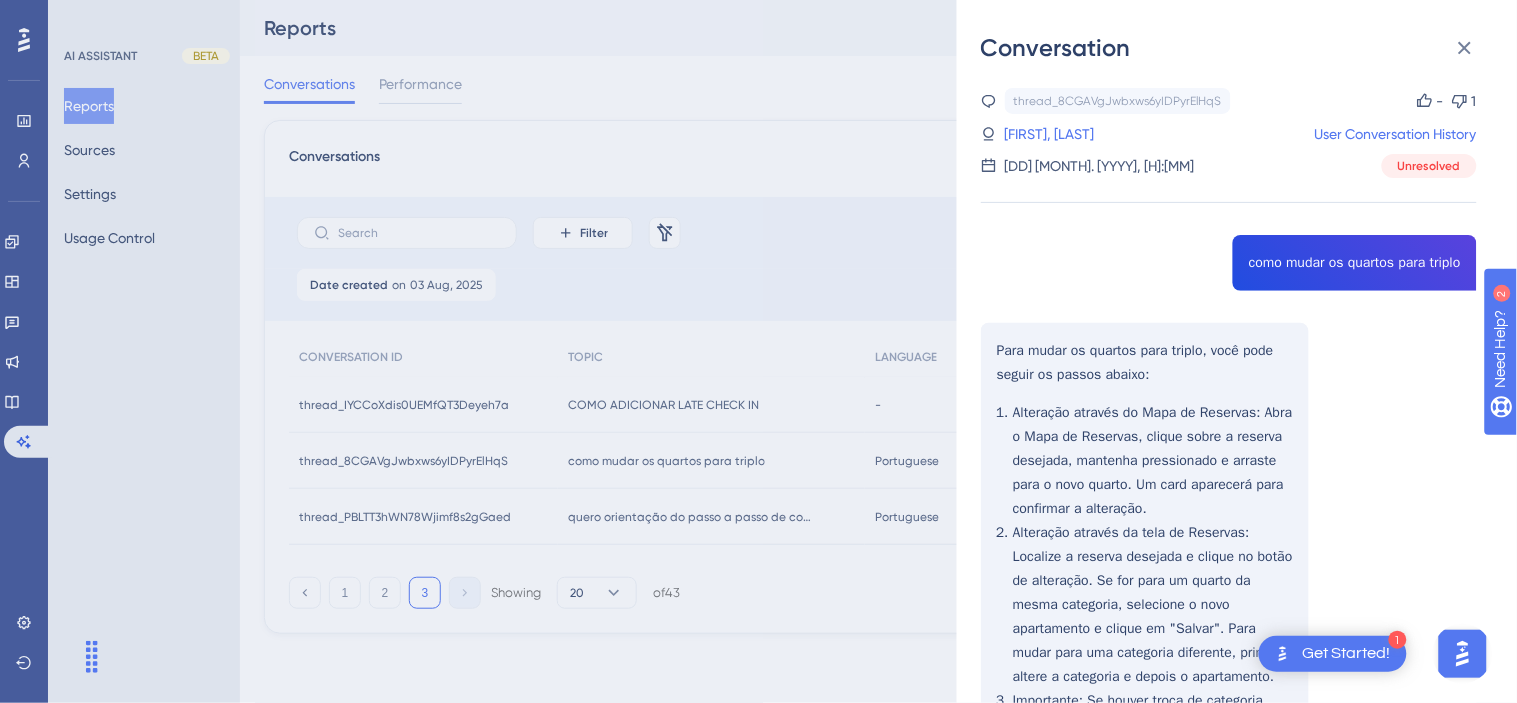 click on "thread_8CGAVgJwbxws6yIDPyrElHqS Copy - 1 6_[FIRST], [LAST] User Conversation History [DATE], [TIME] Unresolved como mudar os quartos para triplo Para mudar os quartos para triplo, você pode seguir os passos abaixo:
Alteração através do Mapa de Reservas : Abra o Mapa de Reservas, clique sobre a reserva desejada, mantenha pressionado e arraste para o novo quarto. Um card aparecerá para confirmar a alteração.
Alteração através da tela de Reservas : Localize a reserva desejada e clique no botão de alteração. Se for para um quarto da mesma categoria, selecione o novo apartamento e clique em "Salvar". Para mudar para uma categoria diferente, primeiro altere a categoria e depois o apartamento.
Importante : Se houver troca de categoria, você deve escolher se os valores das diárias serão recalculados ou não.
👎" at bounding box center (1229, 510) 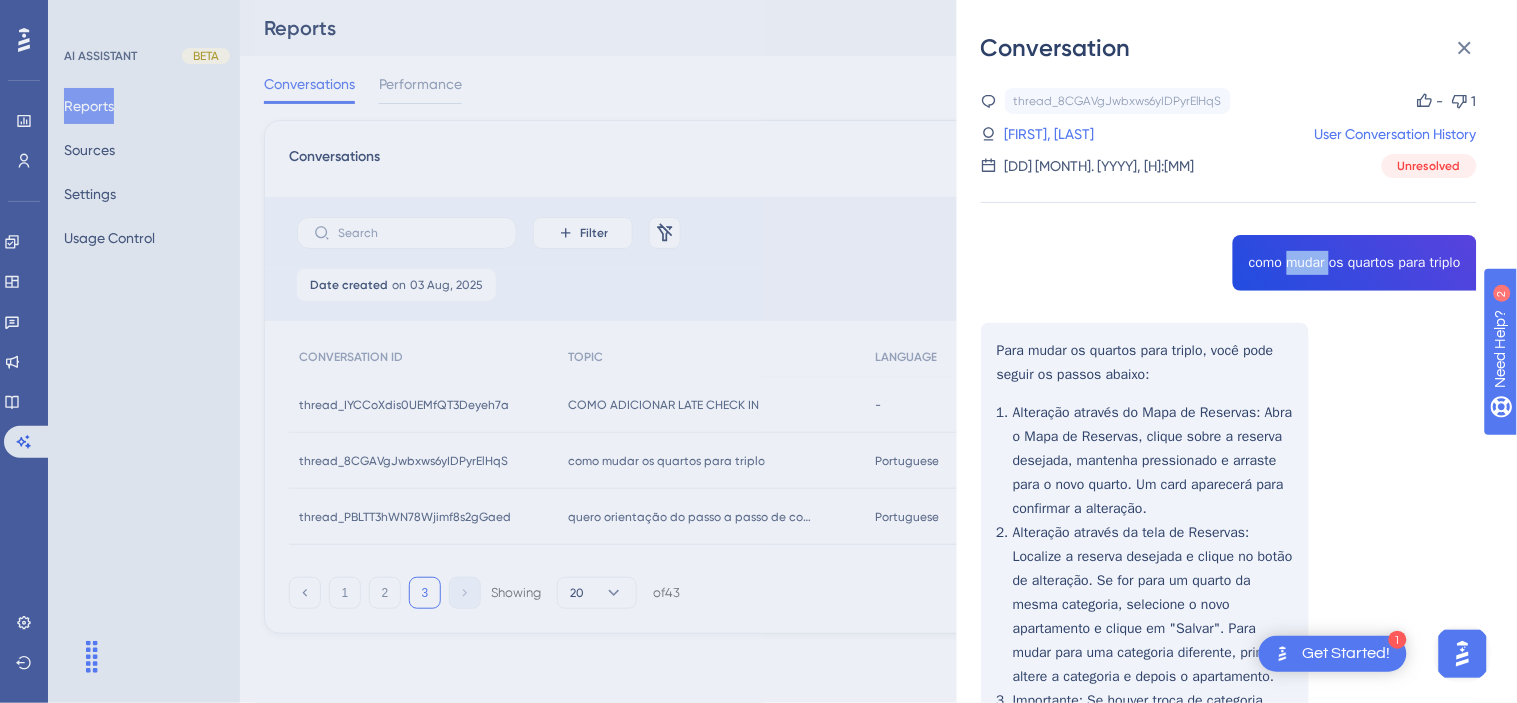 click on "thread_8CGAVgJwbxws6yIDPyrElHqS Copy - 1 6_[FIRST], [LAST] User Conversation History [DATE], [TIME] Unresolved como mudar os quartos para triplo Para mudar os quartos para triplo, você pode seguir os passos abaixo:
Alteração através do Mapa de Reservas : Abra o Mapa de Reservas, clique sobre a reserva desejada, mantenha pressionado e arraste para o novo quarto. Um card aparecerá para confirmar a alteração.
Alteração através da tela de Reservas : Localize a reserva desejada e clique no botão de alteração. Se for para um quarto da mesma categoria, selecione o novo apartamento e clique em "Salvar". Para mudar para uma categoria diferente, primeiro altere a categoria e depois o apartamento.
Importante : Se houver troca de categoria, você deve escolher se os valores das diárias serão recalculados ou não.
👎" at bounding box center [1229, 510] 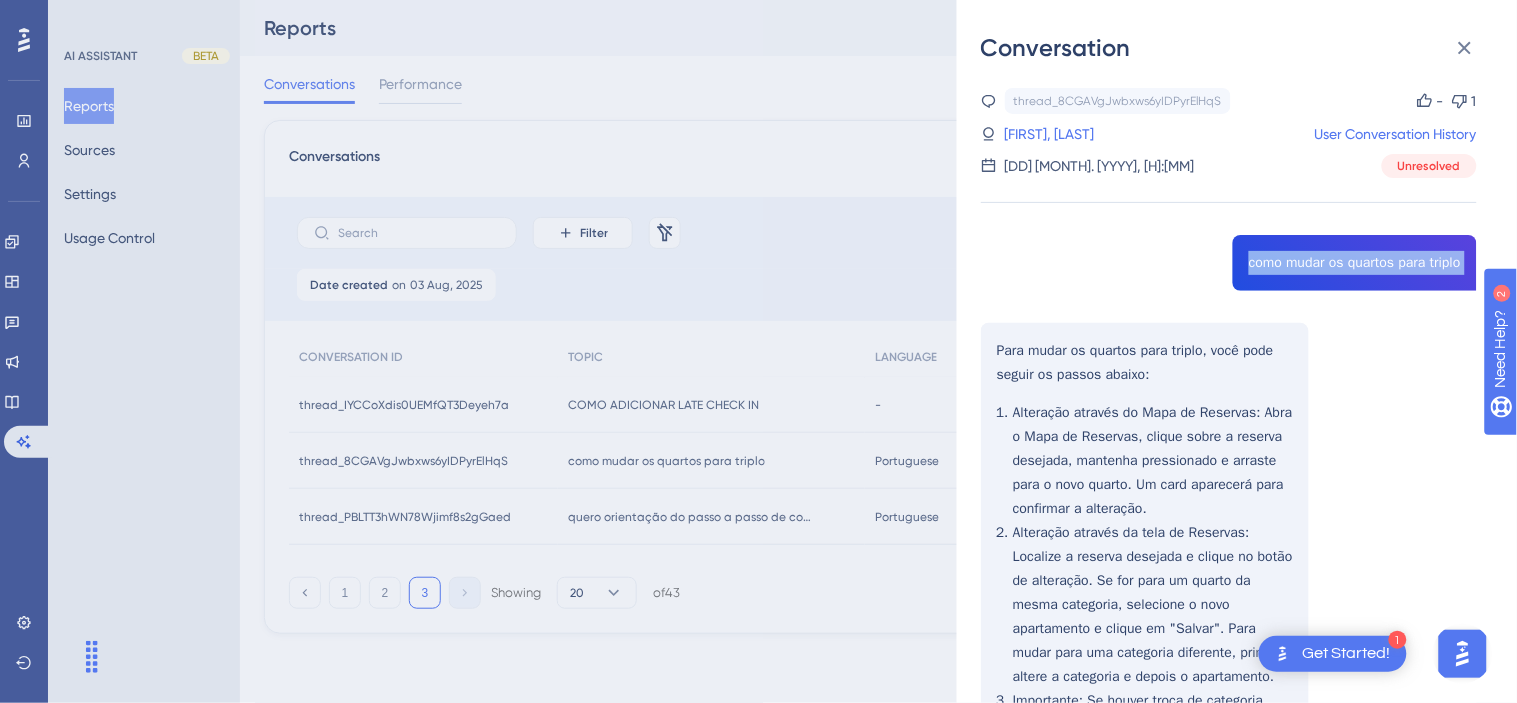 click on "thread_8CGAVgJwbxws6yIDPyrElHqS Copy - 1 6_[FIRST], [LAST] User Conversation History [DATE], [TIME] Unresolved como mudar os quartos para triplo Para mudar os quartos para triplo, você pode seguir os passos abaixo:
Alteração através do Mapa de Reservas : Abra o Mapa de Reservas, clique sobre a reserva desejada, mantenha pressionado e arraste para o novo quarto. Um card aparecerá para confirmar a alteração.
Alteração através da tela de Reservas : Localize a reserva desejada e clique no botão de alteração. Se for para um quarto da mesma categoria, selecione o novo apartamento e clique em "Salvar". Para mudar para uma categoria diferente, primeiro altere a categoria e depois o apartamento.
Importante : Se houver troca de categoria, você deve escolher se os valores das diárias serão recalculados ou não.
👎" at bounding box center (1229, 510) 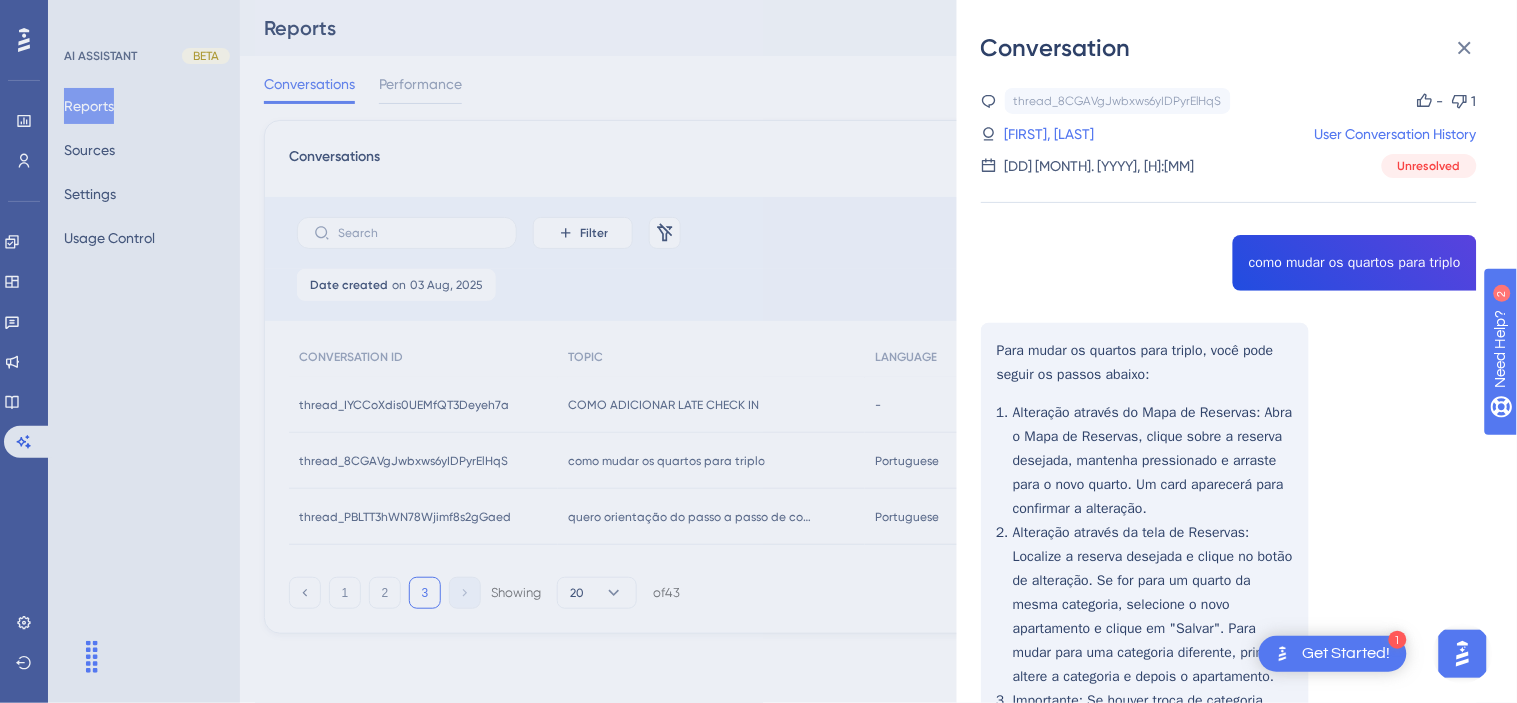 click on "thread_8CGAVgJwbxws6yIDPyrElHqS Copy - 1 6_[FIRST], [LAST] User Conversation History [DATE], [TIME] Unresolved como mudar os quartos para triplo Para mudar os quartos para triplo, você pode seguir os passos abaixo:
Alteração através do Mapa de Reservas : Abra o Mapa de Reservas, clique sobre a reserva desejada, mantenha pressionado e arraste para o novo quarto. Um card aparecerá para confirmar a alteração.
Alteração através da tela de Reservas : Localize a reserva desejada e clique no botão de alteração. Se for para um quarto da mesma categoria, selecione o novo apartamento e clique em "Salvar". Para mudar para uma categoria diferente, primeiro altere a categoria e depois o apartamento.
Importante : Se houver troca de categoria, você deve escolher se os valores das diárias serão recalculados ou não.
👎" at bounding box center (1229, 510) 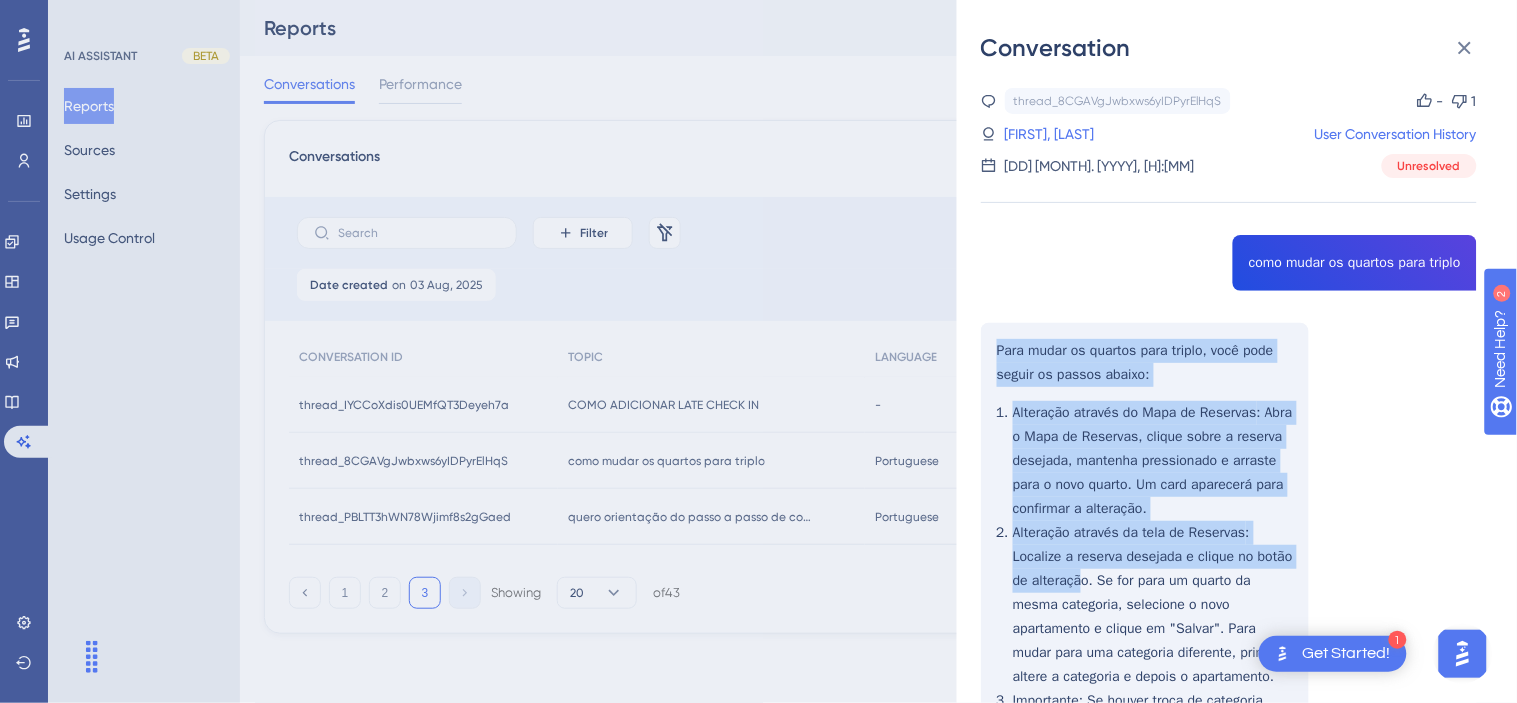 scroll, scrollTop: 253, scrollLeft: 0, axis: vertical 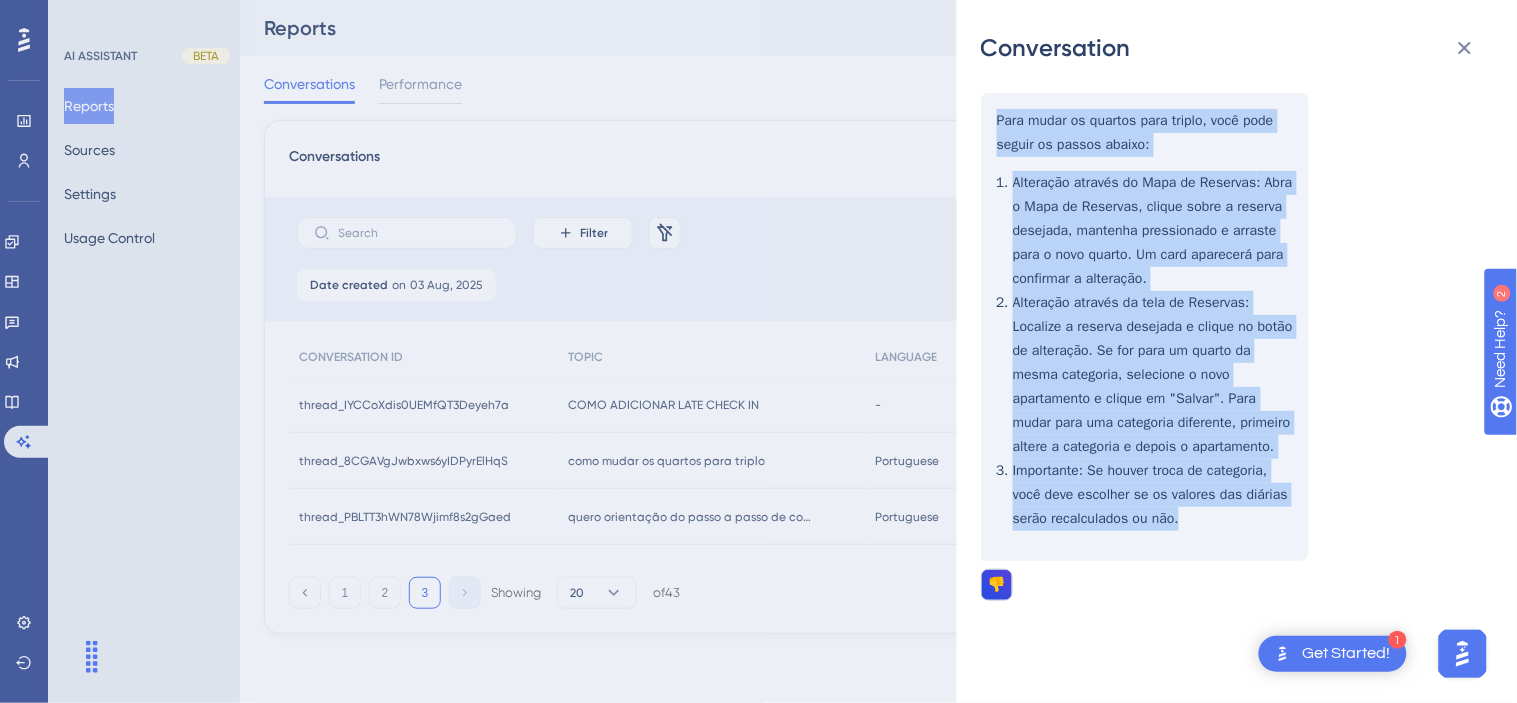 drag, startPoint x: 991, startPoint y: 347, endPoint x: 985, endPoint y: 242, distance: 105.17129 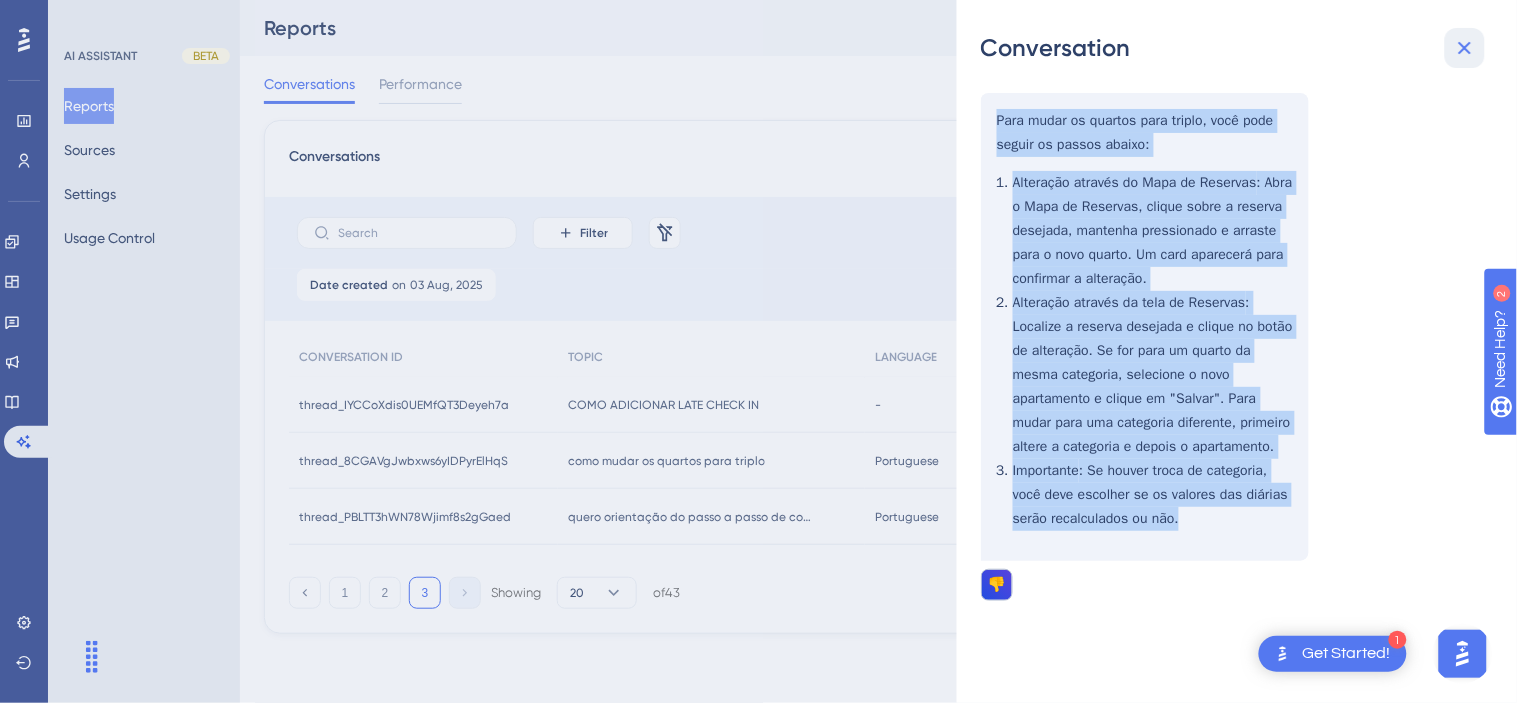 drag, startPoint x: 1462, startPoint y: 42, endPoint x: 725, endPoint y: 528, distance: 882.8165 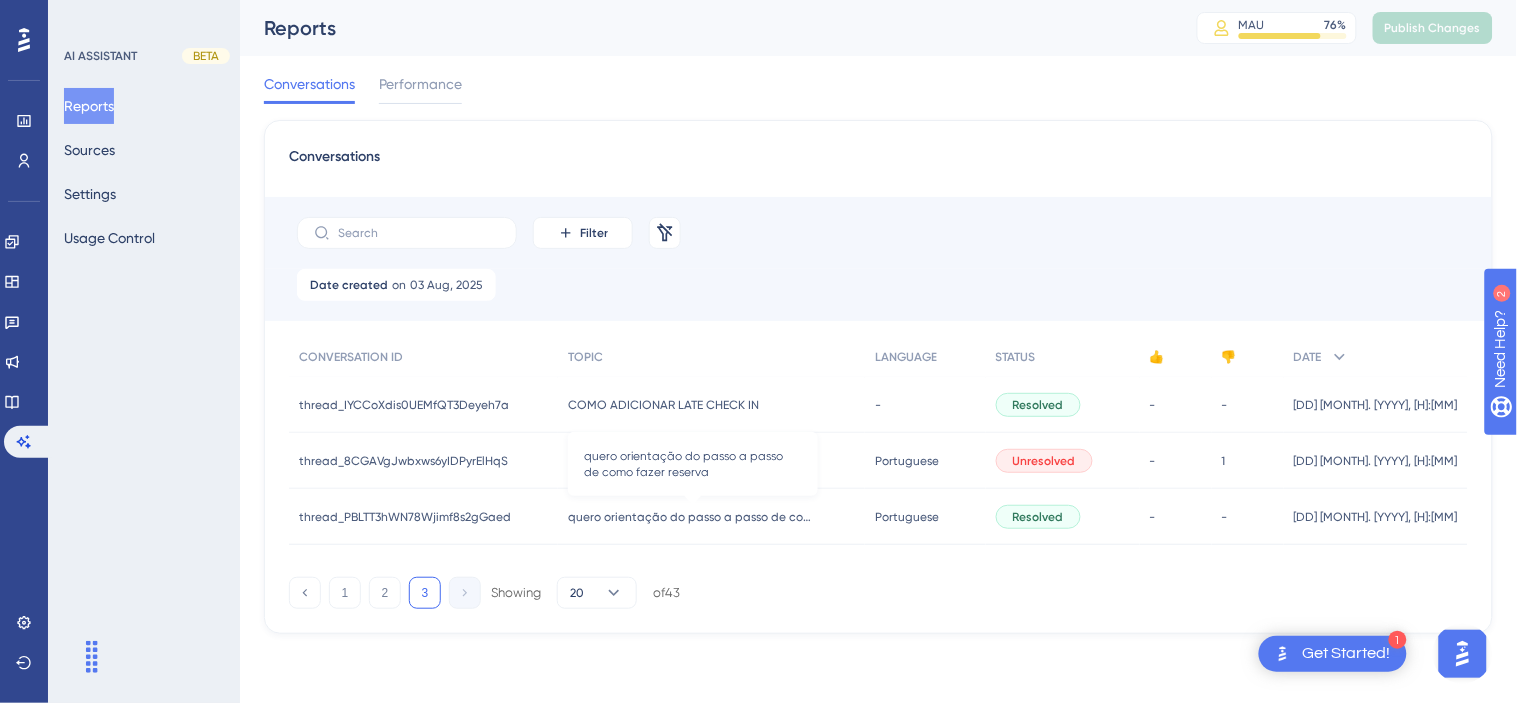 click on "quero orientação do passo a passo de como fazer reserva" at bounding box center [709, 517] 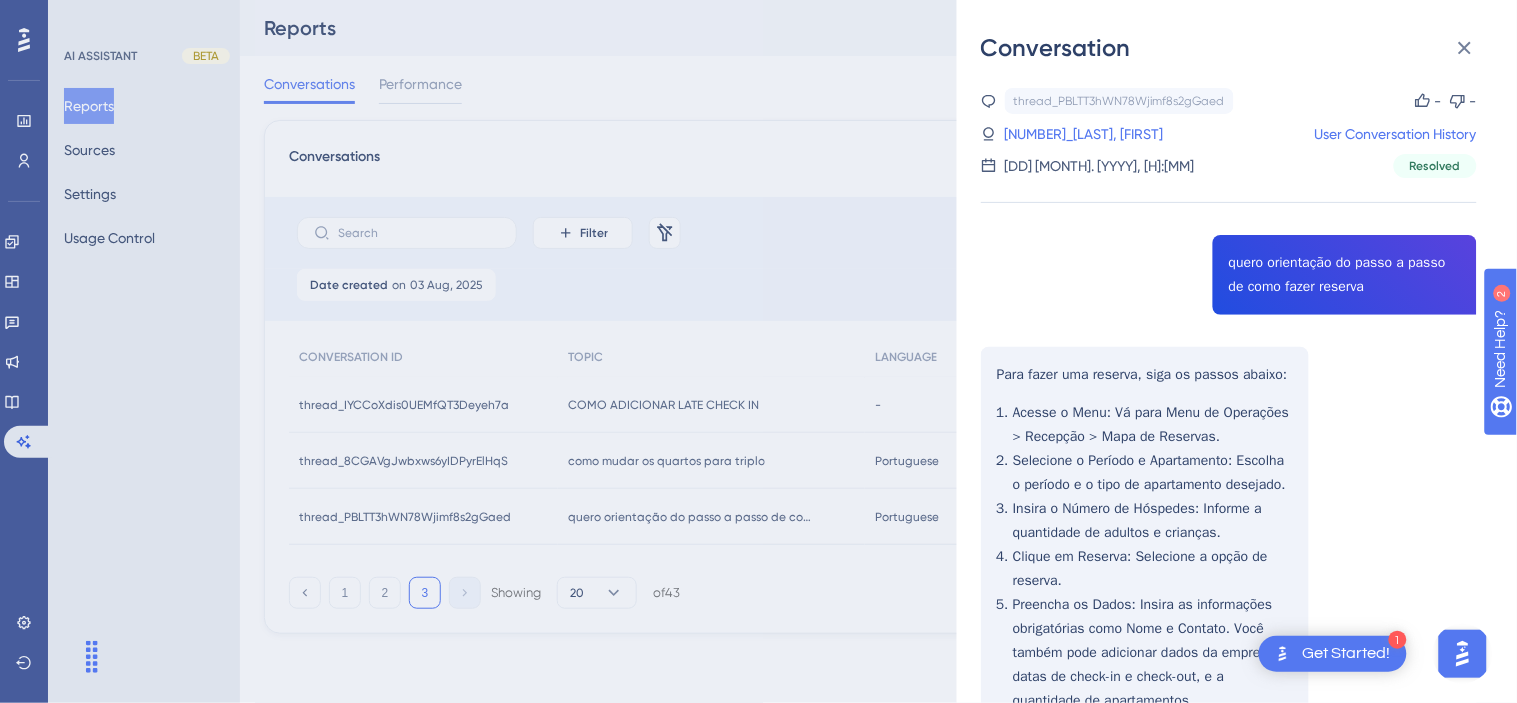 click on "thread_PBLTT3hWN78Wjimf8s2gGaed Copy - - 277_[LAST], [FIRST] User Conversation History [DATE], [TIME] Resolved quero orientação do passo a passo de como fazer reserva Para fazer uma reserva, siga os passos abaixo:
Acesse o Menu : Vá para Menu de Operações > Recepção > Mapa de Reservas.
Selecione o Período e Apartamento : Escolha o período e o tipo de apartamento desejado.
Insira o Número de Hóspedes : Informe a quantidade de adultos e crianças.
Clique em Reserva : Selecione a opção de reserva.
Preencha os Dados : Insira as informações obrigatórias como [NAME] e Contato. Você também pode adicionar dados da empresa, datas de check-in e check-out, e a quantidade de apartamentos.
Pesquise Disponibilidade : Clique no botão da lupa para verificar a disponibilidade.
Escolha a Categoria e Tarifário : Selecione a categoria de apartamento desejada e o plano tarifário.
Finalize a Reserva : Clique para confirmar a reserva." at bounding box center (1229, 586) 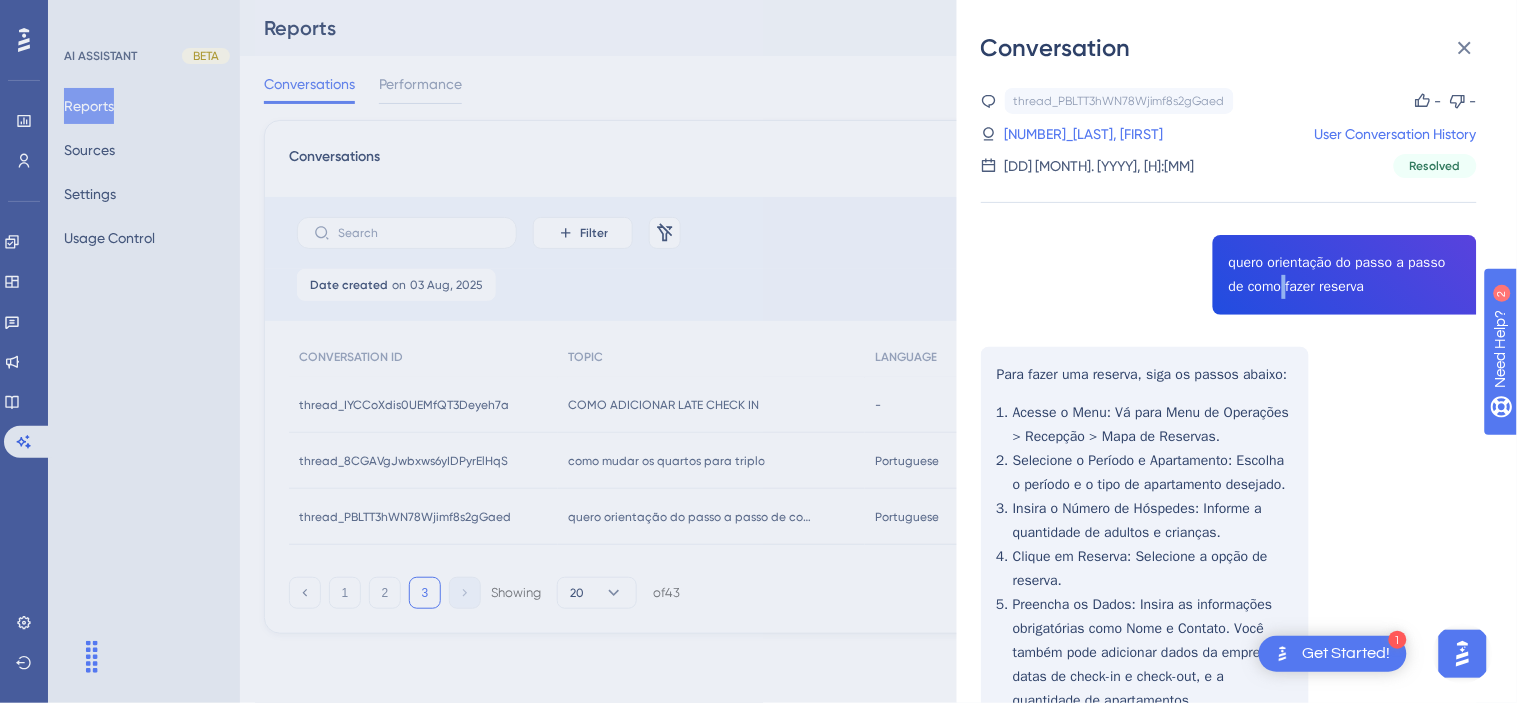 click on "thread_PBLTT3hWN78Wjimf8s2gGaed Copy - - 277_[LAST], [FIRST] User Conversation History [DATE], [TIME] Resolved quero orientação do passo a passo de como fazer reserva Para fazer uma reserva, siga os passos abaixo:
Acesse o Menu : Vá para Menu de Operações > Recepção > Mapa de Reservas.
Selecione o Período e Apartamento : Escolha o período e o tipo de apartamento desejado.
Insira o Número de Hóspedes : Informe a quantidade de adultos e crianças.
Clique em Reserva : Selecione a opção de reserva.
Preencha os Dados : Insira as informações obrigatórias como [NAME] e Contato. Você também pode adicionar dados da empresa, datas de check-in e check-out, e a quantidade de apartamentos.
Pesquise Disponibilidade : Clique no botão da lupa para verificar a disponibilidade.
Escolha a Categoria e Tarifário : Selecione a categoria de apartamento desejada e o plano tarifário.
Finalize a Reserva : Clique para confirmar a reserva." at bounding box center [1229, 586] 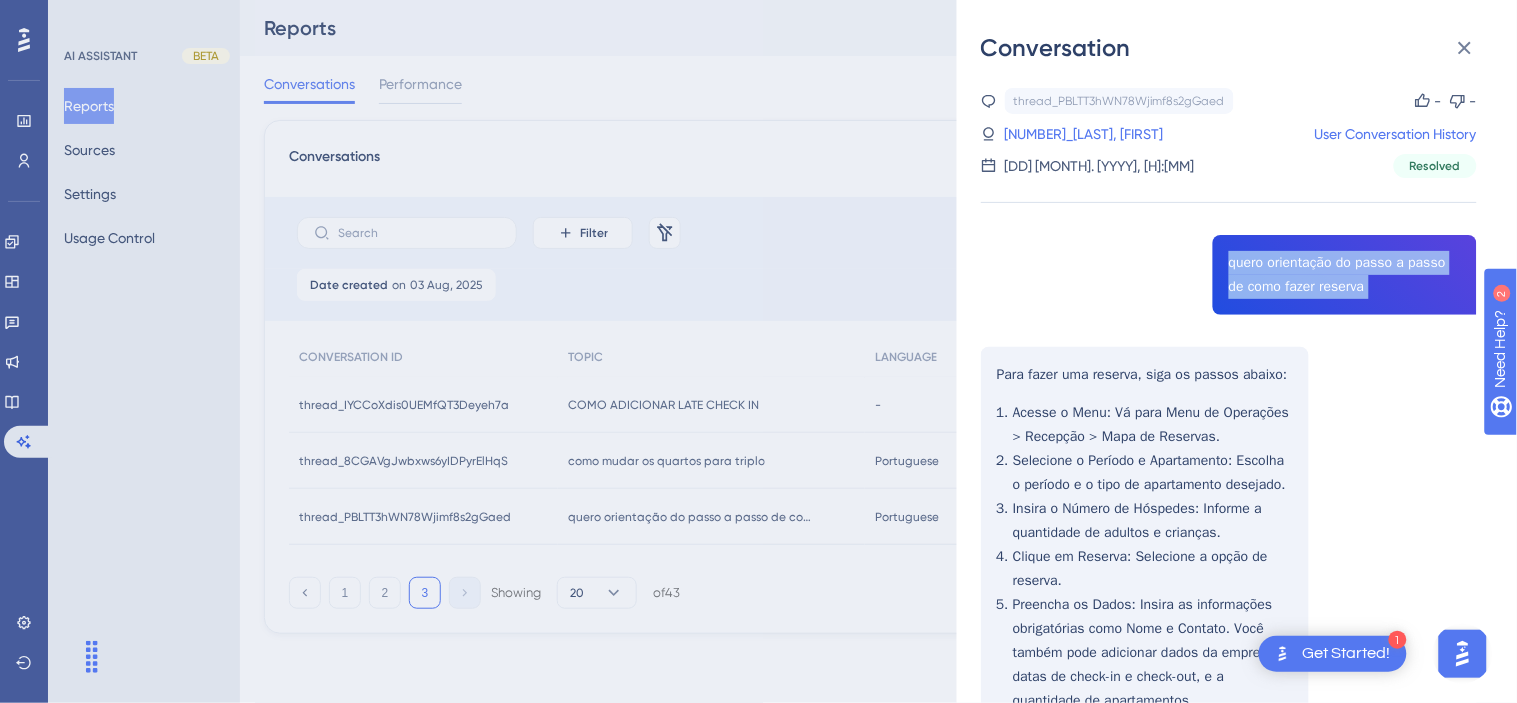click on "thread_PBLTT3hWN78Wjimf8s2gGaed Copy - - 277_[LAST], [FIRST] User Conversation History [DATE], [TIME] Resolved quero orientação do passo a passo de como fazer reserva Para fazer uma reserva, siga os passos abaixo:
Acesse o Menu : Vá para Menu de Operações > Recepção > Mapa de Reservas.
Selecione o Período e Apartamento : Escolha o período e o tipo de apartamento desejado.
Insira o Número de Hóspedes : Informe a quantidade de adultos e crianças.
Clique em Reserva : Selecione a opção de reserva.
Preencha os Dados : Insira as informações obrigatórias como [NAME] e Contato. Você também pode adicionar dados da empresa, datas de check-in e check-out, e a quantidade de apartamentos.
Pesquise Disponibilidade : Clique no botão da lupa para verificar a disponibilidade.
Escolha a Categoria e Tarifário : Selecione a categoria de apartamento desejada e o plano tarifário.
Finalize a Reserva : Clique para confirmar a reserva." at bounding box center (1229, 586) 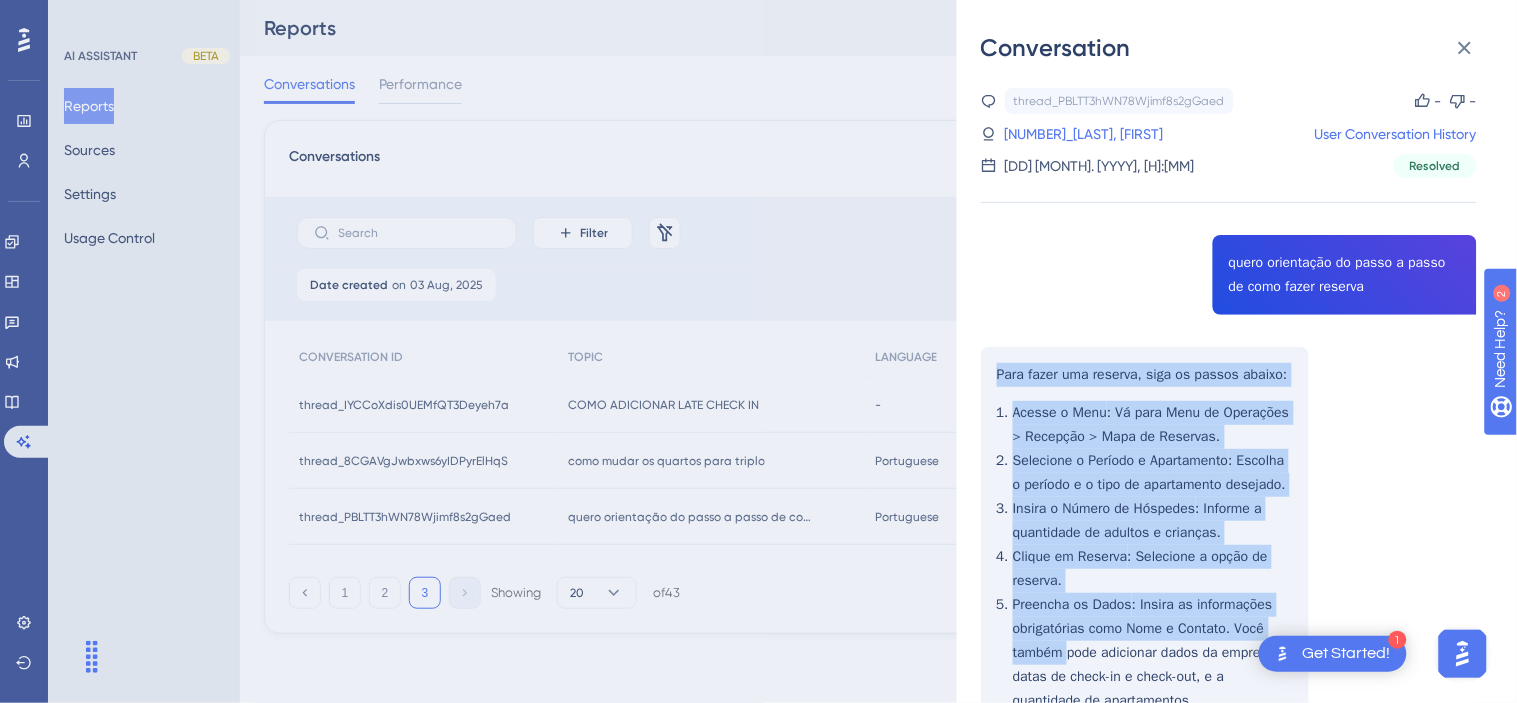 scroll, scrollTop: 405, scrollLeft: 0, axis: vertical 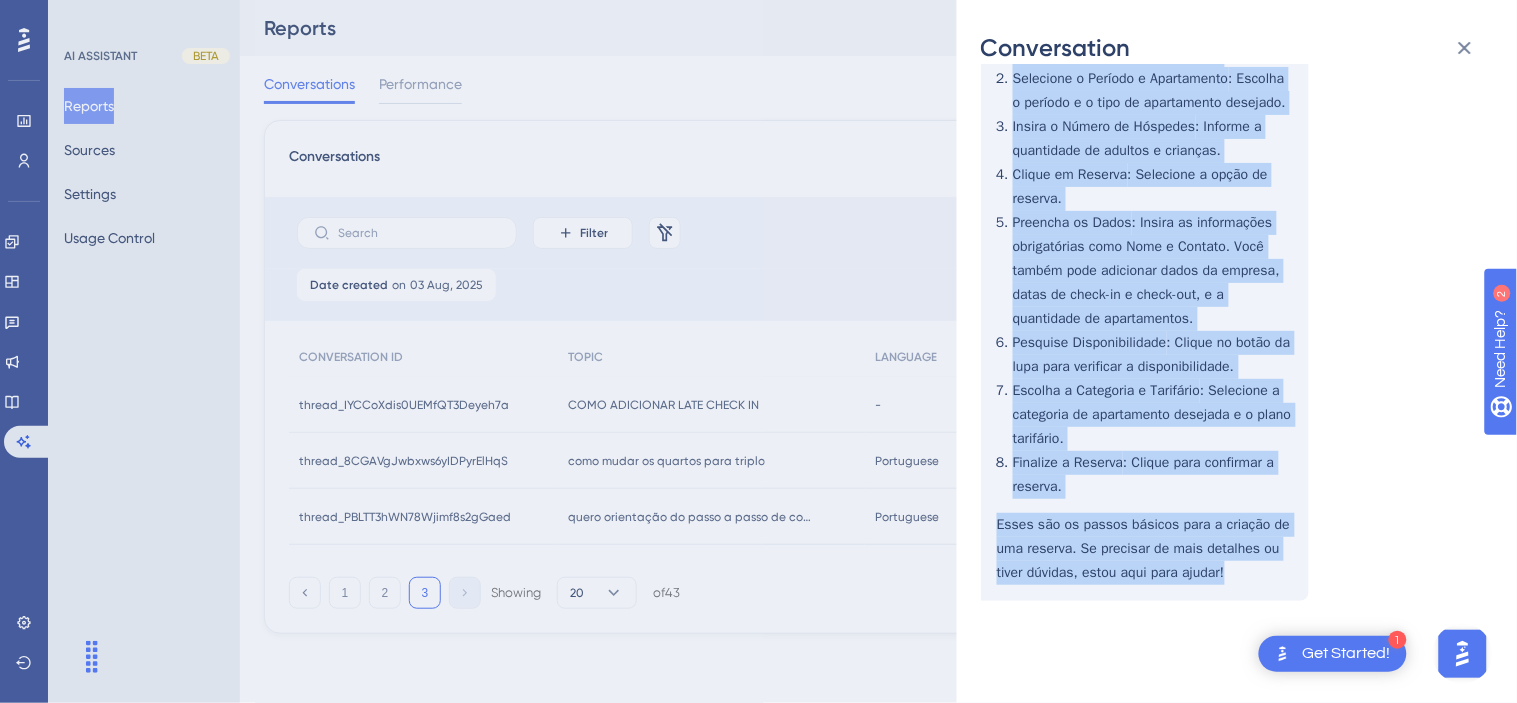 drag, startPoint x: 994, startPoint y: 366, endPoint x: 1242, endPoint y: 570, distance: 321.12302 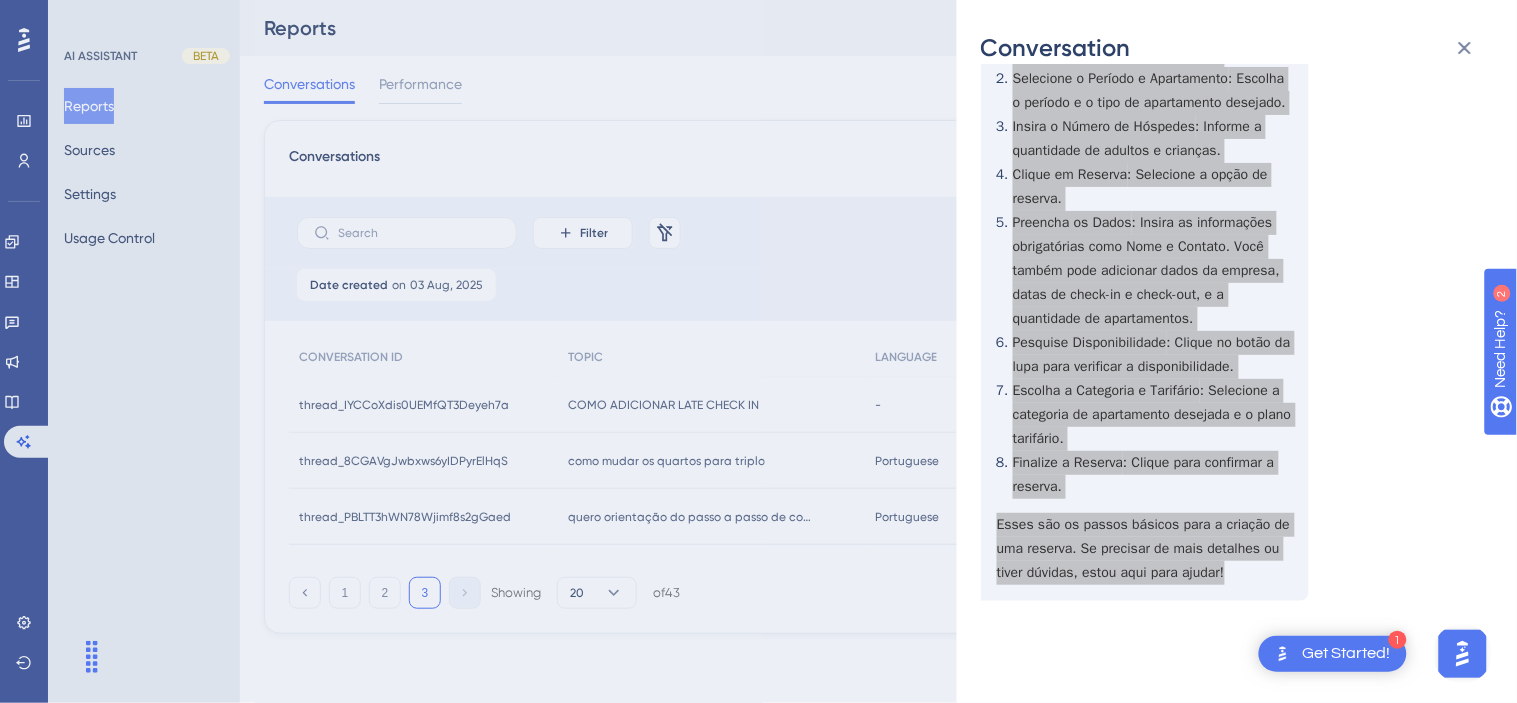 scroll, scrollTop: 183, scrollLeft: 0, axis: vertical 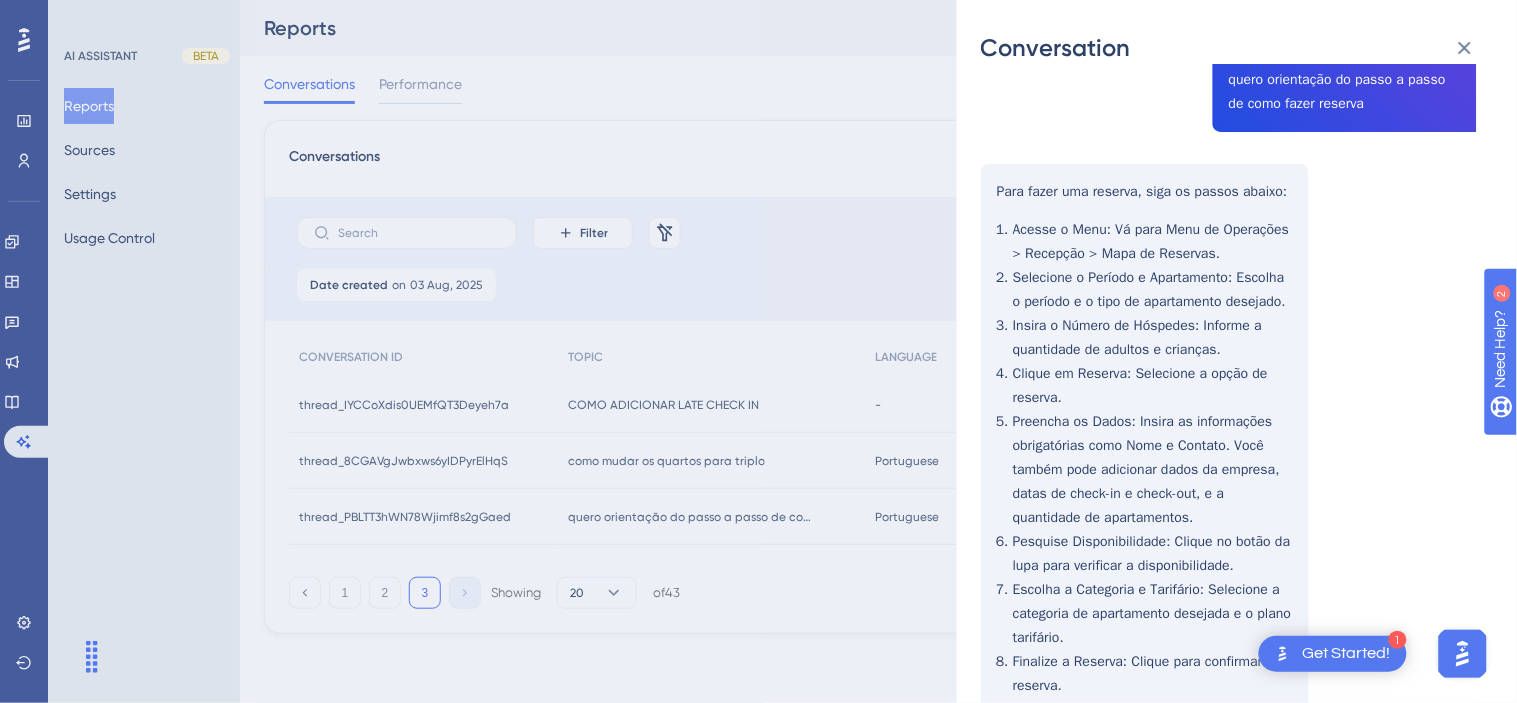click on "thread_PBLTT3hWN78Wjimf8s2gGaed Copy - - 277_[LAST], [FIRST] User Conversation History [DATE], [TIME] Resolved quero orientação do passo a passo de como fazer reserva Para fazer uma reserva, siga os passos abaixo:
Acesse o Menu : Vá para Menu de Operações > Recepção > Mapa de Reservas.
Selecione o Período e Apartamento : Escolha o período e o tipo de apartamento desejado.
Insira o Número de Hóspedes : Informe a quantidade de adultos e crianças.
Clique em Reserva : Selecione a opção de reserva.
Preencha os Dados : Insira as informações obrigatórias como [NAME] e Contato. Você também pode adicionar dados da empresa, datas de check-in e check-out, e a quantidade de apartamentos.
Pesquise Disponibilidade : Clique no botão da lupa para verificar a disponibilidade.
Escolha a Categoria e Tarifário : Selecione a categoria de apartamento desejada e o plano tarifário.
Finalize a Reserva : Clique para confirmar a reserva." at bounding box center (1229, 403) 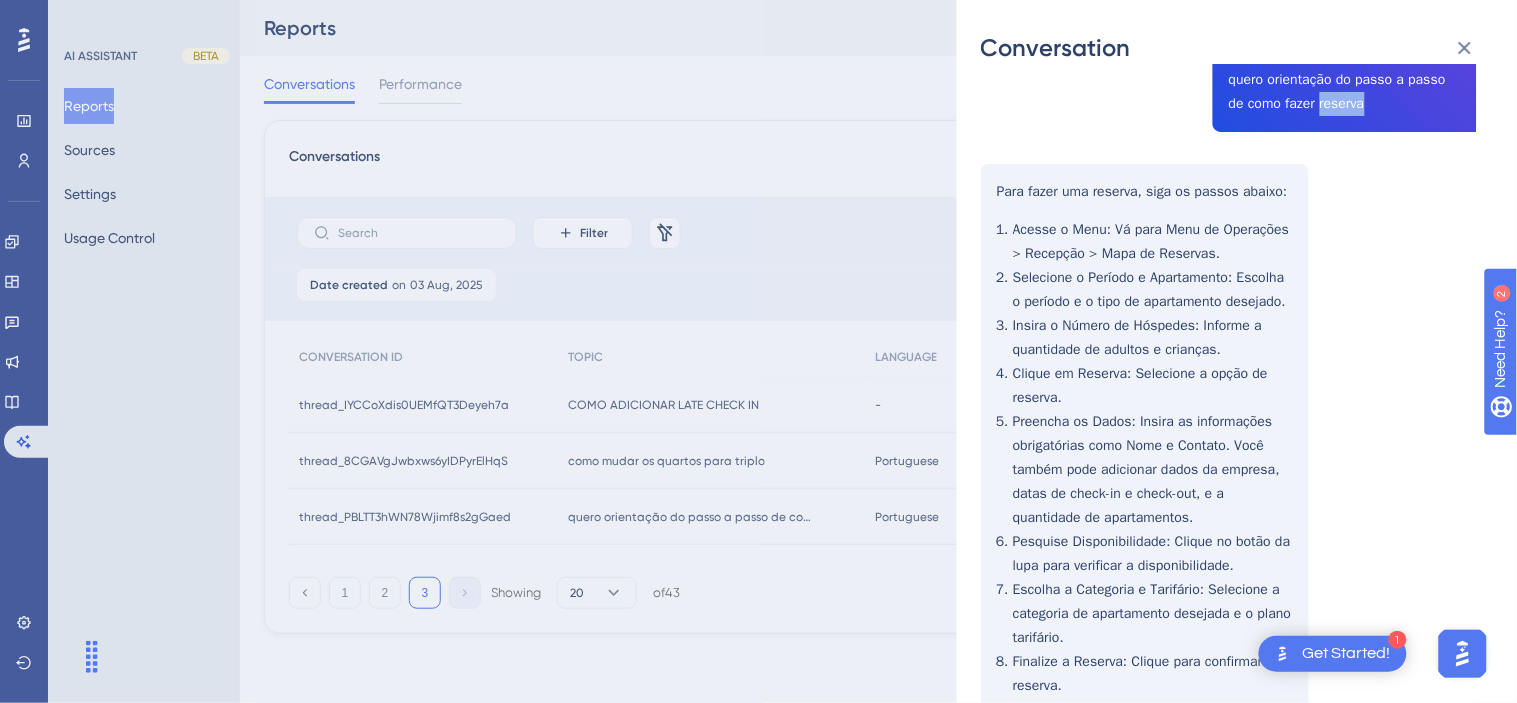 click on "thread_PBLTT3hWN78Wjimf8s2gGaed Copy - - 277_[LAST], [FIRST] User Conversation History [DATE], [TIME] Resolved quero orientação do passo a passo de como fazer reserva Para fazer uma reserva, siga os passos abaixo:
Acesse o Menu : Vá para Menu de Operações > Recepção > Mapa de Reservas.
Selecione o Período e Apartamento : Escolha o período e o tipo de apartamento desejado.
Insira o Número de Hóspedes : Informe a quantidade de adultos e crianças.
Clique em Reserva : Selecione a opção de reserva.
Preencha os Dados : Insira as informações obrigatórias como [NAME] e Contato. Você também pode adicionar dados da empresa, datas de check-in e check-out, e a quantidade de apartamentos.
Pesquise Disponibilidade : Clique no botão da lupa para verificar a disponibilidade.
Escolha a Categoria e Tarifário : Selecione a categoria de apartamento desejada e o plano tarifário.
Finalize a Reserva : Clique para confirmar a reserva." at bounding box center [1229, 403] 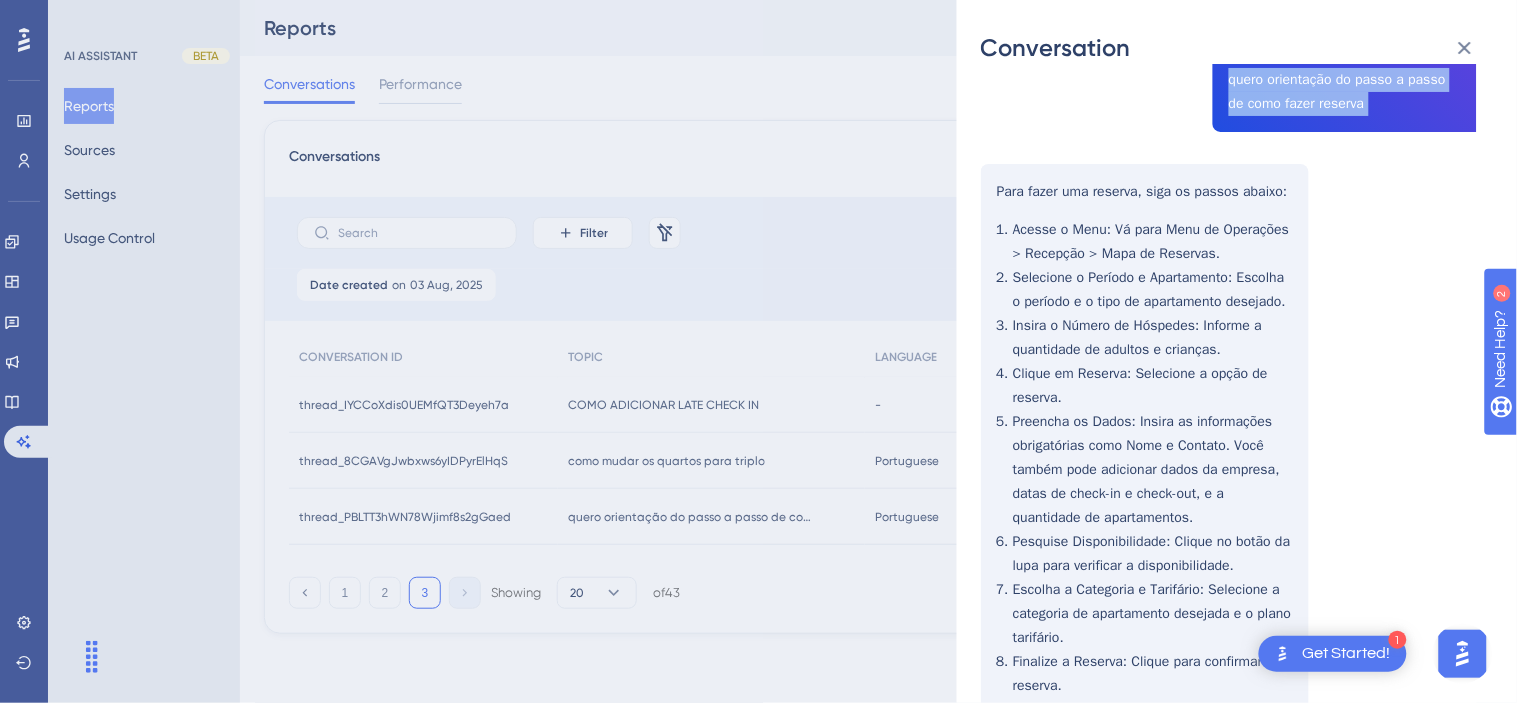click on "thread_PBLTT3hWN78Wjimf8s2gGaed Copy - - 277_[LAST], [FIRST] User Conversation History [DATE], [TIME] Resolved quero orientação do passo a passo de como fazer reserva Para fazer uma reserva, siga os passos abaixo:
Acesse o Menu : Vá para Menu de Operações > Recepção > Mapa de Reservas.
Selecione o Período e Apartamento : Escolha o período e o tipo de apartamento desejado.
Insira o Número de Hóspedes : Informe a quantidade de adultos e crianças.
Clique em Reserva : Selecione a opção de reserva.
Preencha os Dados : Insira as informações obrigatórias como [NAME] e Contato. Você também pode adicionar dados da empresa, datas de check-in e check-out, e a quantidade de apartamentos.
Pesquise Disponibilidade : Clique no botão da lupa para verificar a disponibilidade.
Escolha a Categoria e Tarifário : Selecione a categoria de apartamento desejada e o plano tarifário.
Finalize a Reserva : Clique para confirmar a reserva." at bounding box center [1229, 403] 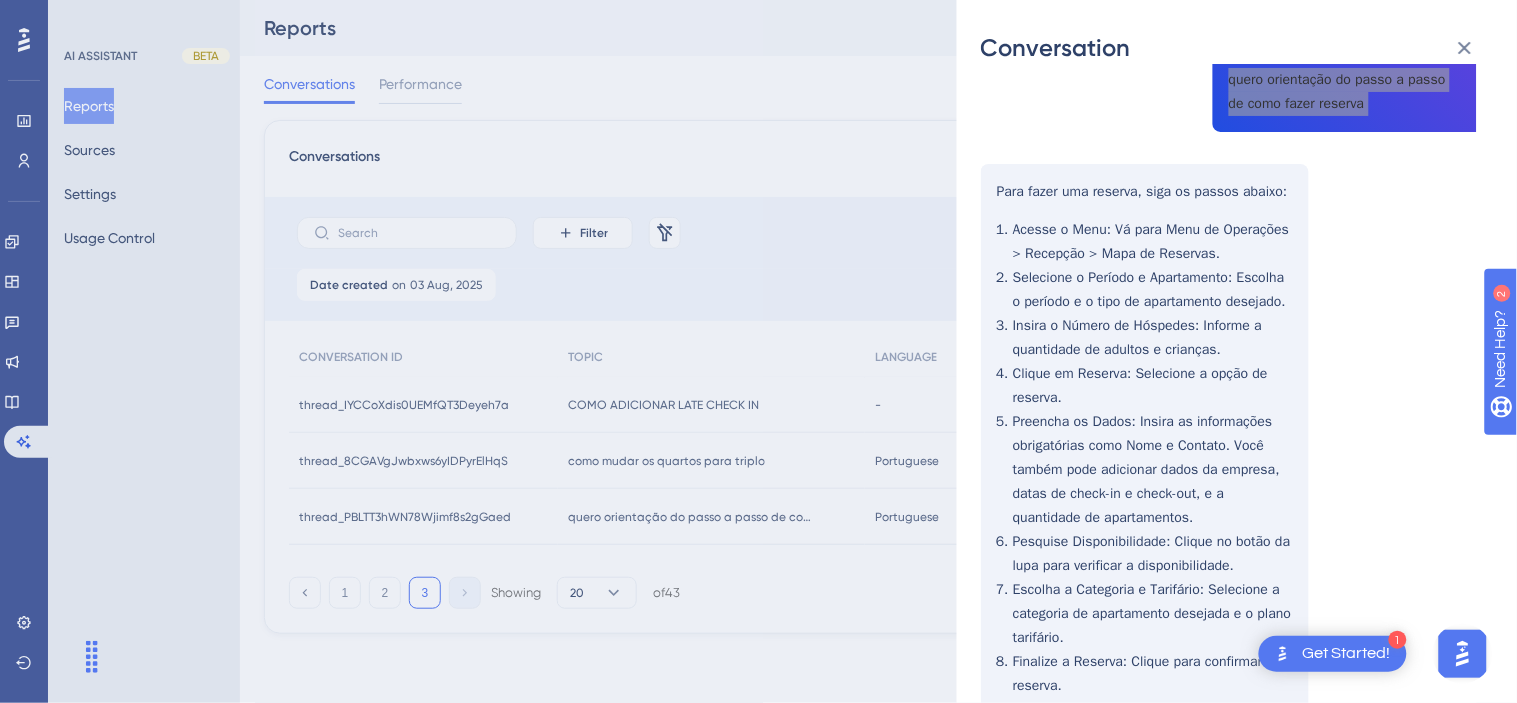 scroll, scrollTop: 0, scrollLeft: 0, axis: both 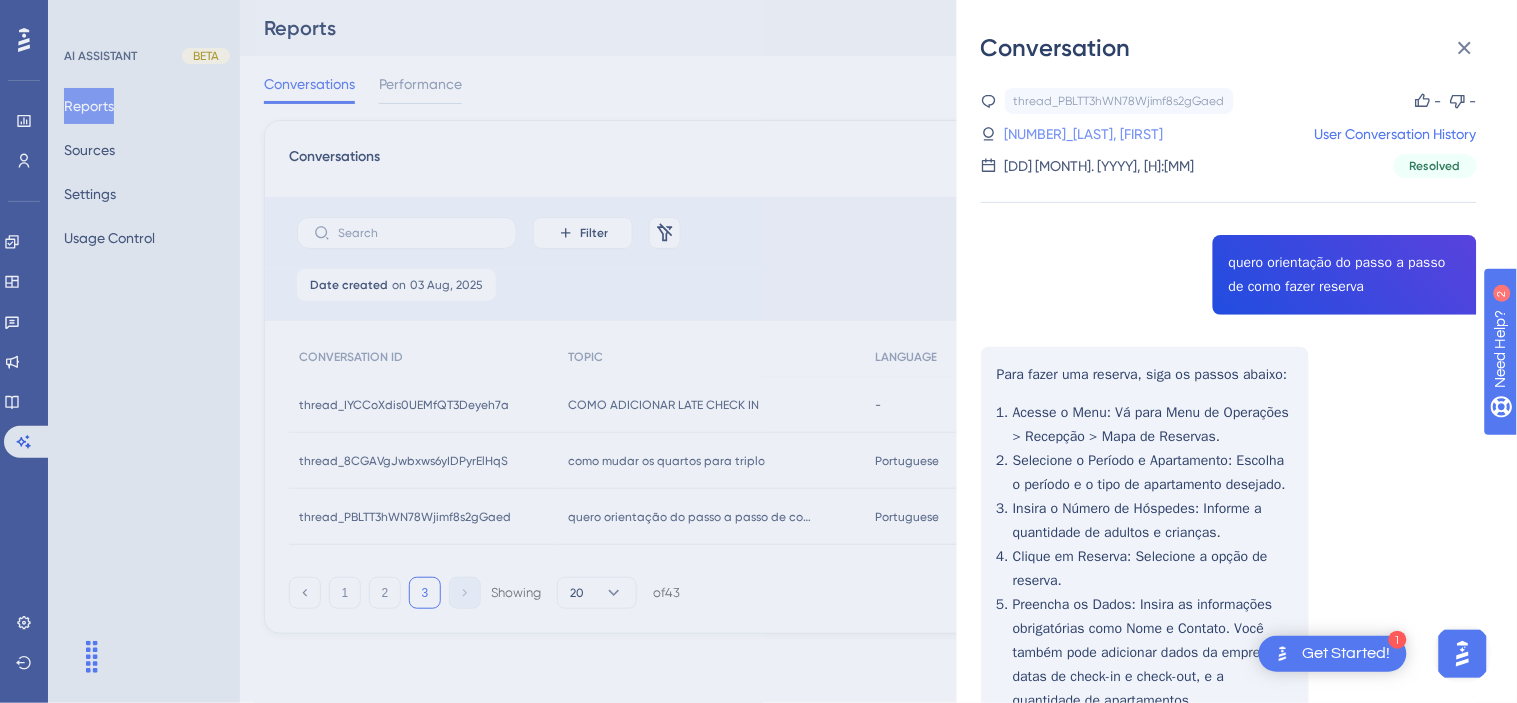 click on "[NUMBER]_[LAST], [FIRST]" at bounding box center (1084, 134) 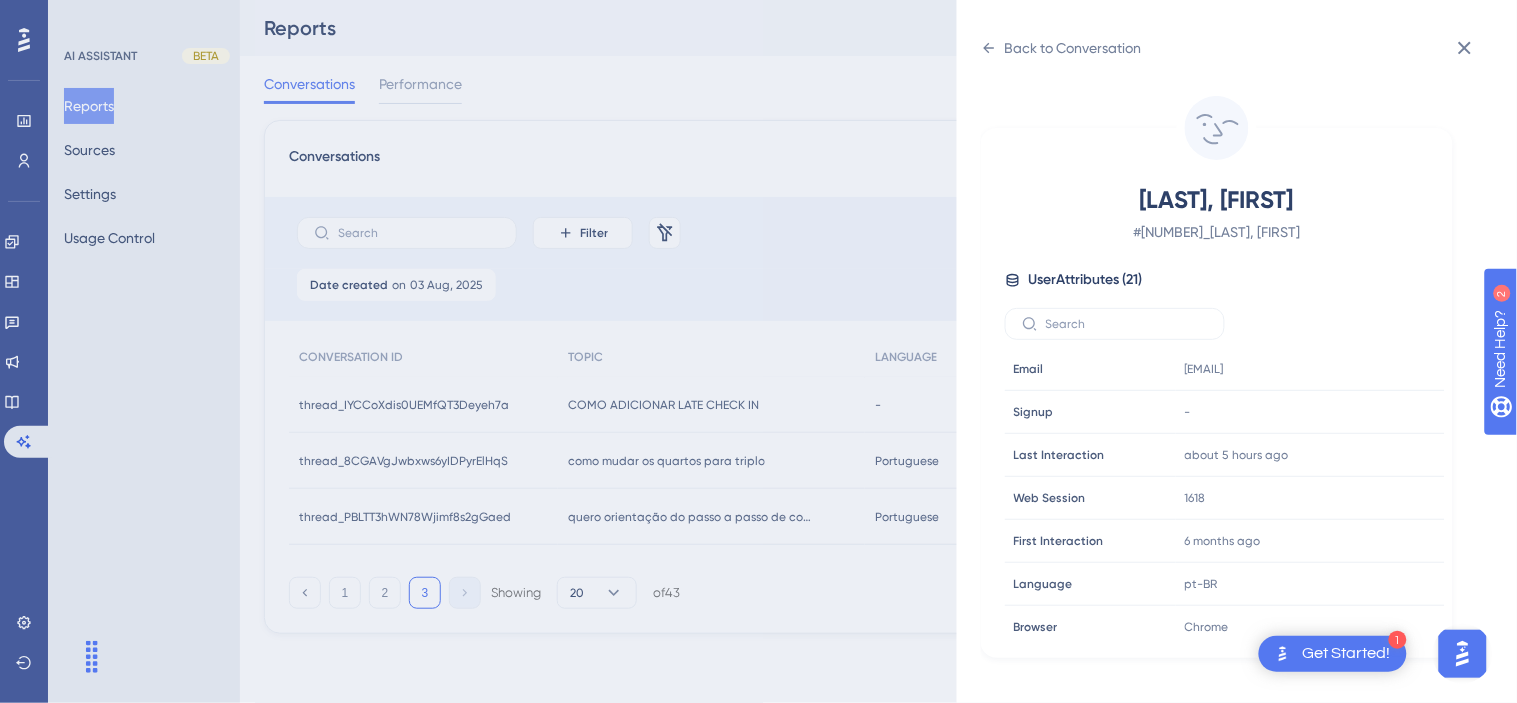 scroll, scrollTop: 610, scrollLeft: 0, axis: vertical 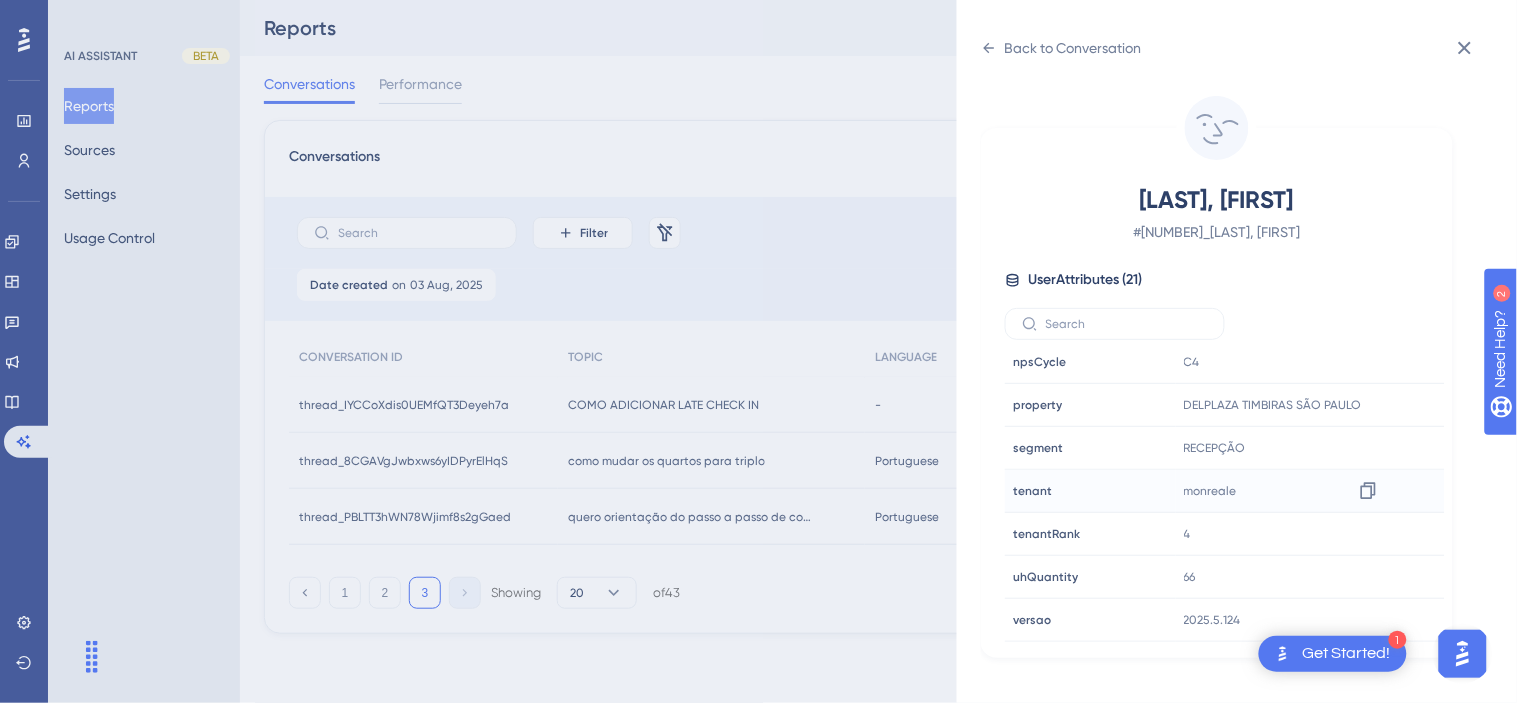 click on "monreale Copy monreale" at bounding box center (1285, 491) 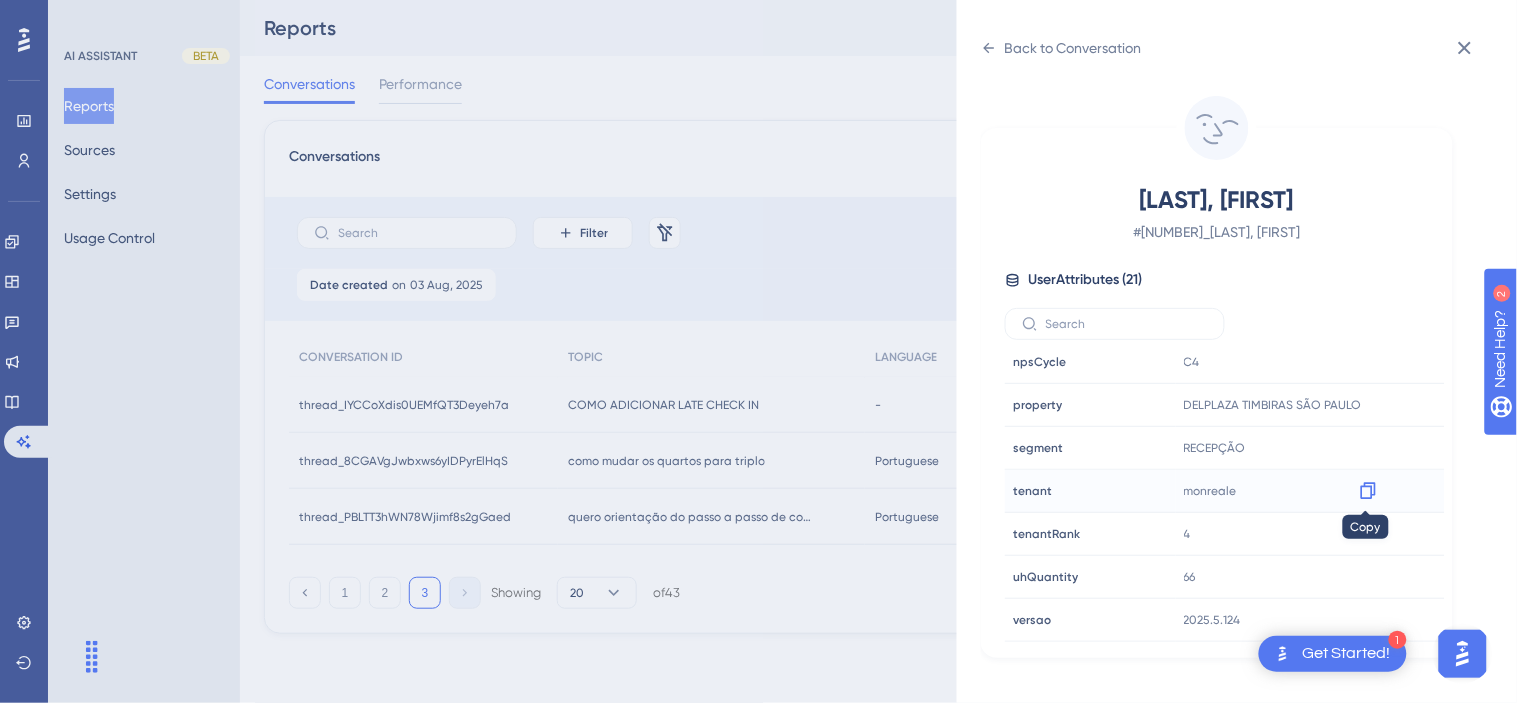 click 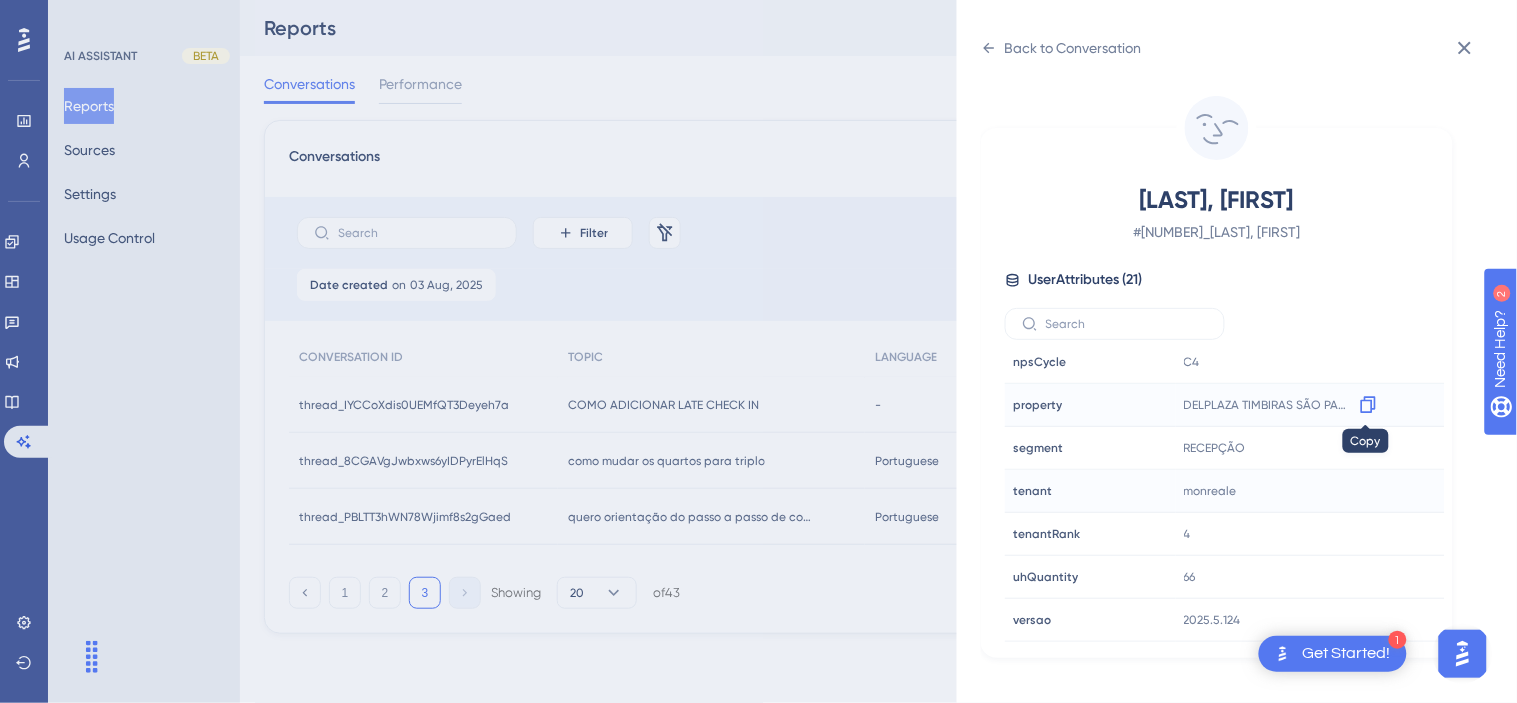 click 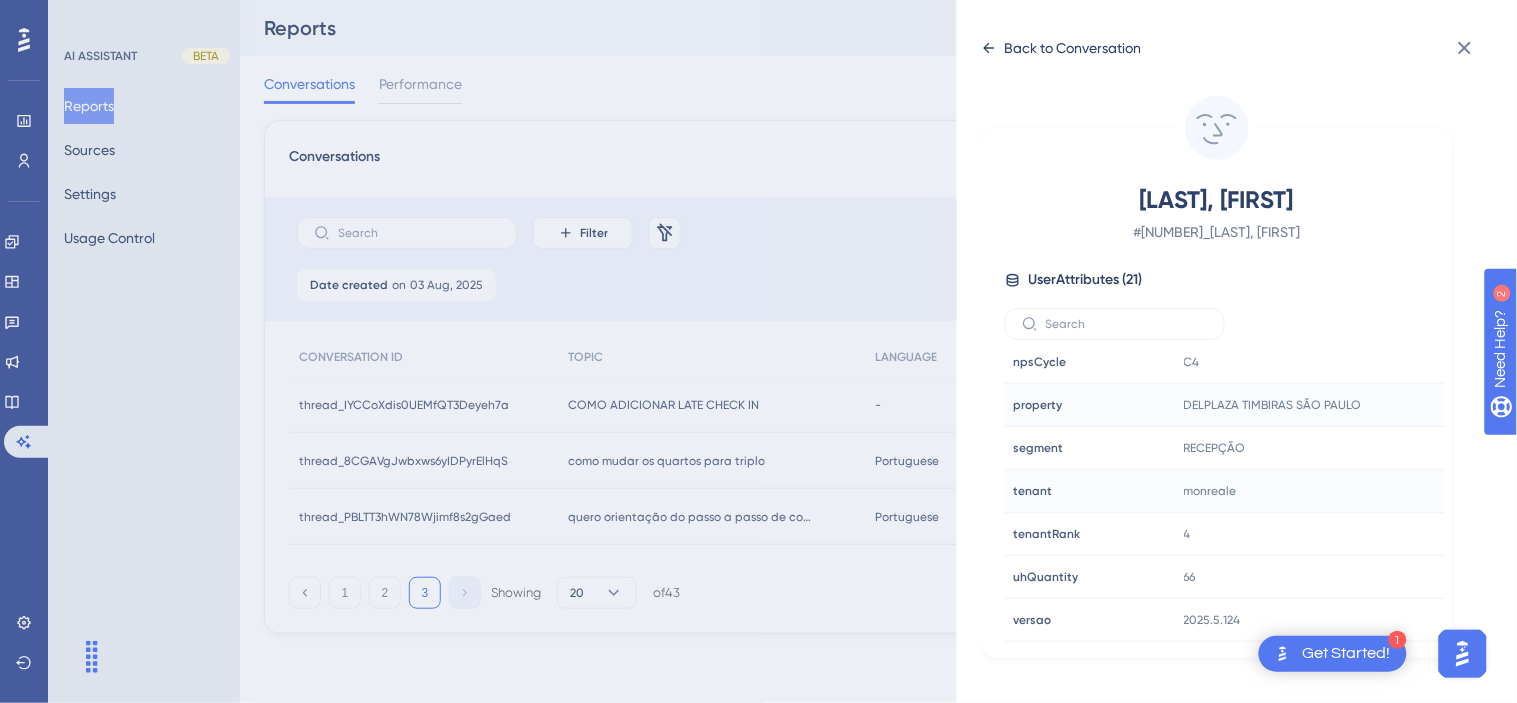 click 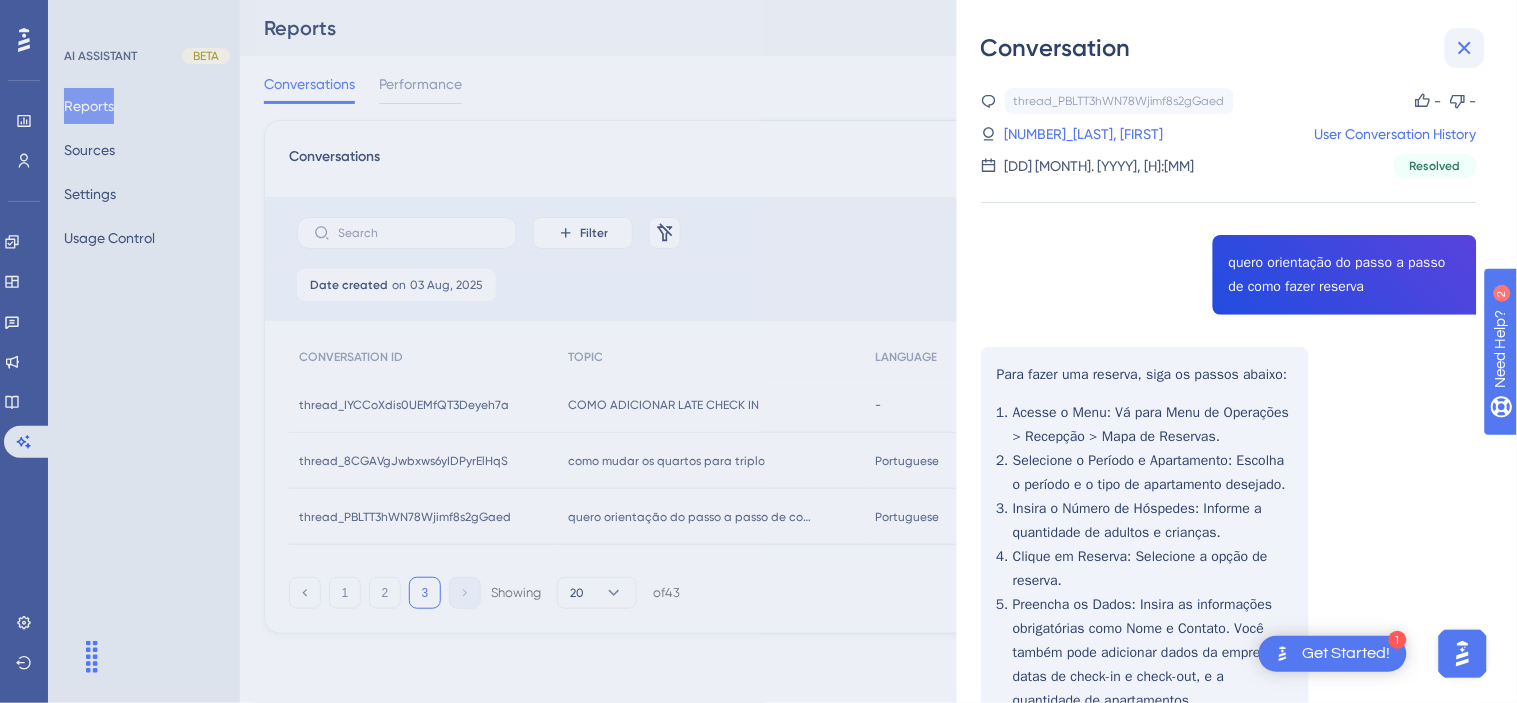 click 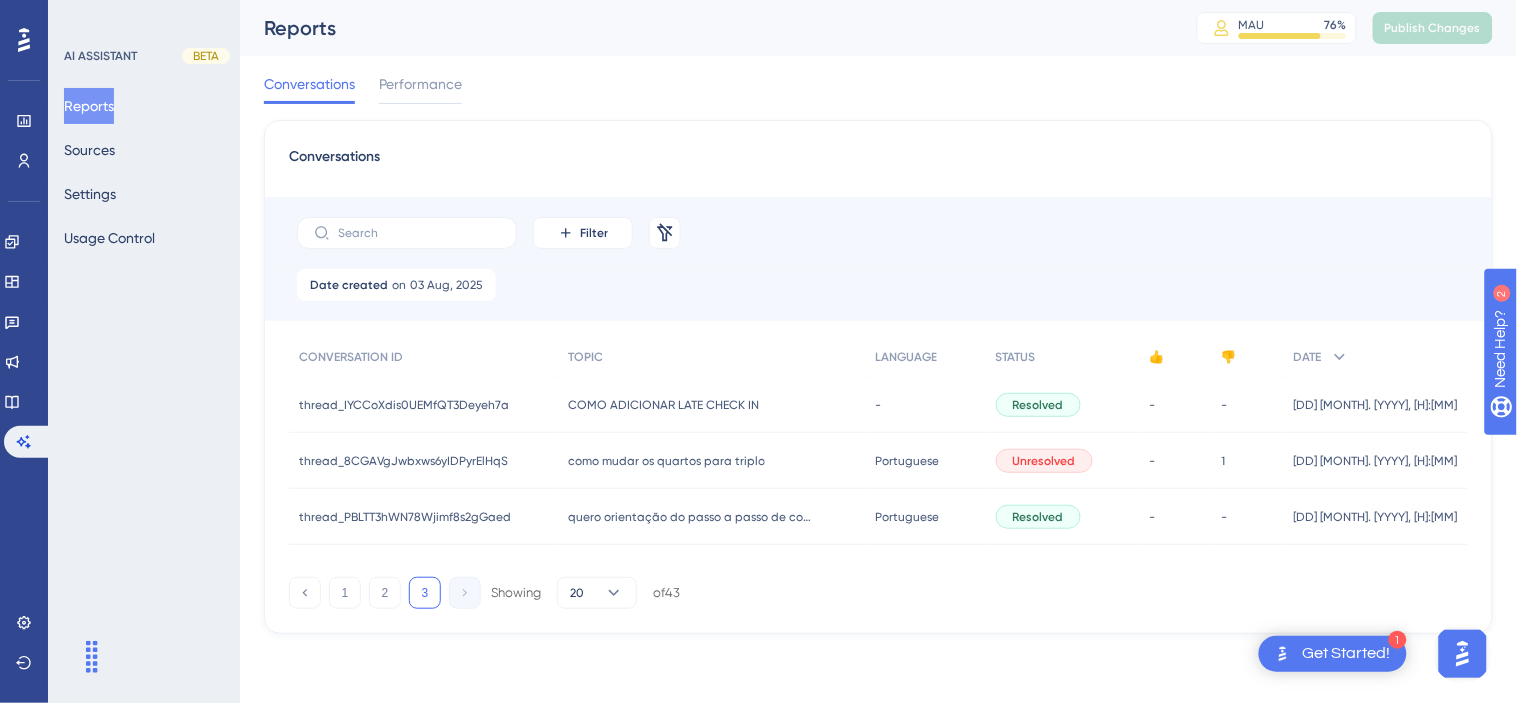 click on "como mudar os quartos para triplo" at bounding box center (682, 461) 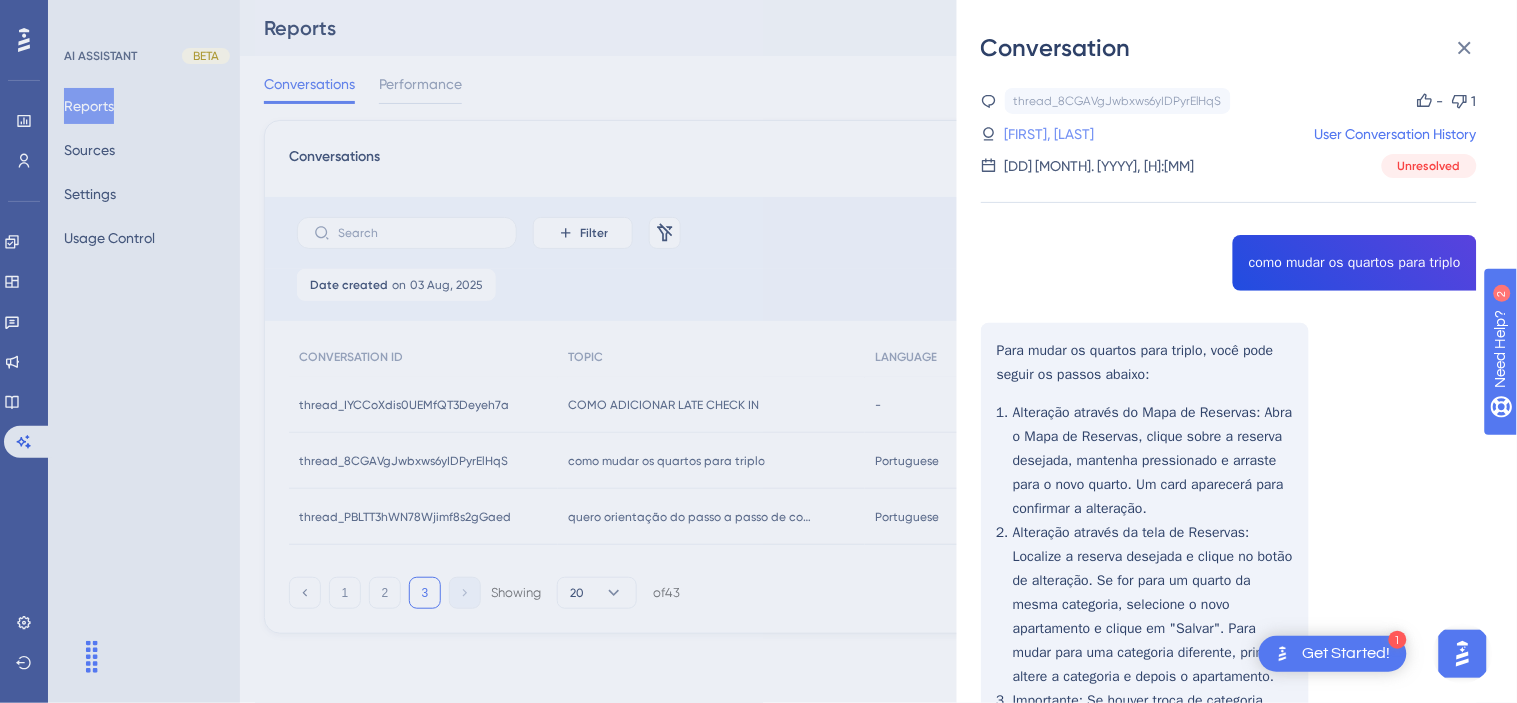 click on "[NUMBER]_[FIRST], [LAST]" at bounding box center (1084, 134) 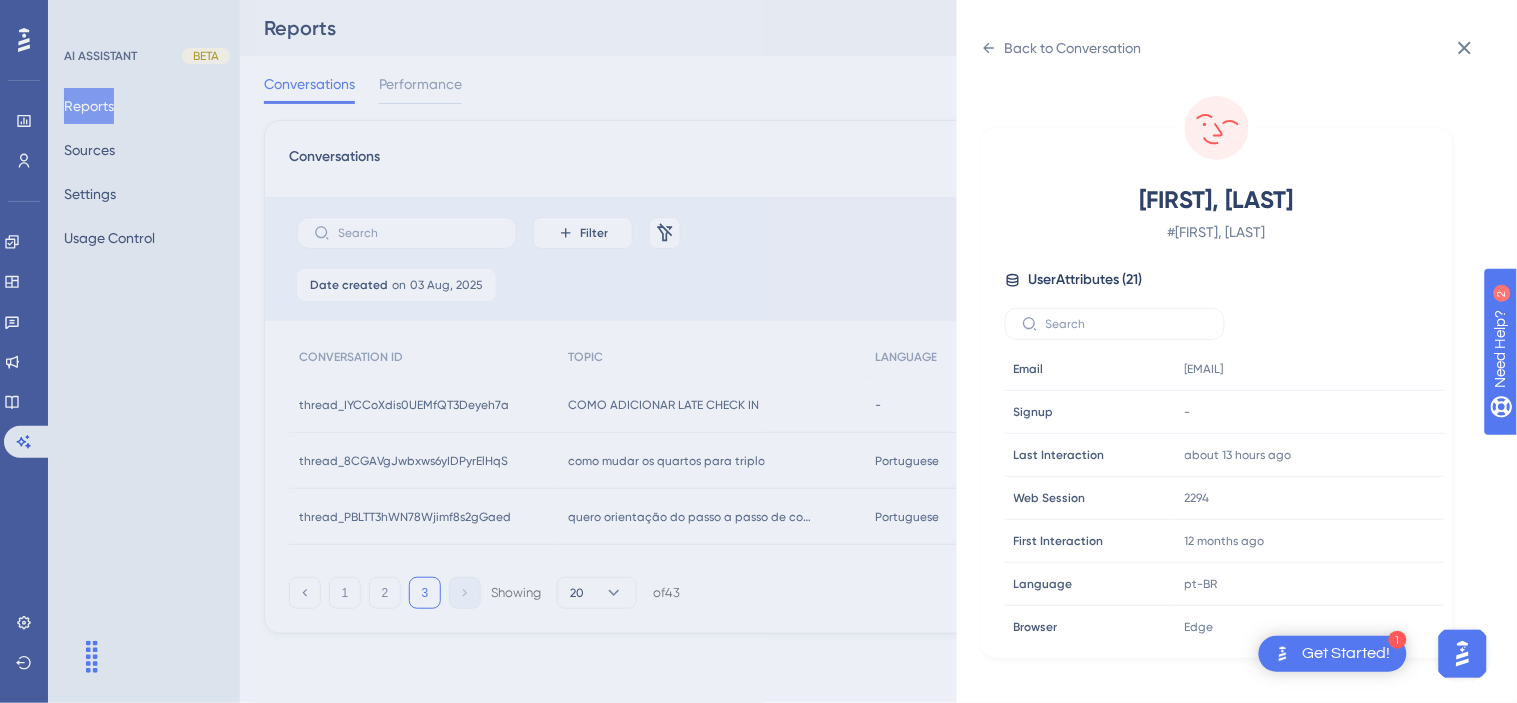 scroll, scrollTop: 610, scrollLeft: 0, axis: vertical 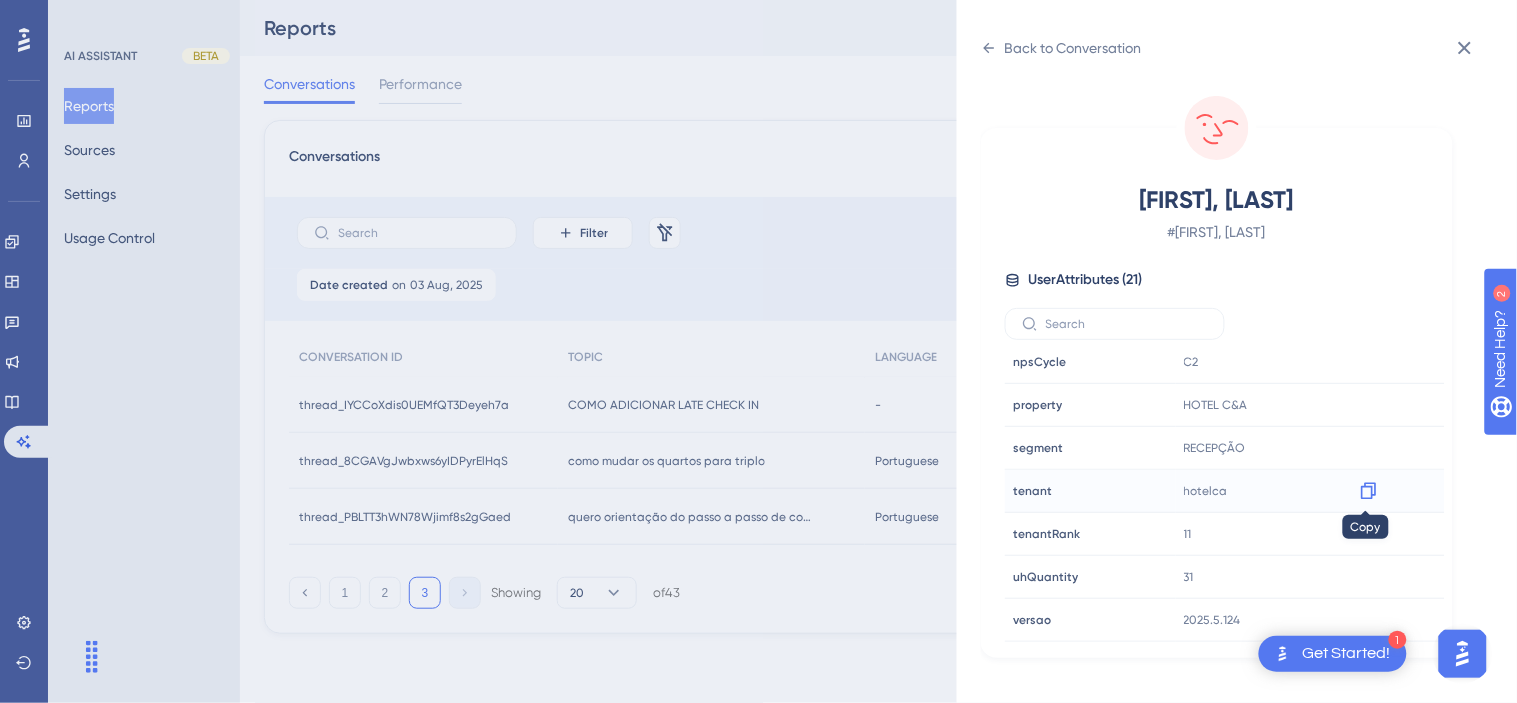 click 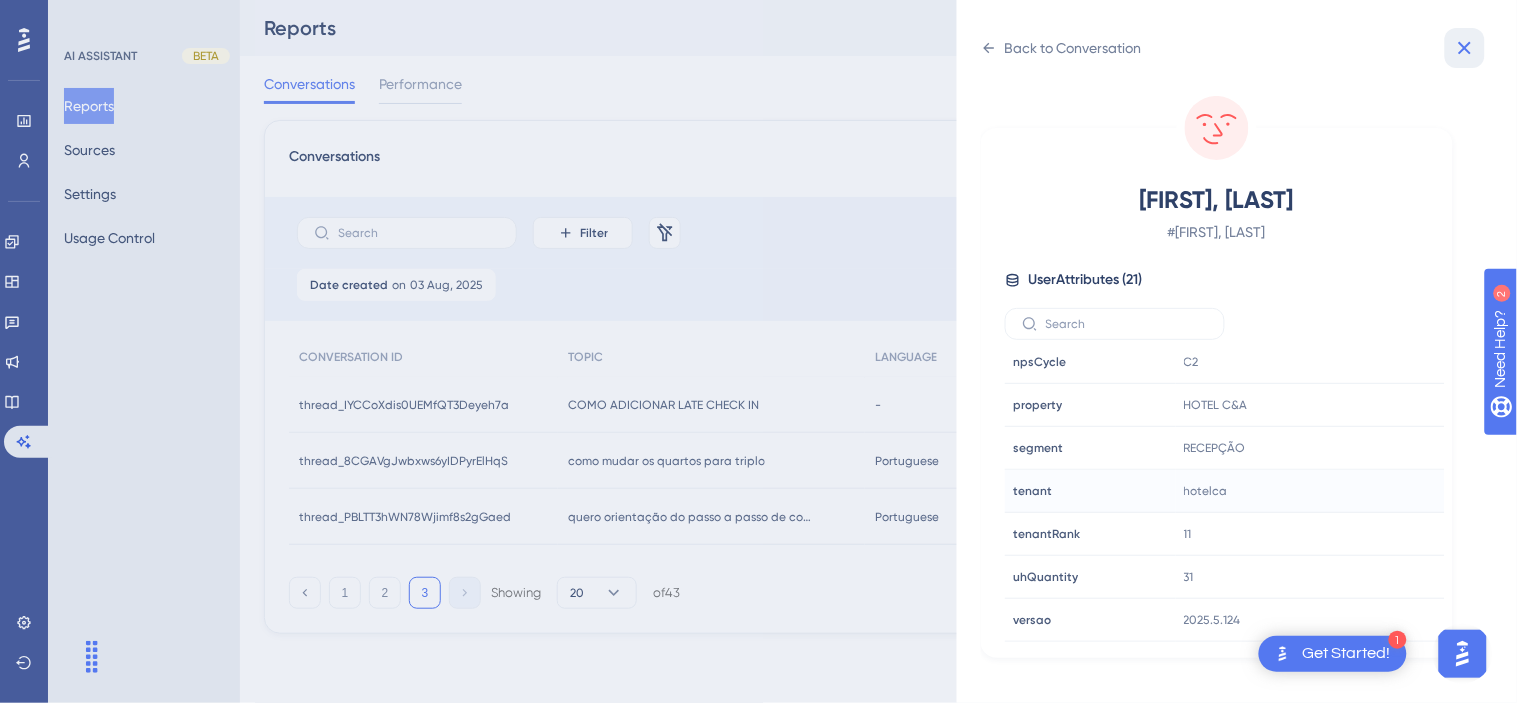 click 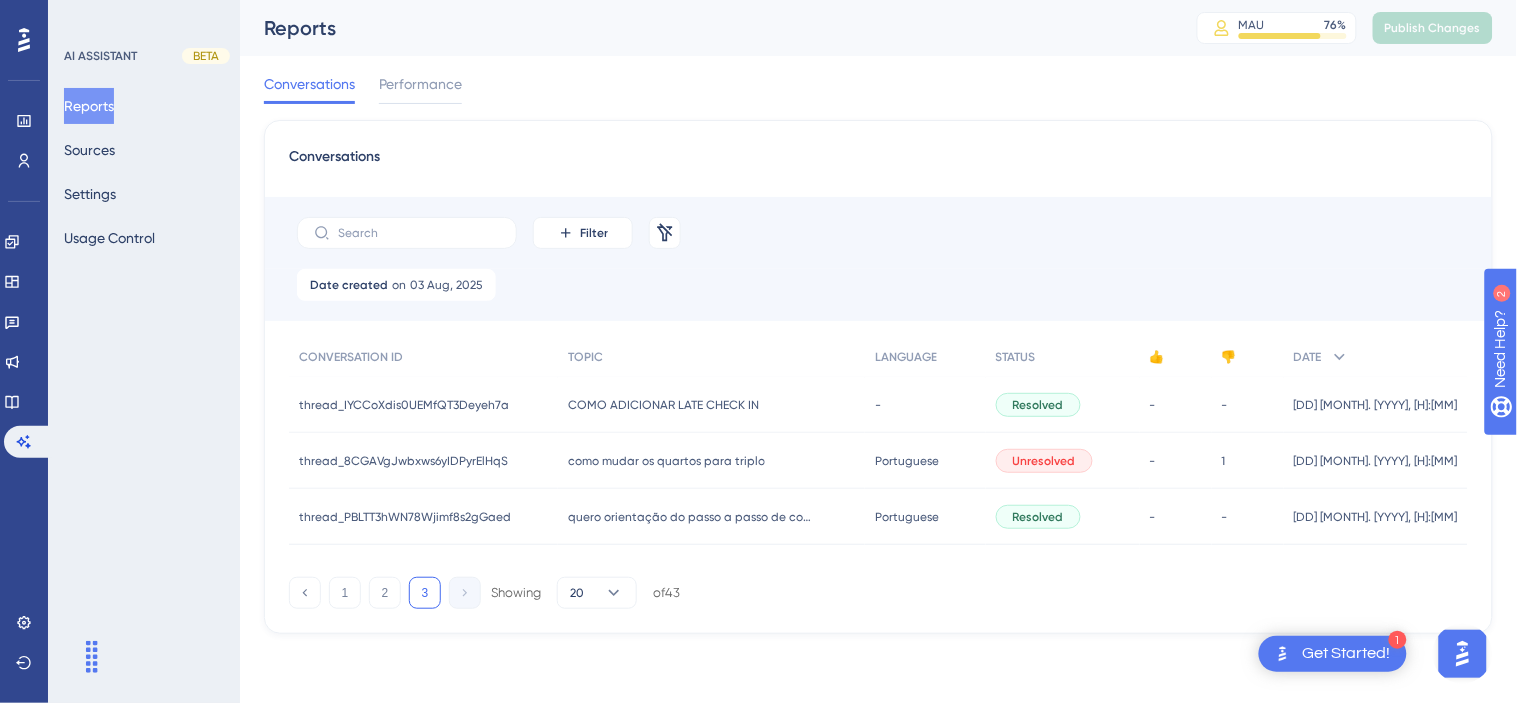 click on "COMO ADICIONAR LATE CHECK IN" at bounding box center [679, 405] 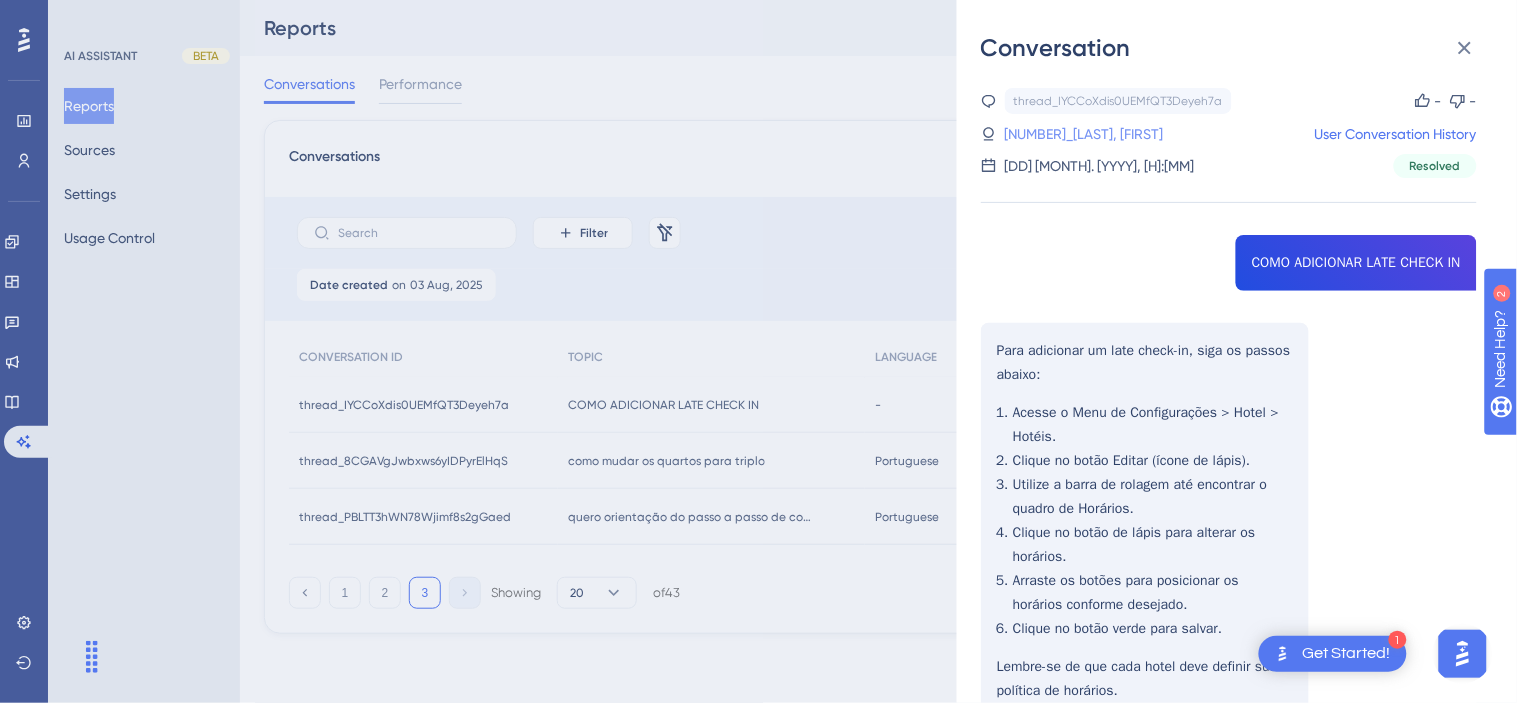 click on "[NUMBER]_[LAST], [FIRST]" at bounding box center [1084, 134] 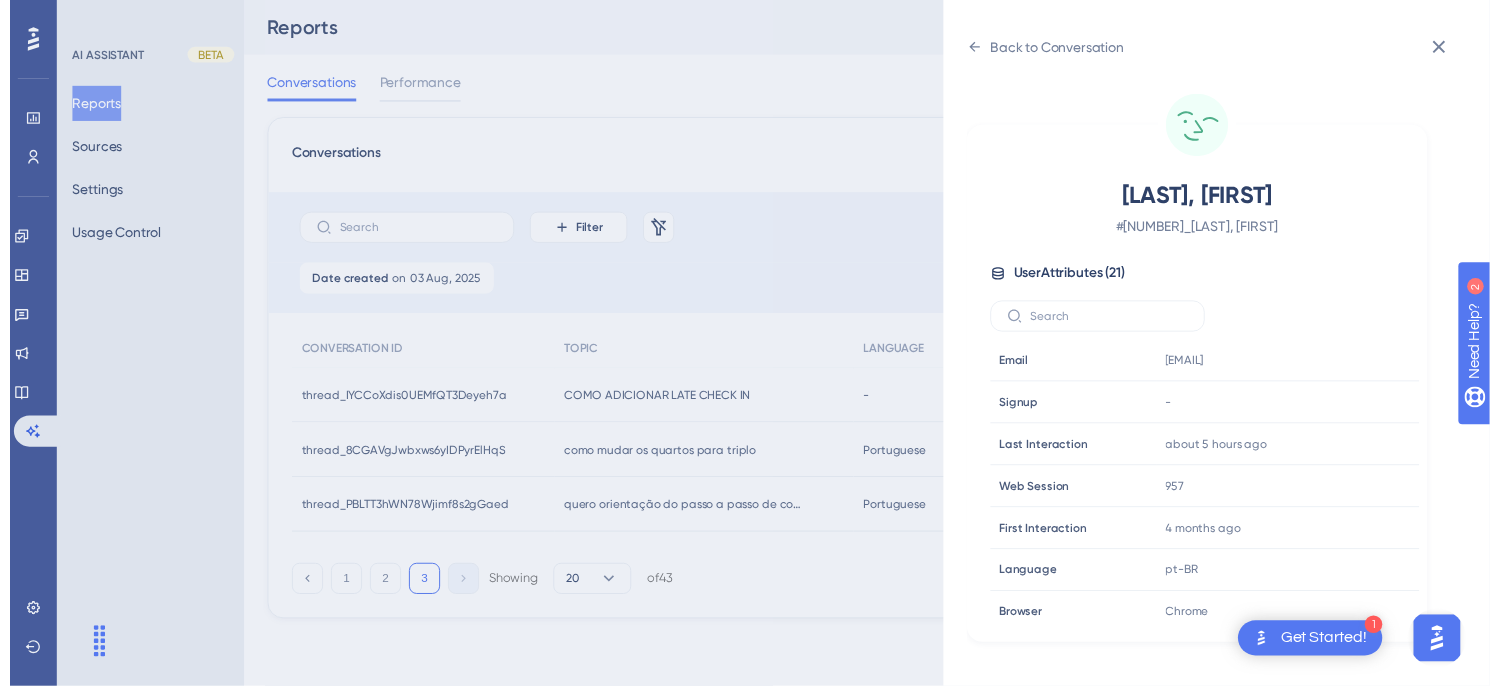 scroll, scrollTop: 610, scrollLeft: 0, axis: vertical 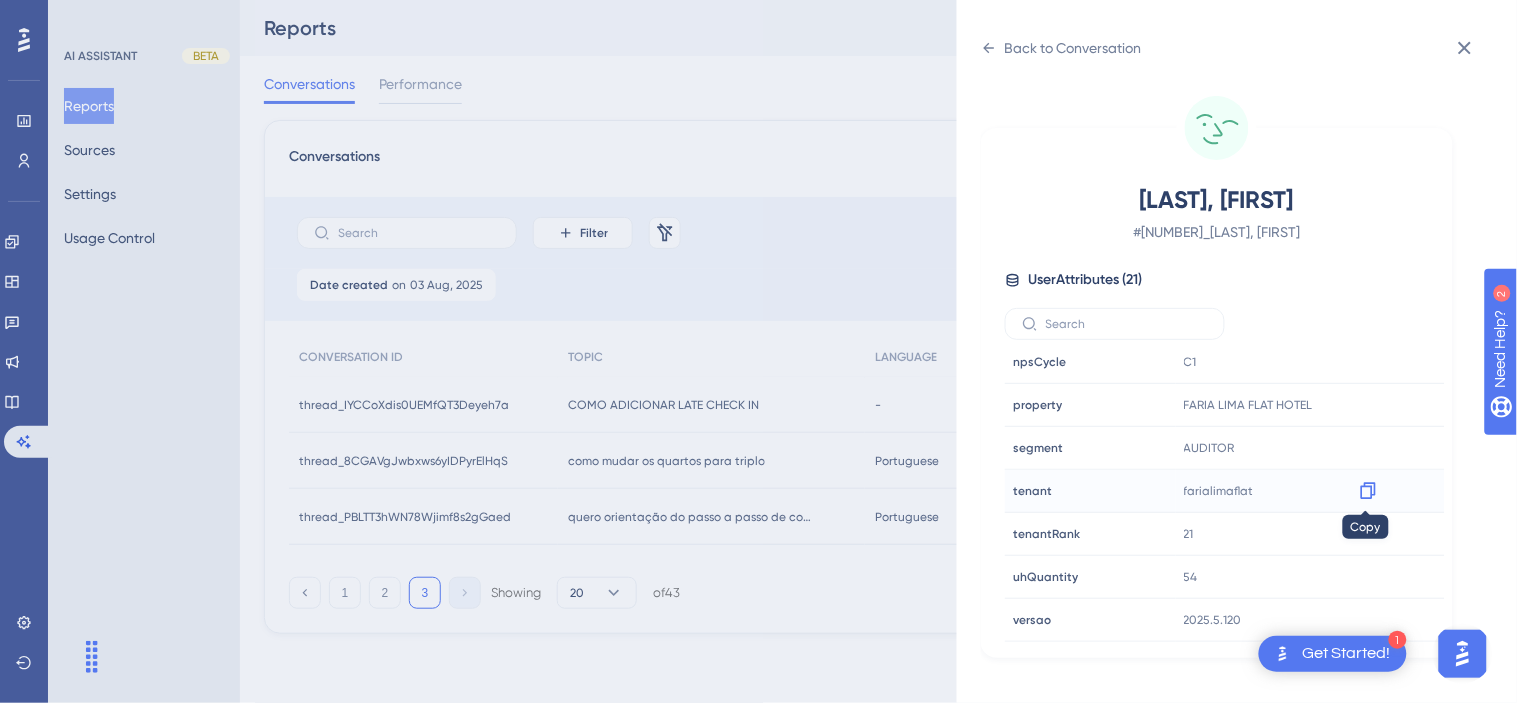 click 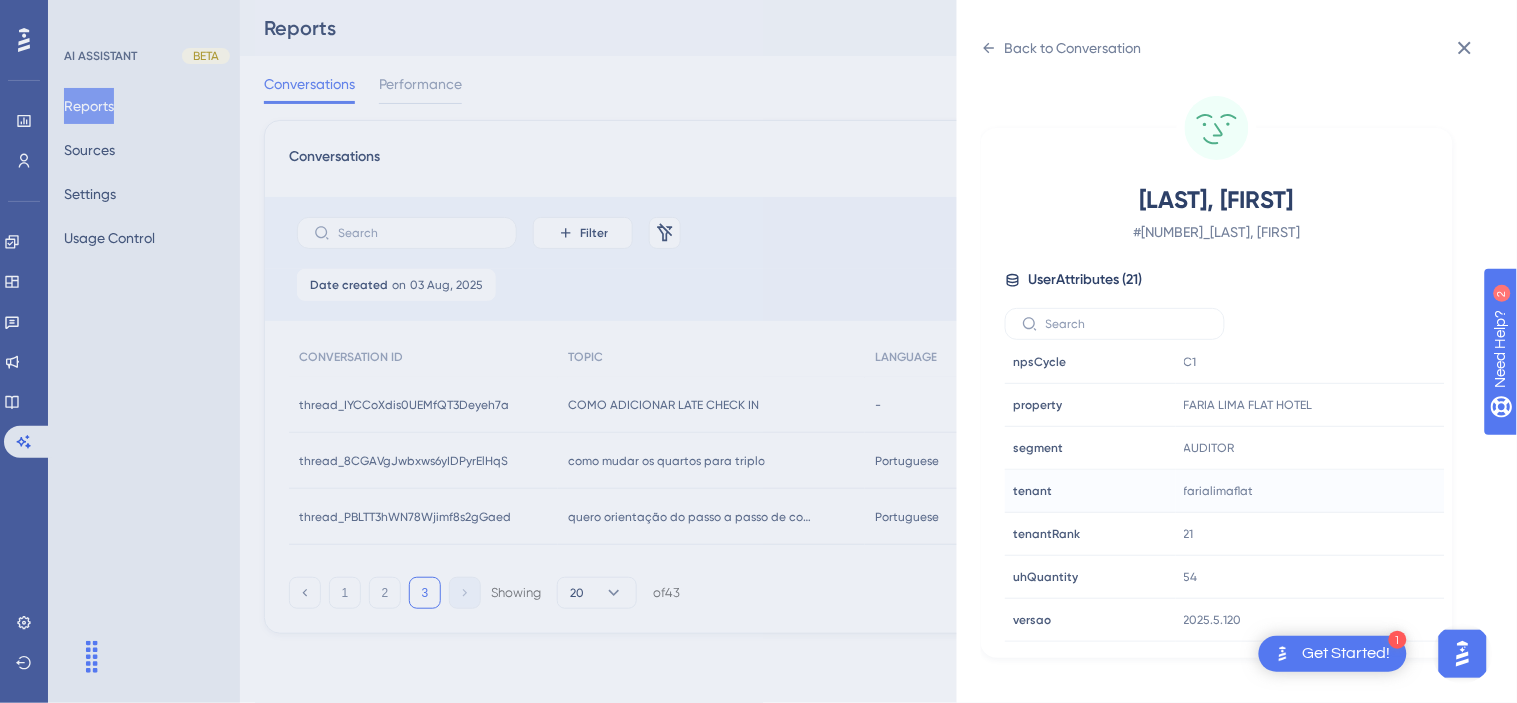 click on "Back to Conversation da [LAST], [FIRST] # 52_da [LAST], [FIRST] User Attributes ( 21 ) Email Email [EMAIL] Signup Signup - Last Interaction Last Interaction about 5 hours ago [DATE], [TIME] Web Session Web Session 957 First Interaction First Interaction 4 months ago [DATE], [TIME] Language Language pt-BR Browser Browser Chrome Device Device computer Operating System Operating System Windows cnpj cnpj [NUMBER] consultRegister consultRegister true customerRank customerRank PRATA event event false housekeeper housekeeper false npsCycle npsCycle C1 property property FARIA LIMA FLAT HOTEL segment segment AUDITOR tenant tenant farialimaflat tenantRank tenantRank 21 uhQuantity uhQuantity 54 versao versao 2025.5.120" at bounding box center (758, 351) 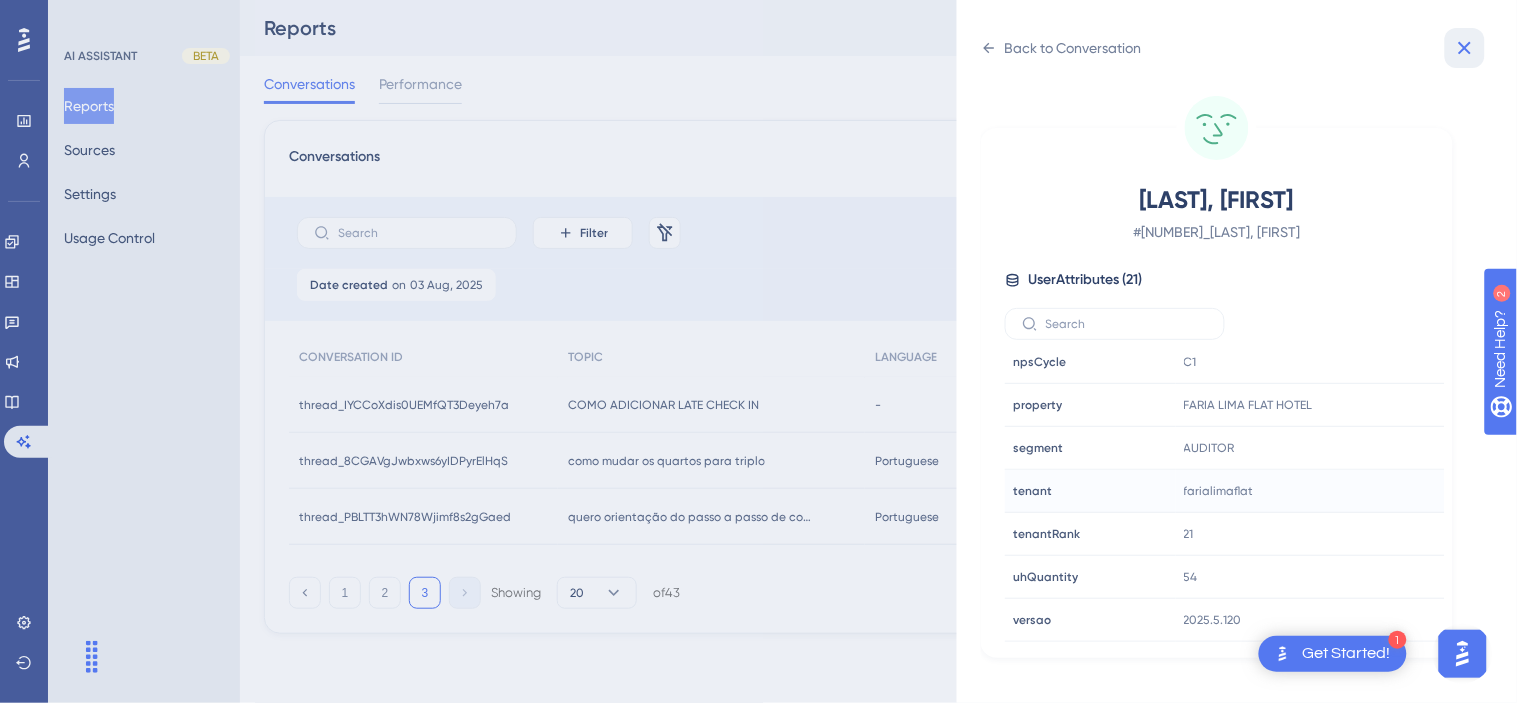 click 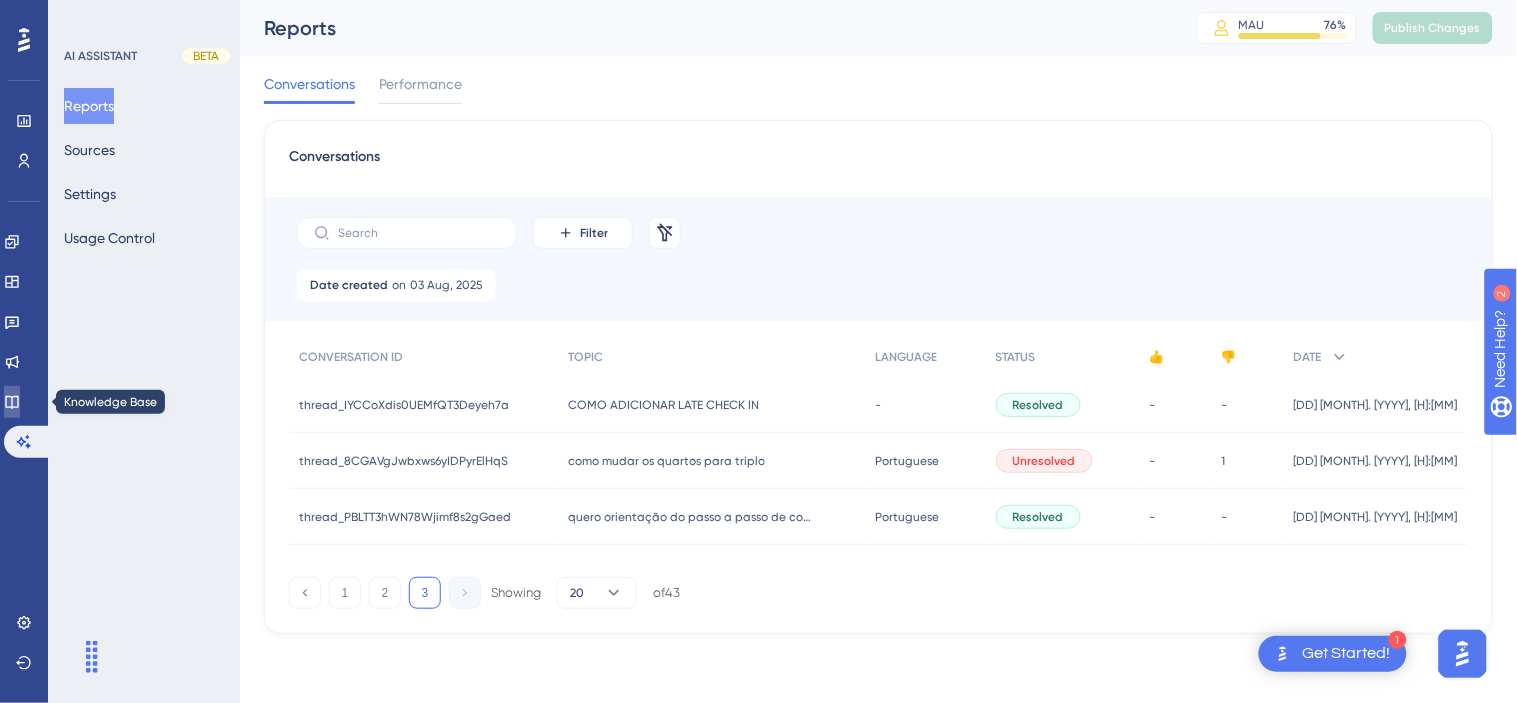 click 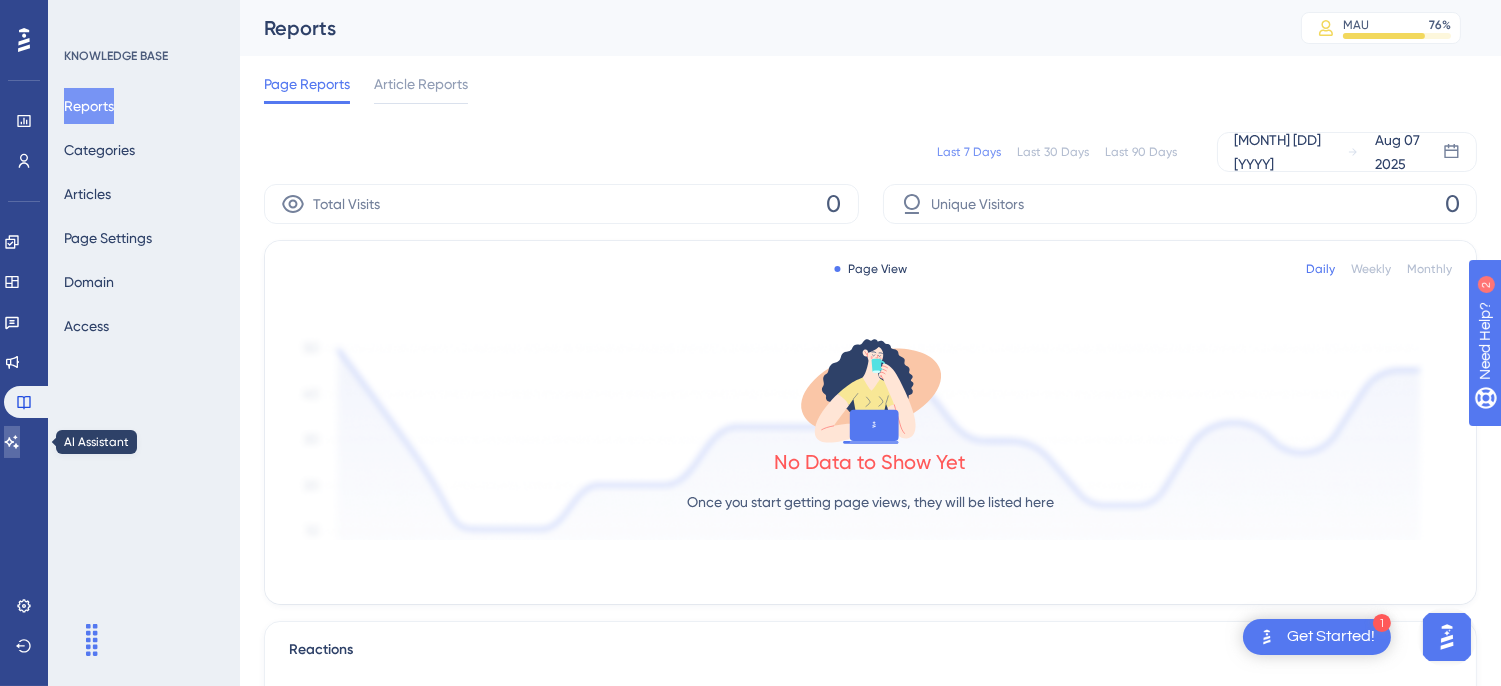 click 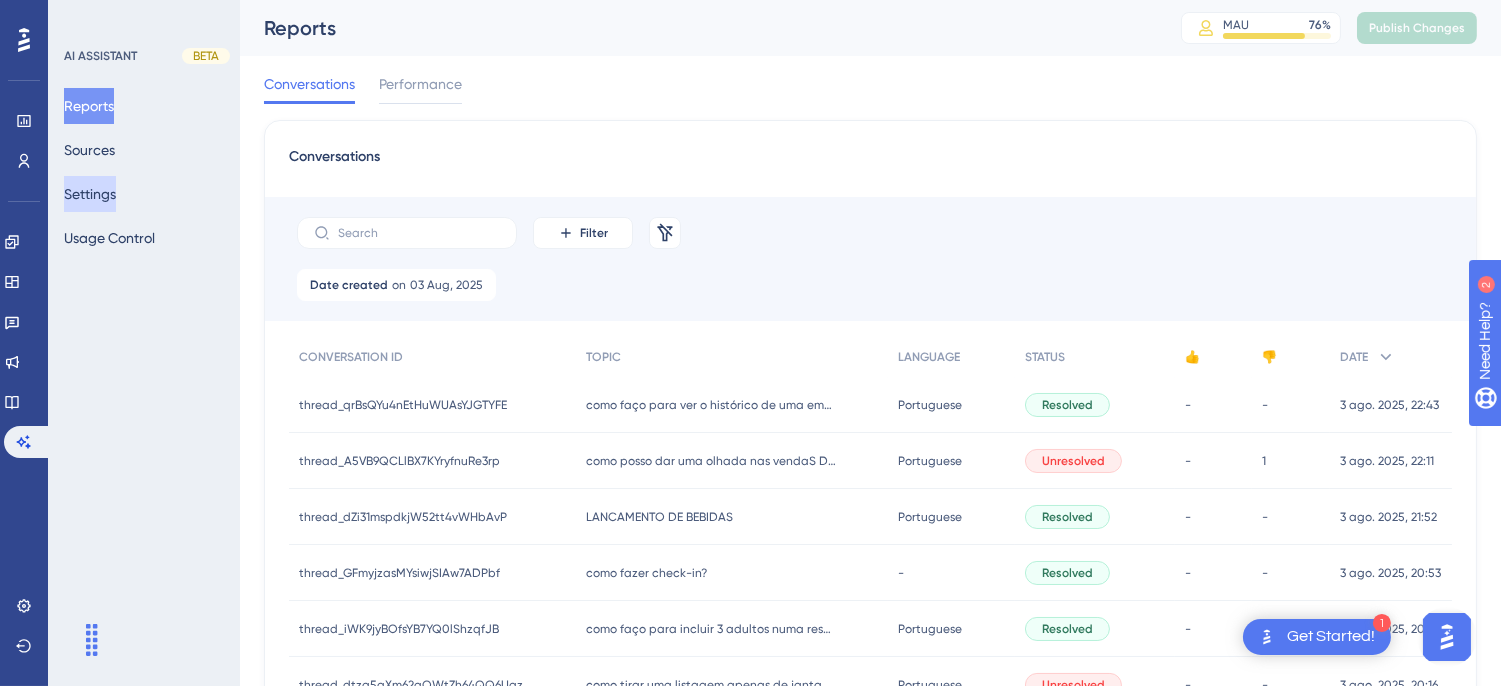 click on "Settings" at bounding box center (90, 194) 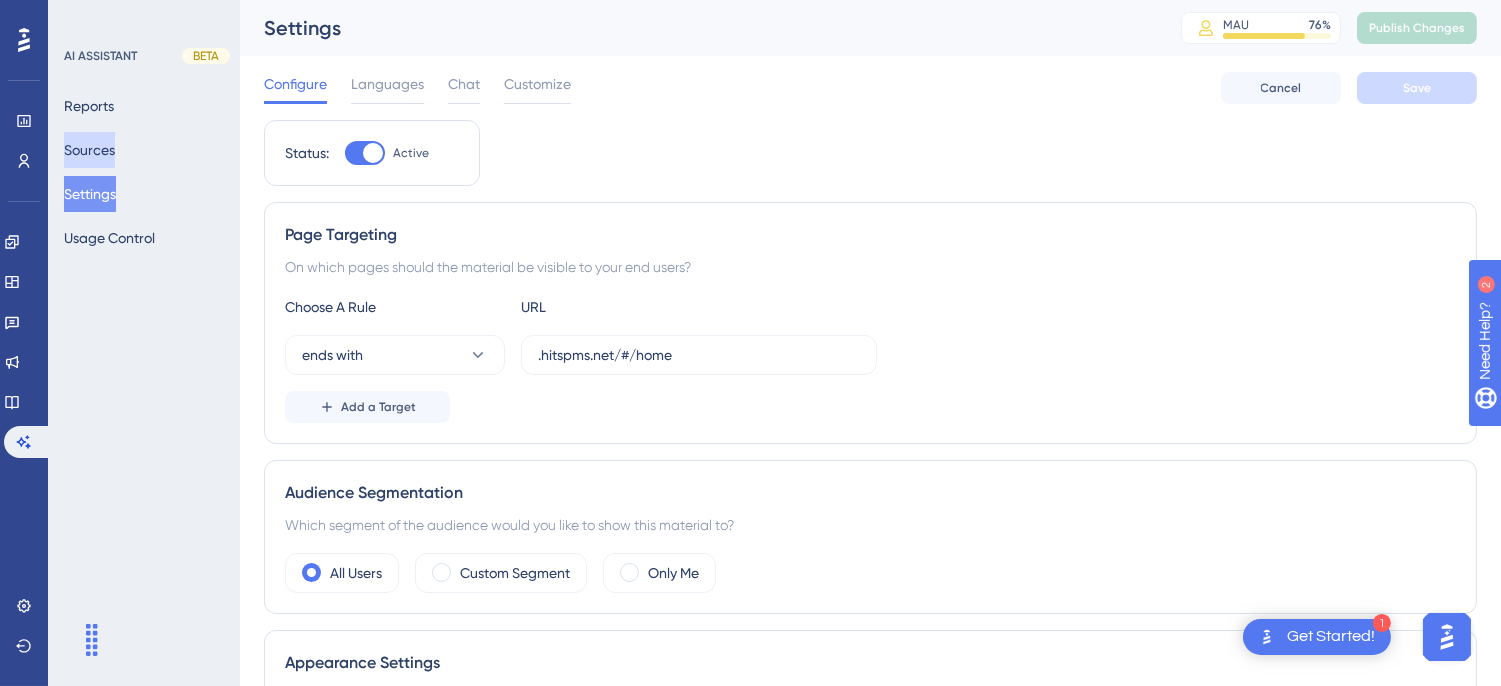 click on "Sources" at bounding box center (89, 150) 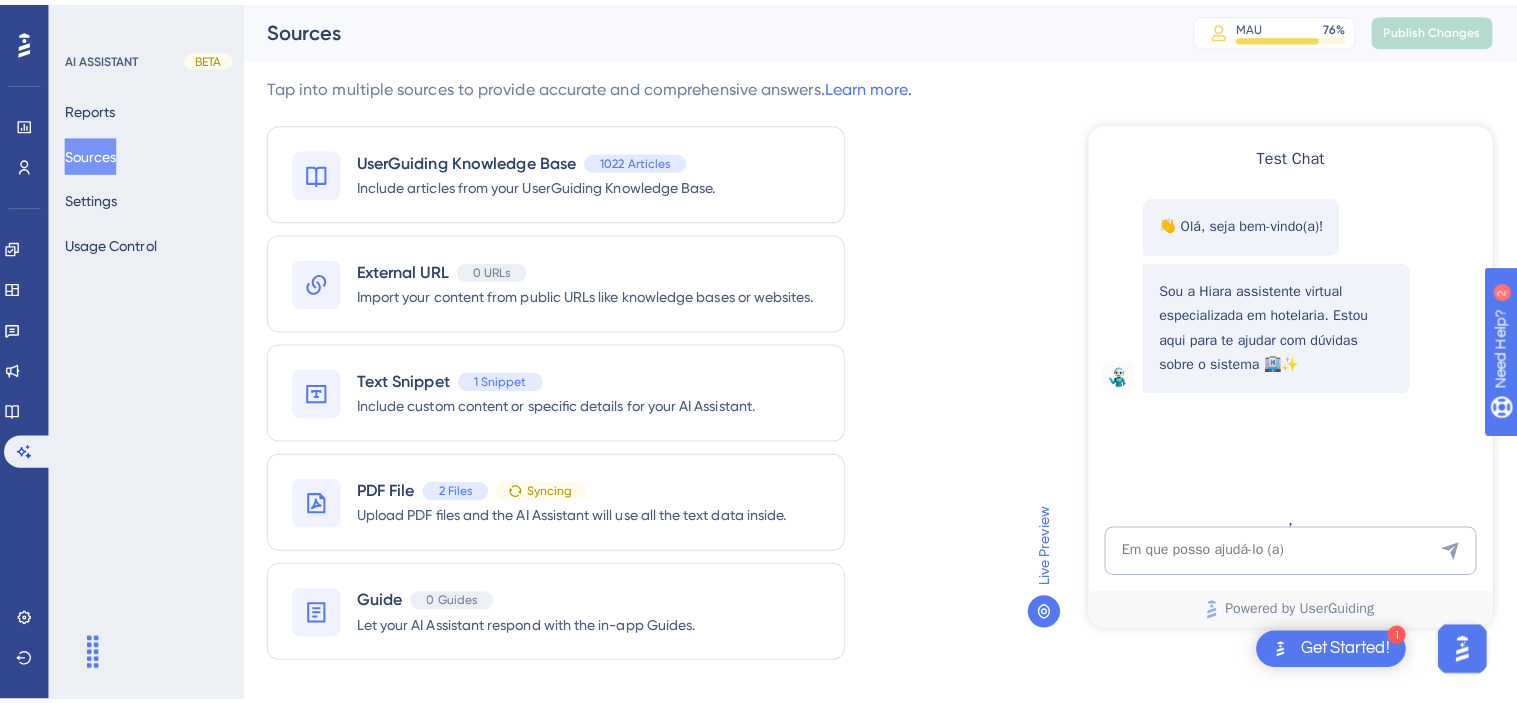 scroll, scrollTop: 0, scrollLeft: 0, axis: both 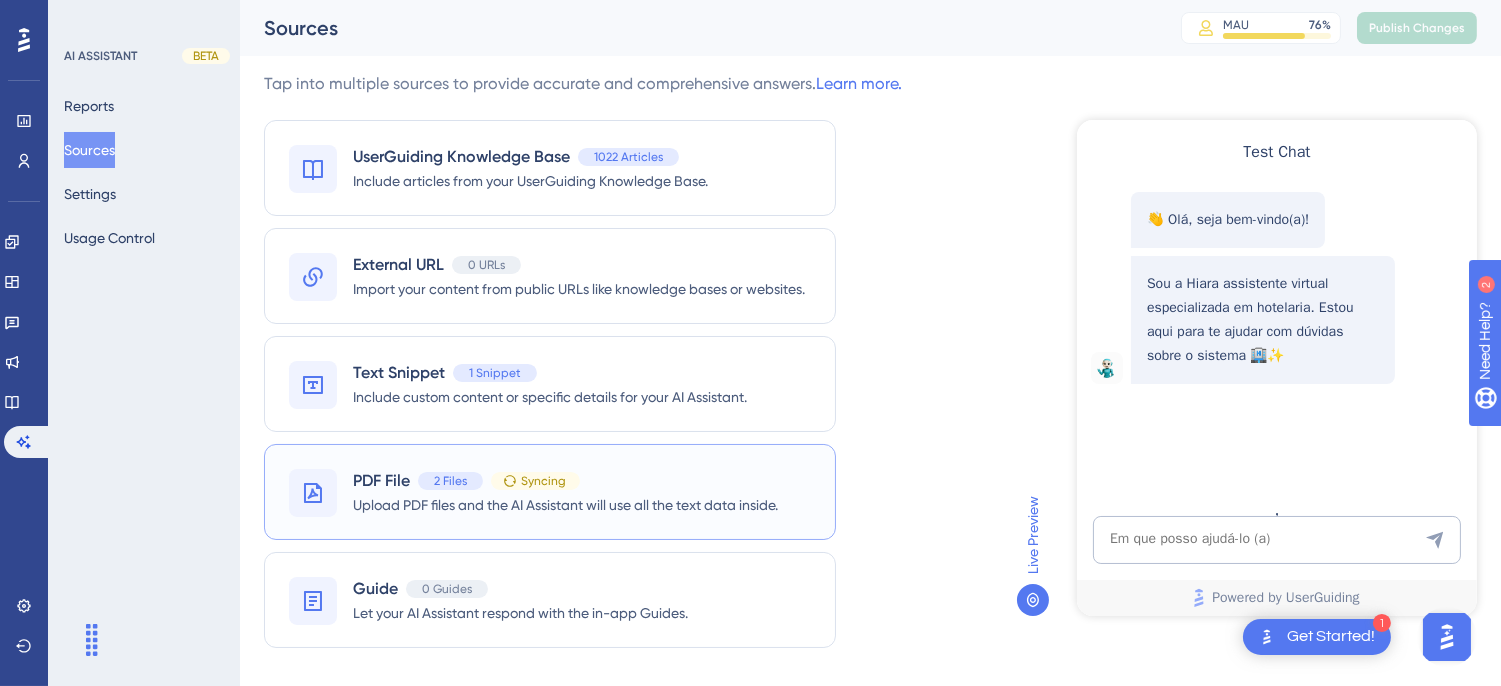 click on "Syncing" at bounding box center (535, 481) 